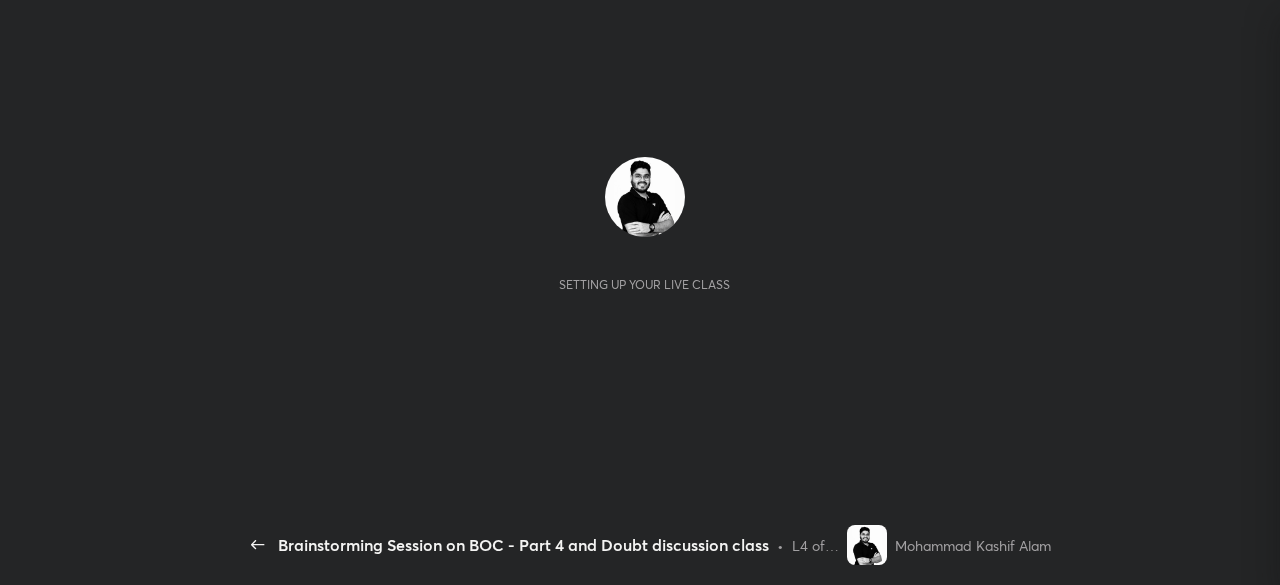 scroll, scrollTop: 0, scrollLeft: 0, axis: both 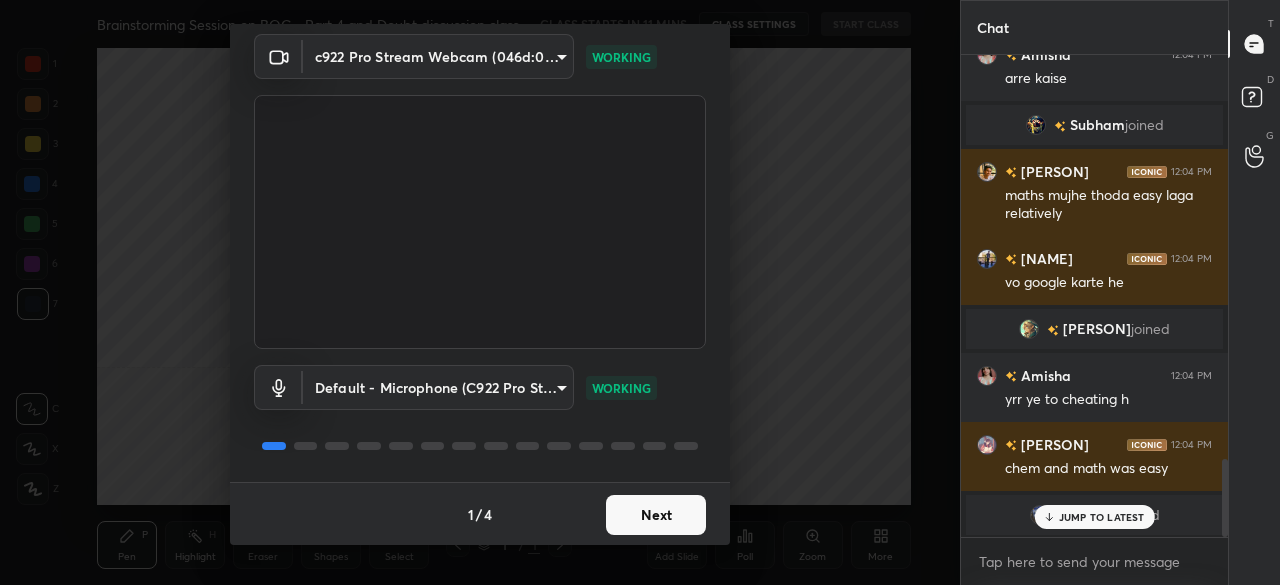 click on "1 2 3 4 5 6 7 C X Z C X Z E E Erase all   H H Brainstorming Session on BOC - Part 4 and Doubt discussion class CLASS STARTS IN 11 MINS CLASS SETTINGS START CLASS Setting up your live class Back Brainstorming Session on BOC - Part 4 and Doubt discussion class • L4 of JEE 2027: Problem Solving Session on Basic Organic Chemistry [PERSON] Pen P Highlight H Eraser Shapes L Select S 1 / 1 Add Slide Poll Zoom More Chat [PERSON] 12:03 PM physics me kam bane [PERSON] joined [PERSON] 12:03 PM mere maths main yrr paper kaisa laga tumko [PERSON] joined [PERSON] 12:03 PM 55 min mei attempt krne wale ke 131 hai You  joined [PERSON] 12:03 PM Hi everyone [PERSON] joined [PERSON] 12:03 PM Good noon sir [PERSON] 12:03 PM aaron ai he [PERSON] 12:04 PM arre kaise [PERSON] joined [PERSON] 12:04 PM maths mujhe thoda easy laga relatively [PERSON] 12:04 PM vo google karte he [PERSON] joined [PERSON] 12:04 PM yrr ye to cheating h [PERSON] joined JUMP TO LATEST Enable hand raising Enable x   T D" at bounding box center [640, 292] 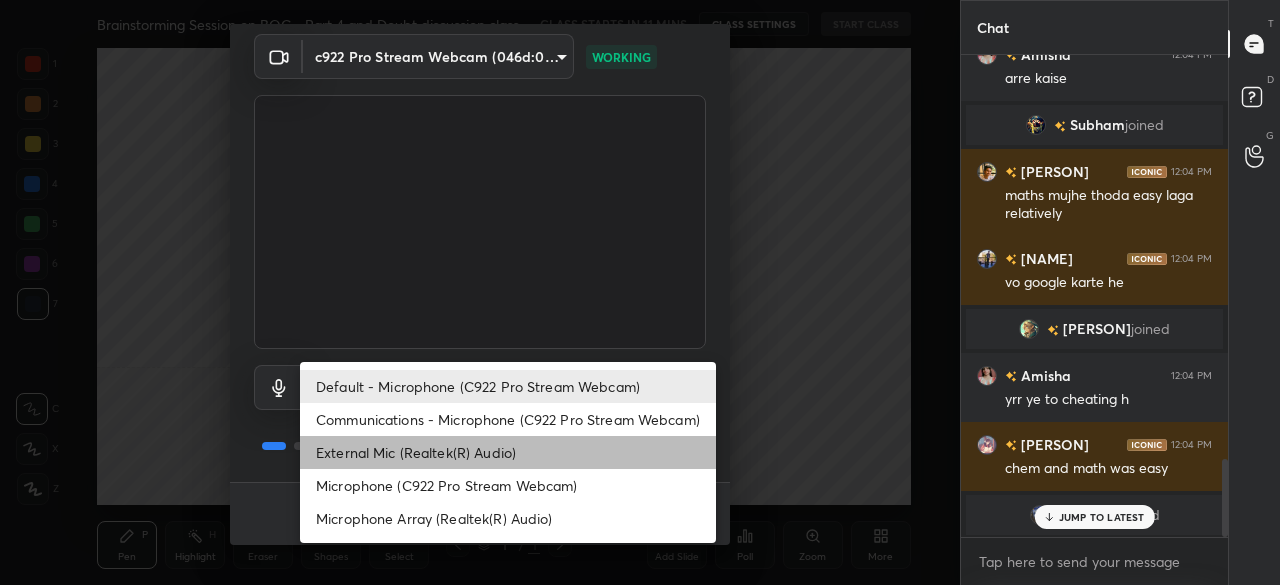 click on "External Mic (Realtek(R) Audio)" at bounding box center [508, 452] 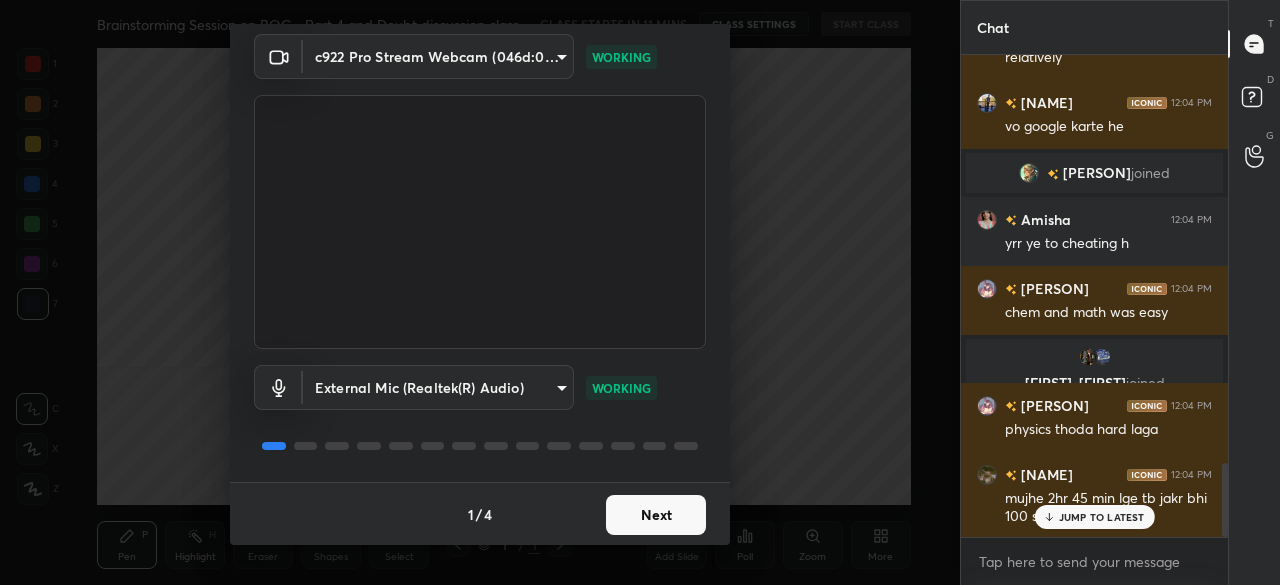 click on "Next" at bounding box center (656, 515) 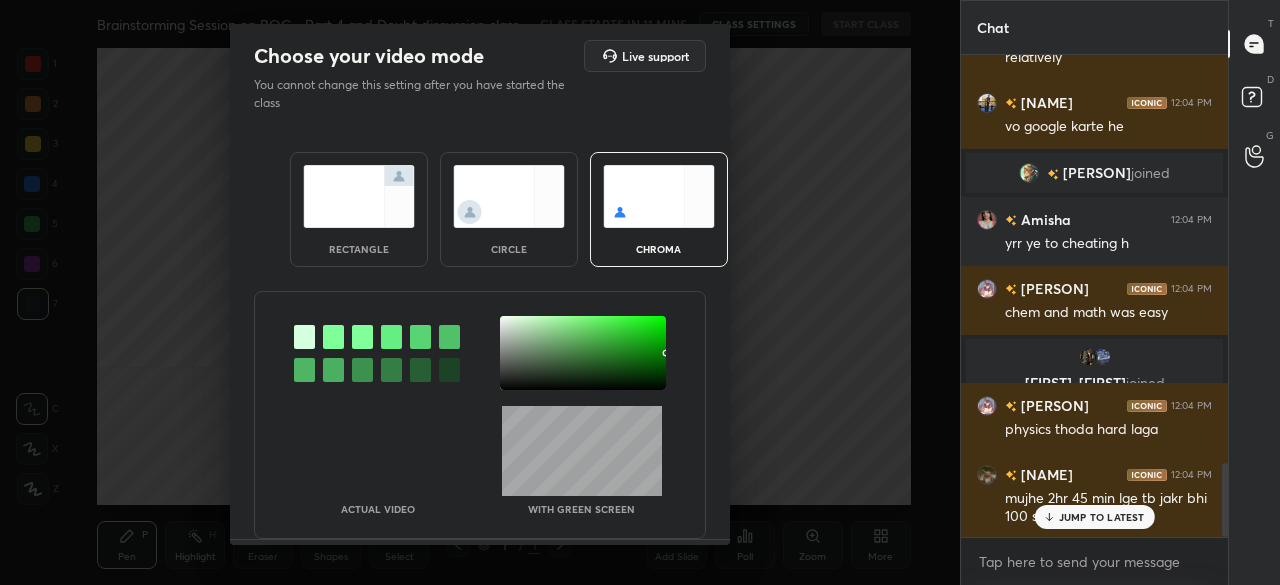 click at bounding box center (359, 196) 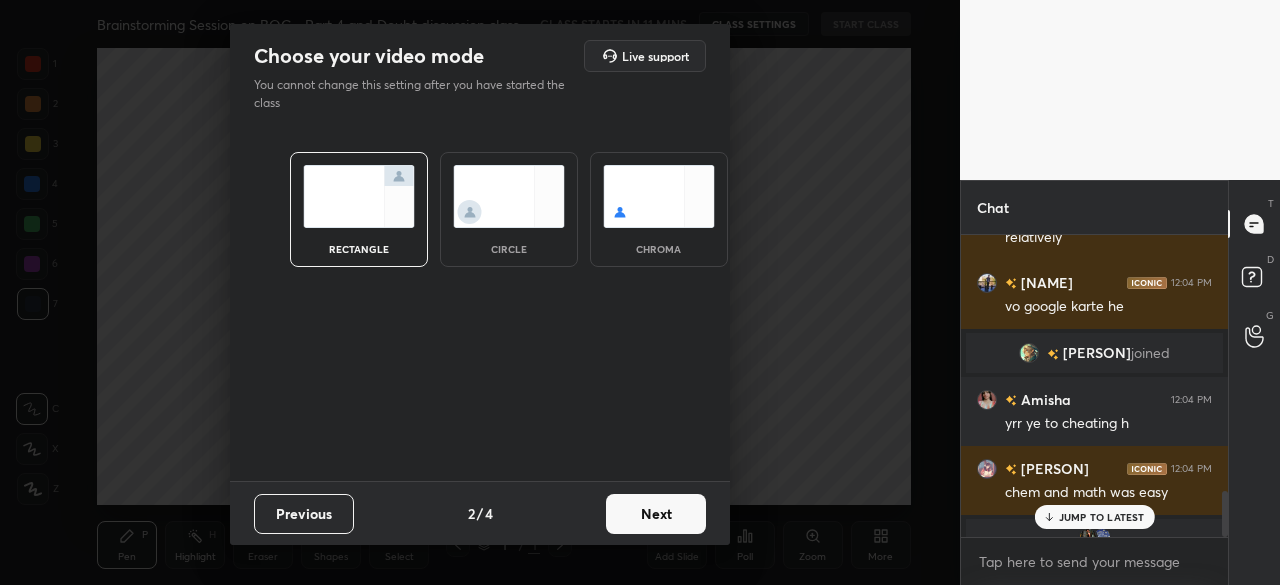scroll, scrollTop: 296, scrollLeft: 261, axis: both 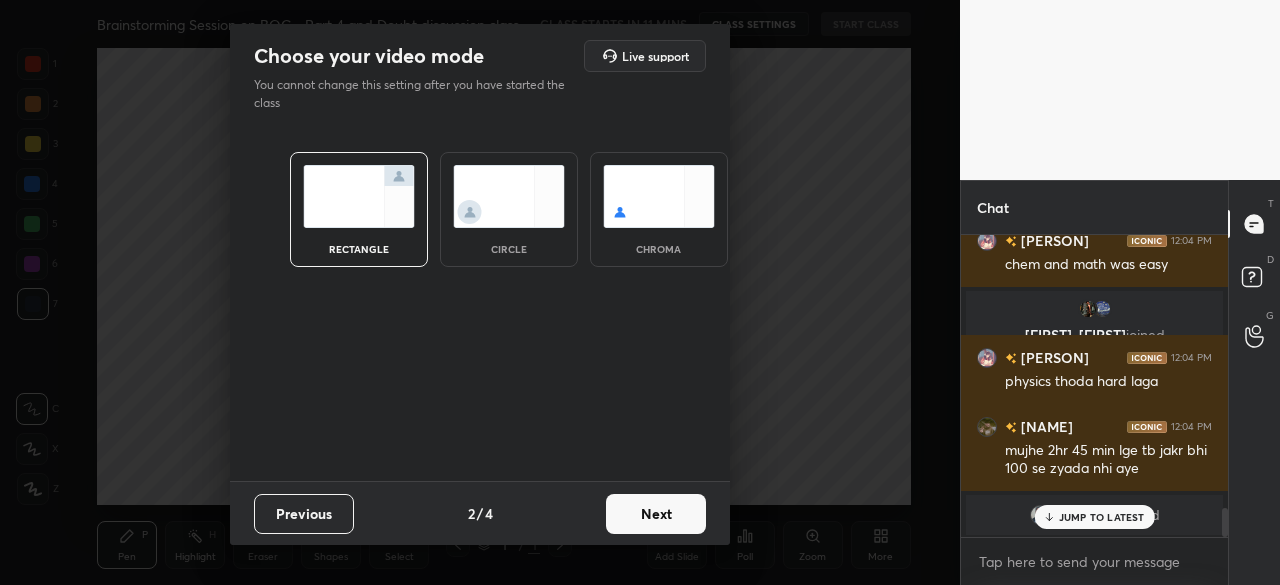 click on "Next" at bounding box center (656, 514) 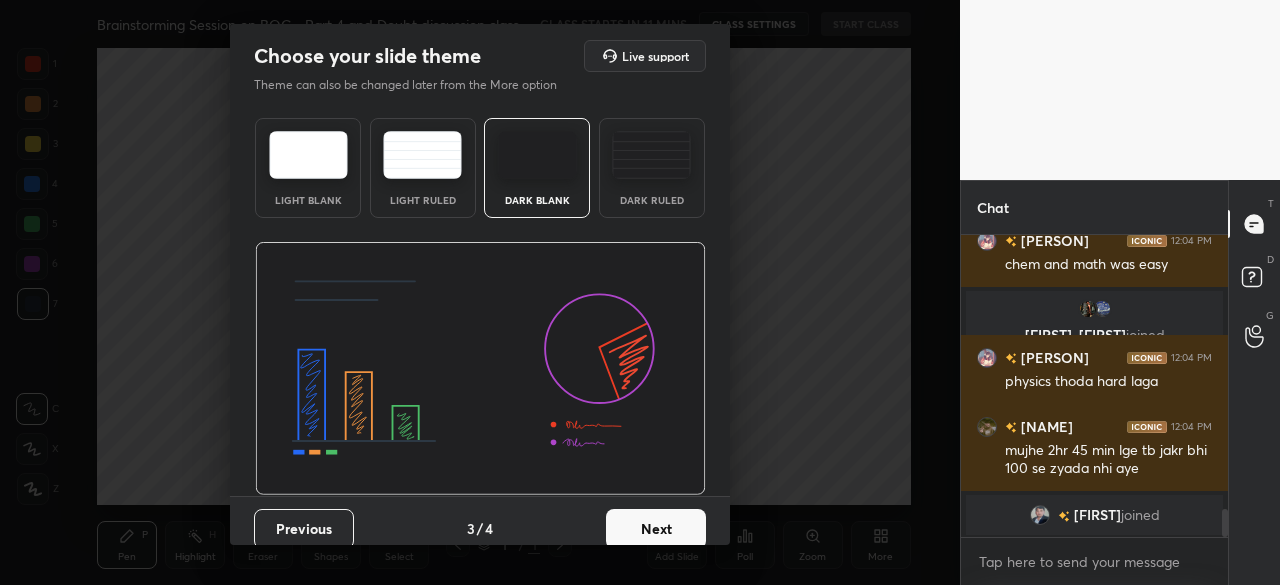 scroll, scrollTop: 2956, scrollLeft: 0, axis: vertical 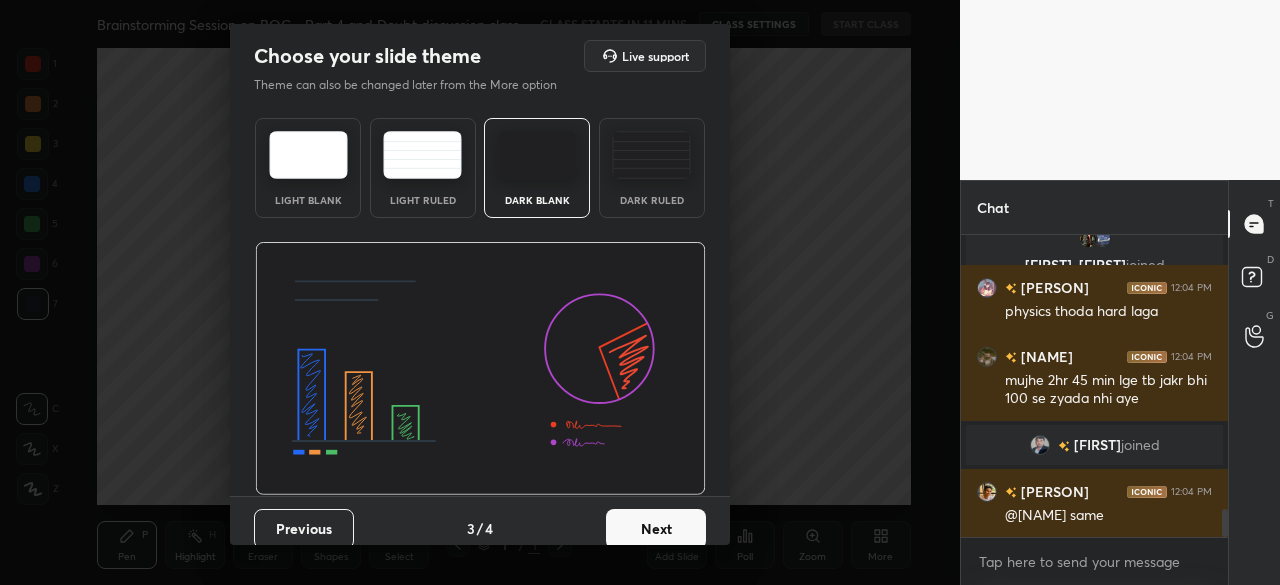 click at bounding box center [537, 155] 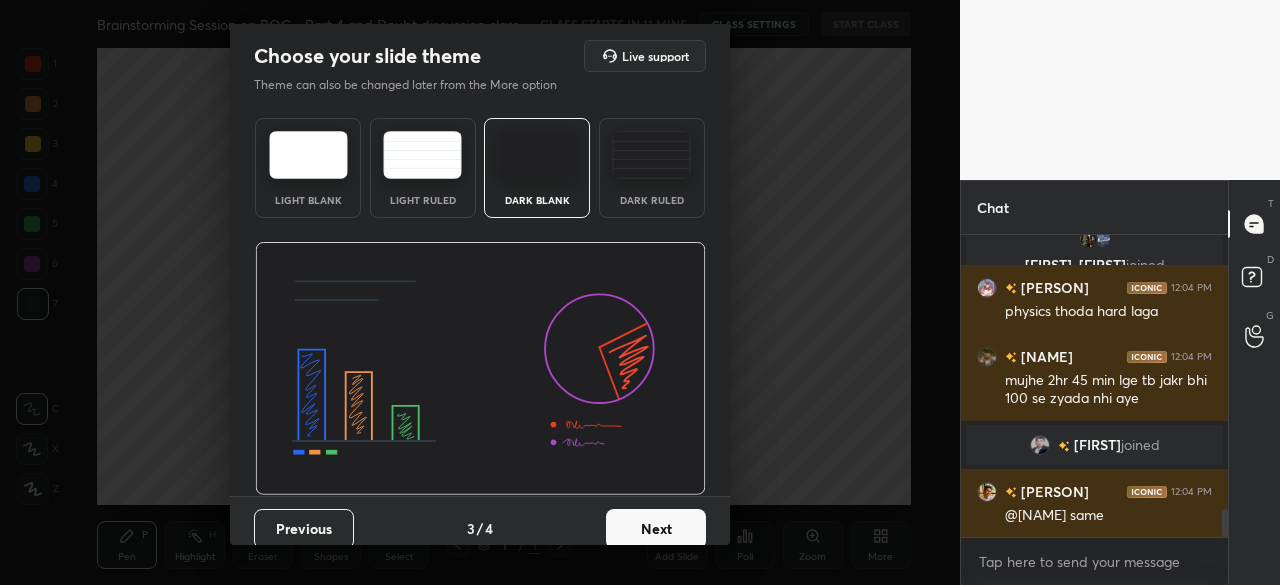 click on "Next" at bounding box center (656, 529) 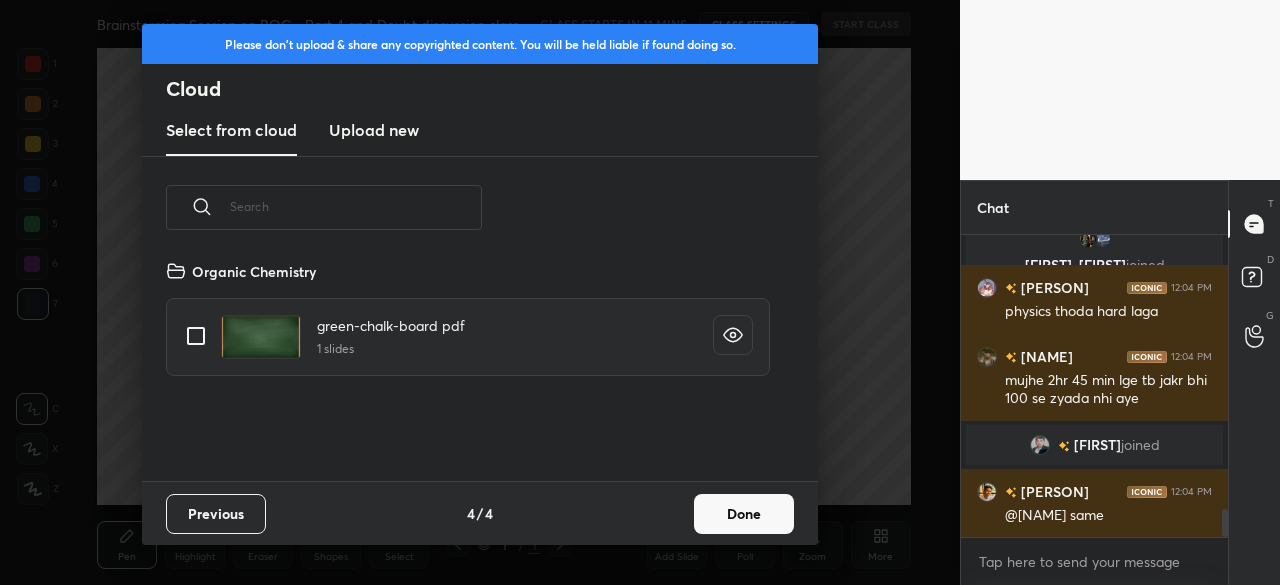 scroll, scrollTop: 6, scrollLeft: 11, axis: both 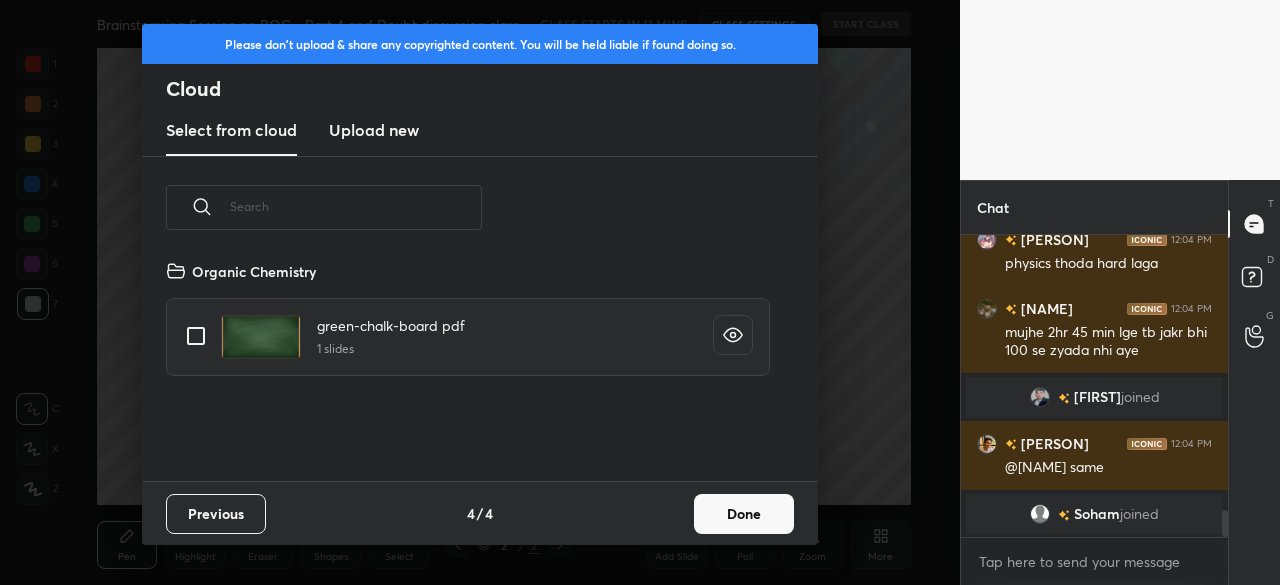 click on "Upload new" at bounding box center (374, 130) 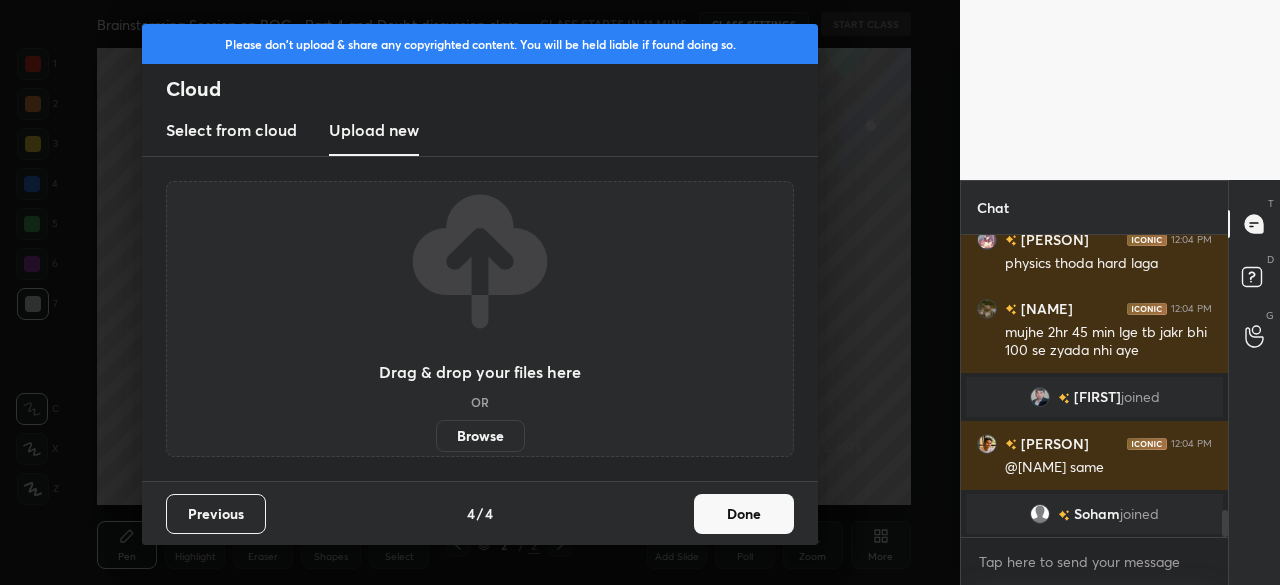 click on "Browse" at bounding box center [480, 436] 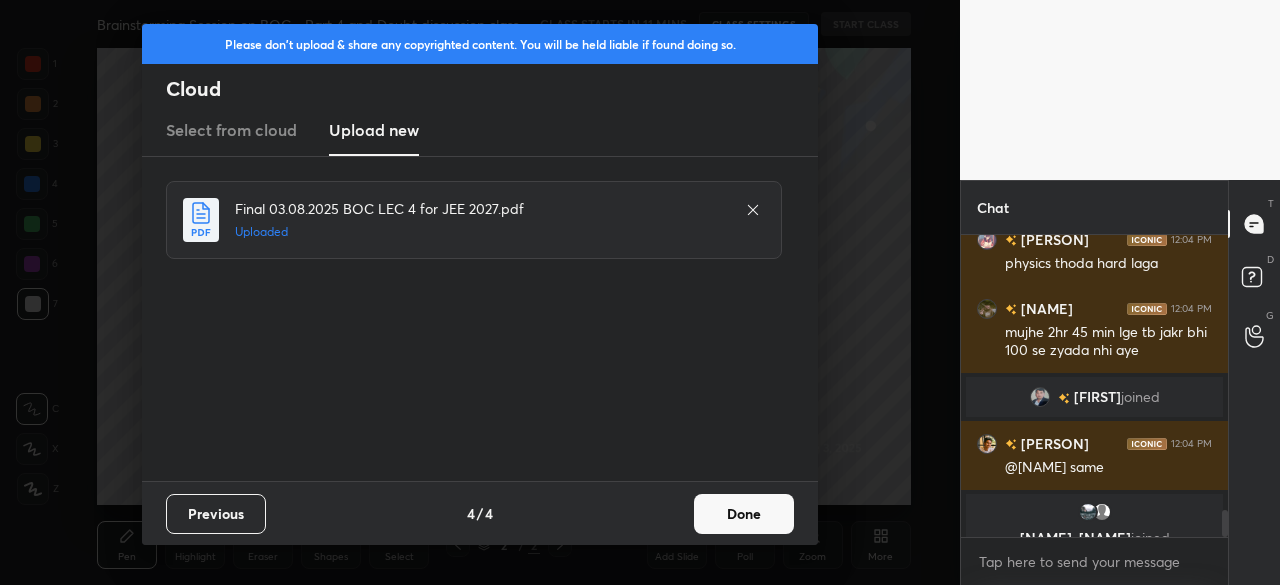 scroll, scrollTop: 3052, scrollLeft: 0, axis: vertical 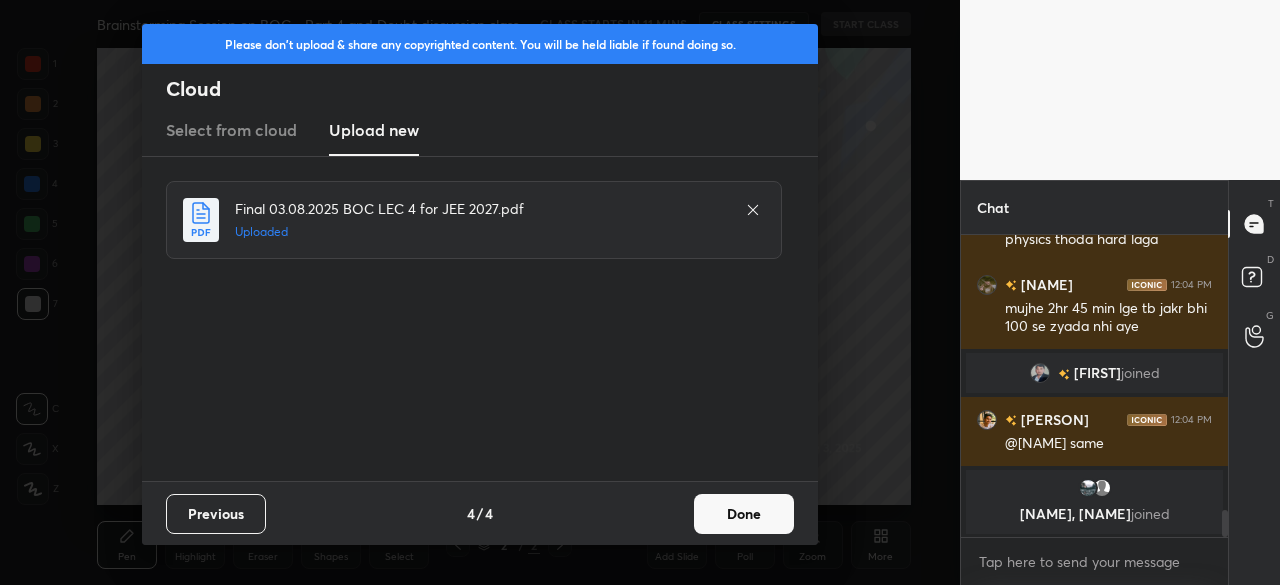 click on "Done" at bounding box center (744, 514) 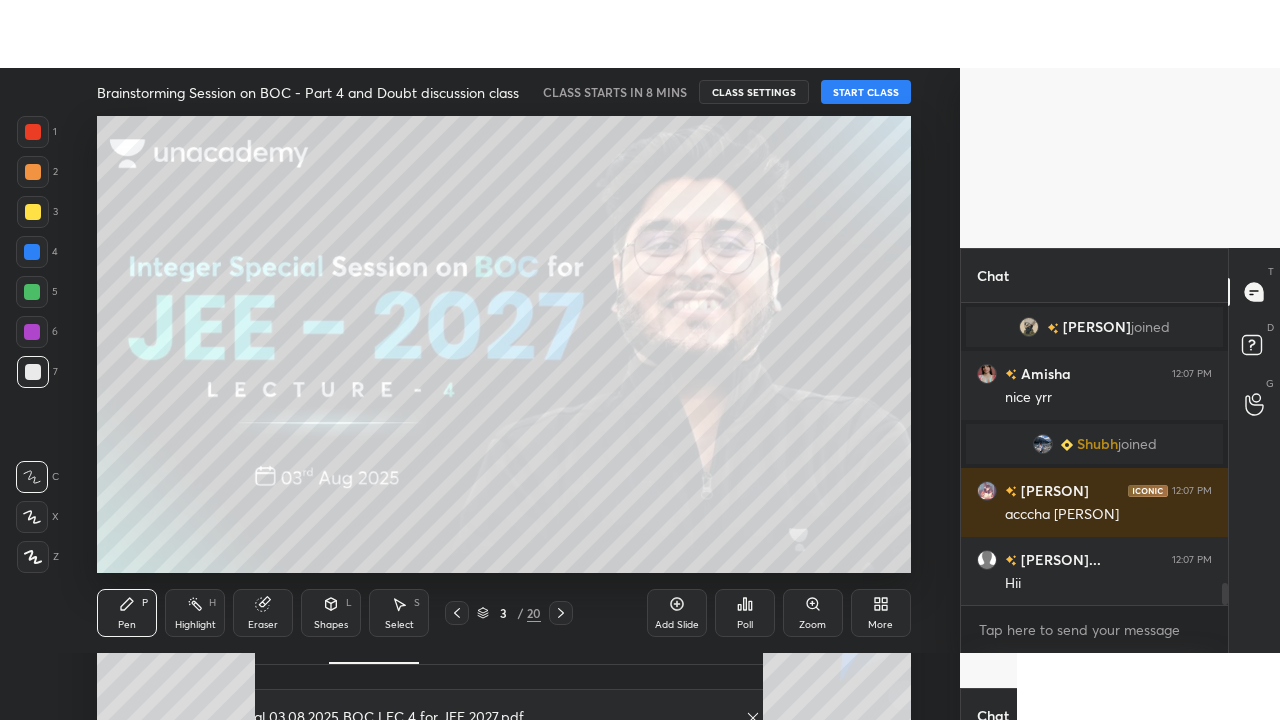 scroll, scrollTop: 3844, scrollLeft: 0, axis: vertical 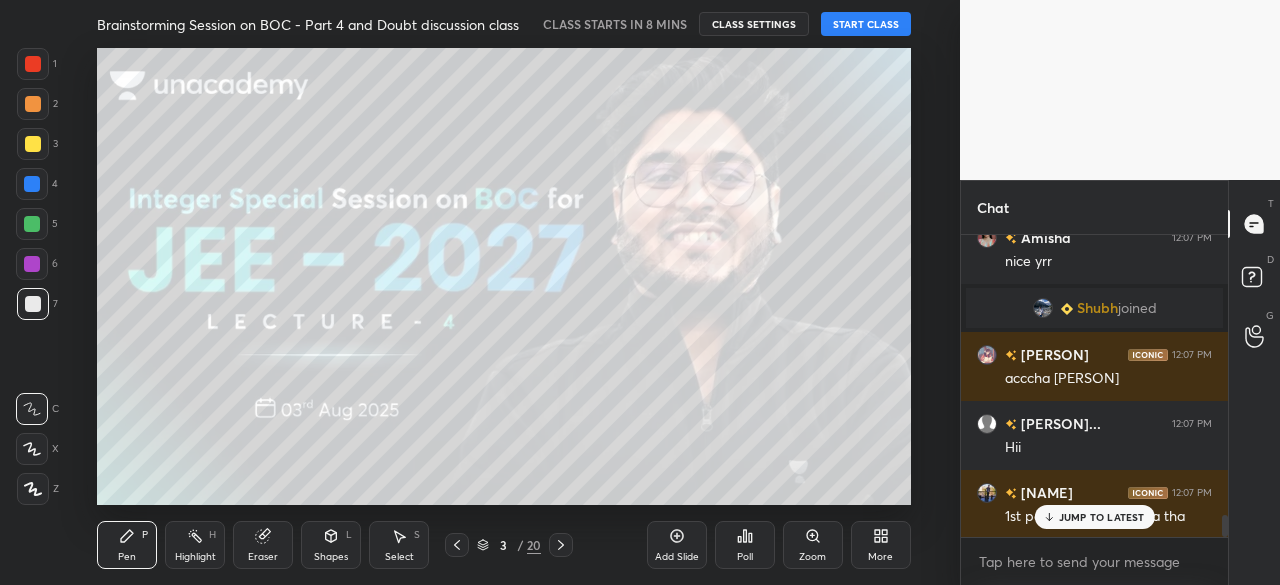 click on "JUMP TO LATEST" at bounding box center [1102, 517] 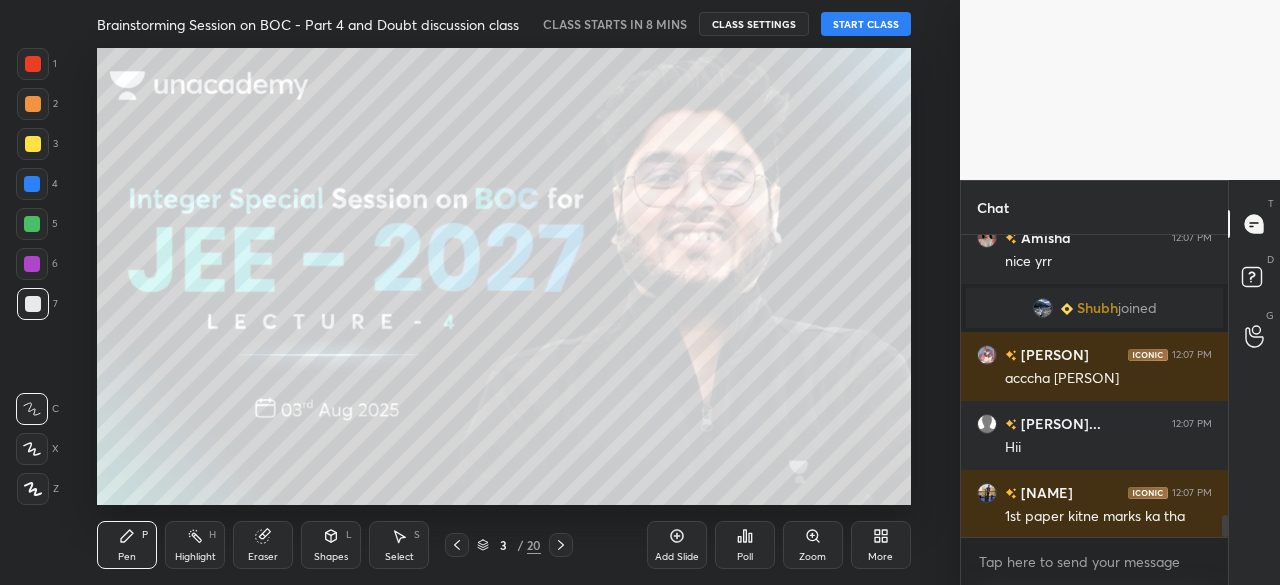 click on "More" at bounding box center [881, 545] 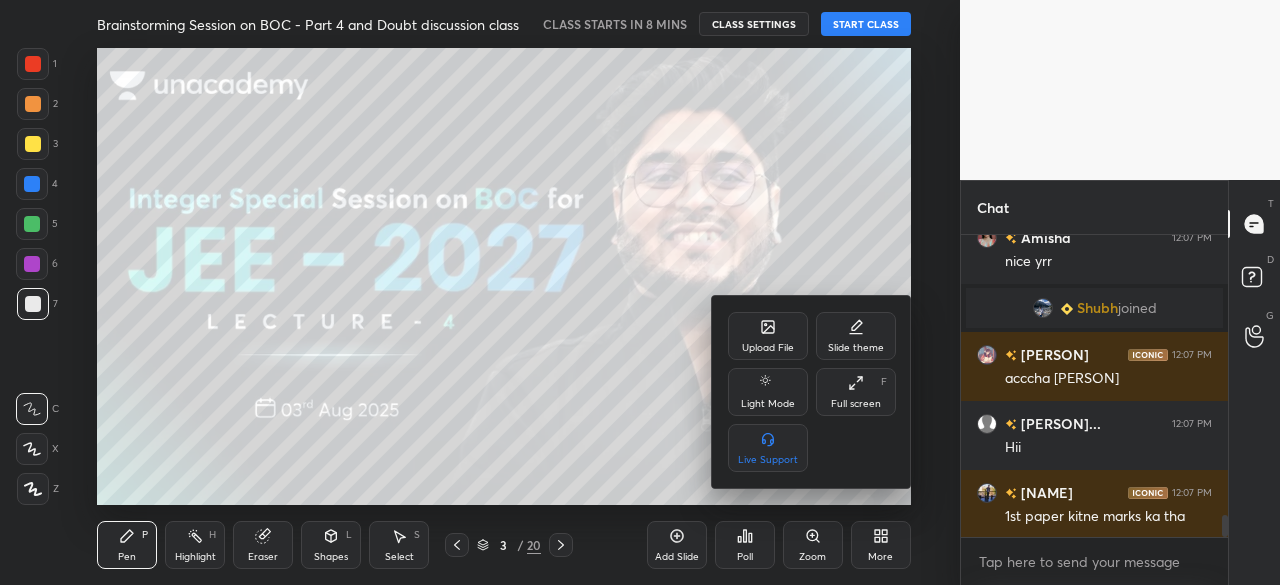 click on "Full screen" at bounding box center [856, 404] 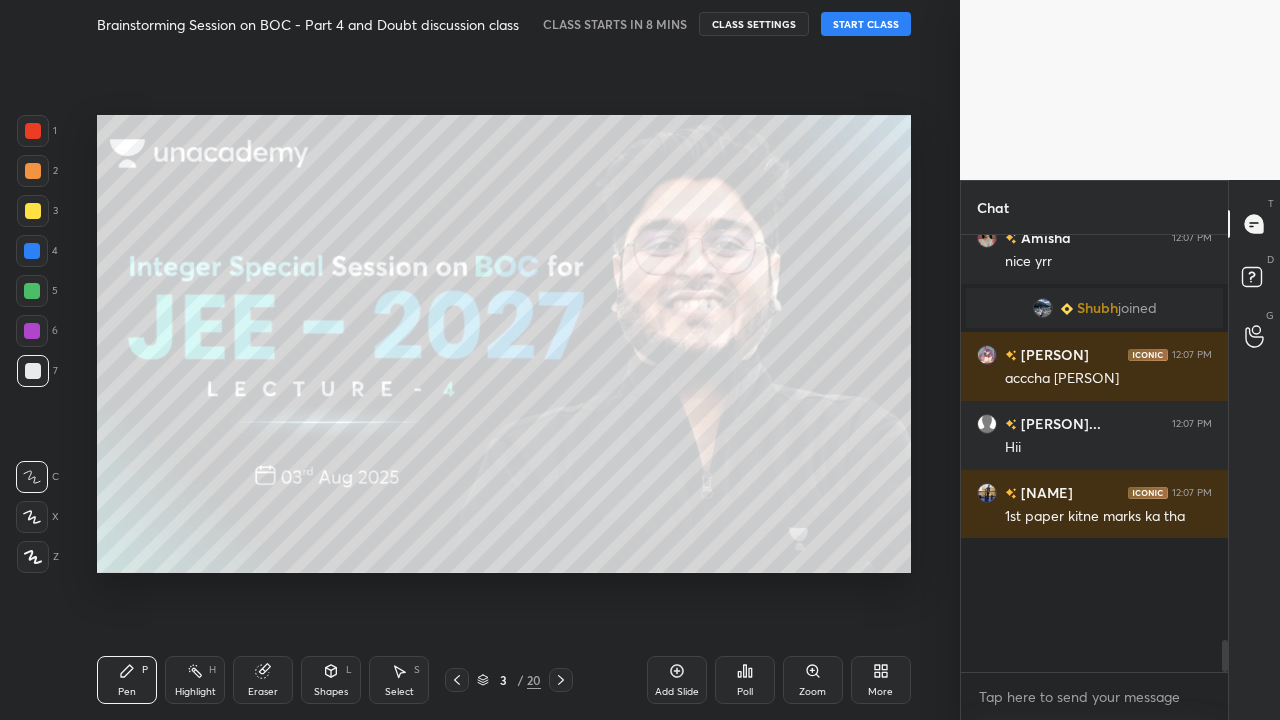 scroll, scrollTop: 99408, scrollLeft: 99120, axis: both 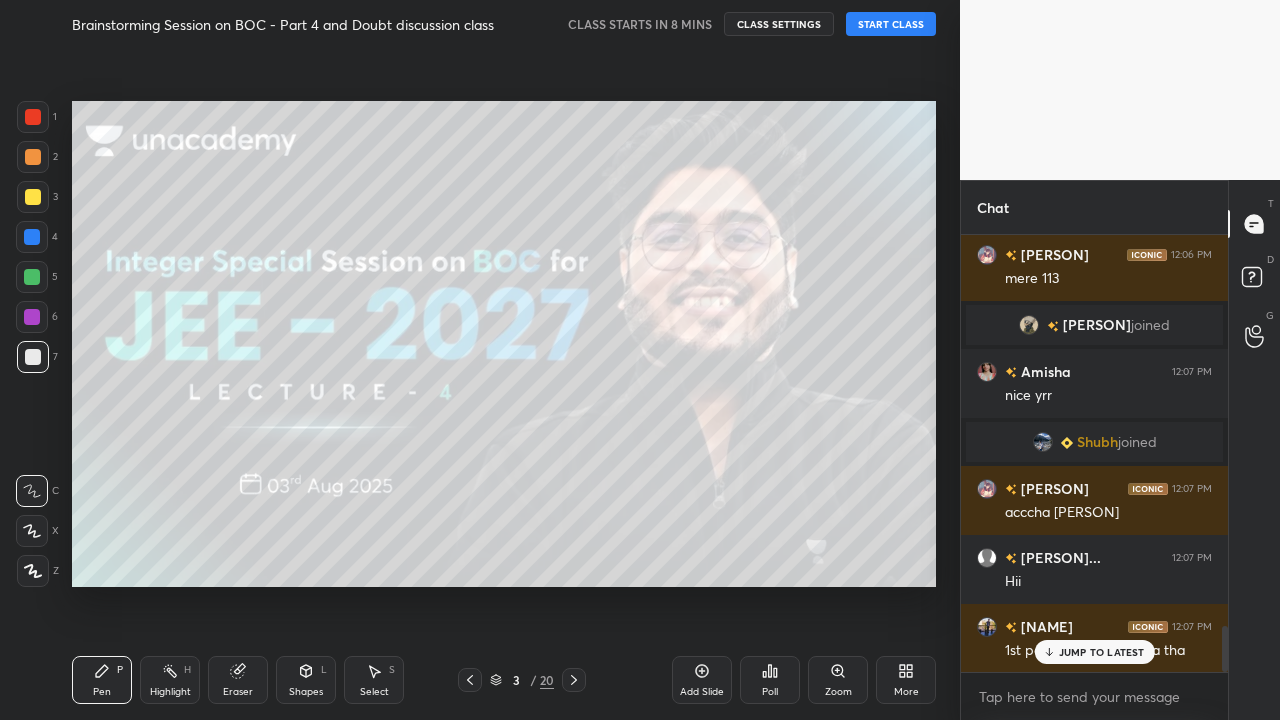 click on "JUMP TO LATEST" at bounding box center [1102, 652] 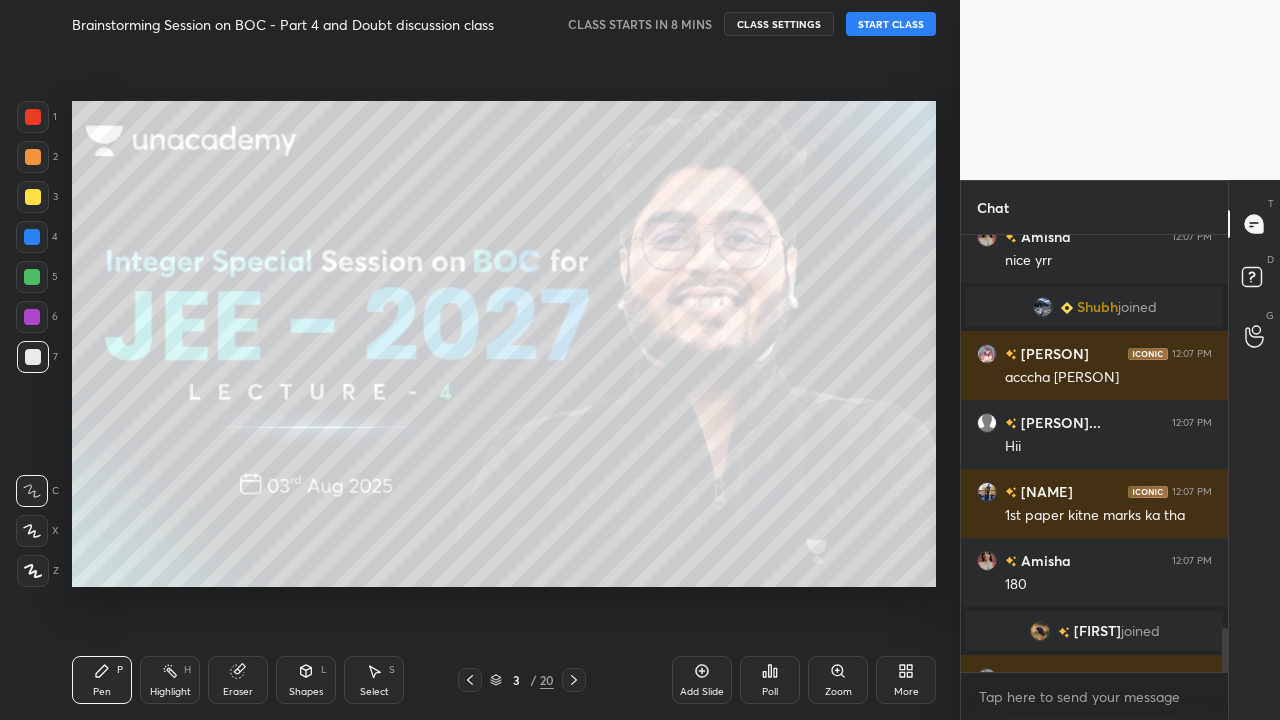 scroll, scrollTop: 3880, scrollLeft: 0, axis: vertical 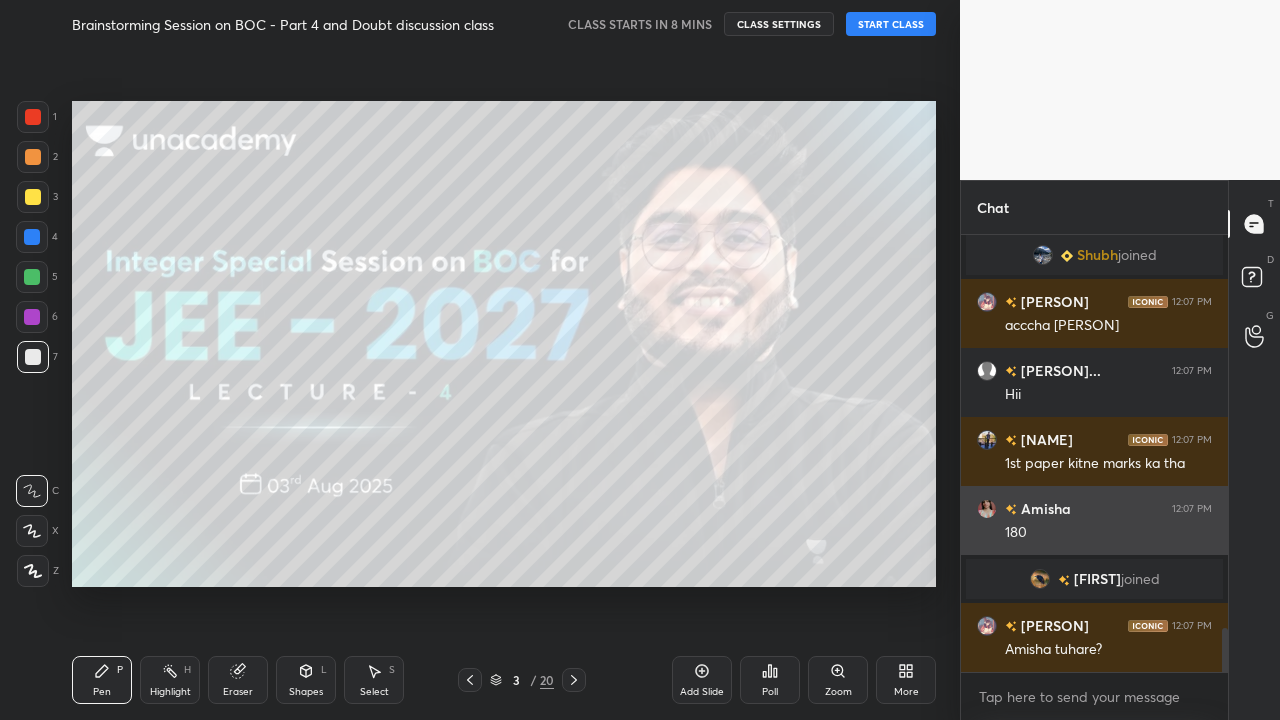 click at bounding box center [987, 509] 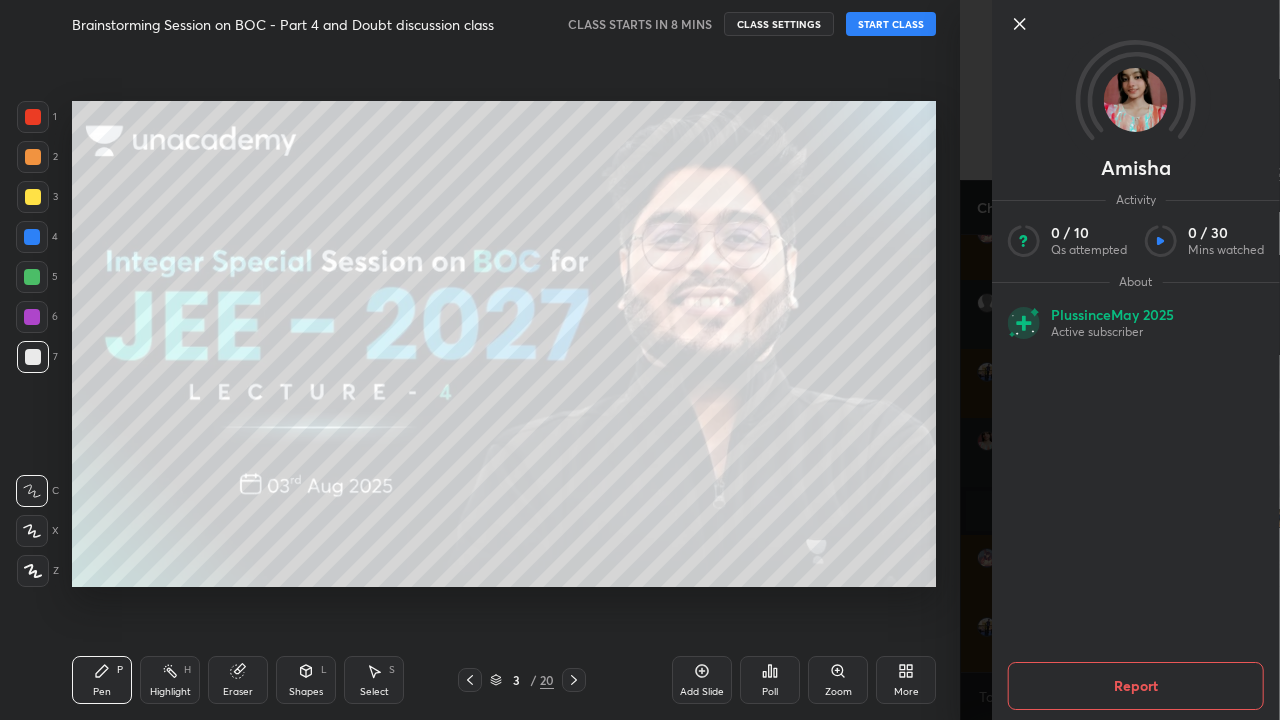 scroll, scrollTop: 3996, scrollLeft: 0, axis: vertical 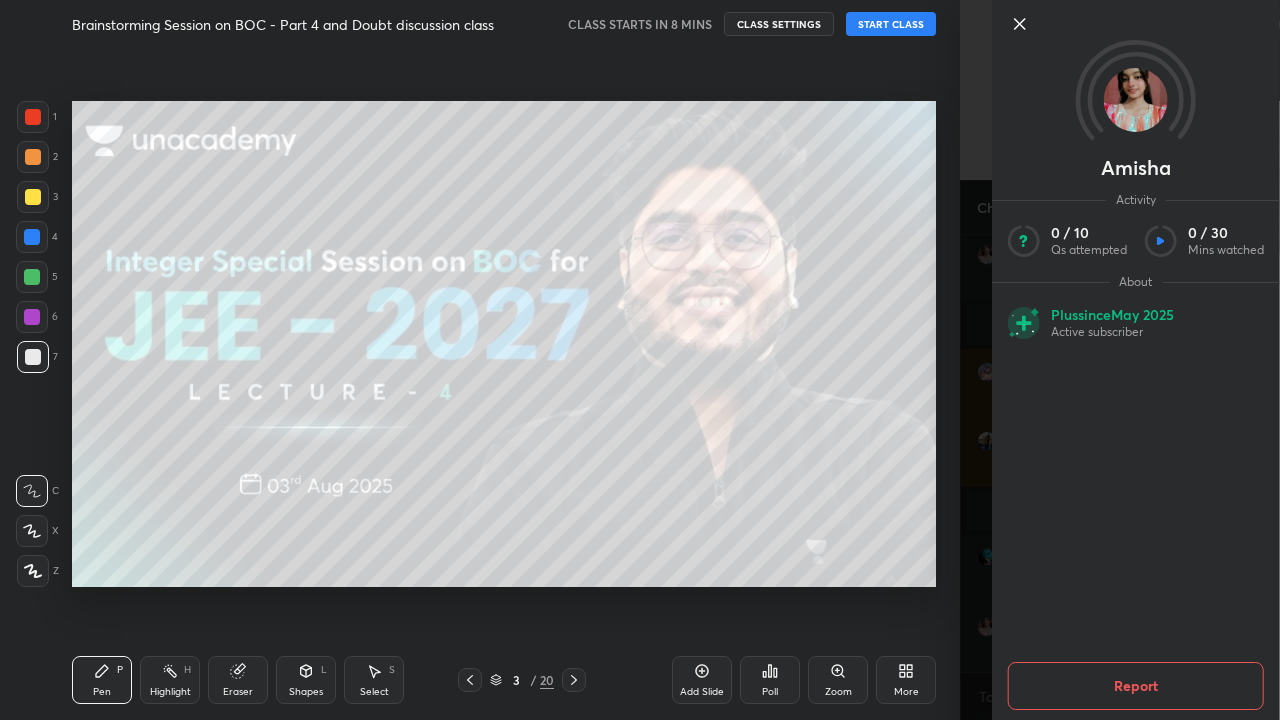 click on "[FIRST] Activity 0 / 10 Qs attempted 0 / 30 Mins watched About Plus since May 2025 Active subscriber Report" at bounding box center (1120, 360) 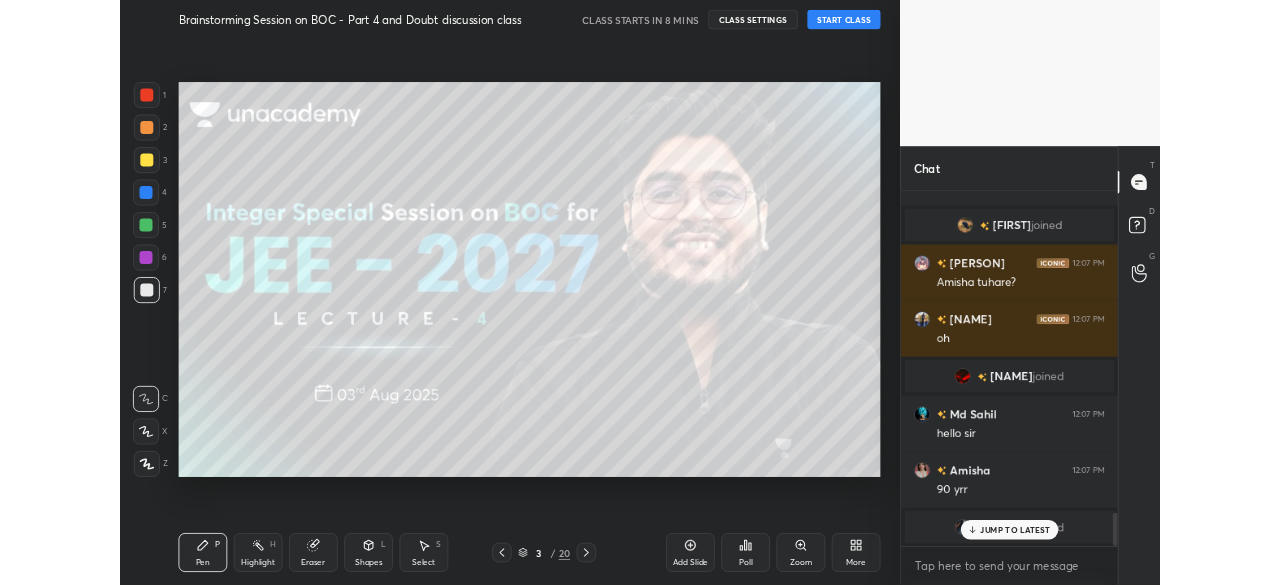 scroll, scrollTop: 4252, scrollLeft: 0, axis: vertical 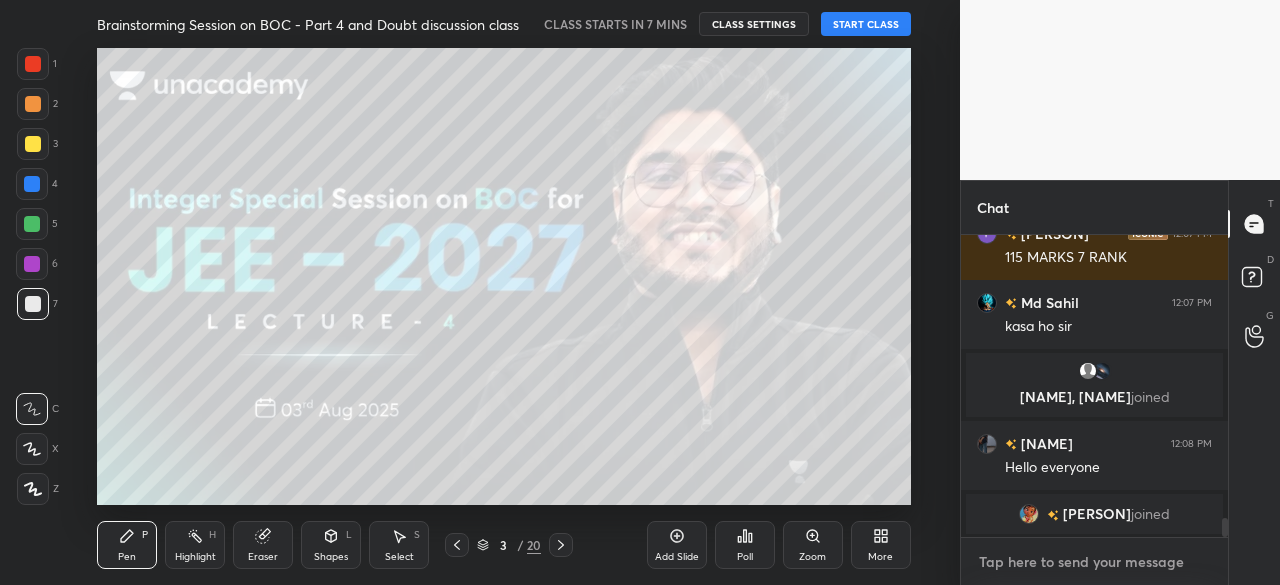 click at bounding box center (1094, 562) 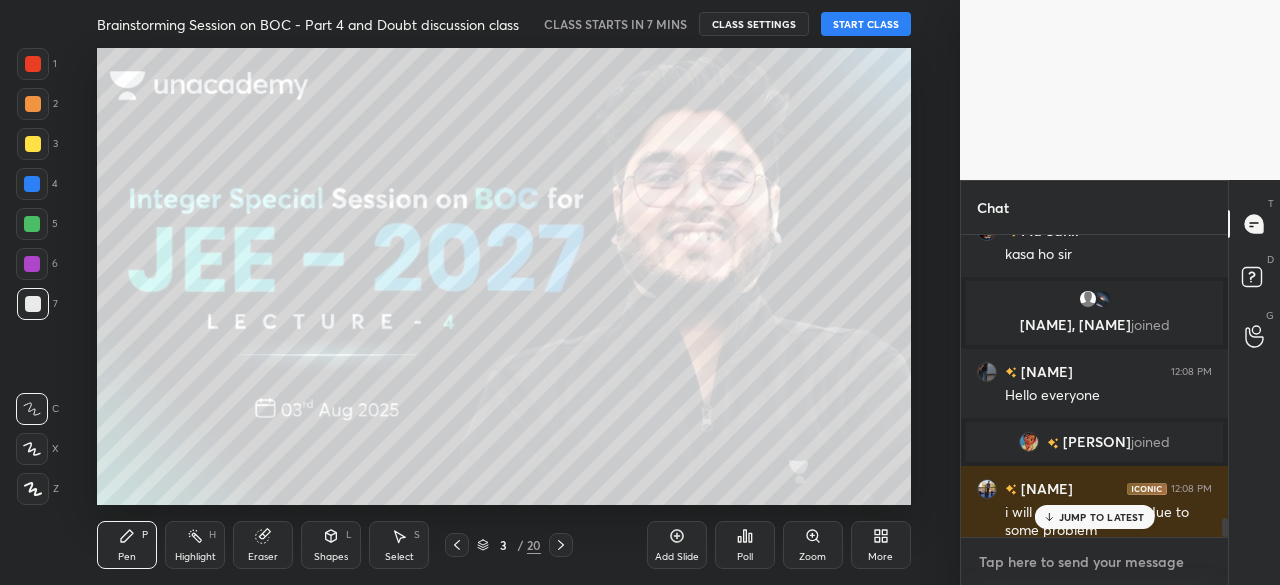 scroll, scrollTop: 4466, scrollLeft: 0, axis: vertical 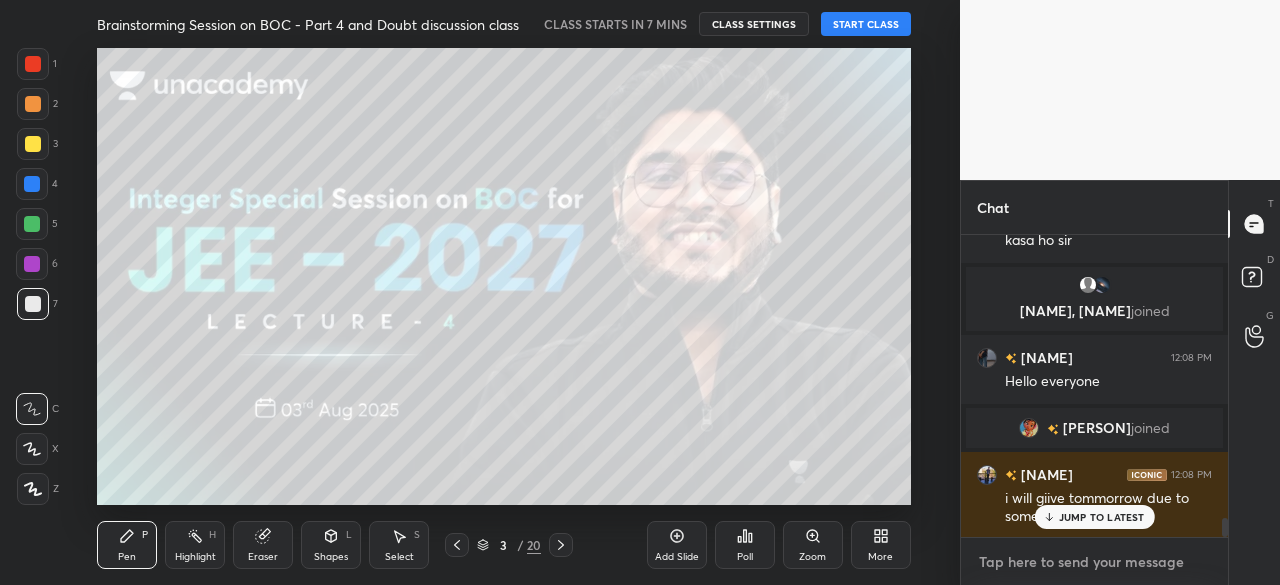 type on "H" 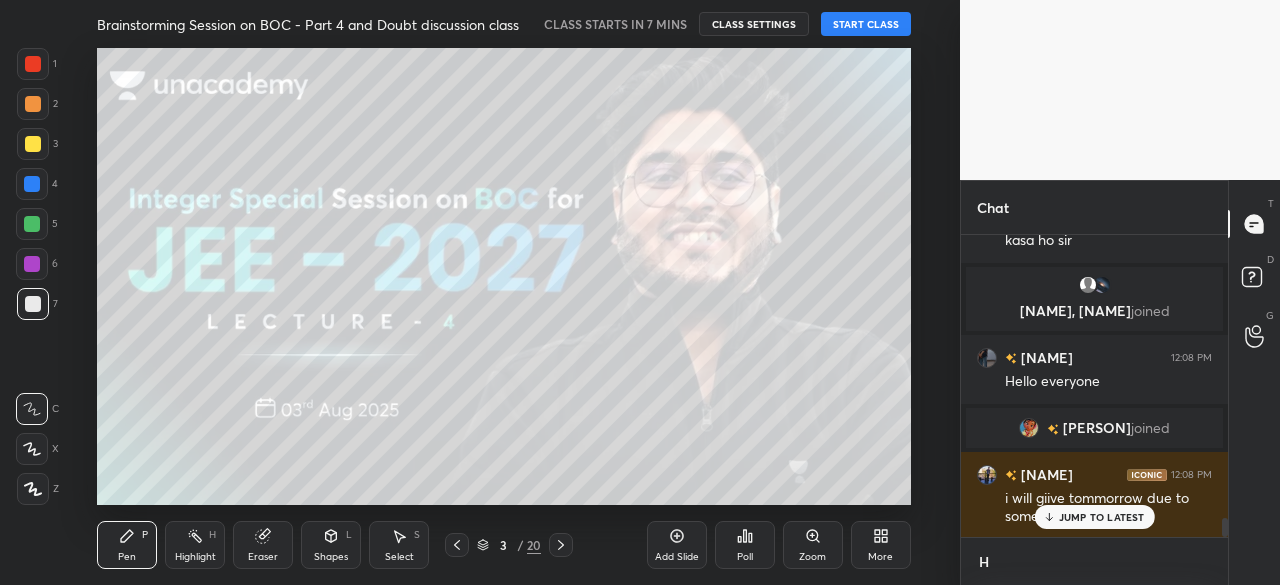 type on "x" 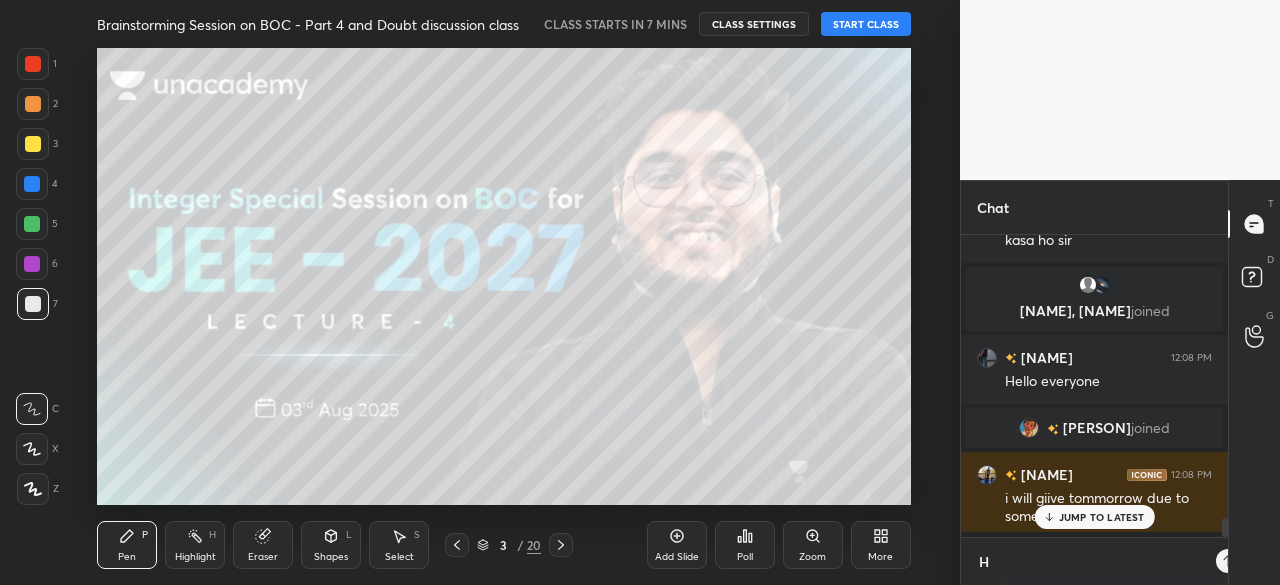 scroll, scrollTop: 290, scrollLeft: 261, axis: both 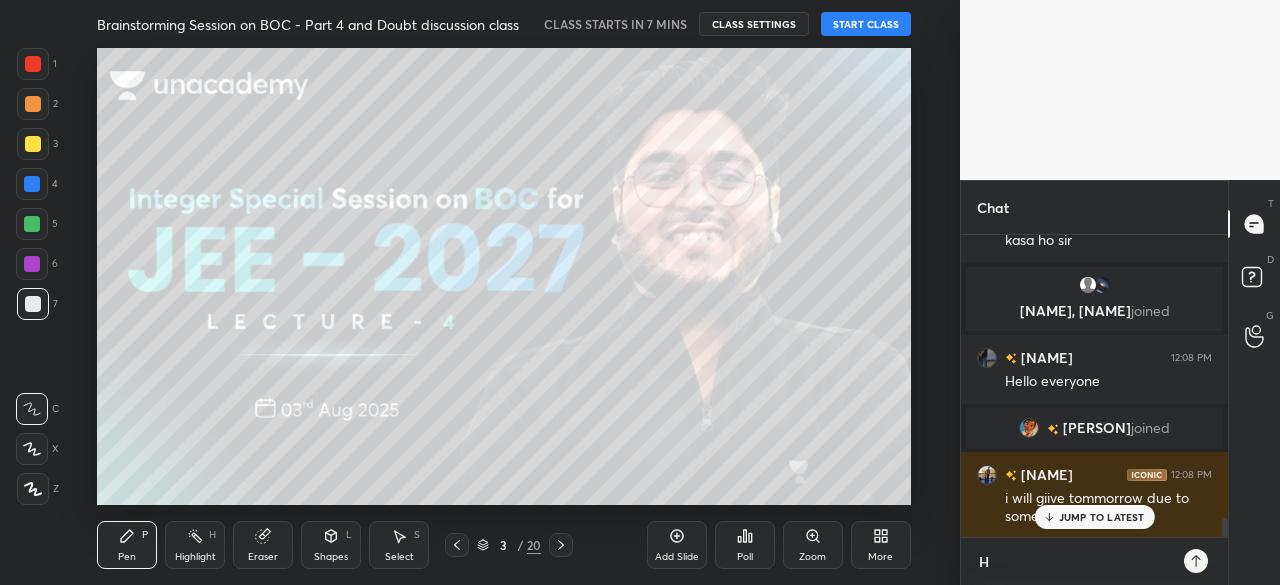 type on "He" 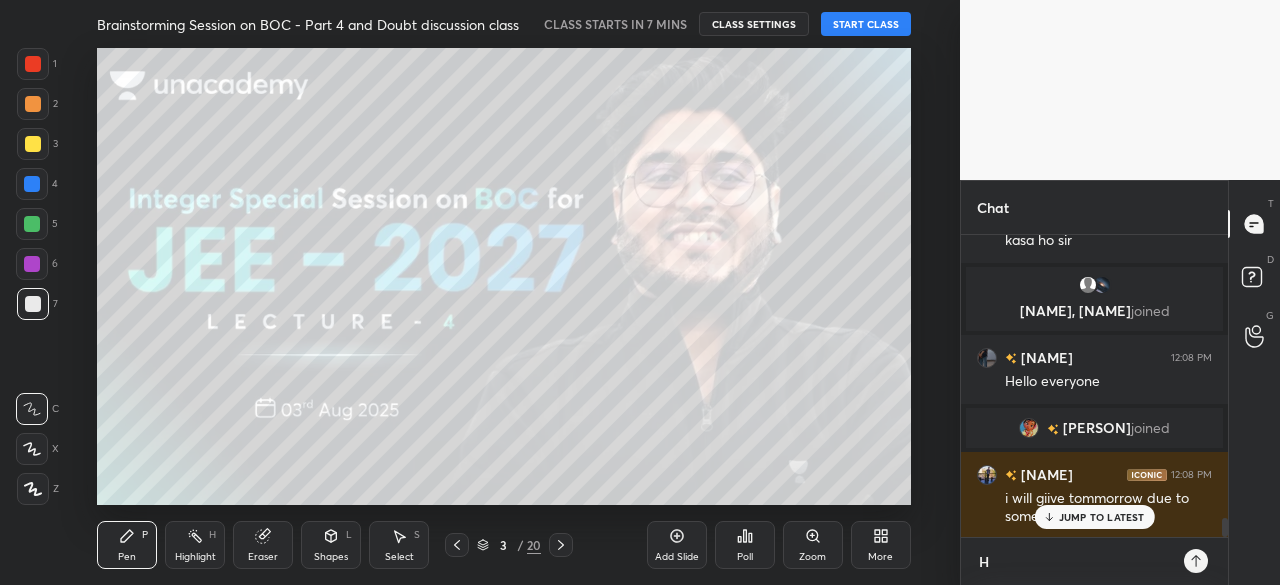 type on "x" 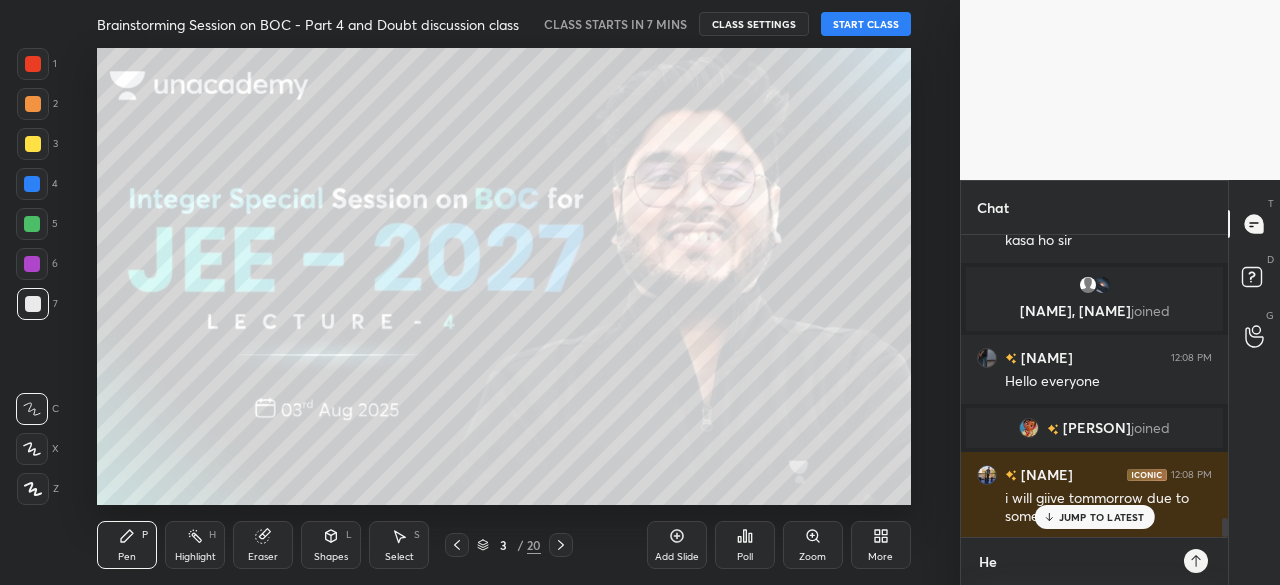 type on "Hel" 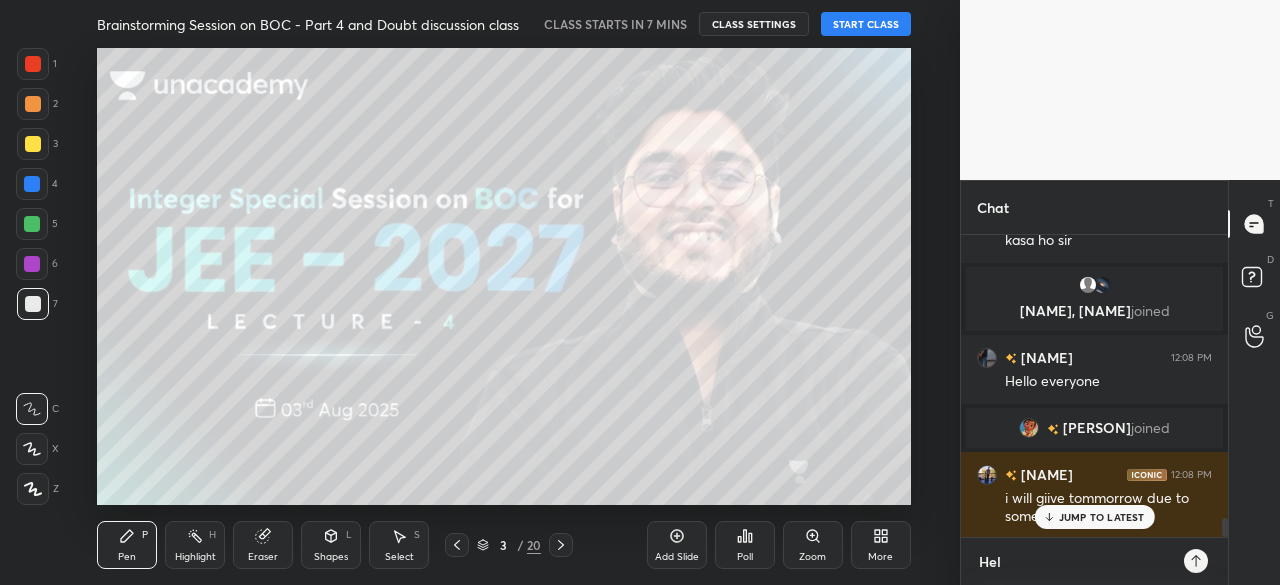 type on "x" 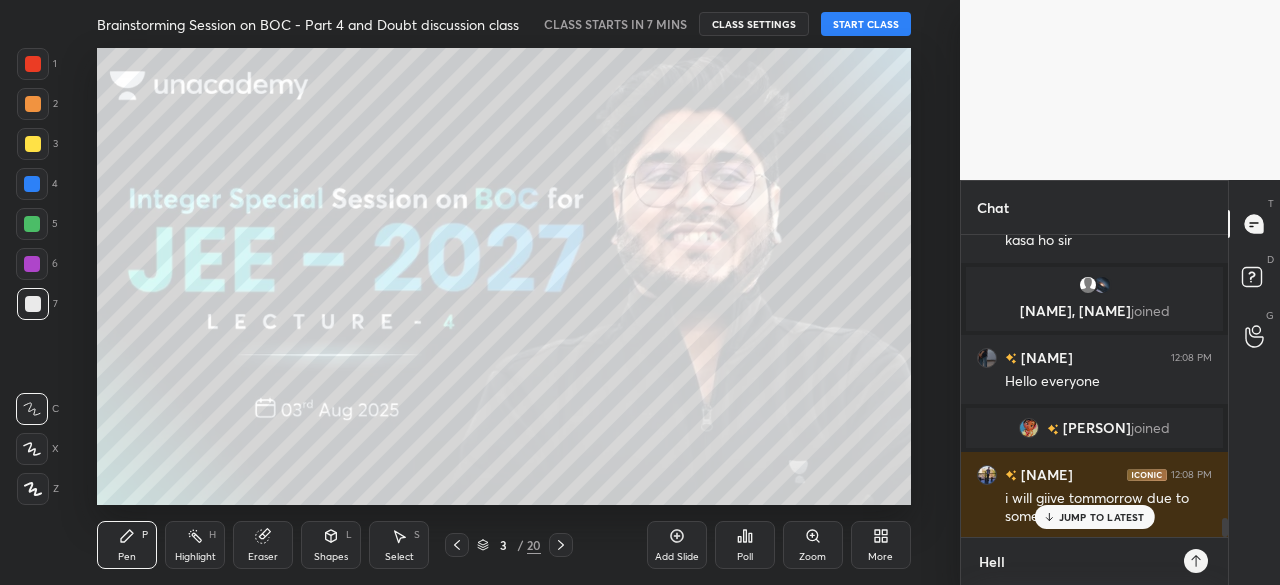 type on "Hello" 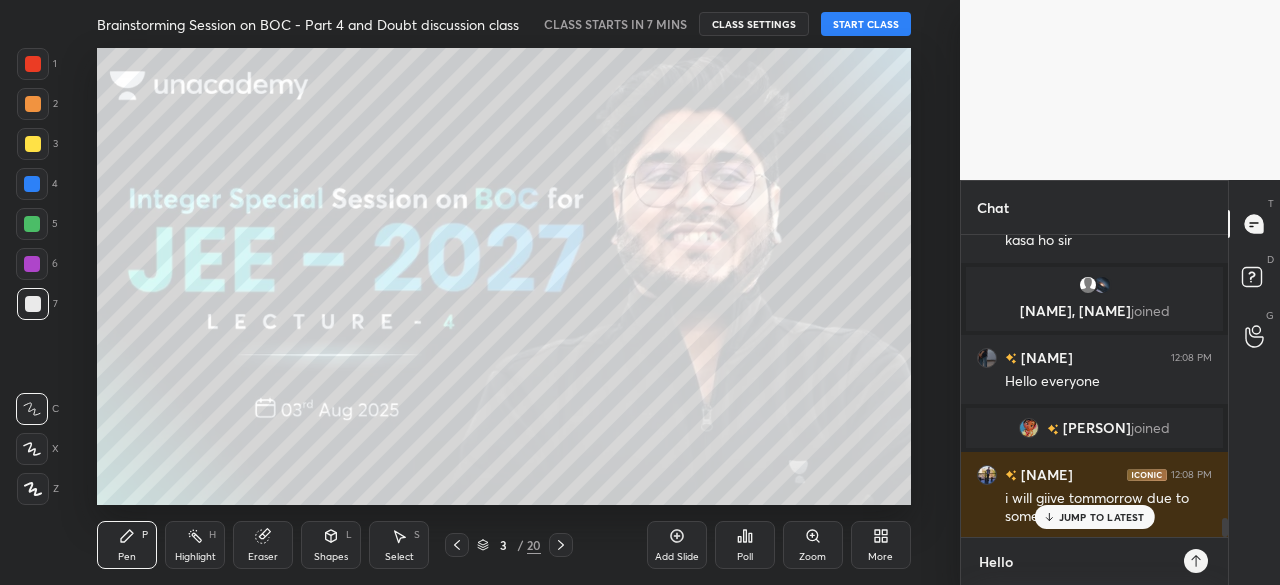 type on "Hello" 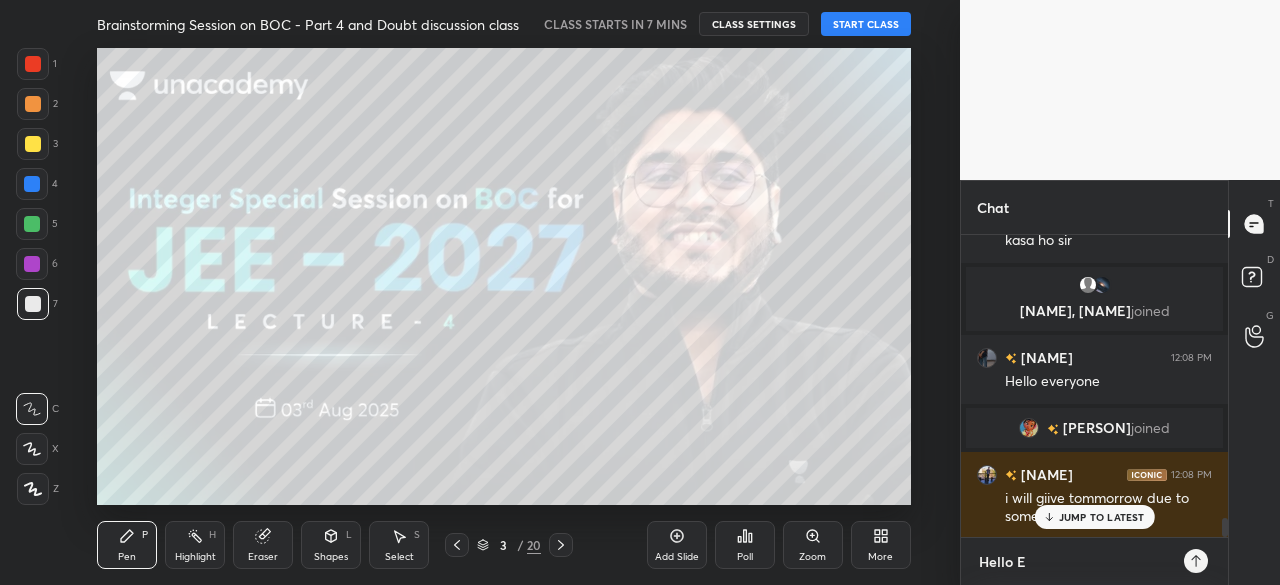 type on "Hello [PERSON]" 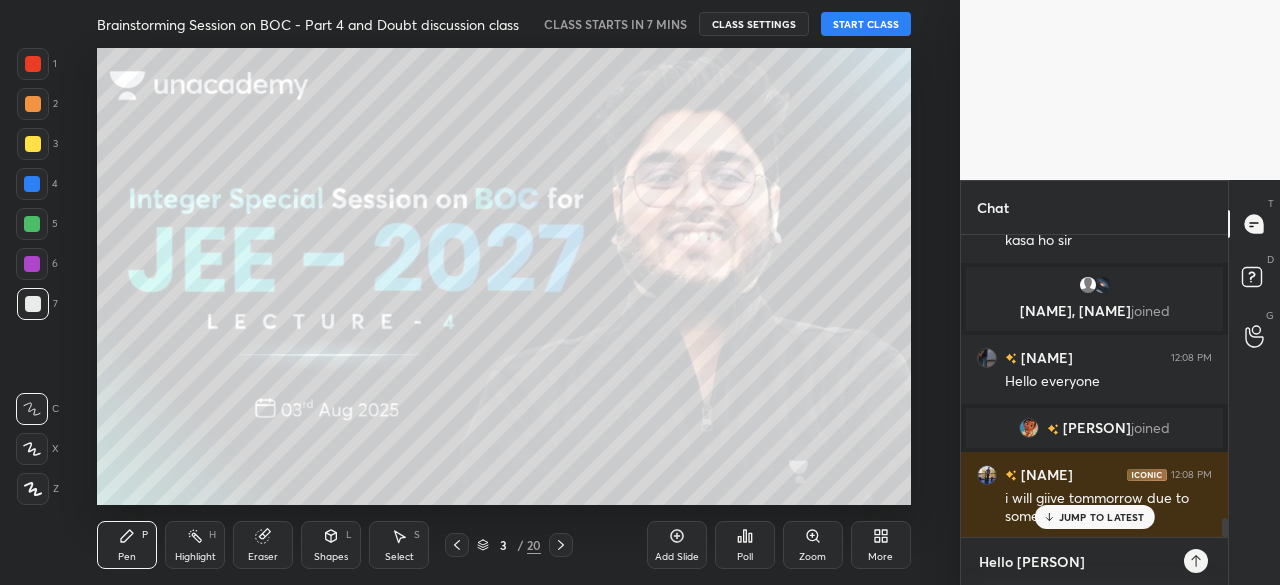 type on "Hello Eve" 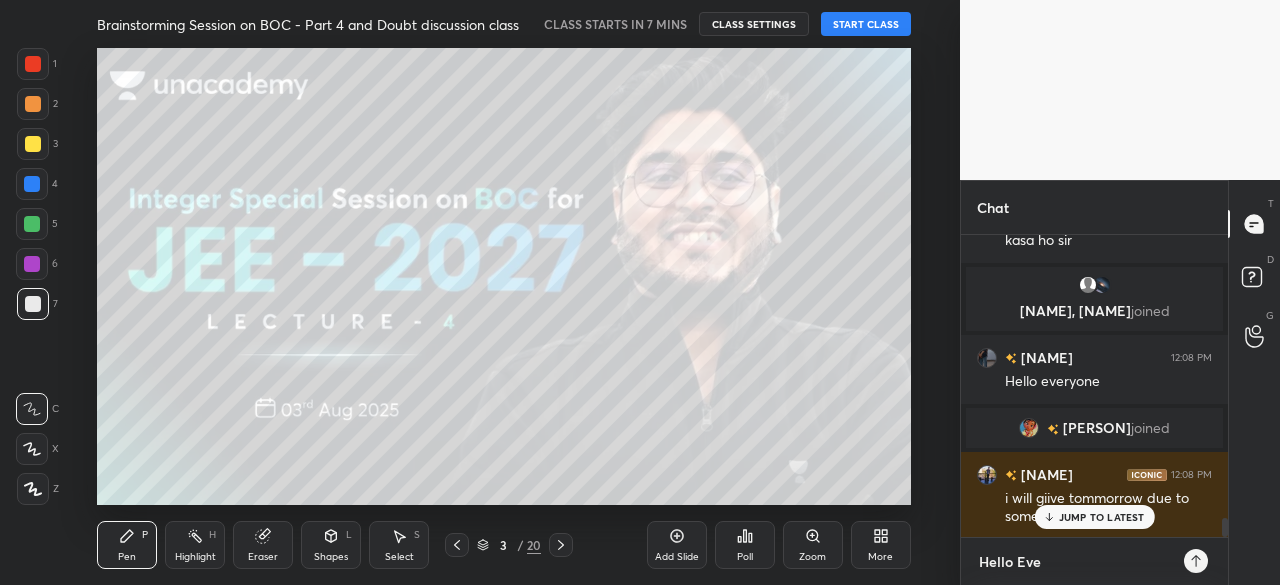 type on "Hello [NAME]" 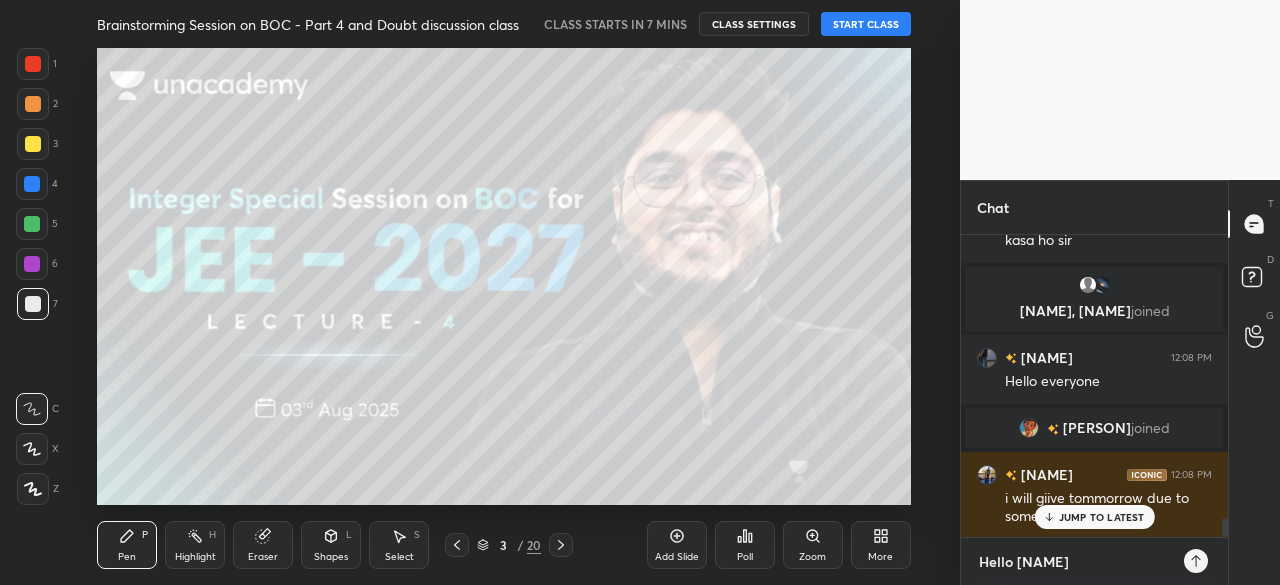 type on "Hello Every" 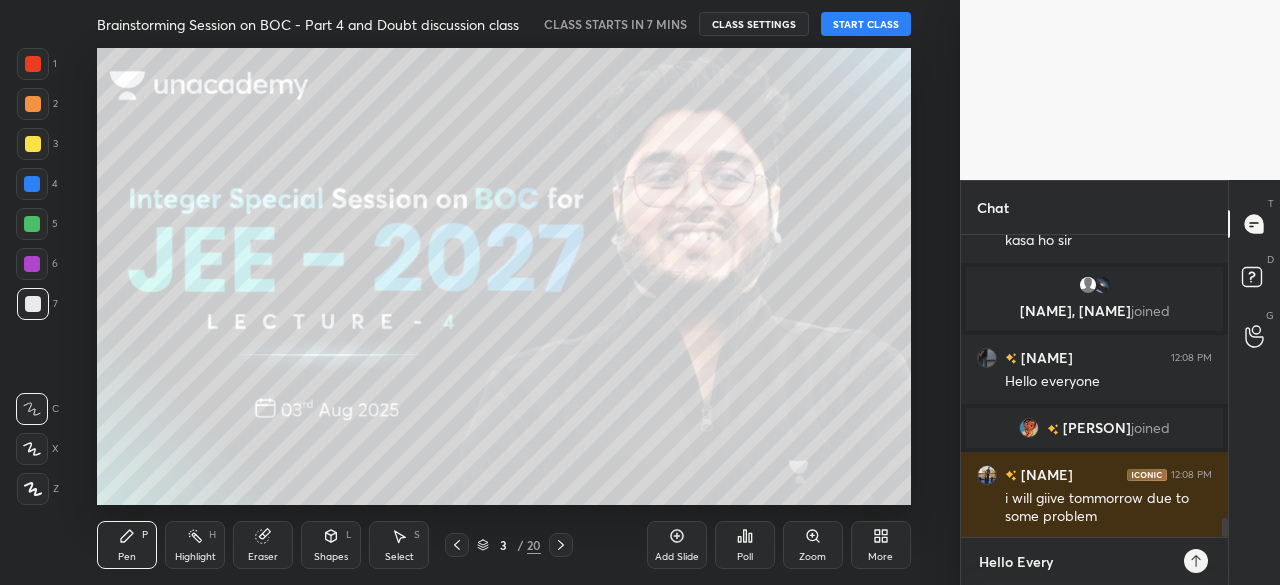 type on "Hello Everyo" 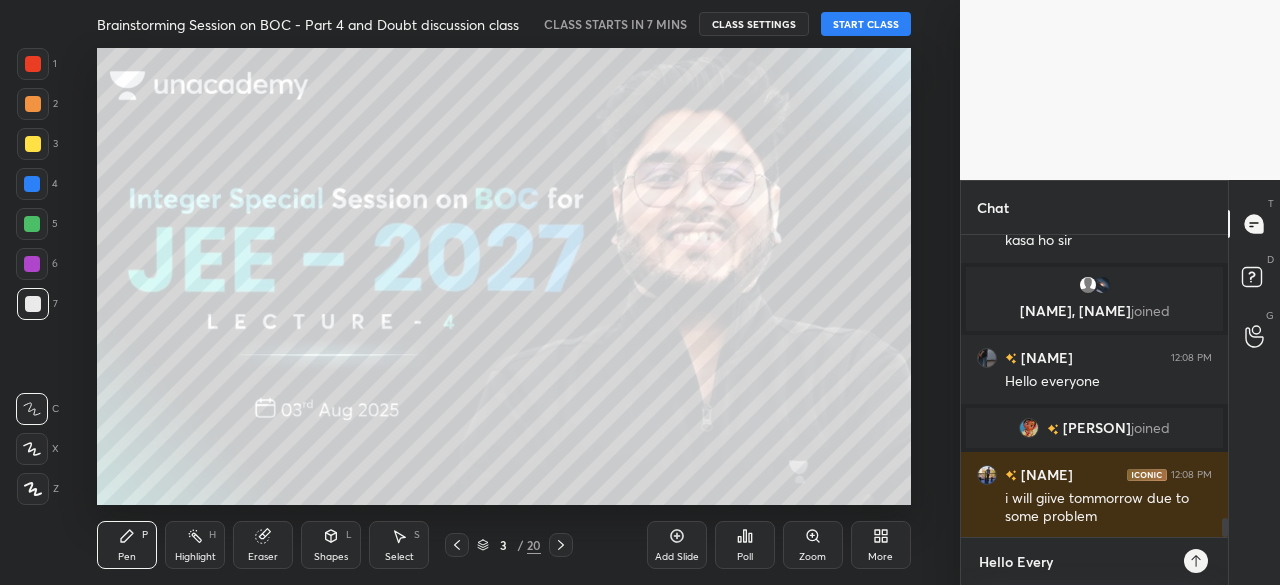 type on "x" 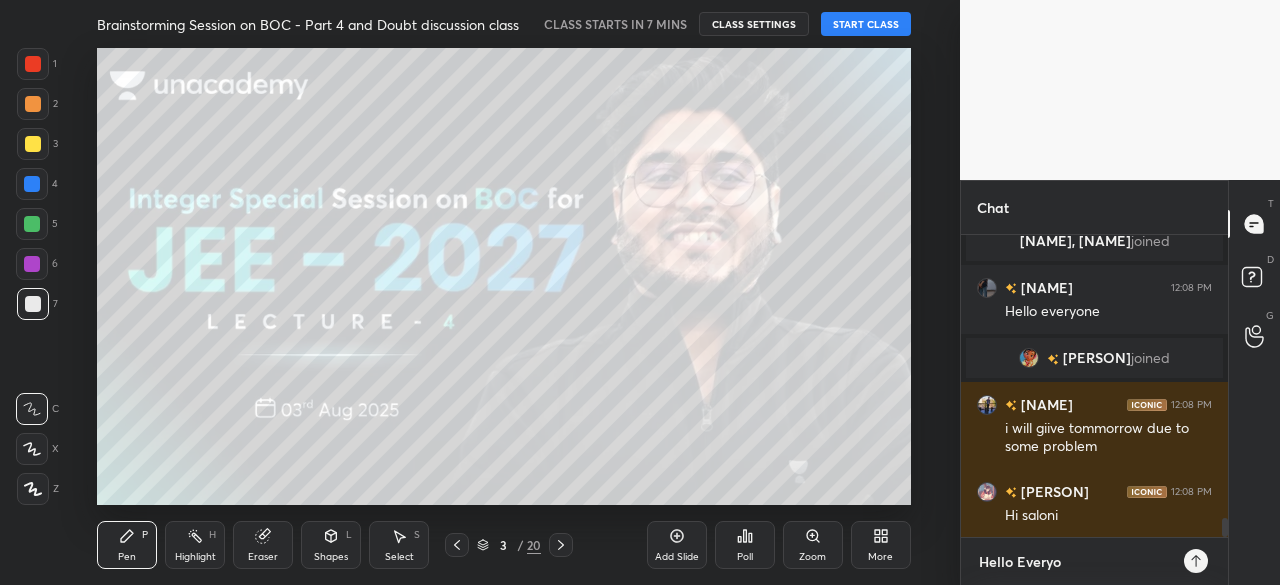 type on "Hello Everyon" 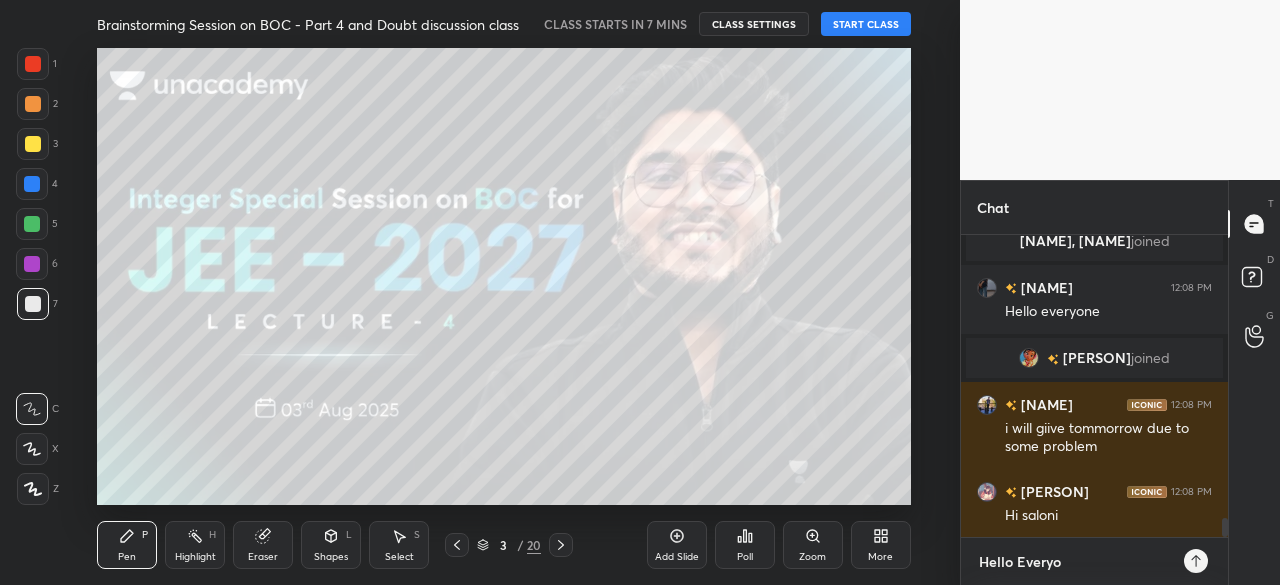 type on "x" 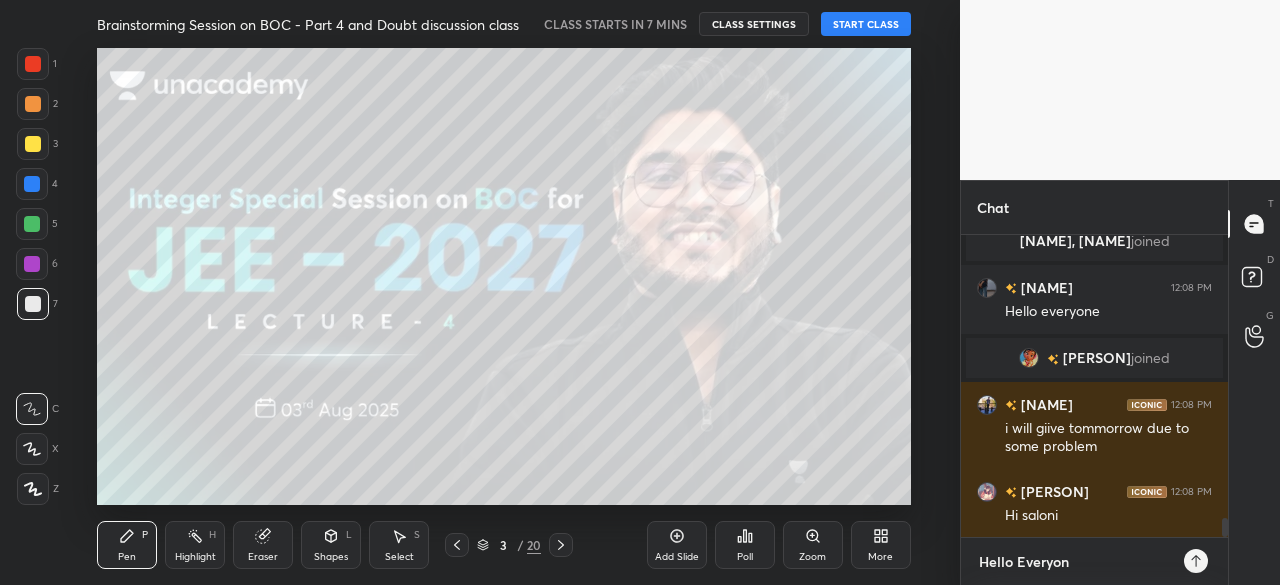 type on "Hello Everyone" 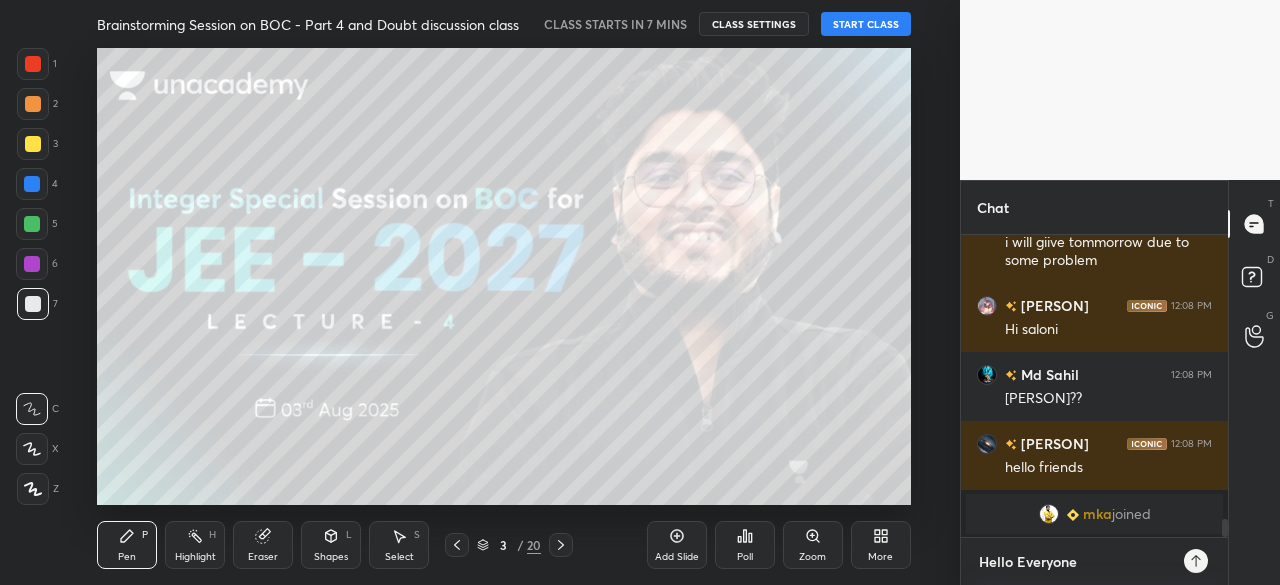 type on "Hello Everyone!" 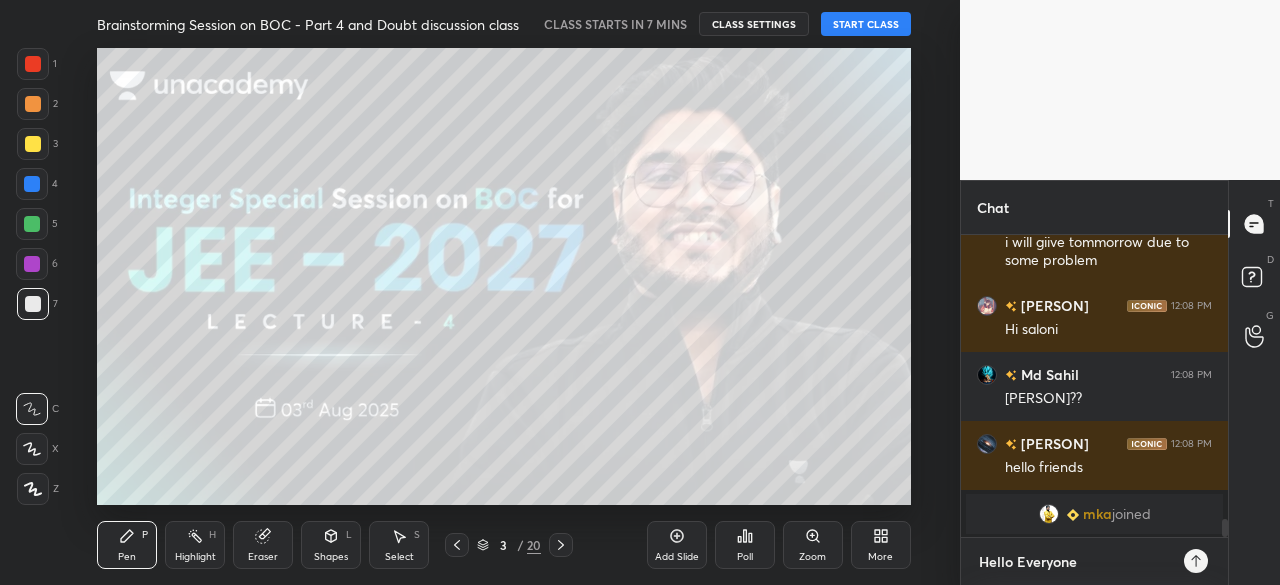 type on "x" 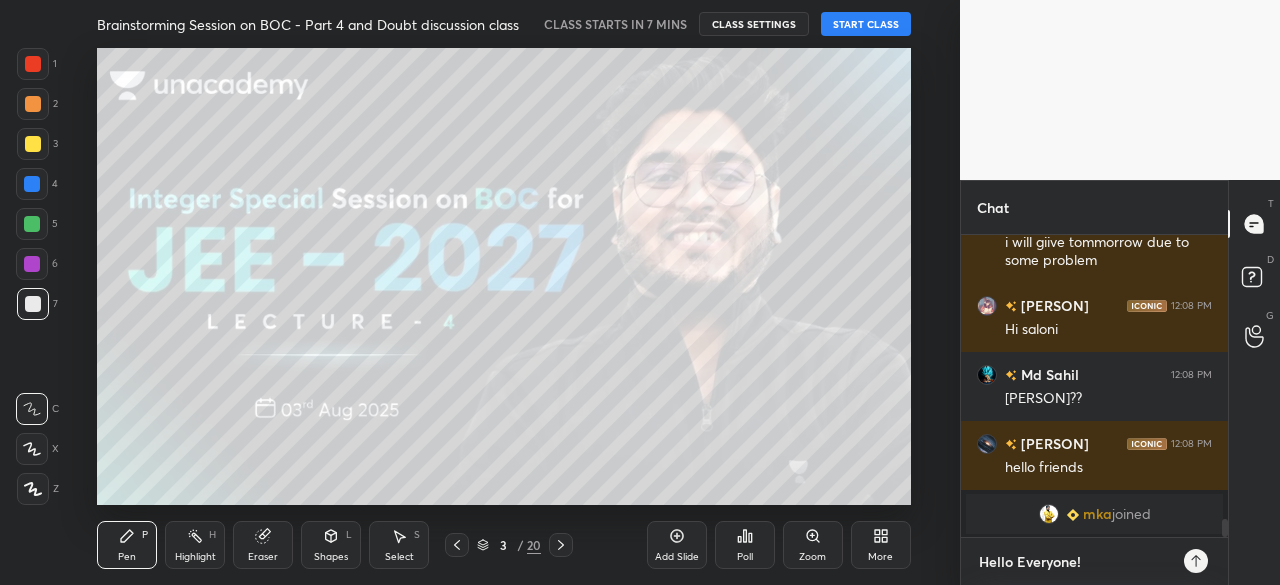 type on "Hello Everyone!" 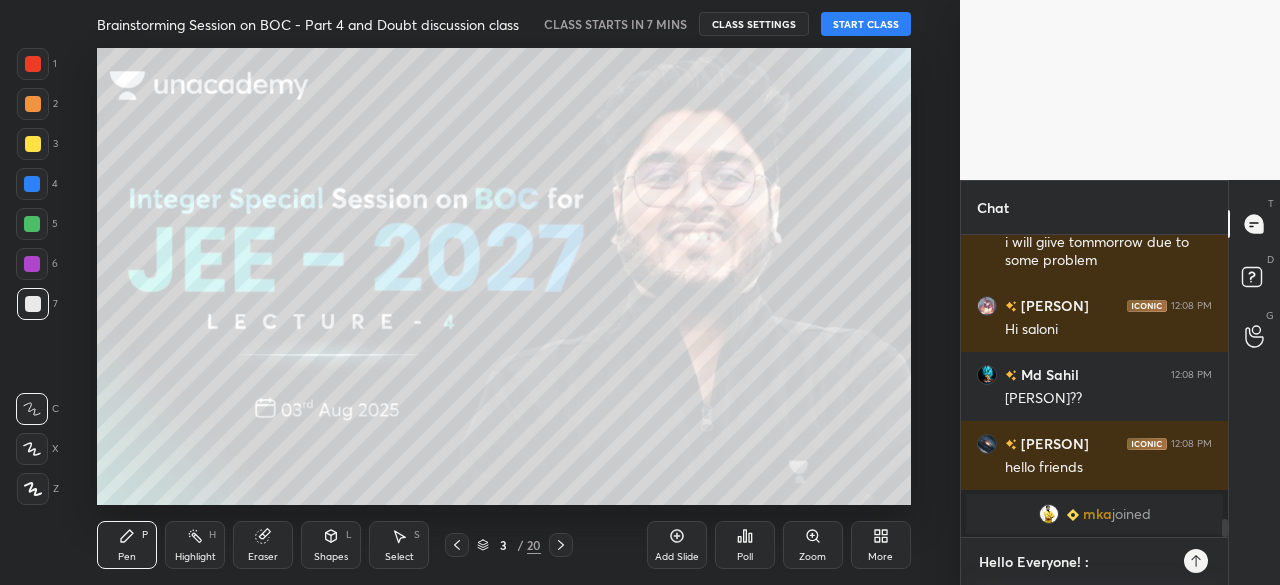 type on "Hello Everyone! :)" 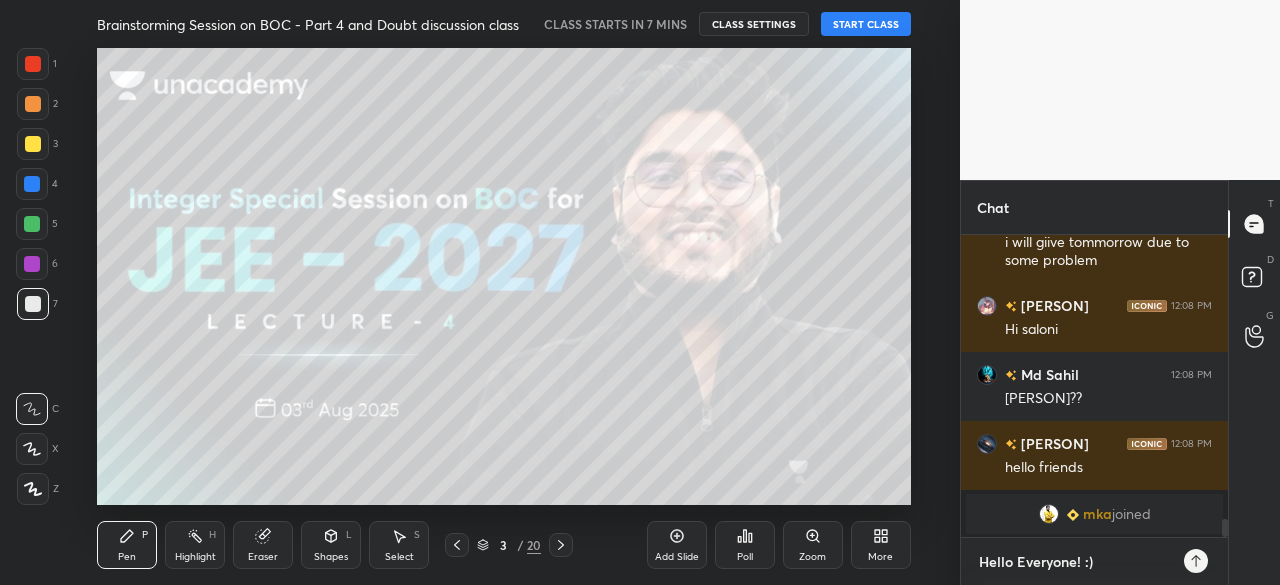 type on "x" 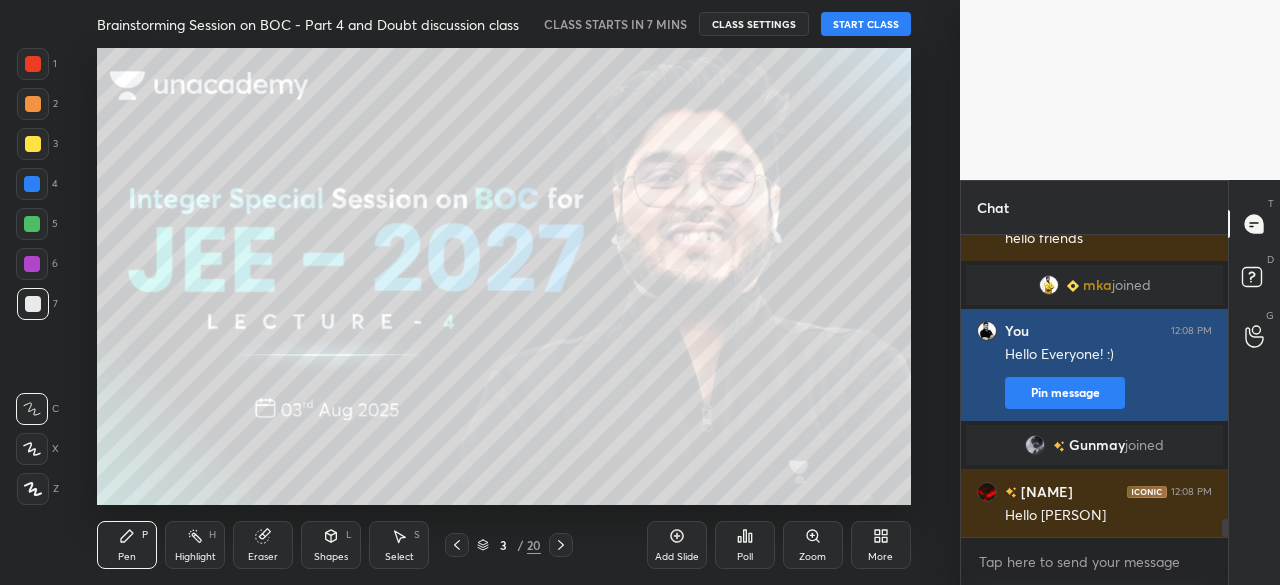 click on "Pin message" at bounding box center [1065, 393] 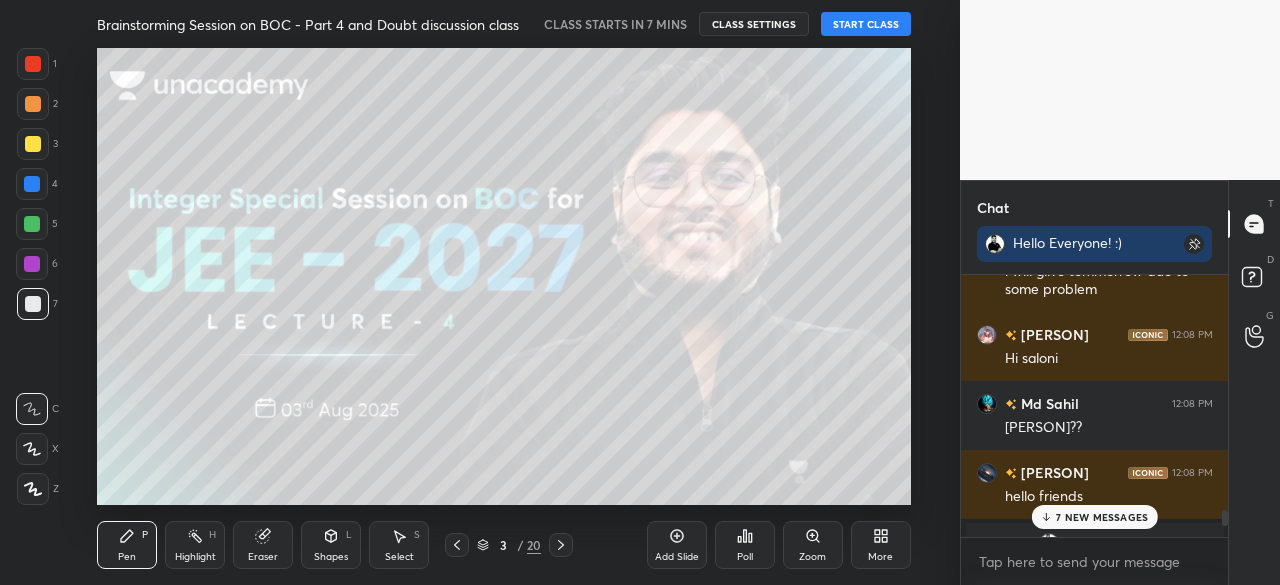 click on "More" at bounding box center [881, 545] 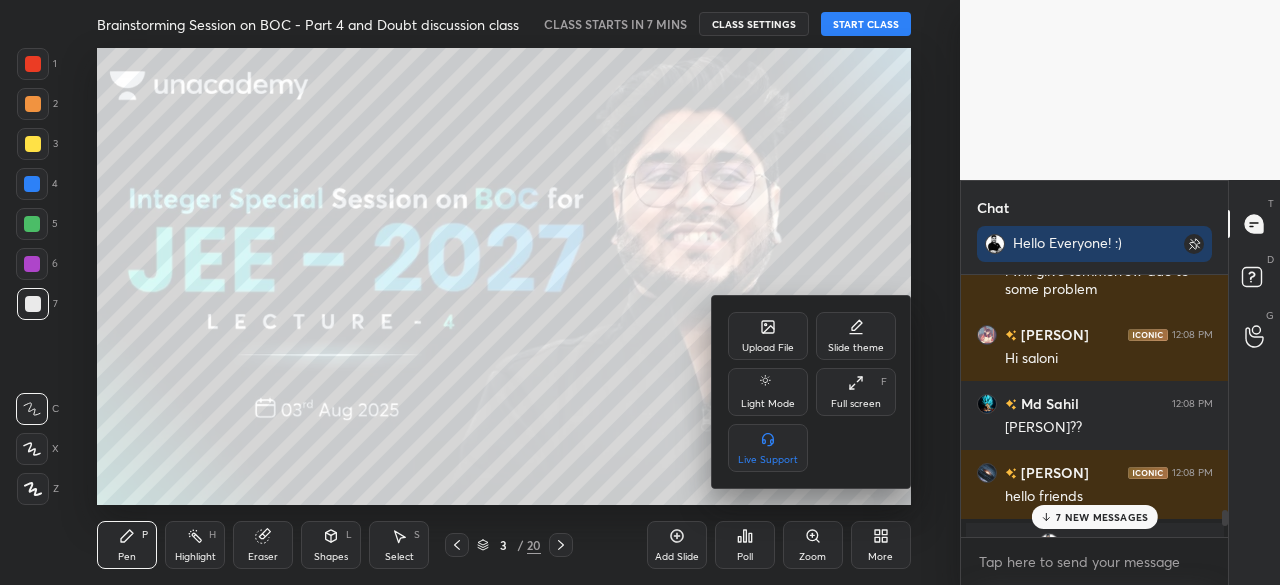 click on "Full screen F" at bounding box center (856, 392) 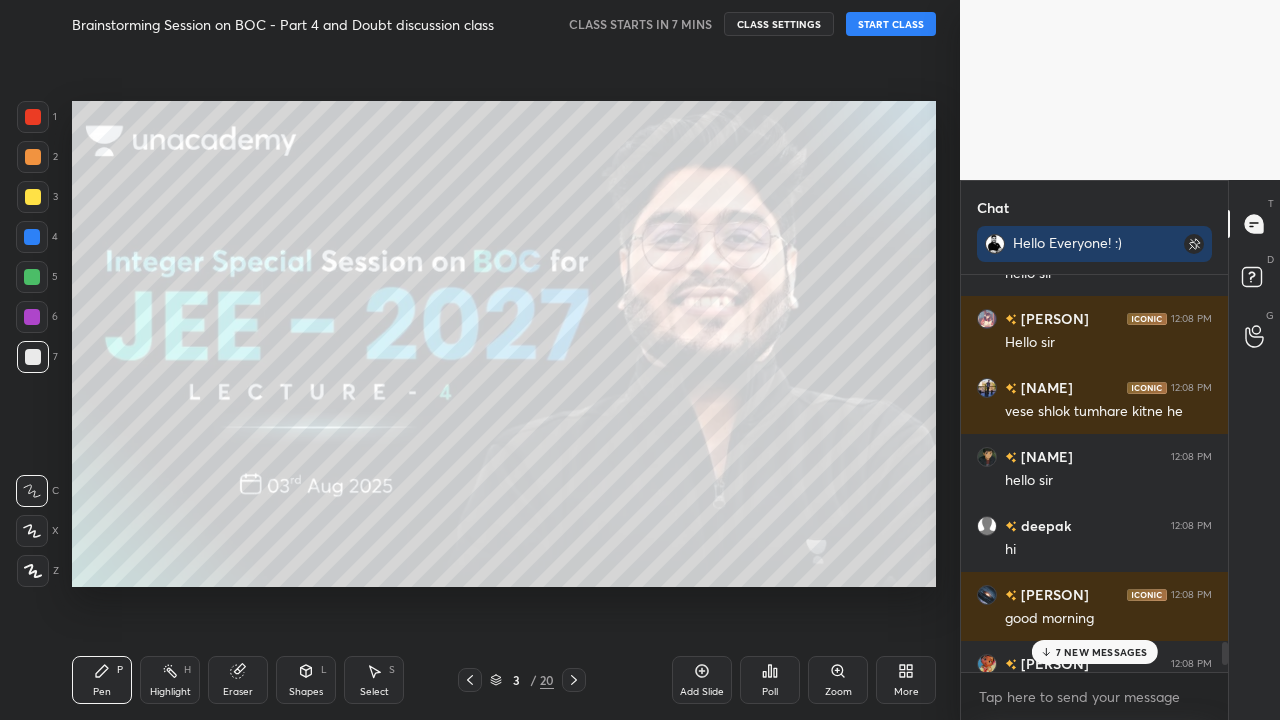 click on "7 NEW MESSAGES" at bounding box center [1102, 652] 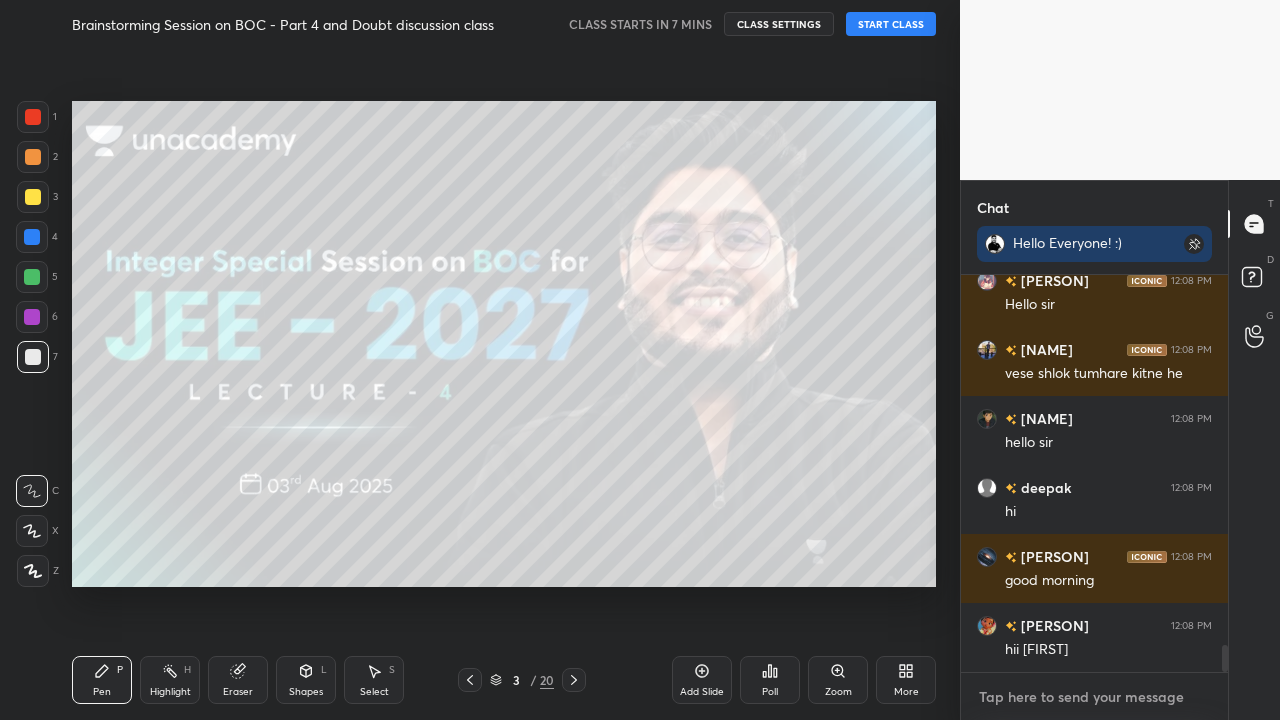 type on "x" 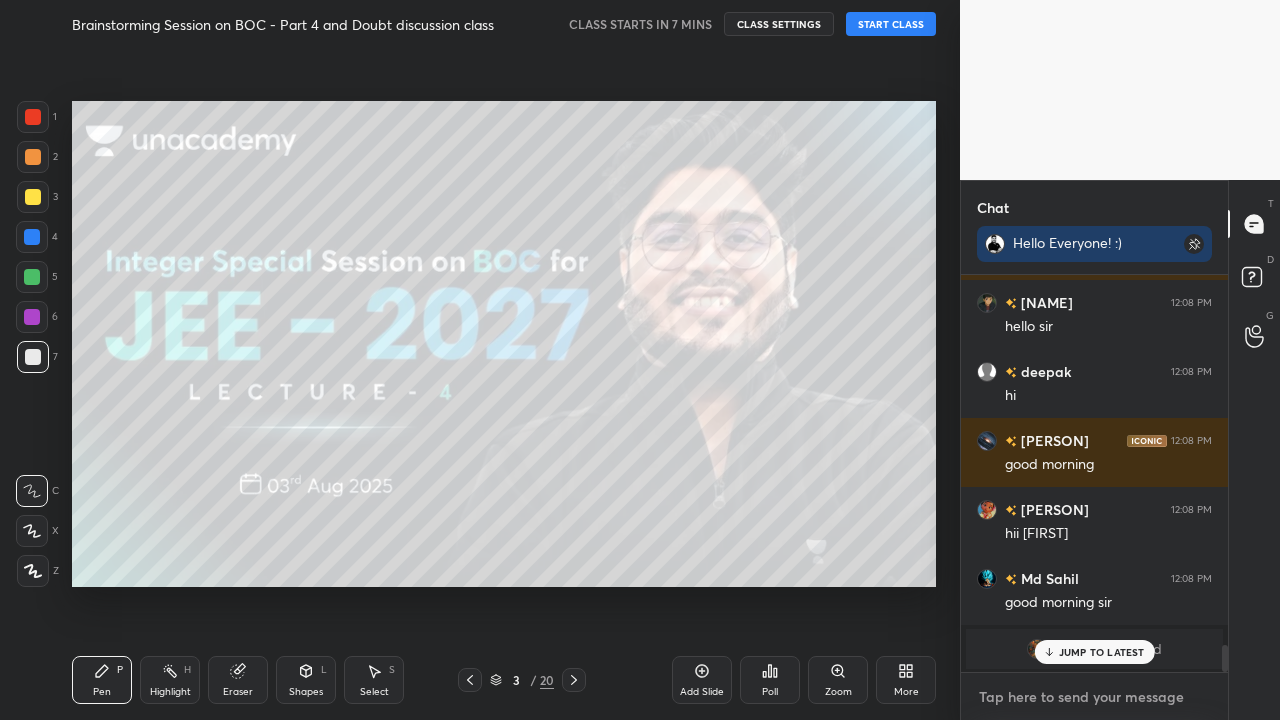 paste on "https://t.me/+AXOJfU53UZRlNGY1" 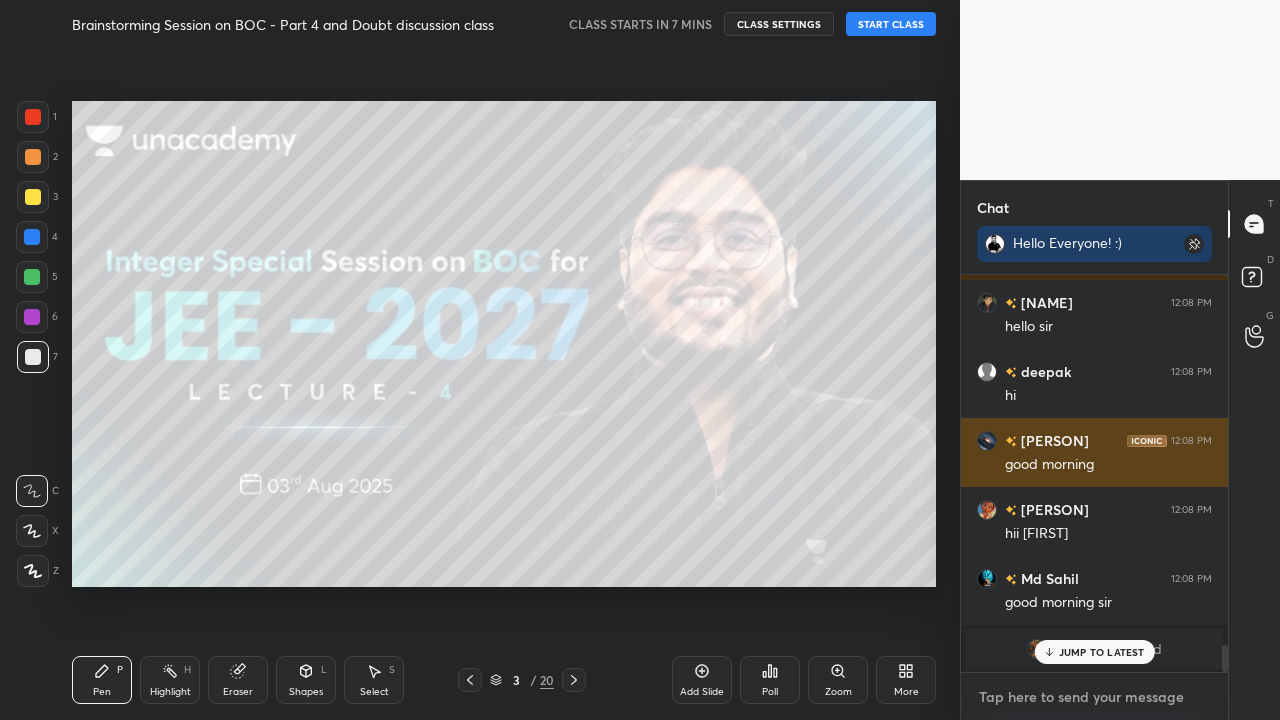 type on "https://t.me/+AXOJfU53UZRlNGY1" 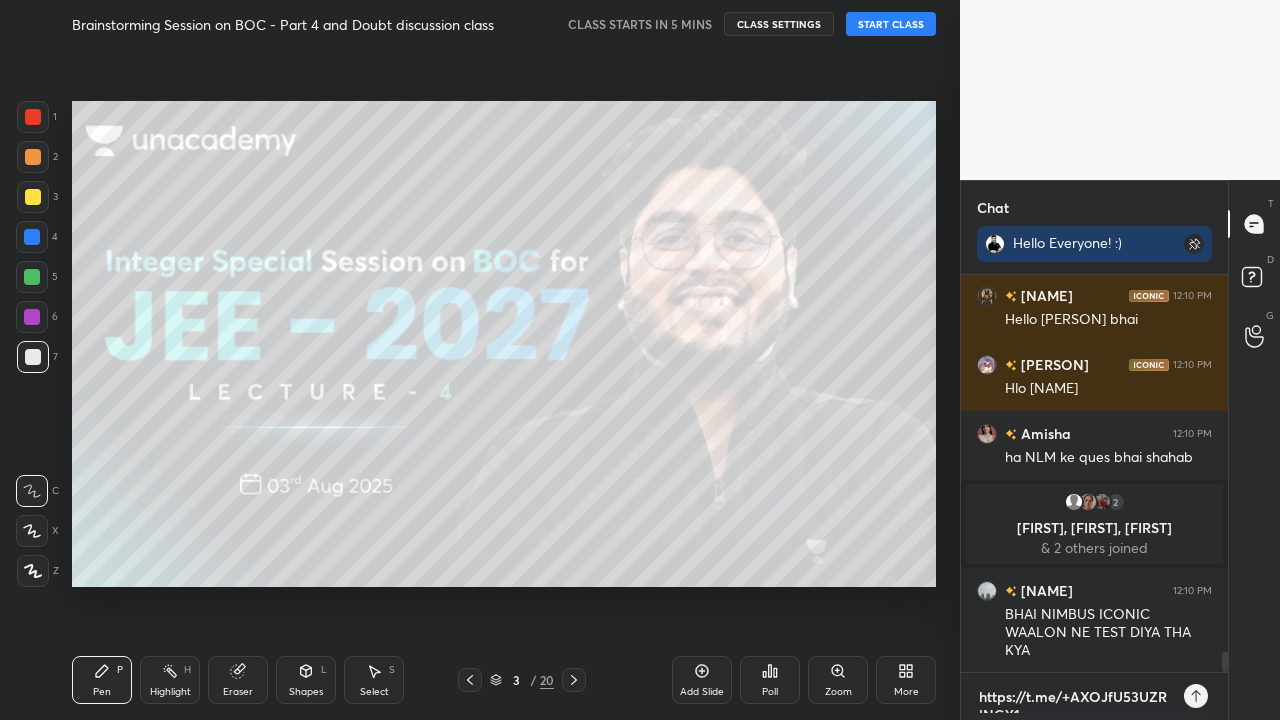 scroll, scrollTop: 7344, scrollLeft: 0, axis: vertical 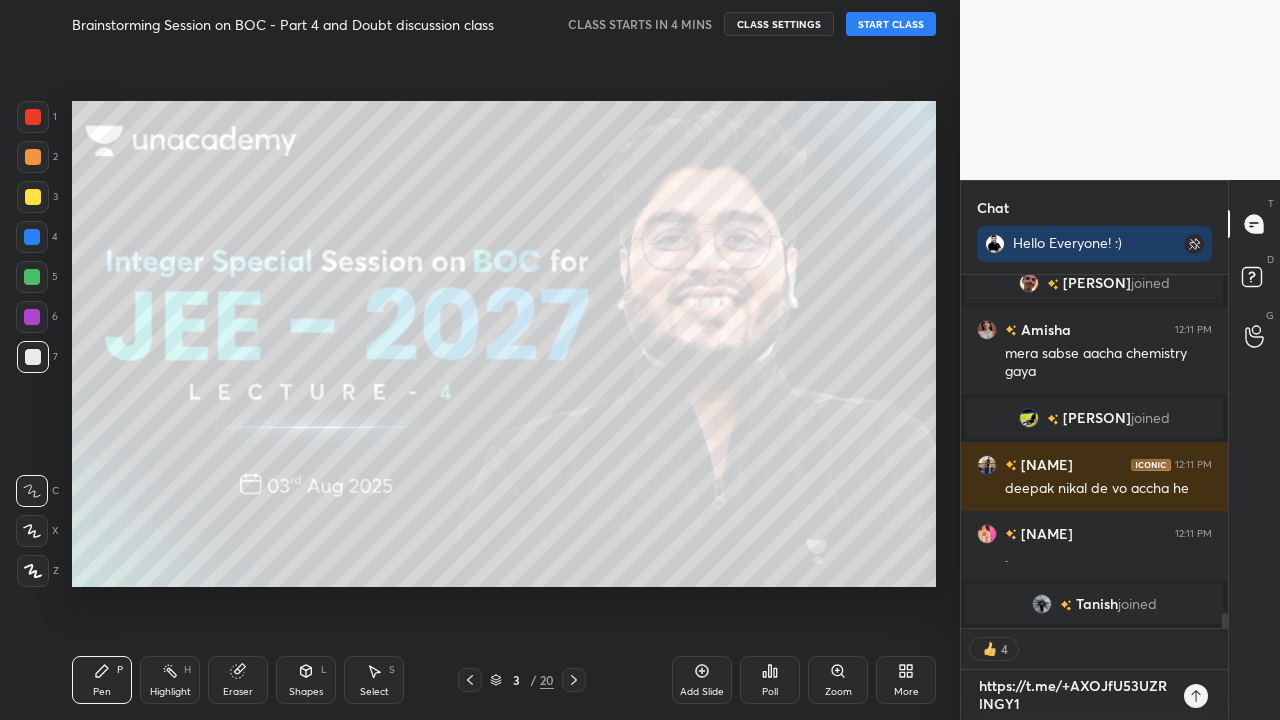 type on "x" 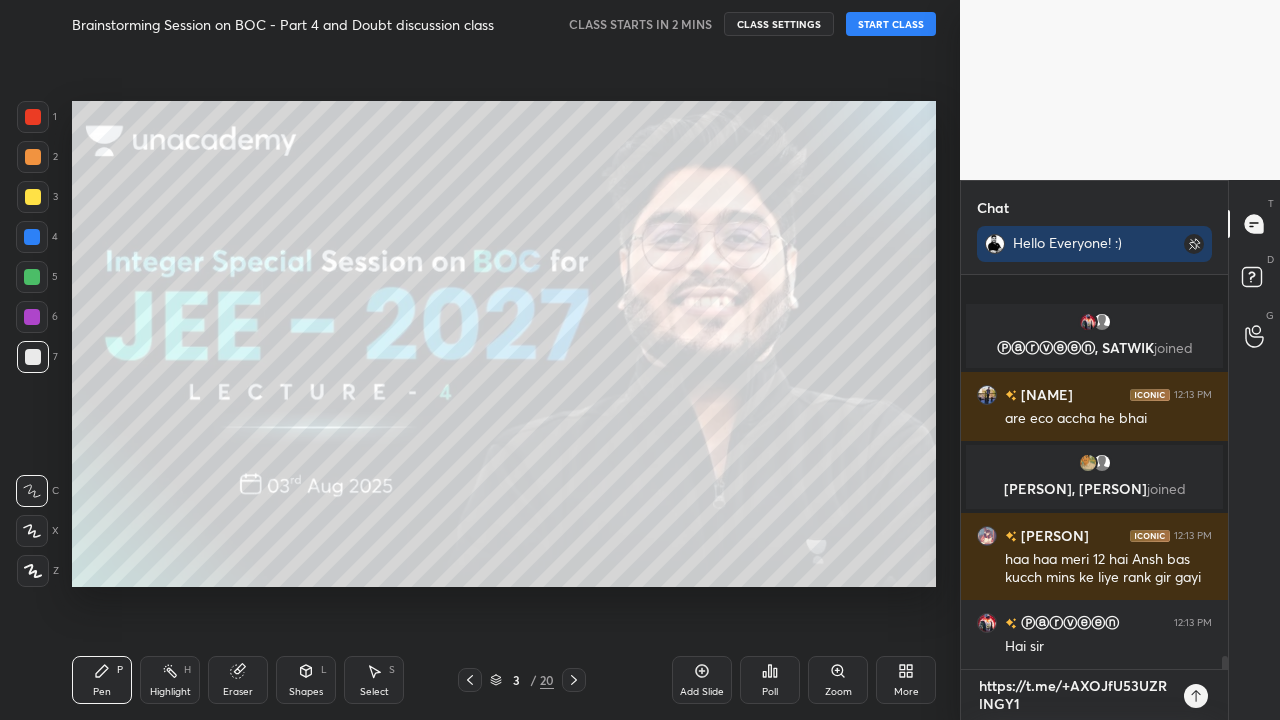 scroll, scrollTop: 11412, scrollLeft: 0, axis: vertical 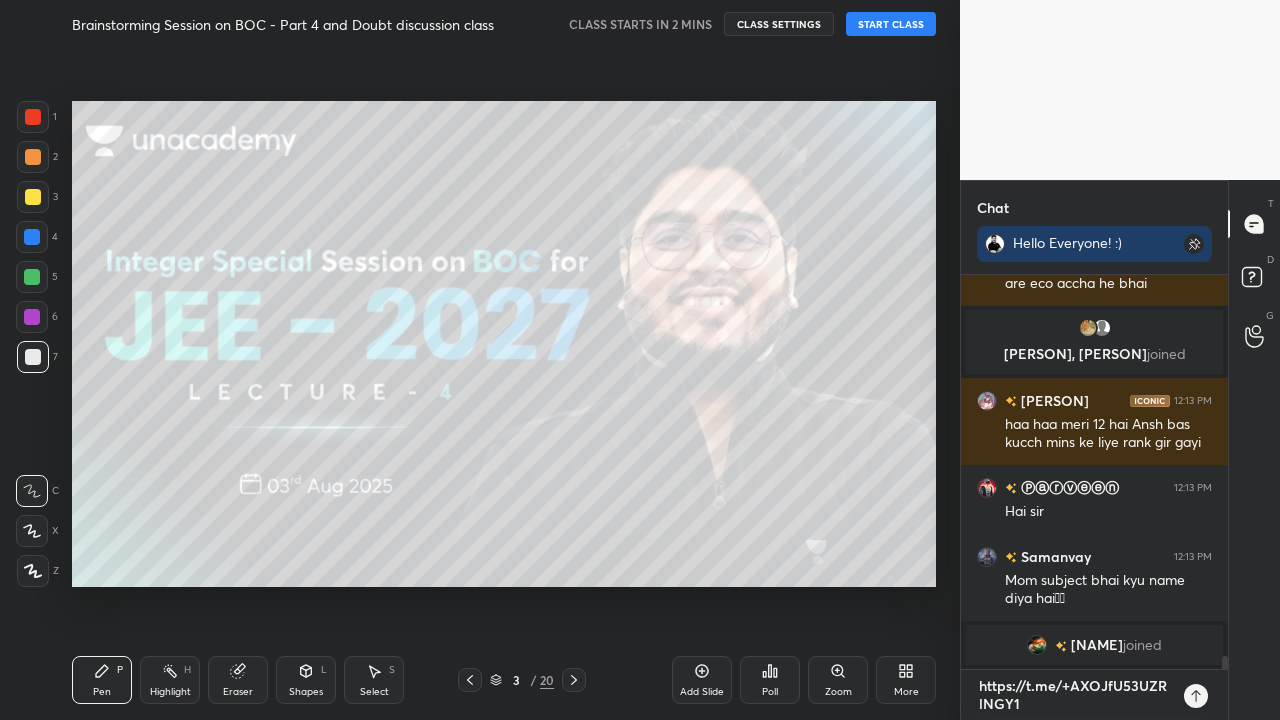type on "https://t.me/+AXOJfU53UZRlNGY1" 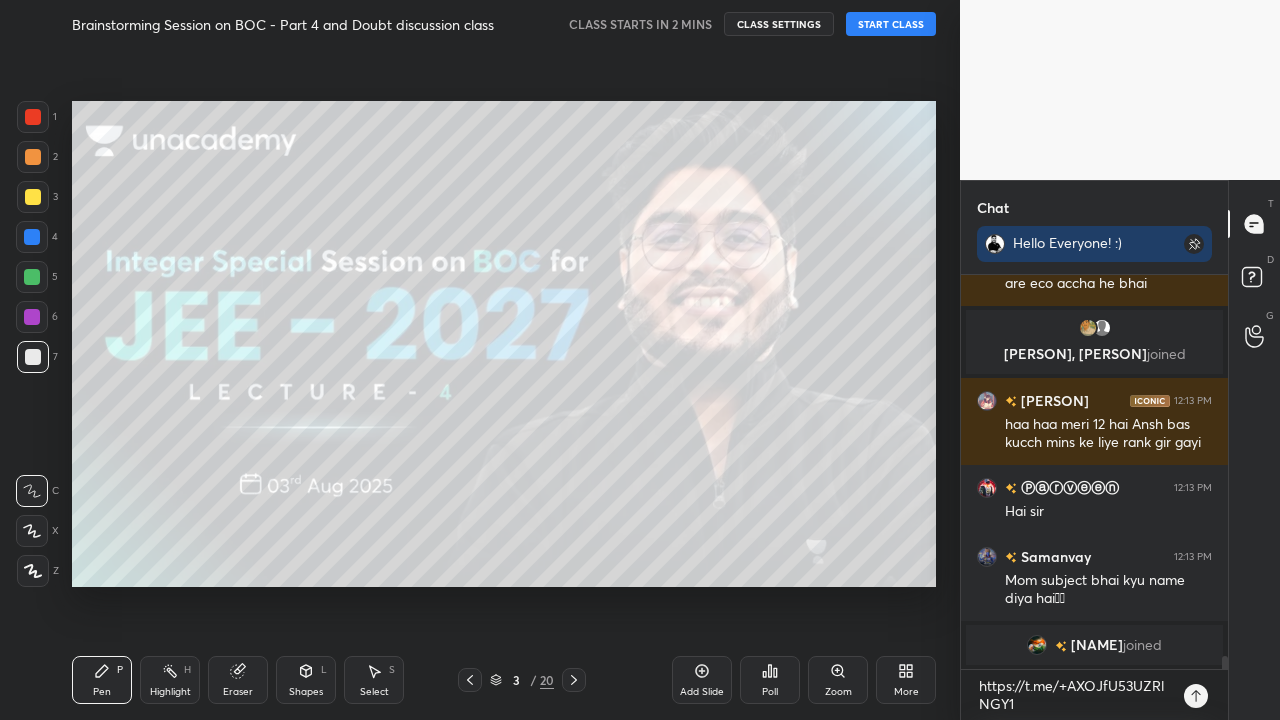 click on "START CLASS" at bounding box center [891, 24] 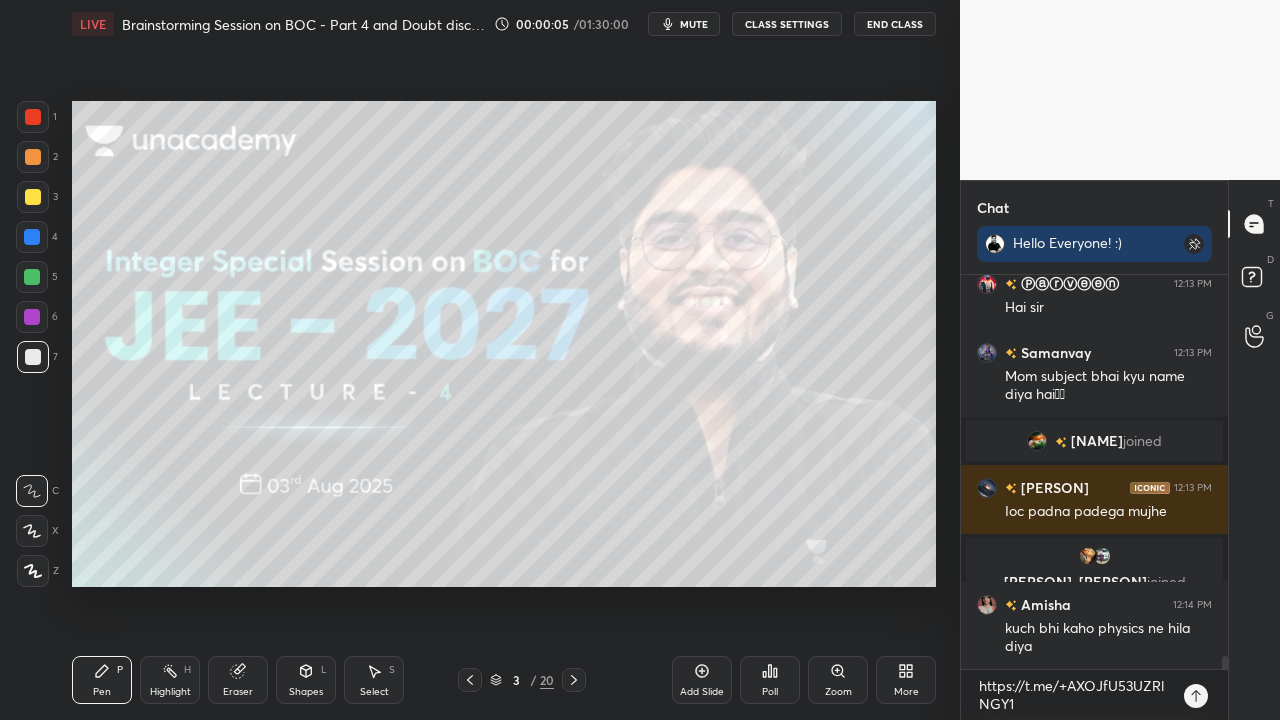 scroll, scrollTop: 11501, scrollLeft: 0, axis: vertical 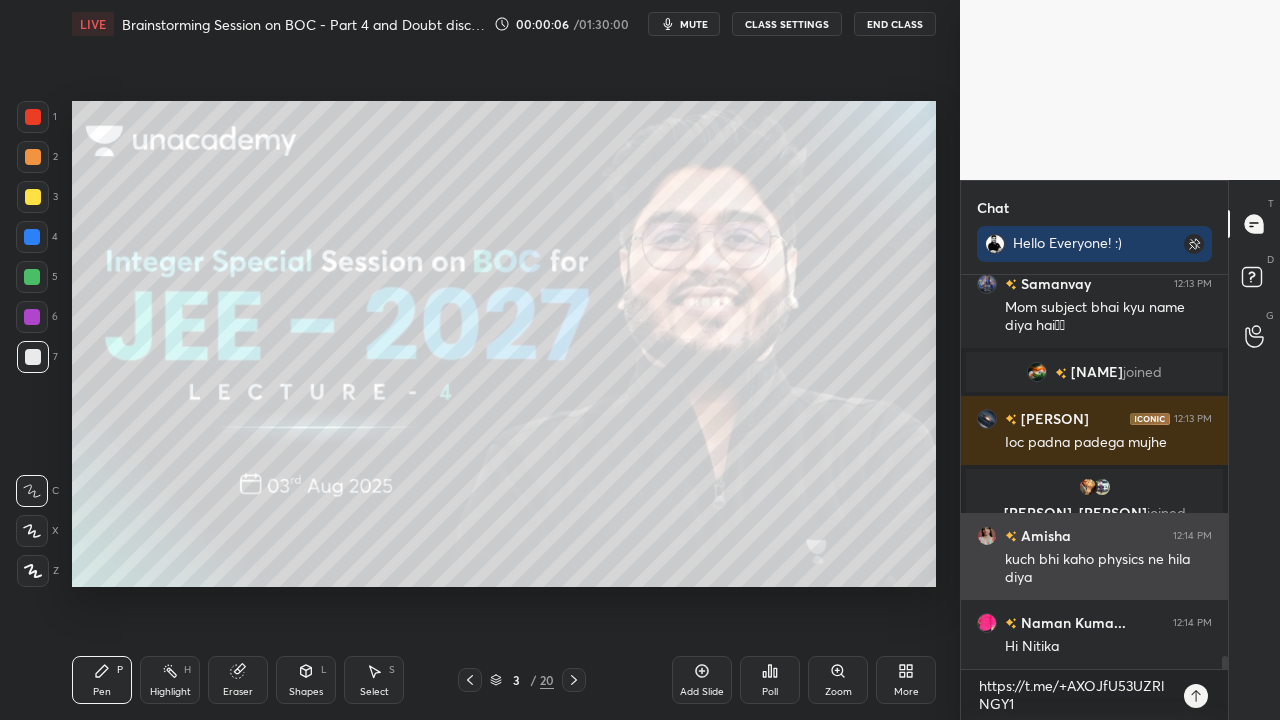 click on "Amisha" at bounding box center (1044, 535) 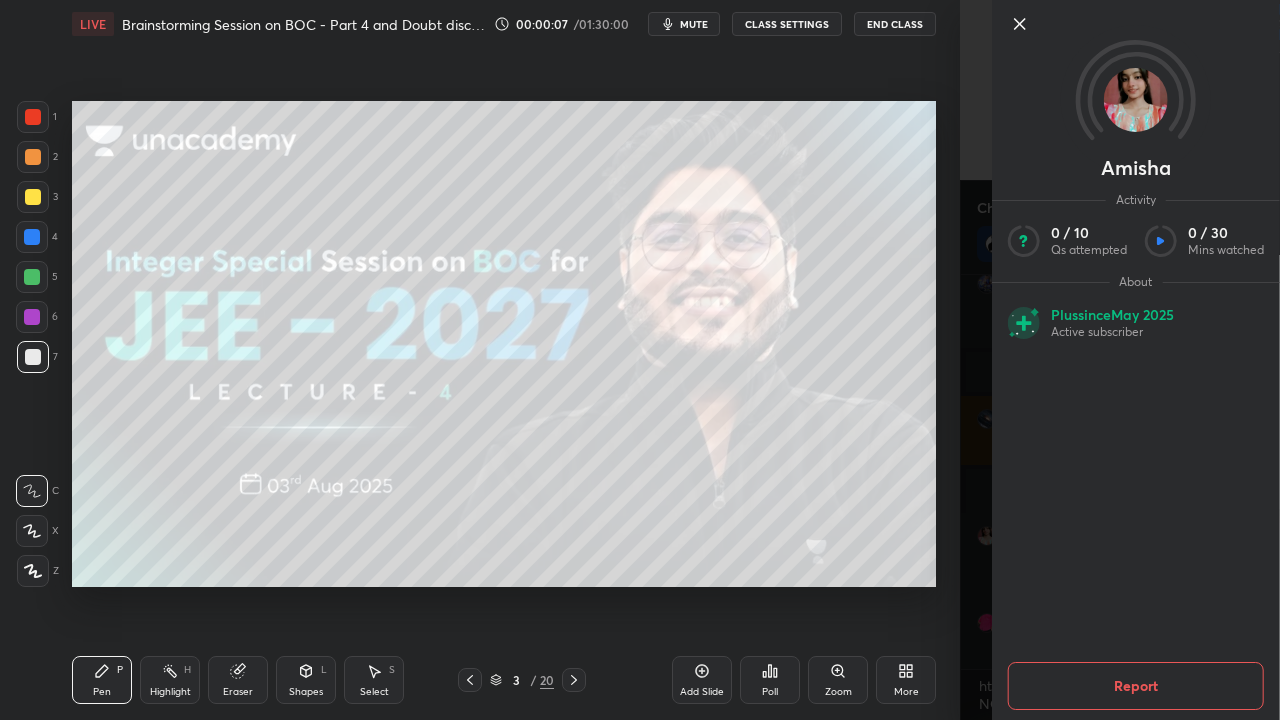 click on "[FIRST] Activity 0 / 10 Qs attempted 0 / 30 Mins watched About Plus since May 2025 Active subscriber Report" at bounding box center [1120, 360] 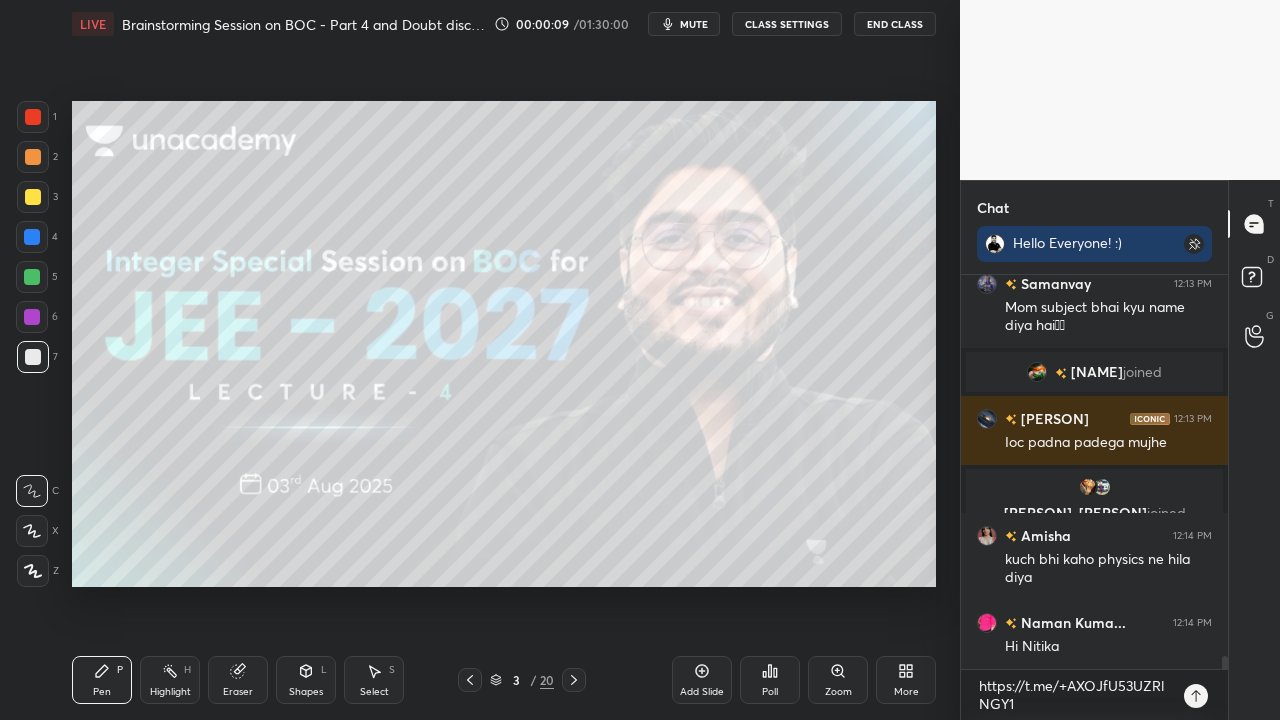 click on "CLASS SETTINGS" at bounding box center (787, 24) 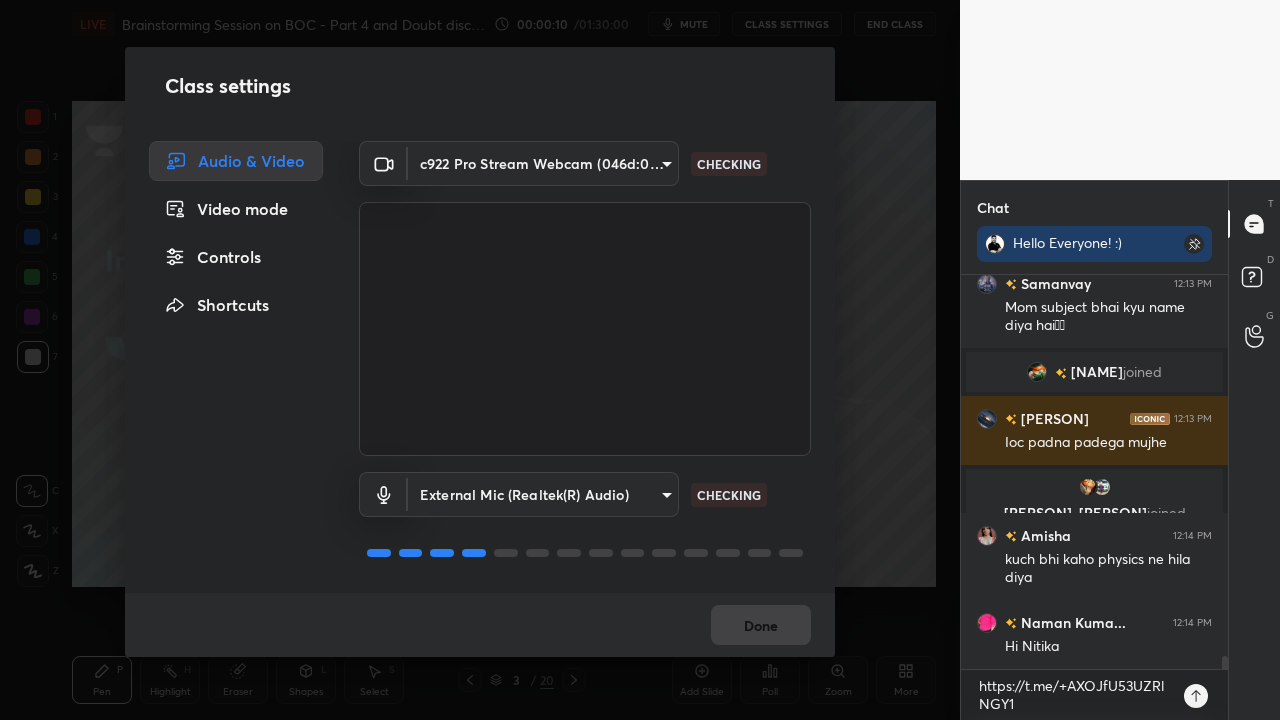 click on "Controls" at bounding box center (236, 257) 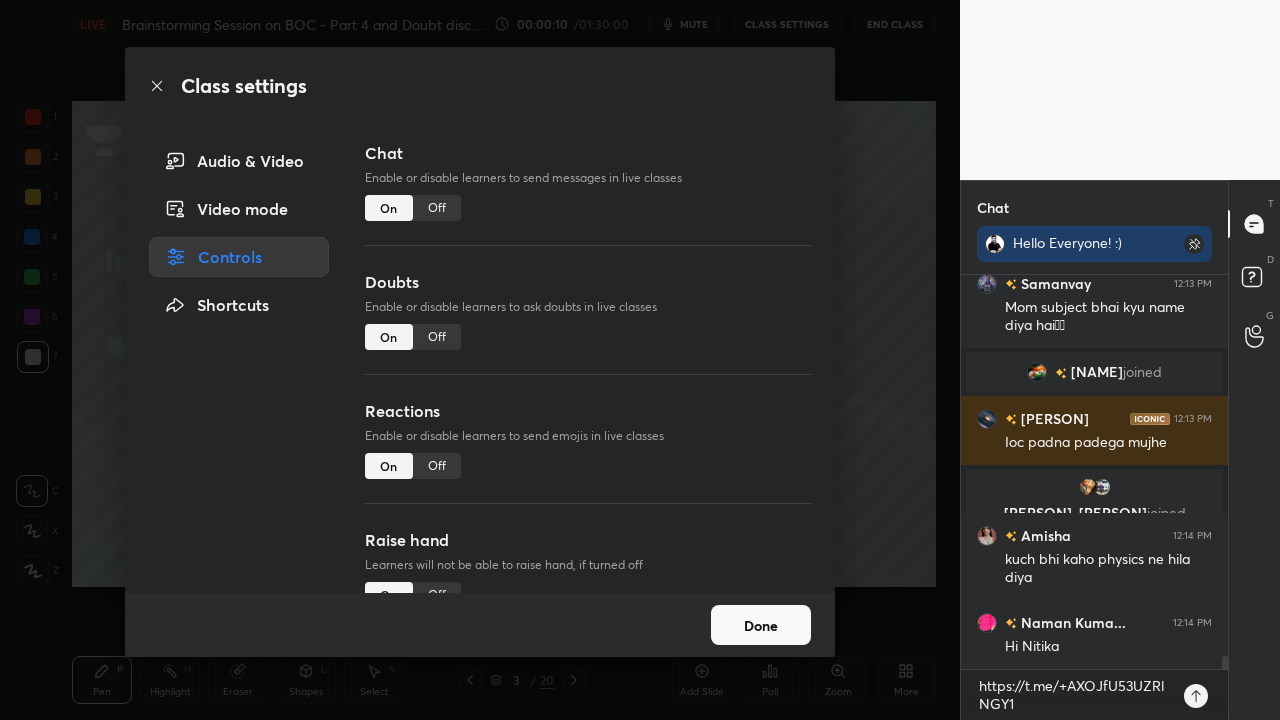 scroll, scrollTop: 11570, scrollLeft: 0, axis: vertical 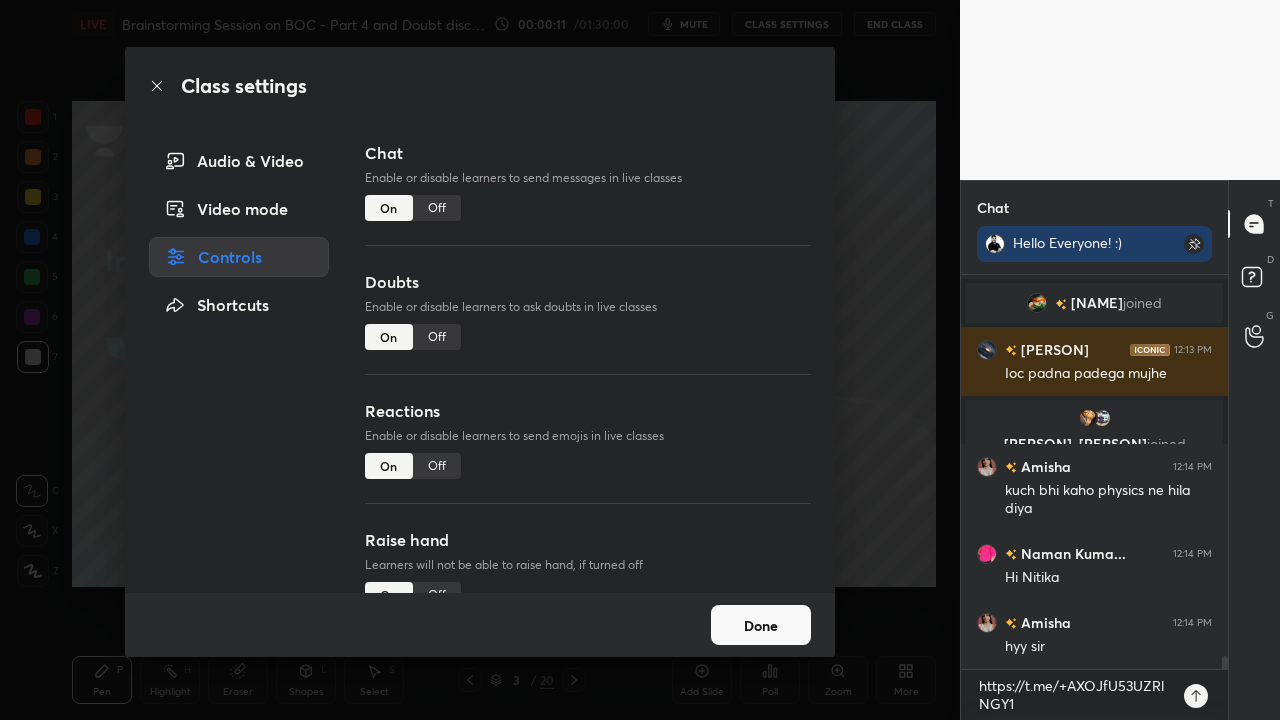 click on "Off" at bounding box center (437, 337) 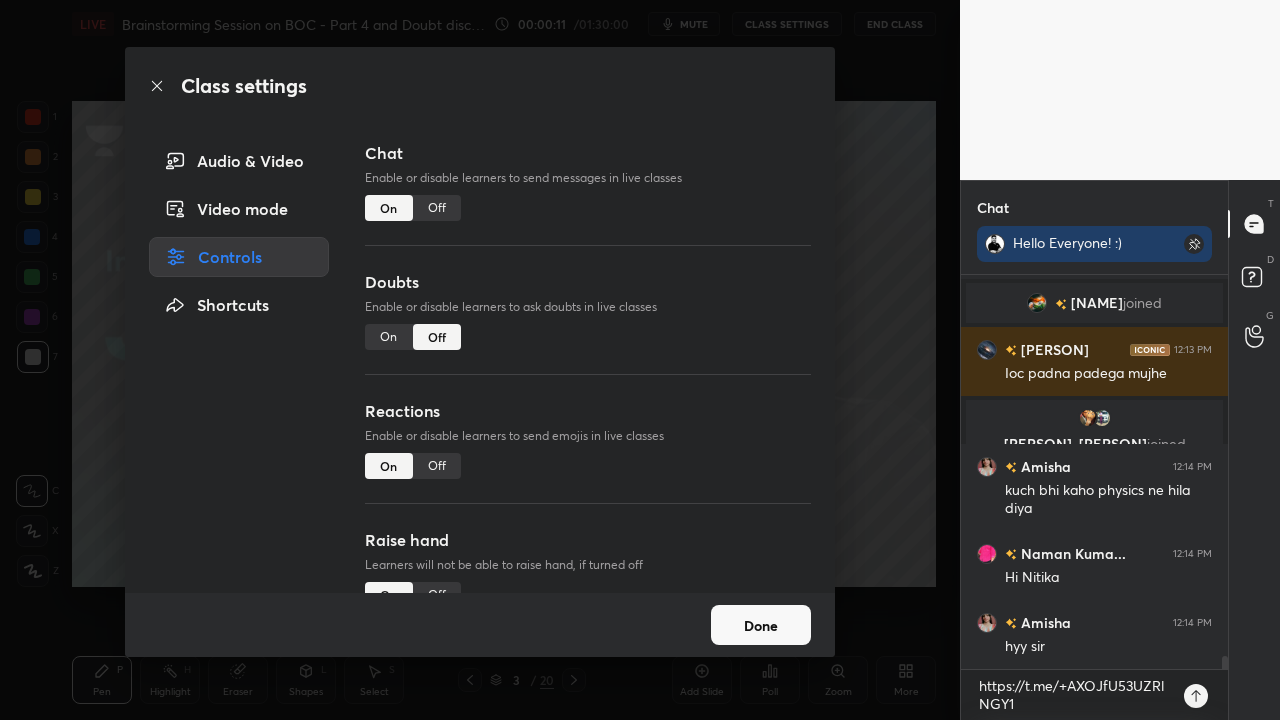 scroll, scrollTop: 11675, scrollLeft: 0, axis: vertical 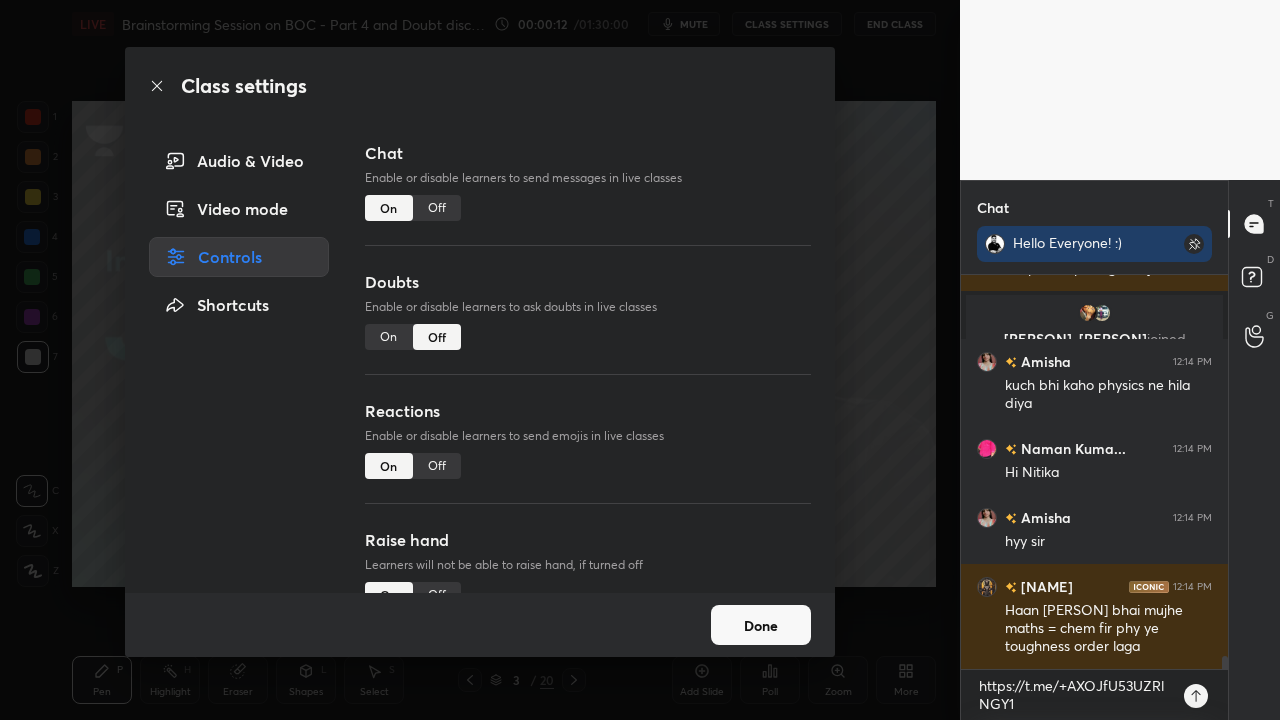 click on "Off" at bounding box center (437, 466) 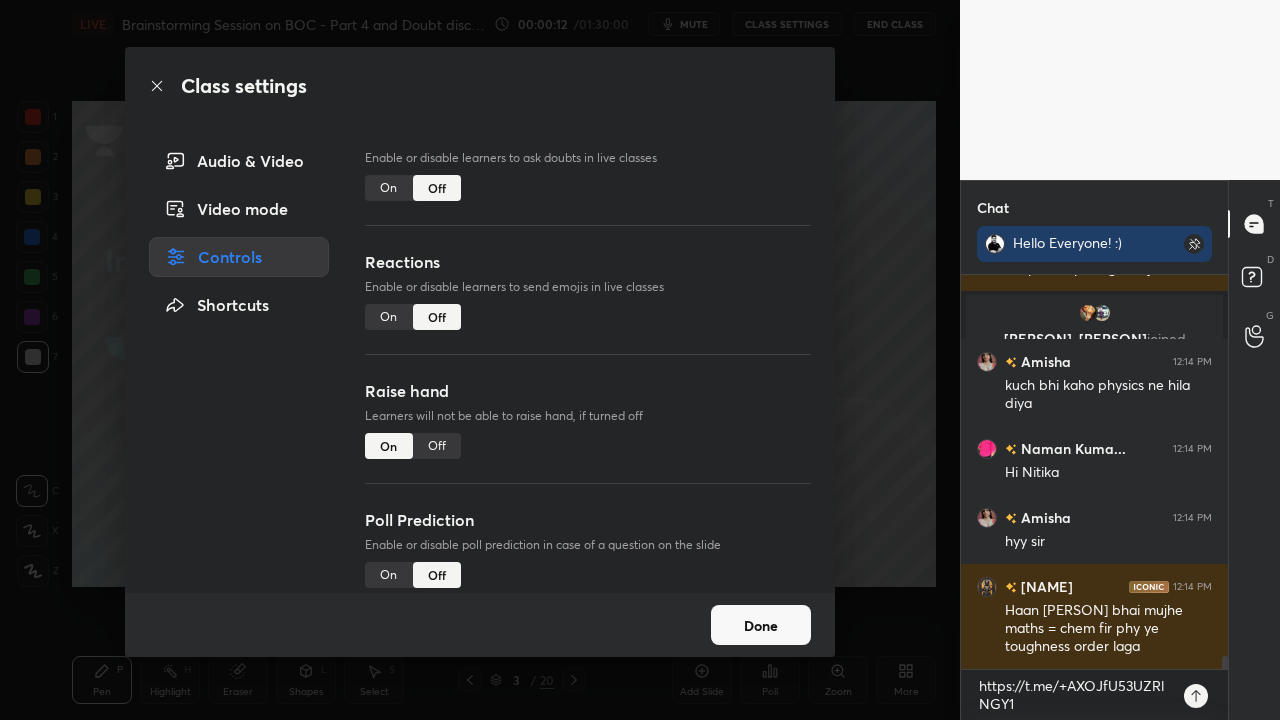 scroll, scrollTop: 174, scrollLeft: 0, axis: vertical 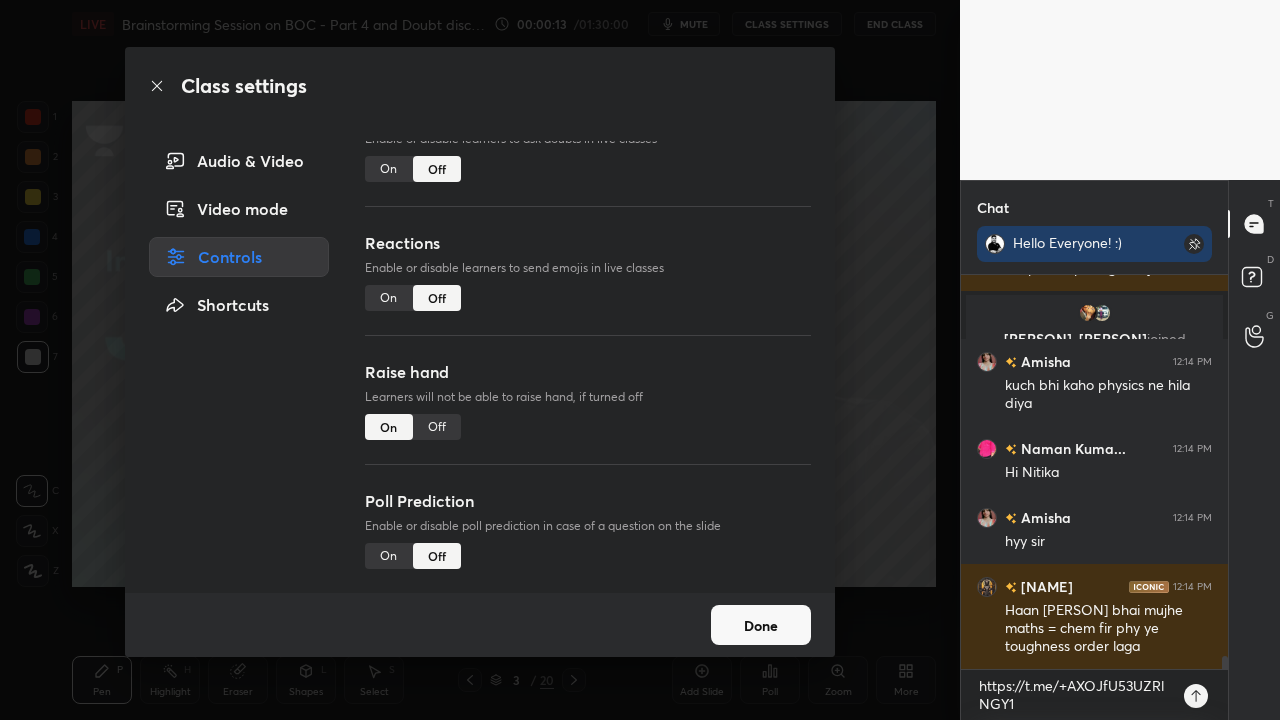click on "Off" at bounding box center [437, 427] 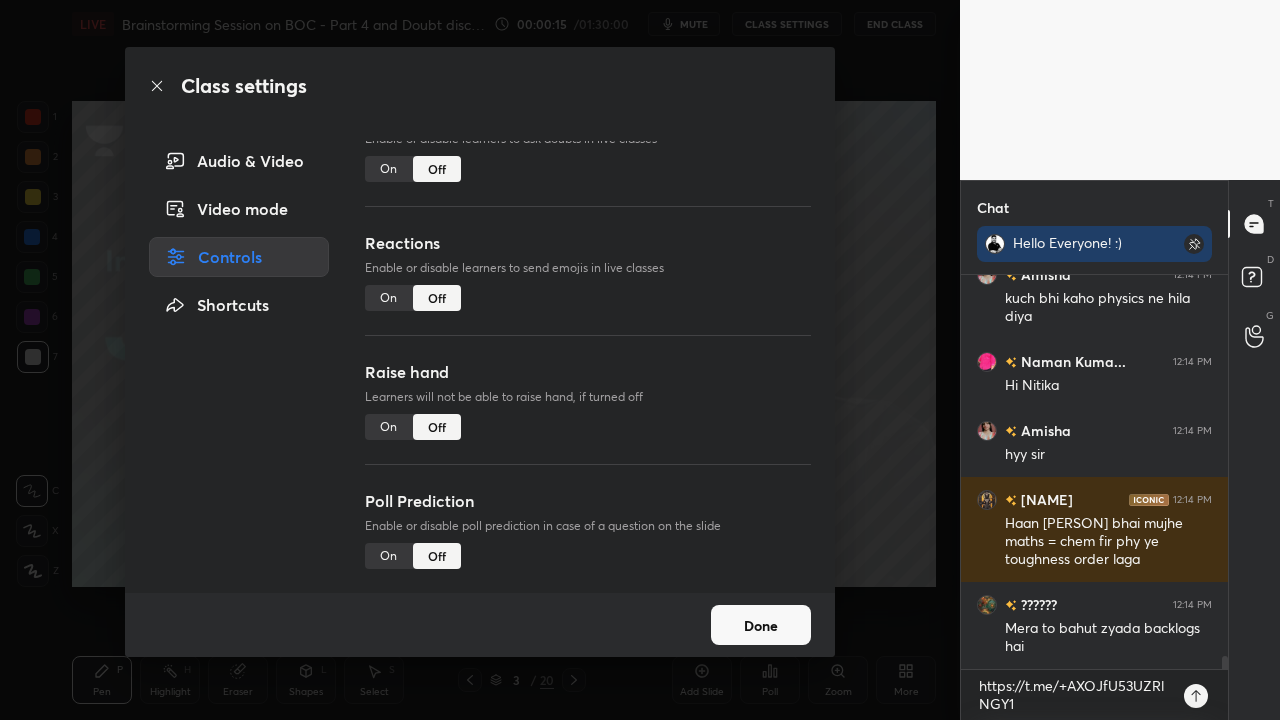 click on "Done" at bounding box center [761, 625] 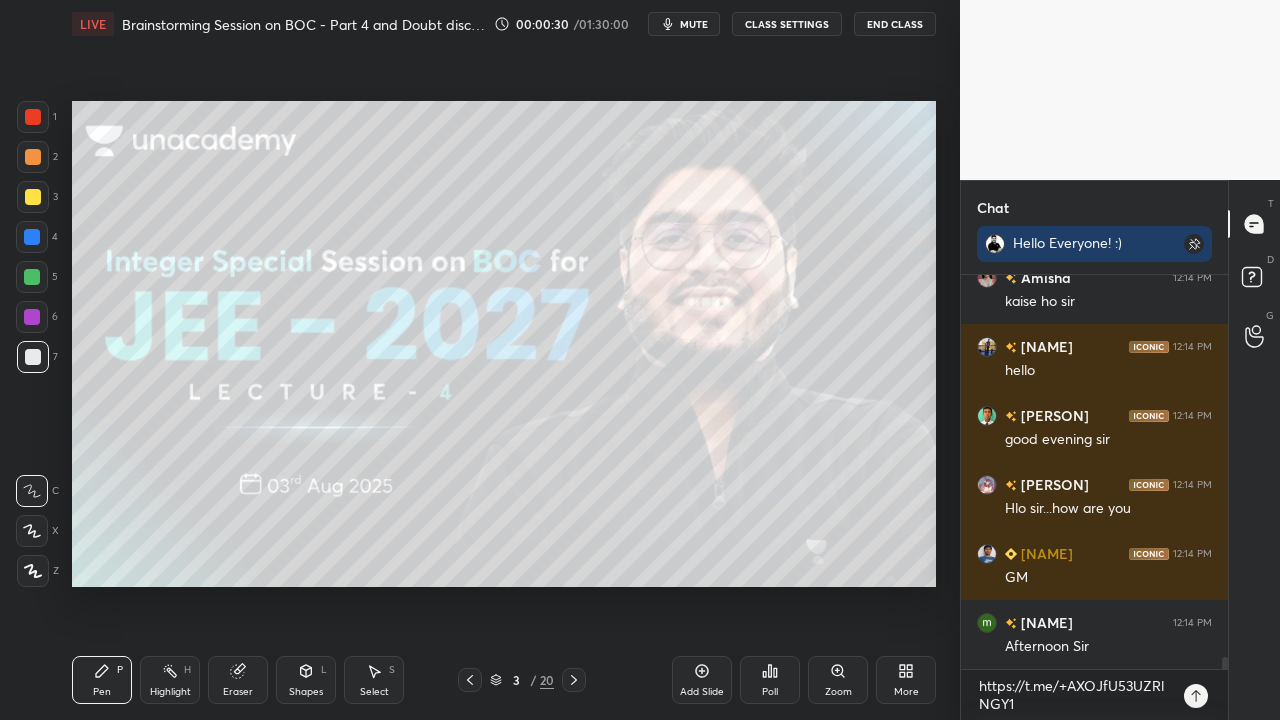 scroll, scrollTop: 12872, scrollLeft: 0, axis: vertical 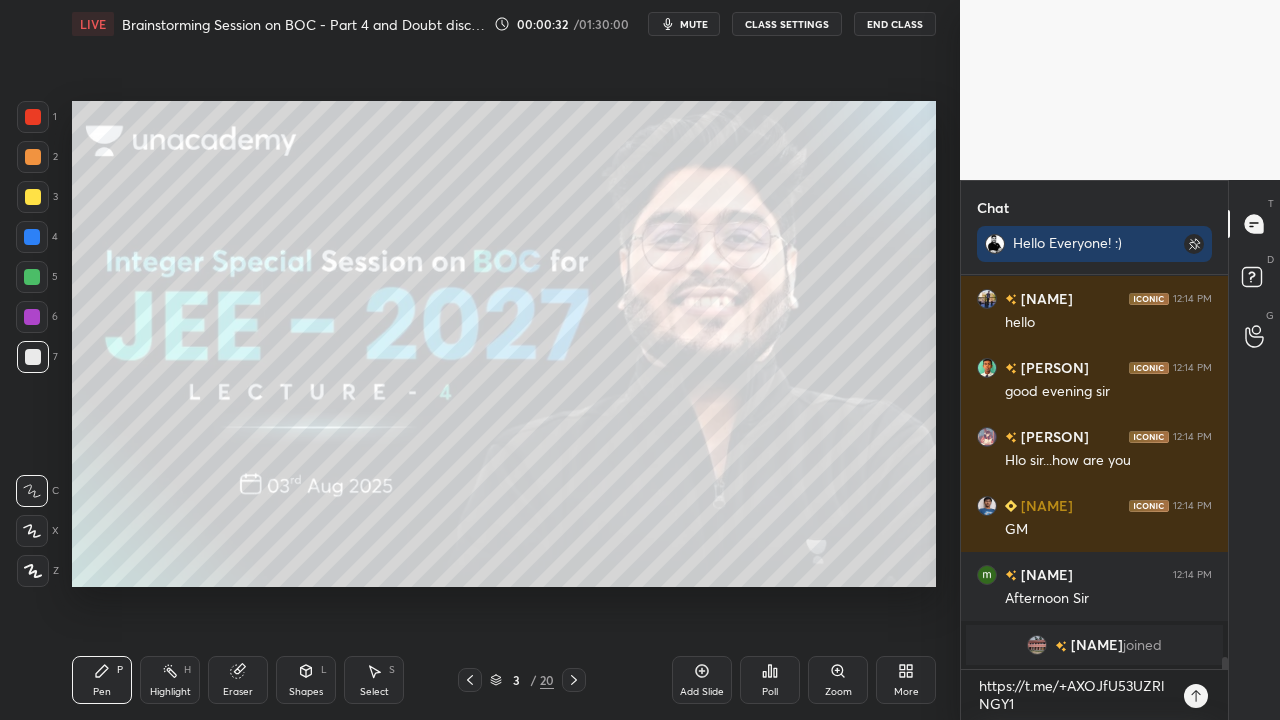 click at bounding box center [1196, 696] 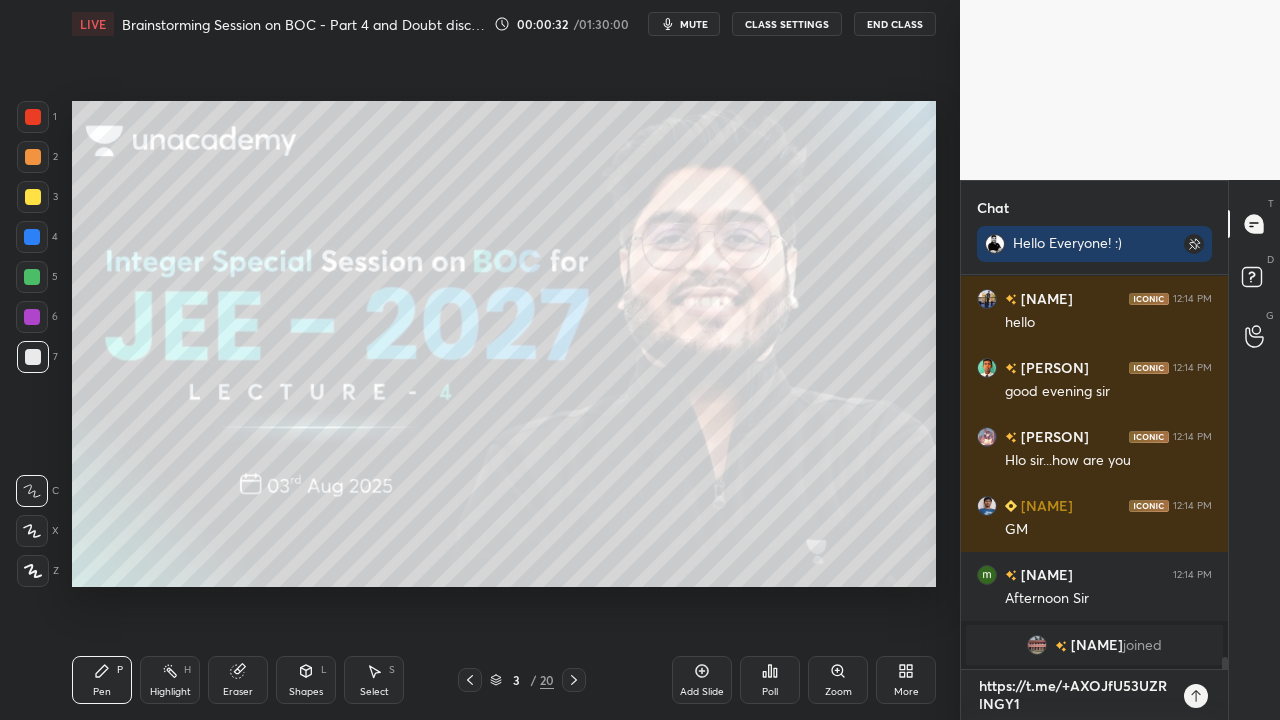 type 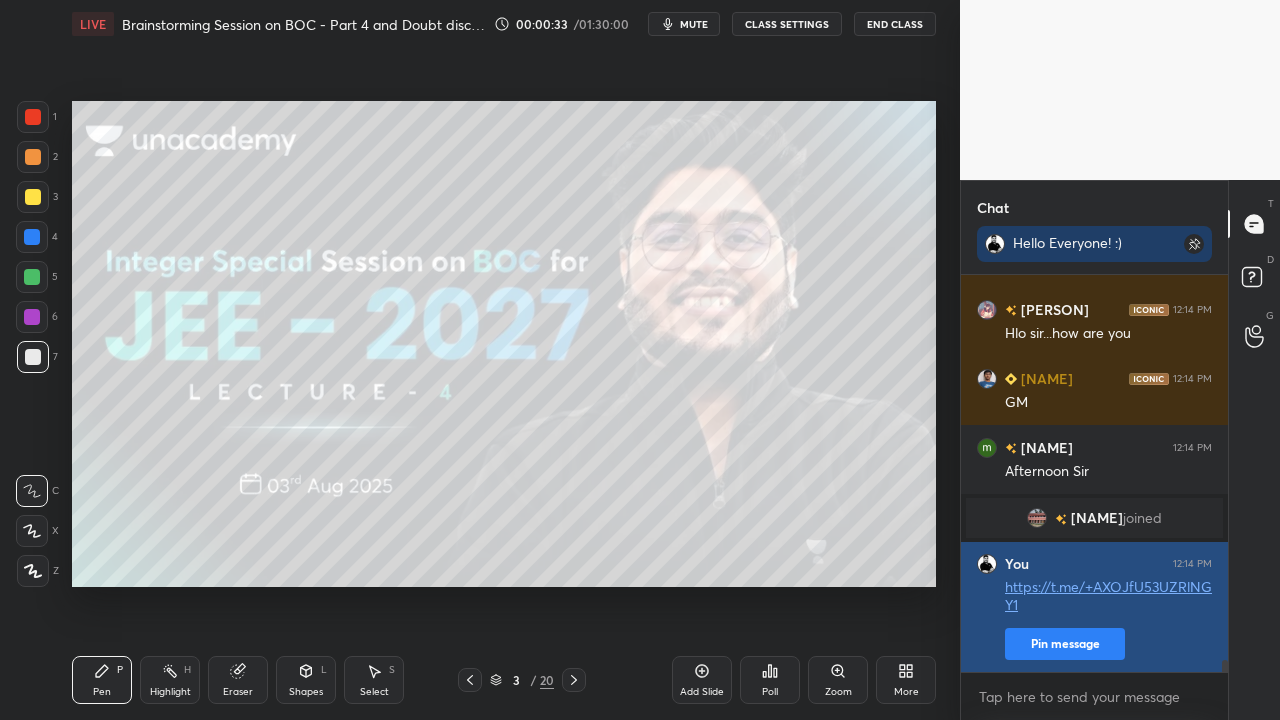 click on "Pin message" at bounding box center (1065, 644) 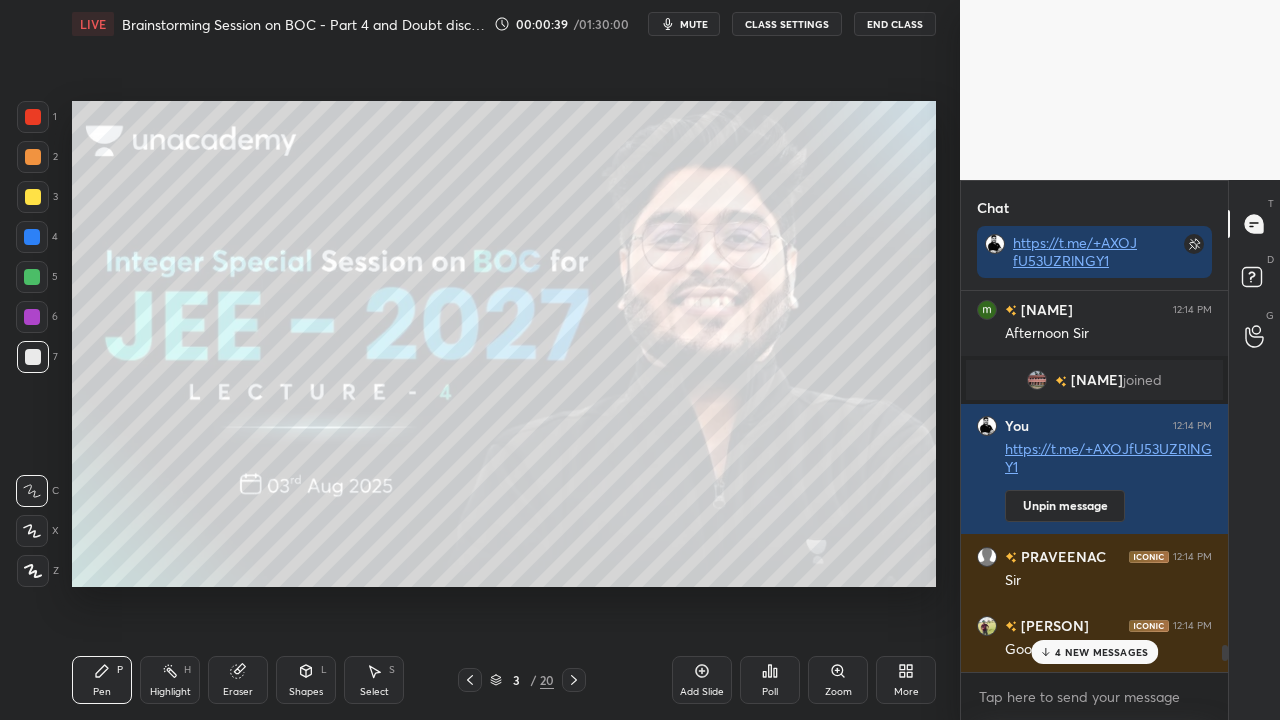 click on "[NAME]" at bounding box center [1097, 380] 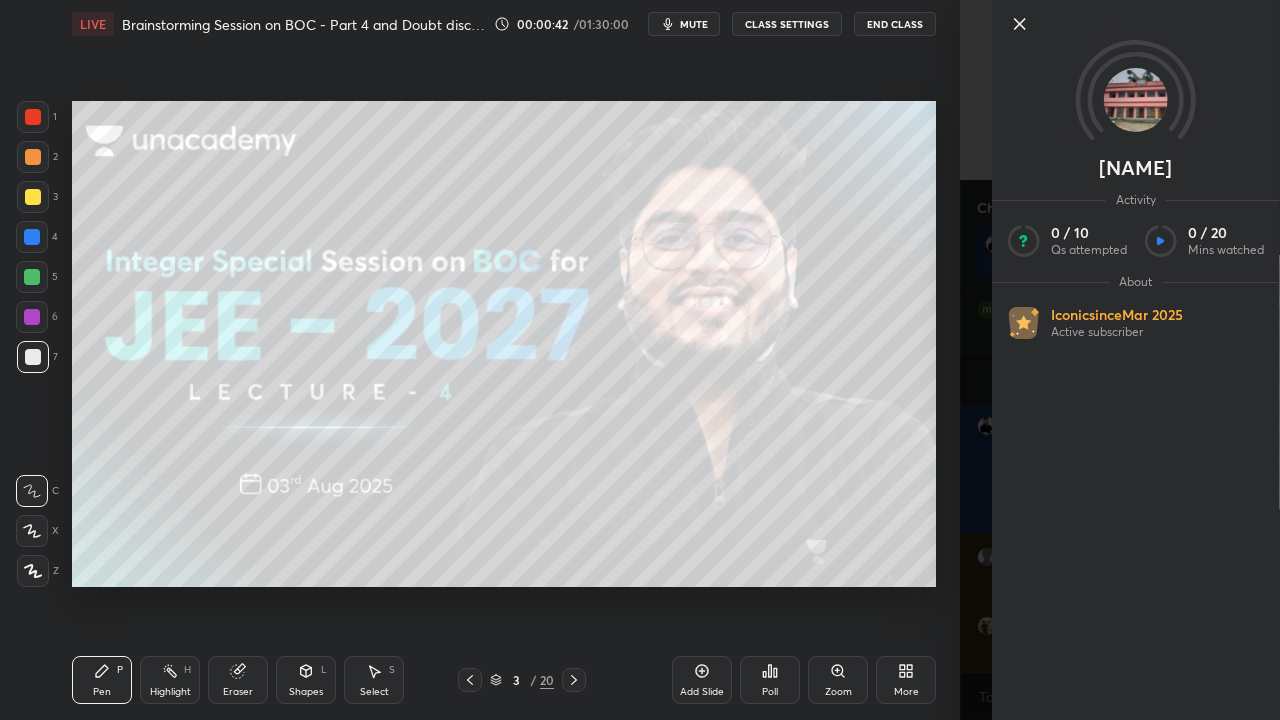 click on "[PERSON] Activity 0 / 10 Qs attempted 0 / 20 Mins watched About Iconic  since  Mar   2025 Active subscriber" at bounding box center [1120, 360] 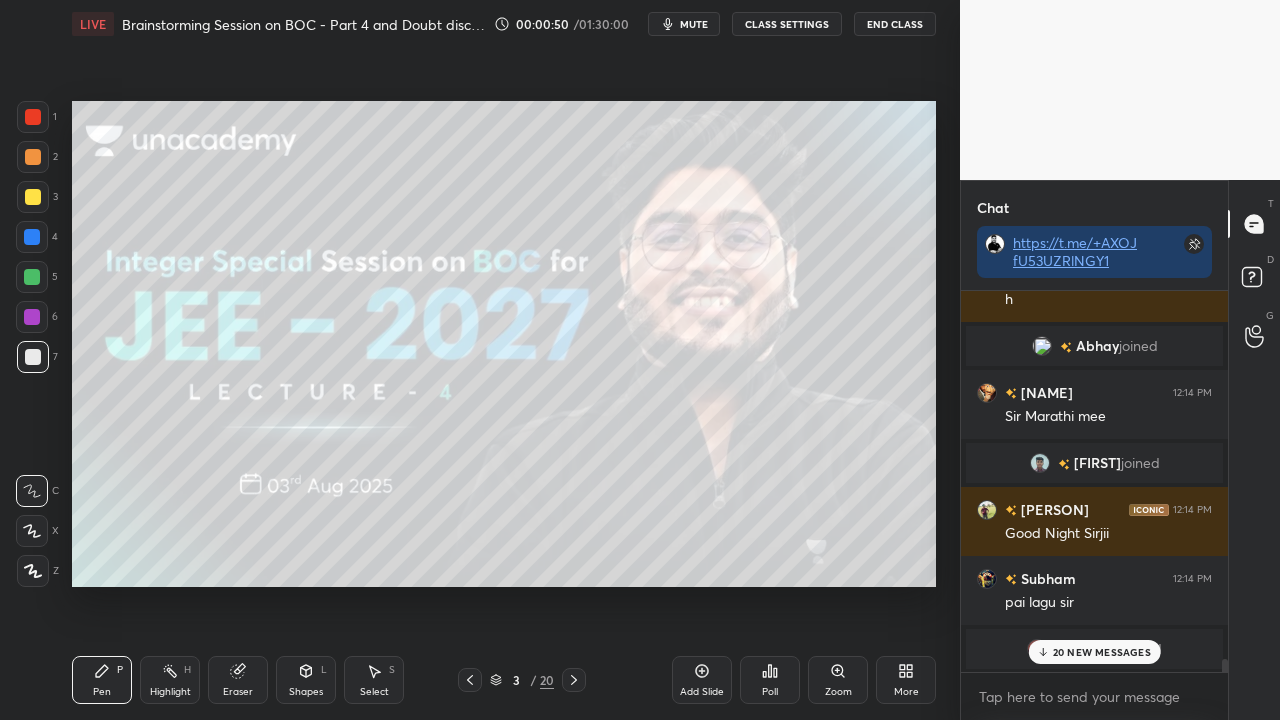click on "[PERSON] joined" at bounding box center (1094, 463) 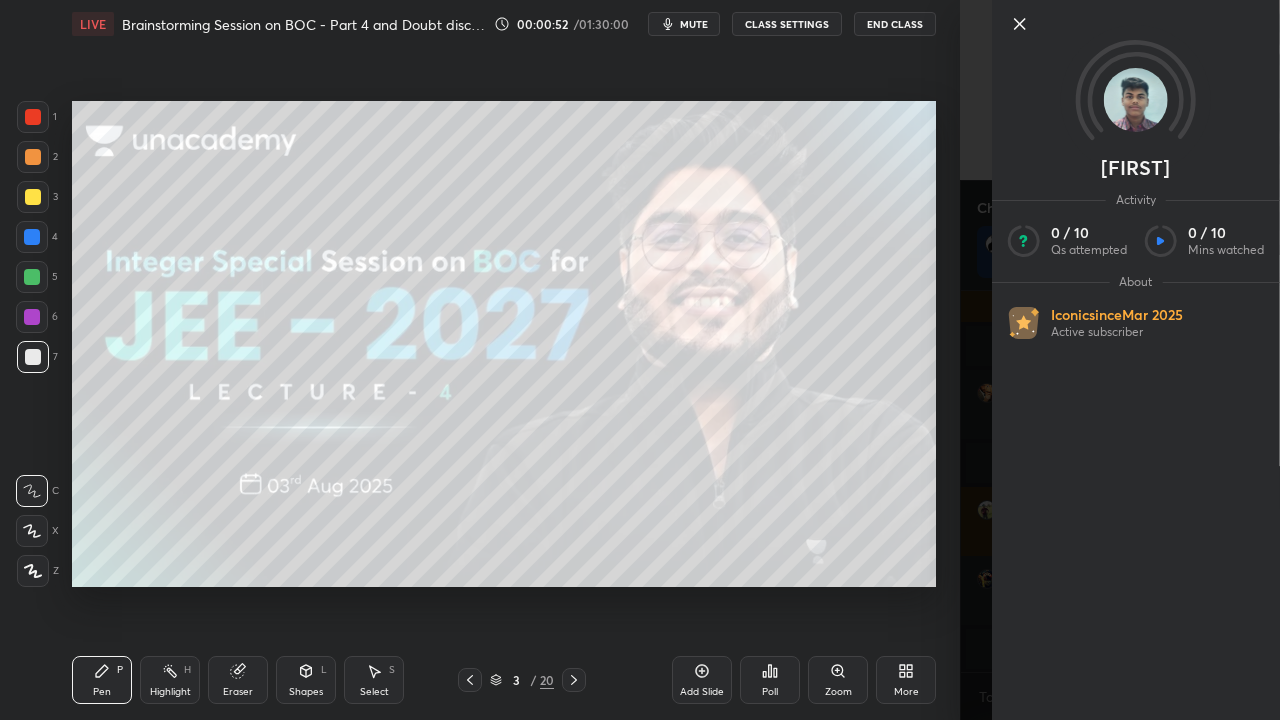 click on "1 2 3 4 5 6 7 C X Z C X Z E E Erase all   H H LIVE Brainstorming Session on BOC - Part 4 and Doubt discussion class 00:00:52 /  01:30:00 mute CLASS SETTINGS End Class Setting up your live class Poll for   secs No correct answer Start poll Back Brainstorming Session on BOC - Part 4 and Doubt discussion class • L4 of JEE 2027: Problem Solving Session on Basic Organic Chemistry [PERSON] Pen P Highlight H Eraser Shapes L Select S 3 / 20 Add Slide Poll Zoom More" at bounding box center [480, 360] 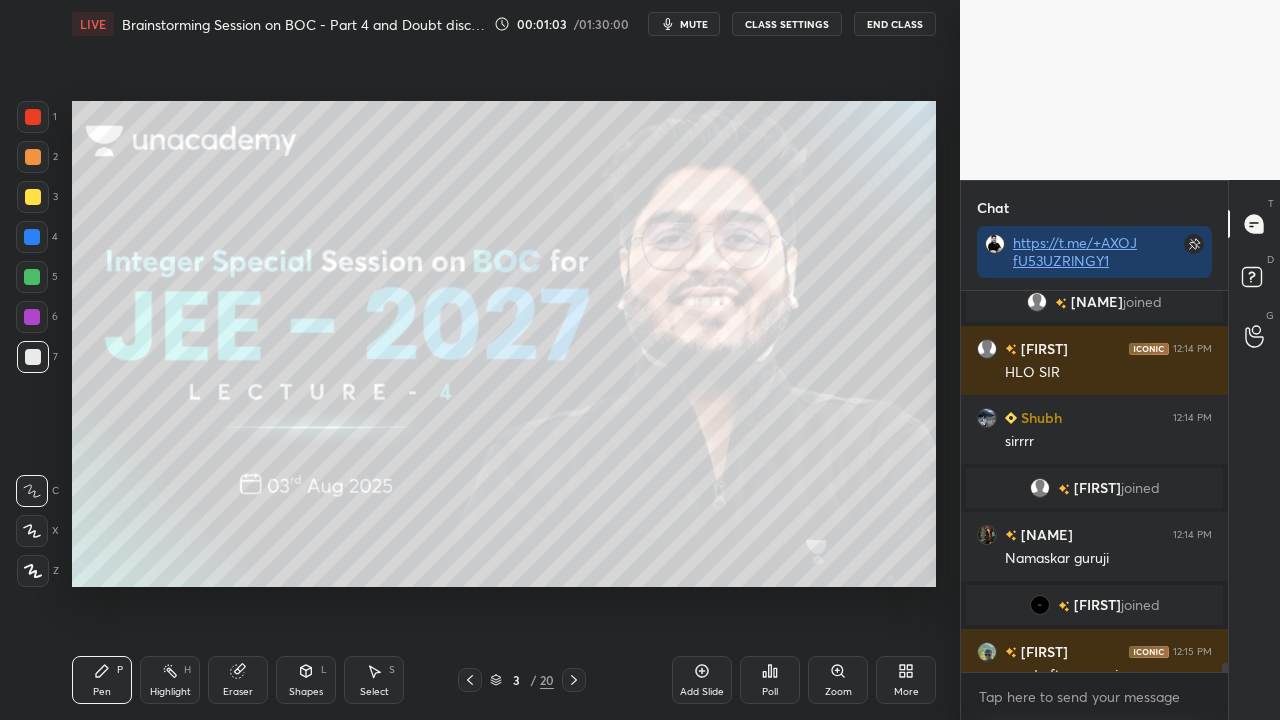 scroll, scrollTop: 15348, scrollLeft: 0, axis: vertical 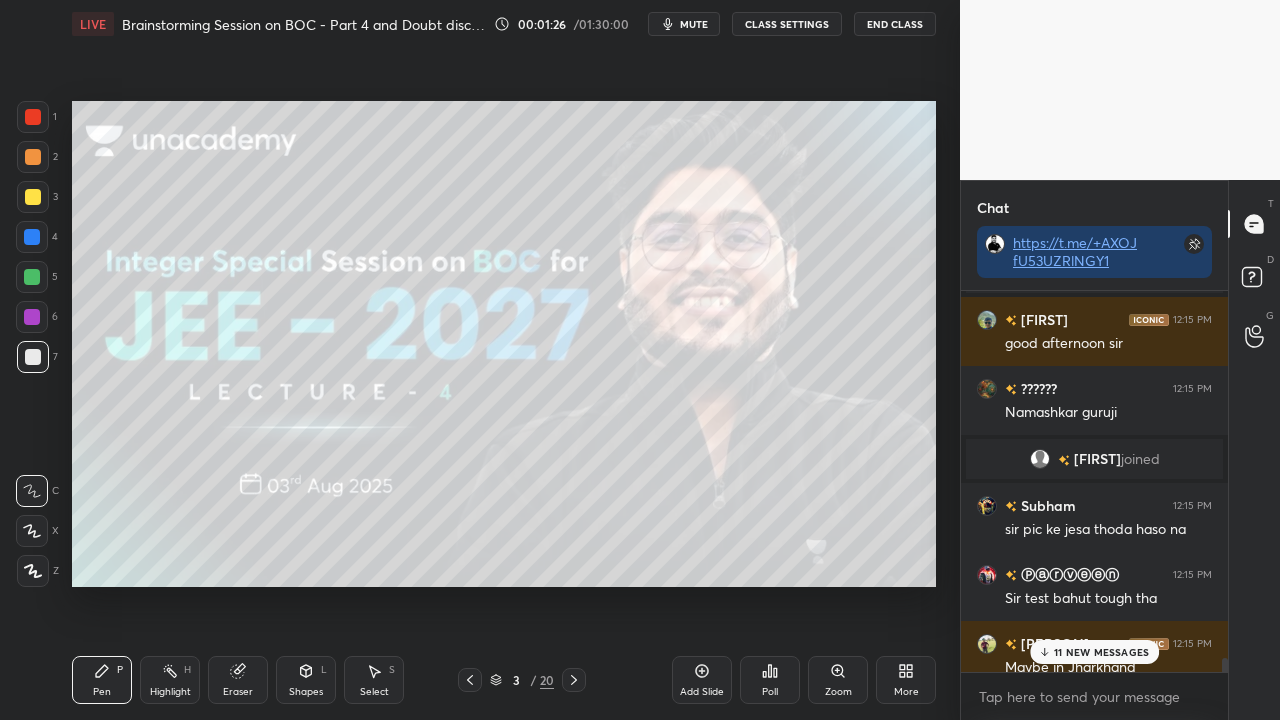 click on "11 NEW MESSAGES" at bounding box center (1095, 652) 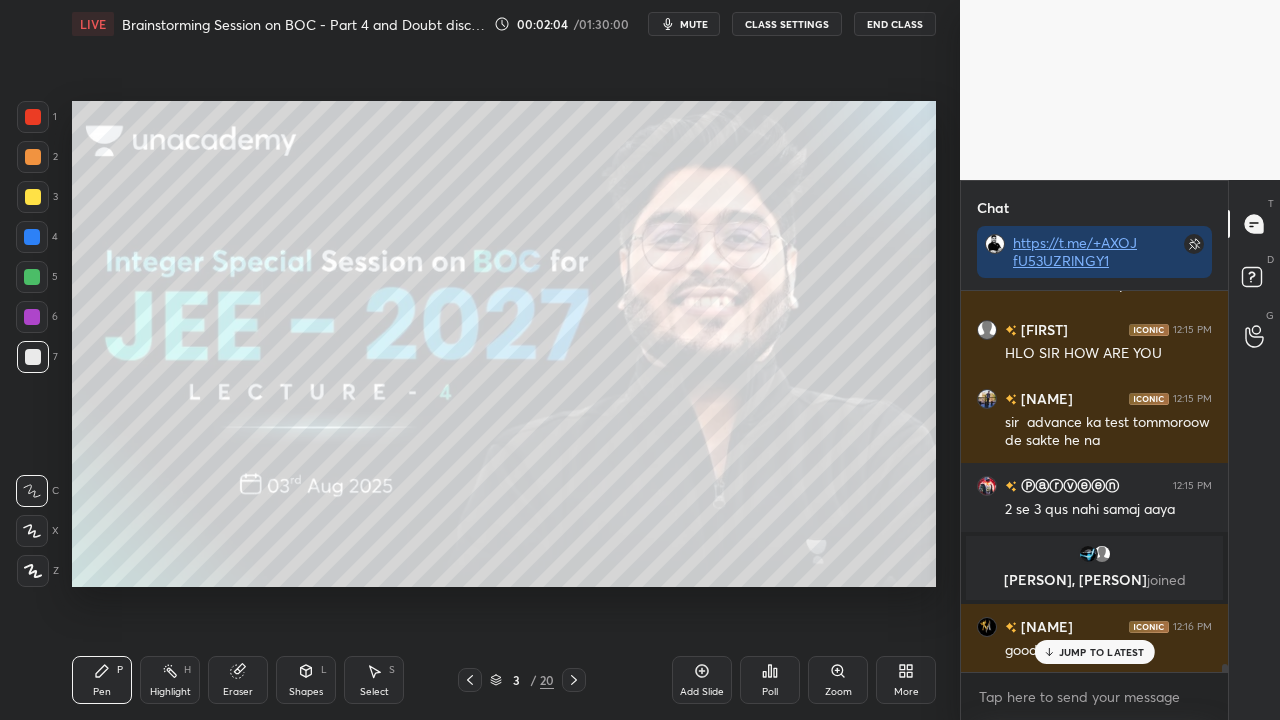 scroll, scrollTop: 17126, scrollLeft: 0, axis: vertical 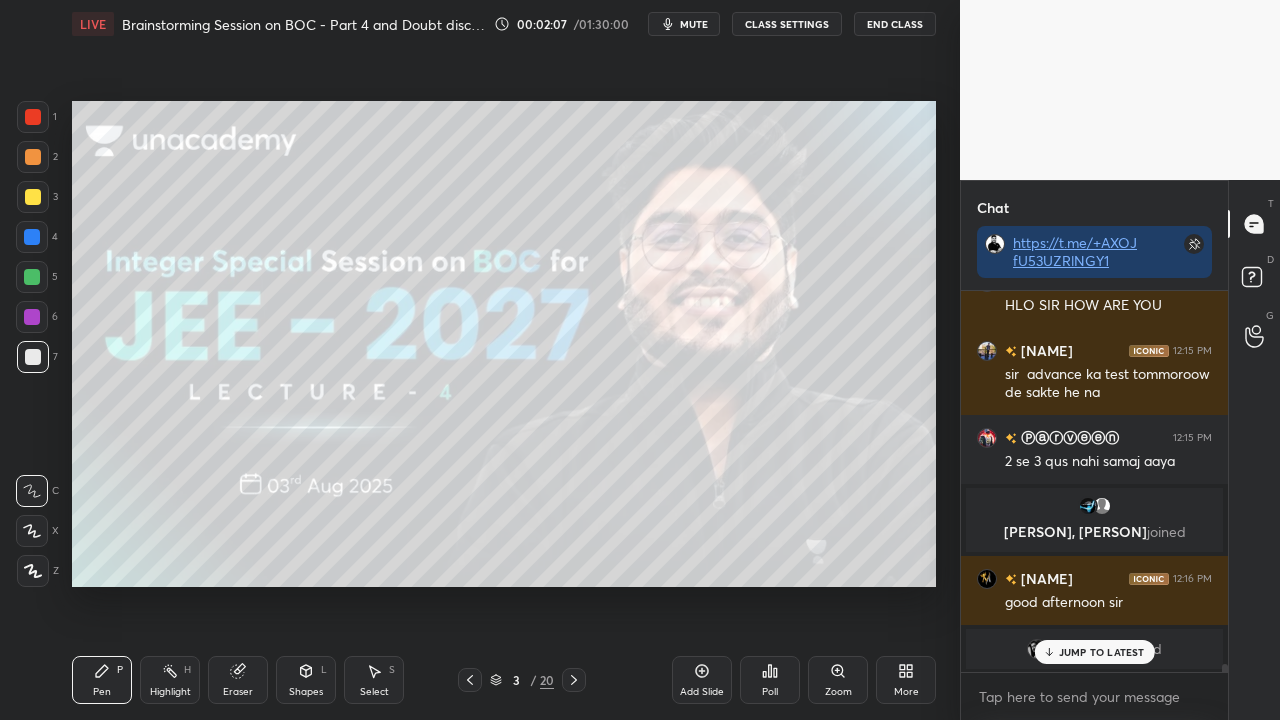 click on "JUMP TO LATEST" at bounding box center (1102, 652) 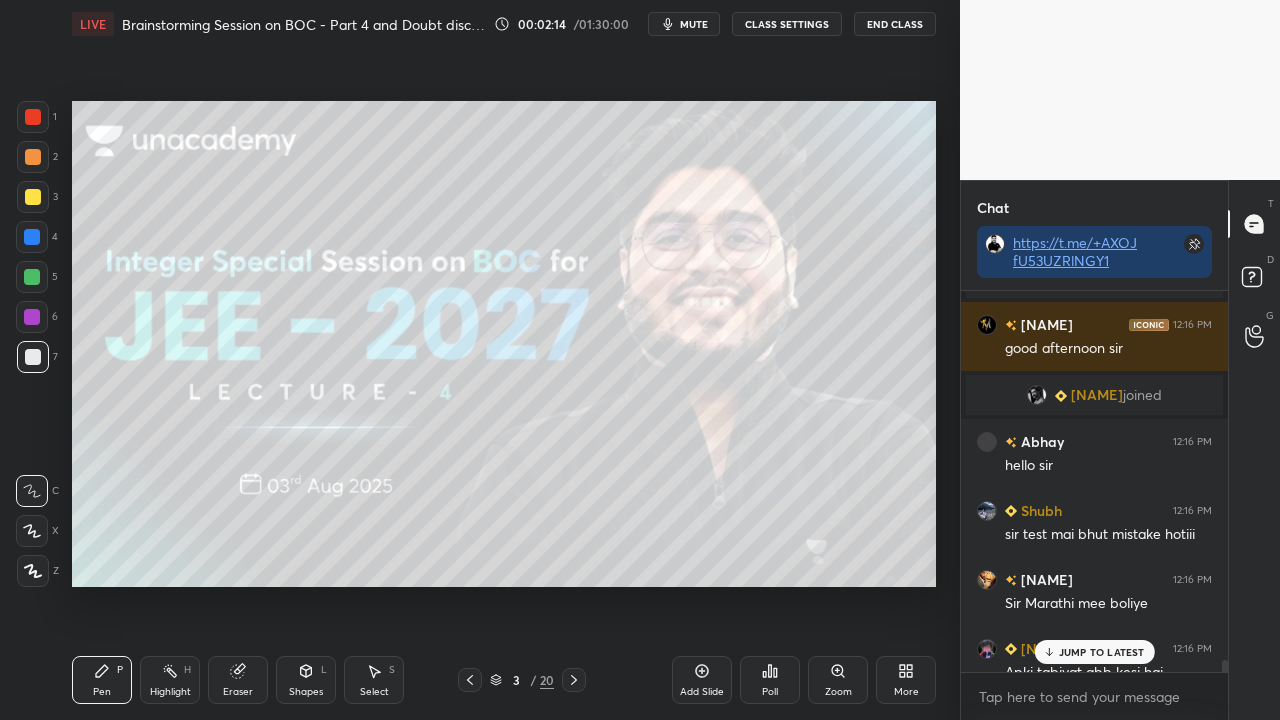 scroll, scrollTop: 17376, scrollLeft: 0, axis: vertical 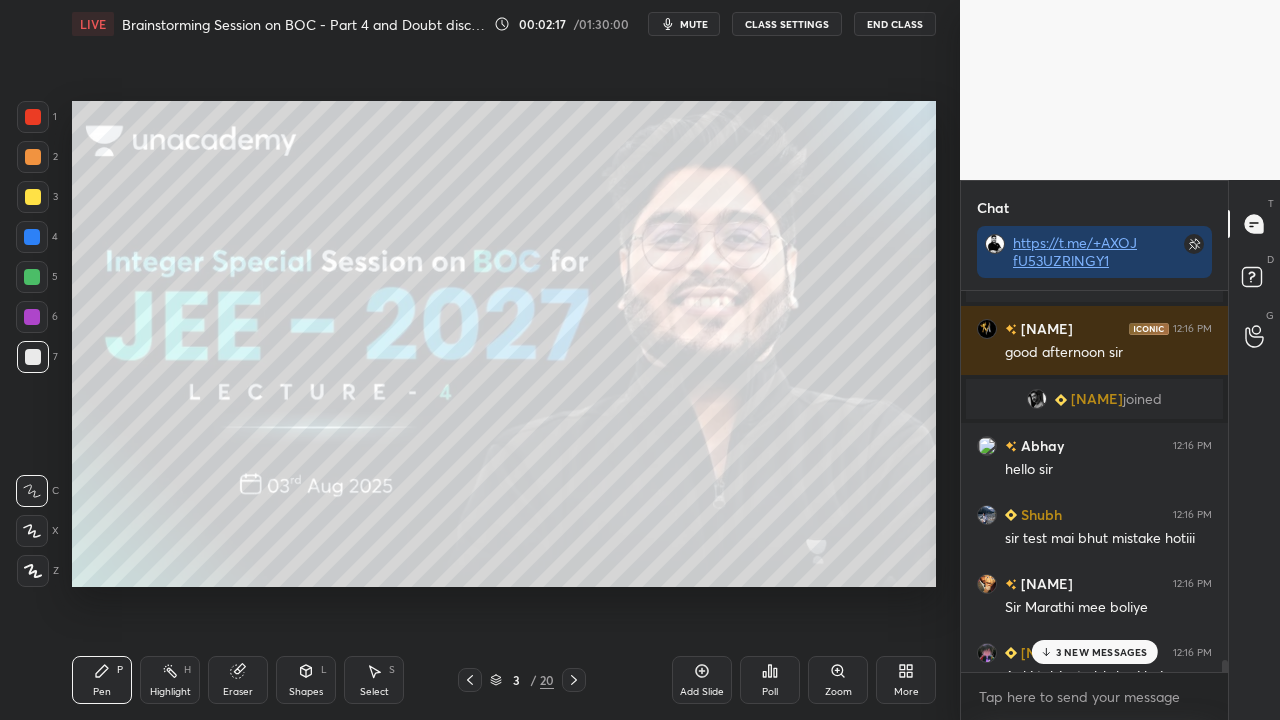click on "3 NEW MESSAGES" at bounding box center (1102, 652) 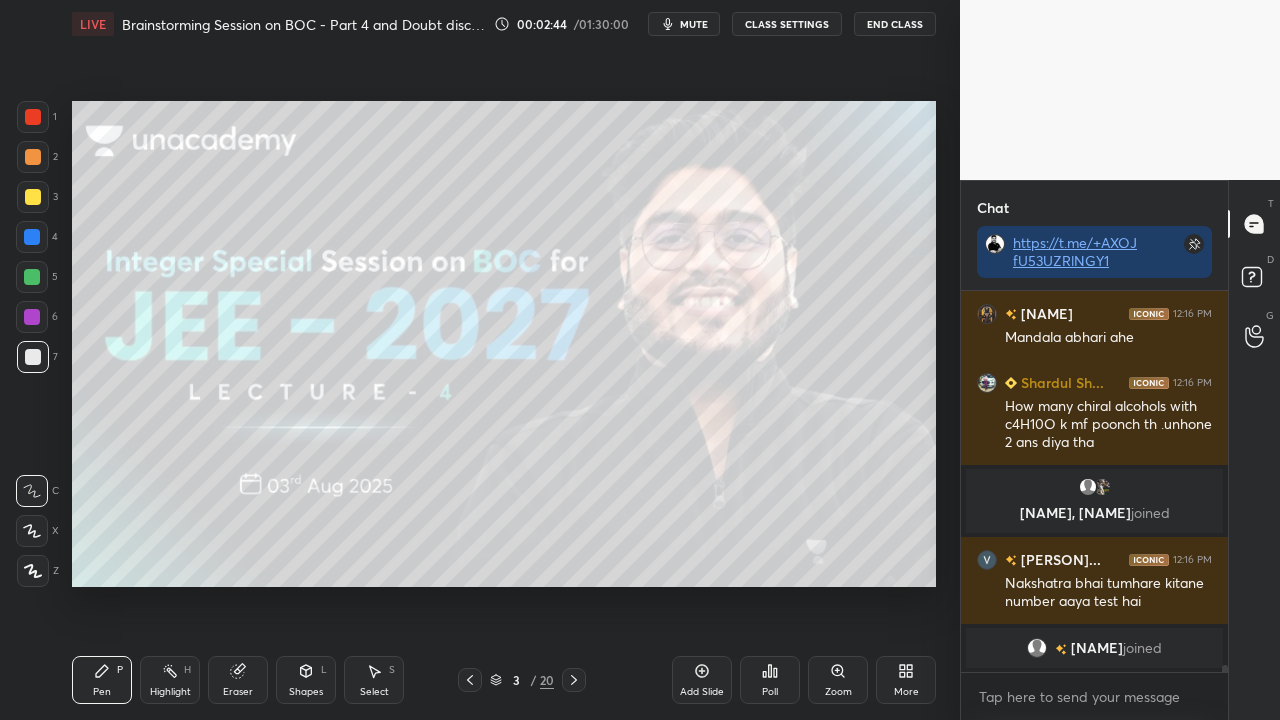 scroll, scrollTop: 19004, scrollLeft: 0, axis: vertical 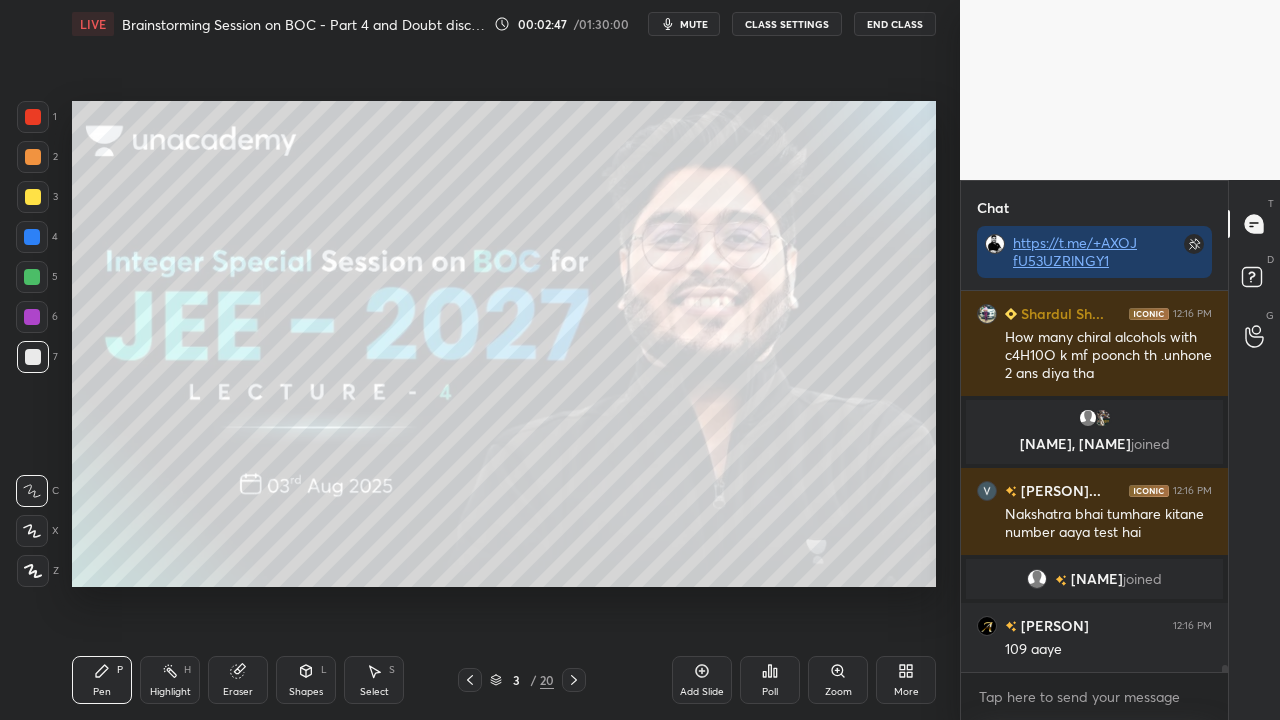 click on "1 2 3 4 5 6 7 C X Z C X Z E E Erase all   H H LIVE Brainstorming Session on BOC - Part 4 and Doubt discussion class 00:02:47 /  01:30:00 mute CLASS SETTINGS End Class Setting up your live class Poll for   secs No correct answer Start poll Back Brainstorming Session on BOC - Part 4 and Doubt discussion class • L4 of JEE 2027: Problem Solving Session on Basic Organic Chemistry [NAME] Pen P Highlight H Eraser Shapes L Select S 3 / 20 Add Slide Poll Zoom More Chat https://t.me/+AXOJfU53UZRlNGY1 [NAME] 12:16 PM [NAME] abhari ahe [NAME] [NAME] 12:16 PM How many chiral alcohols with c4H10O k mf poonch th .unhone 2 ans diya tha [NAME], [NAME] joined [NAME] 12:16 PM Nakshatra bhai tumhare kitane number aaya test hai [NAME] joined [NAME] 12:16 PM 109 aaye JUMP TO LATEST Enable hand raising Enable raise hand to speak to learners. Once enabled, chat will be turned off temporarily. Enable x   introducing Raise a hand with a doubt Now learners can raise their hand along with a doubt  Enable T D G" at bounding box center (640, 360) 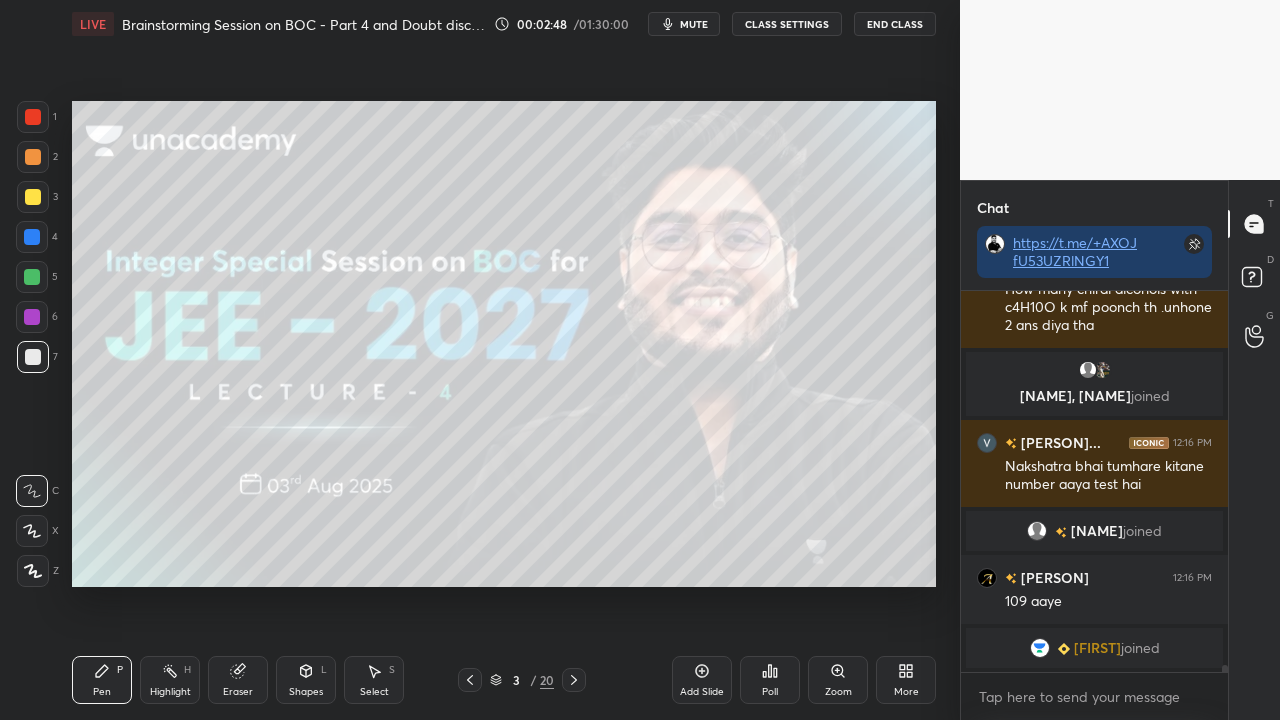 scroll, scrollTop: 19120, scrollLeft: 0, axis: vertical 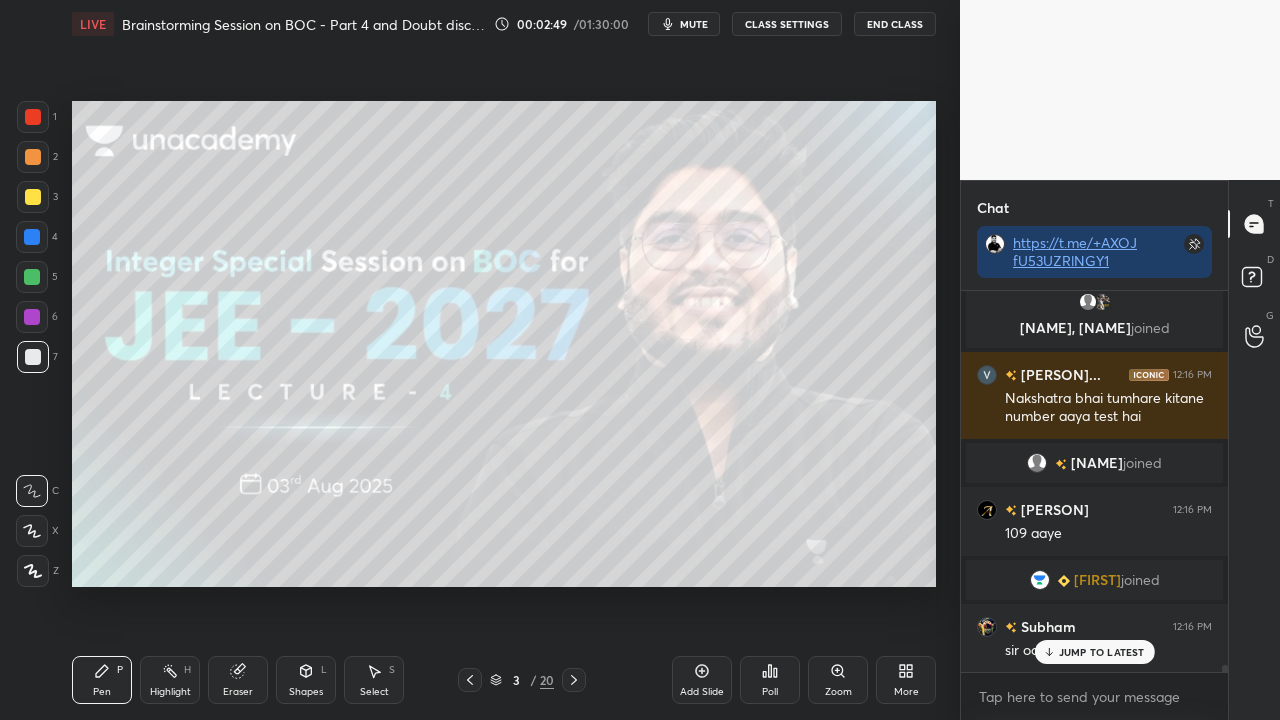 click at bounding box center [33, 197] 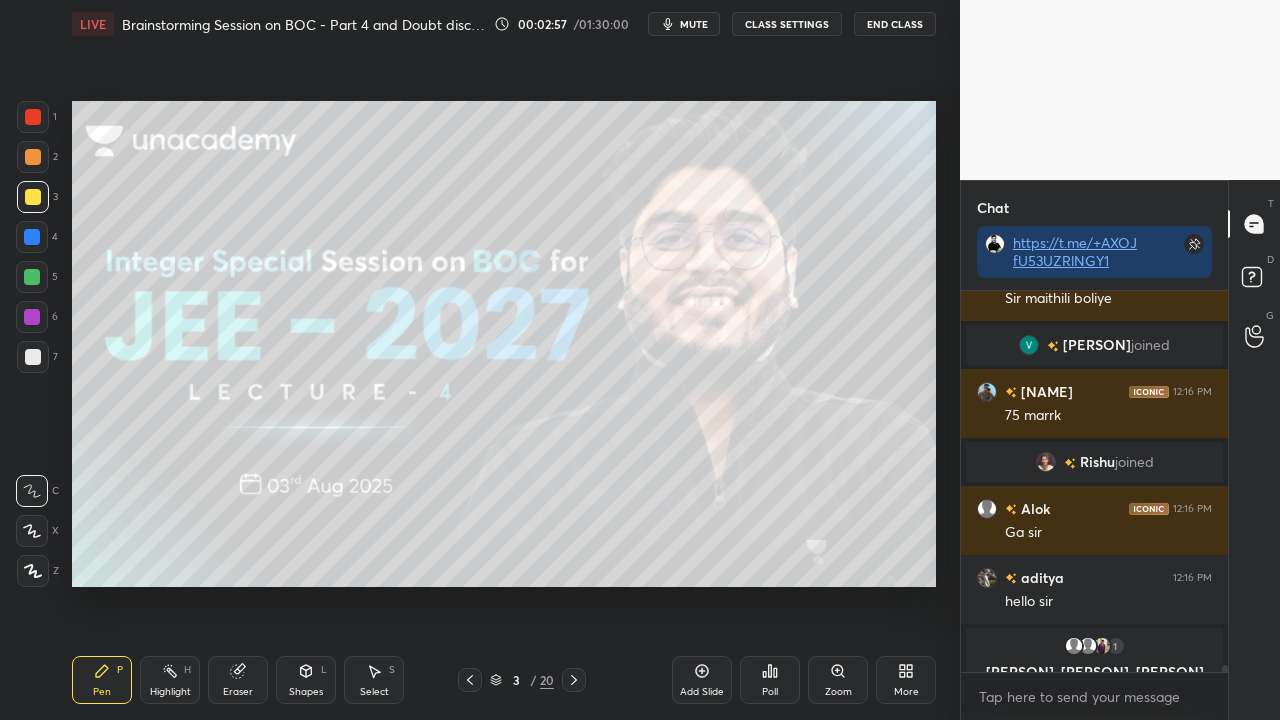 scroll, scrollTop: 19606, scrollLeft: 0, axis: vertical 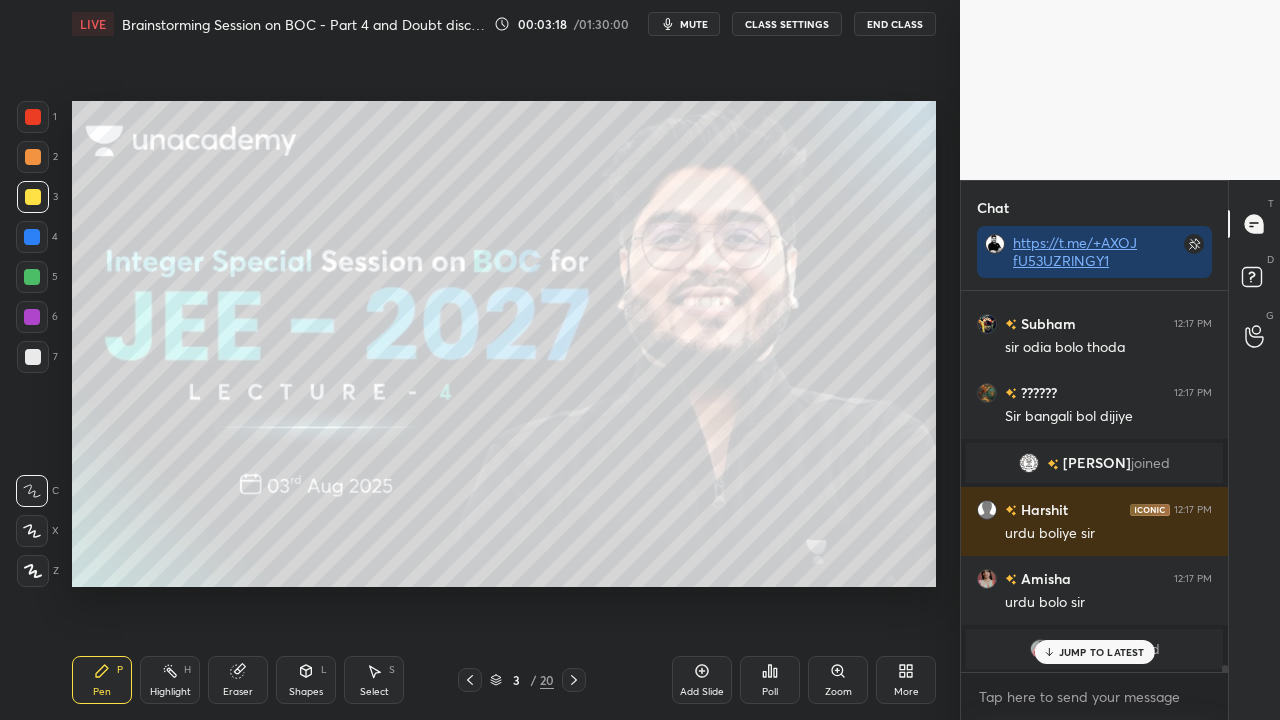 drag, startPoint x: 243, startPoint y: 683, endPoint x: 232, endPoint y: 656, distance: 29.15476 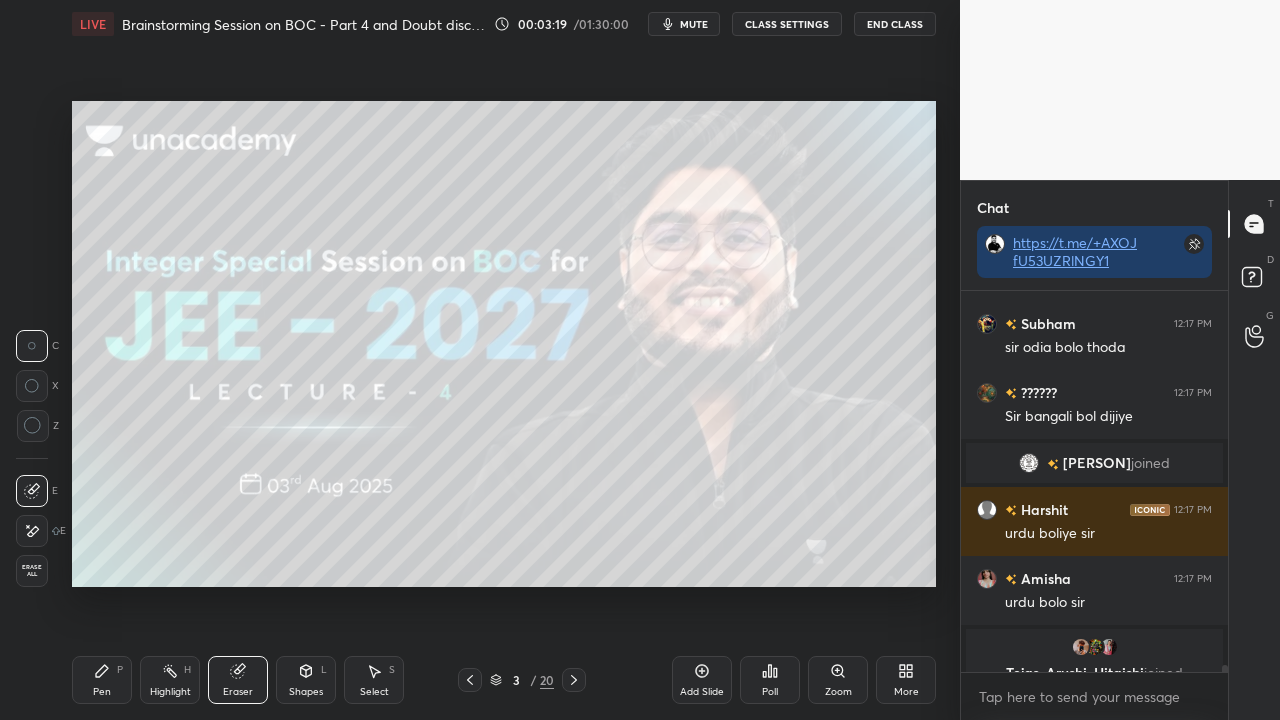 click on "Erase all" at bounding box center (32, 571) 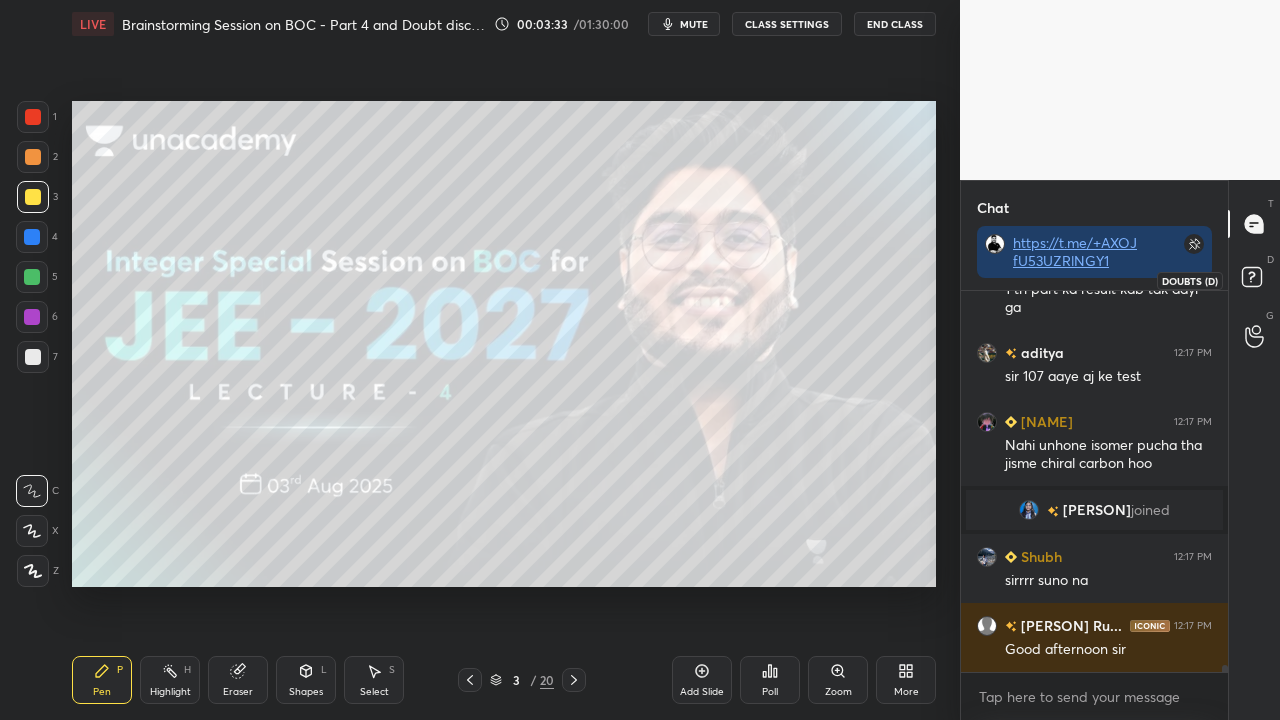 click 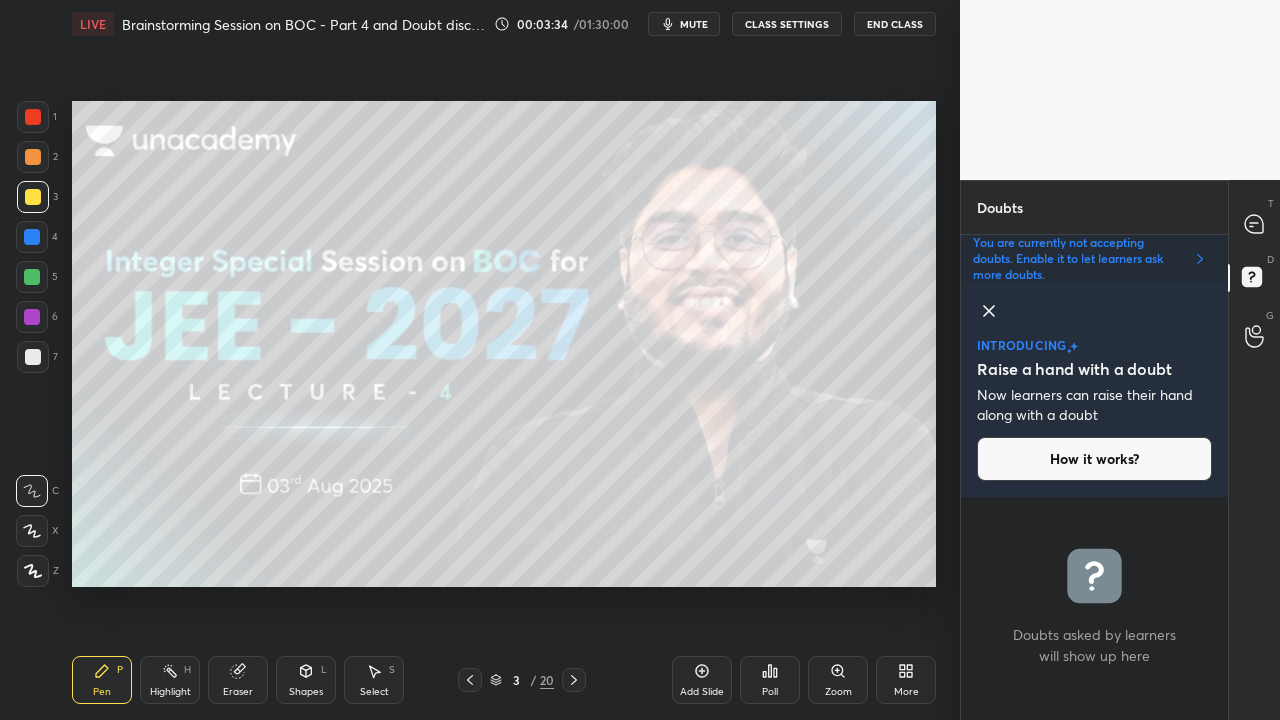 click 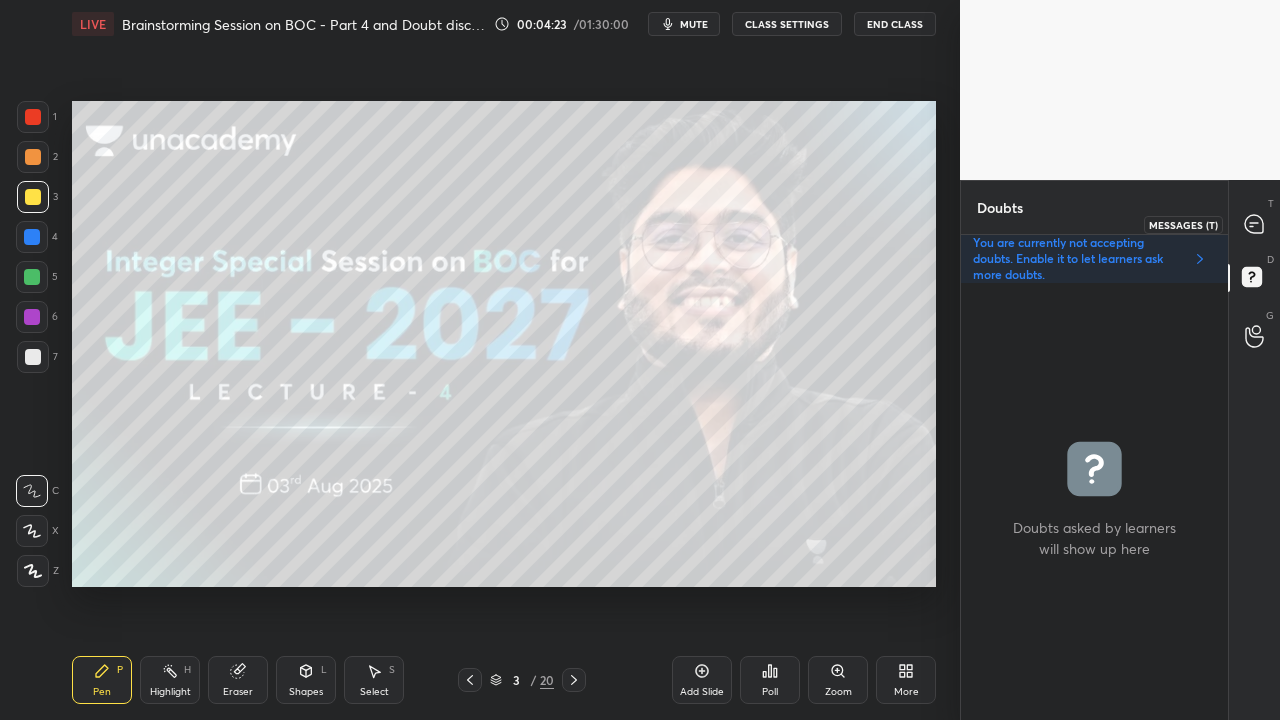 click 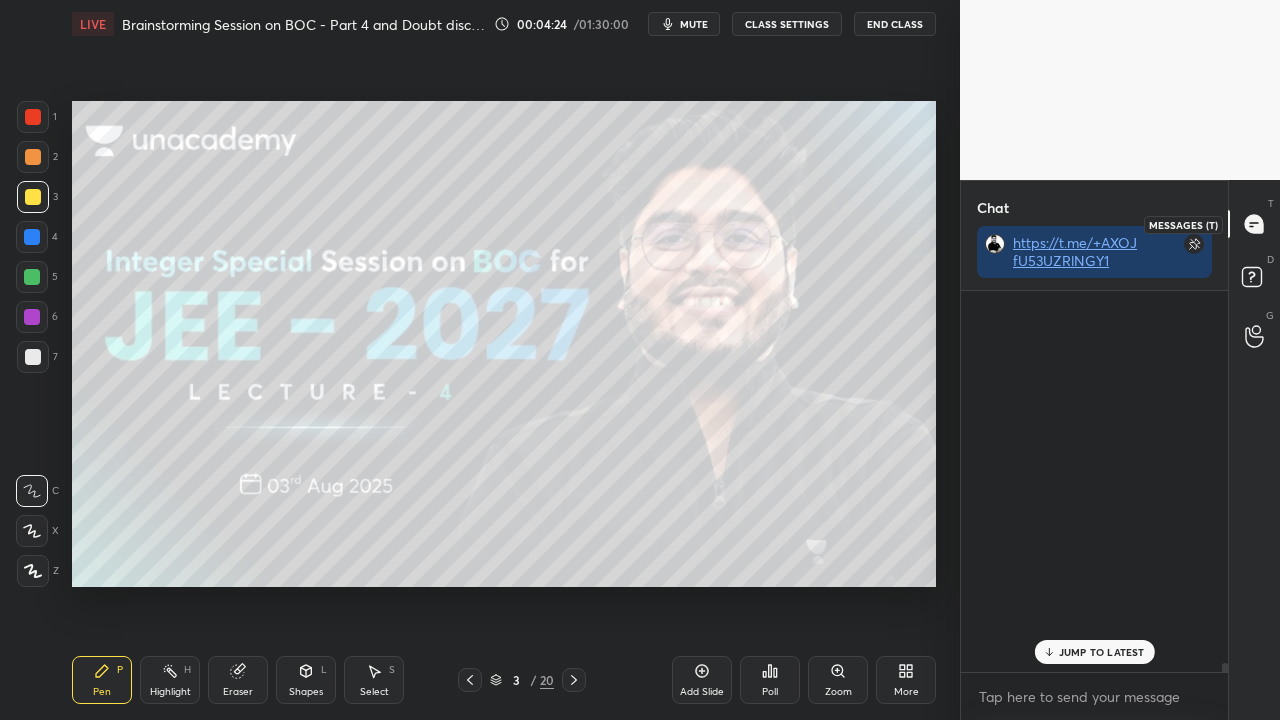 scroll, scrollTop: 23181, scrollLeft: 0, axis: vertical 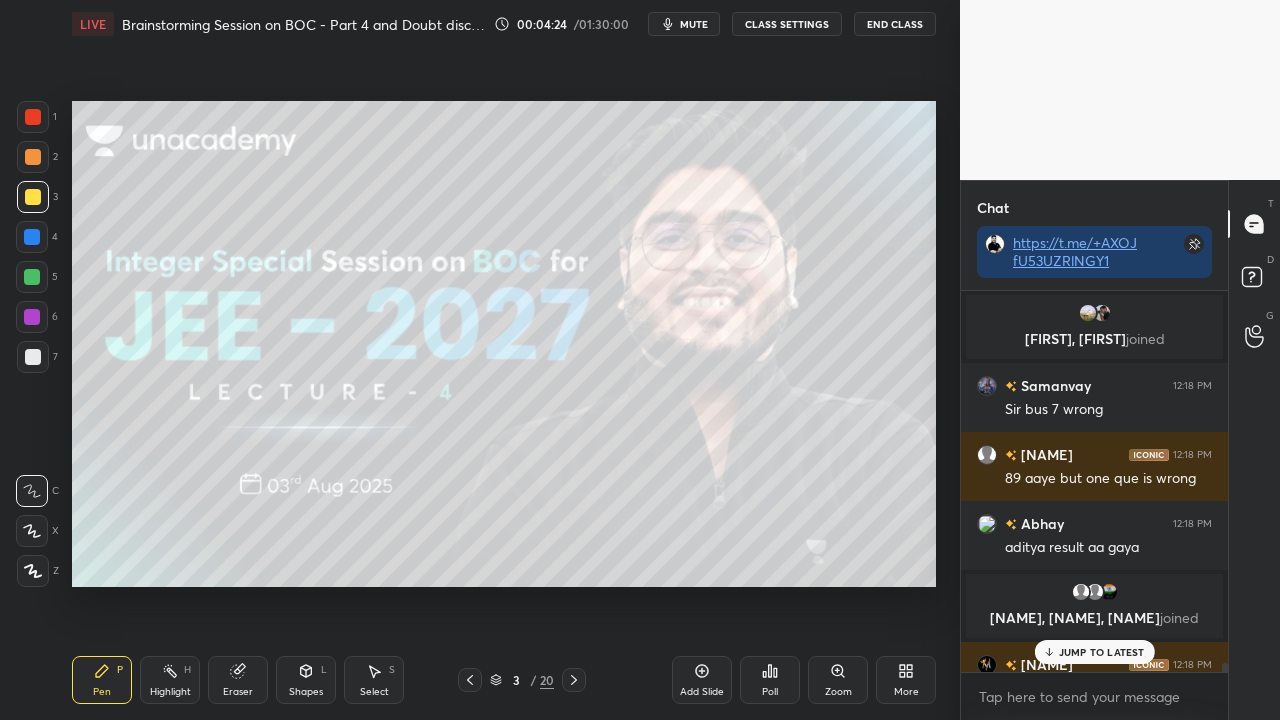 click on "JUMP TO LATEST" at bounding box center [1102, 652] 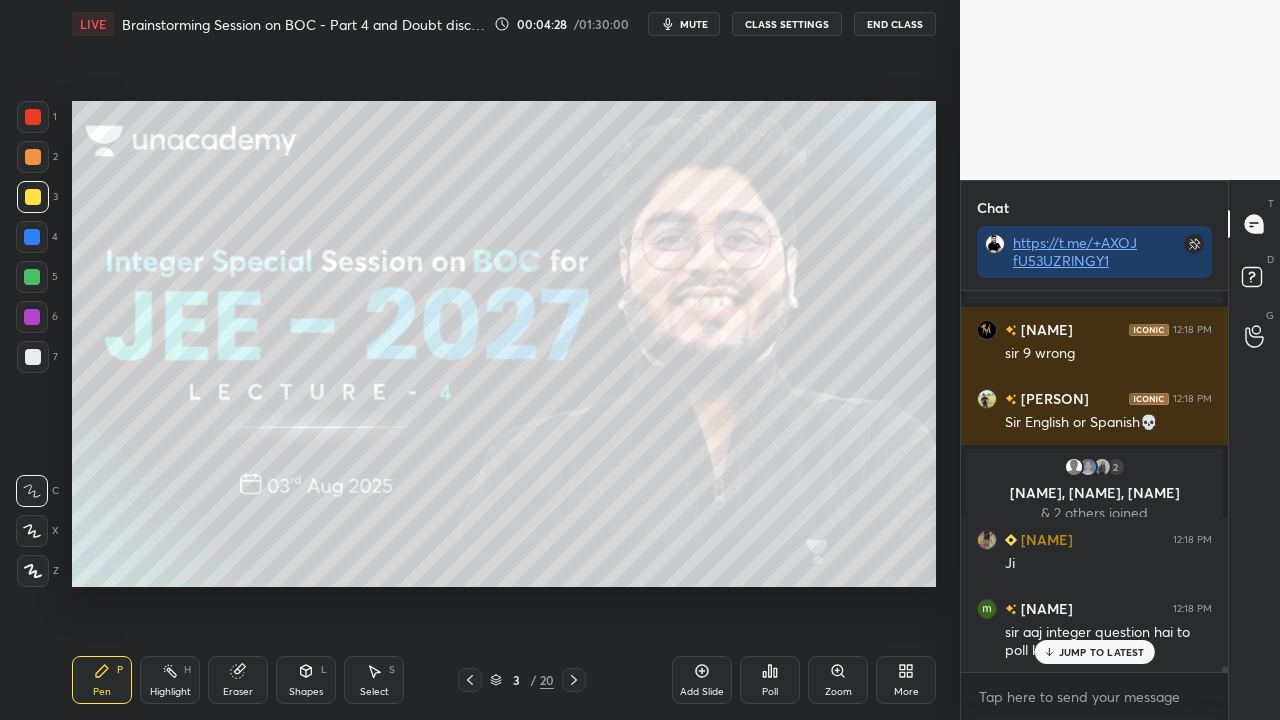 scroll, scrollTop: 23790, scrollLeft: 0, axis: vertical 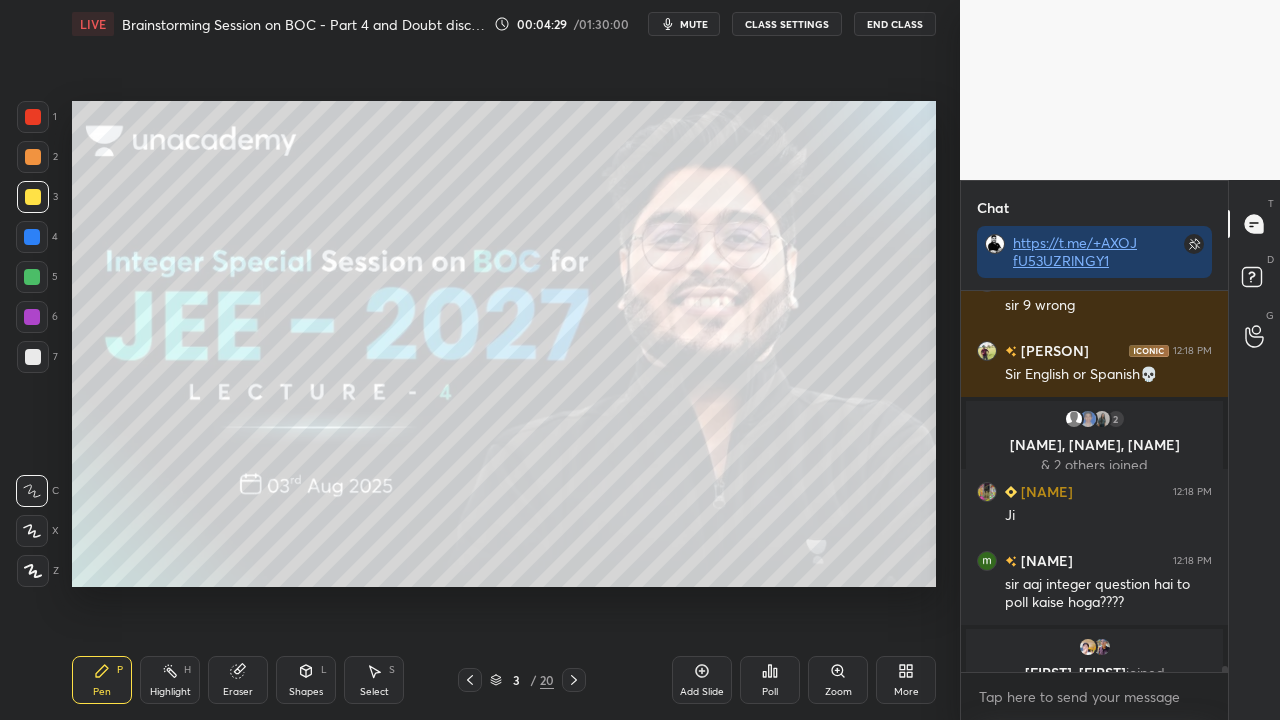 click at bounding box center (1102, 647) 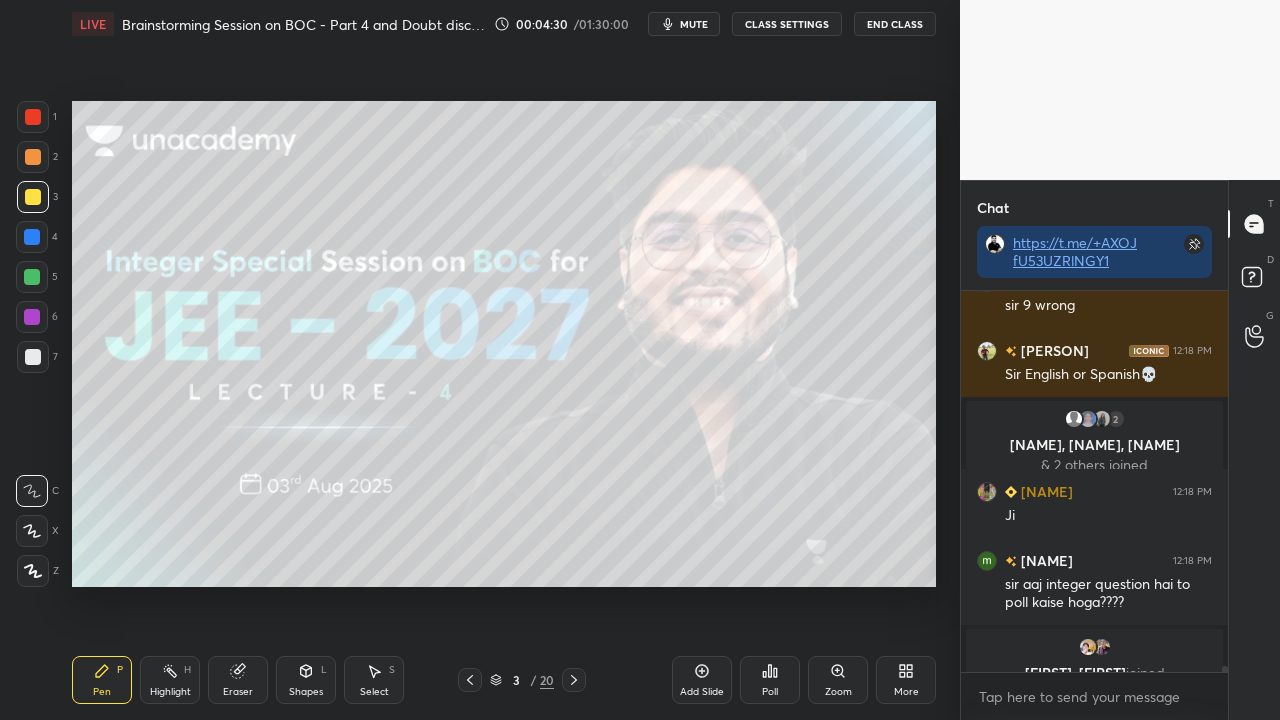 scroll, scrollTop: 23860, scrollLeft: 0, axis: vertical 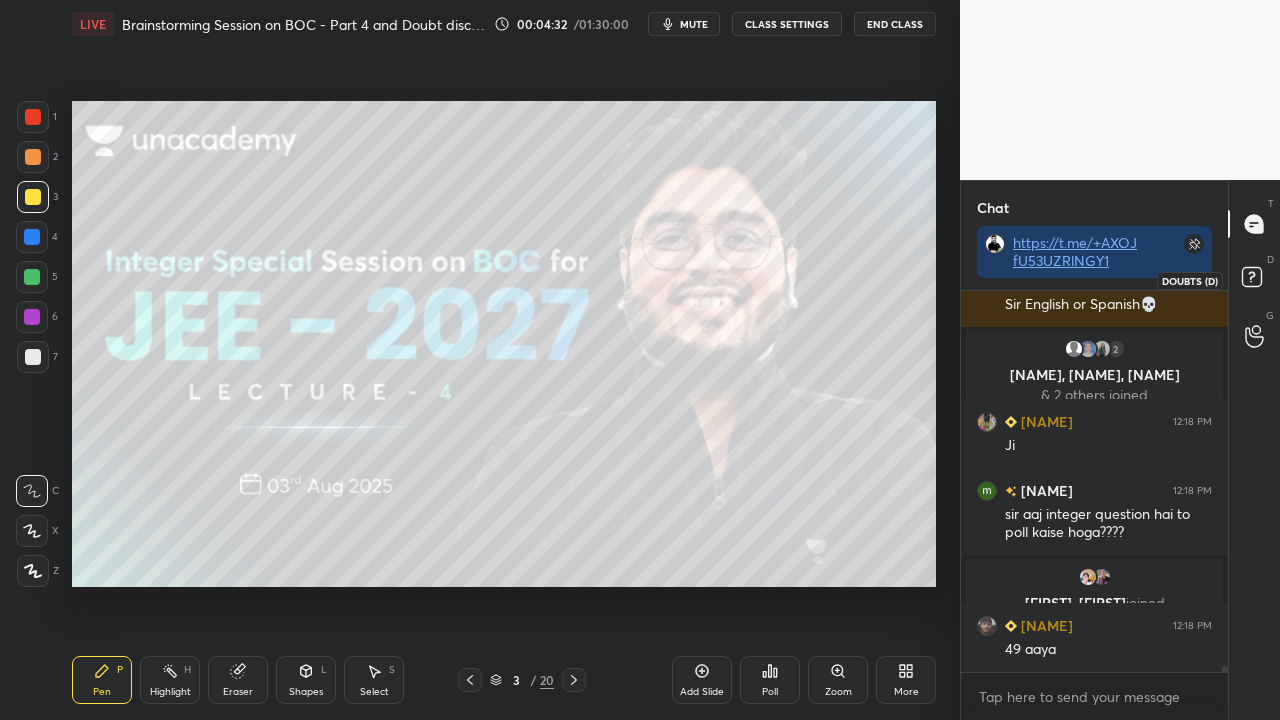 click 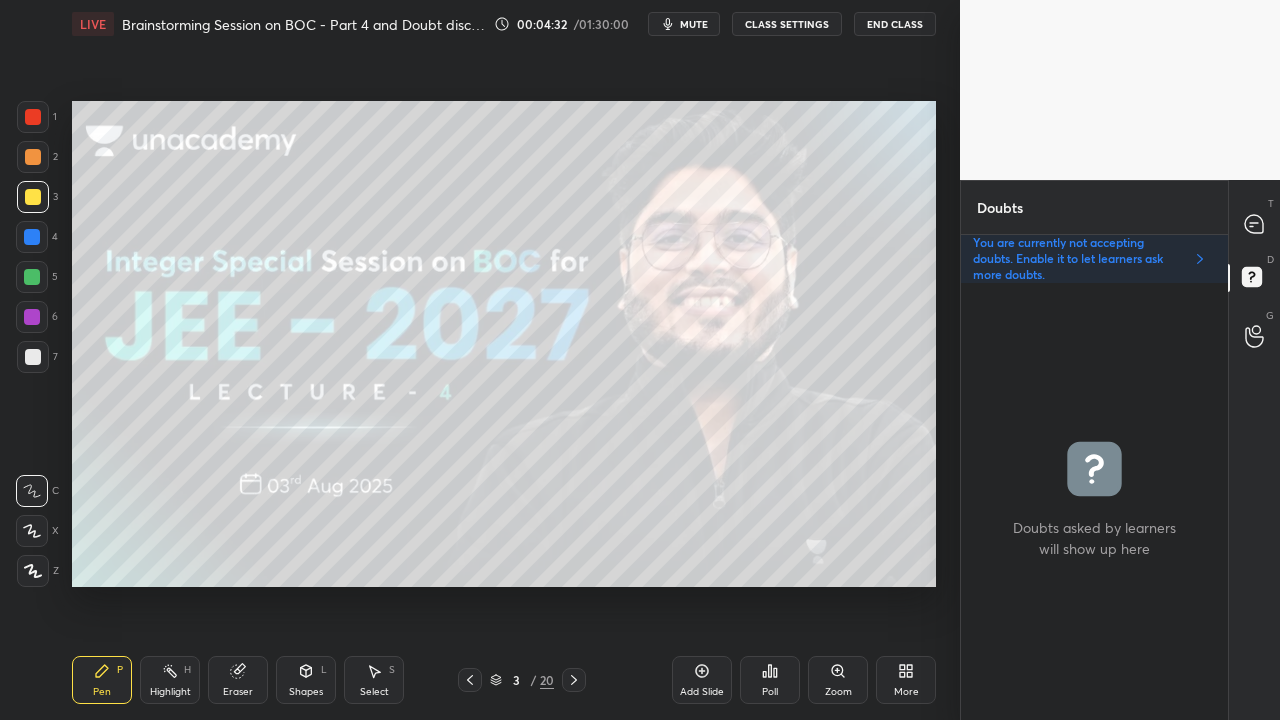 scroll, scrollTop: 6, scrollLeft: 6, axis: both 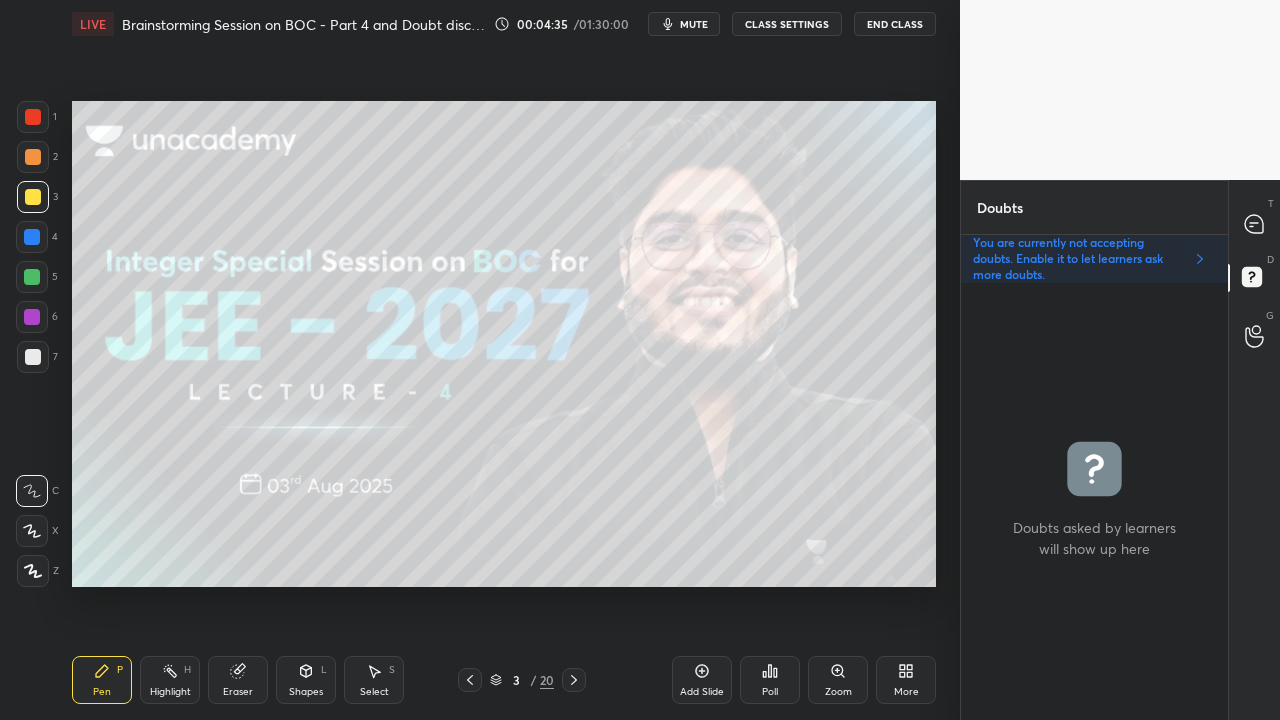 click at bounding box center [33, 357] 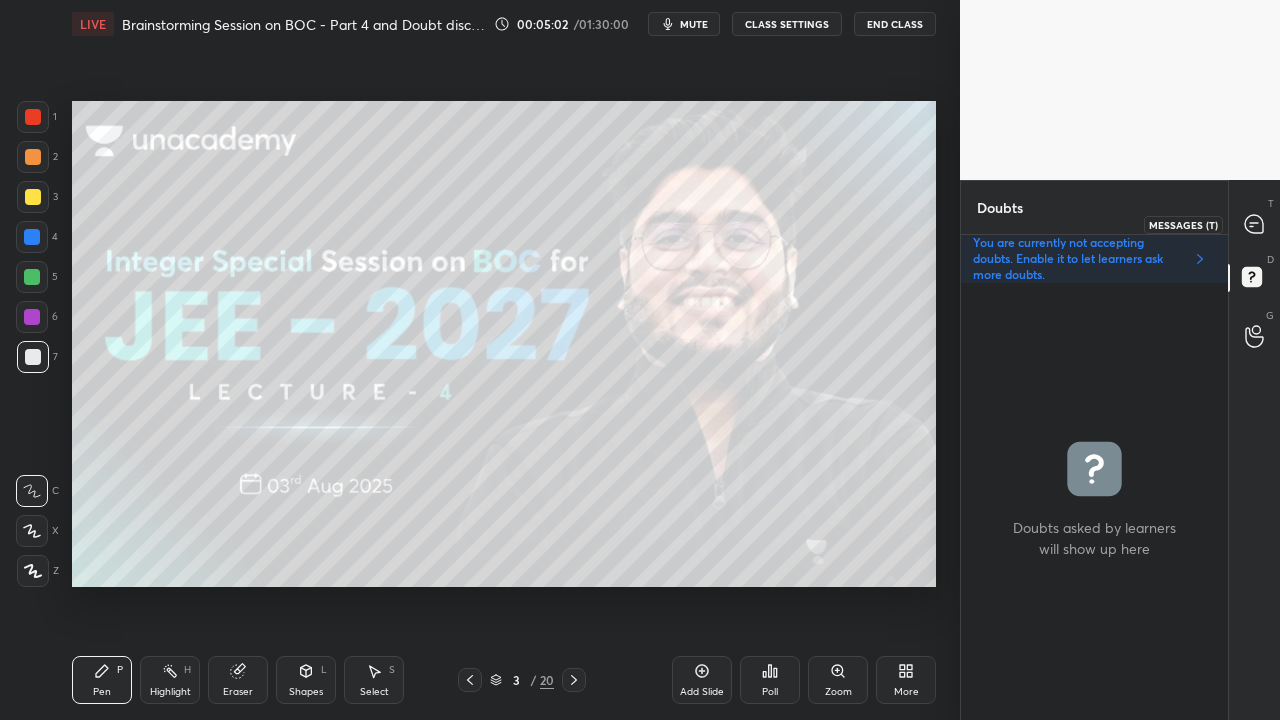 click 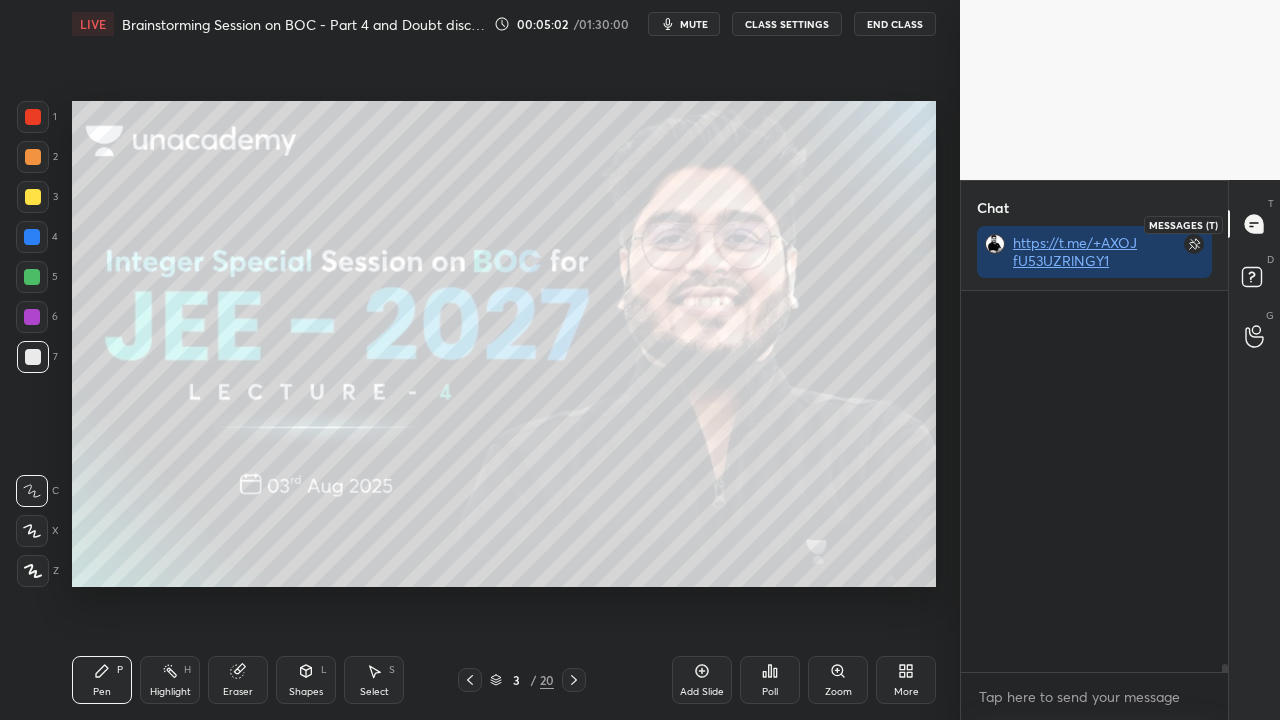 scroll, scrollTop: 26060, scrollLeft: 0, axis: vertical 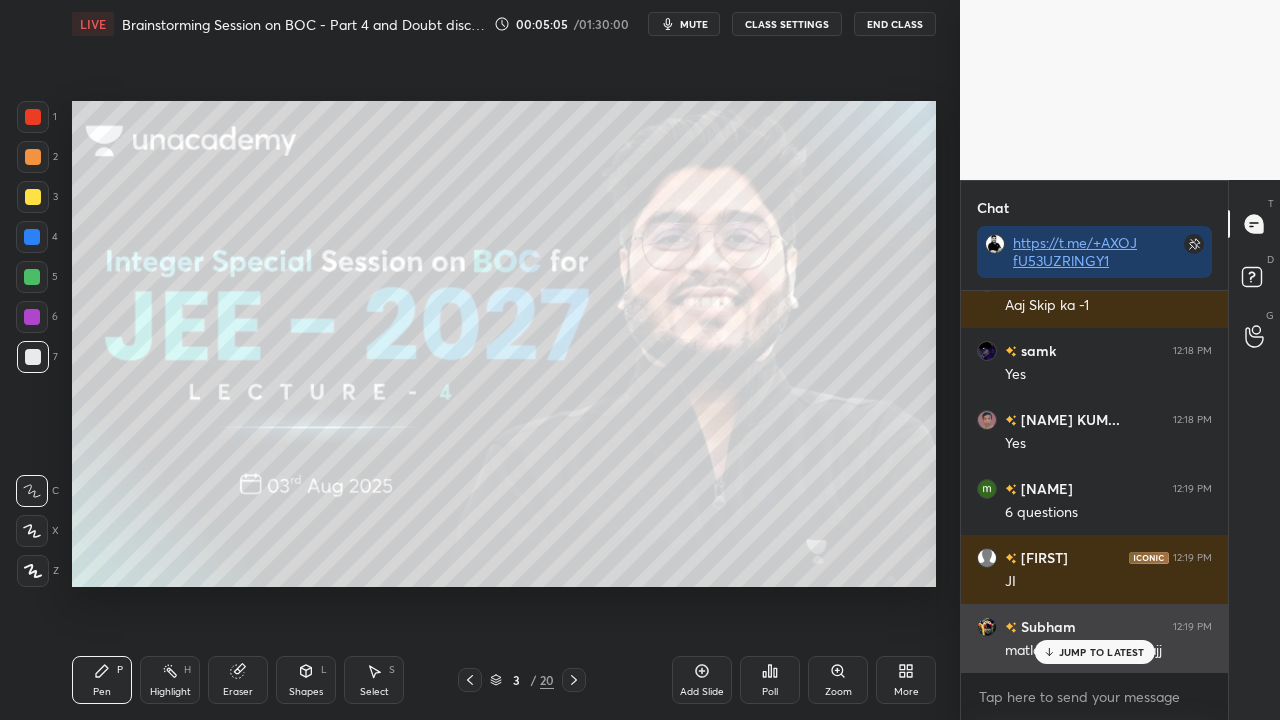 click on "JUMP TO LATEST" at bounding box center (1102, 652) 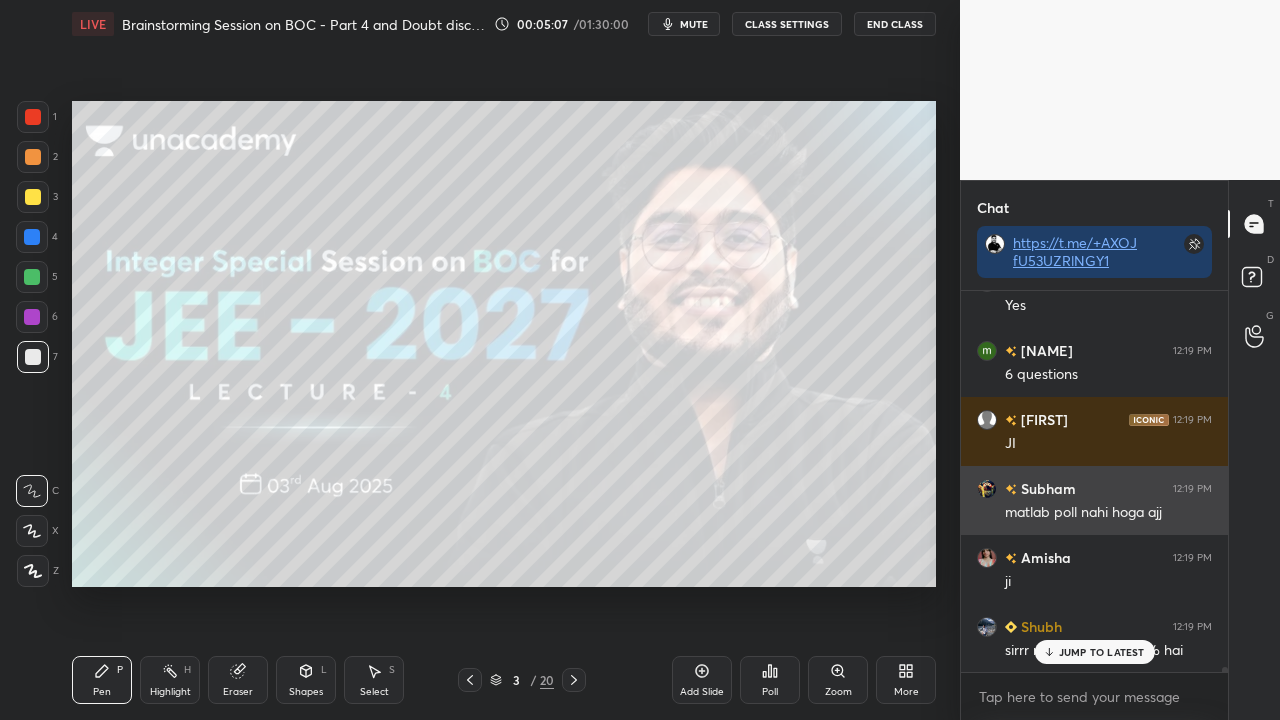 scroll, scrollTop: 26704, scrollLeft: 0, axis: vertical 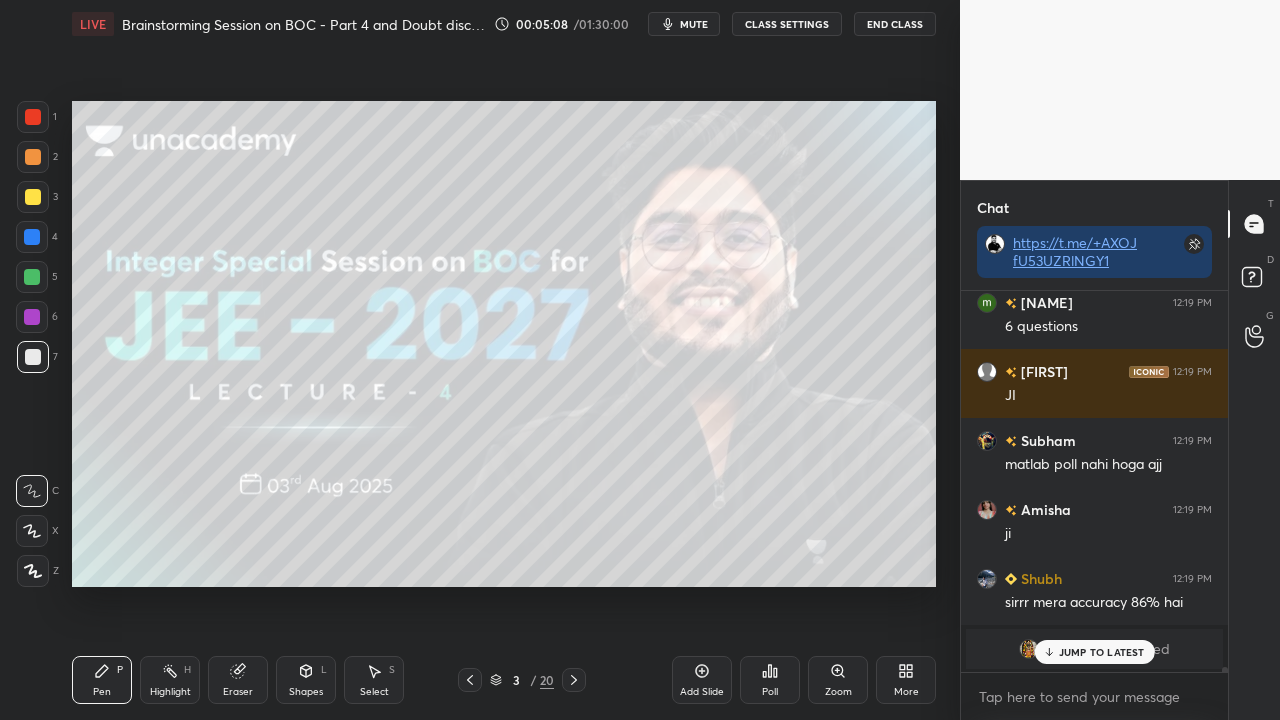click on "JUMP TO LATEST" at bounding box center [1102, 652] 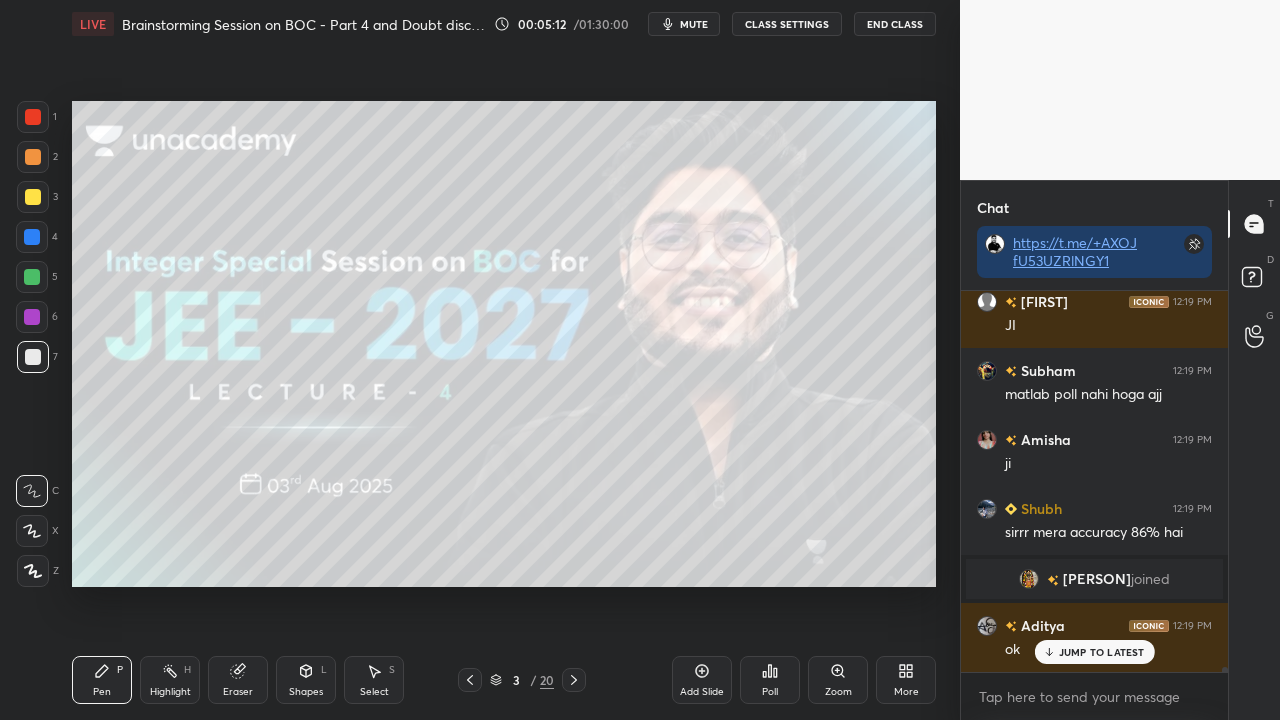 scroll, scrollTop: 26842, scrollLeft: 0, axis: vertical 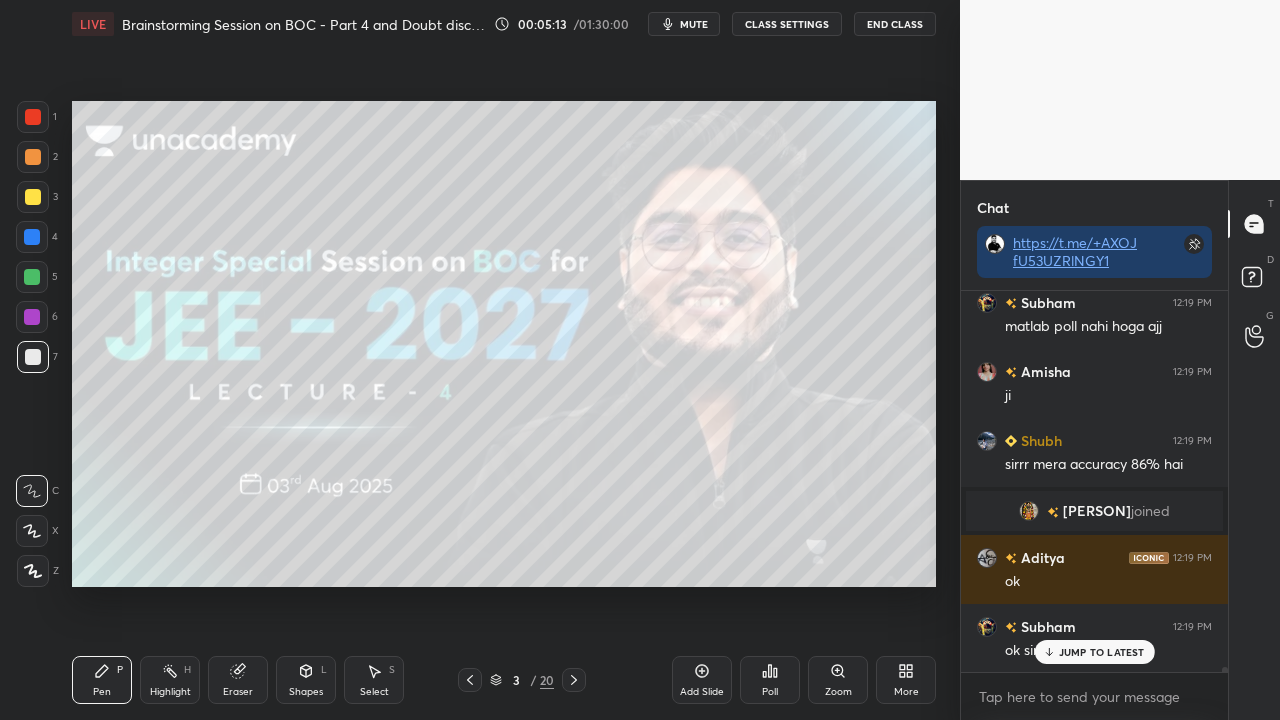 click on "JUMP TO LATEST" at bounding box center (1102, 652) 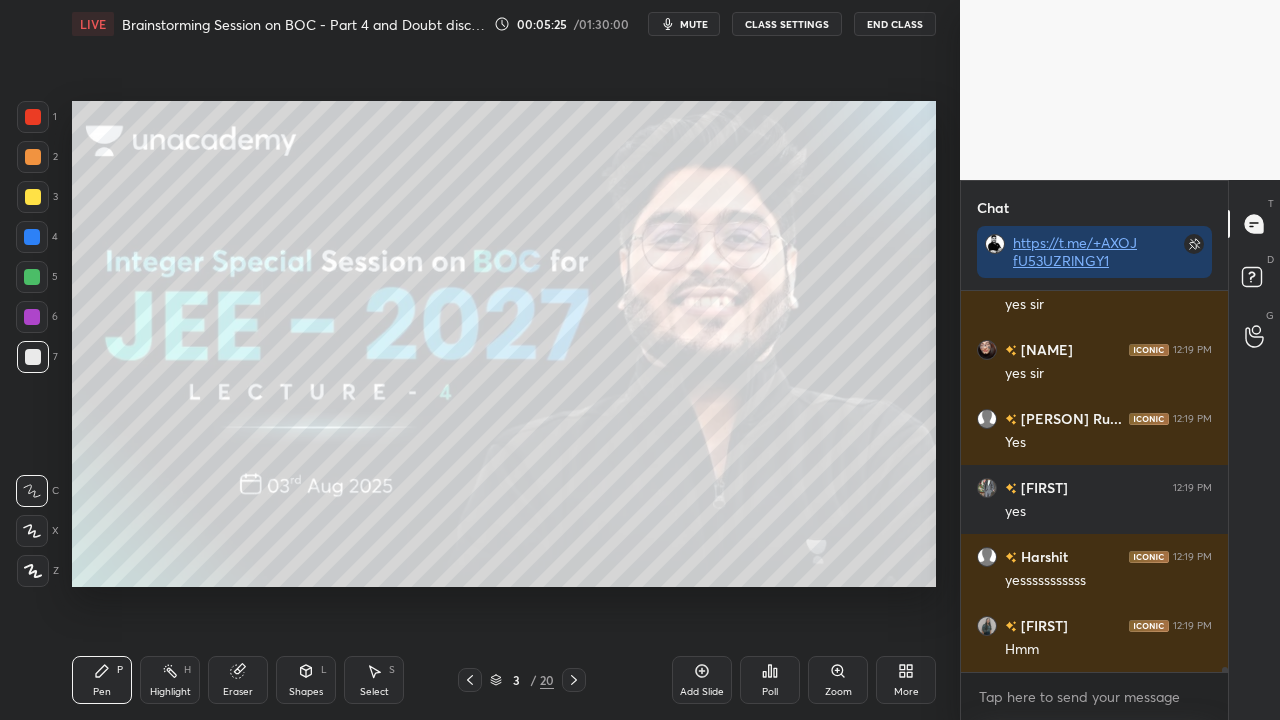 scroll, scrollTop: 28828, scrollLeft: 0, axis: vertical 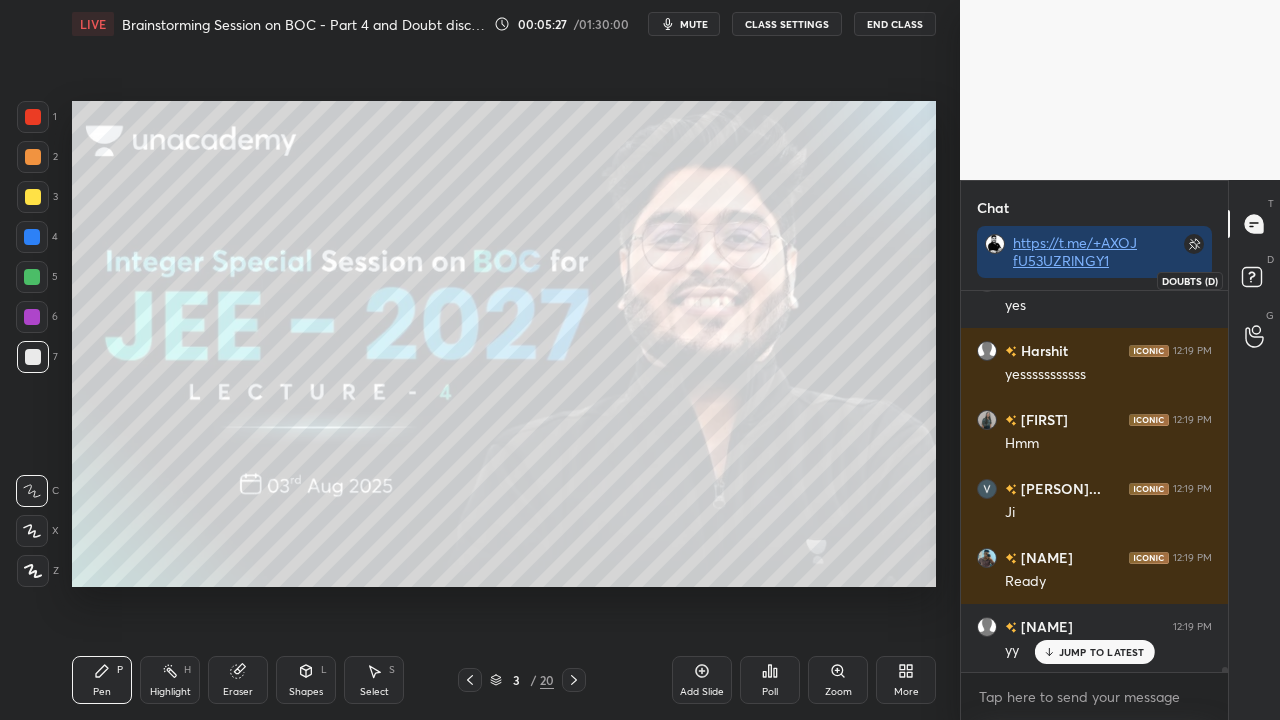 click 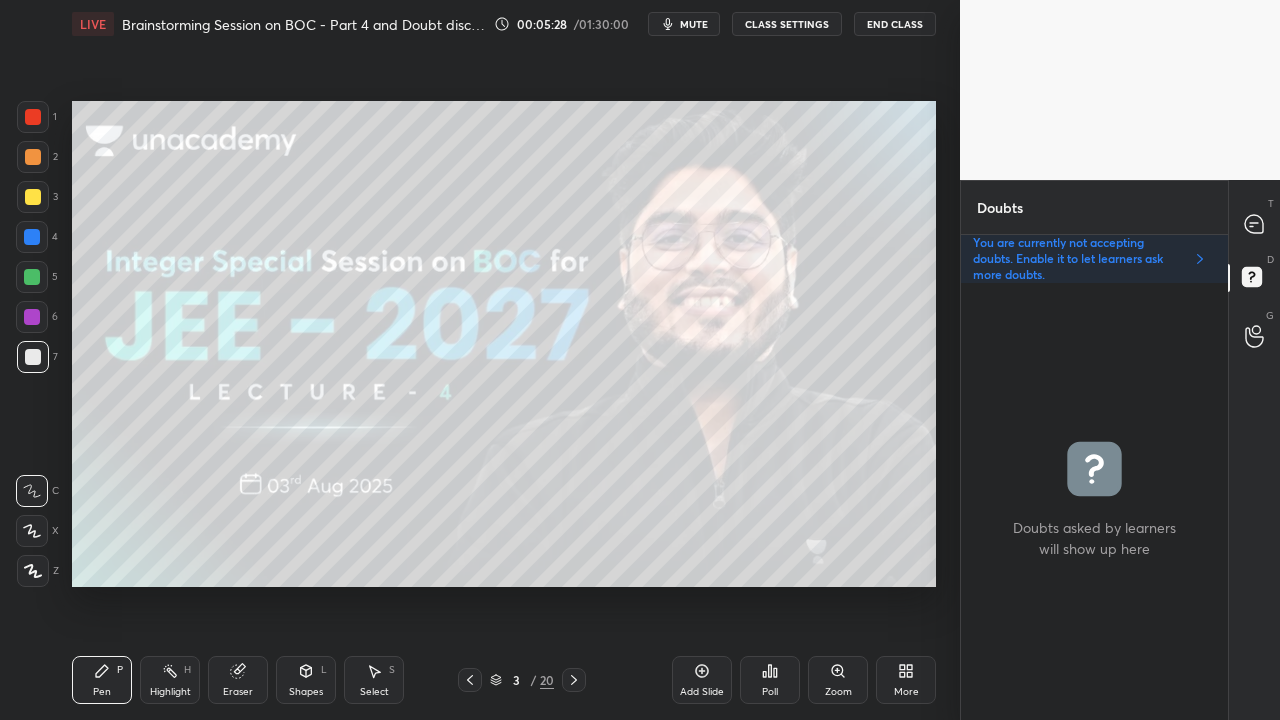 scroll, scrollTop: 6, scrollLeft: 6, axis: both 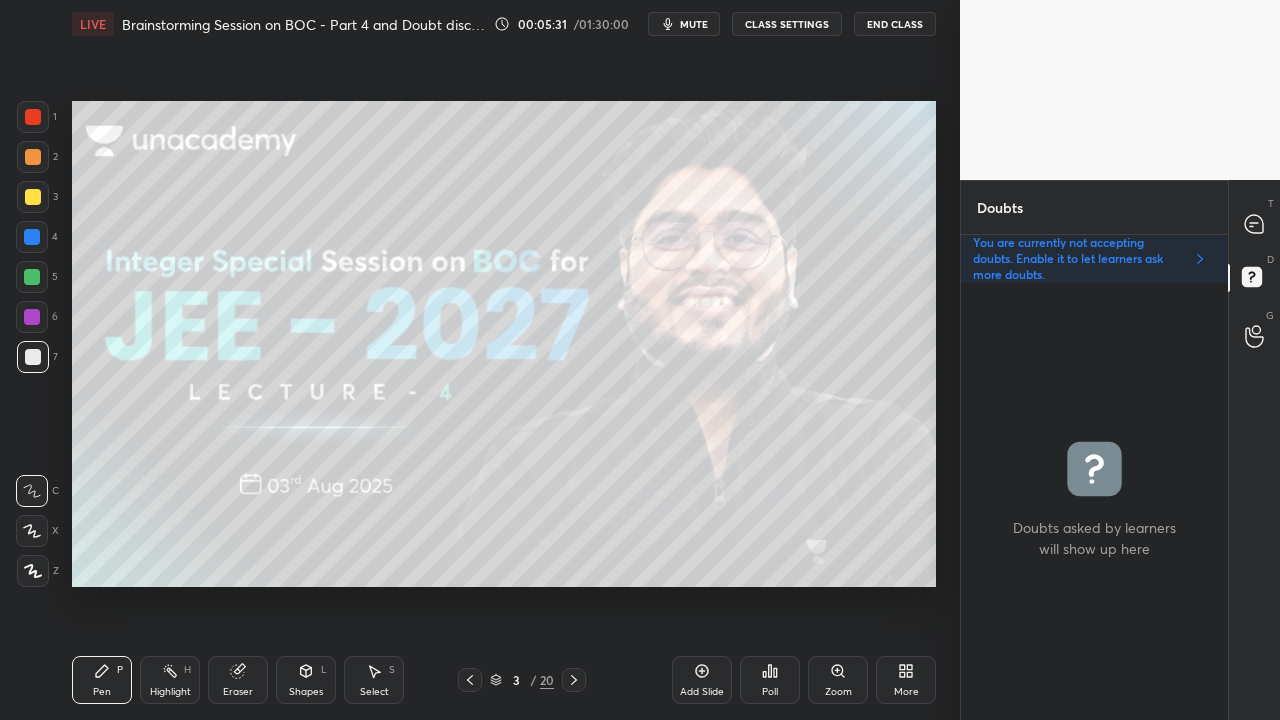 click 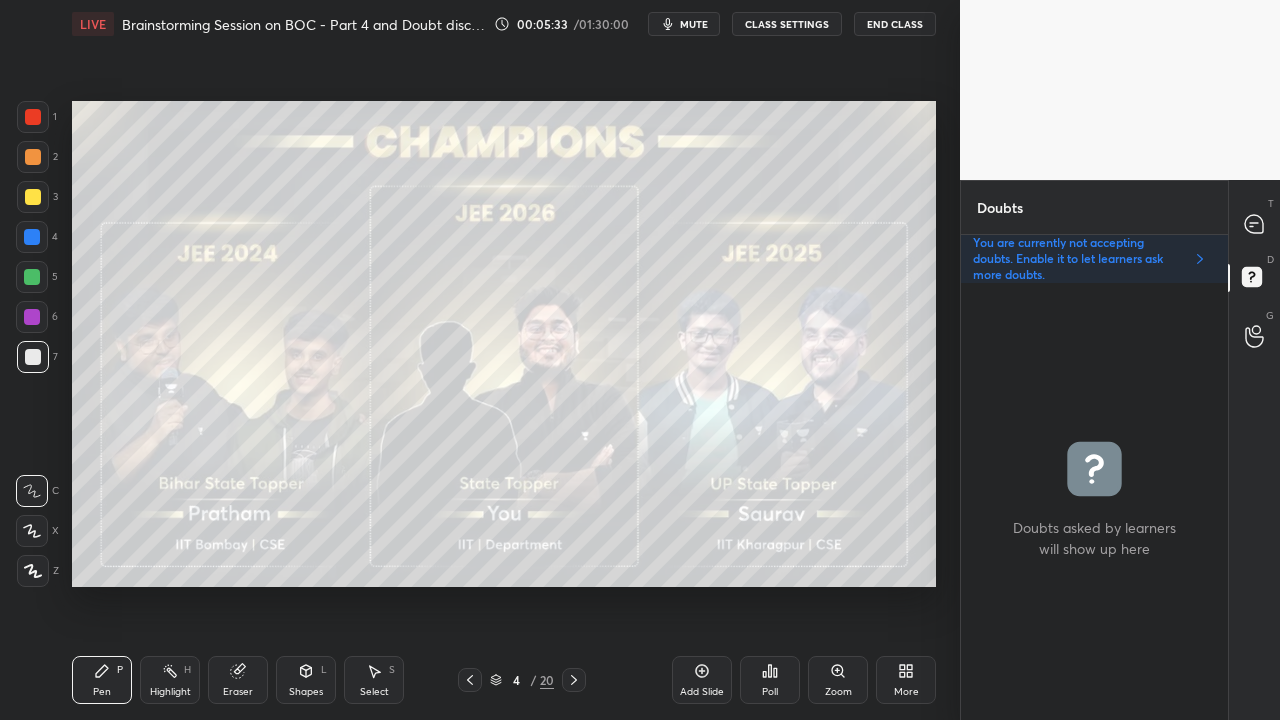 click 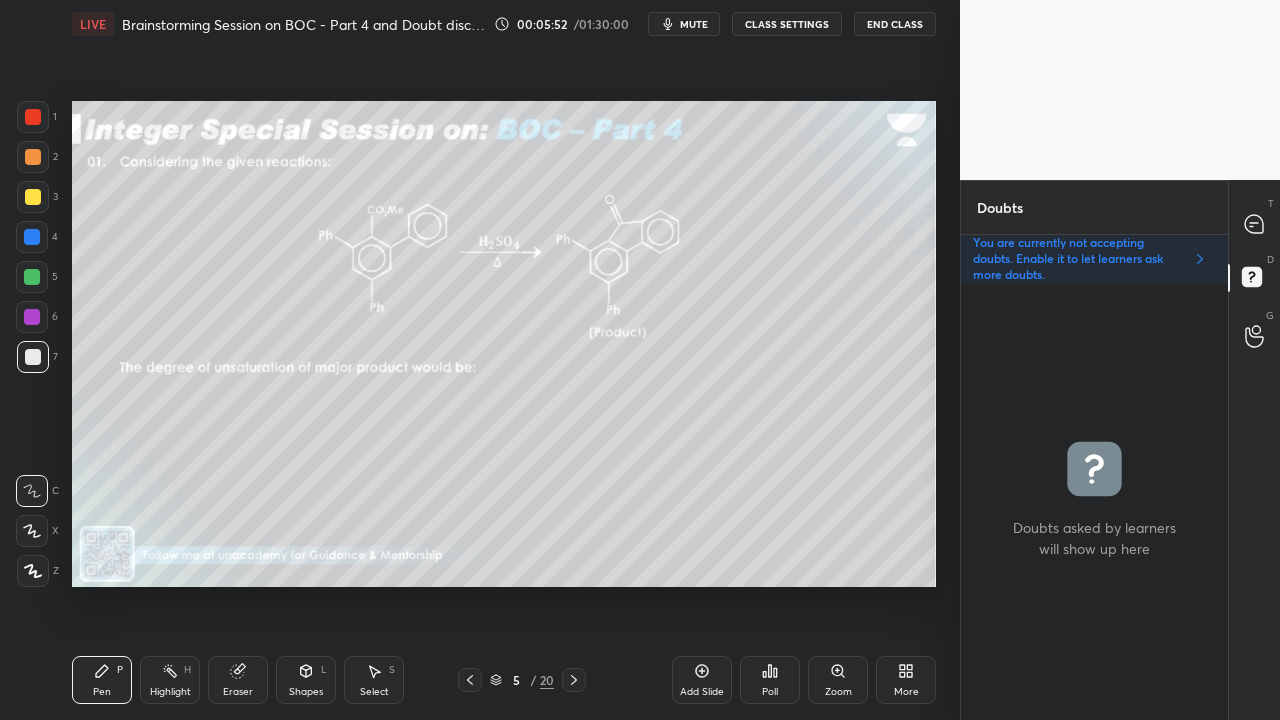 click 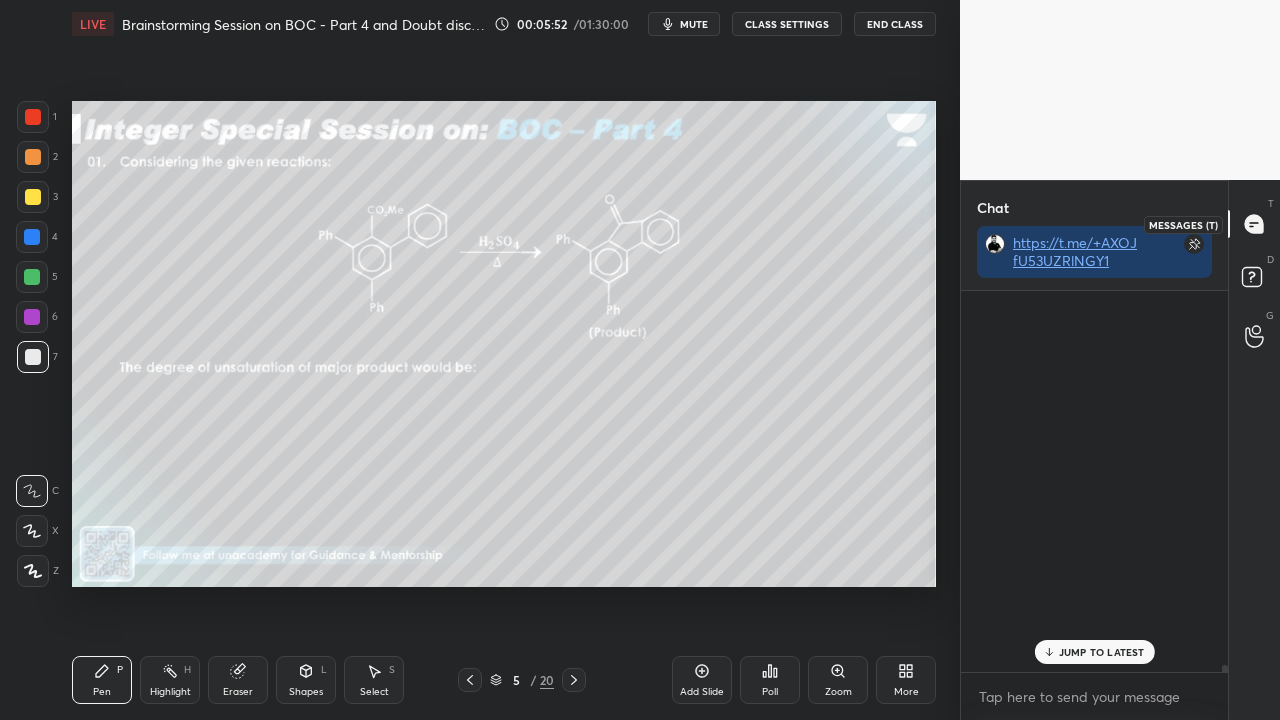 scroll, scrollTop: 423, scrollLeft: 261, axis: both 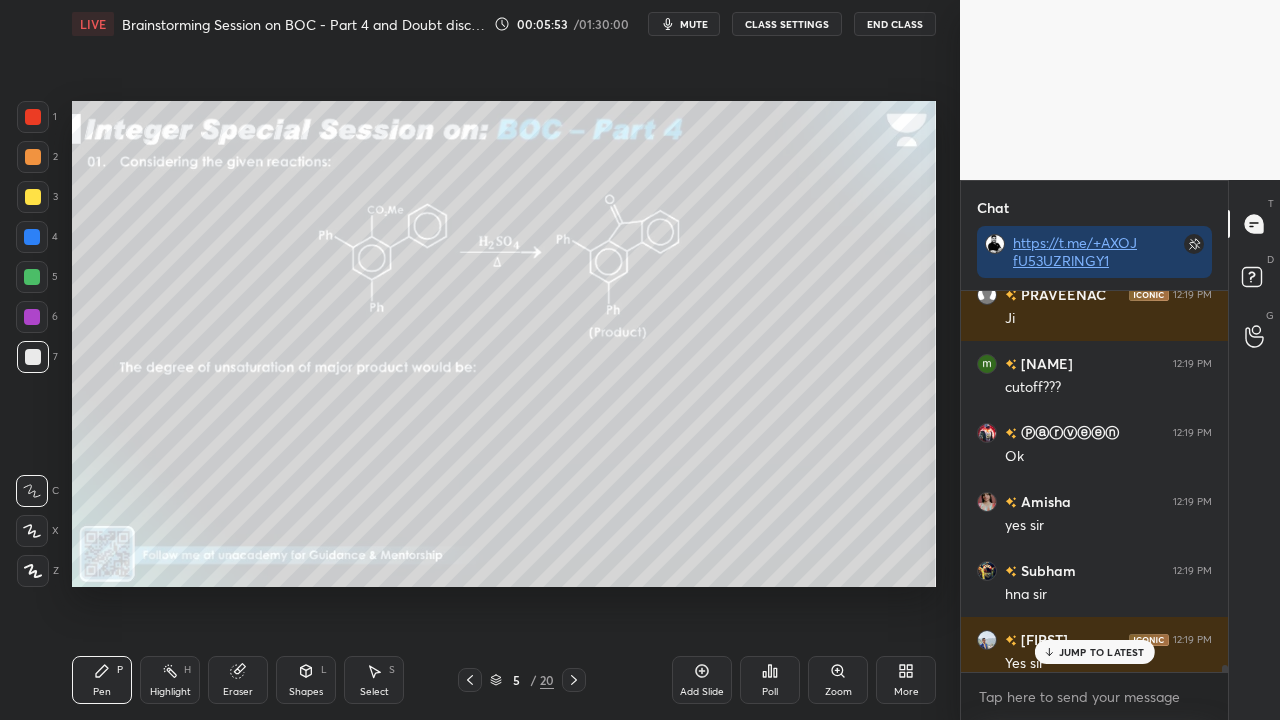 click on "JUMP TO LATEST" at bounding box center (1102, 652) 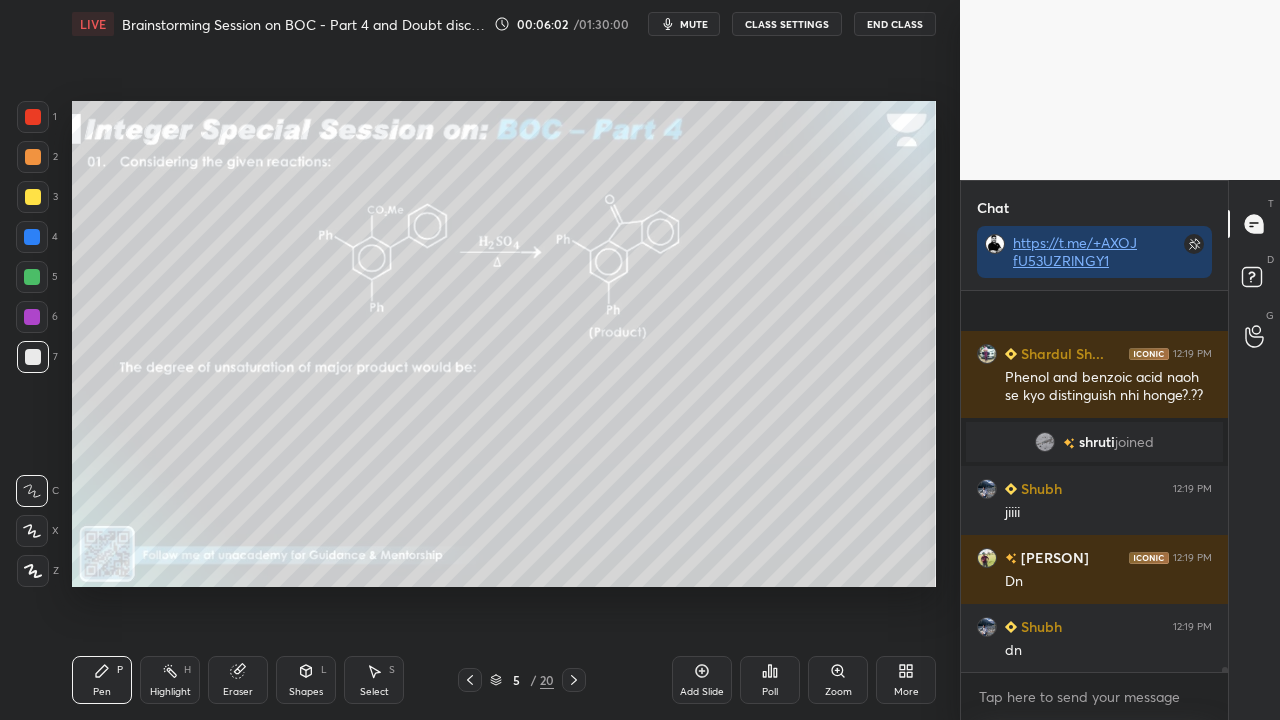 scroll, scrollTop: 29722, scrollLeft: 0, axis: vertical 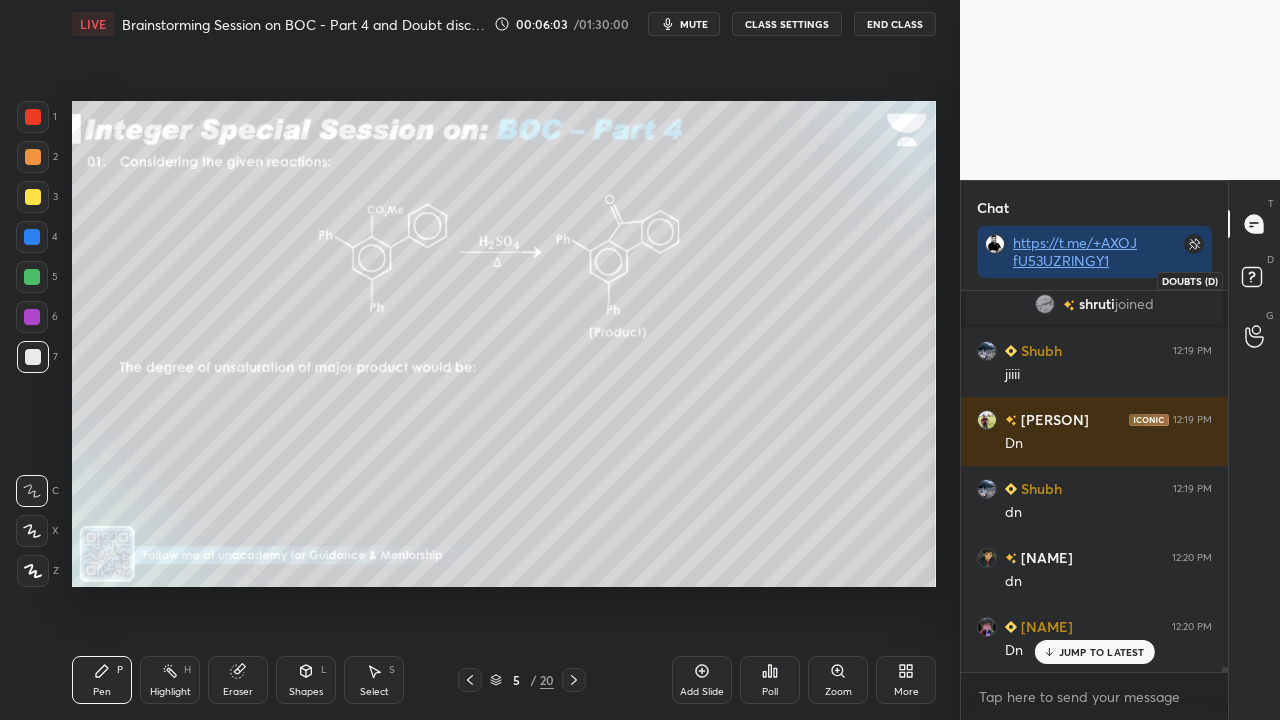 click 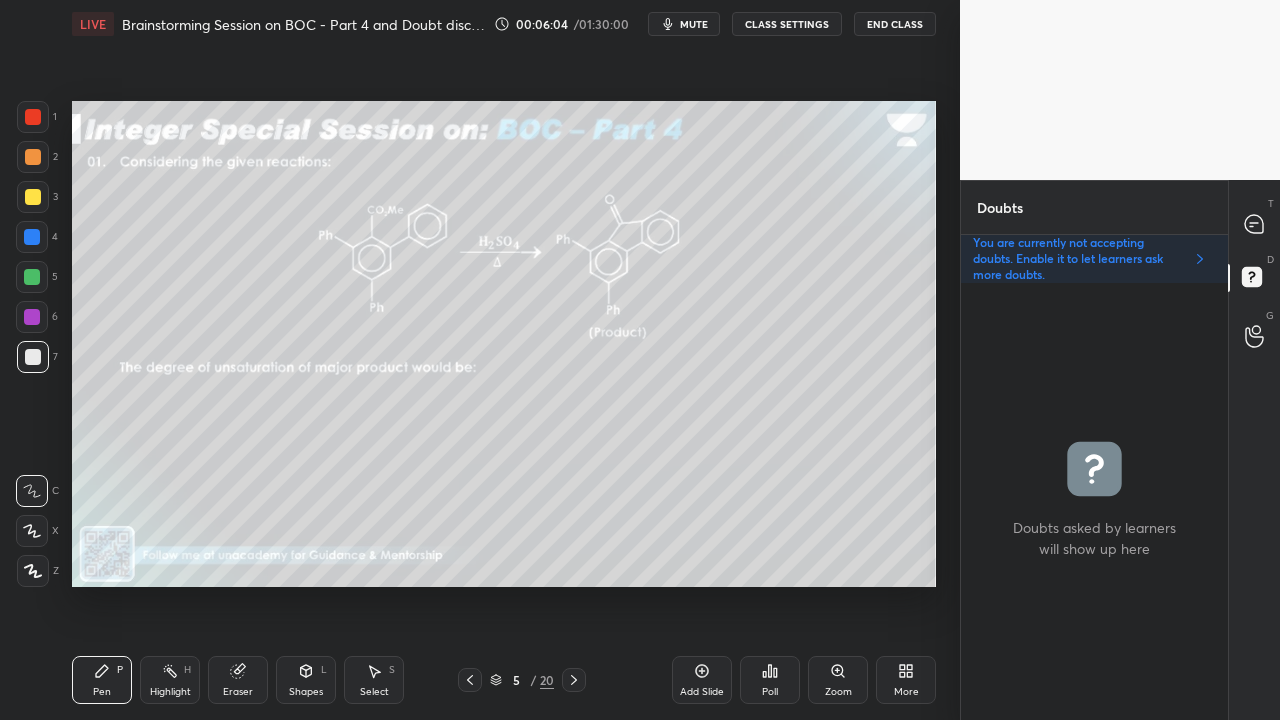 scroll, scrollTop: 6, scrollLeft: 6, axis: both 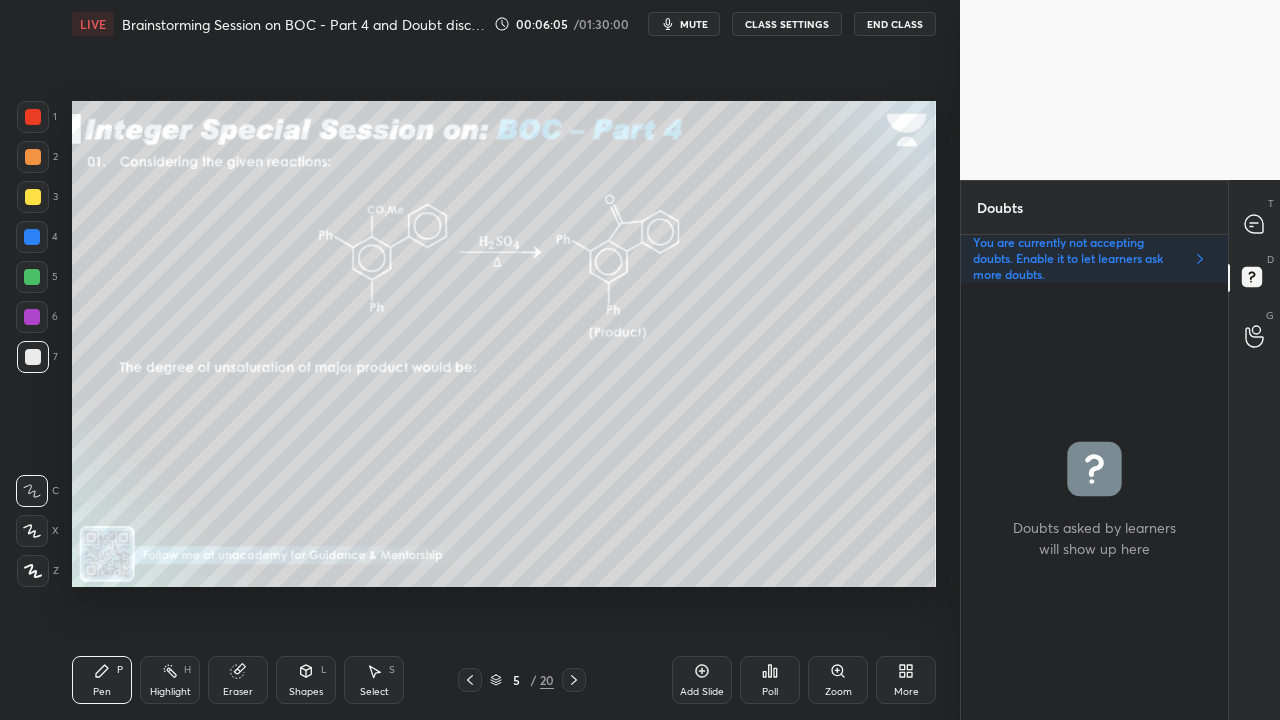 click at bounding box center [33, 197] 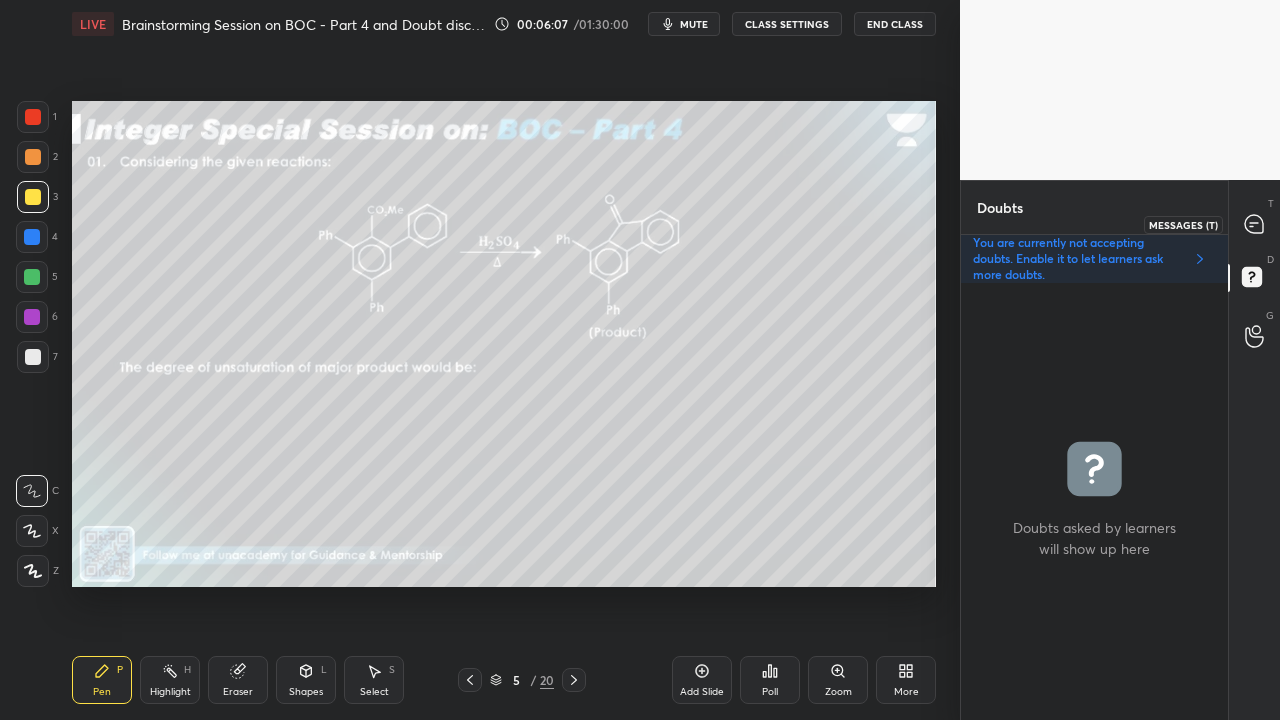 click 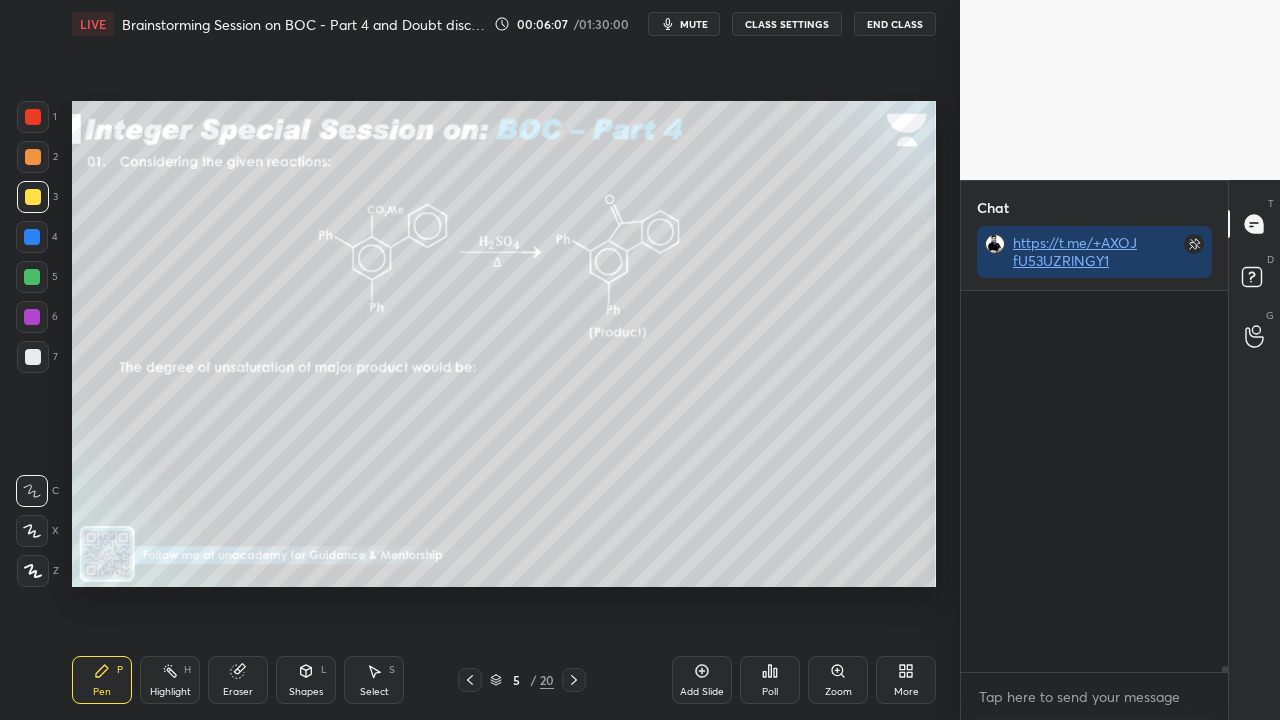 scroll, scrollTop: 30042, scrollLeft: 0, axis: vertical 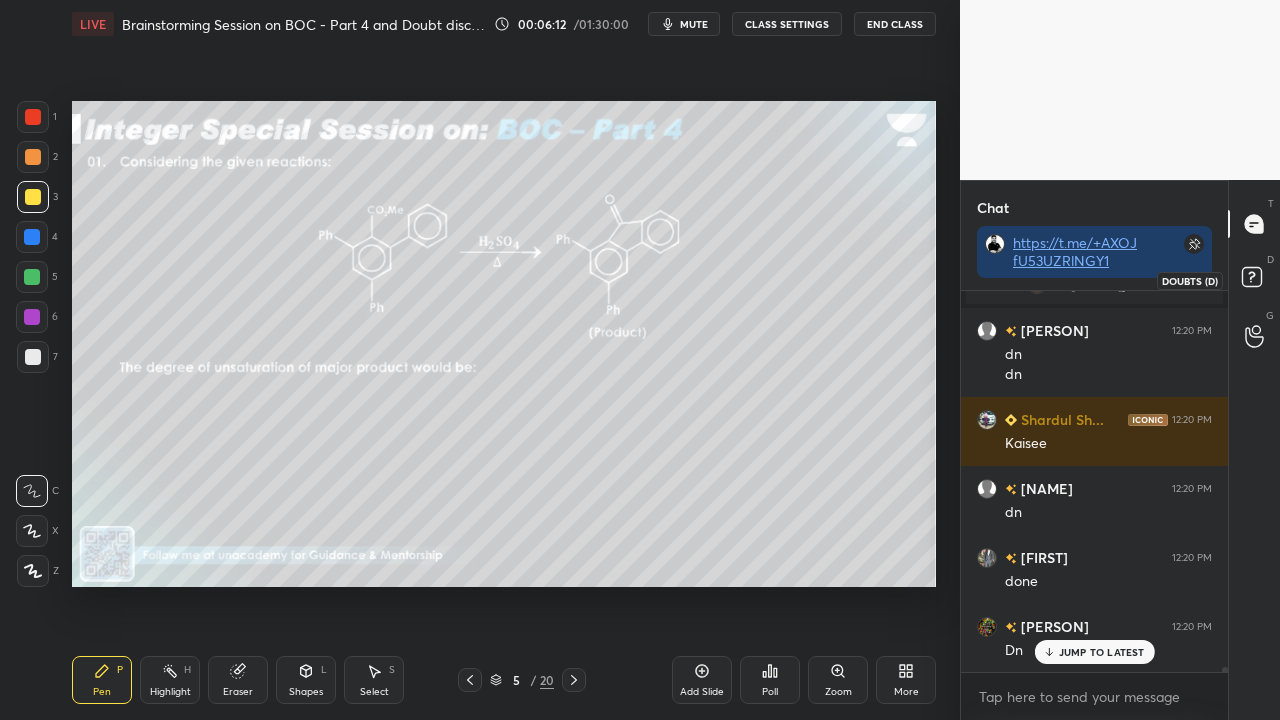 click 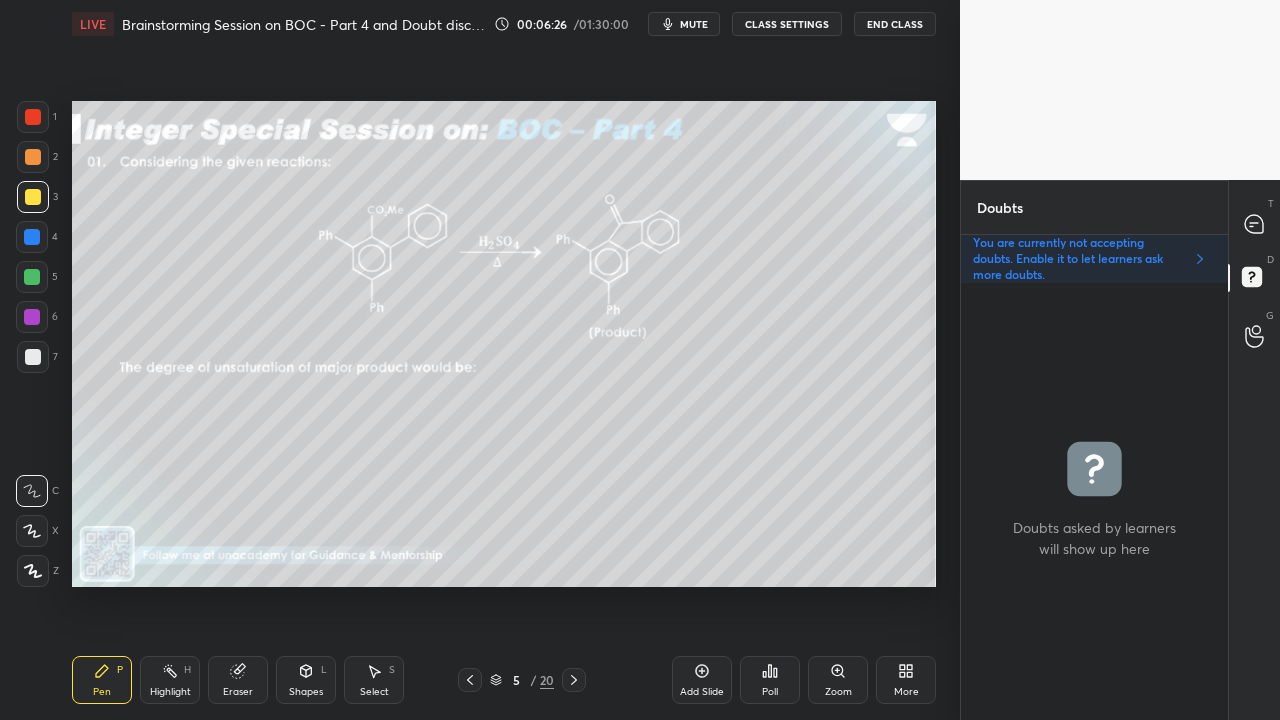 click on "Eraser" at bounding box center [238, 692] 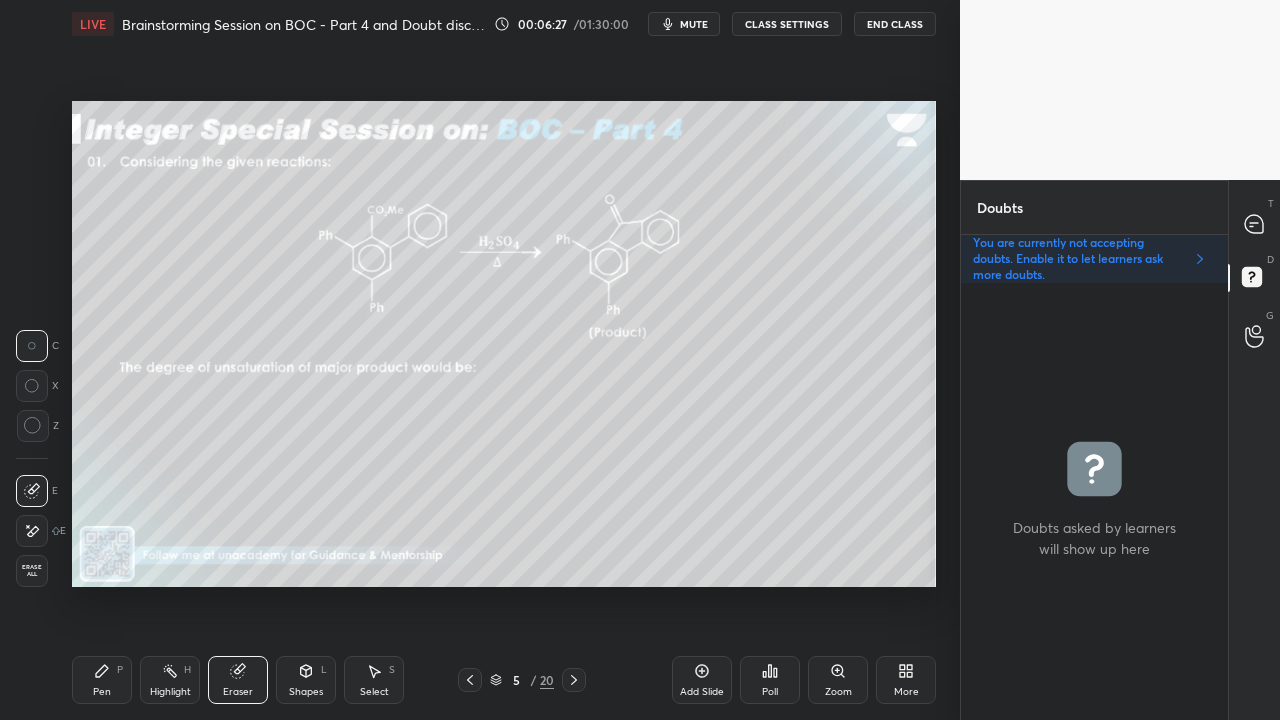 click 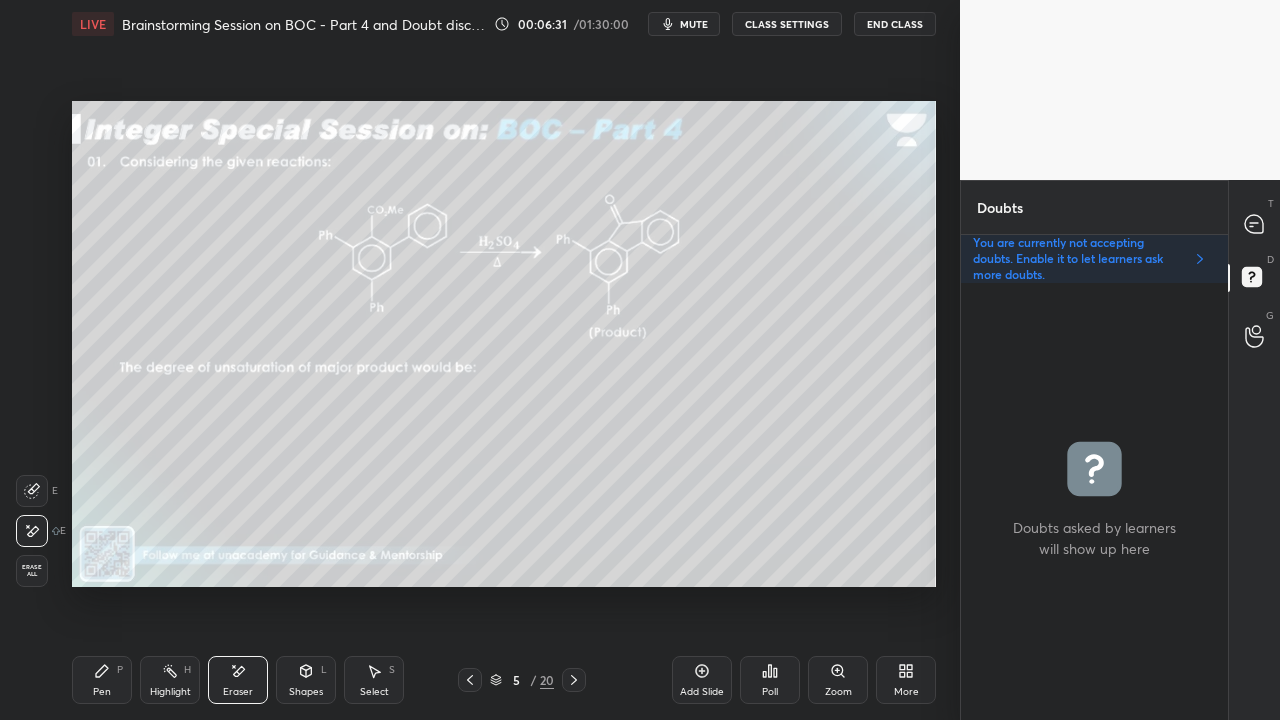 drag, startPoint x: 103, startPoint y: 682, endPoint x: 200, endPoint y: 632, distance: 109.128365 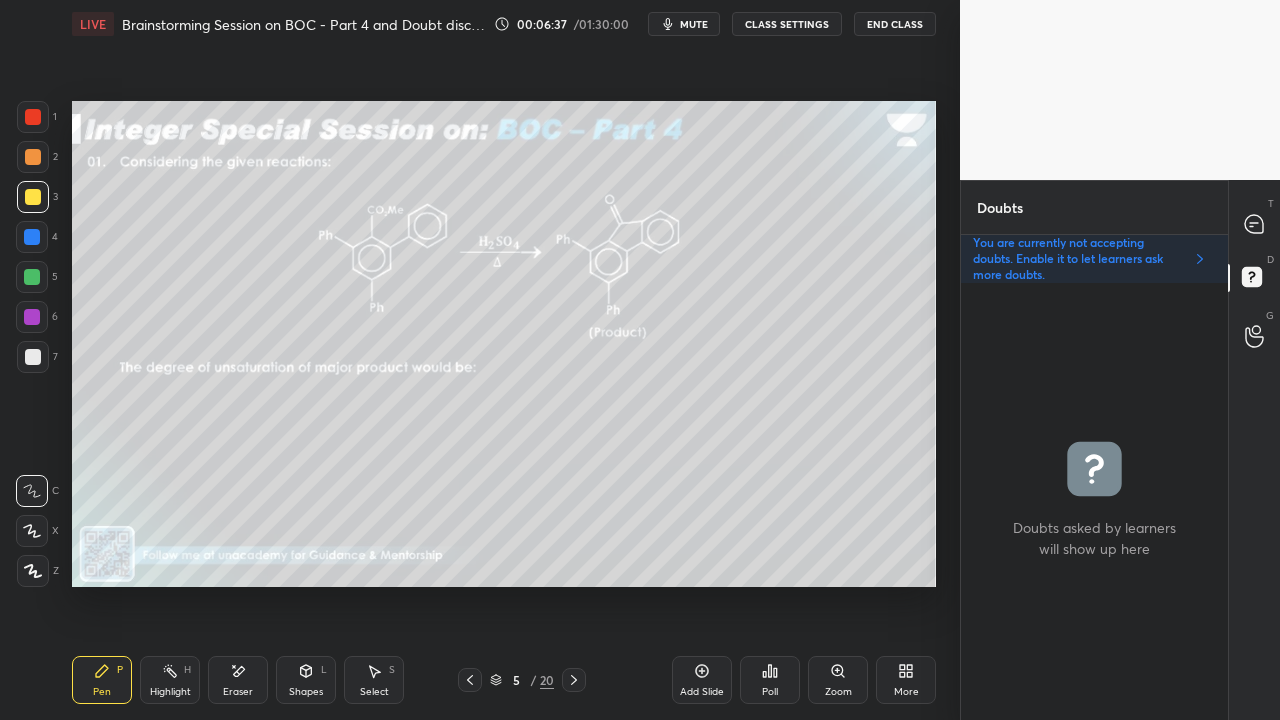 click at bounding box center [1255, 224] 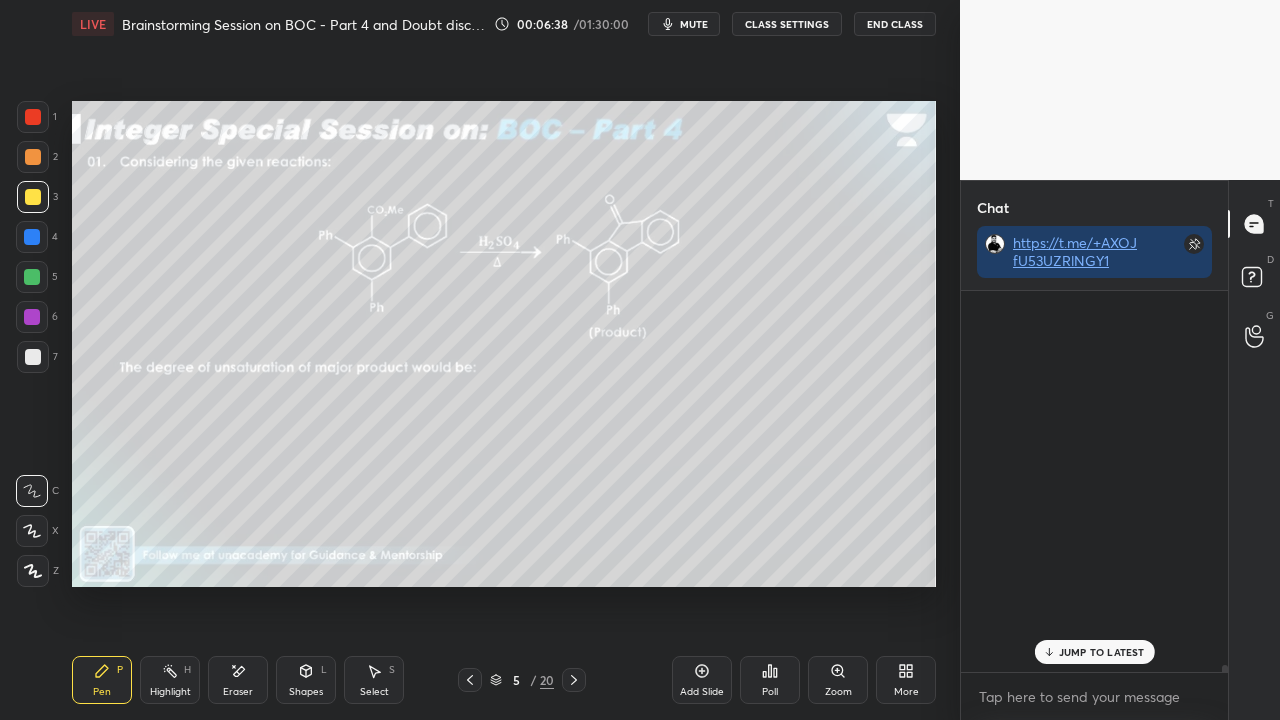 scroll, scrollTop: 423, scrollLeft: 261, axis: both 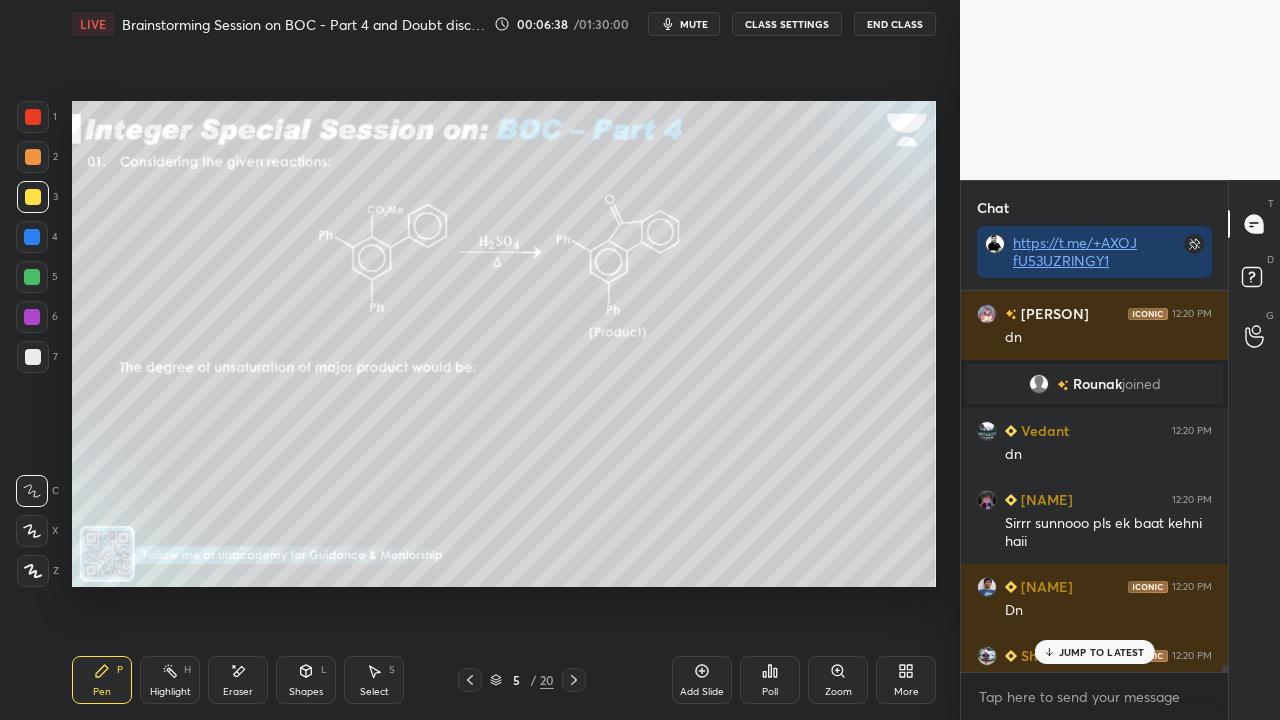 click on "JUMP TO LATEST" at bounding box center (1102, 652) 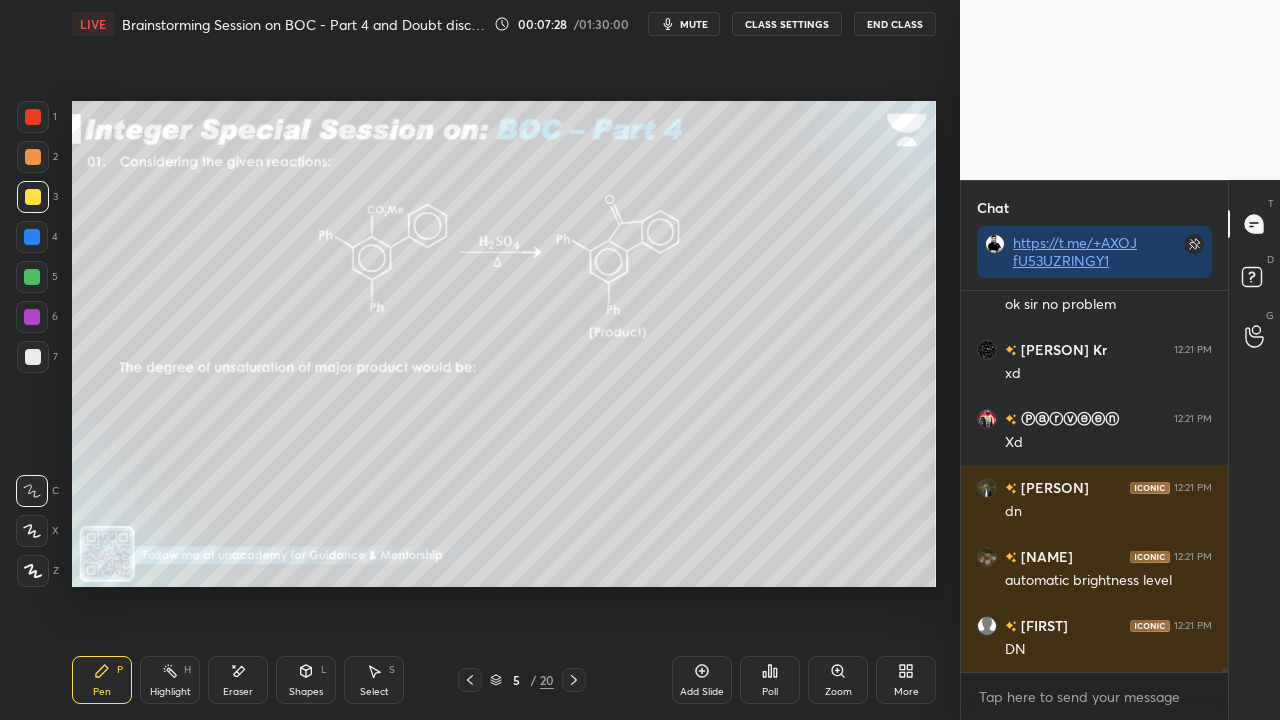 scroll, scrollTop: 33350, scrollLeft: 0, axis: vertical 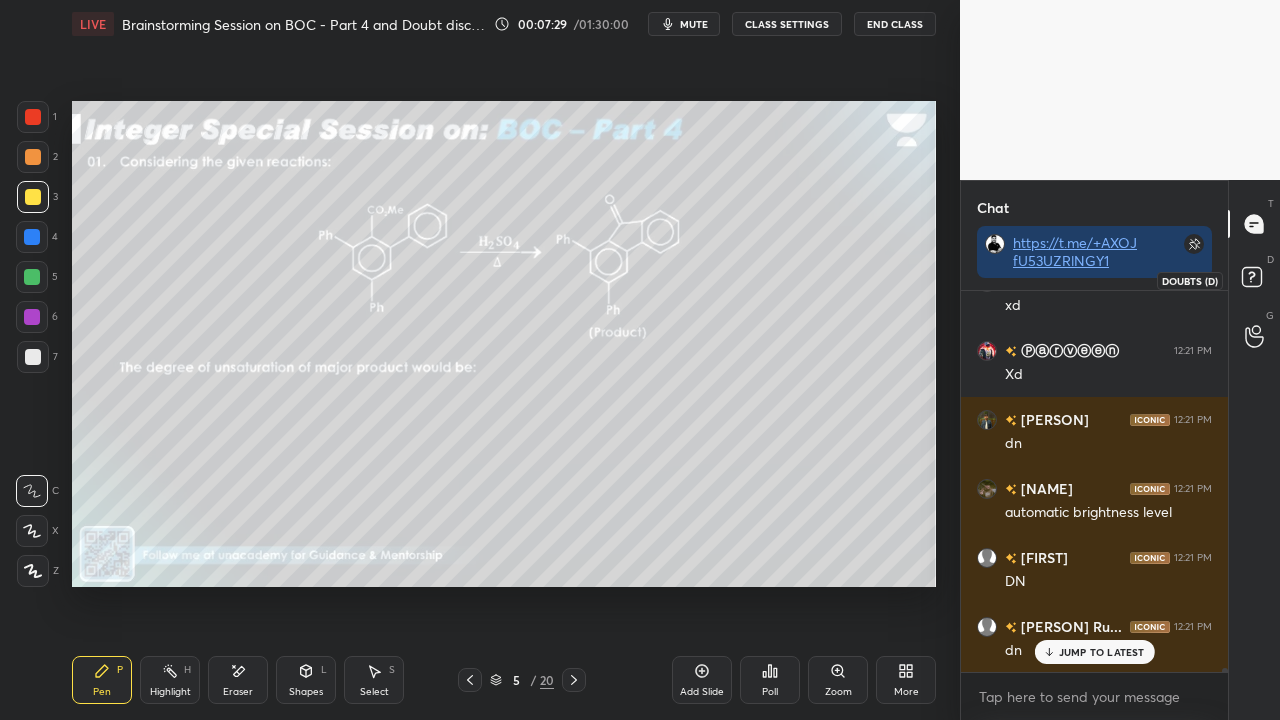 drag, startPoint x: 1258, startPoint y: 266, endPoint x: 1235, endPoint y: 266, distance: 23 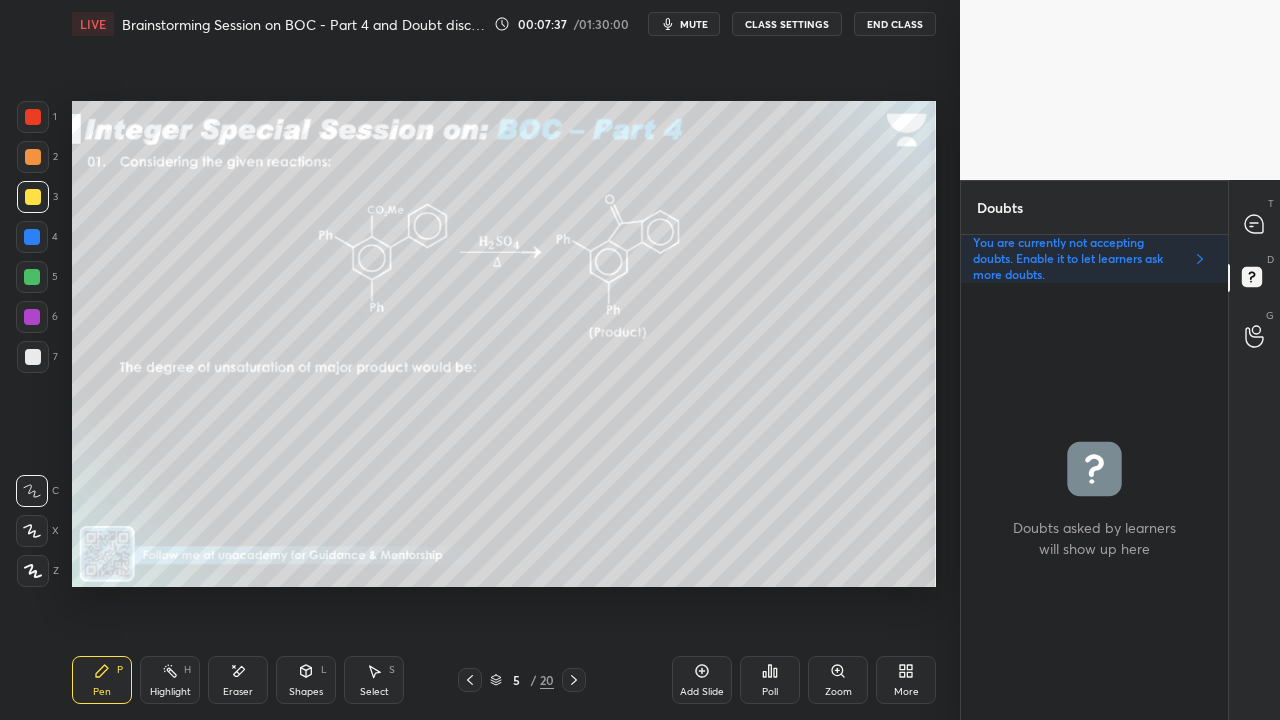 click 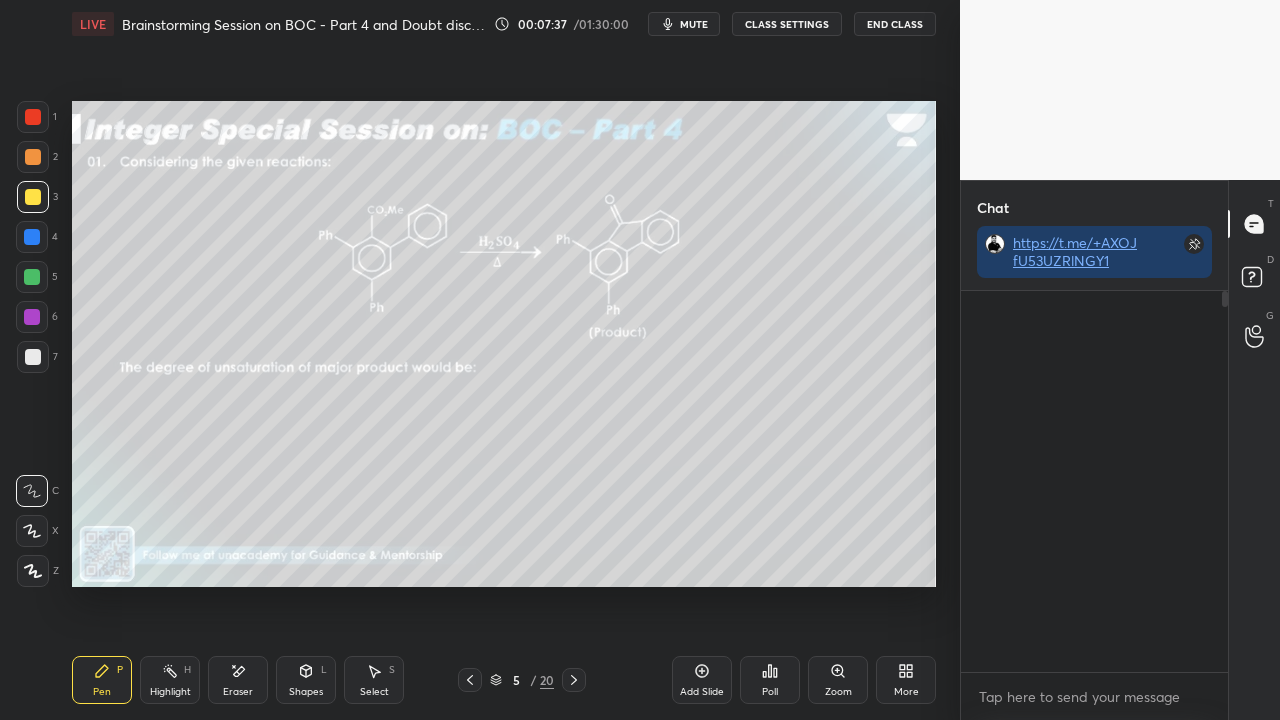 scroll, scrollTop: 423, scrollLeft: 261, axis: both 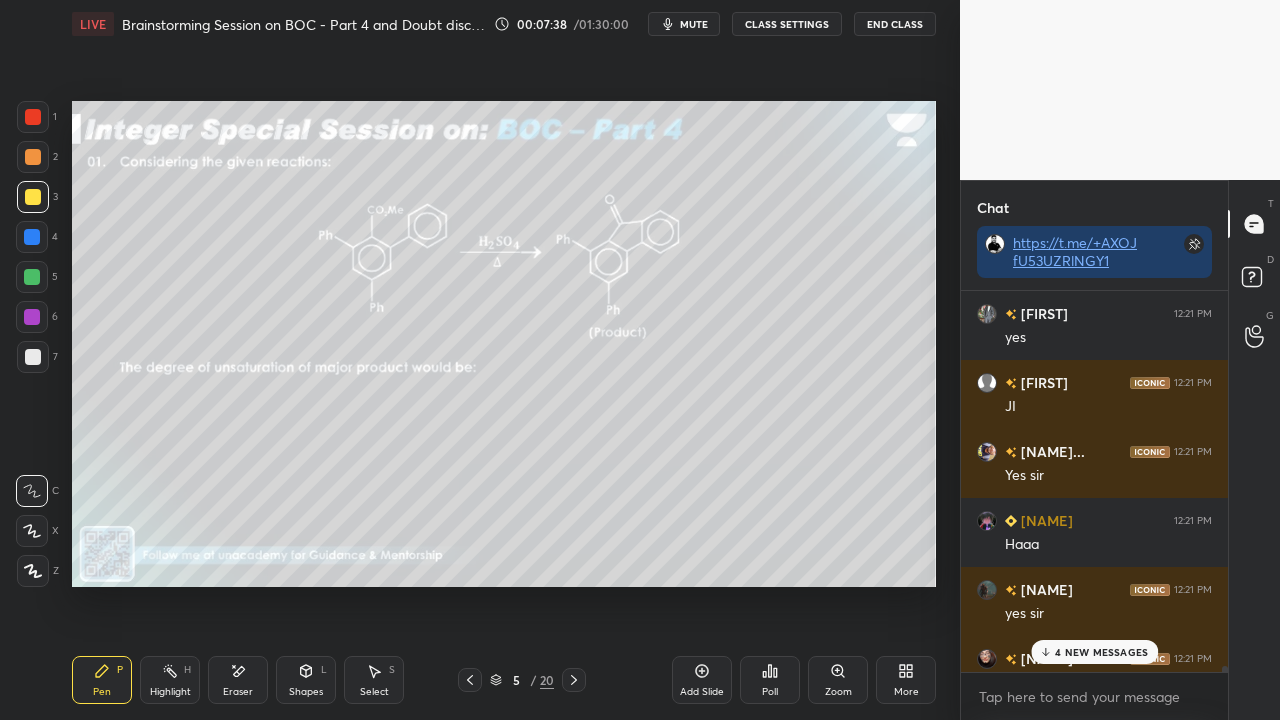 click on "4 NEW MESSAGES" at bounding box center (1101, 652) 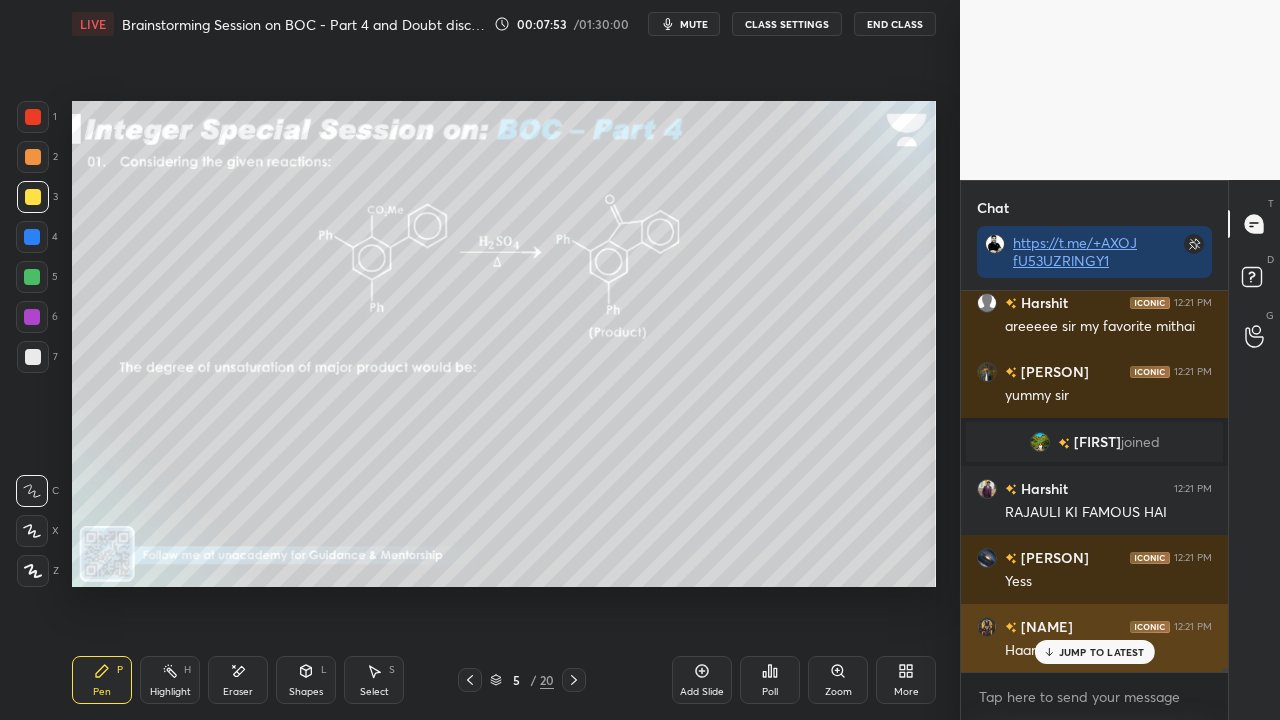 scroll, scrollTop: 32816, scrollLeft: 0, axis: vertical 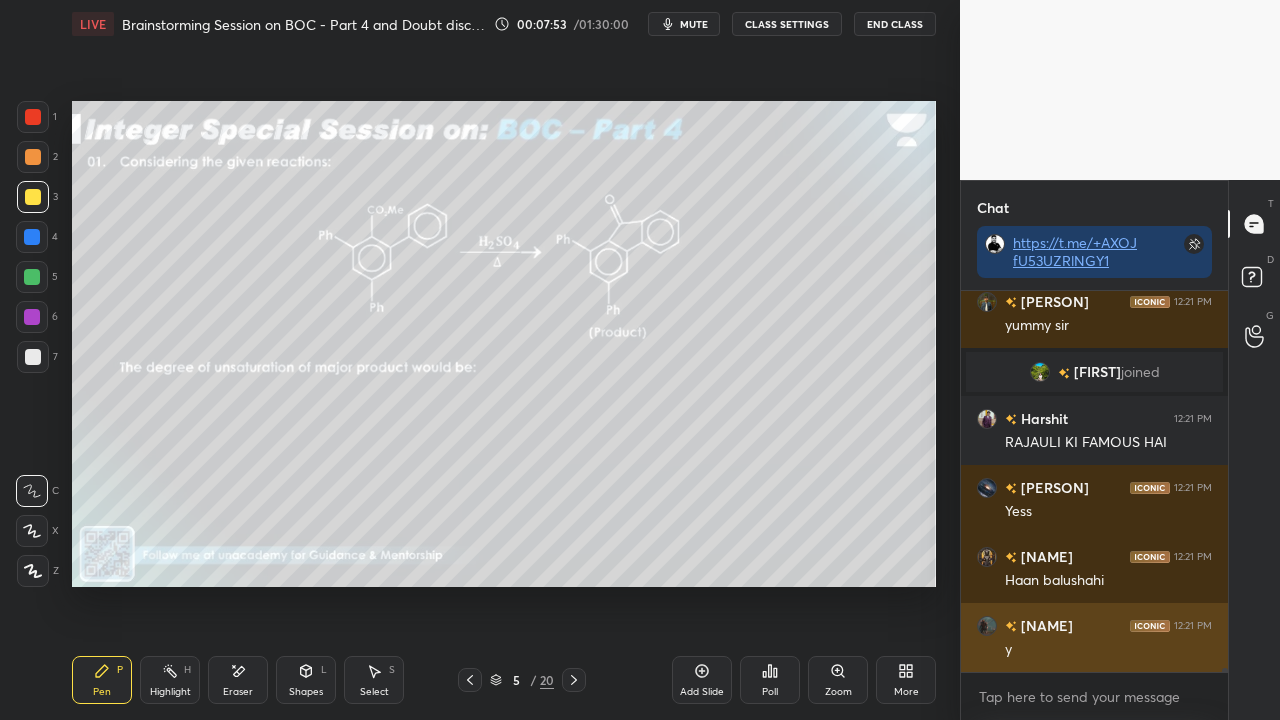click on "y" at bounding box center (1108, 650) 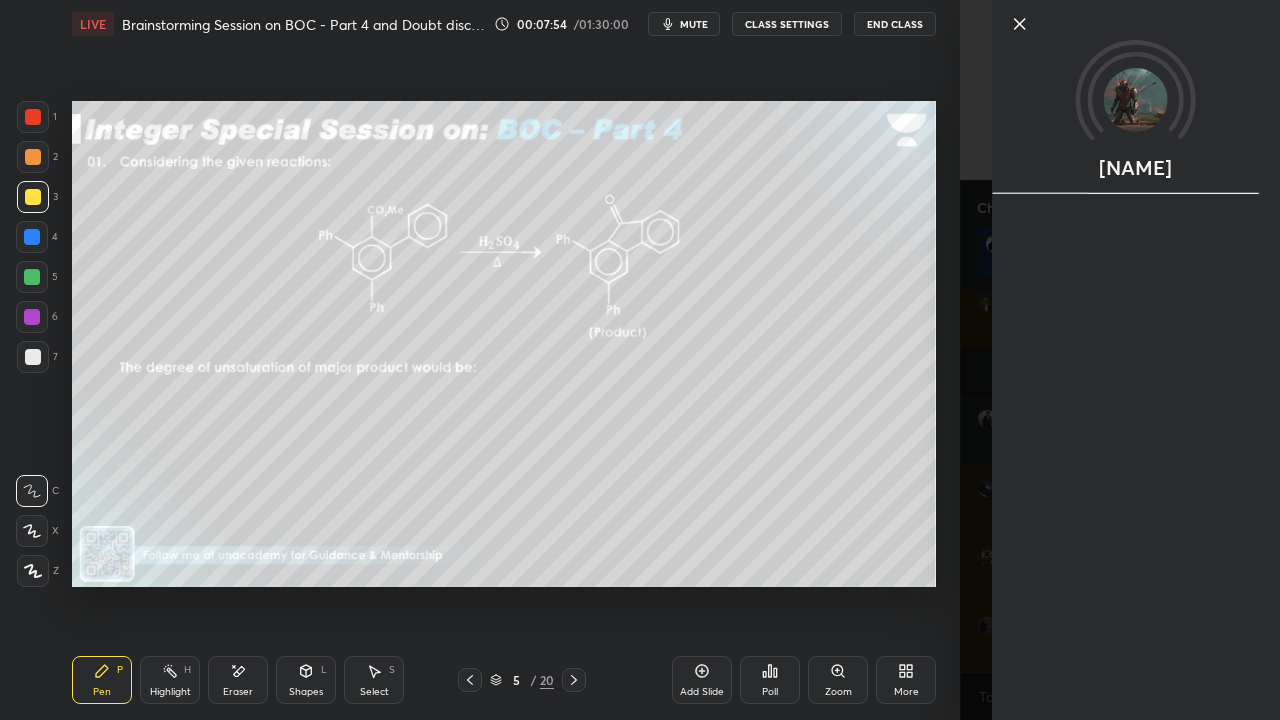 click on "https://t.me/+AXOJfU53UZRlNGY1 [FIRST] [TIME] areeeee sir my favorite mithai [FIRST] [TIME] yummy sir [FIRST] joined [FIRST] [TIME] RAJAULI KI FAMOUS HAI [FIRST] [TIME] Yess [FIRST] [TIME] Haan balushahi [FIRST] [TIME] y JUMP TO LATEST Enable hand raising Enable raise hand to speak to learners. Once enabled, chat will be turned off temporarily. Enable x   Doubts asked by learners will show up here Raise hand disabled You have disabled Raise hand currently. Enable it to invite learners to speak Enable Can't raise hand Got it T D G ​" at bounding box center (640, 360) 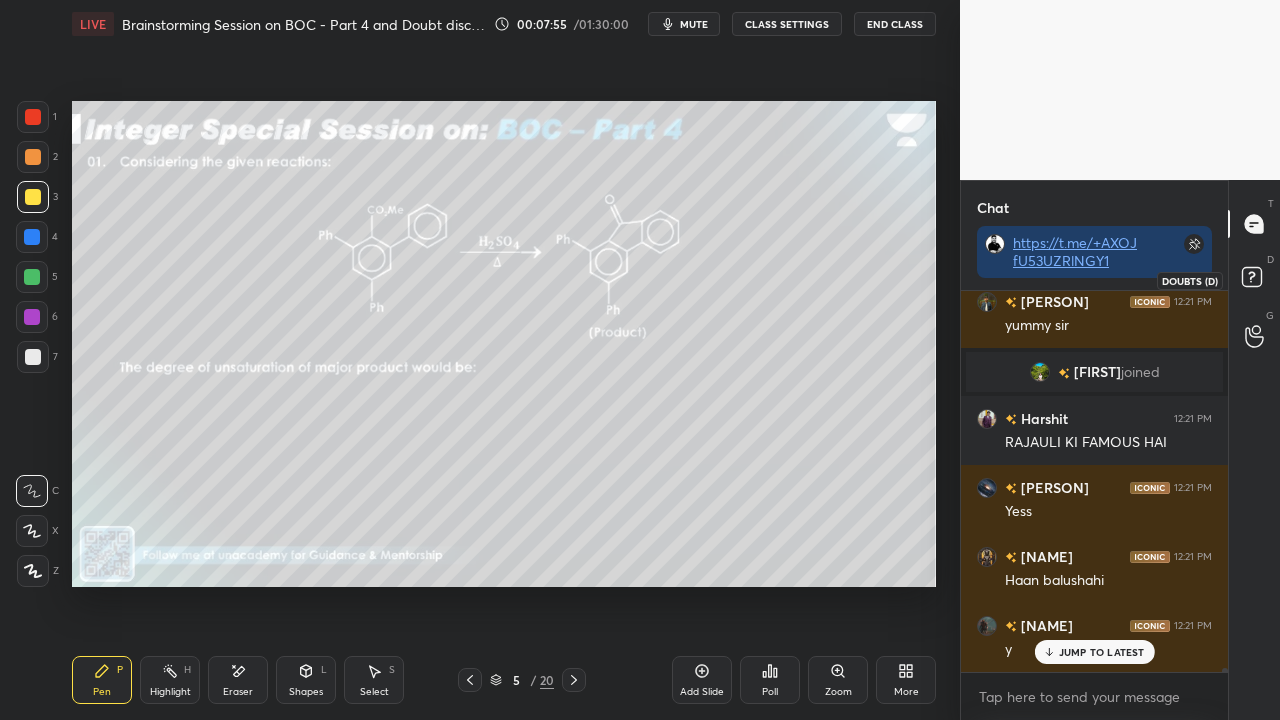 scroll, scrollTop: 32884, scrollLeft: 0, axis: vertical 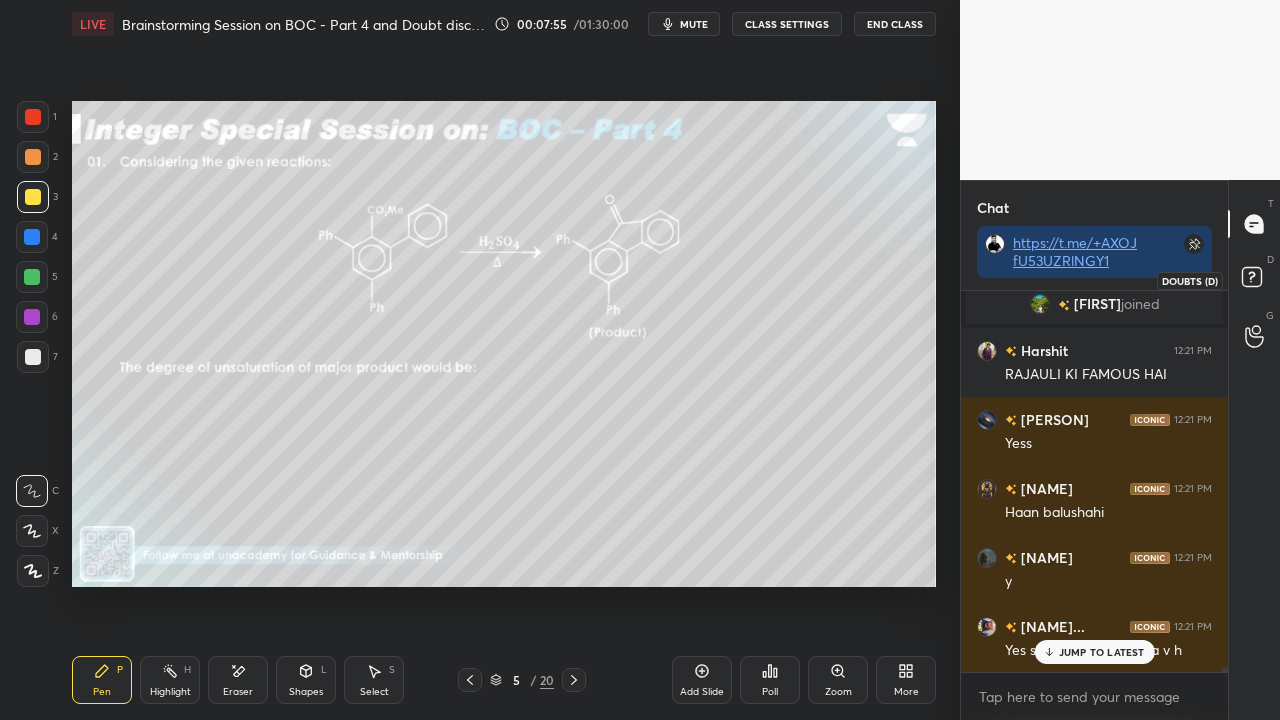 click 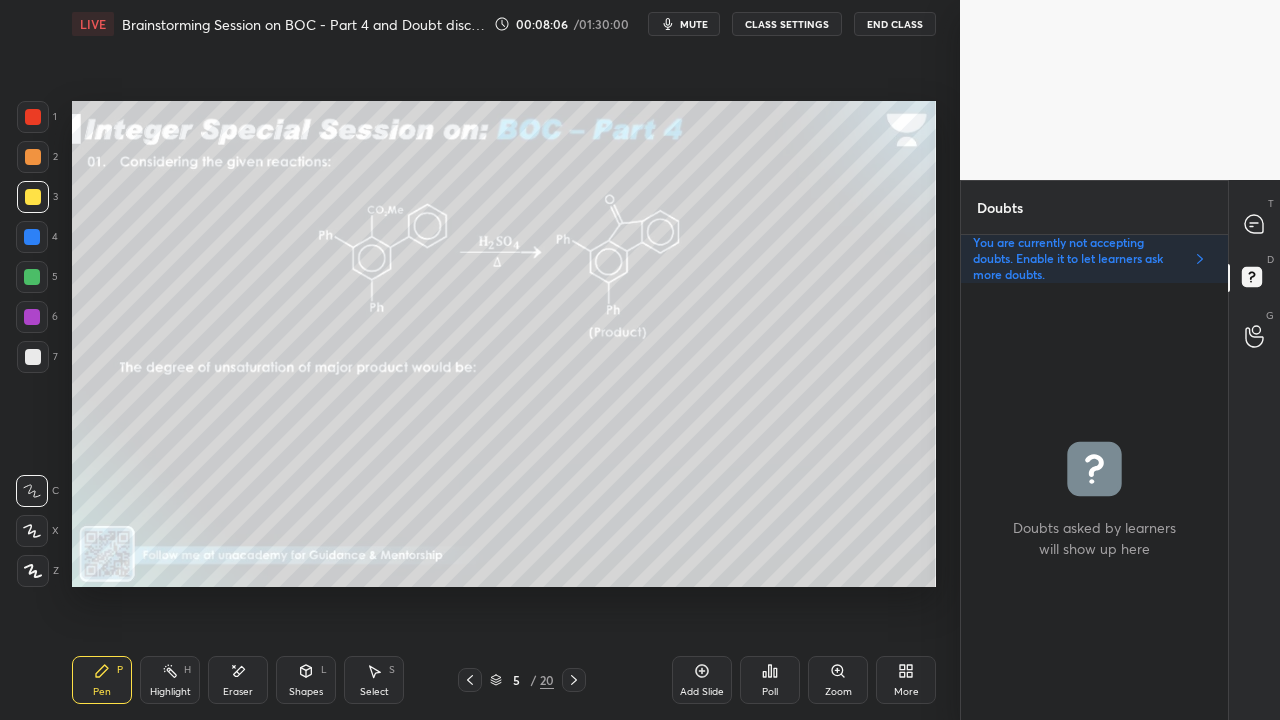 click at bounding box center [1255, 224] 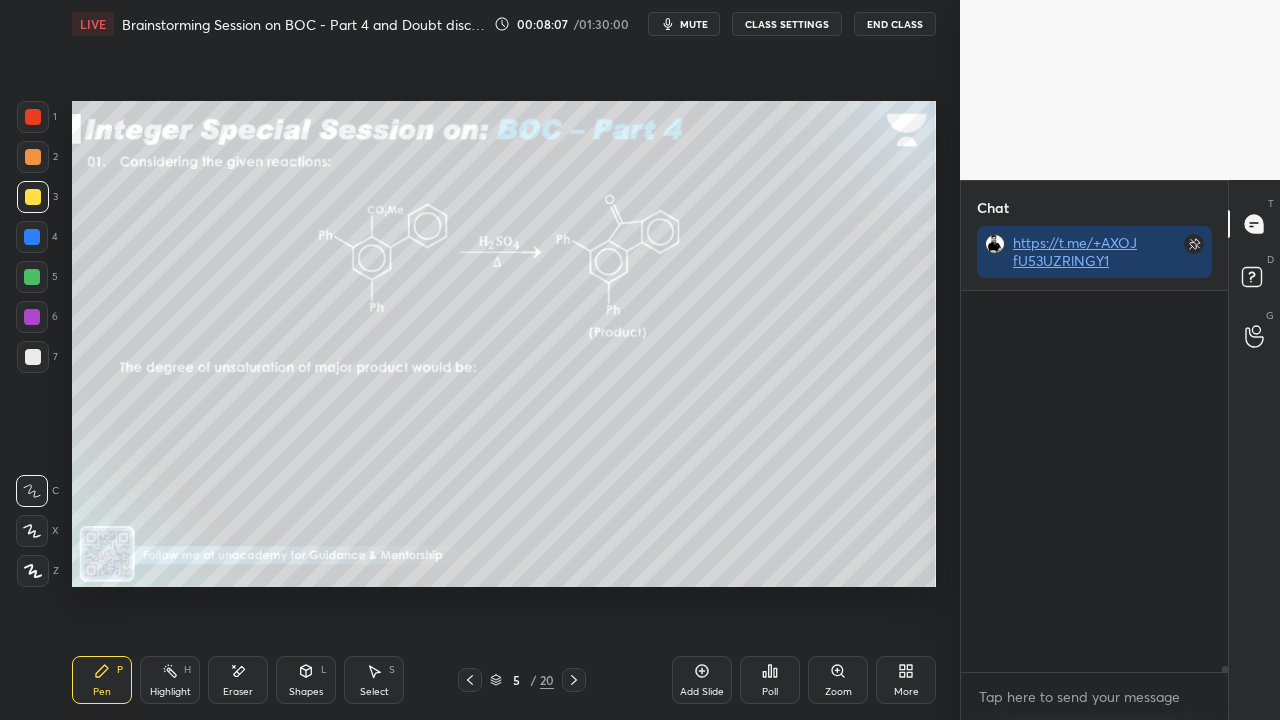 scroll, scrollTop: 423, scrollLeft: 261, axis: both 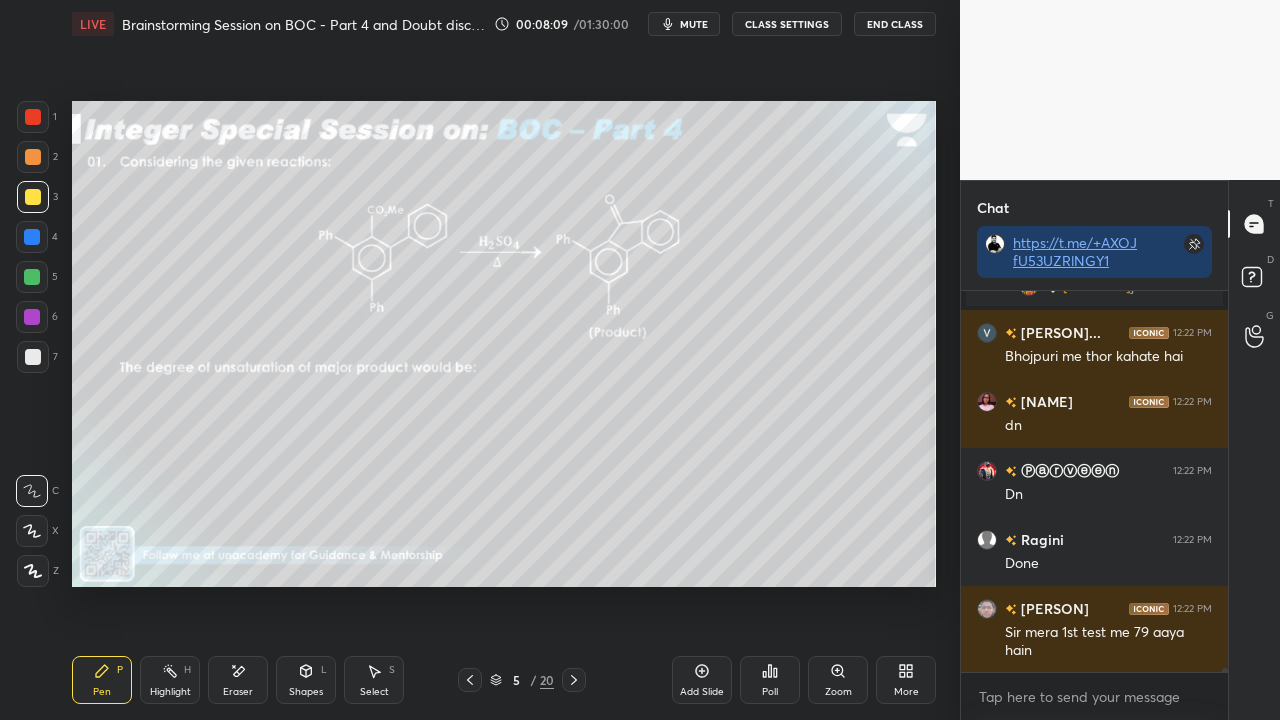 click on "dn" at bounding box center [1108, 720] 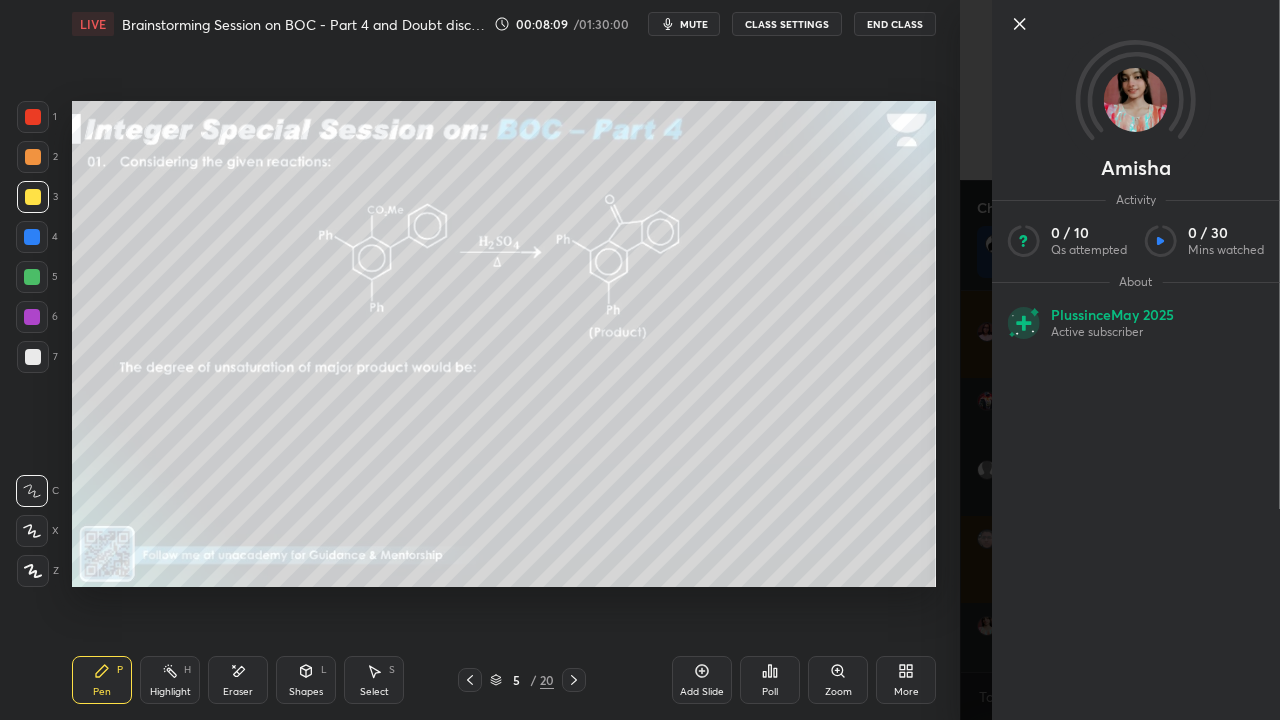 click on "[NAME] Activity 0 / 10 Qs attempted 0 / 30 Mins watched About Plus  since  May   2025 Active subscriber" at bounding box center [1120, 360] 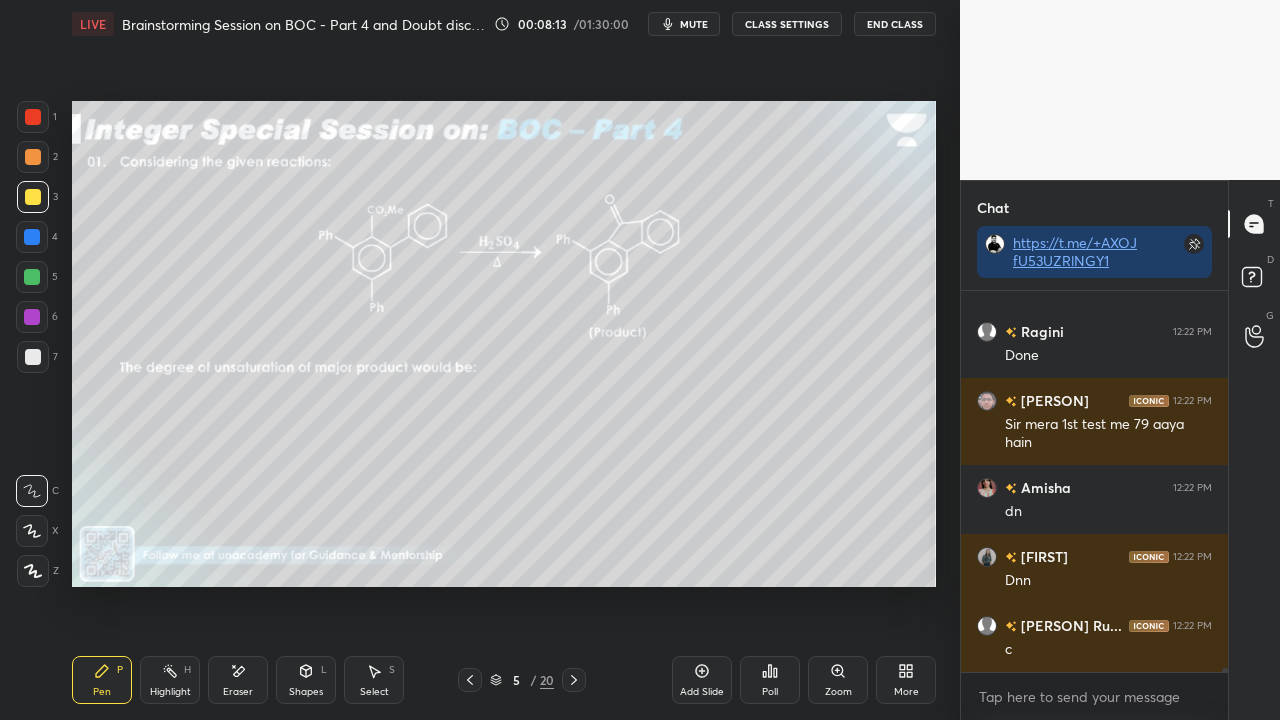 click on "Poll" at bounding box center [770, 692] 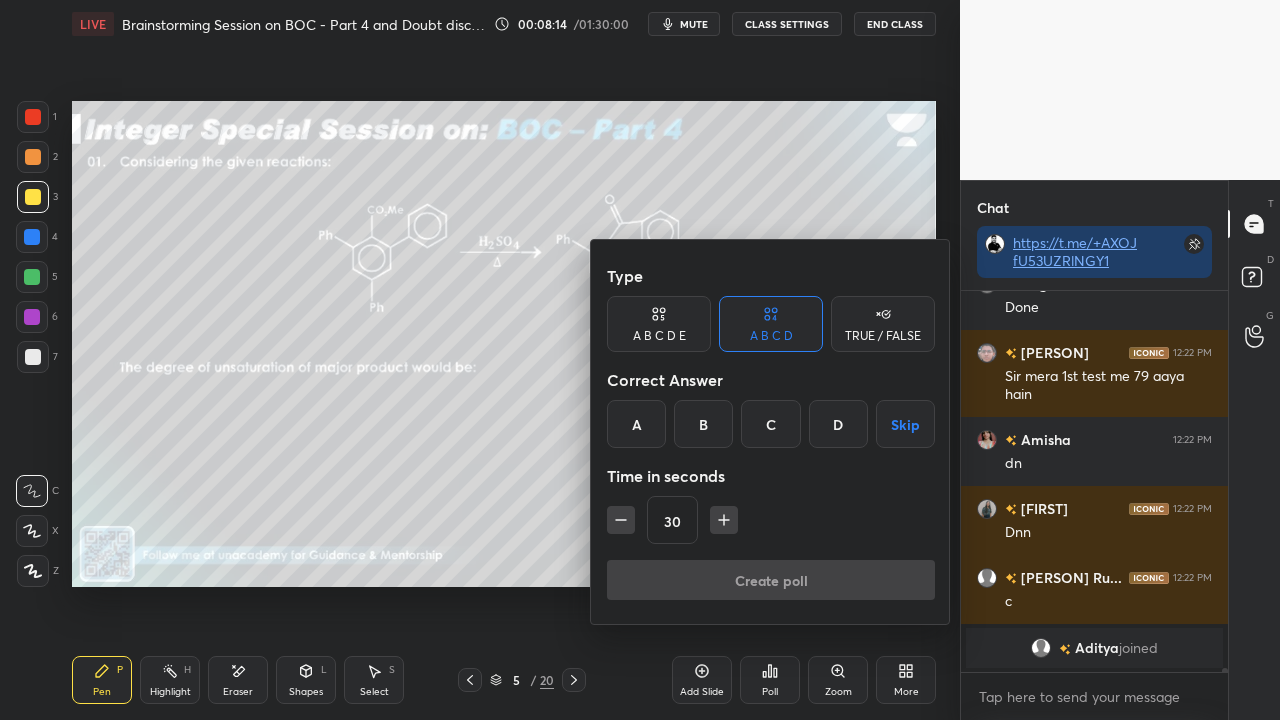 click on "C" at bounding box center [770, 424] 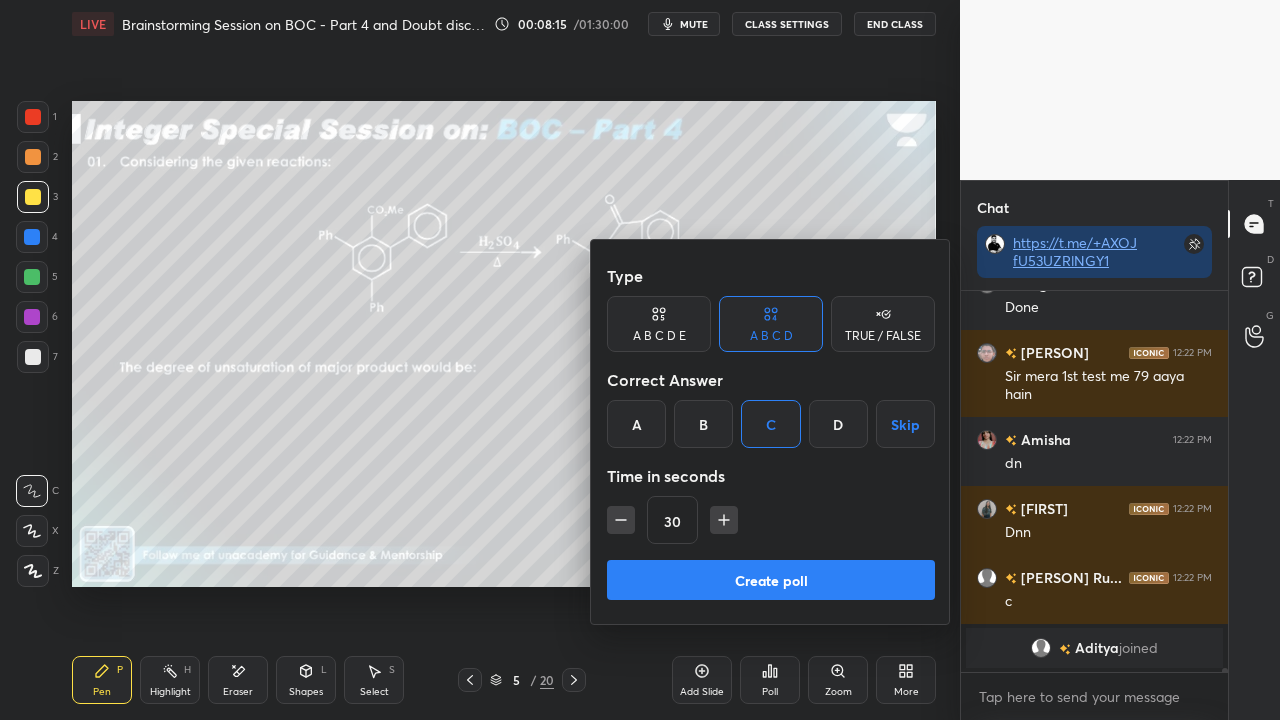 click on "Create poll" at bounding box center [771, 580] 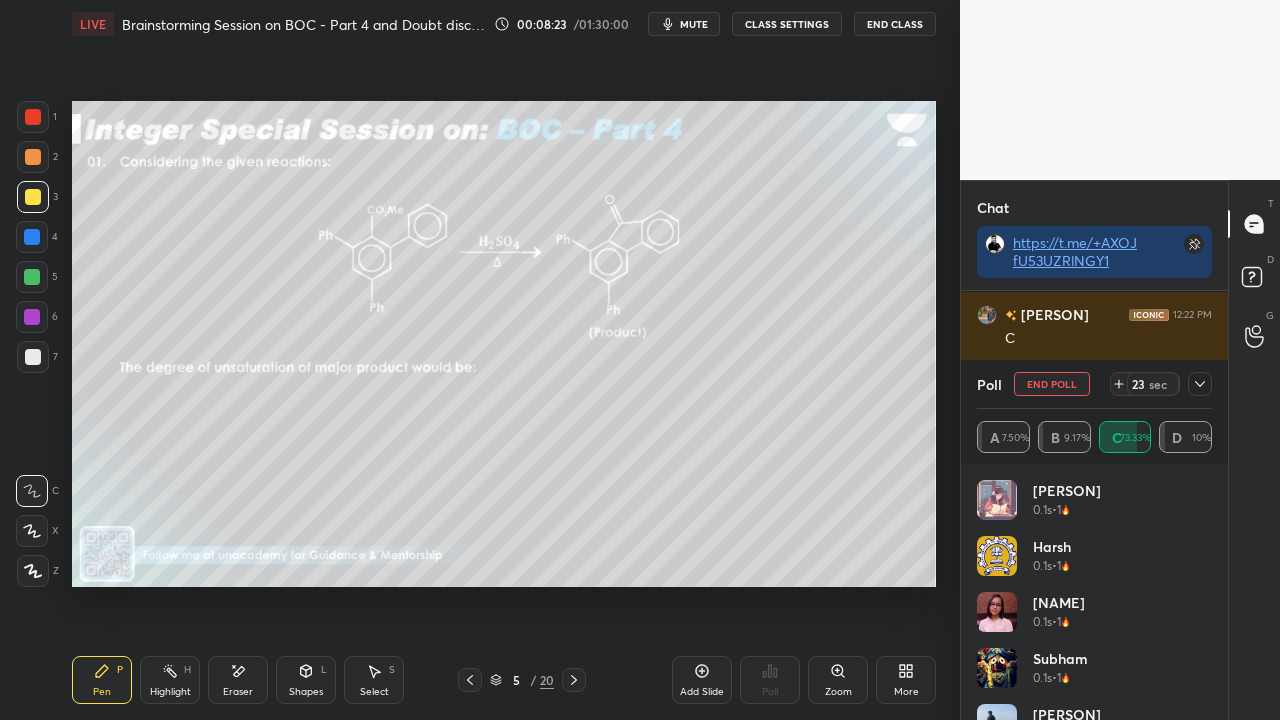 click 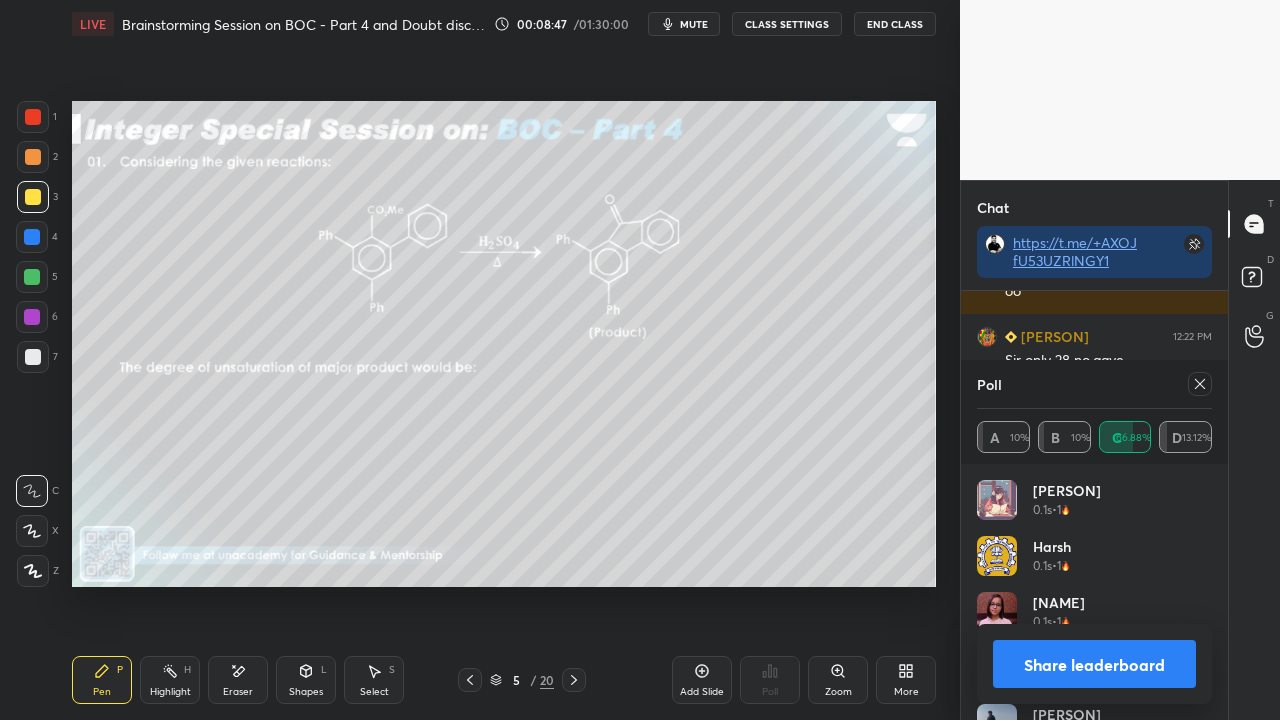 click 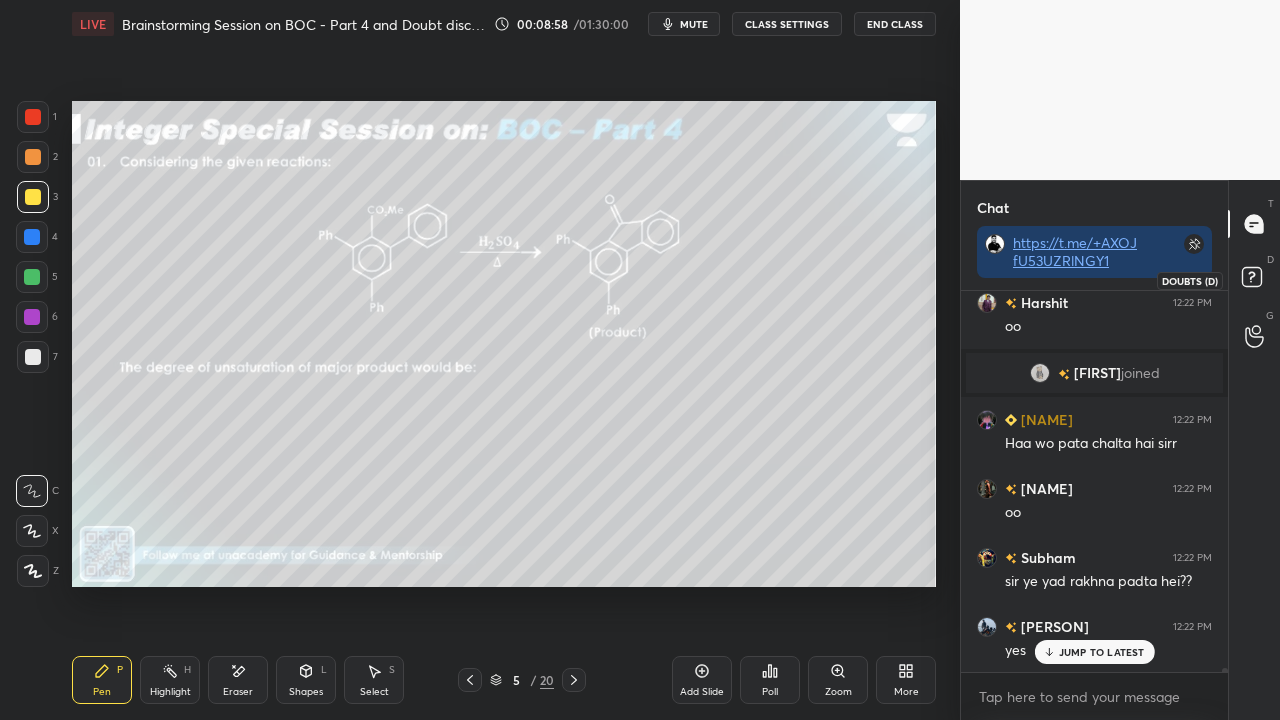 click 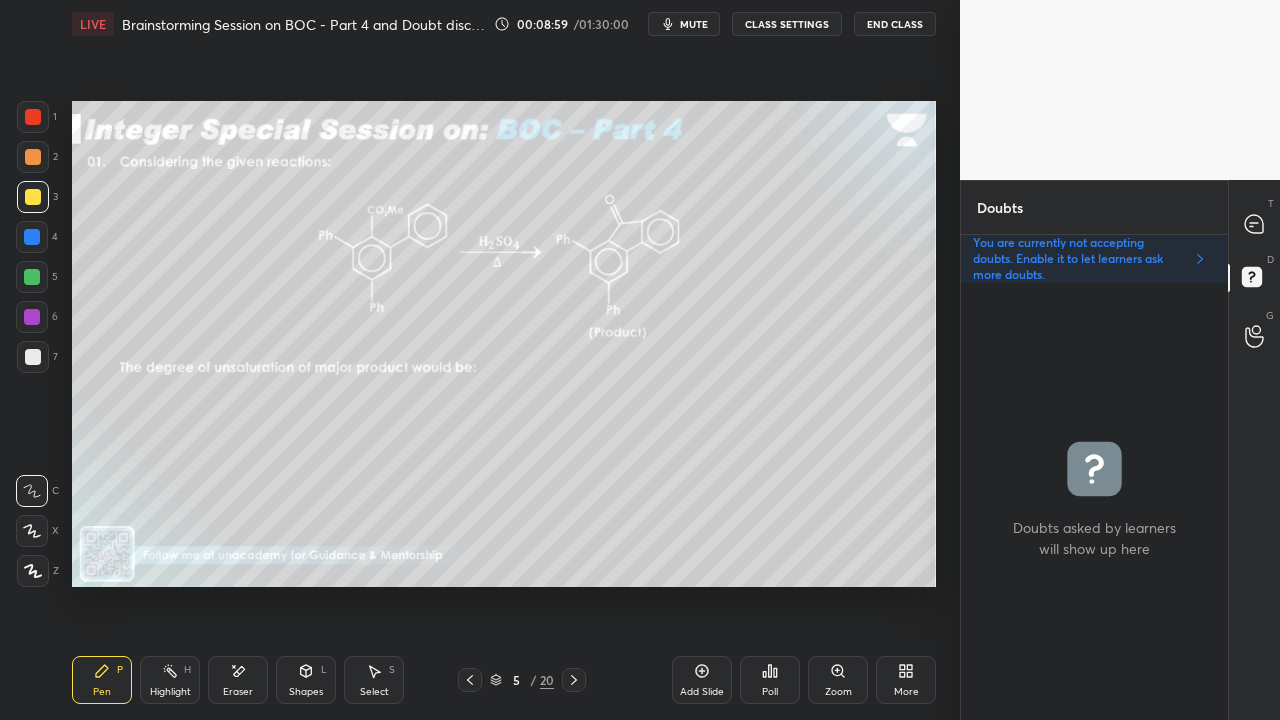 click 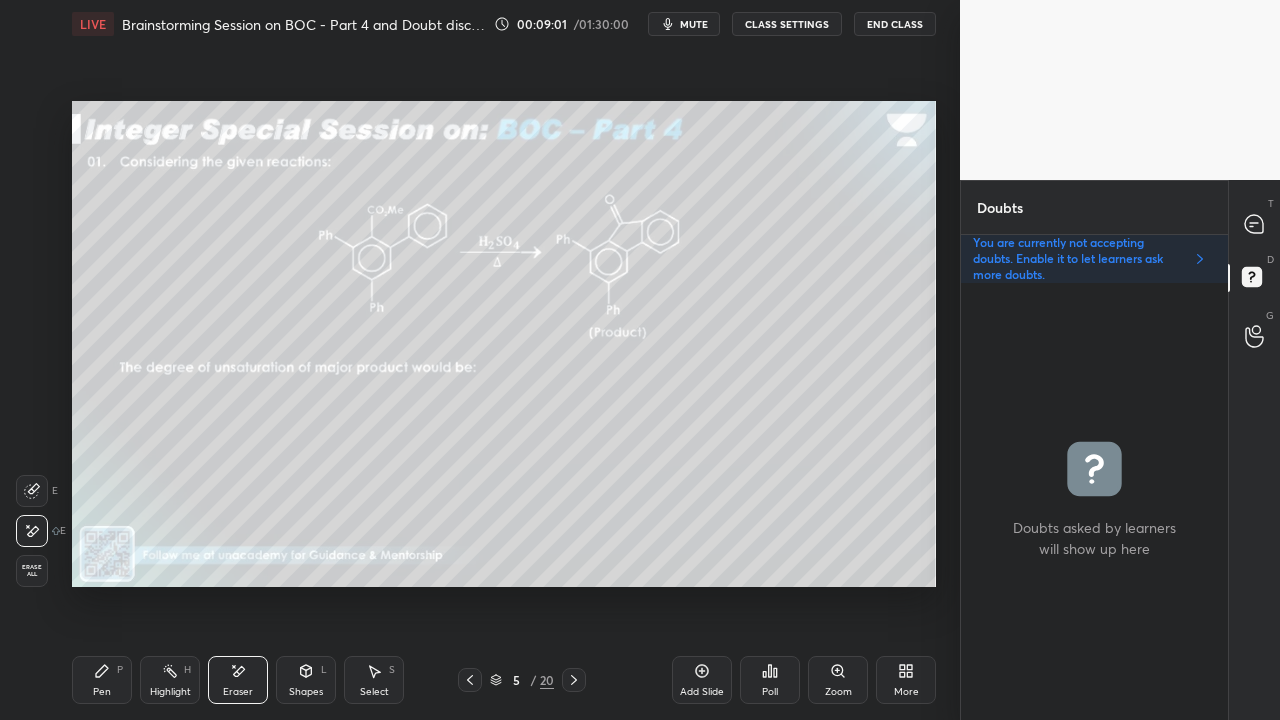 click on "Erase all" at bounding box center (32, 571) 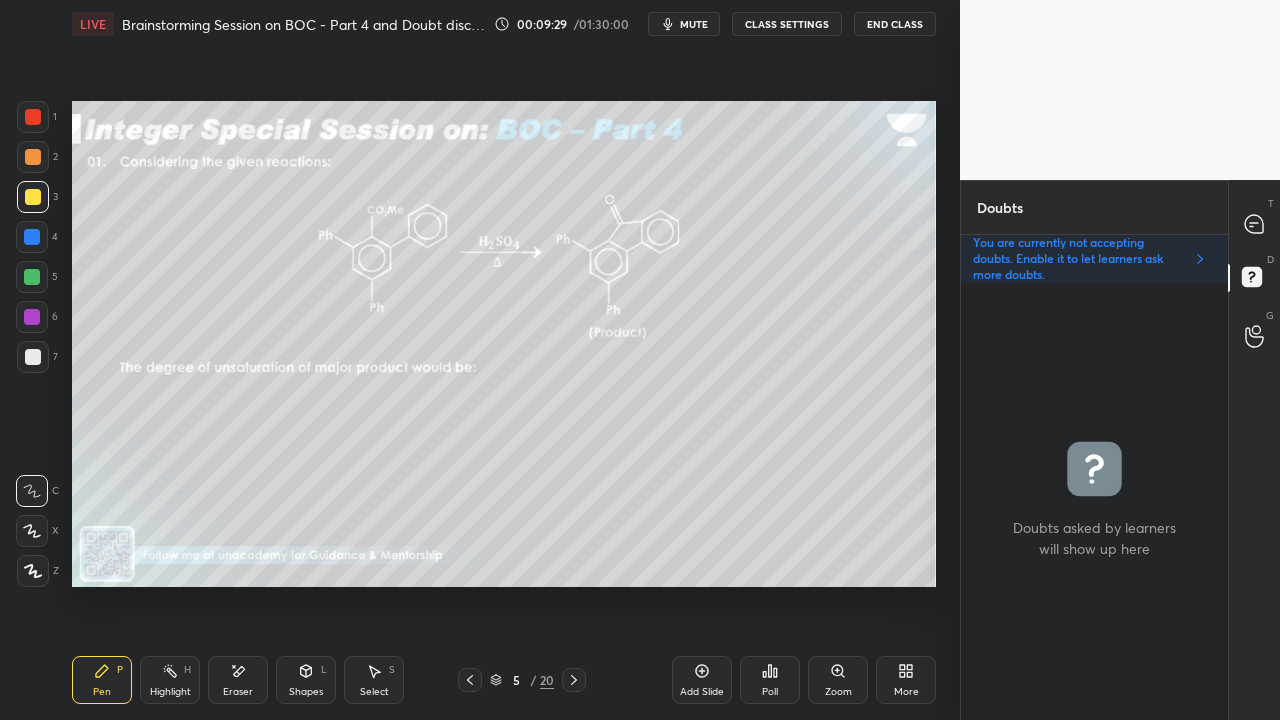 click at bounding box center [32, 277] 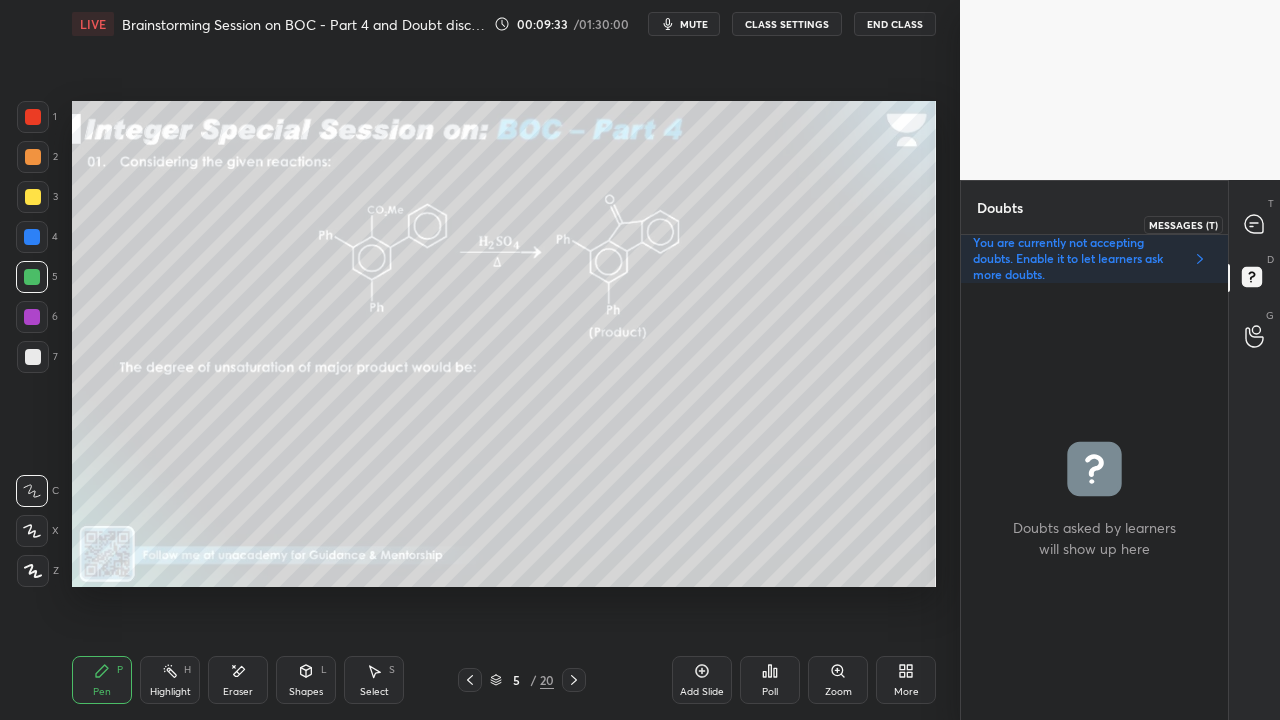 click 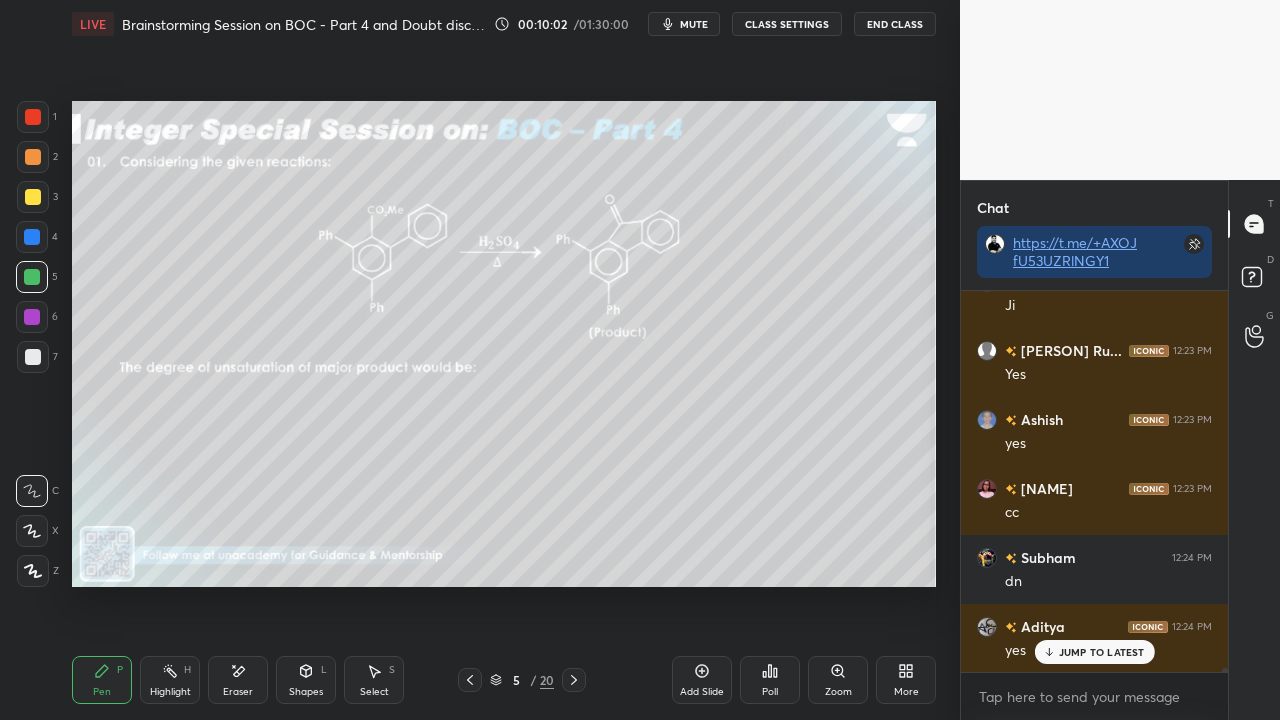 scroll, scrollTop: 37442, scrollLeft: 0, axis: vertical 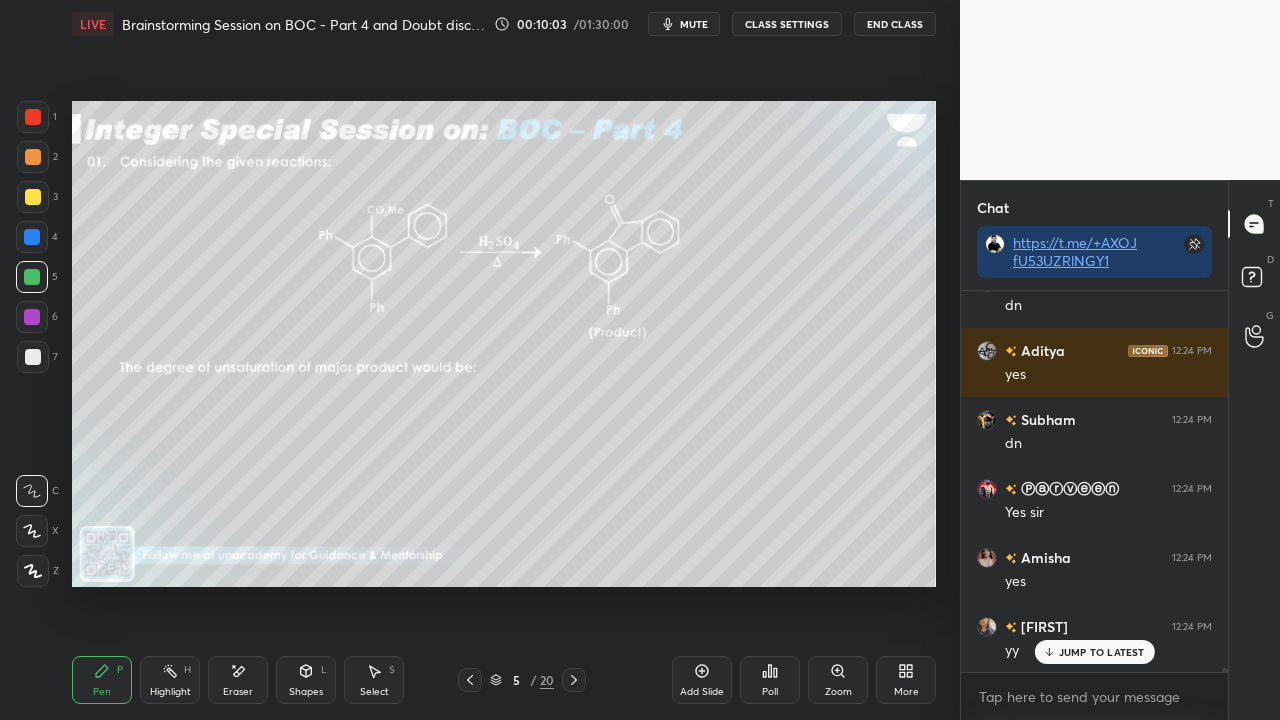 click 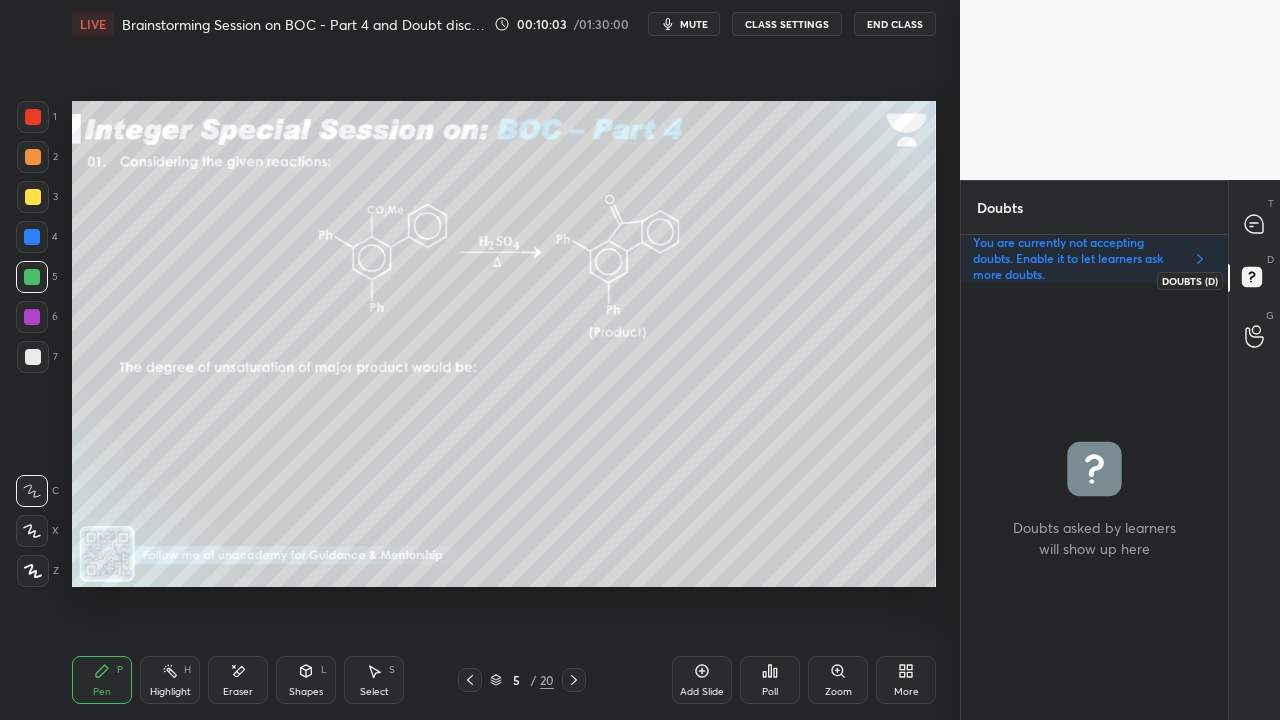scroll, scrollTop: 6, scrollLeft: 6, axis: both 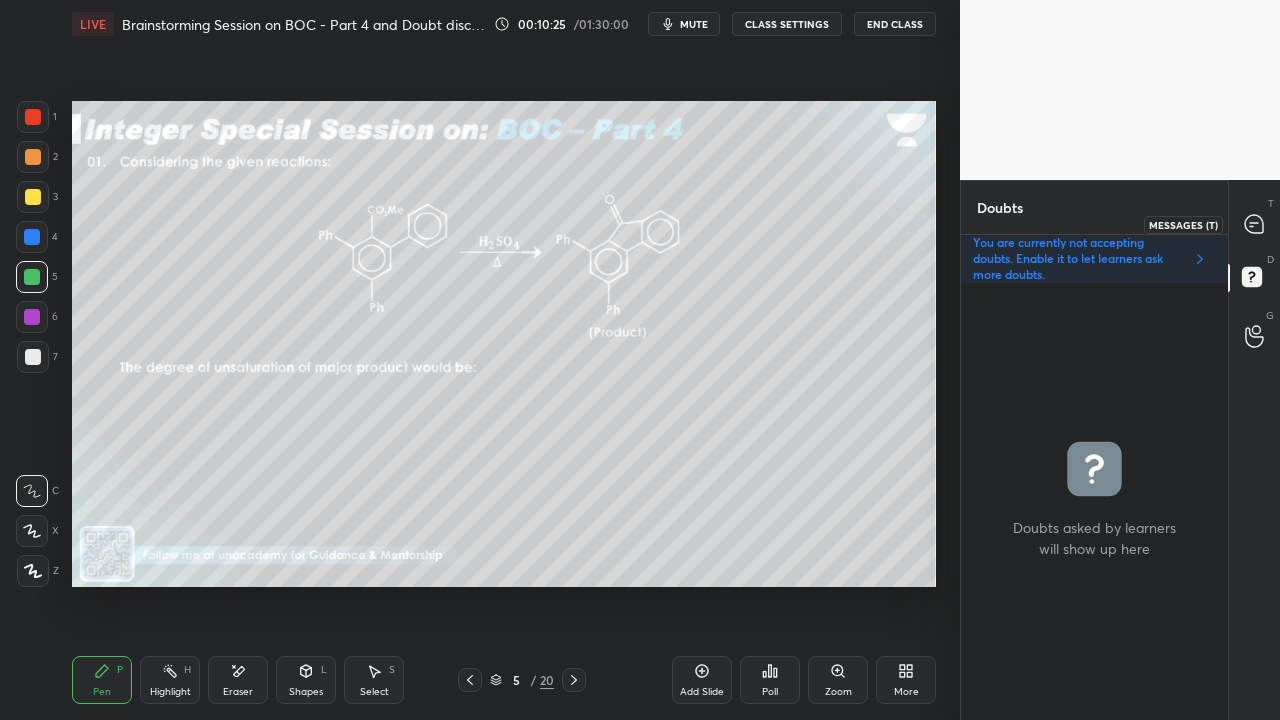 click 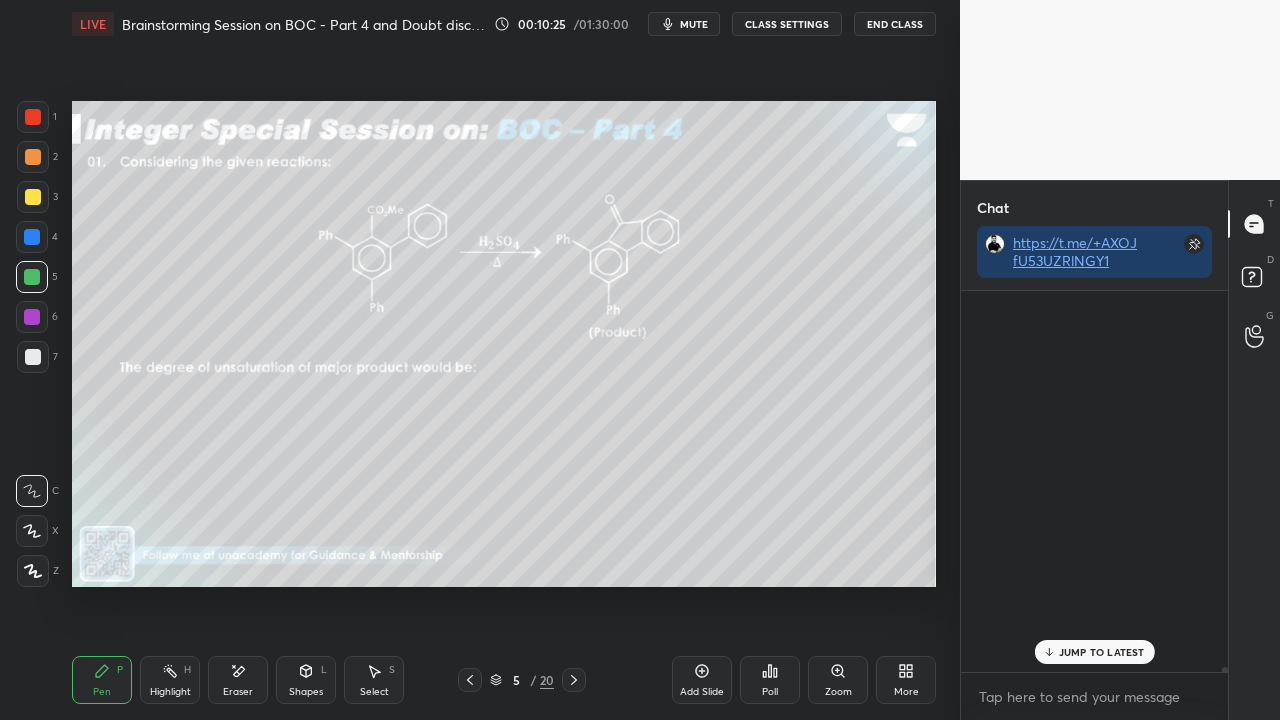 scroll, scrollTop: 39092, scrollLeft: 0, axis: vertical 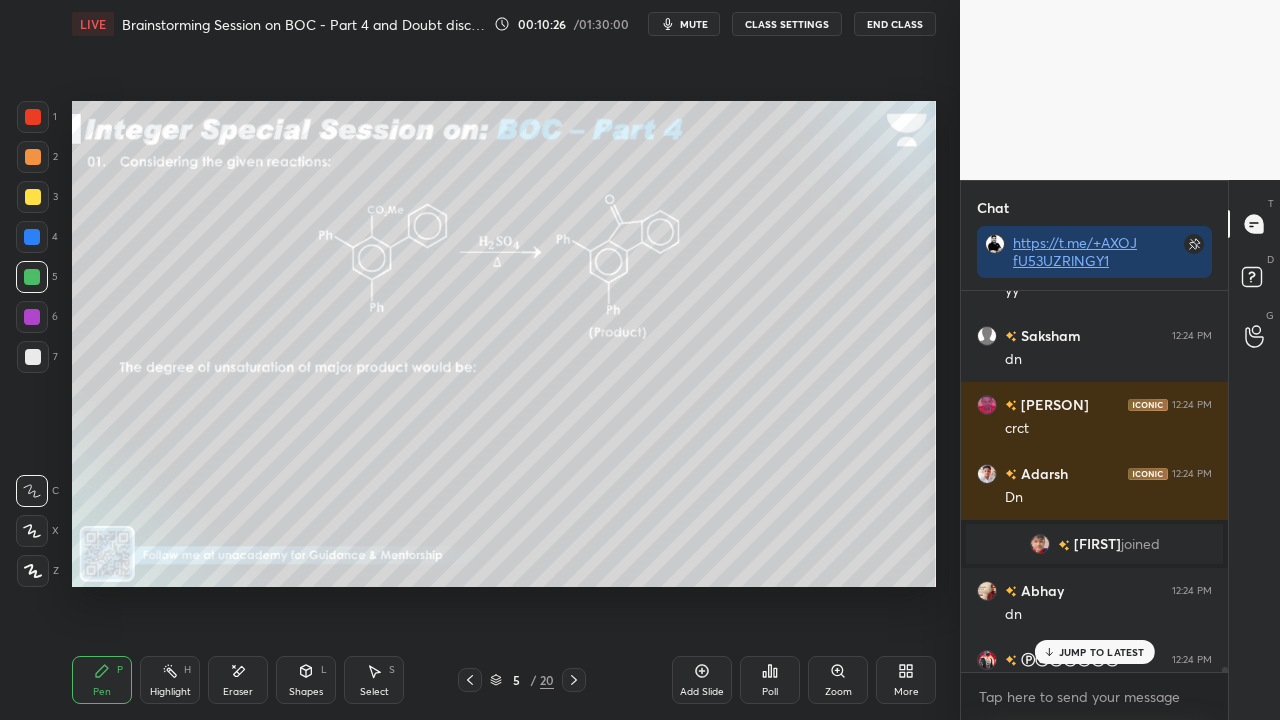 click on "JUMP TO LATEST" at bounding box center [1102, 652] 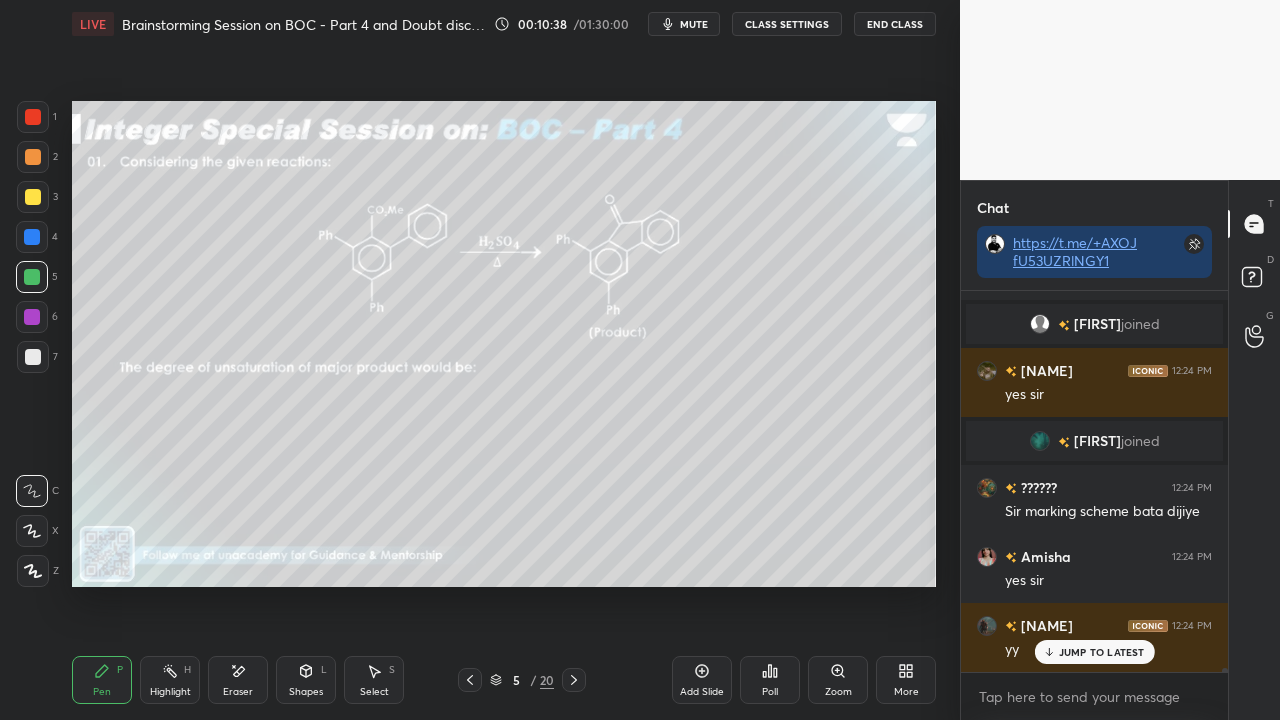 scroll, scrollTop: 38804, scrollLeft: 0, axis: vertical 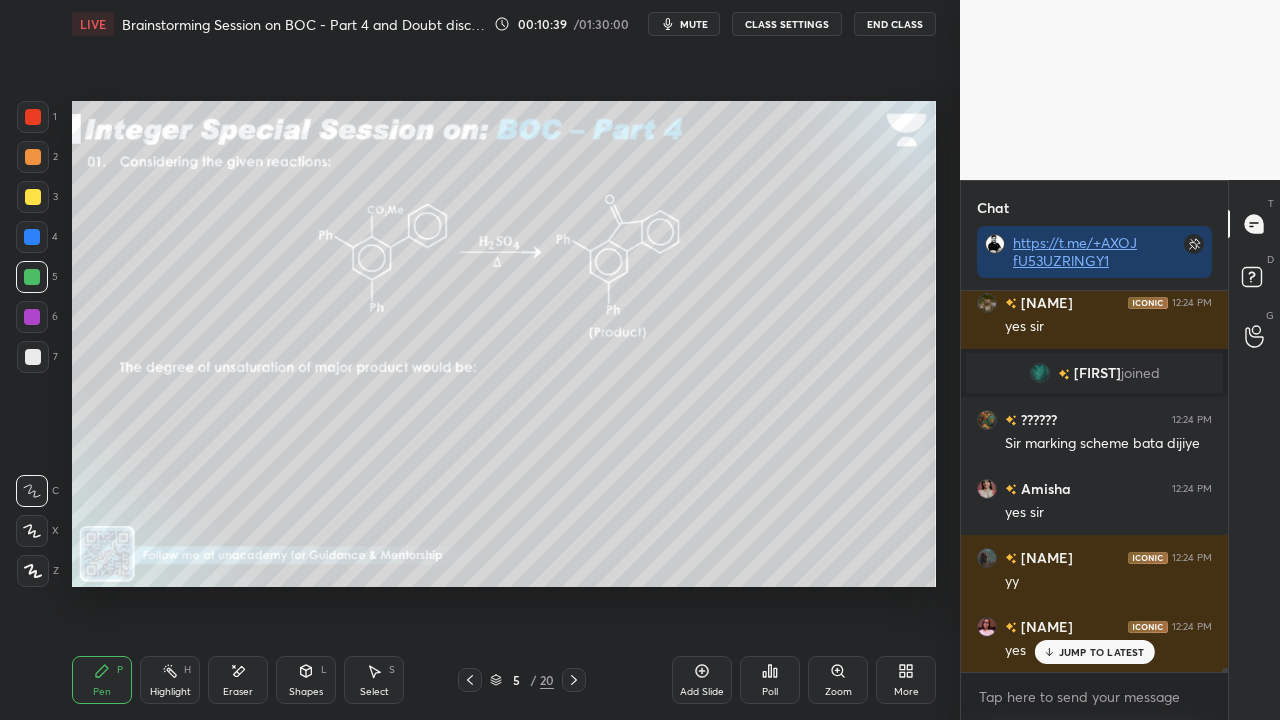 click 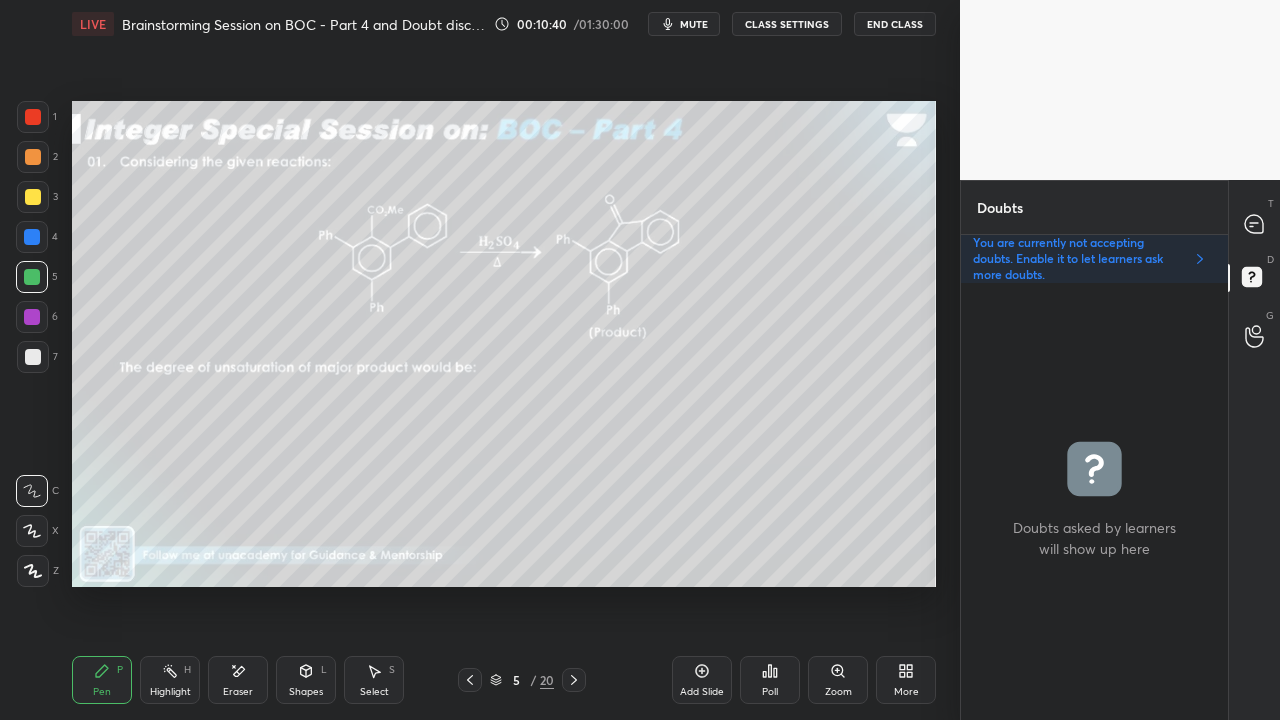 scroll, scrollTop: 6, scrollLeft: 6, axis: both 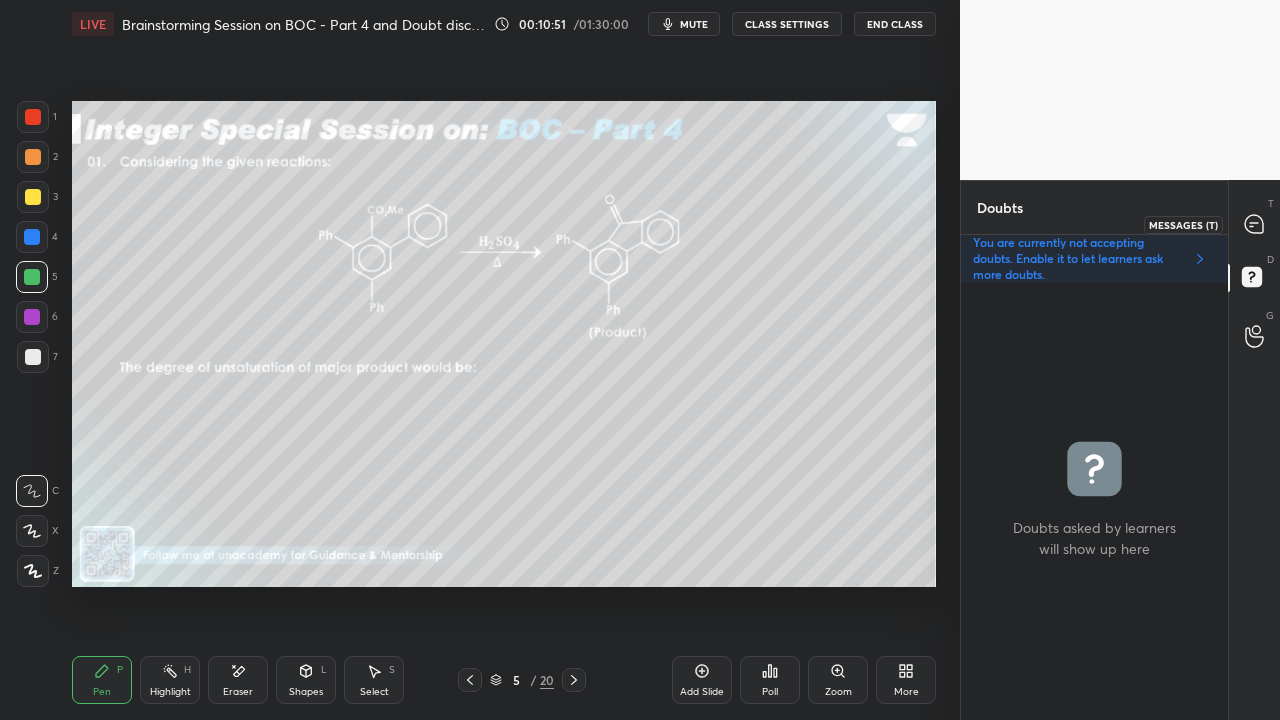 click on "T Messages (T)" at bounding box center (1254, 224) 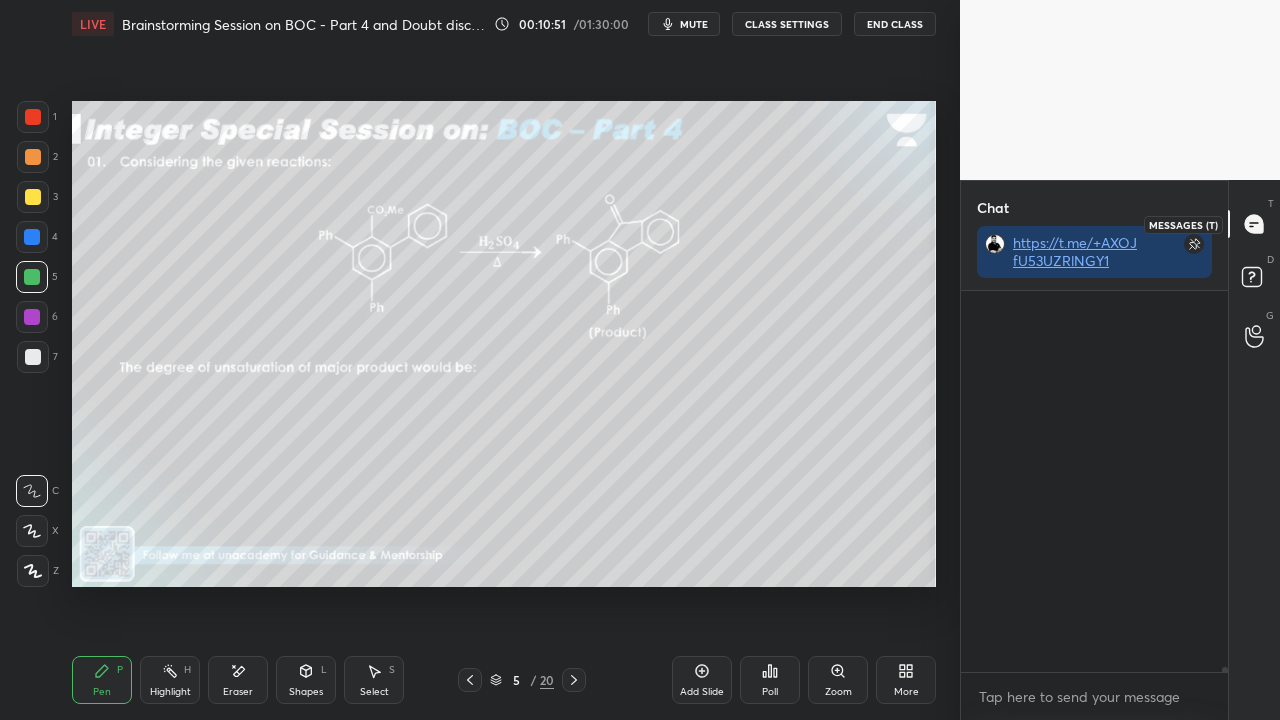 scroll, scrollTop: 423, scrollLeft: 261, axis: both 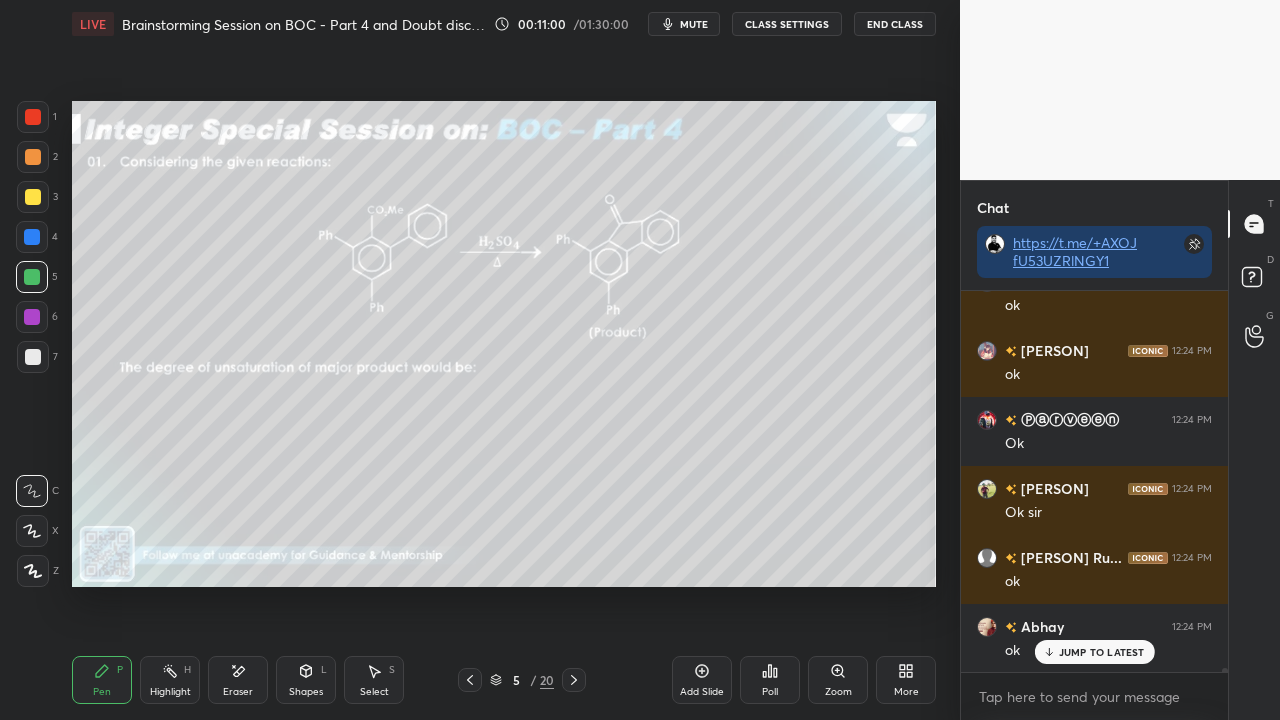 click 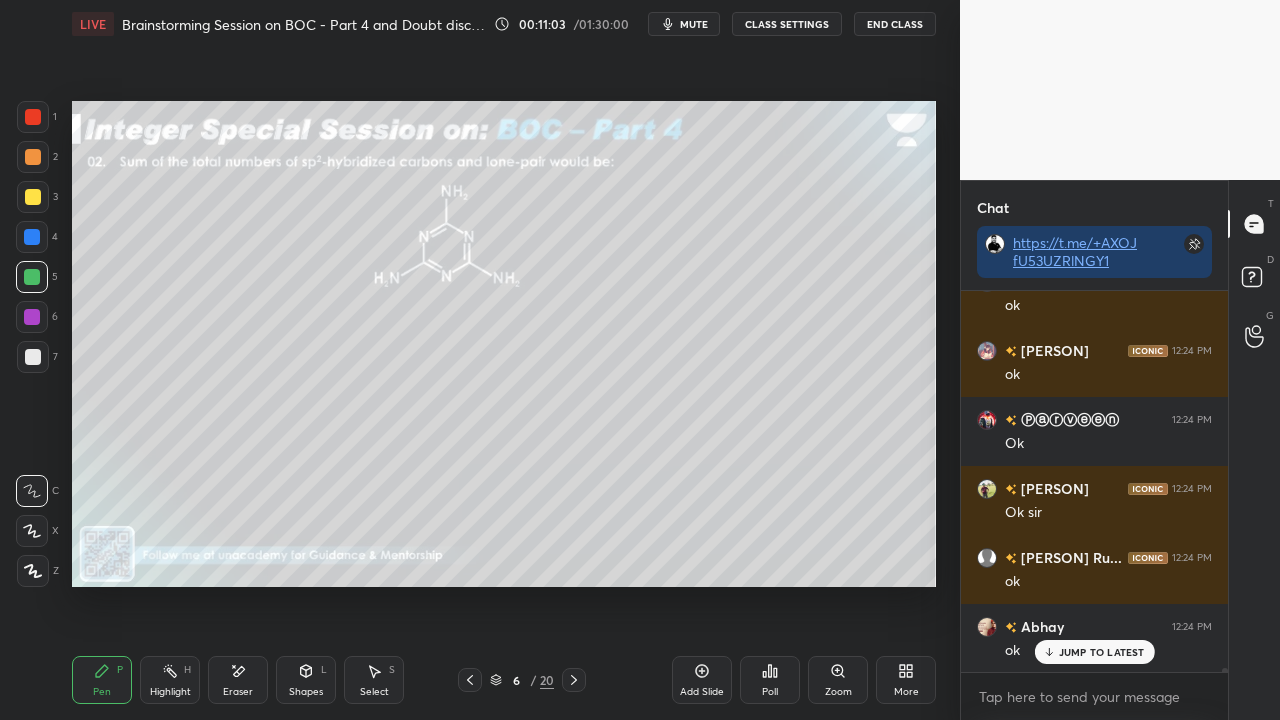 click at bounding box center (33, 197) 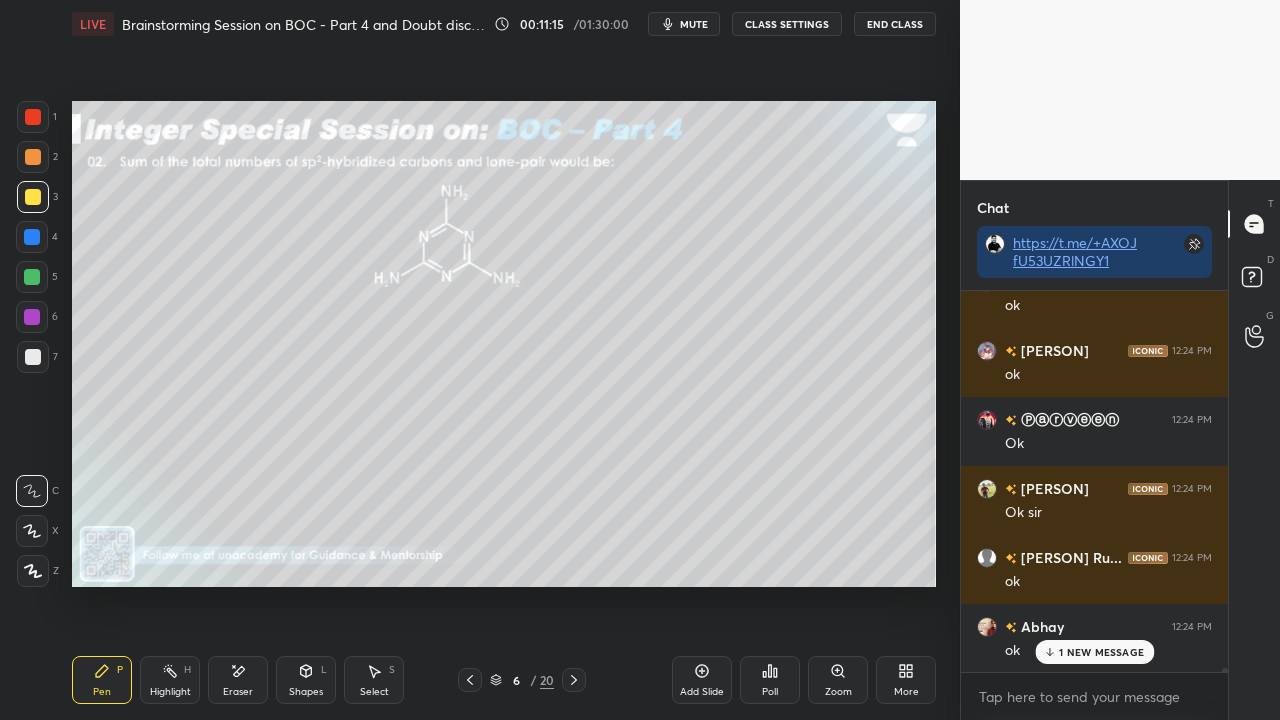 scroll, scrollTop: 39942, scrollLeft: 0, axis: vertical 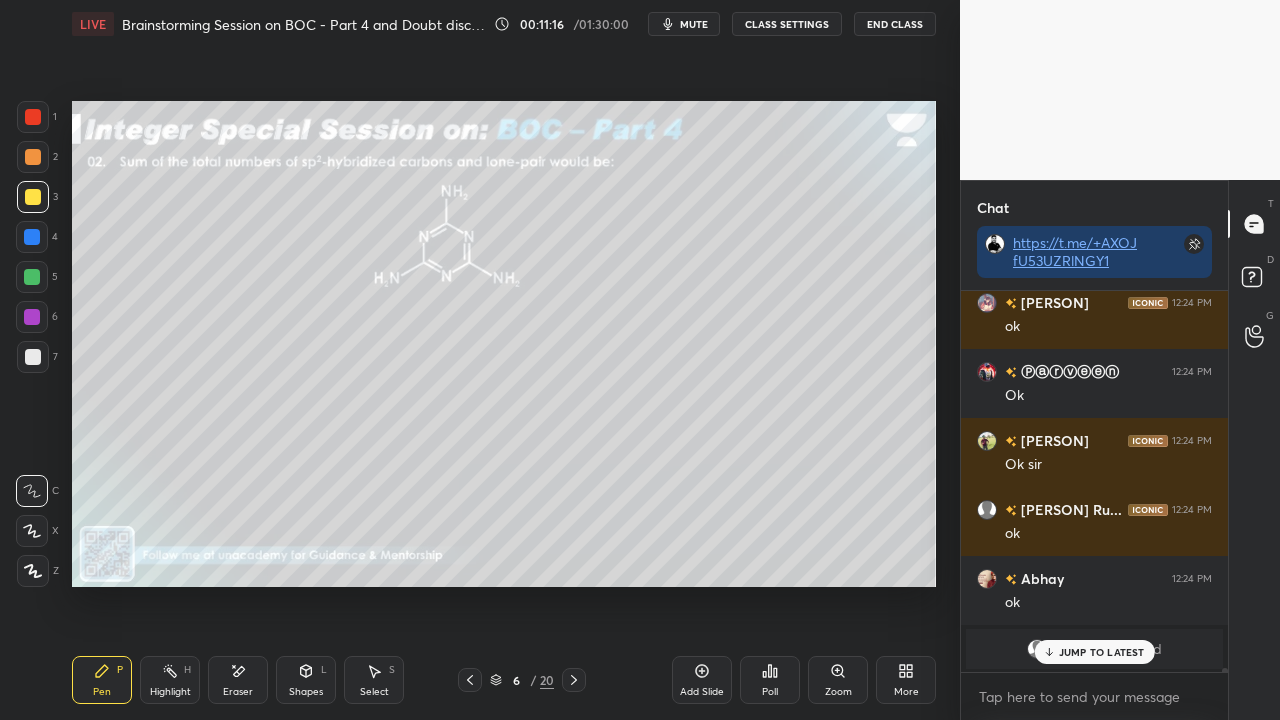 click on "JUMP TO LATEST" at bounding box center (1102, 652) 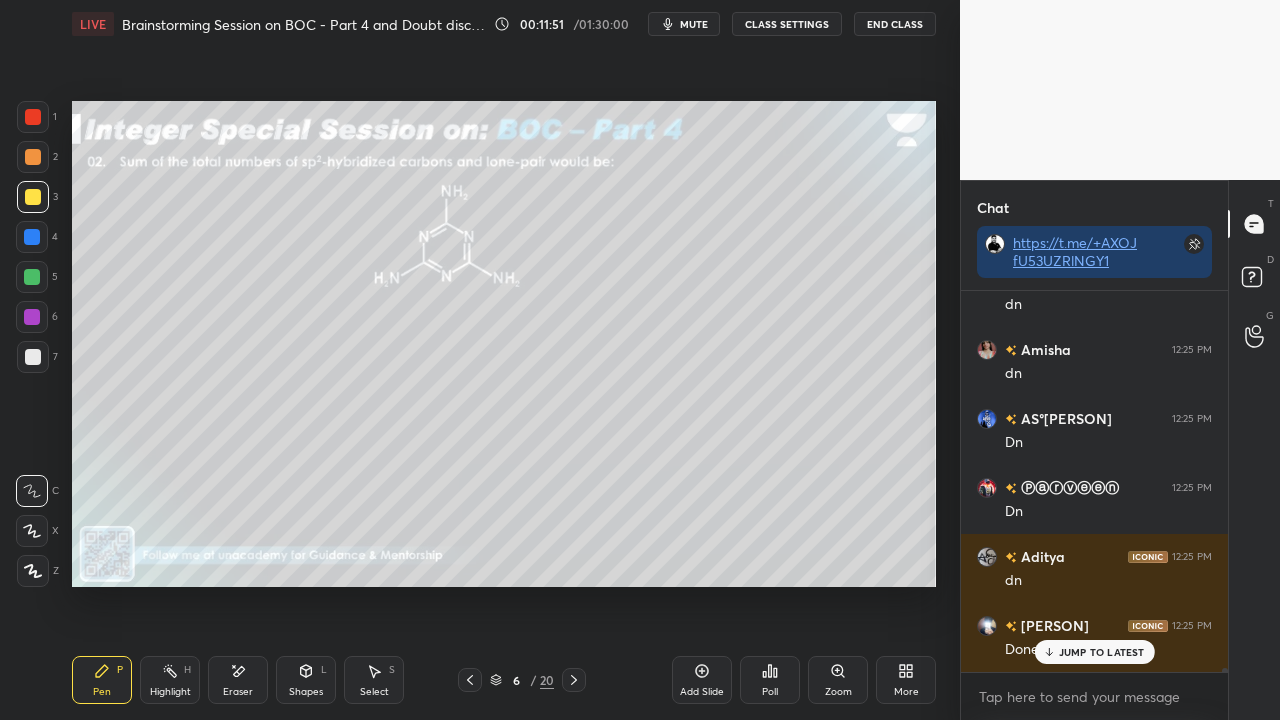 scroll, scrollTop: 40908, scrollLeft: 0, axis: vertical 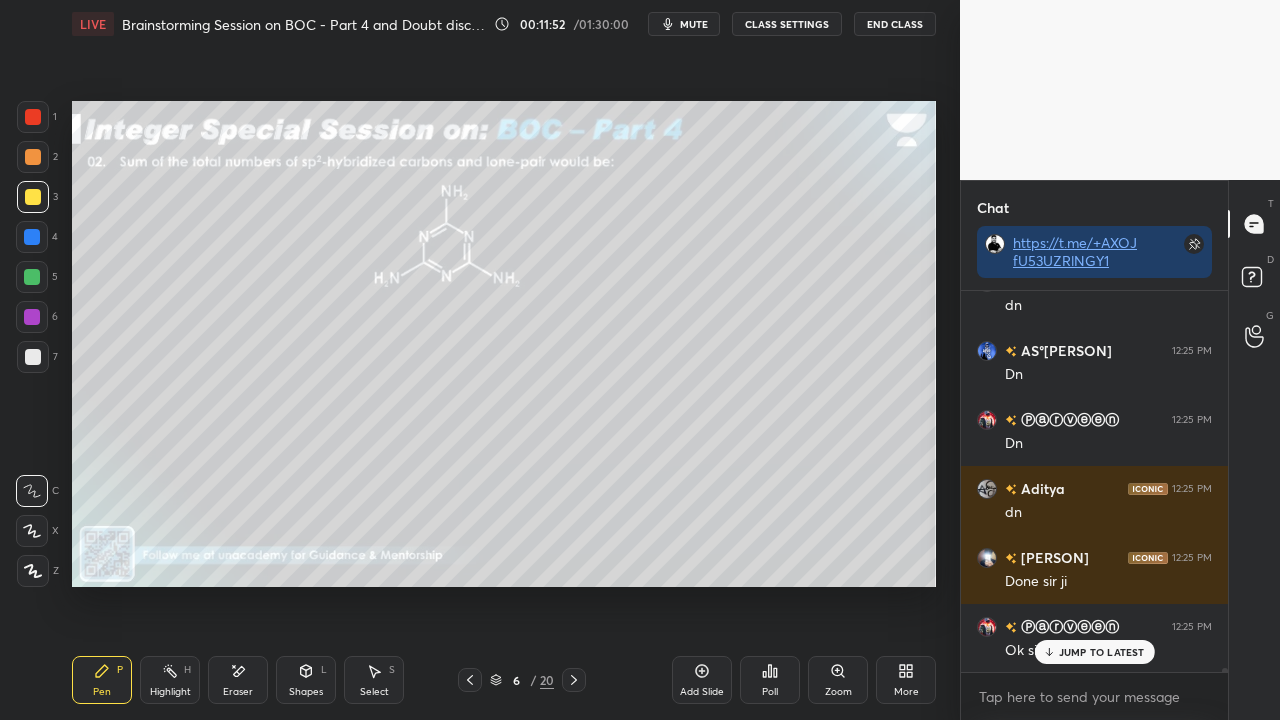 click on "JUMP TO LATEST" at bounding box center (1102, 652) 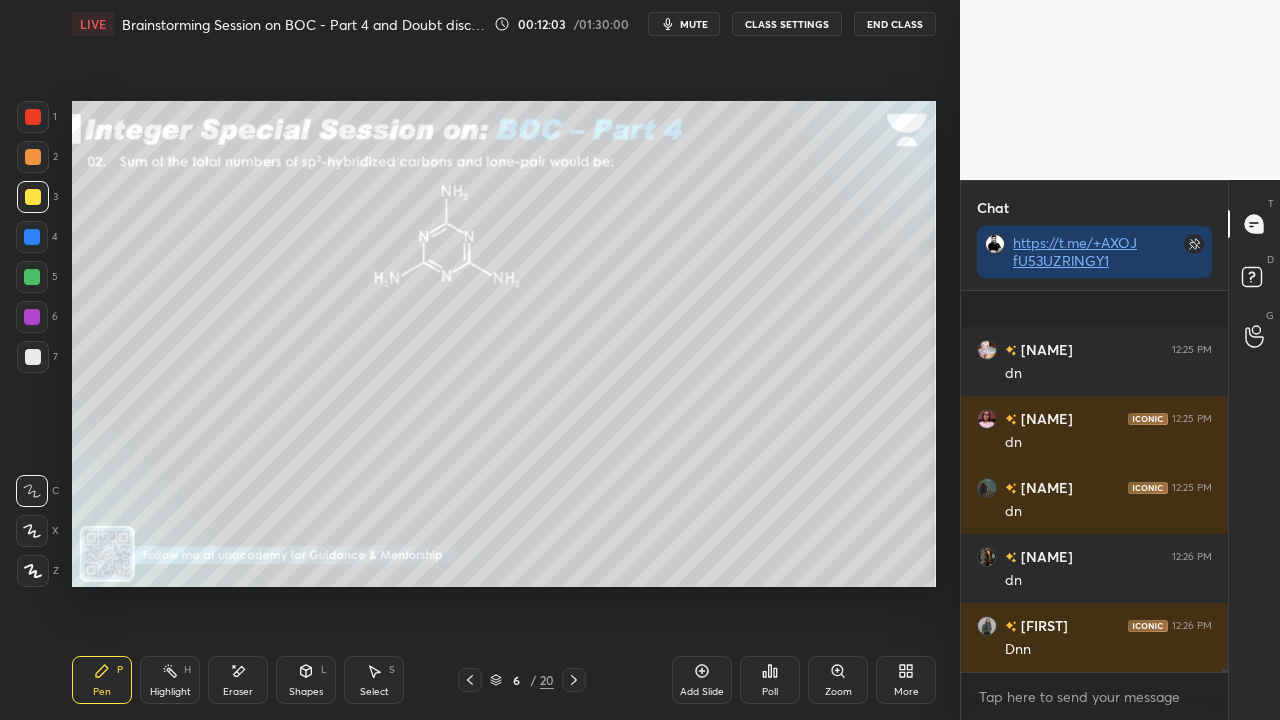 scroll, scrollTop: 41944, scrollLeft: 0, axis: vertical 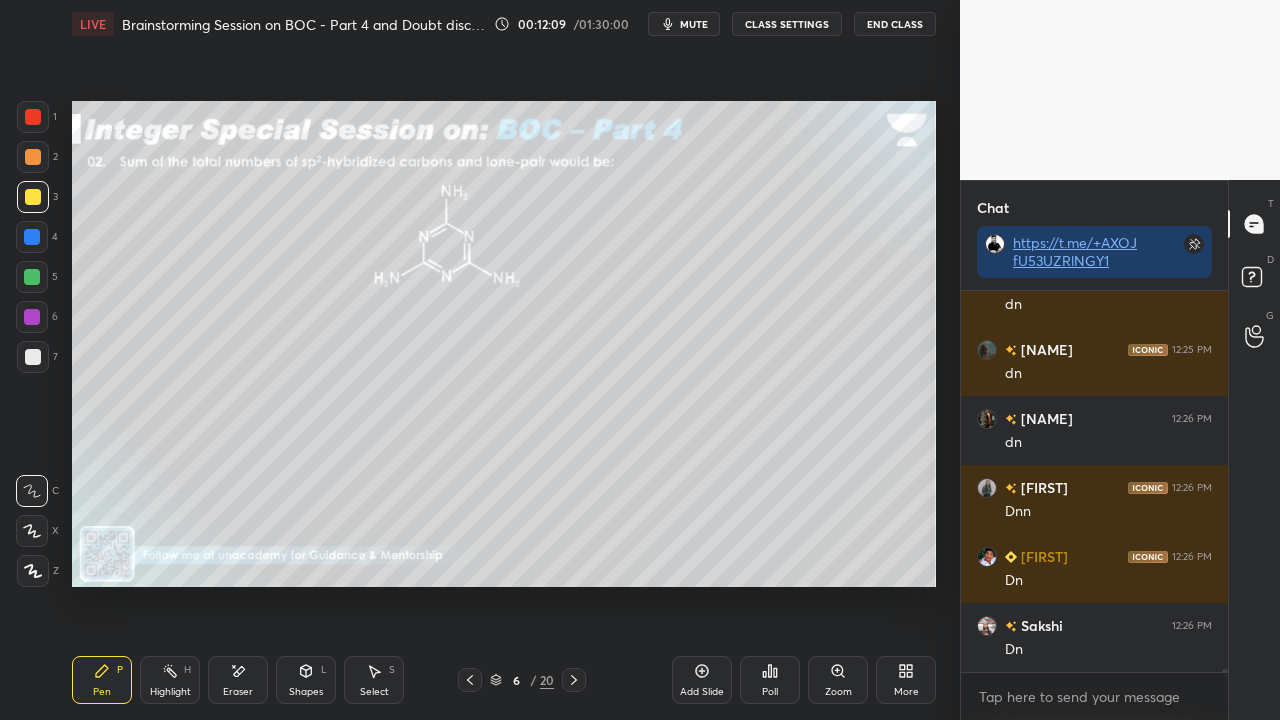 click on "Poll" at bounding box center [770, 680] 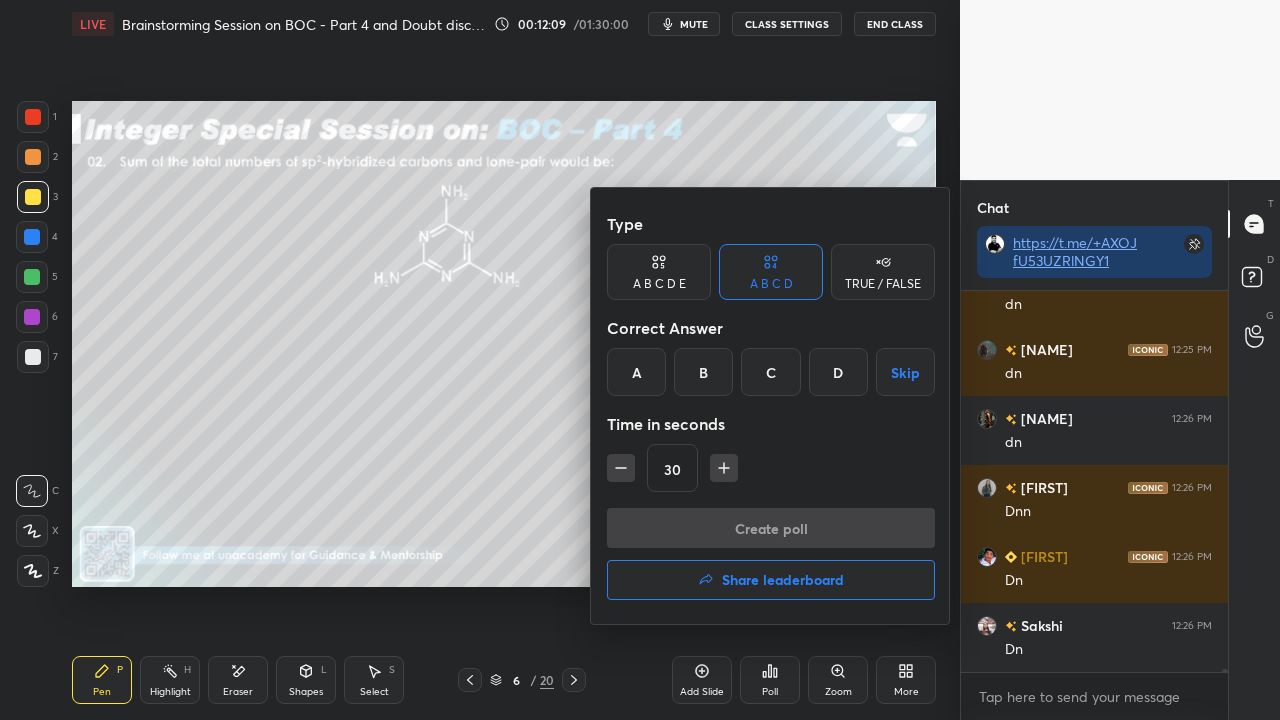 click on "C" at bounding box center (770, 372) 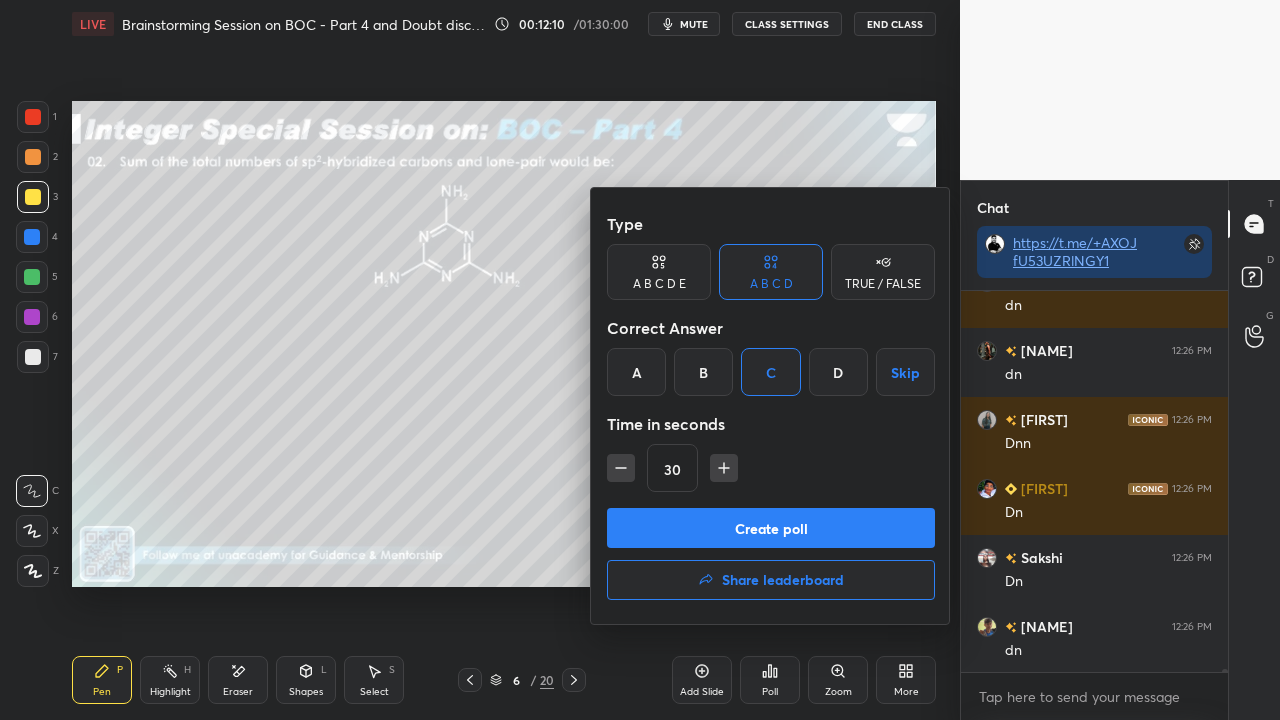 click on "Create poll" at bounding box center (771, 528) 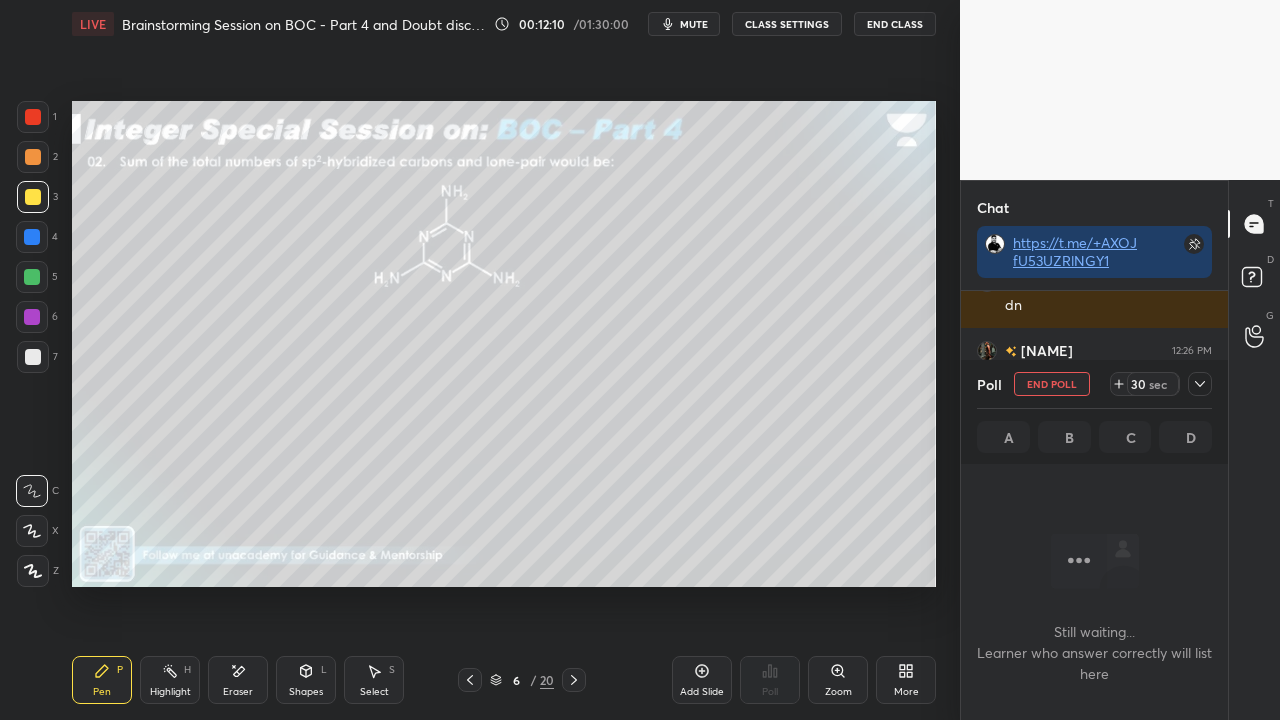 scroll, scrollTop: 304, scrollLeft: 261, axis: both 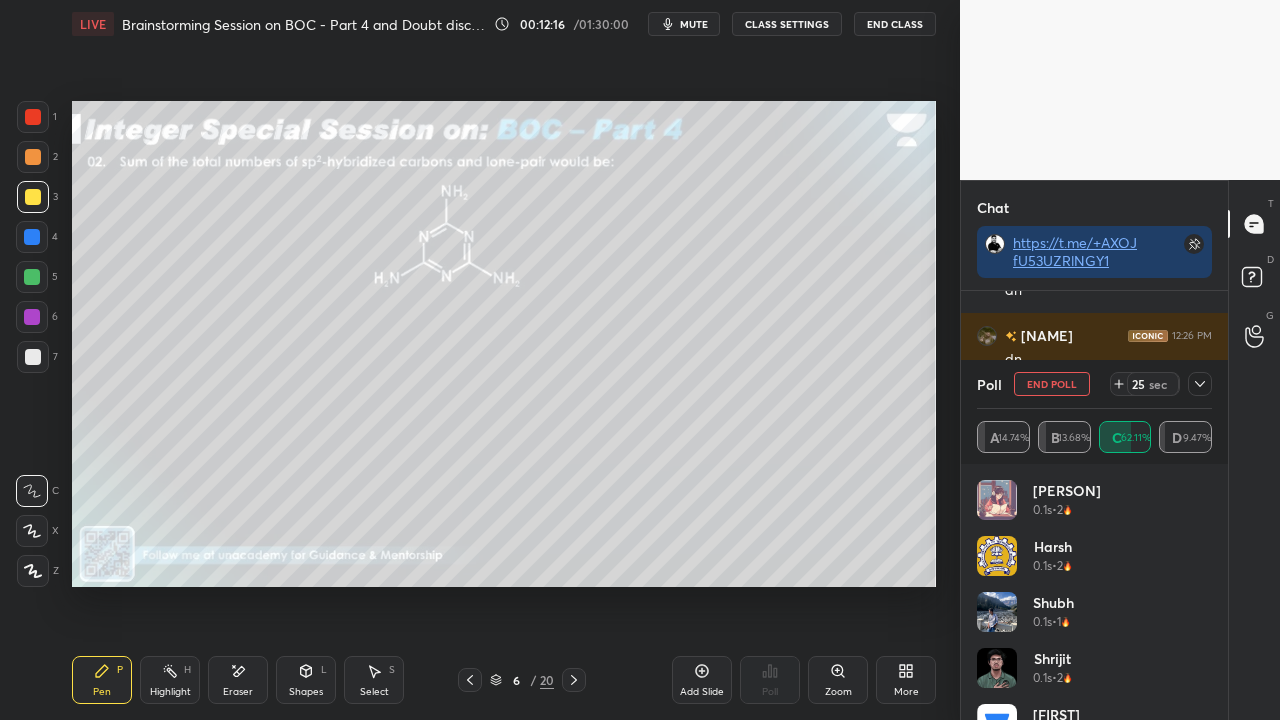 click 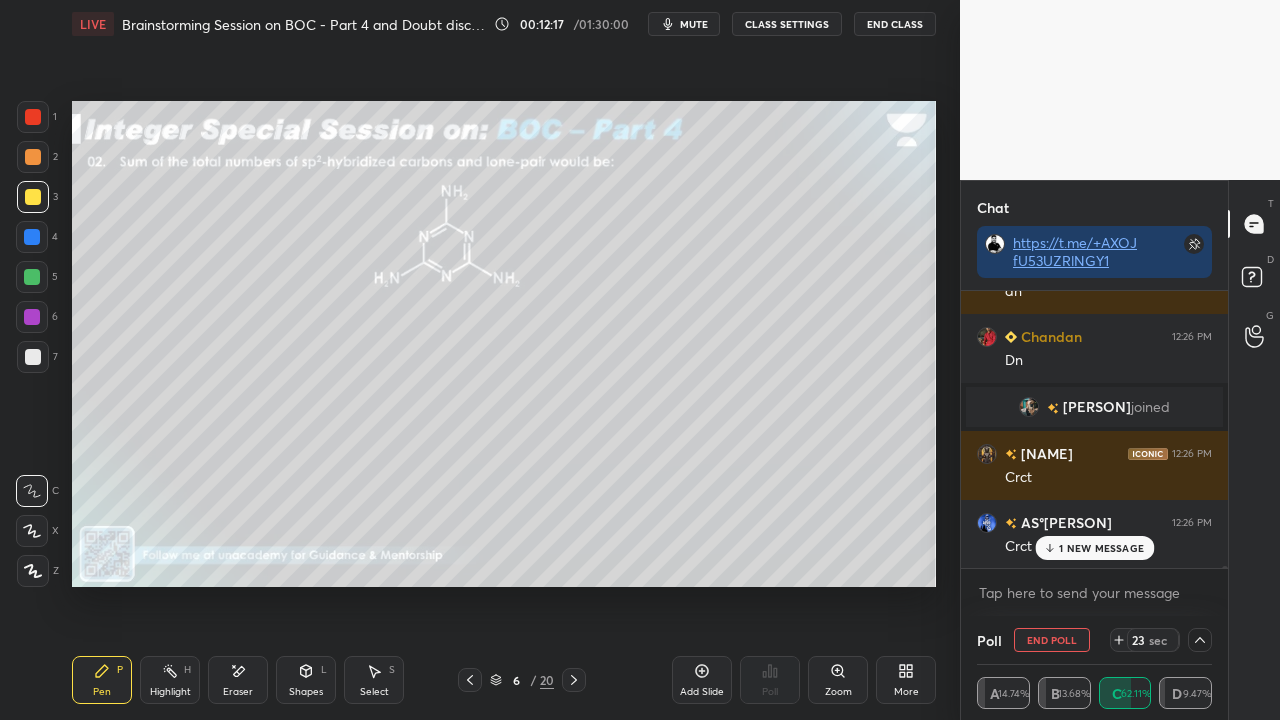 click on "crct" at bounding box center [1108, 616] 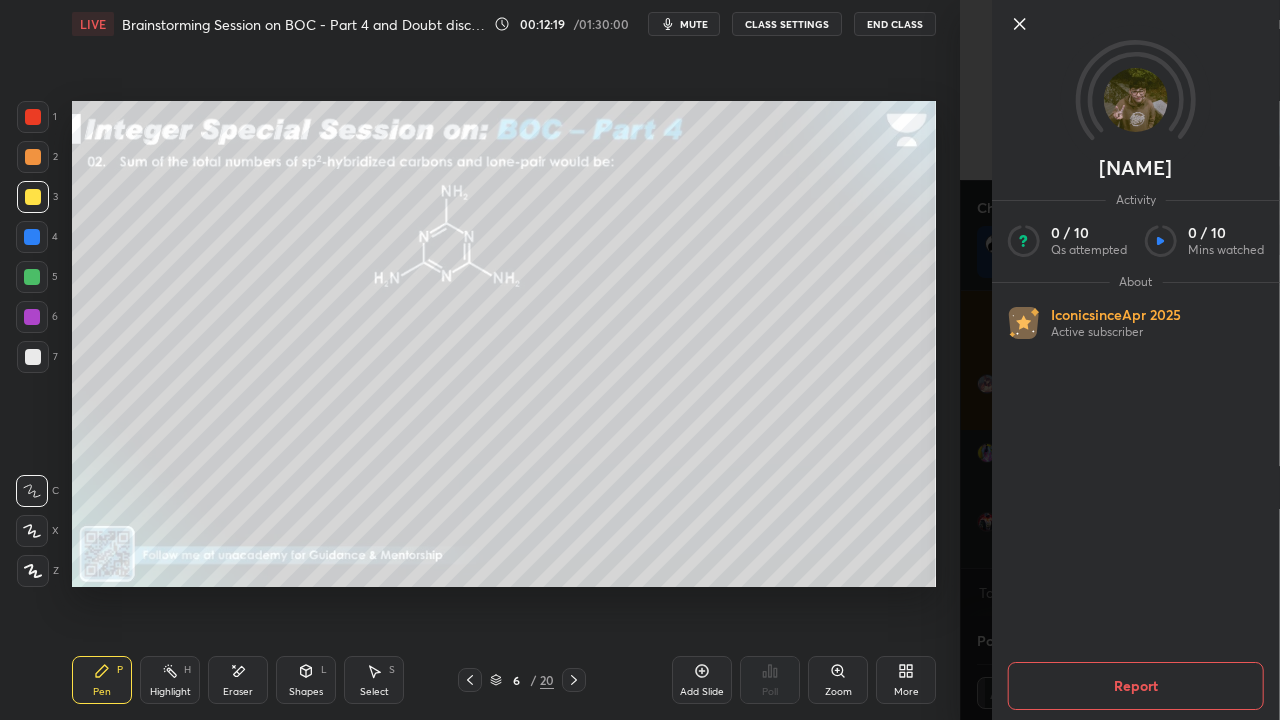 click on "[PERSON] Activity 0 / 10 Qs attempted 0 / 10 Mins watched About Iconic  since  Apr   2025 Active subscriber Report" at bounding box center [1120, 360] 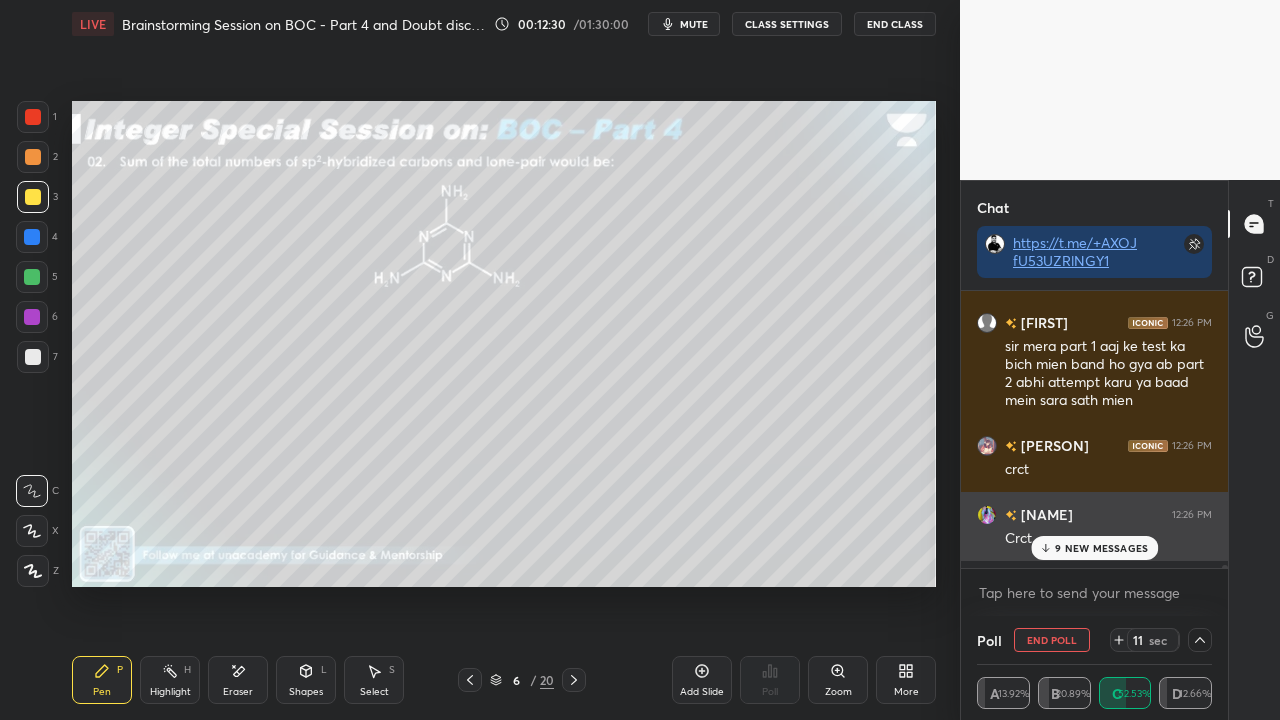 click on "Crct" at bounding box center (1108, 539) 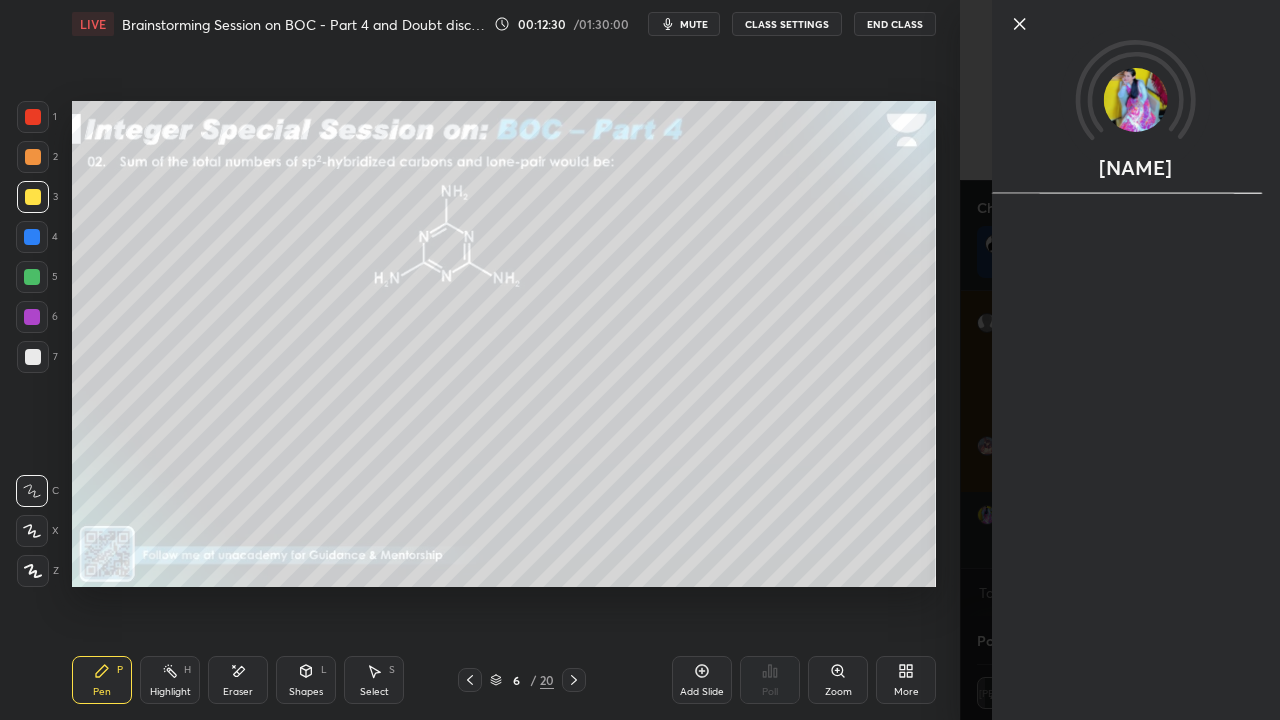 click on "[NAME]" at bounding box center (1136, 360) 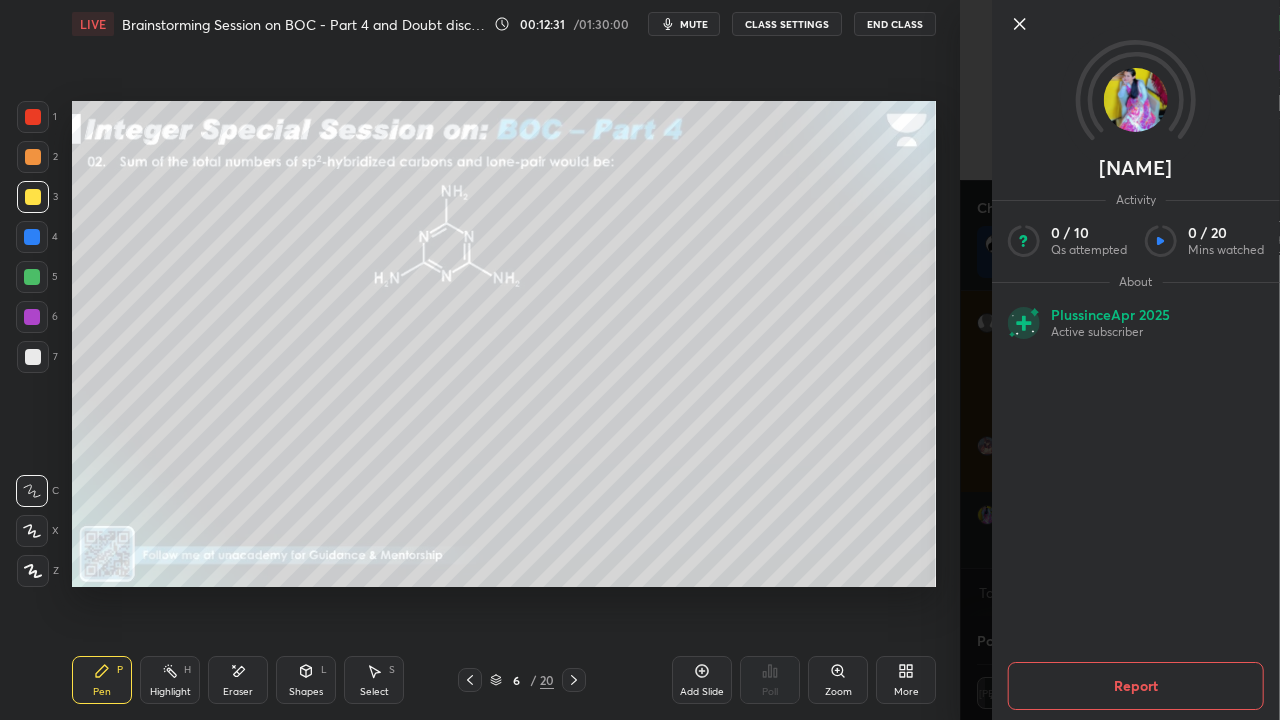 drag, startPoint x: 992, startPoint y: 532, endPoint x: 1054, endPoint y: 544, distance: 63.15061 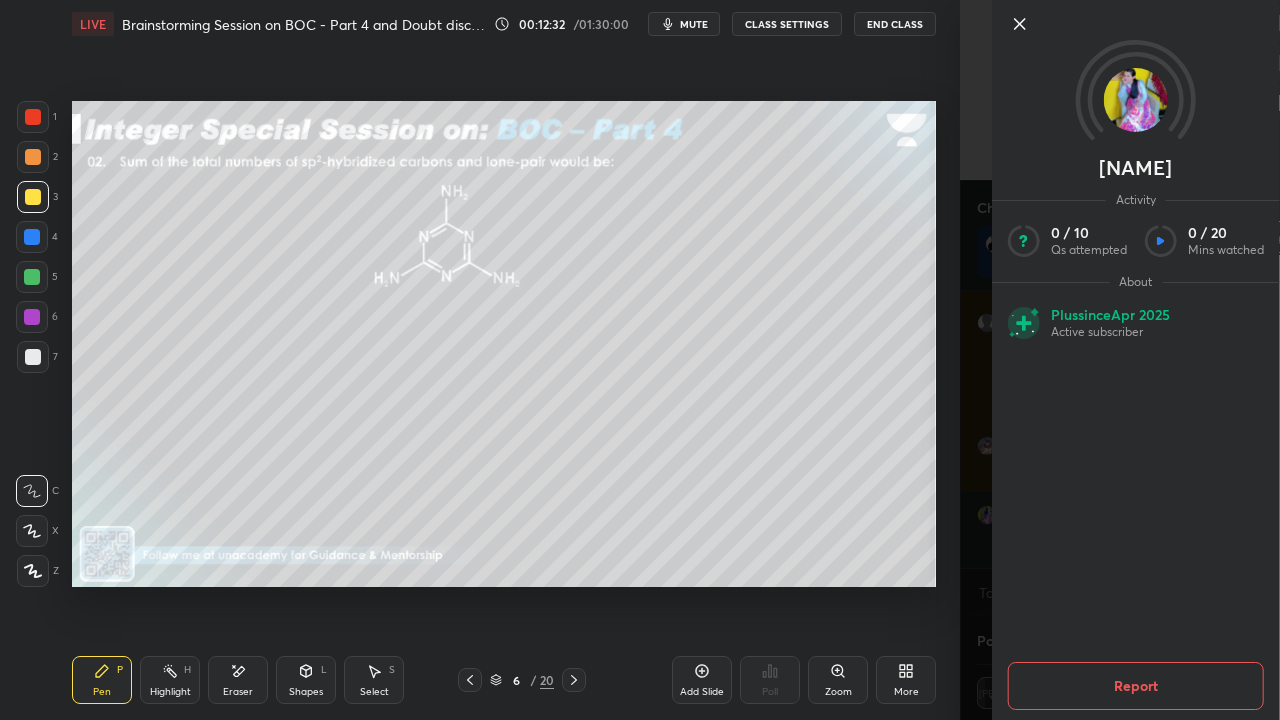click on "Rahini Activity 0 / 10 Qs attempted 0 / 20 Mins watched About Plus  since  Apr   2025 Active subscriber Report" at bounding box center [1120, 360] 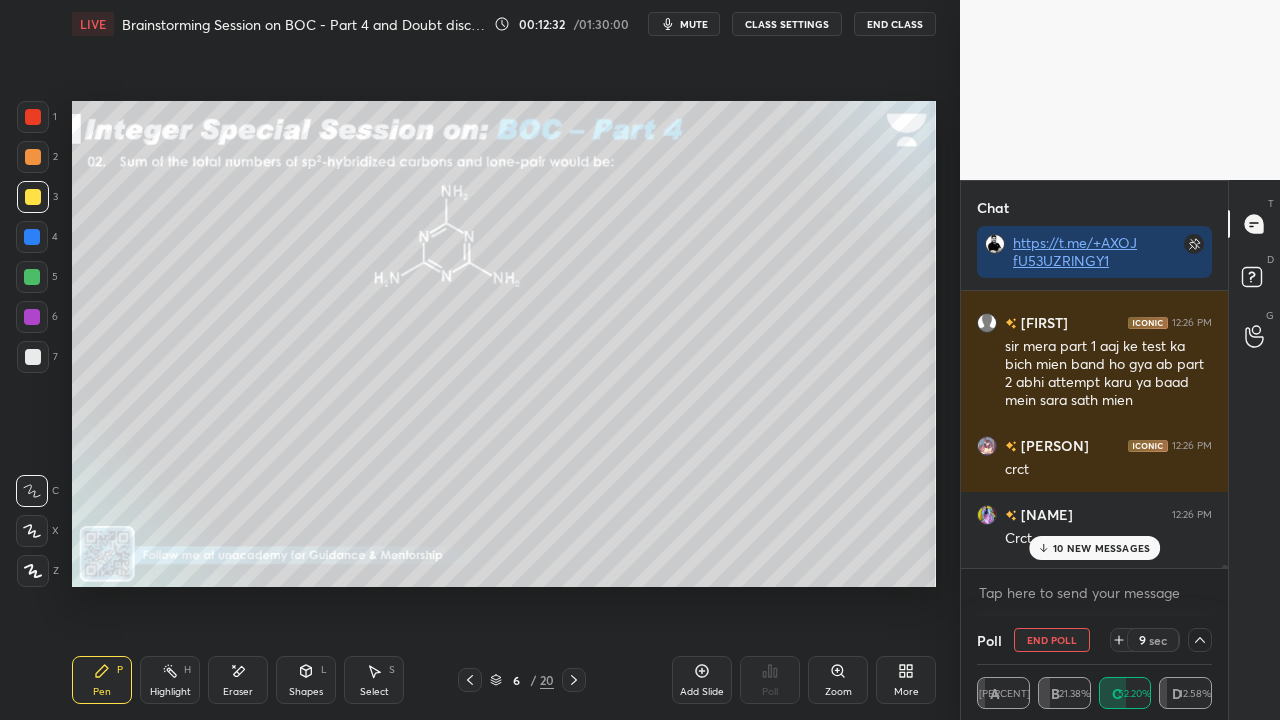 click on "10 NEW MESSAGES" at bounding box center (1101, 548) 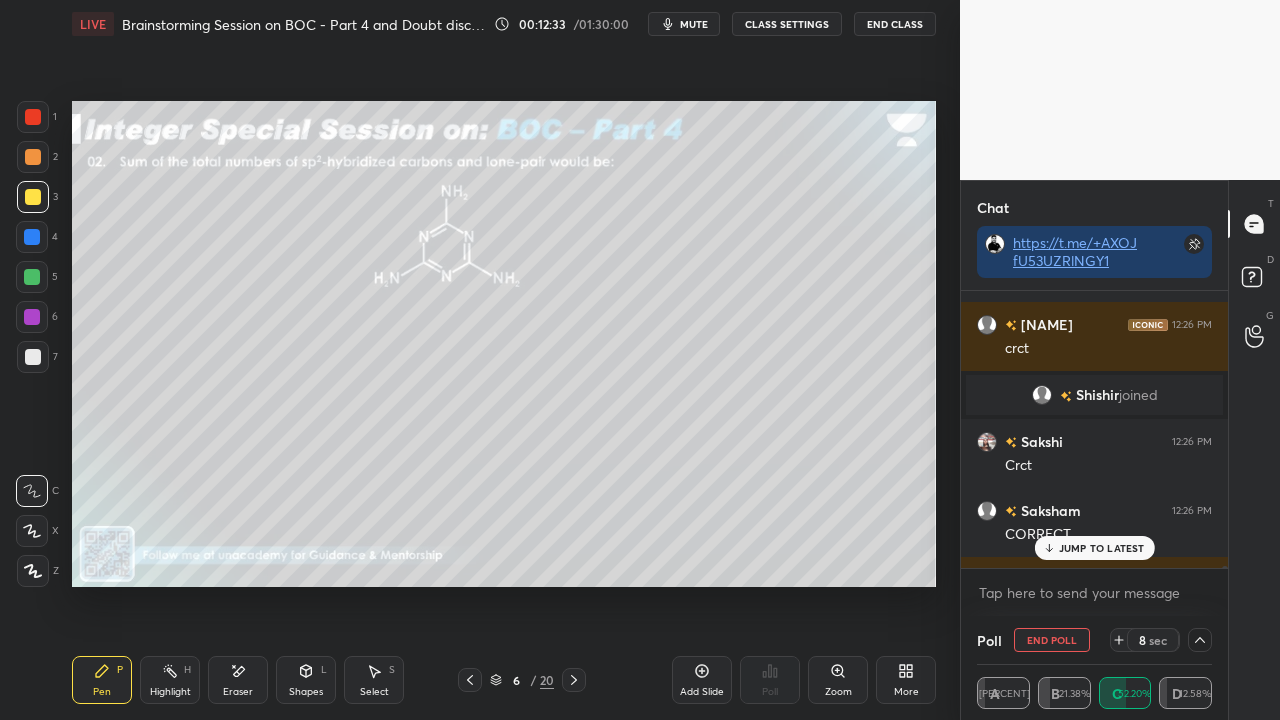 click on "JUMP TO LATEST" at bounding box center [1102, 548] 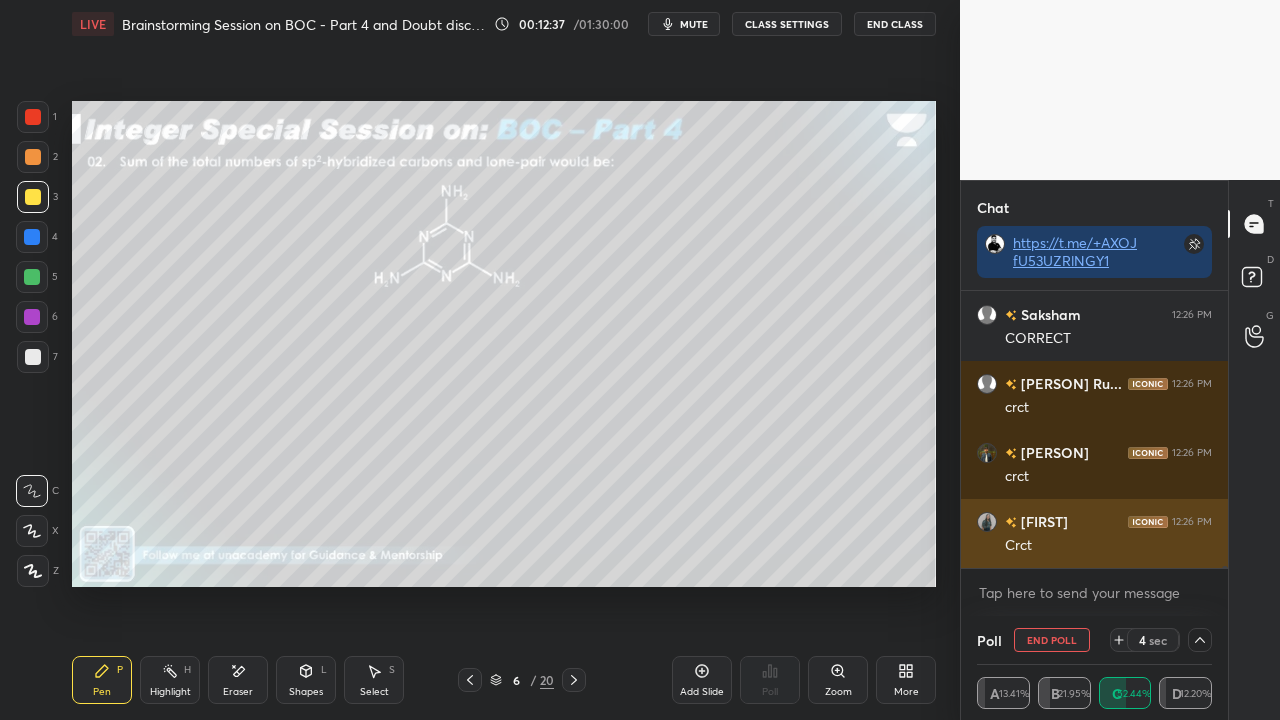 click on "[FIRST]" at bounding box center (1042, 521) 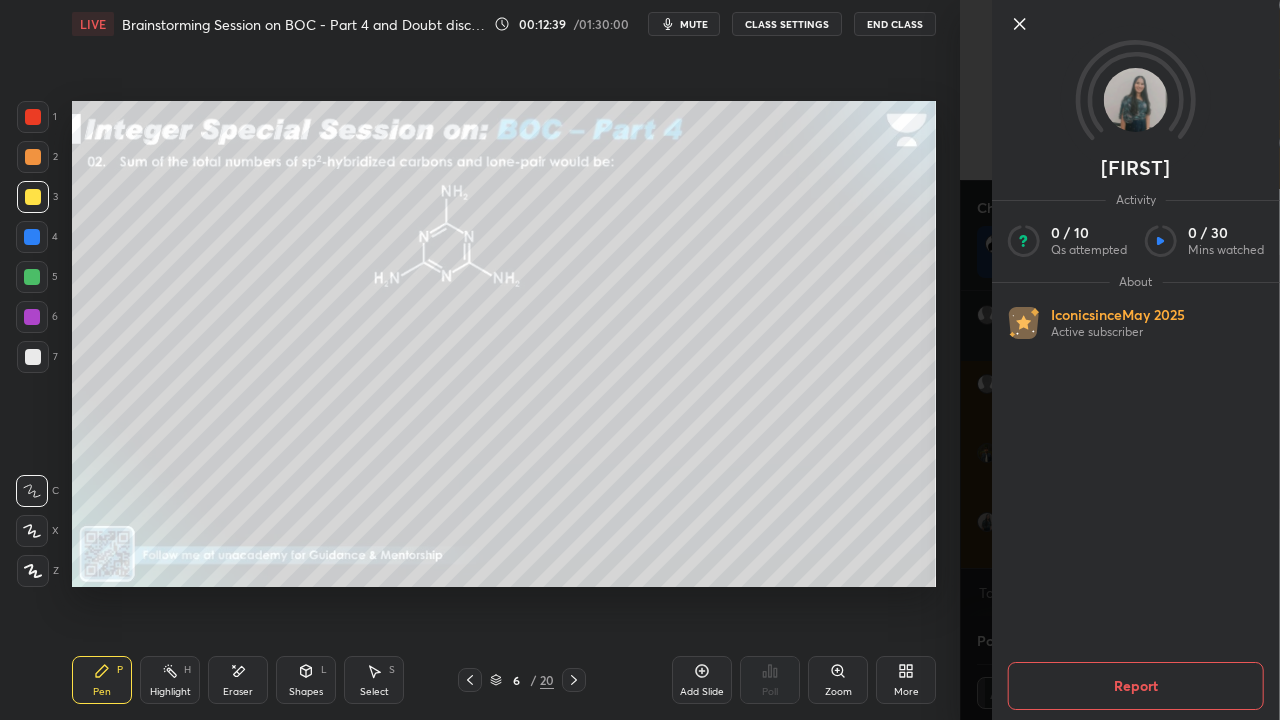 click on "dimple Activity 0 / 10 Qs attempted 0 / 30 Mins watched About Iconic  since  May   2025 Active subscriber Report" at bounding box center [1120, 360] 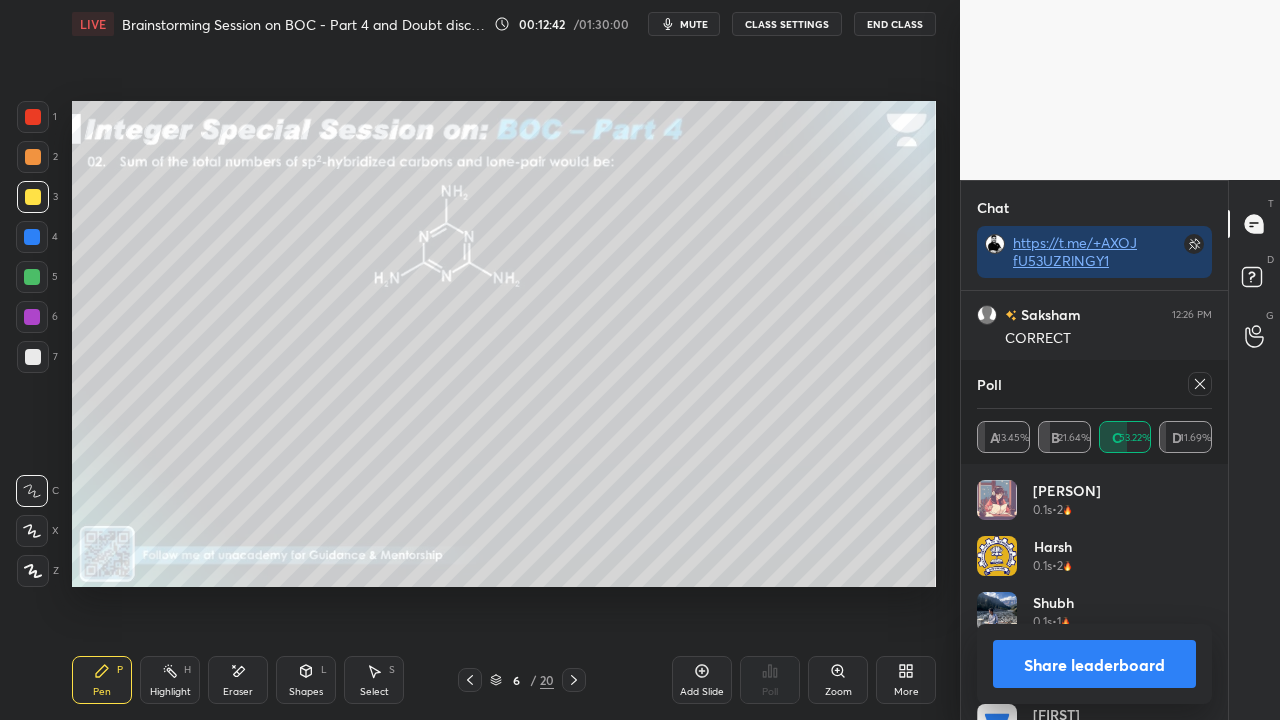 click 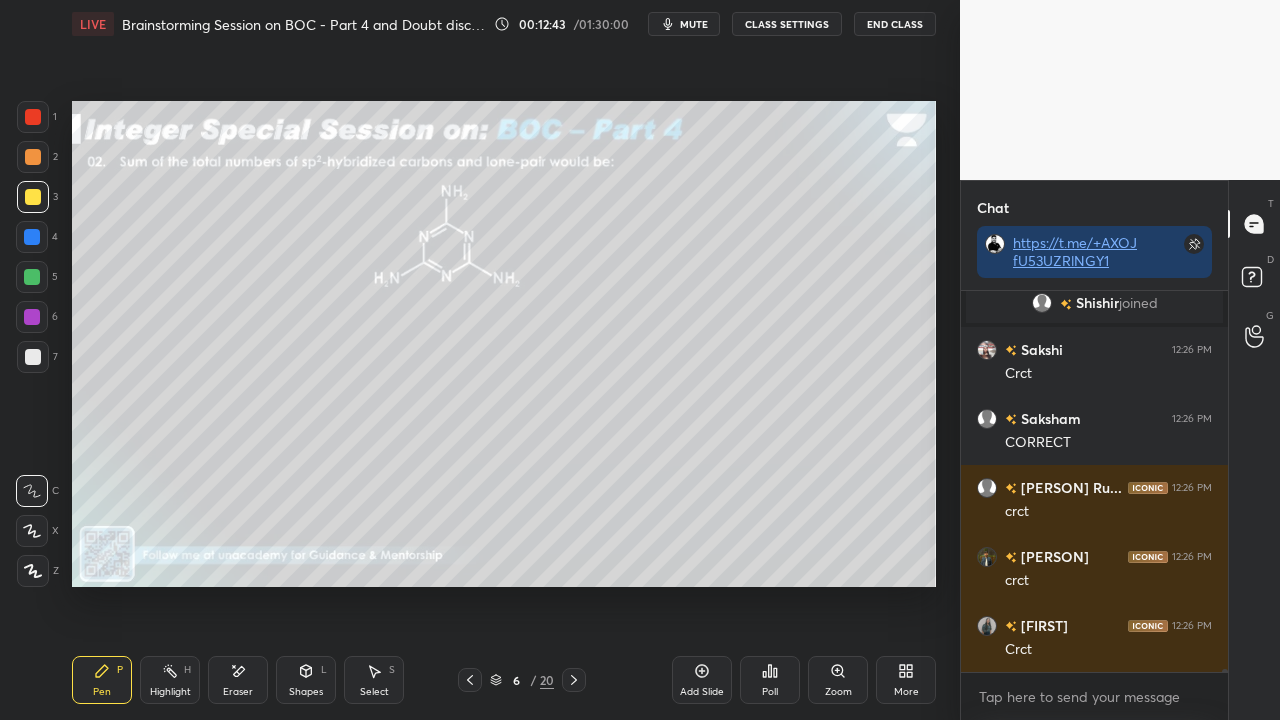 click 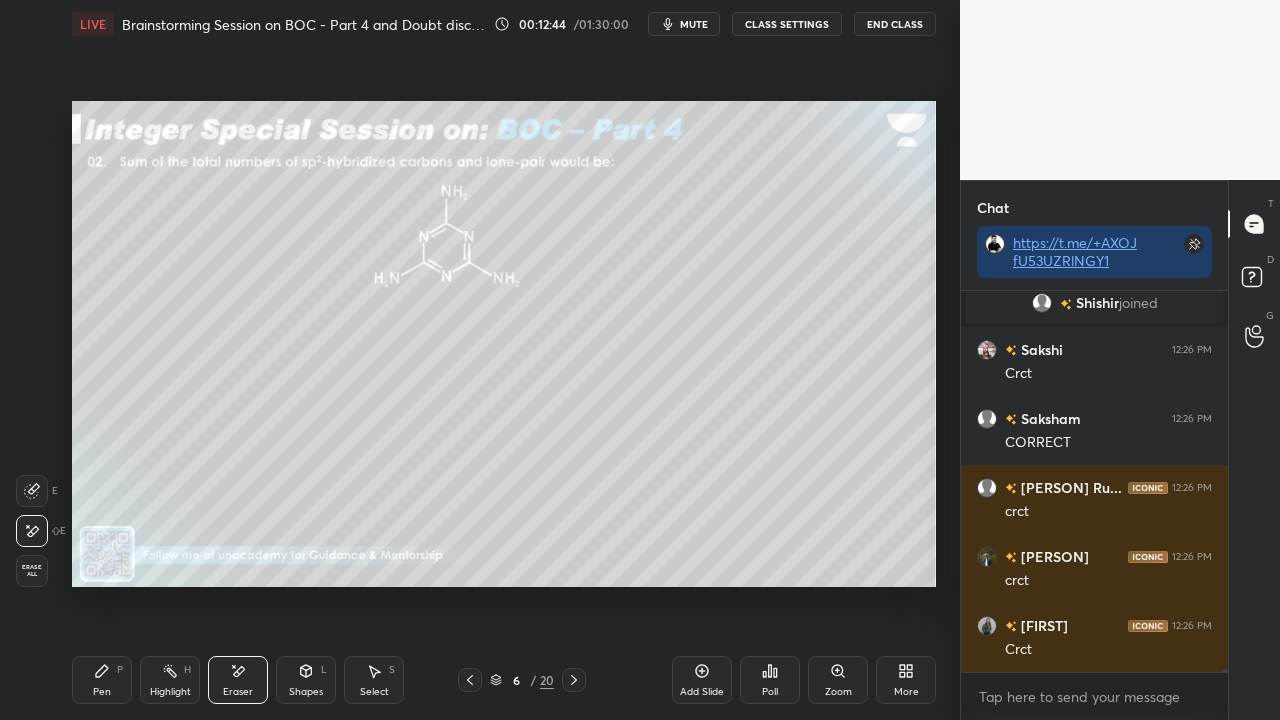 click on "Erase all" at bounding box center [32, 571] 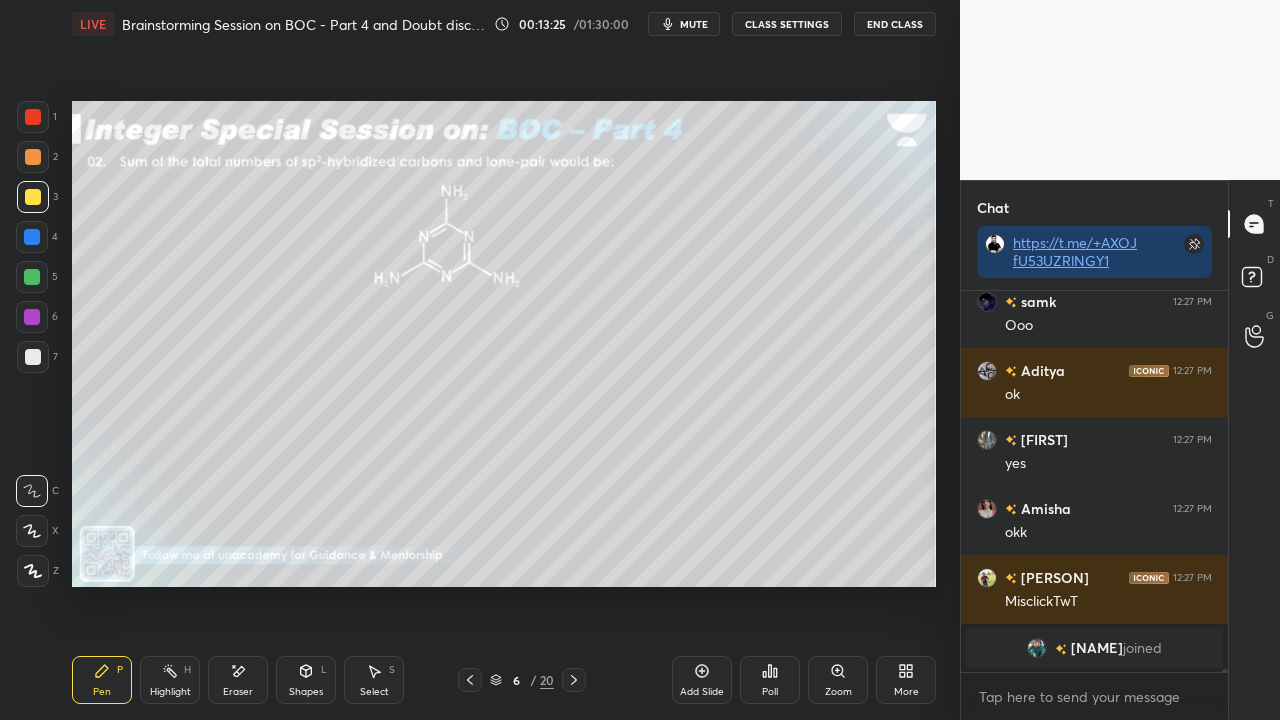 click 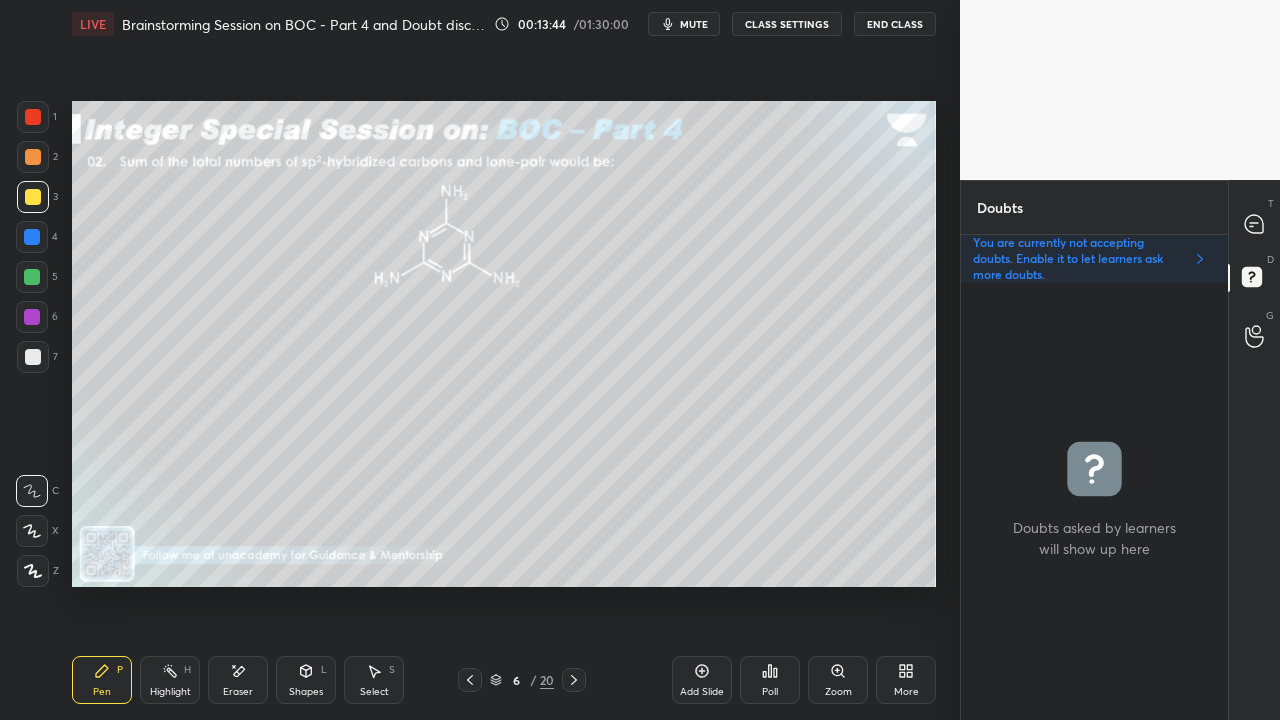 click 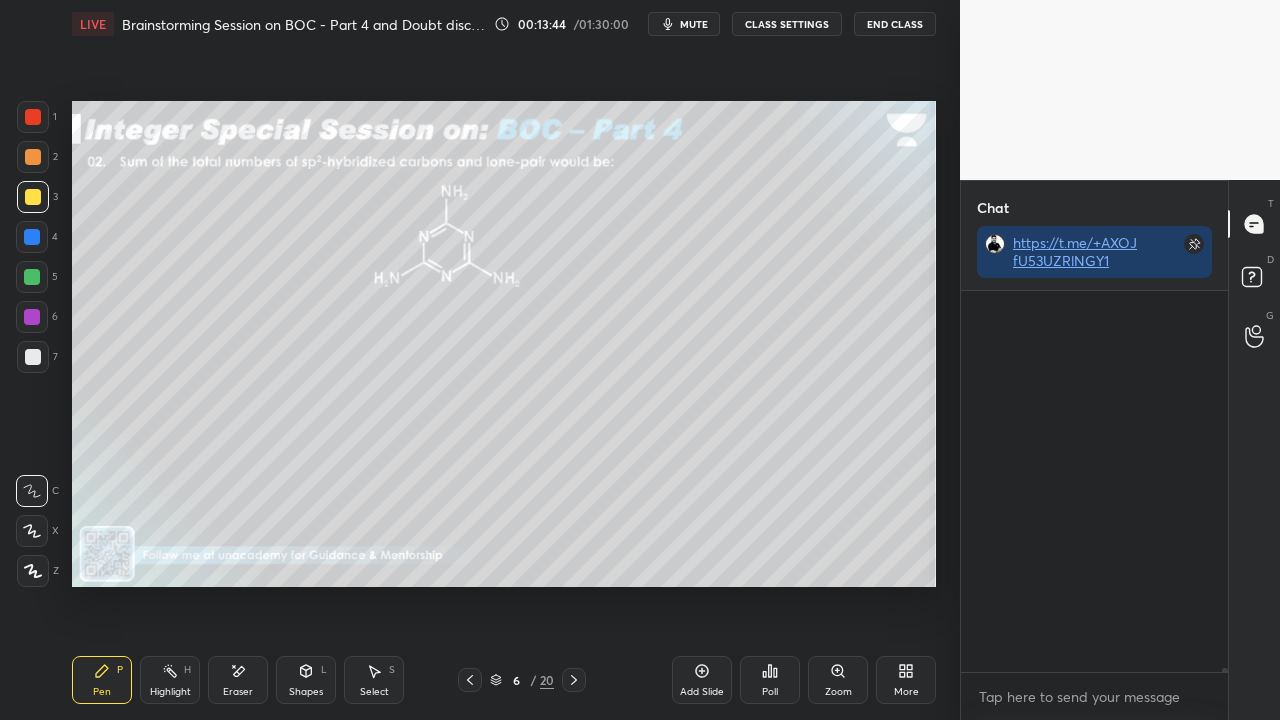 scroll, scrollTop: 423, scrollLeft: 261, axis: both 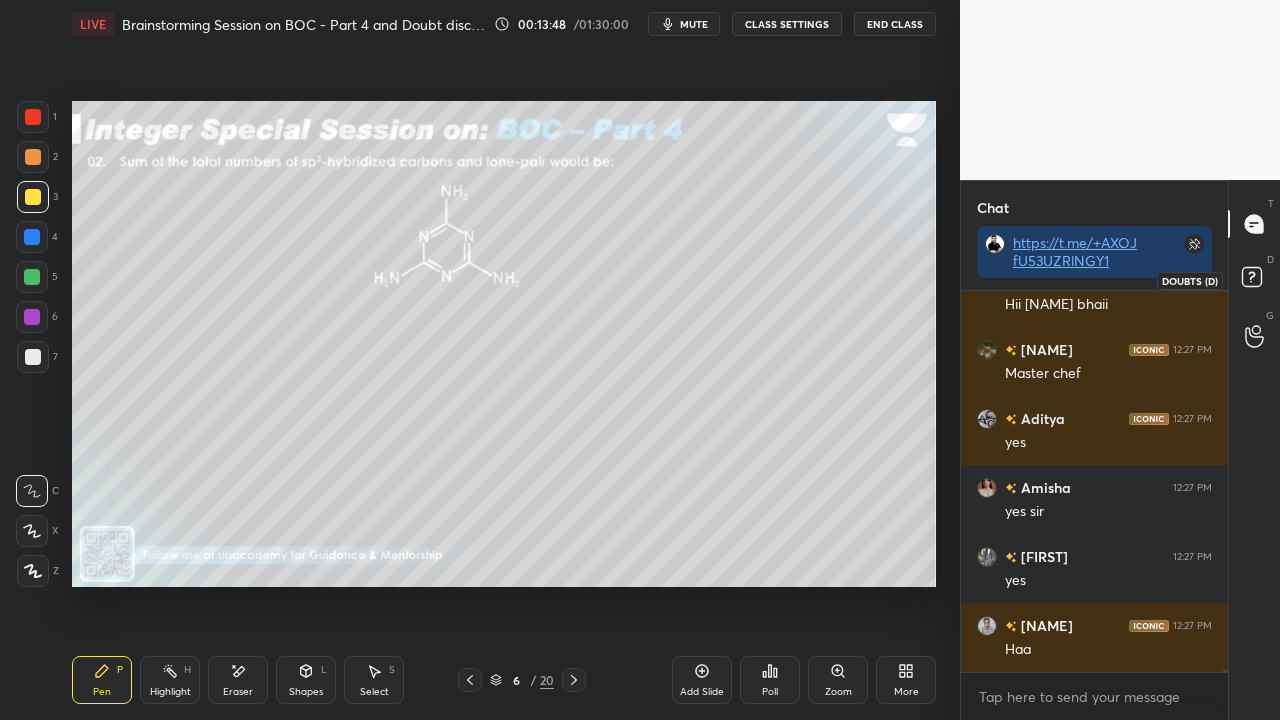 click 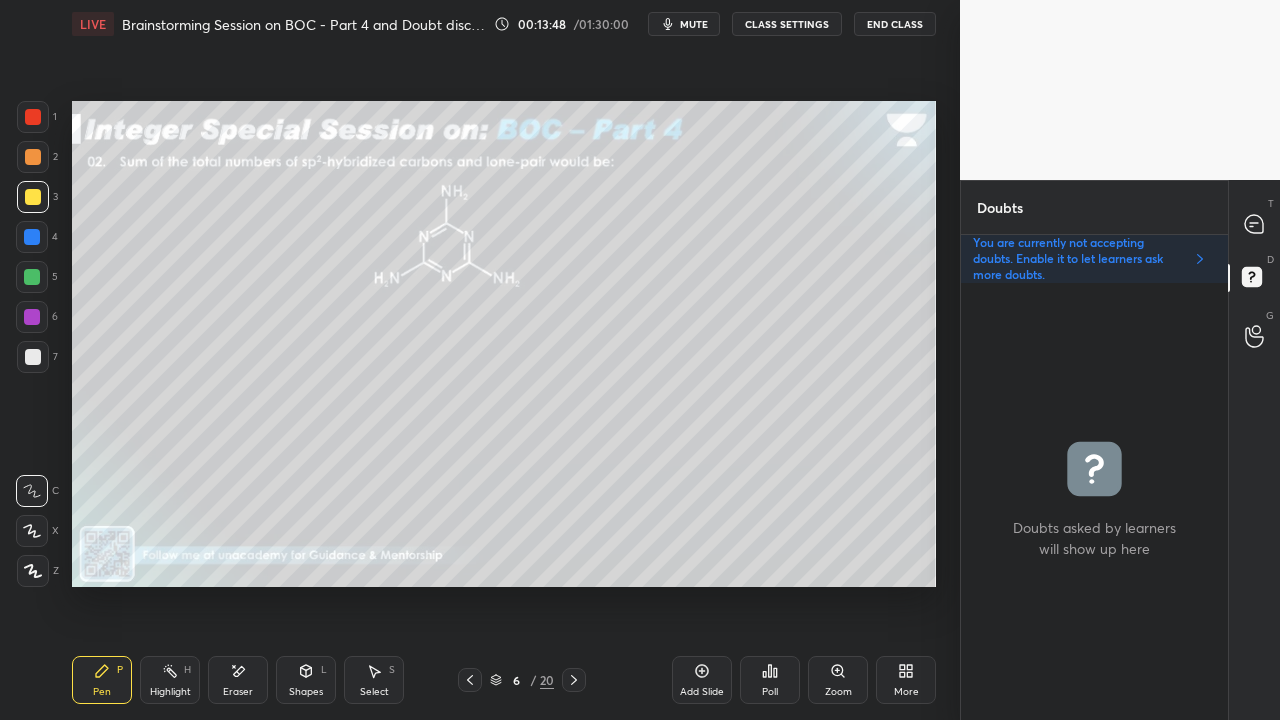 scroll, scrollTop: 6, scrollLeft: 6, axis: both 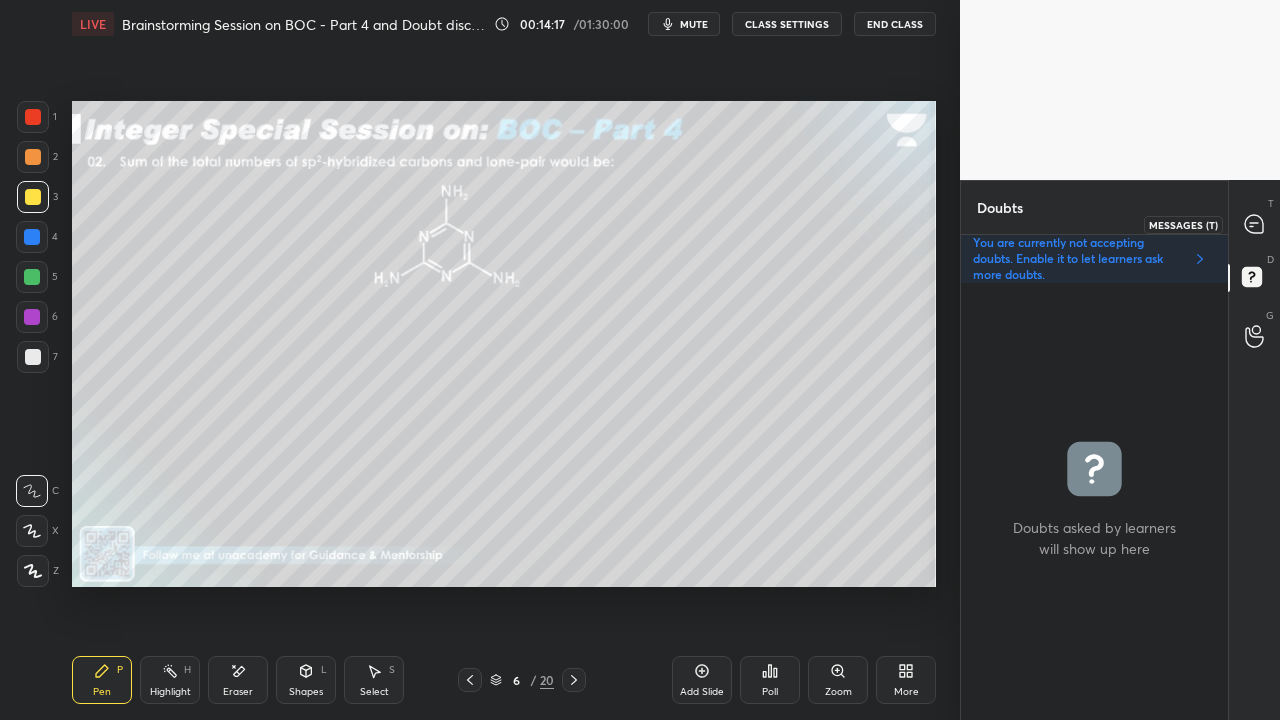 click at bounding box center [1255, 224] 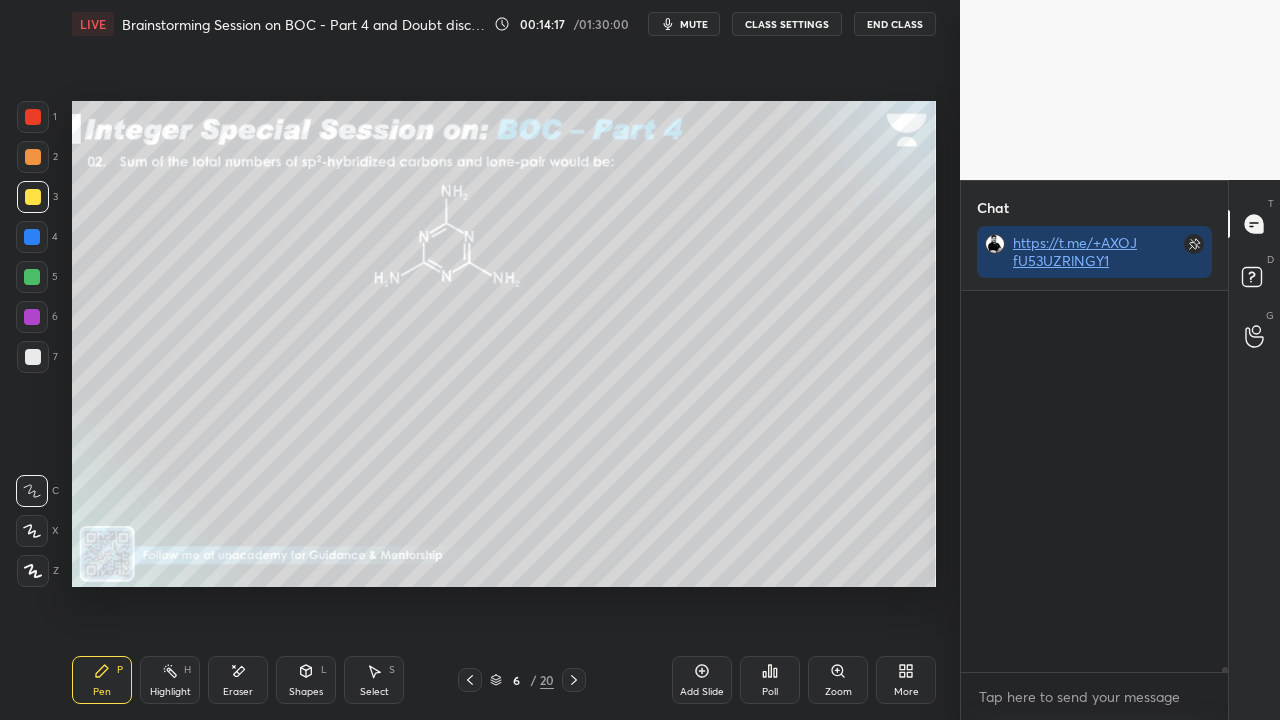 scroll, scrollTop: 44118, scrollLeft: 0, axis: vertical 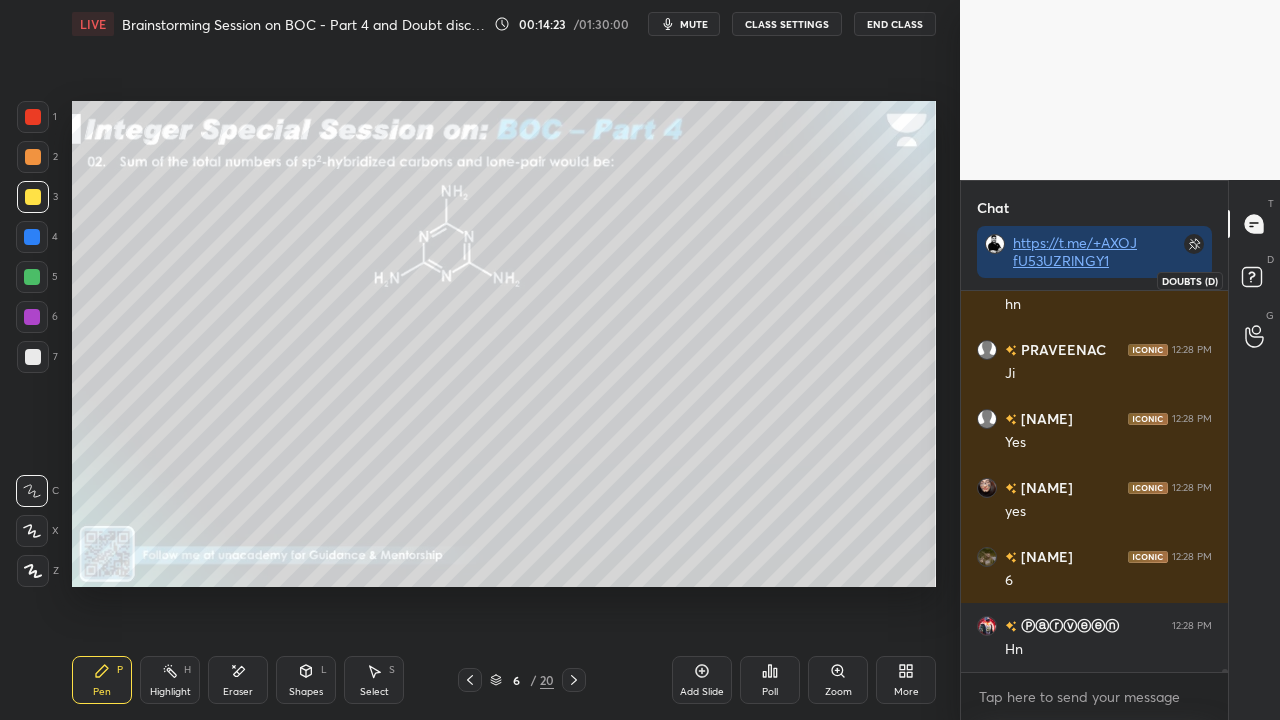 click 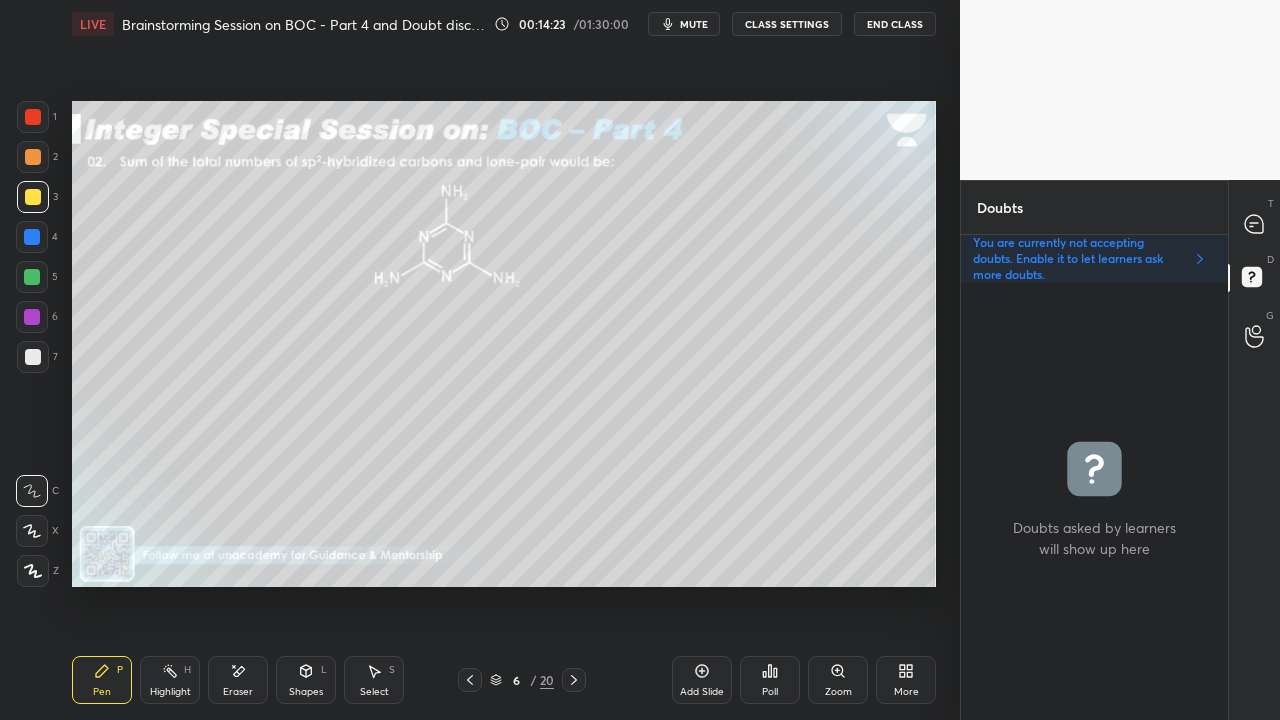 scroll, scrollTop: 6, scrollLeft: 6, axis: both 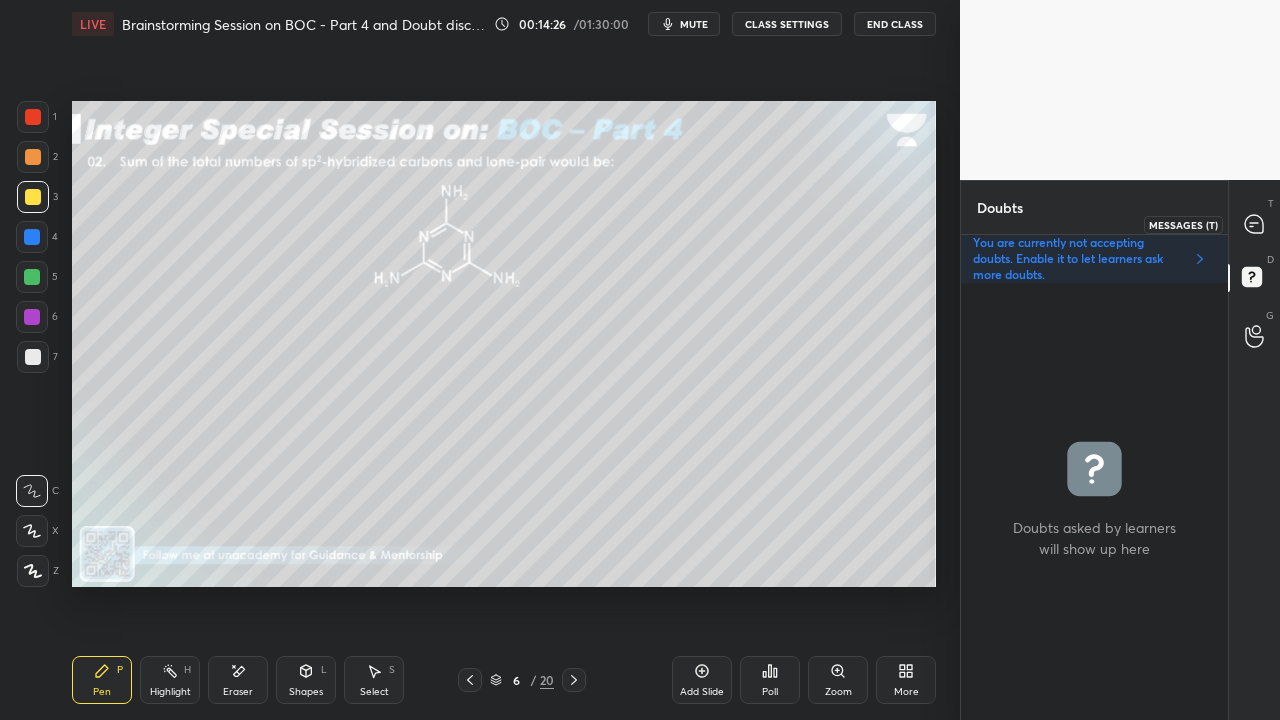 click 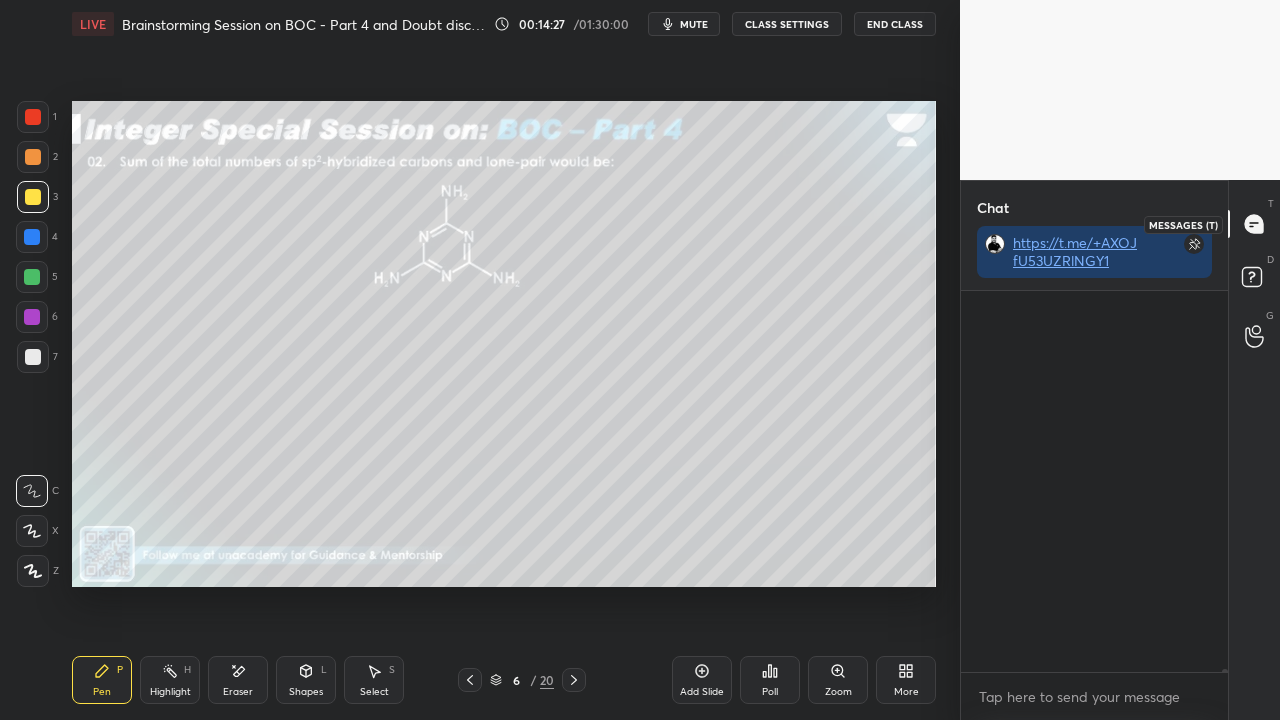 scroll, scrollTop: 44758, scrollLeft: 0, axis: vertical 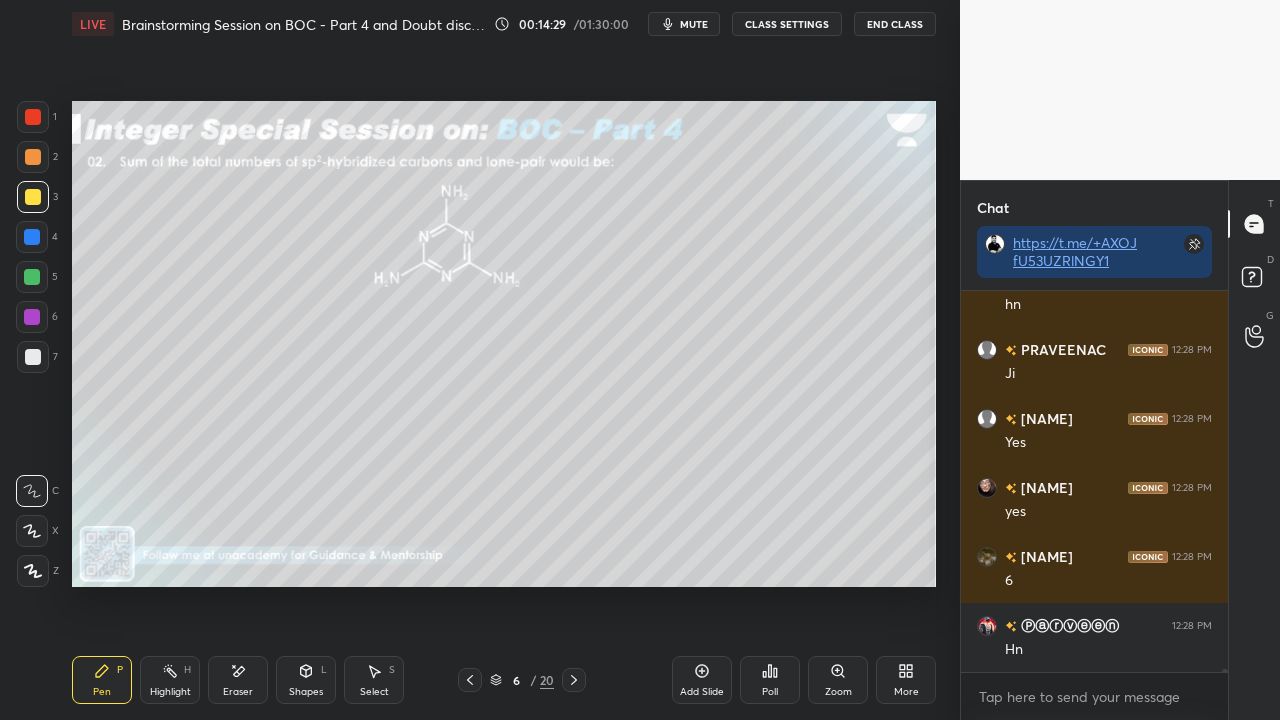 click on "Zoom" at bounding box center (838, 692) 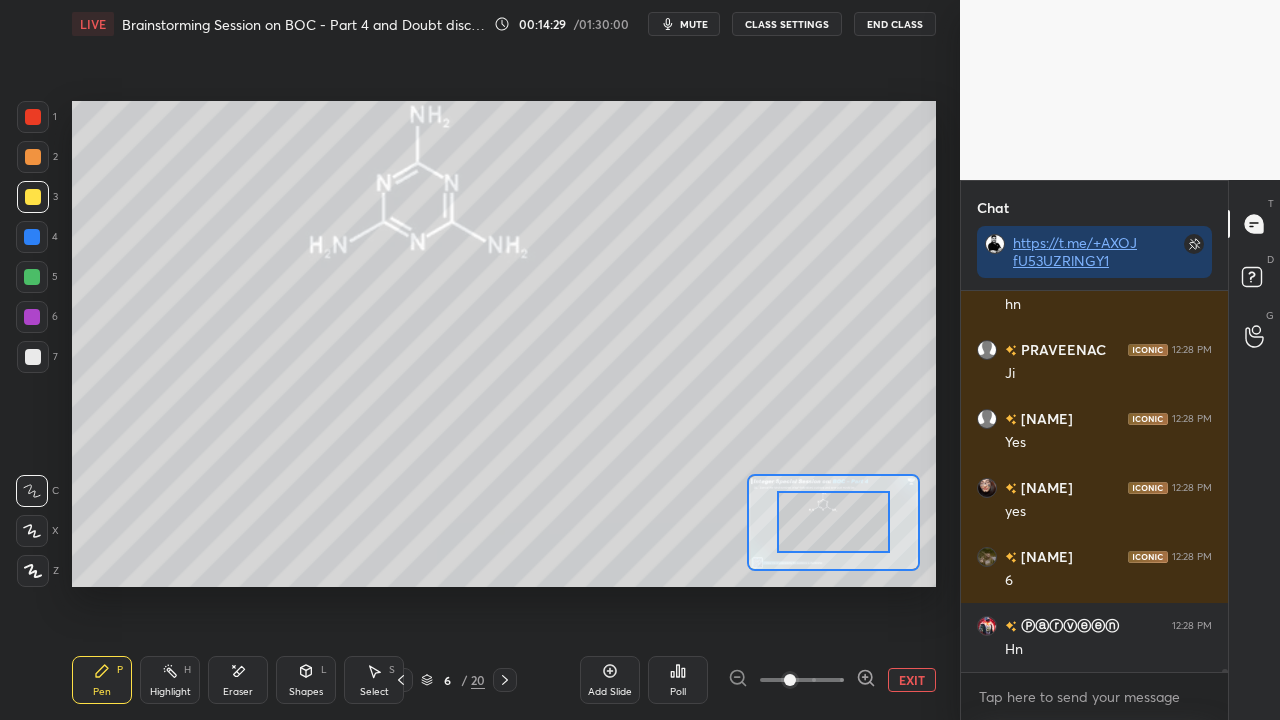 click at bounding box center (802, 680) 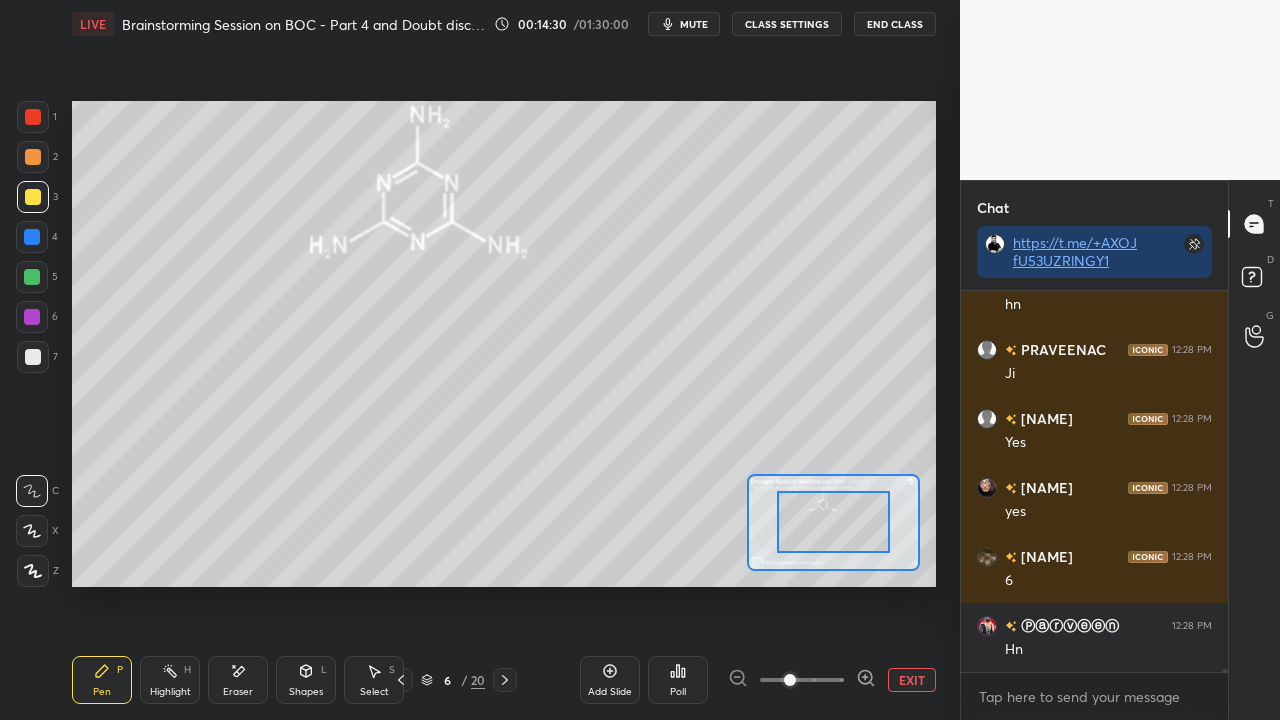 click 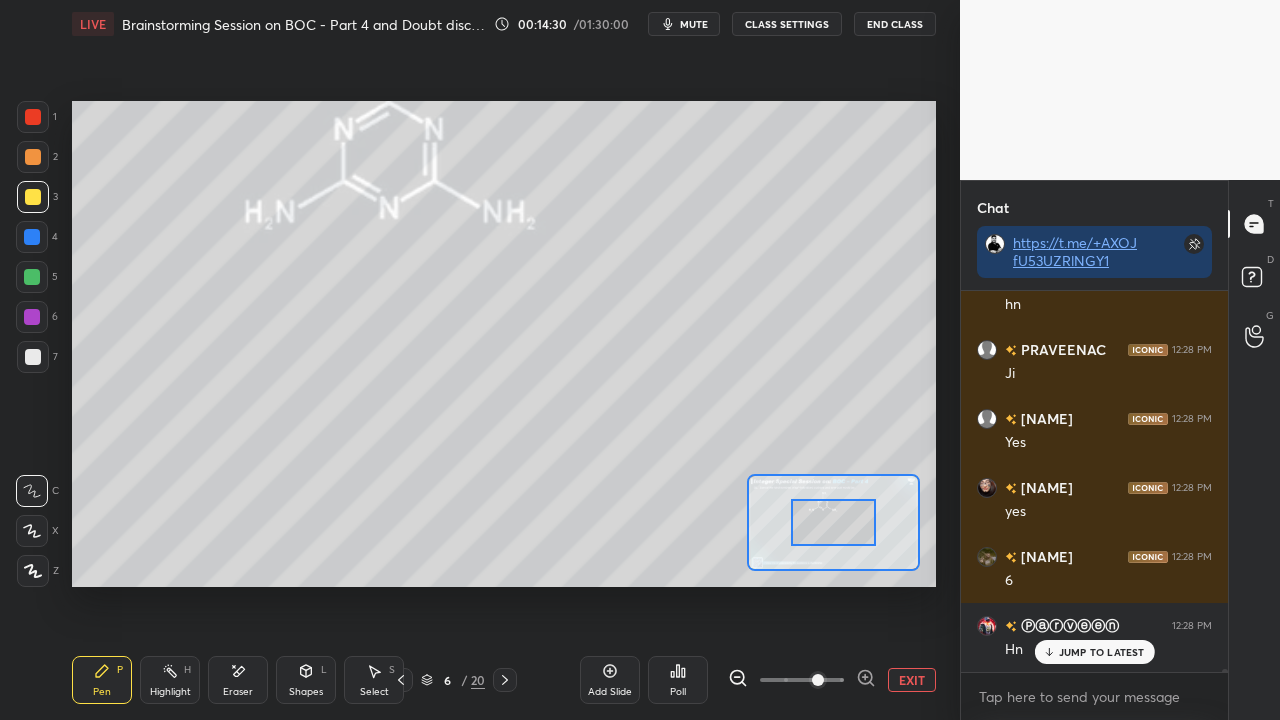scroll, scrollTop: 44826, scrollLeft: 0, axis: vertical 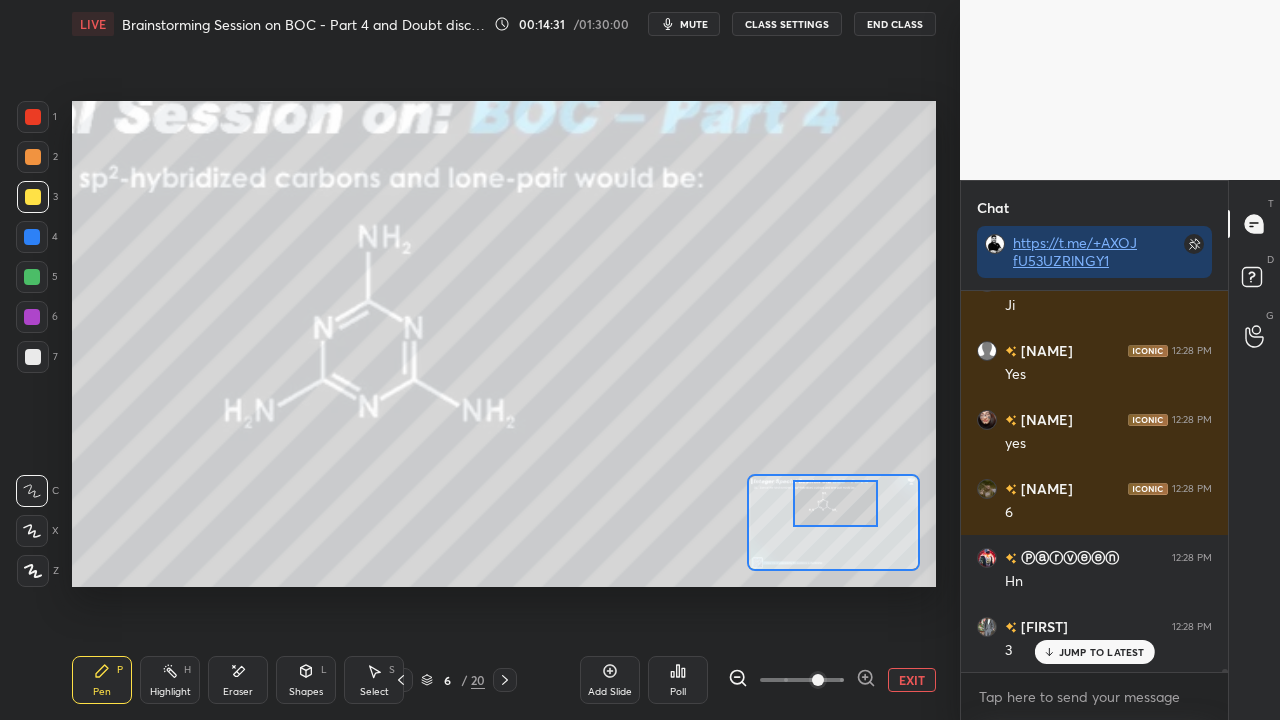 click at bounding box center [835, 503] 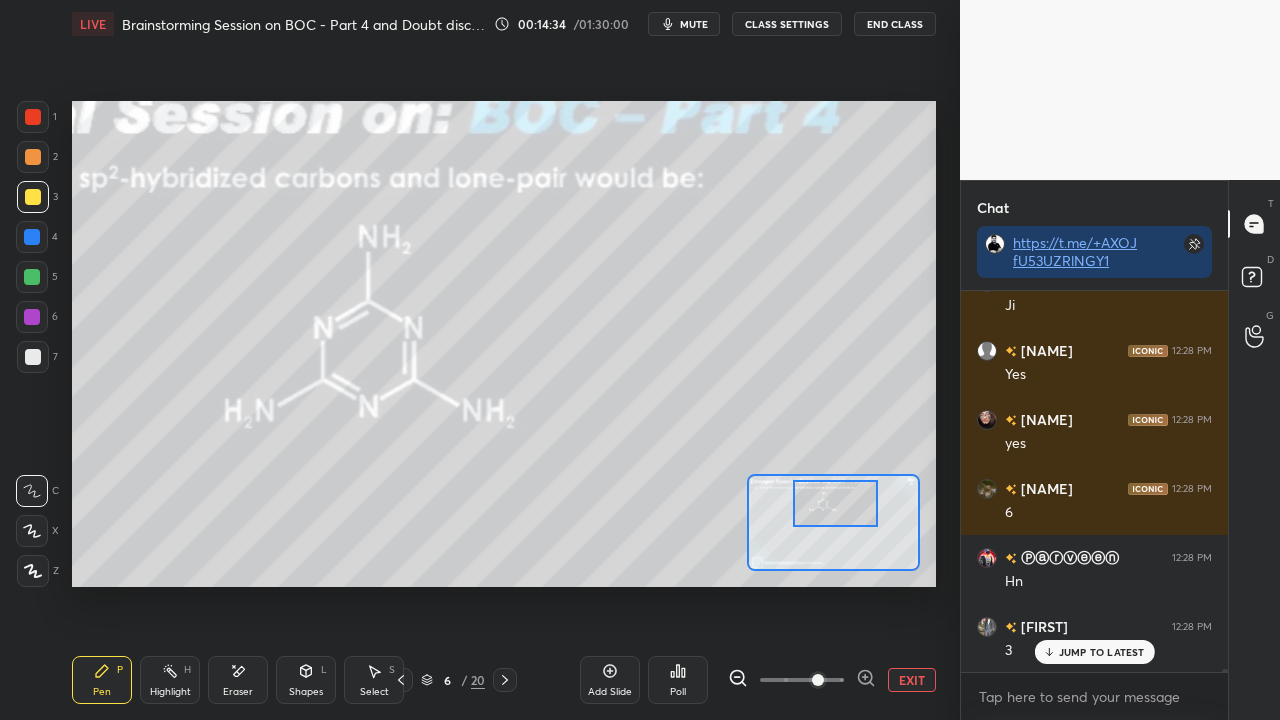 click at bounding box center [33, 117] 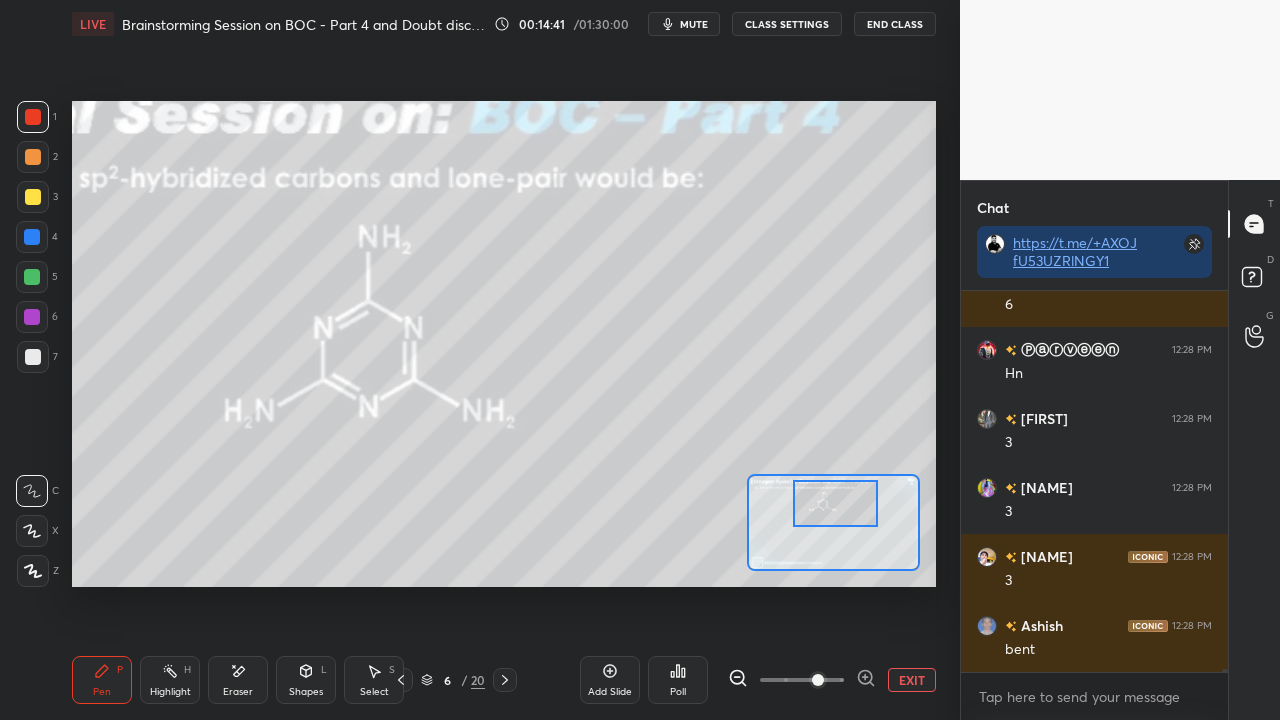 scroll, scrollTop: 45082, scrollLeft: 0, axis: vertical 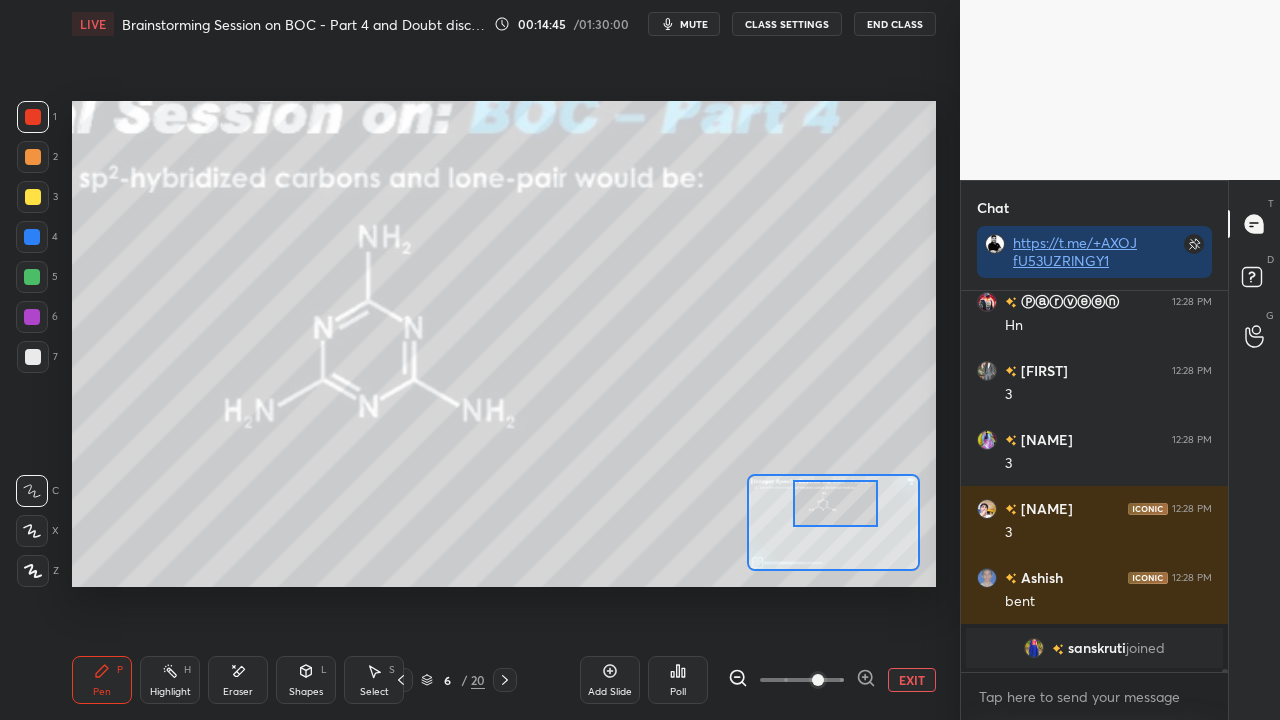 click at bounding box center (33, 197) 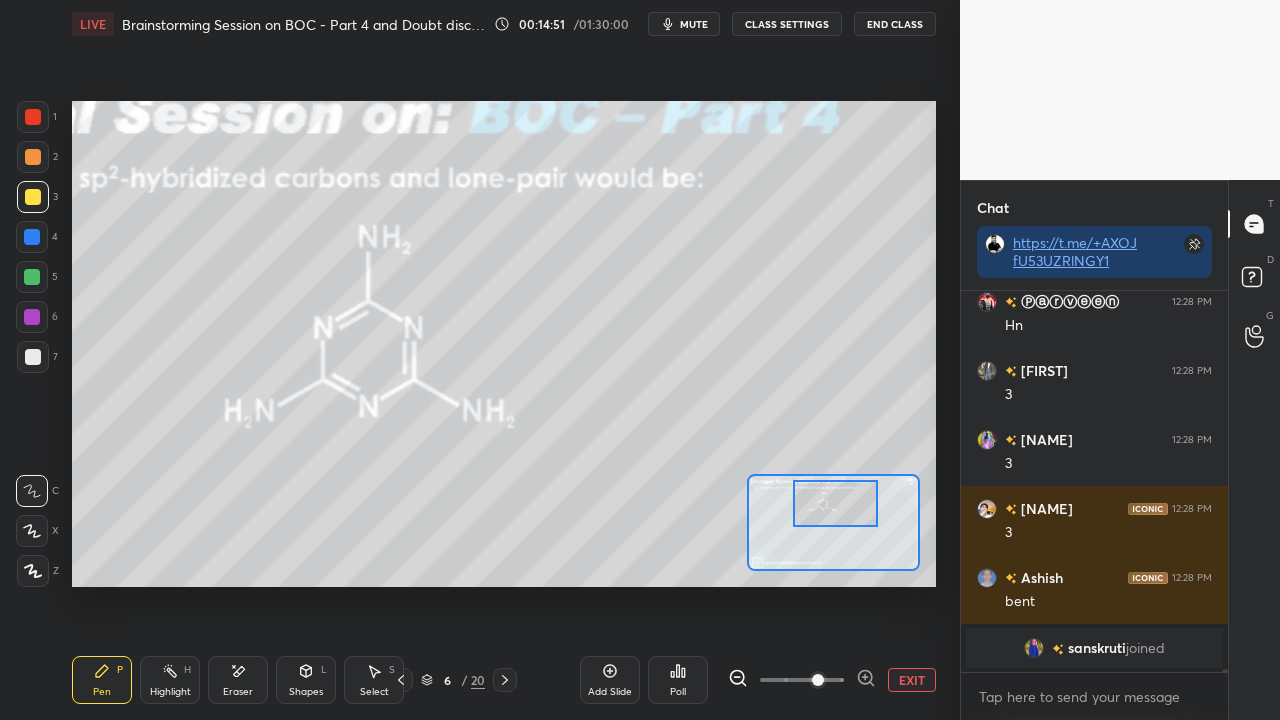 click on "EXIT" at bounding box center (912, 680) 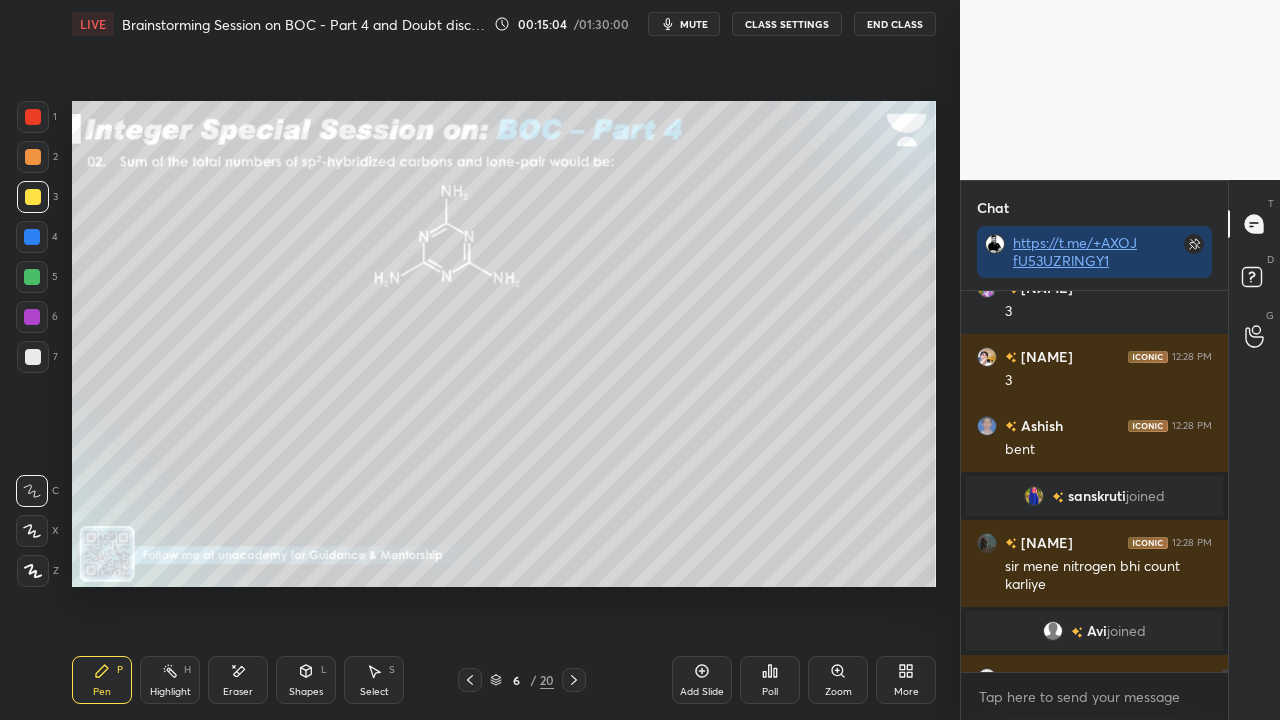 scroll, scrollTop: 44524, scrollLeft: 0, axis: vertical 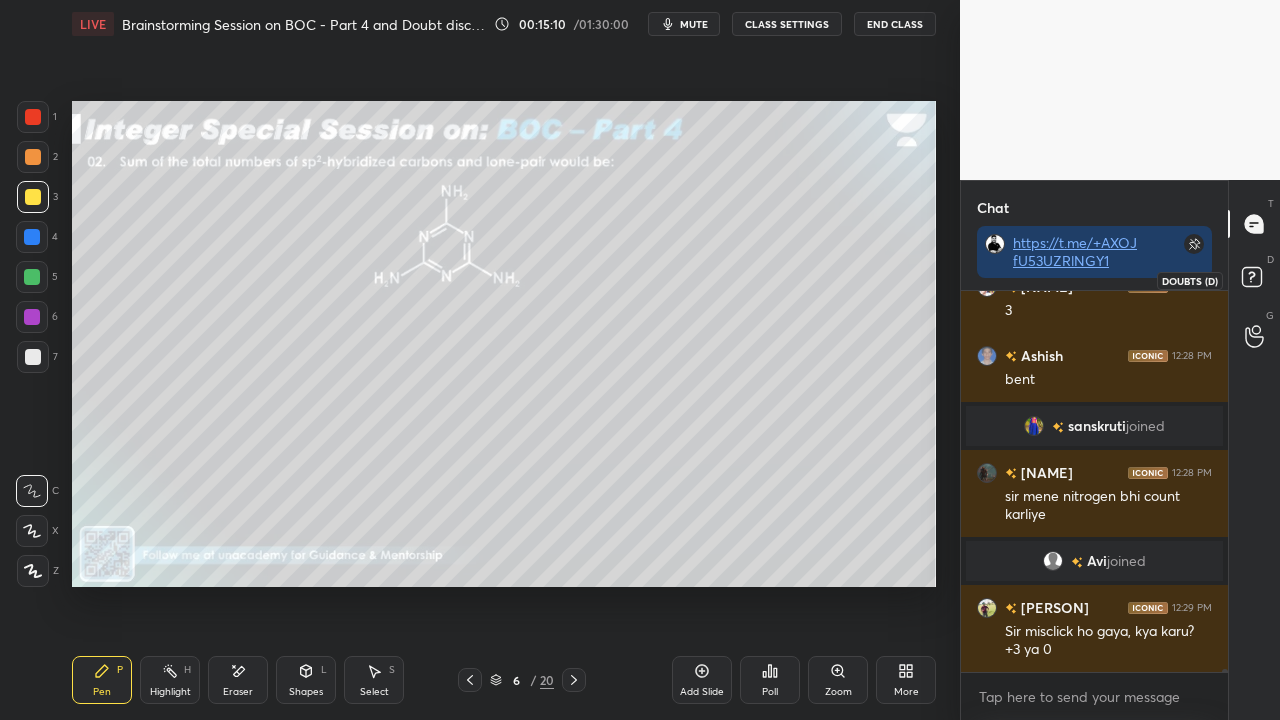 click 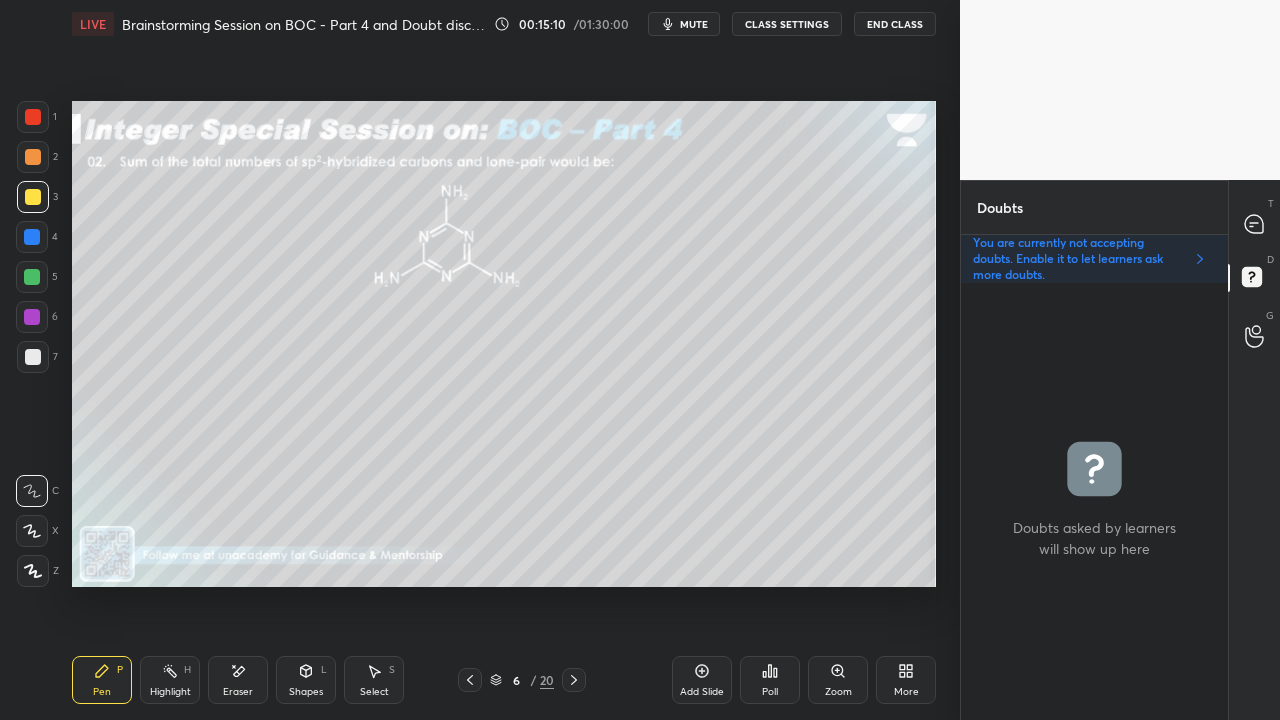 scroll, scrollTop: 6, scrollLeft: 6, axis: both 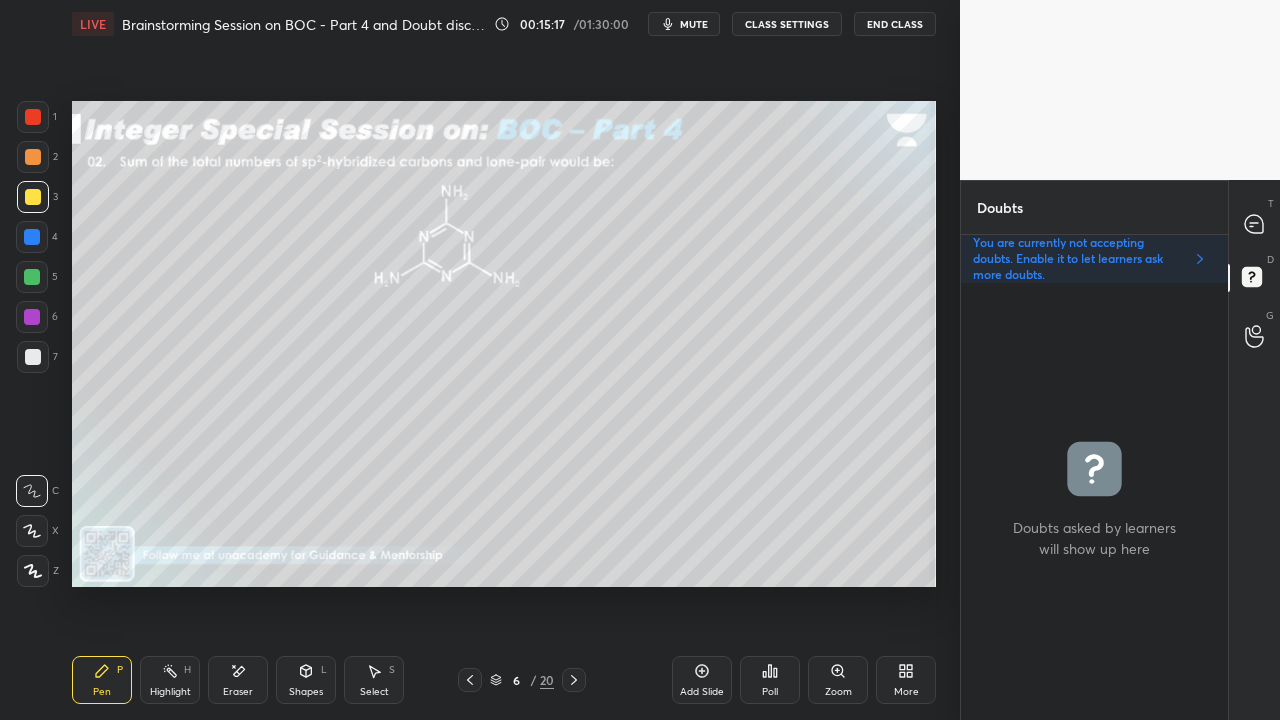click 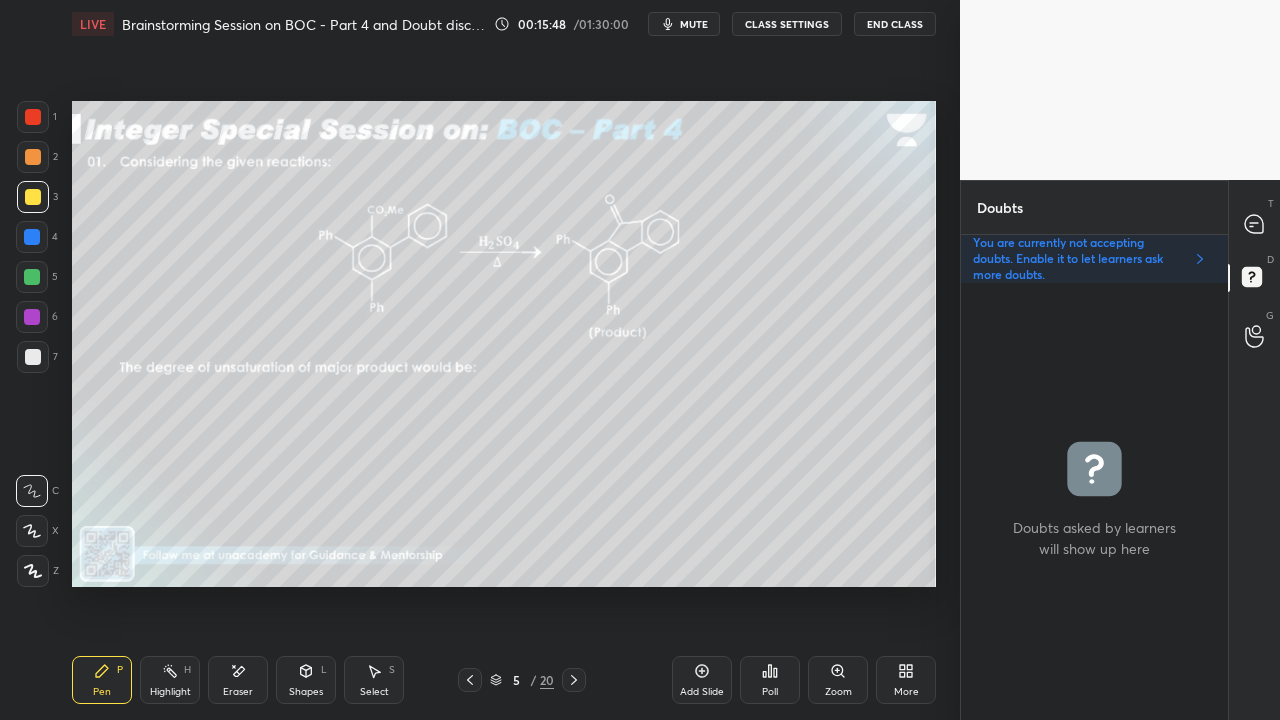 click 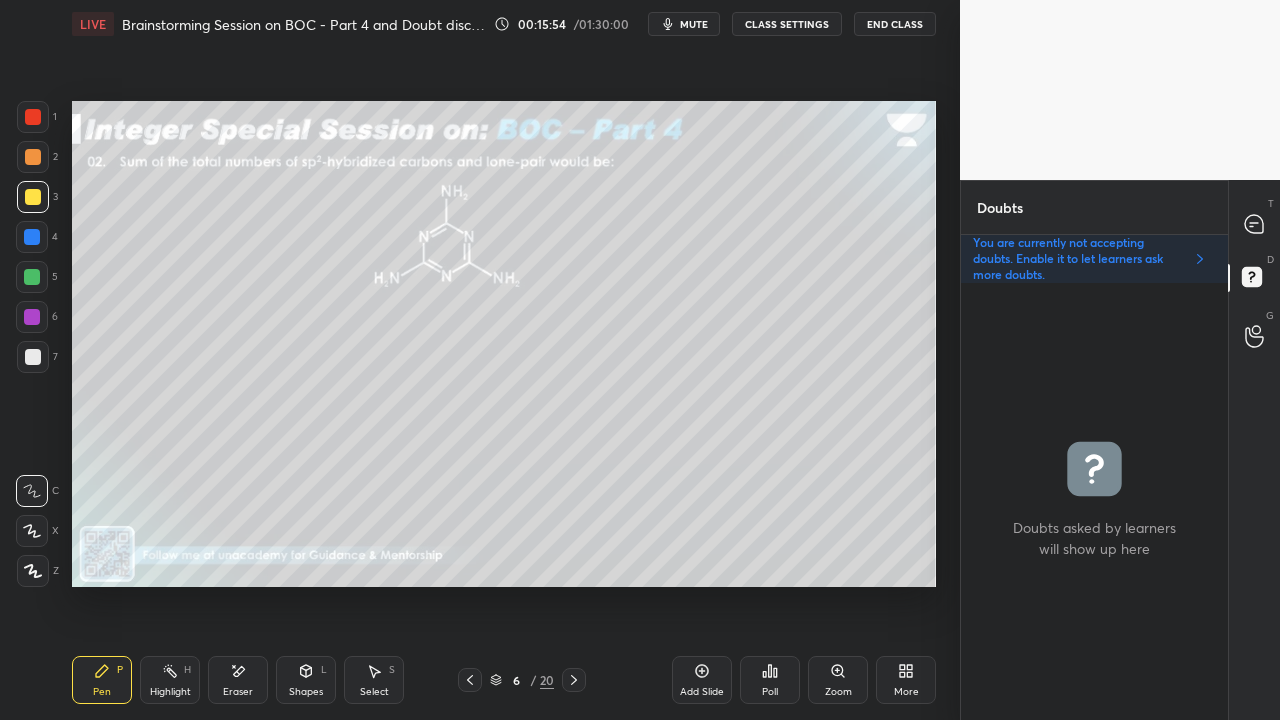 click at bounding box center [470, 680] 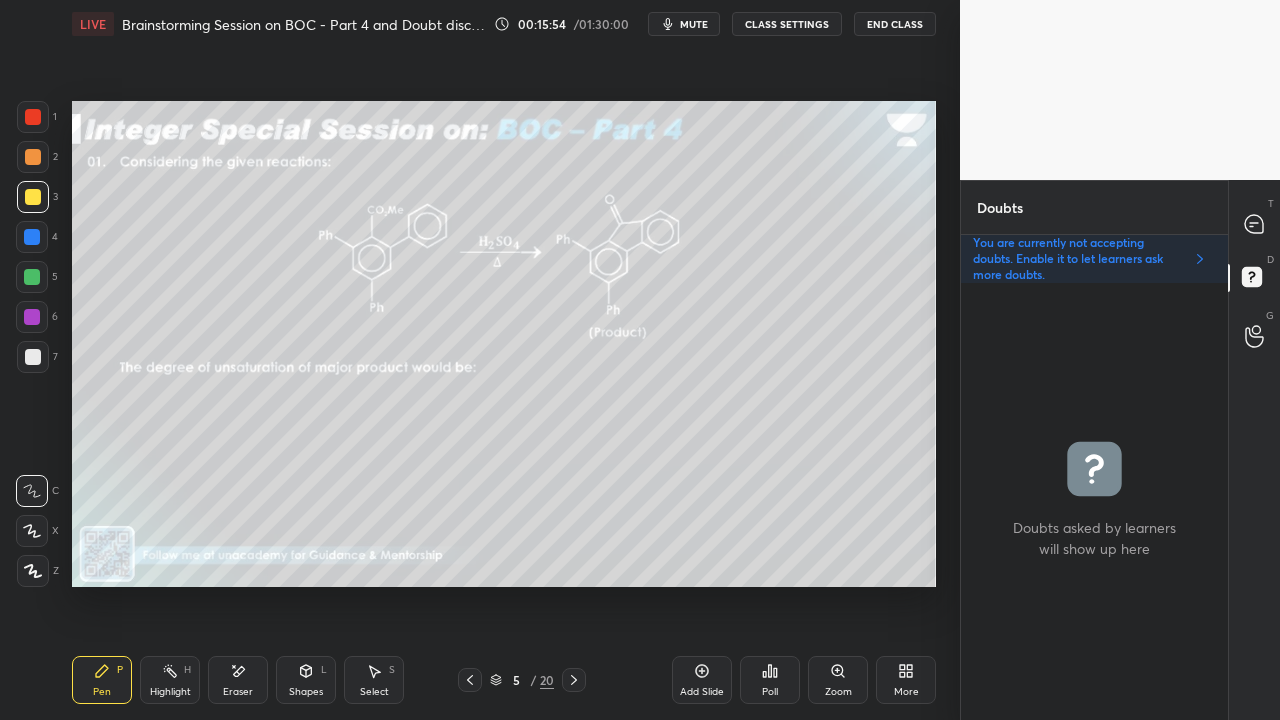 click 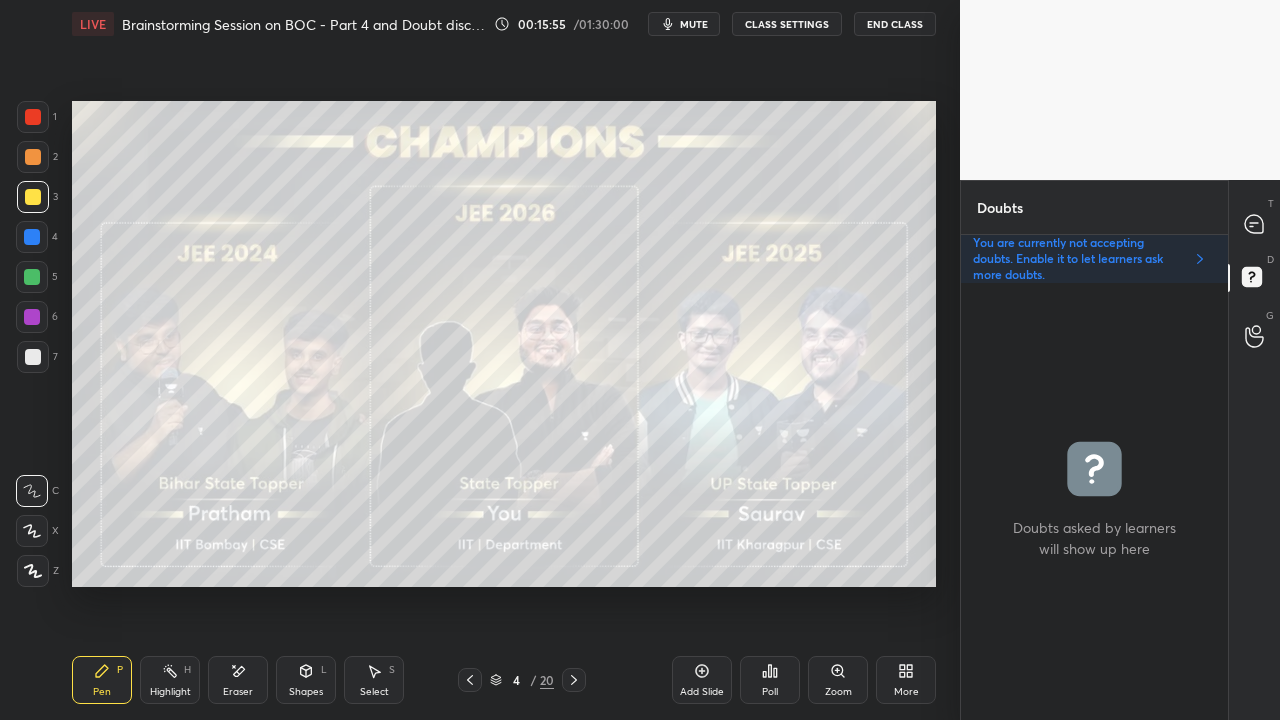click 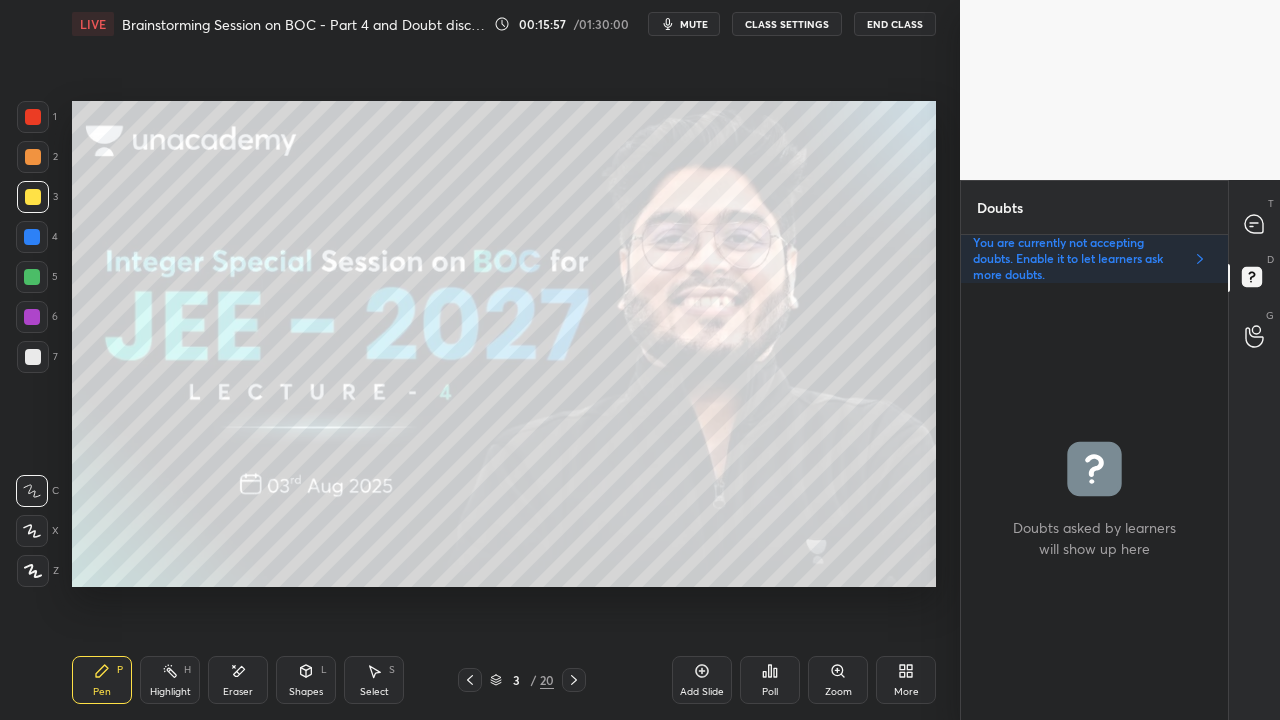 click 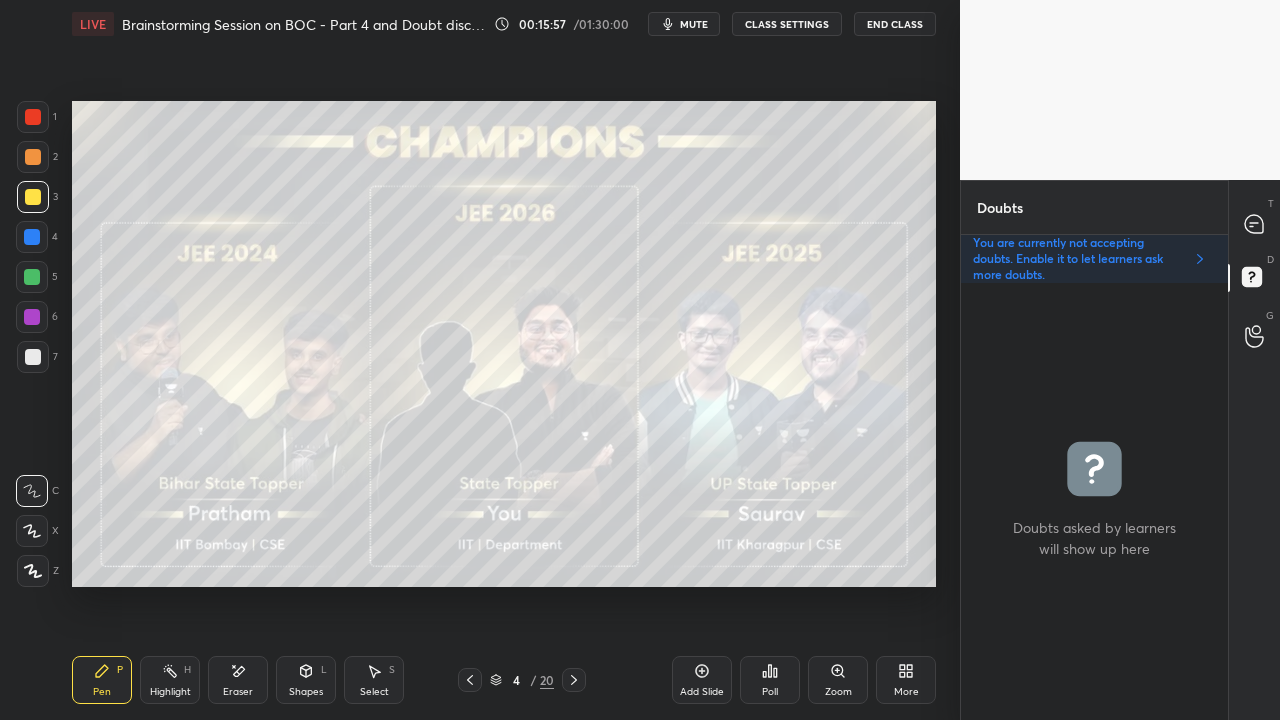 click 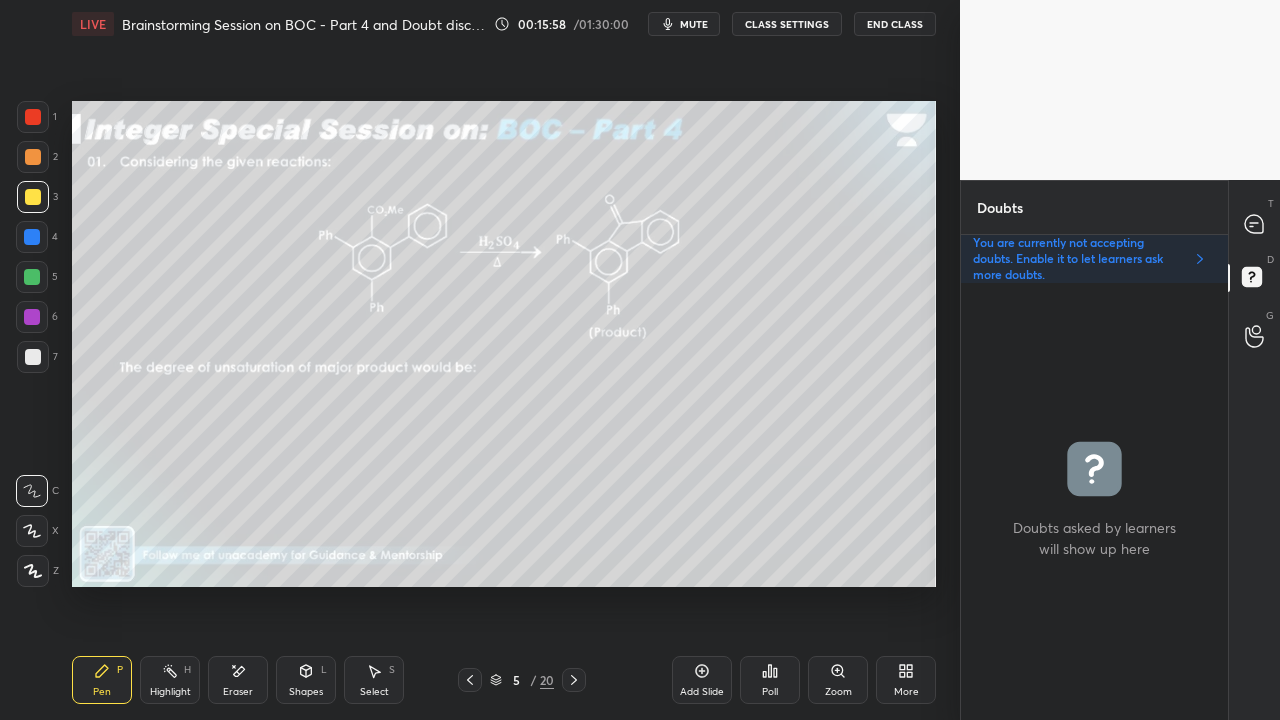 drag, startPoint x: 573, startPoint y: 680, endPoint x: 563, endPoint y: 682, distance: 10.198039 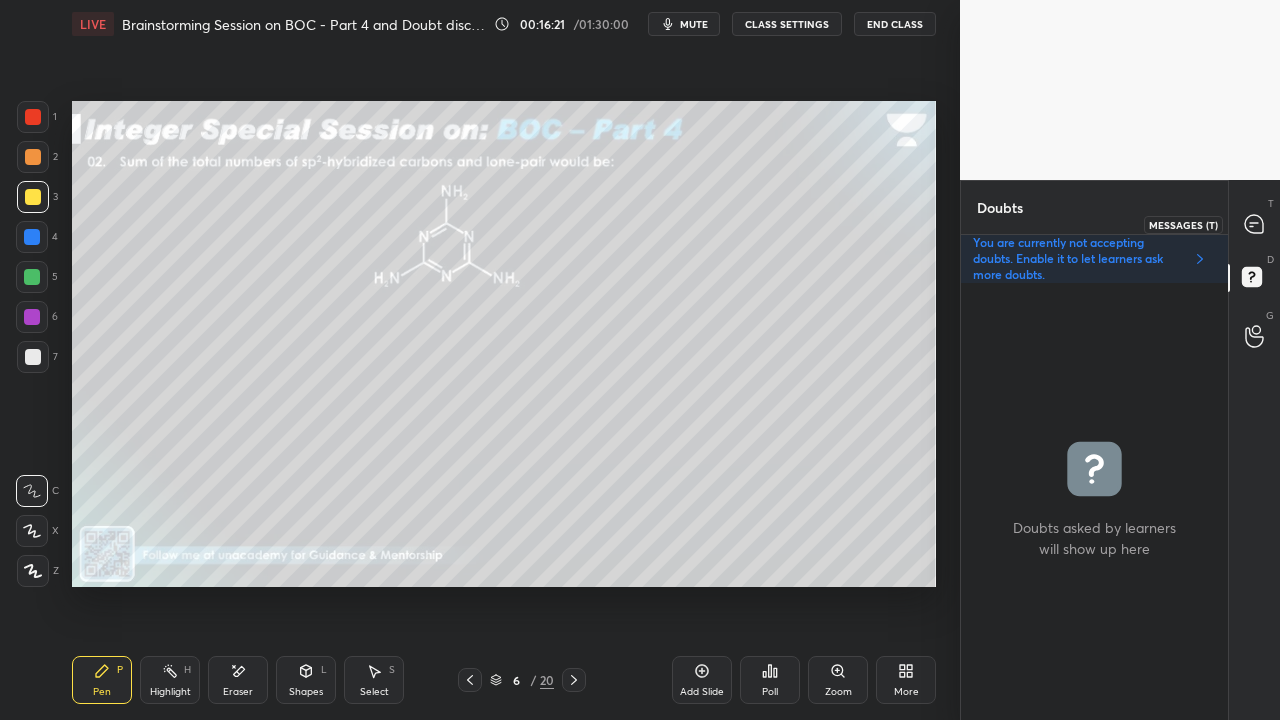 click at bounding box center (1255, 224) 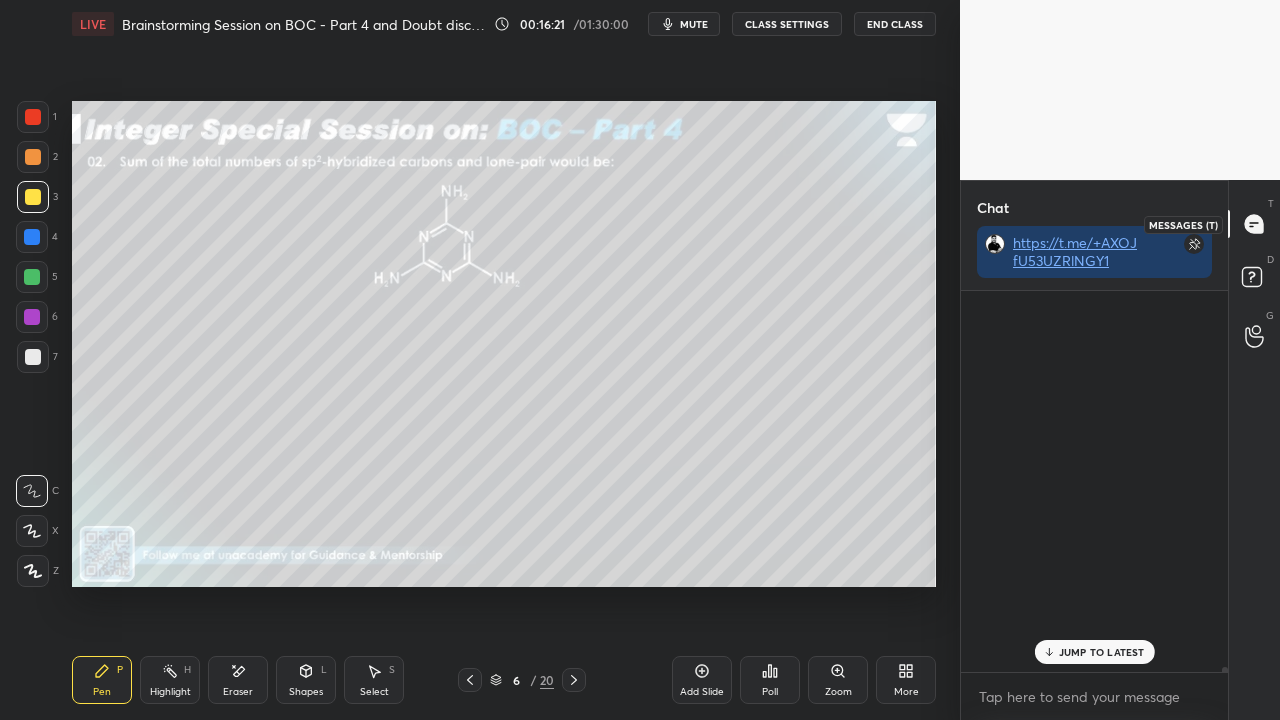 scroll, scrollTop: 423, scrollLeft: 261, axis: both 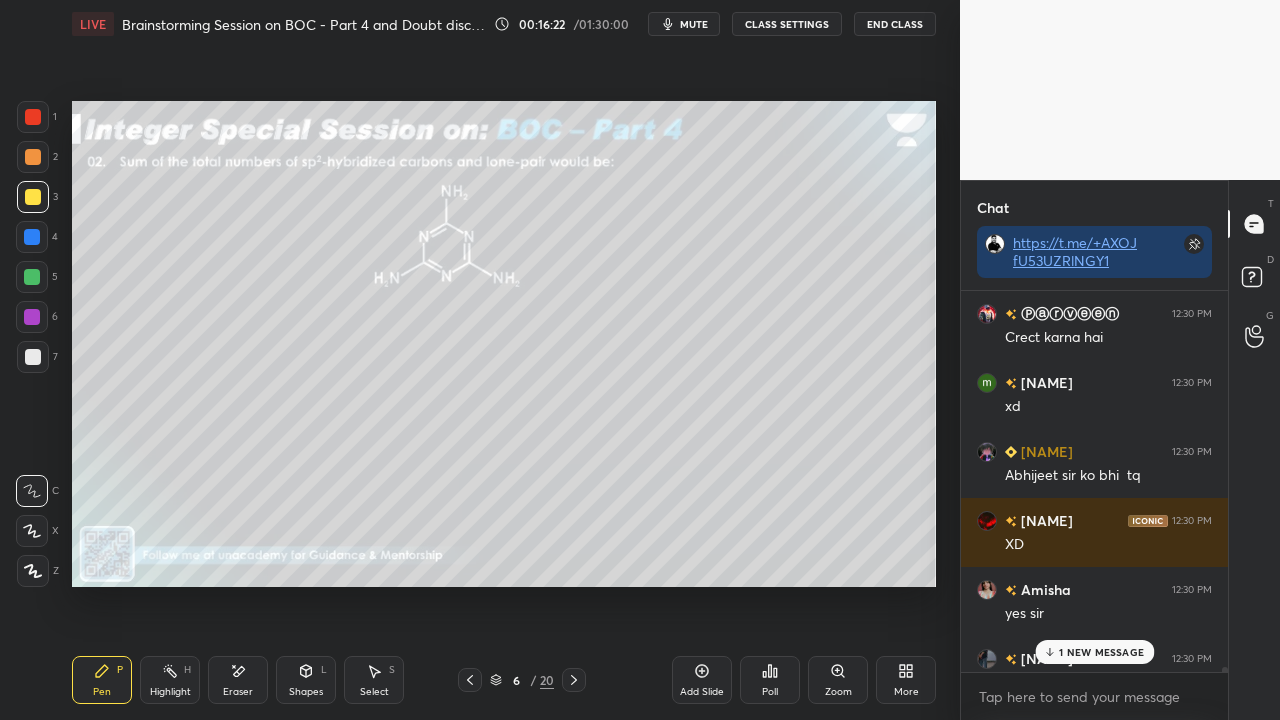click on "1 NEW MESSAGE" at bounding box center (1094, 652) 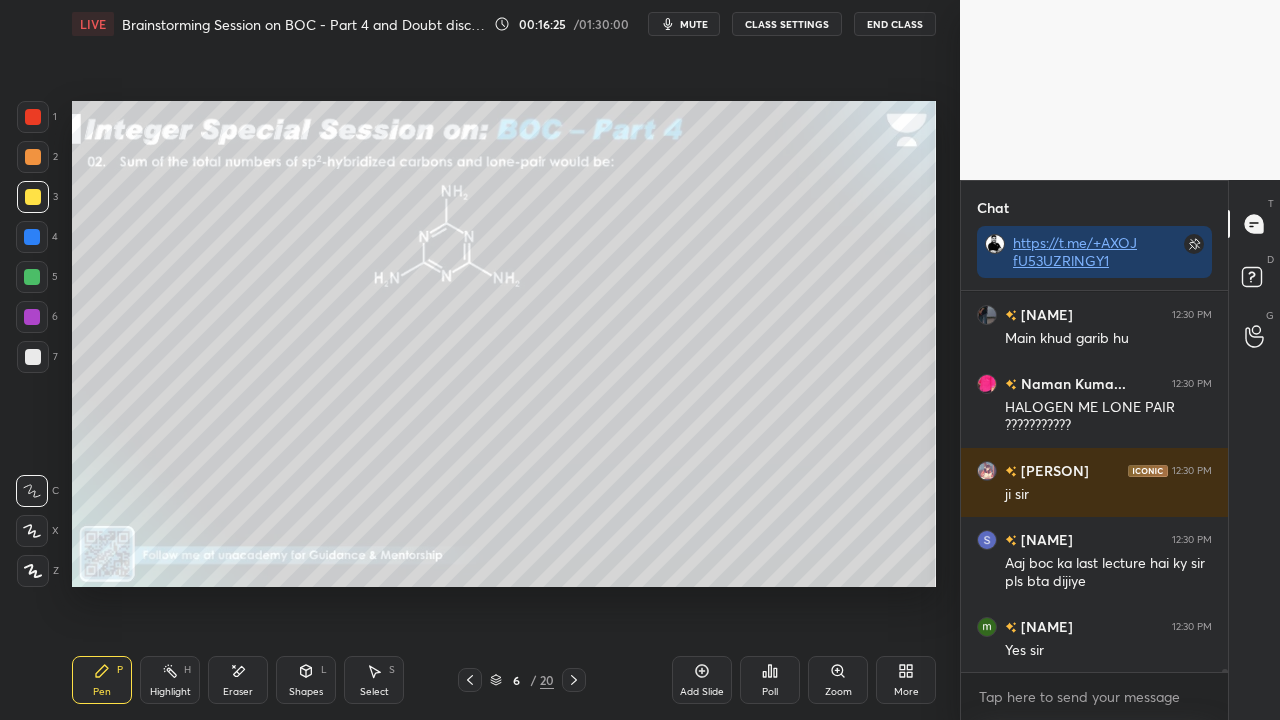 scroll, scrollTop: 47452, scrollLeft: 0, axis: vertical 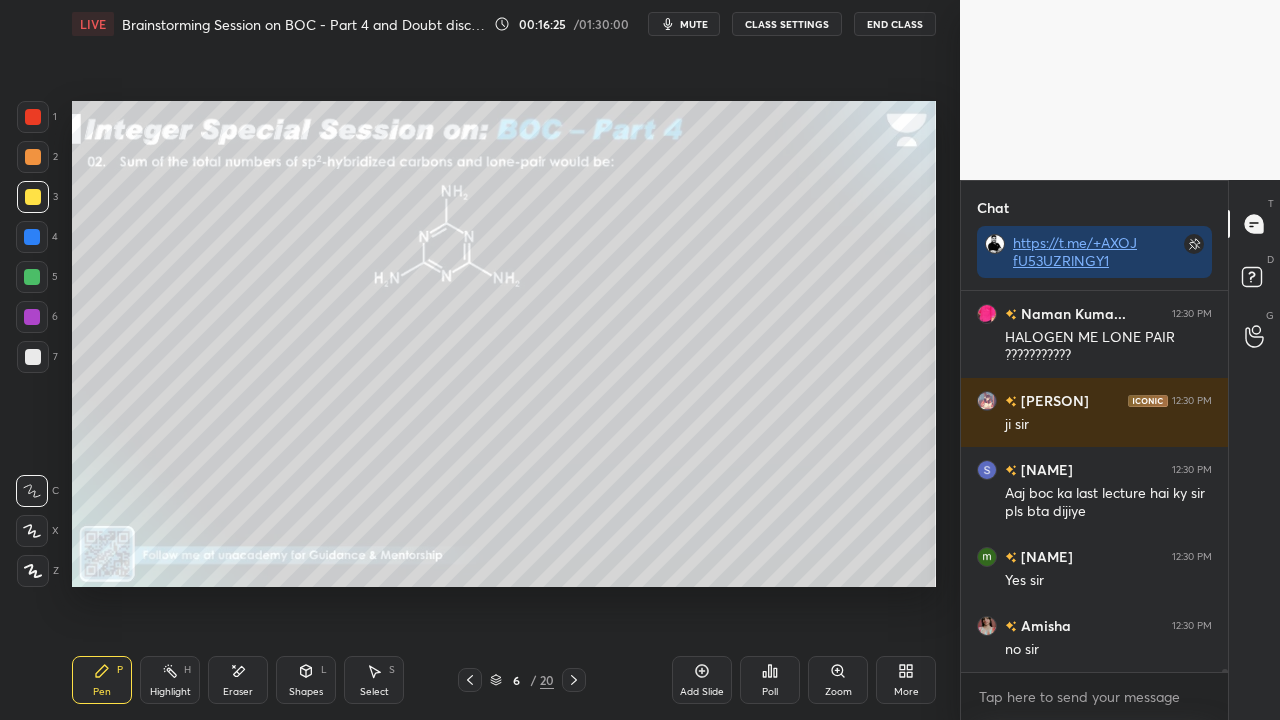 click 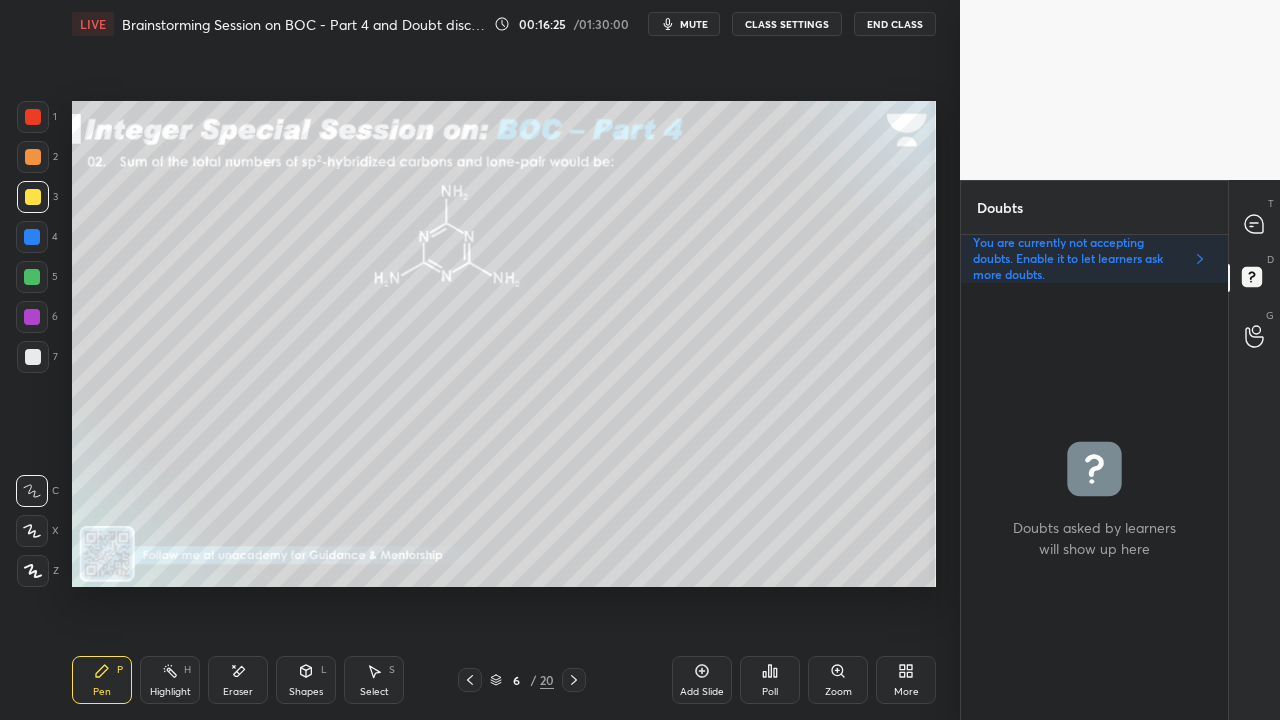 scroll, scrollTop: 6, scrollLeft: 6, axis: both 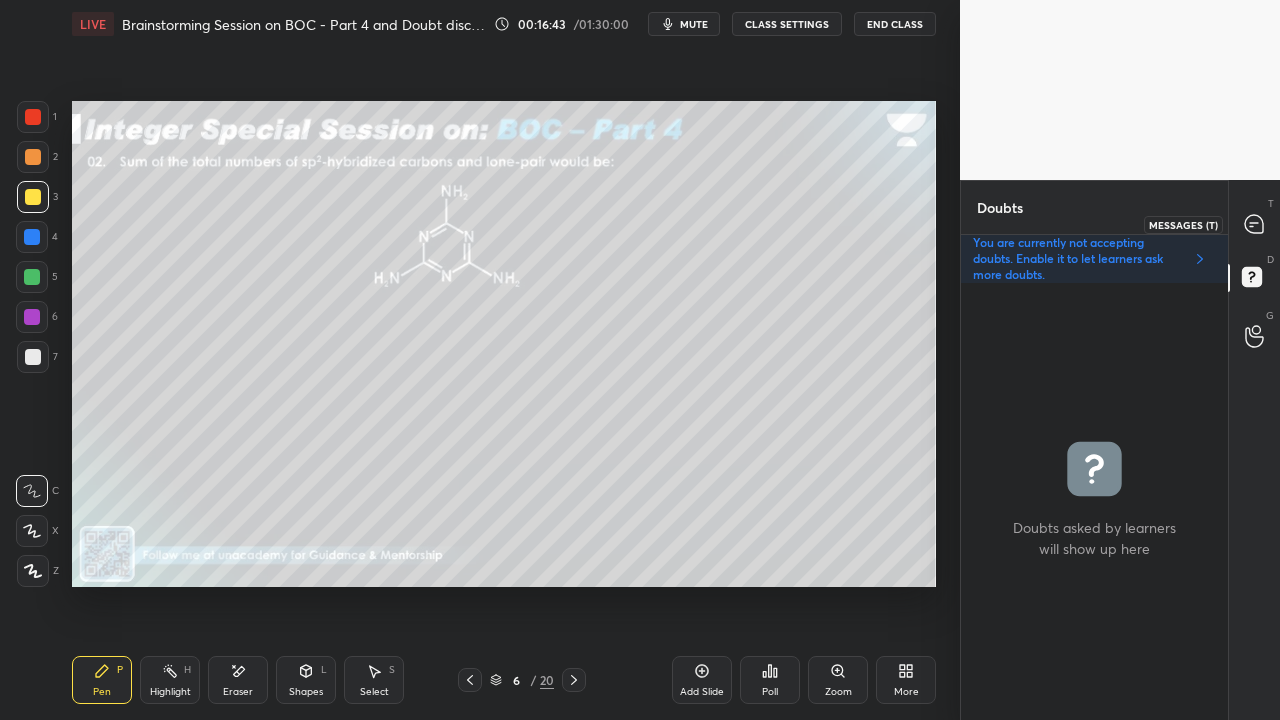 click 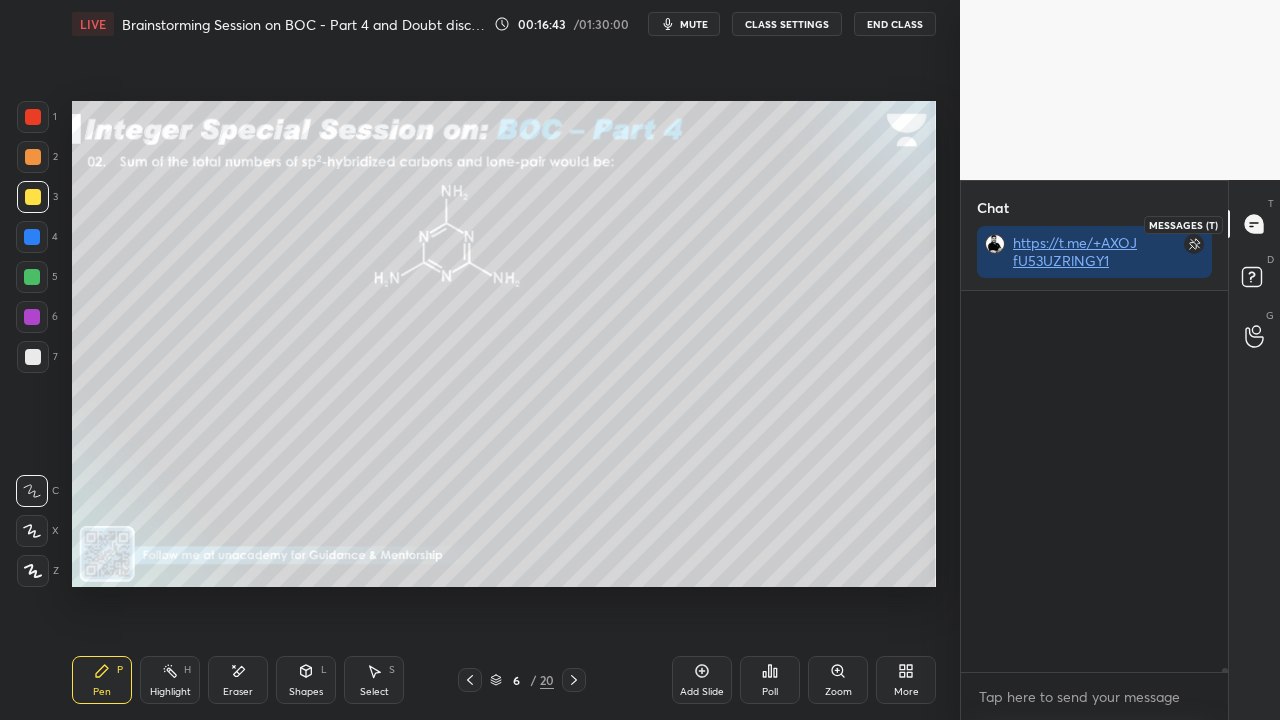 scroll, scrollTop: 423, scrollLeft: 261, axis: both 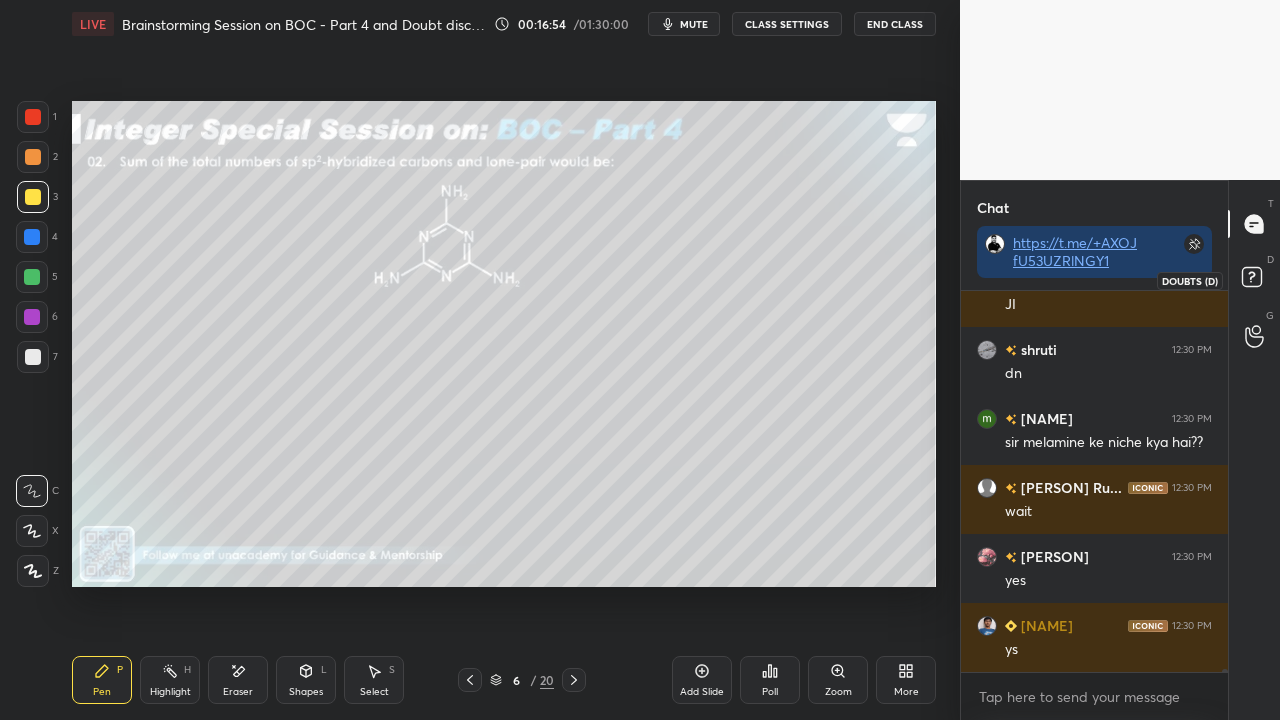 click 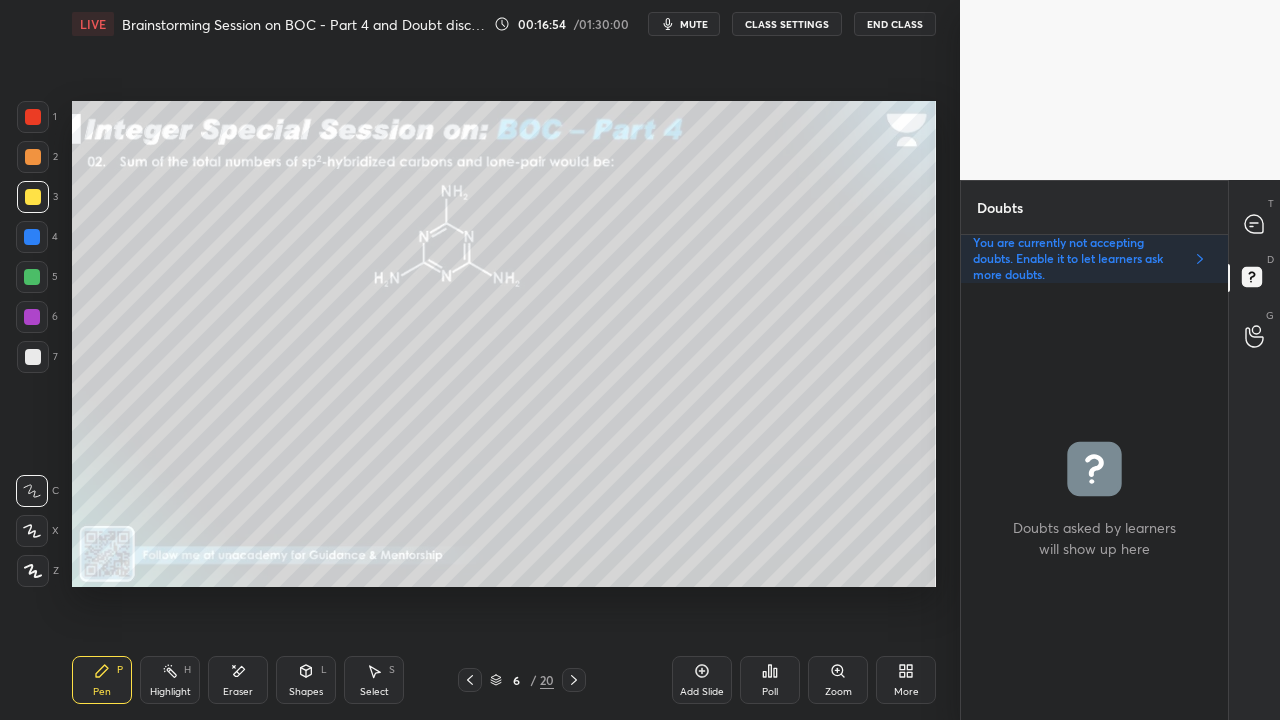 scroll, scrollTop: 6, scrollLeft: 6, axis: both 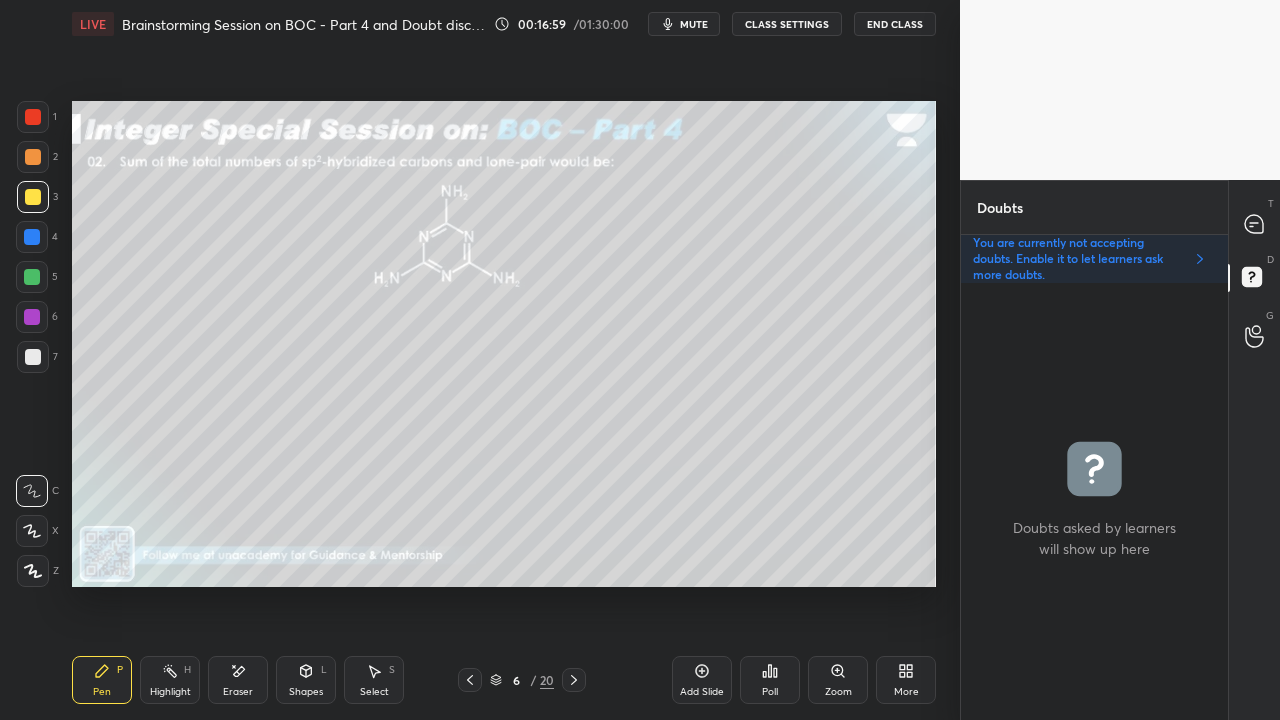 click 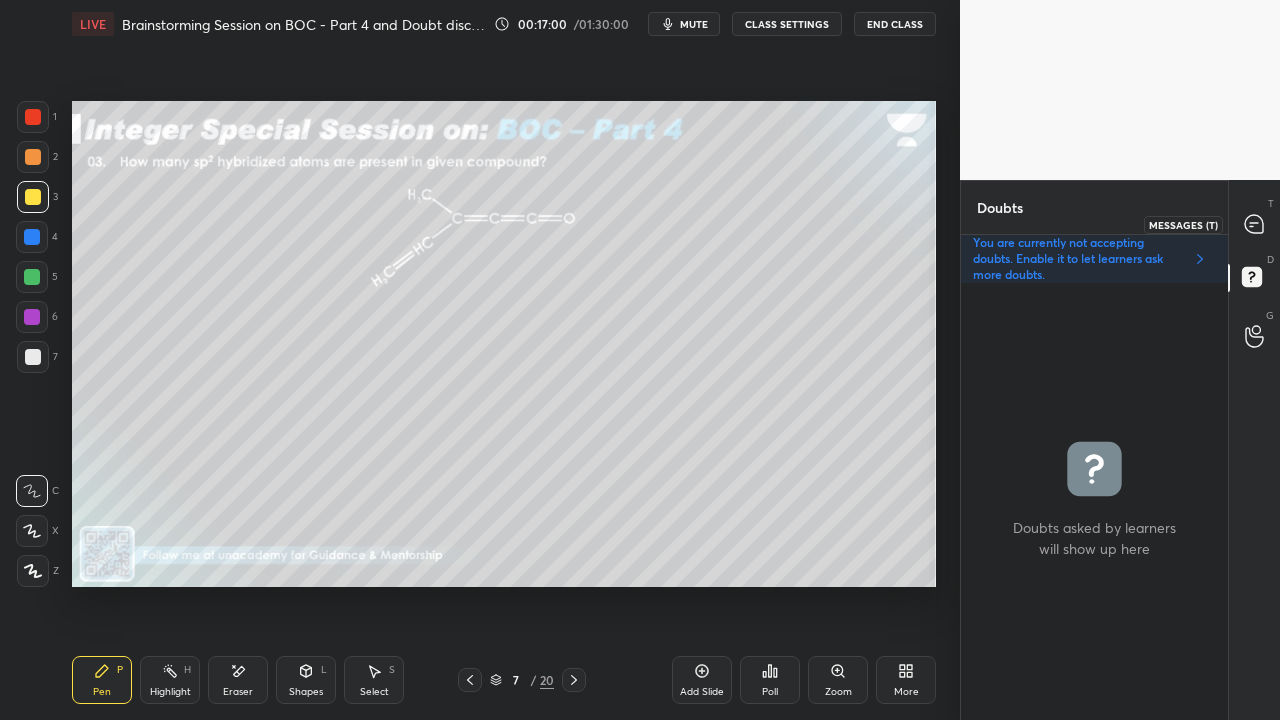 click 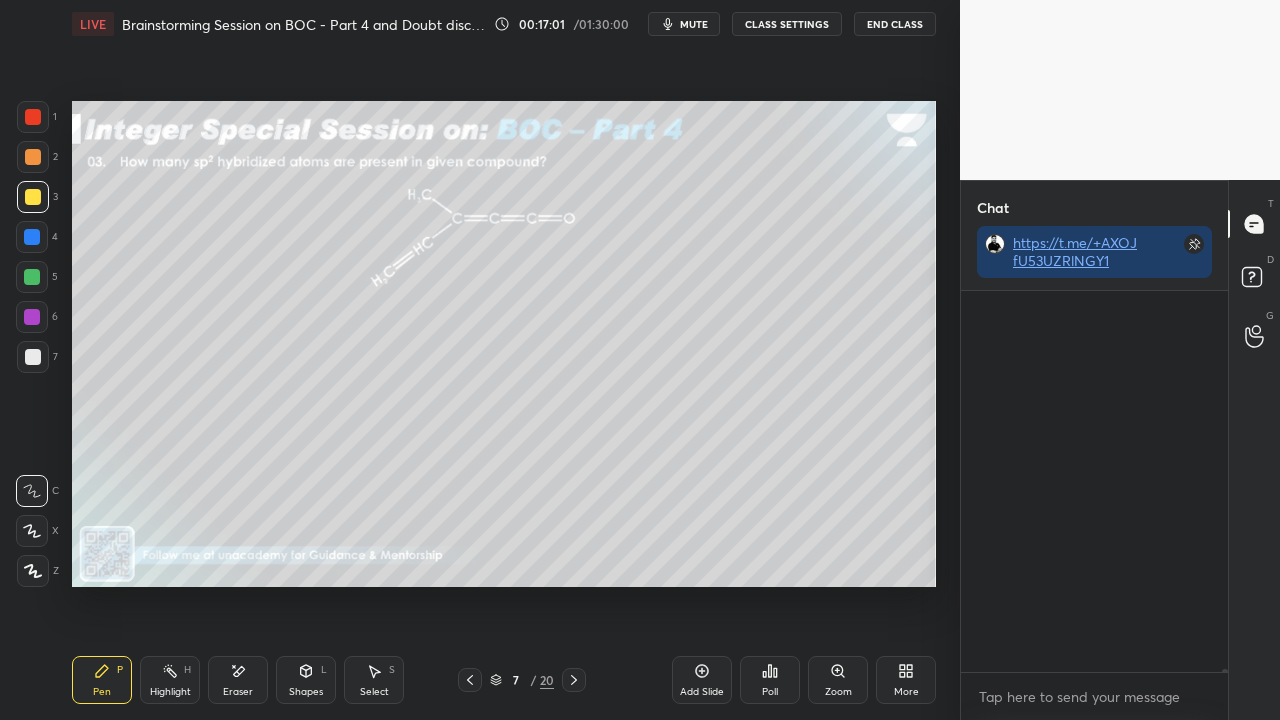 scroll, scrollTop: 49896, scrollLeft: 0, axis: vertical 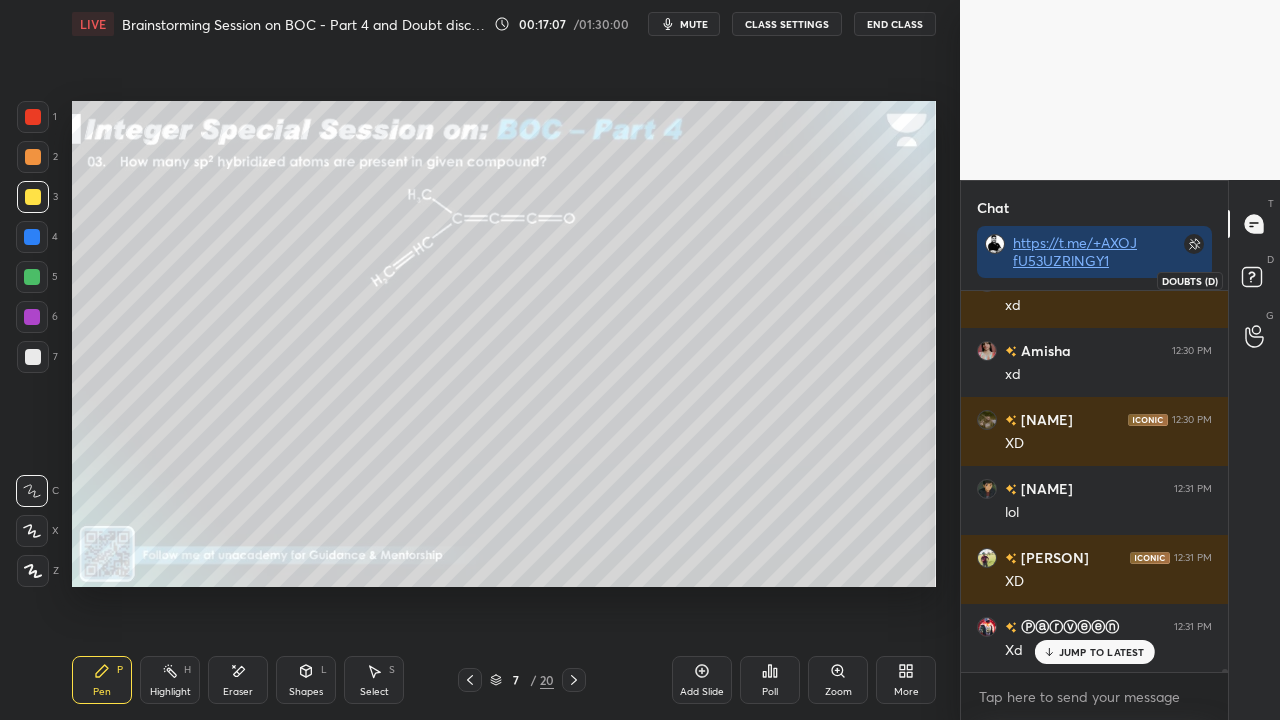 click 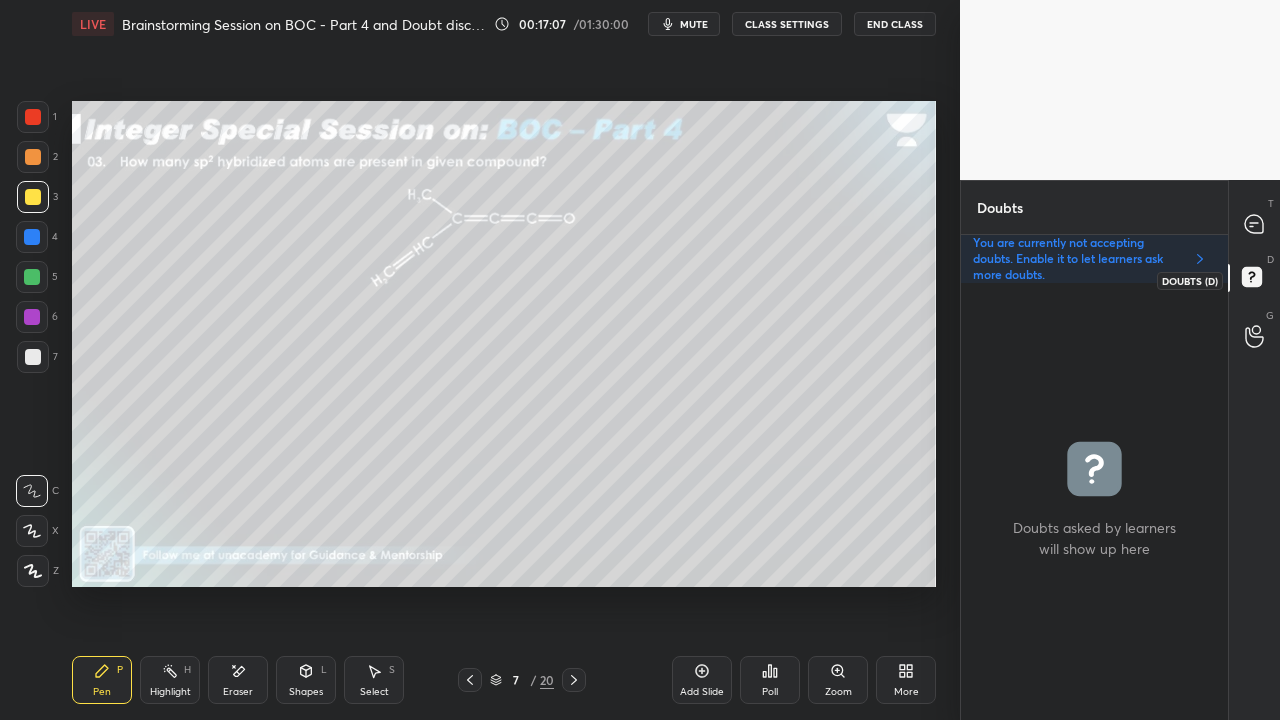 scroll, scrollTop: 6, scrollLeft: 6, axis: both 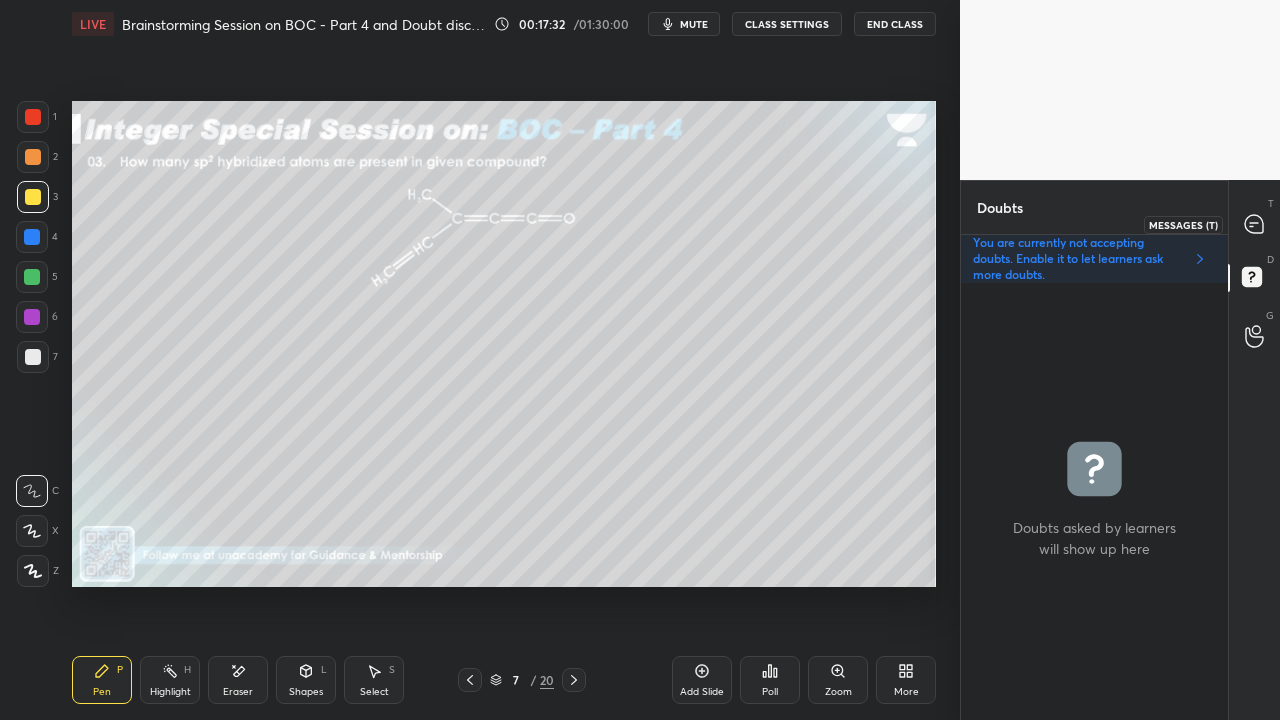 click 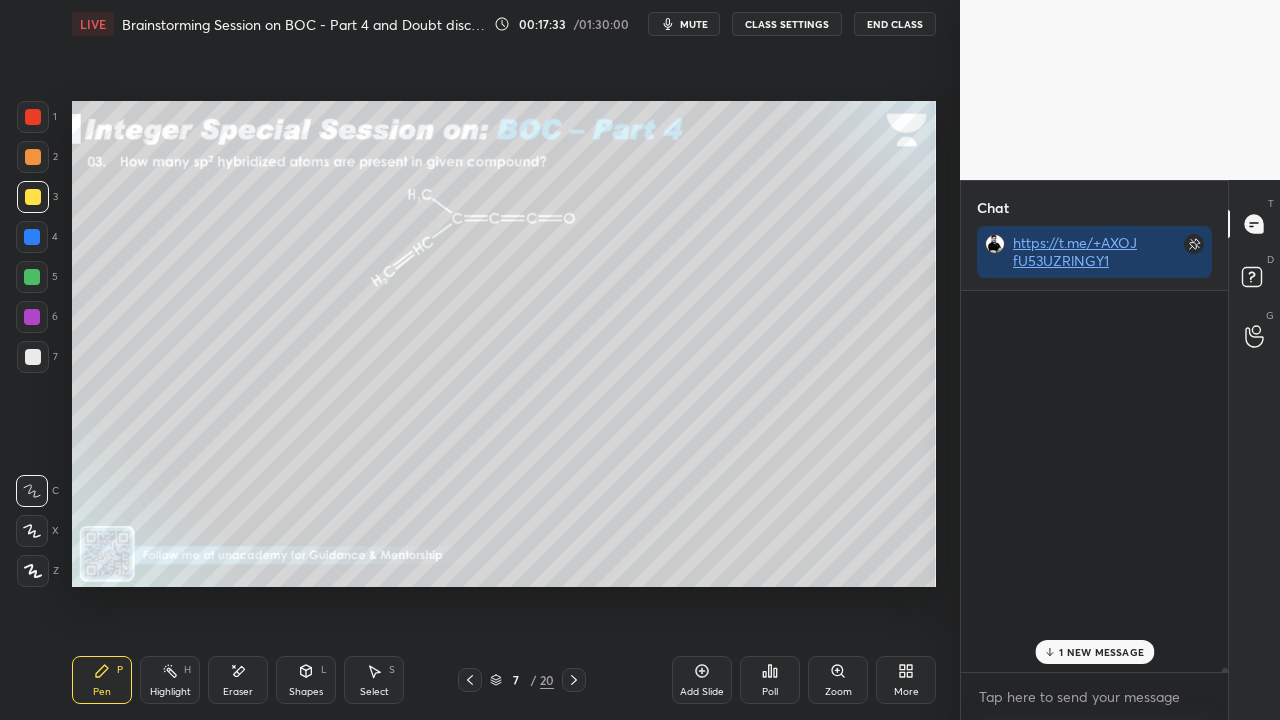 scroll, scrollTop: 51067, scrollLeft: 0, axis: vertical 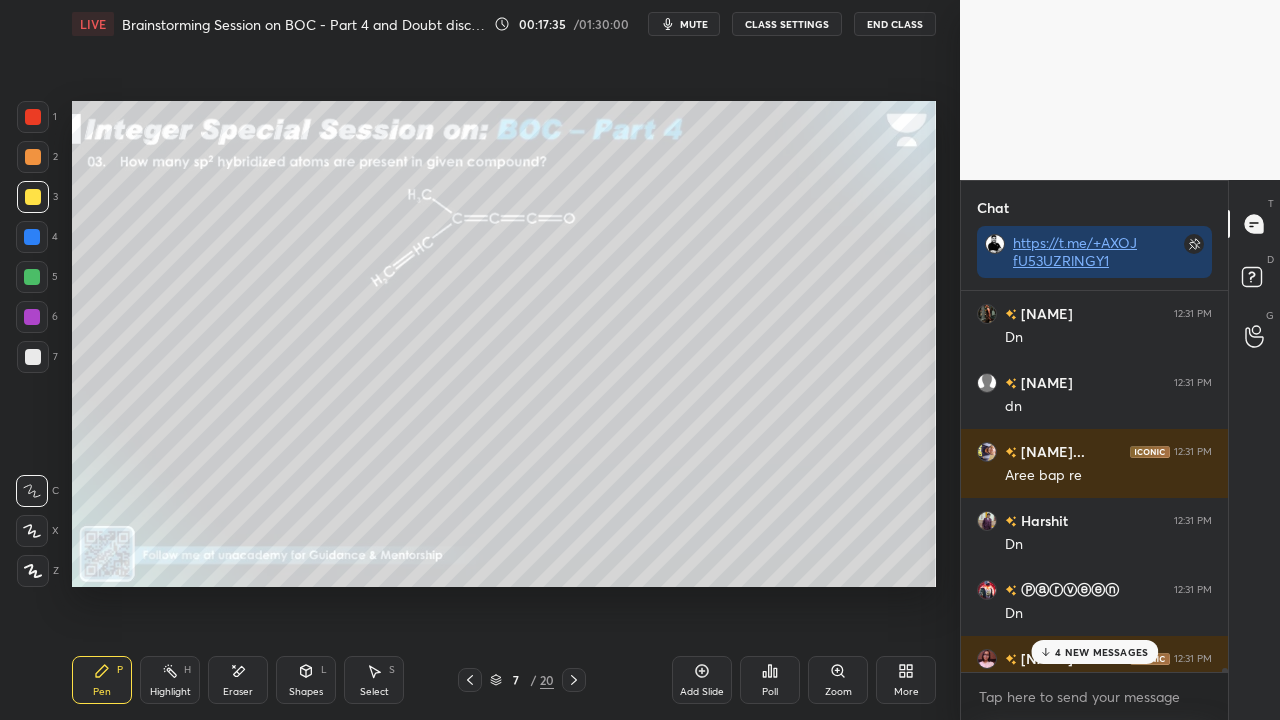 click on "4 NEW MESSAGES" at bounding box center (1094, 652) 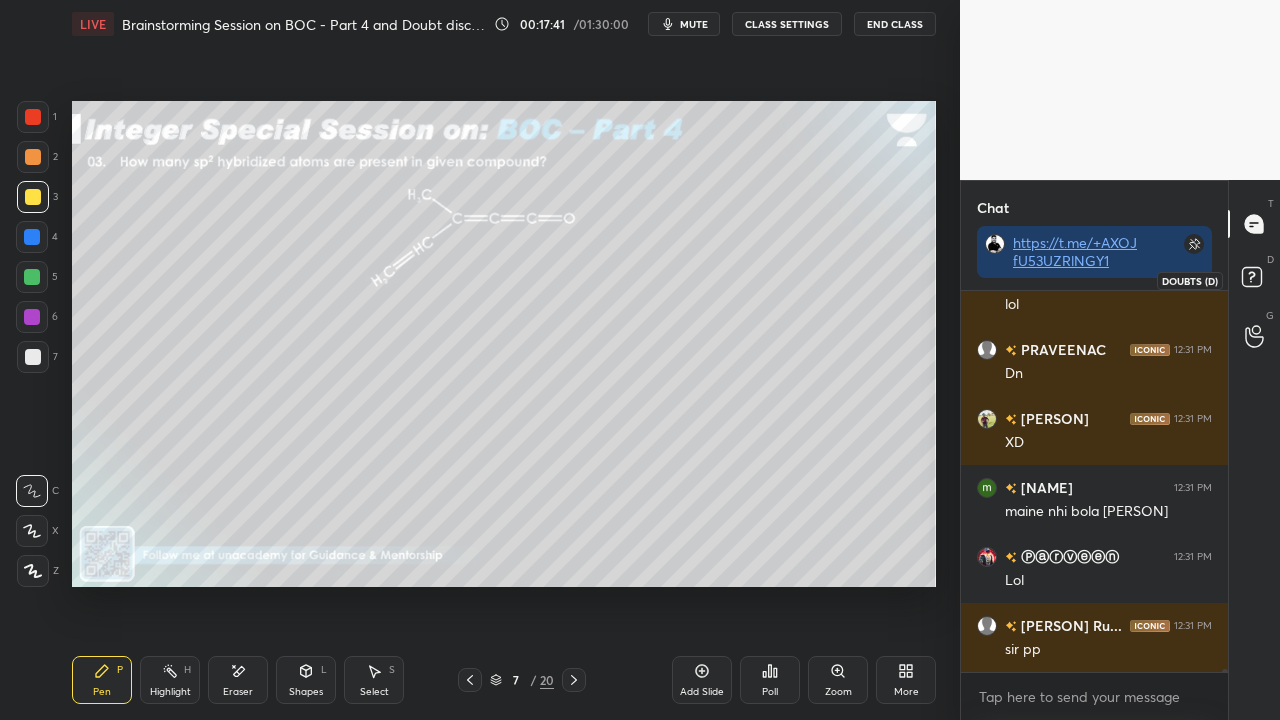 scroll, scrollTop: 51984, scrollLeft: 0, axis: vertical 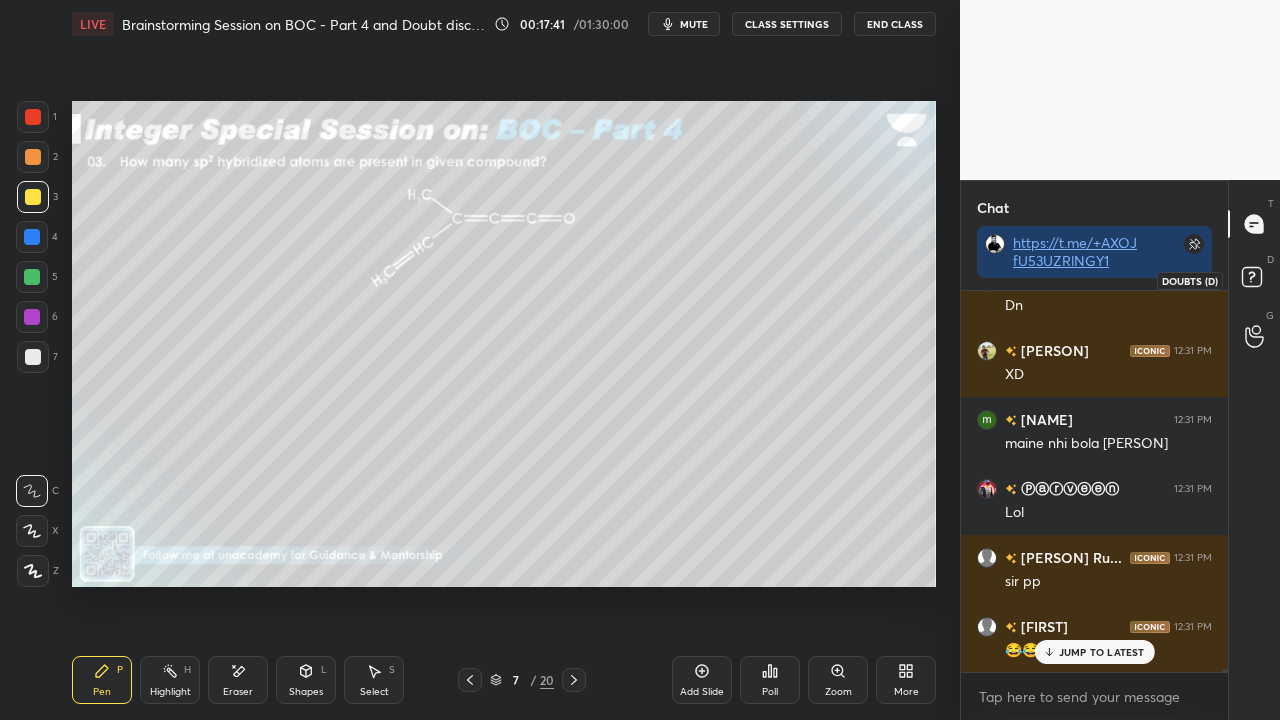 click 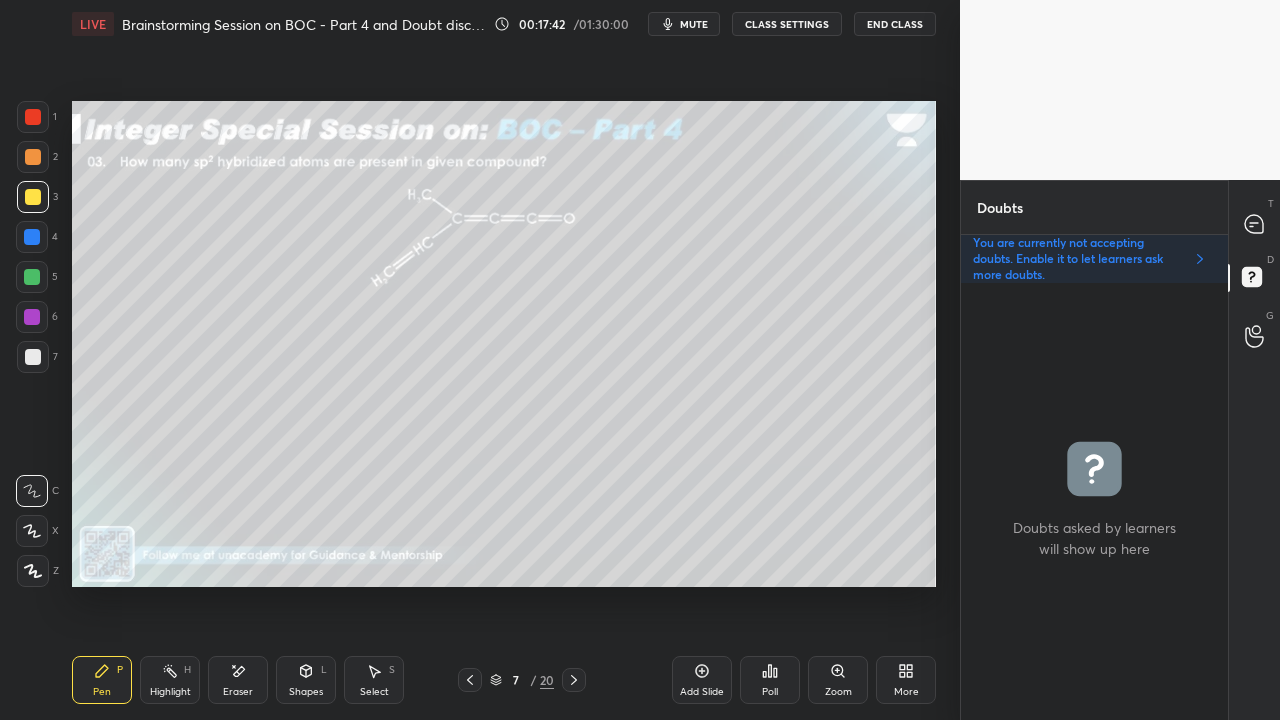 click 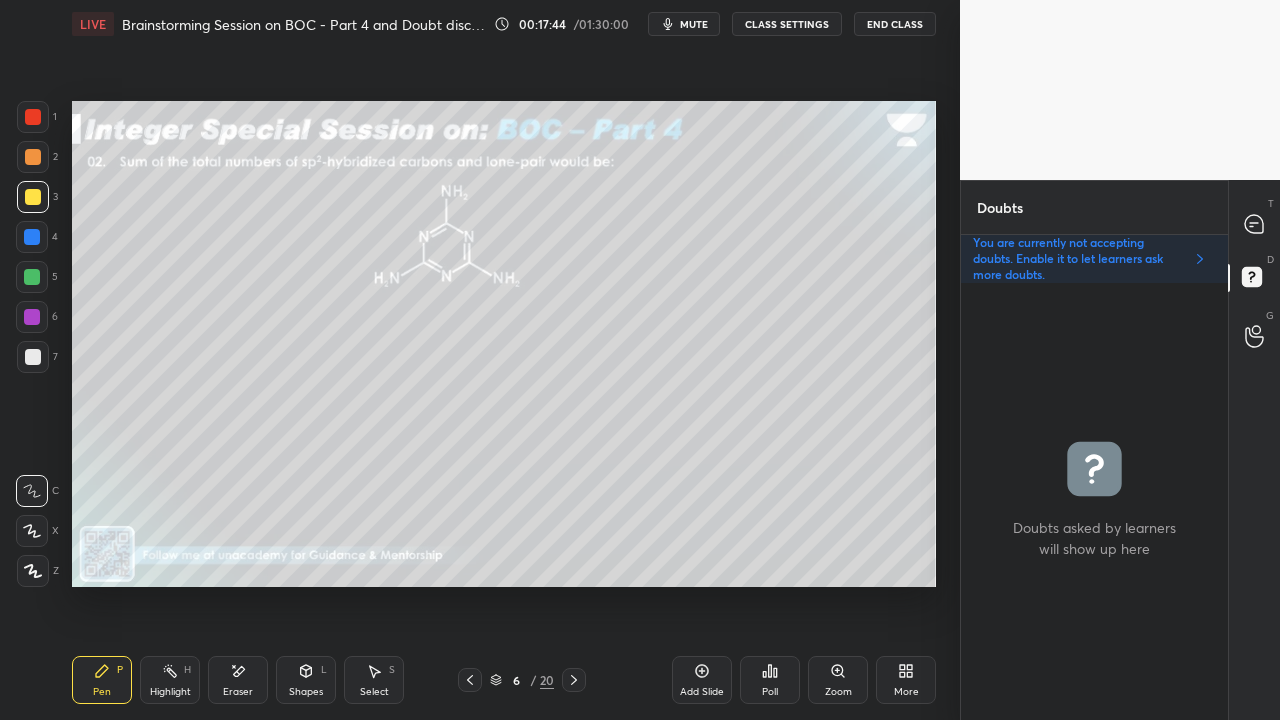 click 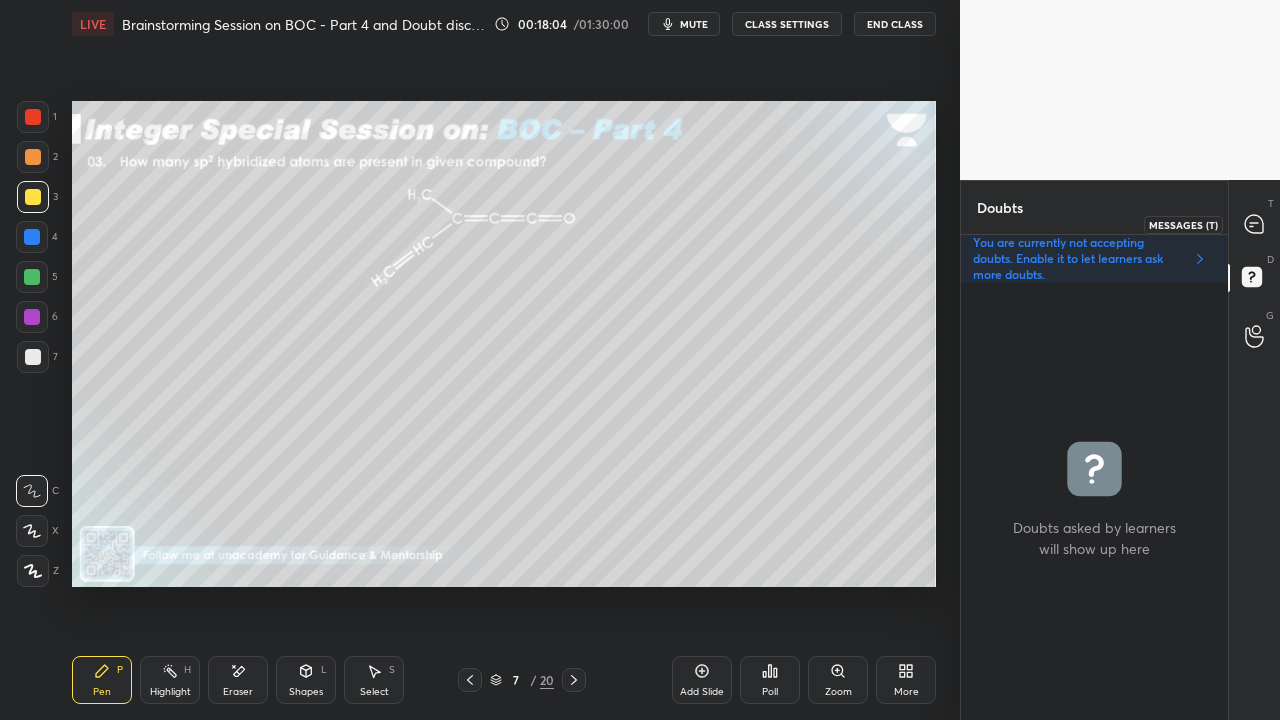 click 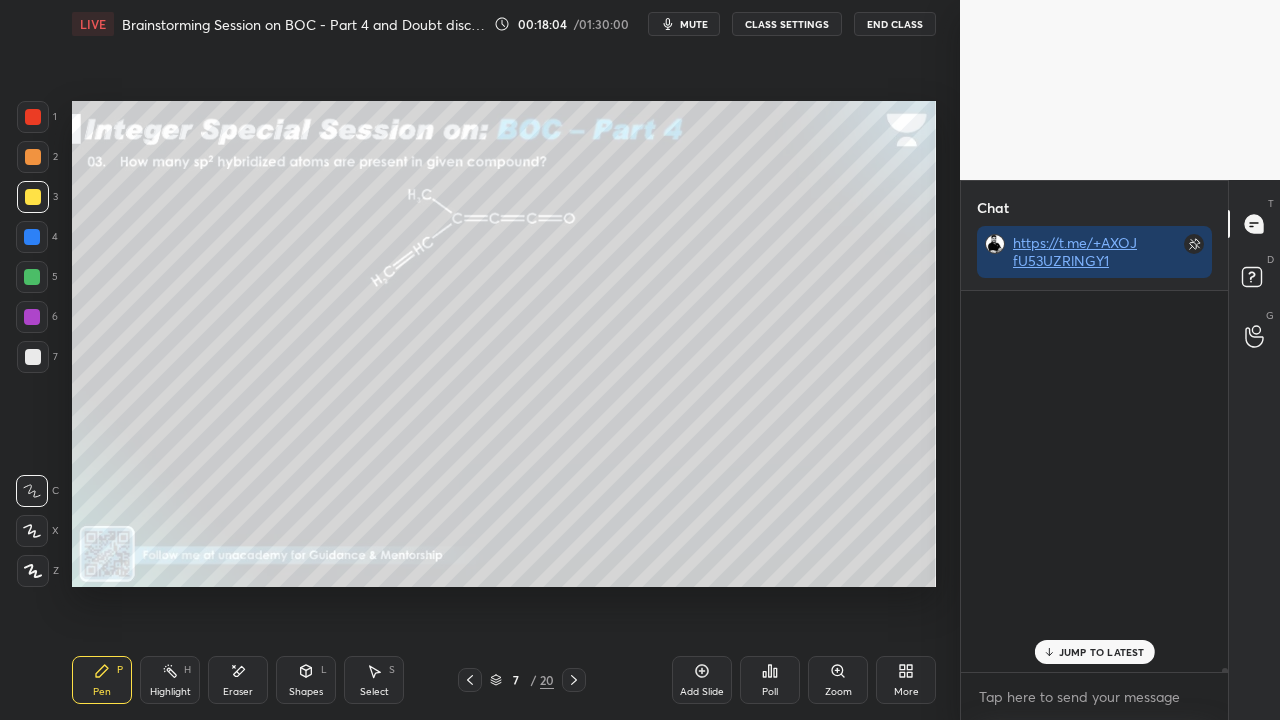 scroll, scrollTop: 423, scrollLeft: 261, axis: both 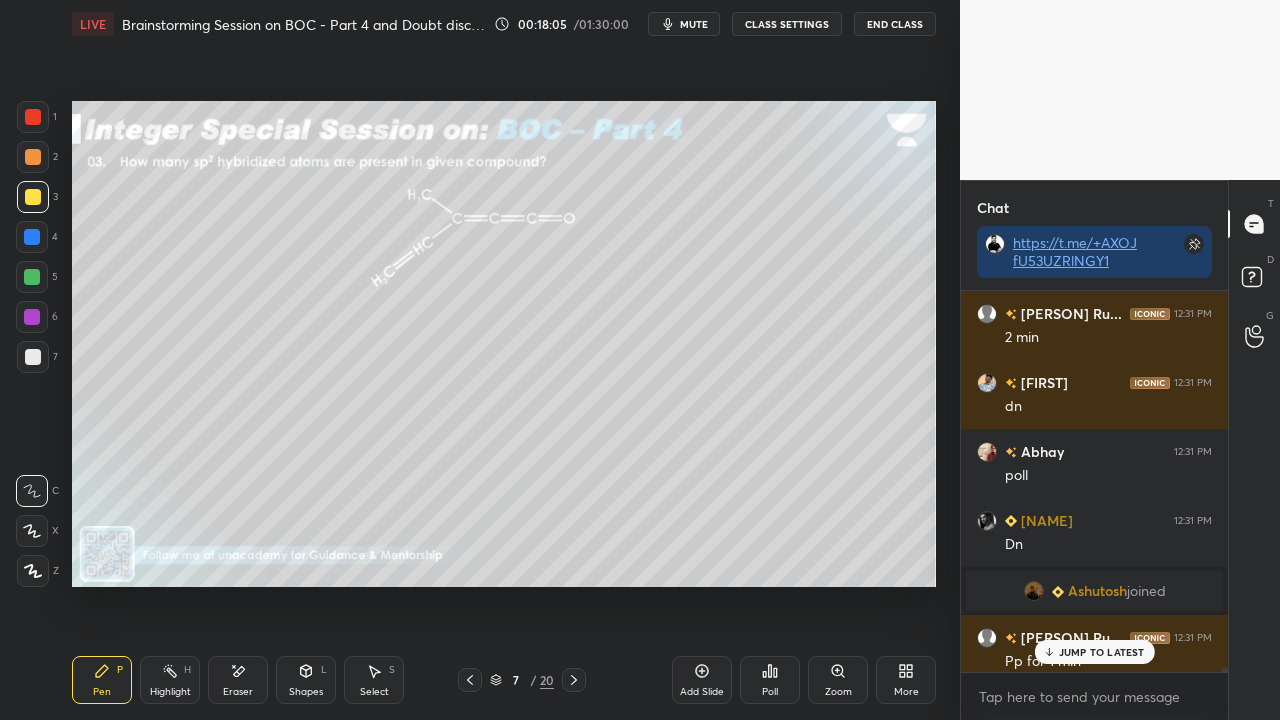 click on "JUMP TO LATEST" at bounding box center [1102, 652] 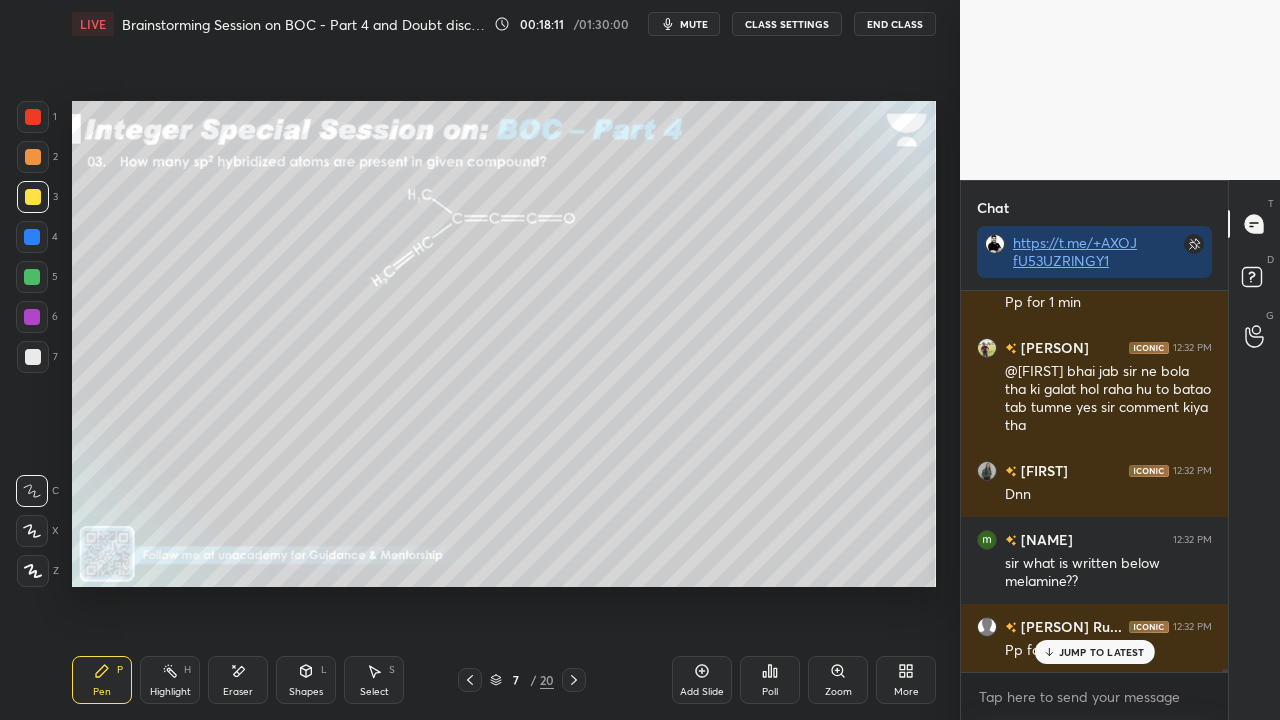 scroll, scrollTop: 53842, scrollLeft: 0, axis: vertical 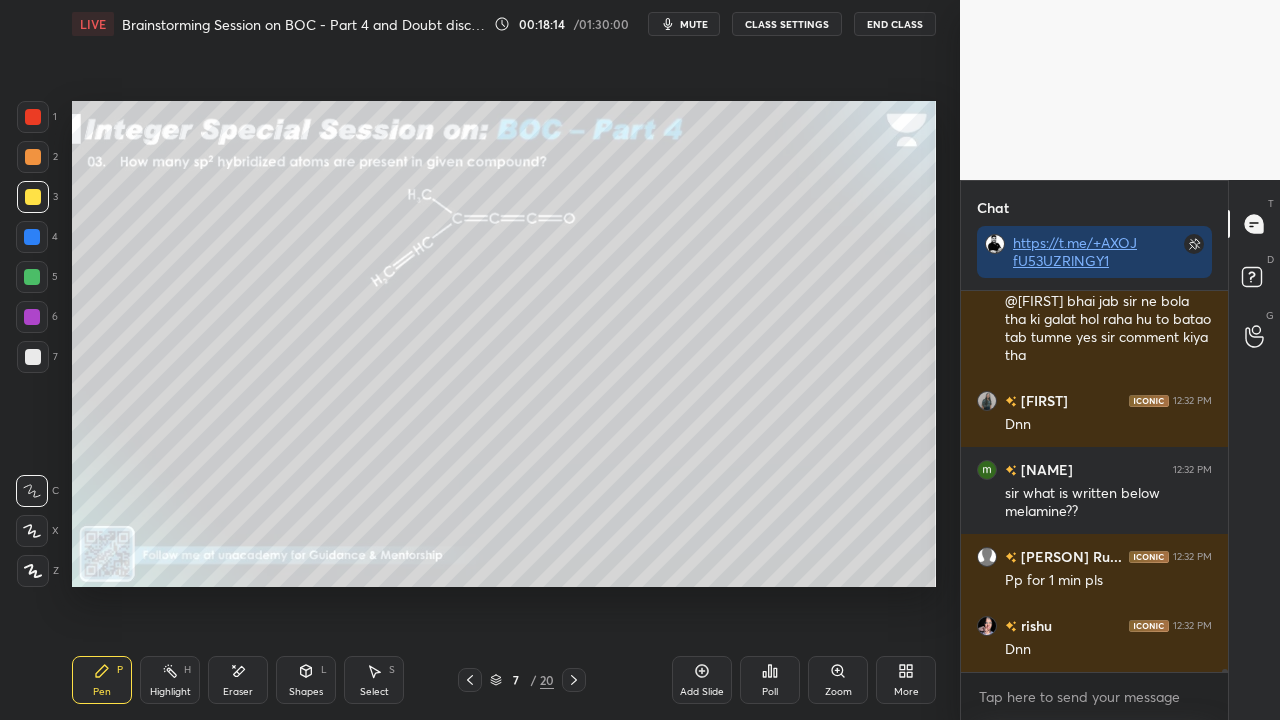 click at bounding box center [470, 680] 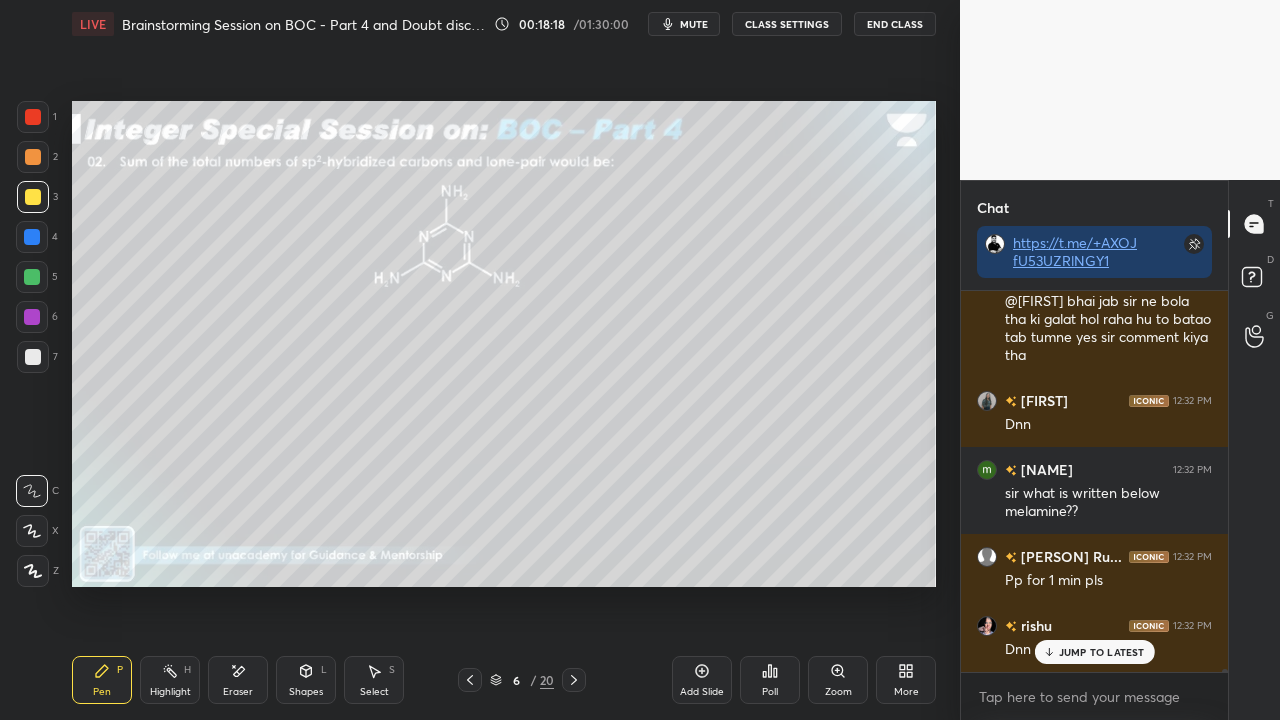 scroll, scrollTop: 53910, scrollLeft: 0, axis: vertical 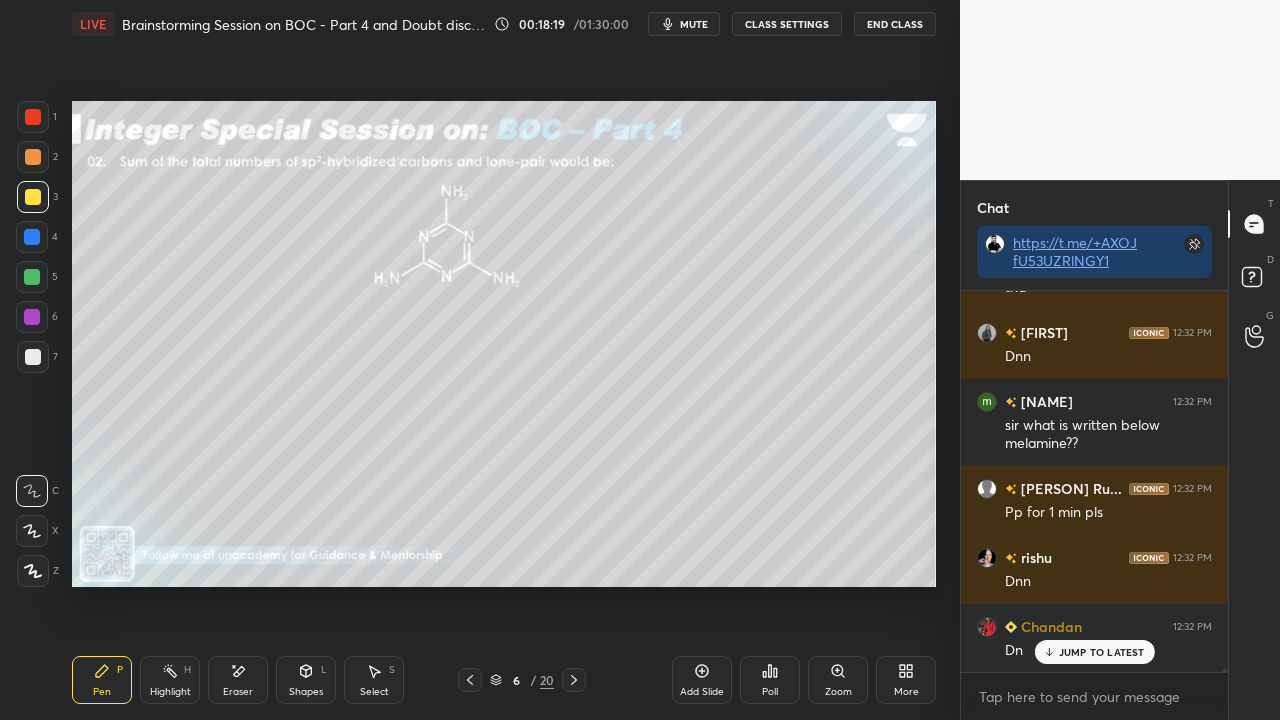 click 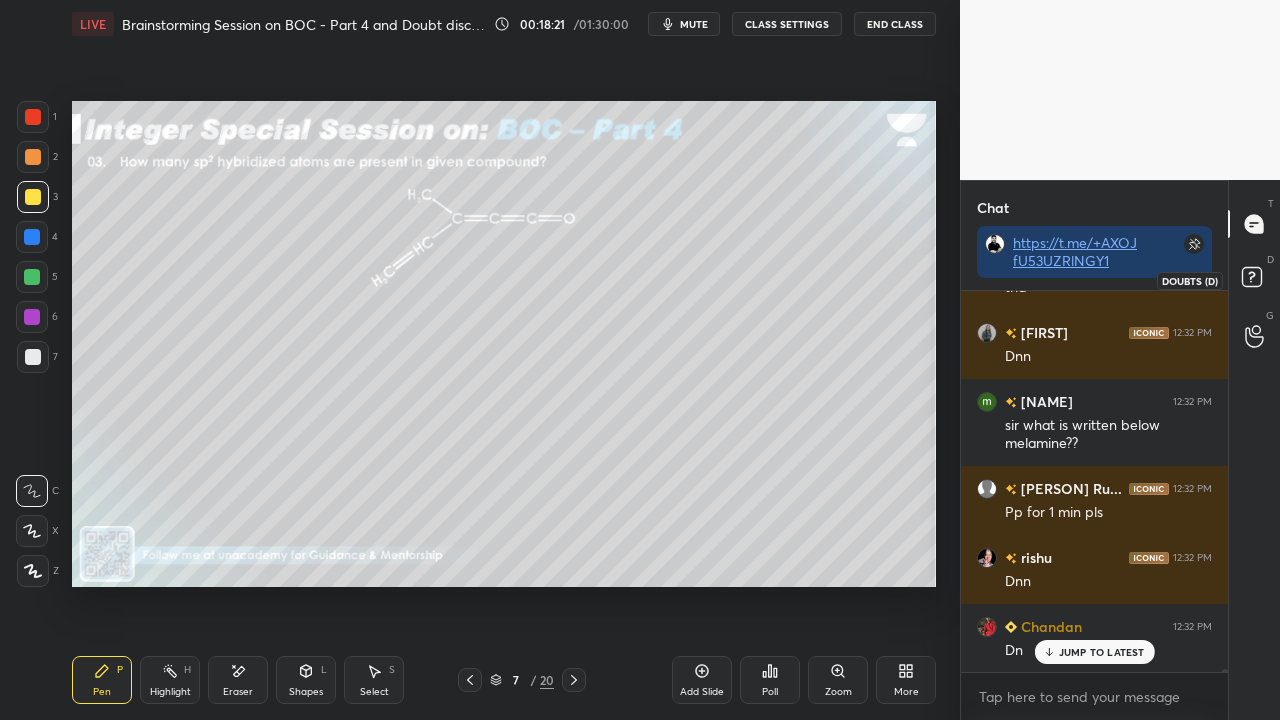 click 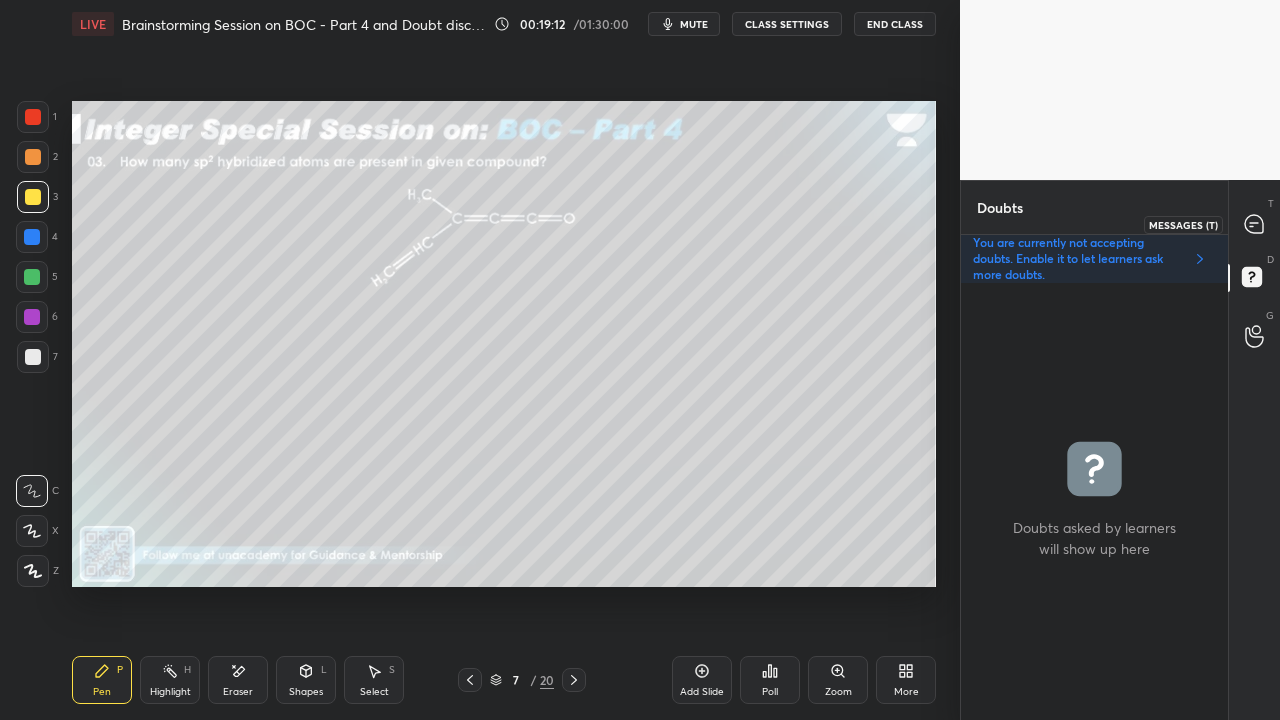 click 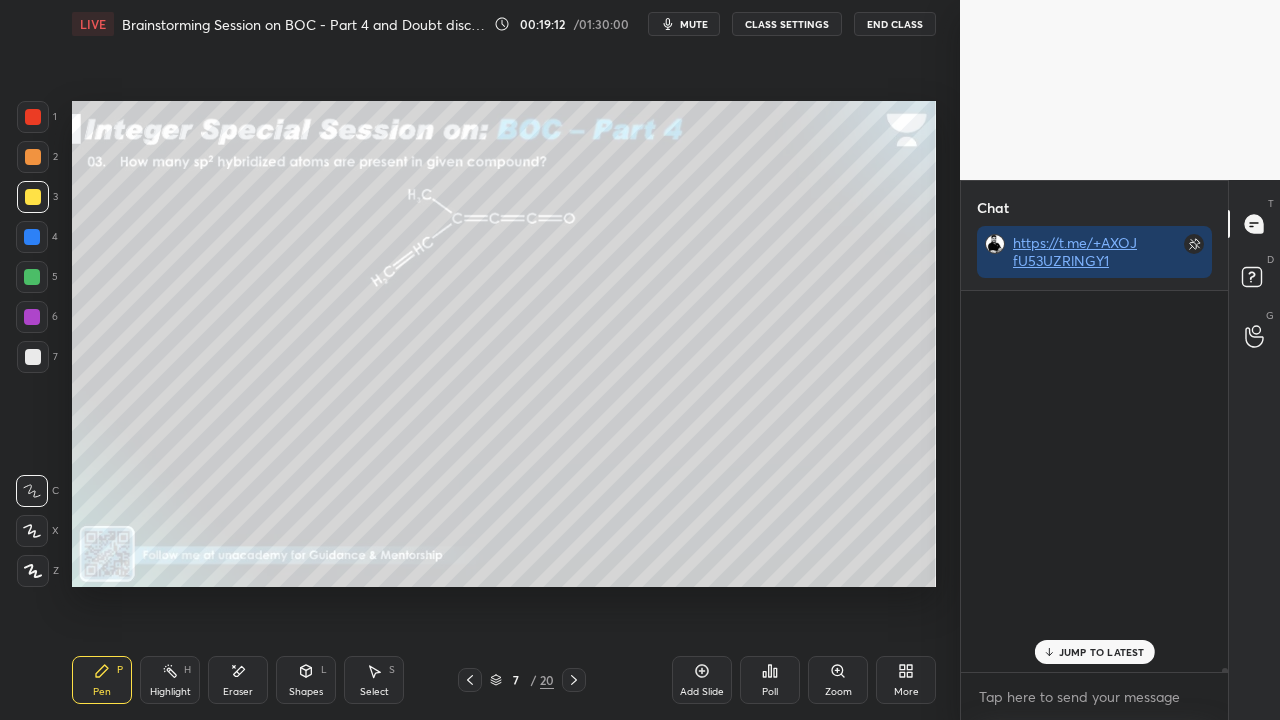 scroll, scrollTop: 54761, scrollLeft: 0, axis: vertical 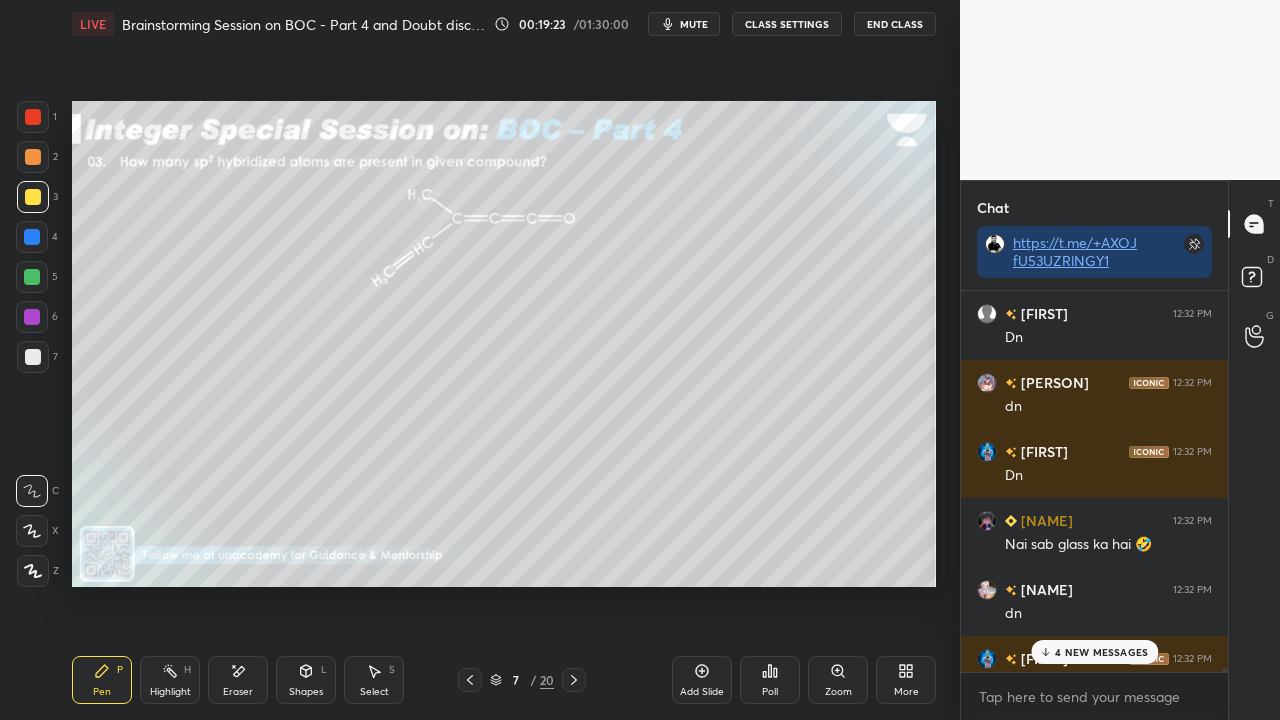 click on "4 NEW MESSAGES" at bounding box center (1101, 652) 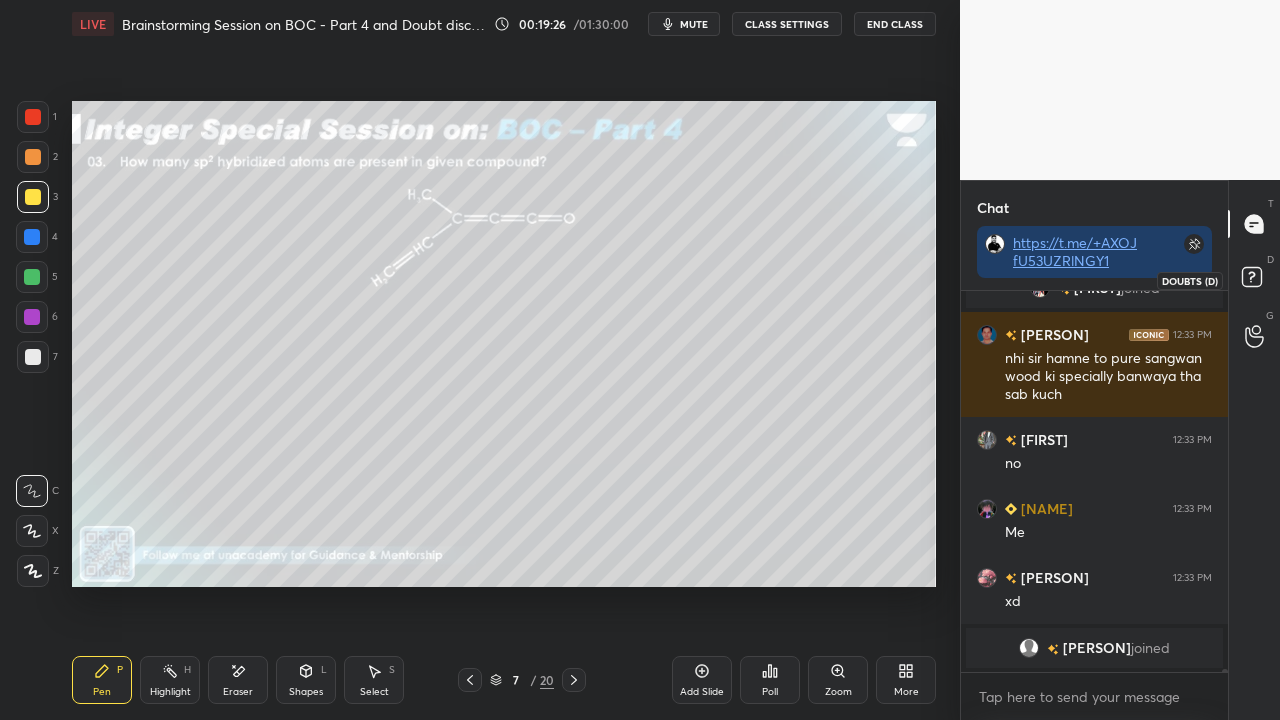 scroll, scrollTop: 52642, scrollLeft: 0, axis: vertical 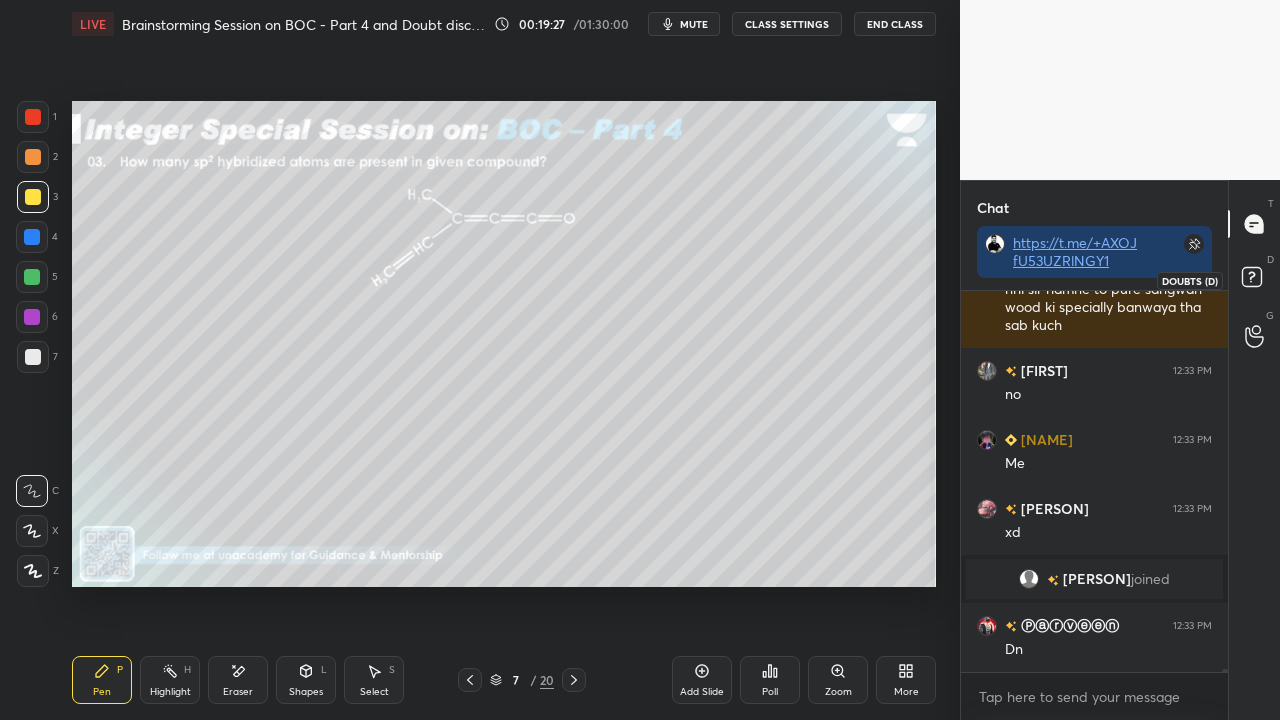 click 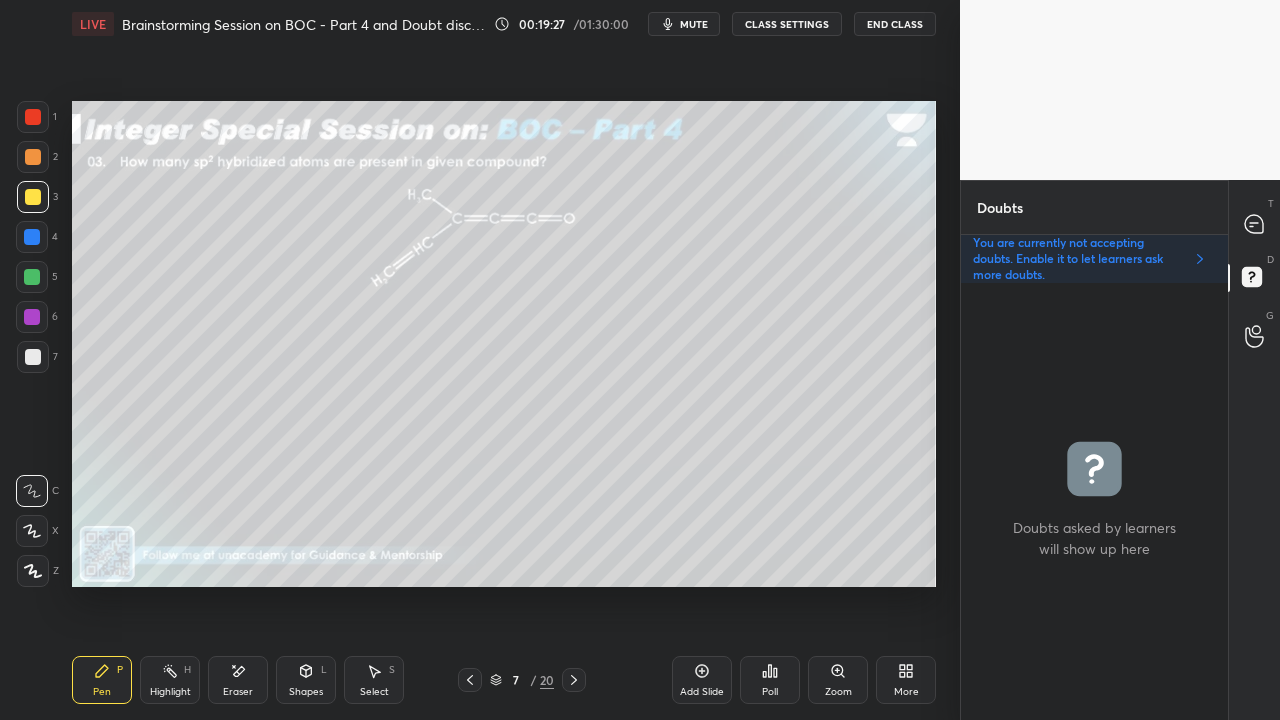 scroll, scrollTop: 6, scrollLeft: 6, axis: both 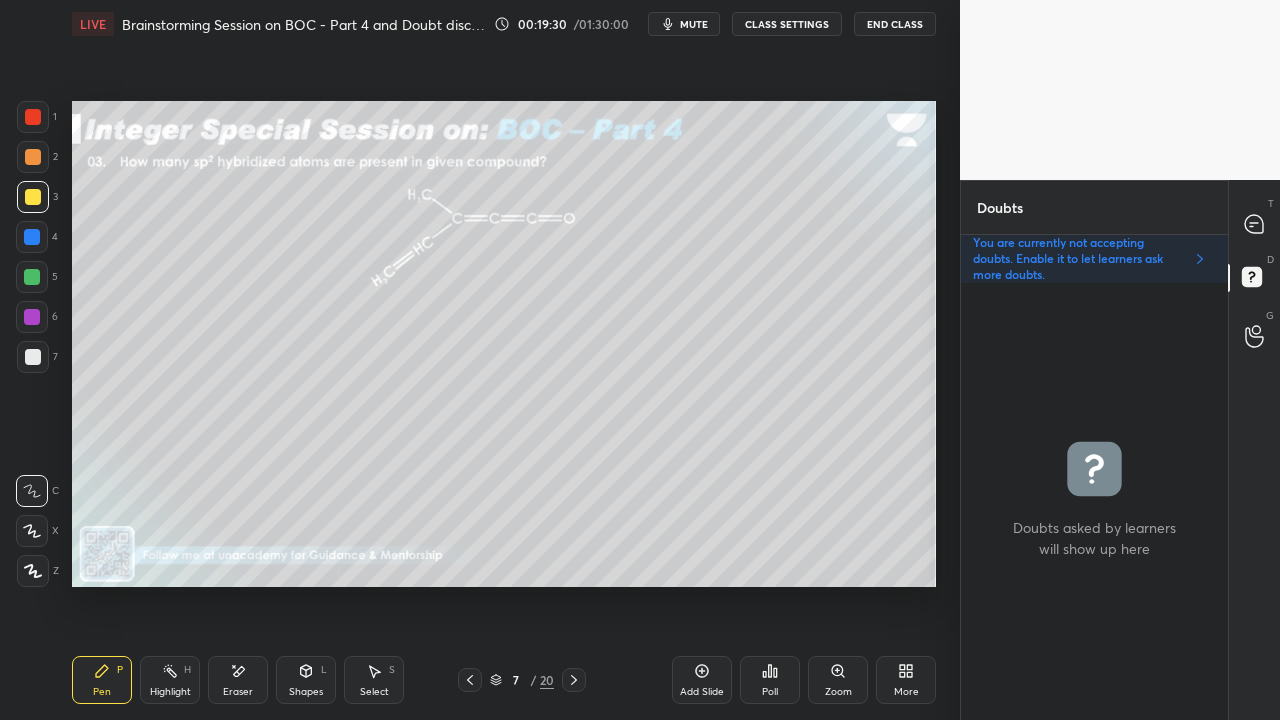 click 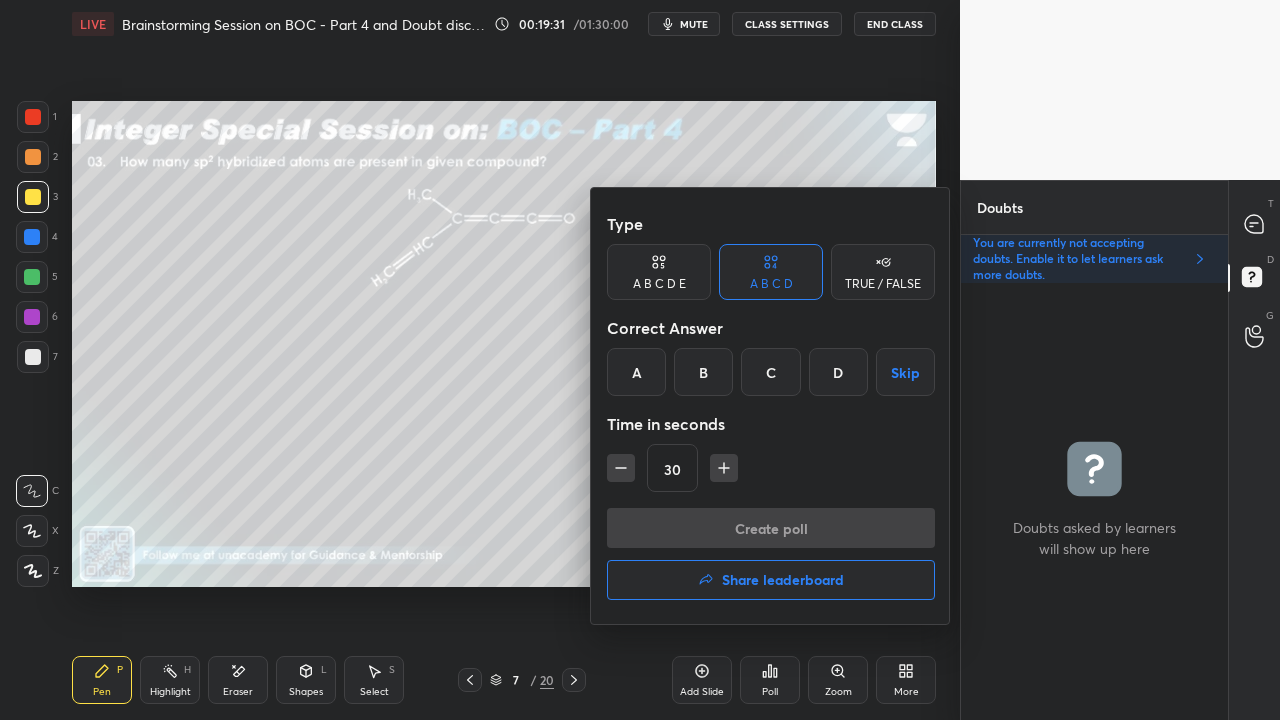 drag, startPoint x: 382, startPoint y: 488, endPoint x: 393, endPoint y: 483, distance: 12.083046 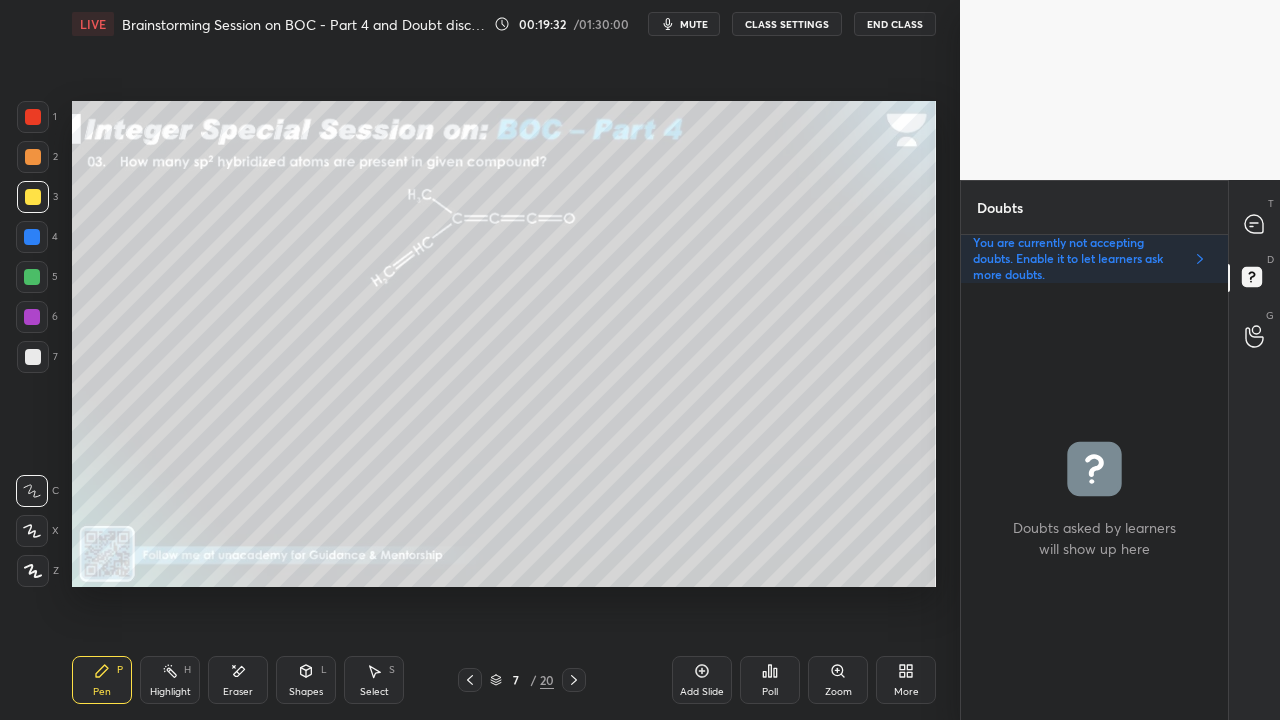 click on "Poll" at bounding box center (770, 680) 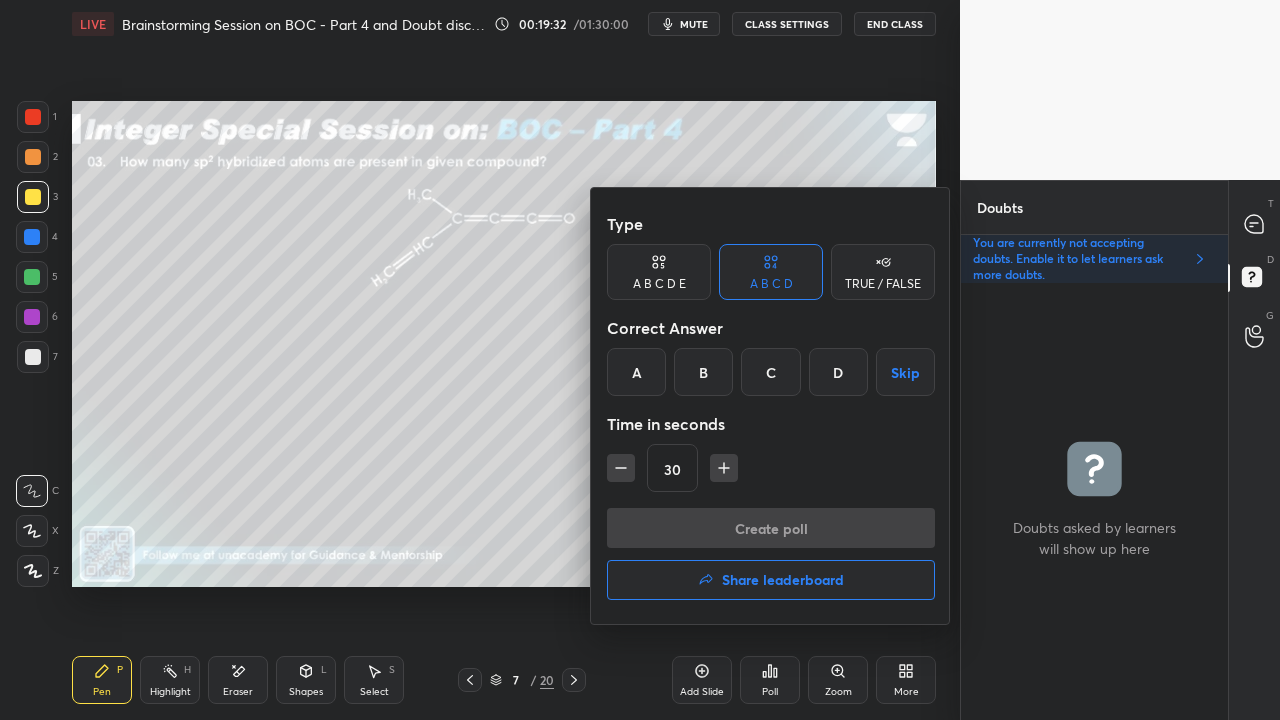 click on "B" at bounding box center [703, 372] 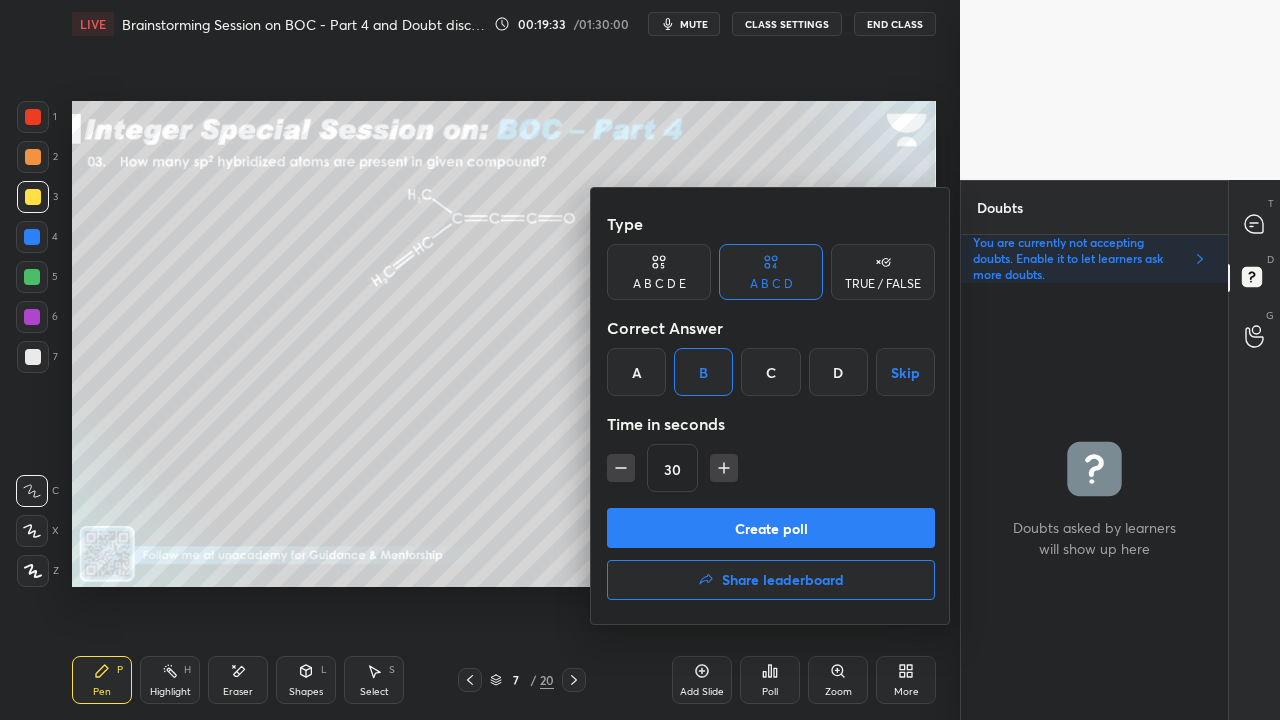 click on "Create poll" at bounding box center [771, 528] 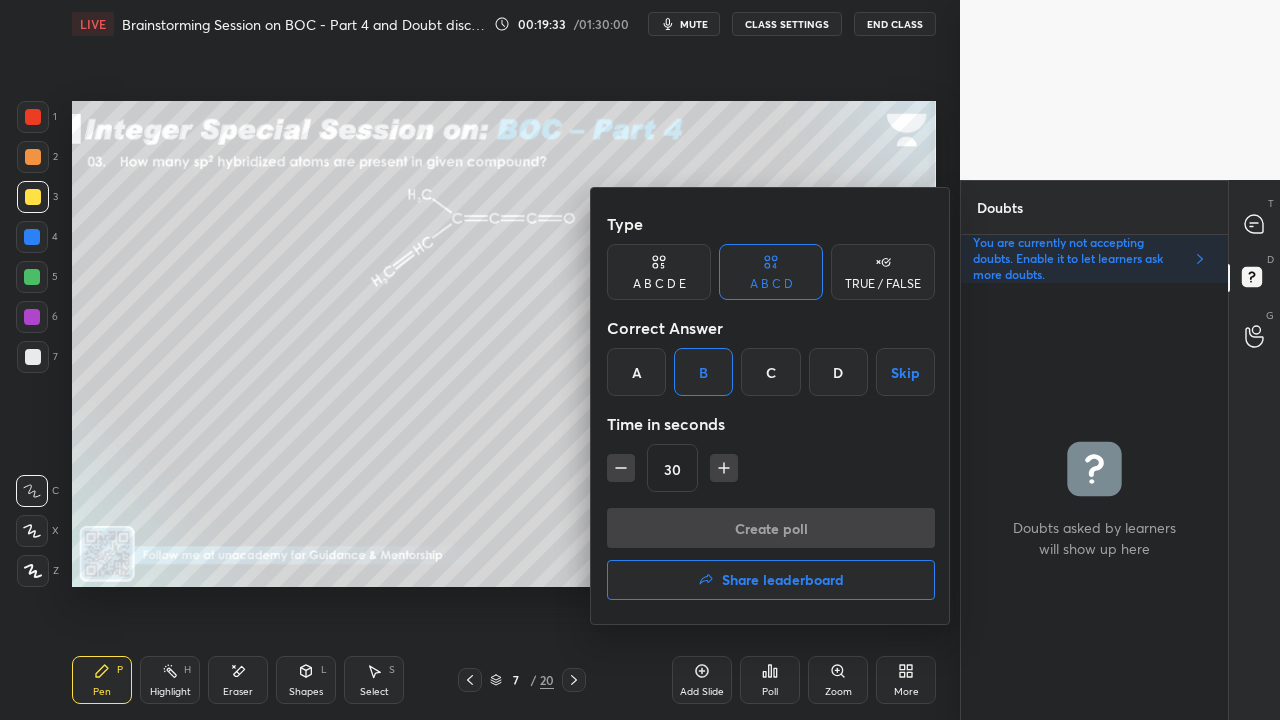 scroll, scrollTop: 398, scrollLeft: 261, axis: both 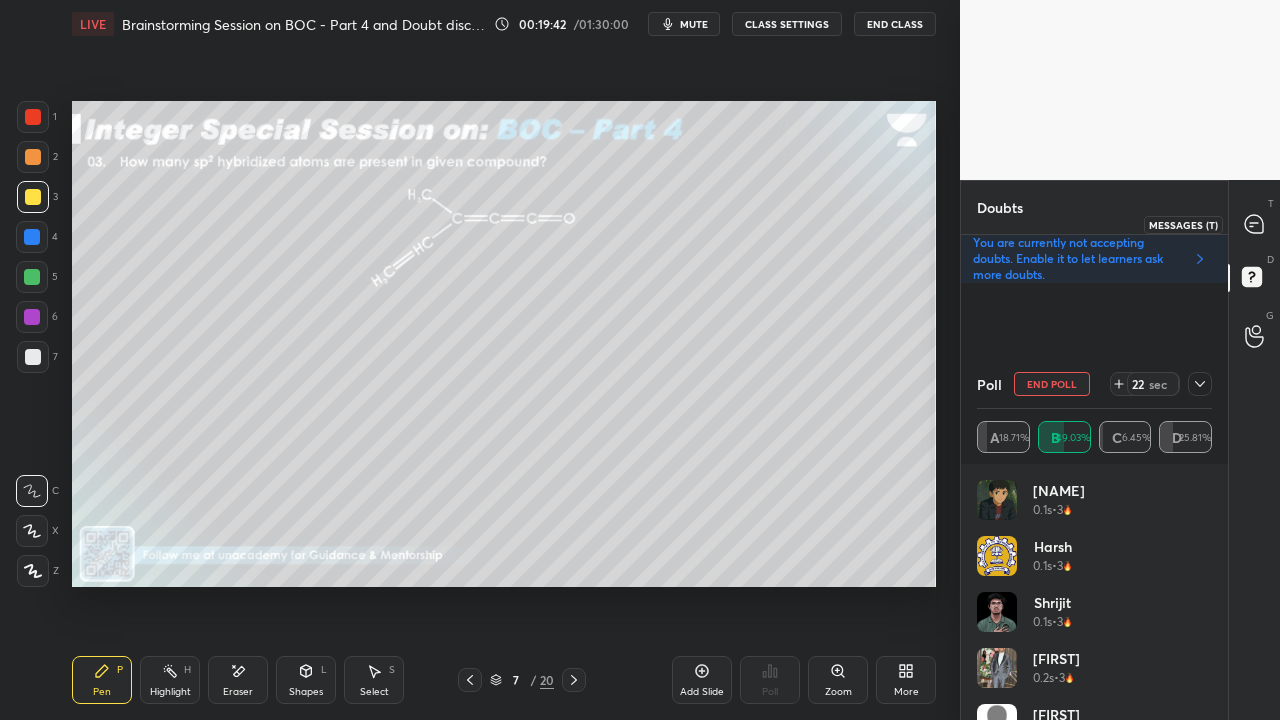 click at bounding box center [1255, 224] 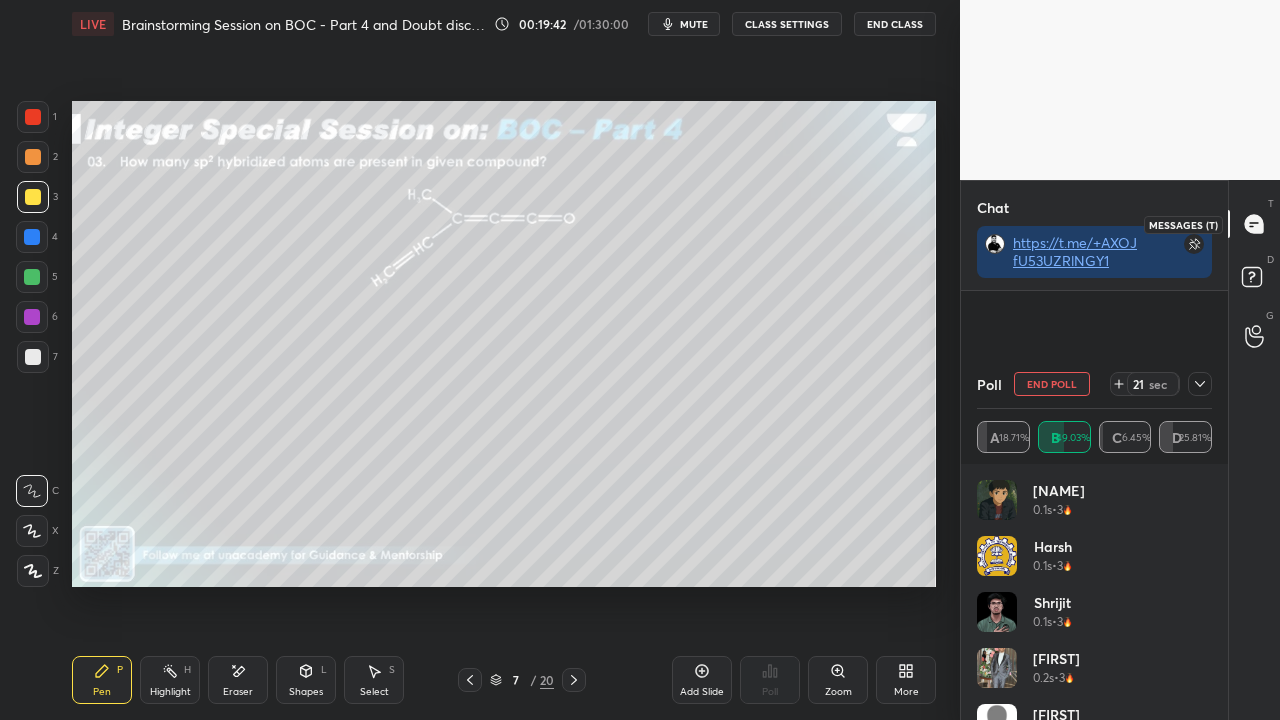 scroll, scrollTop: 53882, scrollLeft: 0, axis: vertical 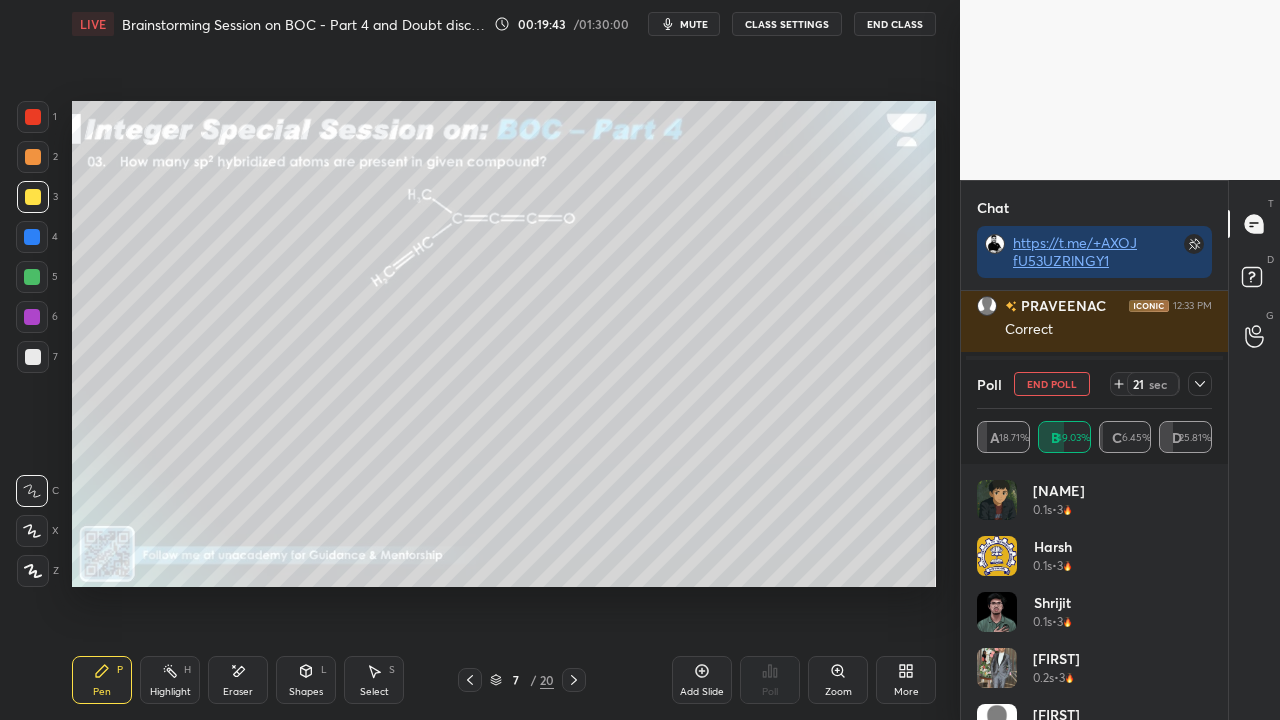 click 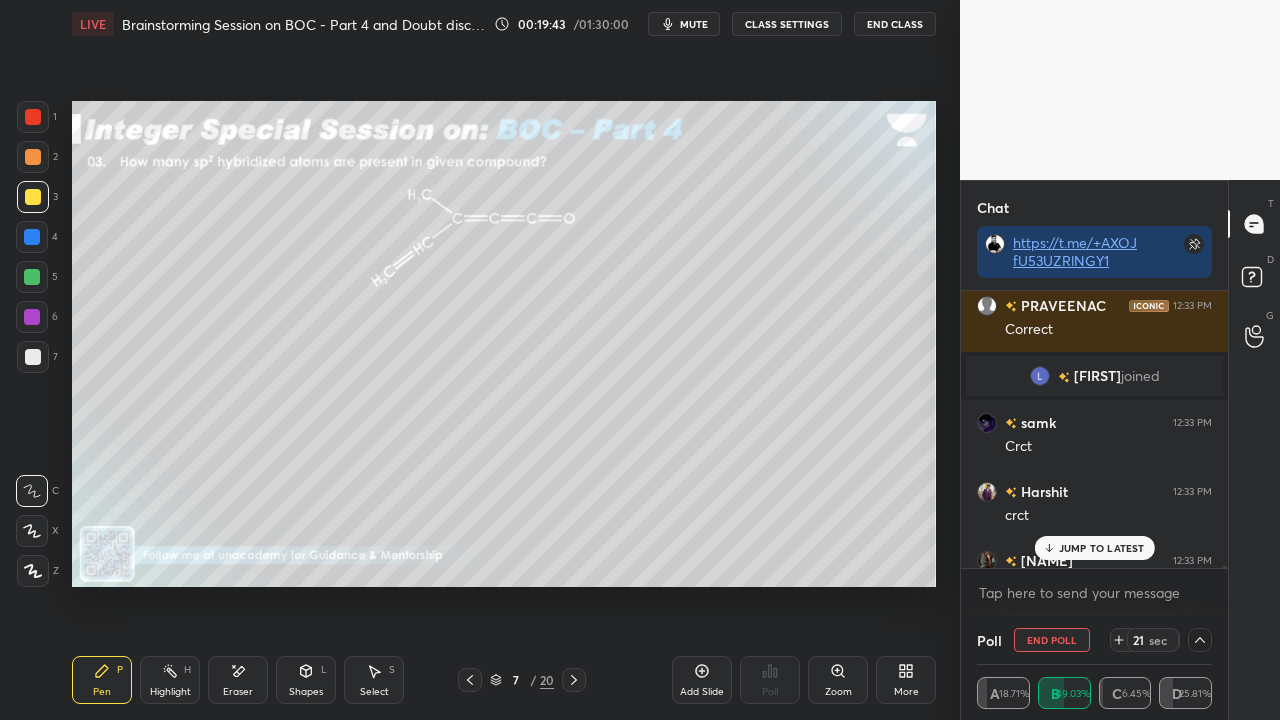 scroll, scrollTop: 130, scrollLeft: 229, axis: both 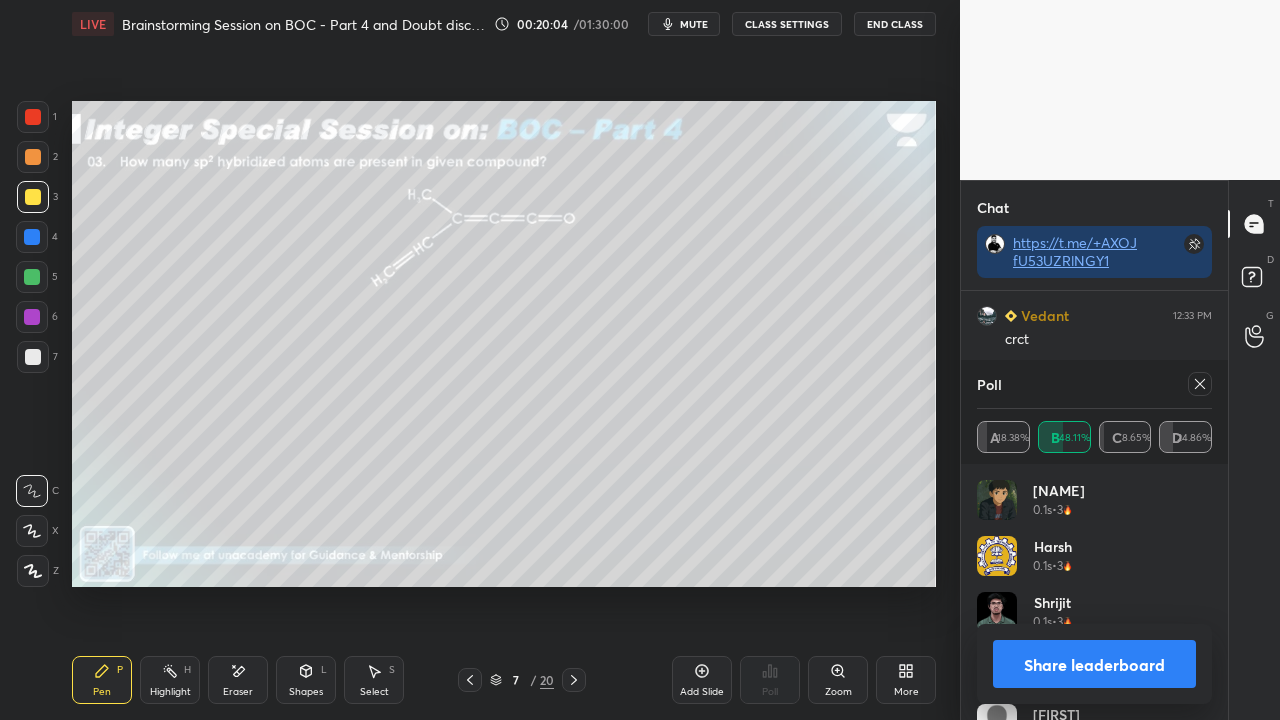 click on "Share leaderboard" at bounding box center [1094, 664] 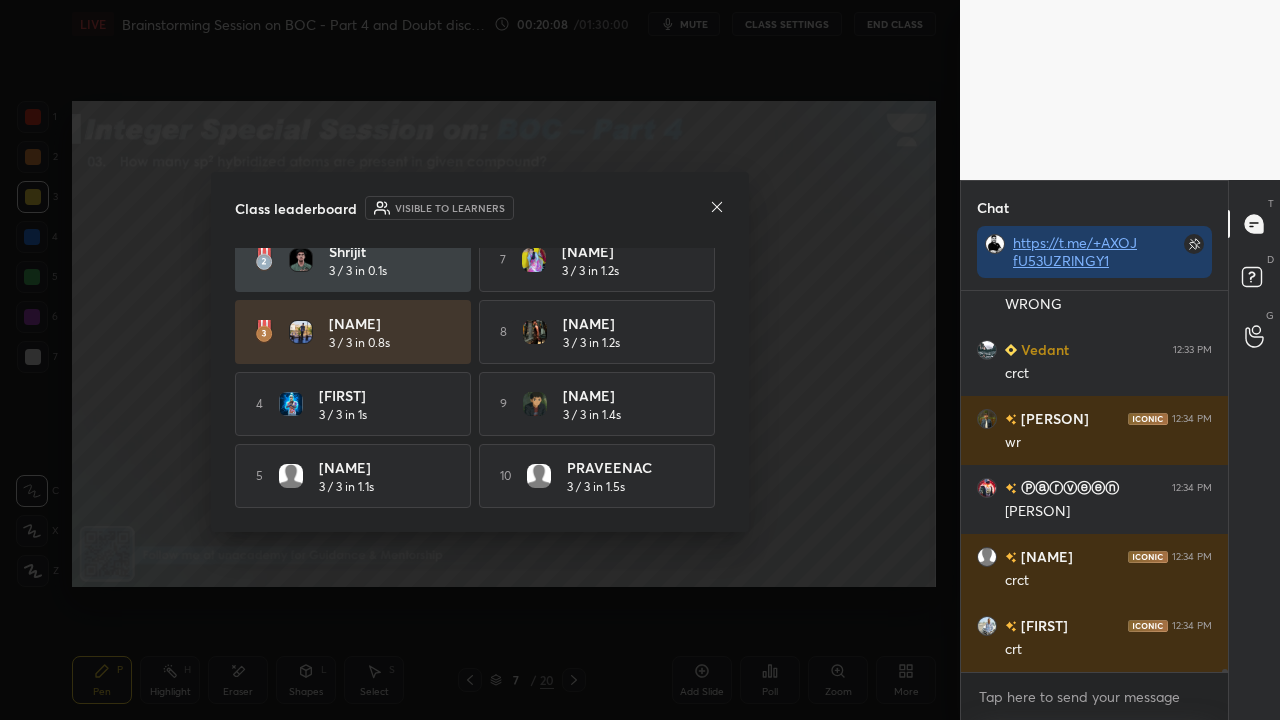 click 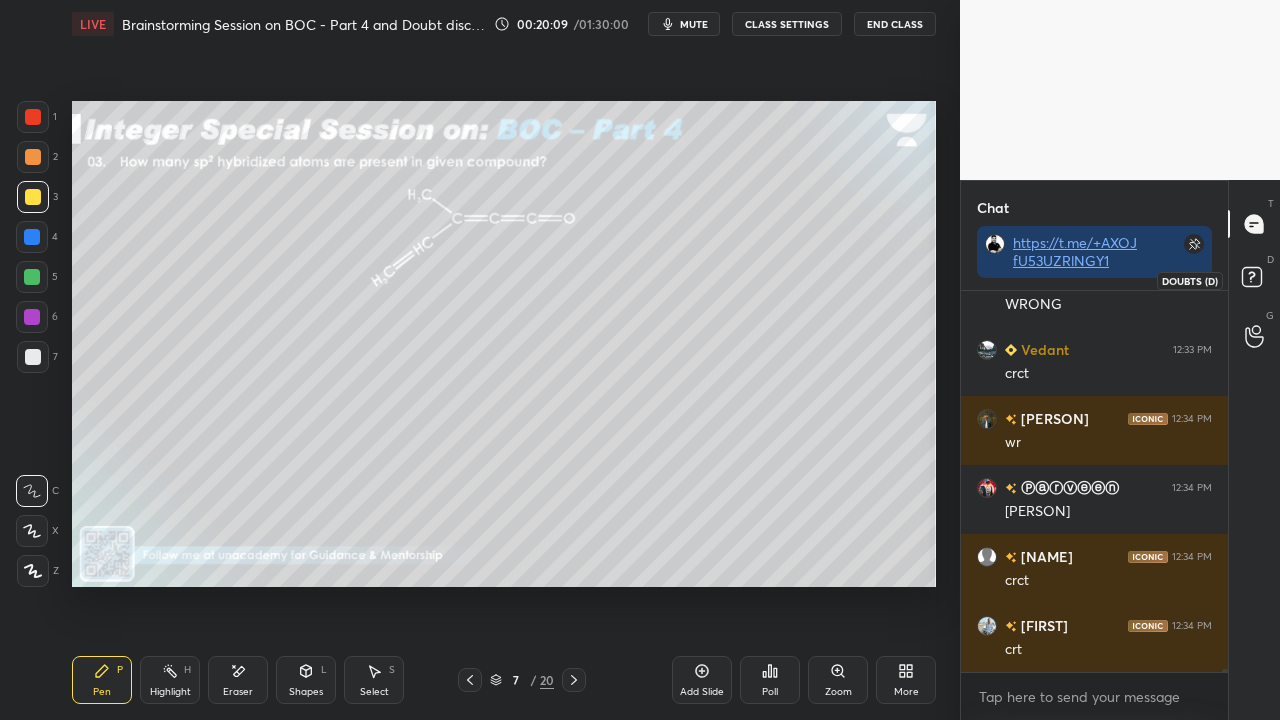 click 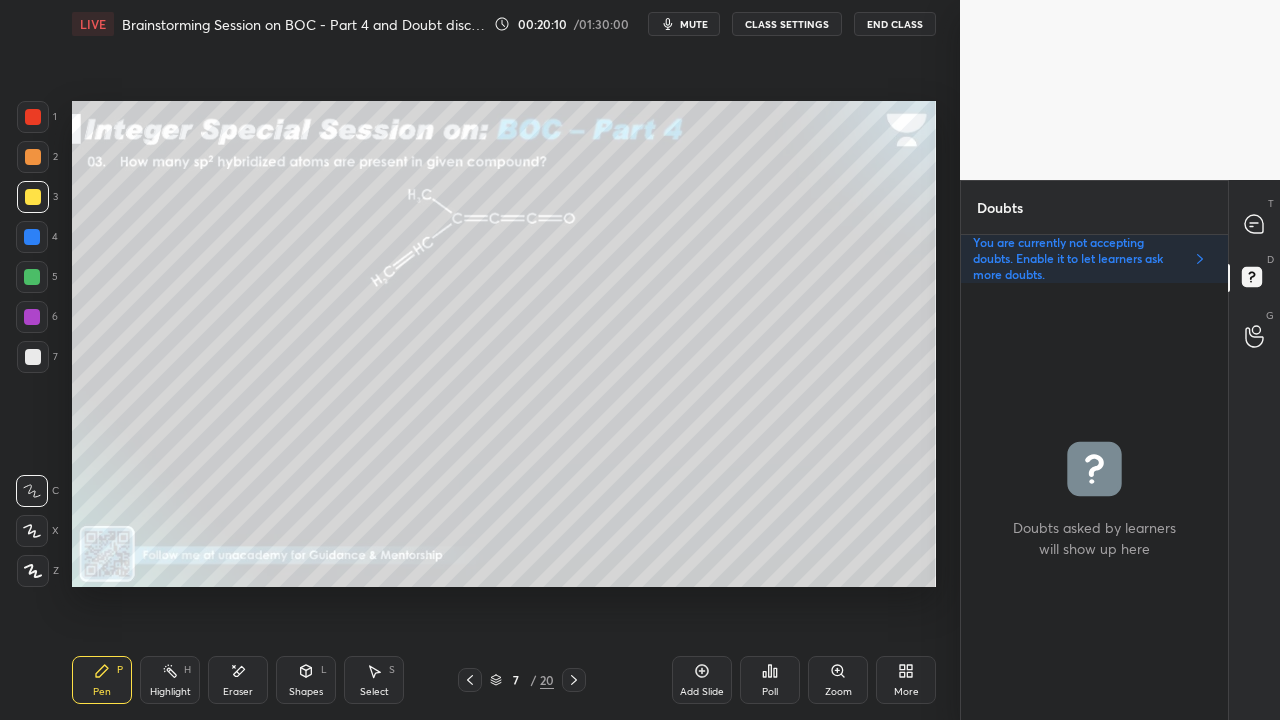 click on "Eraser" at bounding box center (238, 680) 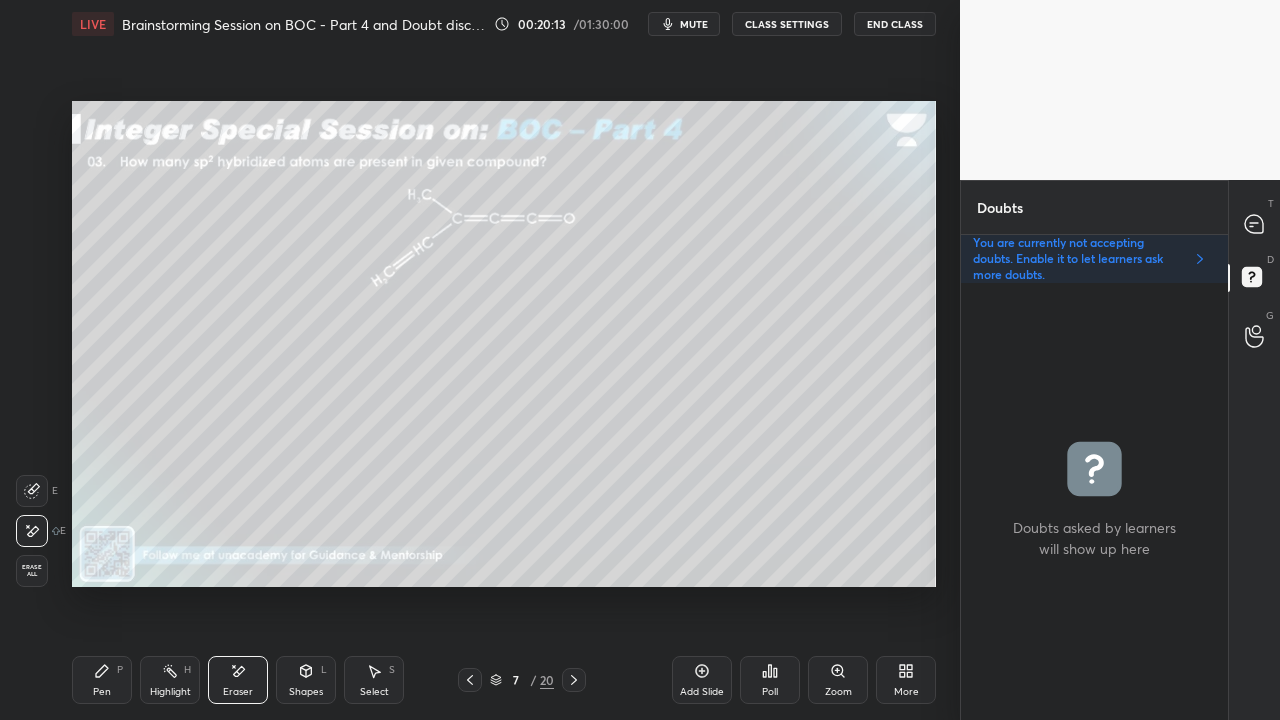 click on "Zoom" at bounding box center [838, 680] 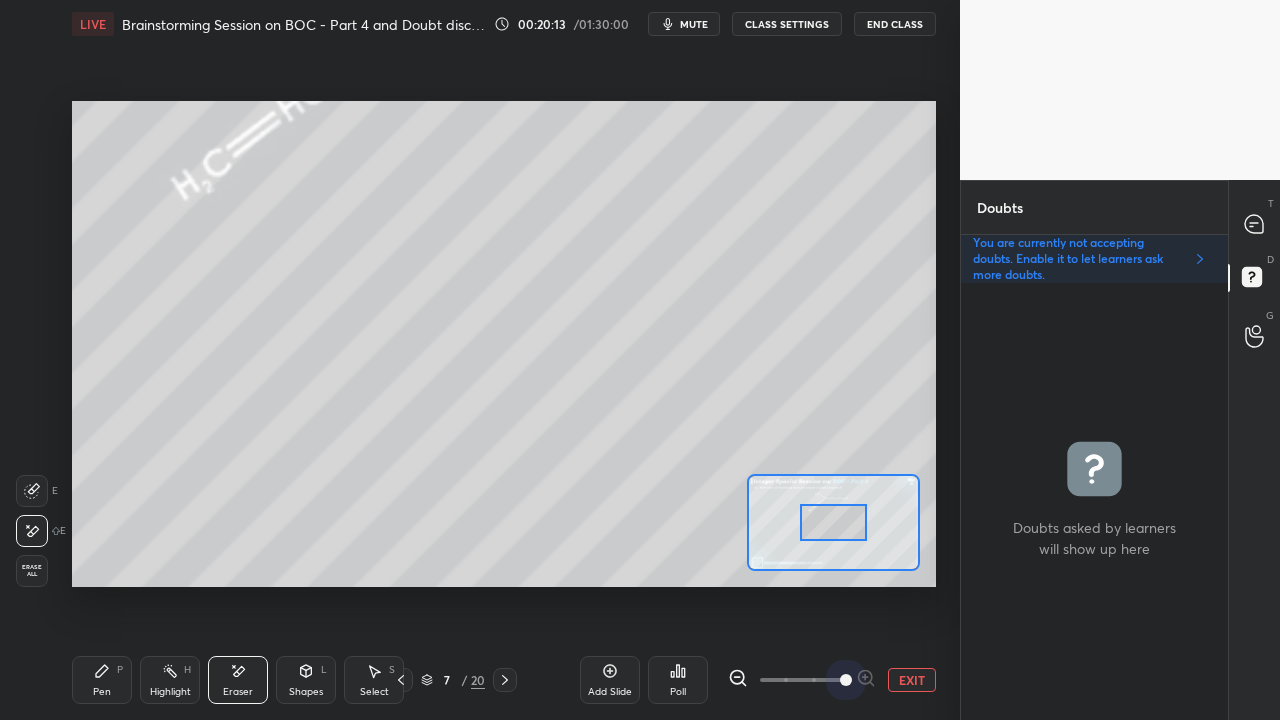 click at bounding box center [802, 680] 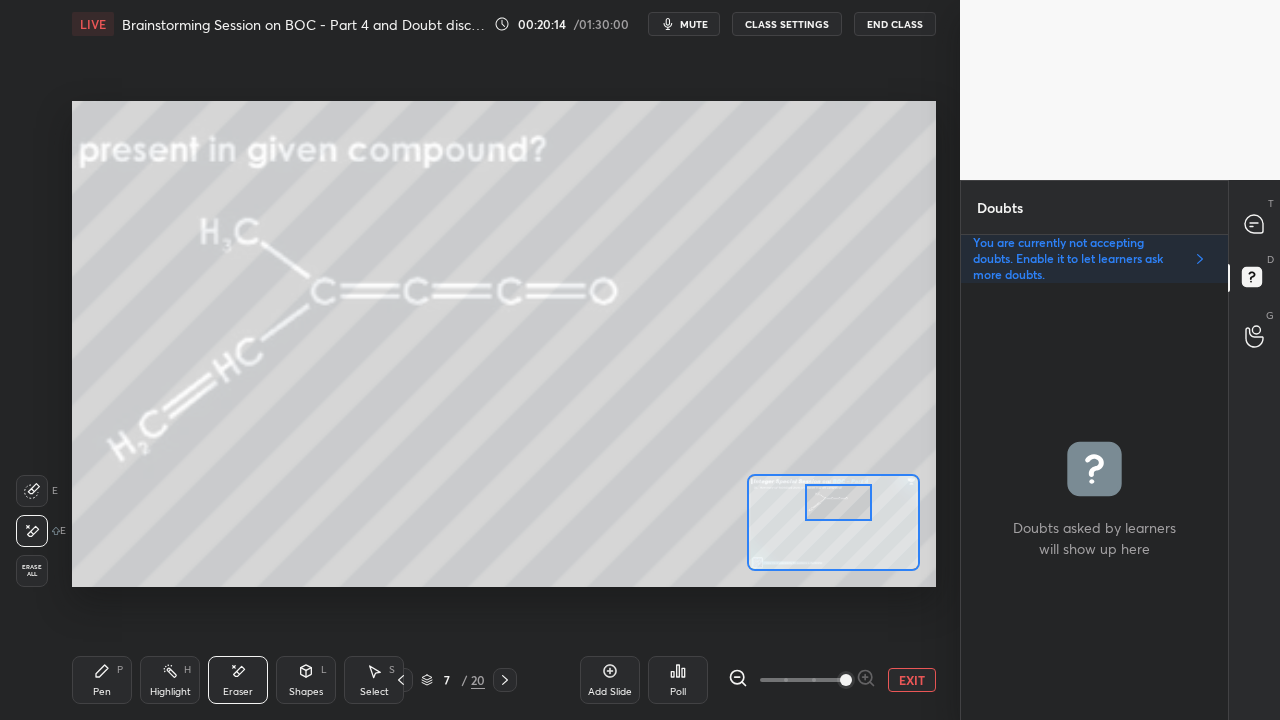 drag, startPoint x: 832, startPoint y: 528, endPoint x: 831, endPoint y: 515, distance: 13.038404 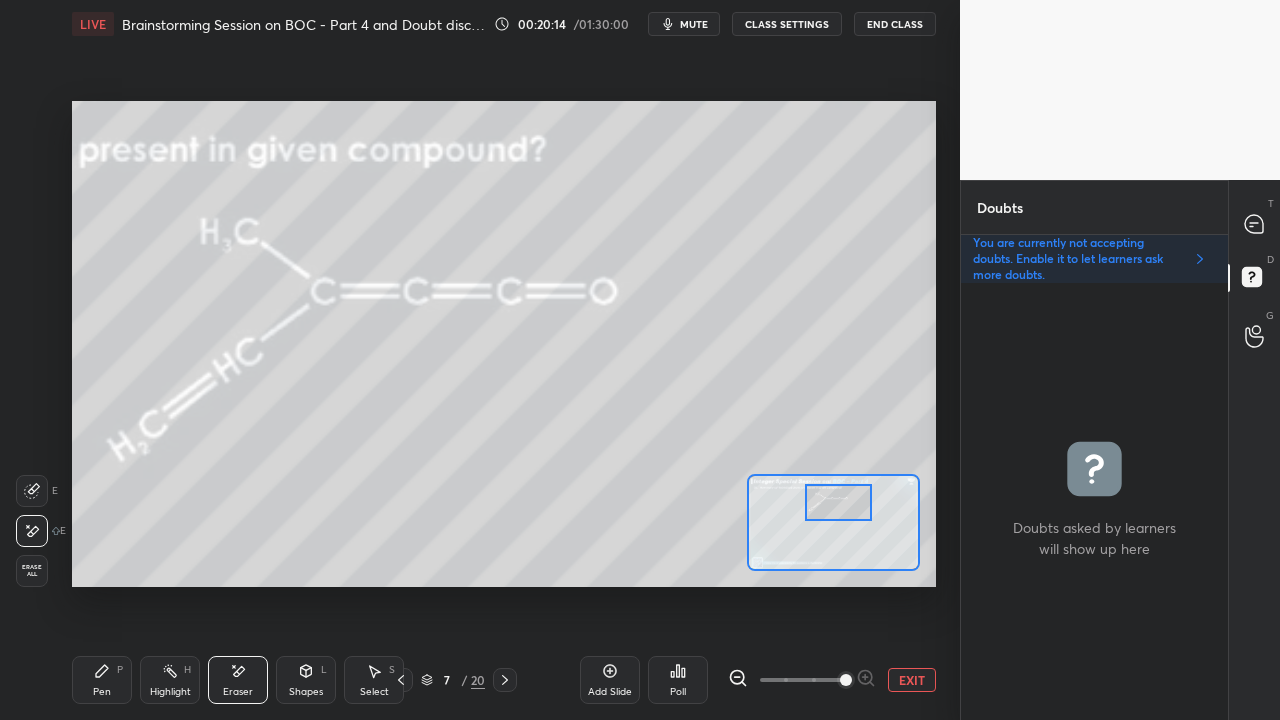 click at bounding box center [839, 502] 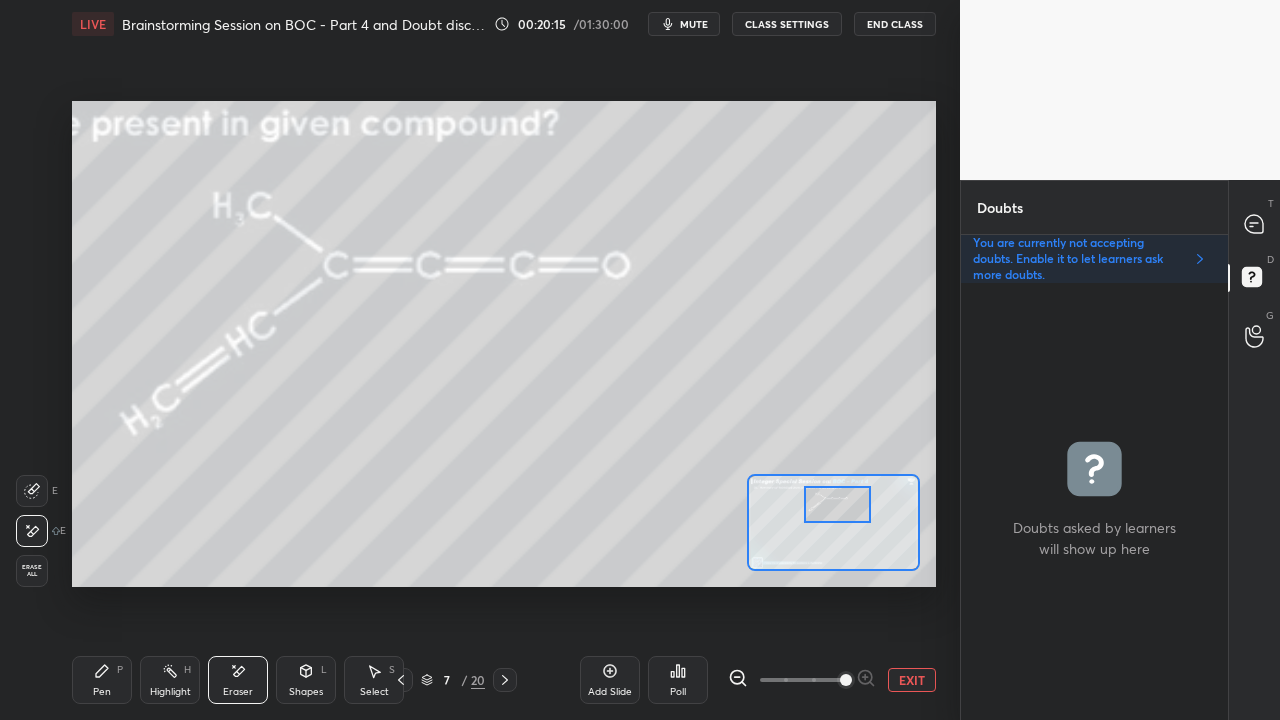 click 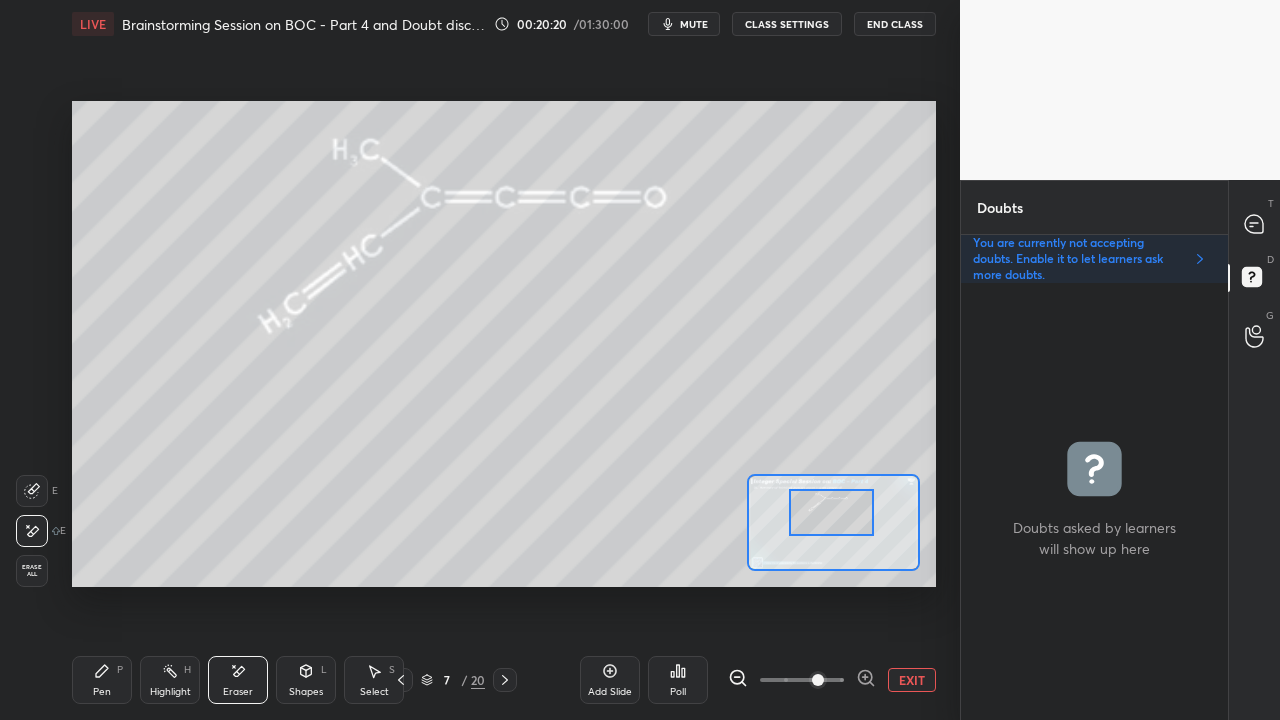 click at bounding box center (831, 512) 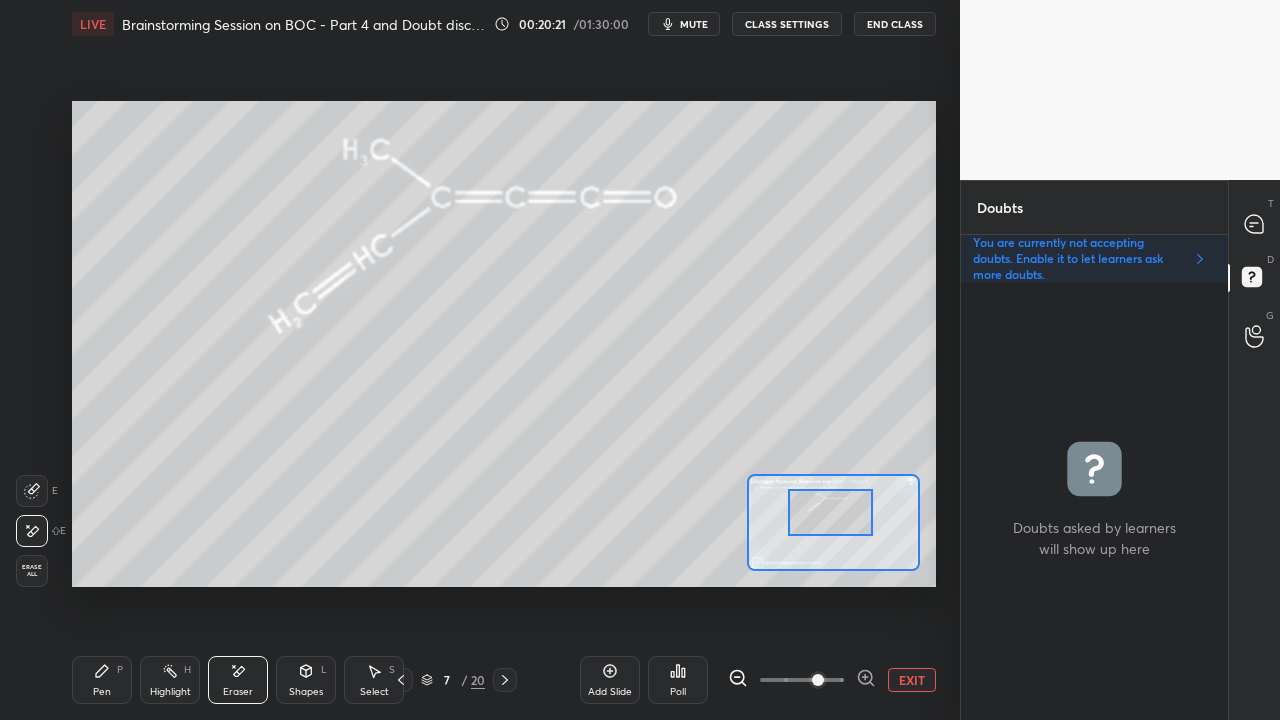 click on "Pen" at bounding box center [102, 692] 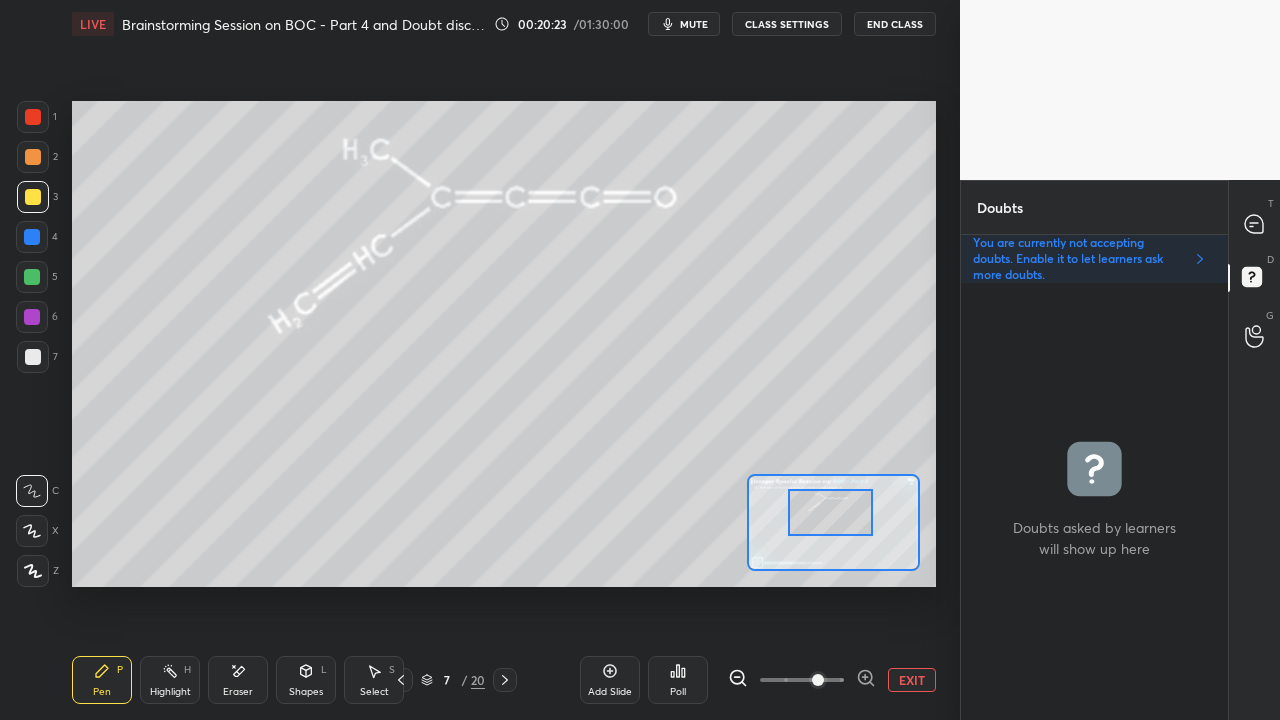 click at bounding box center [33, 197] 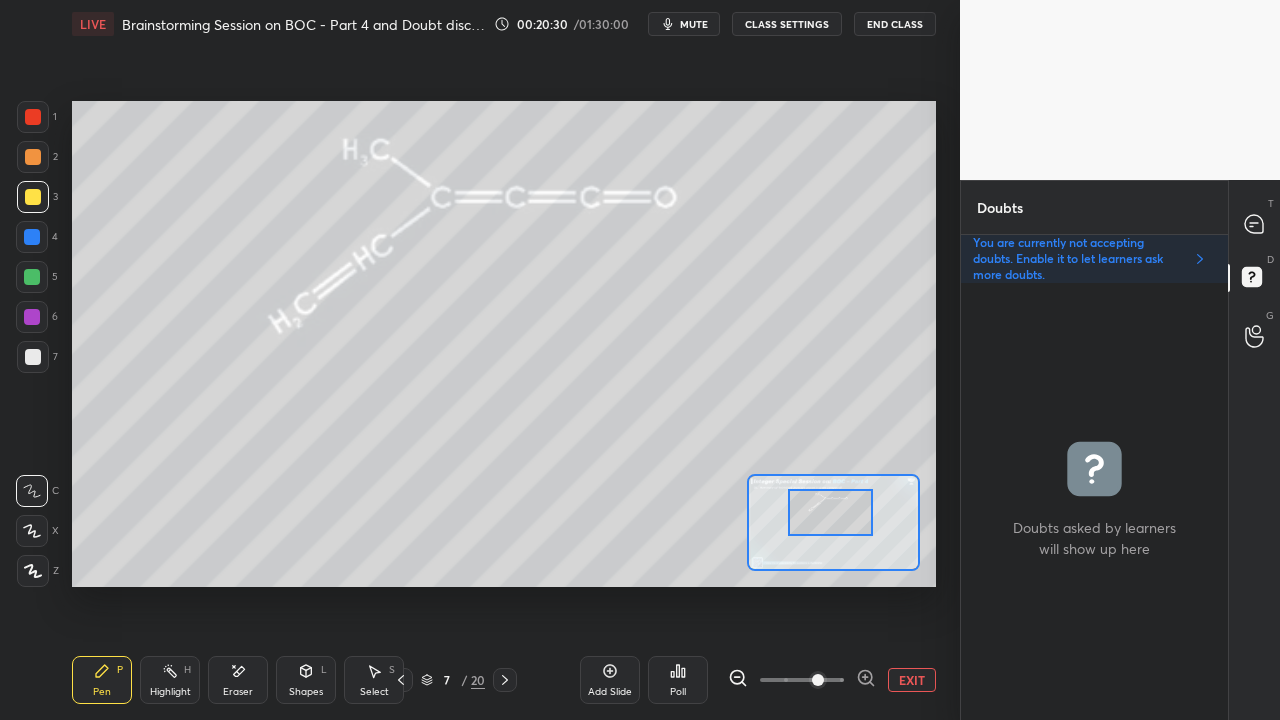 click at bounding box center (32, 277) 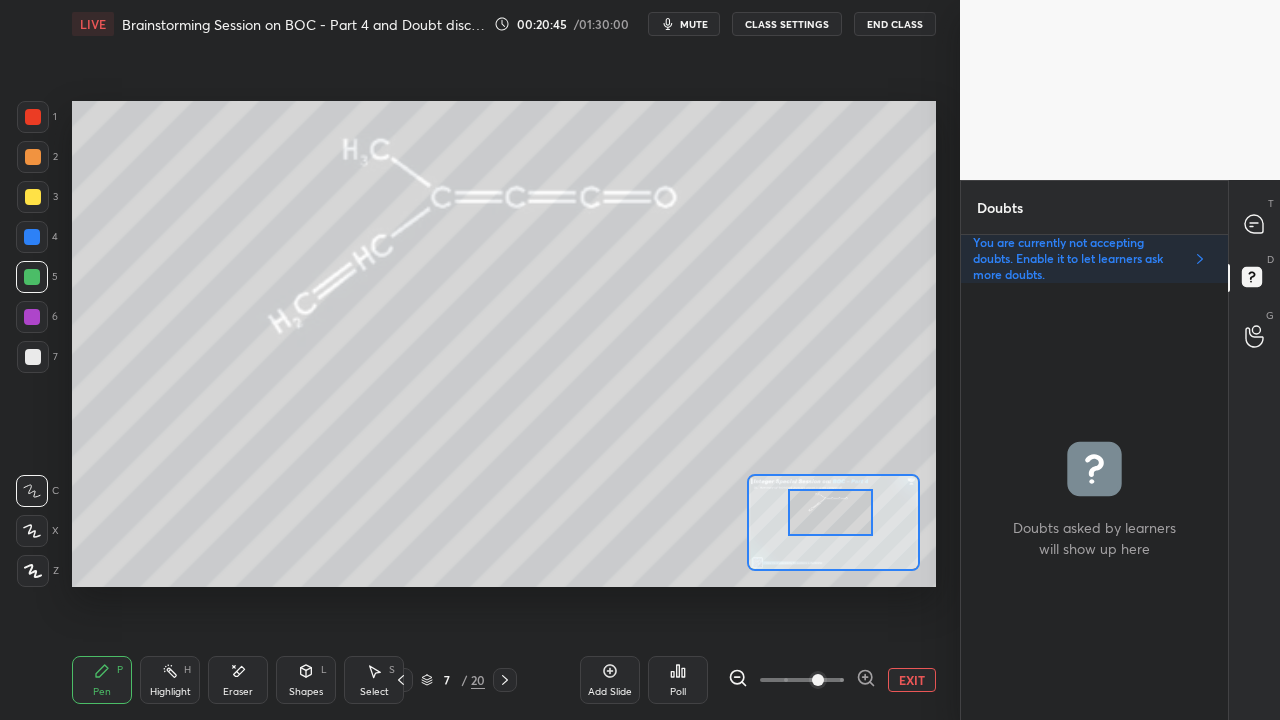 click 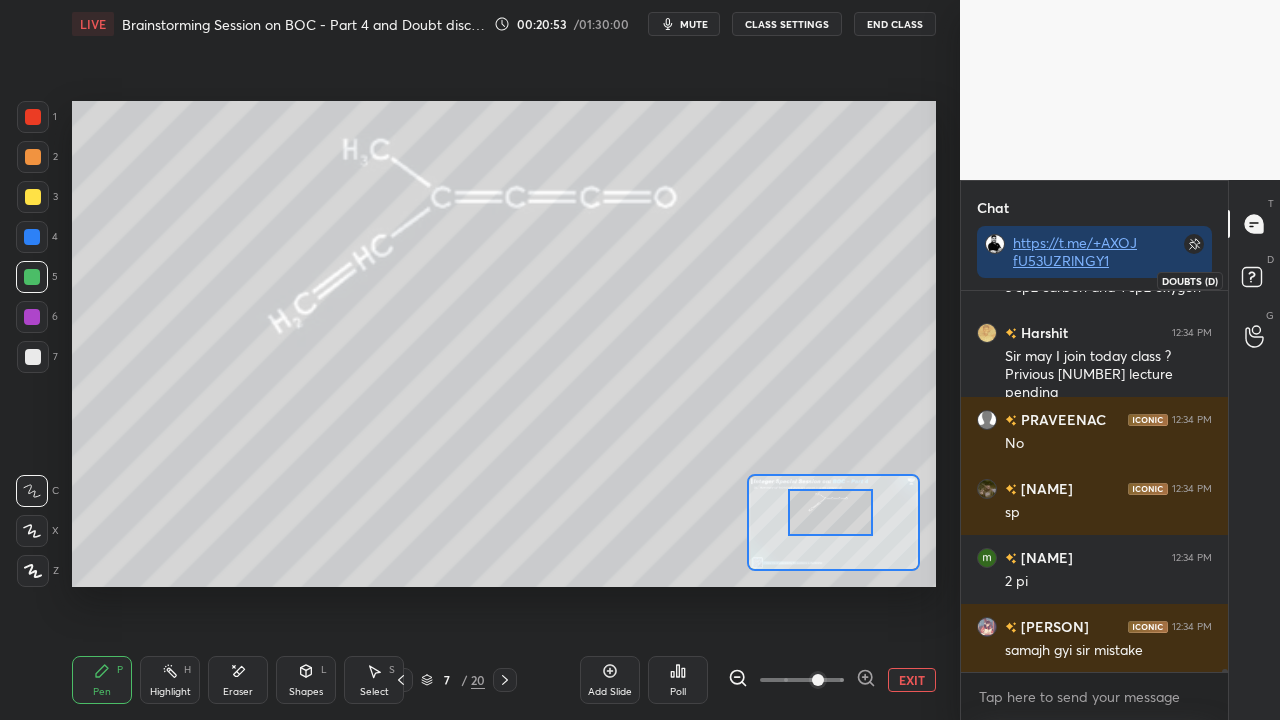 click 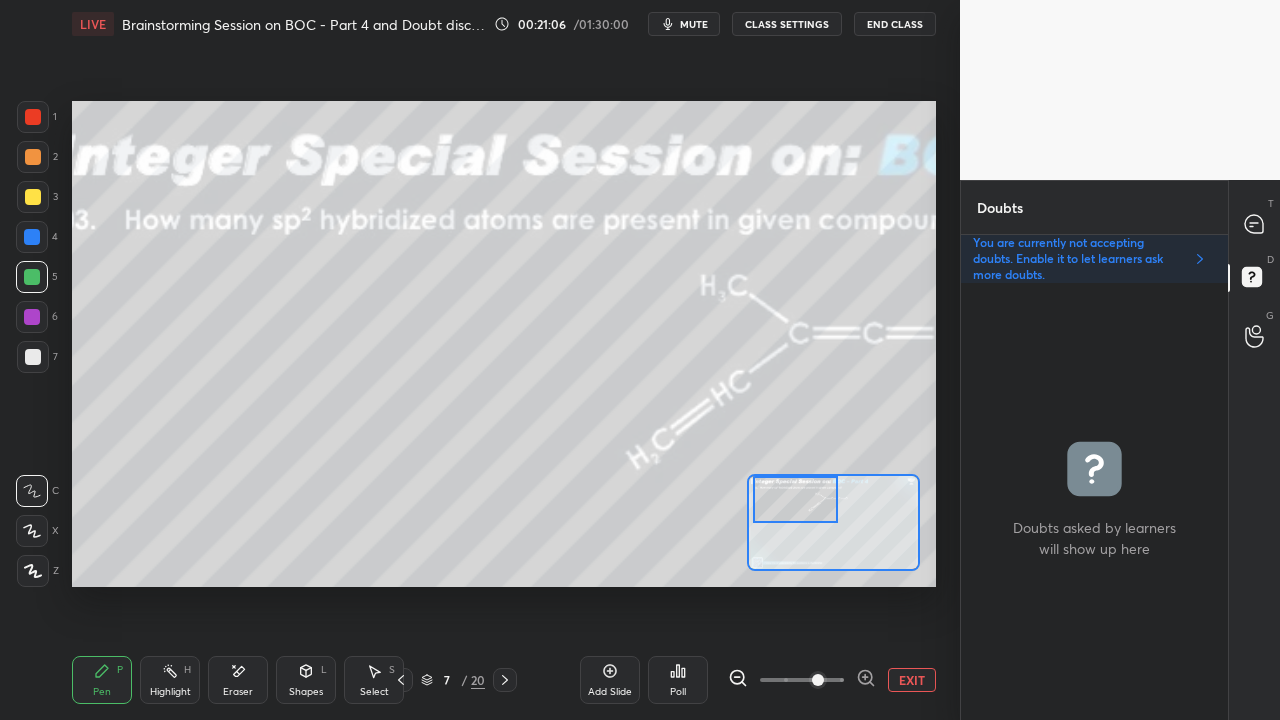 drag, startPoint x: 816, startPoint y: 510, endPoint x: 779, endPoint y: 485, distance: 44.65423 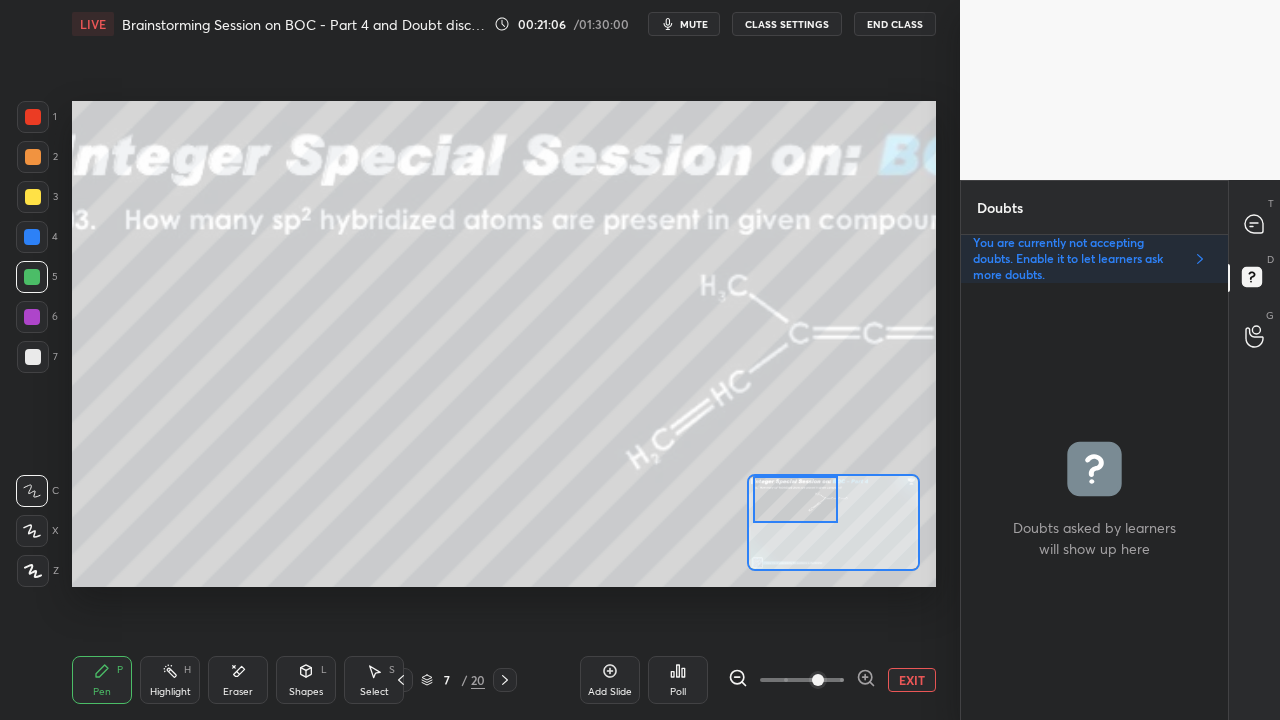 click at bounding box center [795, 499] 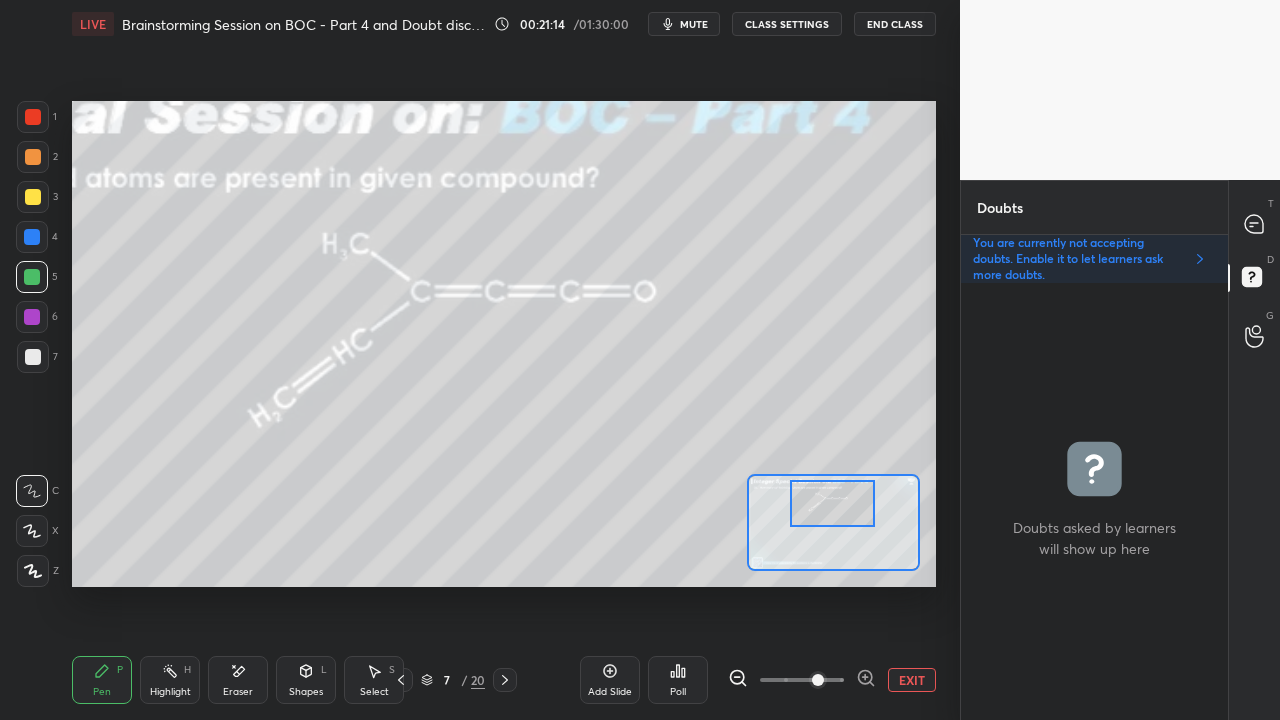 drag, startPoint x: 798, startPoint y: 511, endPoint x: 830, endPoint y: 515, distance: 32.24903 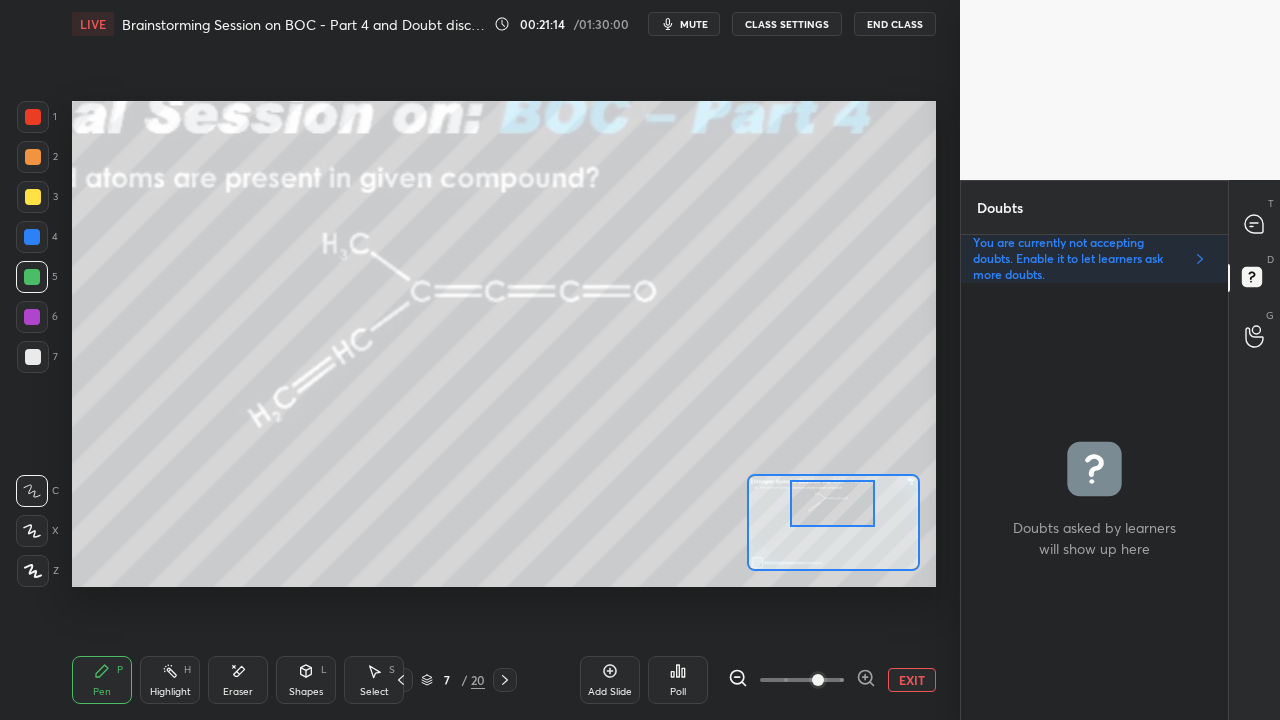 click at bounding box center (832, 503) 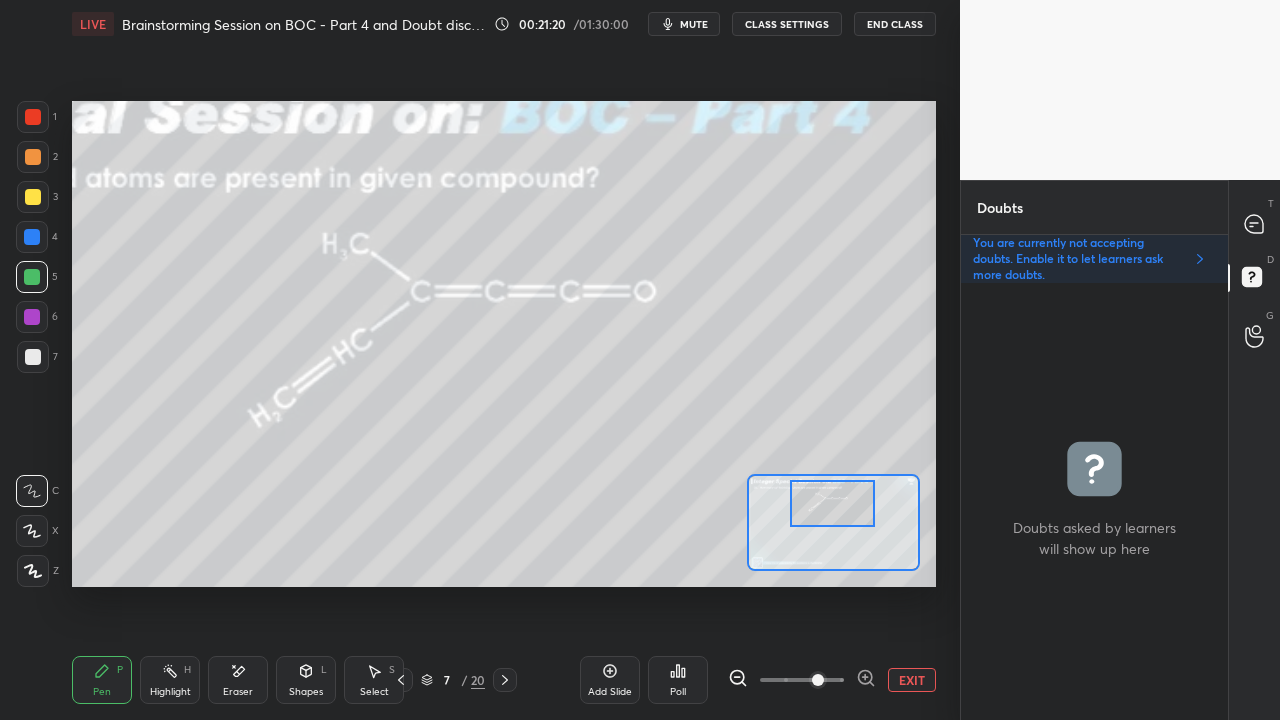 click on "EXIT" at bounding box center (912, 680) 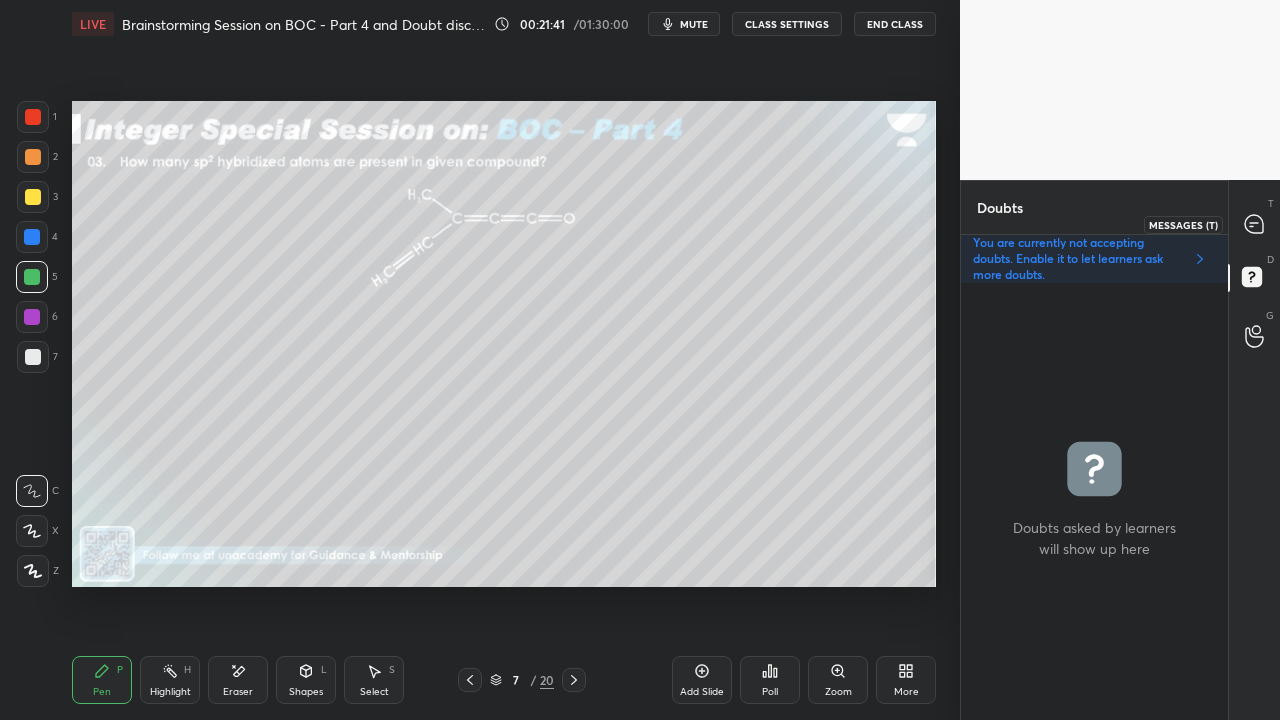 click 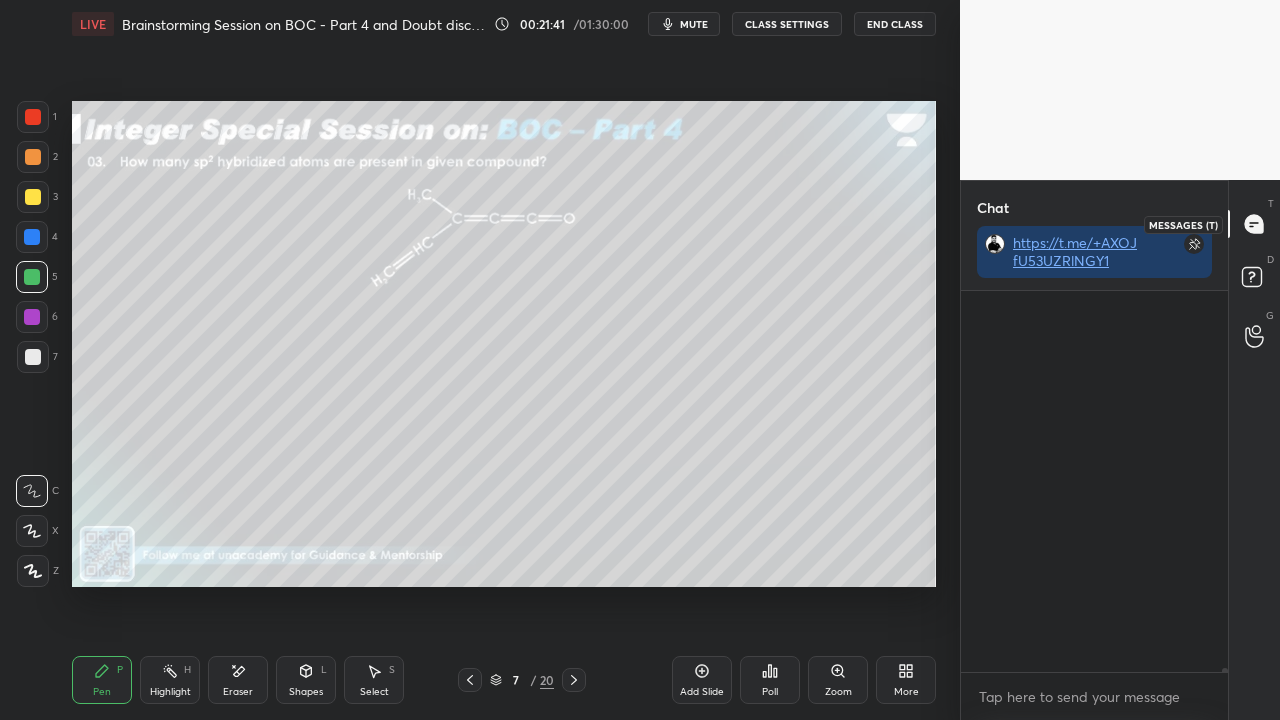 scroll, scrollTop: 57450, scrollLeft: 0, axis: vertical 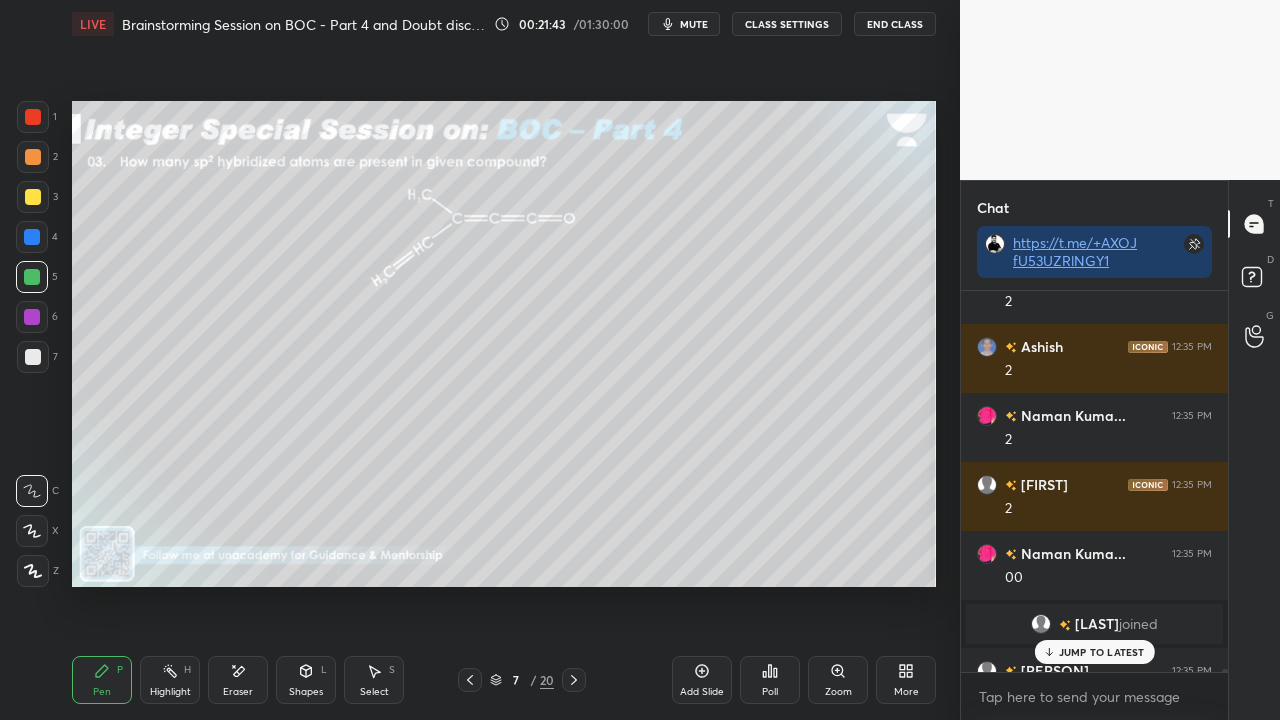 click on "JUMP TO LATEST" at bounding box center (1102, 652) 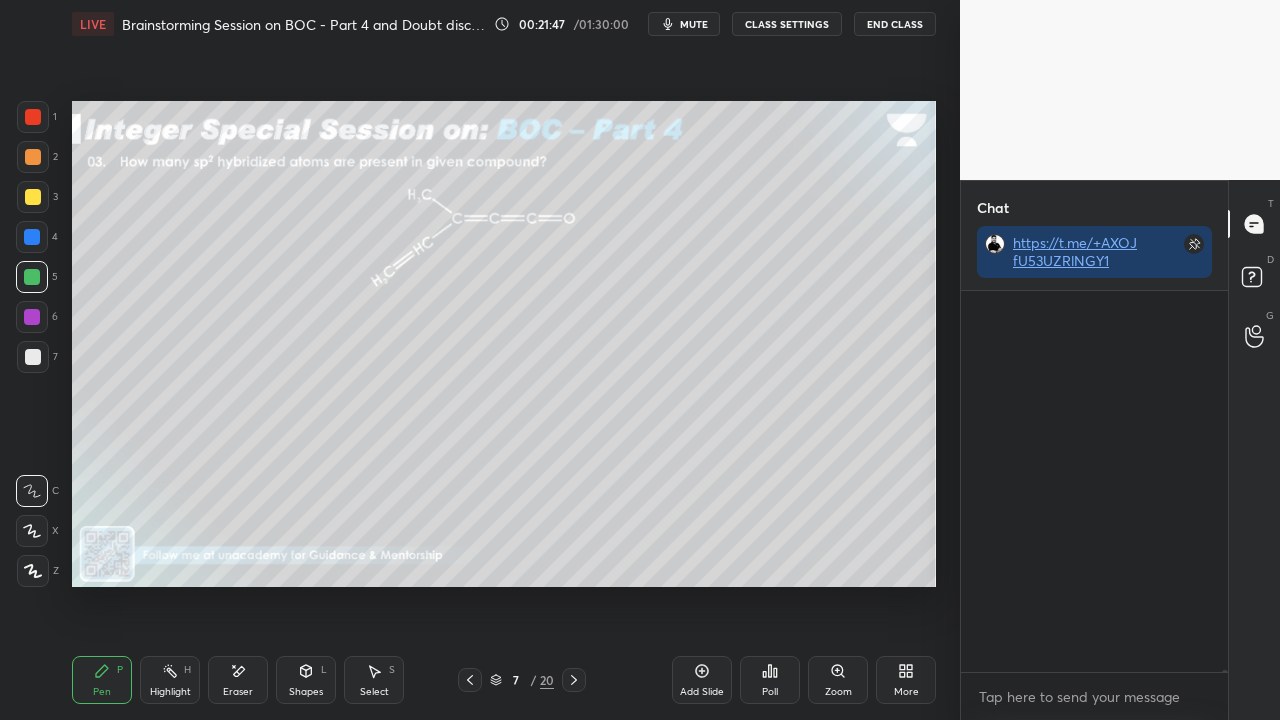 scroll, scrollTop: 58664, scrollLeft: 0, axis: vertical 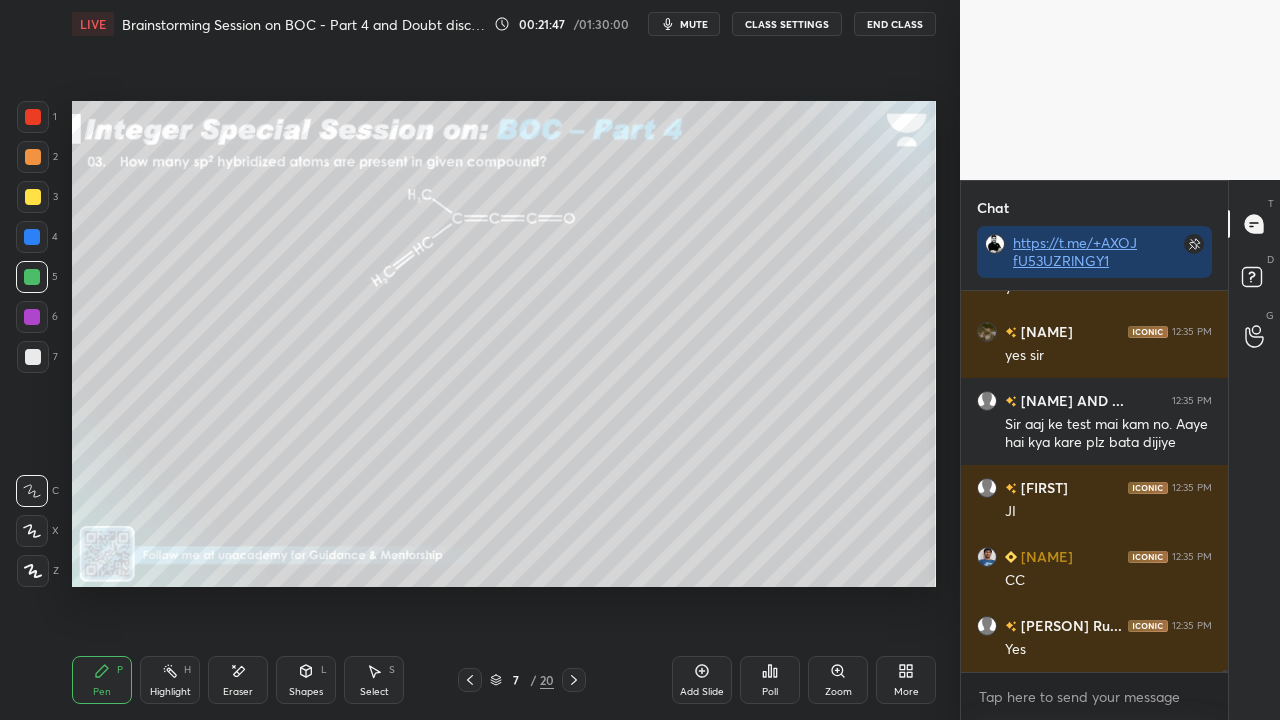 click 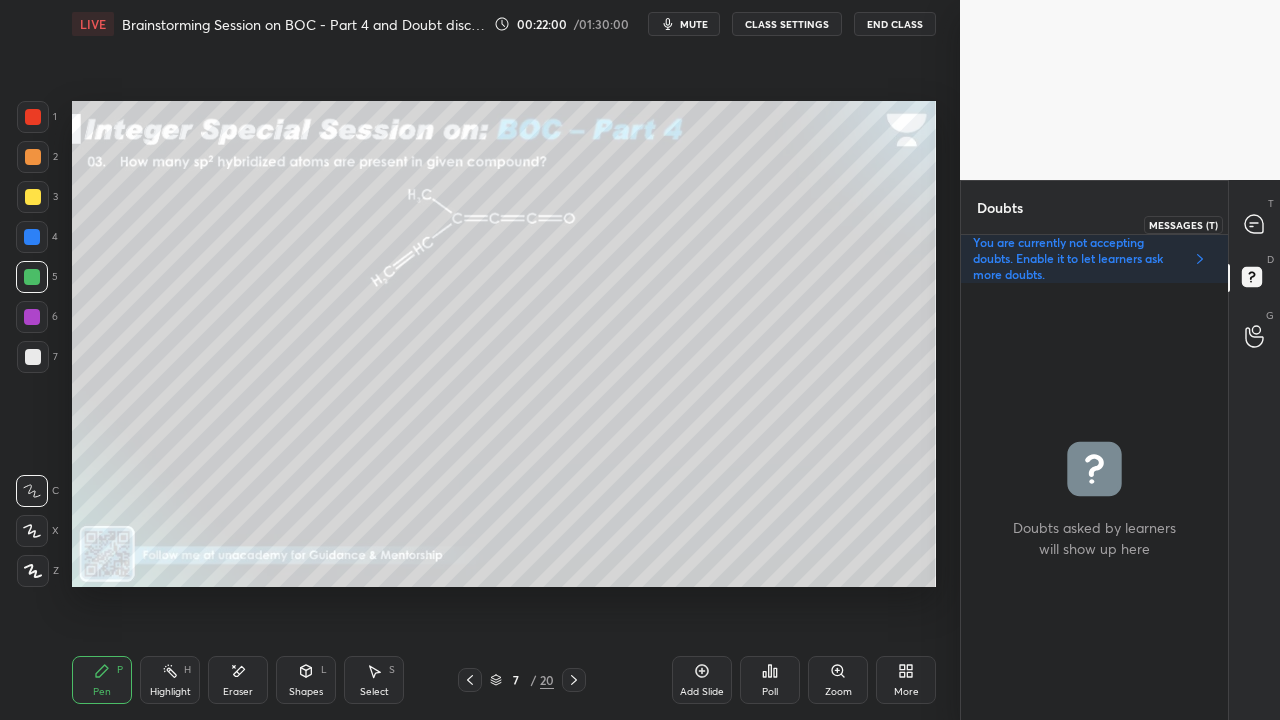 click 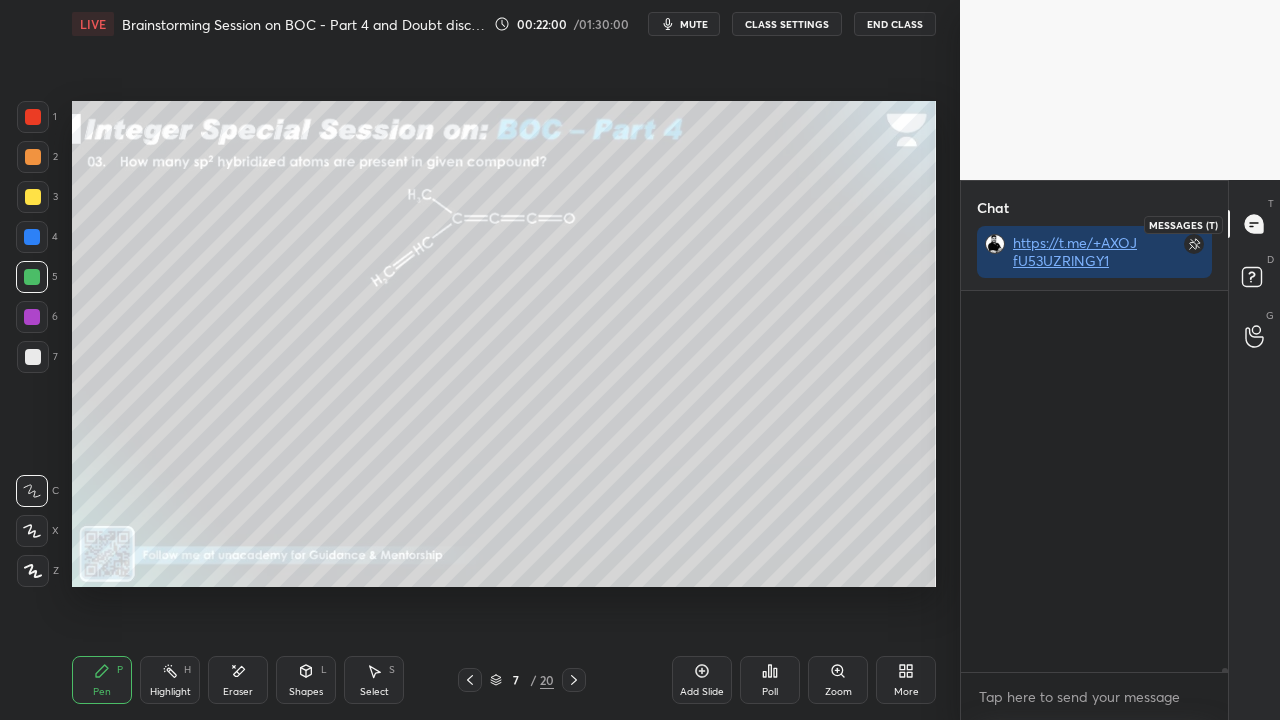 scroll, scrollTop: 59214, scrollLeft: 0, axis: vertical 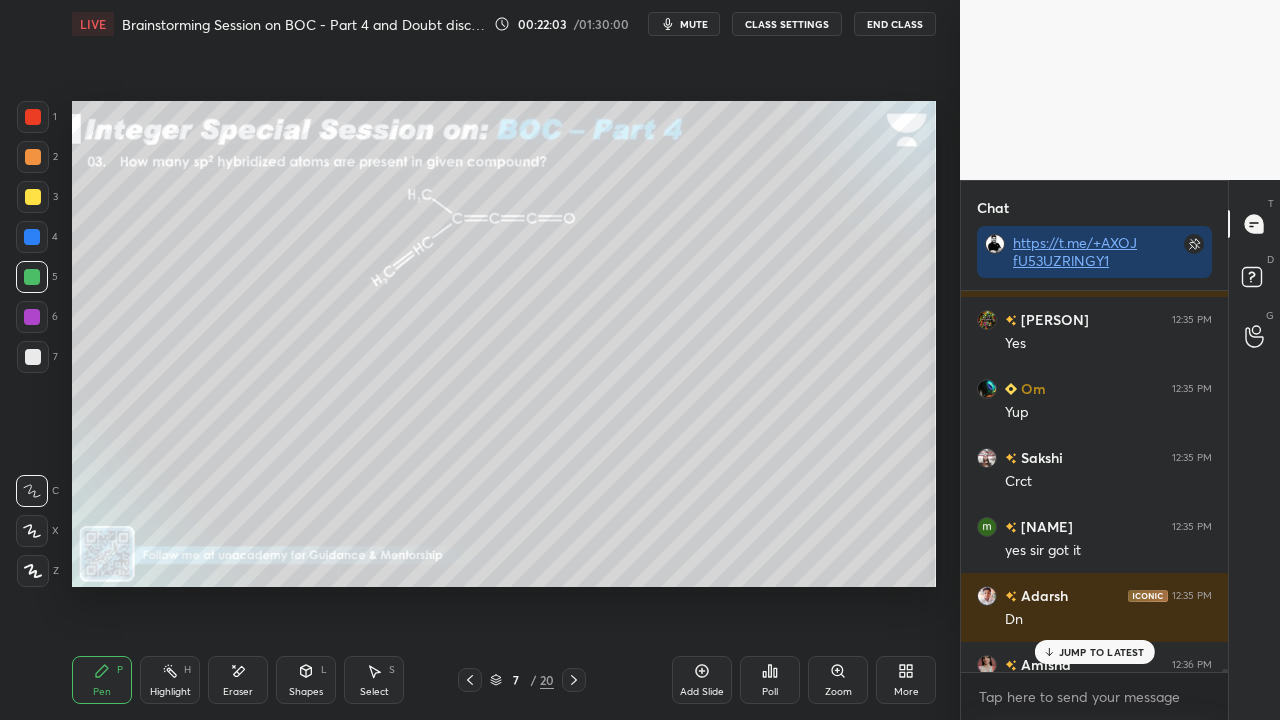 click on "JUMP TO LATEST" at bounding box center (1102, 652) 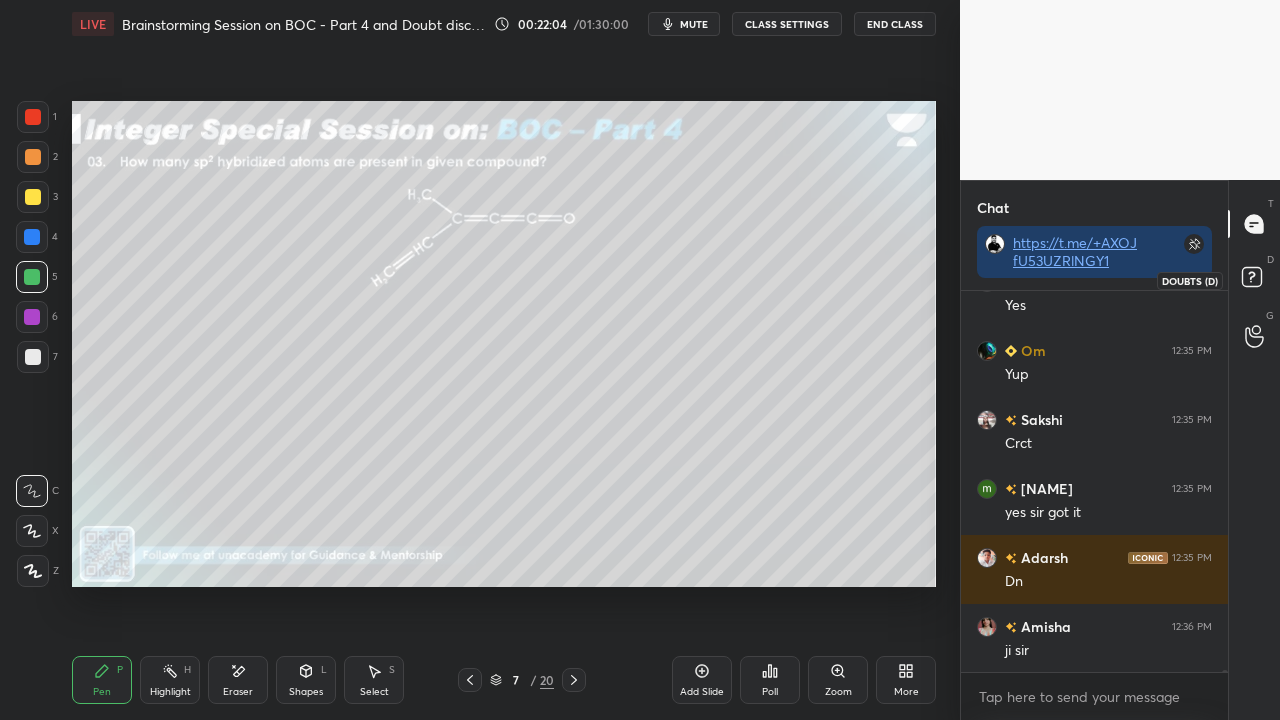 click 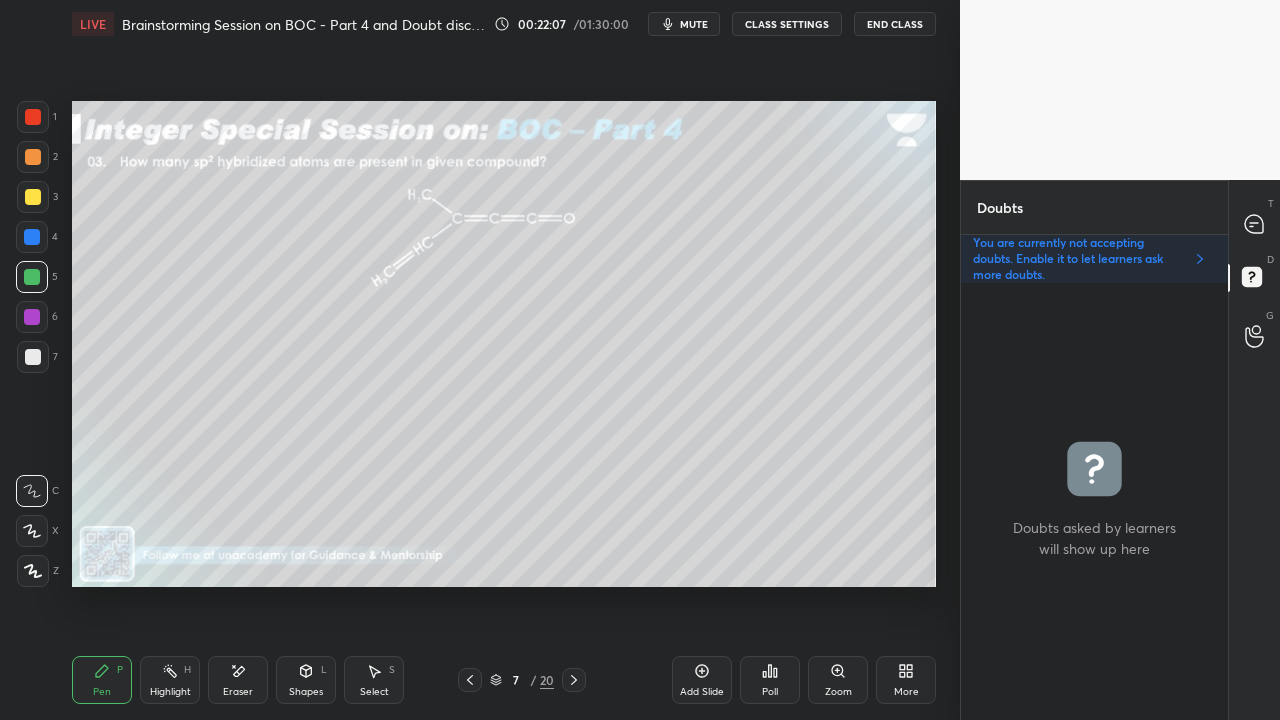 click 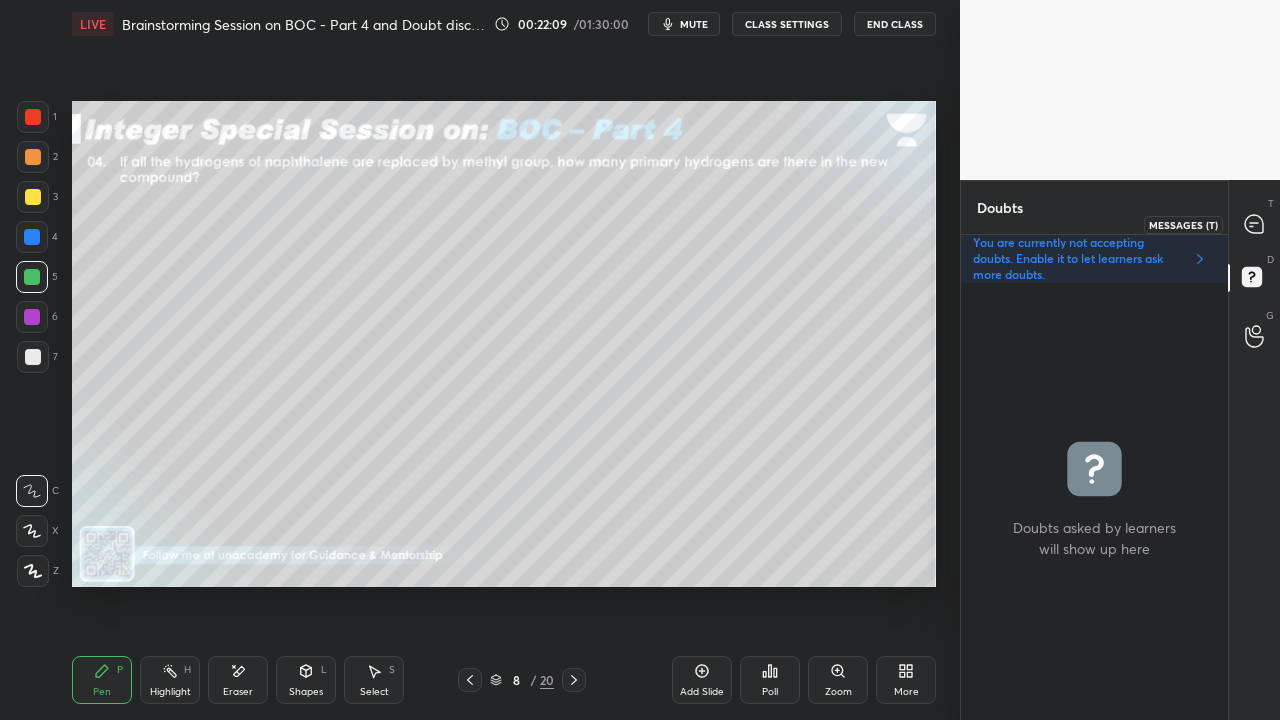 click 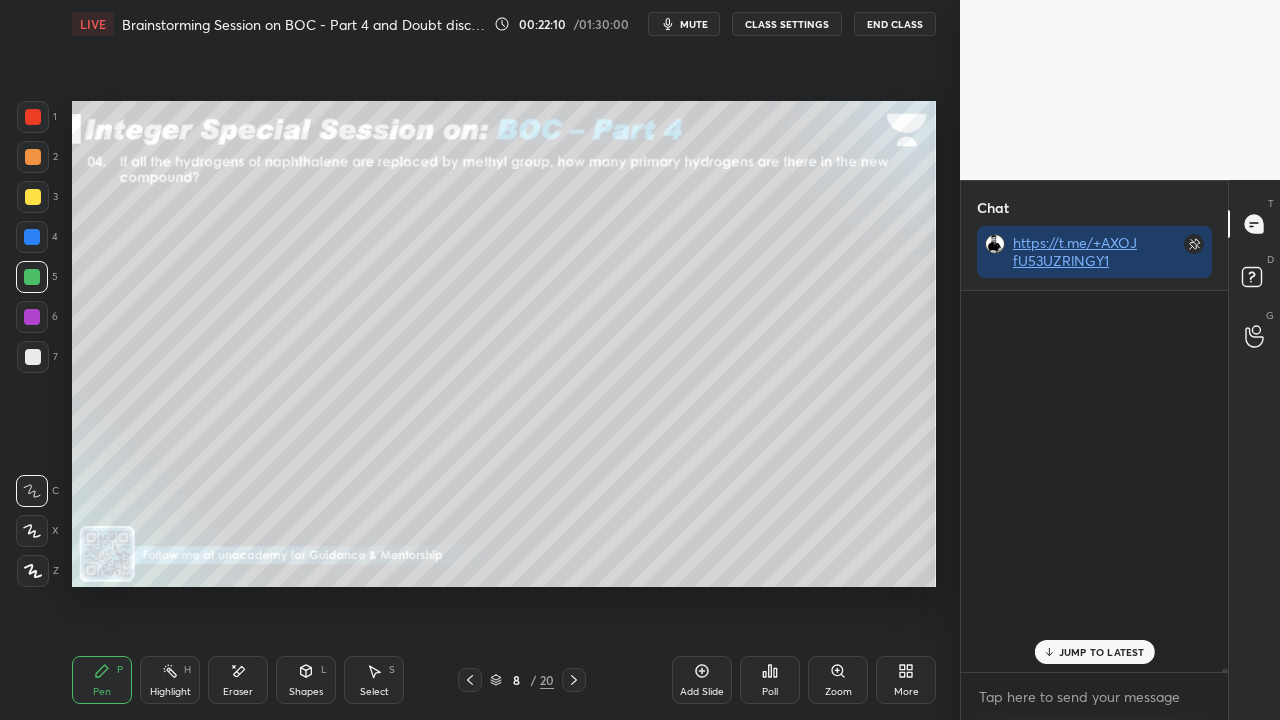 scroll, scrollTop: 423, scrollLeft: 261, axis: both 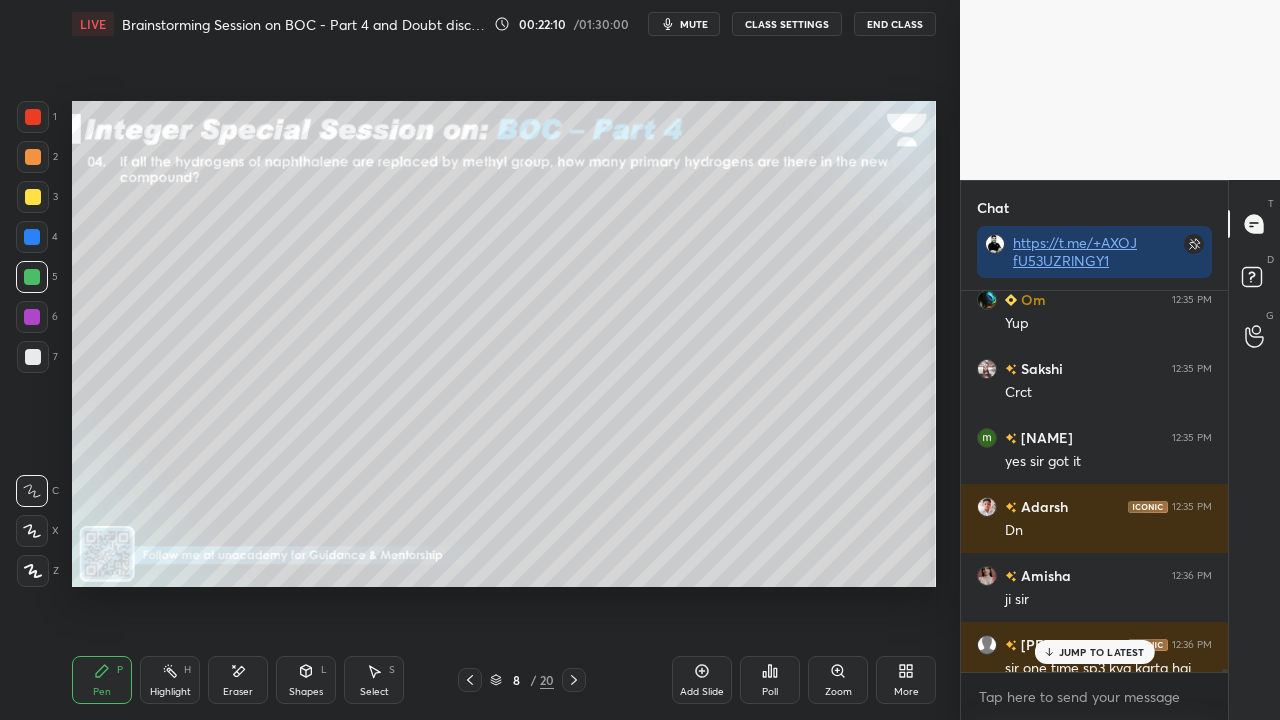 click on "JUMP TO LATEST" at bounding box center [1102, 652] 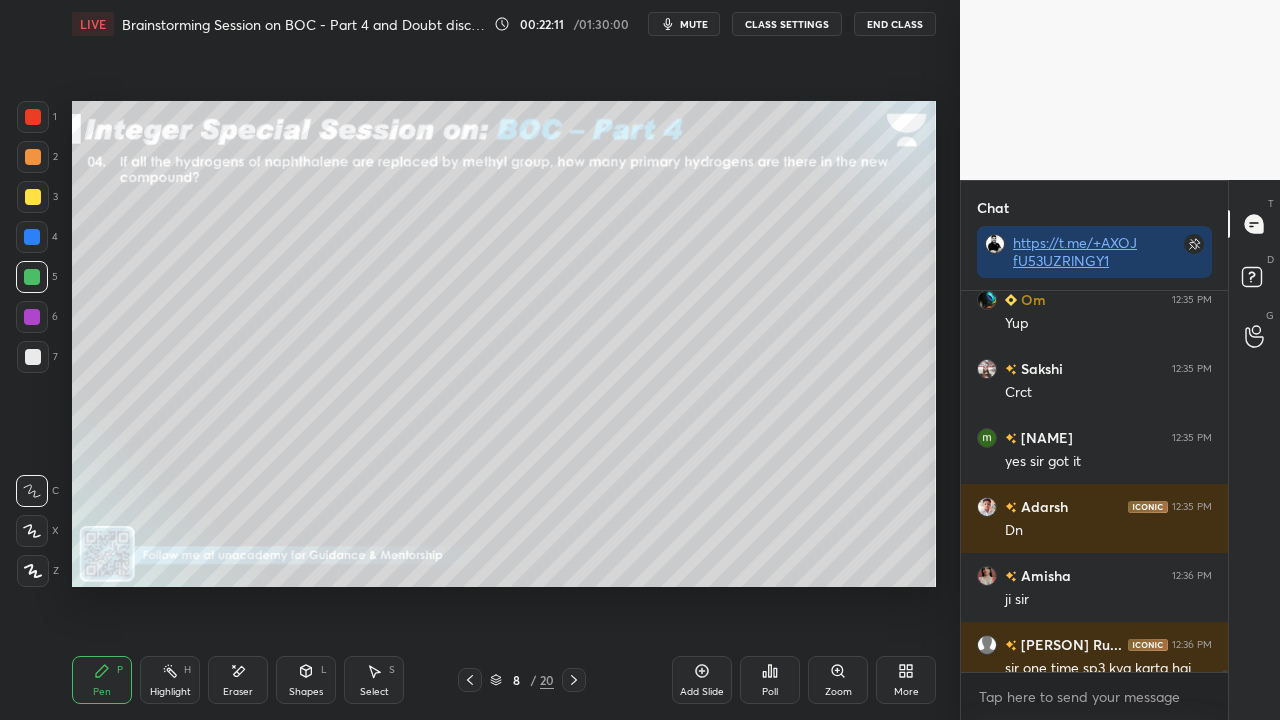 scroll, scrollTop: 59630, scrollLeft: 0, axis: vertical 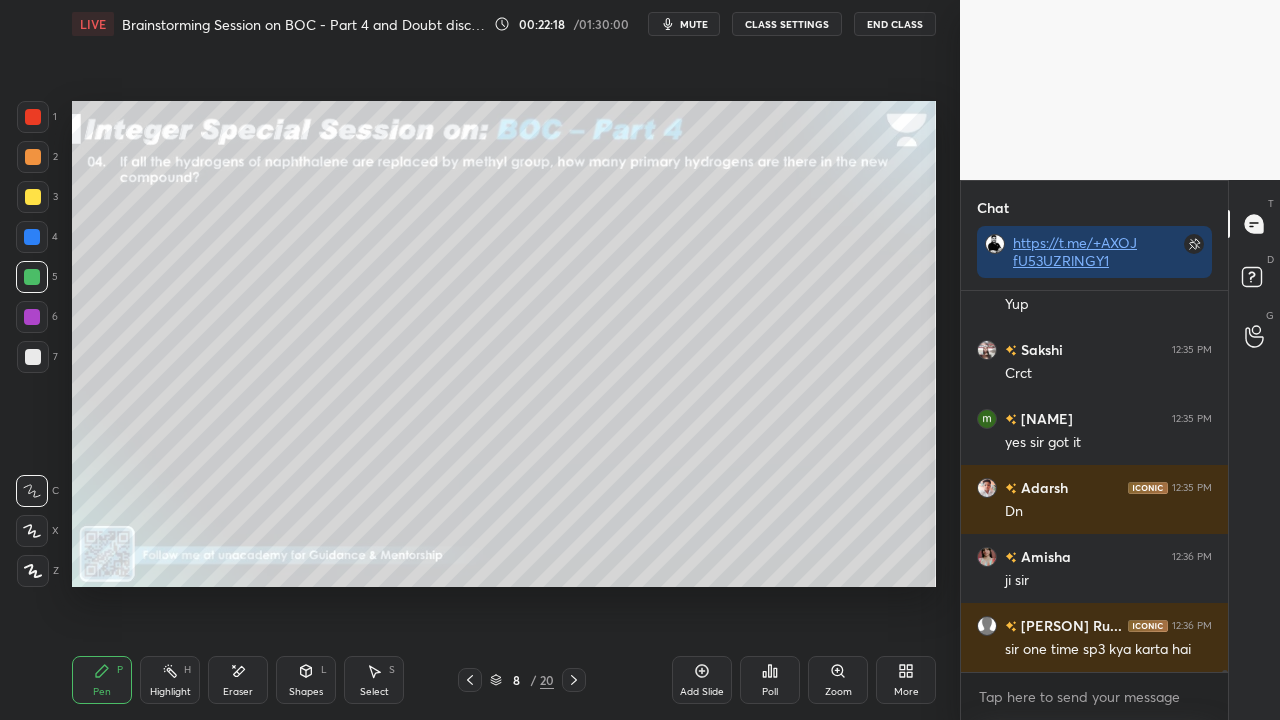 click at bounding box center [33, 197] 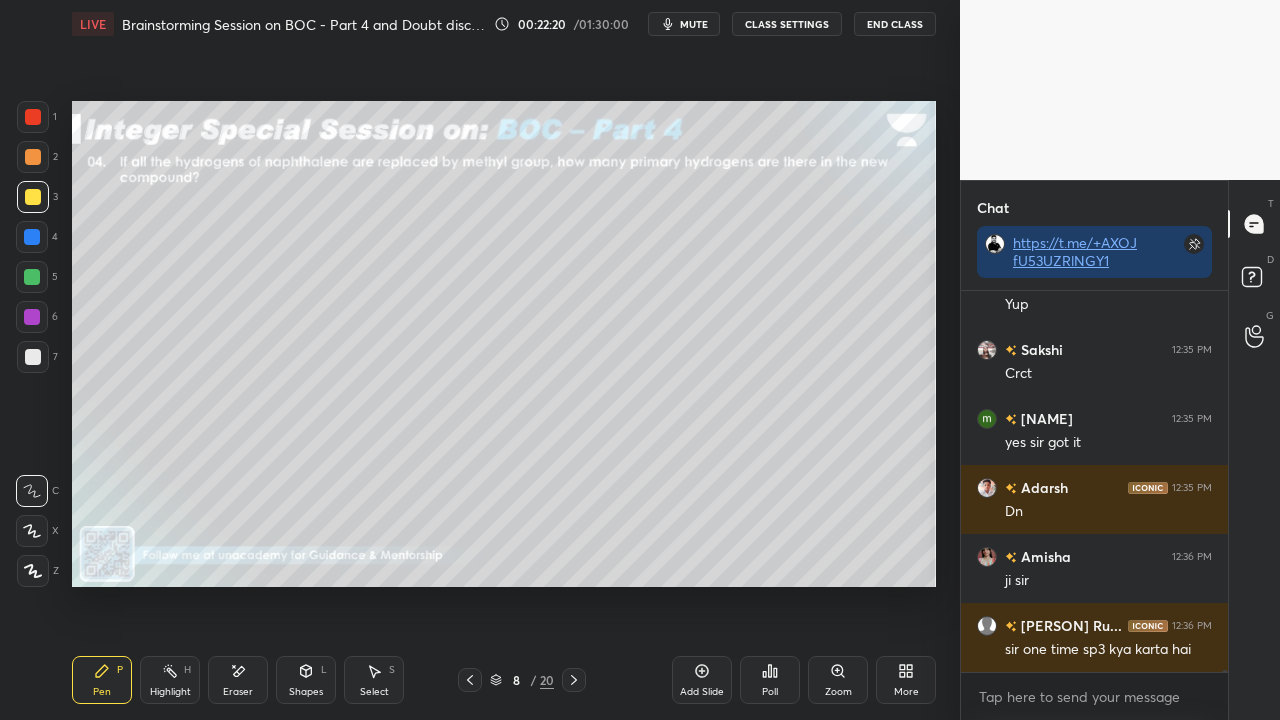 scroll, scrollTop: 59716, scrollLeft: 0, axis: vertical 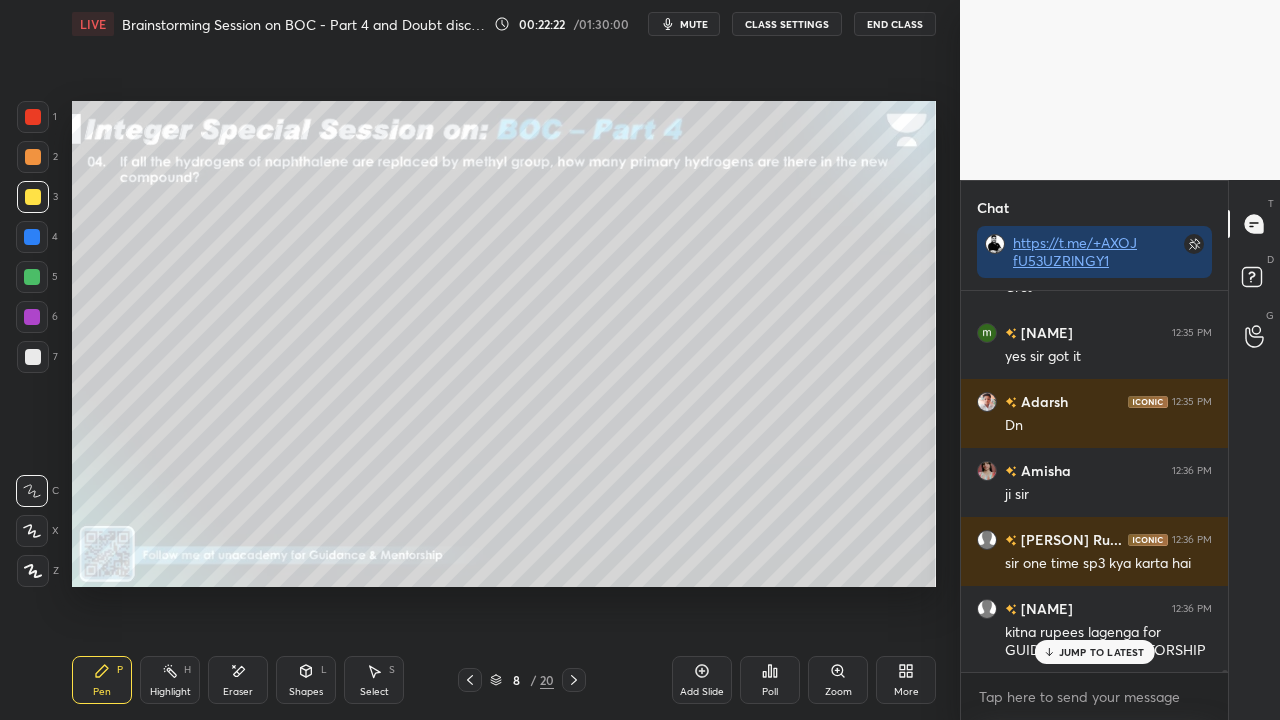 click on "JUMP TO LATEST" at bounding box center [1102, 652] 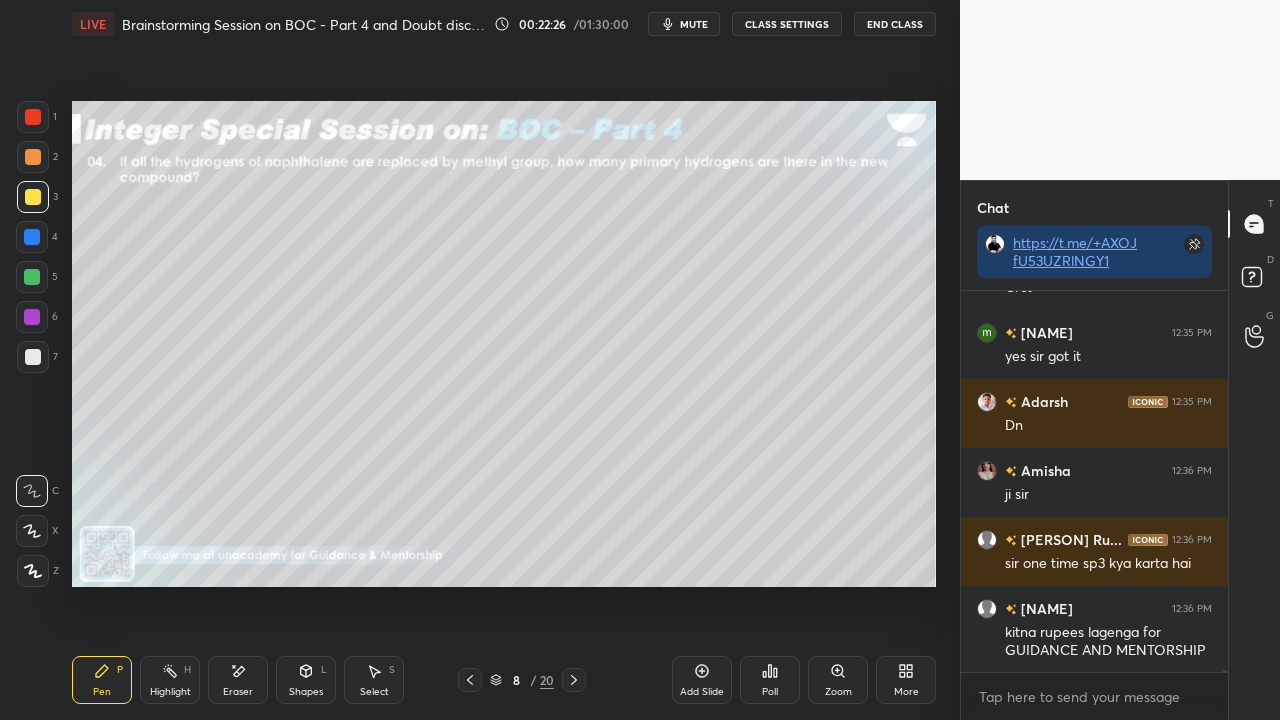 scroll, scrollTop: 59804, scrollLeft: 0, axis: vertical 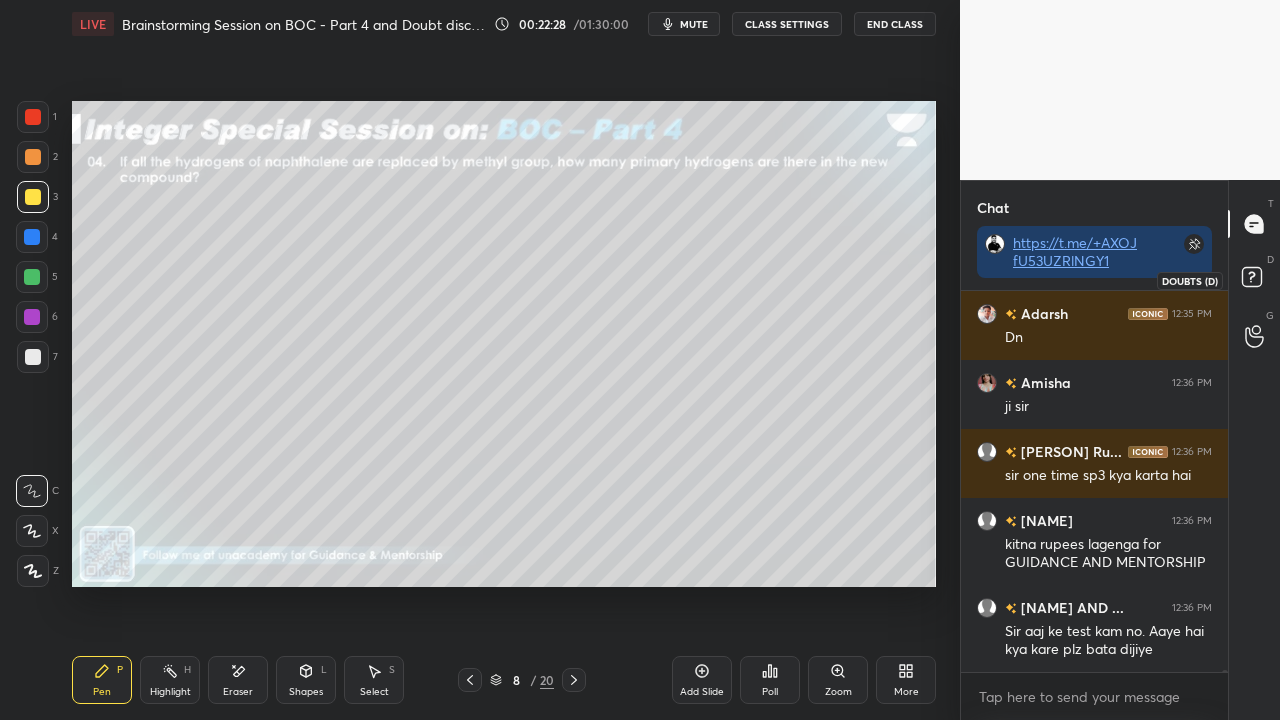 click 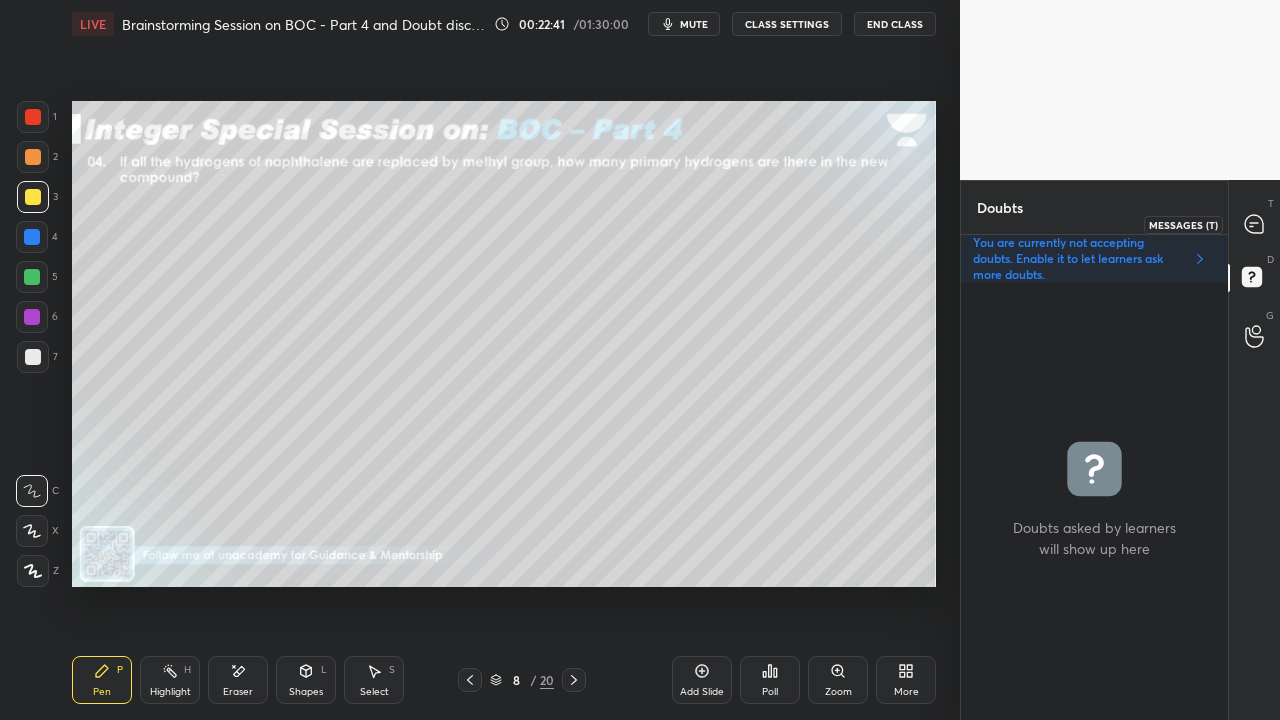 click 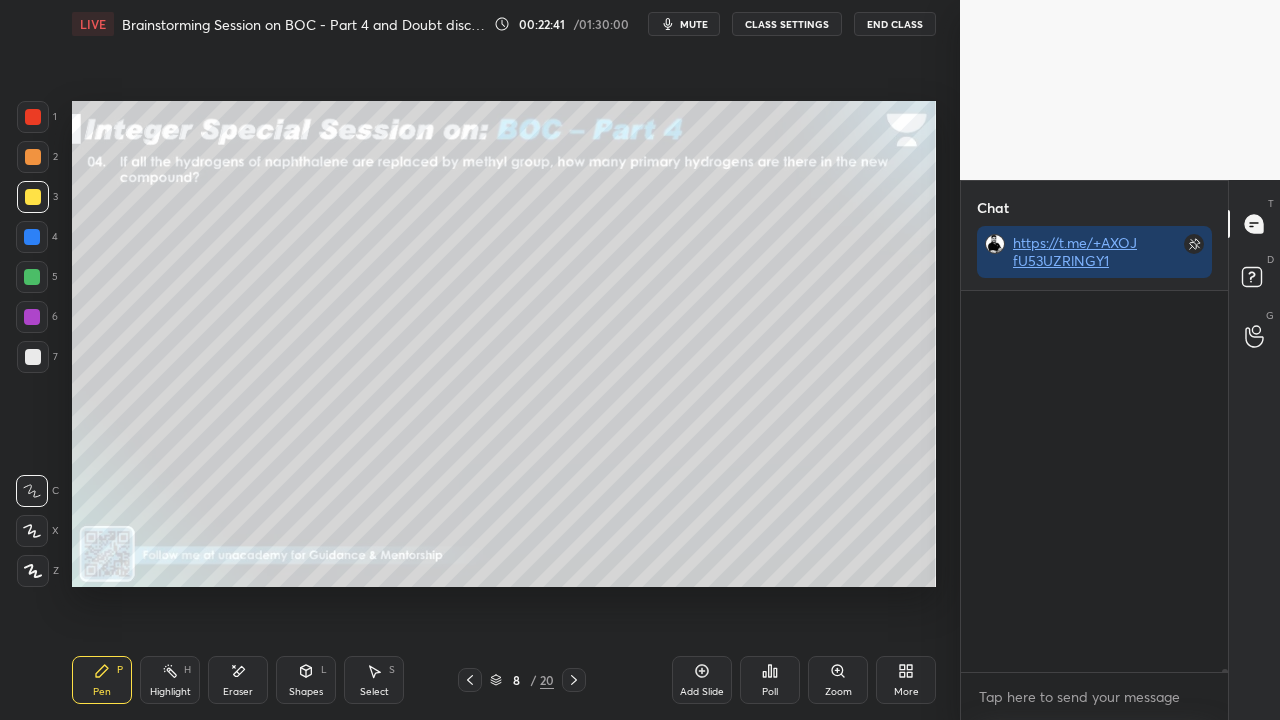 scroll, scrollTop: 423, scrollLeft: 261, axis: both 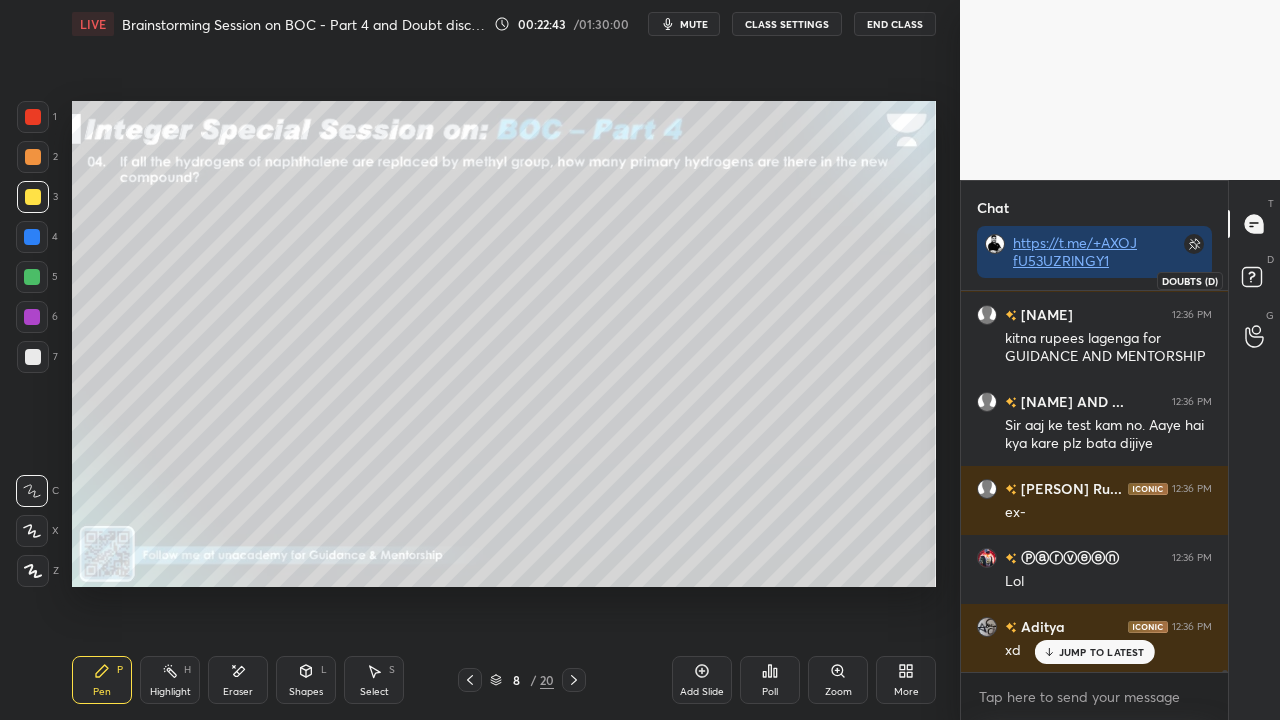 click 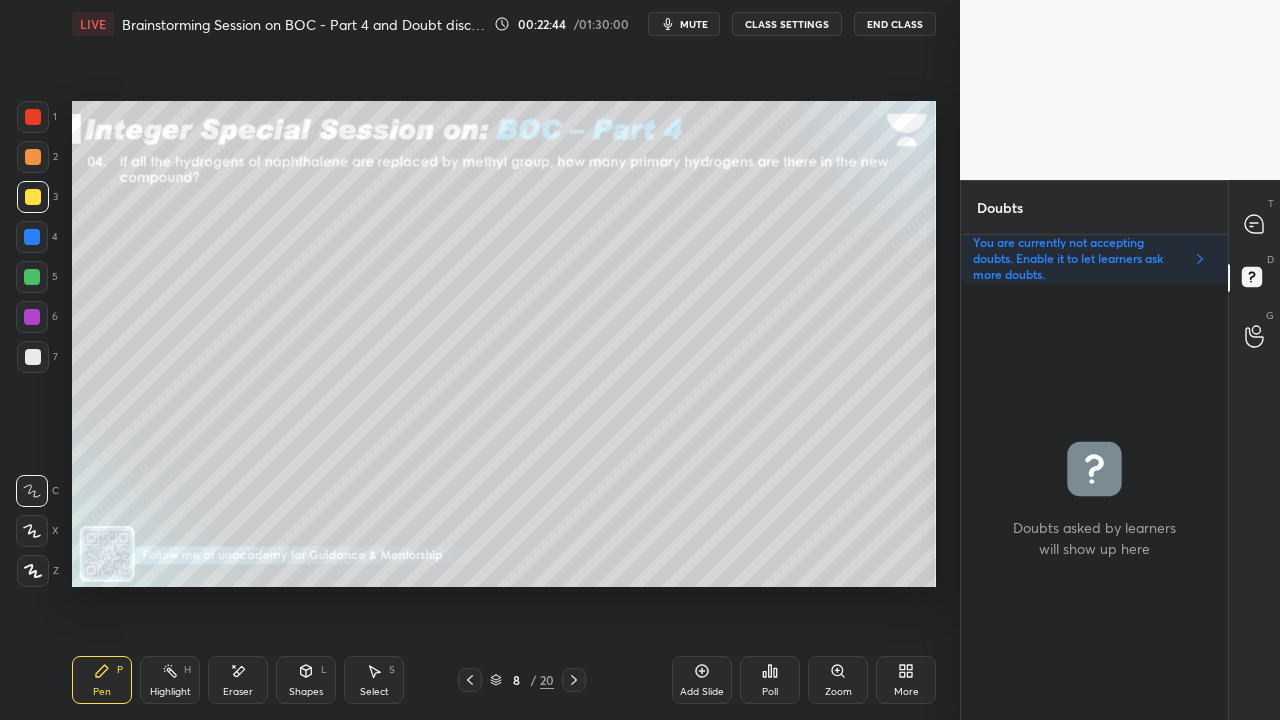 scroll, scrollTop: 6, scrollLeft: 6, axis: both 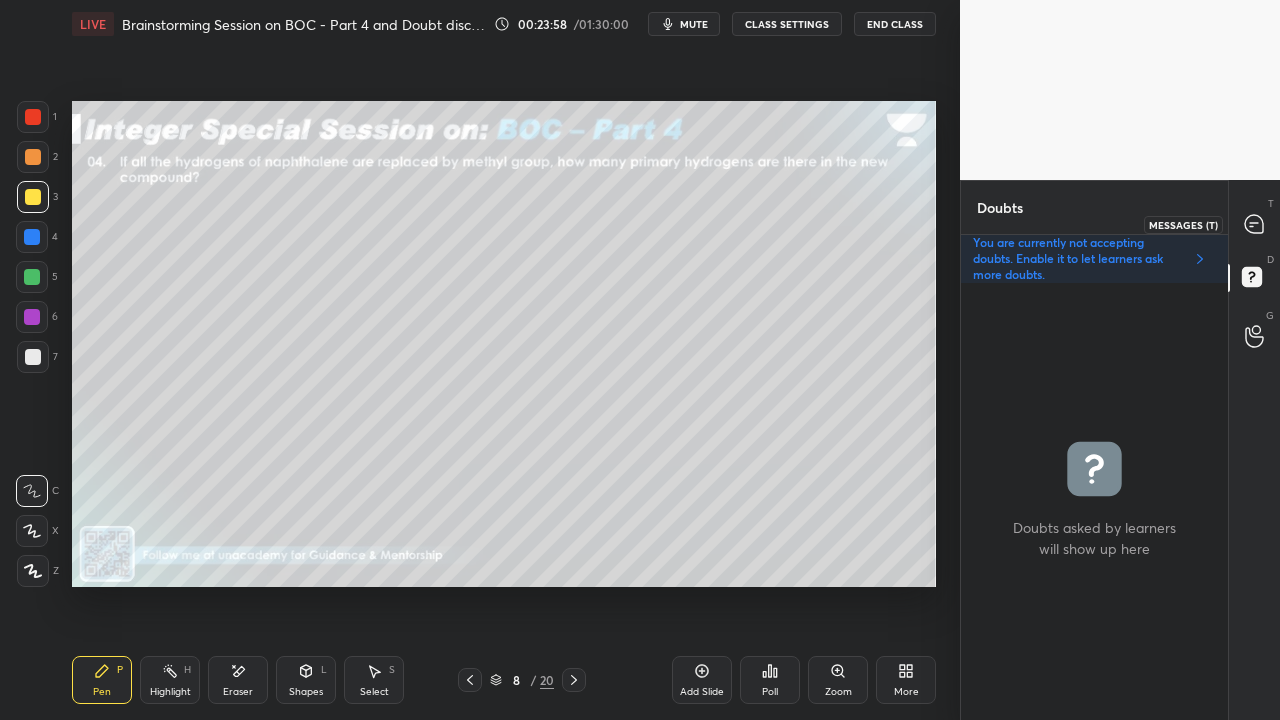 click 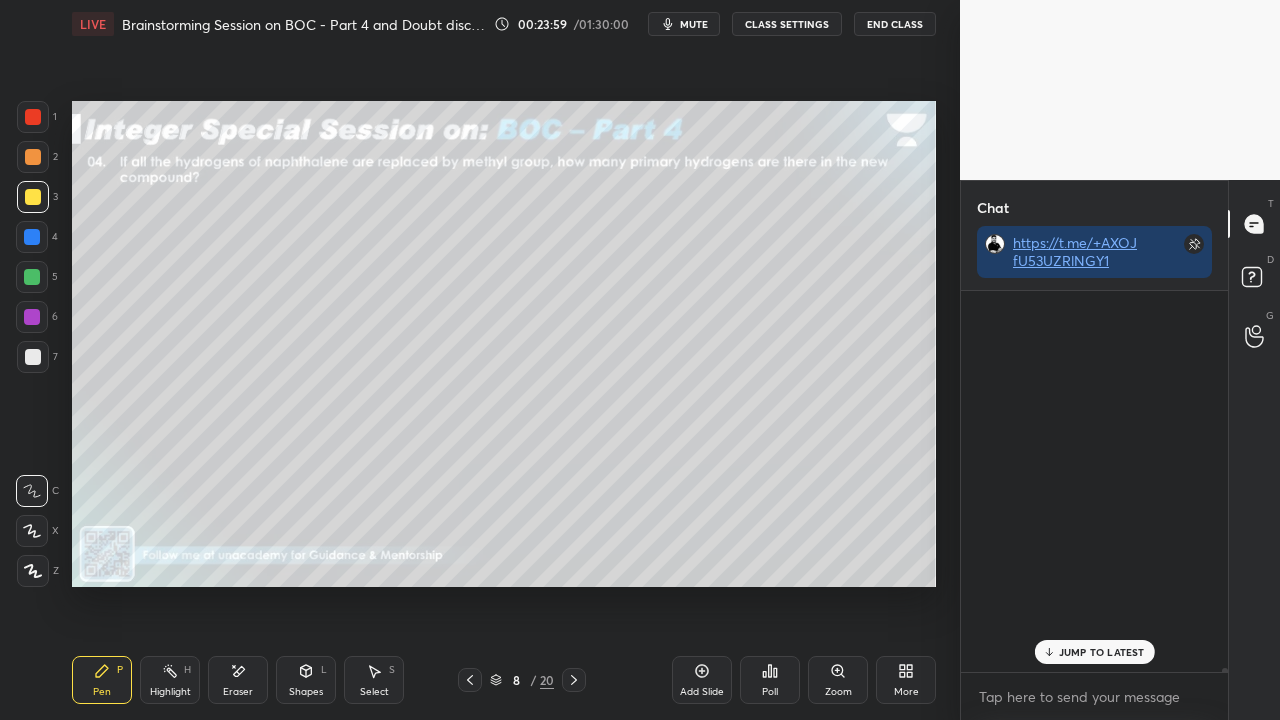 scroll, scrollTop: 61261, scrollLeft: 0, axis: vertical 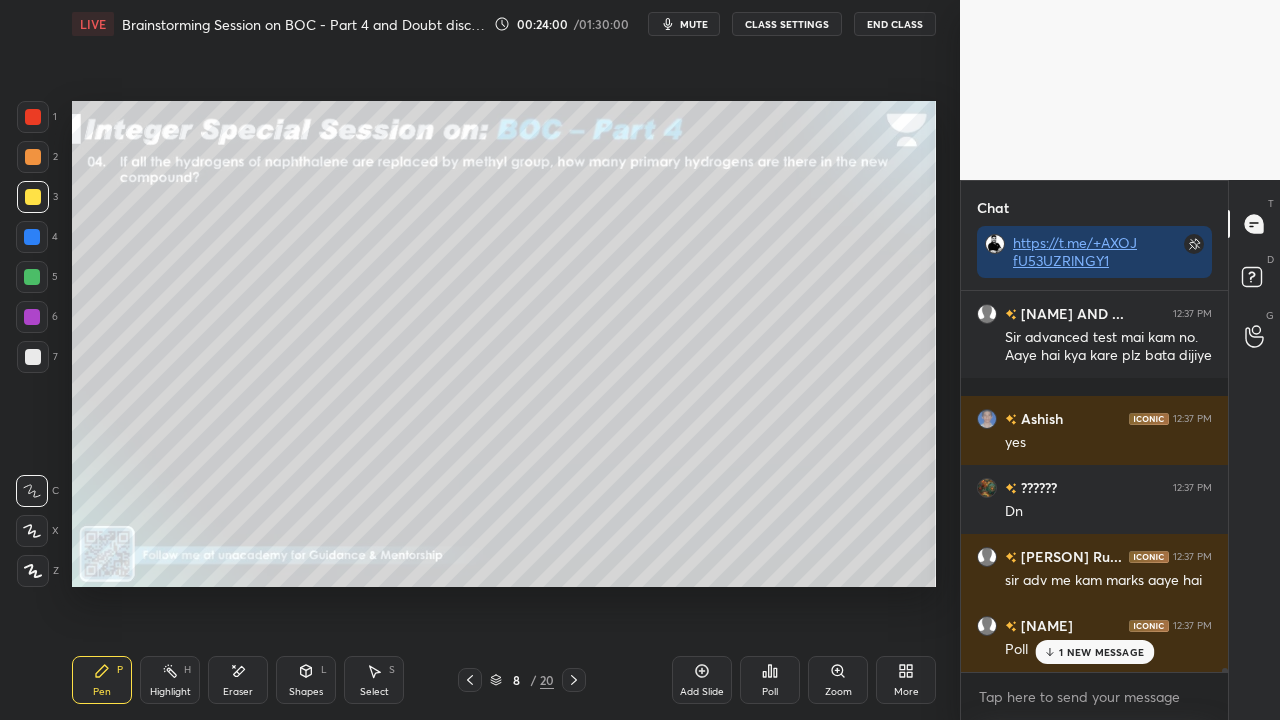 click on "1 NEW MESSAGE" at bounding box center (1101, 652) 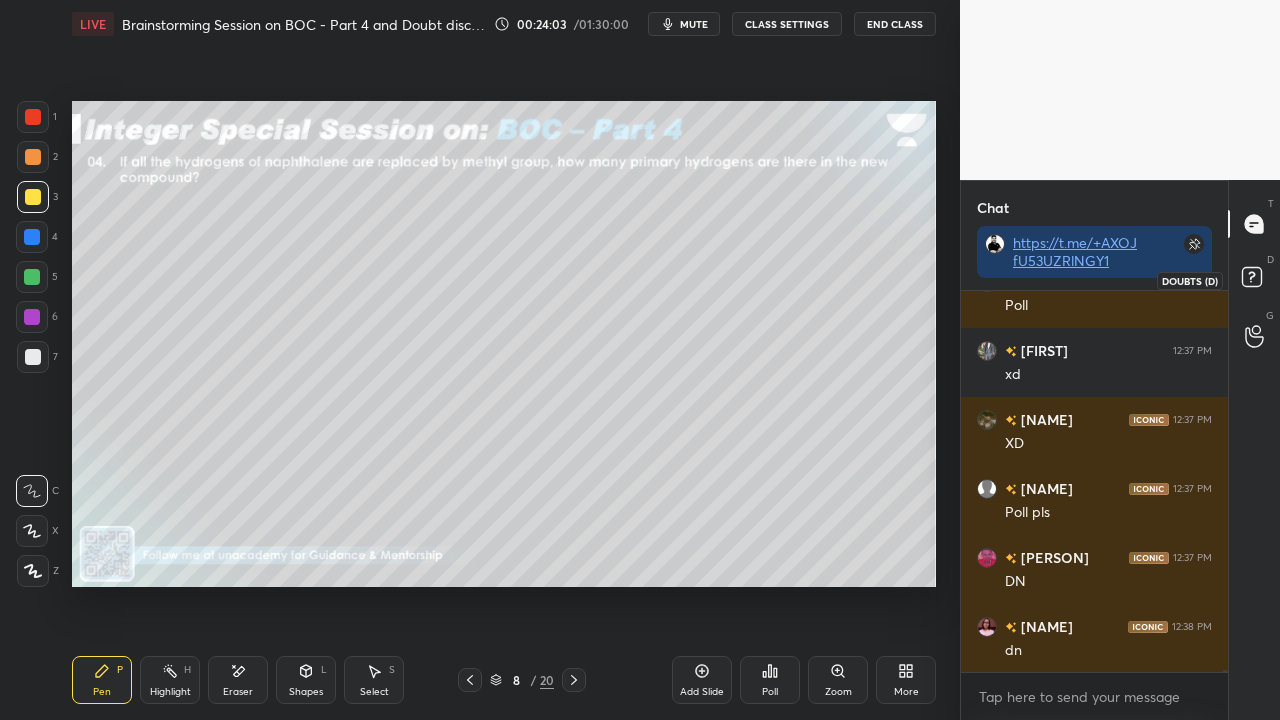 scroll, scrollTop: 61806, scrollLeft: 0, axis: vertical 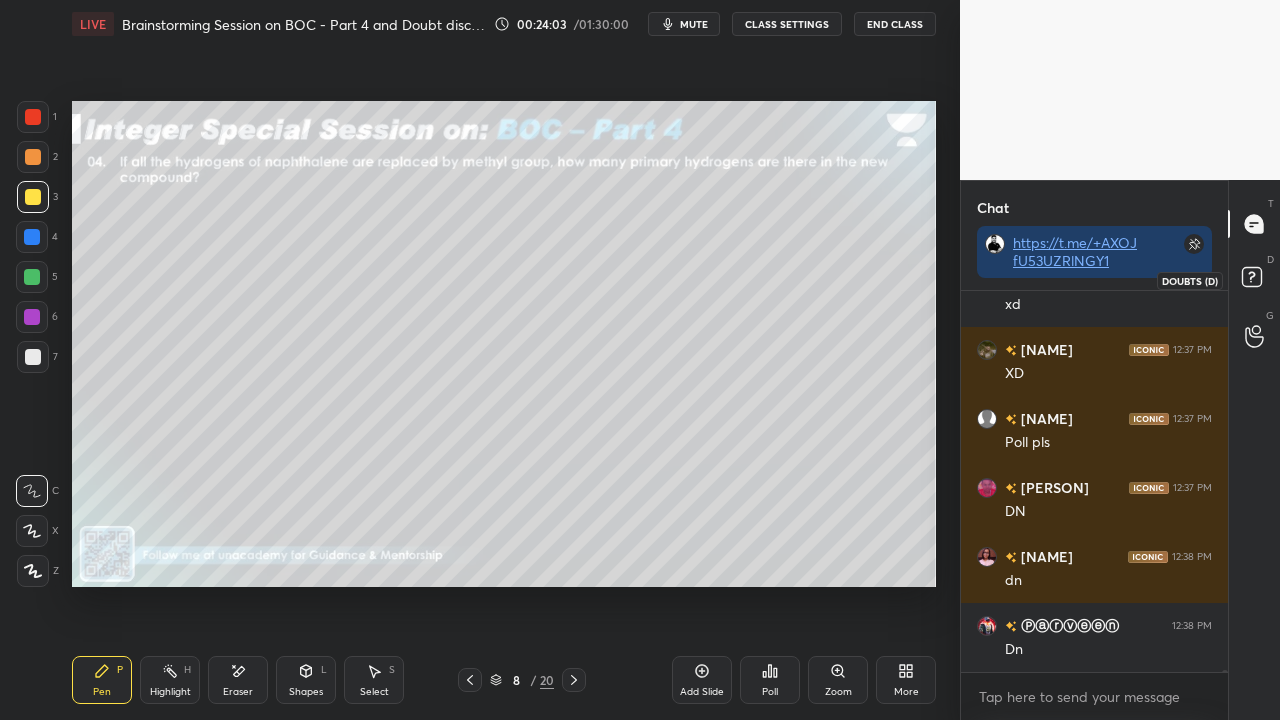 click 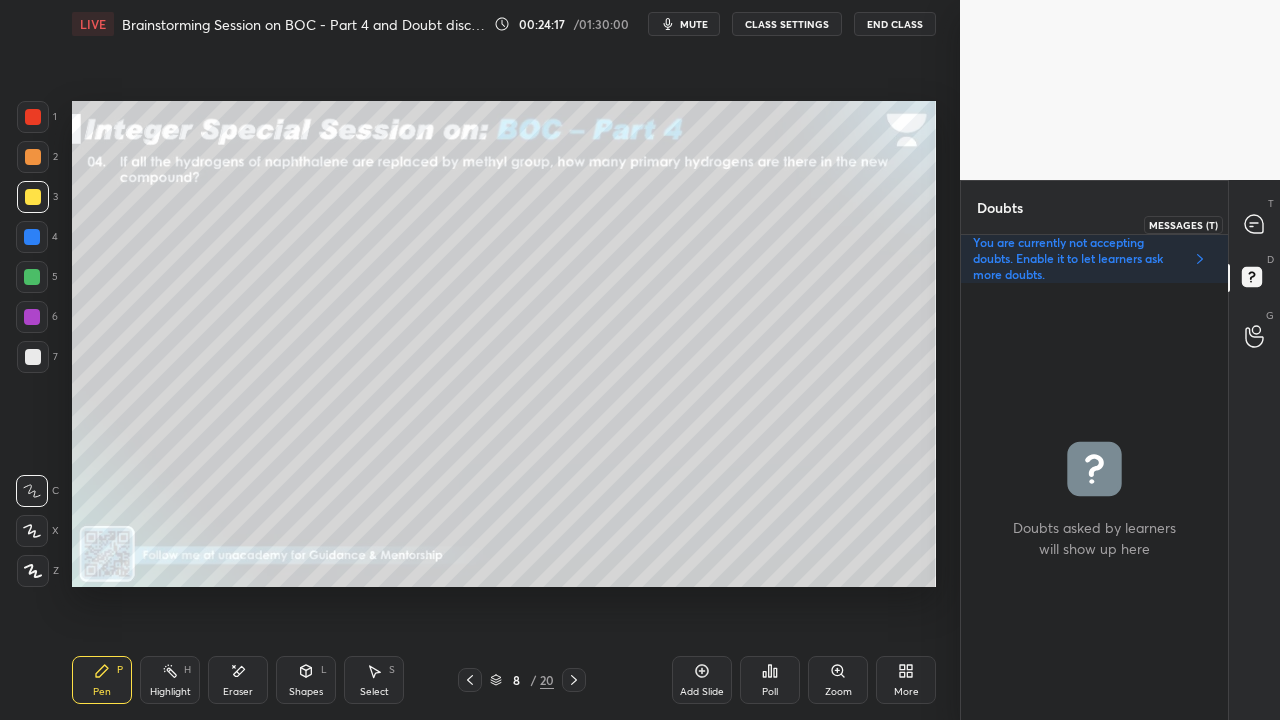 click 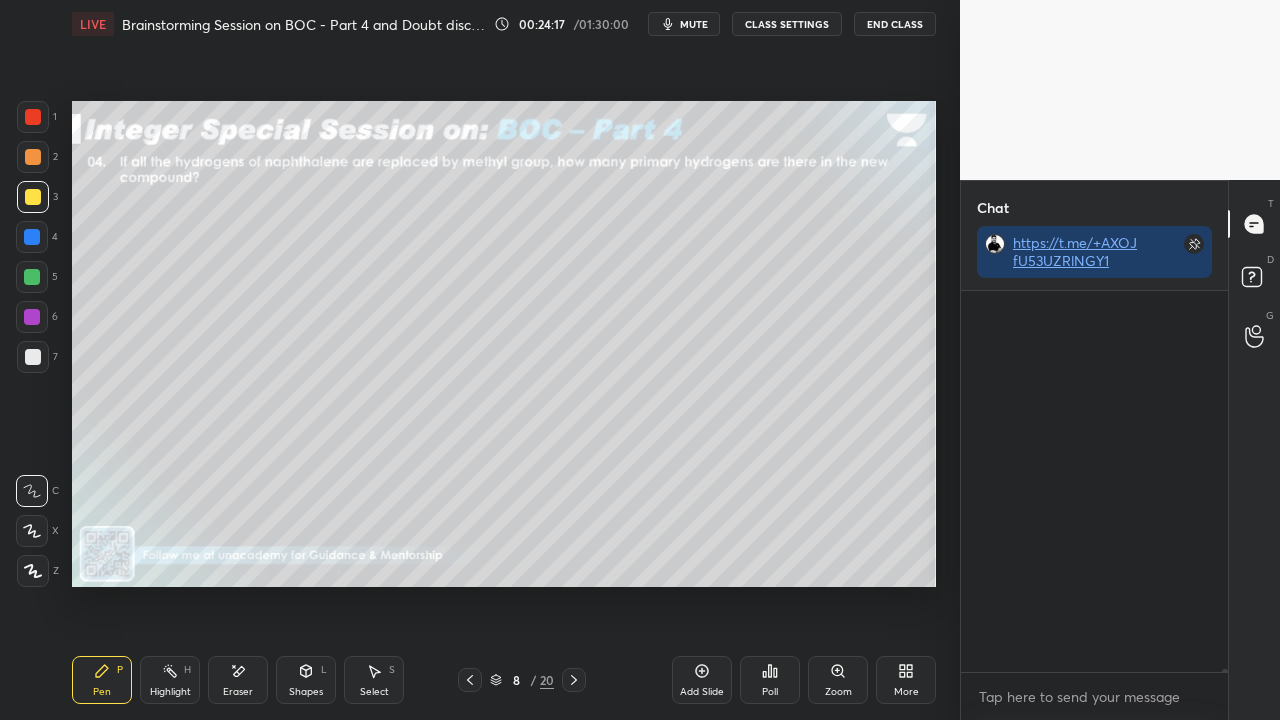 scroll, scrollTop: 62106, scrollLeft: 0, axis: vertical 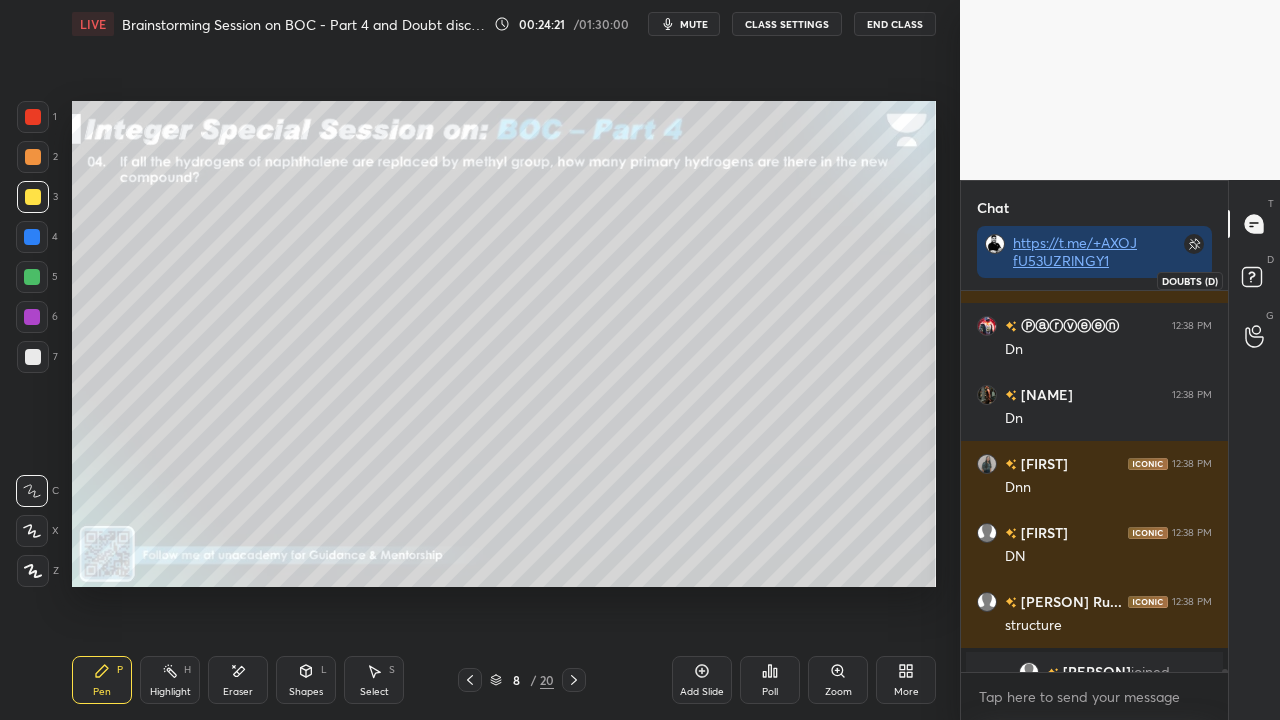 click 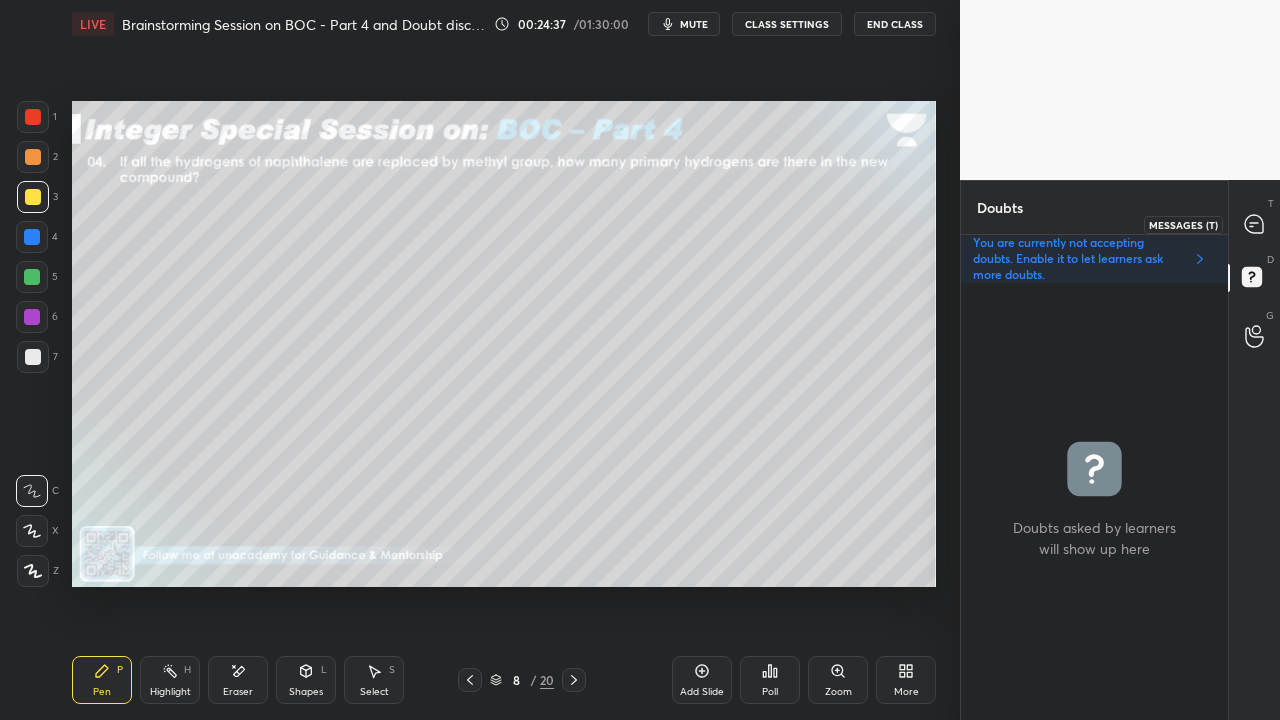 click 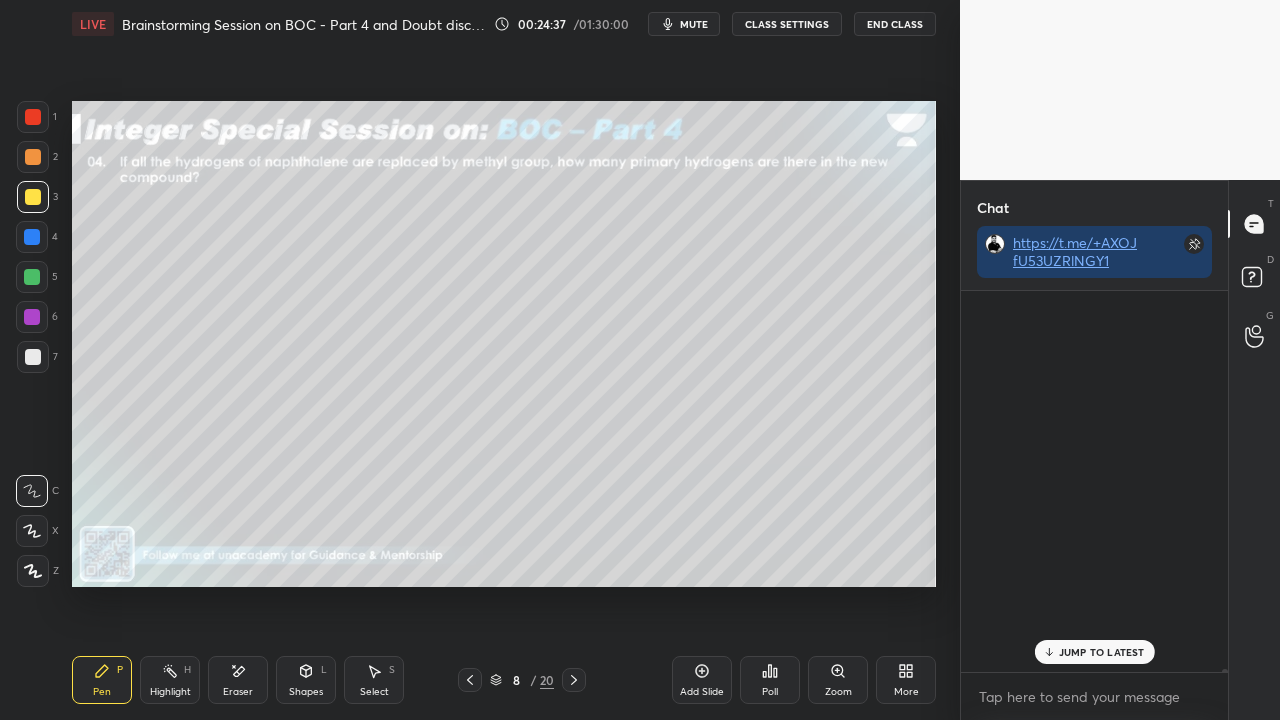 scroll, scrollTop: 423, scrollLeft: 261, axis: both 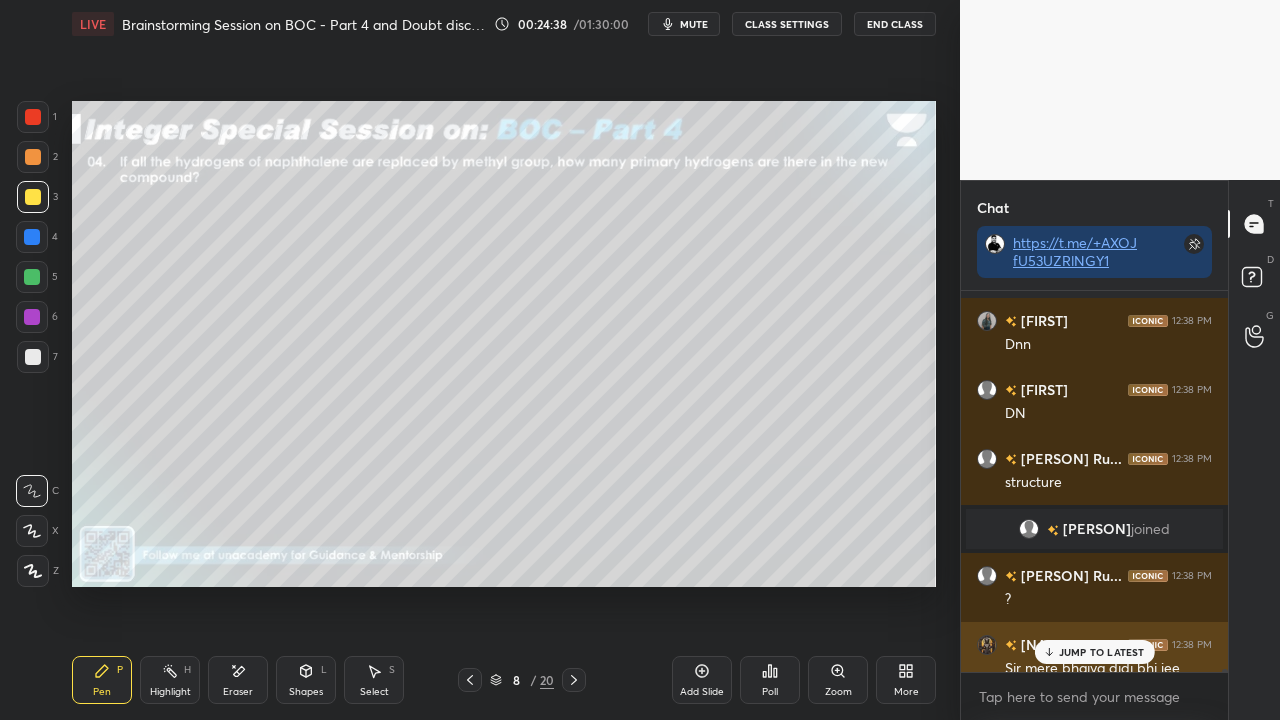 click on "JUMP TO LATEST" at bounding box center (1102, 652) 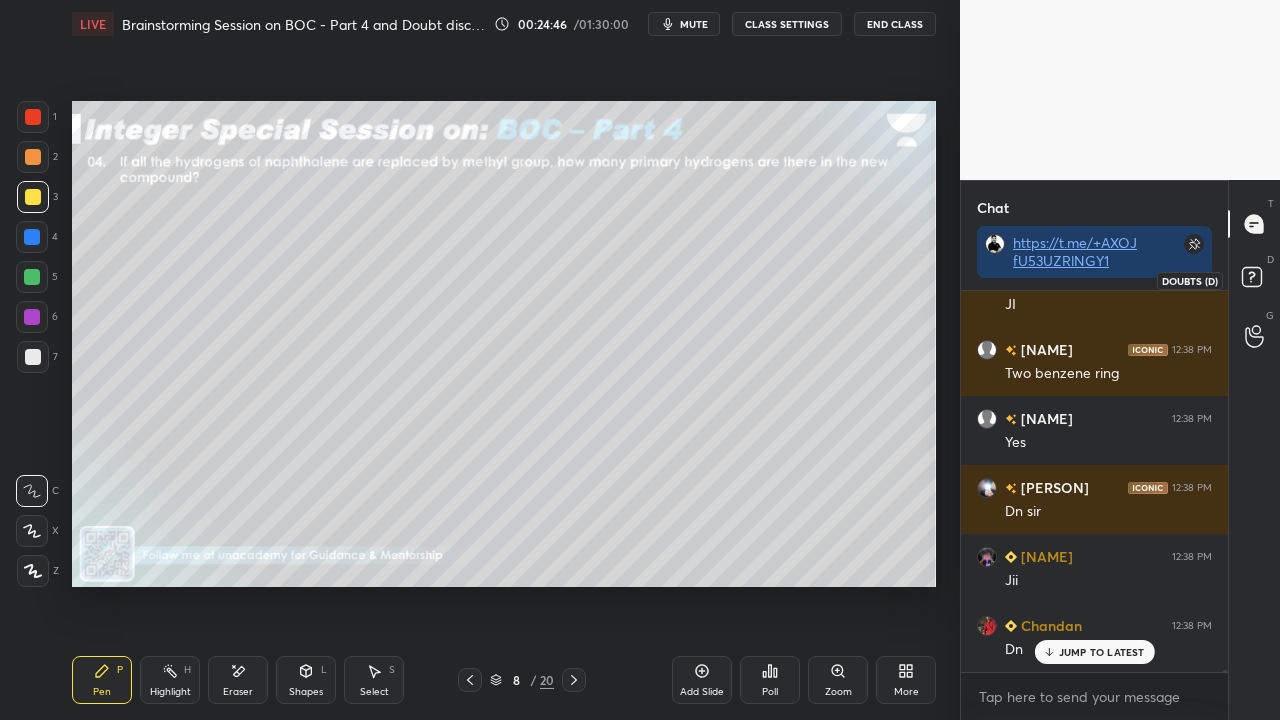 scroll, scrollTop: 62786, scrollLeft: 0, axis: vertical 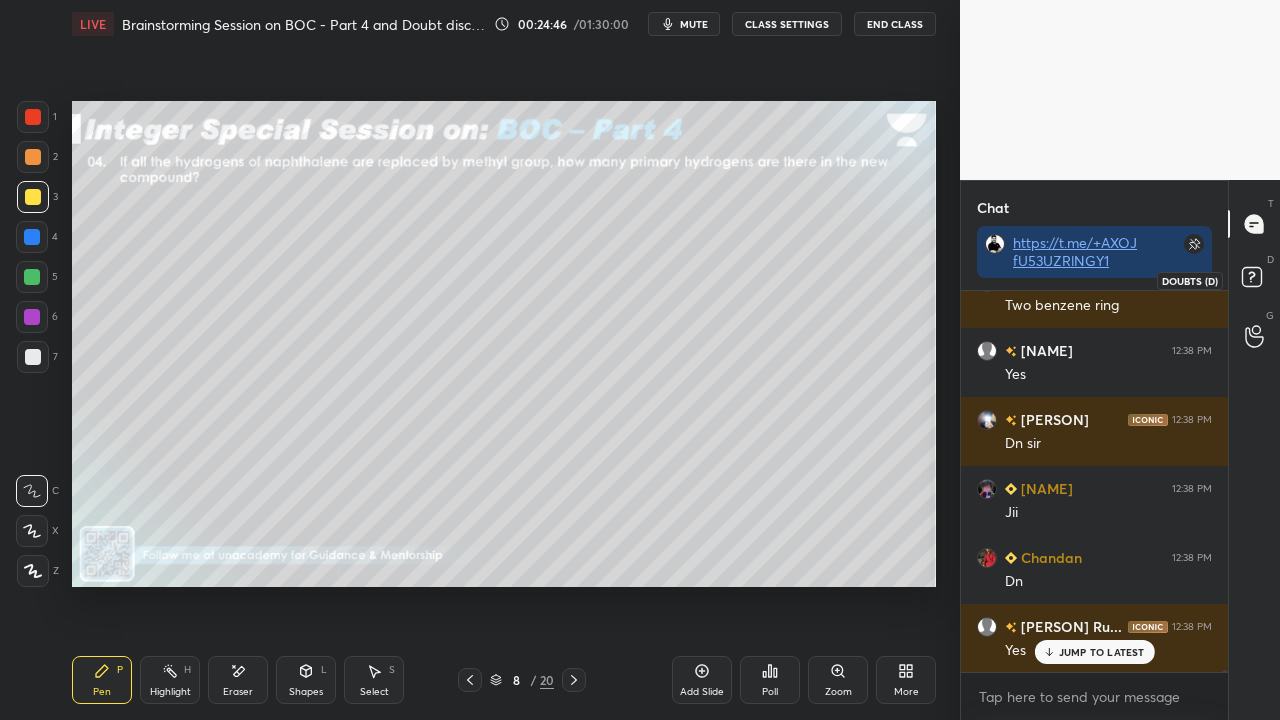 click 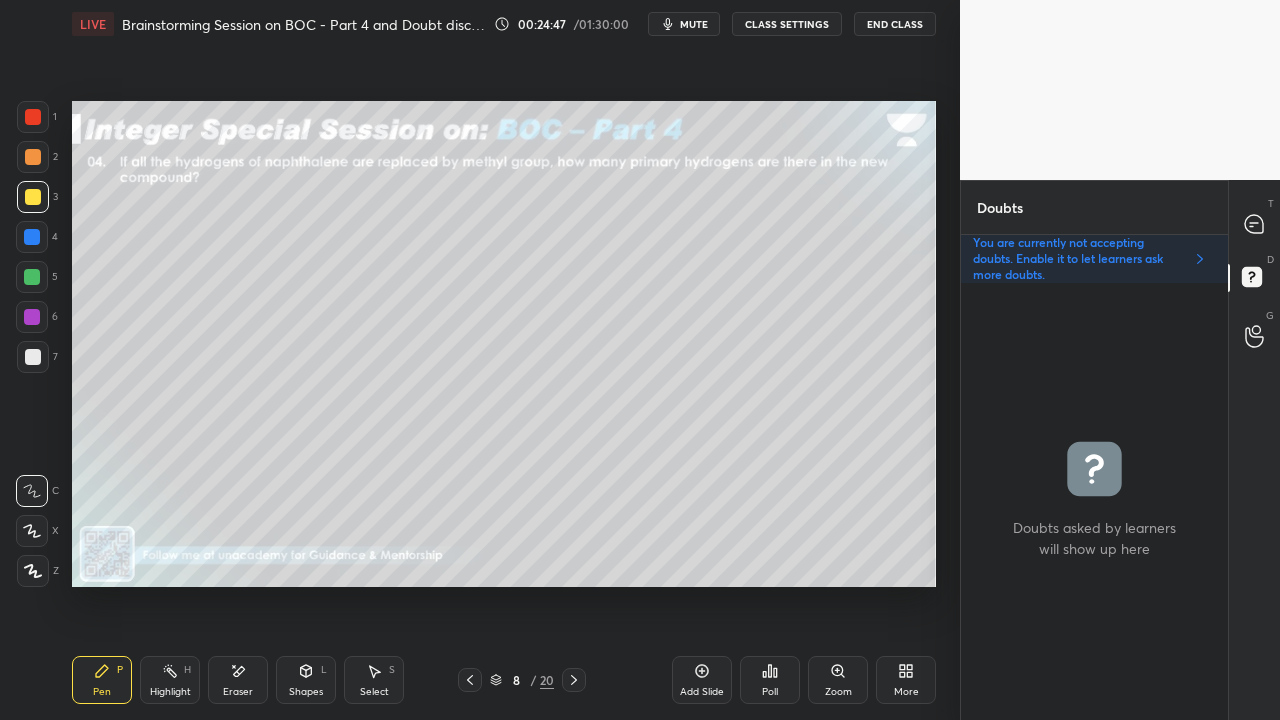 scroll, scrollTop: 6, scrollLeft: 6, axis: both 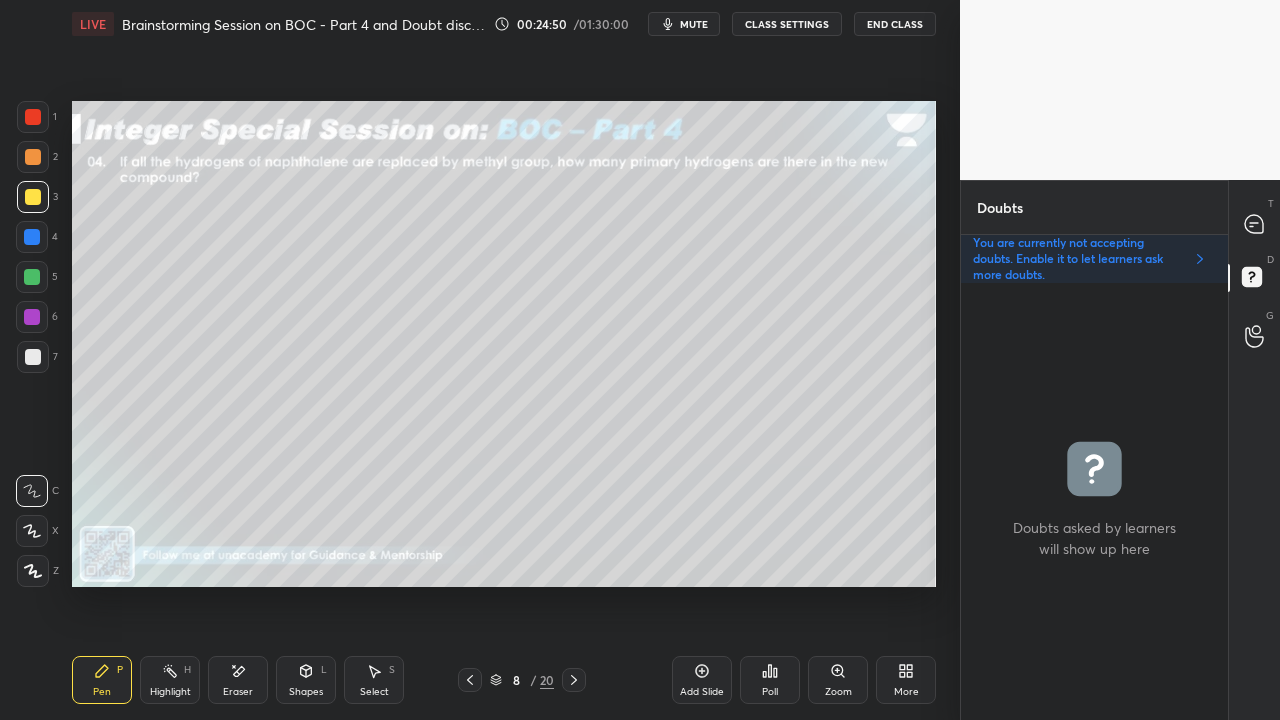 click on "mute" at bounding box center (694, 24) 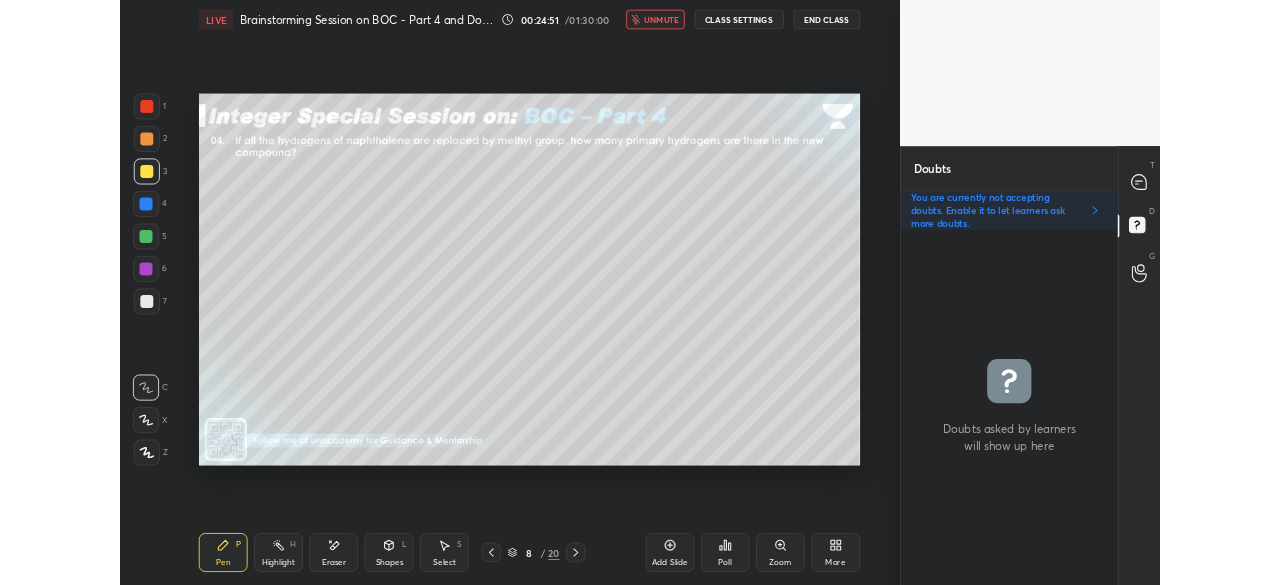 scroll, scrollTop: 457, scrollLeft: 880, axis: both 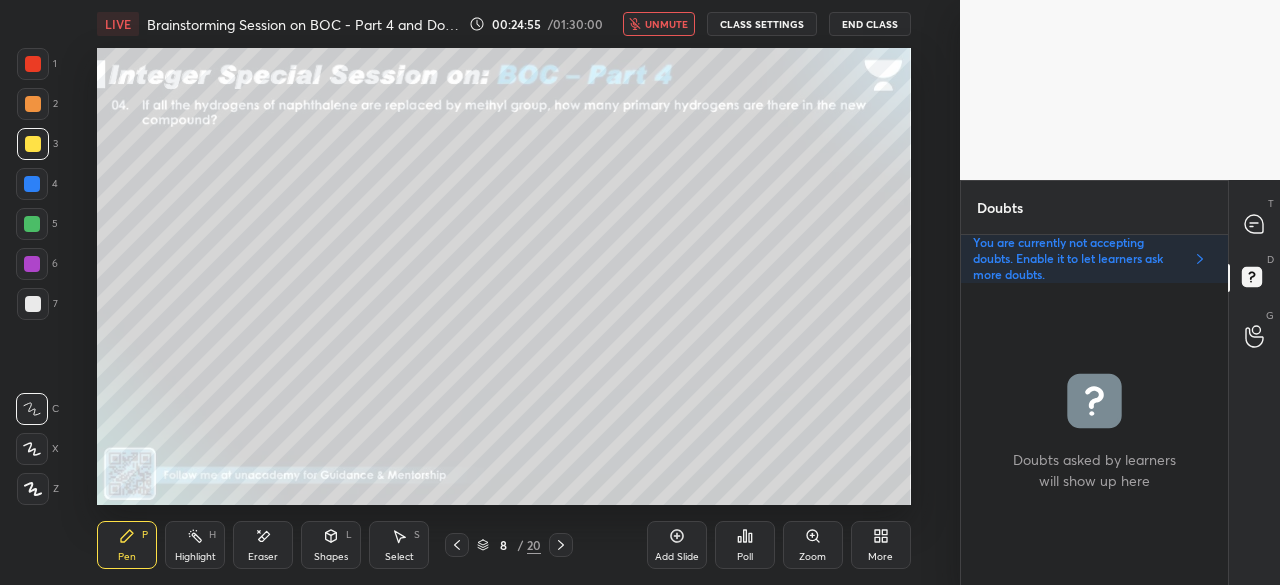 click on "unmute" at bounding box center [659, 24] 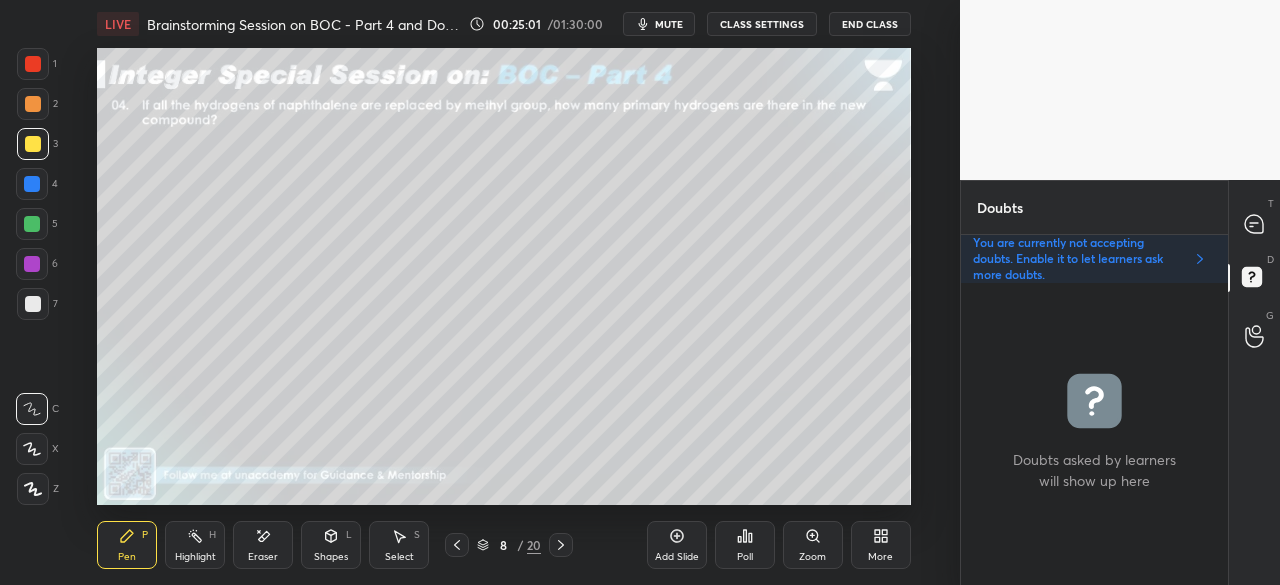 click on "mute" at bounding box center [669, 24] 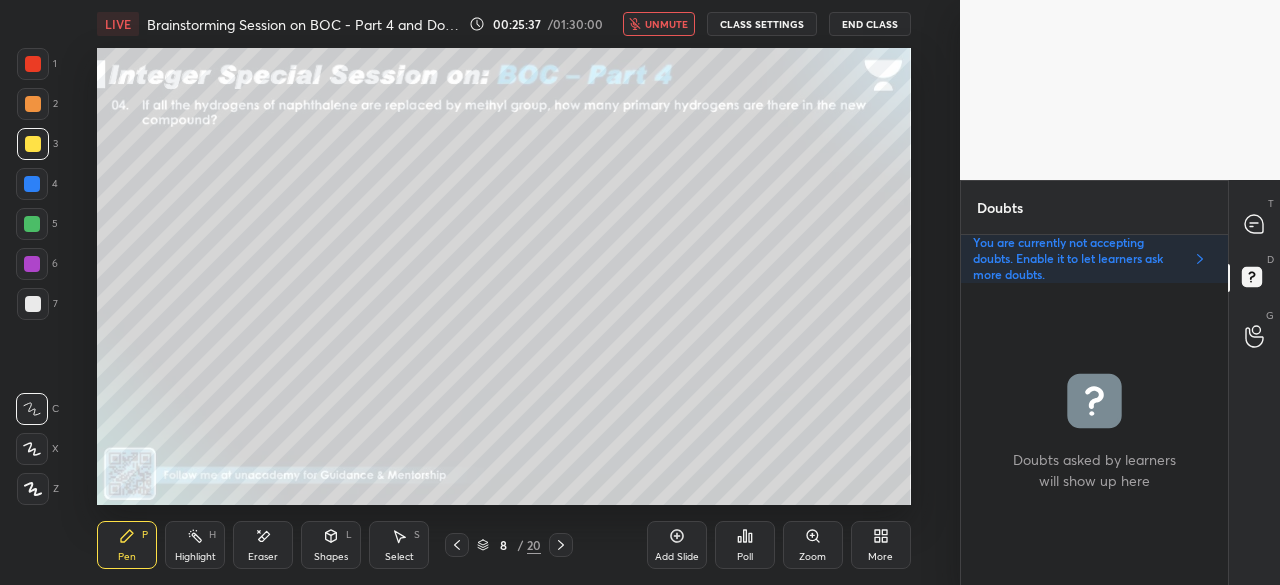 click on "More" at bounding box center (880, 557) 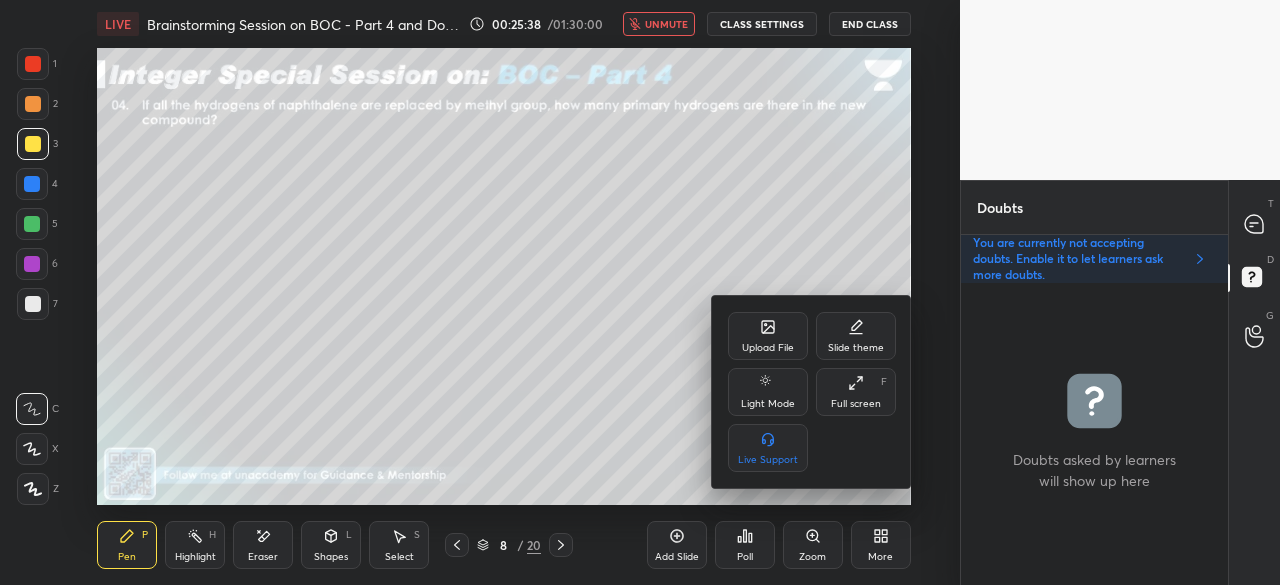 click on "Full screen F" at bounding box center [856, 392] 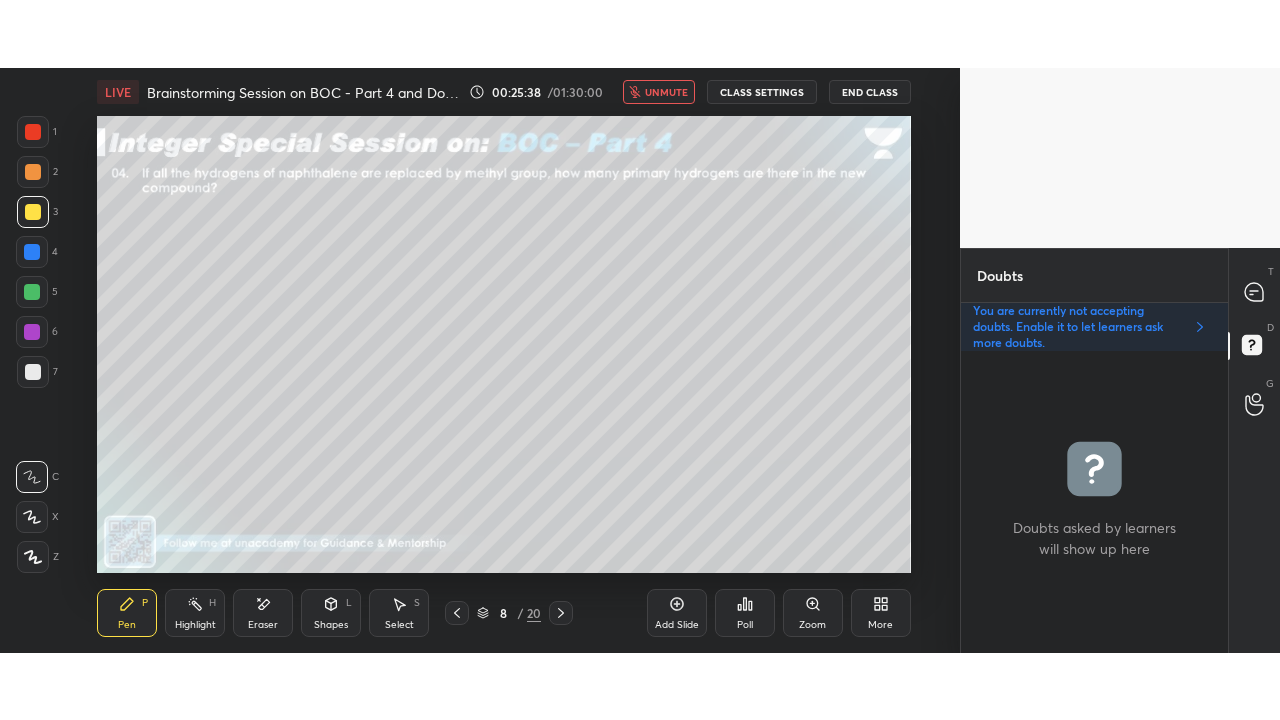 scroll, scrollTop: 99408, scrollLeft: 99120, axis: both 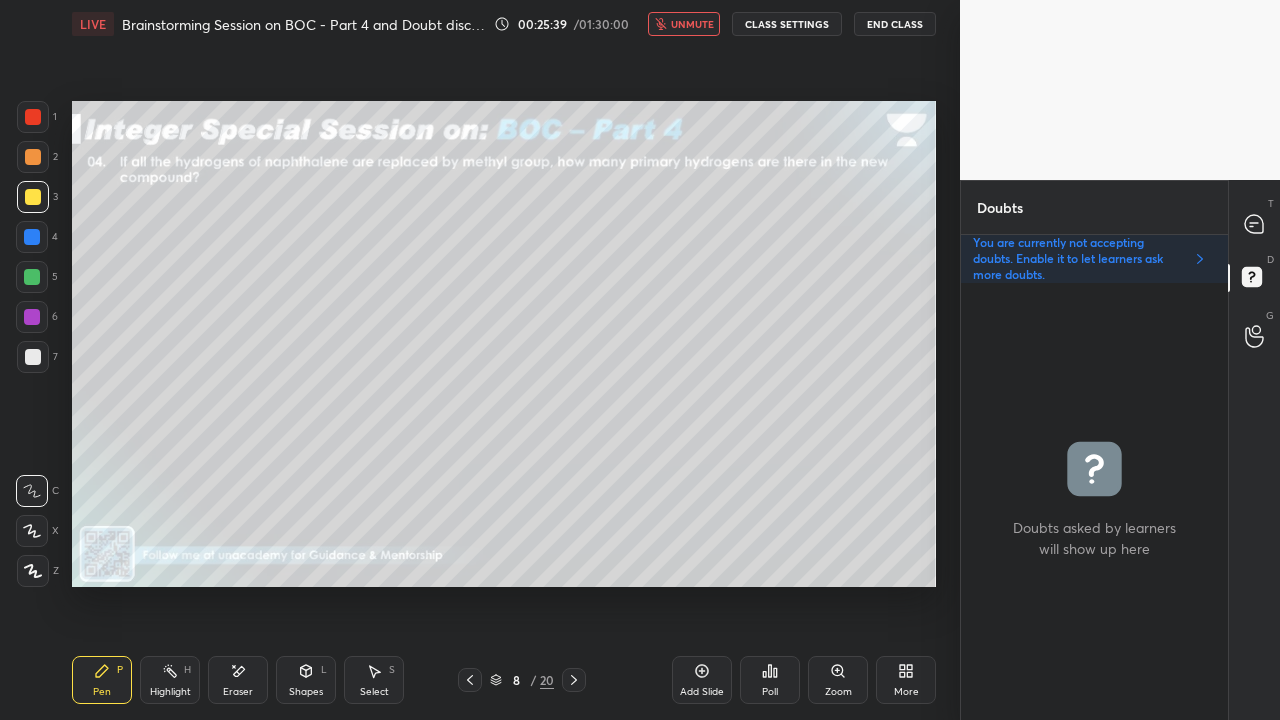 drag, startPoint x: 688, startPoint y: 26, endPoint x: 716, endPoint y: 44, distance: 33.286633 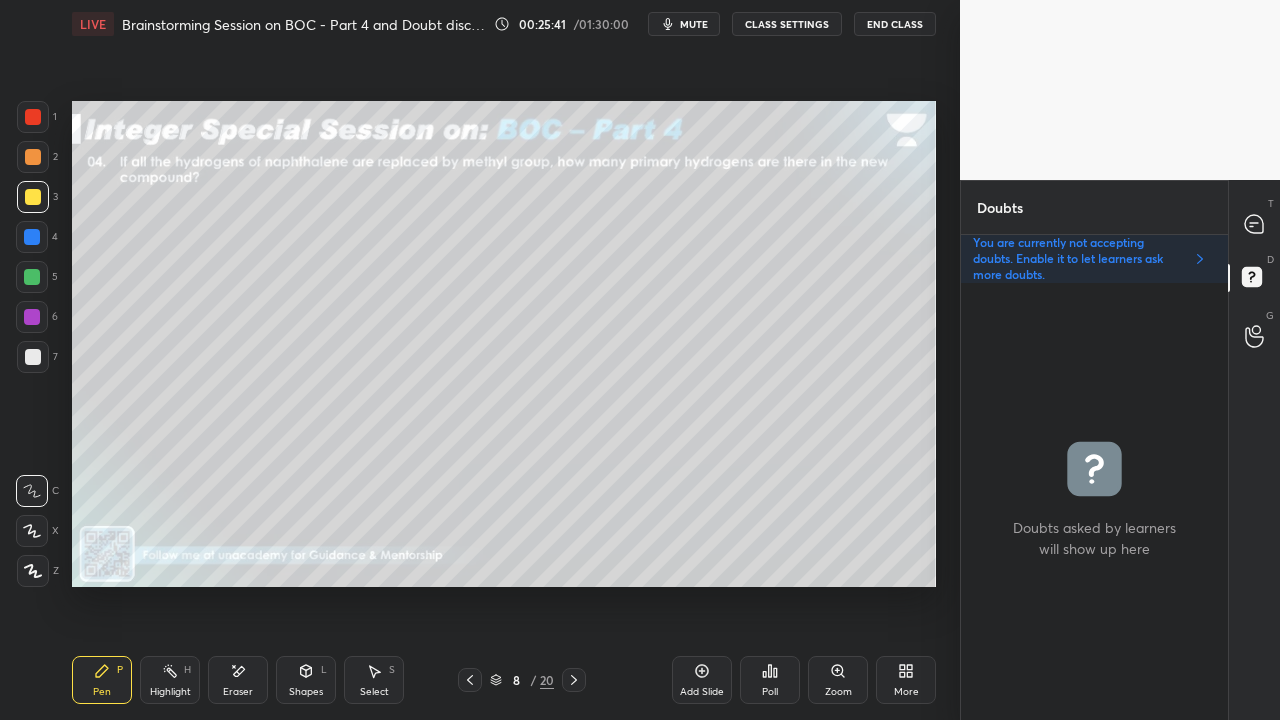 click 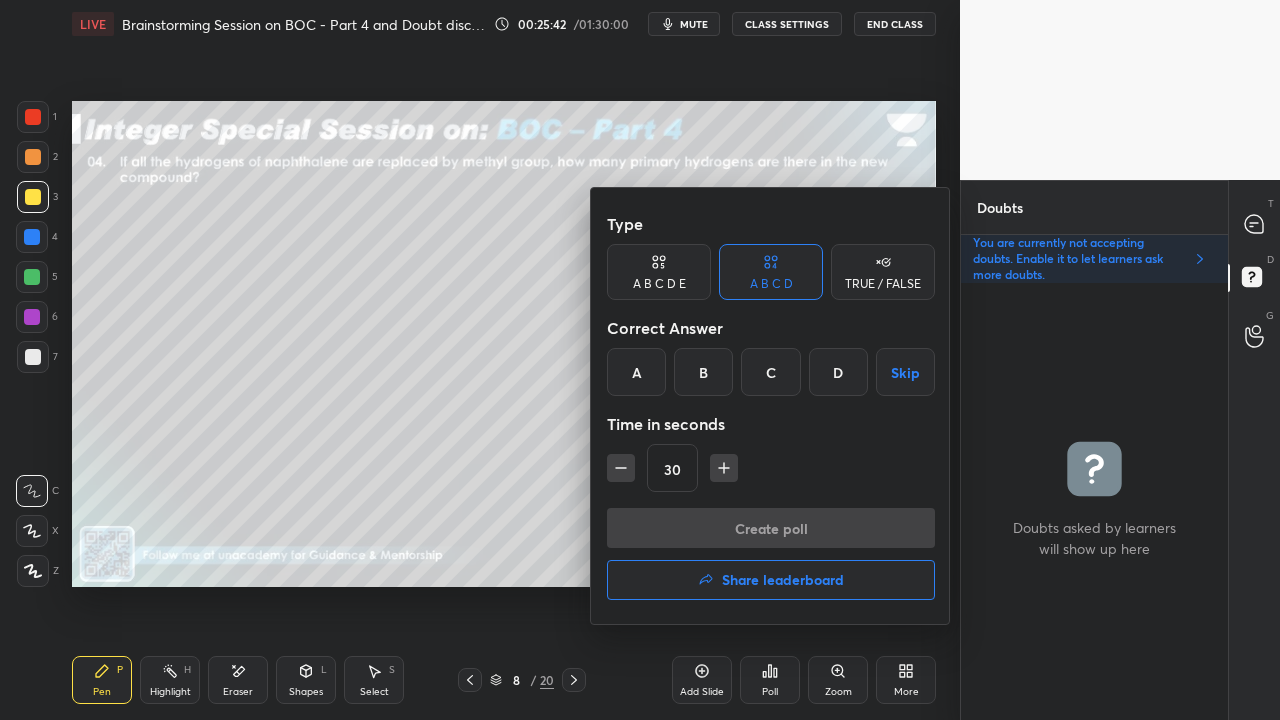 click on "D" at bounding box center (838, 372) 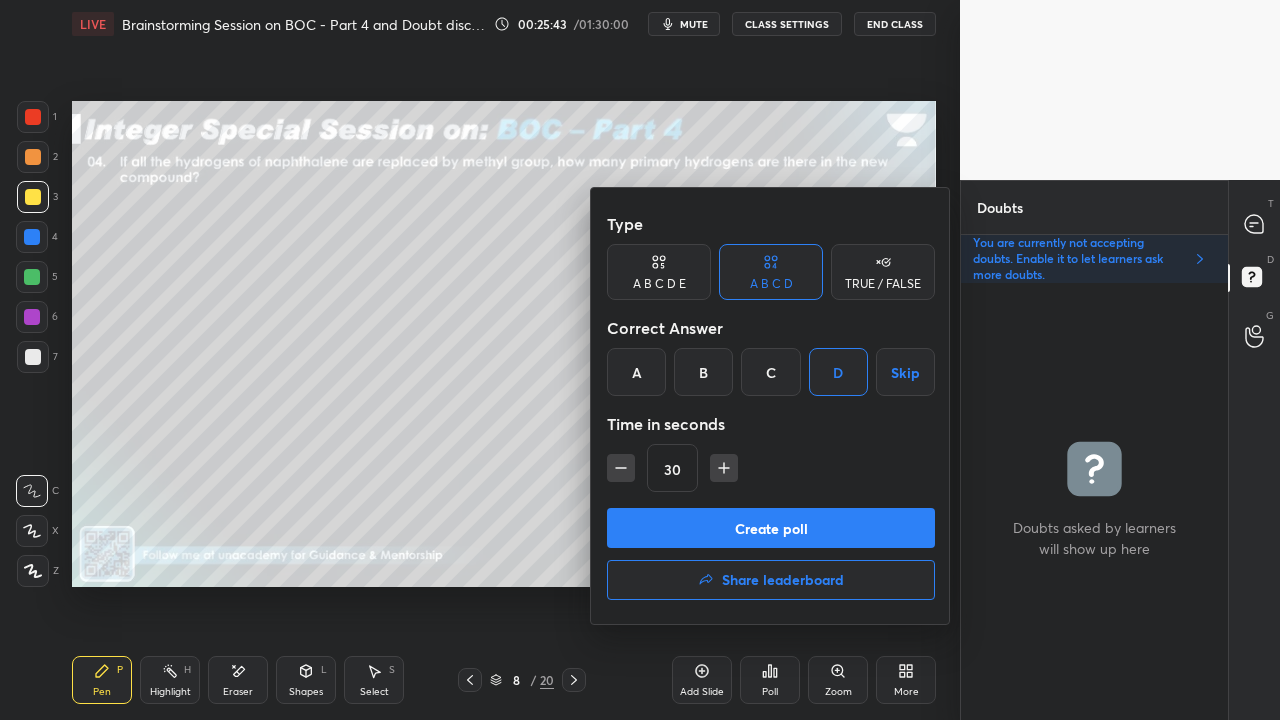 click on "Create poll" at bounding box center [771, 528] 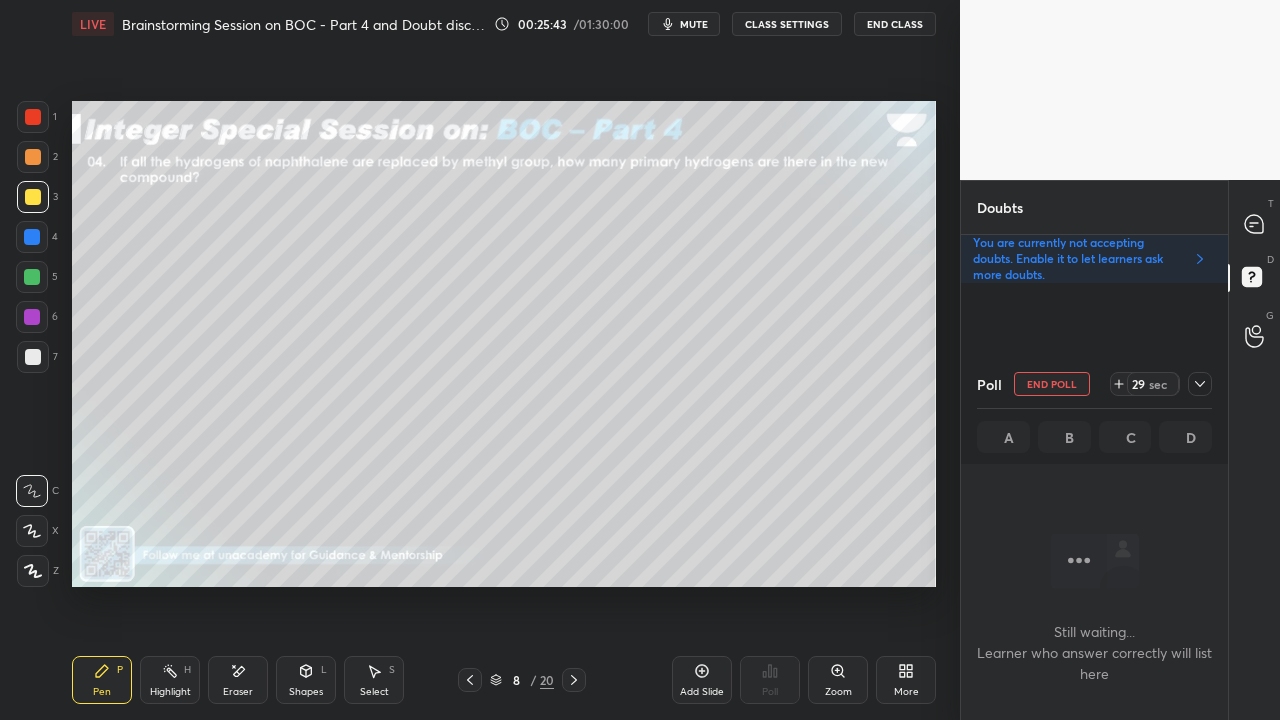 scroll, scrollTop: 388, scrollLeft: 261, axis: both 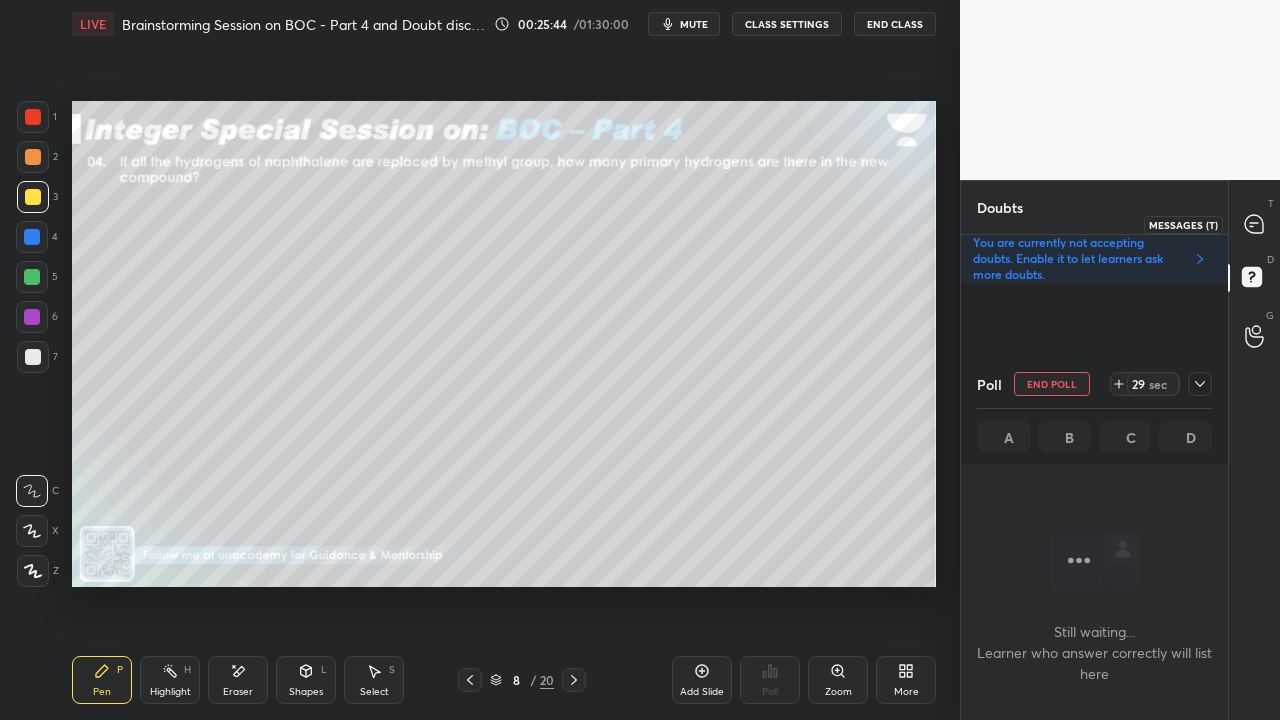 click 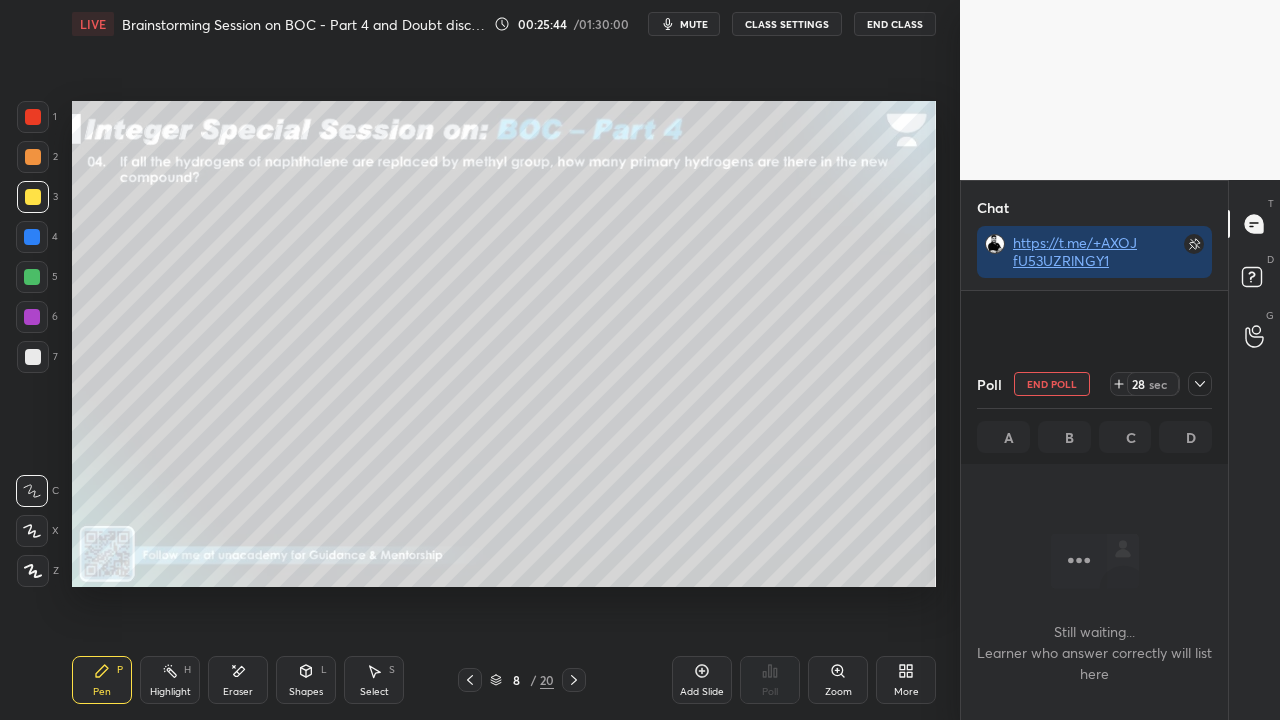 scroll, scrollTop: 319, scrollLeft: 261, axis: both 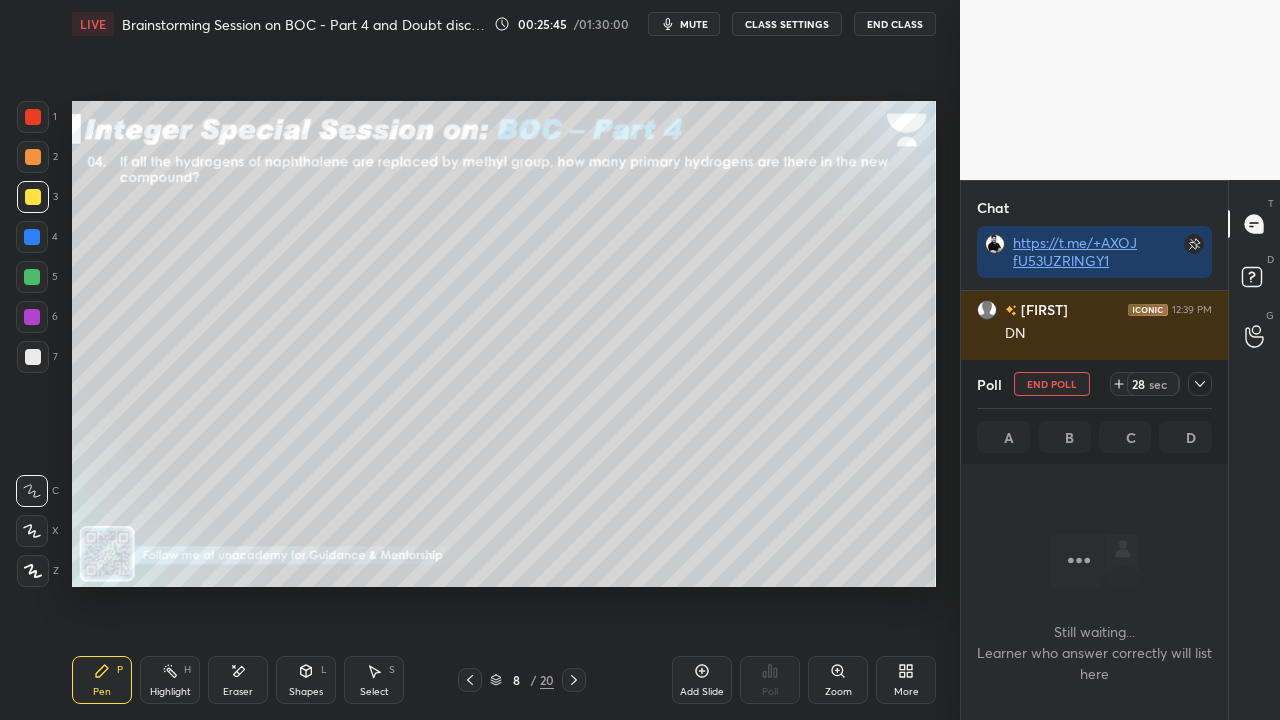 click 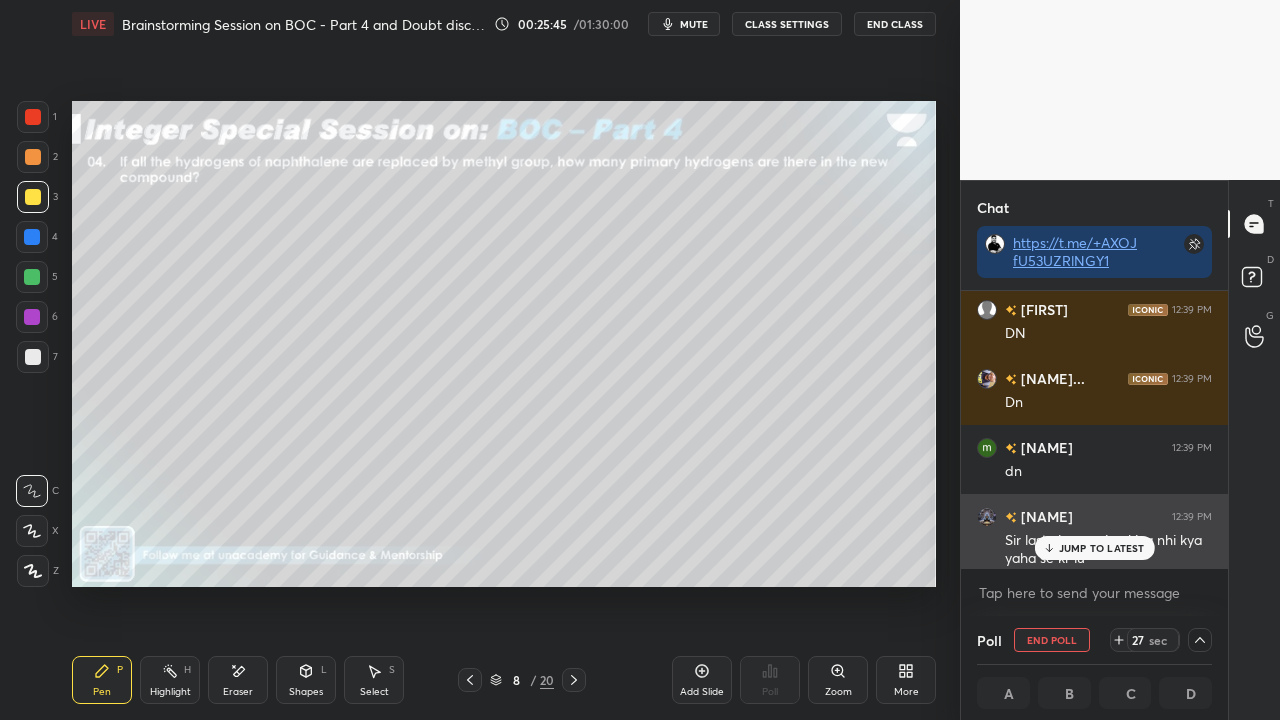 scroll, scrollTop: 0, scrollLeft: 0, axis: both 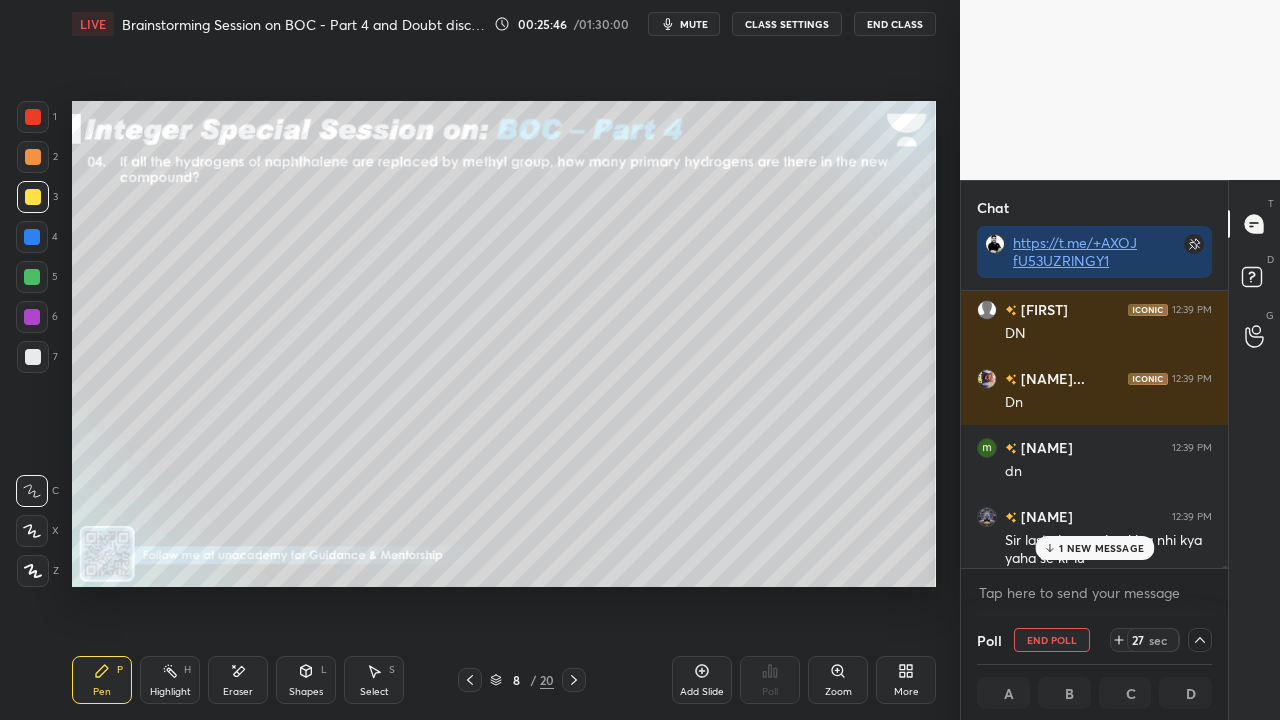 click on "1 NEW MESSAGE" at bounding box center [1101, 548] 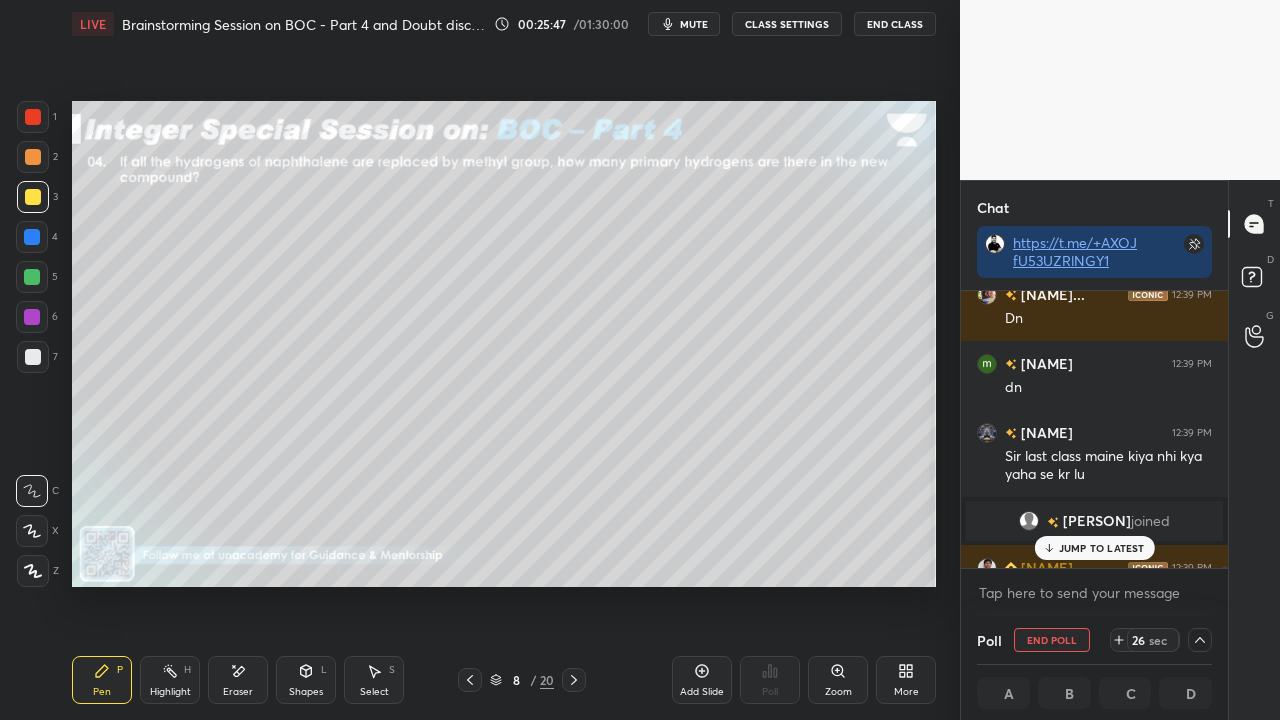 scroll, scrollTop: 64312, scrollLeft: 0, axis: vertical 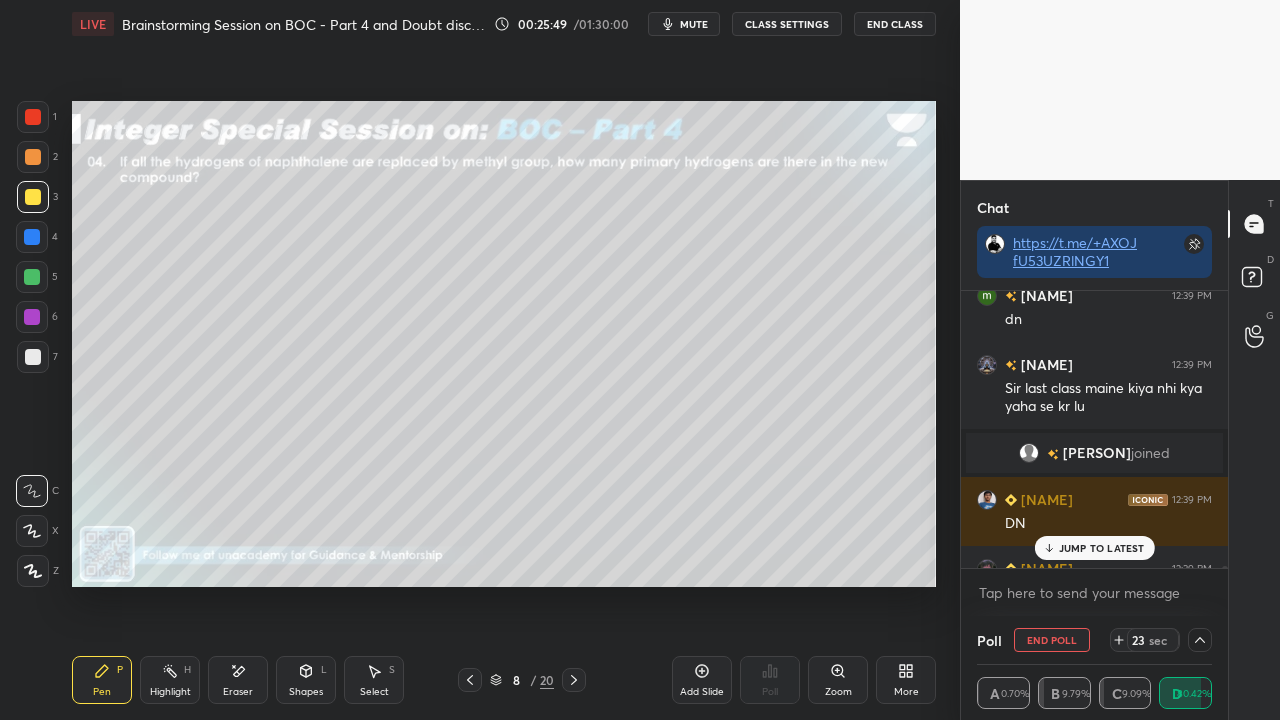 click on "JUMP TO LATEST" at bounding box center [1102, 548] 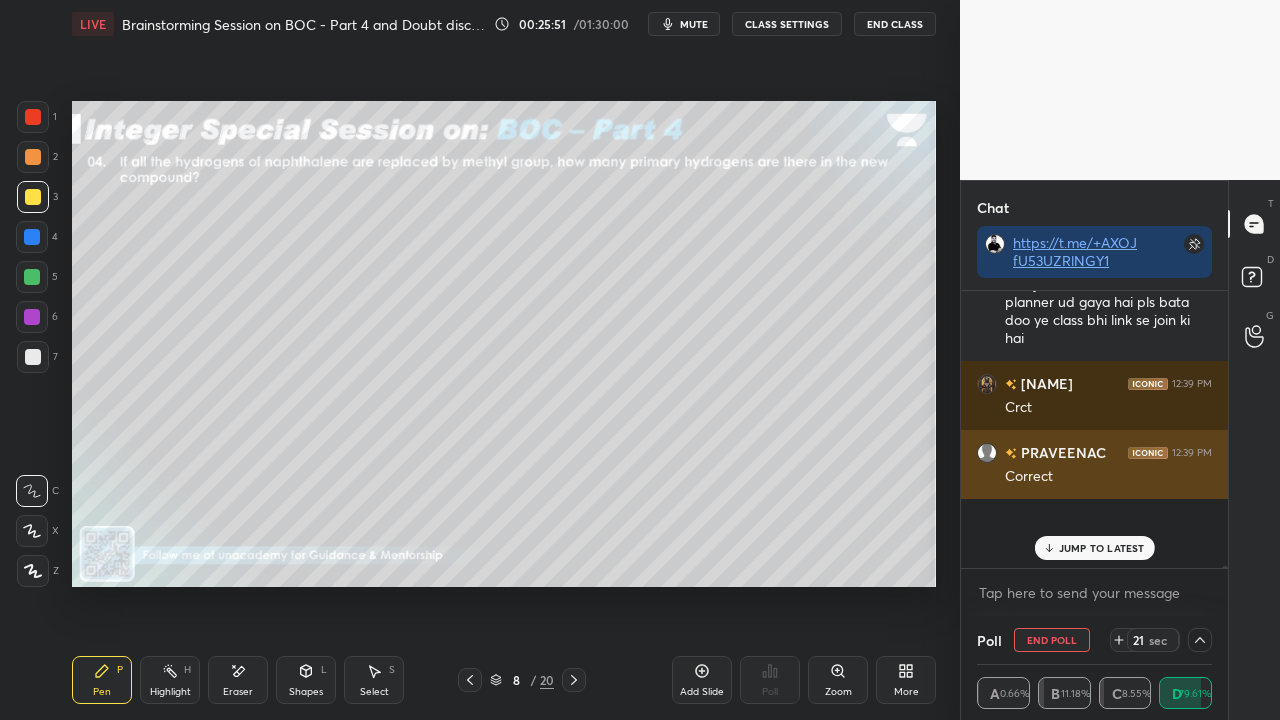scroll, scrollTop: 64420, scrollLeft: 0, axis: vertical 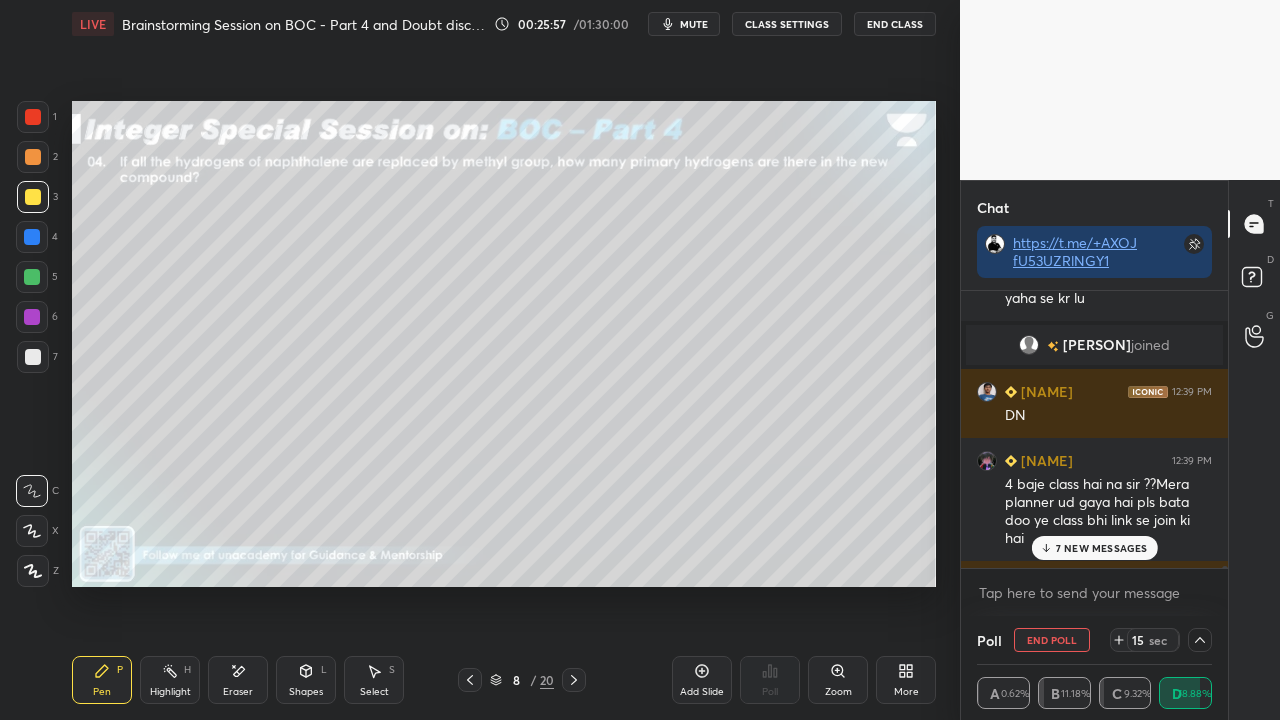click on "7 NEW MESSAGES" at bounding box center (1102, 548) 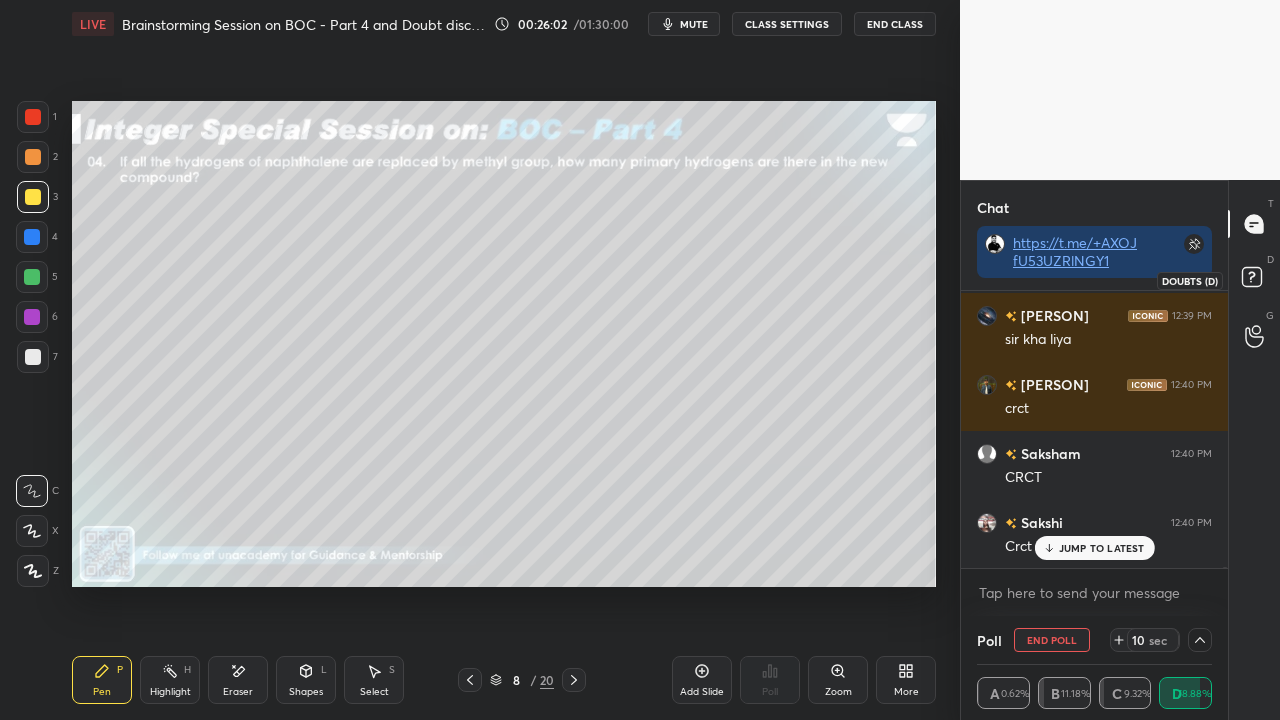 scroll, scrollTop: 65862, scrollLeft: 0, axis: vertical 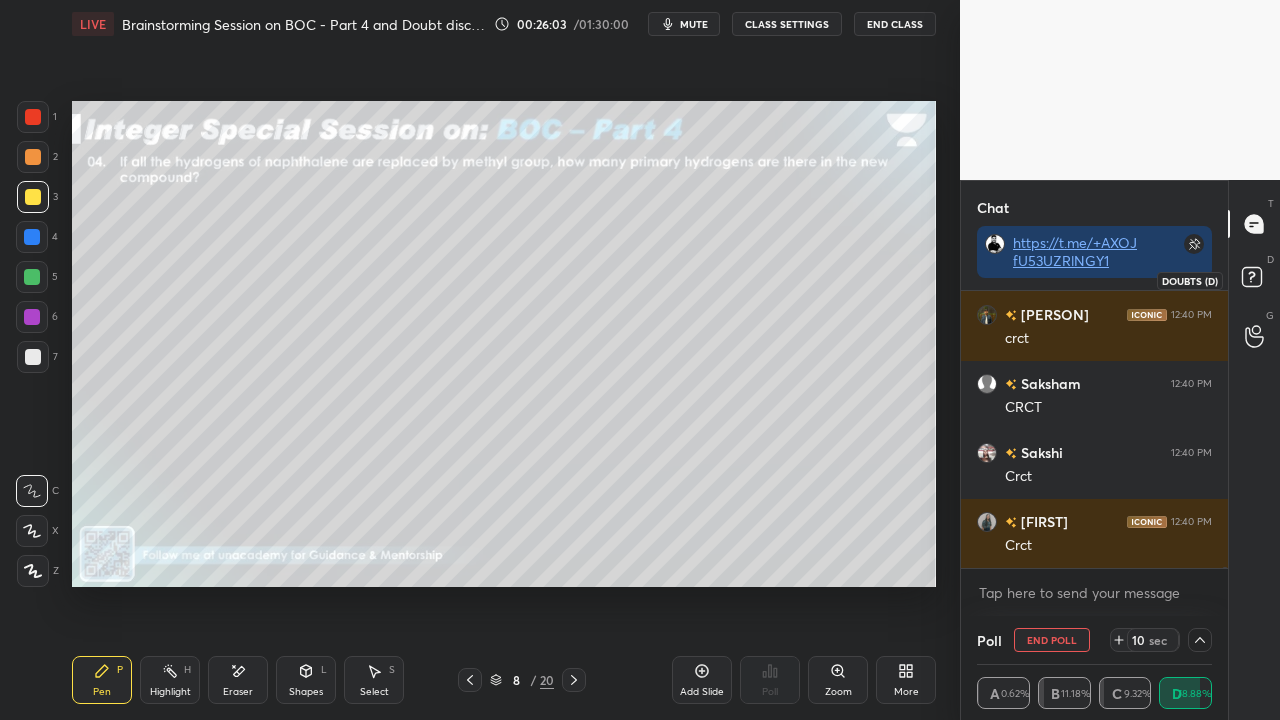 click 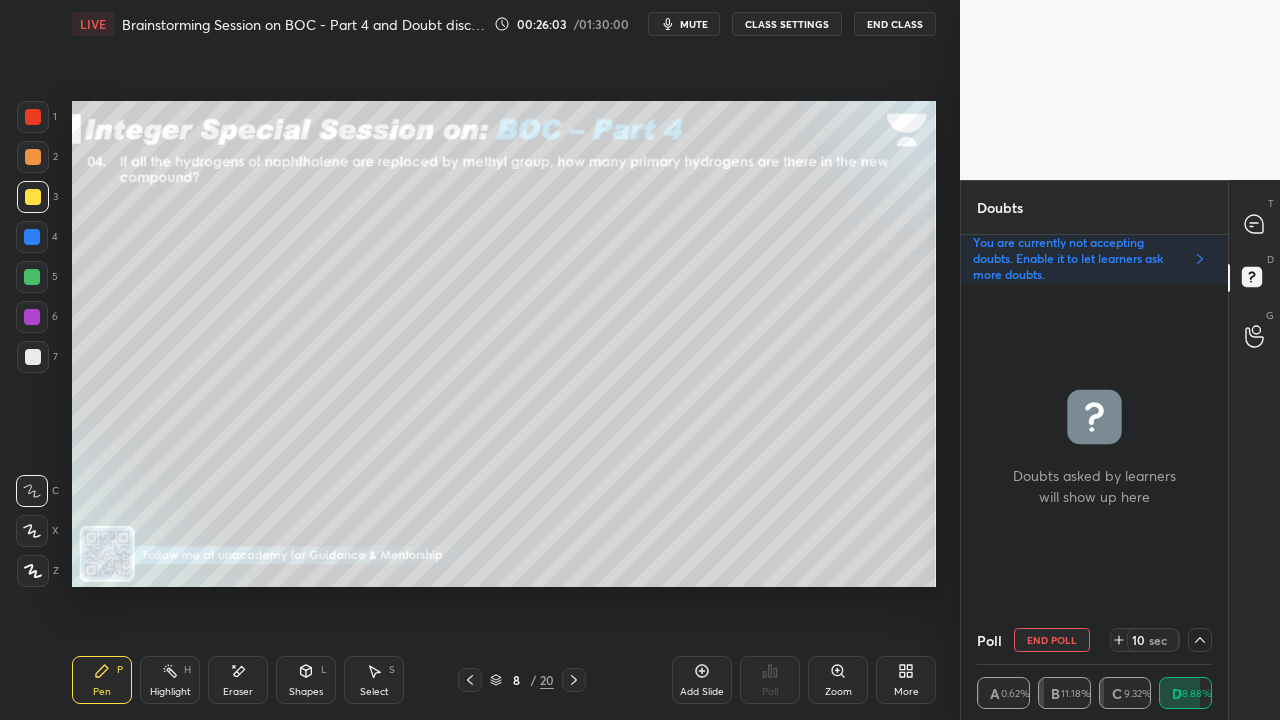 scroll, scrollTop: 6, scrollLeft: 6, axis: both 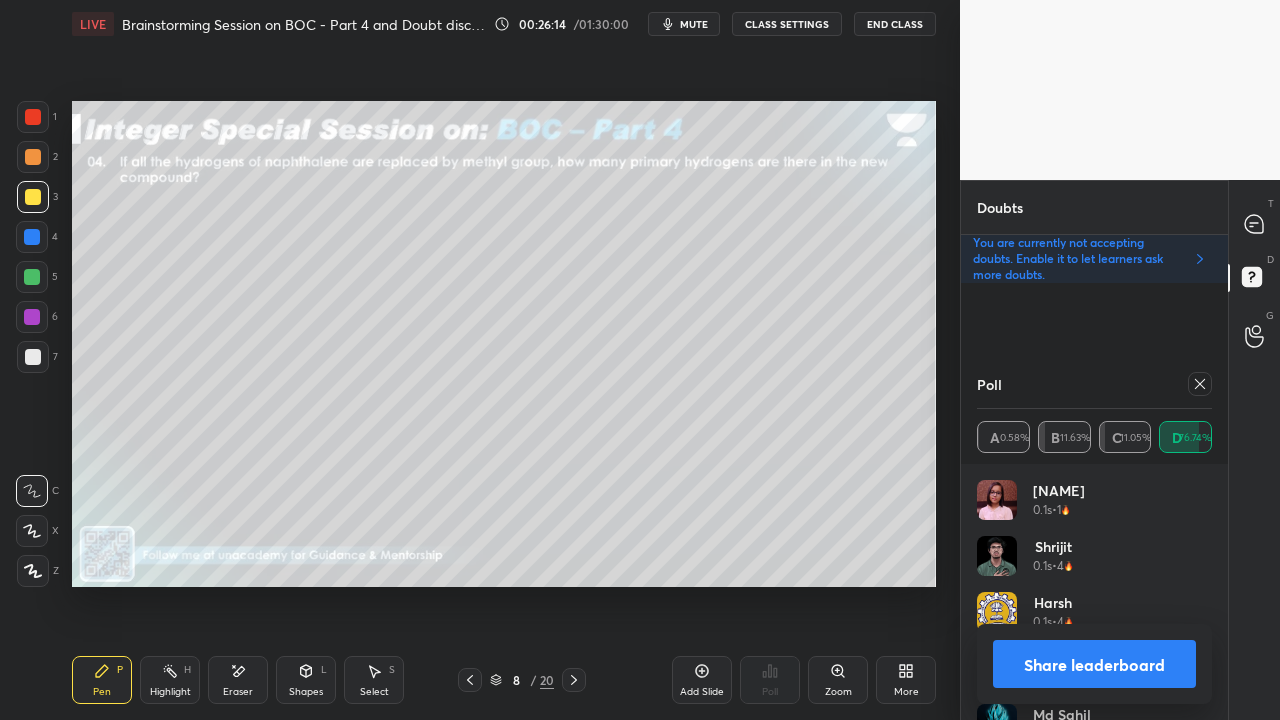 click 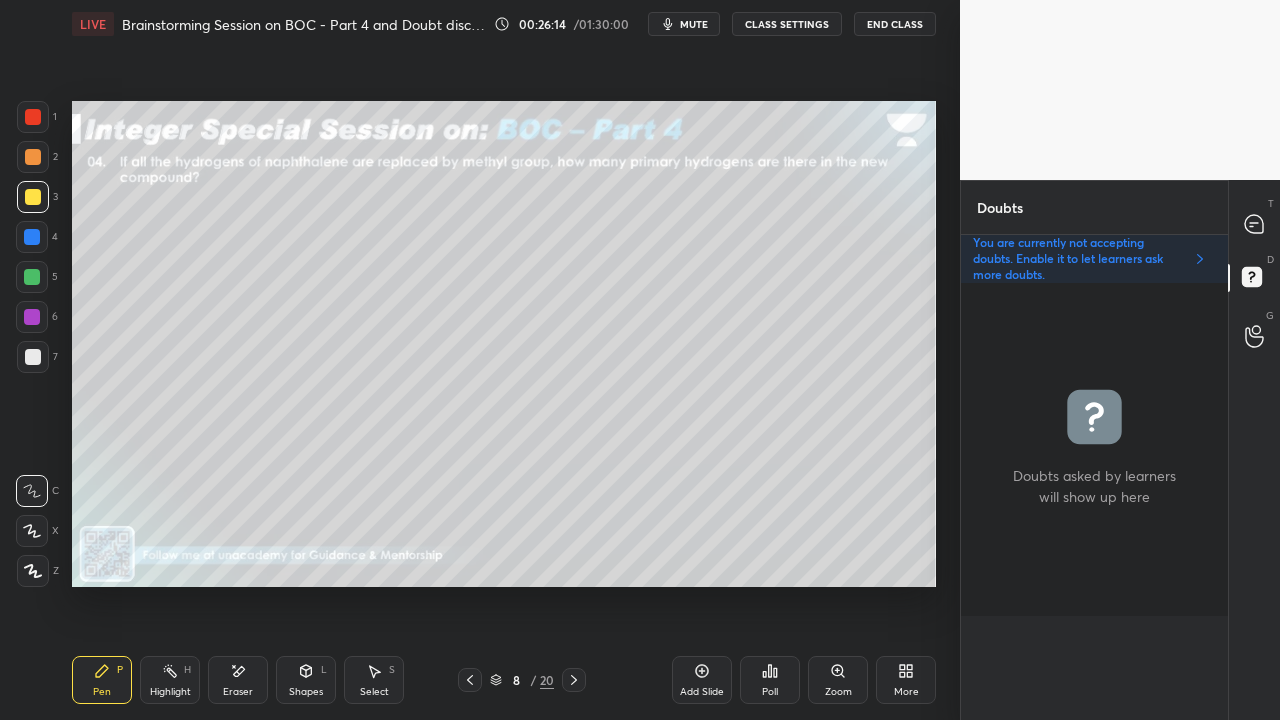 scroll, scrollTop: 120, scrollLeft: 229, axis: both 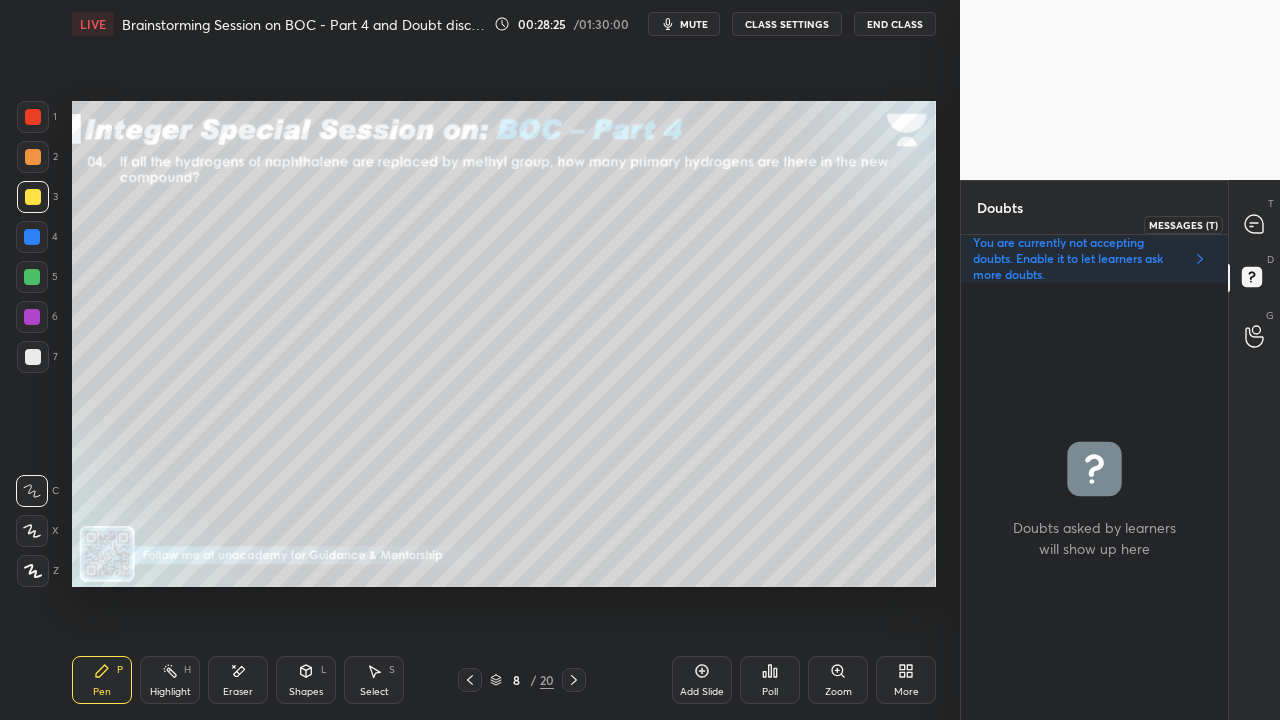 click 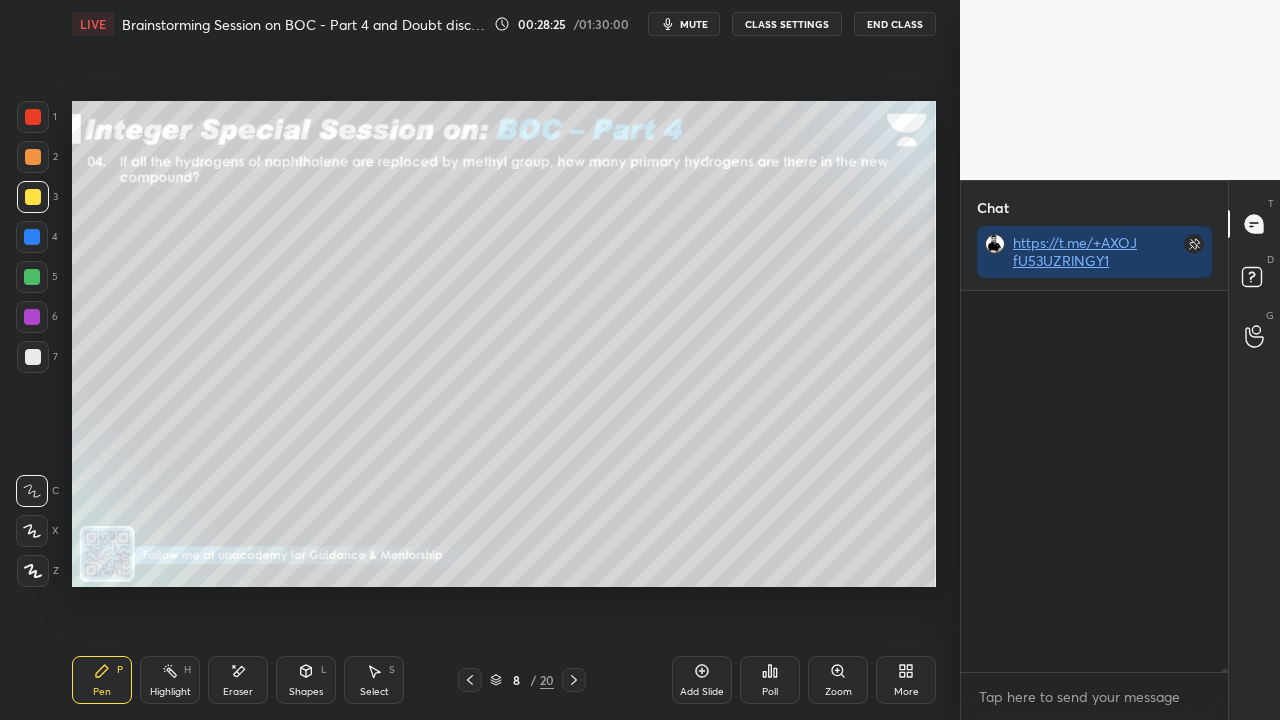 scroll, scrollTop: 67158, scrollLeft: 0, axis: vertical 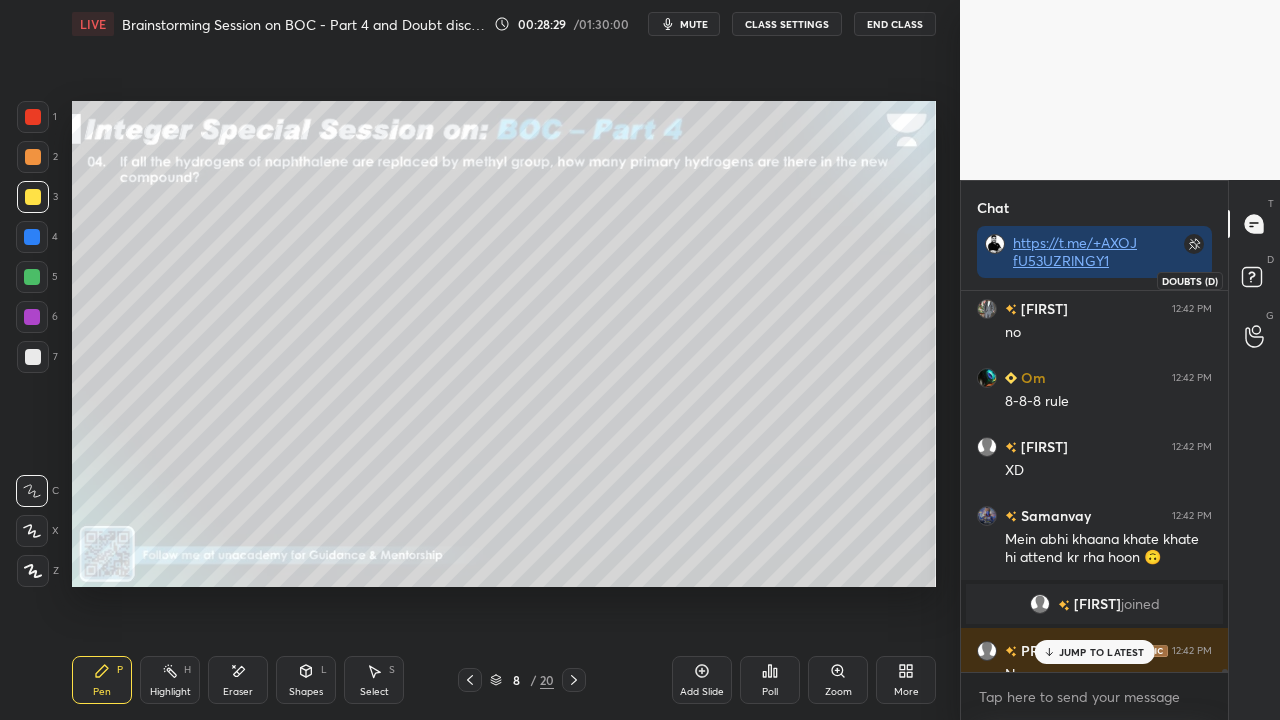 click 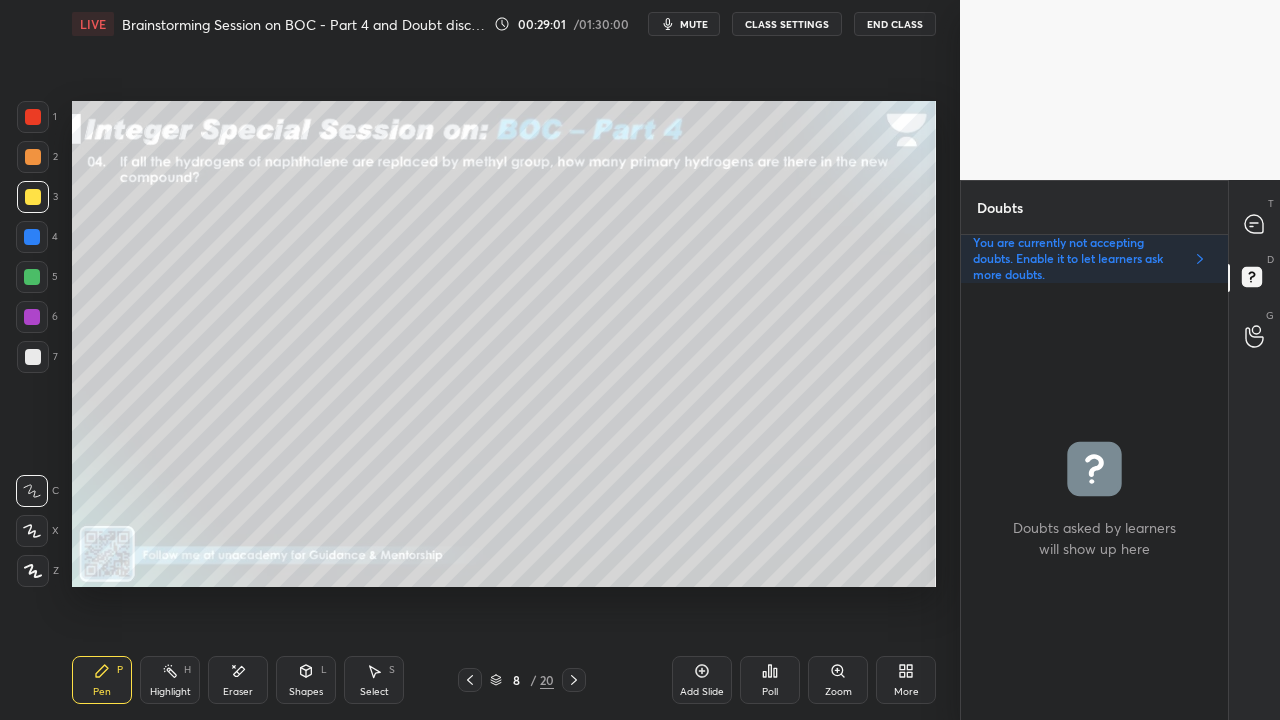 click at bounding box center (33, 357) 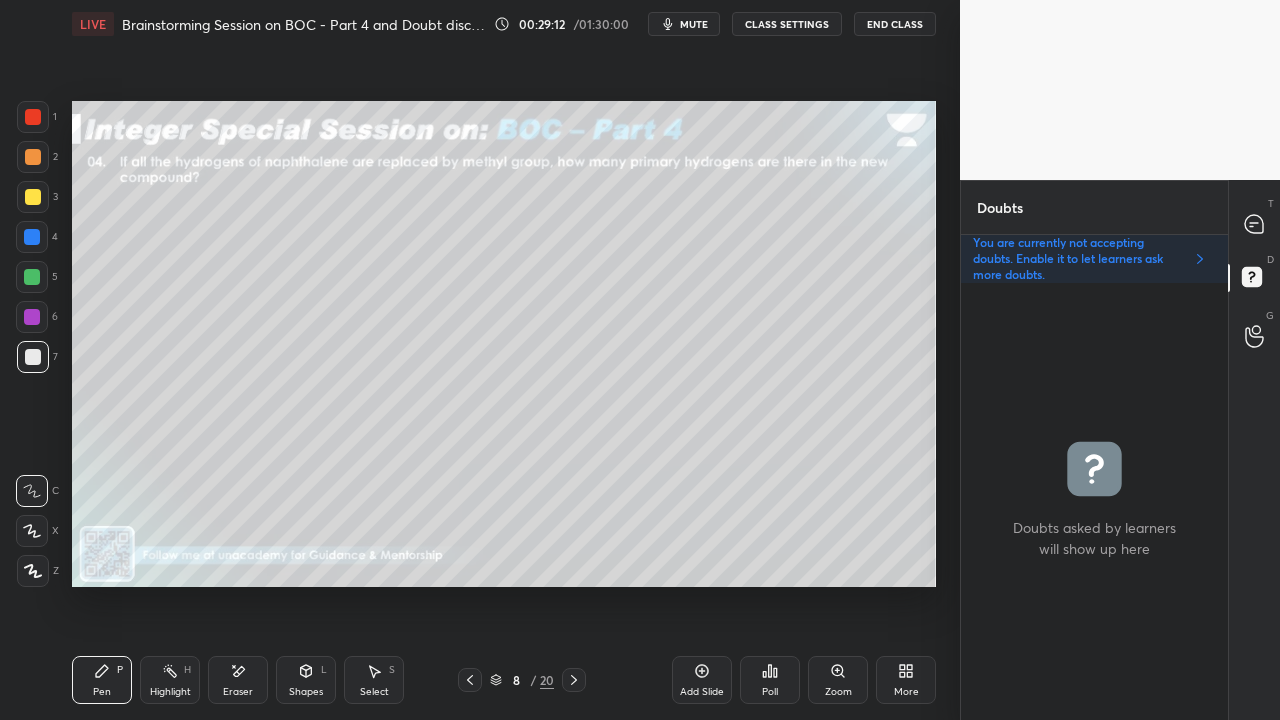 click 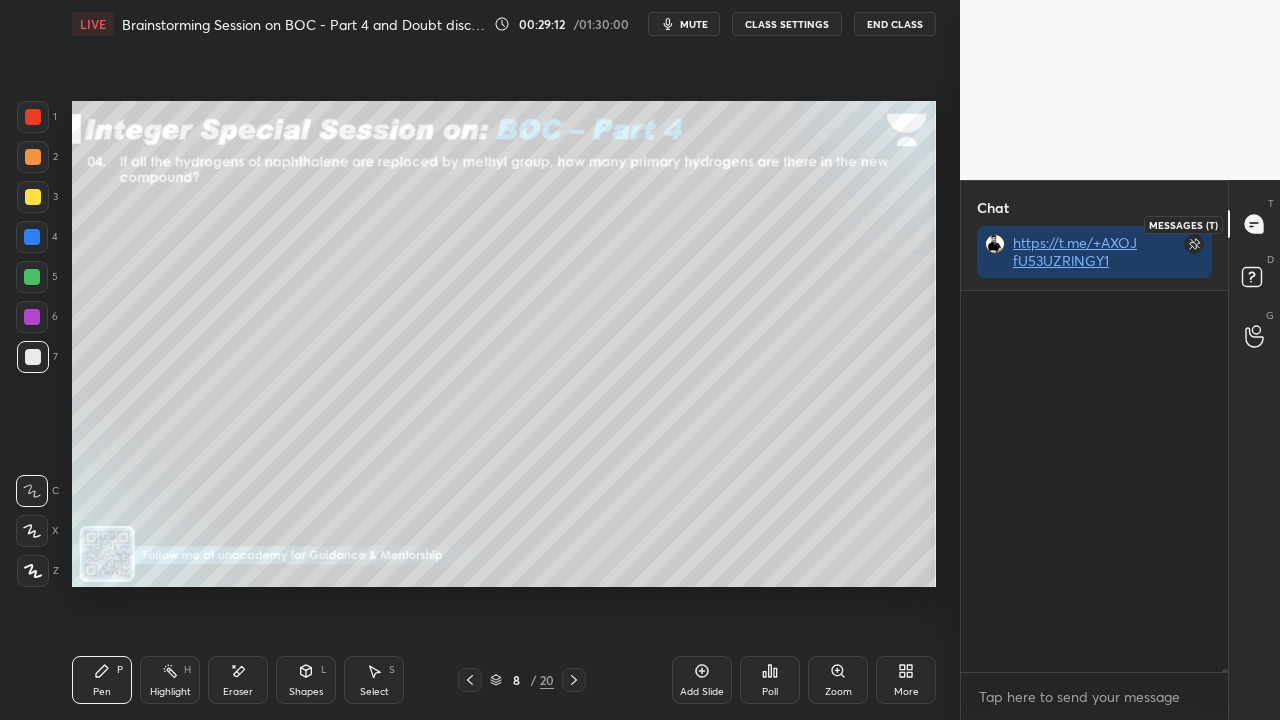 scroll, scrollTop: 423, scrollLeft: 261, axis: both 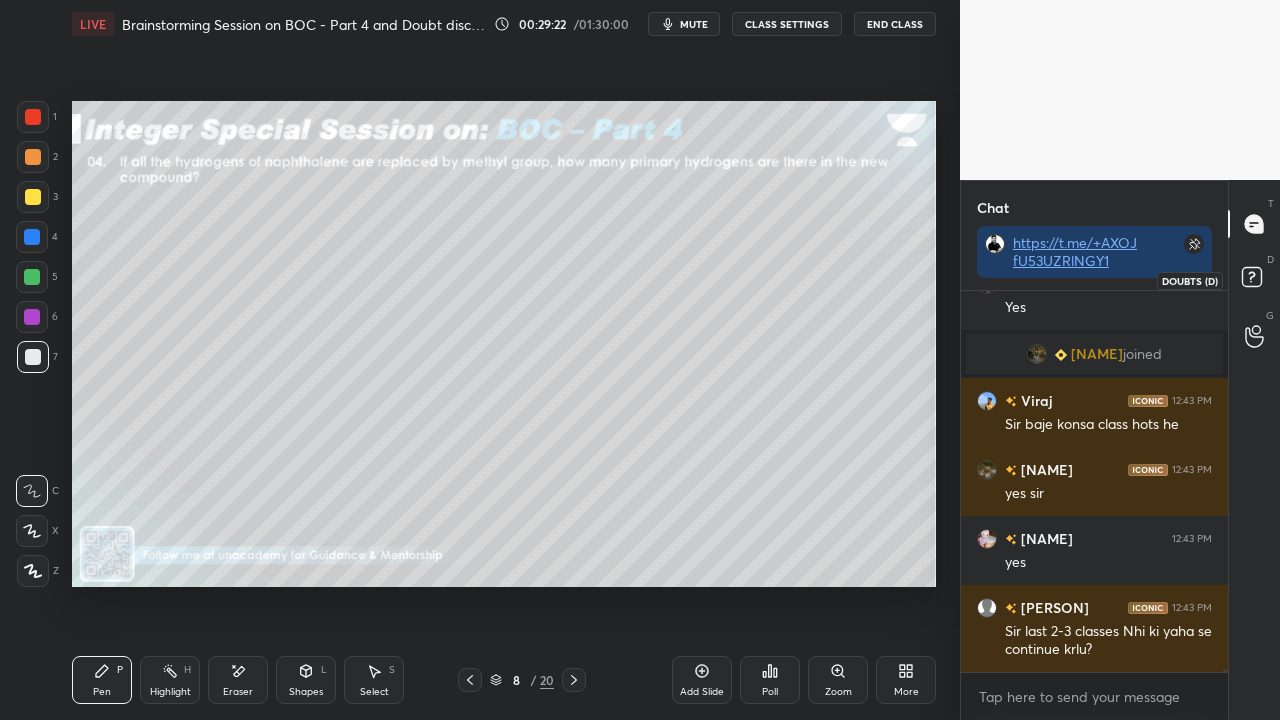 click 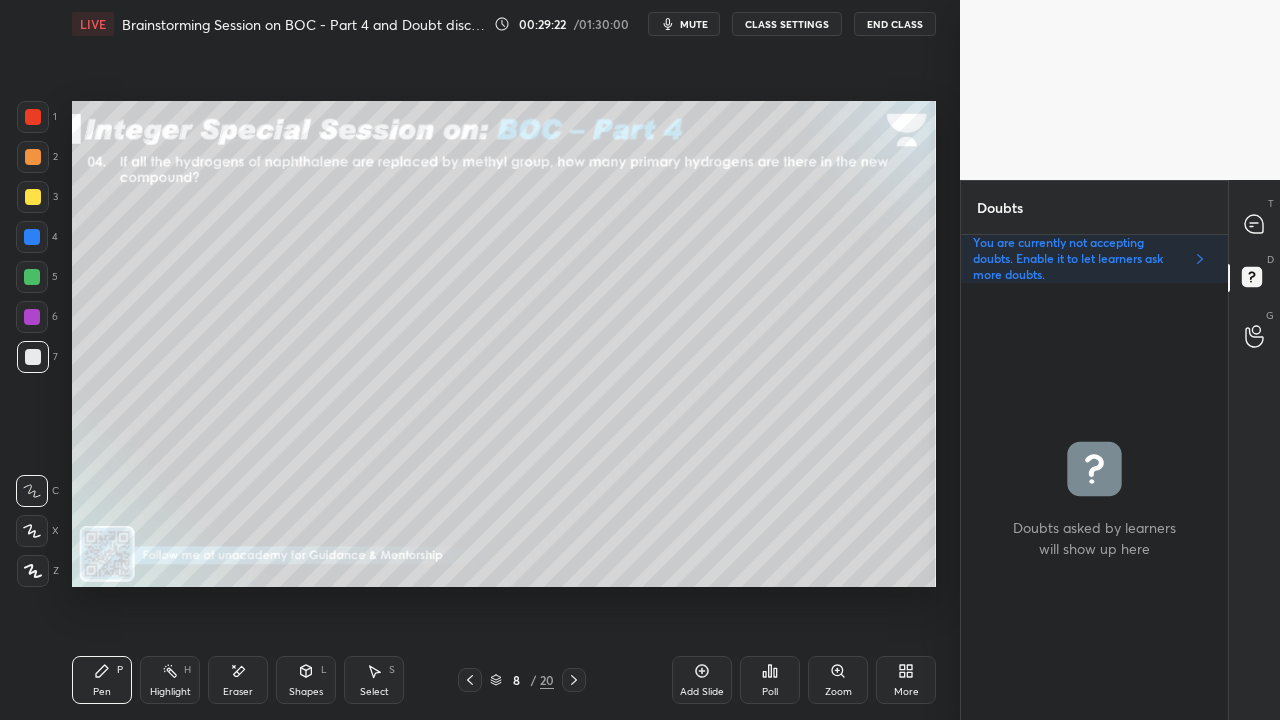 scroll, scrollTop: 6, scrollLeft: 6, axis: both 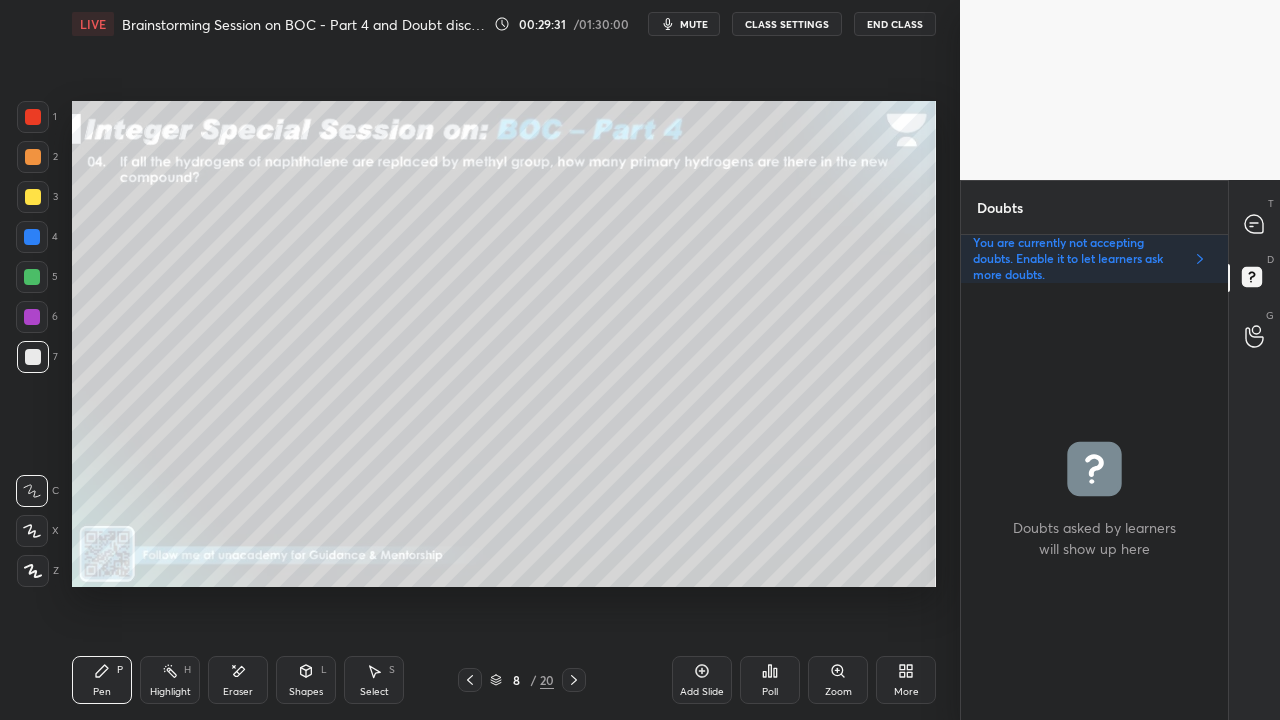 click at bounding box center [32, 277] 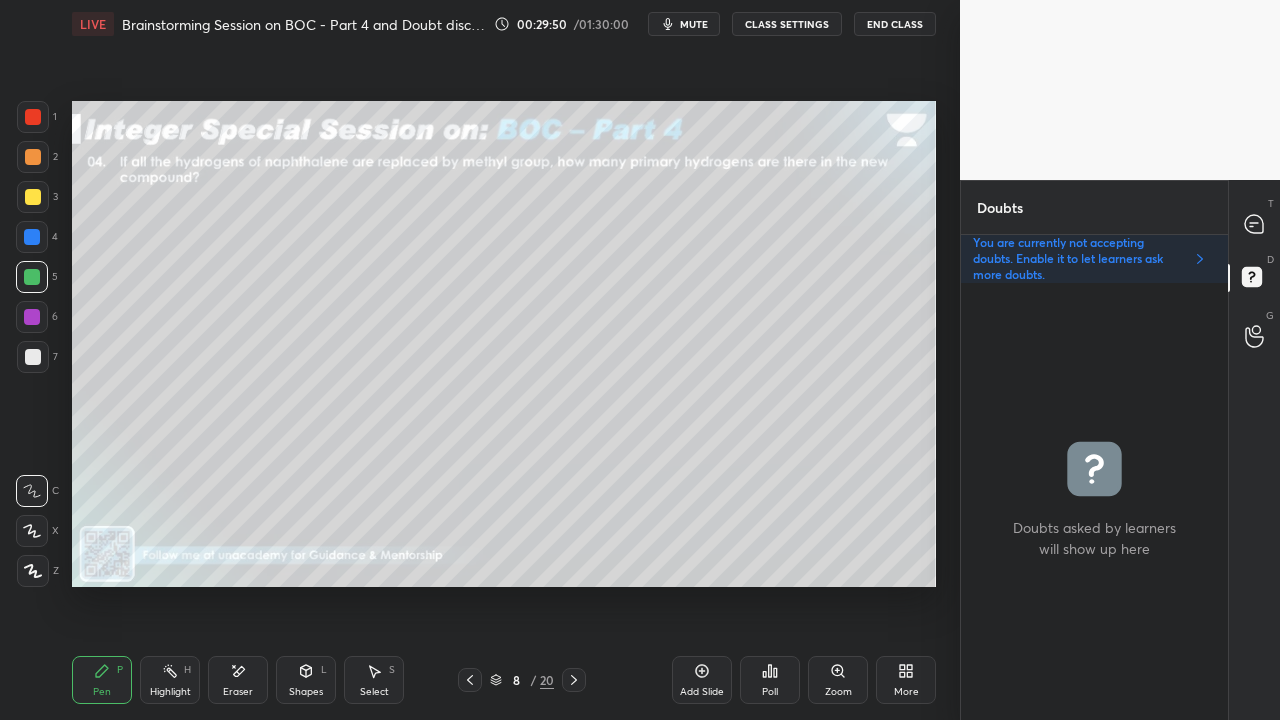 click at bounding box center [33, 117] 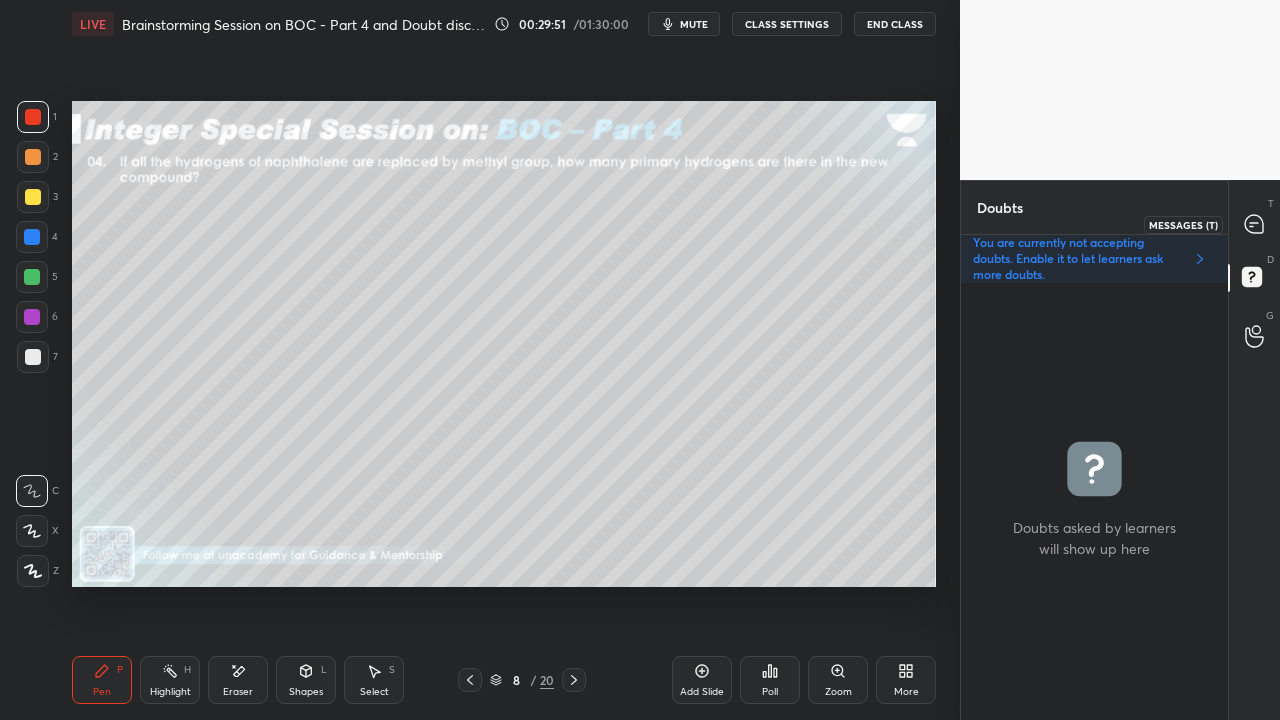 click 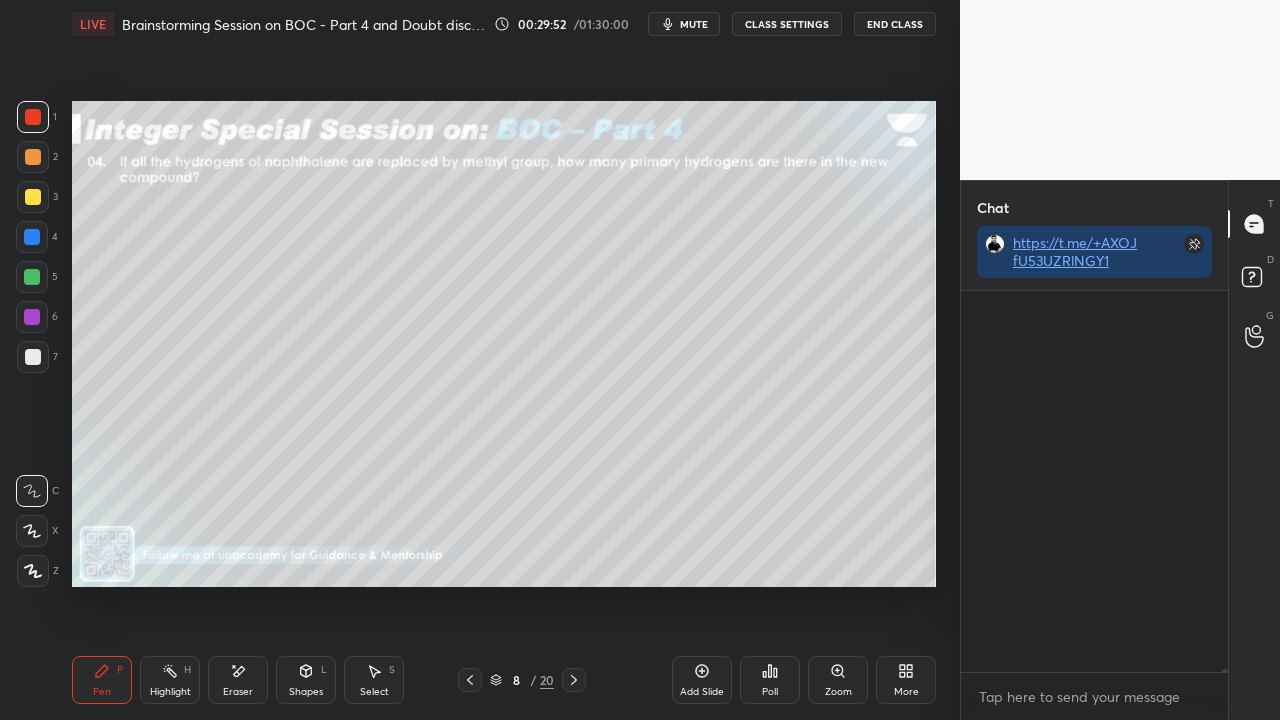 scroll, scrollTop: 69968, scrollLeft: 0, axis: vertical 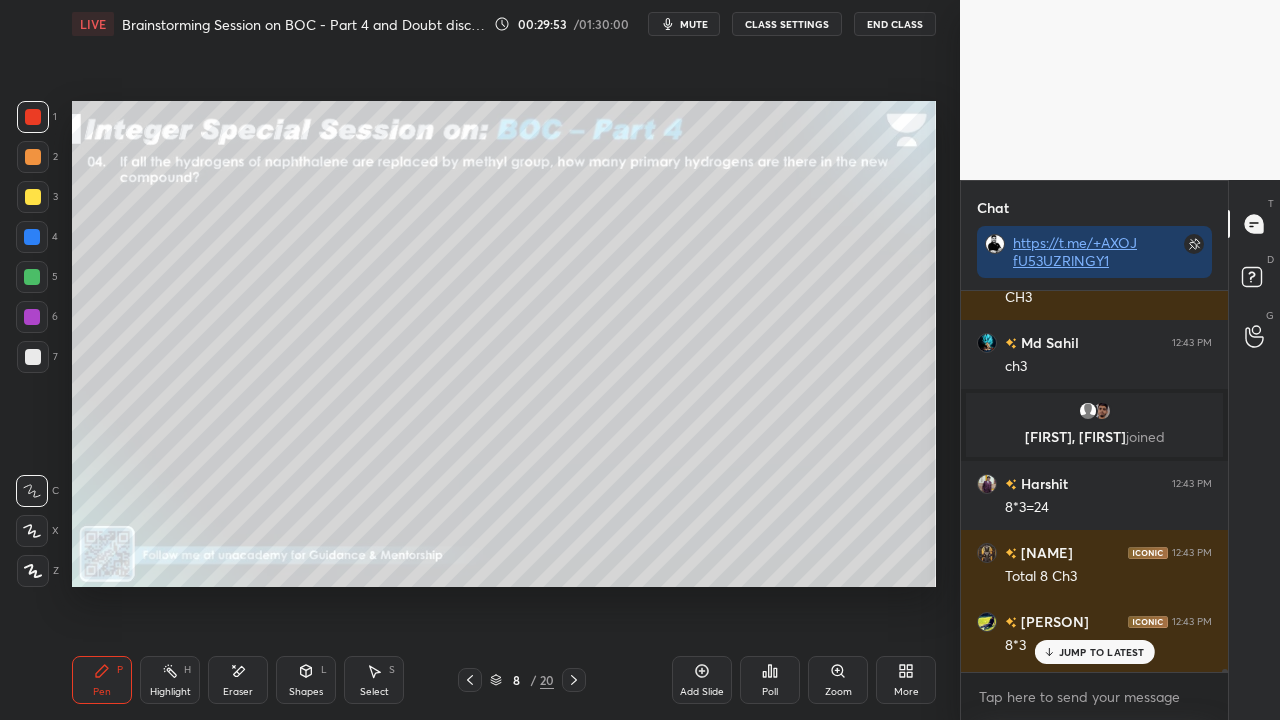 click on "[FIRST] [LAST] [TIME] Sir last 2-3 classes Nhi ki yaha se continue krlu? [FIRST] [TIME] CH3 [FIRST] [TIME] CH3 [FIRST] [TIME] CH3 [FIRST] [TIME] CH3 [FIRST] [TIME] CH3 [FIRST] [TIME] CH3 [FIRST] [TIME] CH3 [FIRST] [TIME] CH3 [FIRST] [TIME] CH3 [FIRST] [TIME] CH3 [FIRST] [TIME] CH3 [FIRST] [TIME] [FIRST], [FIRST] joined [FIRST] [TIME] [NUMBER]*[NUMBER]=[NUMBER] [FIRST] [TIME] Total [NUMBER] CH3 [FIRST] [TIME] [NUMBER]*[NUMBER] [FIRST] [TIME] Sir [NUMBER] baje konsa class hota he ..? [FIRST] [TIME] [NUMBER]*[NUMBER]=[NUMBER] JUMP TO LATEST" at bounding box center [1094, 481] 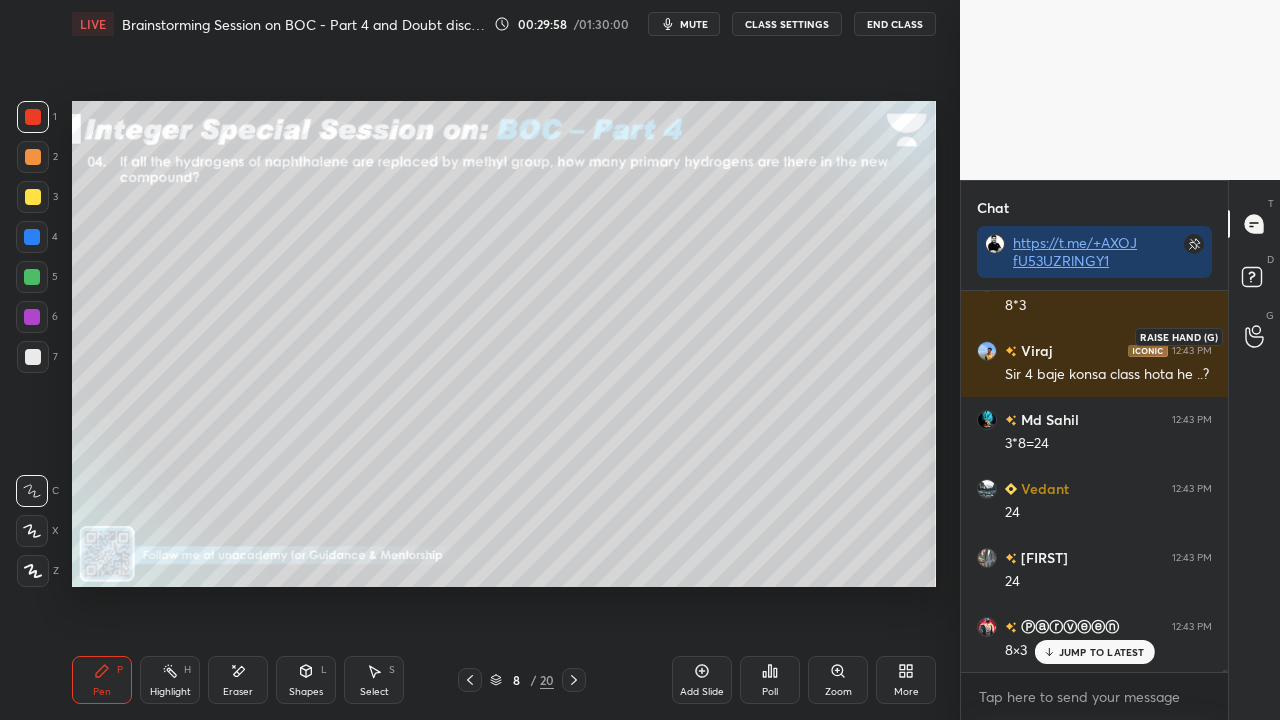 scroll, scrollTop: 70620, scrollLeft: 0, axis: vertical 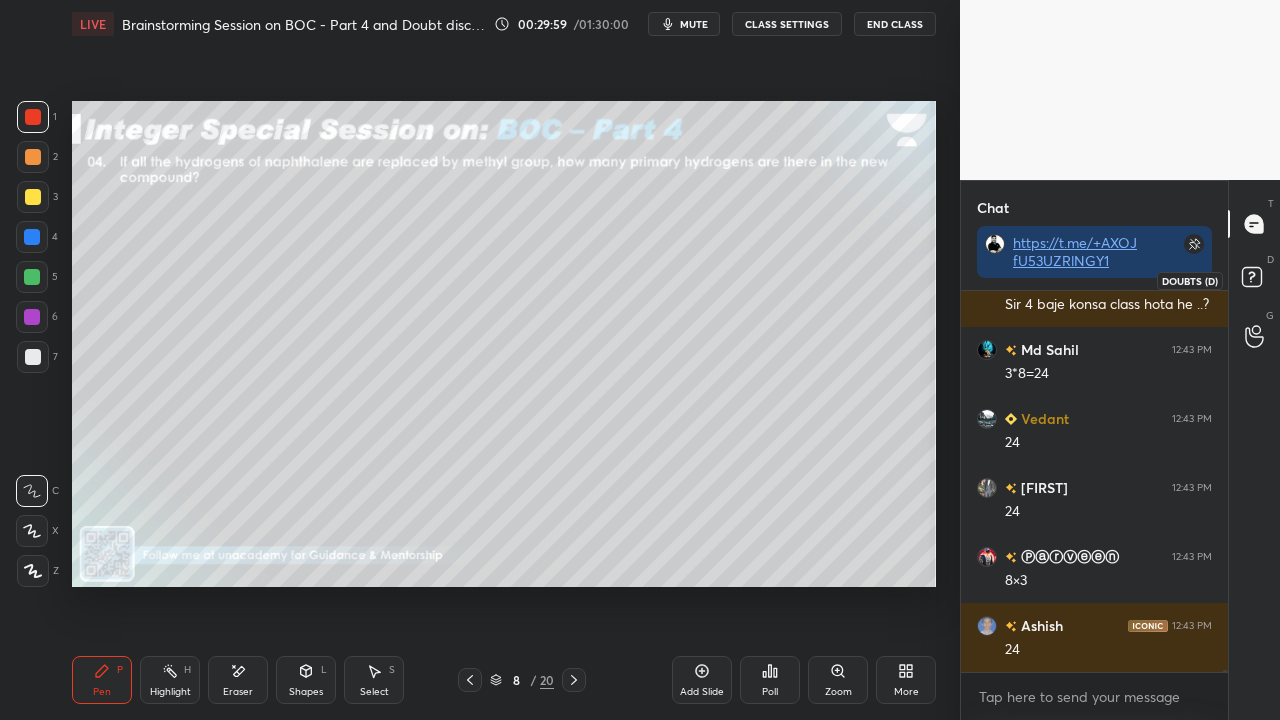 click 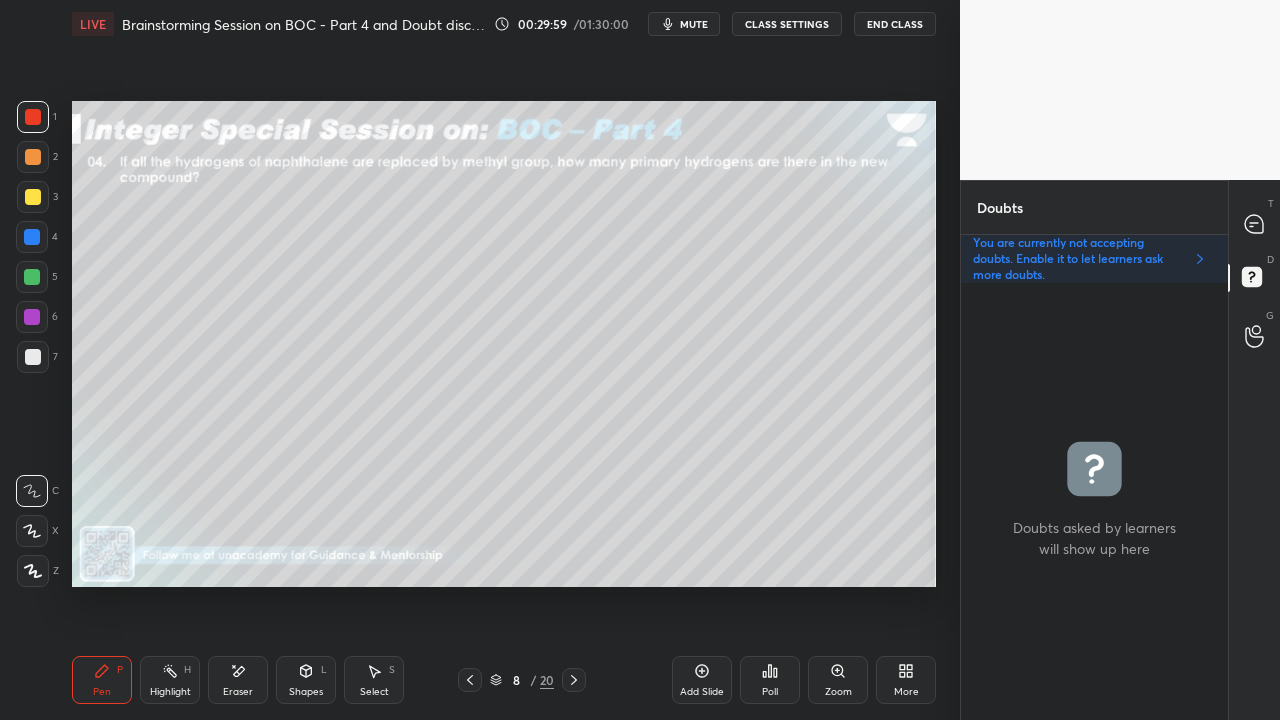 scroll, scrollTop: 6, scrollLeft: 6, axis: both 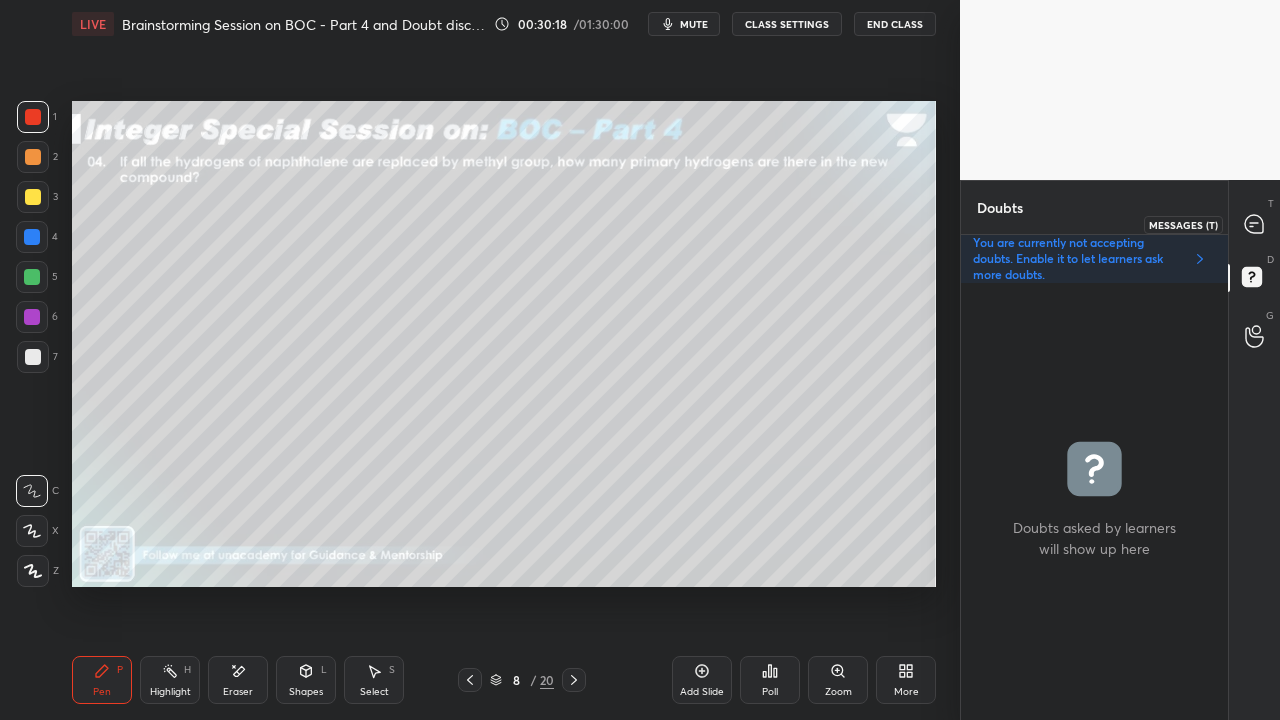 click 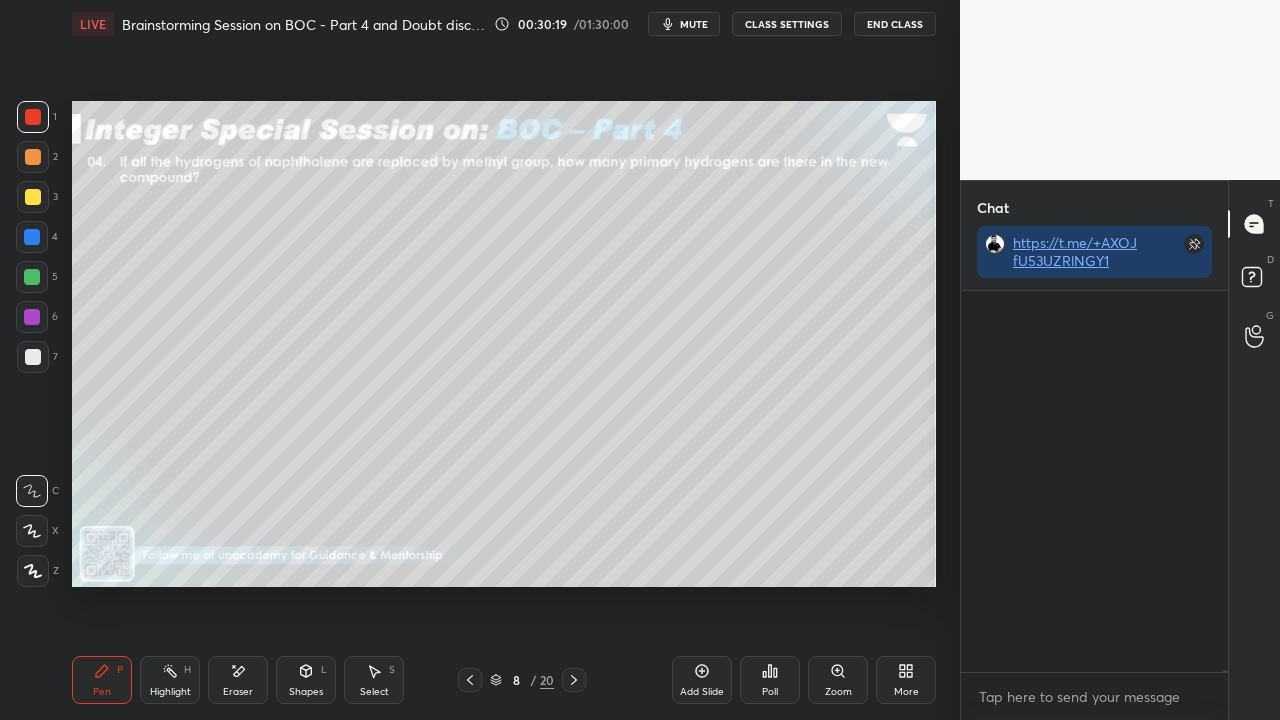 scroll, scrollTop: 423, scrollLeft: 261, axis: both 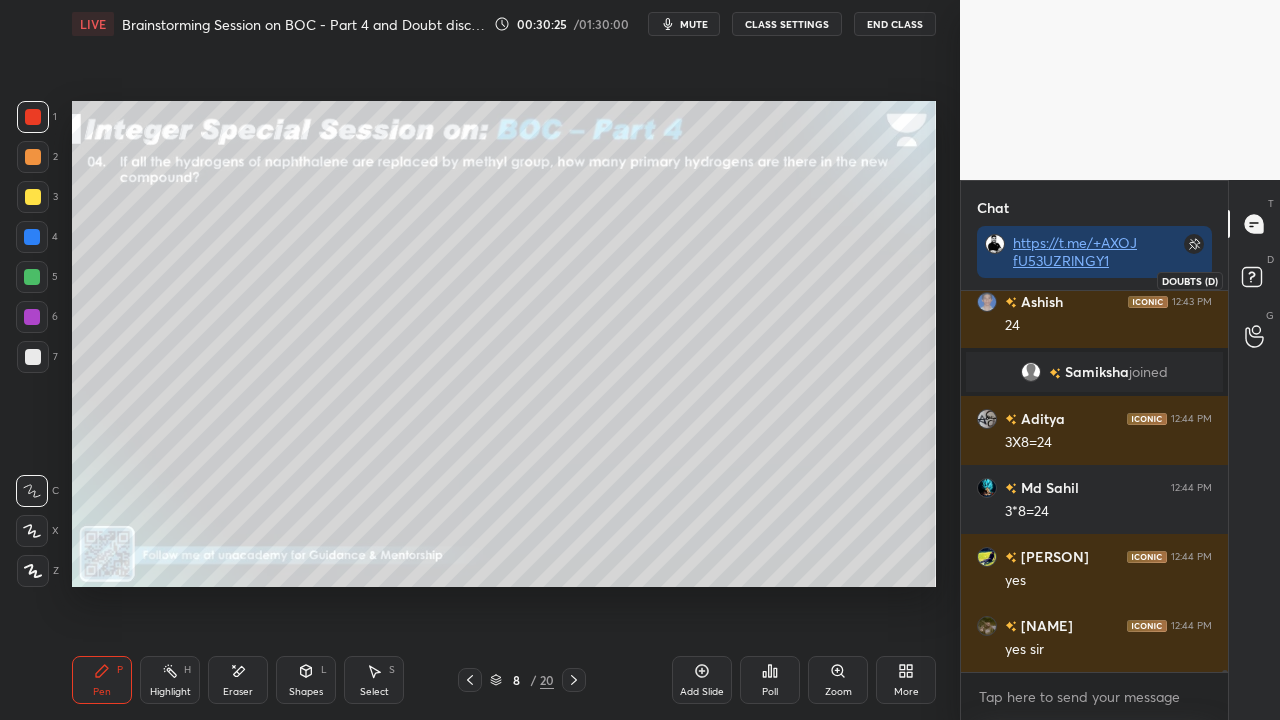 drag, startPoint x: 1259, startPoint y: 282, endPoint x: 1269, endPoint y: 284, distance: 10.198039 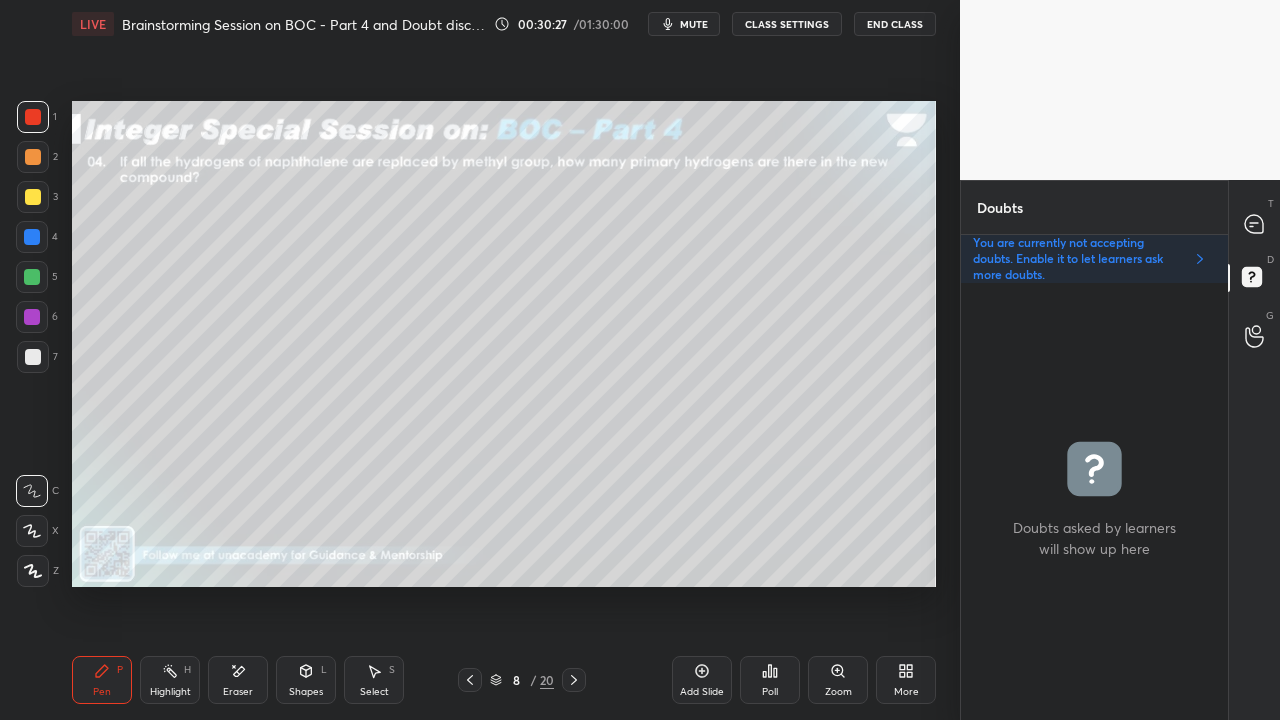 click at bounding box center (33, 357) 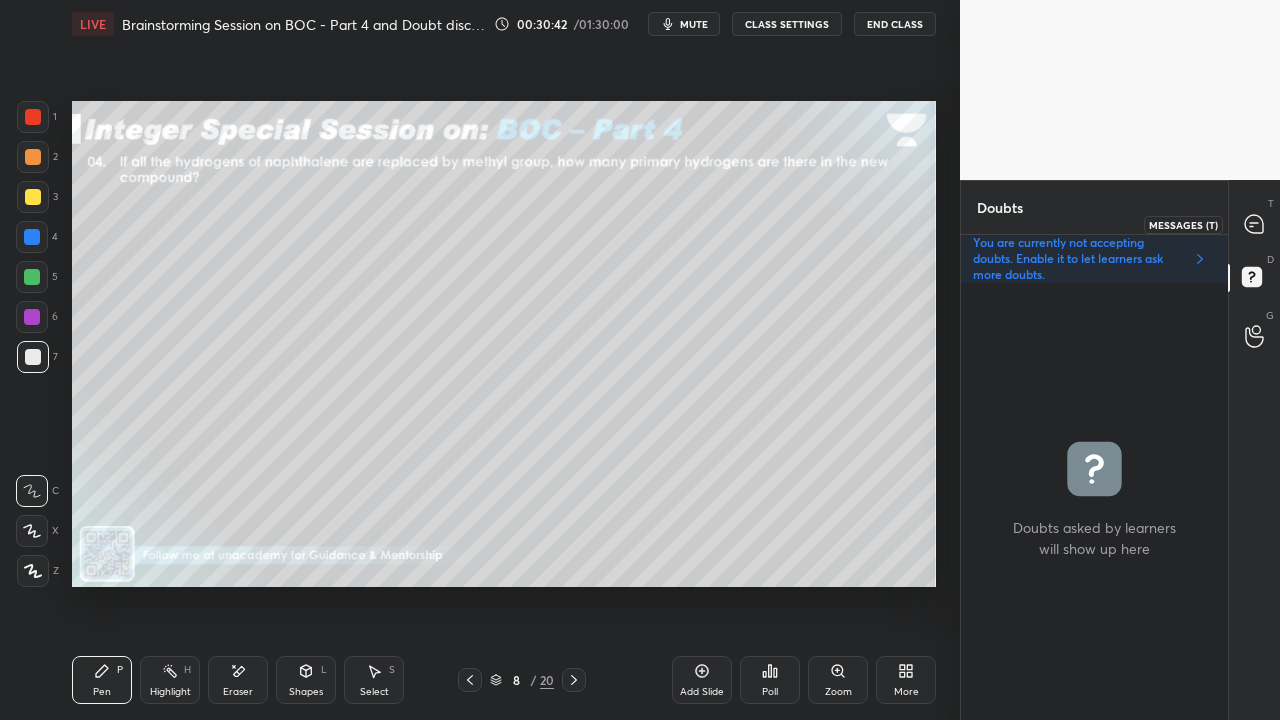 click at bounding box center [1255, 224] 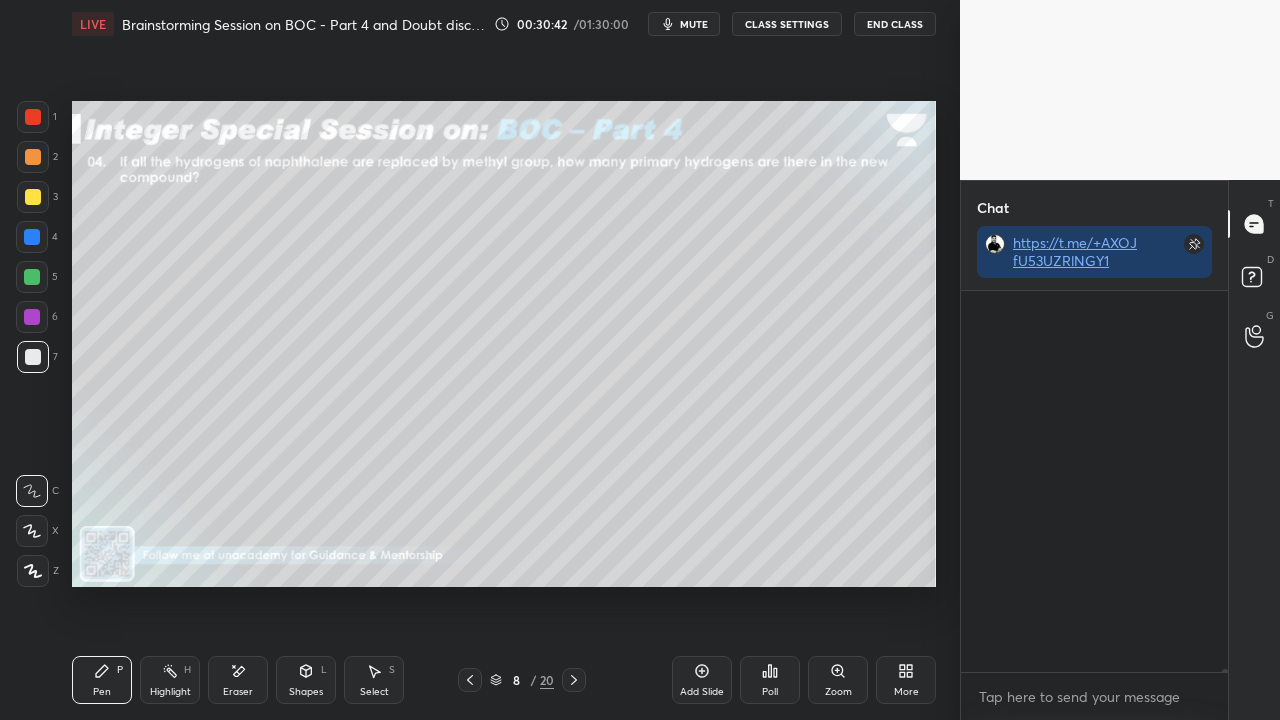 scroll, scrollTop: 423, scrollLeft: 261, axis: both 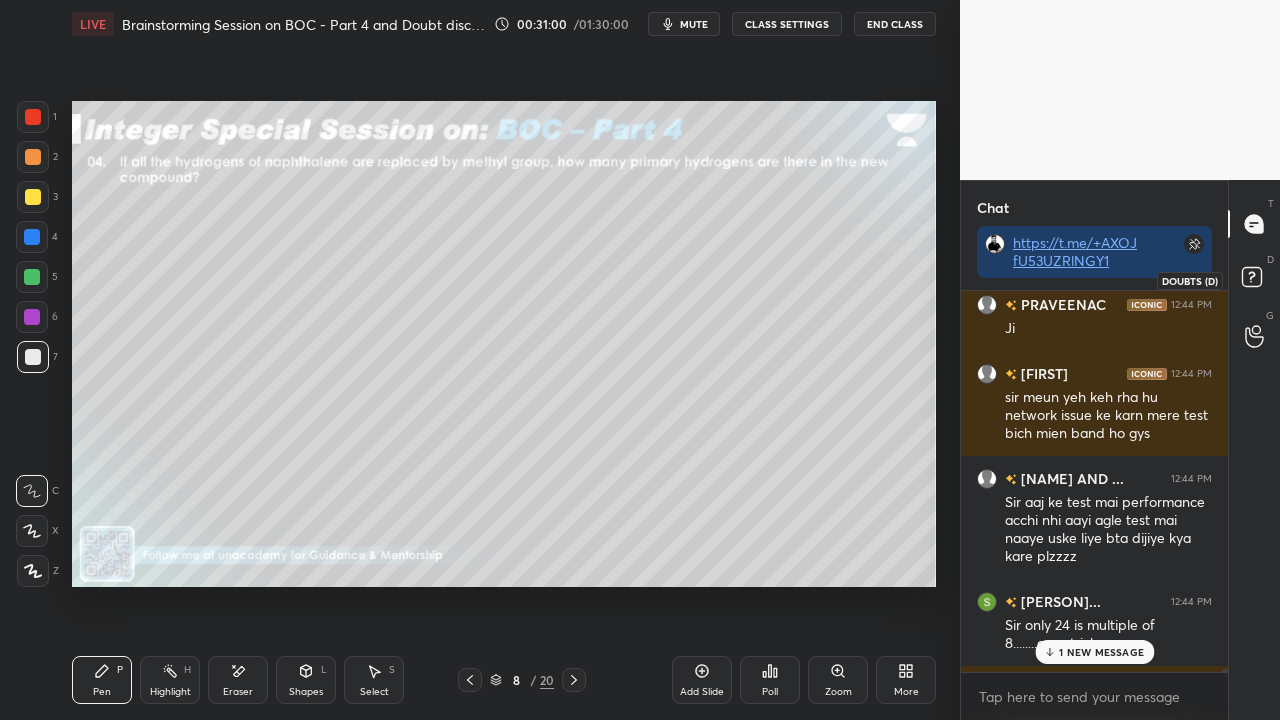 drag, startPoint x: 1256, startPoint y: 278, endPoint x: 1217, endPoint y: 293, distance: 41.785164 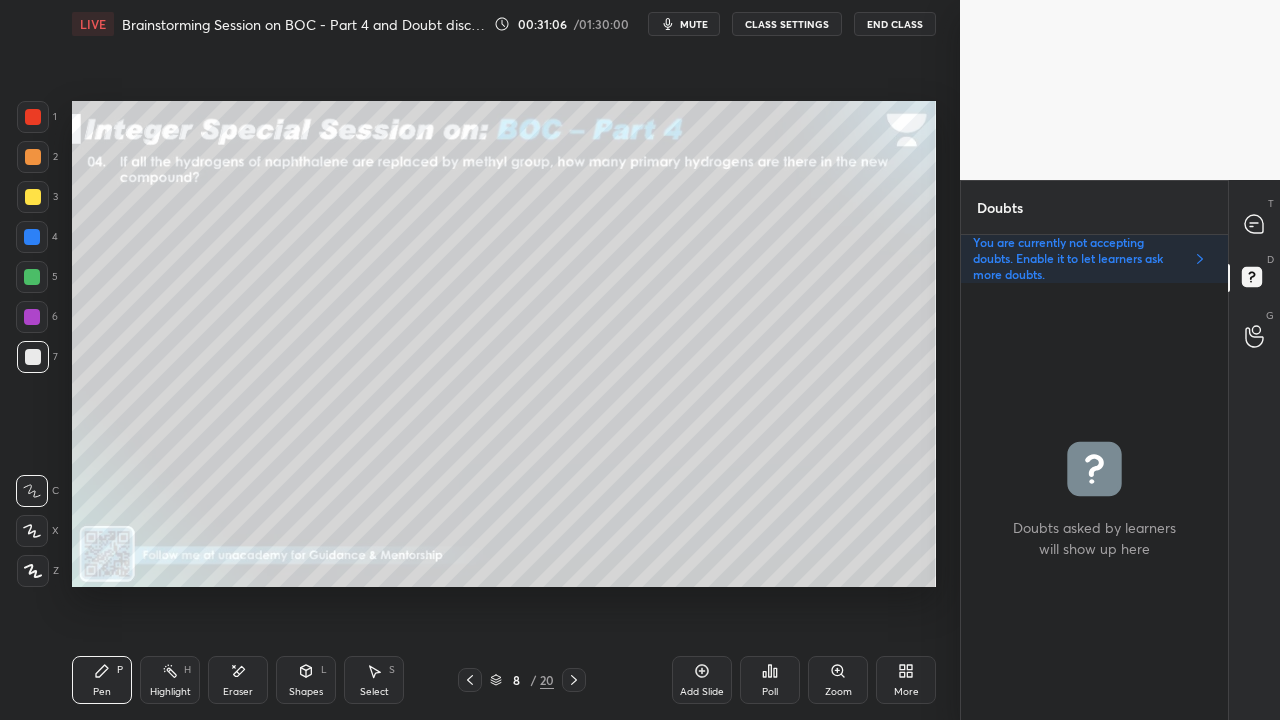 click 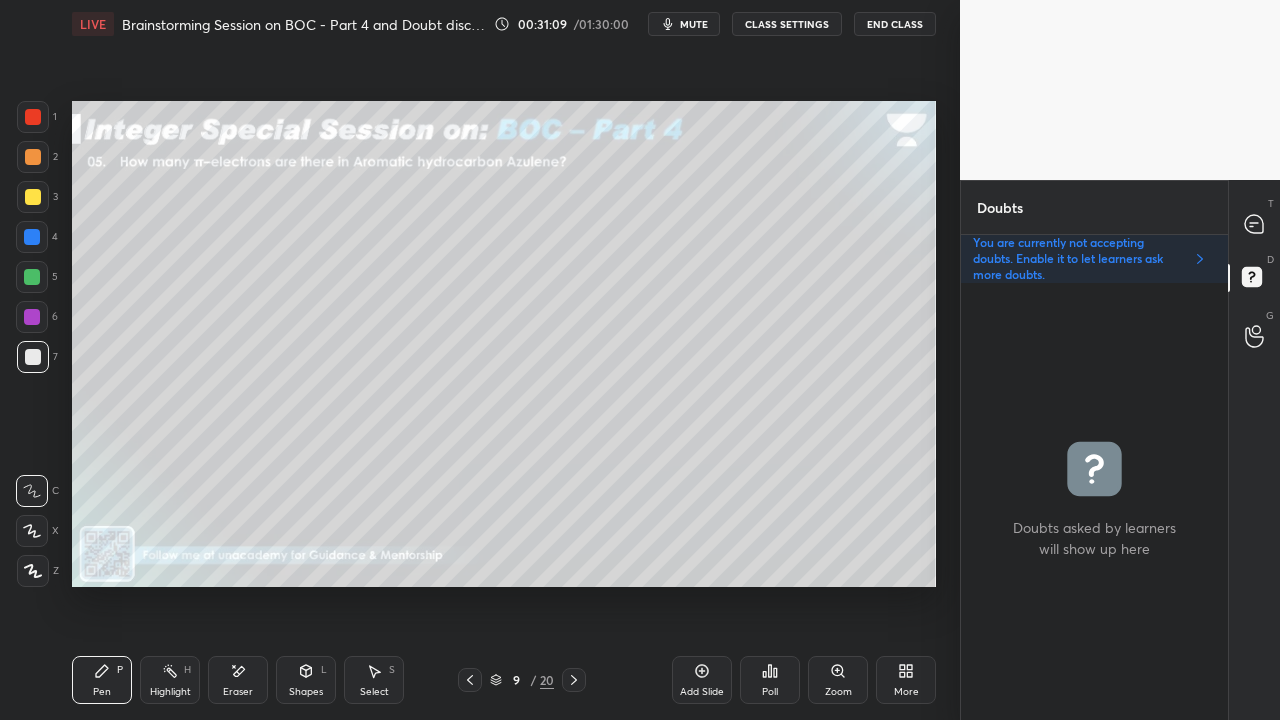 click 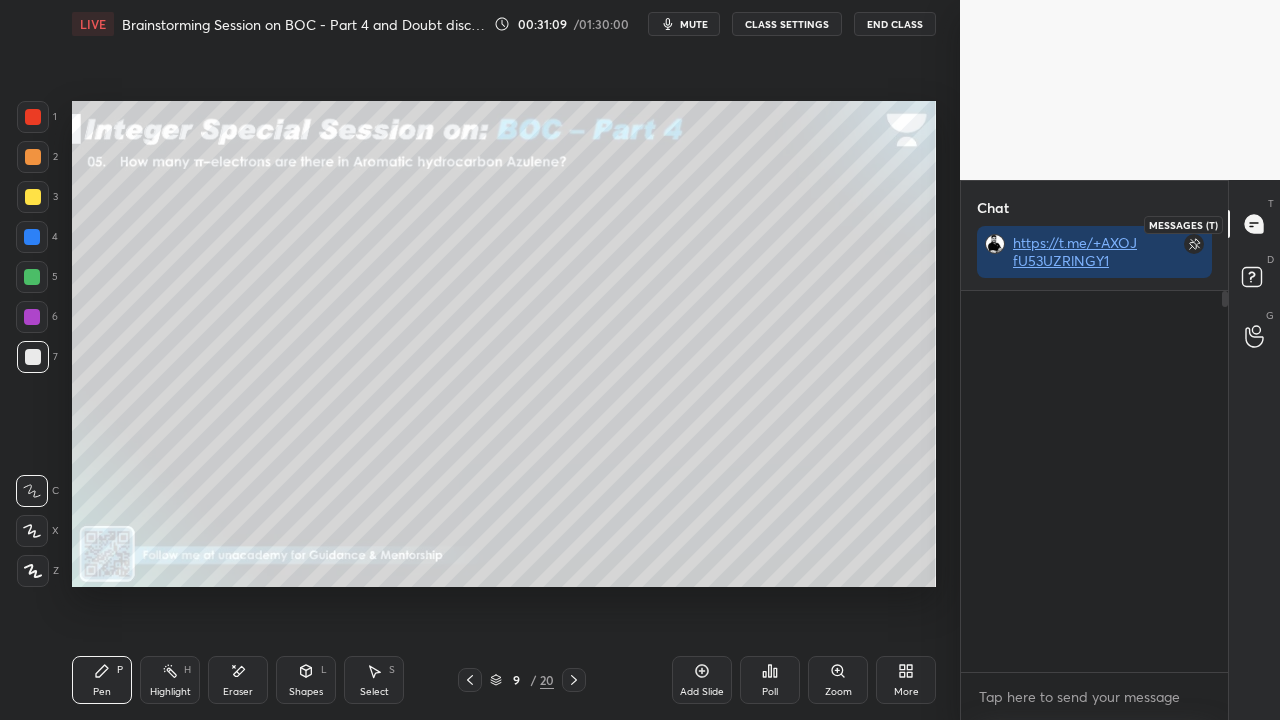 scroll, scrollTop: 423, scrollLeft: 261, axis: both 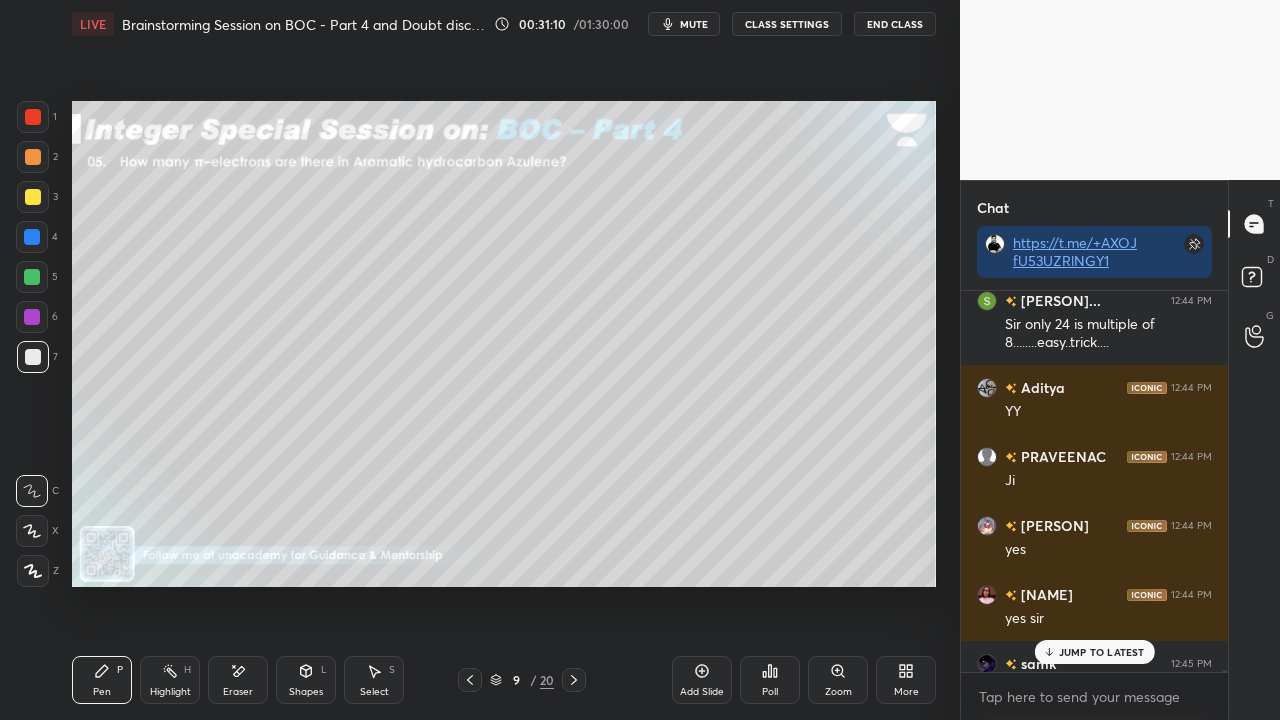 click on "JUMP TO LATEST" at bounding box center (1102, 652) 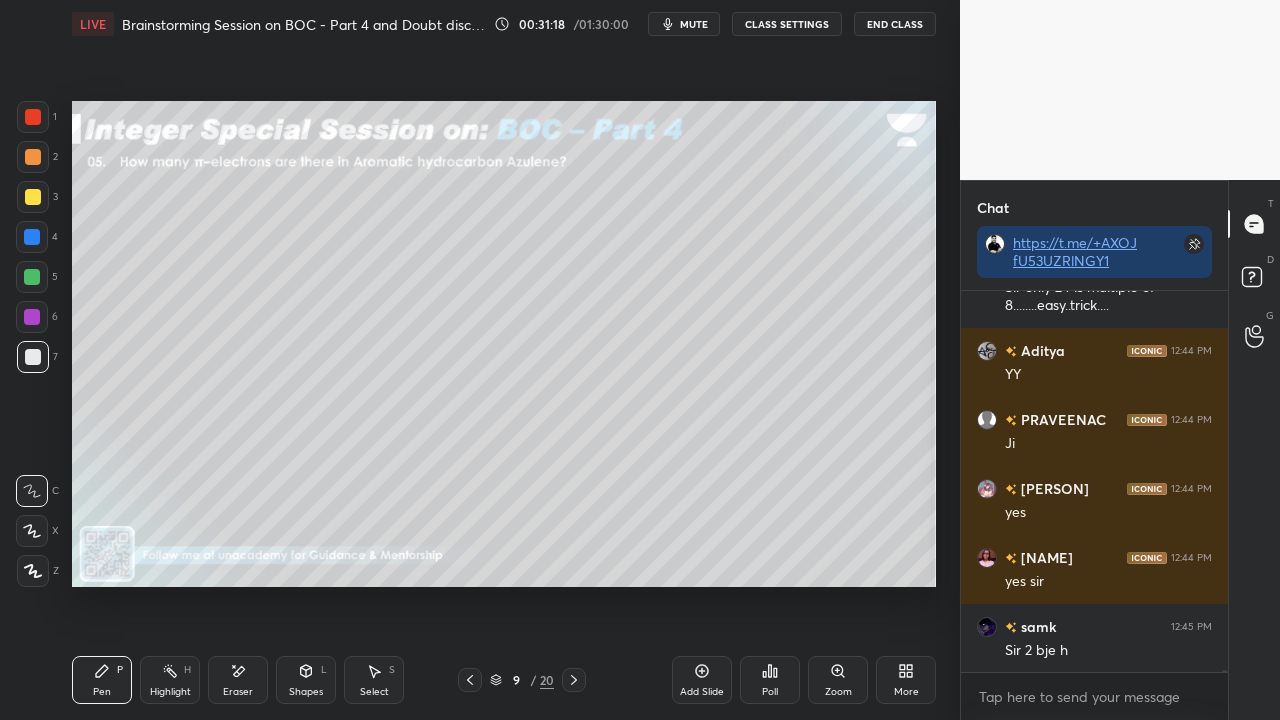 scroll, scrollTop: 71760, scrollLeft: 0, axis: vertical 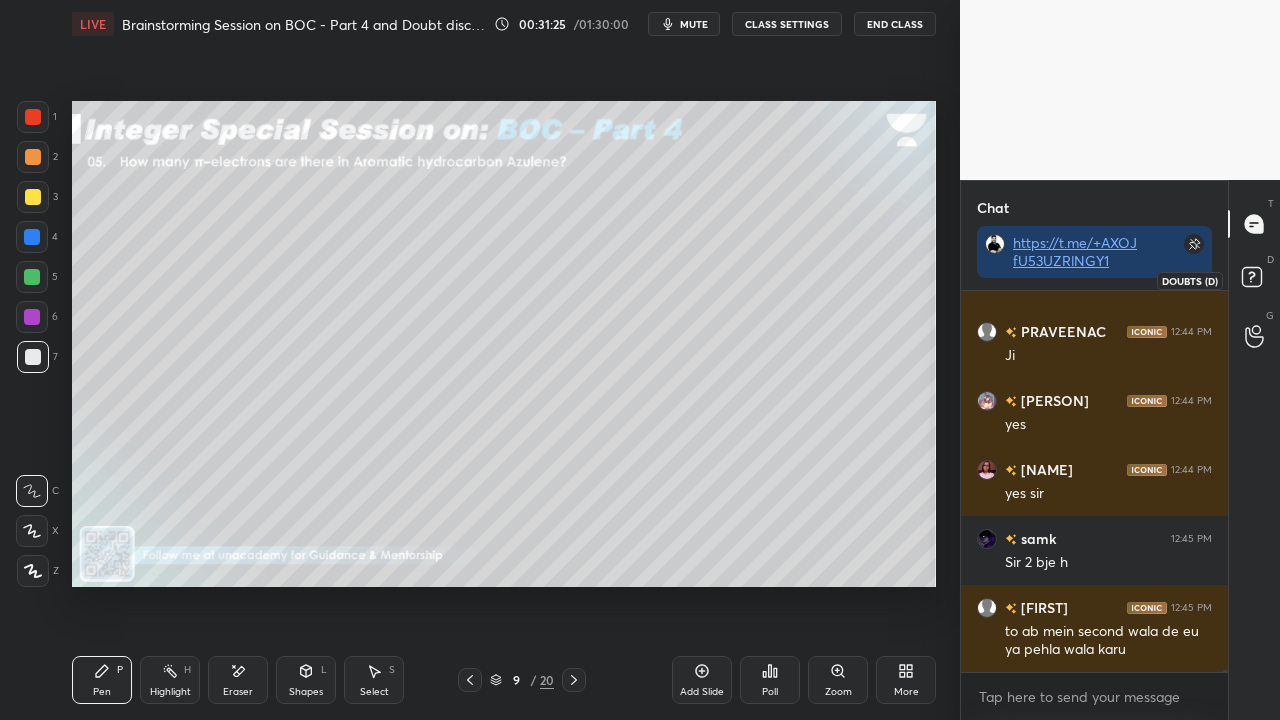 drag, startPoint x: 1252, startPoint y: 284, endPoint x: 1261, endPoint y: 270, distance: 16.643316 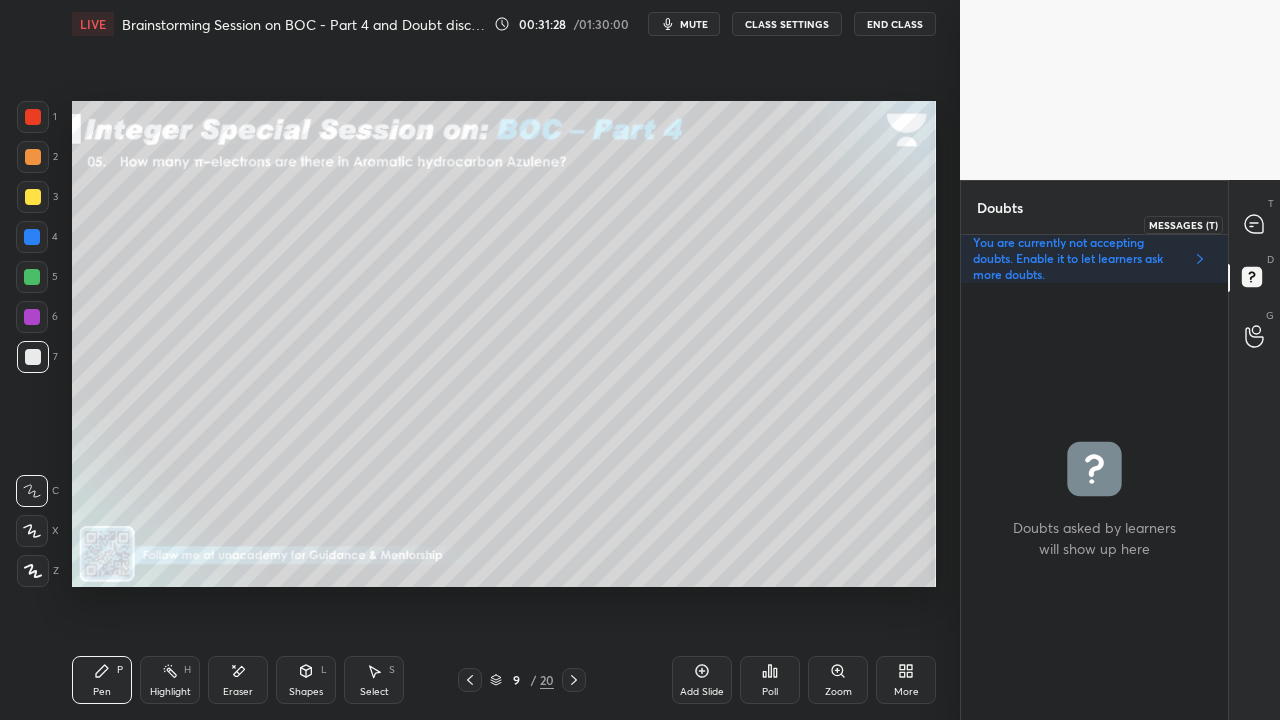 click 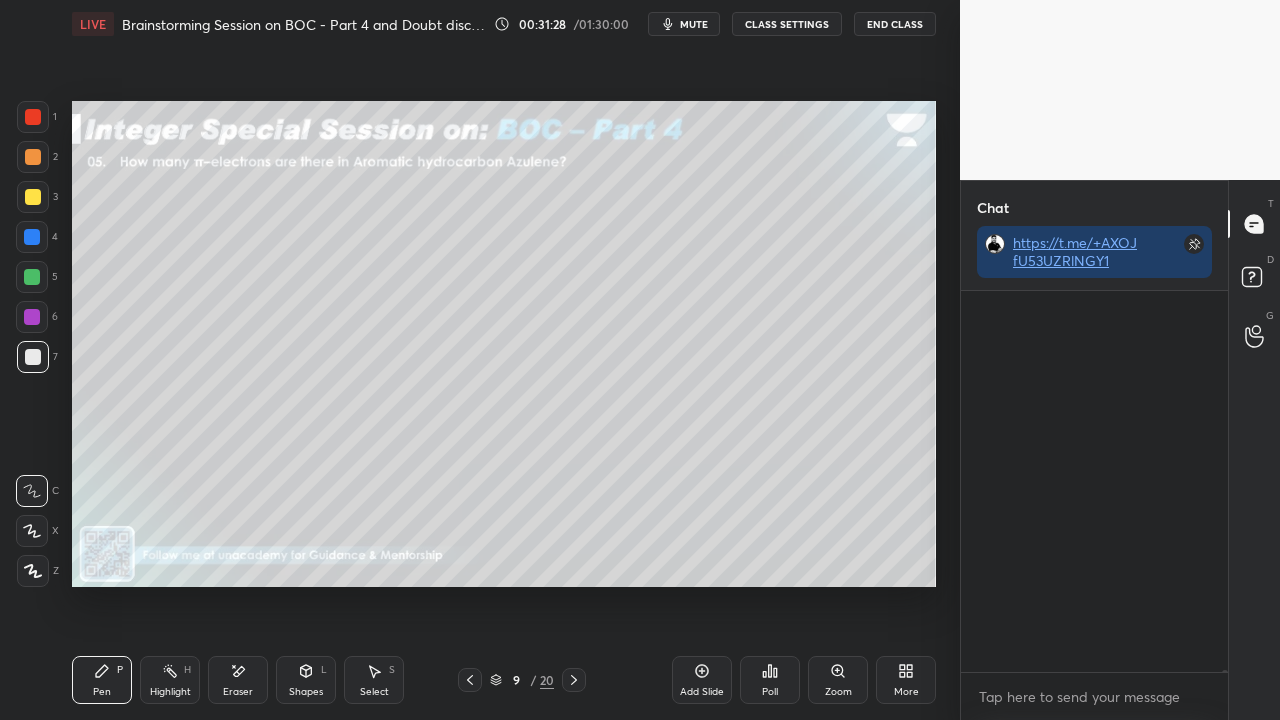 scroll, scrollTop: 71810, scrollLeft: 0, axis: vertical 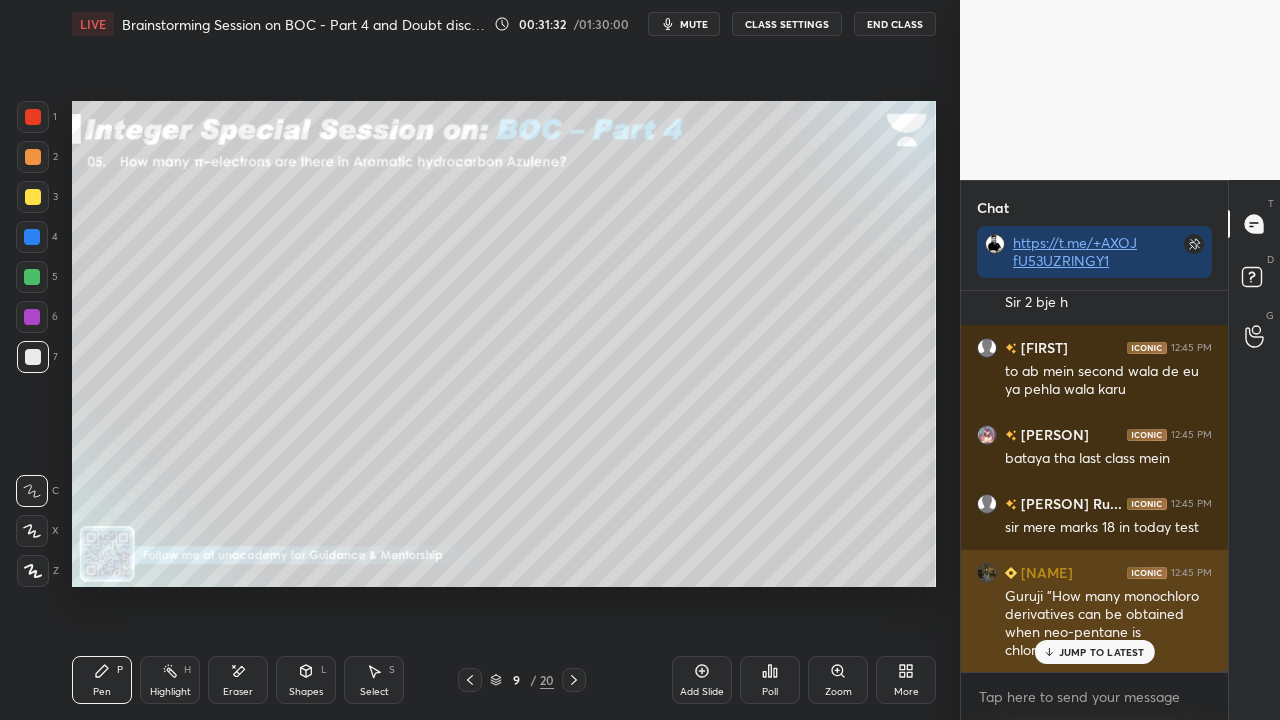 click on "JUMP TO LATEST" at bounding box center (1102, 652) 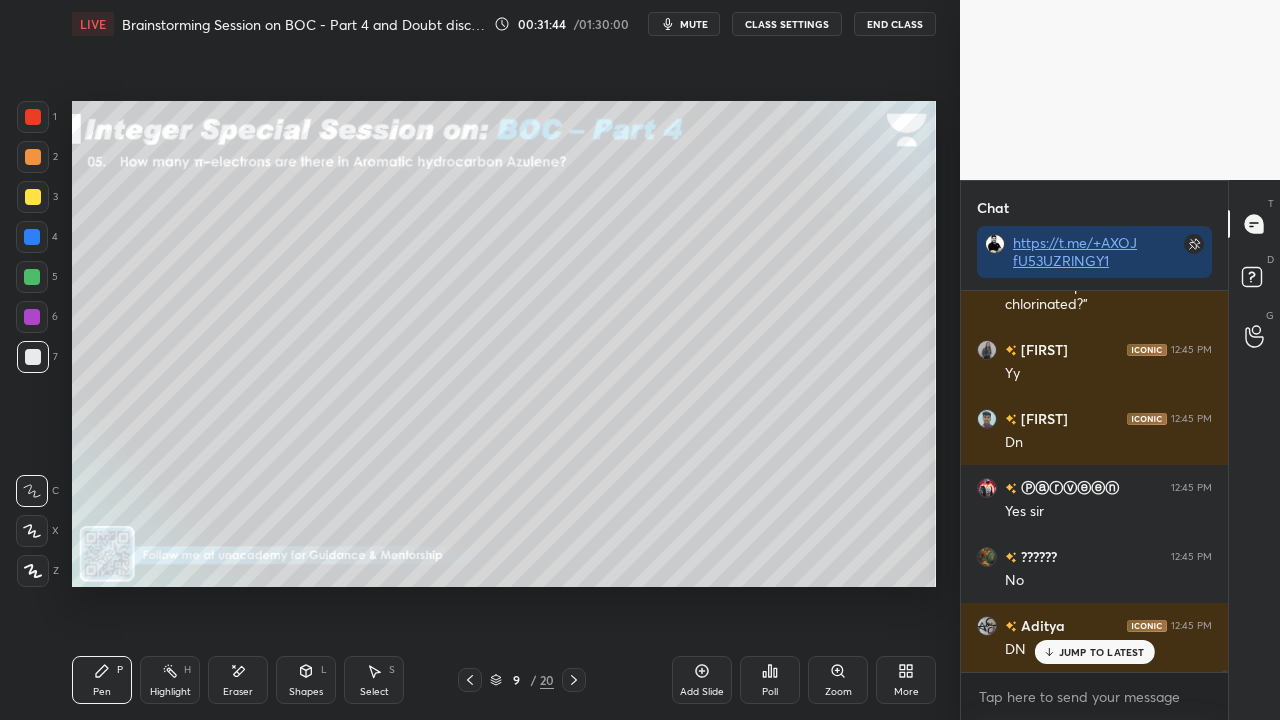 scroll, scrollTop: 72434, scrollLeft: 0, axis: vertical 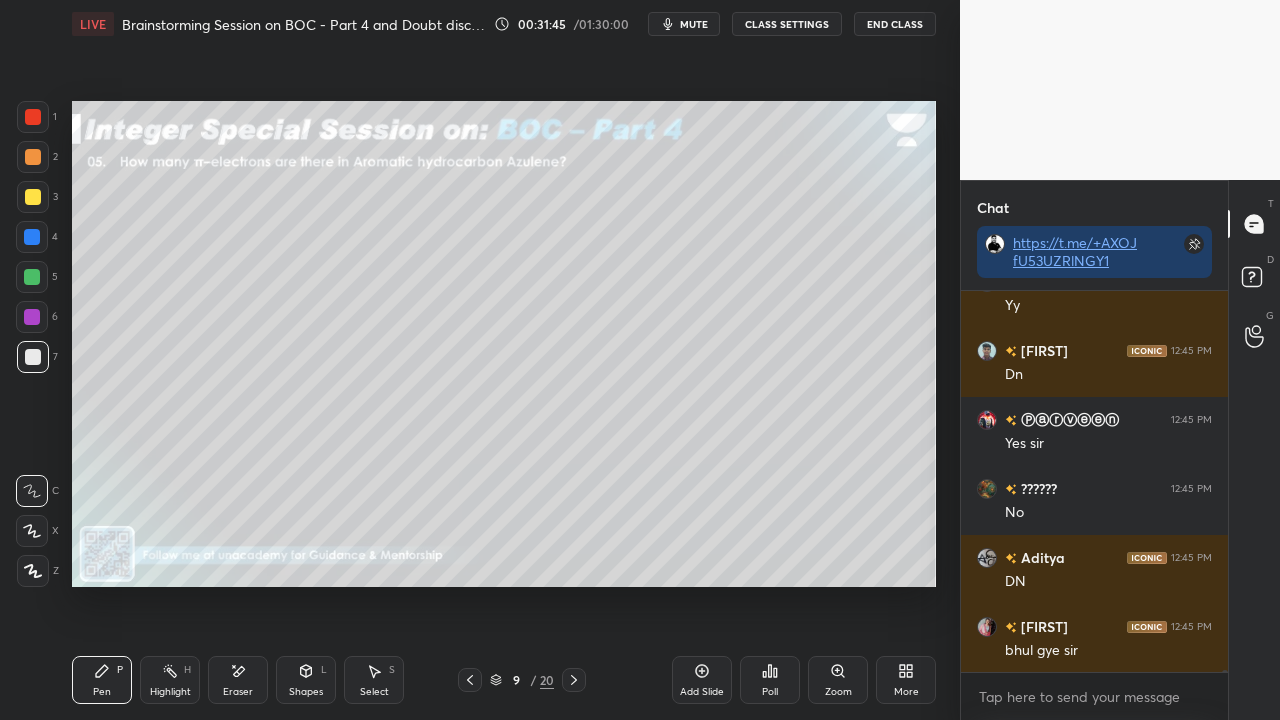 click on "Eraser" at bounding box center [238, 680] 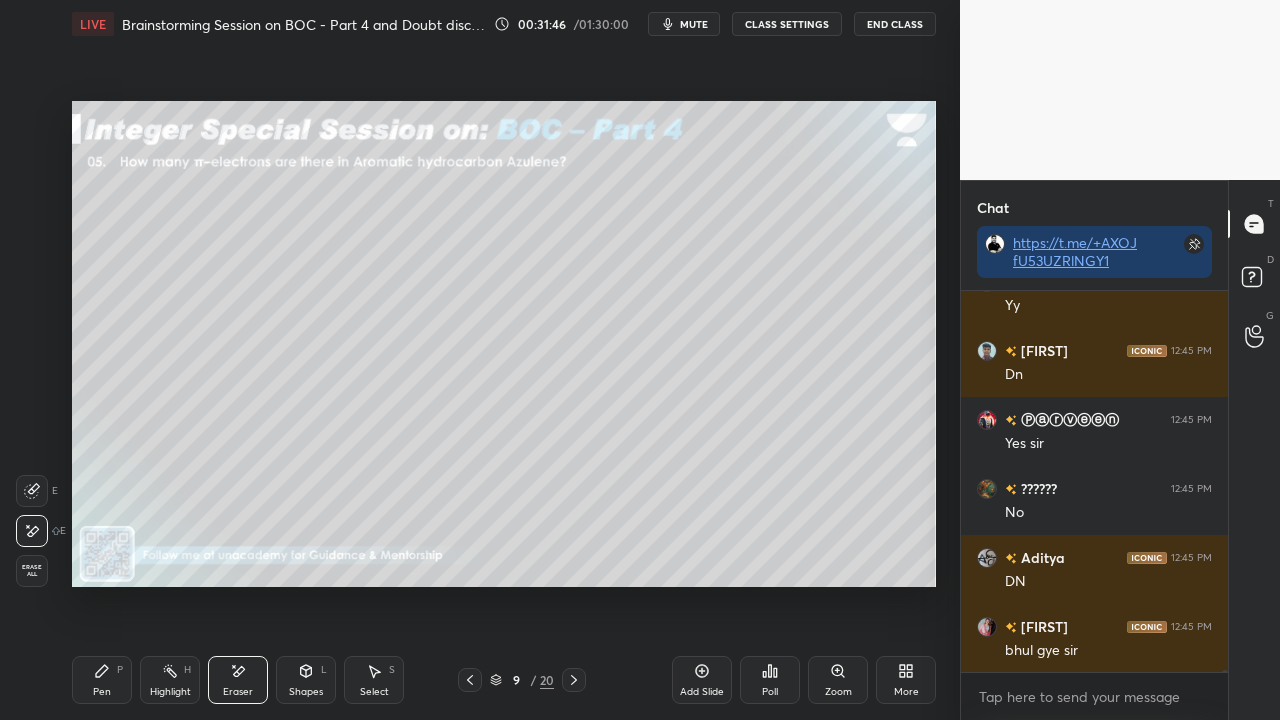 click on "Erase all" at bounding box center [32, 571] 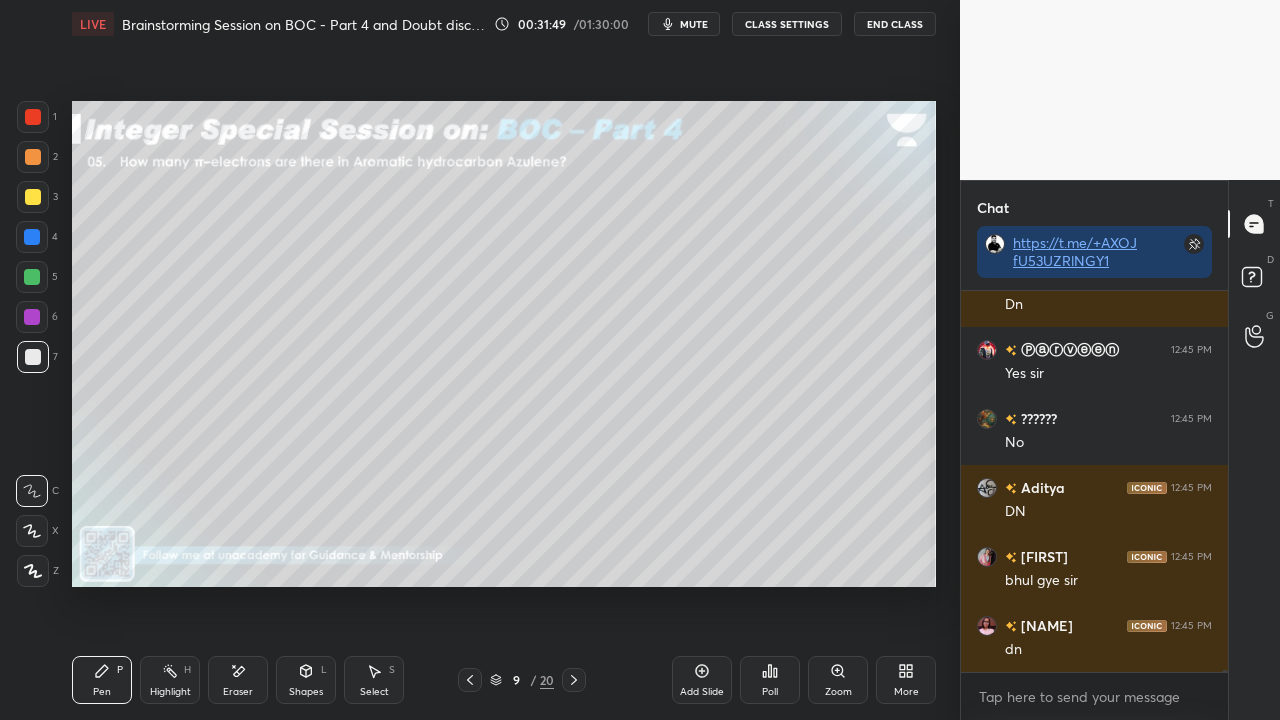 scroll, scrollTop: 72572, scrollLeft: 0, axis: vertical 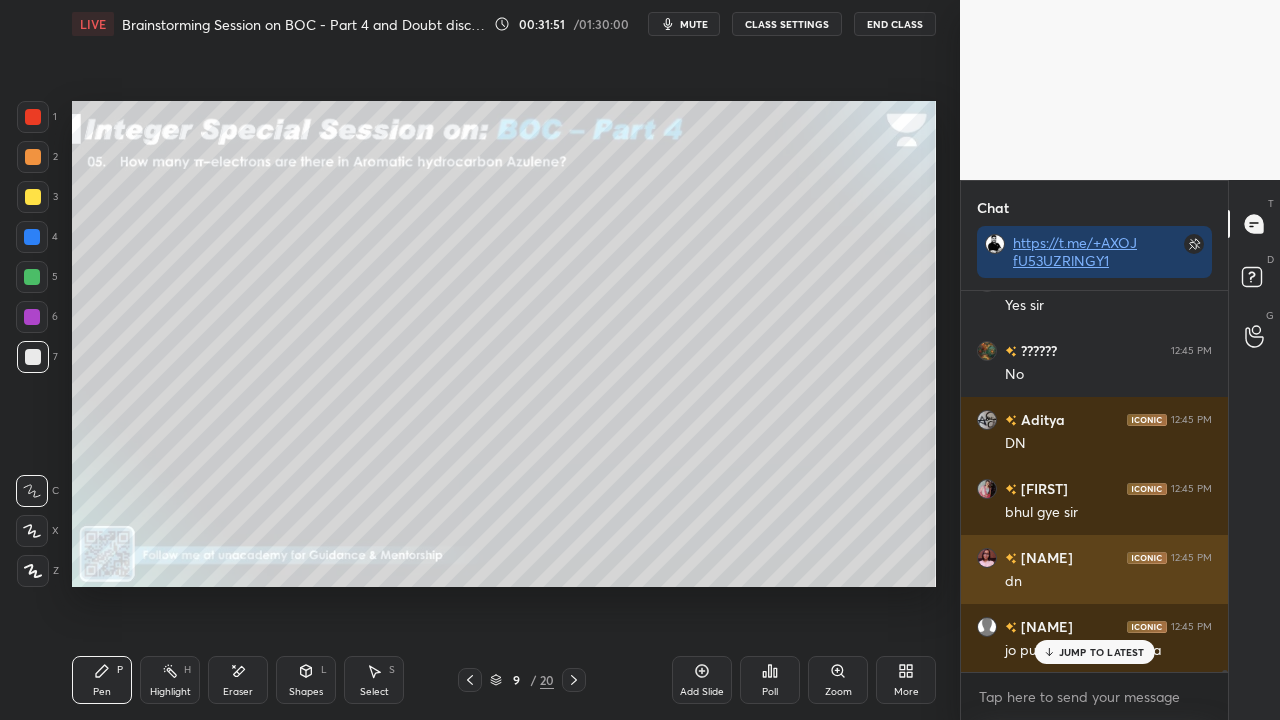 click on "[NAME]" at bounding box center (1045, 557) 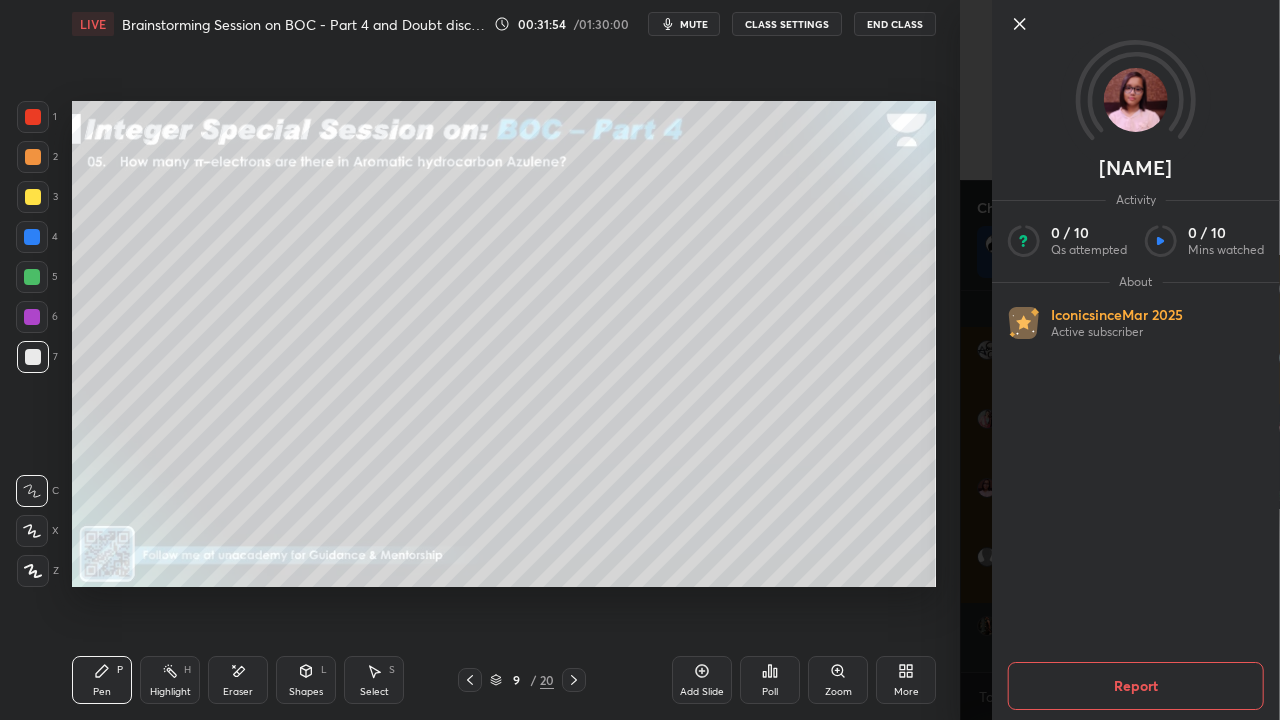 scroll, scrollTop: 72710, scrollLeft: 0, axis: vertical 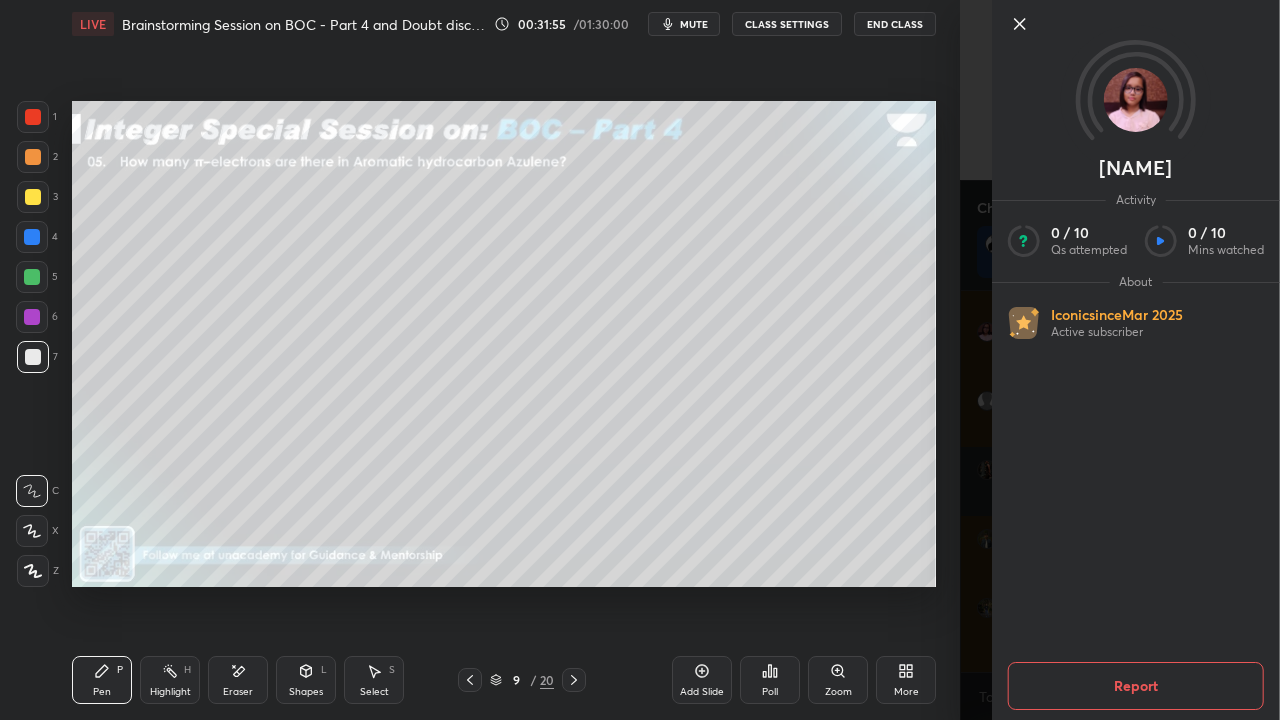 click on "[PERSON] Activity 0 / 10 Qs attempted 0 / 10 Mins watched About Iconic  since  Mar   2025 Active subscriber Report" at bounding box center [1120, 360] 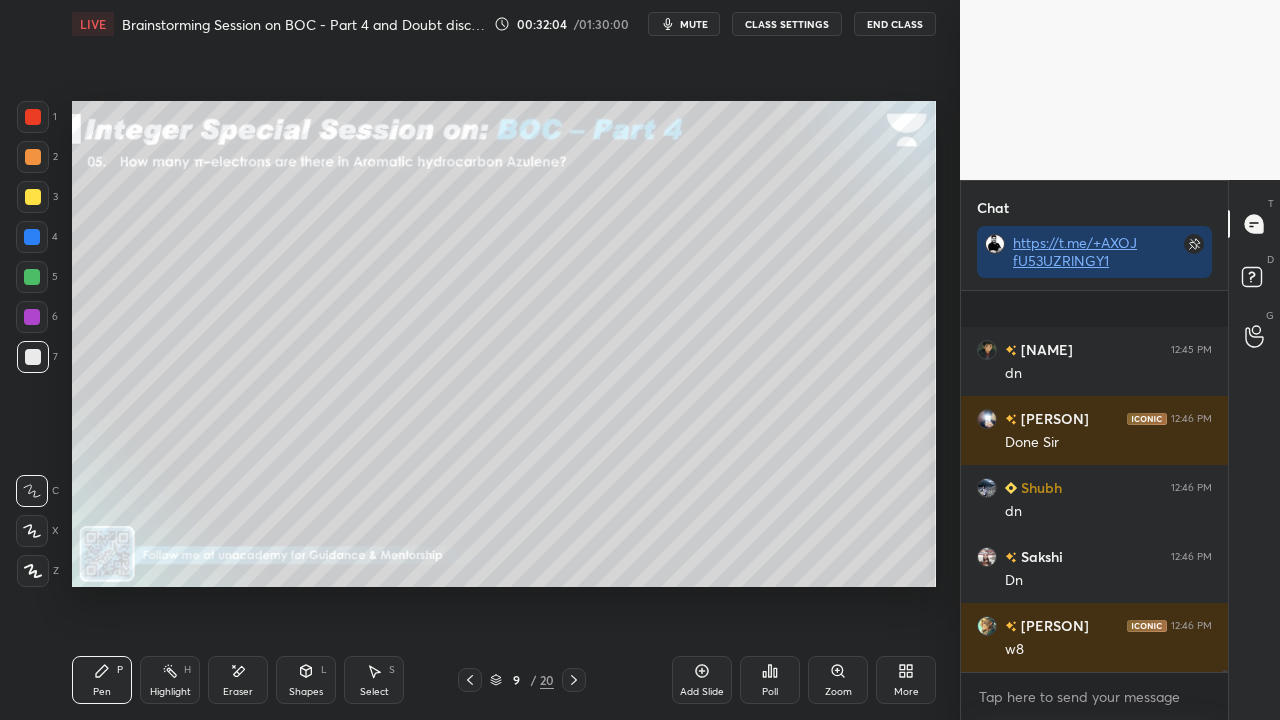 scroll, scrollTop: 73626, scrollLeft: 0, axis: vertical 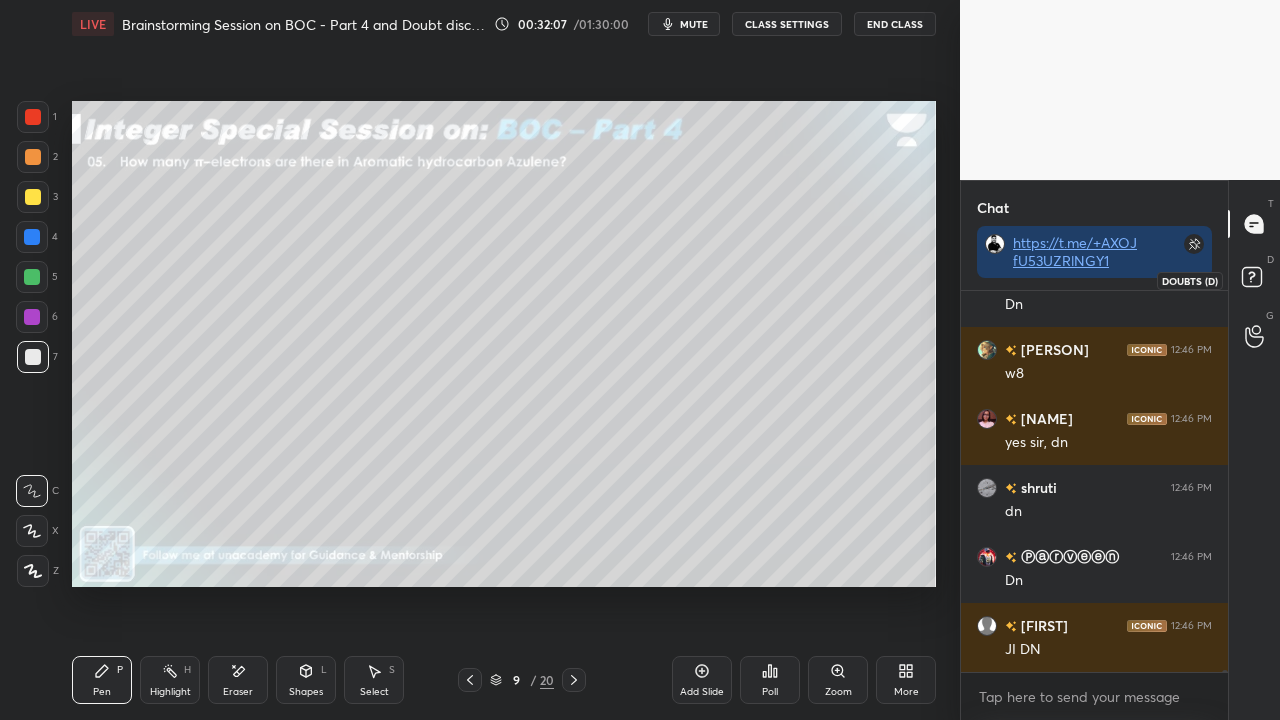 click 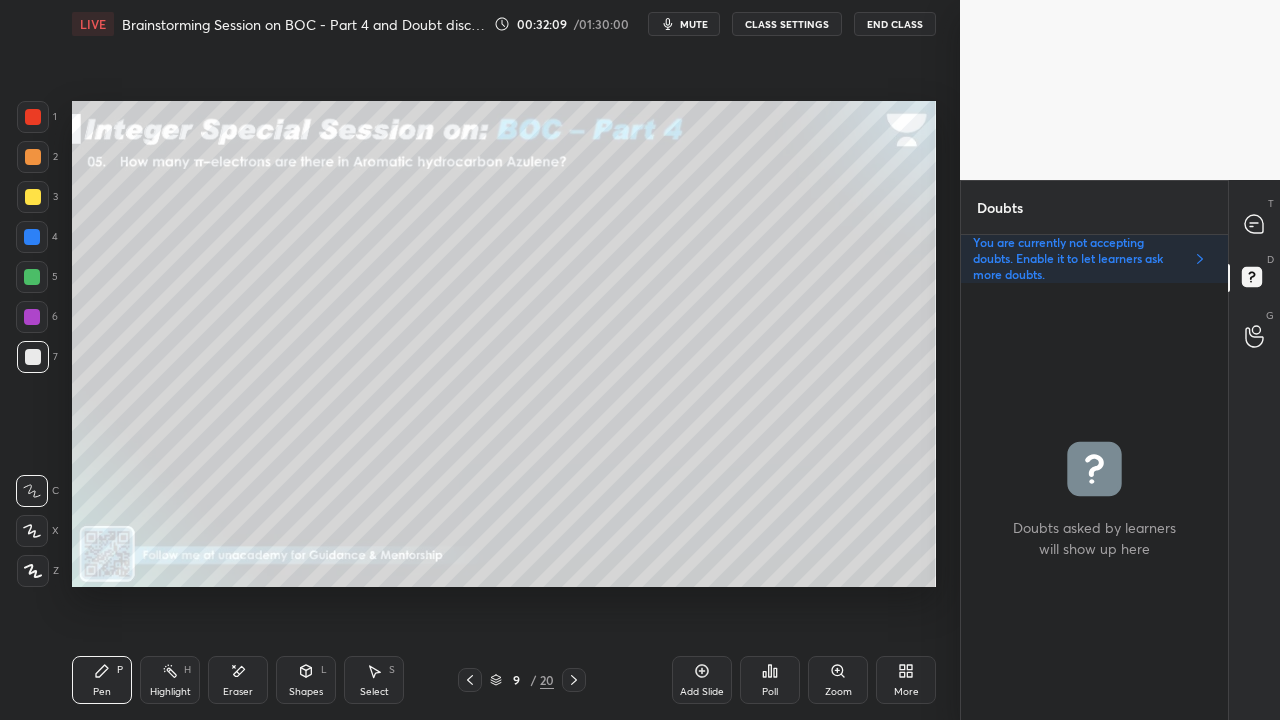 click on "Poll" at bounding box center [770, 680] 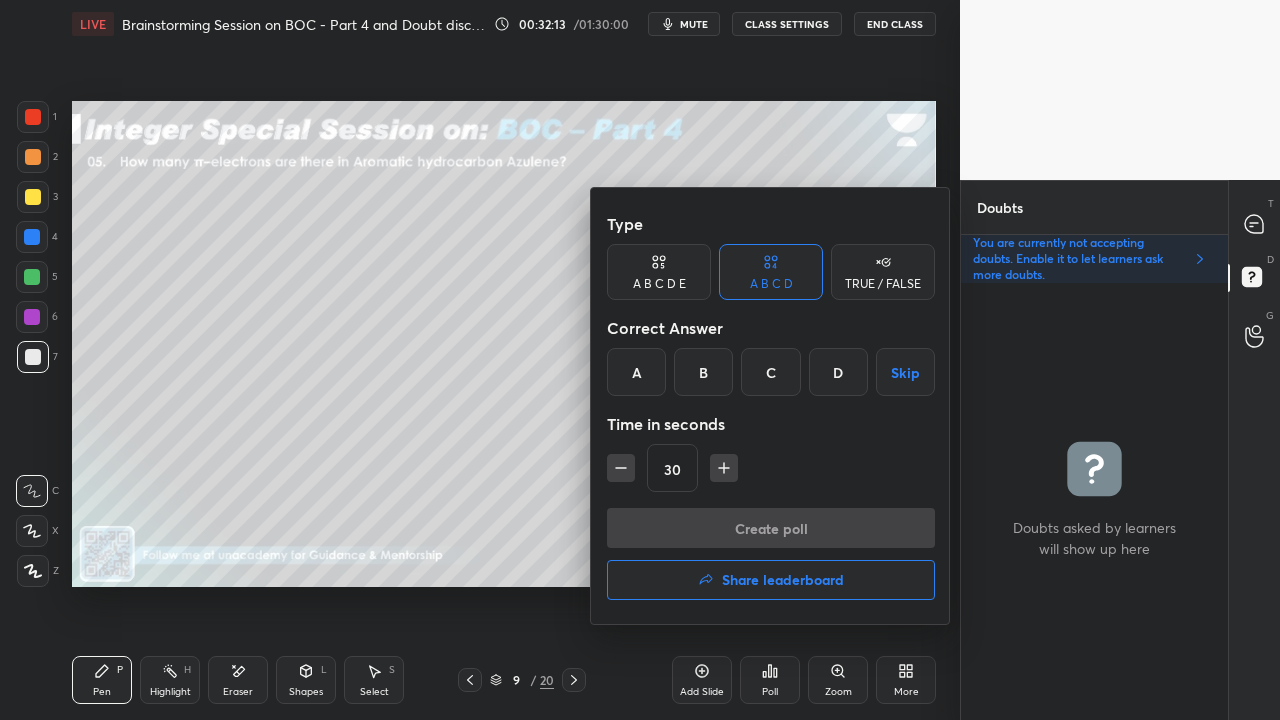 click at bounding box center (640, 360) 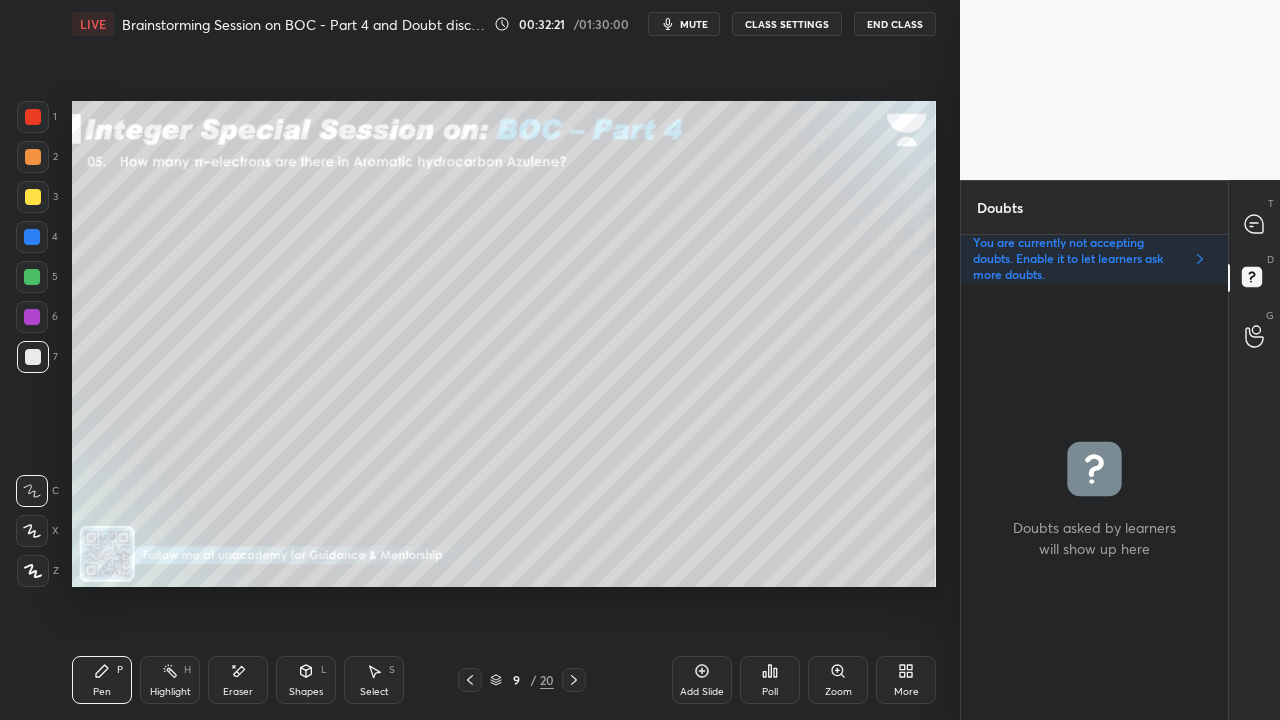 click at bounding box center [33, 197] 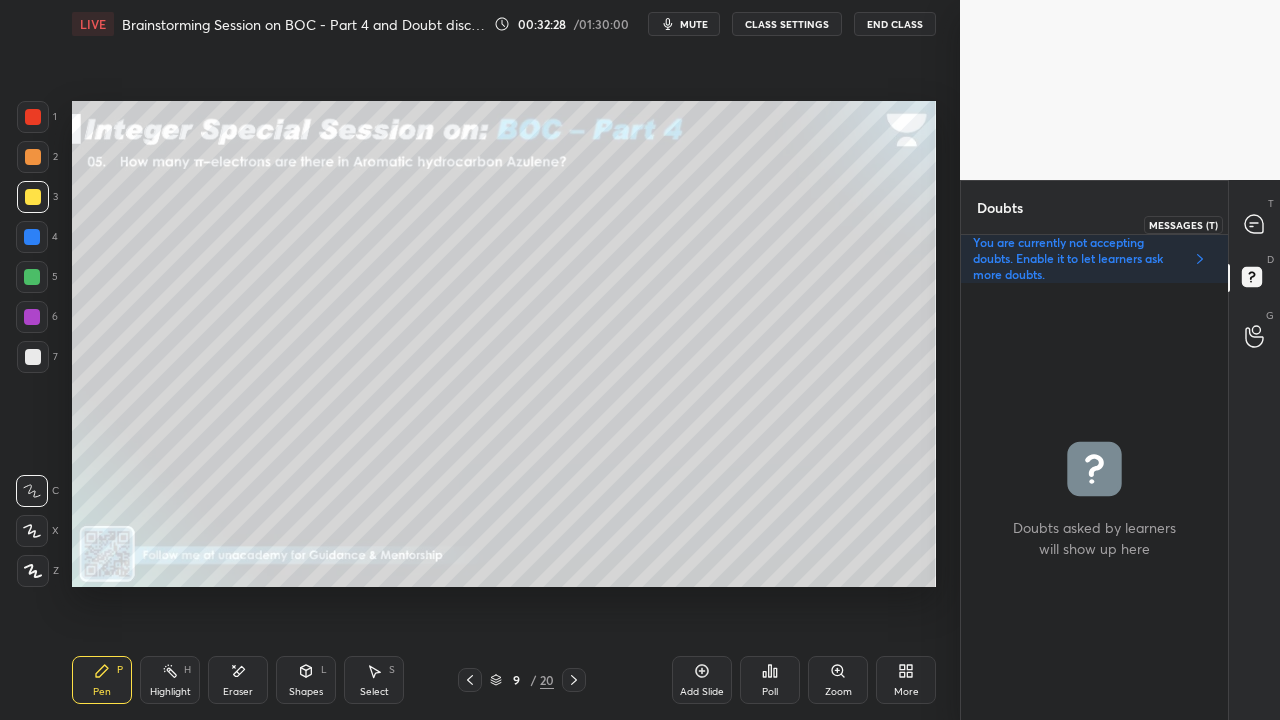 click at bounding box center (1255, 224) 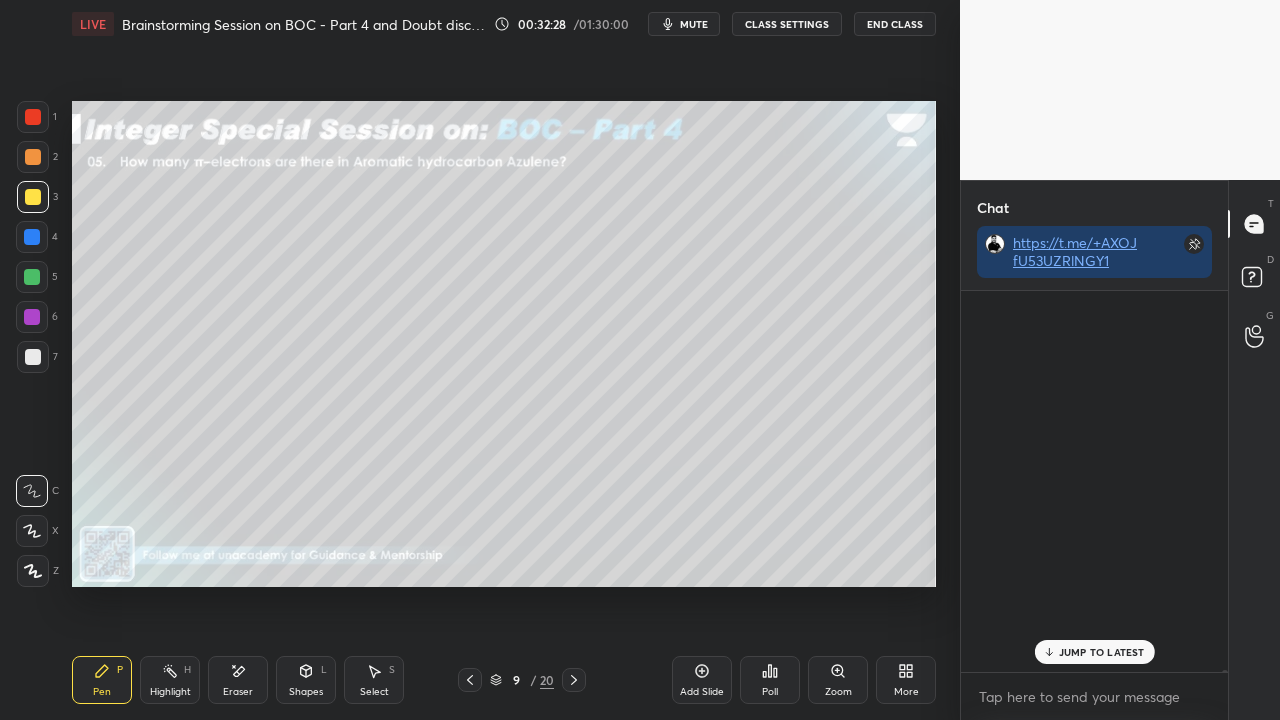 scroll, scrollTop: 74266, scrollLeft: 0, axis: vertical 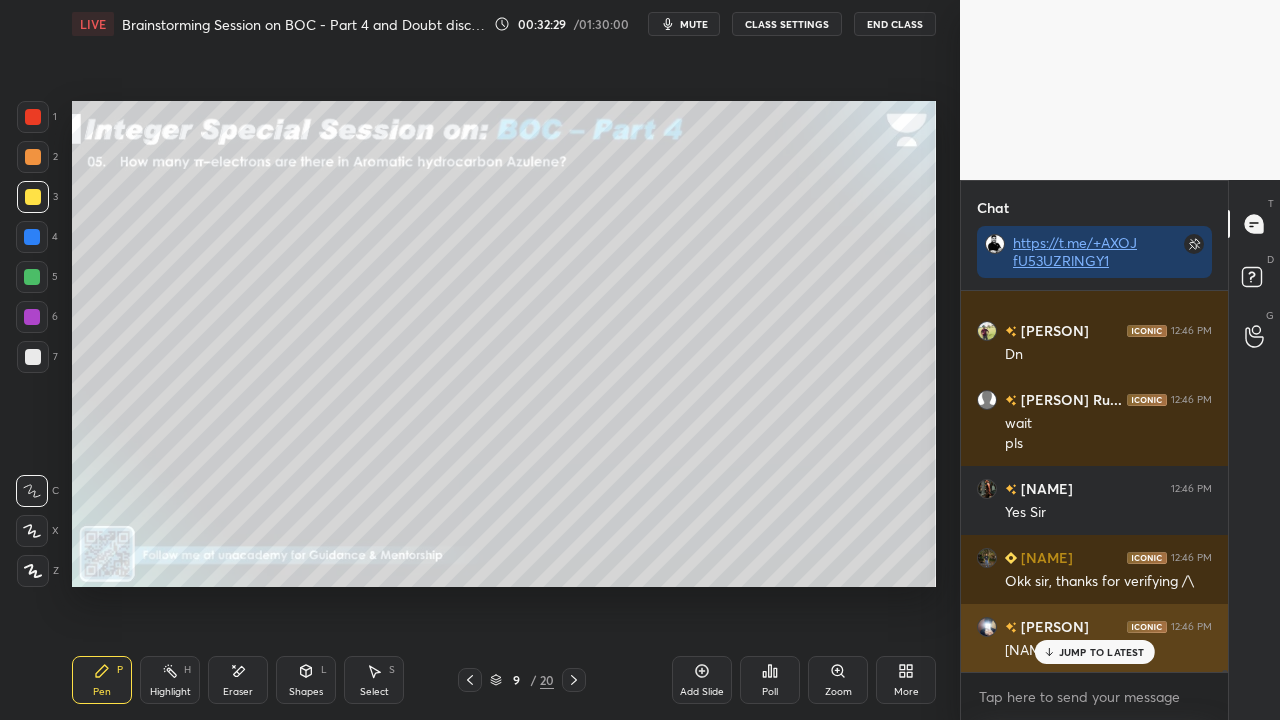 click on "JUMP TO LATEST" at bounding box center (1102, 652) 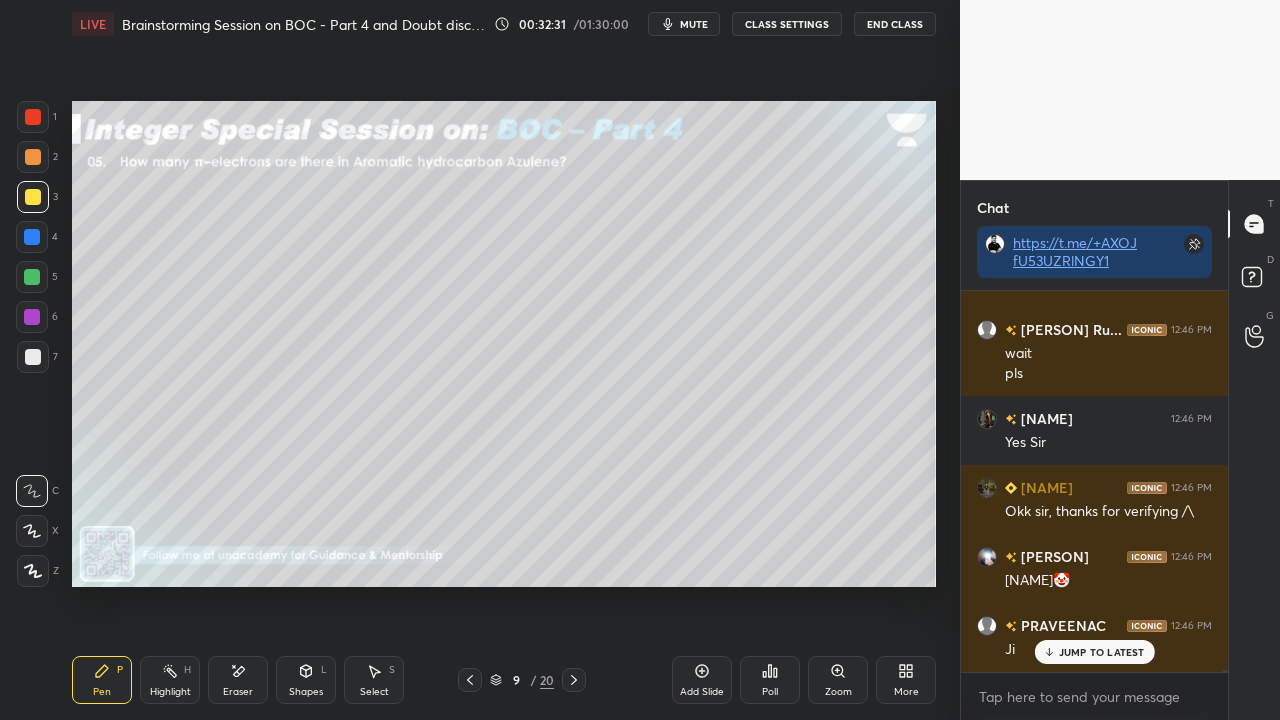 scroll, scrollTop: 74404, scrollLeft: 0, axis: vertical 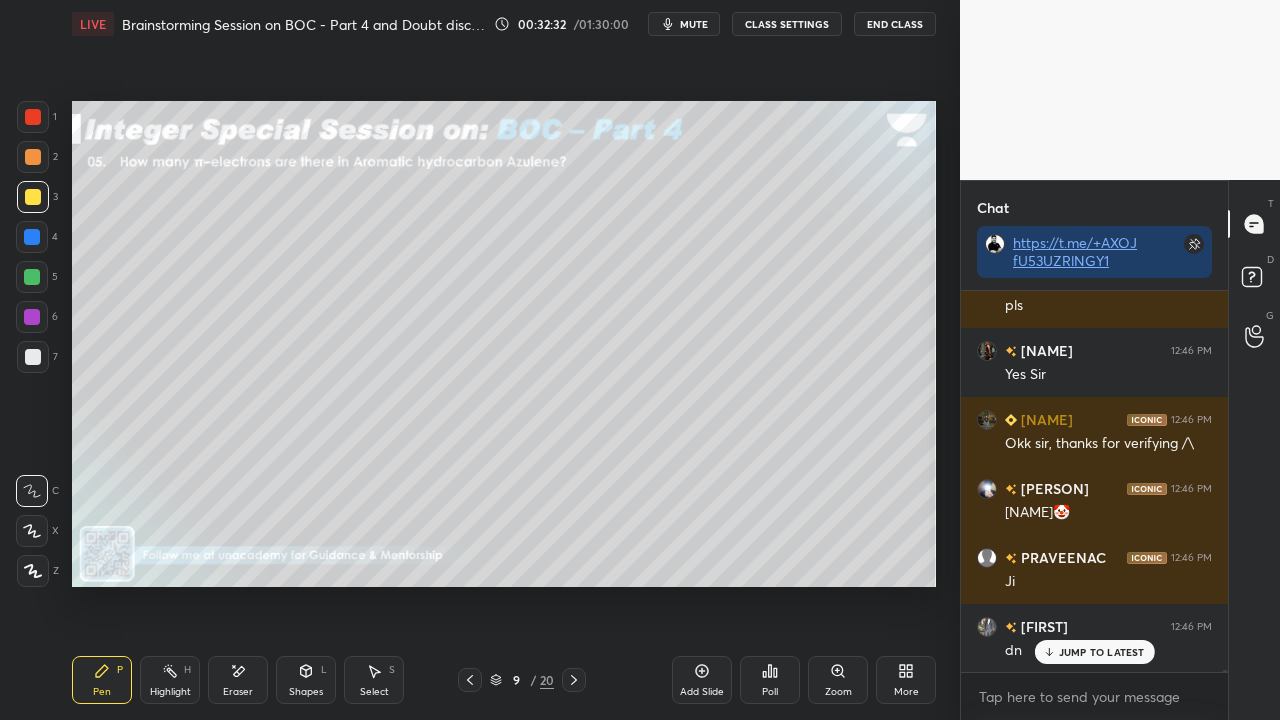 click on "[FIRST] [TIME] dn [FIRST] [TIME] Dn [FIRST] [TIME] w8 [FIRST] [TIME] yes sir, dn [FIRST] [TIME] dn Ⓟⓐⓡⓥⓔⓔⓝ [TIME] Dn SATWIK [TIME] JI DN [FIRST] [TIME] Dn [FIRST] [TIME] dn [FIRST] [TIME] Dn [FIRST] [TIME] wait pls [FIRST] [TIME] Yes Sir [FIRST] [TIME] Okk sir, thanks for verifying /\ [FIRST] [TIME] [FIRST] PRAVEENAC [TIME] Ji [FIRST] [TIME] dn JUMP TO LATEST" at bounding box center [1094, 481] 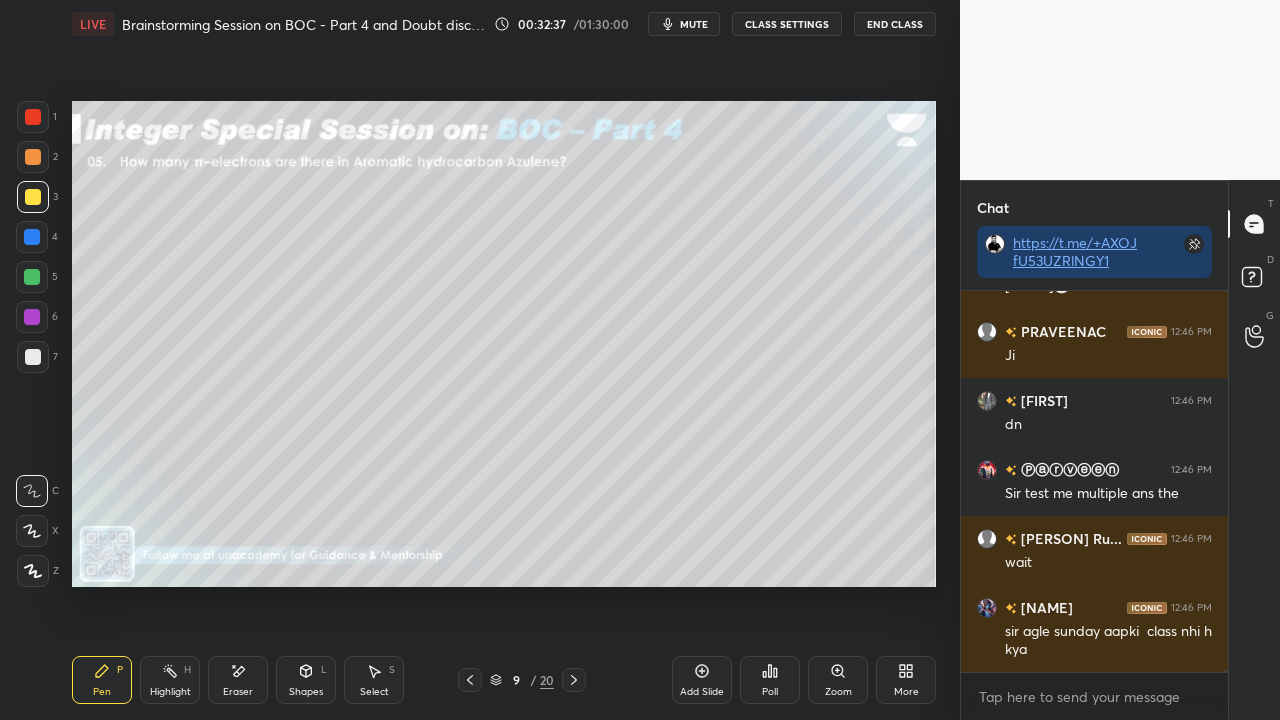 scroll, scrollTop: 74698, scrollLeft: 0, axis: vertical 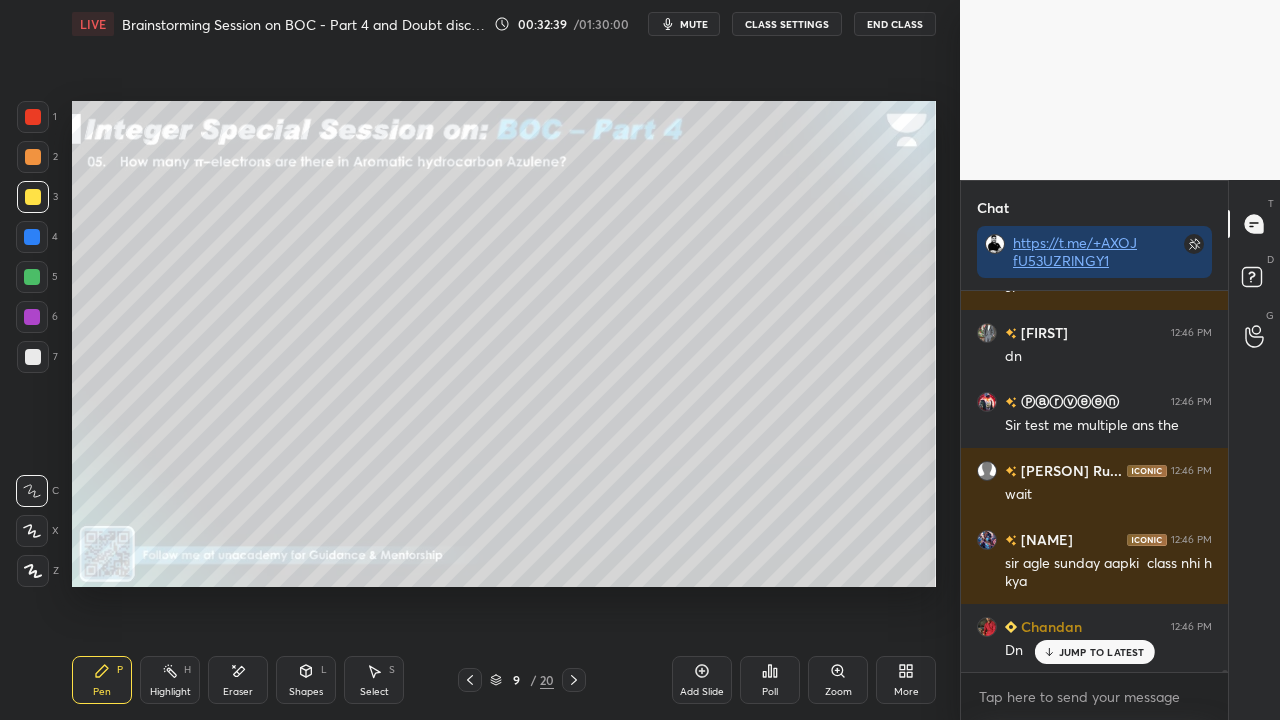 click on "JUMP TO LATEST" at bounding box center [1102, 652] 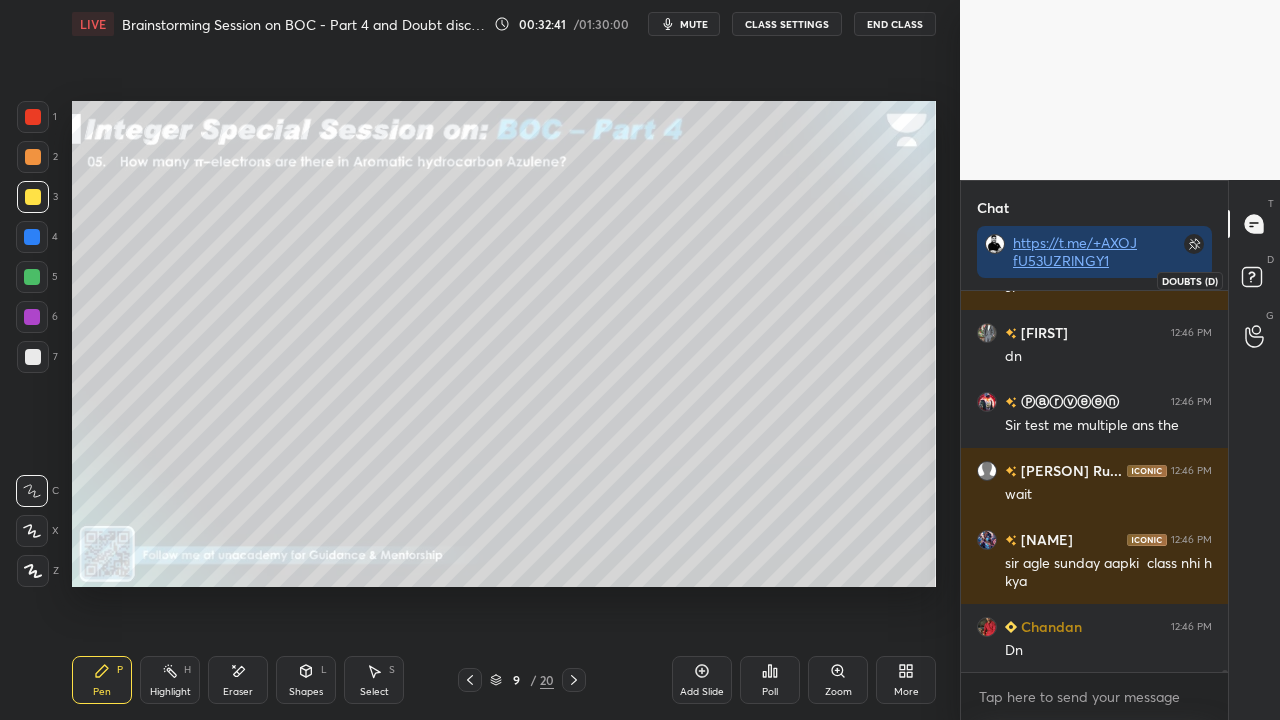 click 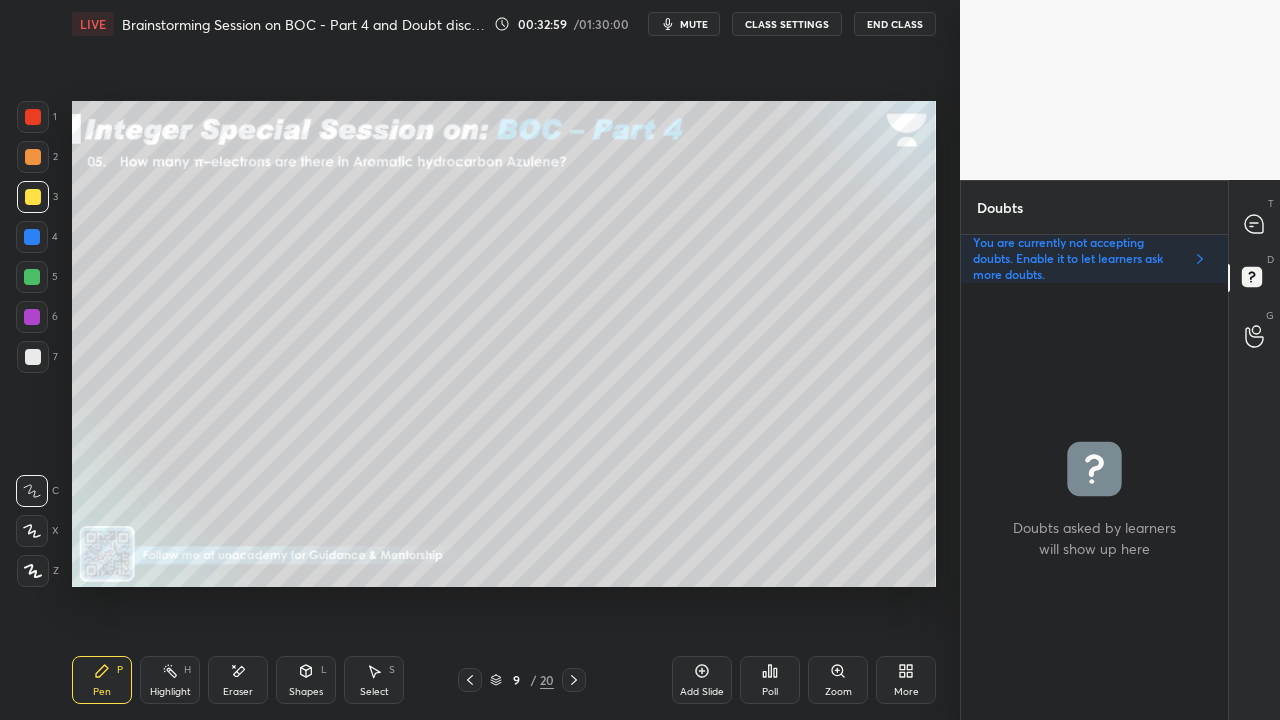click on "Poll" at bounding box center [770, 680] 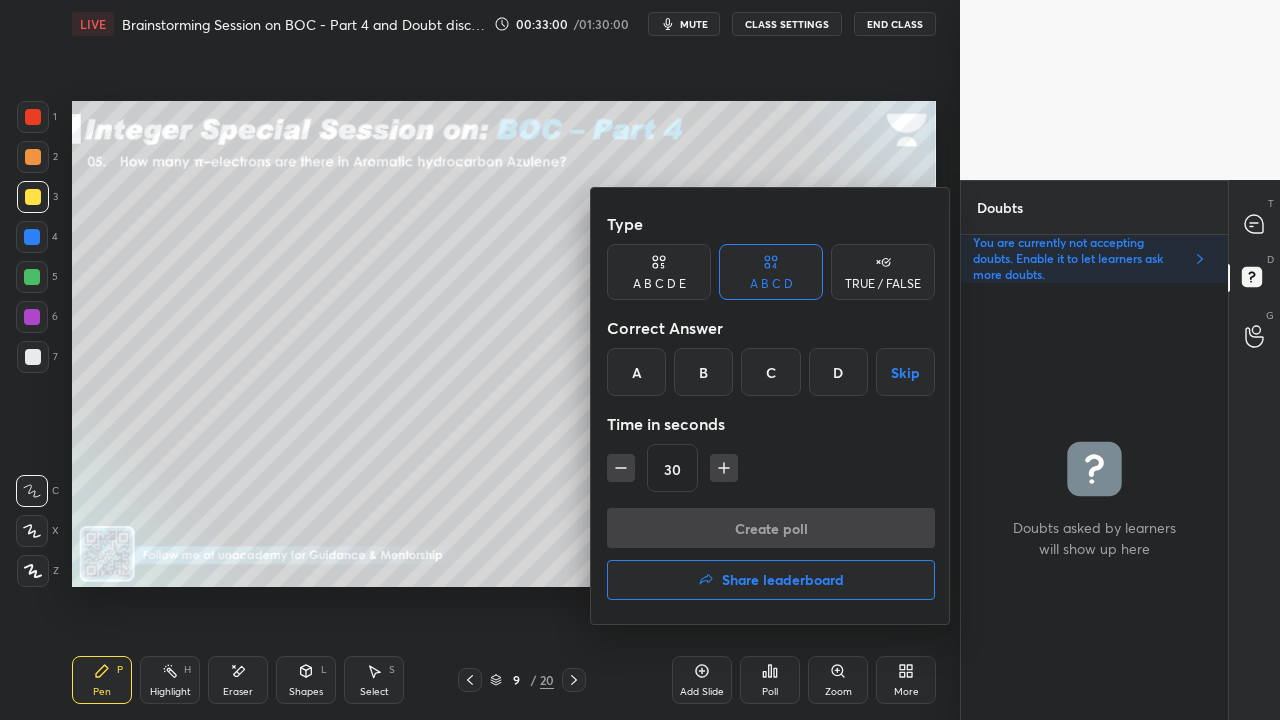 click at bounding box center [640, 360] 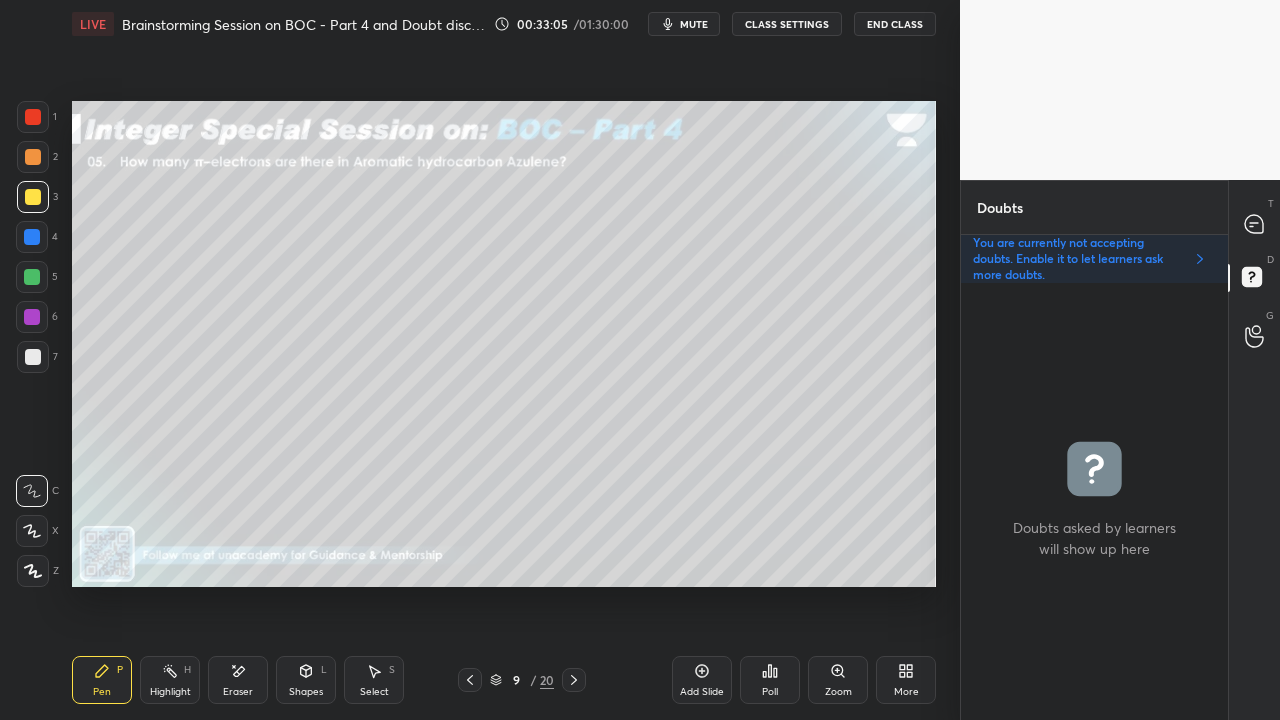 click on "Poll" at bounding box center (770, 692) 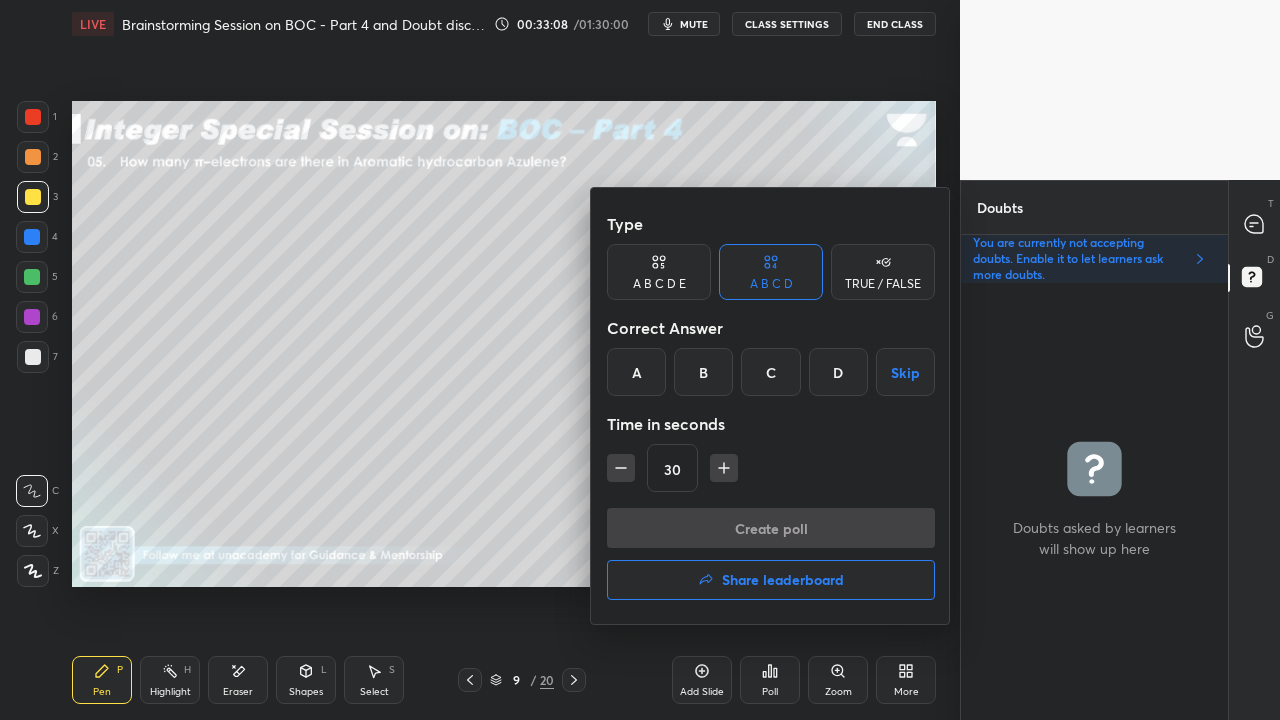 click at bounding box center (640, 360) 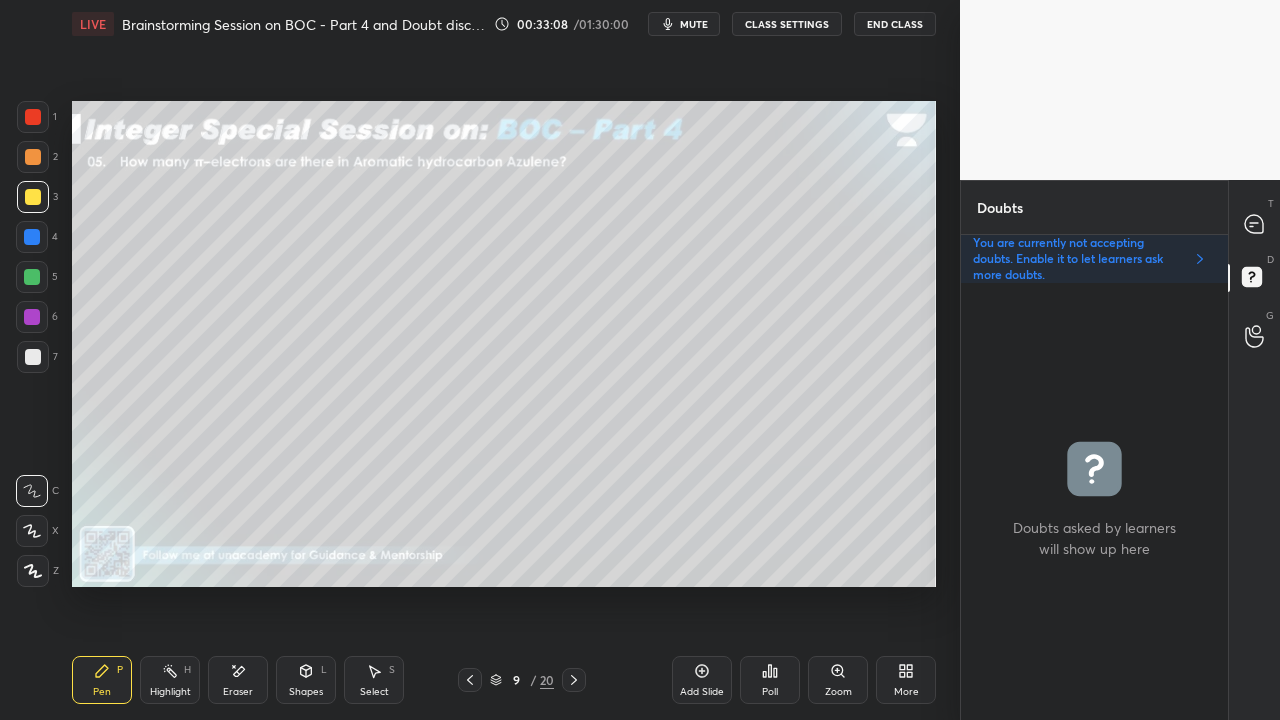 click on "Poll" at bounding box center [770, 680] 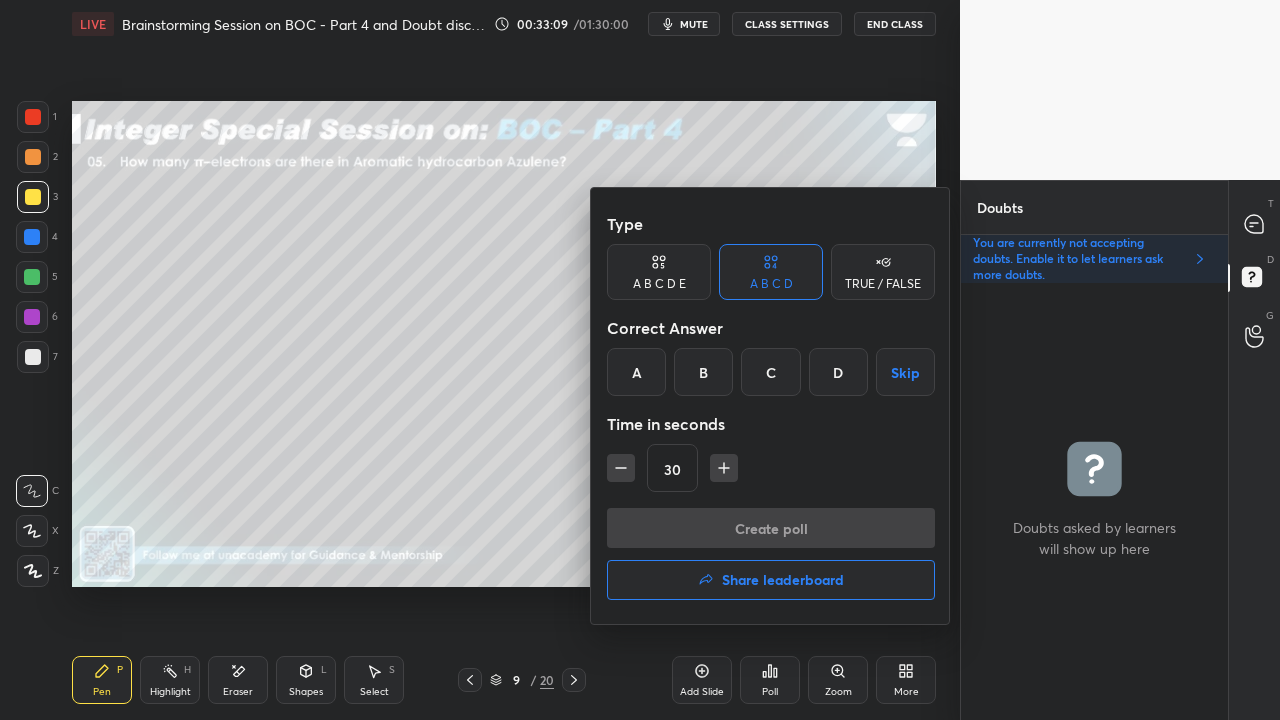 click on "B" at bounding box center (703, 372) 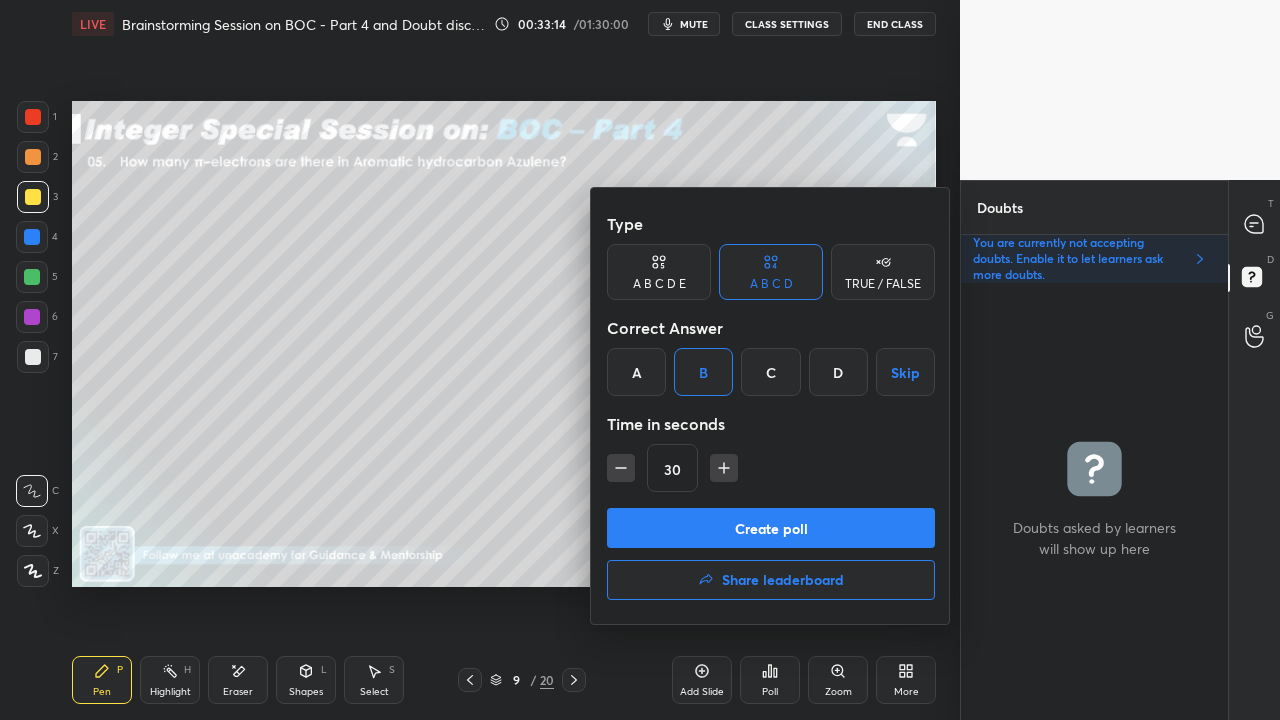 click on "Create poll" at bounding box center [771, 528] 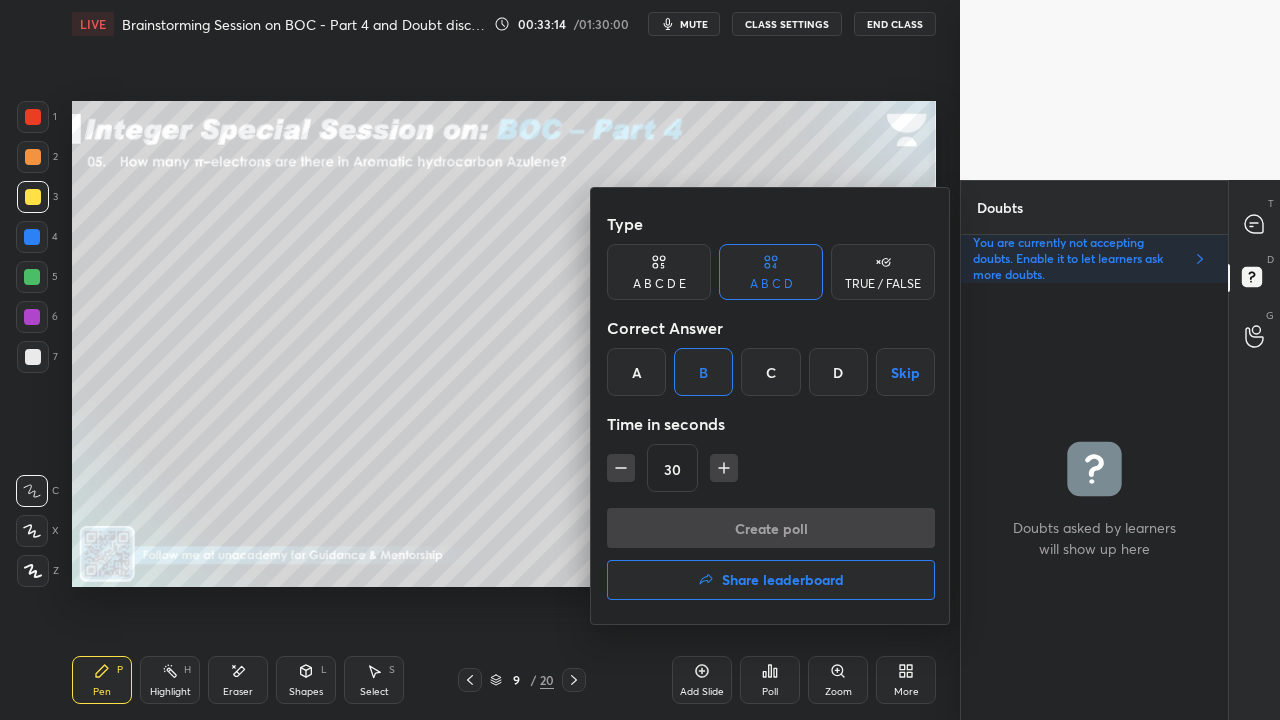 scroll, scrollTop: 398, scrollLeft: 261, axis: both 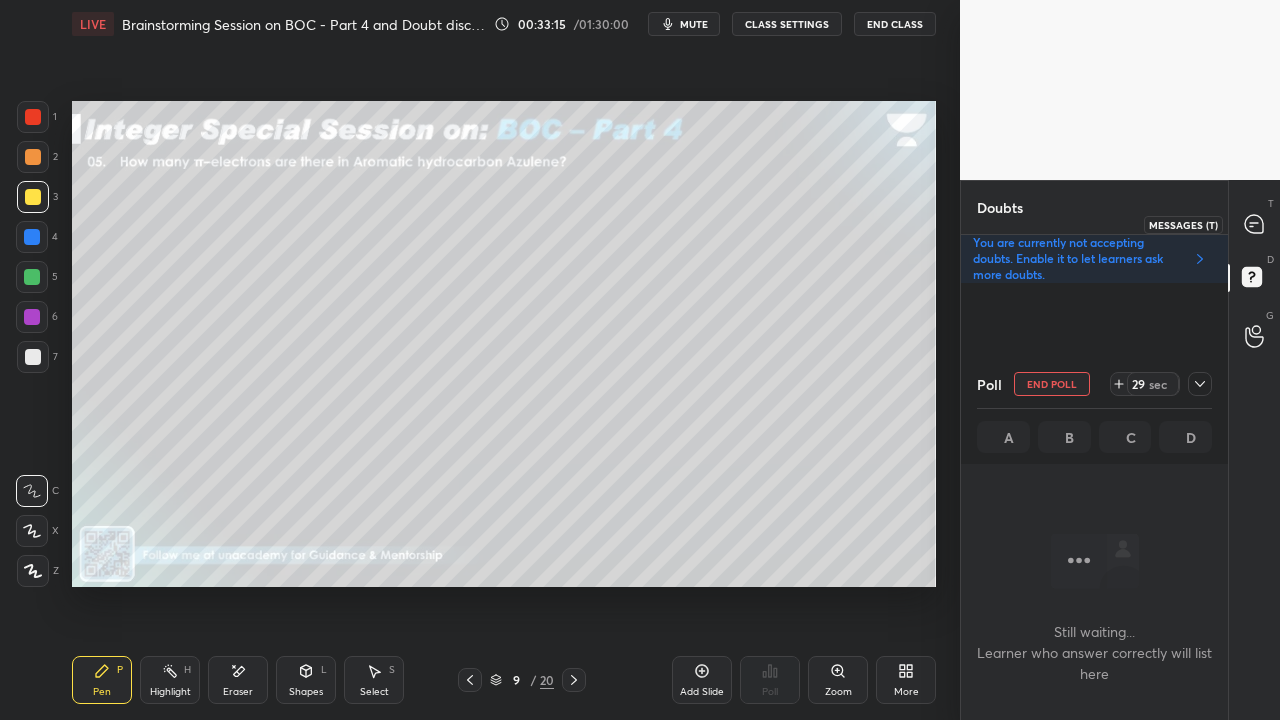 click 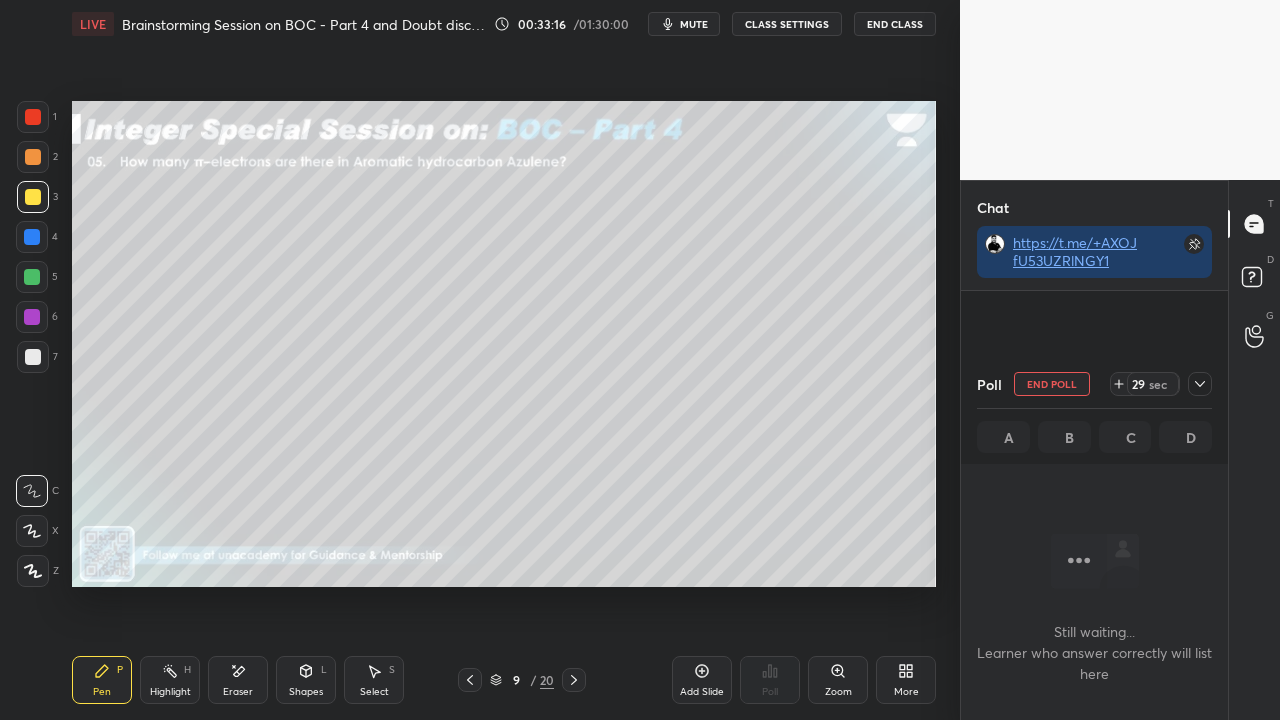 scroll, scrollTop: 75053, scrollLeft: 0, axis: vertical 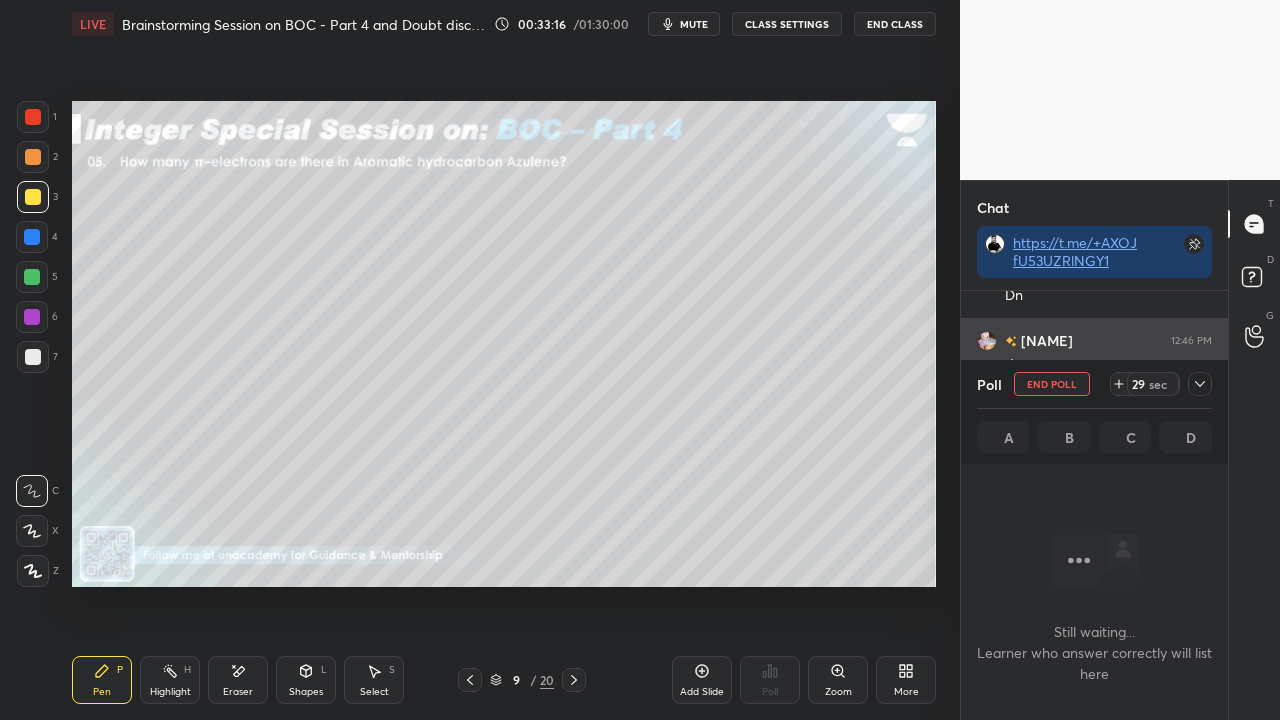 click 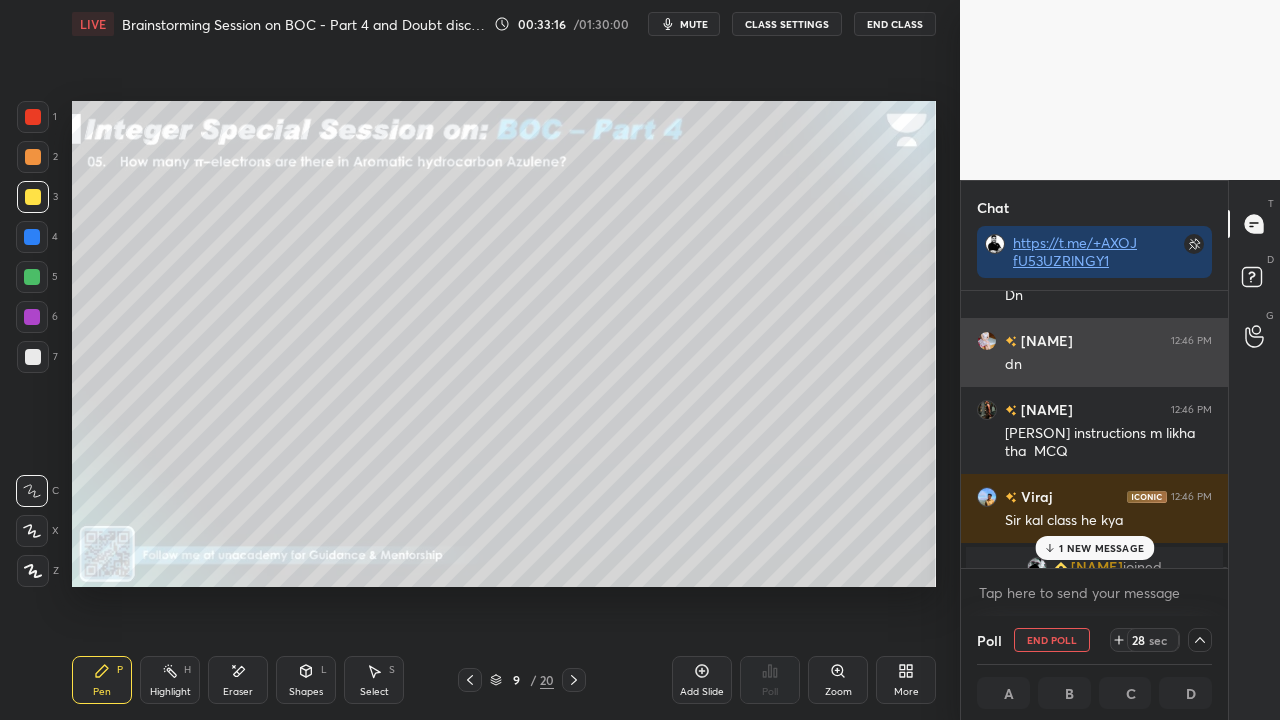 scroll, scrollTop: 4, scrollLeft: 229, axis: both 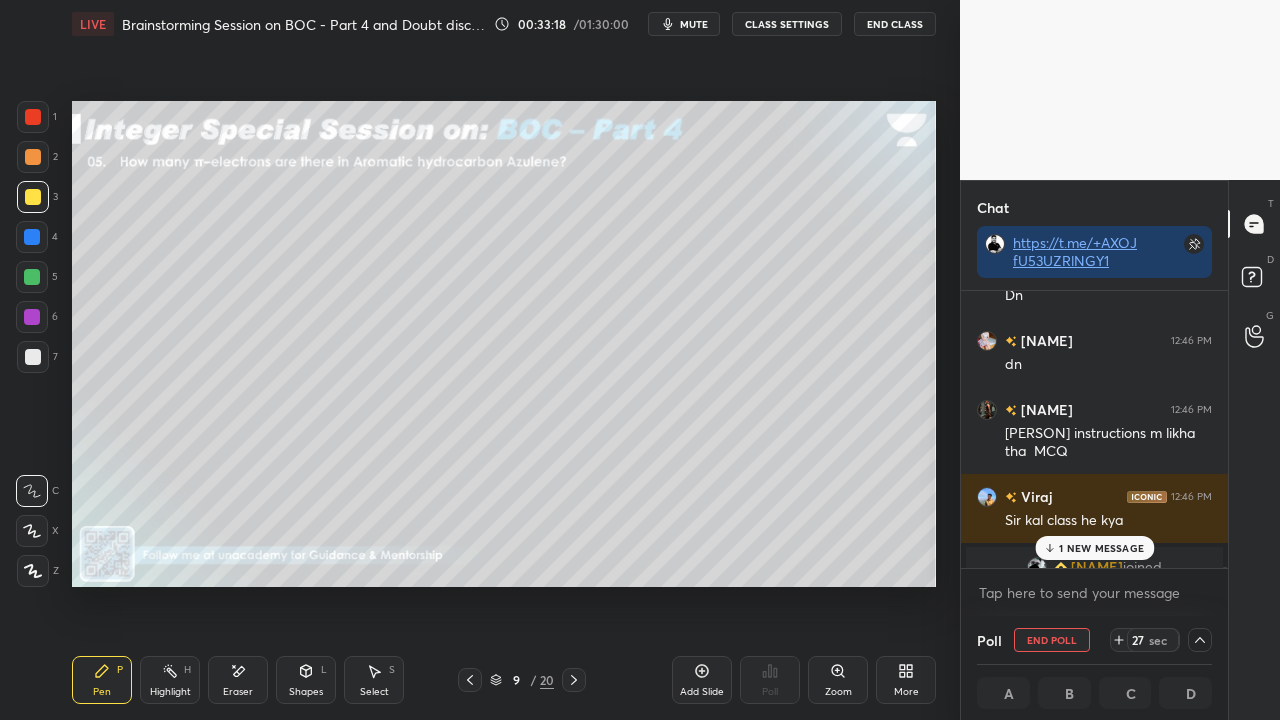 click on "1 NEW MESSAGE" at bounding box center [1101, 548] 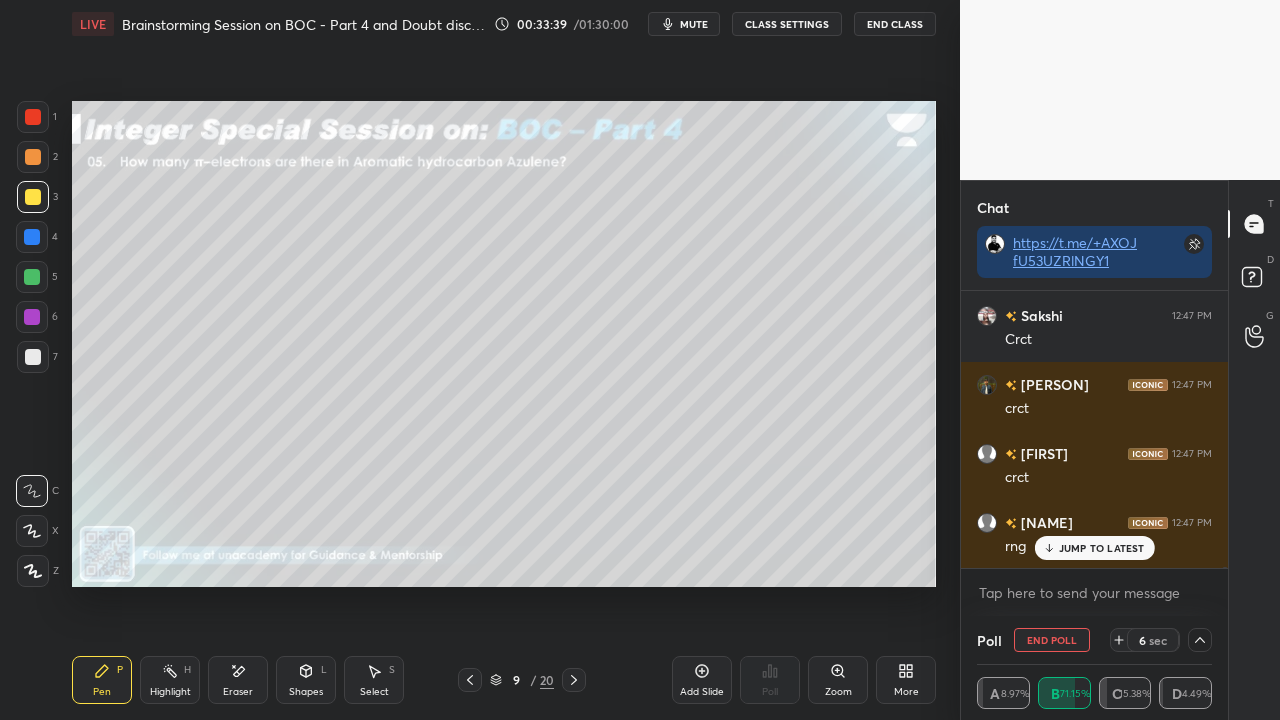 scroll, scrollTop: 76150, scrollLeft: 0, axis: vertical 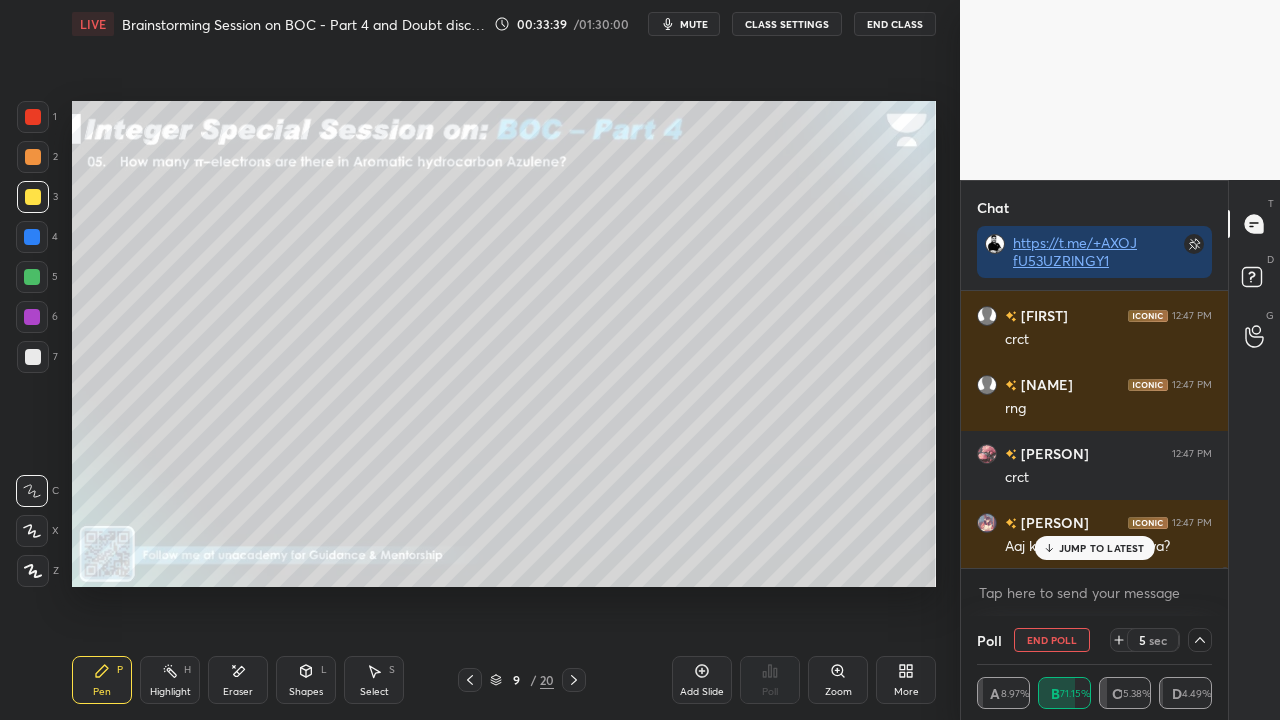 click on "[PERSON] Ru... 12:47 PM wait pls Yes [PERSON] 12:47 PM Dn [PERSON] 12:47 PM Crct [PERSON] 12:47 PM crct [PERSON] 12:47 PM Correct [PERSON] 12:47 PM CRCT [PERSON] 12:47 PM crct [PERSON] 12:47 PM Crct [PERSON] 12:47 PM Crct [PERSON] 12:47 PM crct [PERSON] 12:47 PM rng [PERSON] 12:47 PM crct [PERSON] 12:47 PM Aaj kam students hai kya? JUMP TO LATEST" at bounding box center [1094, 429] 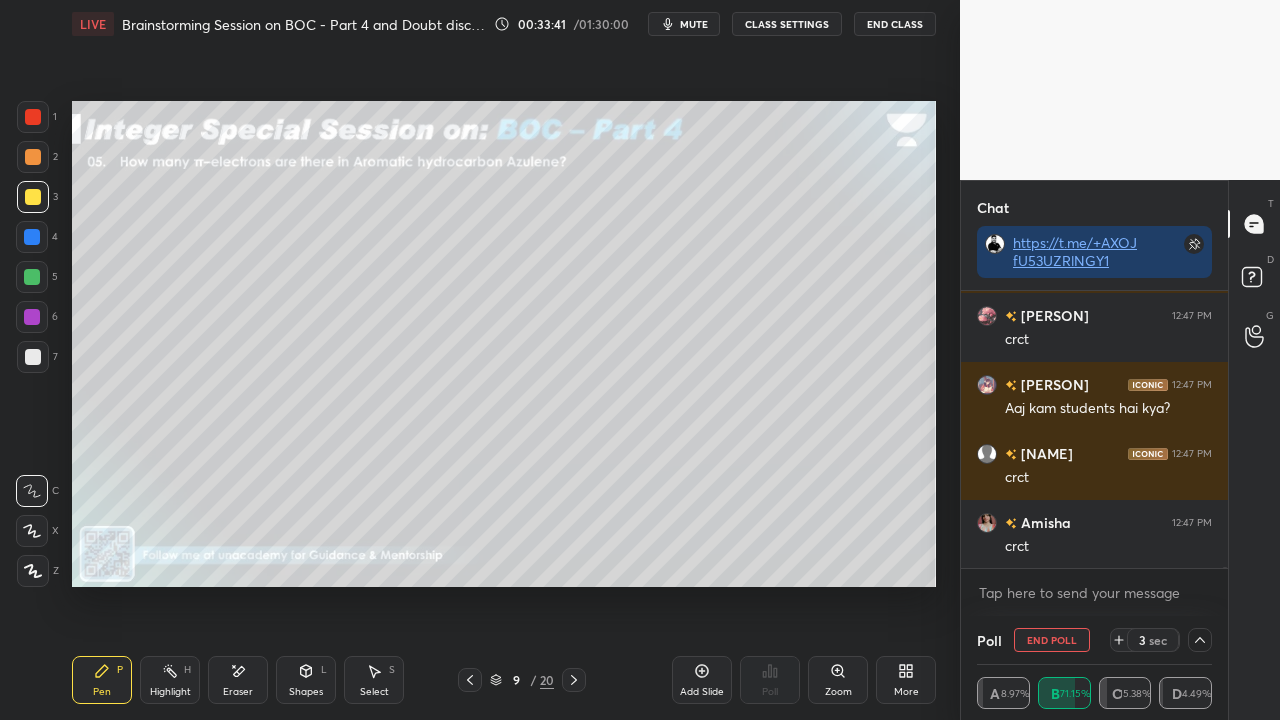 scroll, scrollTop: 76358, scrollLeft: 0, axis: vertical 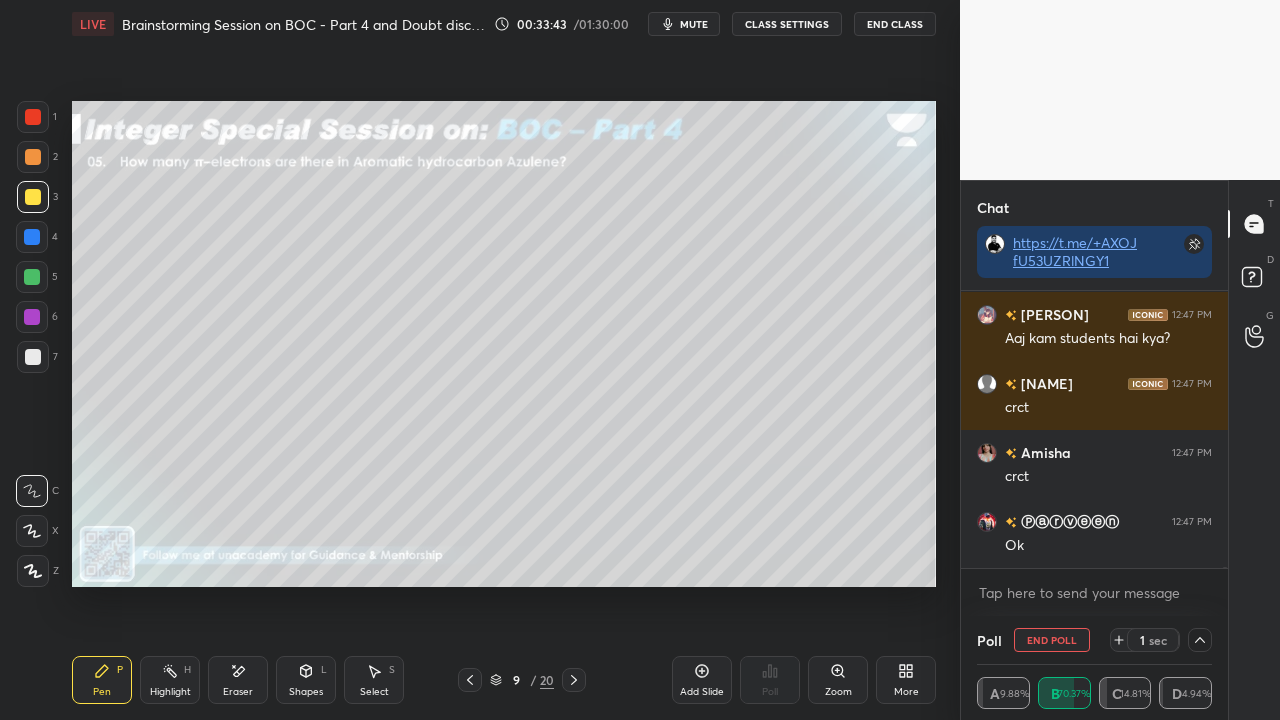 click at bounding box center (1255, 280) 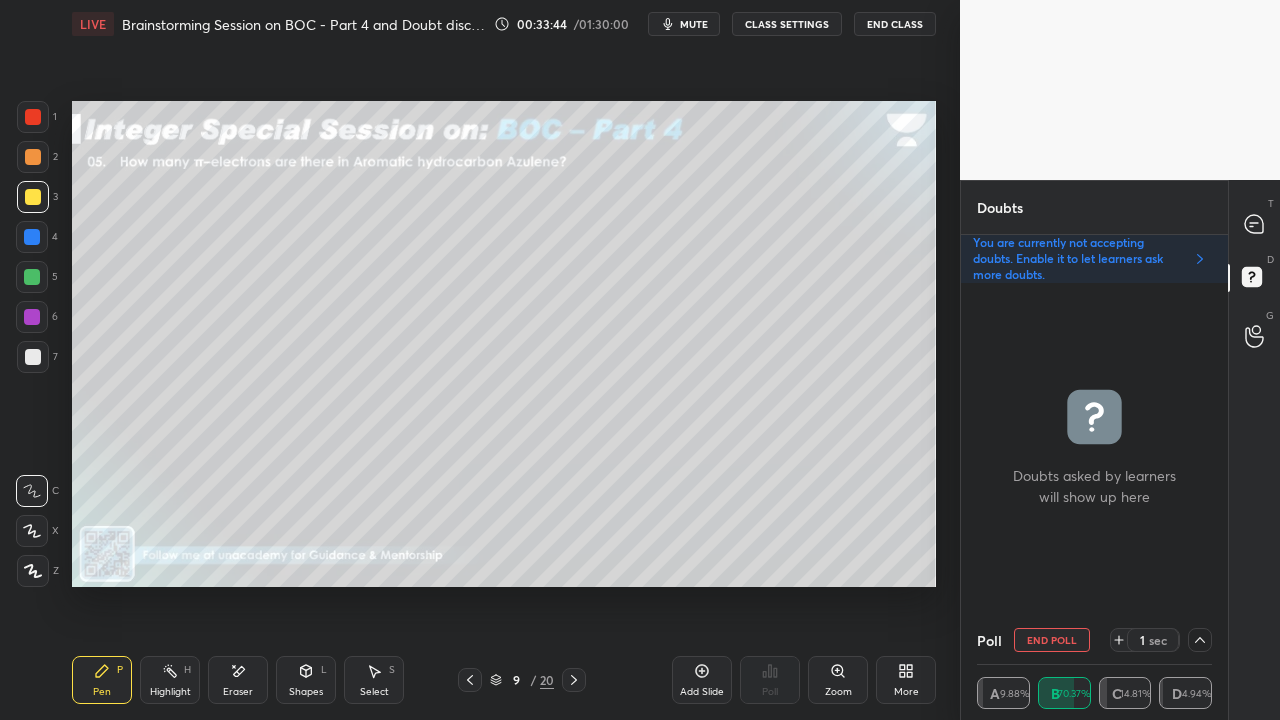 scroll, scrollTop: 6, scrollLeft: 6, axis: both 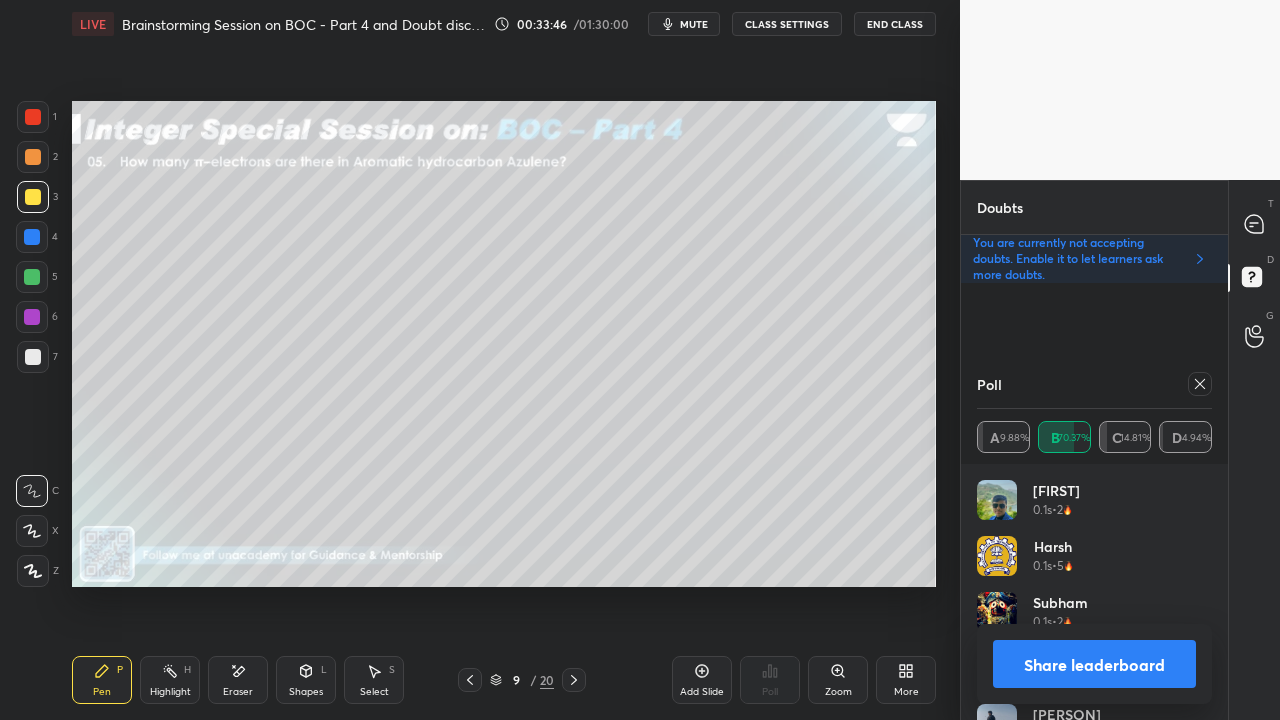 click 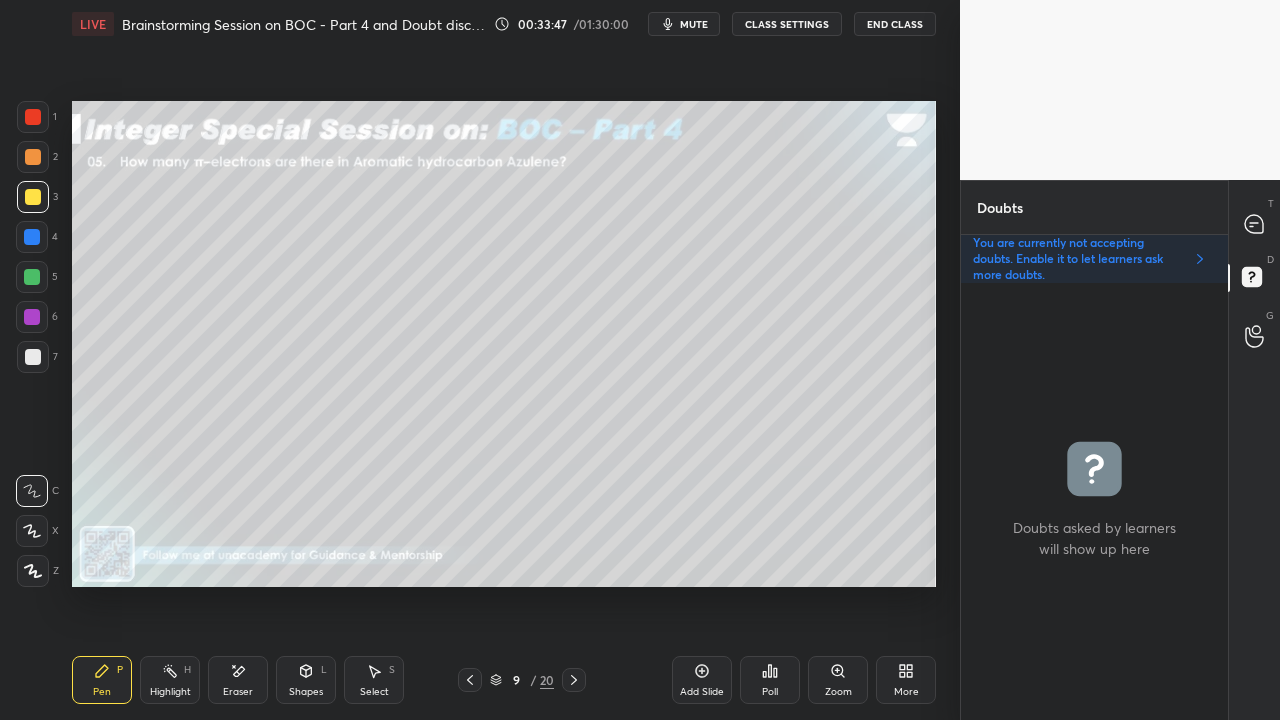 click on "Eraser" at bounding box center (238, 680) 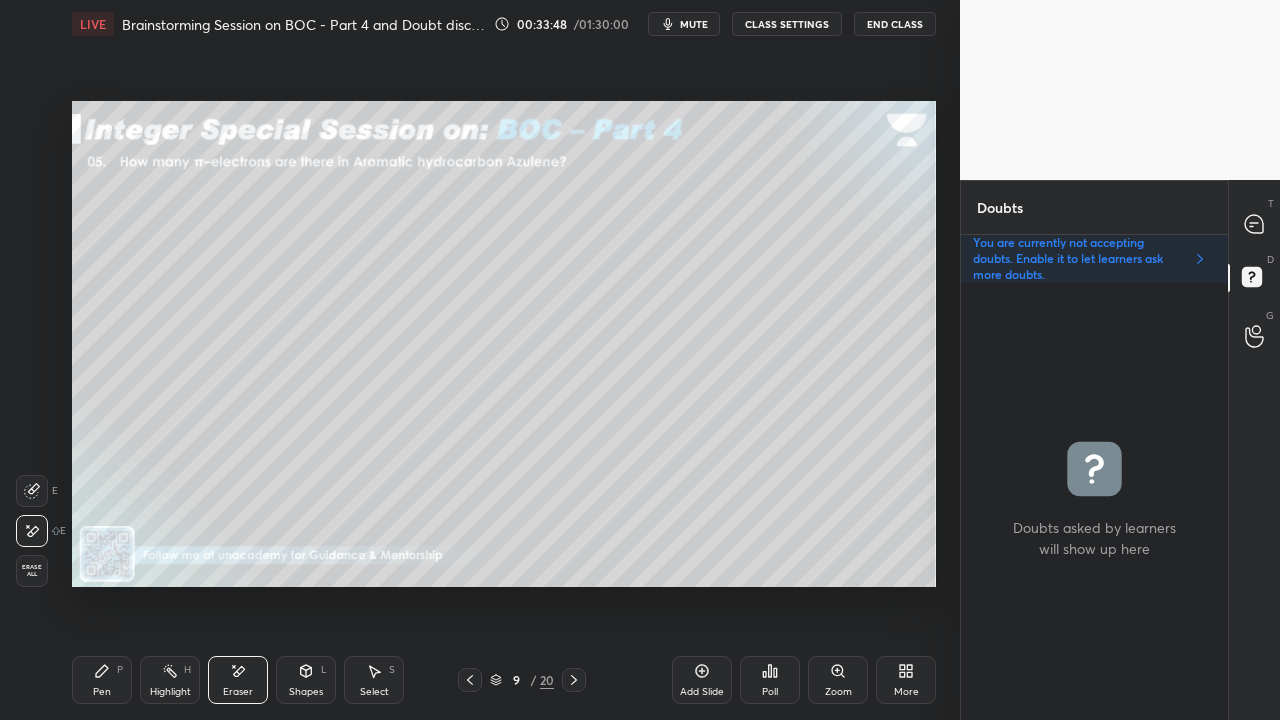 click on "Erase all" at bounding box center [32, 571] 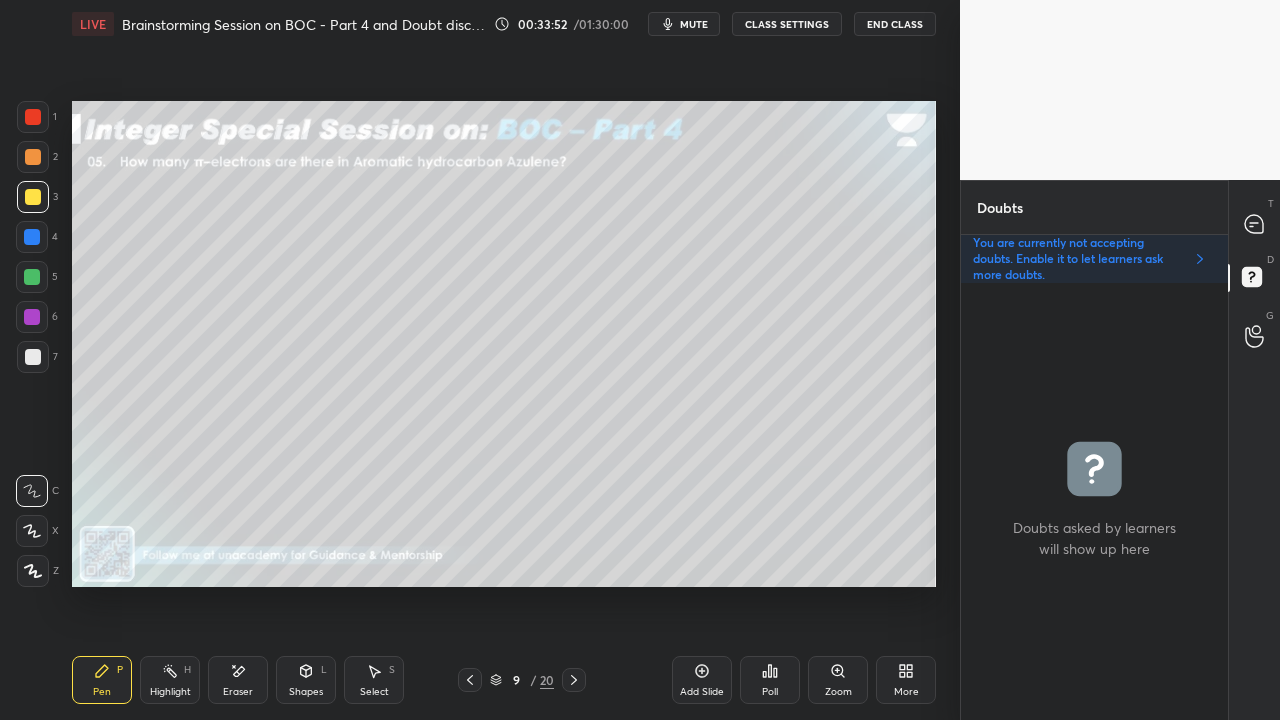 click on "2" at bounding box center [37, 161] 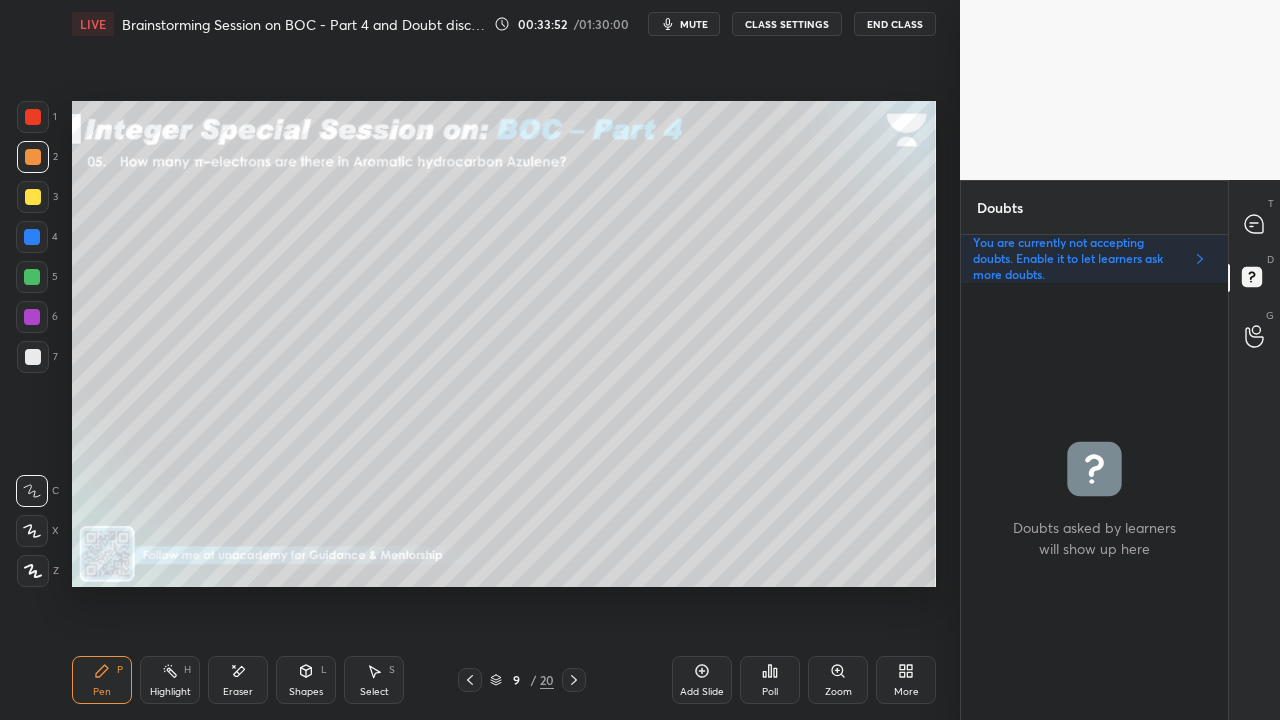 click at bounding box center [33, 197] 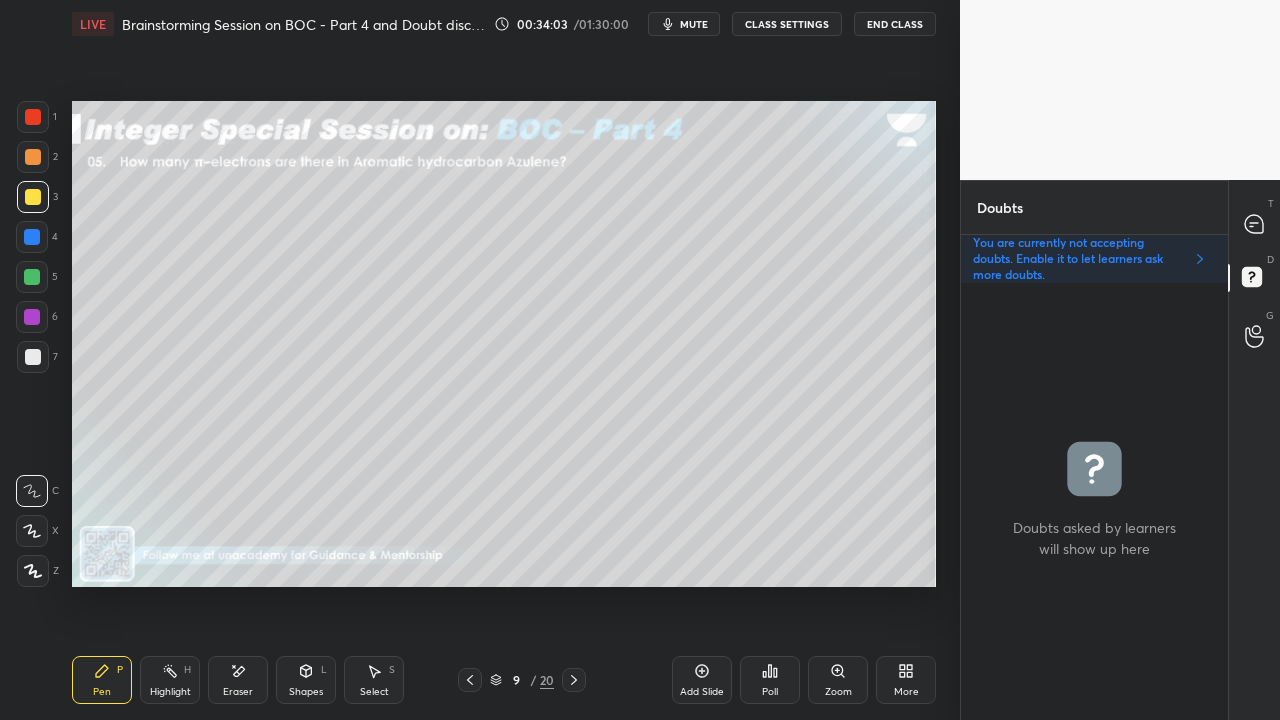 click 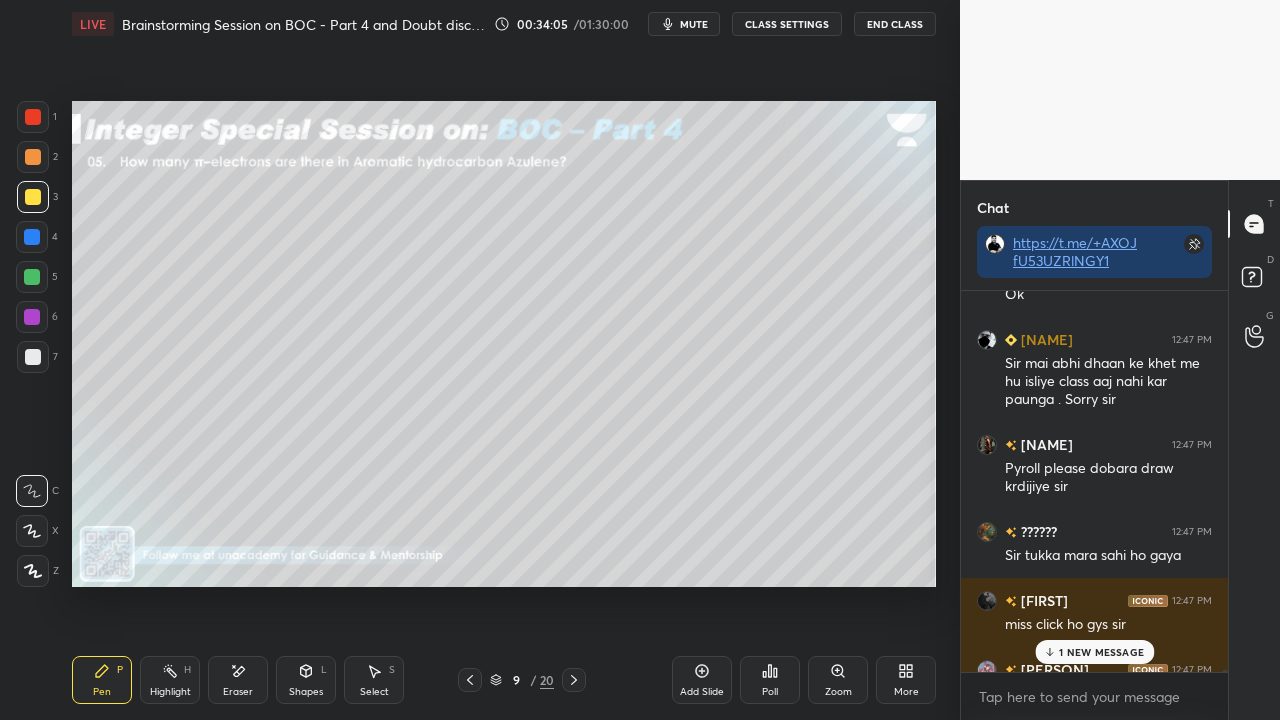click on "1 NEW MESSAGE" at bounding box center (1101, 652) 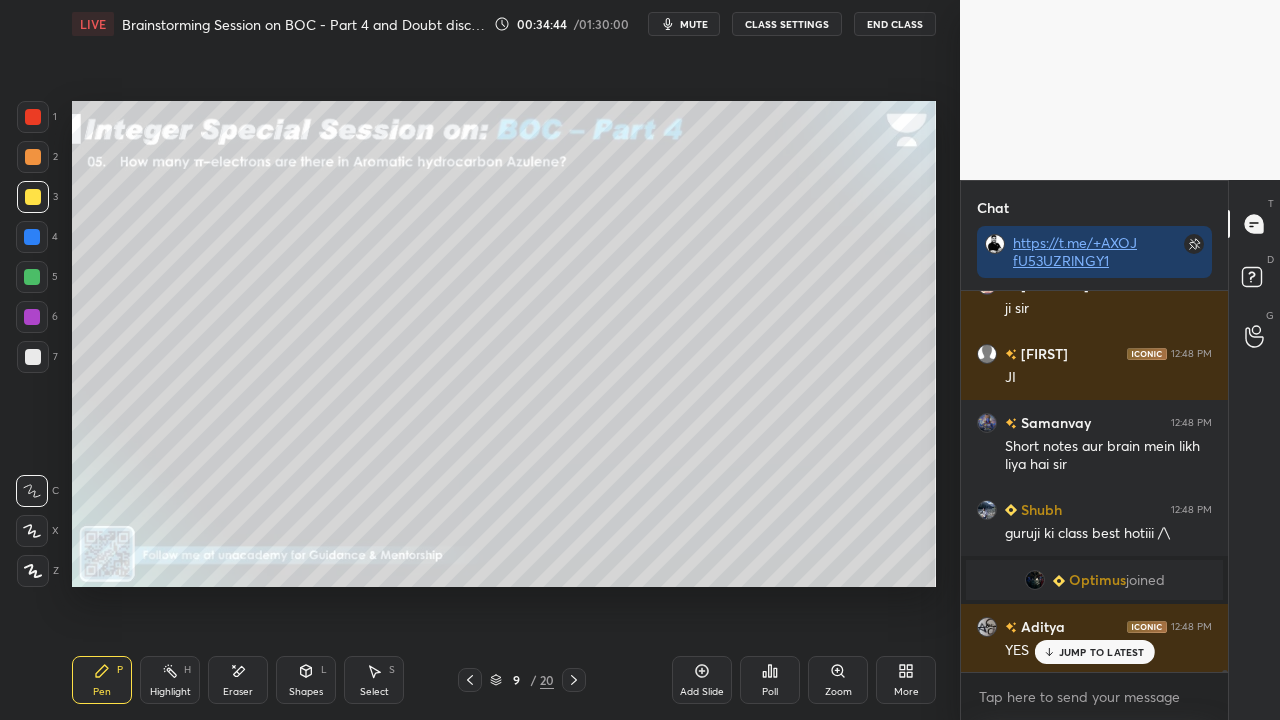 scroll, scrollTop: 70328, scrollLeft: 0, axis: vertical 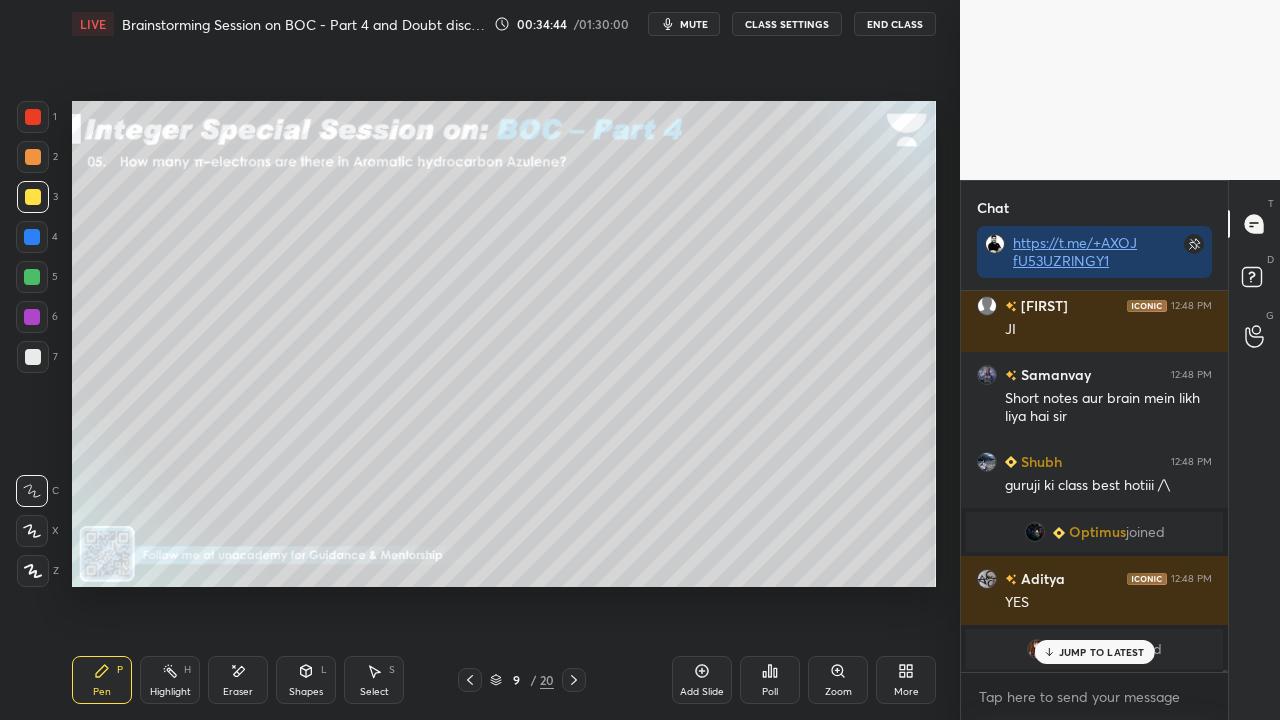 click at bounding box center [33, 357] 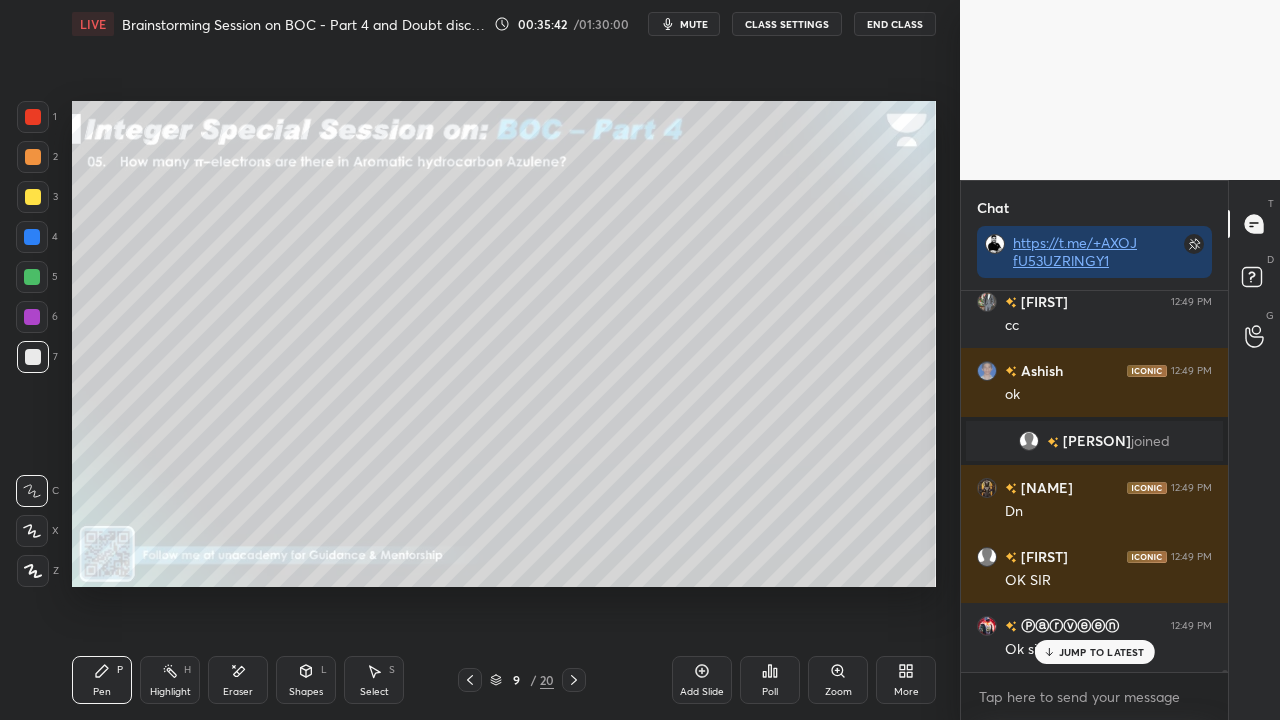 scroll, scrollTop: 71010, scrollLeft: 0, axis: vertical 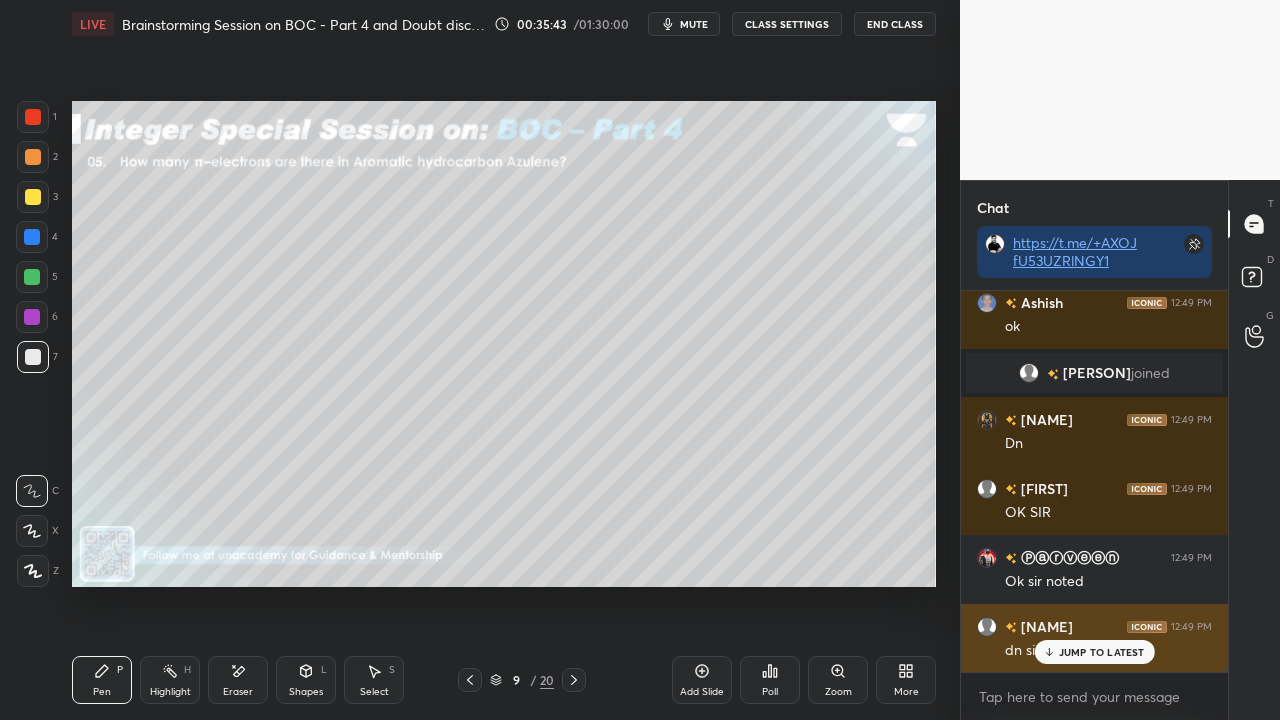 click on "JUMP TO LATEST" at bounding box center [1102, 652] 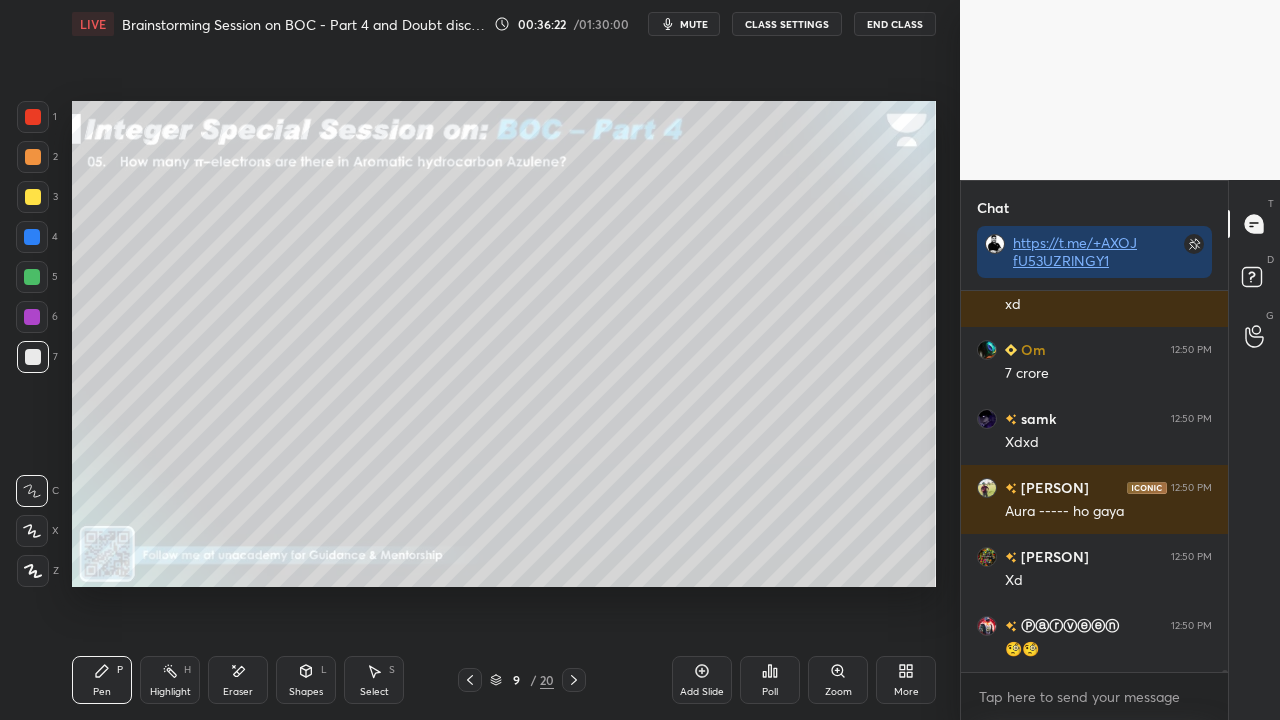 scroll, scrollTop: 72780, scrollLeft: 0, axis: vertical 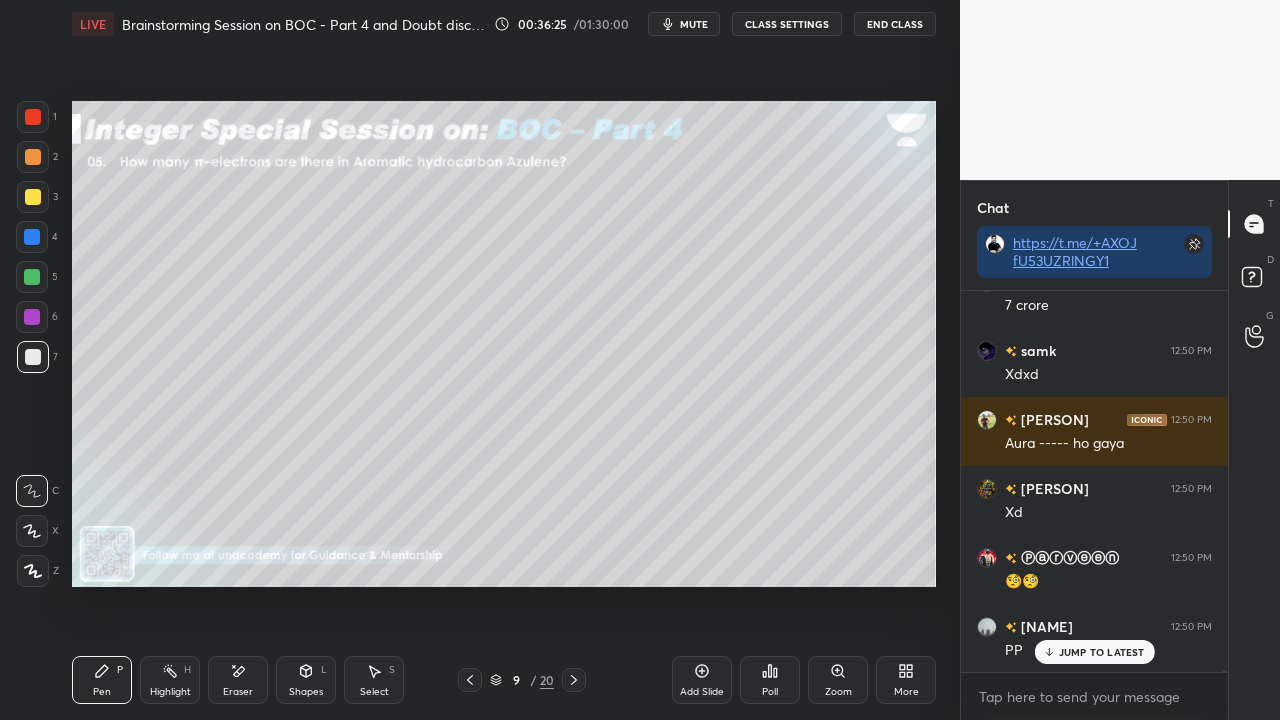 click 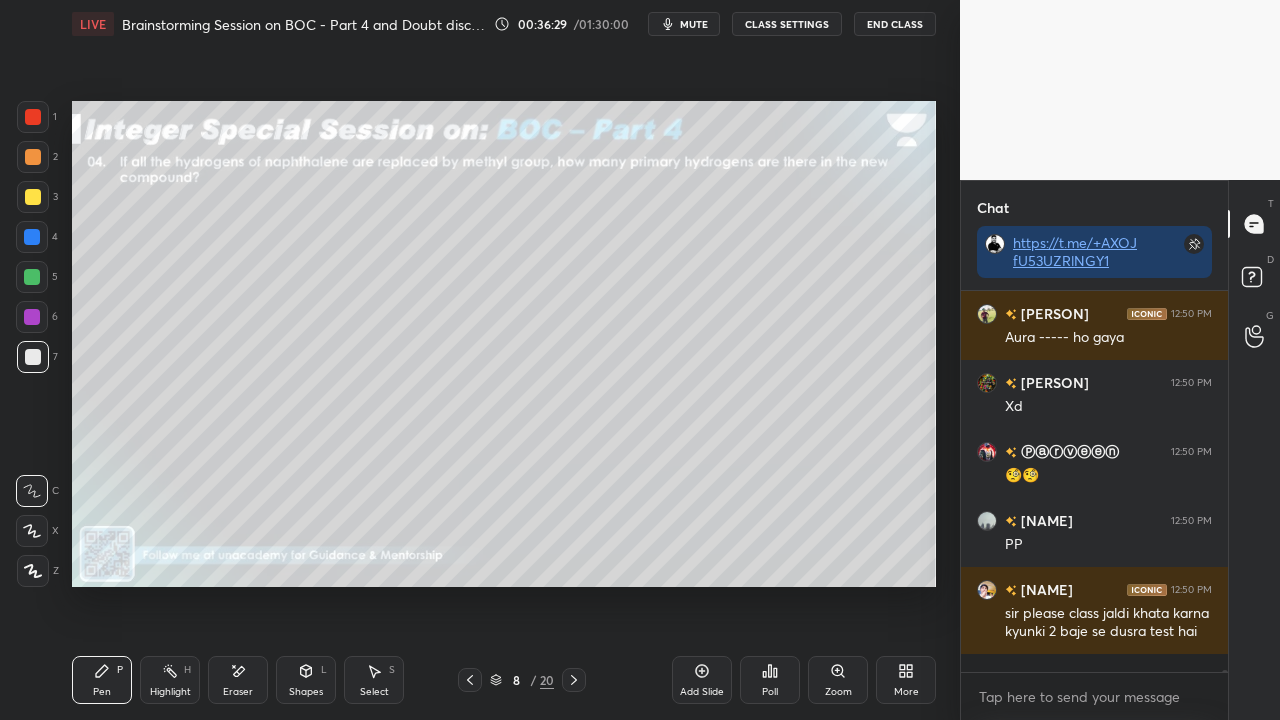 click 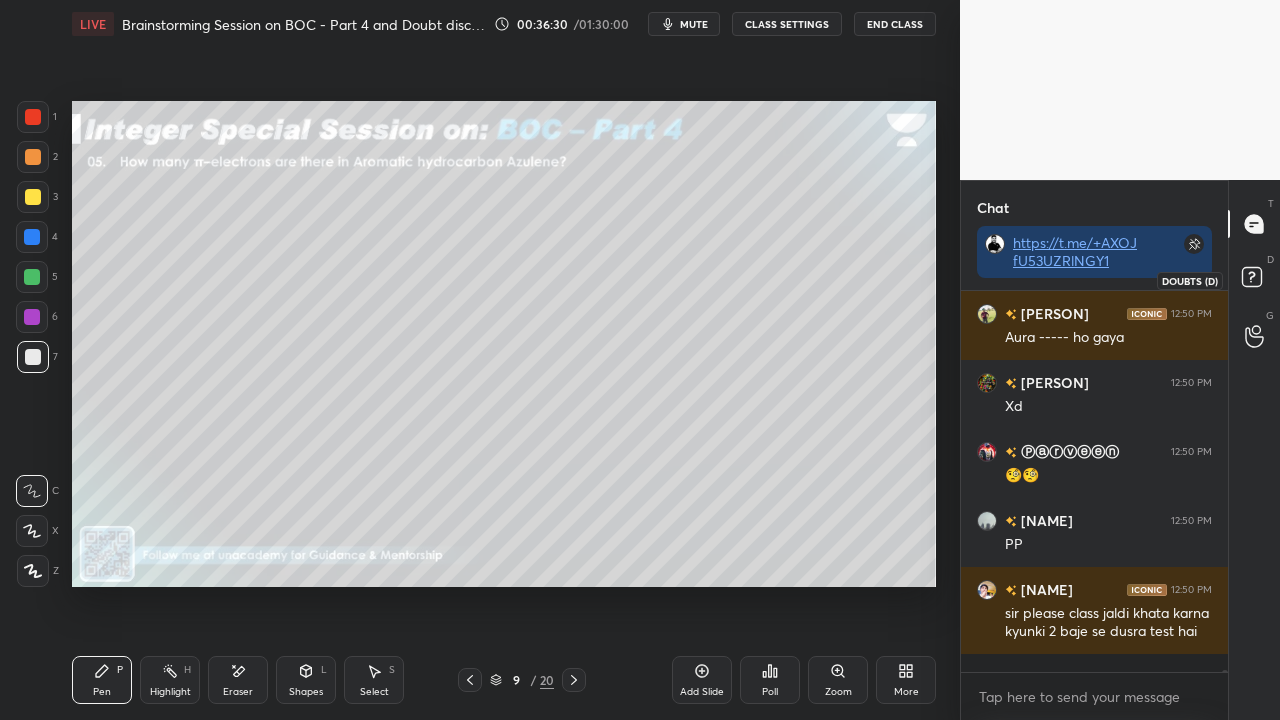 click 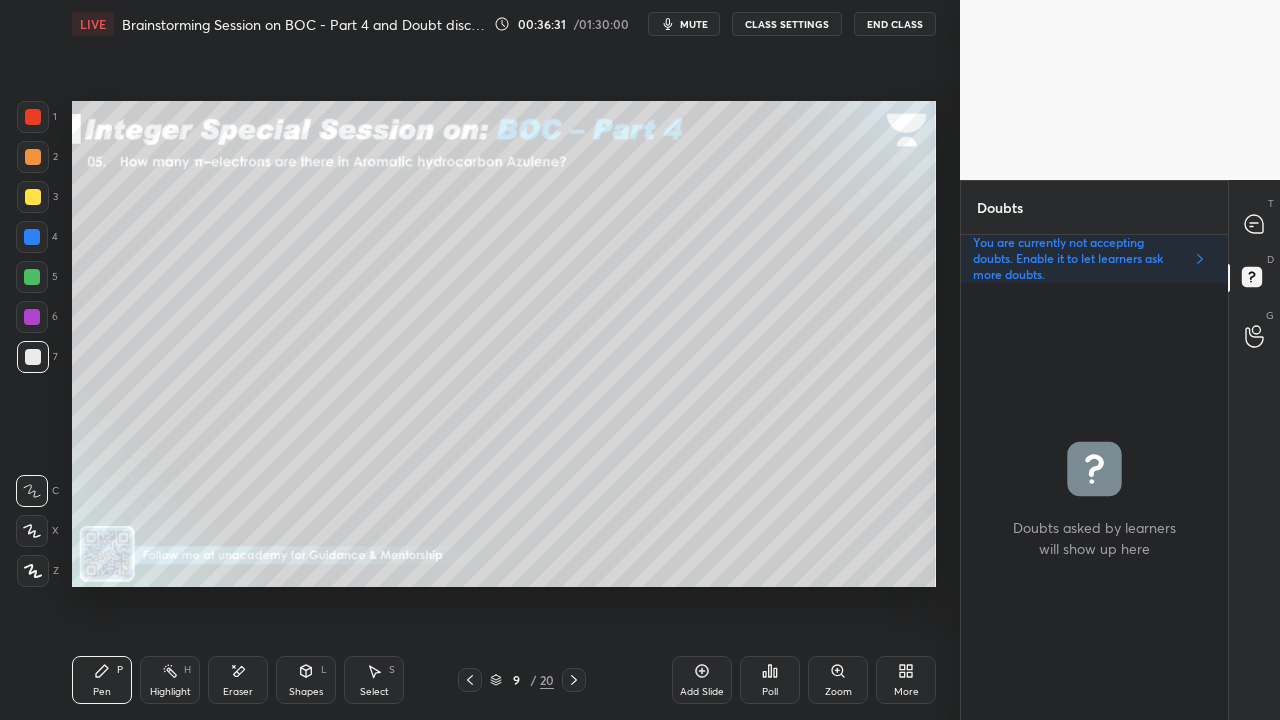 scroll, scrollTop: 6, scrollLeft: 6, axis: both 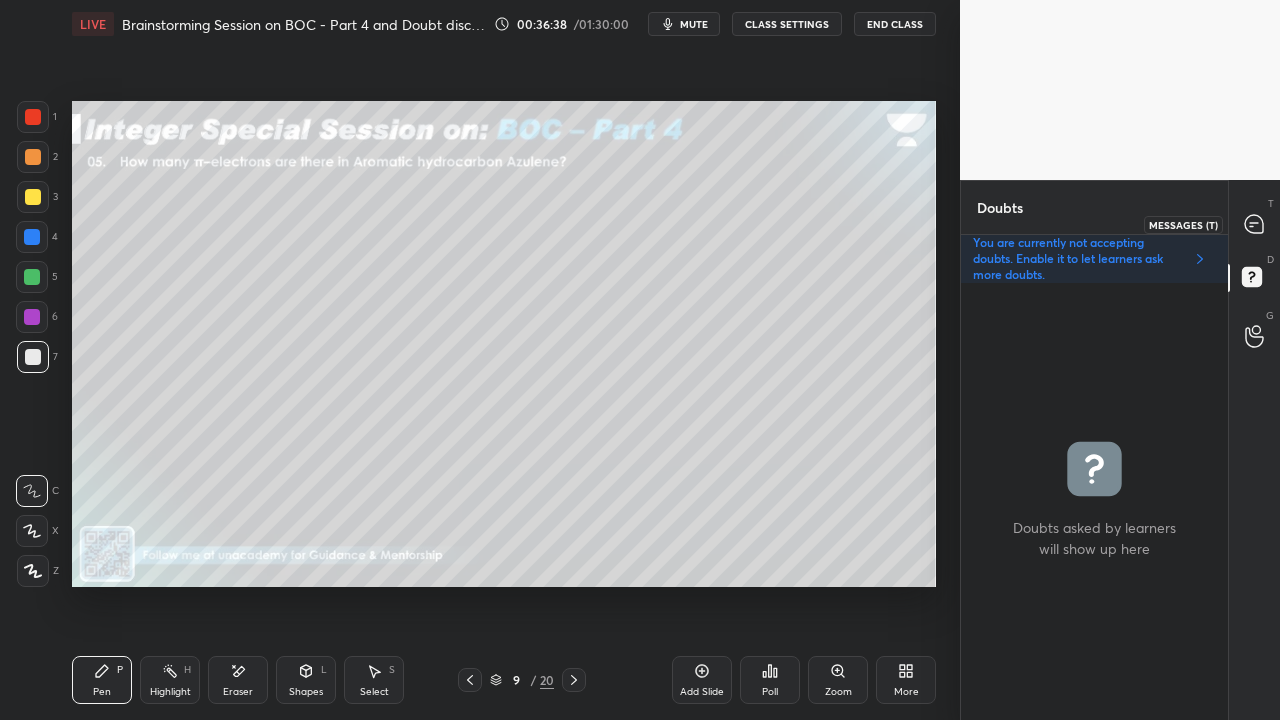click at bounding box center [1255, 224] 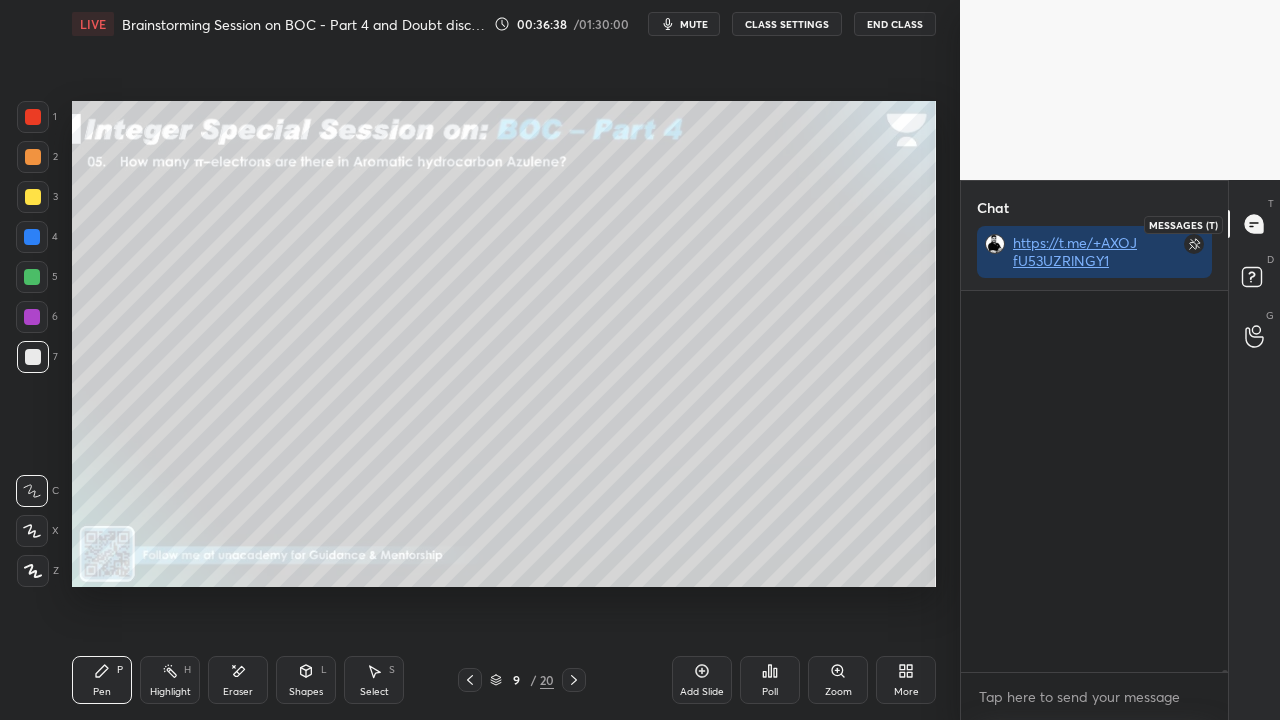 scroll, scrollTop: 423, scrollLeft: 261, axis: both 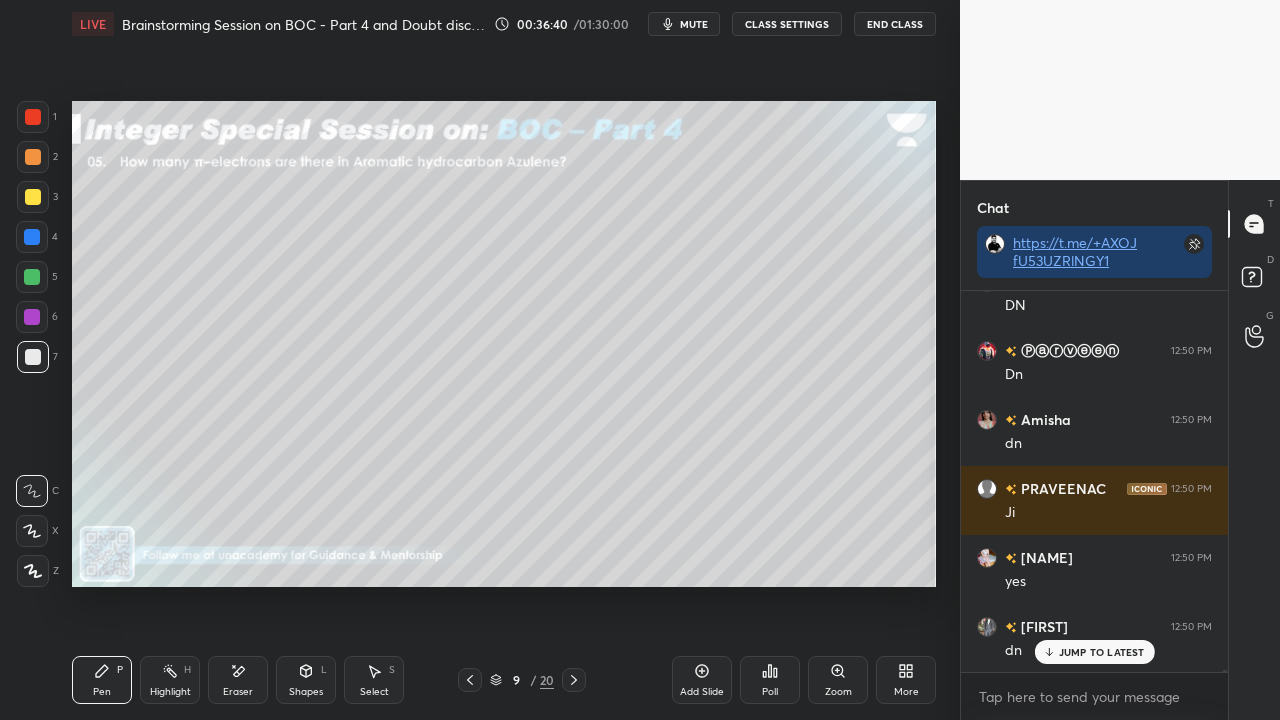 click 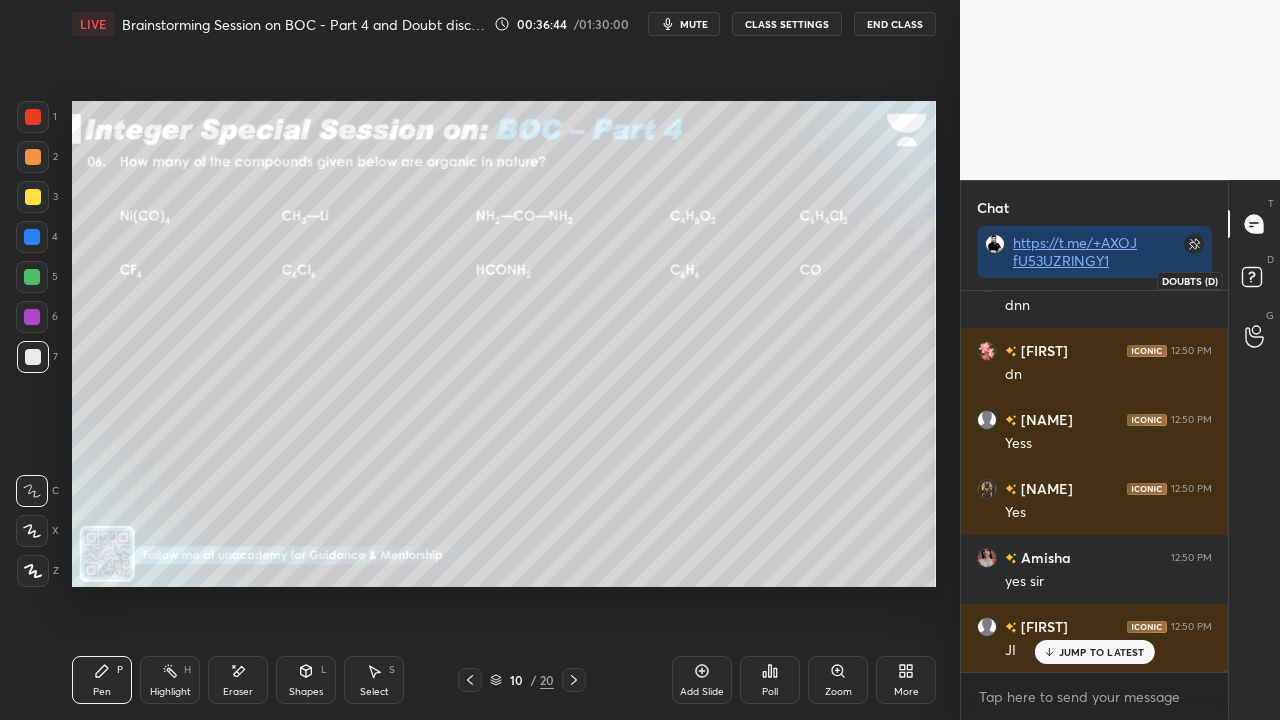 click 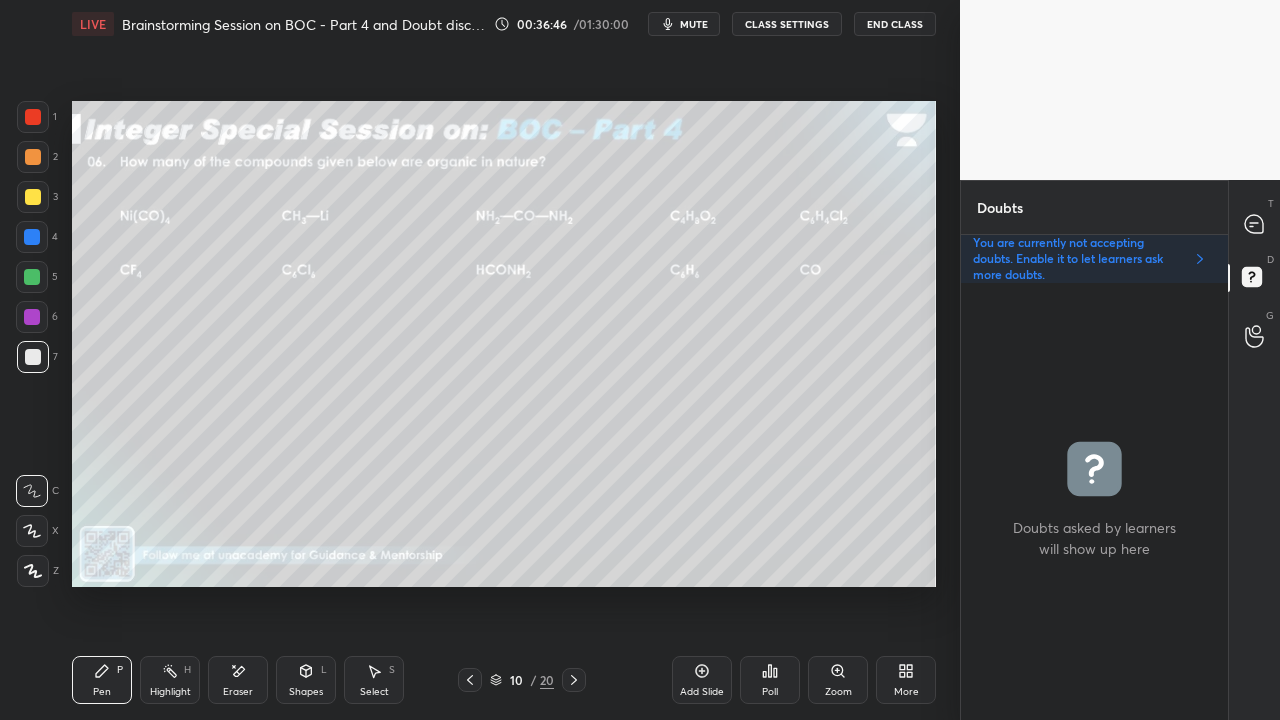 click at bounding box center [33, 197] 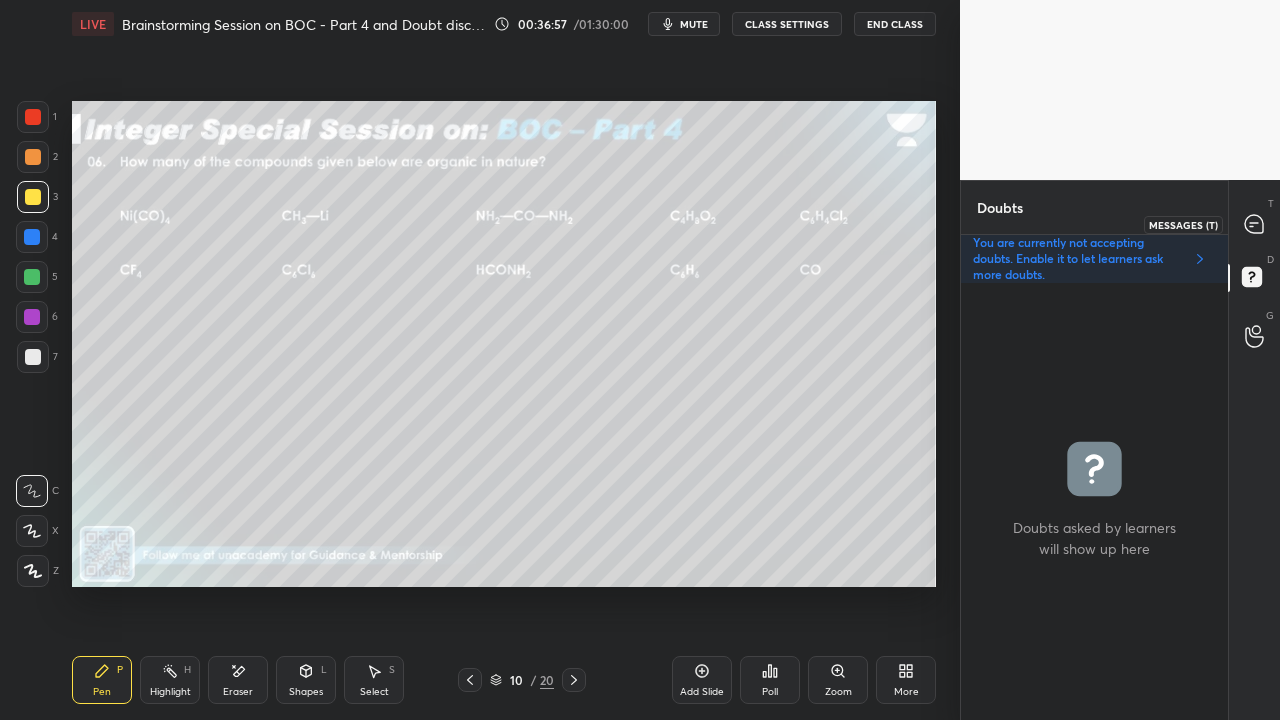 click 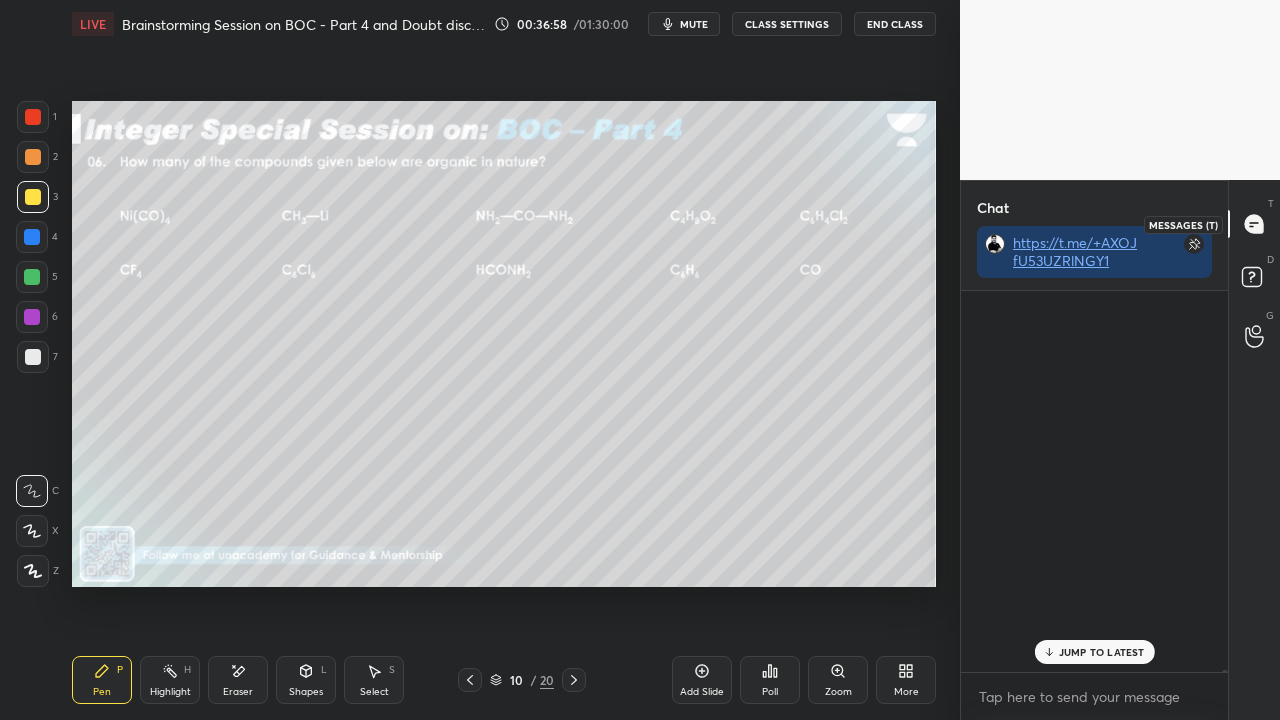 scroll, scrollTop: 74145, scrollLeft: 0, axis: vertical 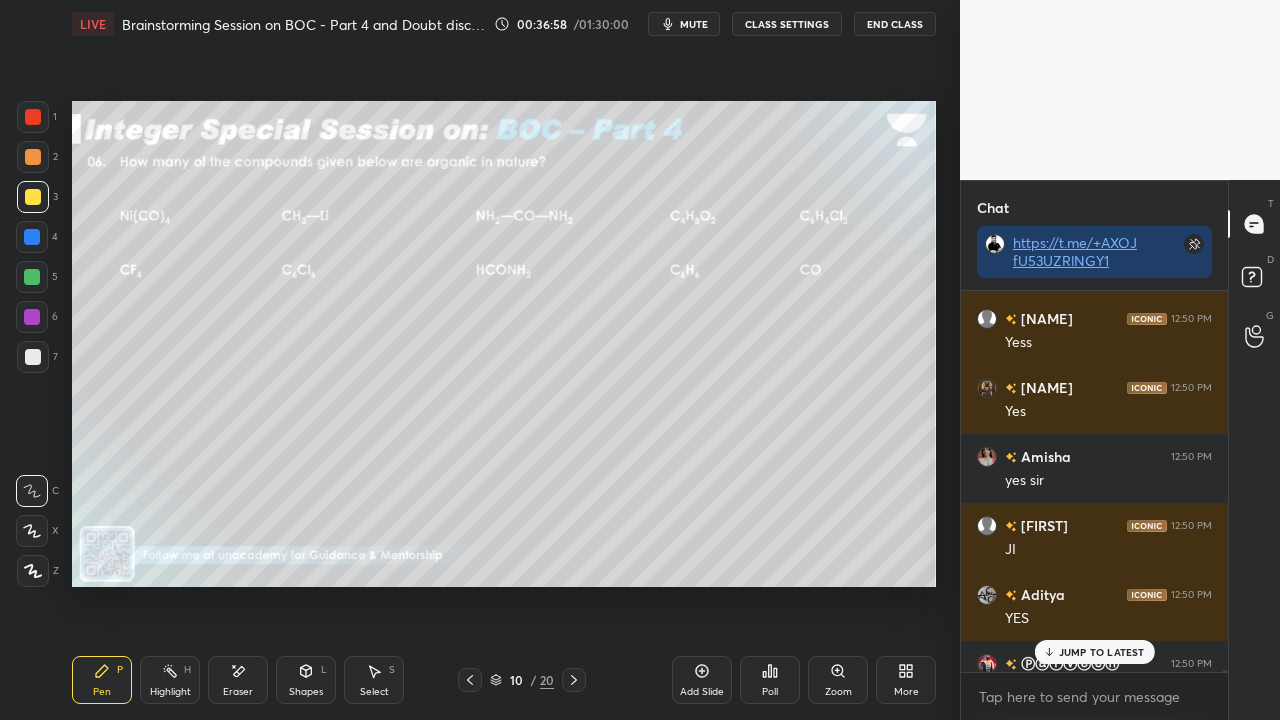 click on "JUMP TO LATEST" at bounding box center [1102, 652] 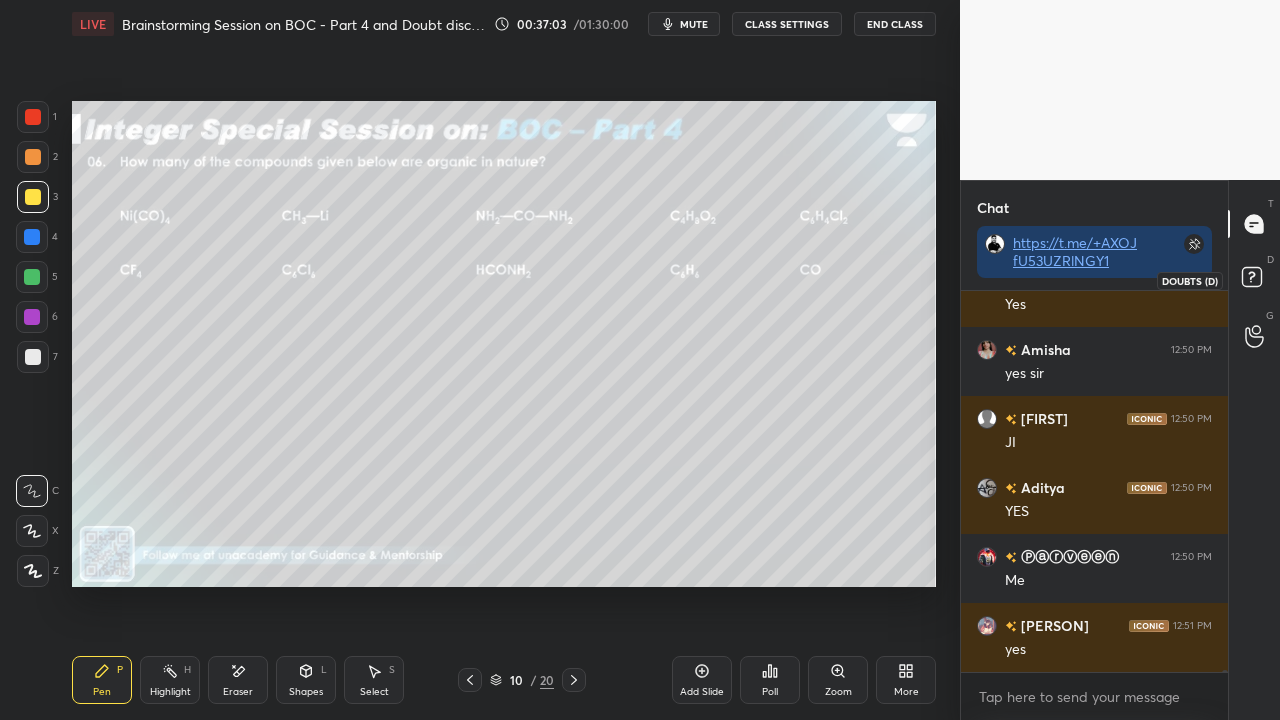 click 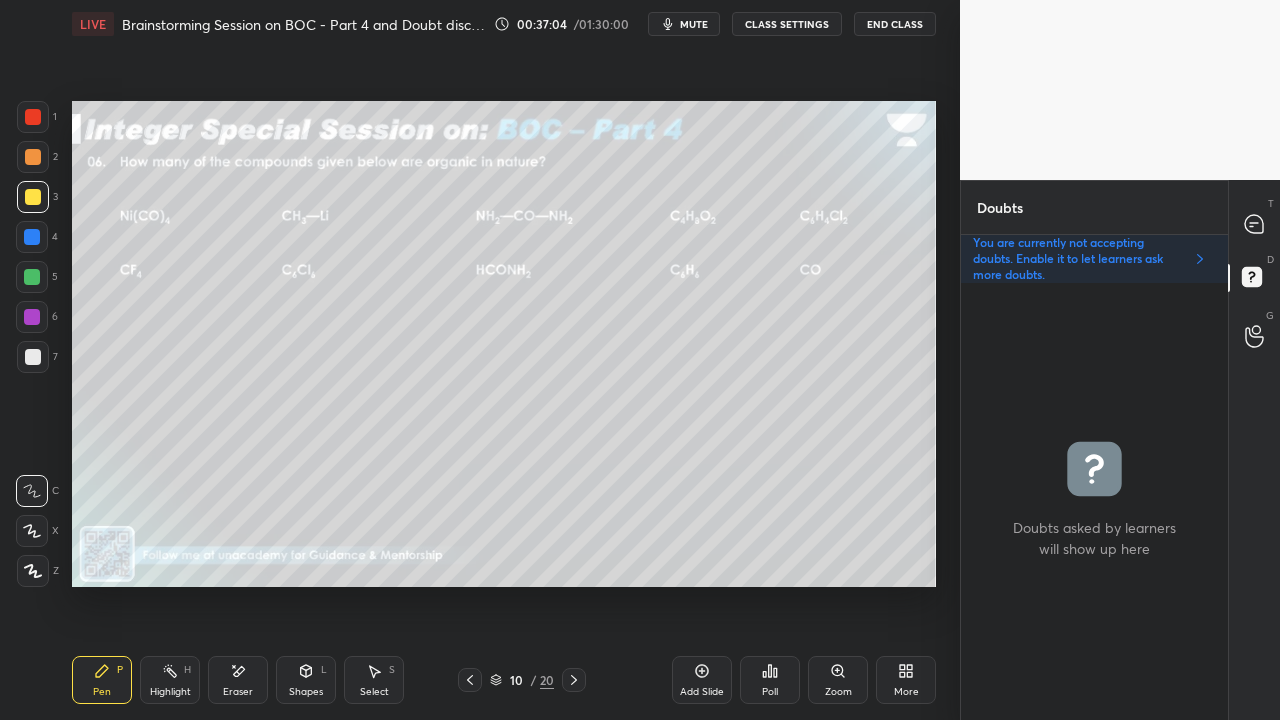 drag, startPoint x: 703, startPoint y: 20, endPoint x: 664, endPoint y: 67, distance: 61.073727 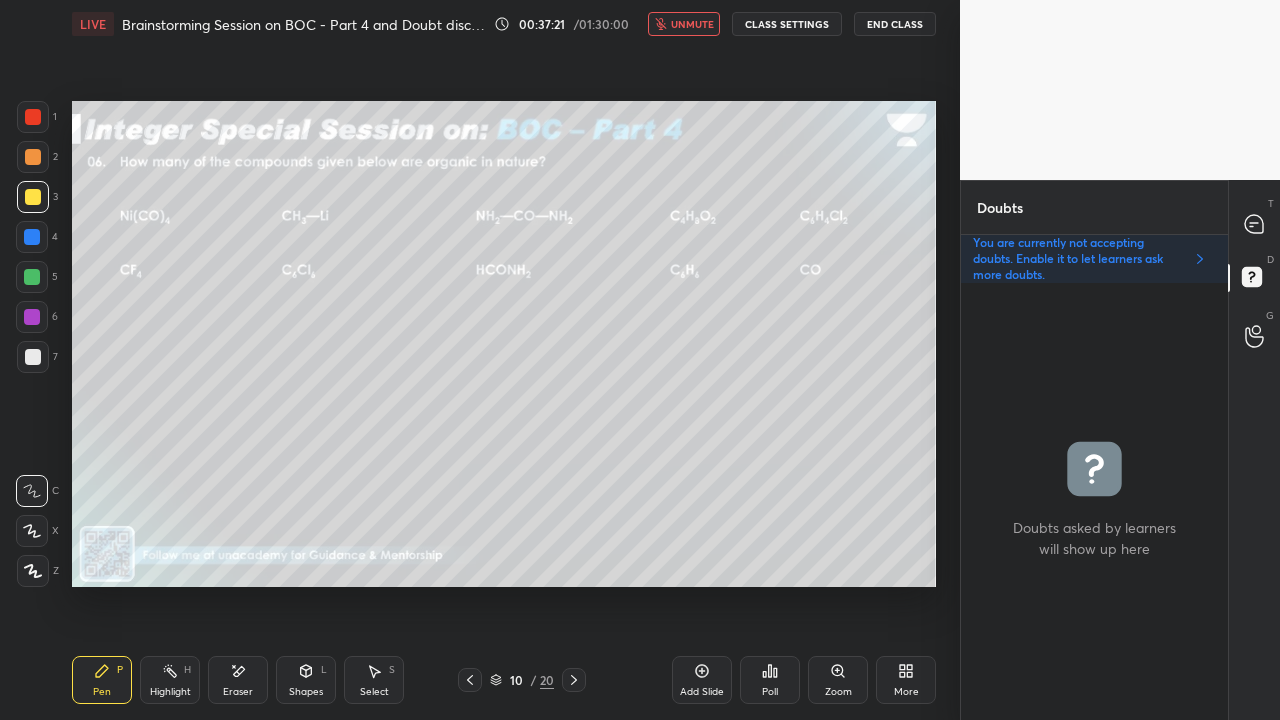 click on "unmute" at bounding box center [692, 24] 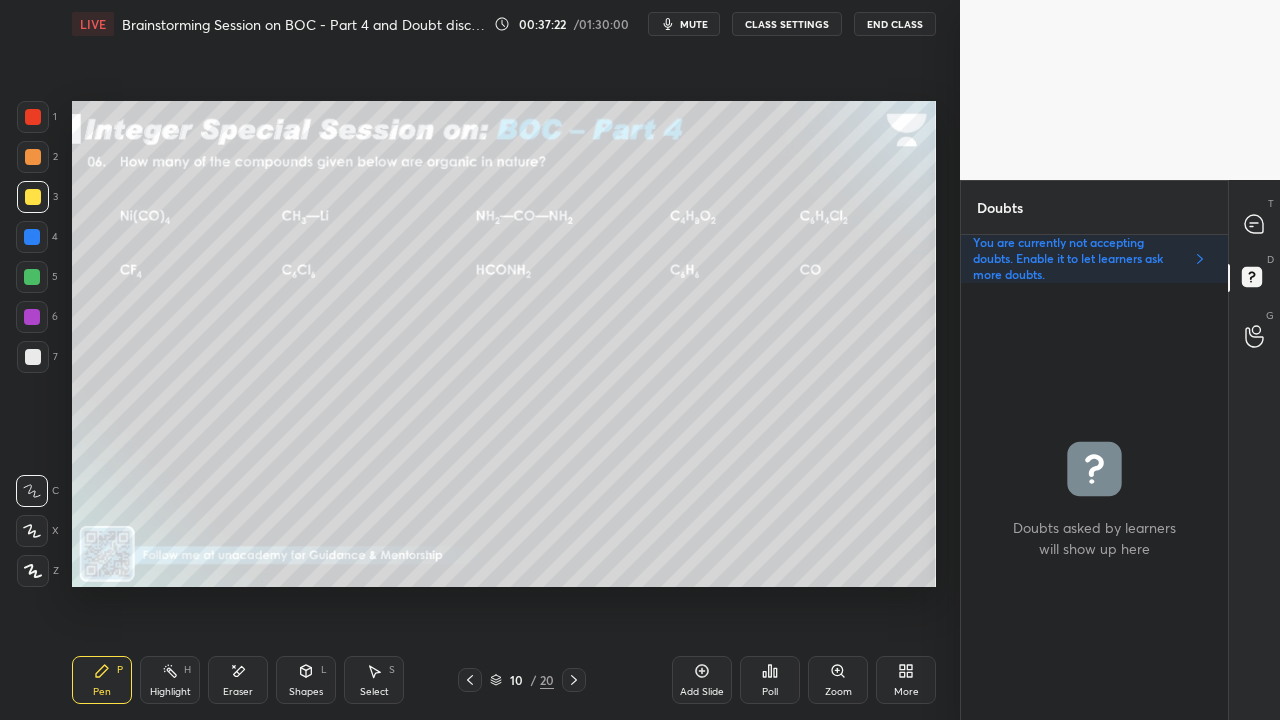 click 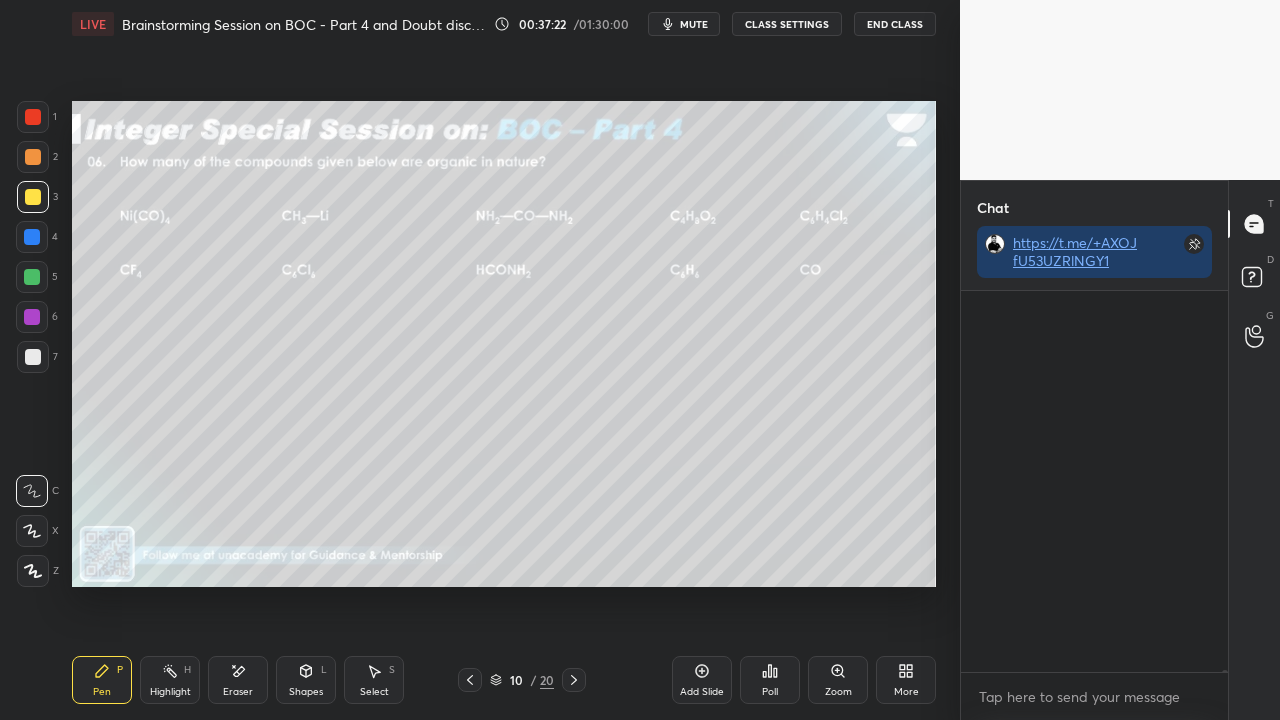 scroll, scrollTop: 423, scrollLeft: 261, axis: both 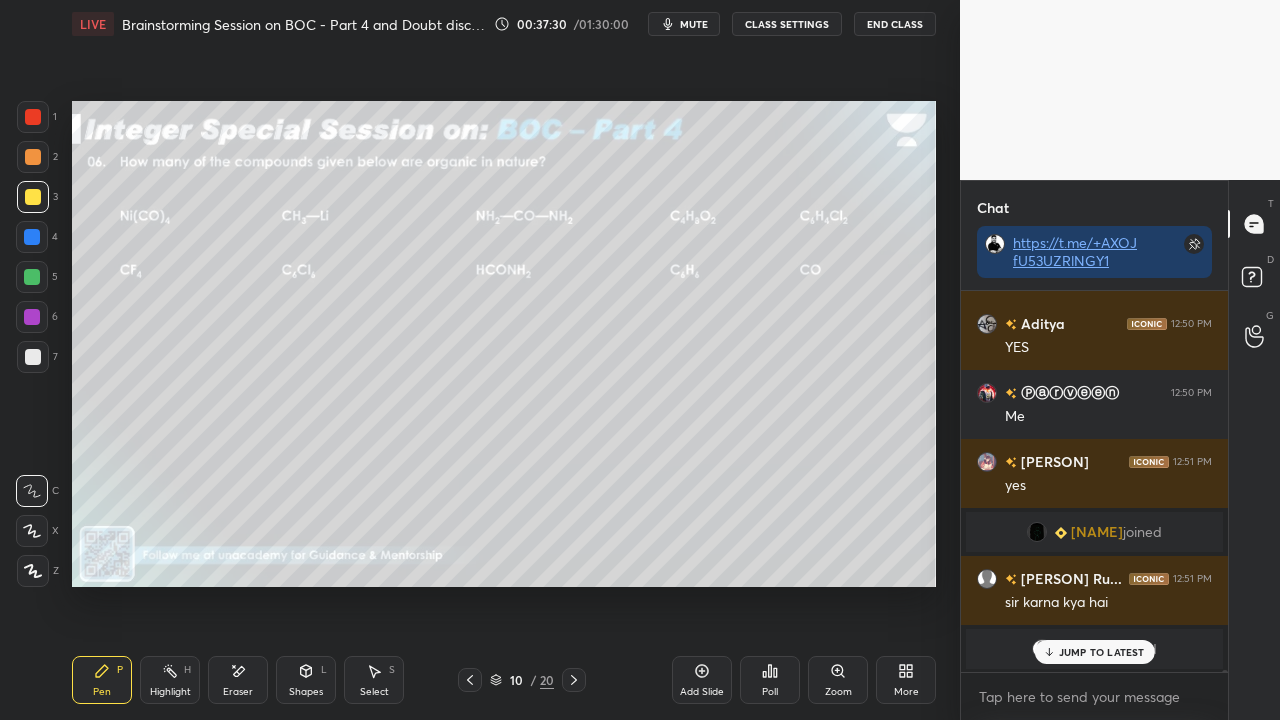 click on "JUMP TO LATEST" at bounding box center (1102, 652) 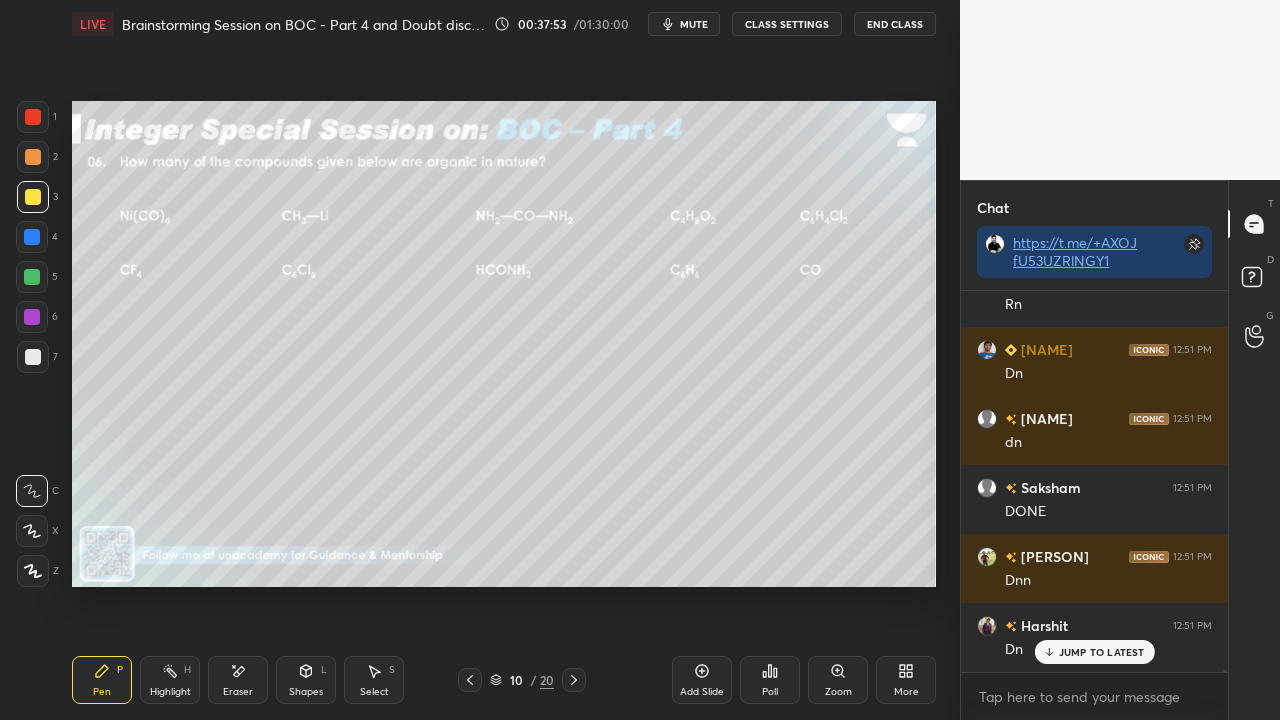 scroll, scrollTop: 74146, scrollLeft: 0, axis: vertical 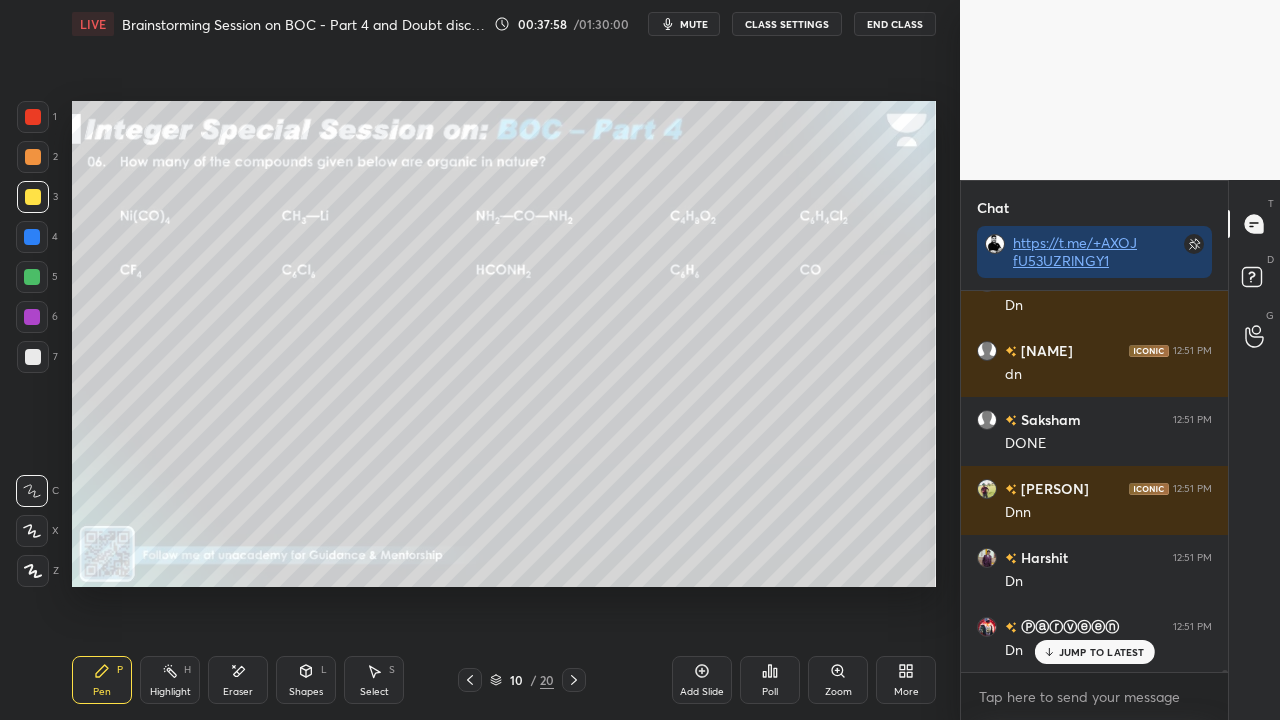 drag, startPoint x: 1093, startPoint y: 648, endPoint x: 937, endPoint y: 682, distance: 159.66214 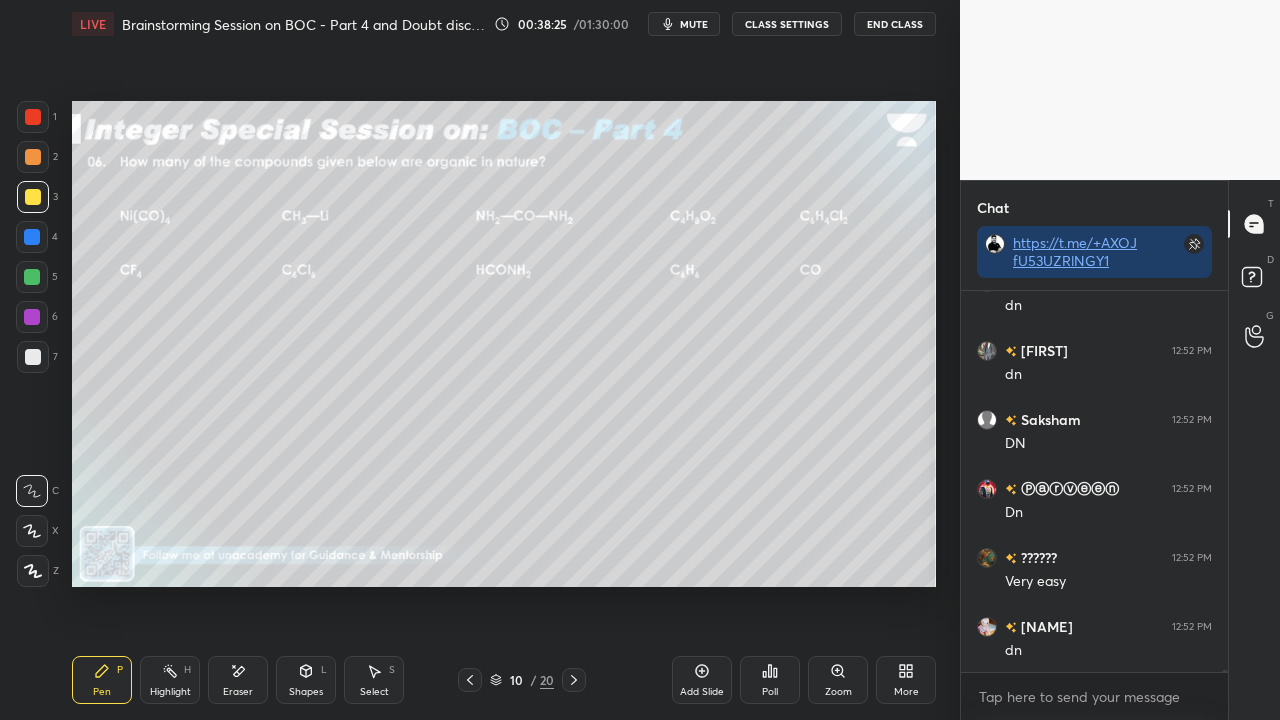 scroll, scrollTop: 74768, scrollLeft: 0, axis: vertical 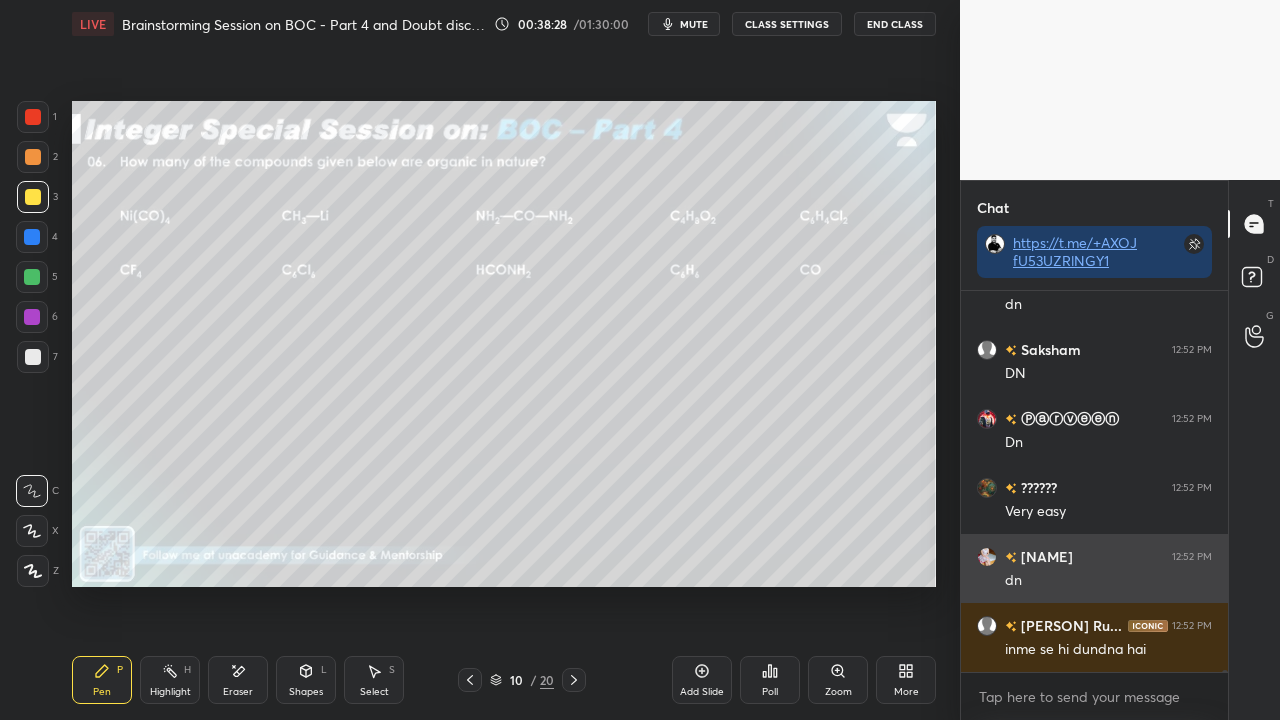 click on "[NAME]" at bounding box center [1045, 556] 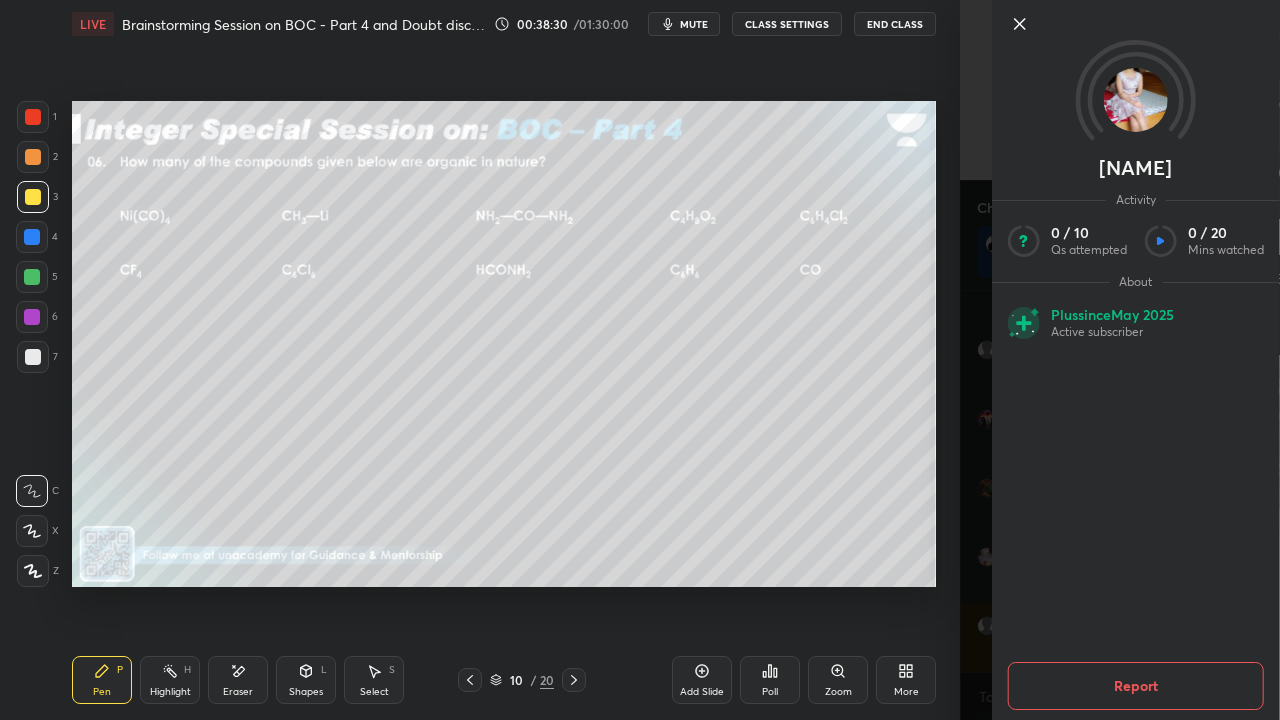 scroll, scrollTop: 74836, scrollLeft: 0, axis: vertical 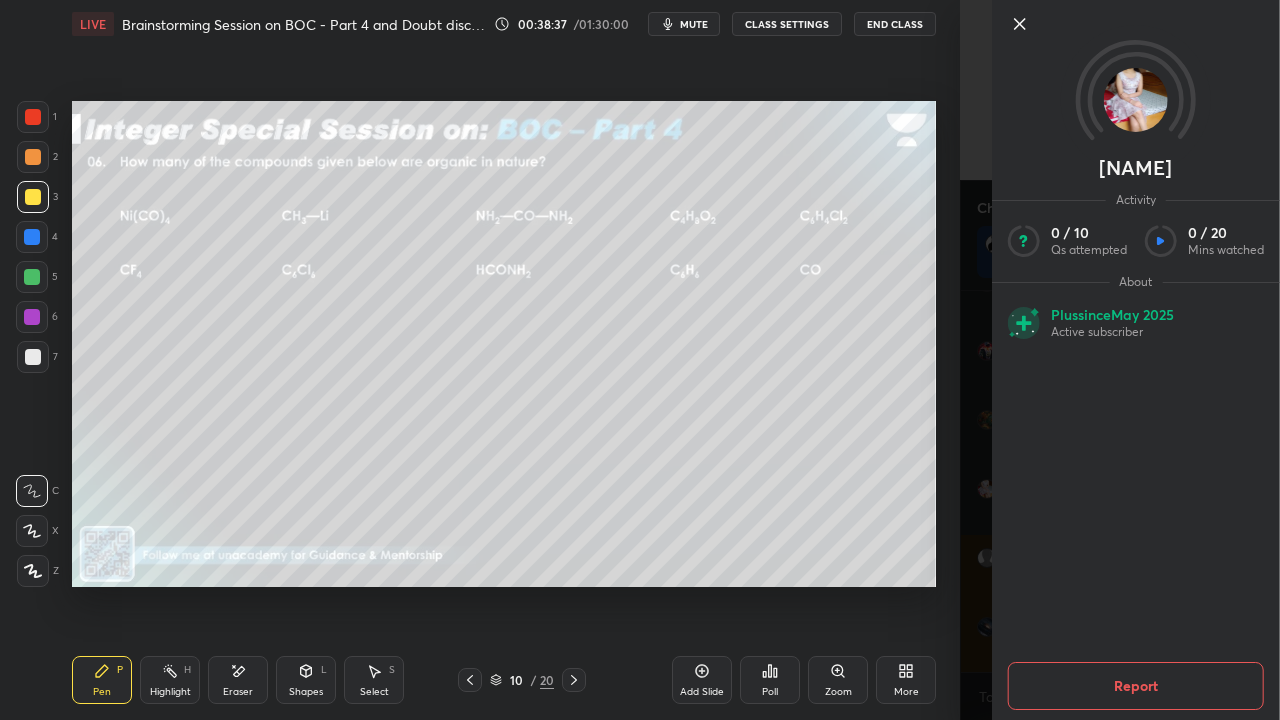 click on "[PERSON] Activity 0 / 10 Qs attempted 0 / 20 Mins watched About Plus  since  May   2025 Active subscriber Report" at bounding box center [1120, 360] 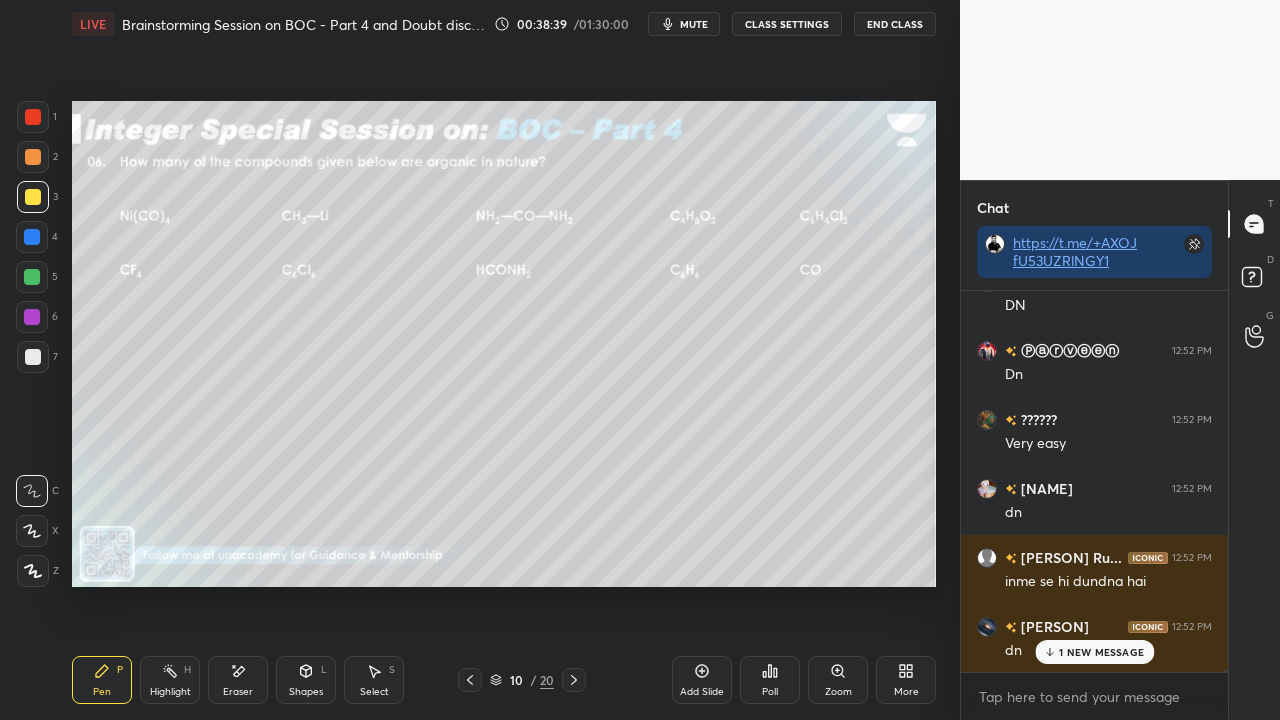 scroll, scrollTop: 74906, scrollLeft: 0, axis: vertical 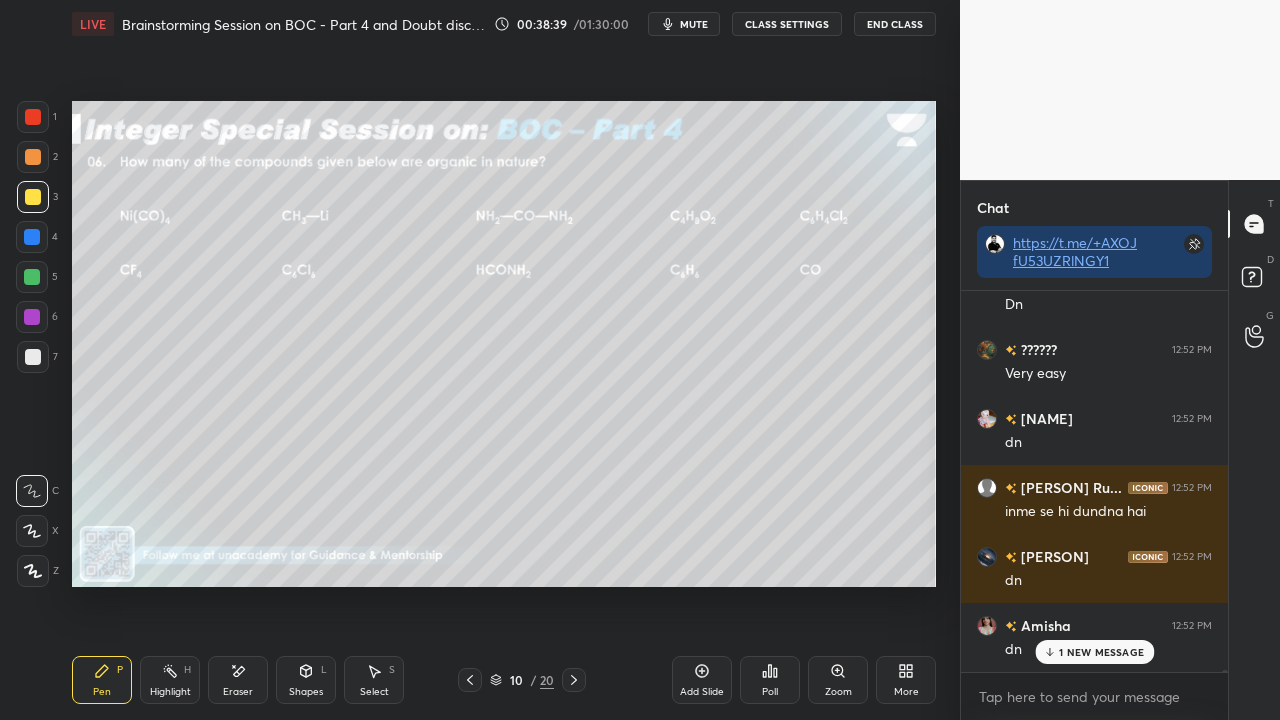 click on "dn" at bounding box center [1108, 650] 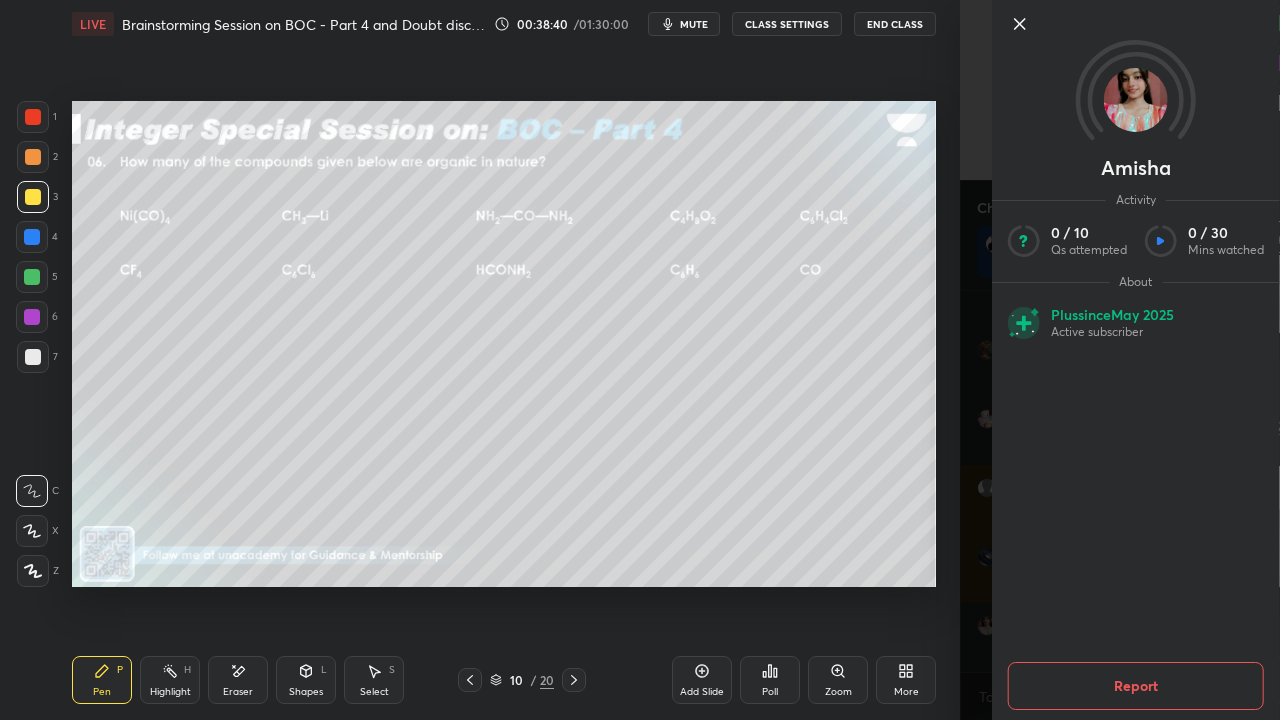 click on "Setting up your live class Poll for   secs No correct answer Start poll" at bounding box center [504, 344] 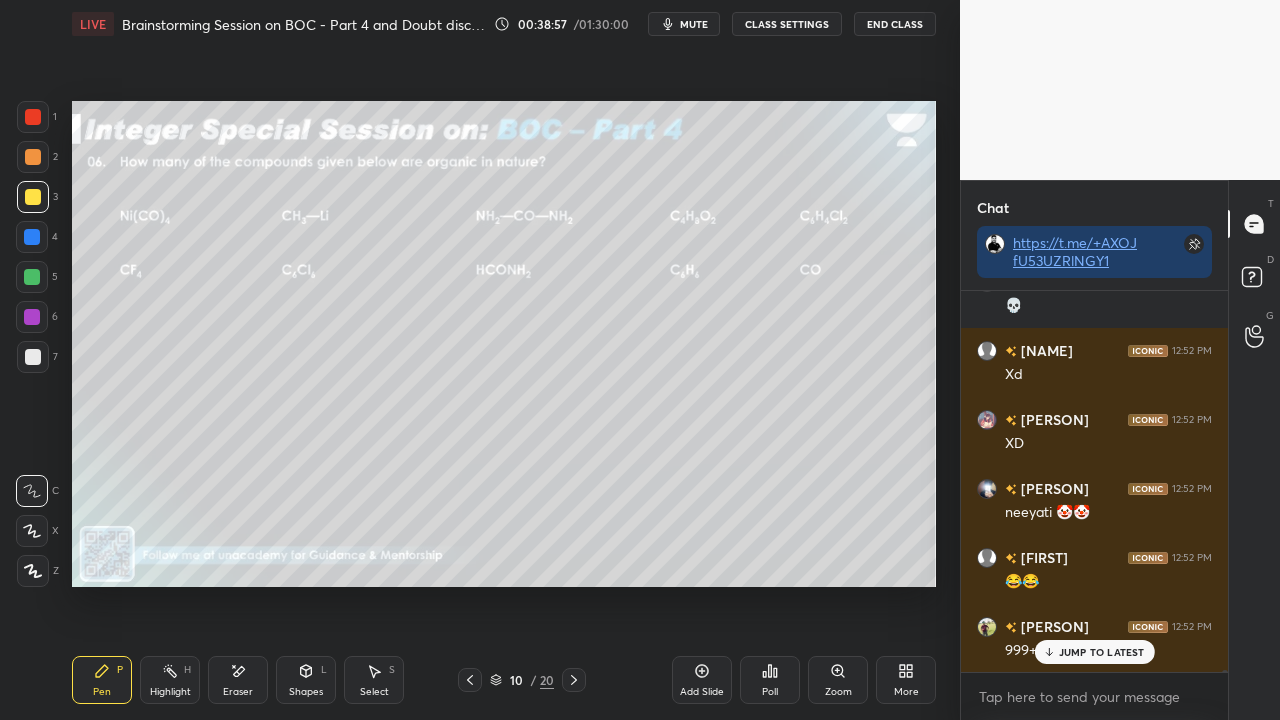 scroll, scrollTop: 75574, scrollLeft: 0, axis: vertical 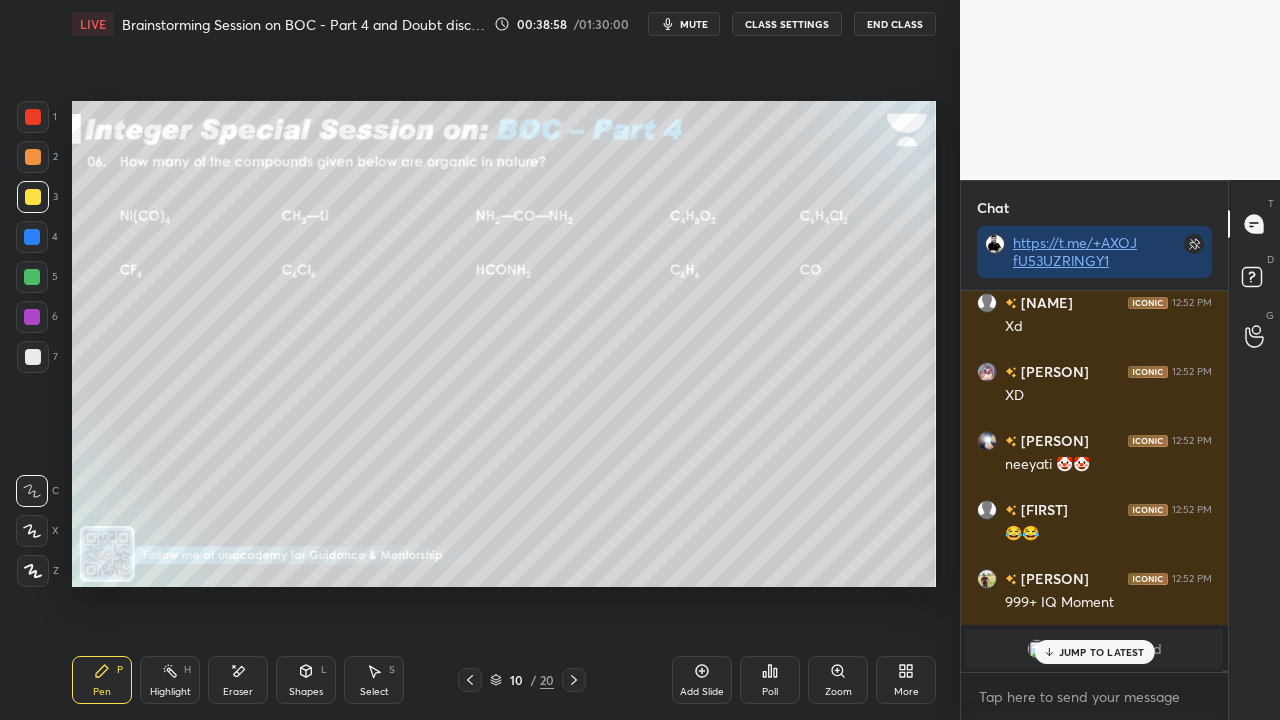 click on "JUMP TO LATEST" at bounding box center (1102, 652) 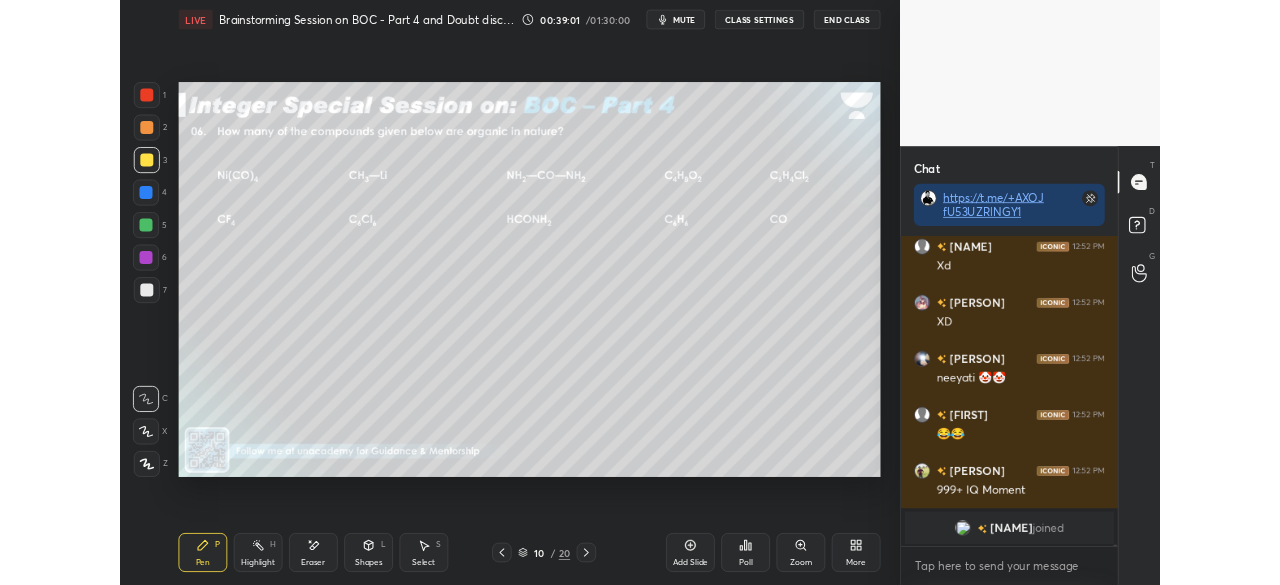 scroll, scrollTop: 75644, scrollLeft: 0, axis: vertical 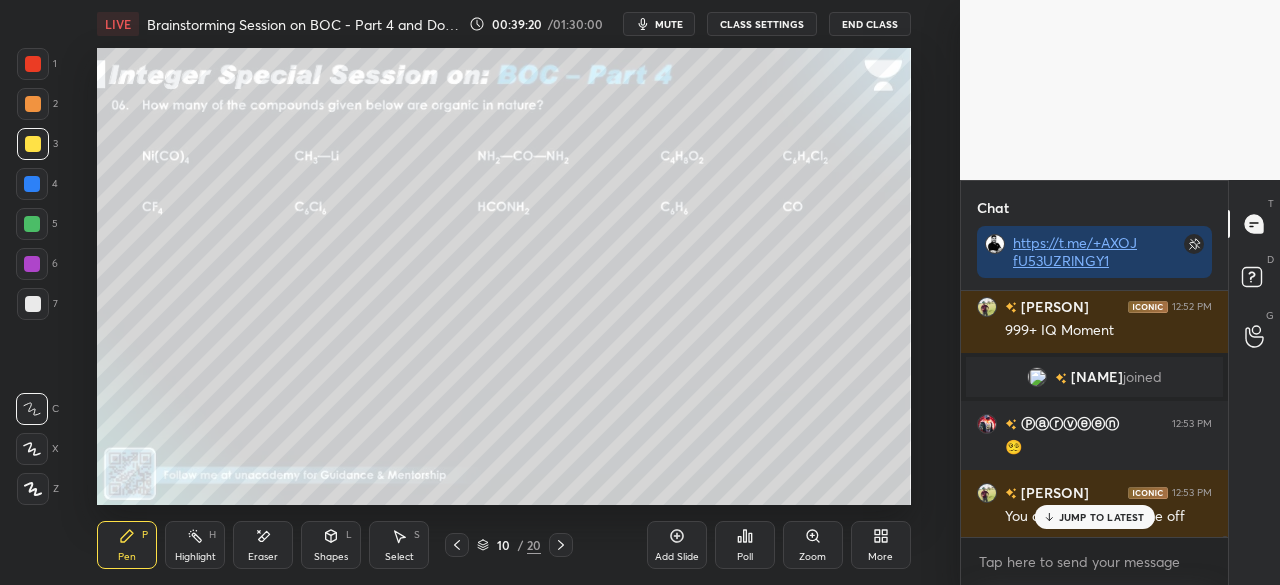 click on "JUMP TO LATEST" at bounding box center (1102, 517) 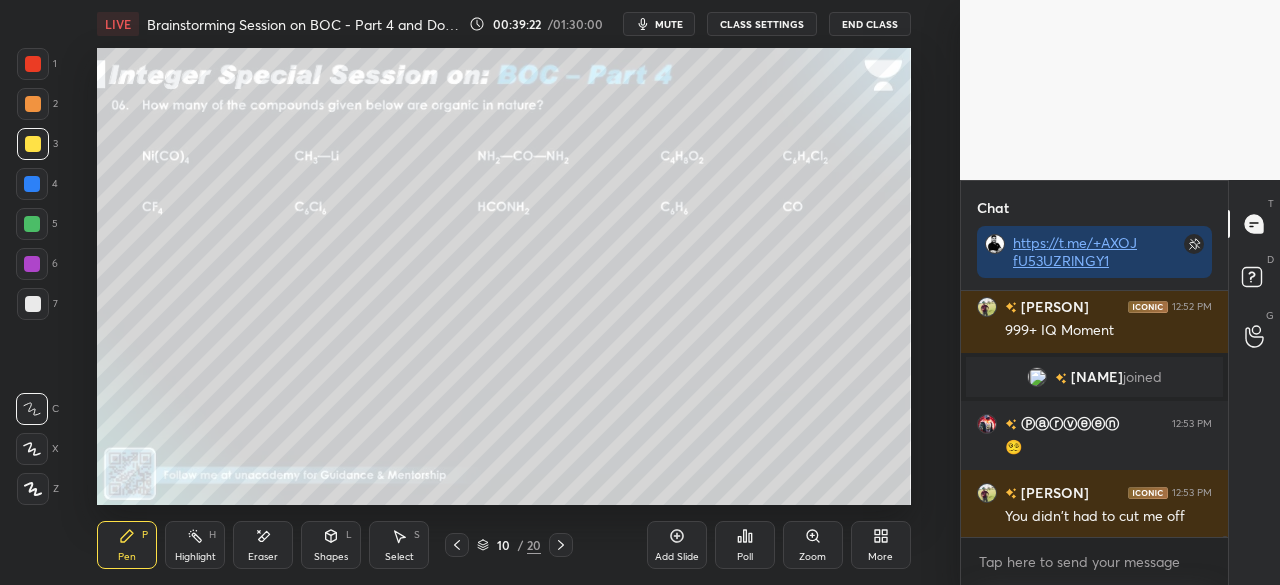 click on "More" at bounding box center [880, 557] 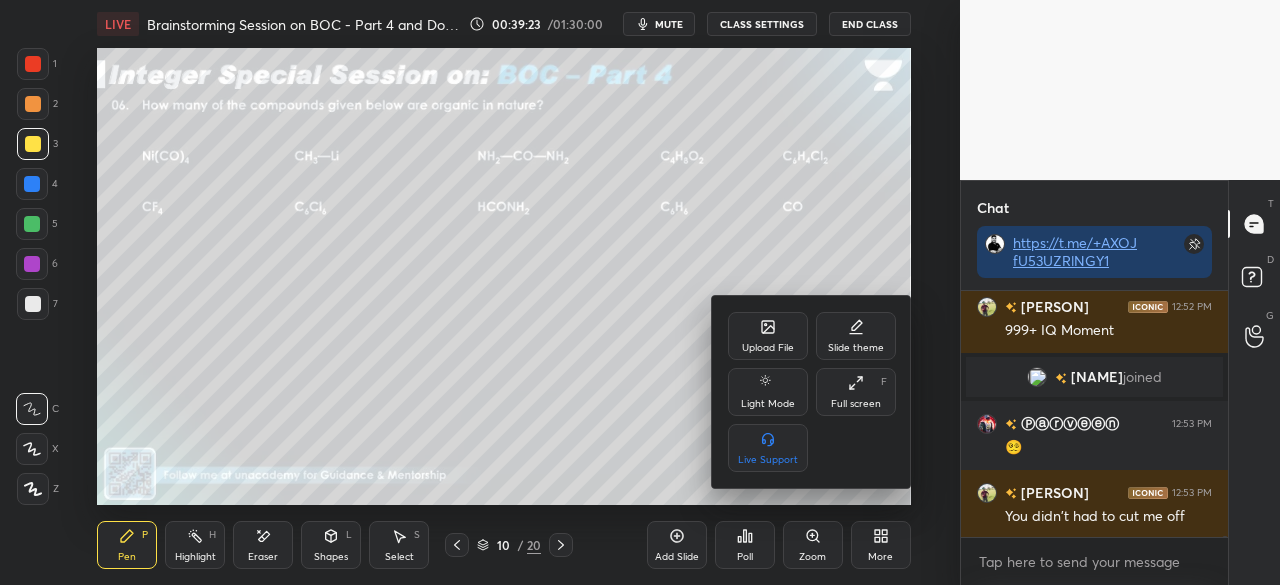 click 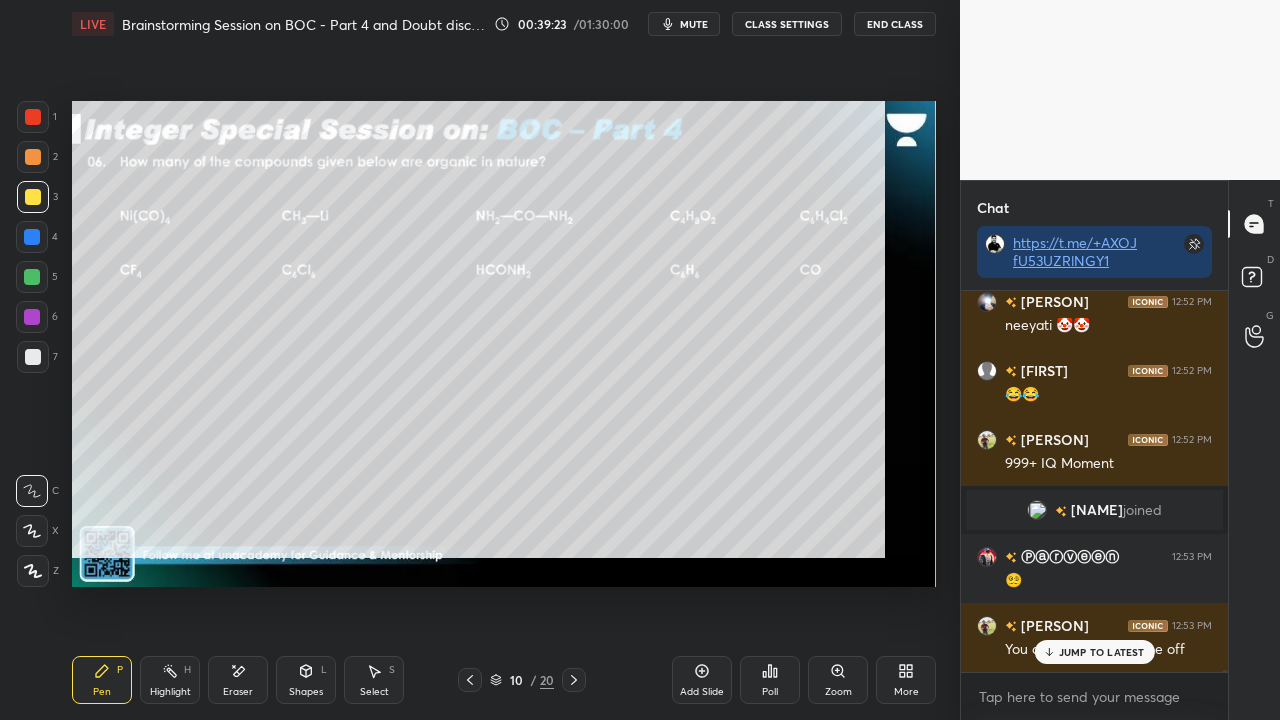 scroll, scrollTop: 99408, scrollLeft: 99120, axis: both 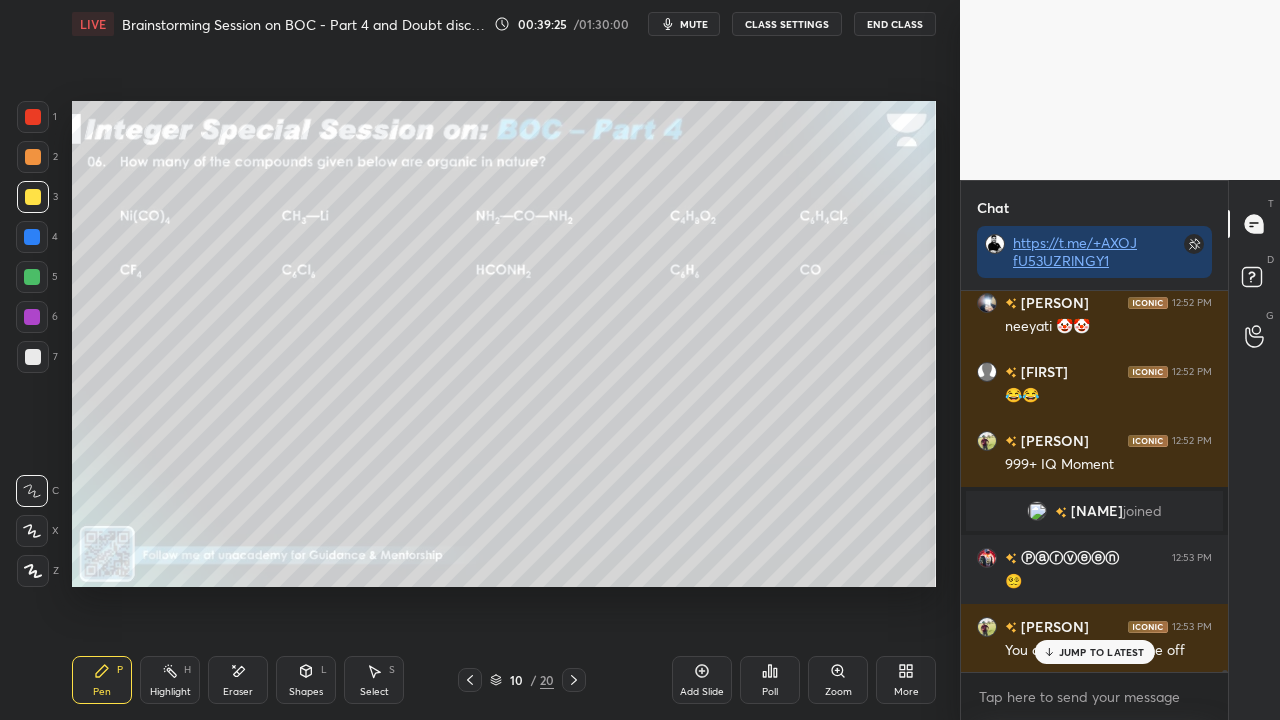 click on "Poll" at bounding box center (770, 680) 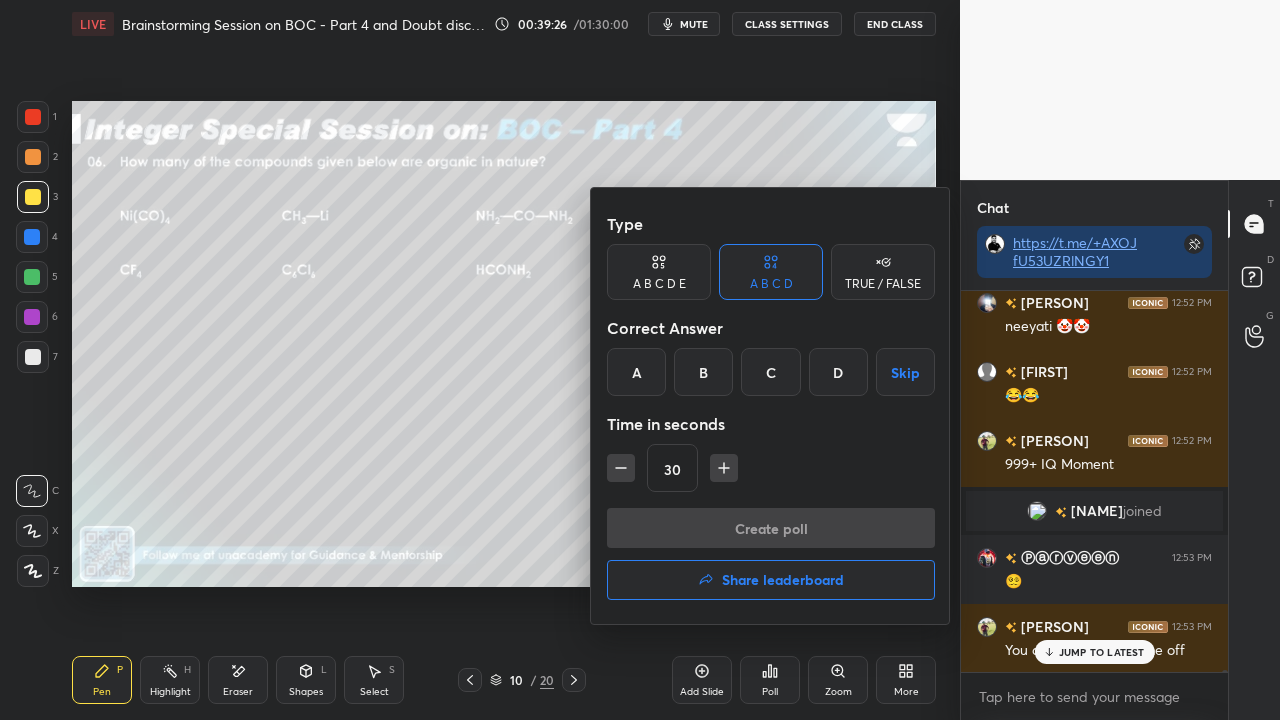 click on "B" at bounding box center [703, 372] 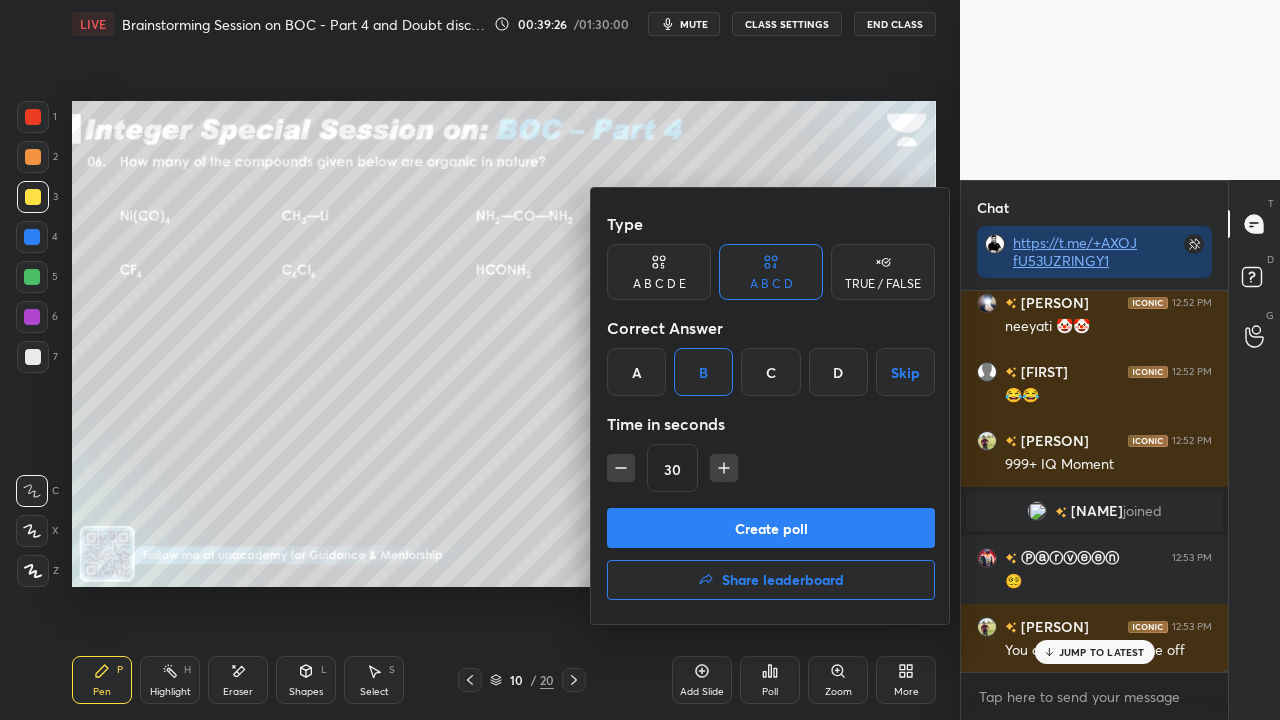 click on "Create poll" at bounding box center [771, 528] 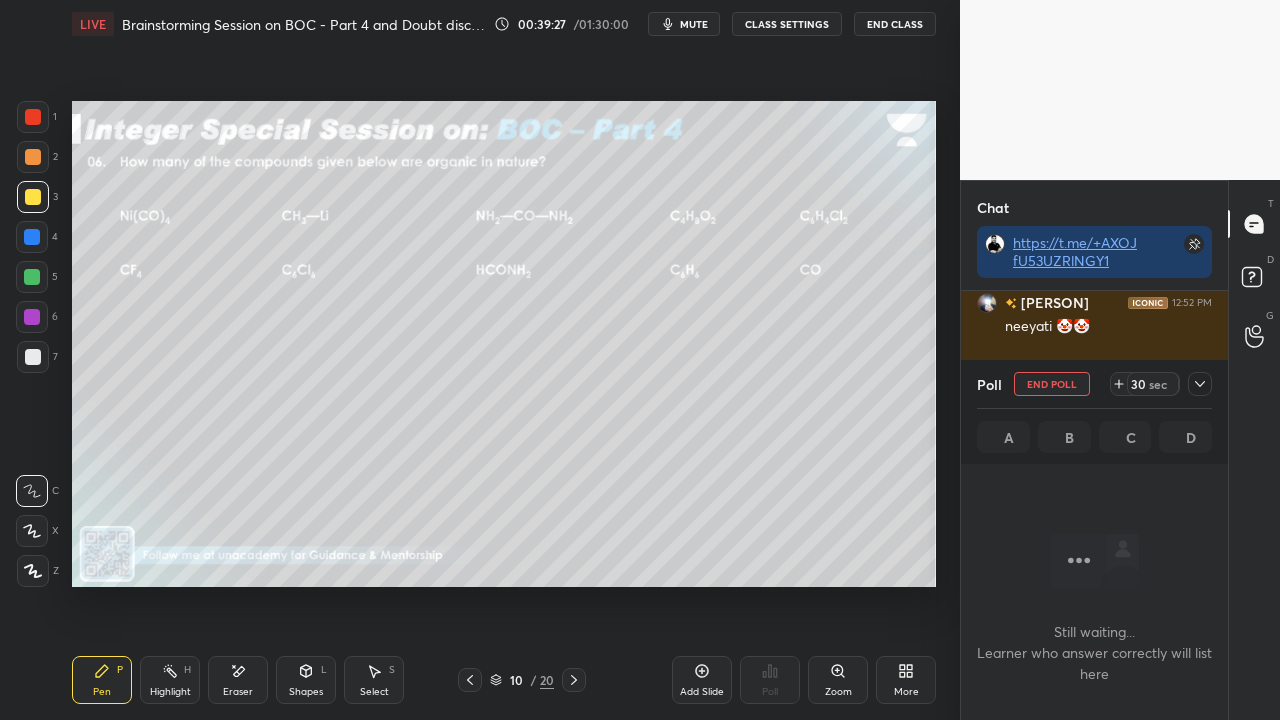 scroll, scrollTop: 313, scrollLeft: 261, axis: both 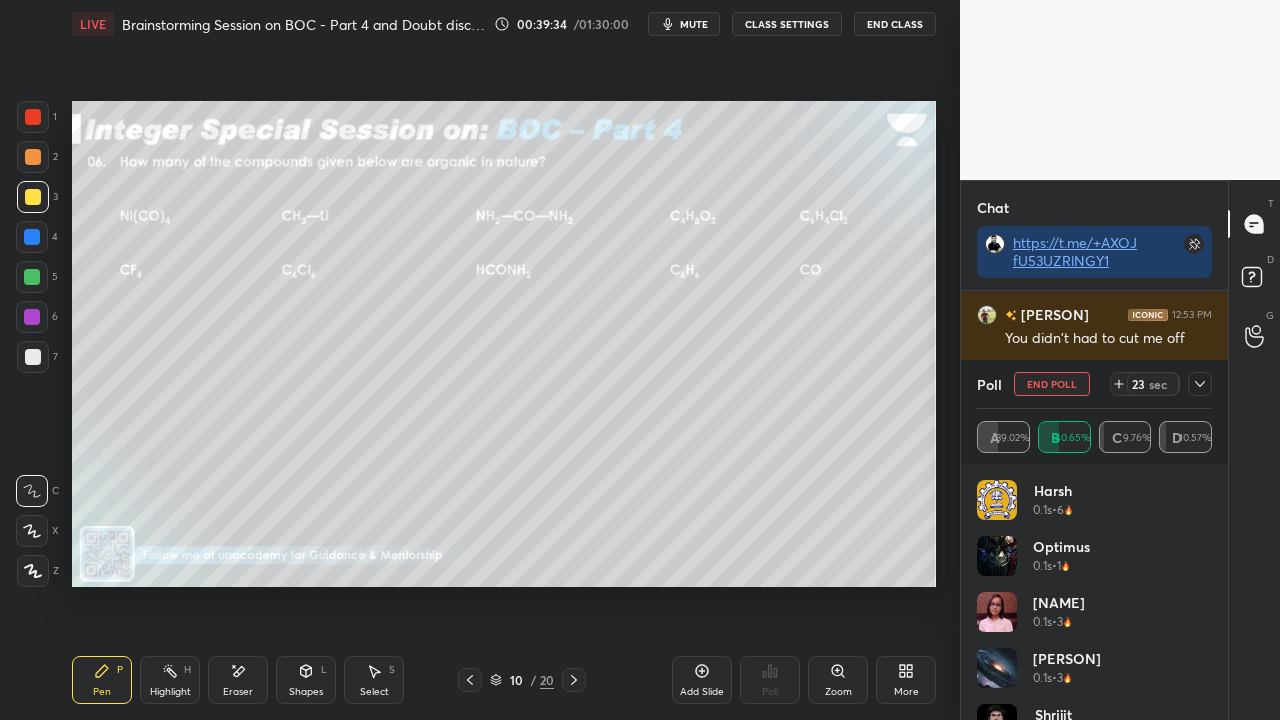 drag, startPoint x: 1195, startPoint y: 382, endPoint x: 1176, endPoint y: 374, distance: 20.615528 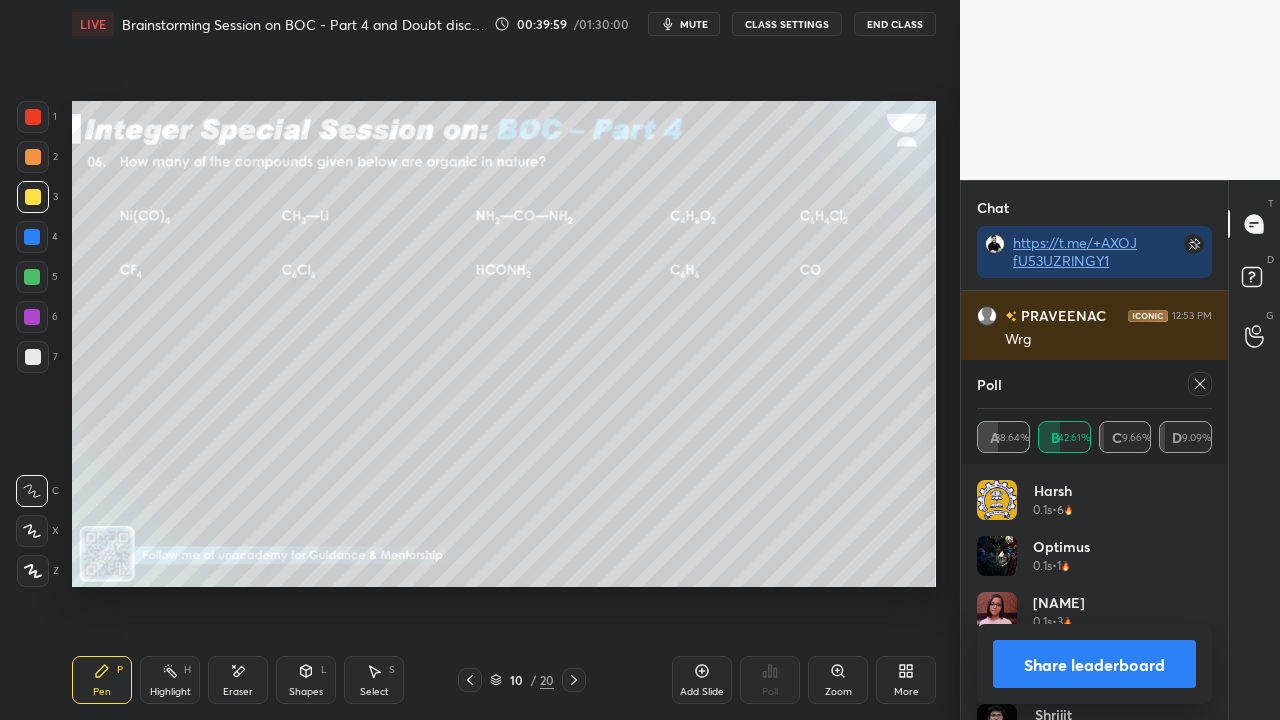 click 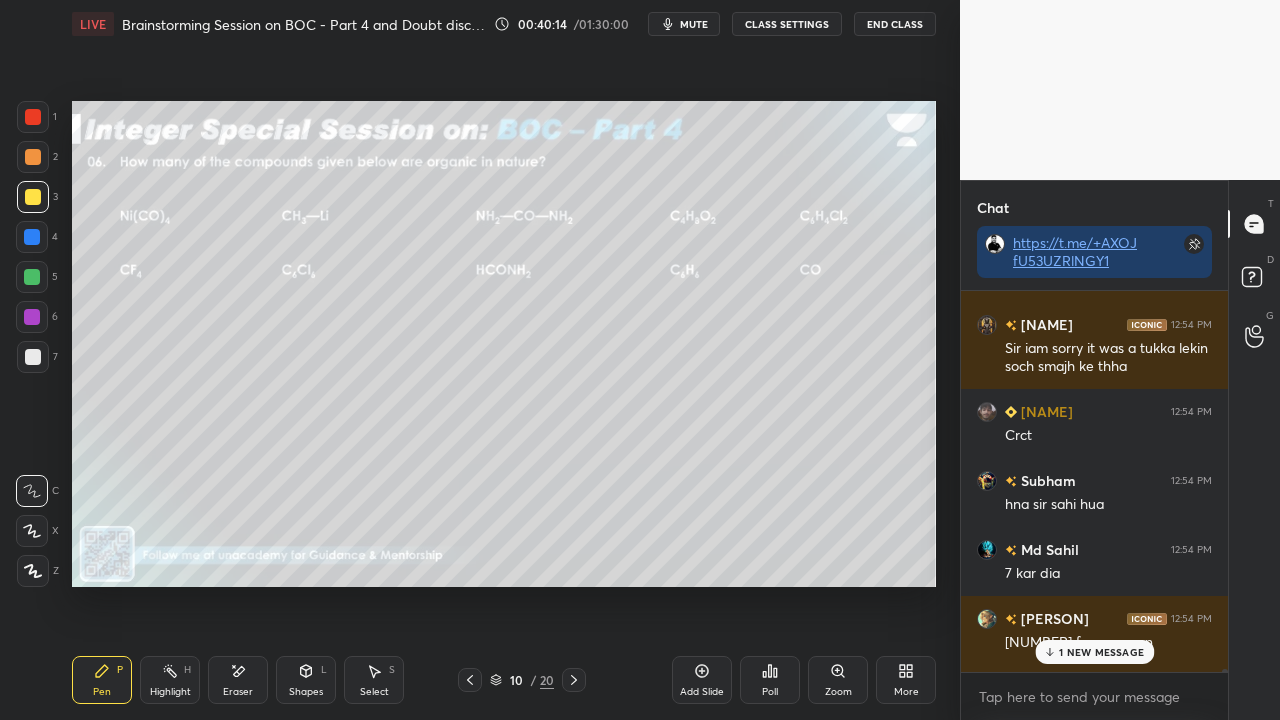 click on "1 NEW MESSAGE" at bounding box center [1094, 652] 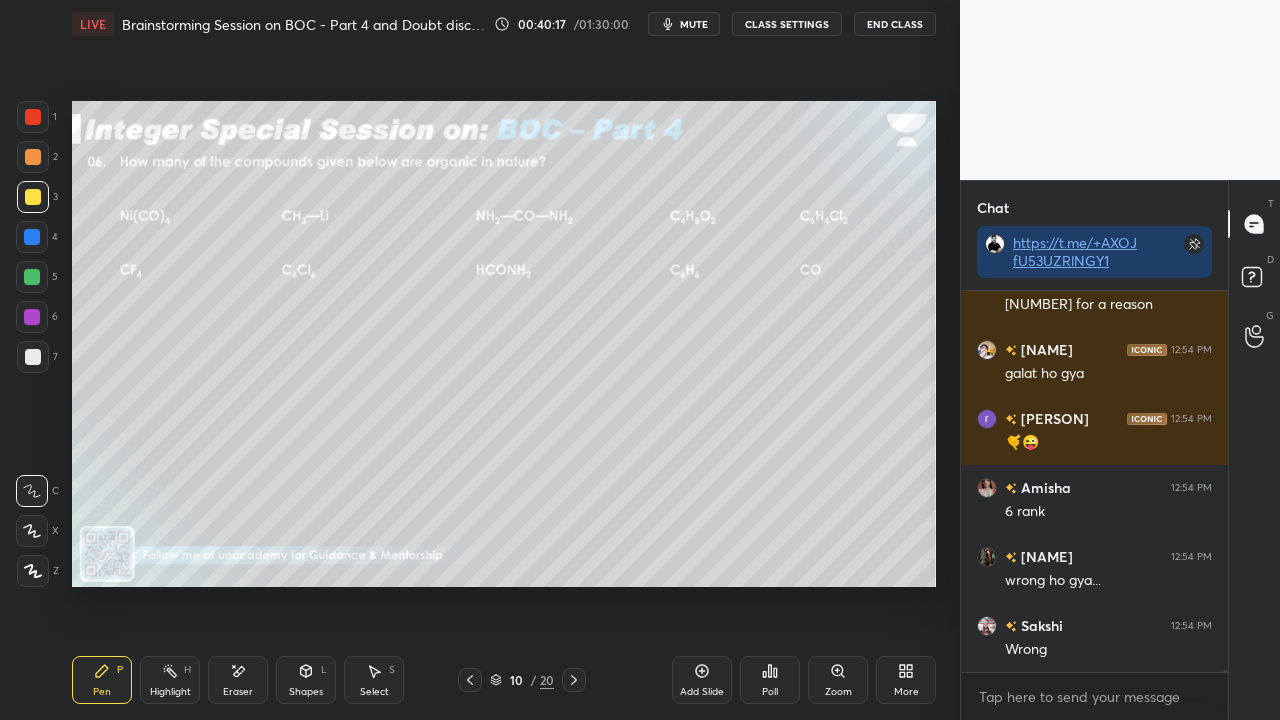 click on "Eraser" at bounding box center (238, 680) 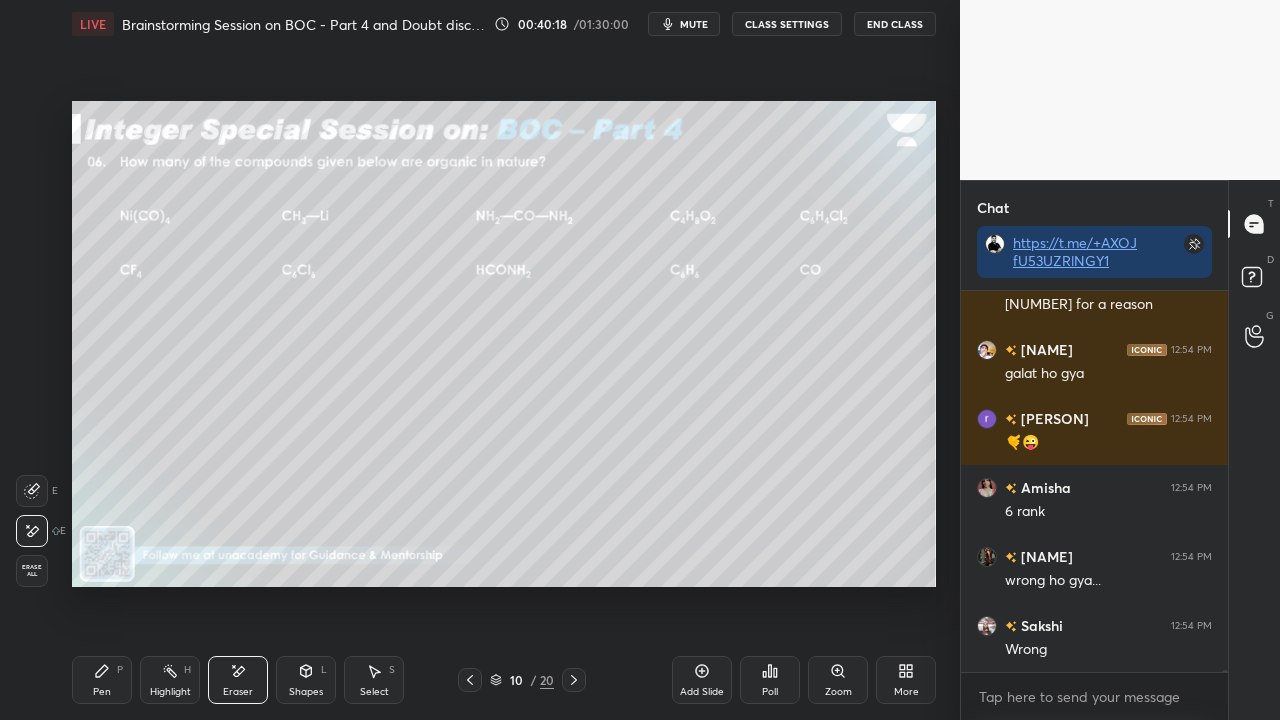 click on "Erase all" at bounding box center [32, 571] 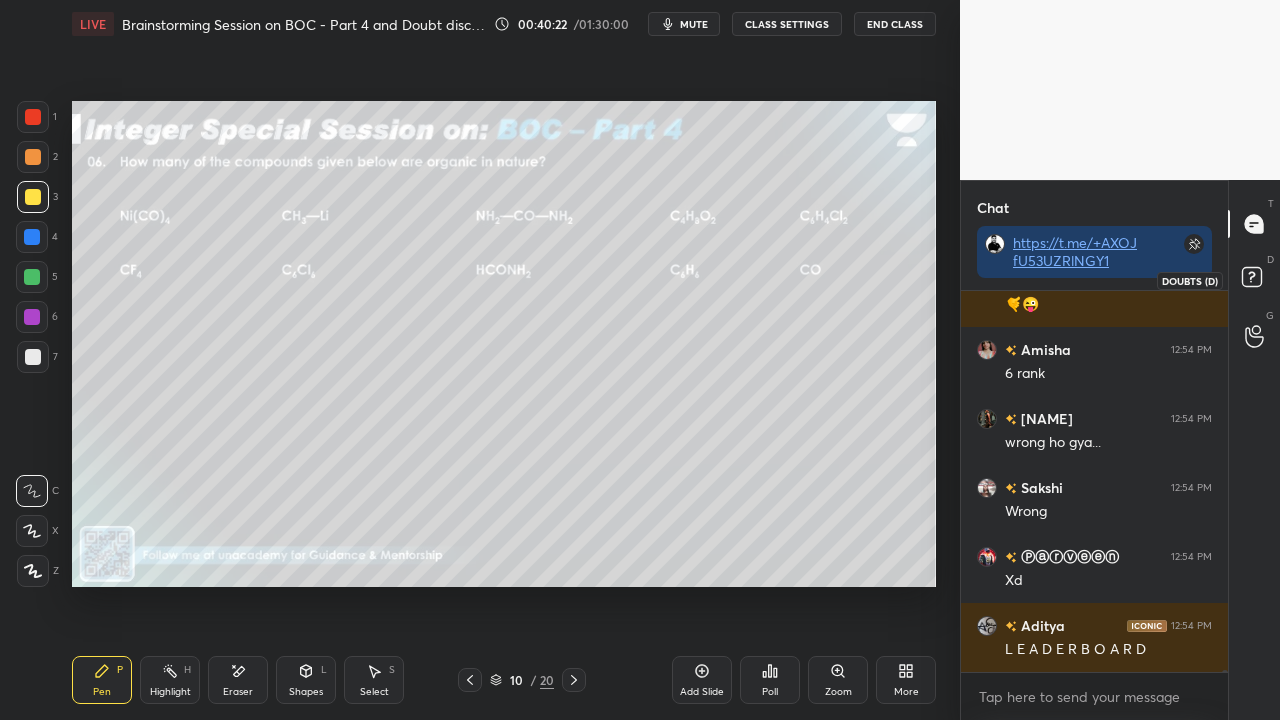 click 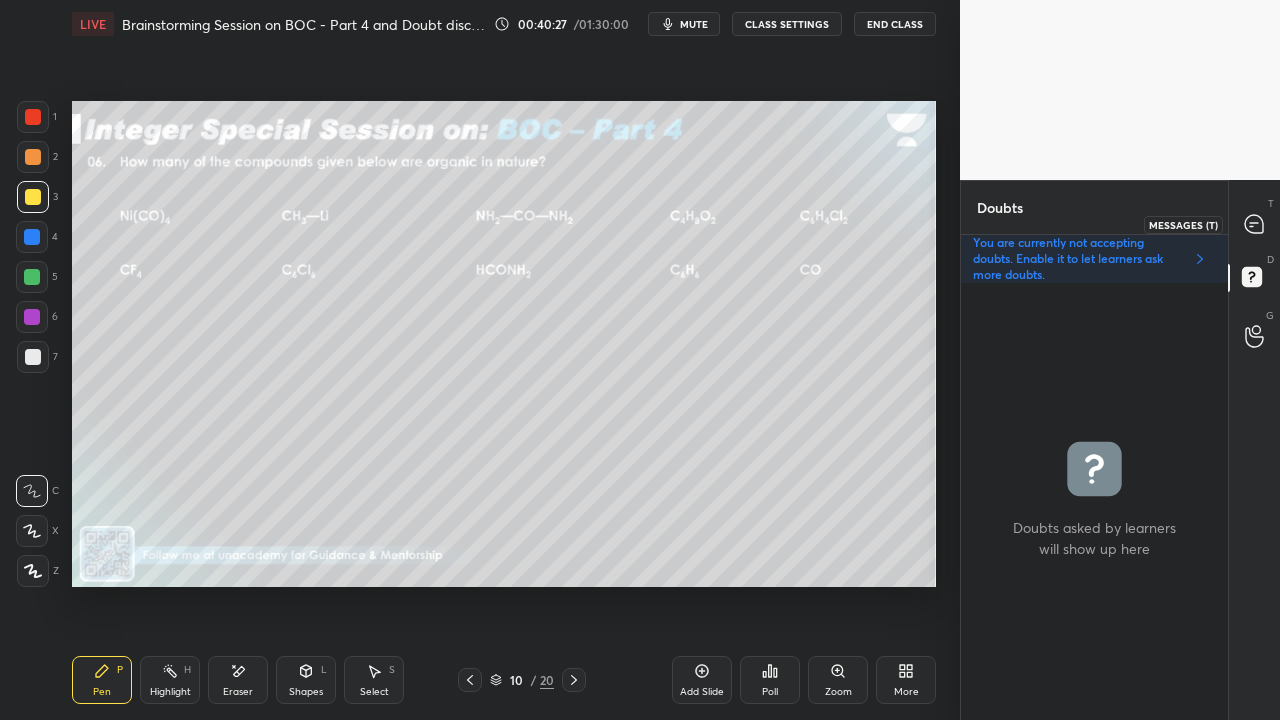 click 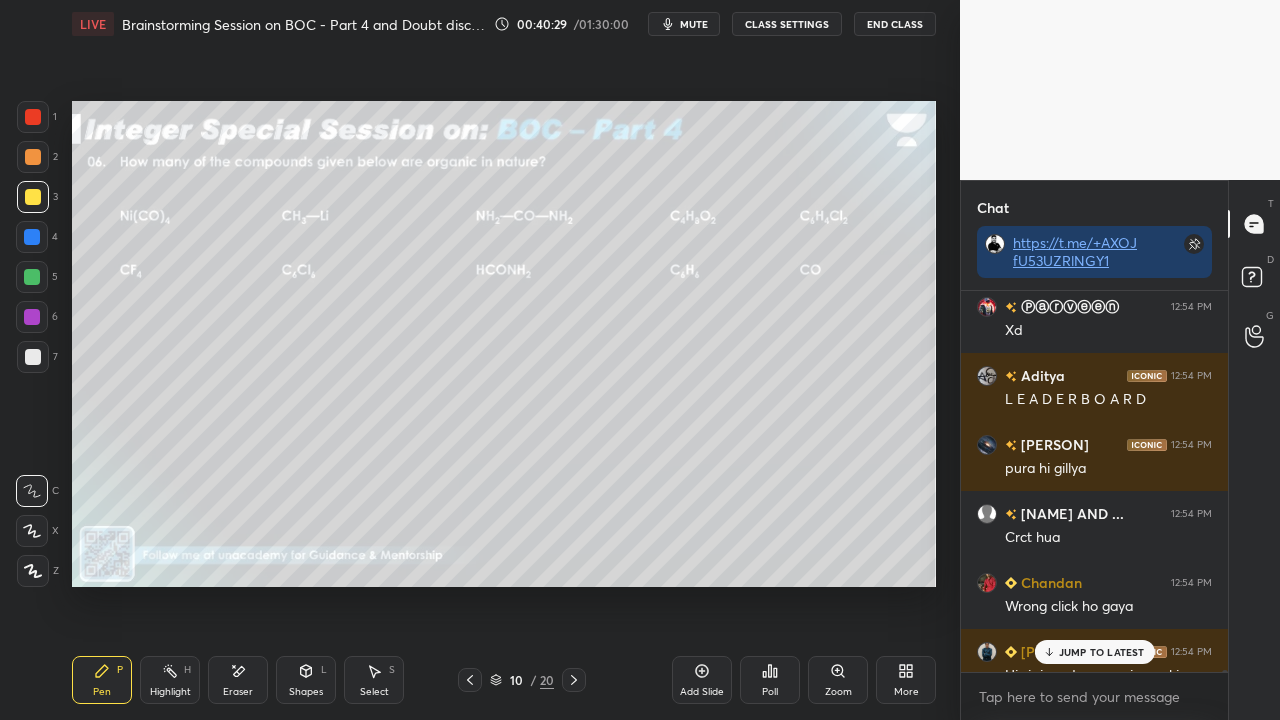 click on "JUMP TO LATEST" at bounding box center [1102, 652] 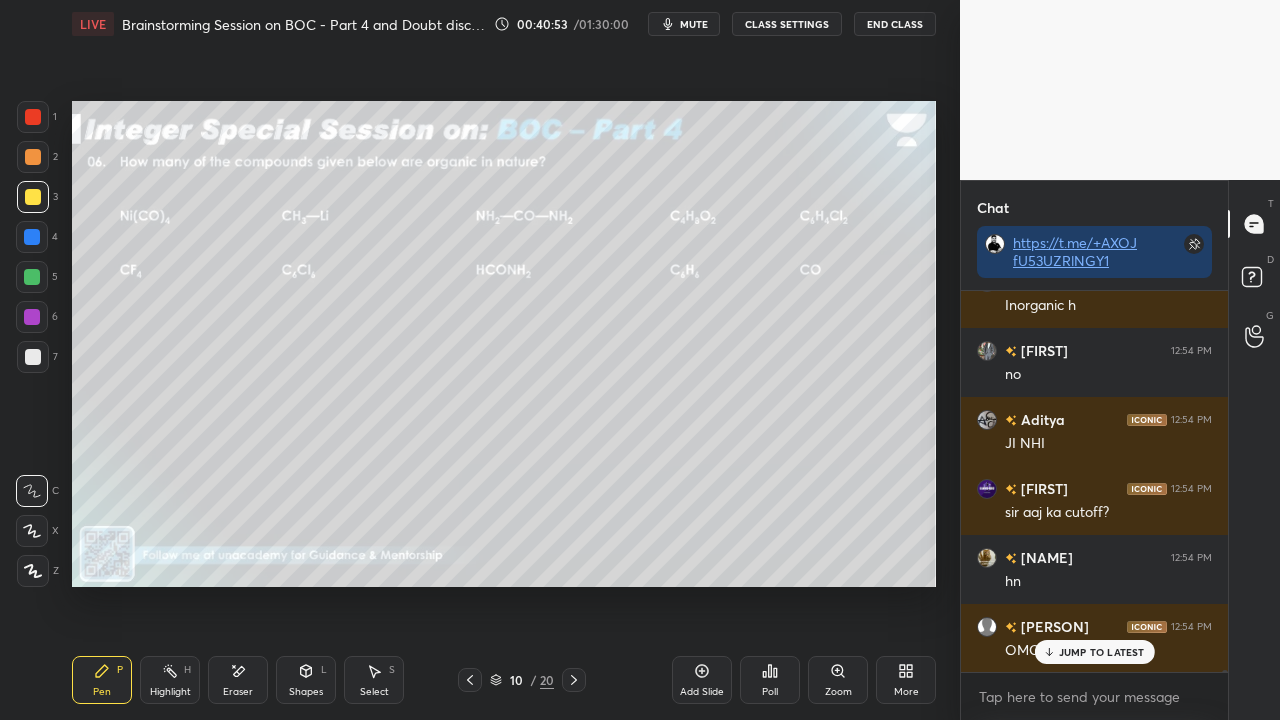 click on "JUMP TO LATEST" at bounding box center (1102, 652) 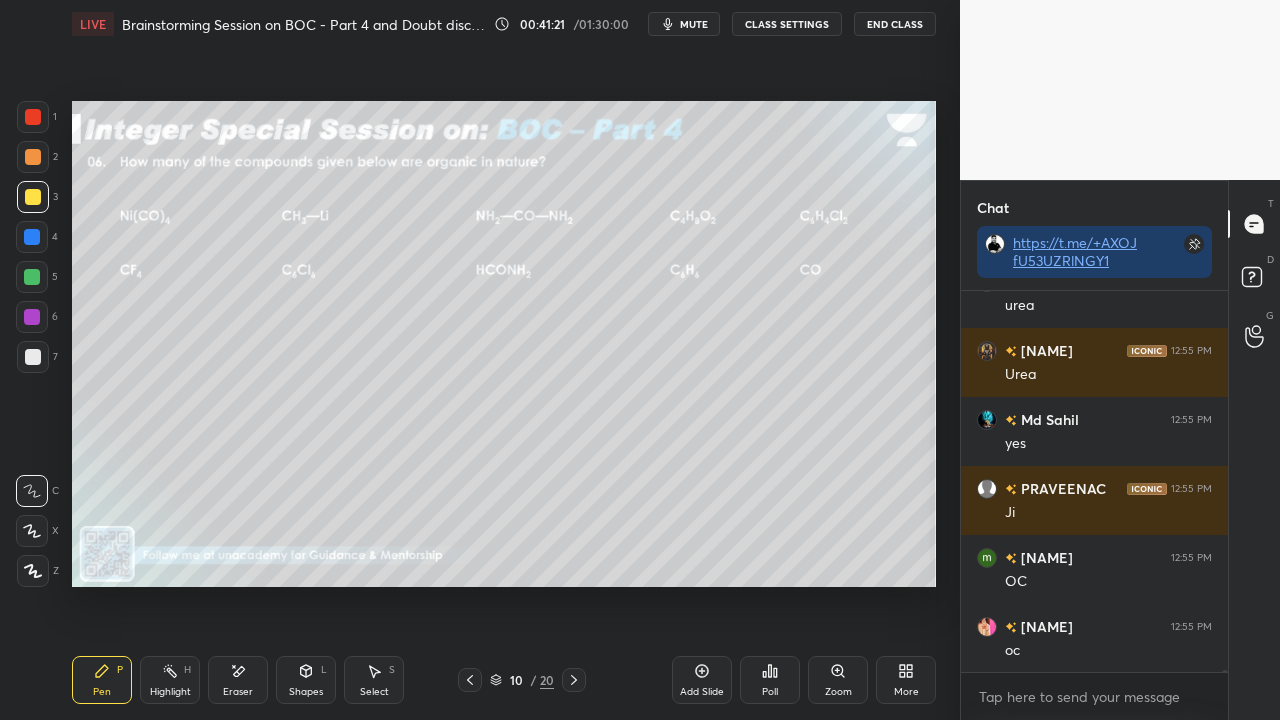 scroll, scrollTop: 81898, scrollLeft: 0, axis: vertical 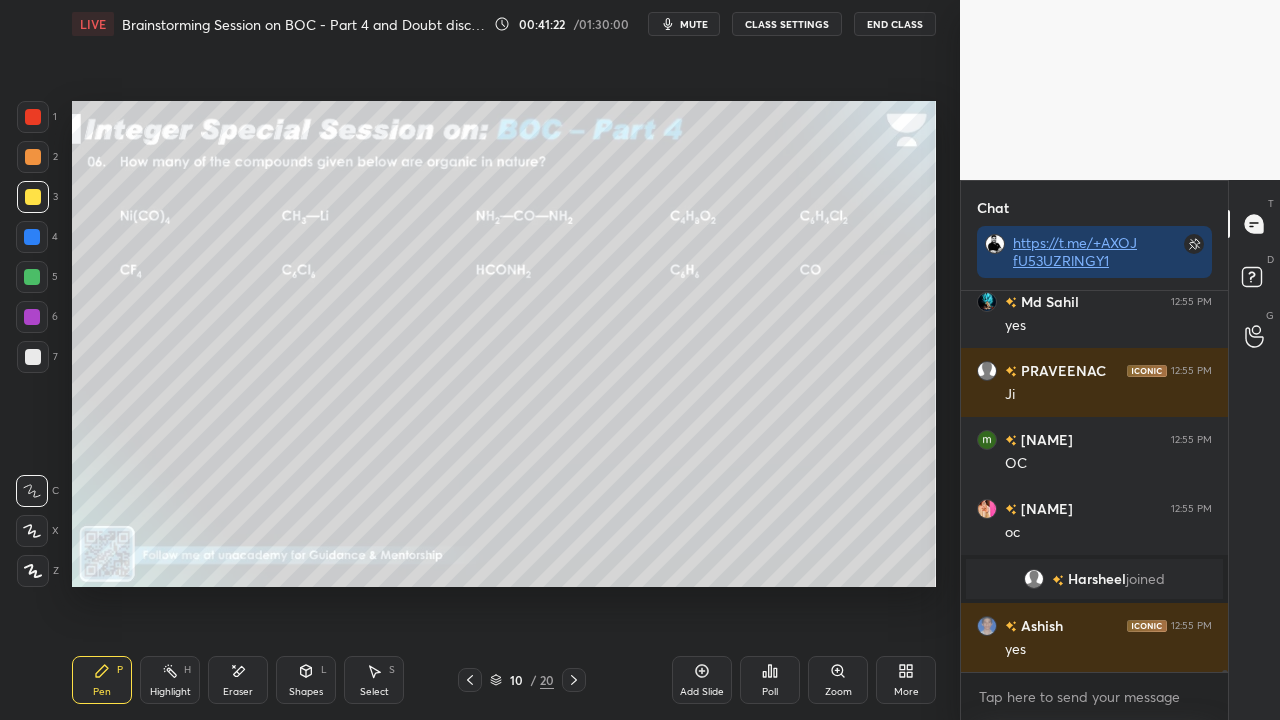 click on "Zoom" at bounding box center (838, 692) 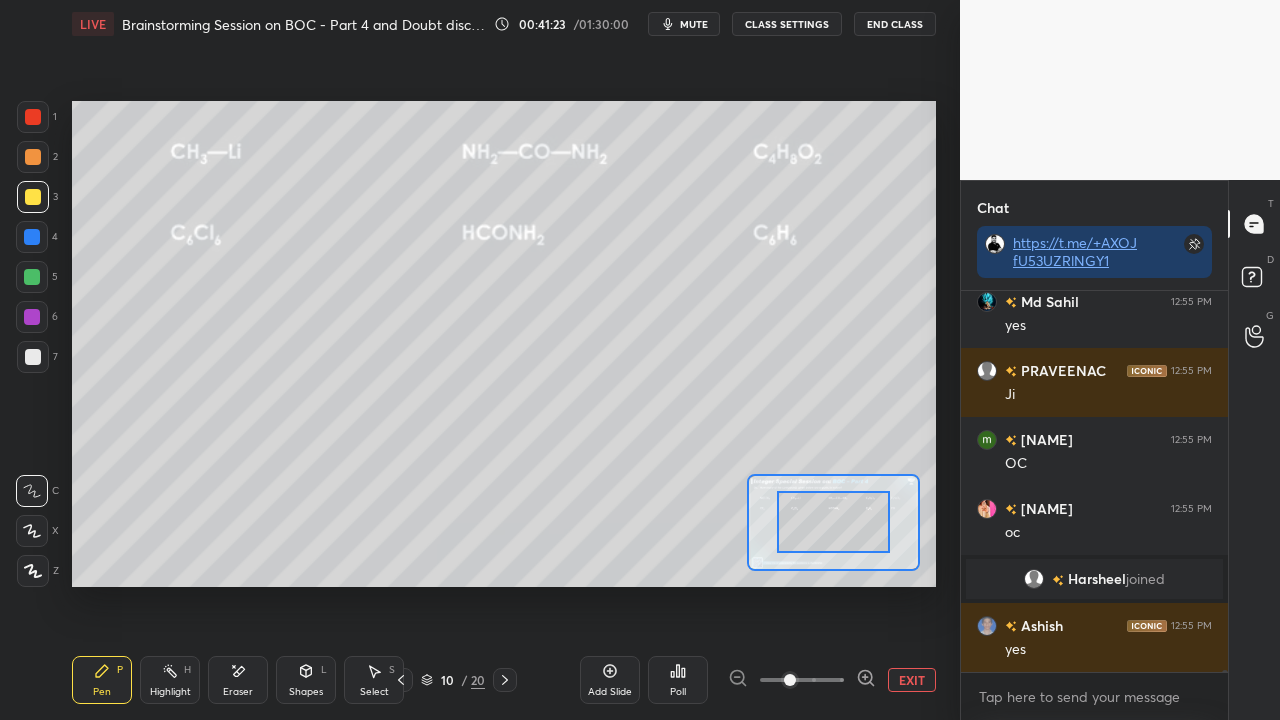 click 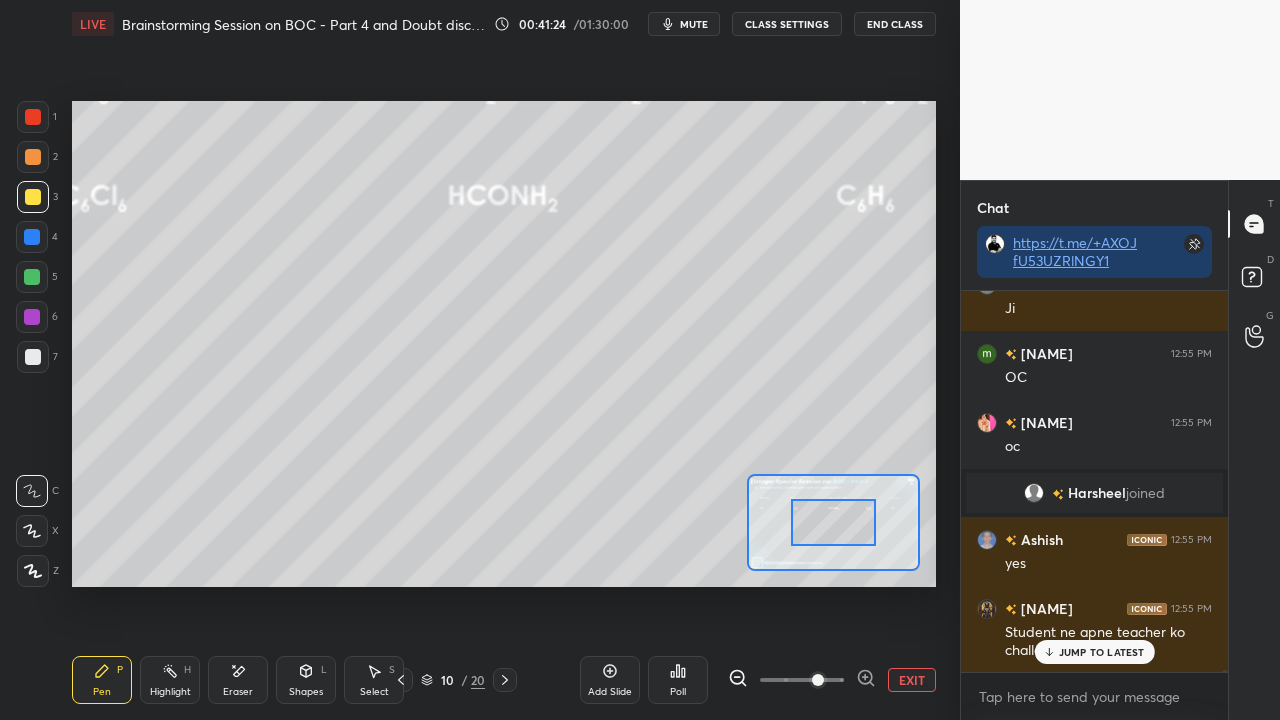scroll, scrollTop: 82054, scrollLeft: 0, axis: vertical 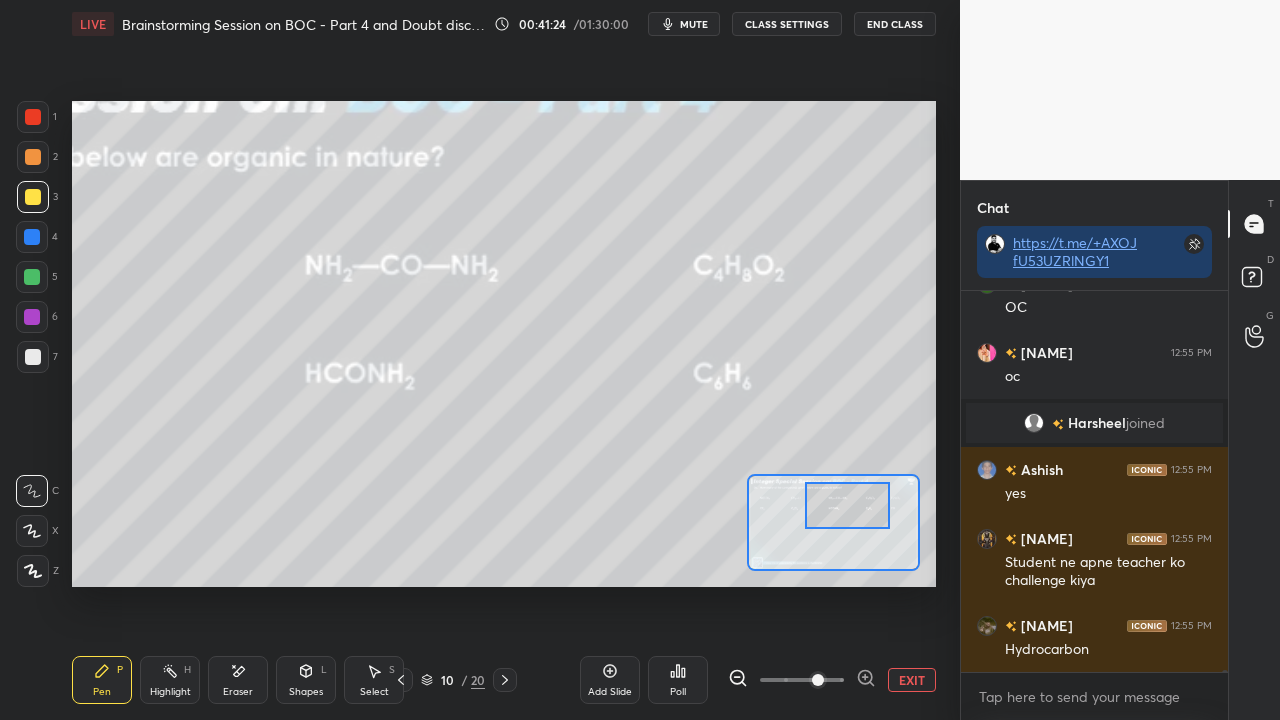 click at bounding box center [847, 505] 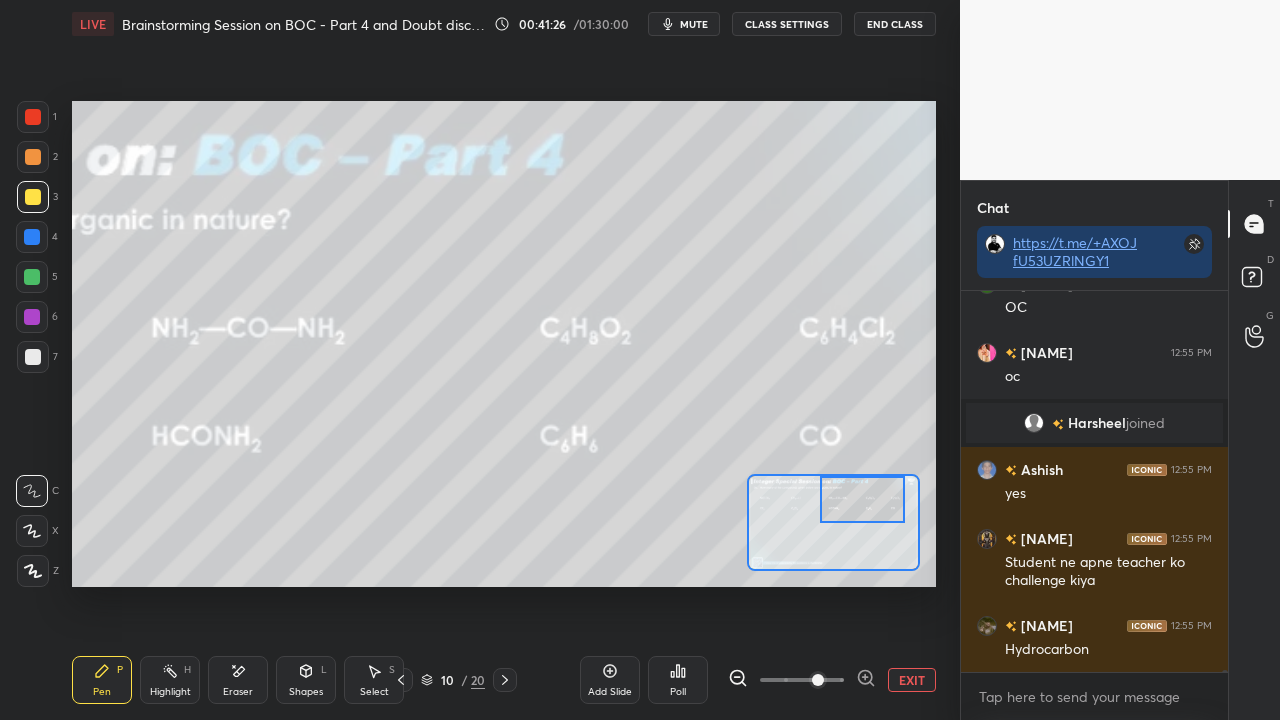drag, startPoint x: 830, startPoint y: 510, endPoint x: 845, endPoint y: 504, distance: 16.155495 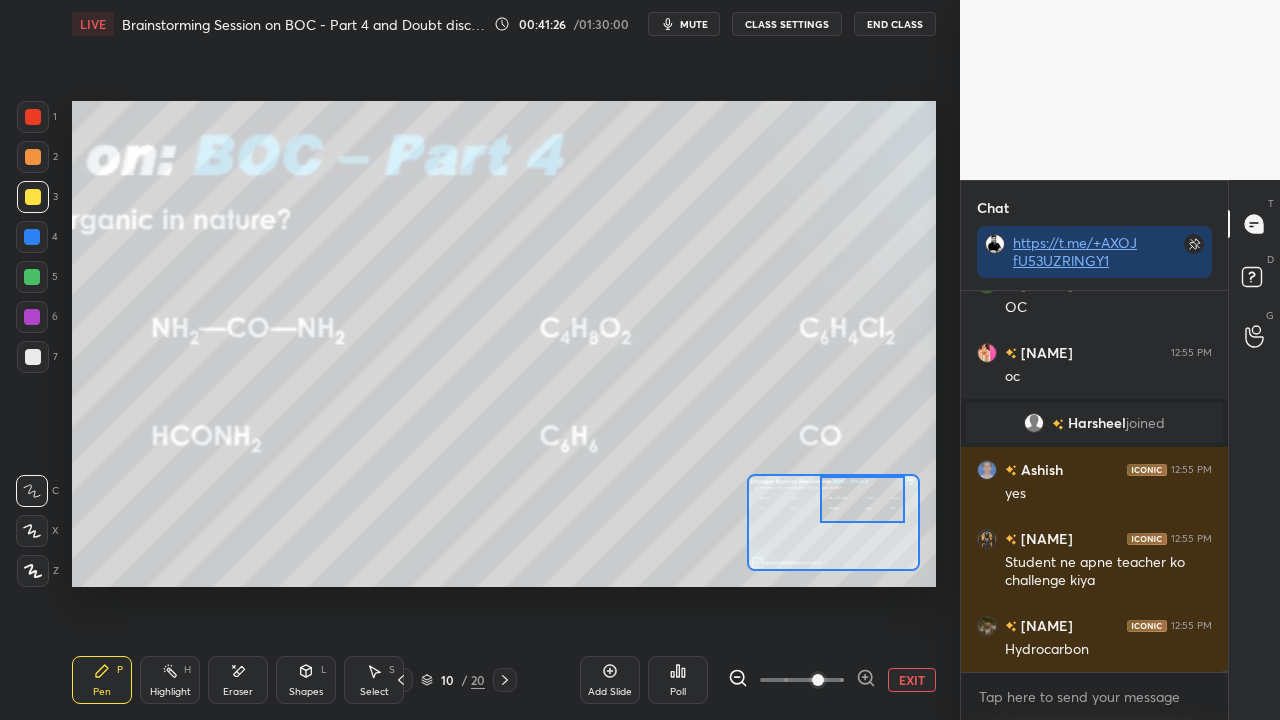 click at bounding box center [862, 499] 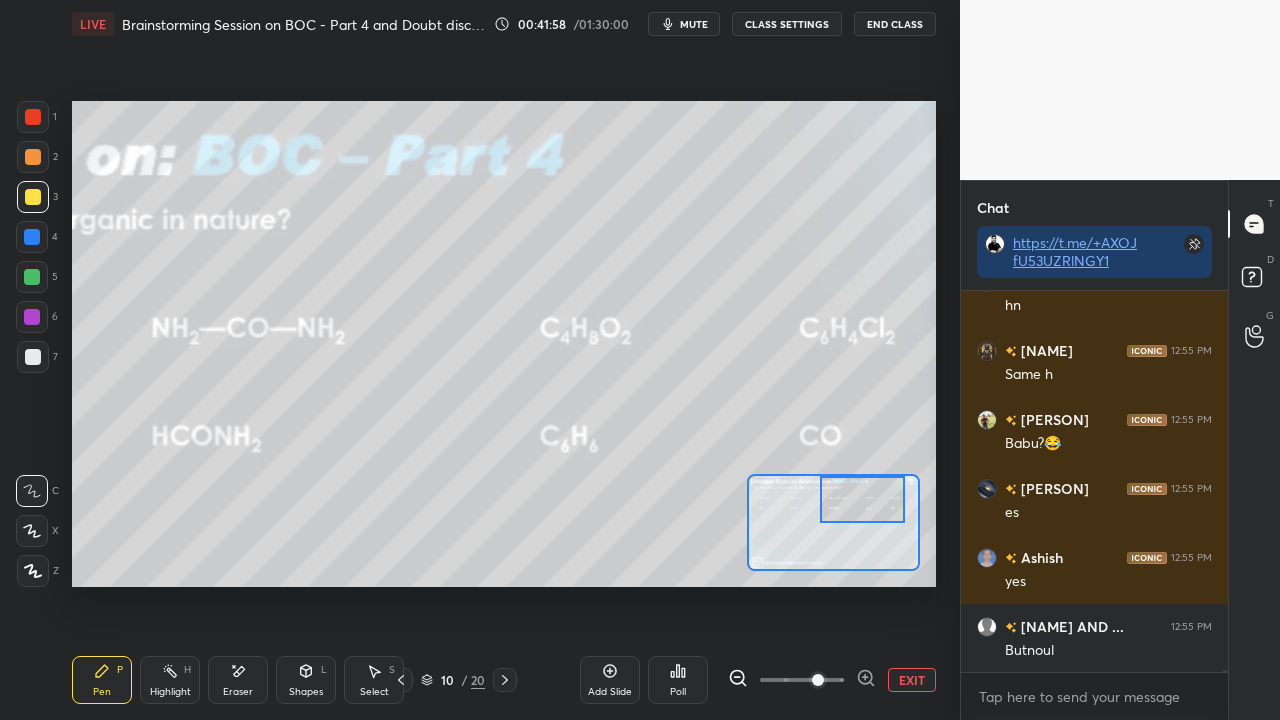 scroll, scrollTop: 83344, scrollLeft: 0, axis: vertical 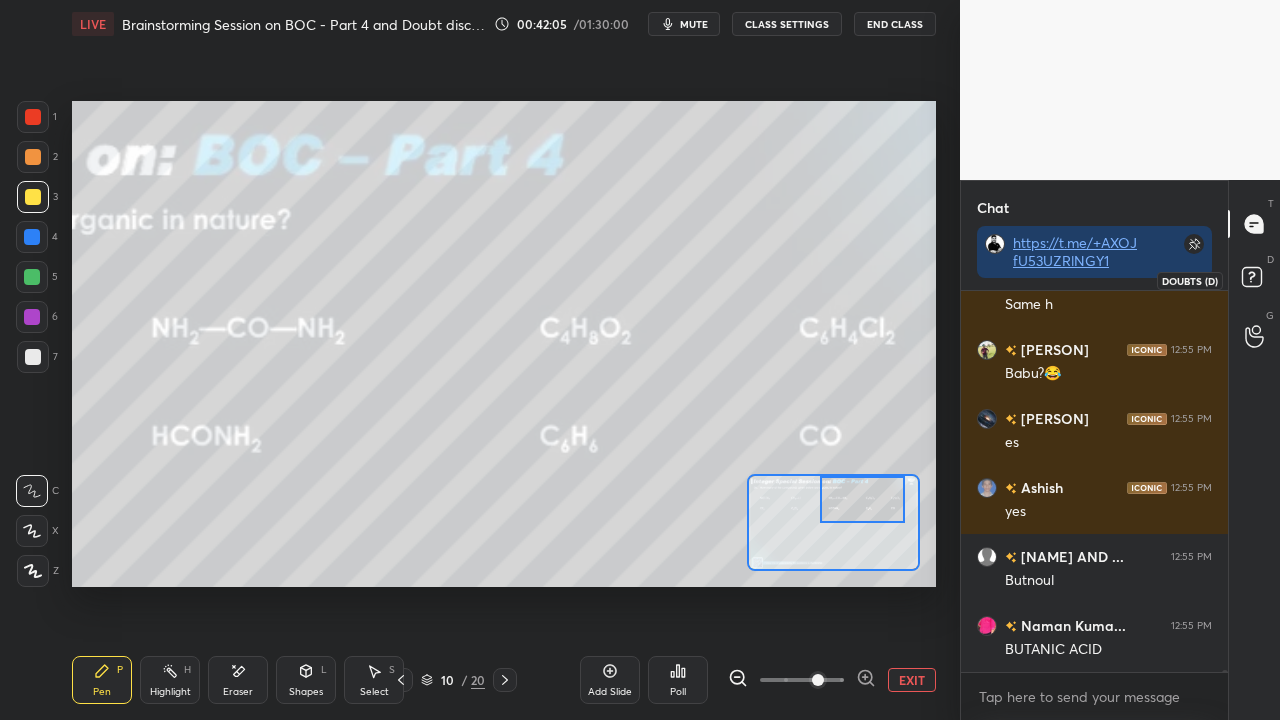 click 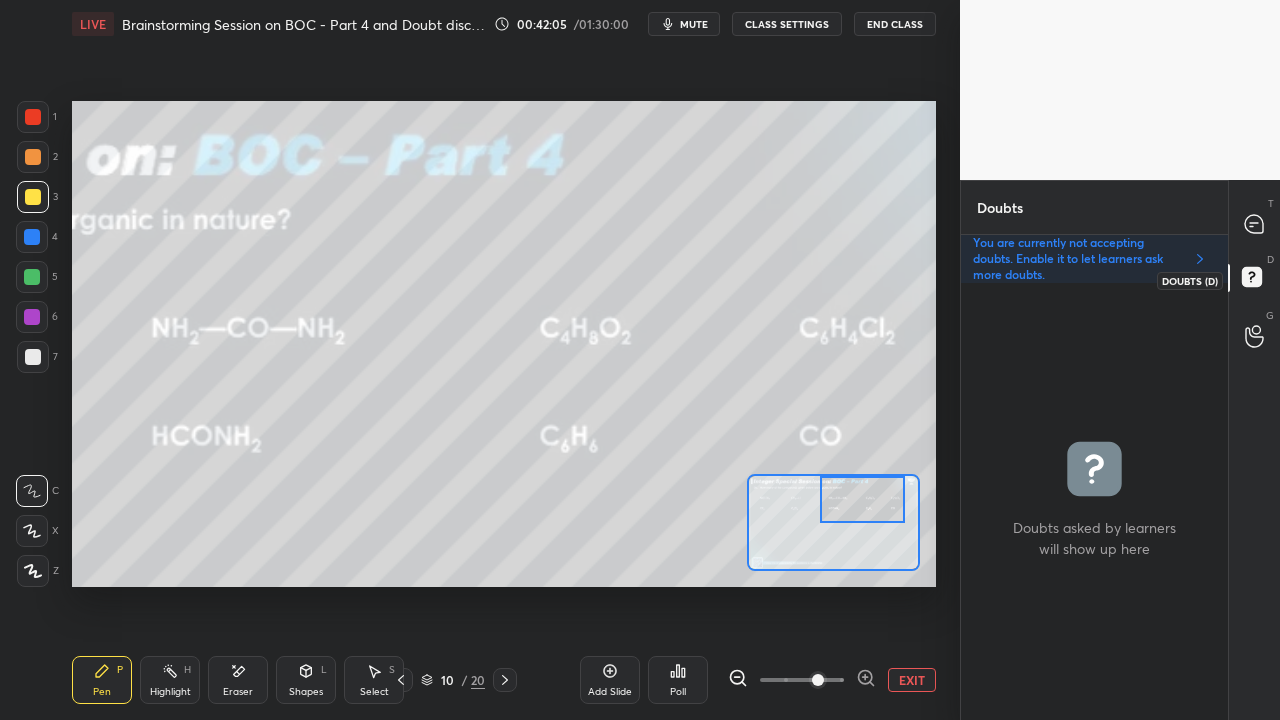scroll, scrollTop: 6, scrollLeft: 6, axis: both 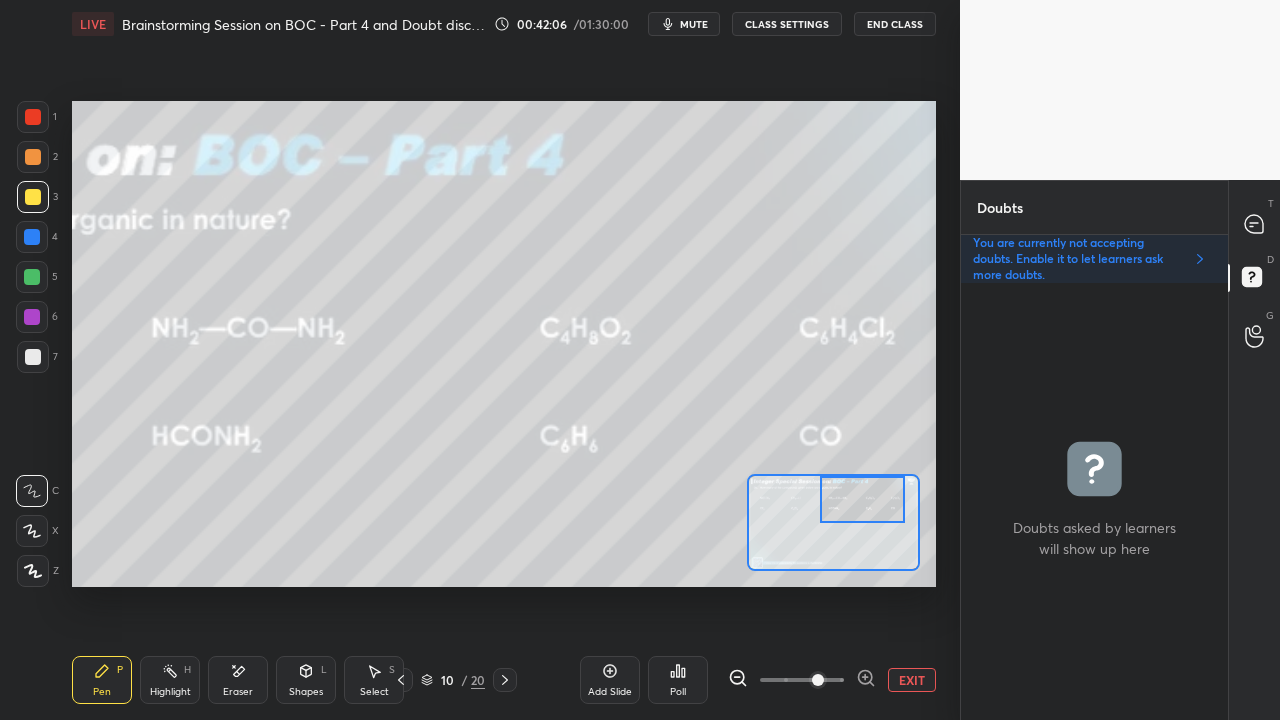 click 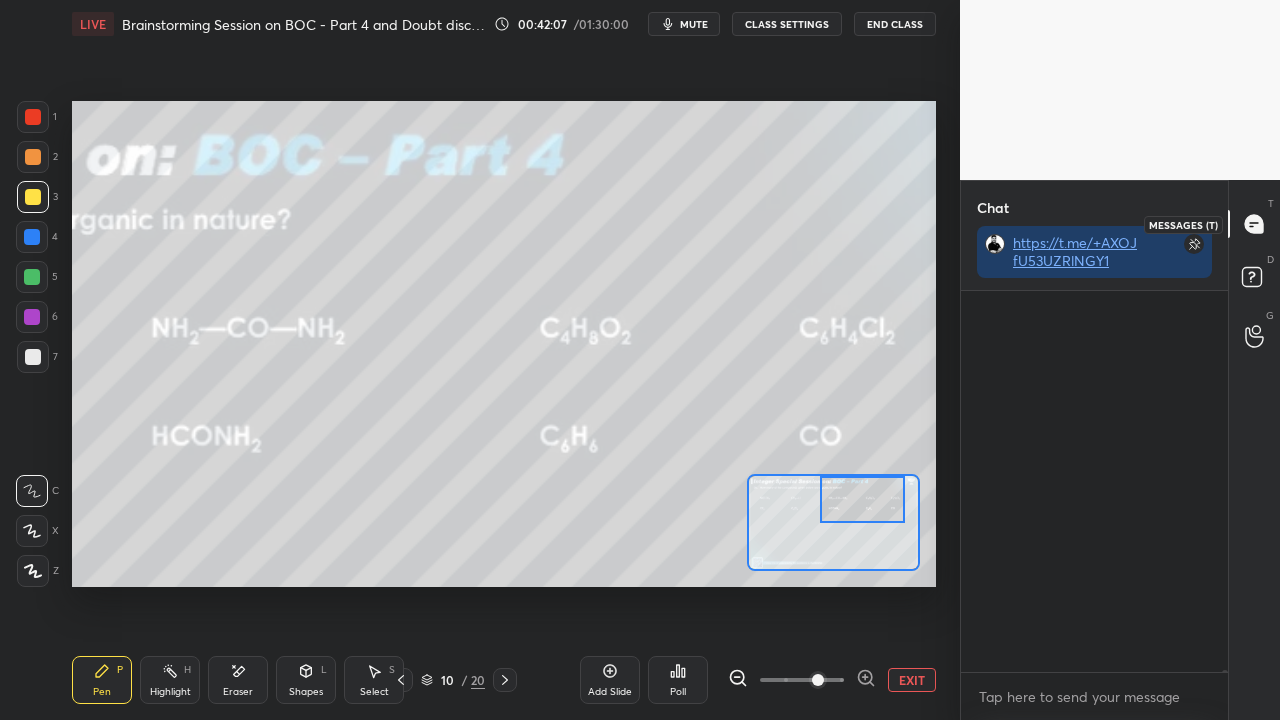 scroll, scrollTop: 423, scrollLeft: 261, axis: both 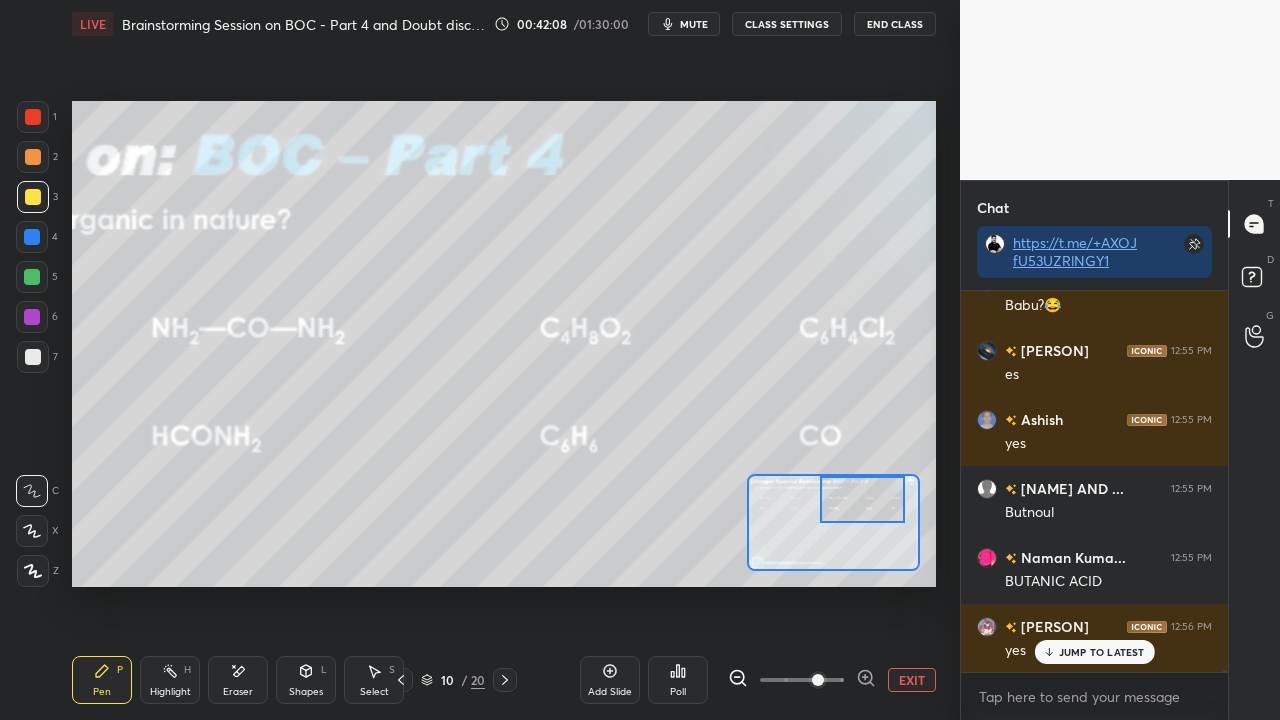 click on "[PERSON] 12:55 PM acid [PERSON] 12:55 PM ha [PERSON] 12:55 PM Yyes [PERSON] 12:55 PM YES [PERSON] 12:55 PM butanoic acid [PERSON] 12:55 PM Yes sir [PERSON] 12:55 PM Yes [PERSON] 12:55 PM YES [PERSON] 12:55 PM hn [PERSON] 12:55 PM Same h [PERSON] 12:55 PM Babu?😂 [PERSON] 12:55 PM es [PERSON] 12:55 PM yes [PERSON] 12:55 PM Butnoul [PERSON] 12:55 PM BUTANIC ACID [PERSON] 12:56 PM yes JUMP TO LATEST" at bounding box center [1094, 481] 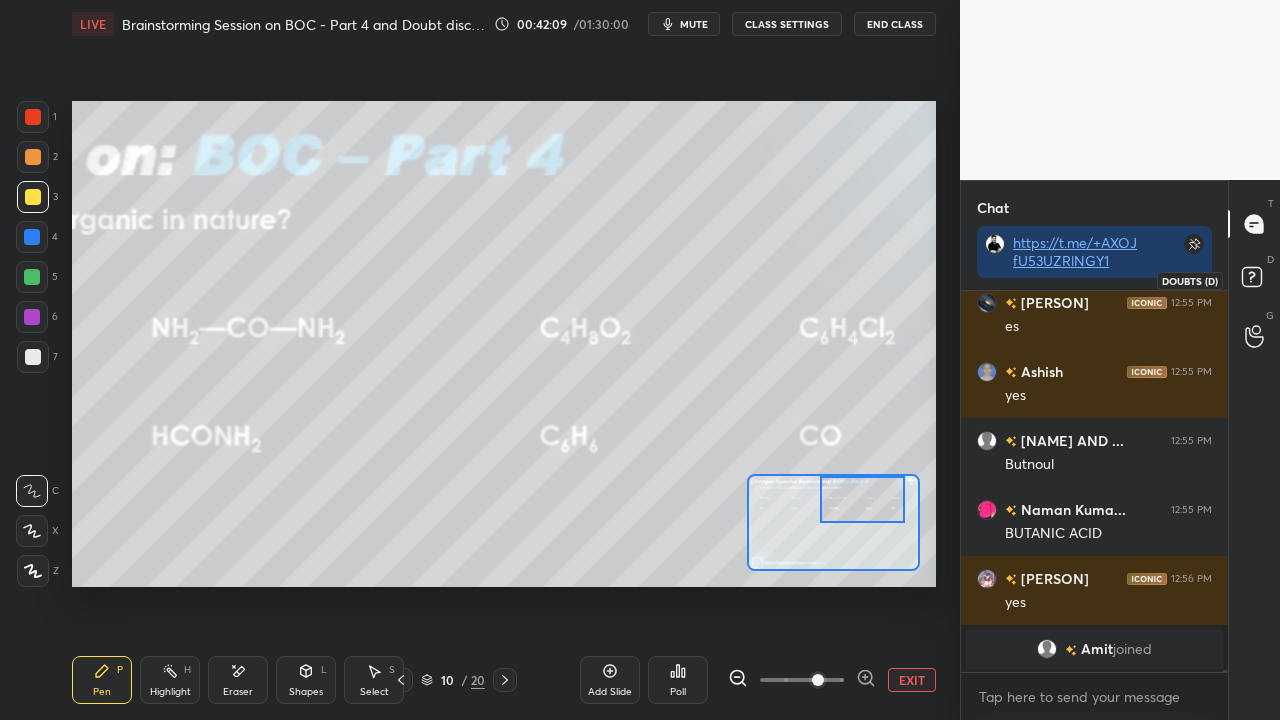 click 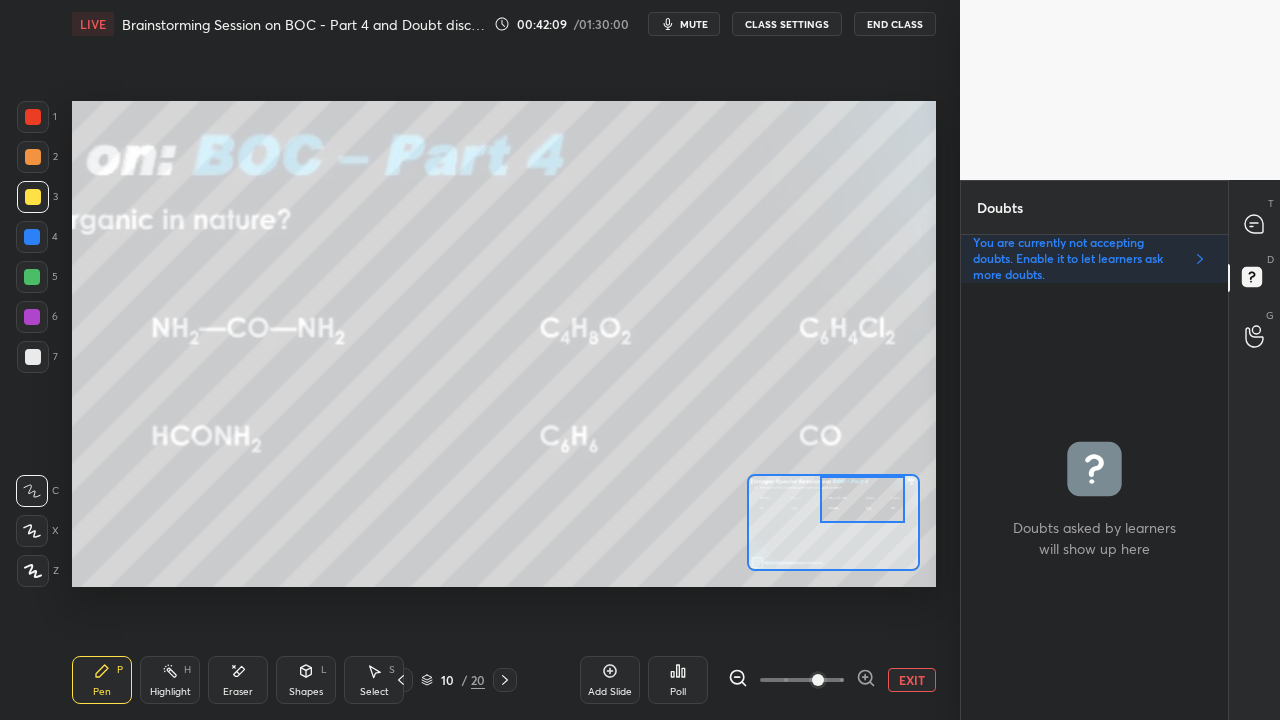 scroll, scrollTop: 6, scrollLeft: 6, axis: both 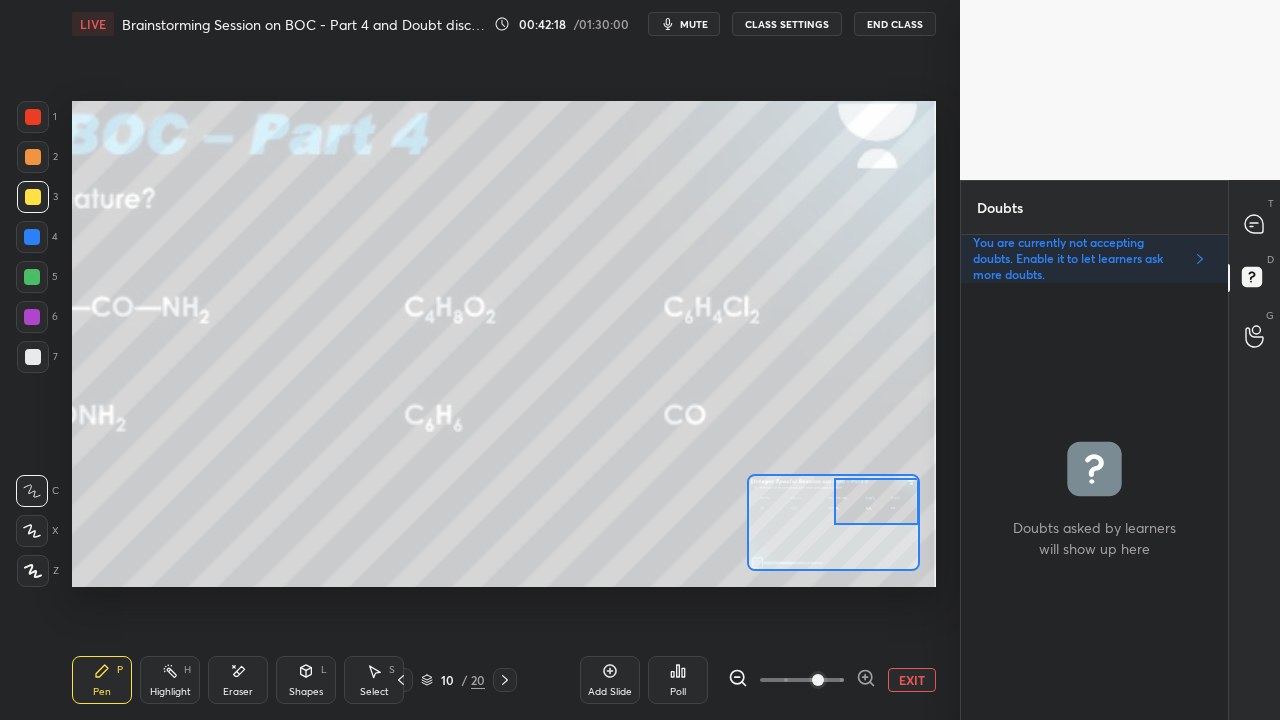 drag, startPoint x: 862, startPoint y: 506, endPoint x: 876, endPoint y: 508, distance: 14.142136 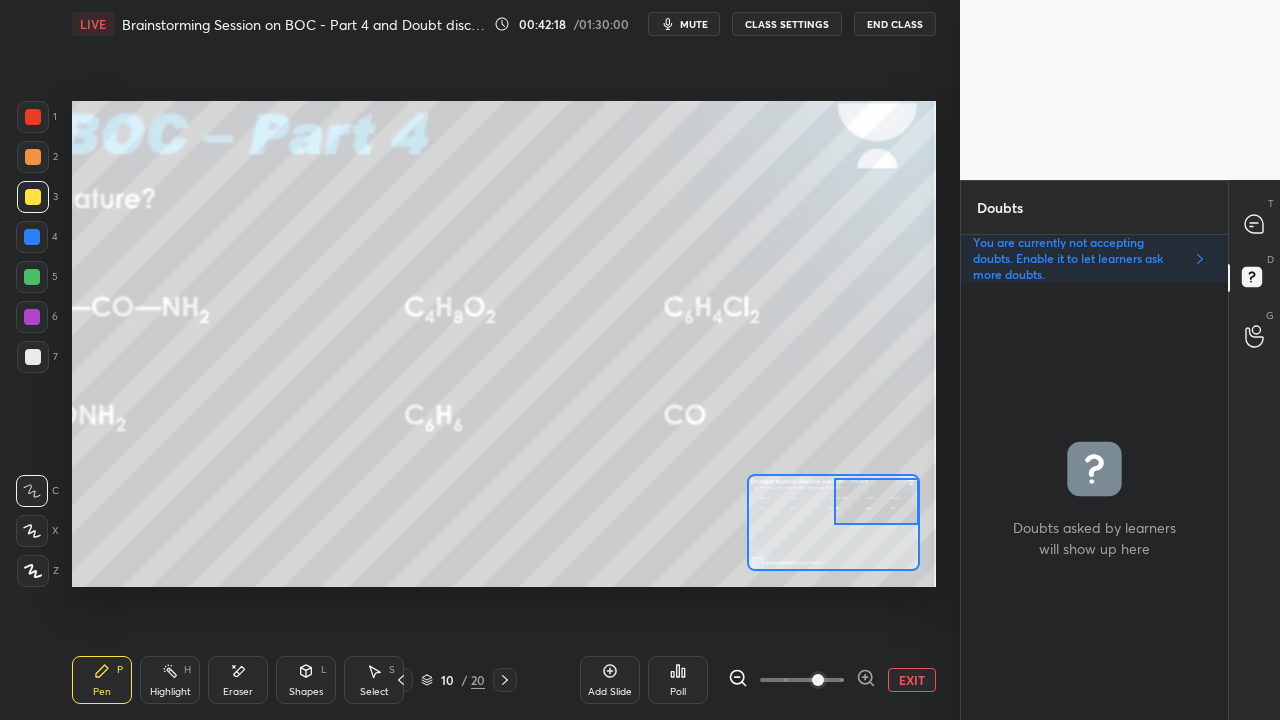 click at bounding box center (876, 501) 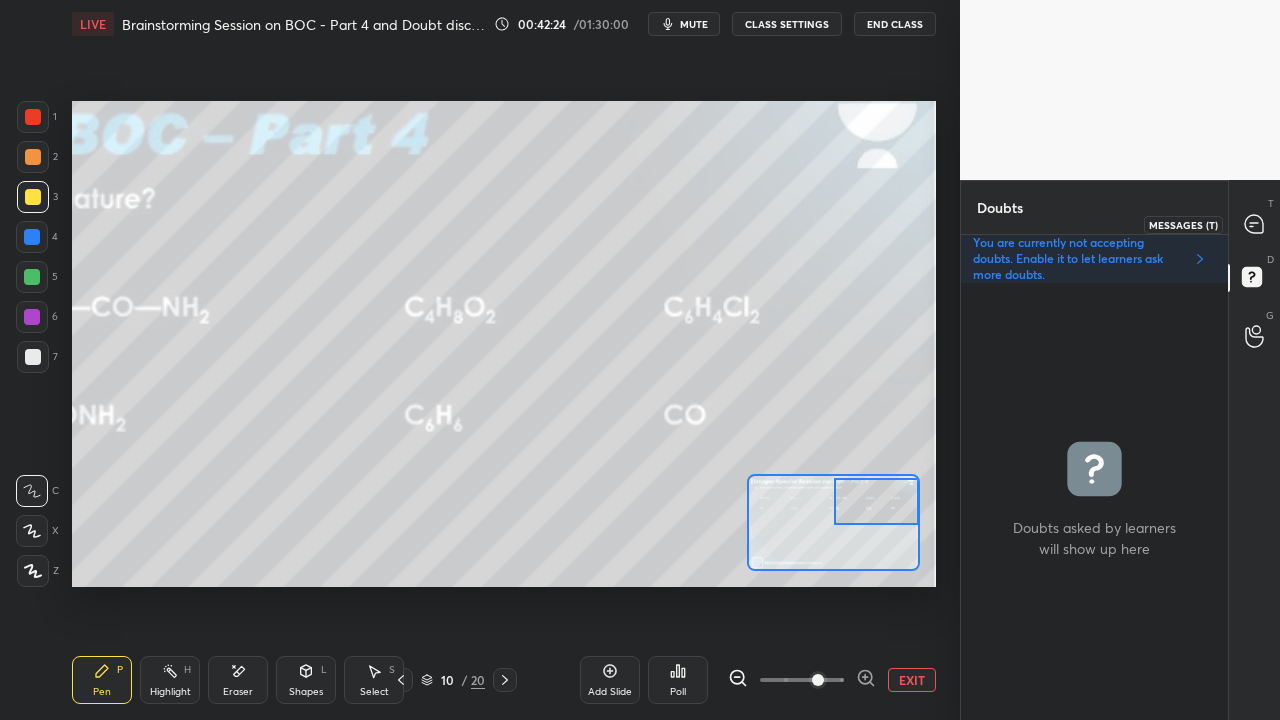 click 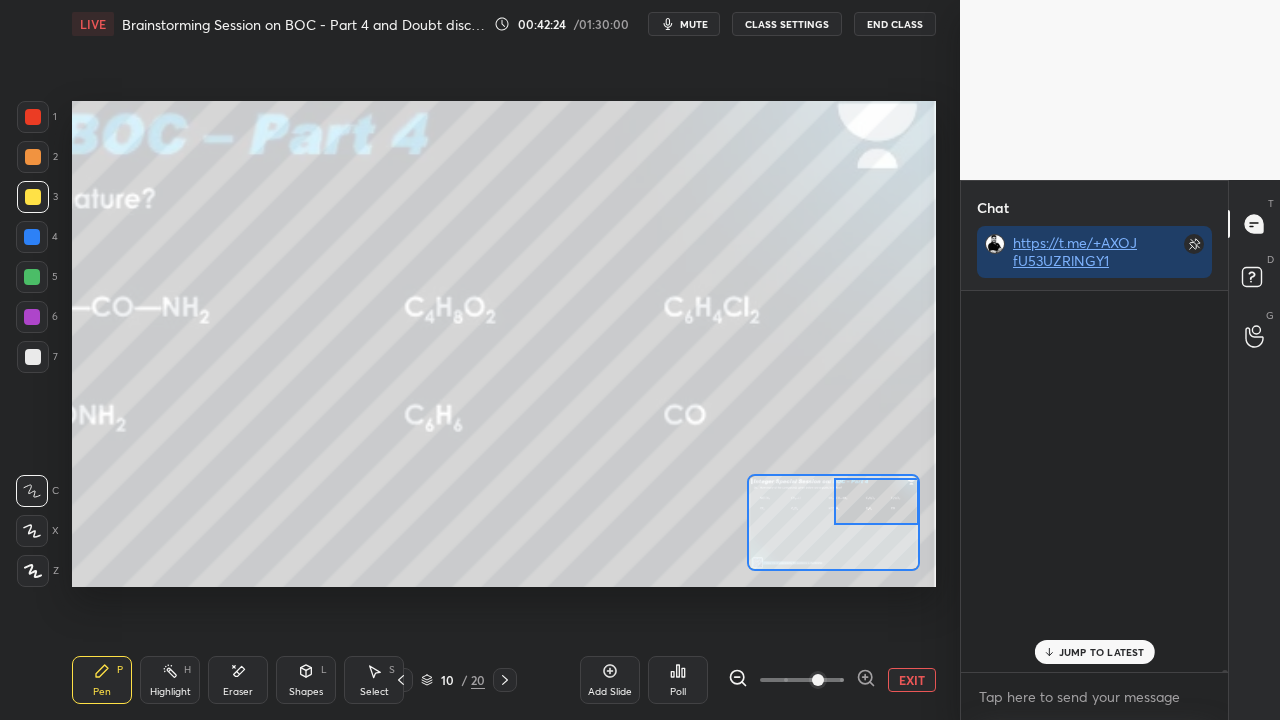 scroll, scrollTop: 83811, scrollLeft: 0, axis: vertical 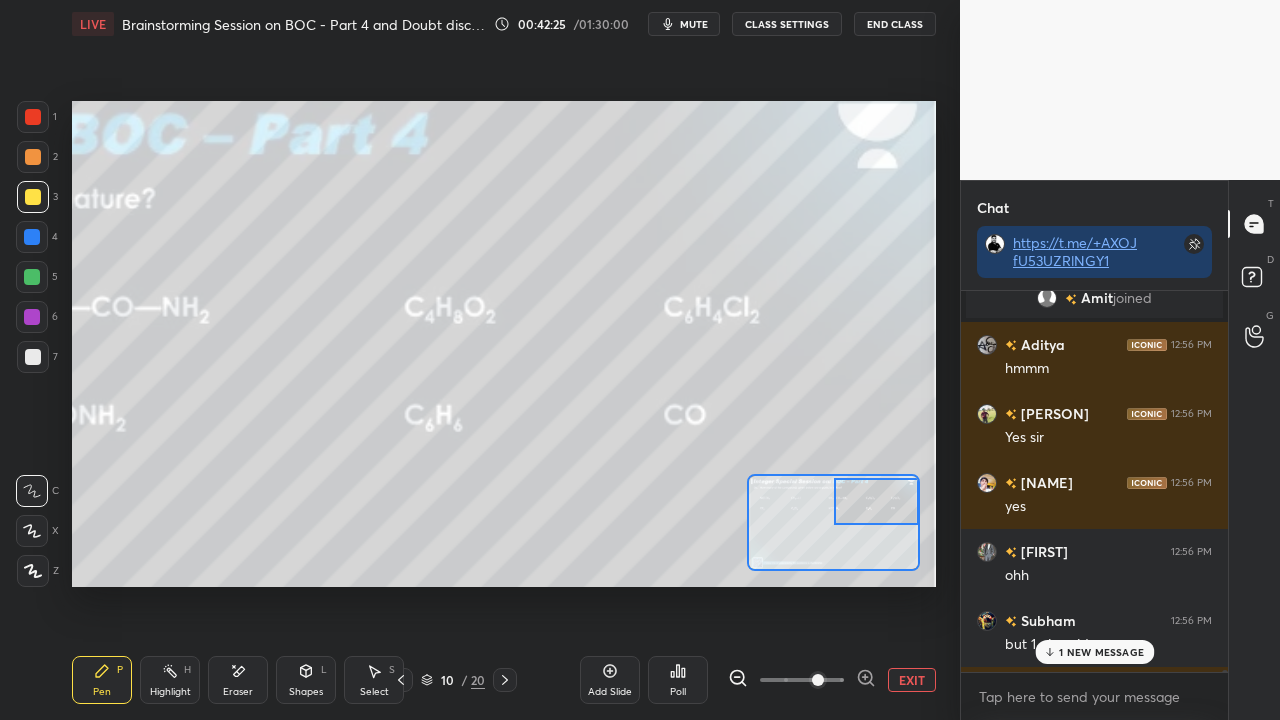 click on "1 NEW MESSAGE" at bounding box center (1101, 652) 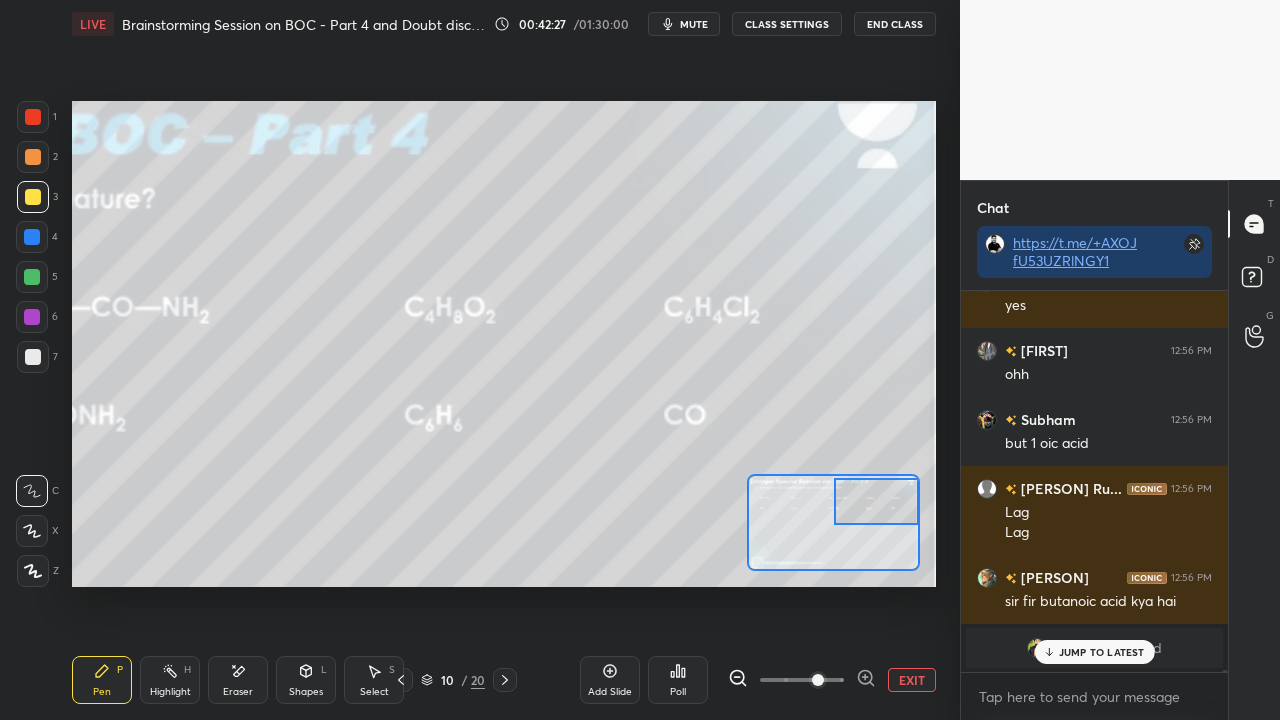 scroll, scrollTop: 84080, scrollLeft: 0, axis: vertical 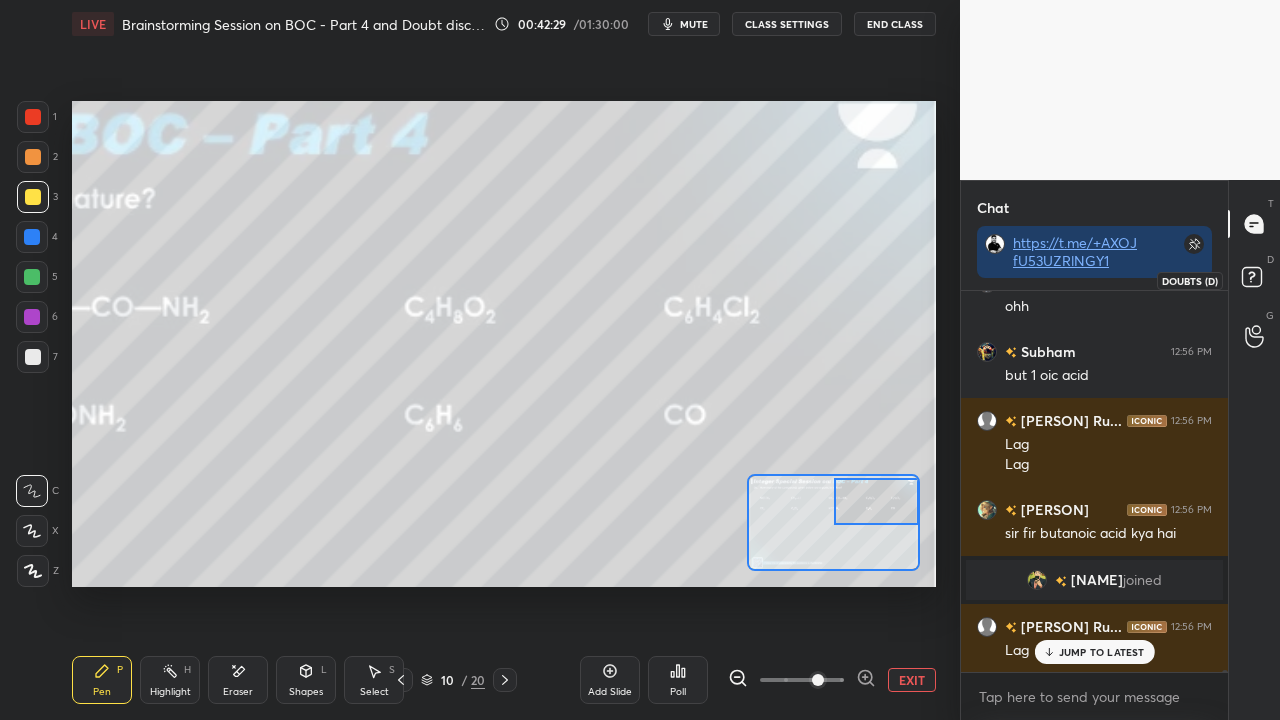 click 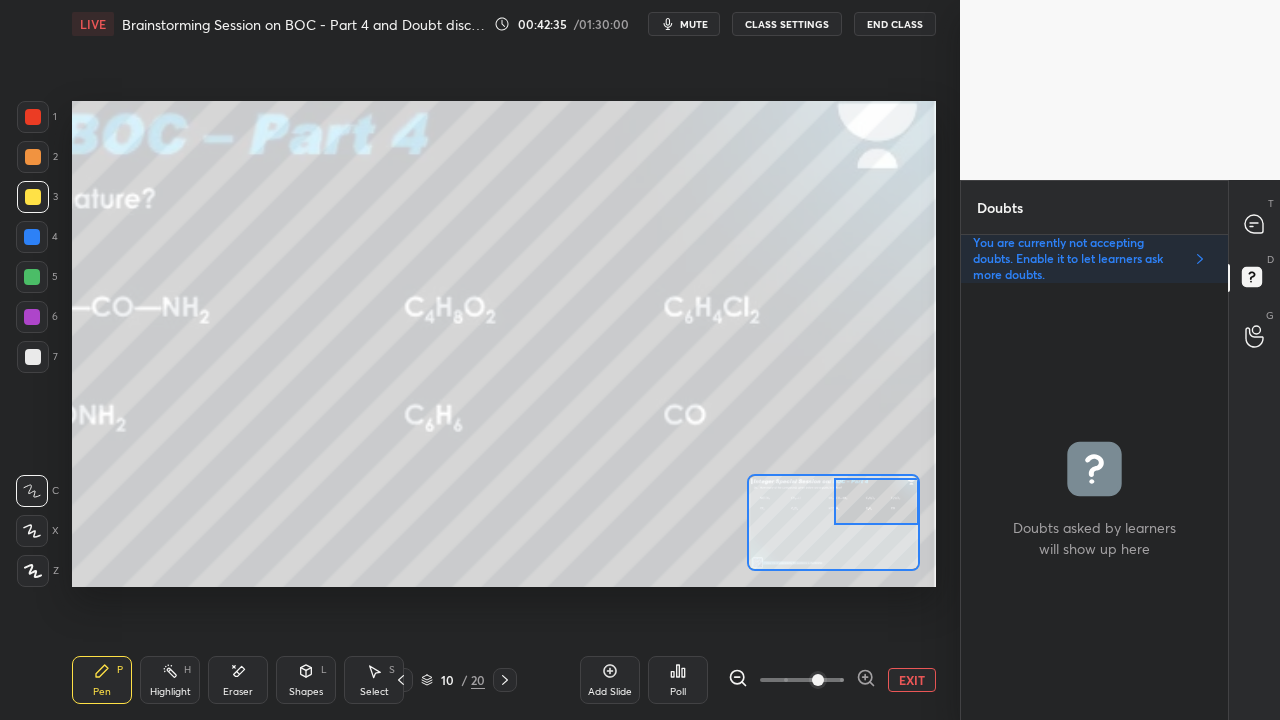 click at bounding box center [1255, 224] 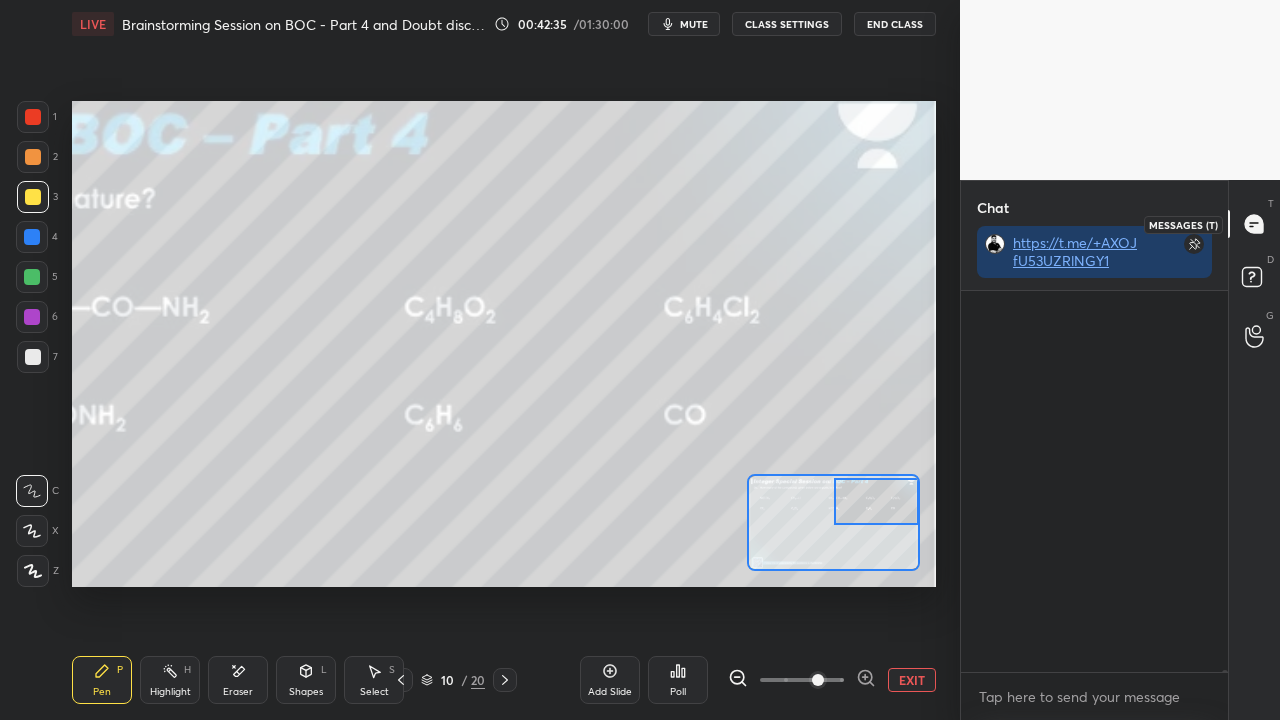 scroll, scrollTop: 423, scrollLeft: 261, axis: both 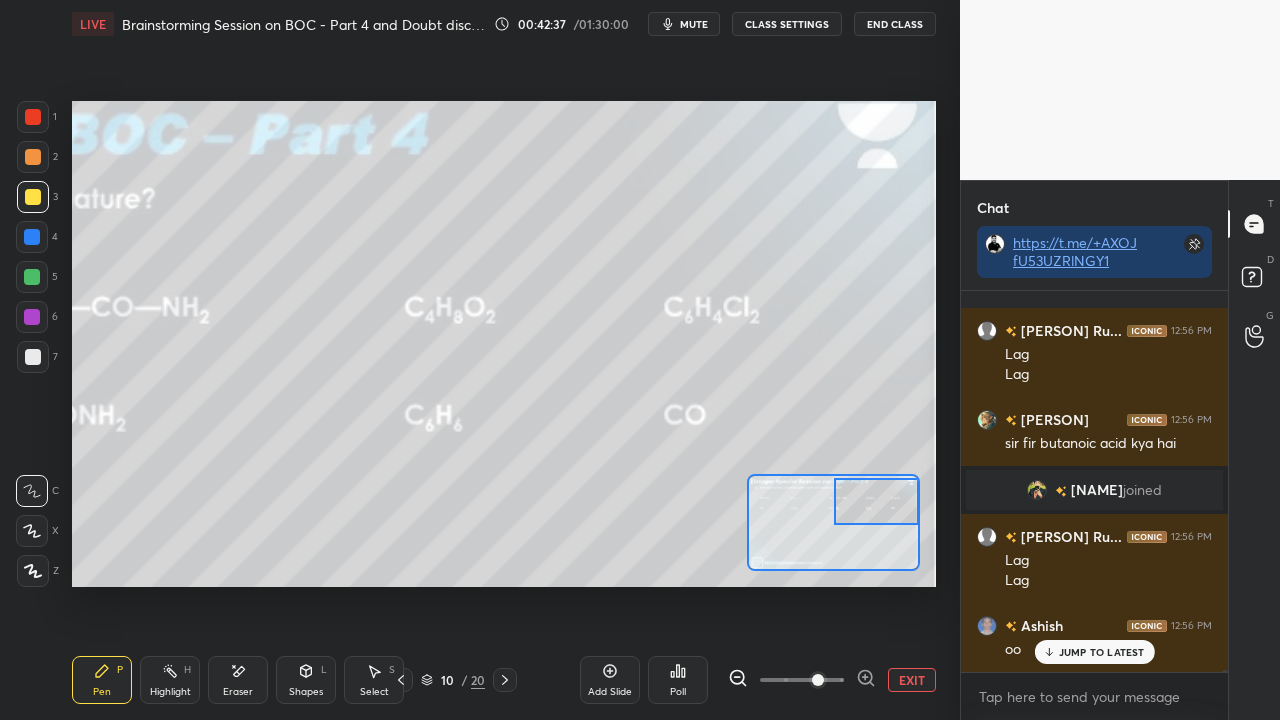 click at bounding box center (876, 501) 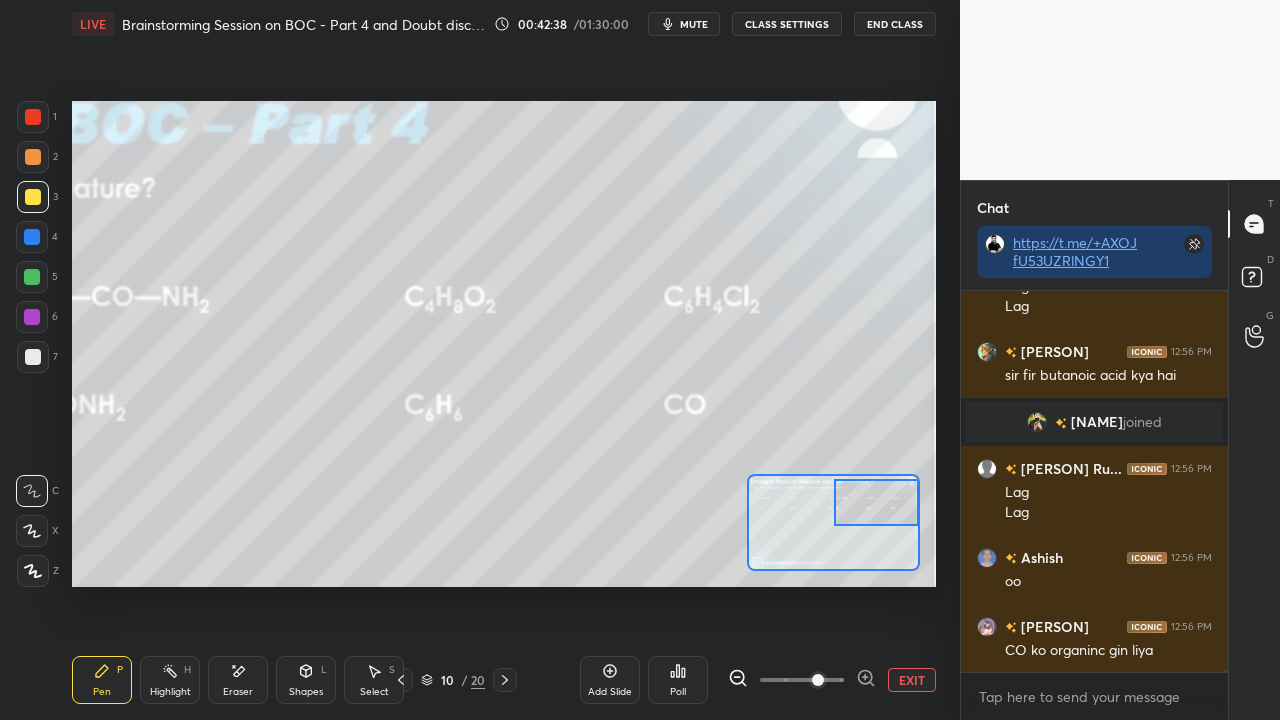 scroll, scrollTop: 84308, scrollLeft: 0, axis: vertical 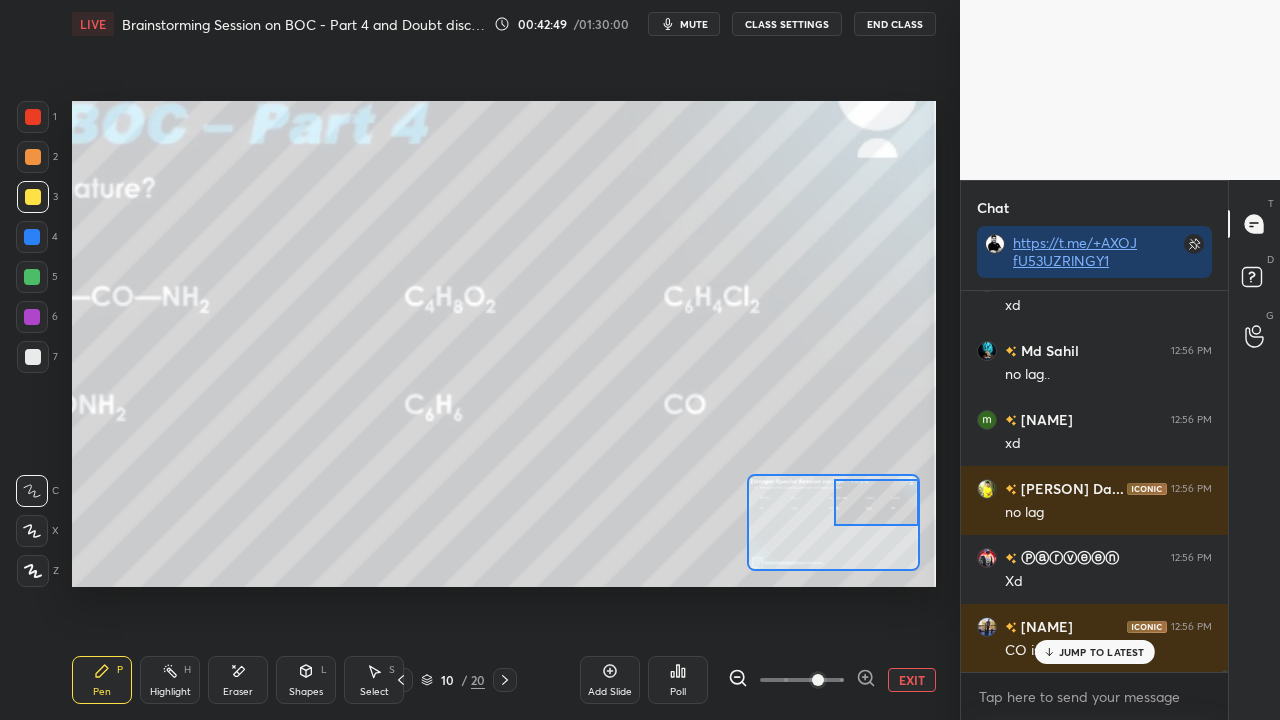 click on "EXIT" at bounding box center [912, 680] 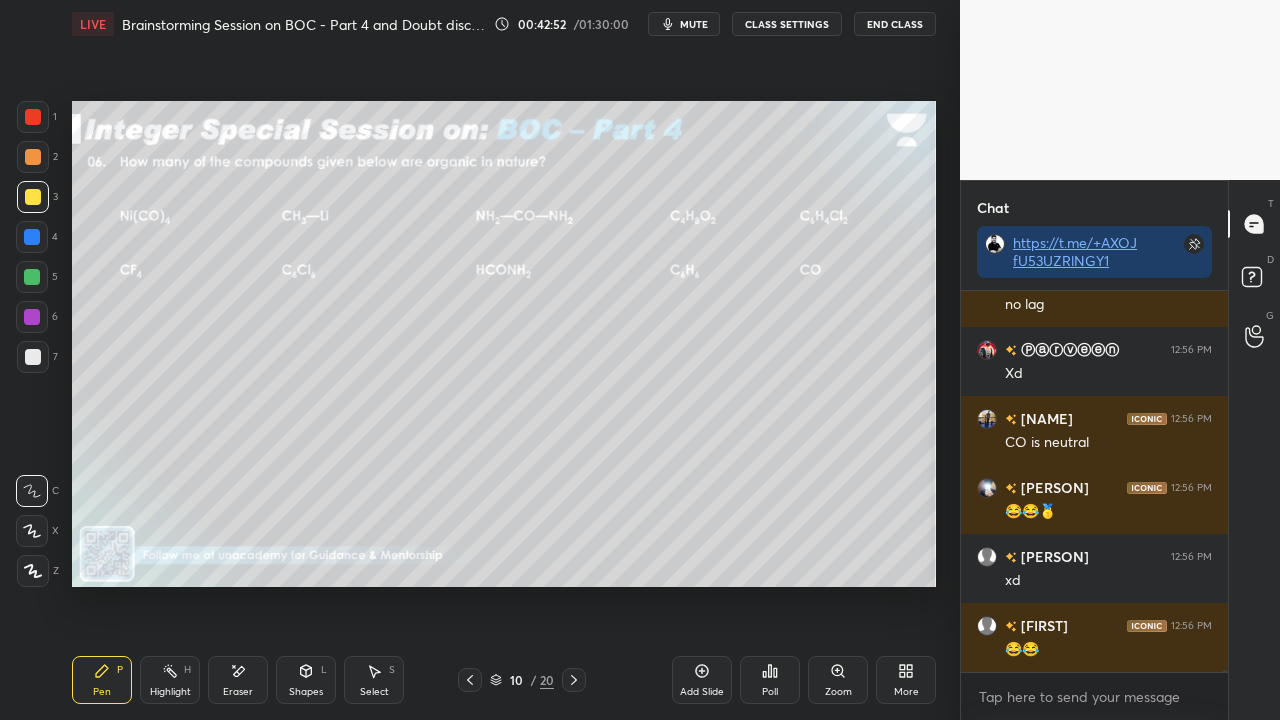 click 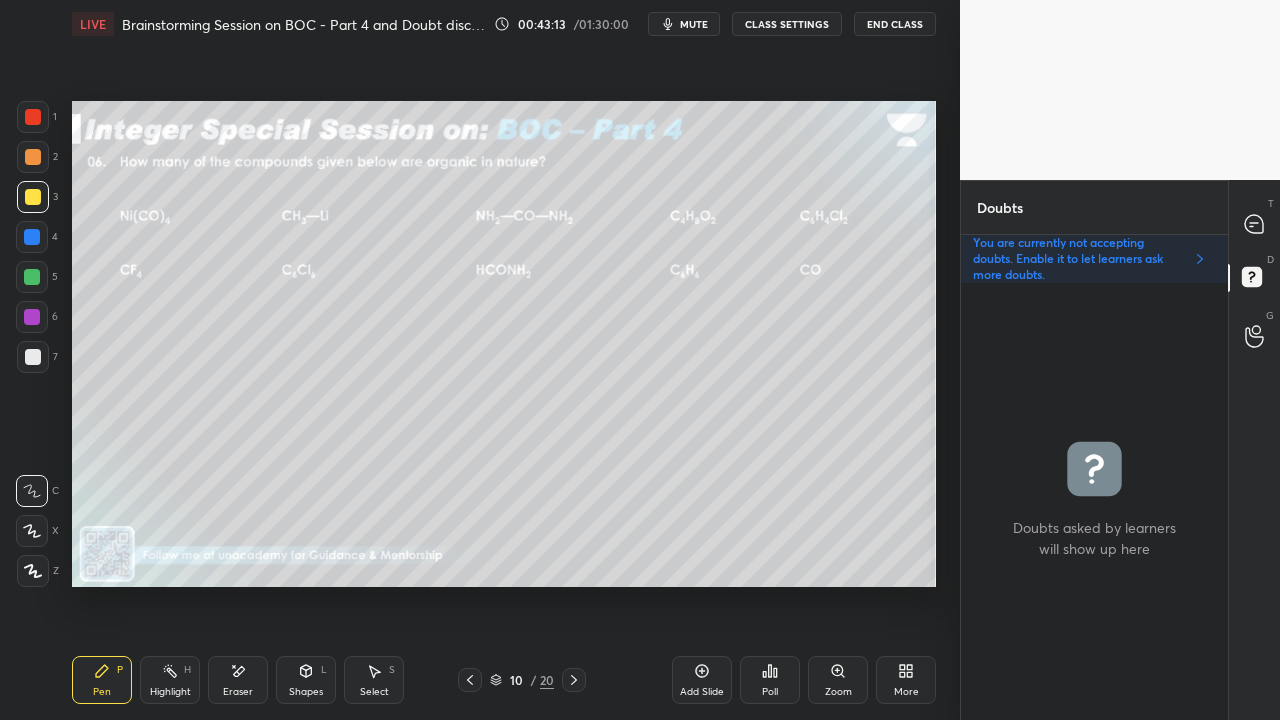 click at bounding box center [1255, 224] 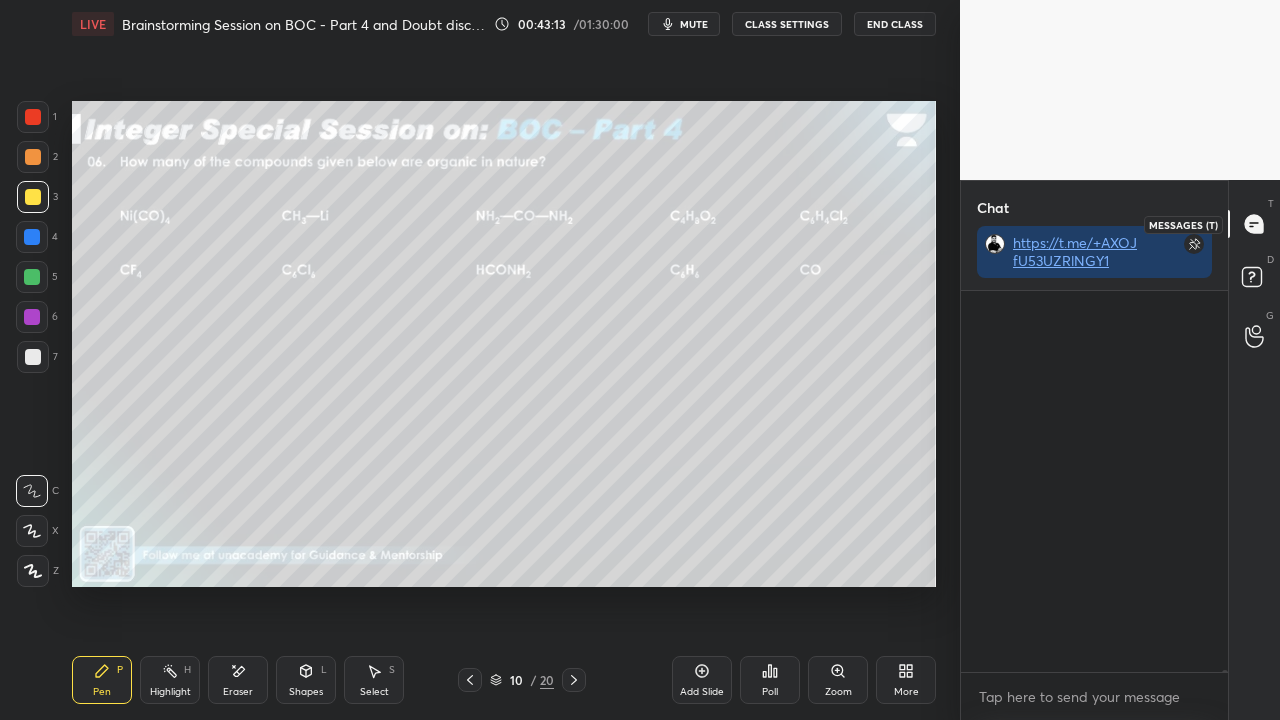 scroll, scrollTop: 423, scrollLeft: 261, axis: both 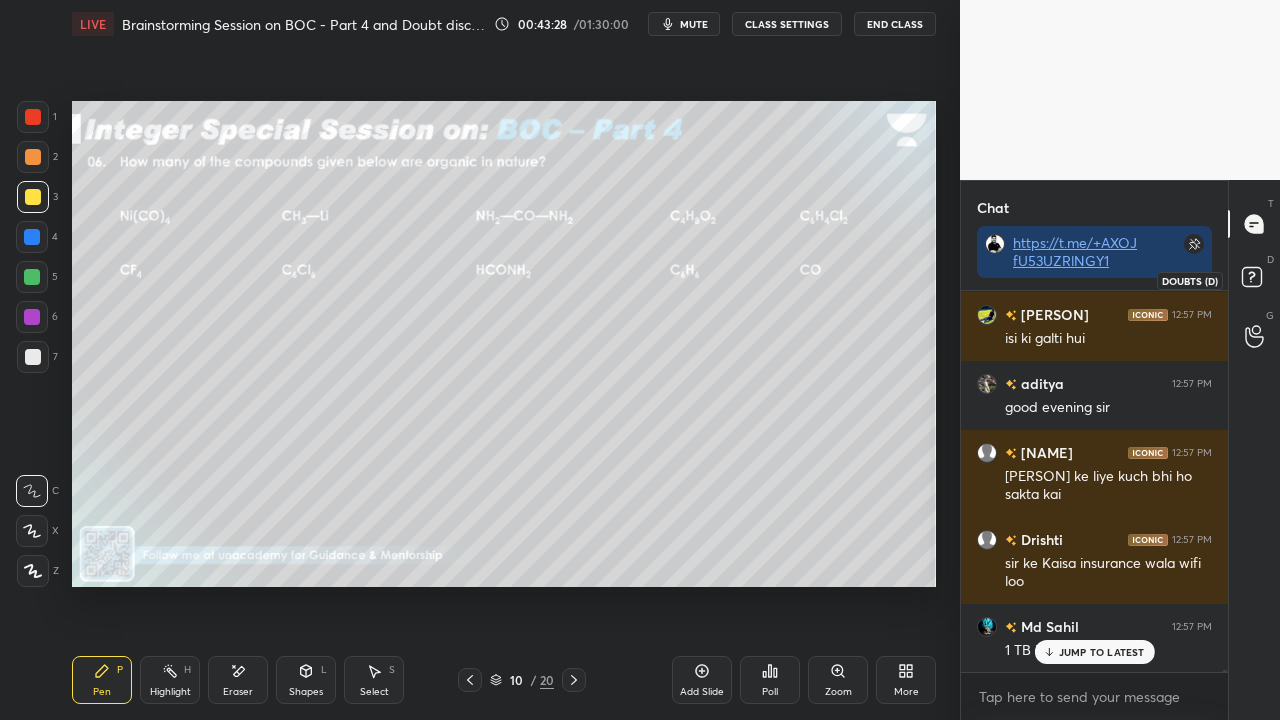 click 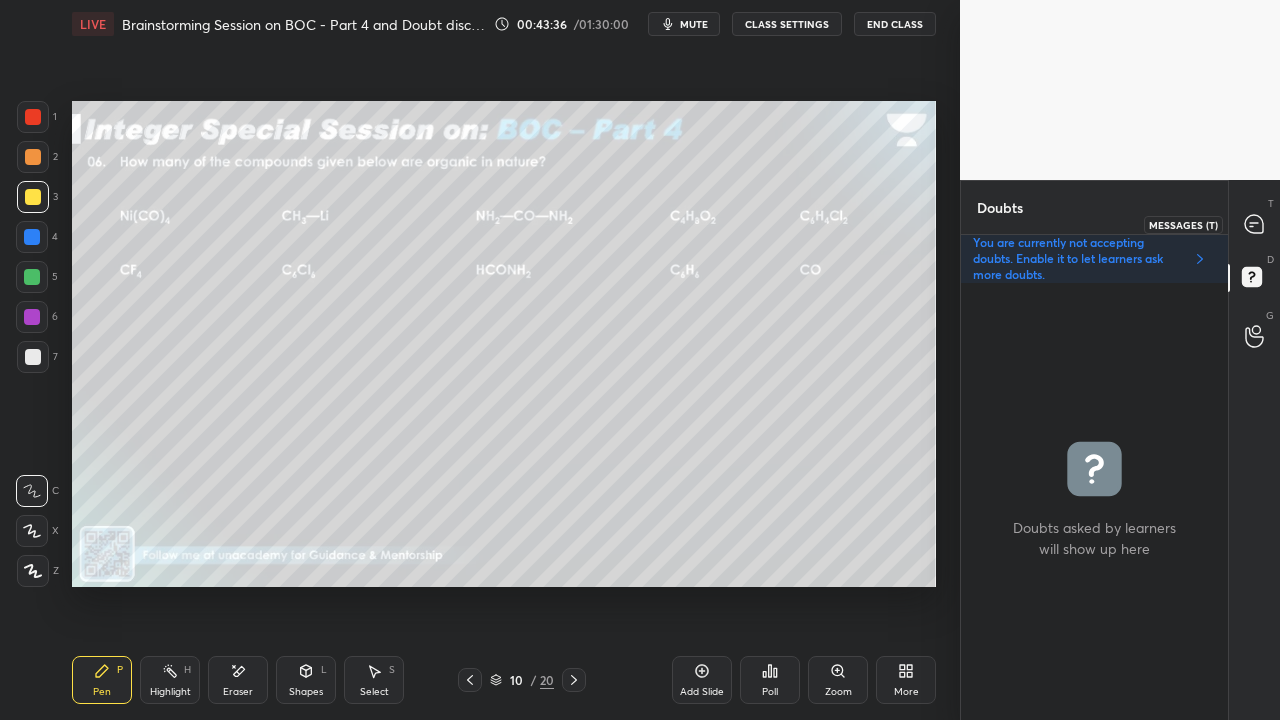 click at bounding box center (1255, 224) 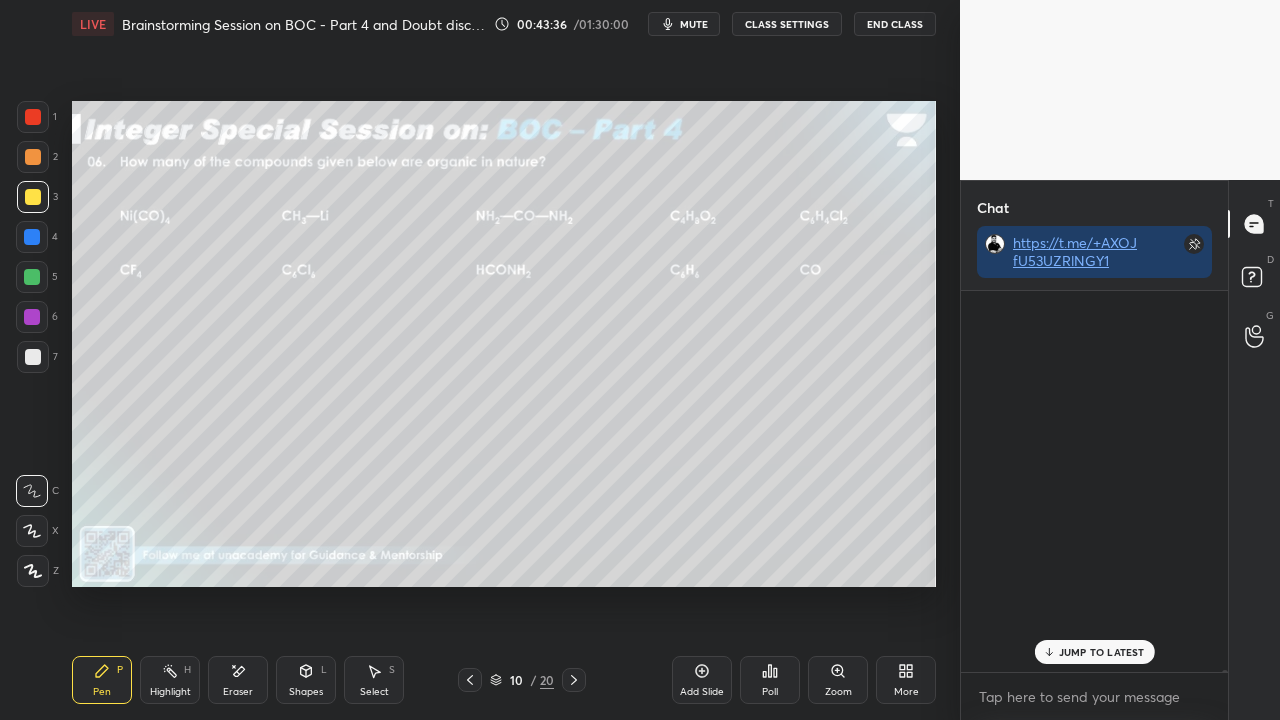 scroll, scrollTop: 423, scrollLeft: 261, axis: both 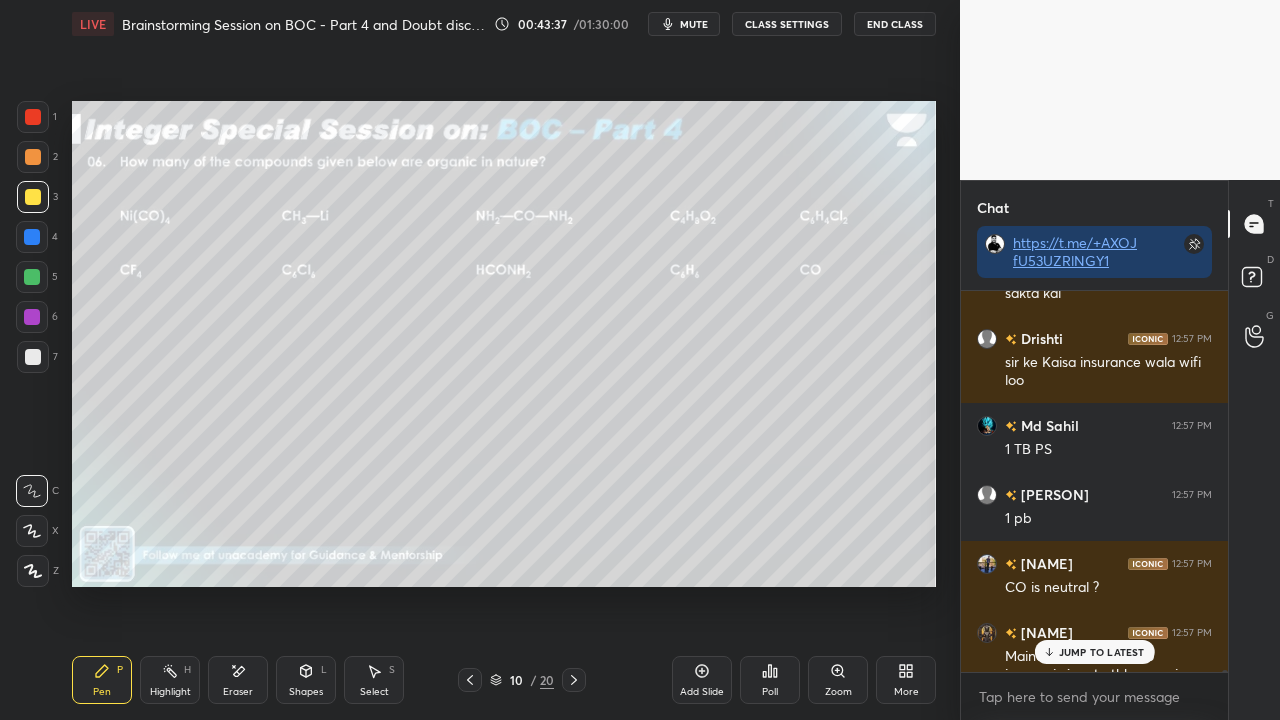 click on "JUMP TO LATEST" at bounding box center (1102, 652) 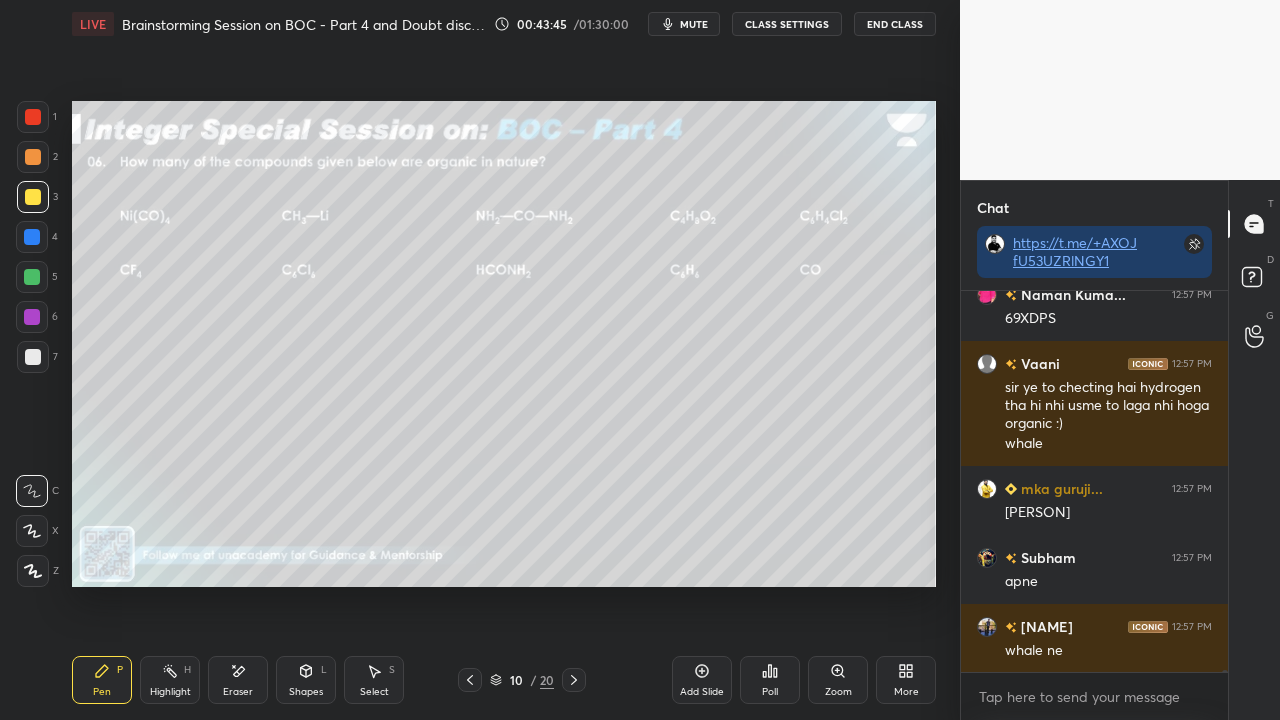 scroll, scrollTop: 87334, scrollLeft: 0, axis: vertical 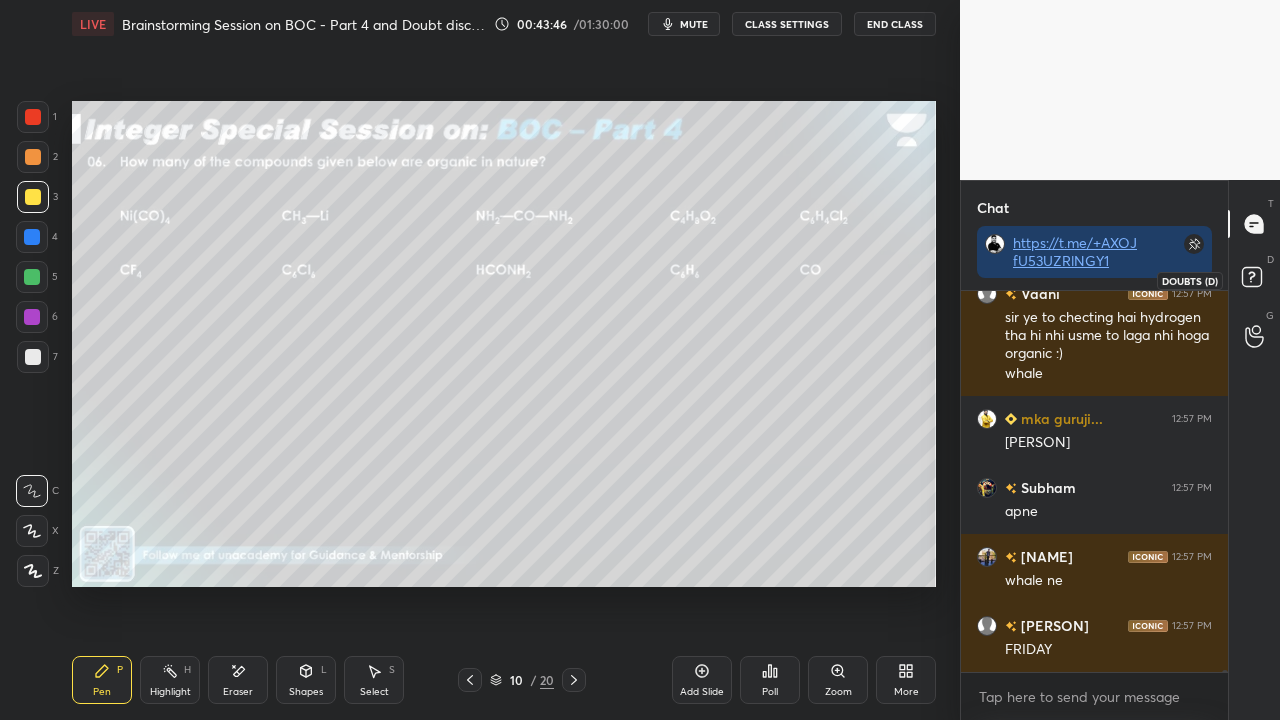 click 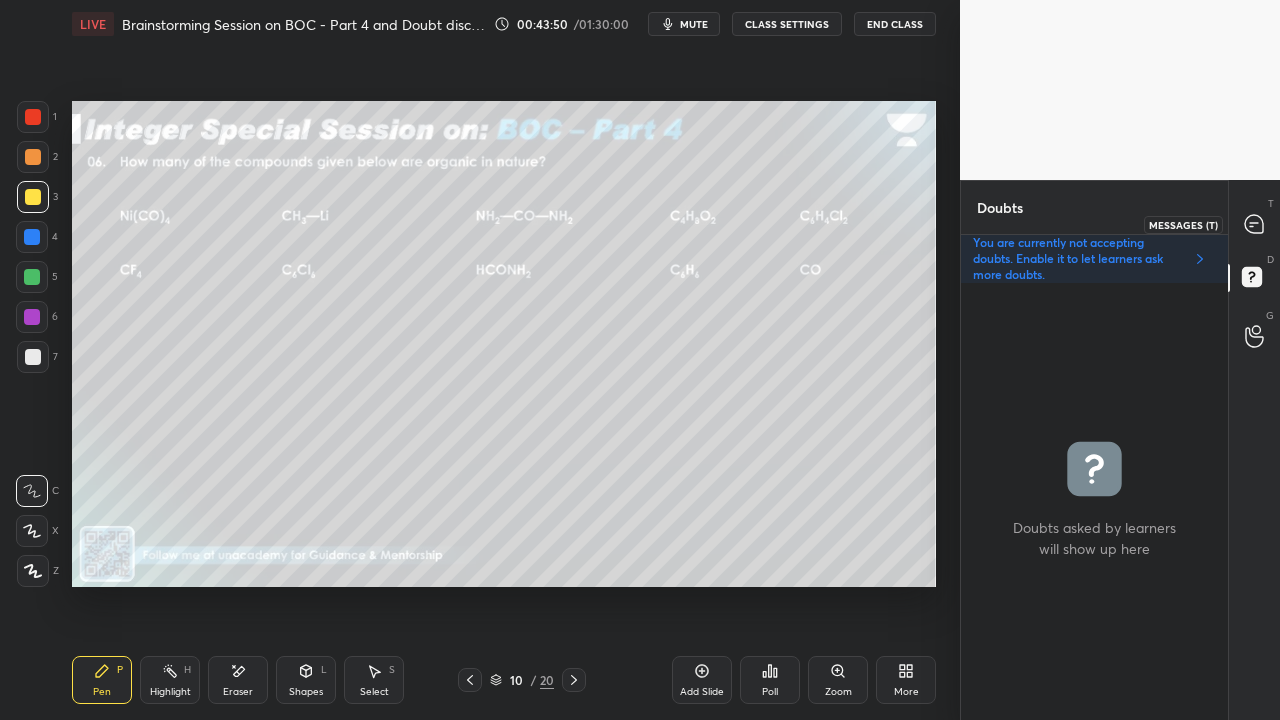 click 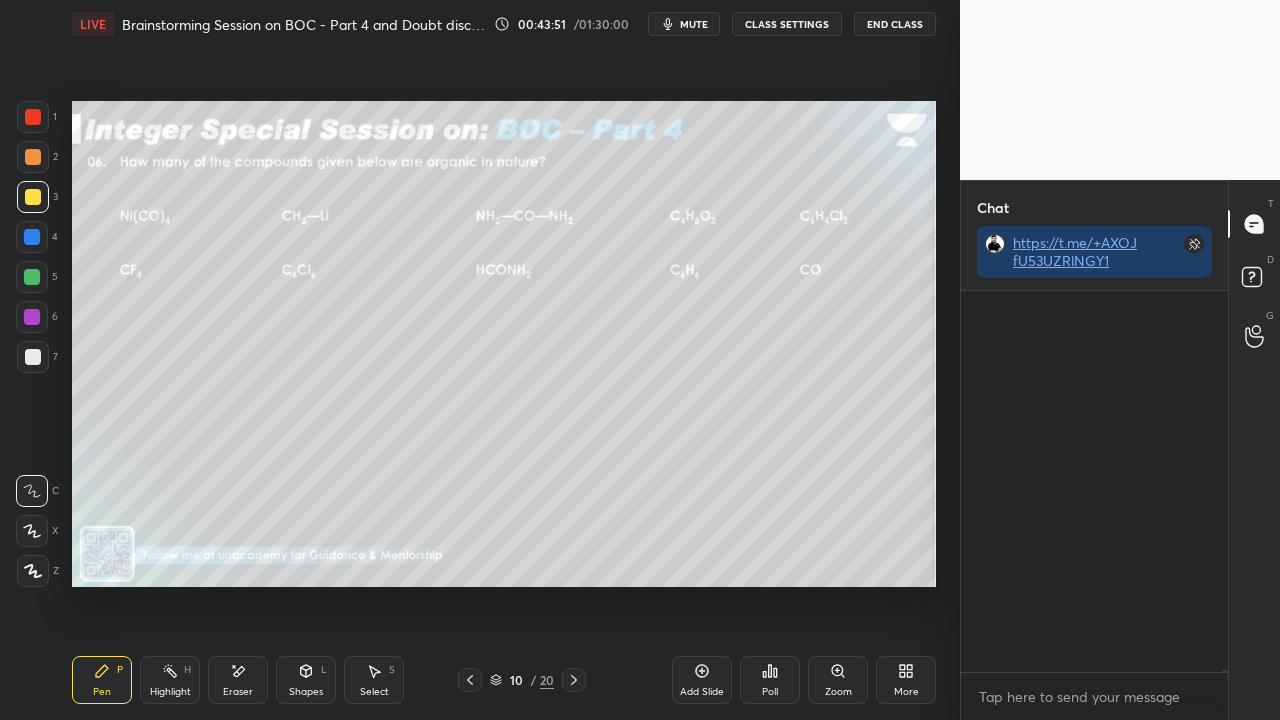 scroll, scrollTop: 87726, scrollLeft: 0, axis: vertical 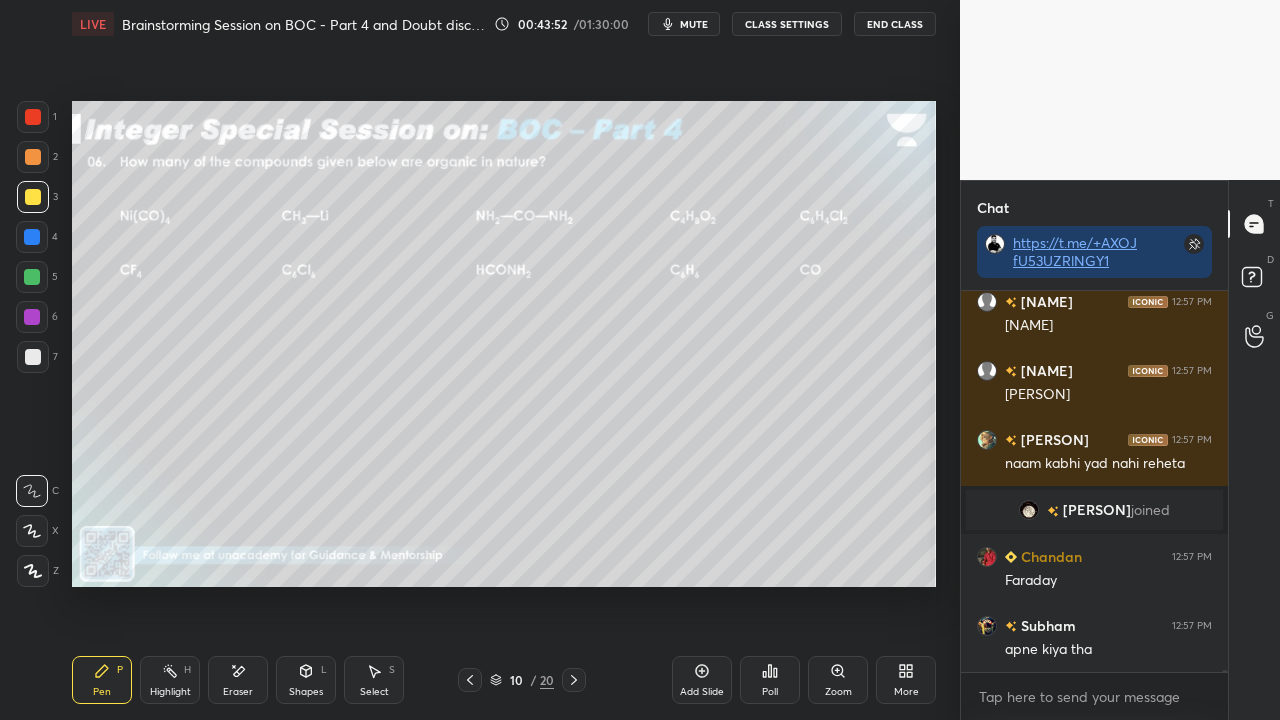 click 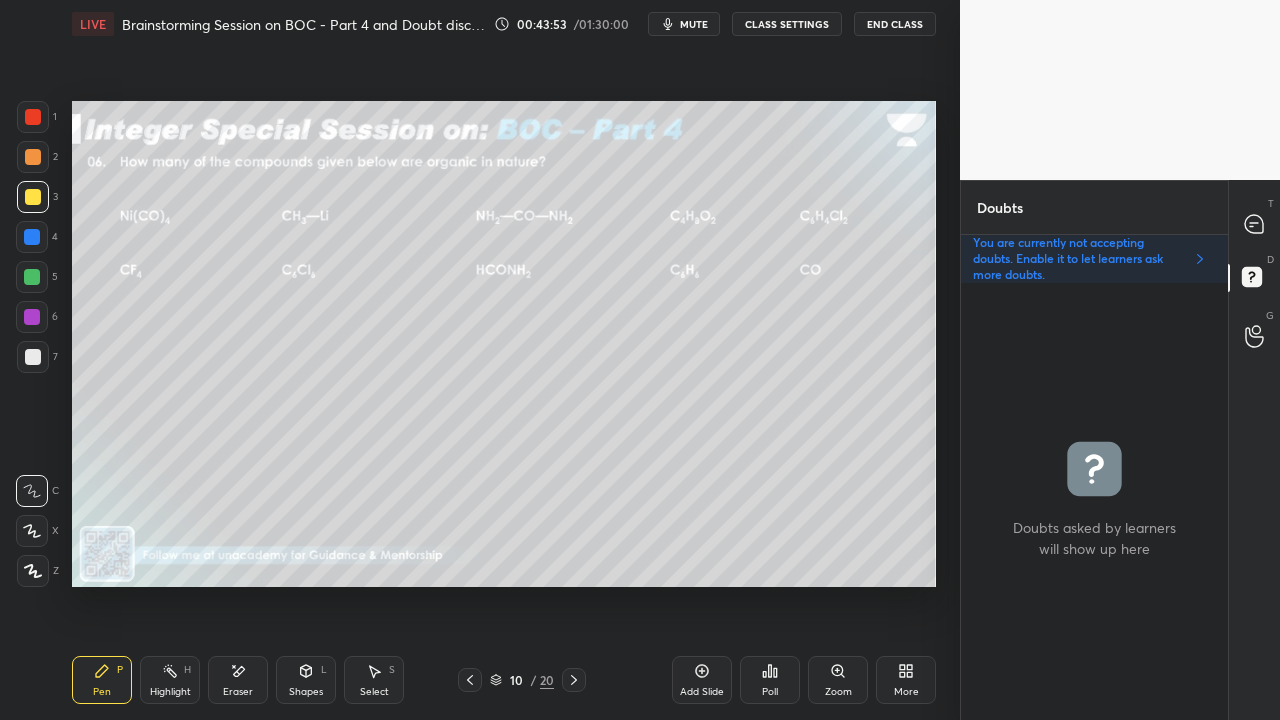 scroll, scrollTop: 6, scrollLeft: 6, axis: both 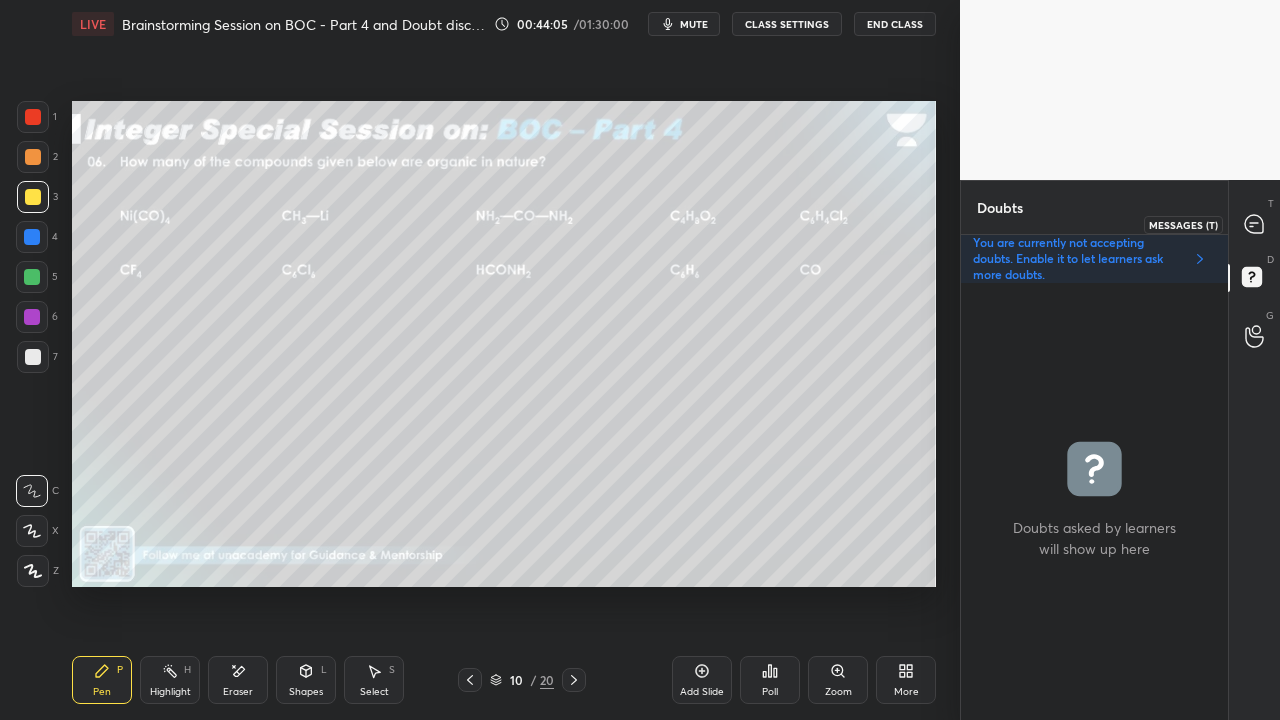 click on "T Messages (T)" at bounding box center [1254, 224] 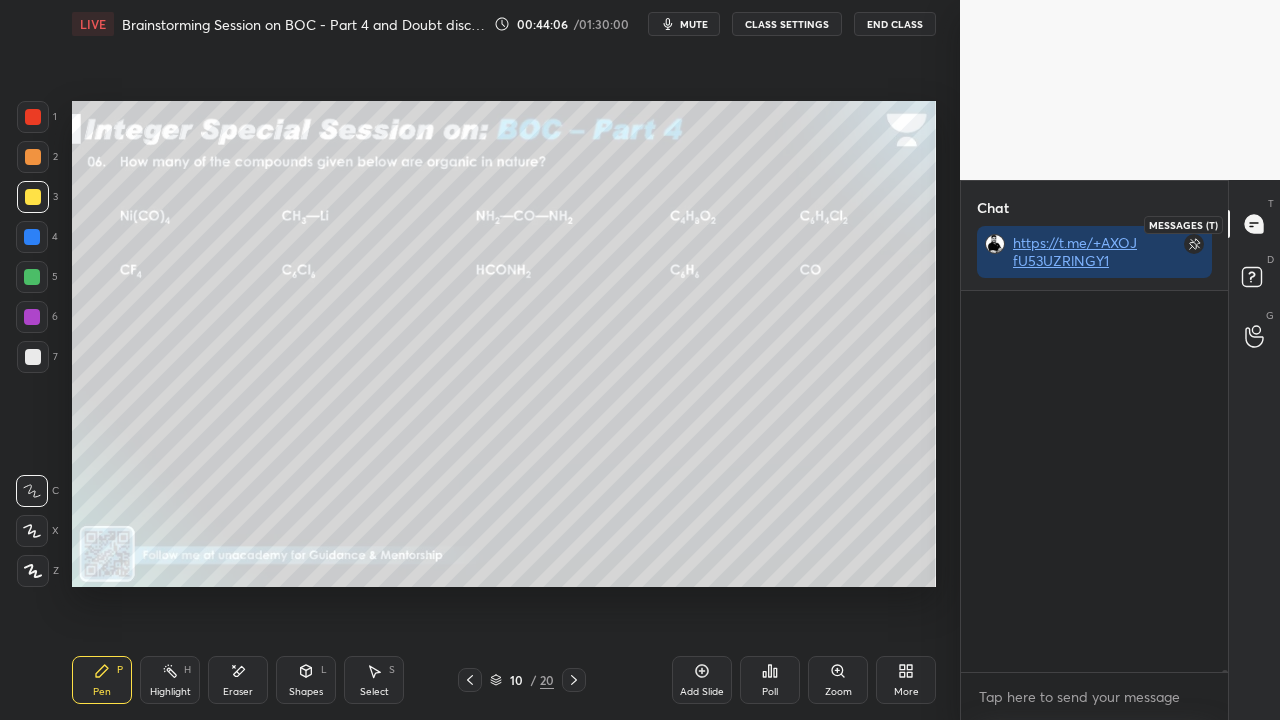scroll, scrollTop: 88346, scrollLeft: 0, axis: vertical 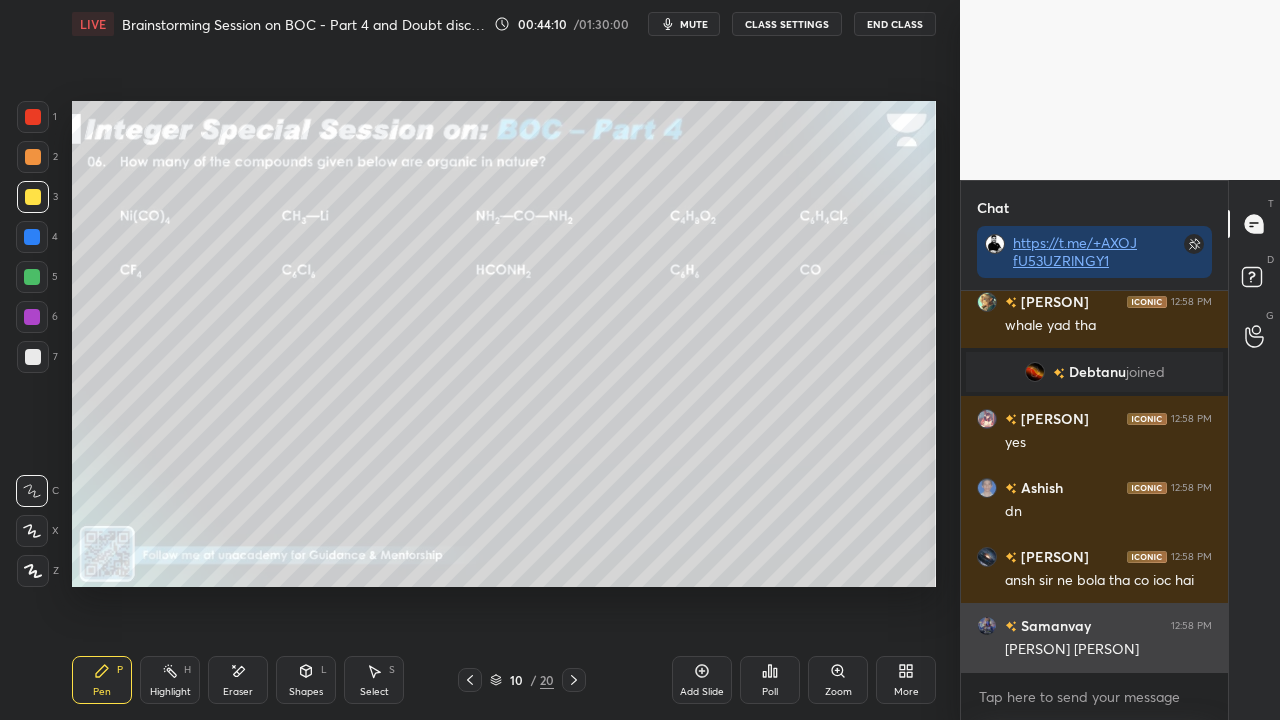 click on "[PERSON] [PERSON]" at bounding box center (1108, 650) 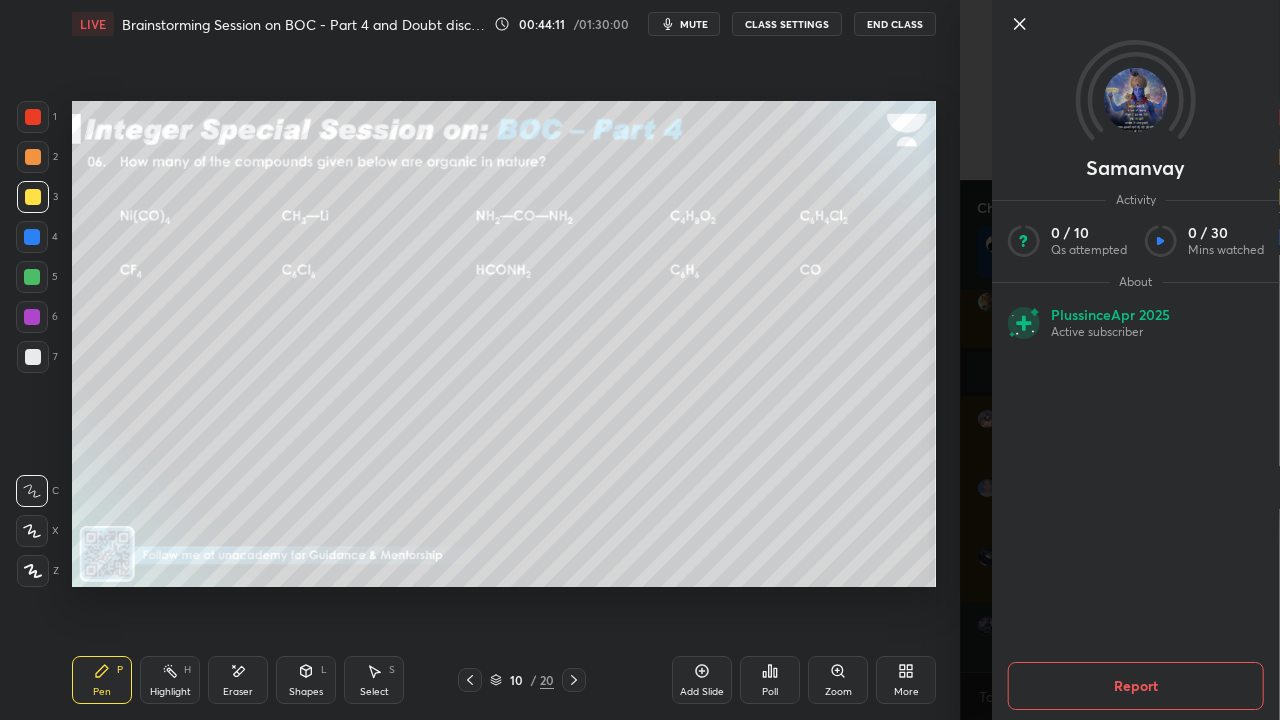 click on "1 2 3 4 5 6 7 C X Z E E Erase all   H H LIVE Brainstorming Session on BOC - Part 4 and Doubt discussion class 00:44:11 /  01:30:00 mute CLASS SETTINGS End Class Setting up your live class Poll for   secs No correct answer Start poll Back Brainstorming Session on BOC - Part 4 and Doubt discussion class • L4 of JEE 2027: Problem Solving Session on Basic Organic Chemistry Mohammad Kashif Alam Pen P Highlight H Eraser Shapes L Select S 10 / 20 Add Slide Poll Zoom More" at bounding box center [480, 360] 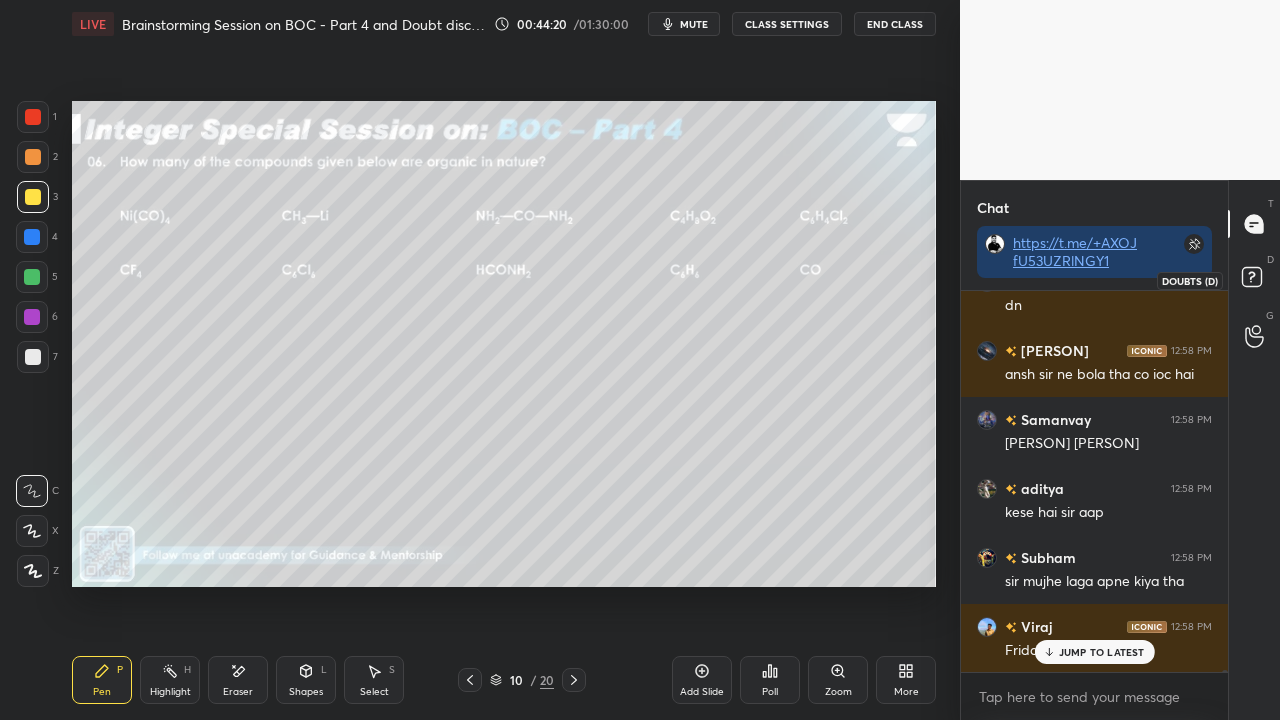 click 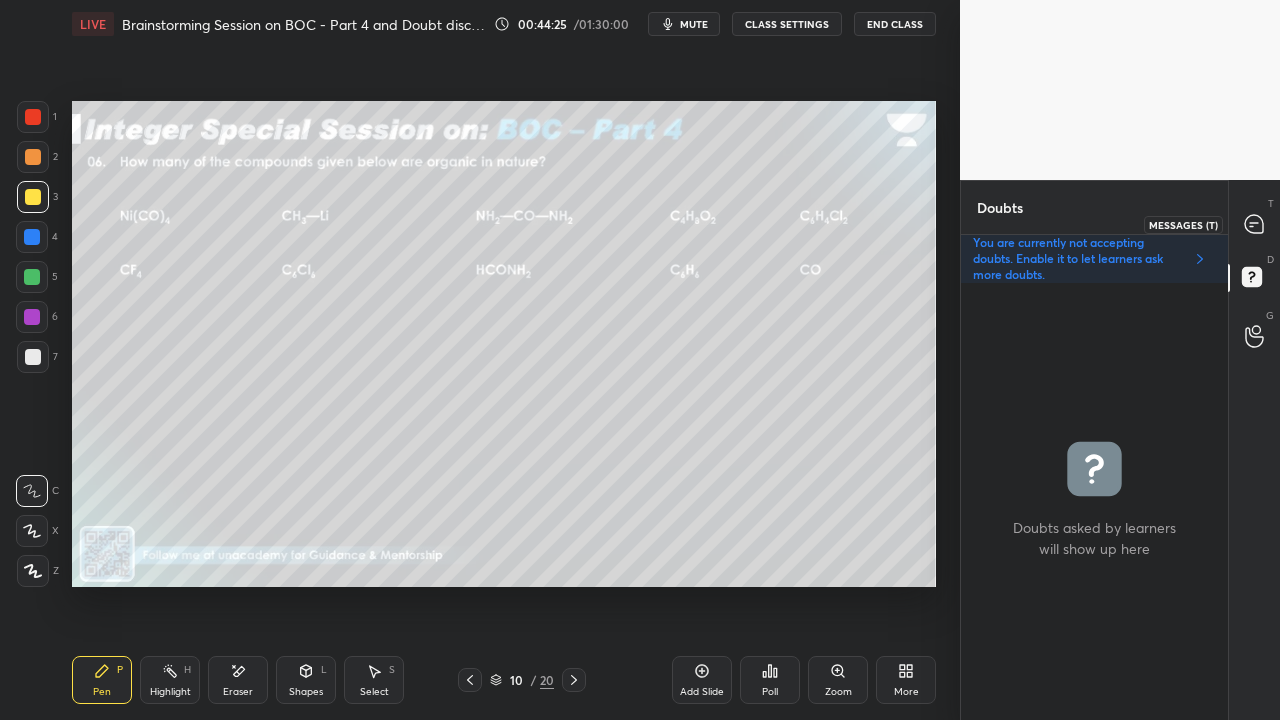 click 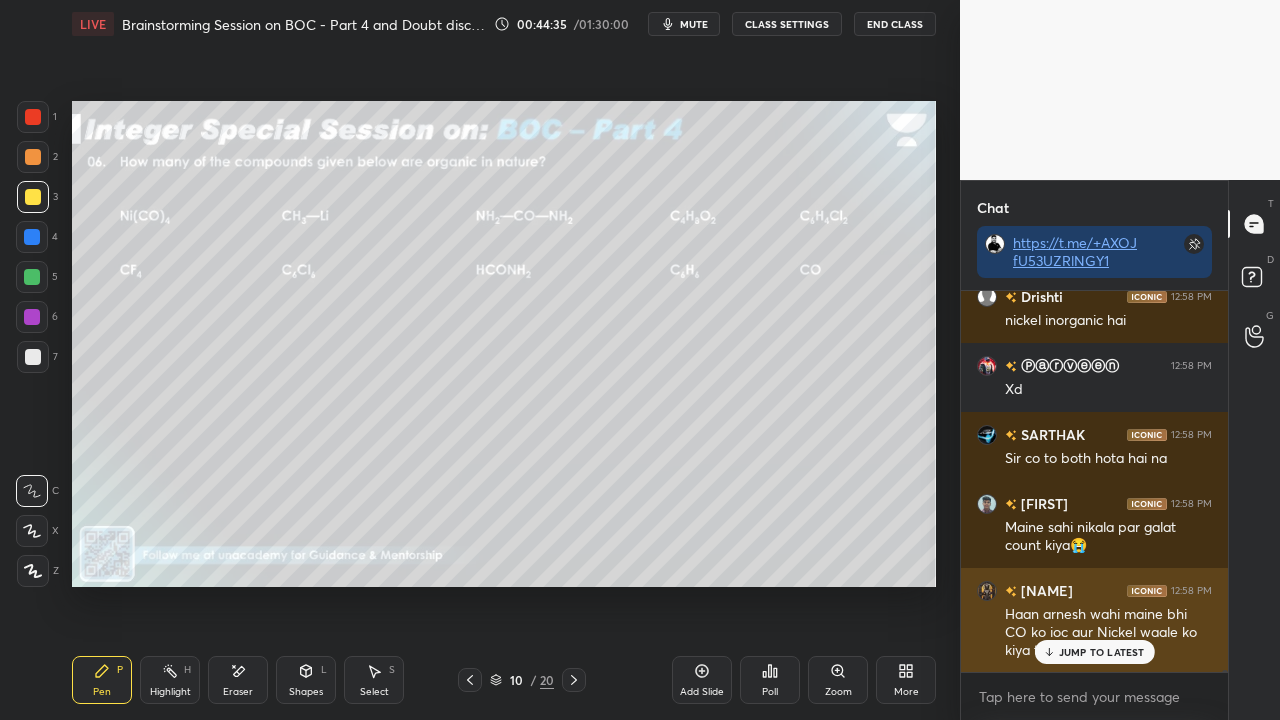 drag, startPoint x: 1080, startPoint y: 650, endPoint x: 1068, endPoint y: 652, distance: 12.165525 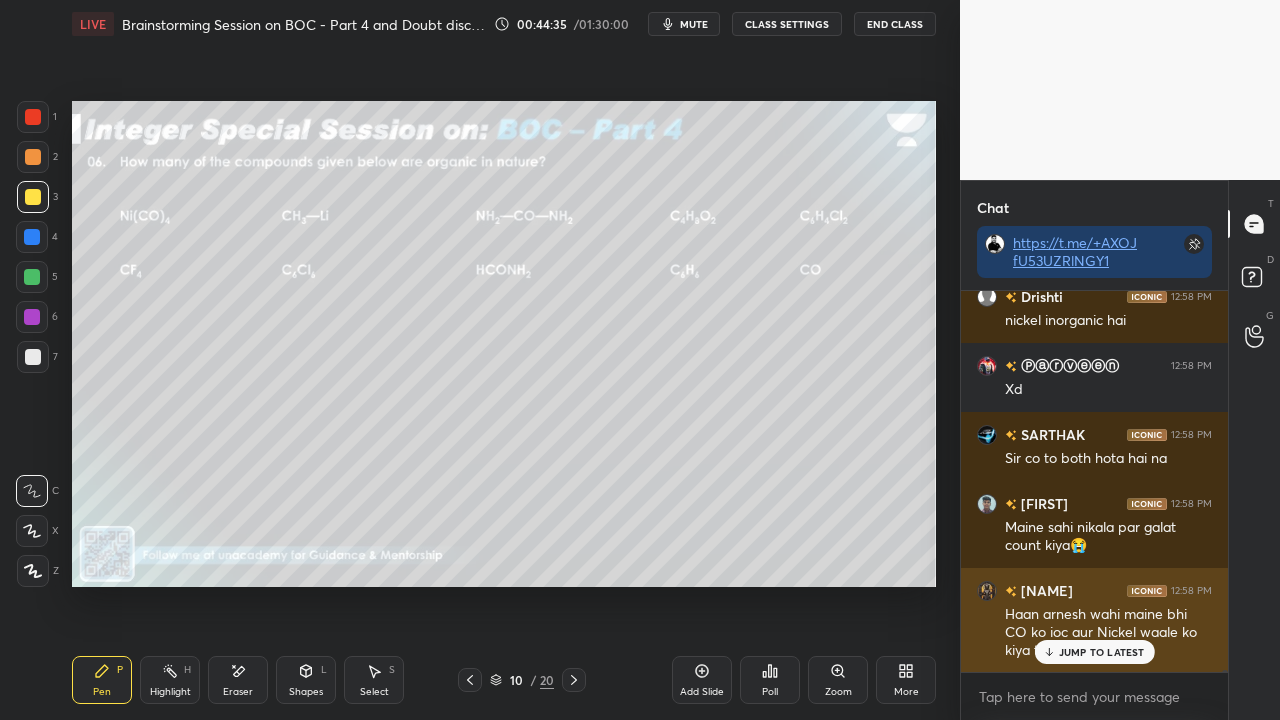 click on "JUMP TO LATEST" at bounding box center [1102, 652] 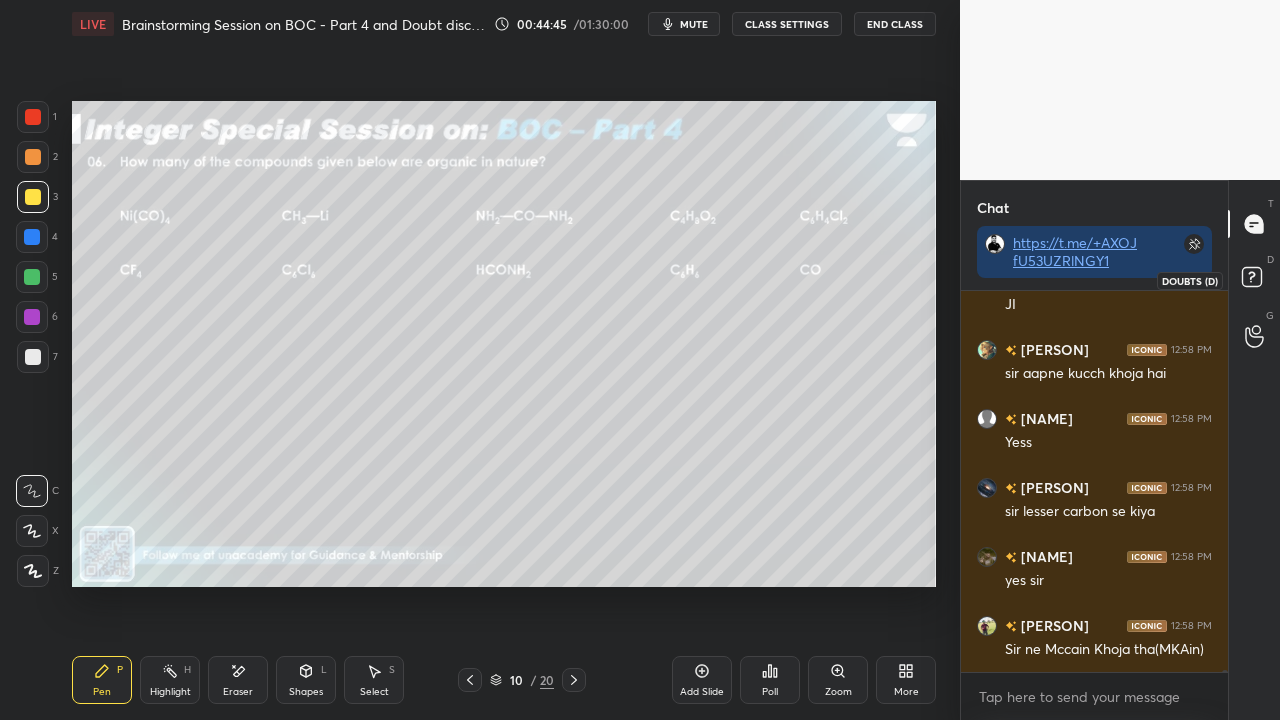 click 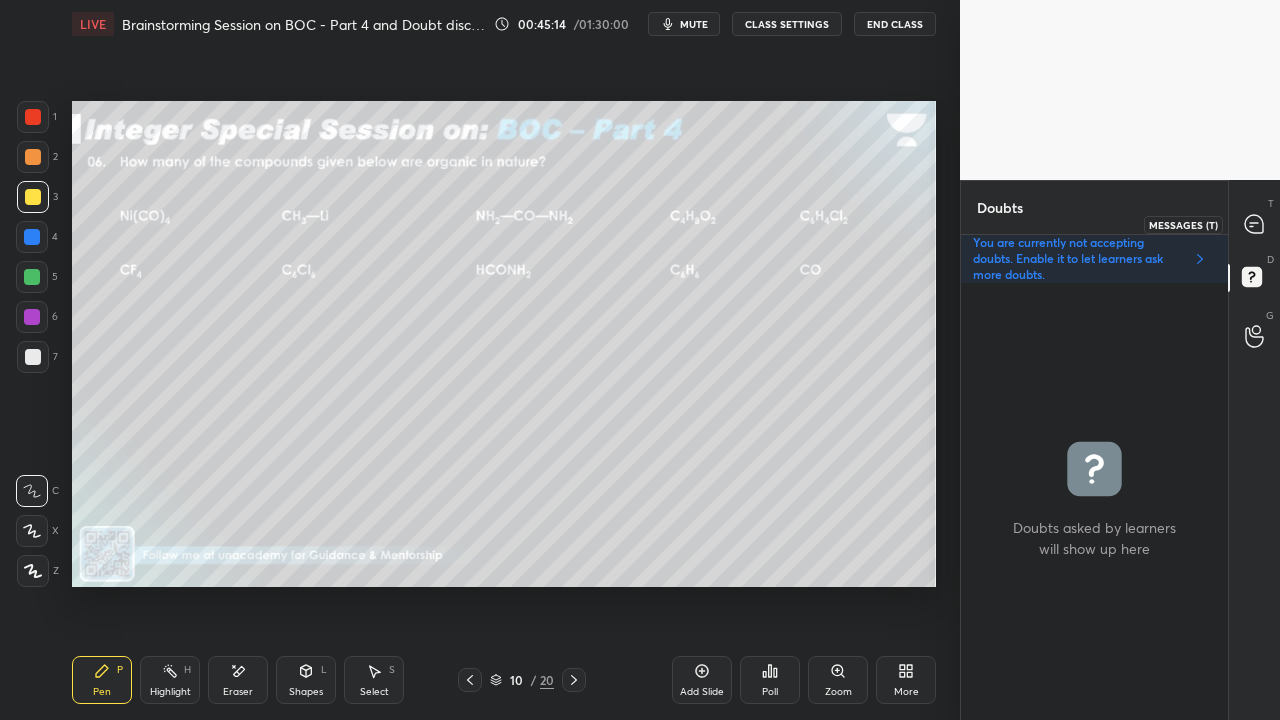 click 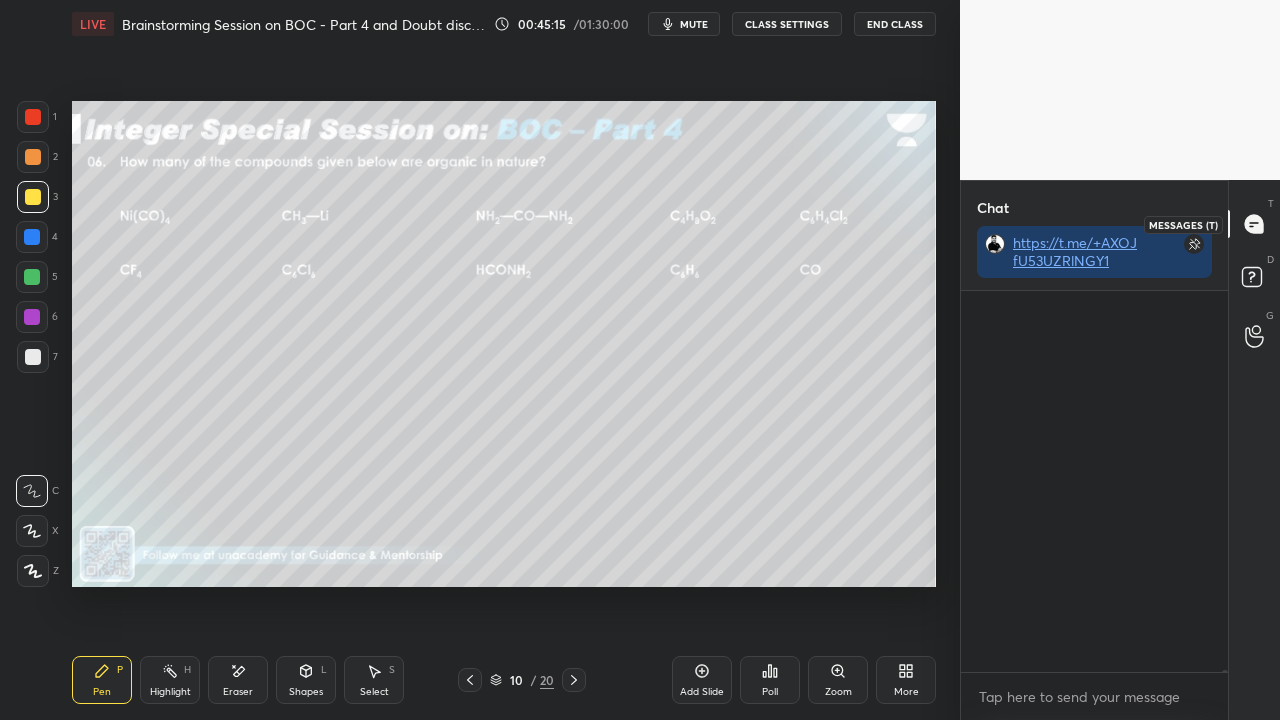 scroll, scrollTop: 87570, scrollLeft: 0, axis: vertical 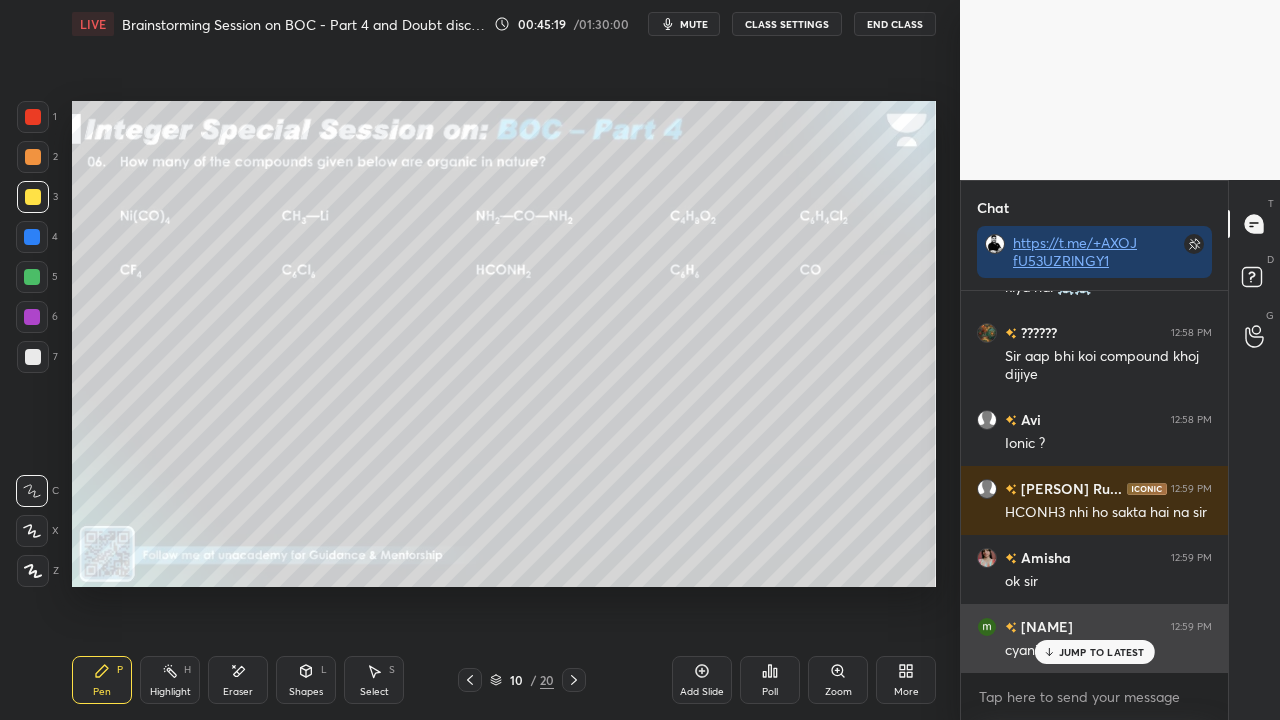 click on "JUMP TO LATEST" at bounding box center (1102, 652) 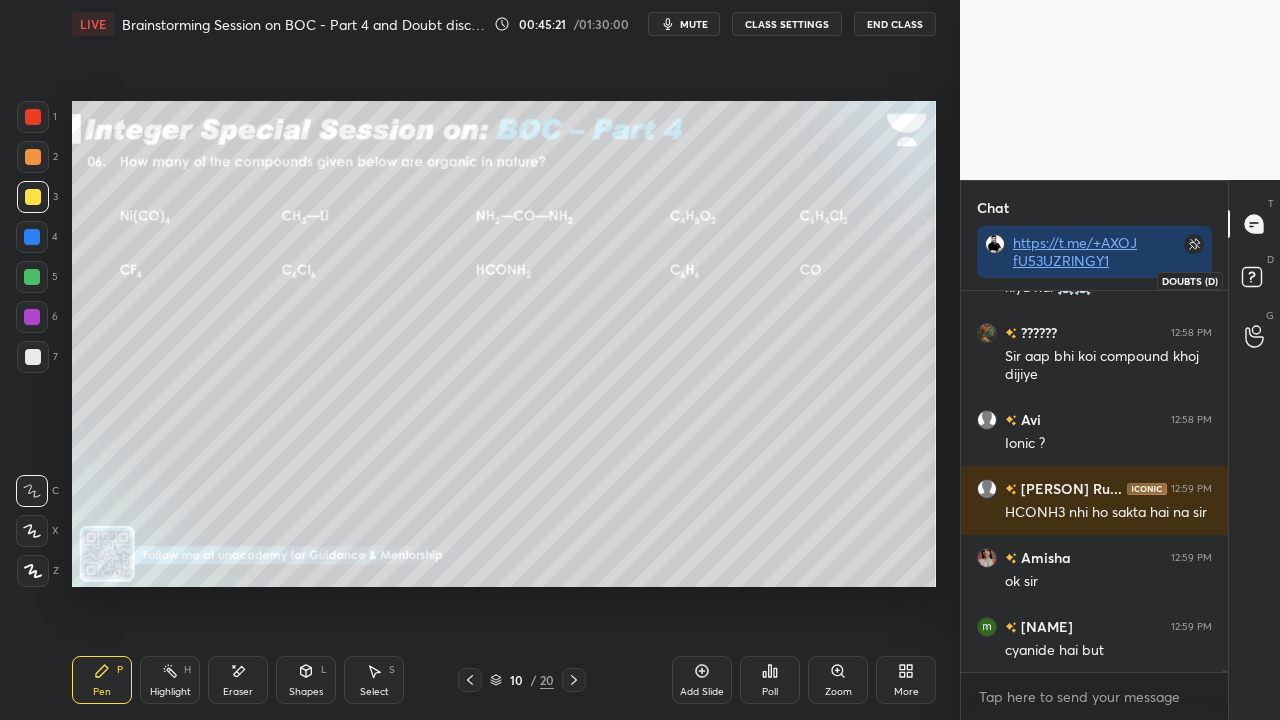 click 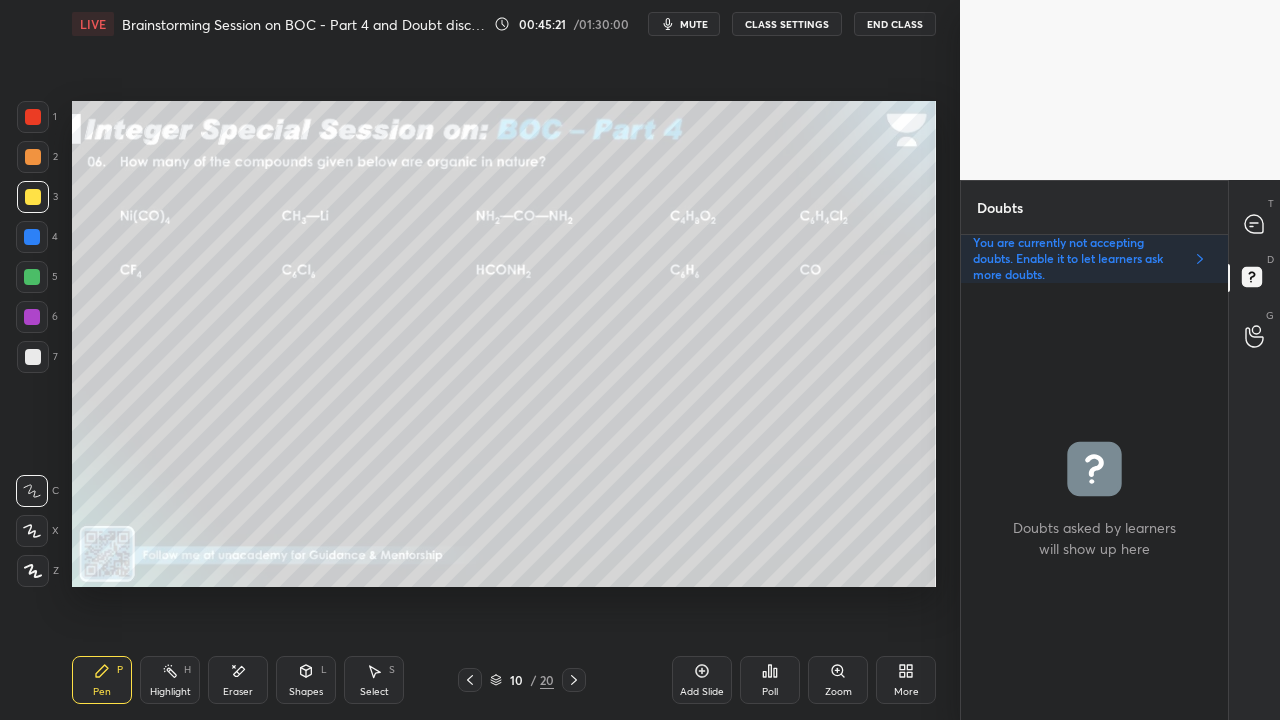 scroll, scrollTop: 6, scrollLeft: 6, axis: both 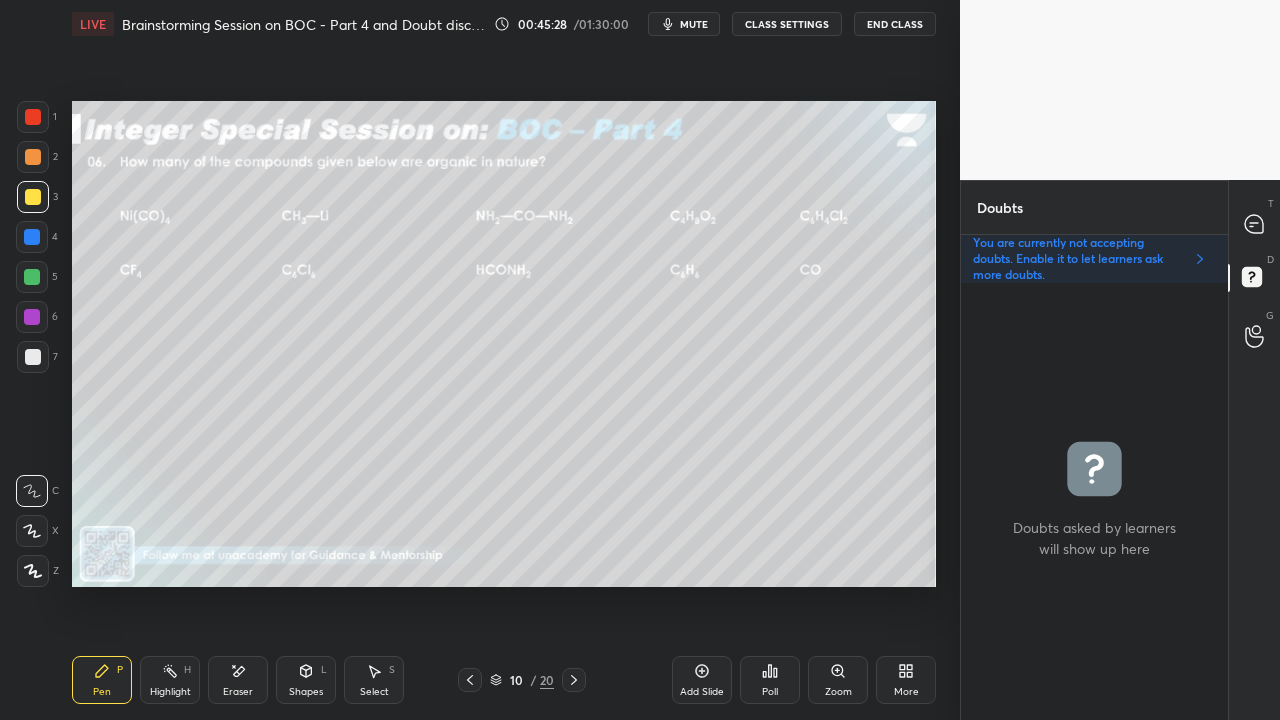 click 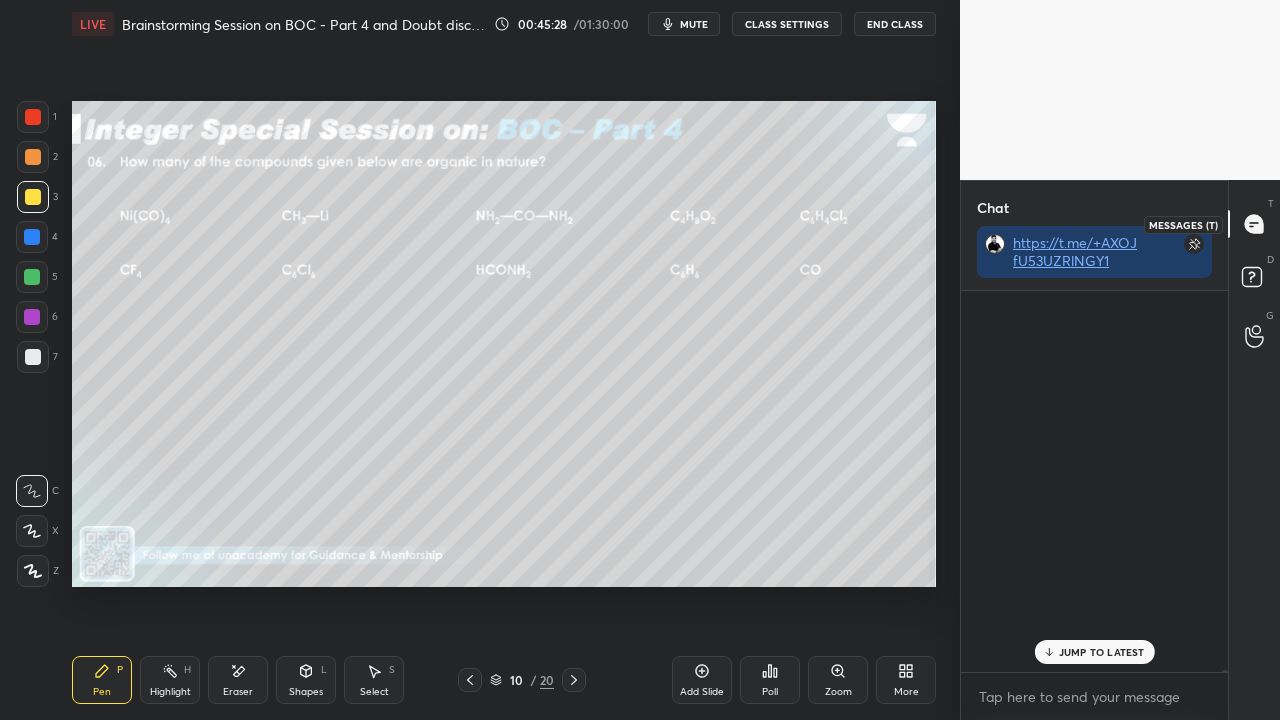 scroll, scrollTop: 423, scrollLeft: 261, axis: both 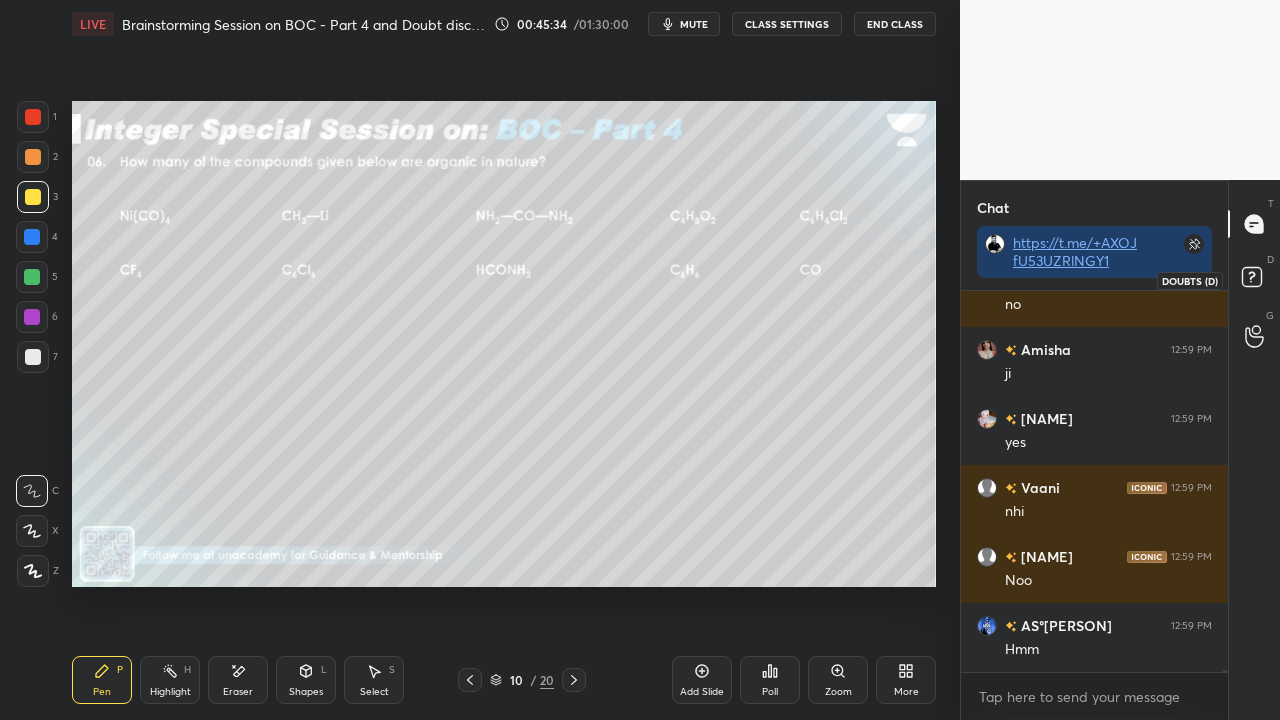 click 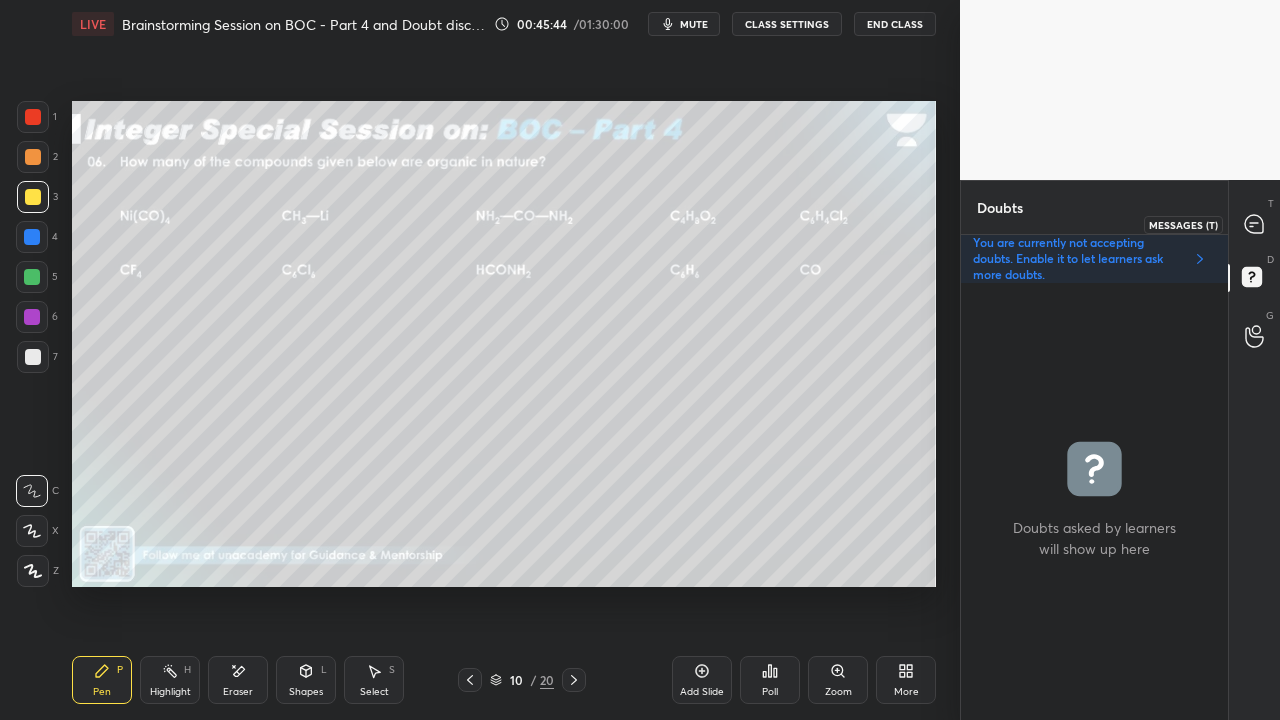 click at bounding box center [1255, 224] 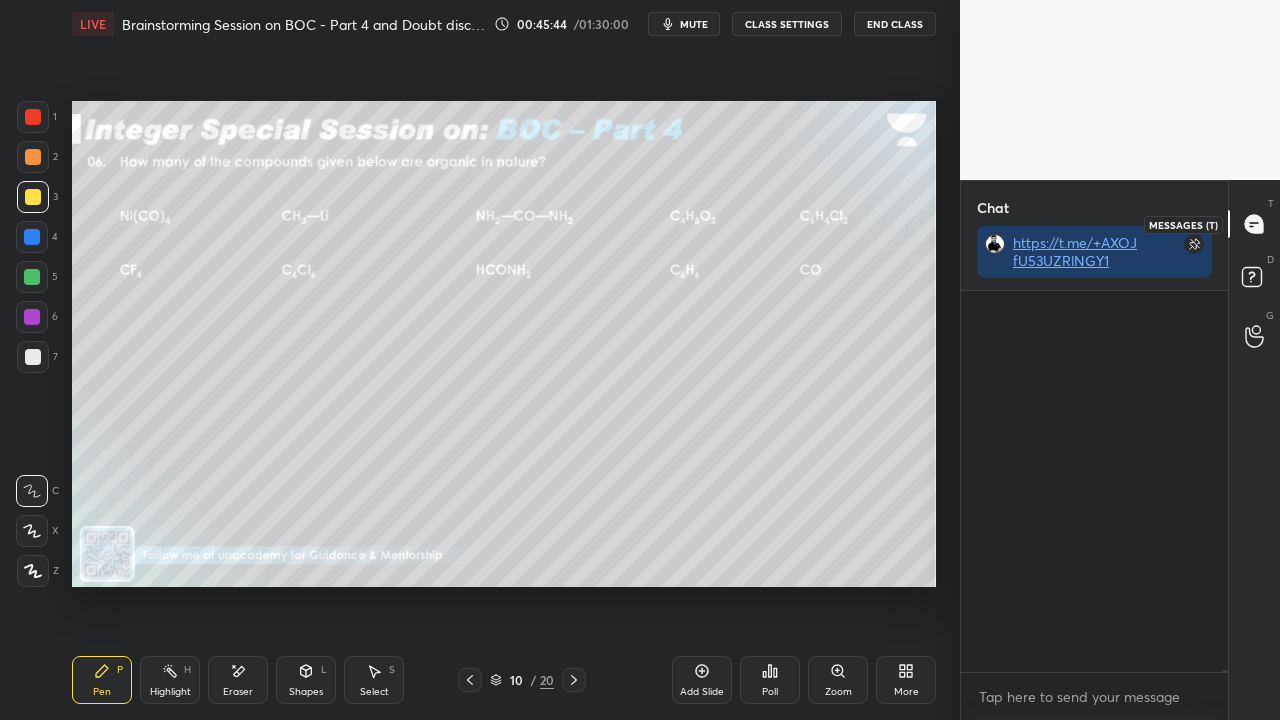 scroll, scrollTop: 89404, scrollLeft: 0, axis: vertical 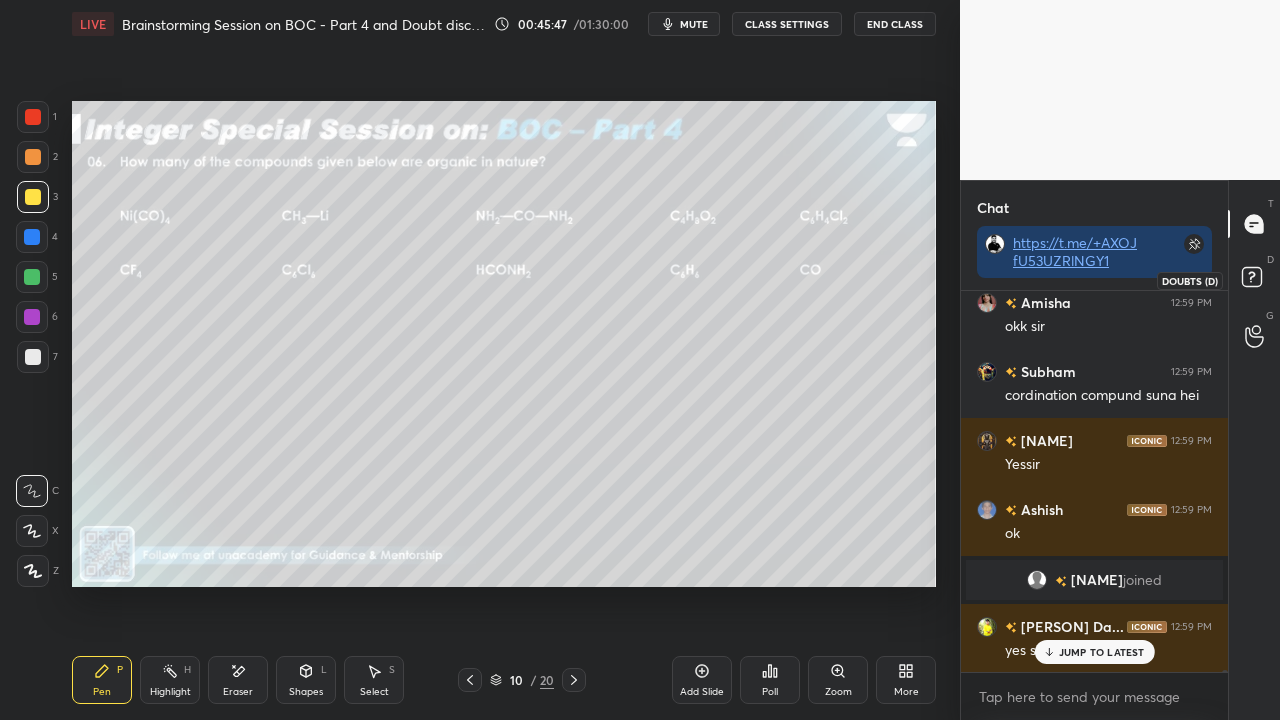 click 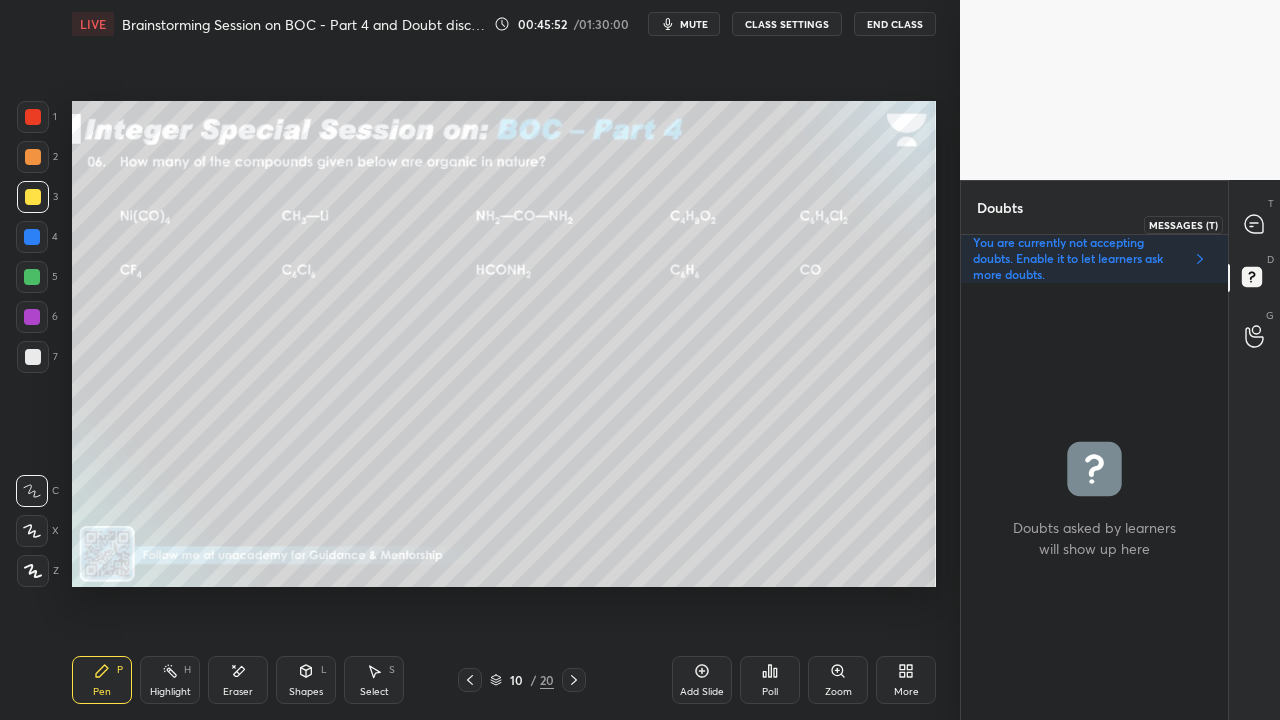 click 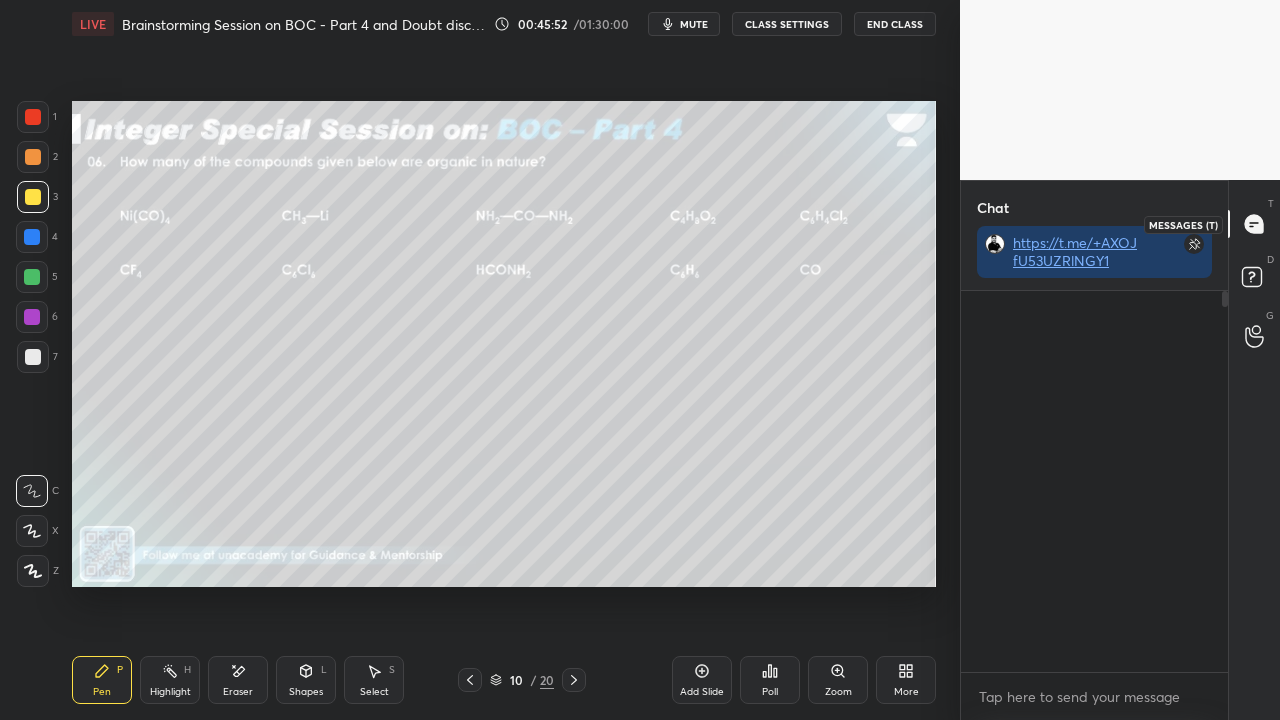 scroll, scrollTop: 423, scrollLeft: 261, axis: both 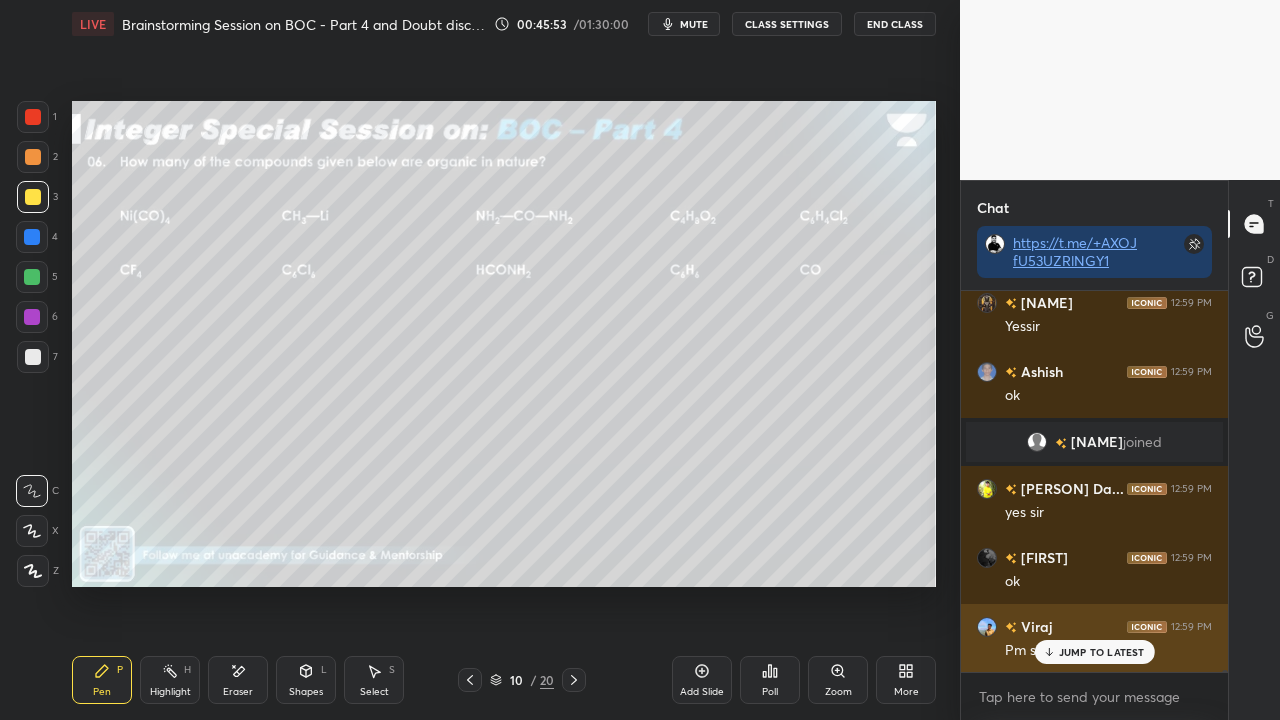 click on "JUMP TO LATEST" at bounding box center (1102, 652) 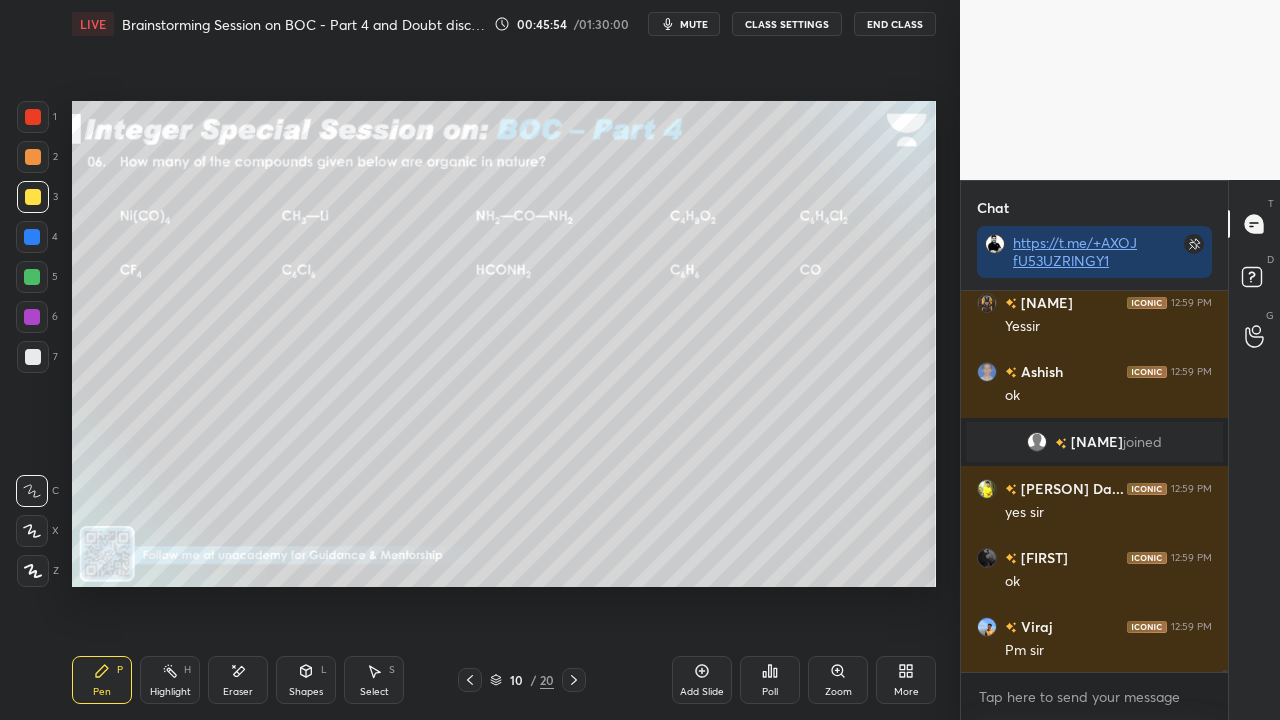 scroll, scrollTop: 90188, scrollLeft: 0, axis: vertical 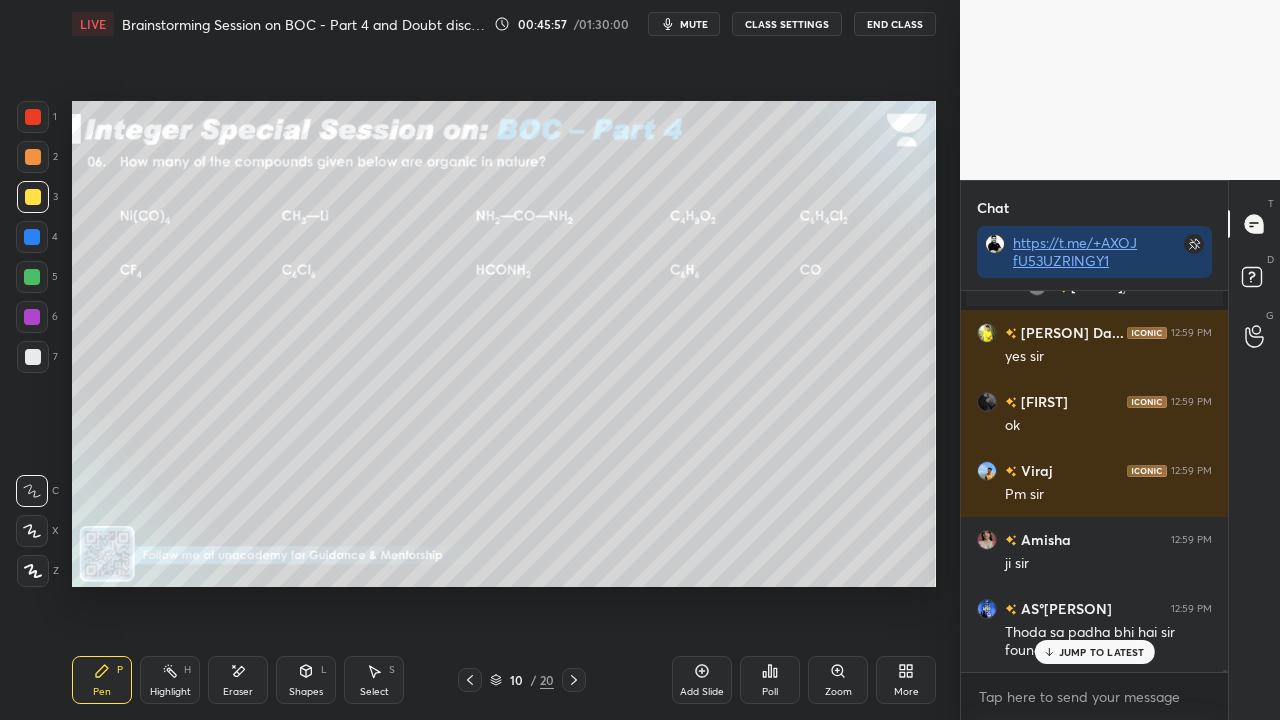 drag, startPoint x: 1070, startPoint y: 645, endPoint x: 896, endPoint y: 704, distance: 183.73077 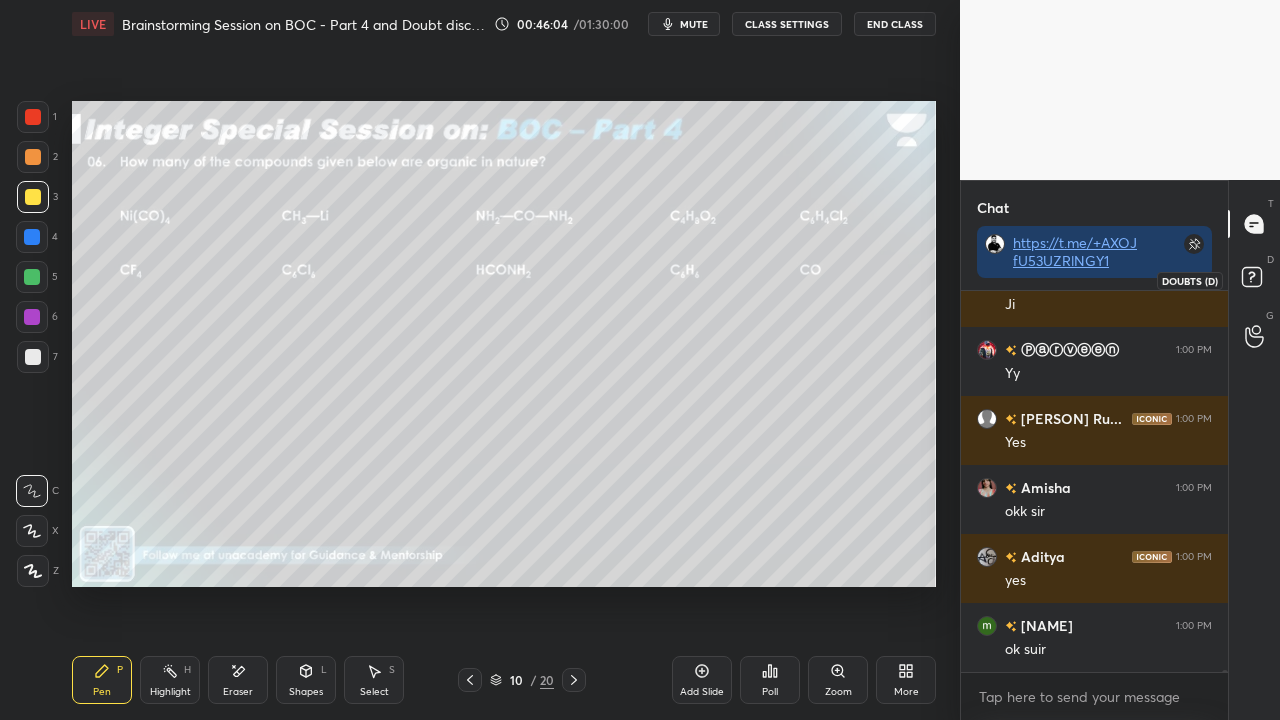 click 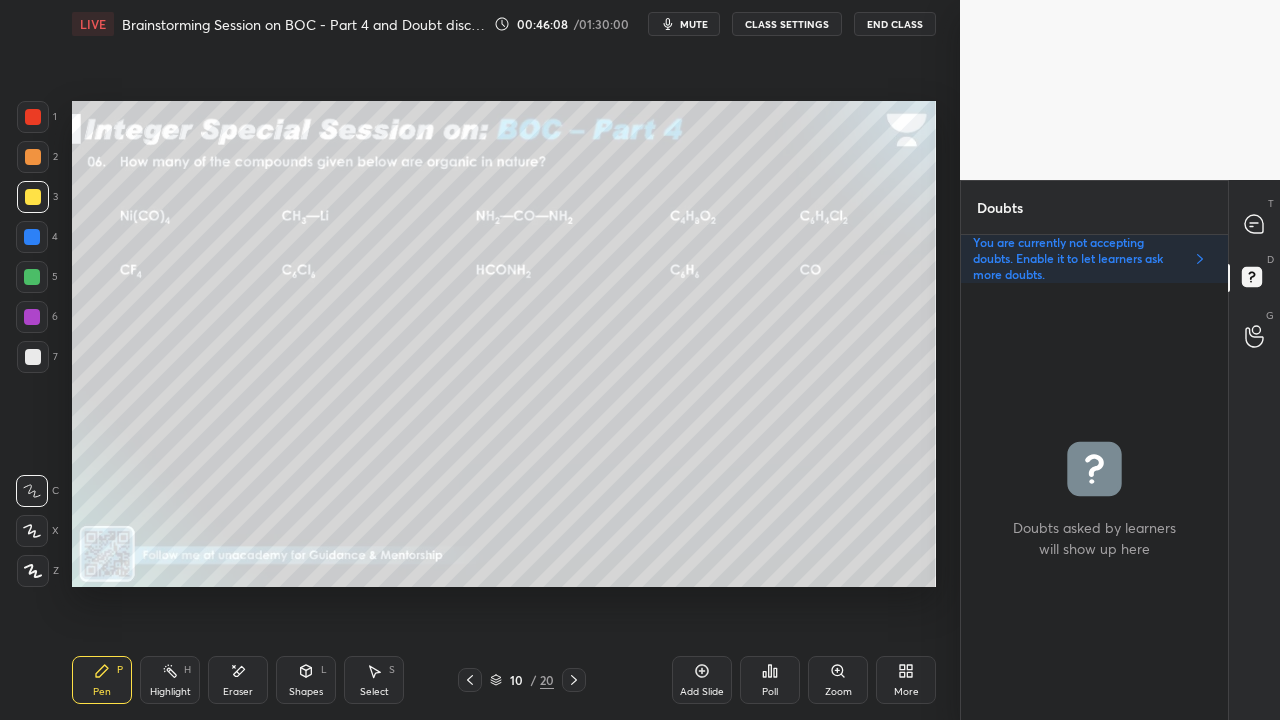 click 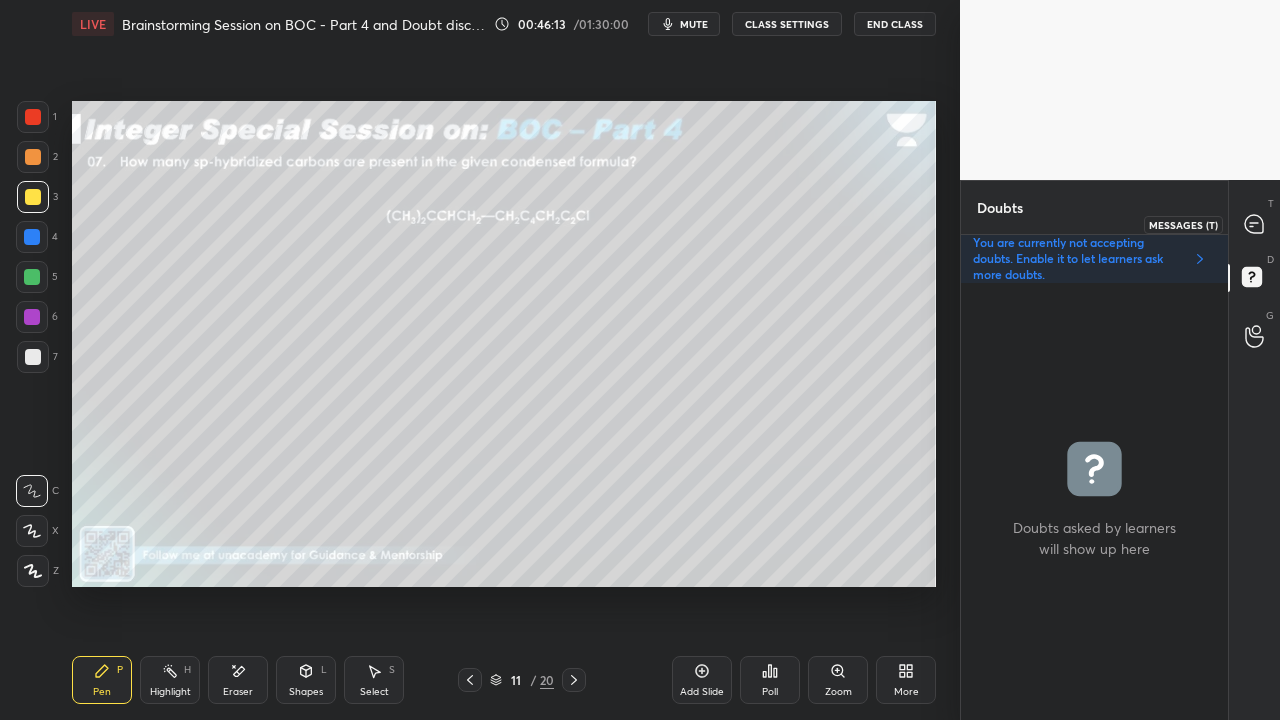 click 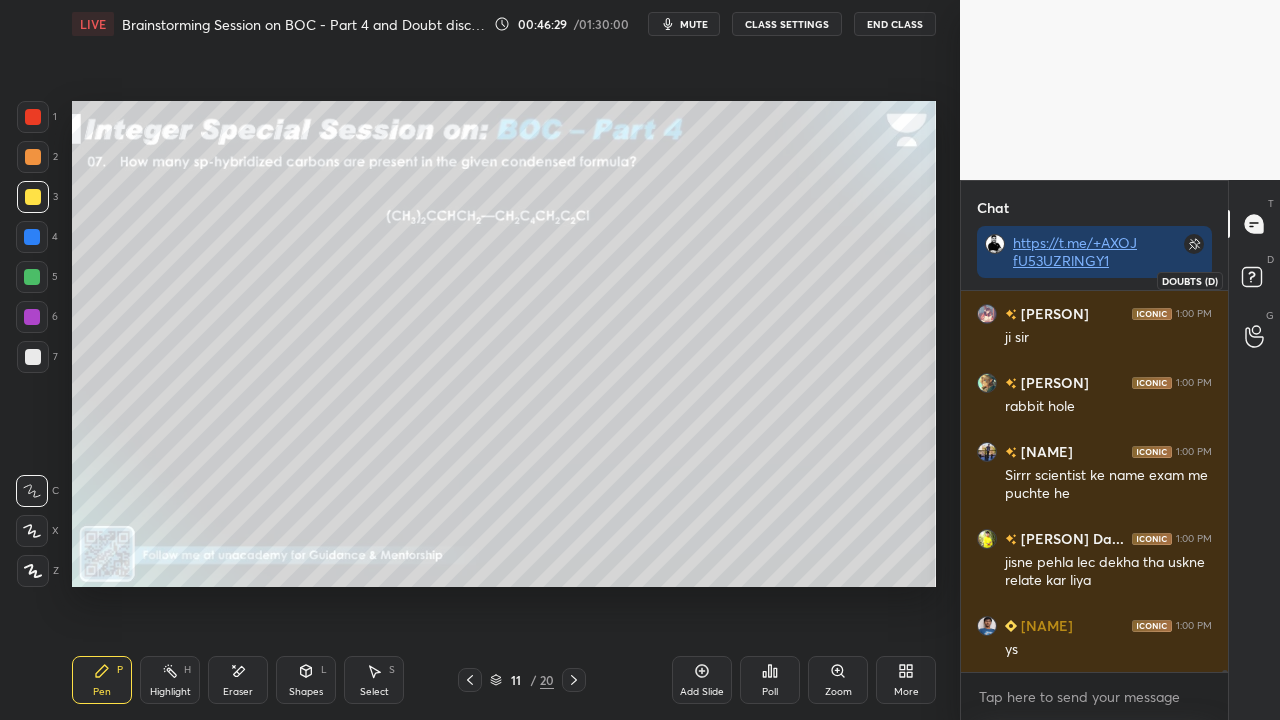 click 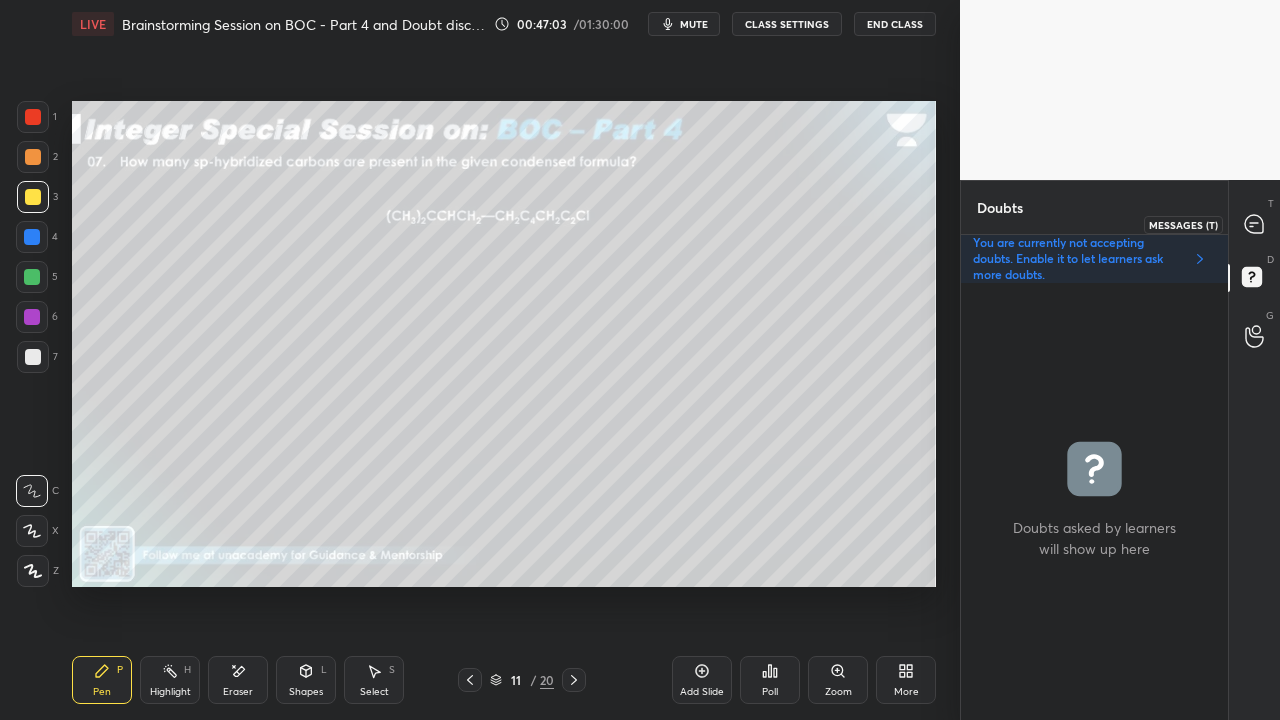 click 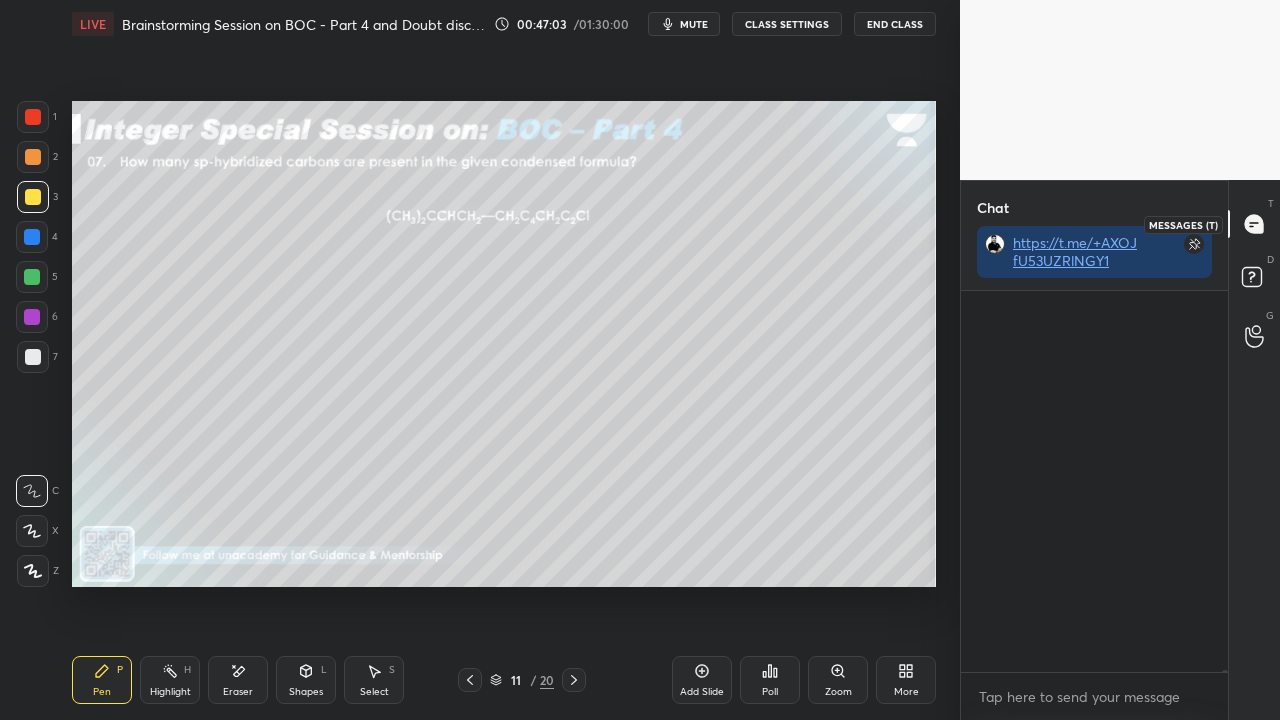 scroll, scrollTop: 423, scrollLeft: 261, axis: both 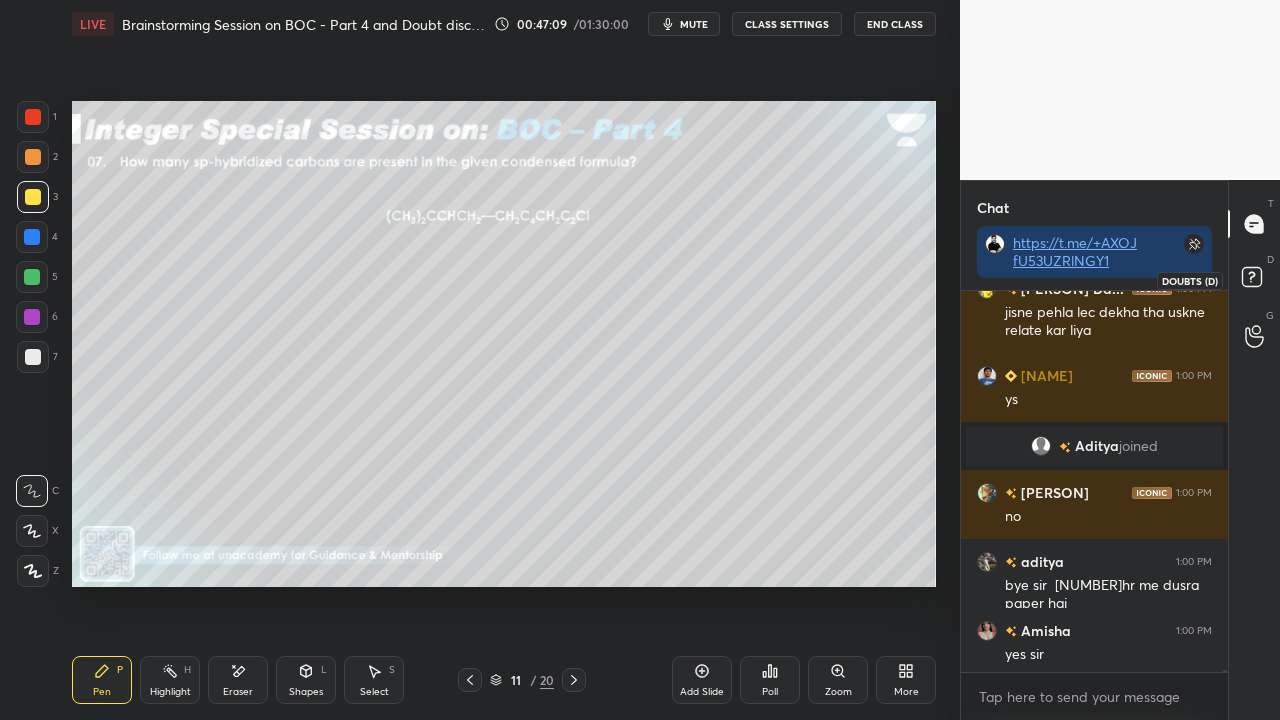 click 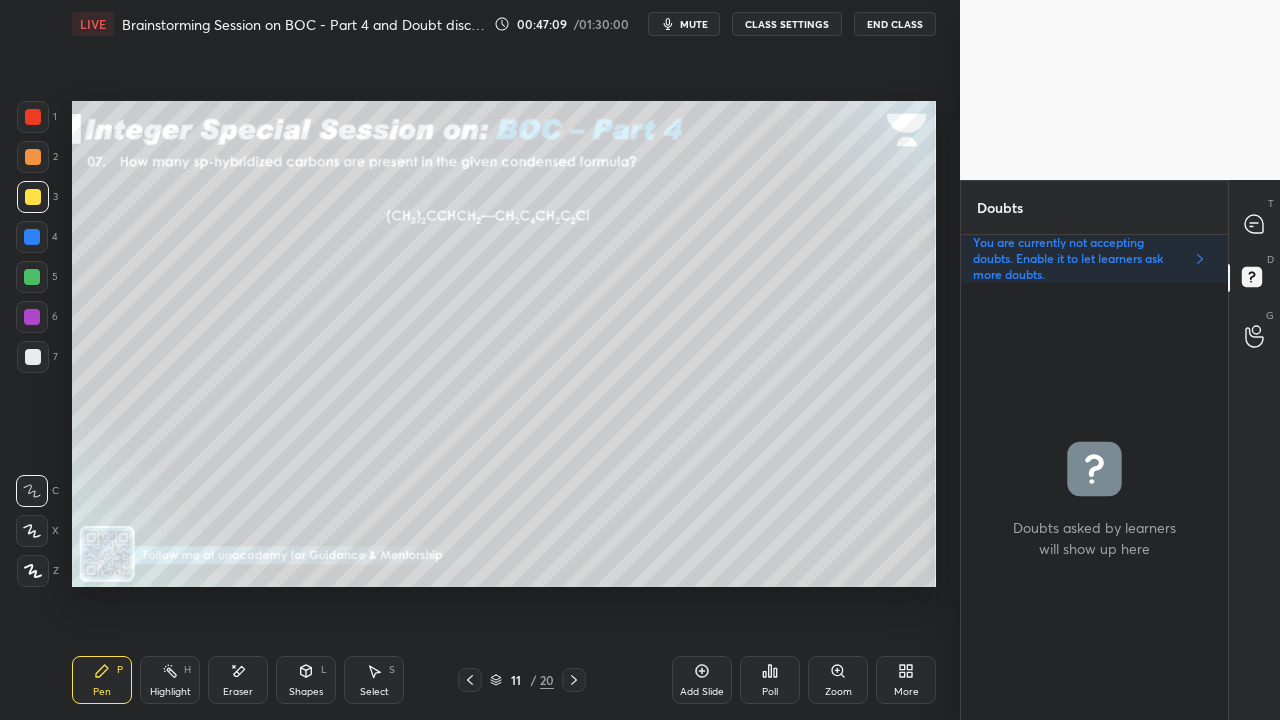 scroll, scrollTop: 6, scrollLeft: 6, axis: both 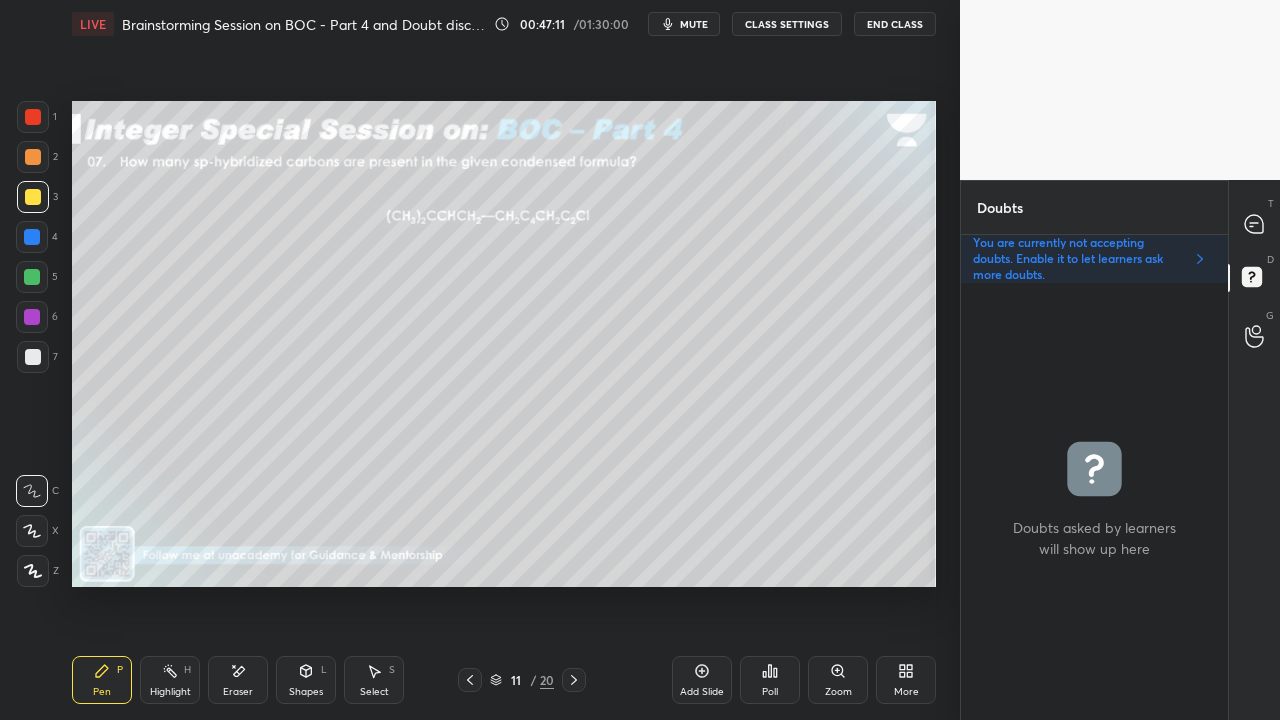 click at bounding box center [33, 117] 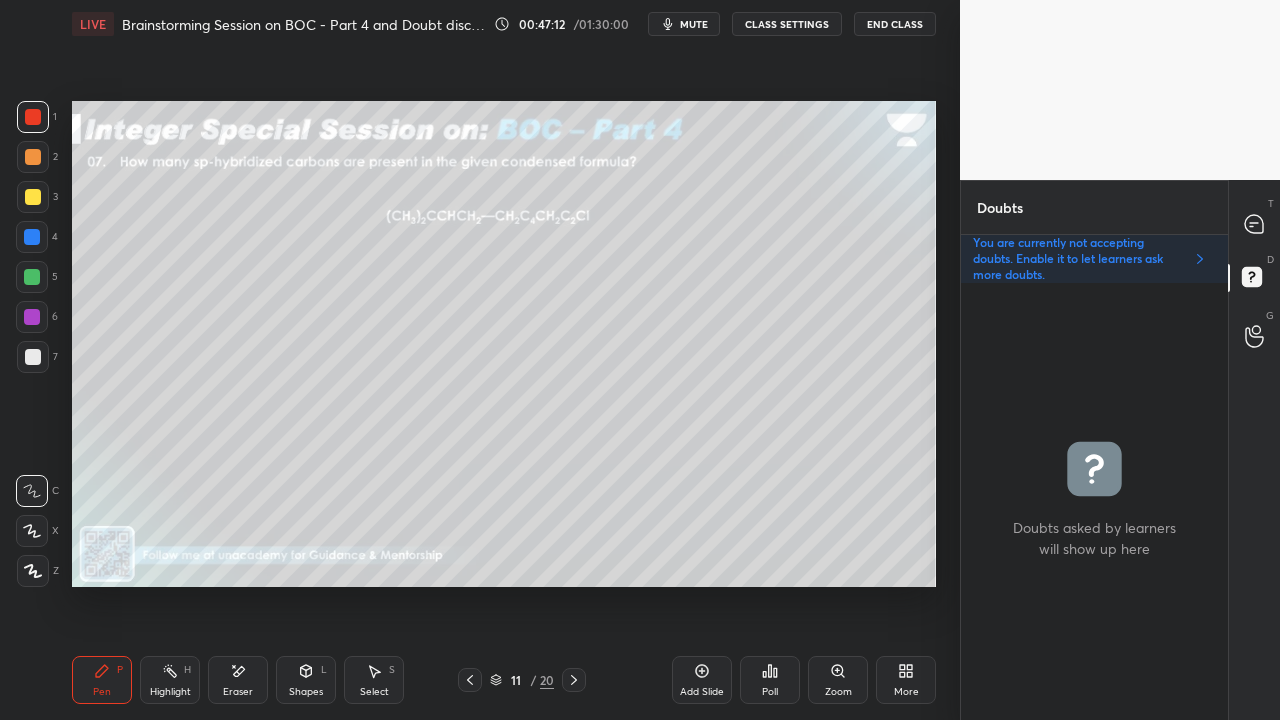 click on "Shapes" at bounding box center (306, 692) 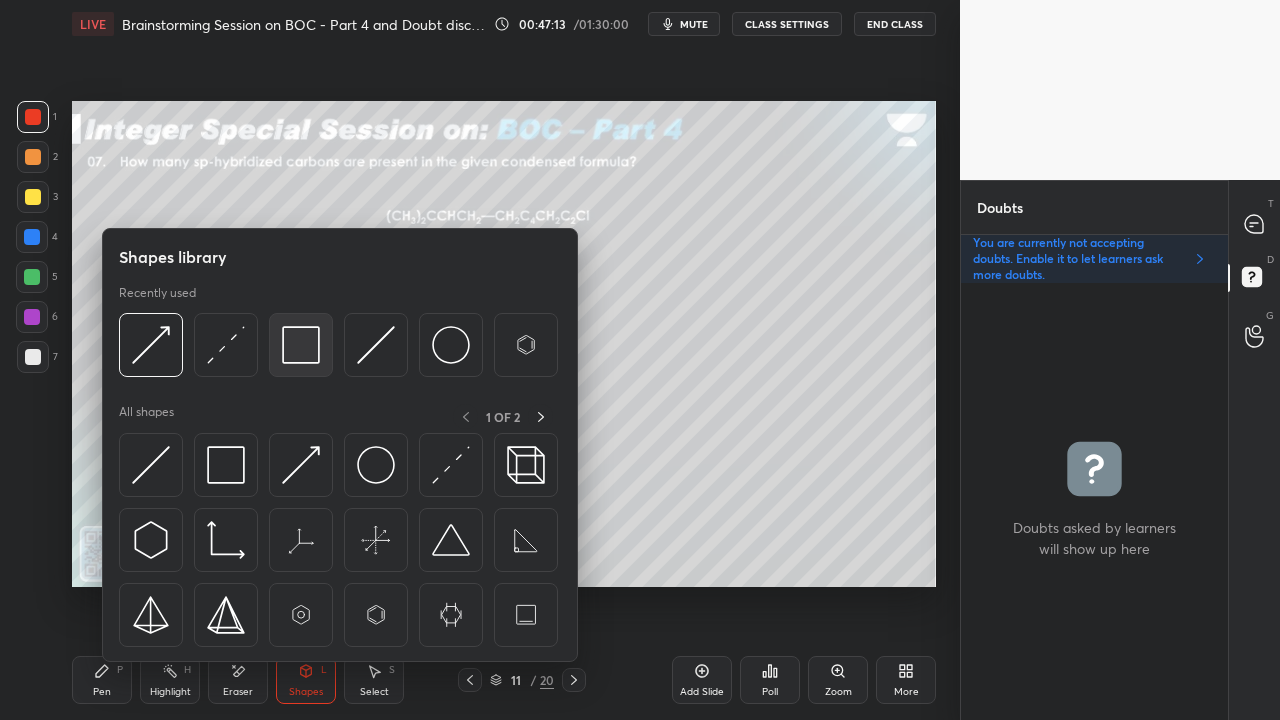 click at bounding box center (301, 345) 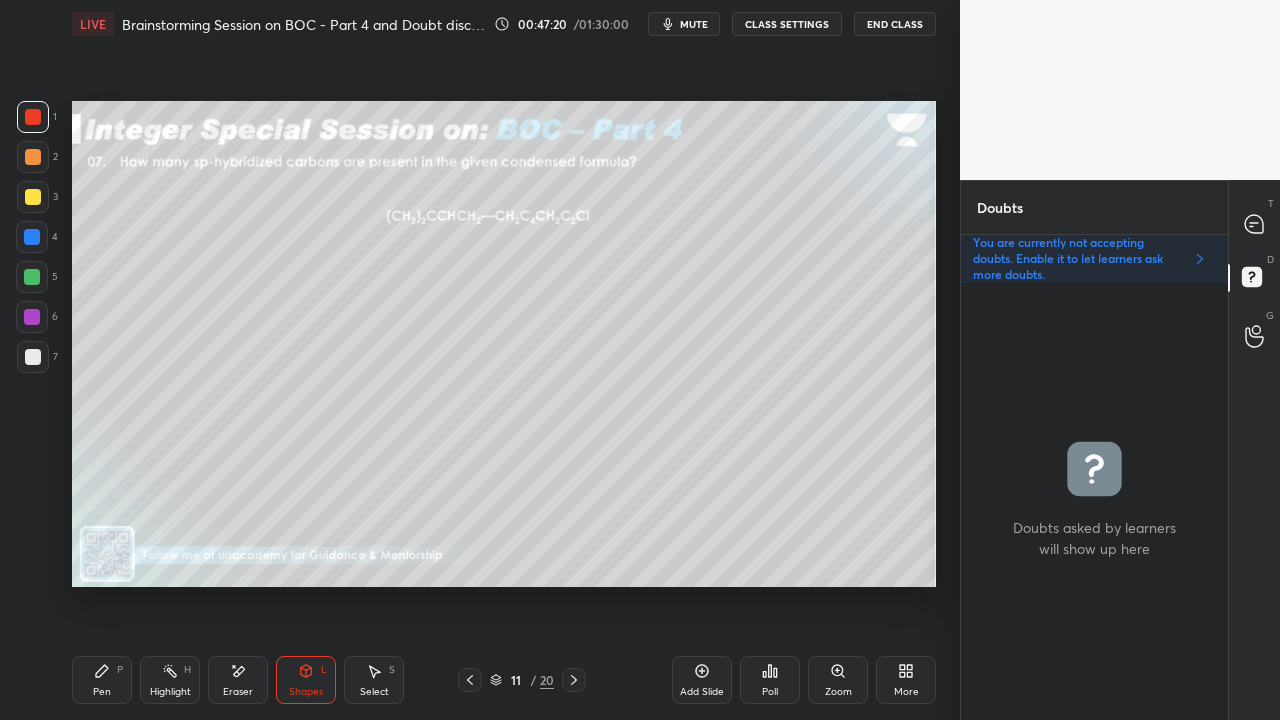 click on "Pen P" at bounding box center [102, 680] 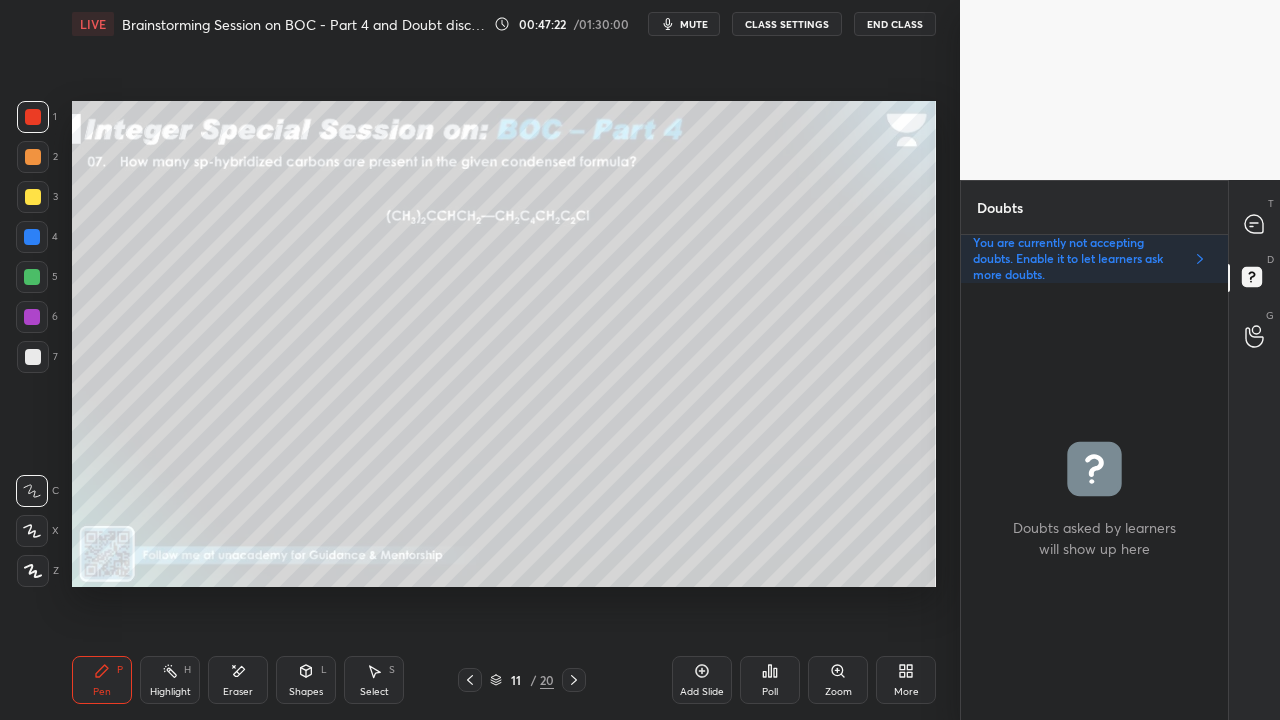 click at bounding box center (1255, 224) 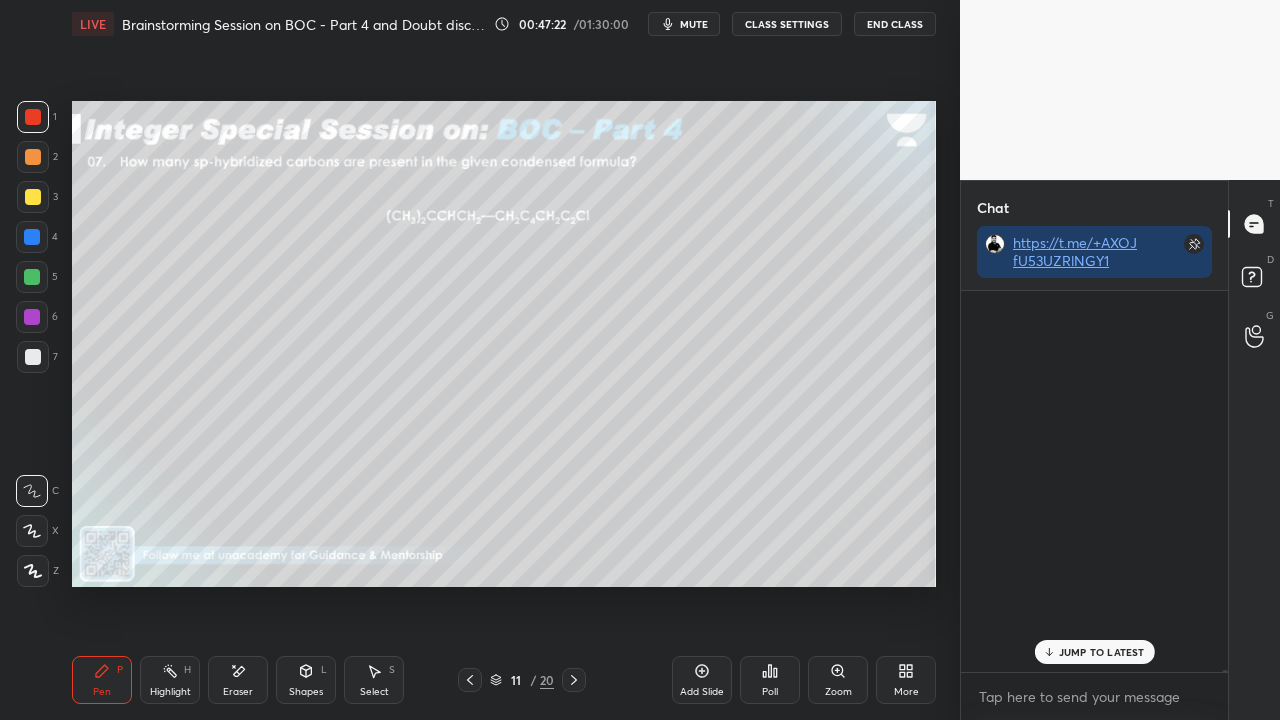 scroll, scrollTop: 423, scrollLeft: 261, axis: both 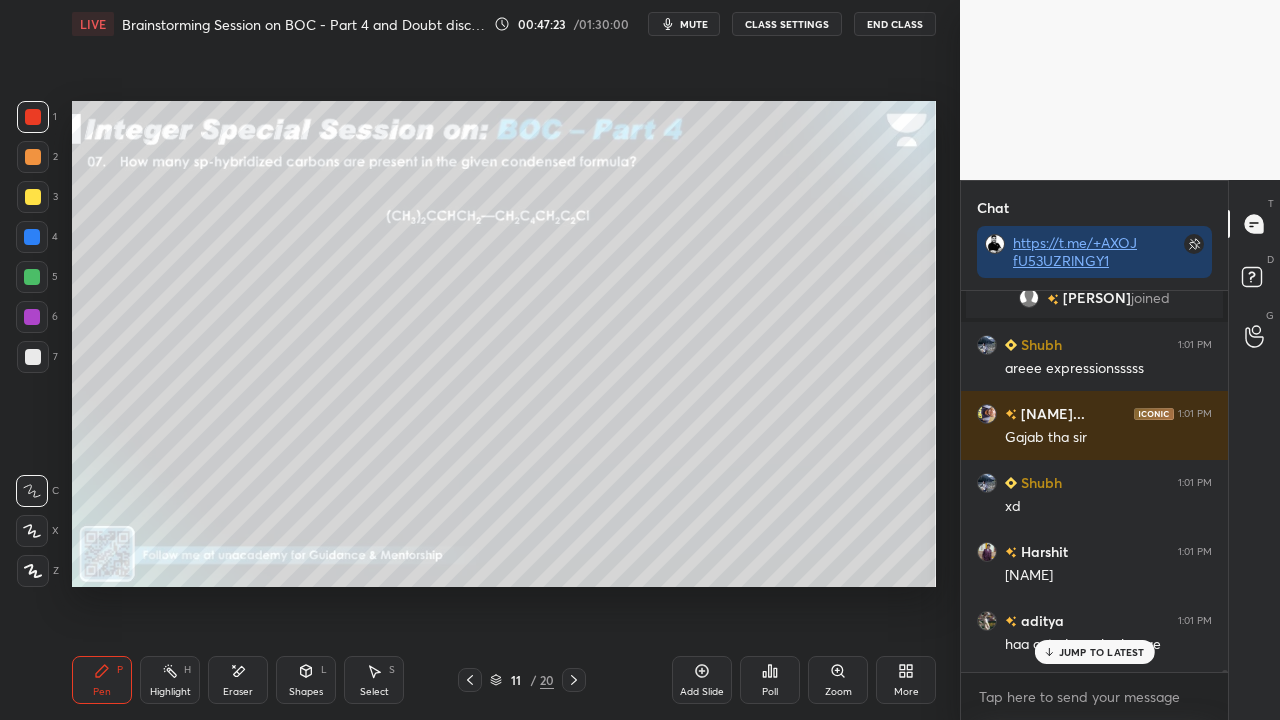 drag, startPoint x: 1072, startPoint y: 647, endPoint x: 1063, endPoint y: 653, distance: 10.816654 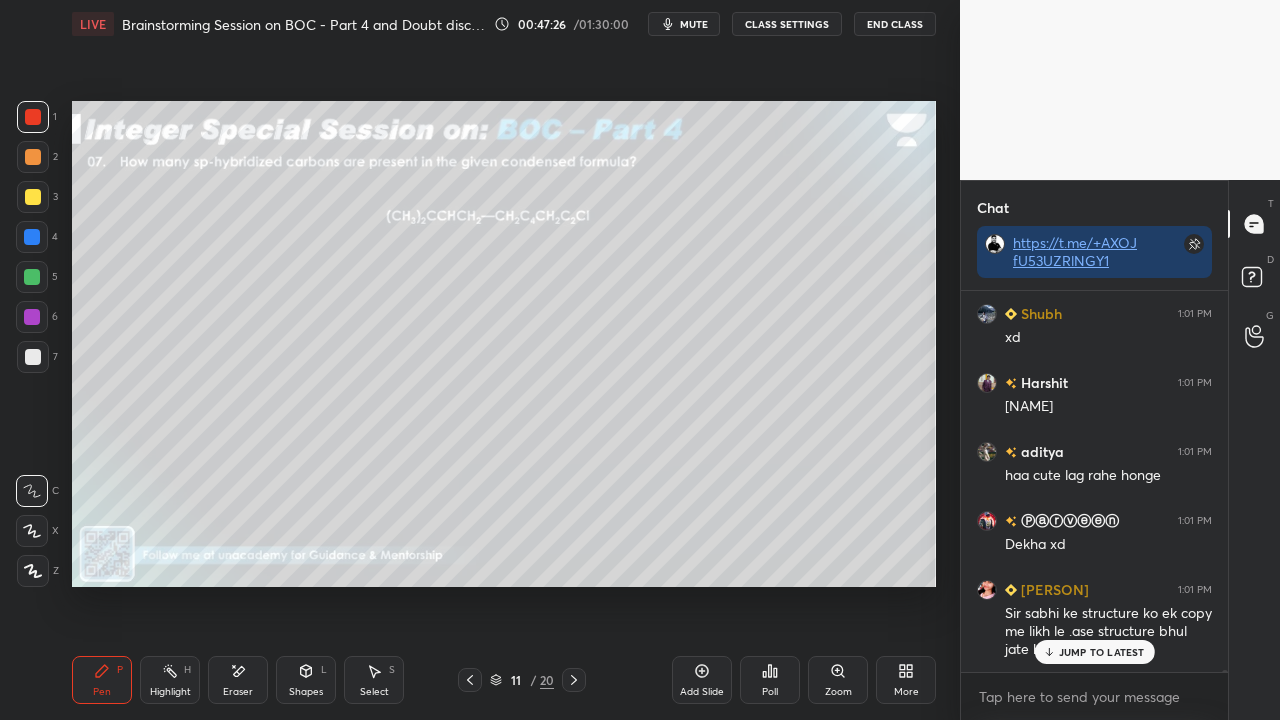 scroll, scrollTop: 92098, scrollLeft: 0, axis: vertical 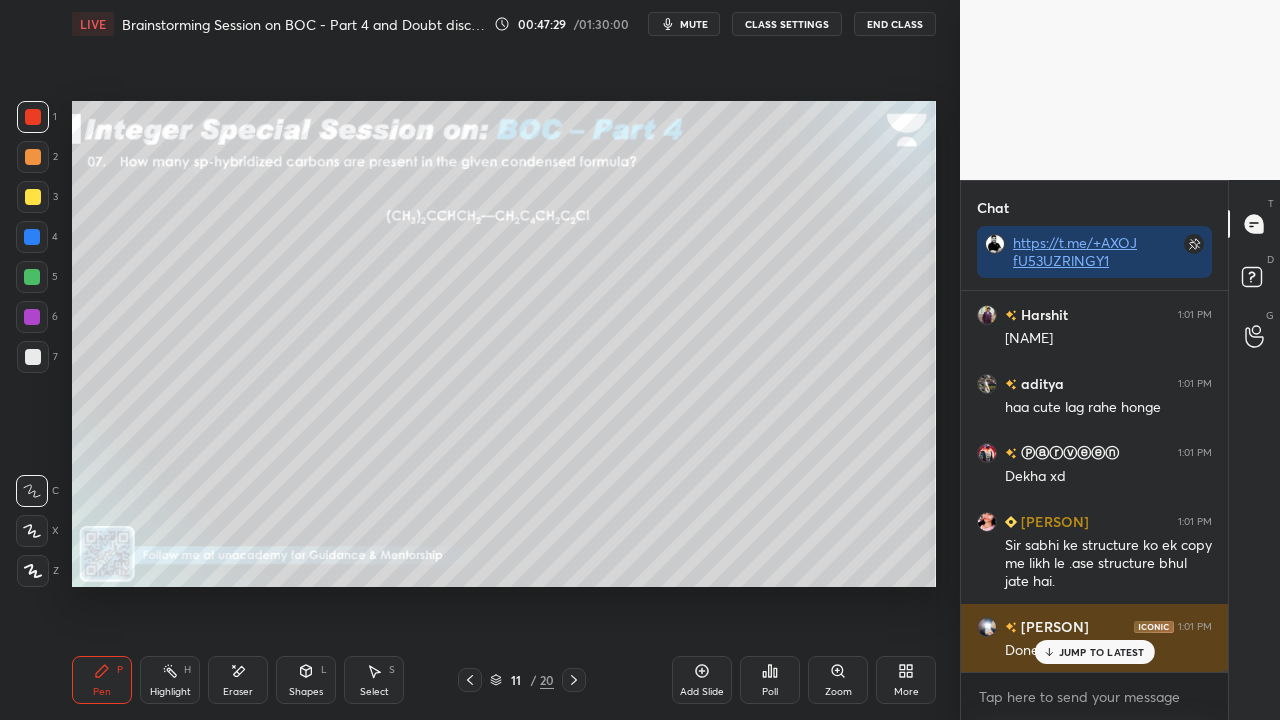 click on "JUMP TO LATEST" at bounding box center (1102, 652) 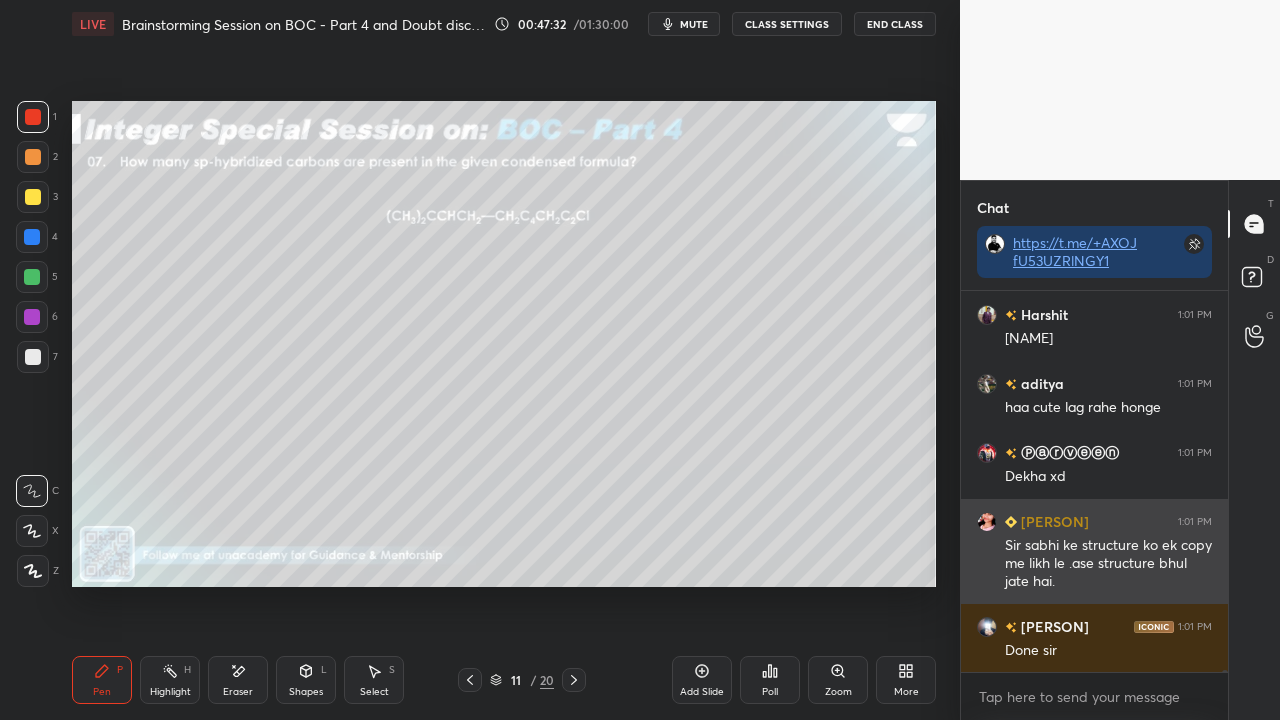 click on "[PERSON]" at bounding box center (1053, 521) 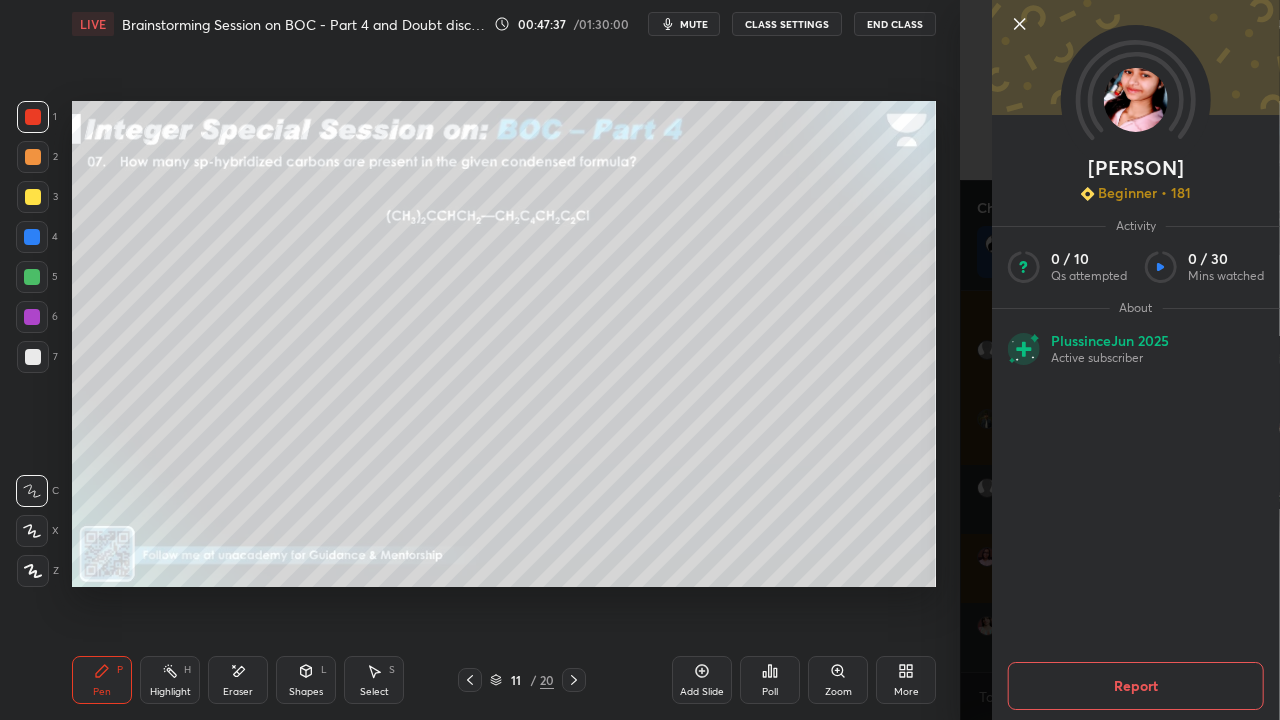 scroll, scrollTop: 92512, scrollLeft: 0, axis: vertical 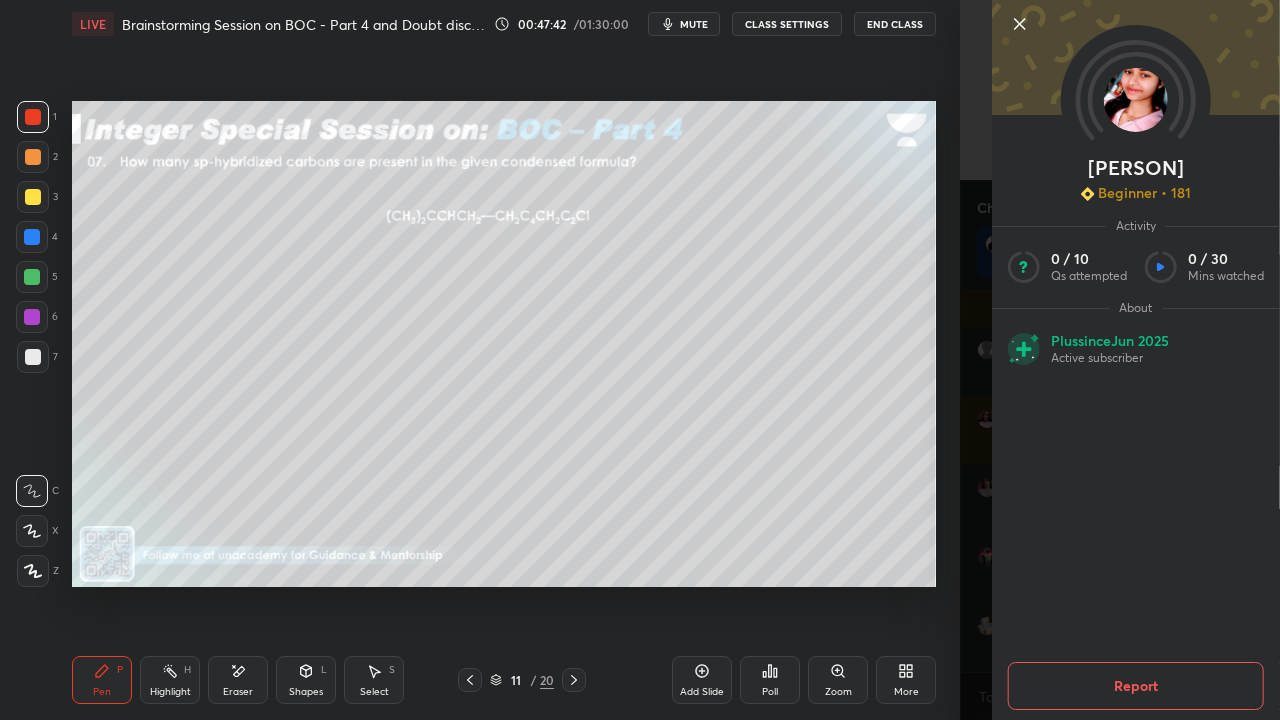 click on "Devangana Beginner • 181 Activity 0 / 10 Qs attempted 0 / 30 Mins watched About Plus since Jun 2025 Active subscriber Report" at bounding box center [1120, 360] 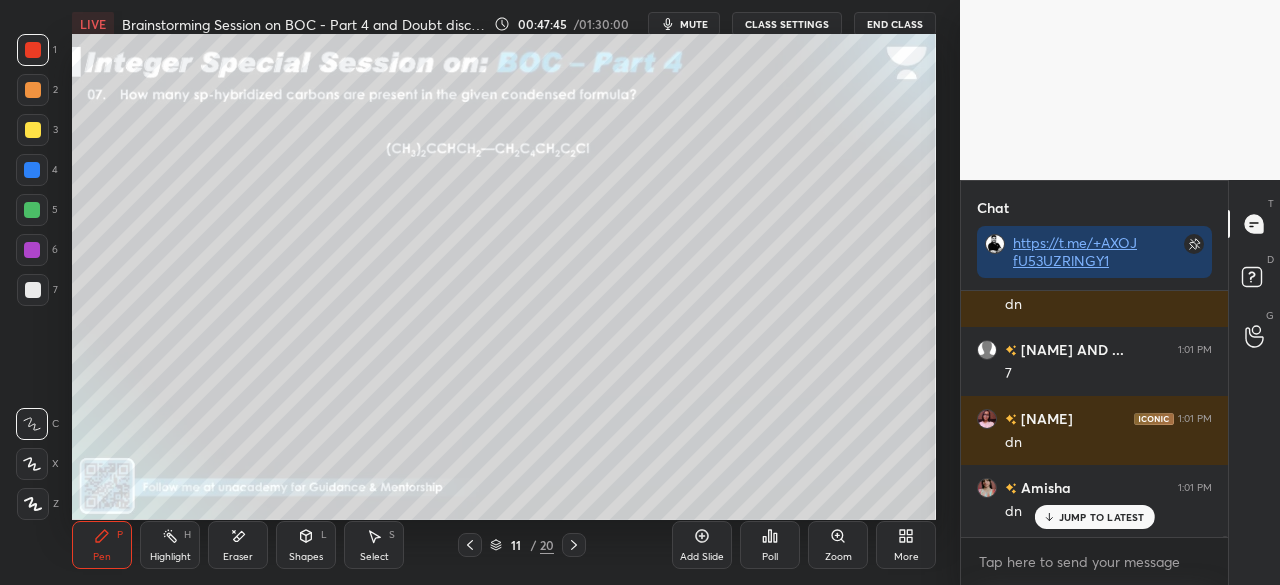scroll, scrollTop: 92650, scrollLeft: 0, axis: vertical 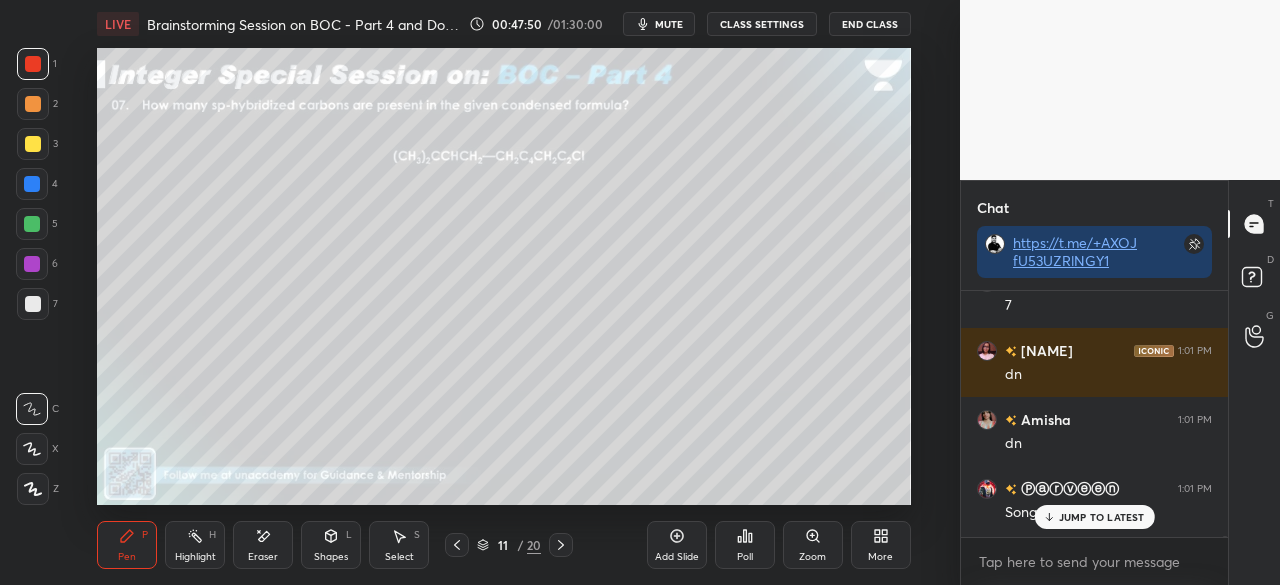 click on "JUMP TO LATEST" at bounding box center [1102, 517] 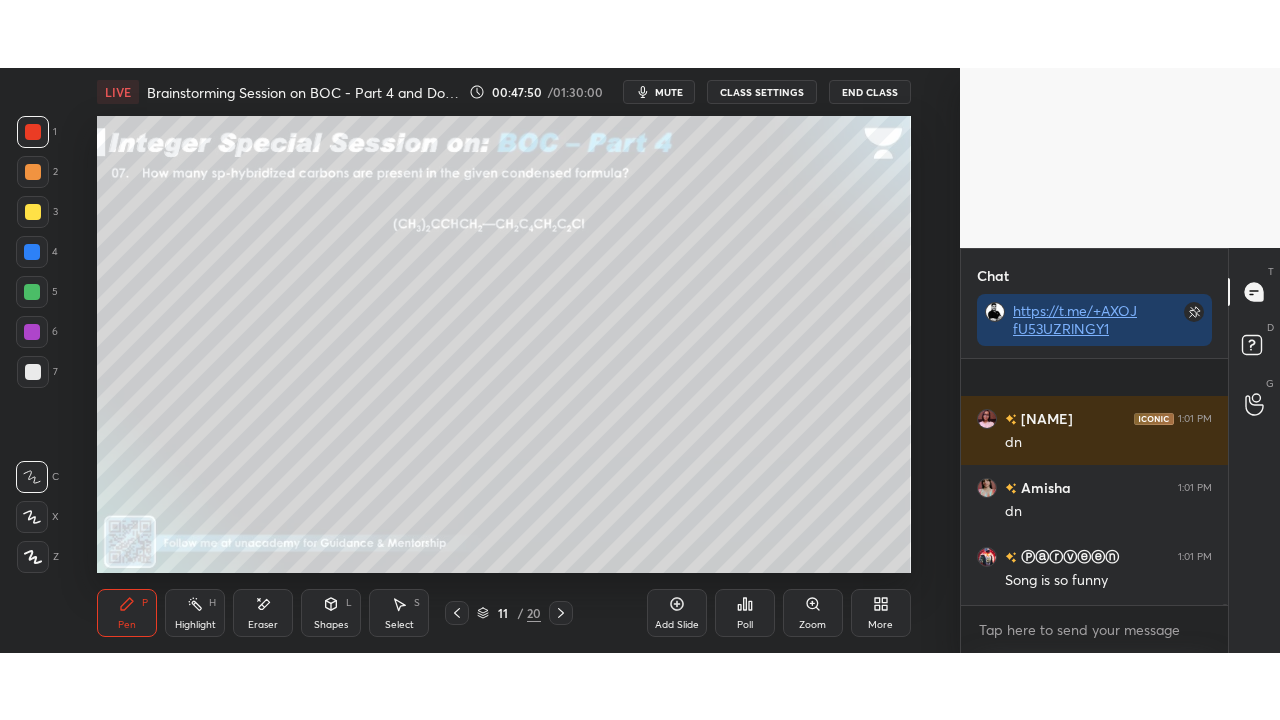 scroll, scrollTop: 92784, scrollLeft: 0, axis: vertical 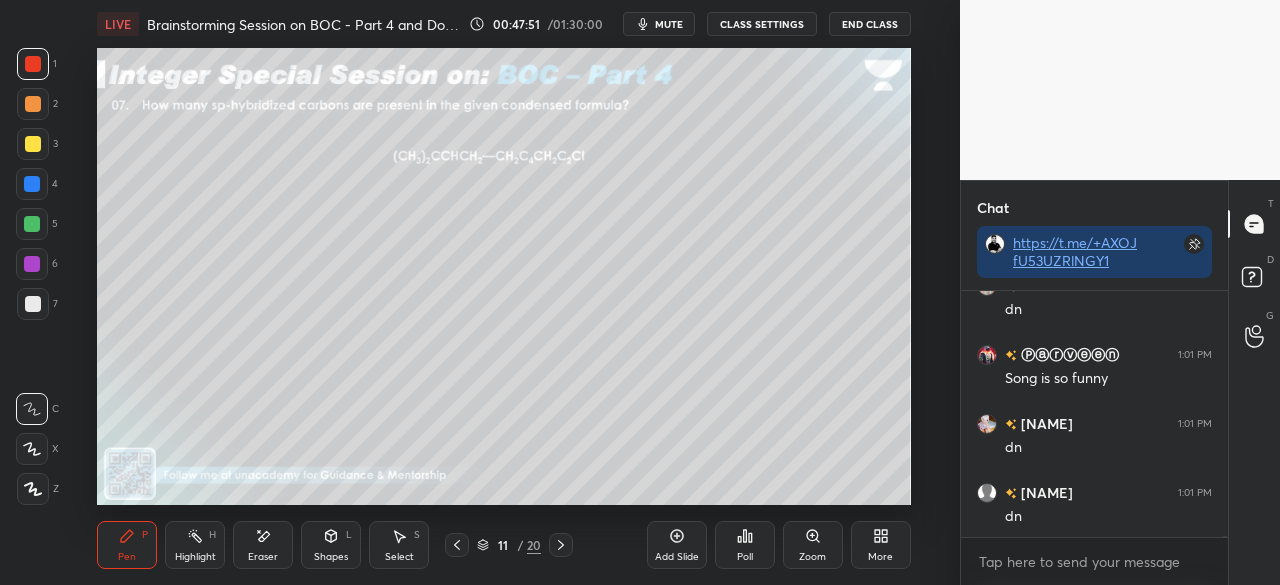 click on "More" at bounding box center [880, 557] 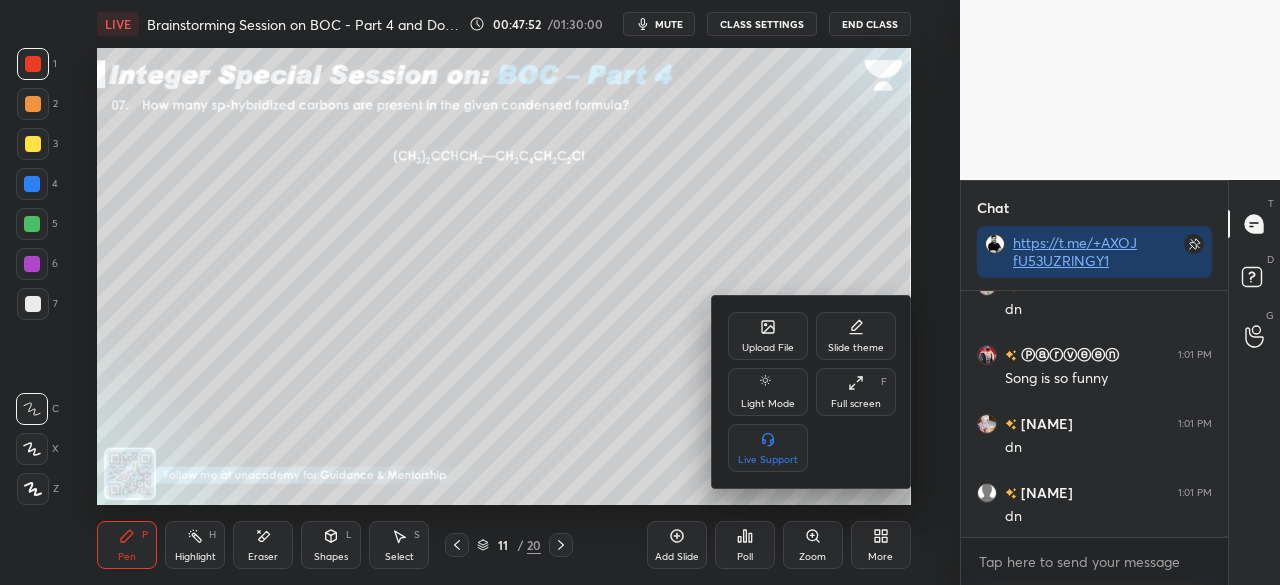 click on "Full screen F" at bounding box center [856, 392] 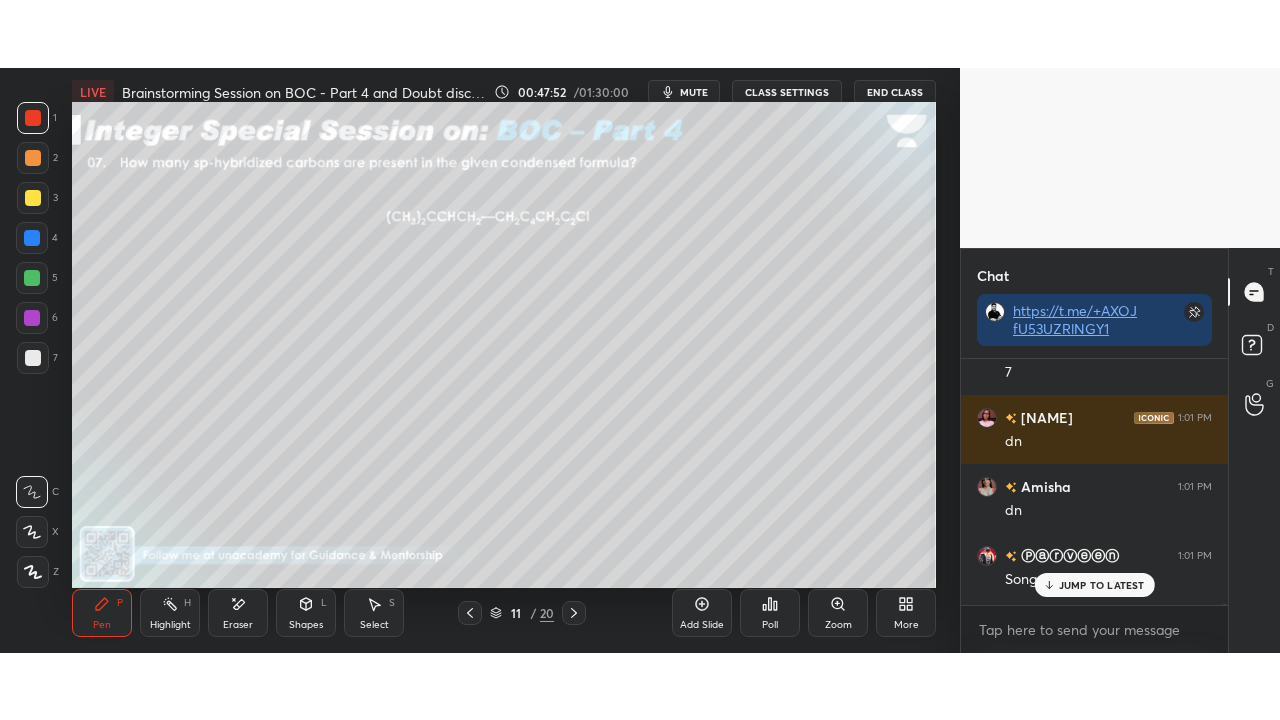 scroll, scrollTop: 99408, scrollLeft: 99120, axis: both 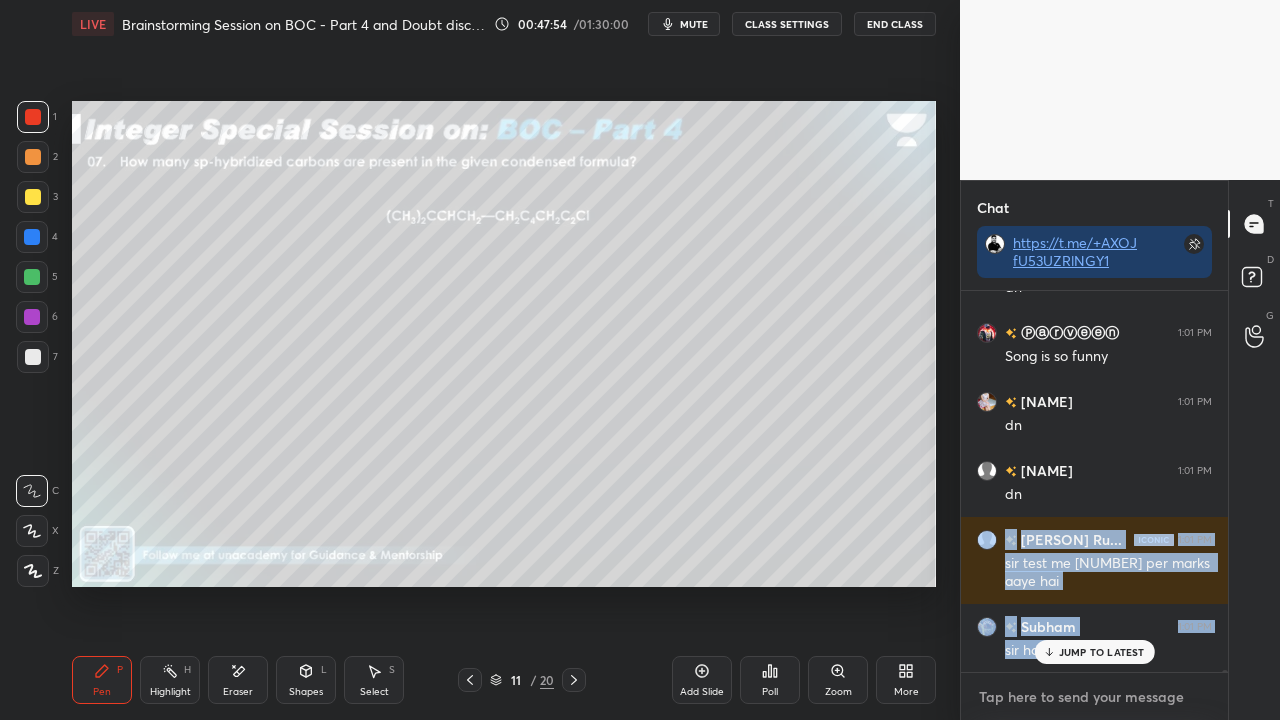 click at bounding box center [1094, 697] 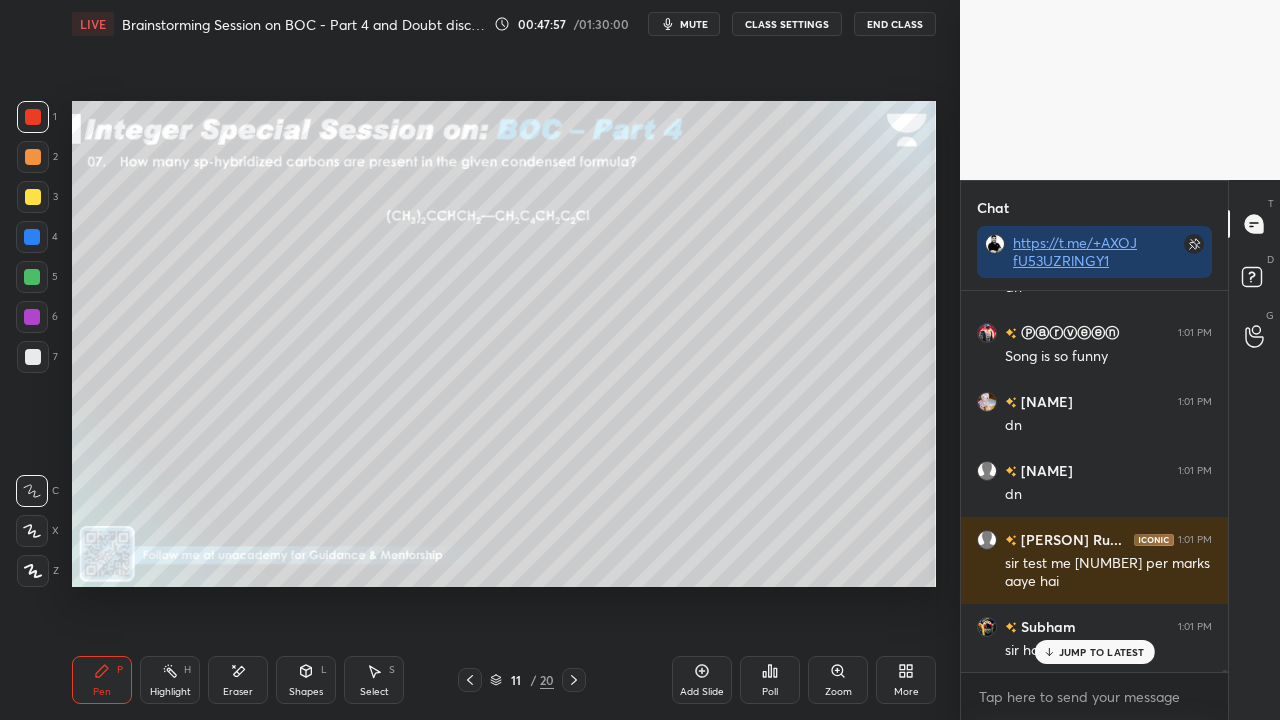 click on "JUMP TO LATEST" at bounding box center [1102, 652] 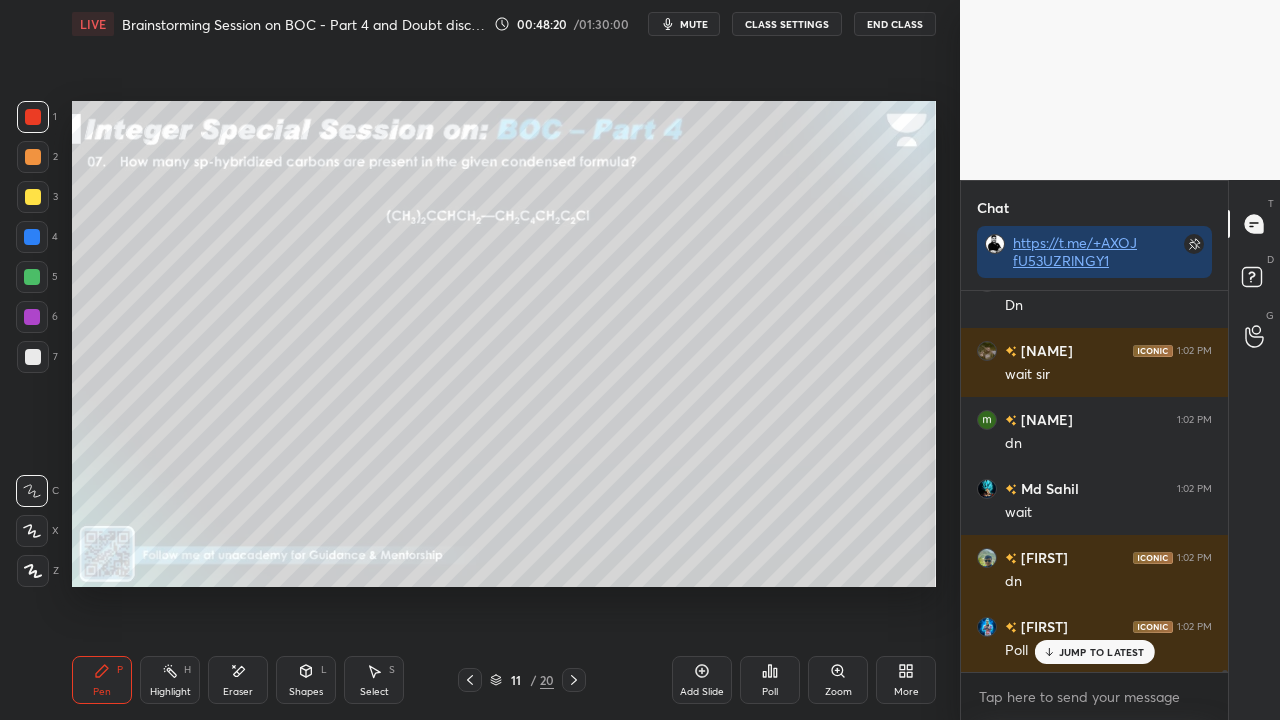 click at bounding box center [33, 357] 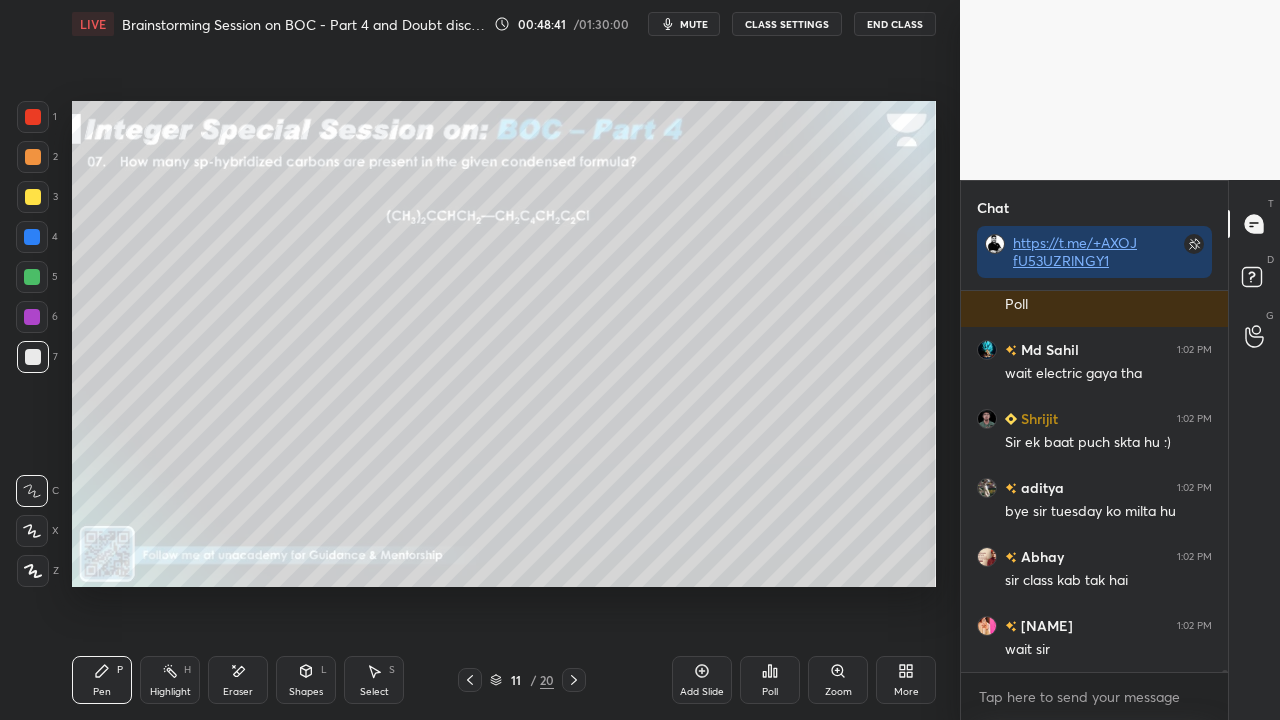 scroll, scrollTop: 93772, scrollLeft: 0, axis: vertical 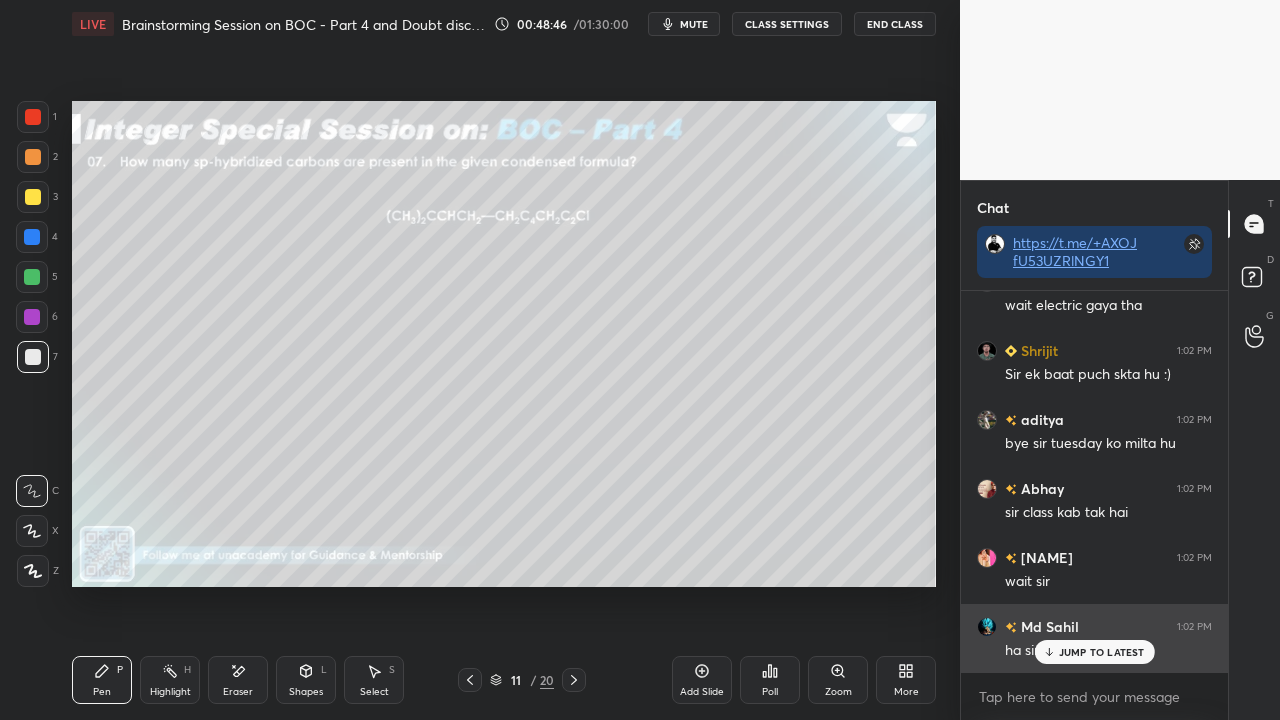 click on "JUMP TO LATEST" at bounding box center [1102, 652] 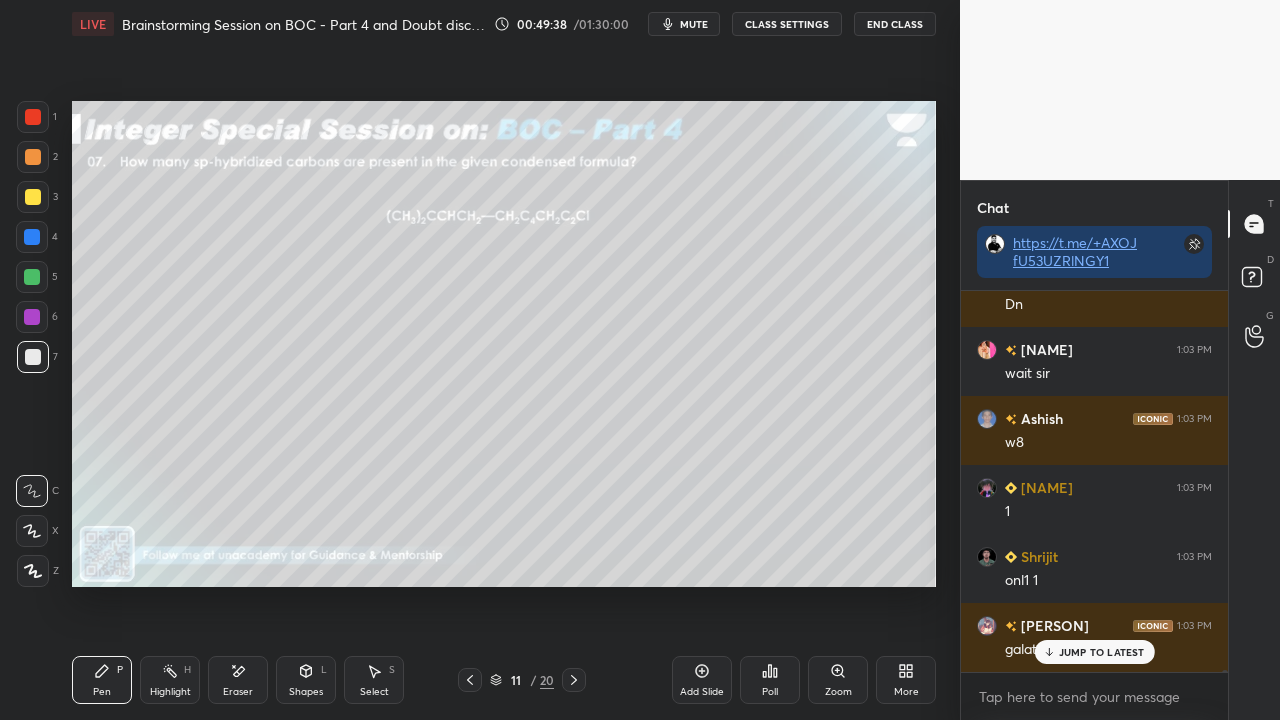 scroll, scrollTop: 94948, scrollLeft: 0, axis: vertical 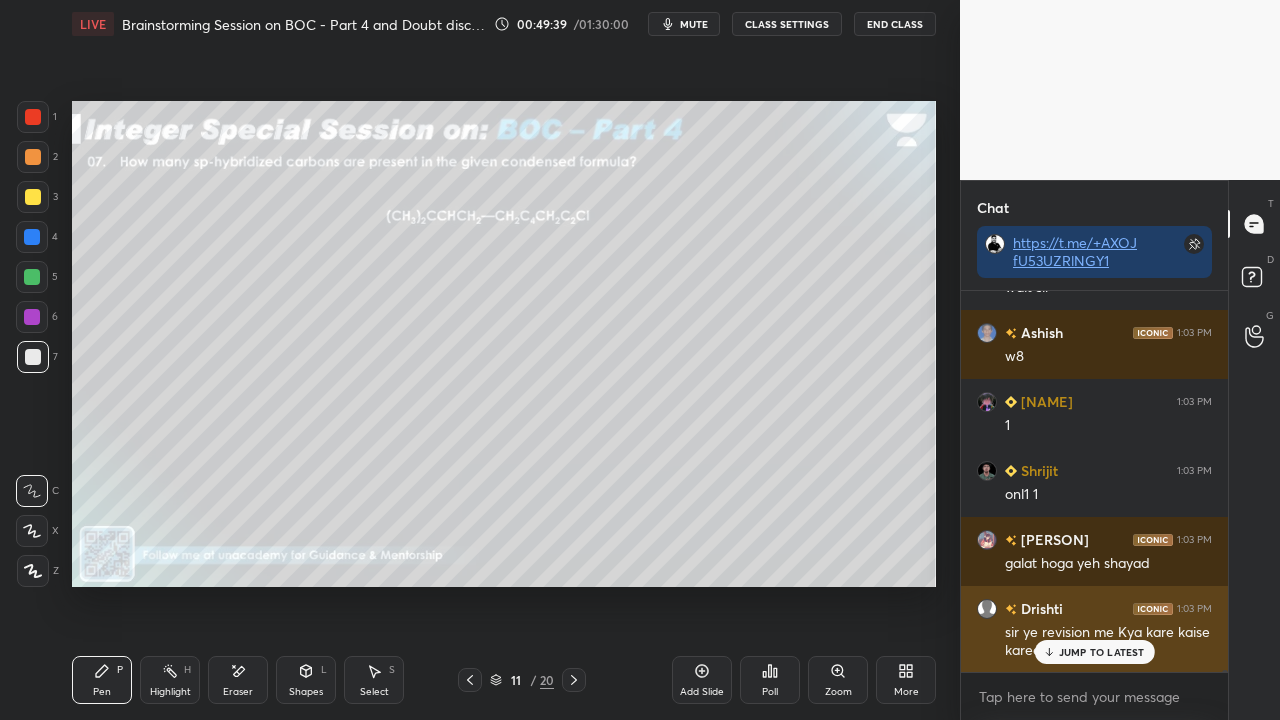 click on "JUMP TO LATEST" at bounding box center [1102, 652] 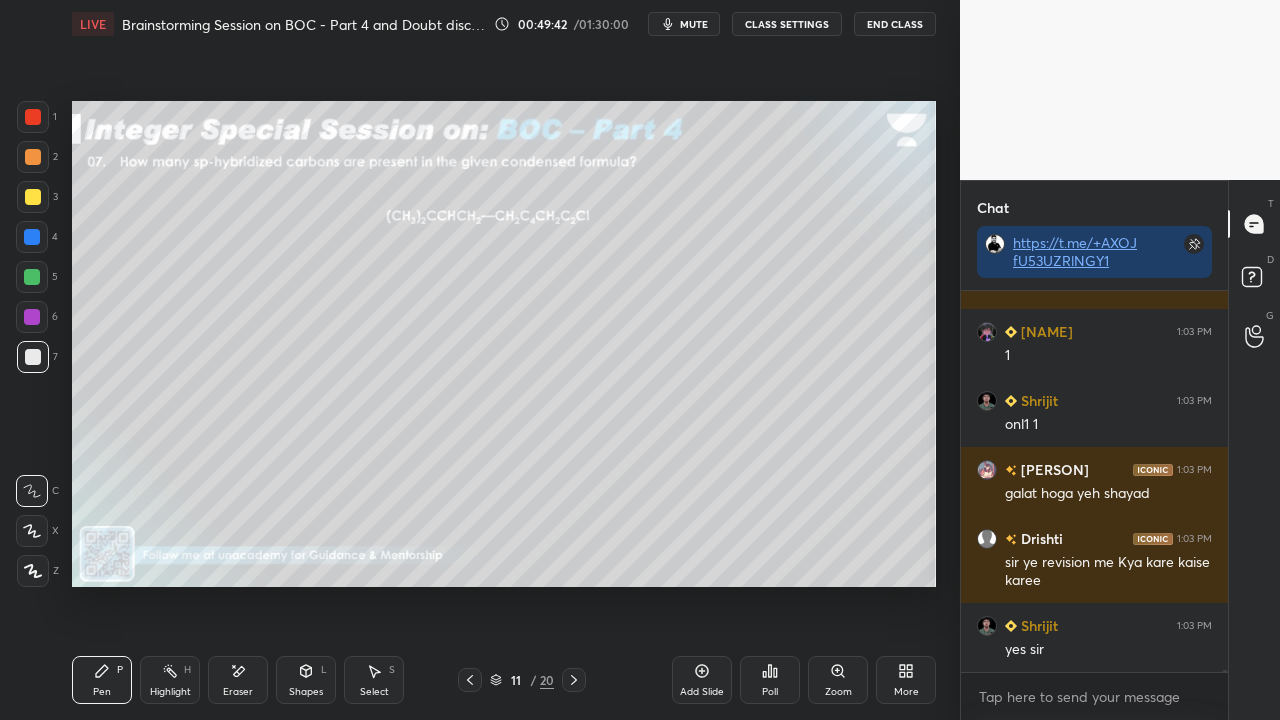 scroll, scrollTop: 95086, scrollLeft: 0, axis: vertical 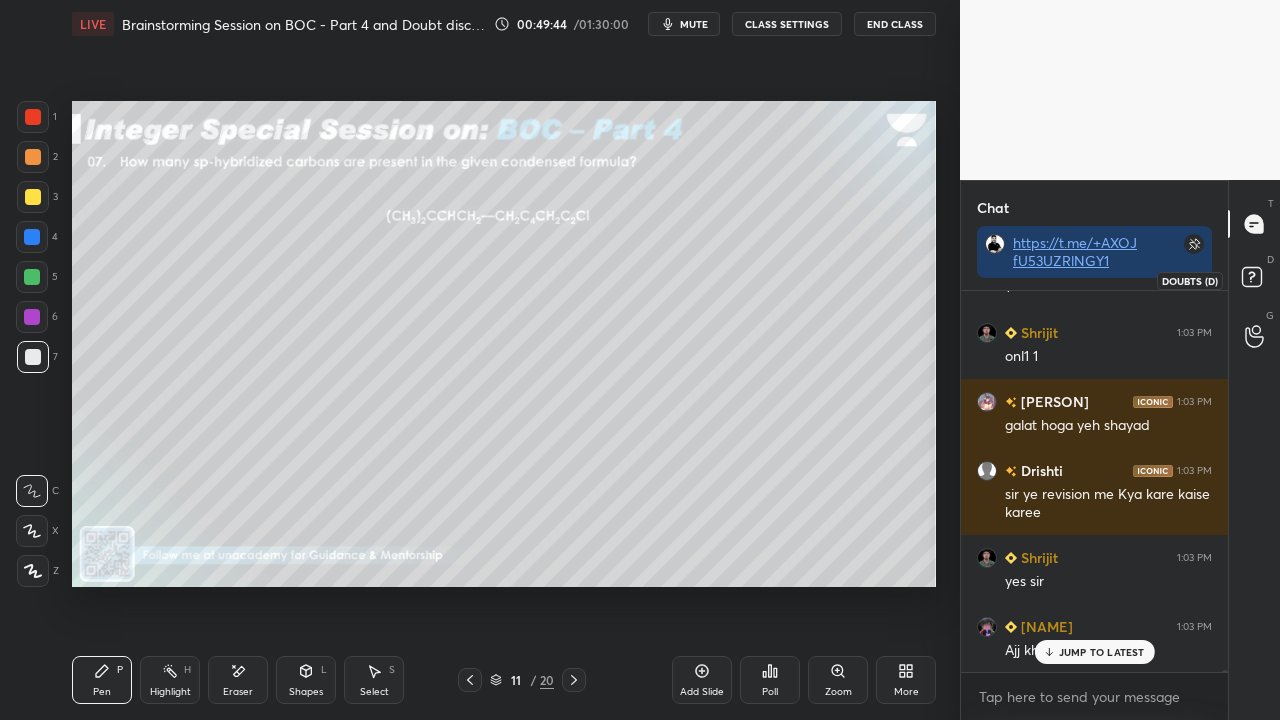 click 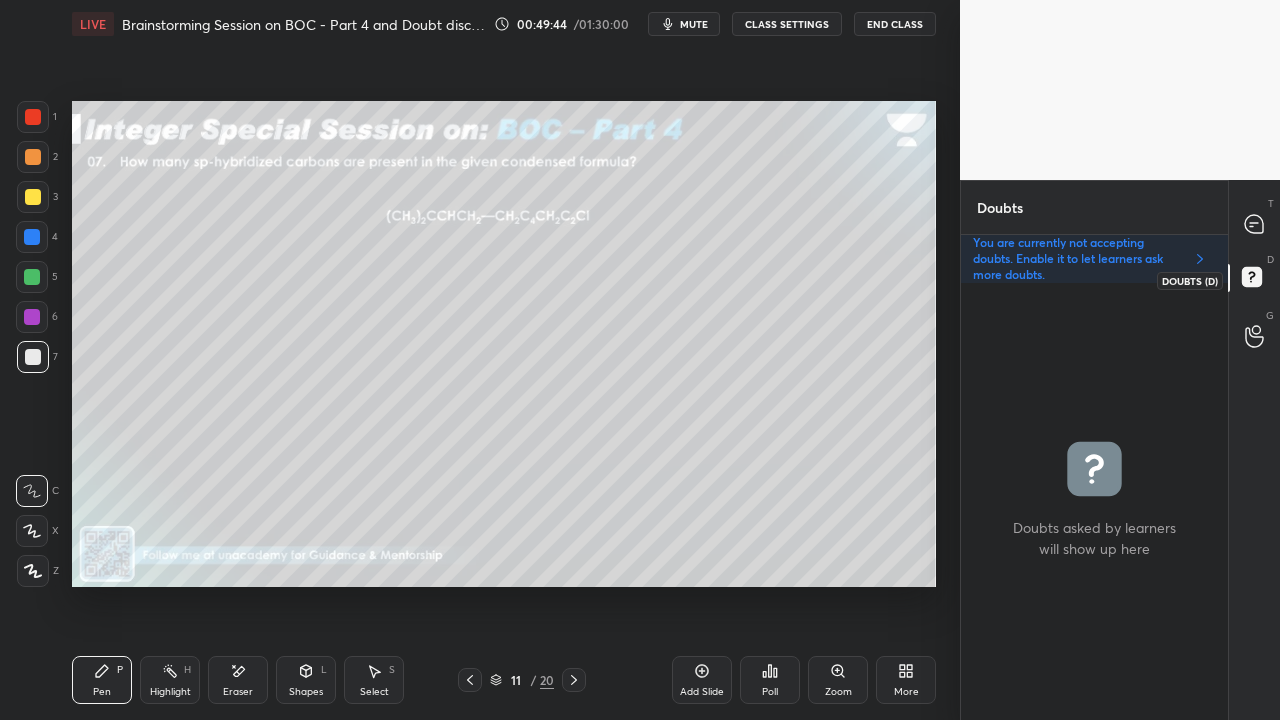 scroll, scrollTop: 6, scrollLeft: 6, axis: both 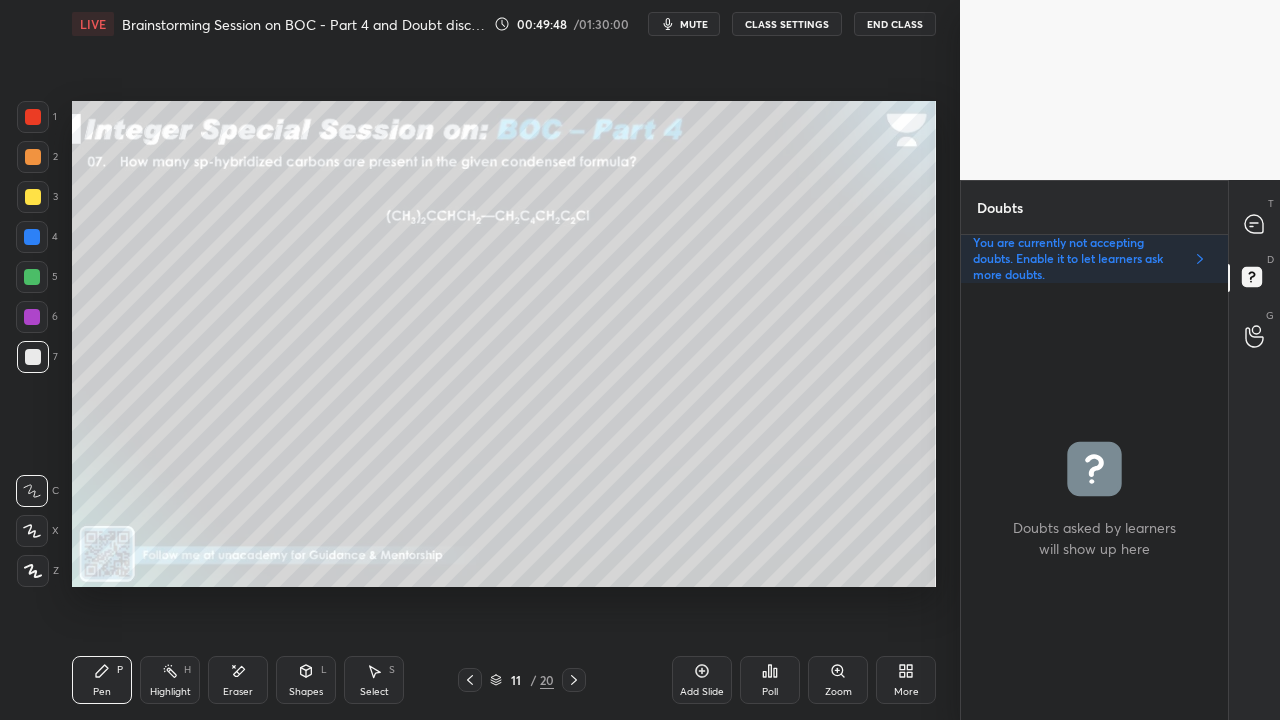 click on "Poll" at bounding box center [770, 692] 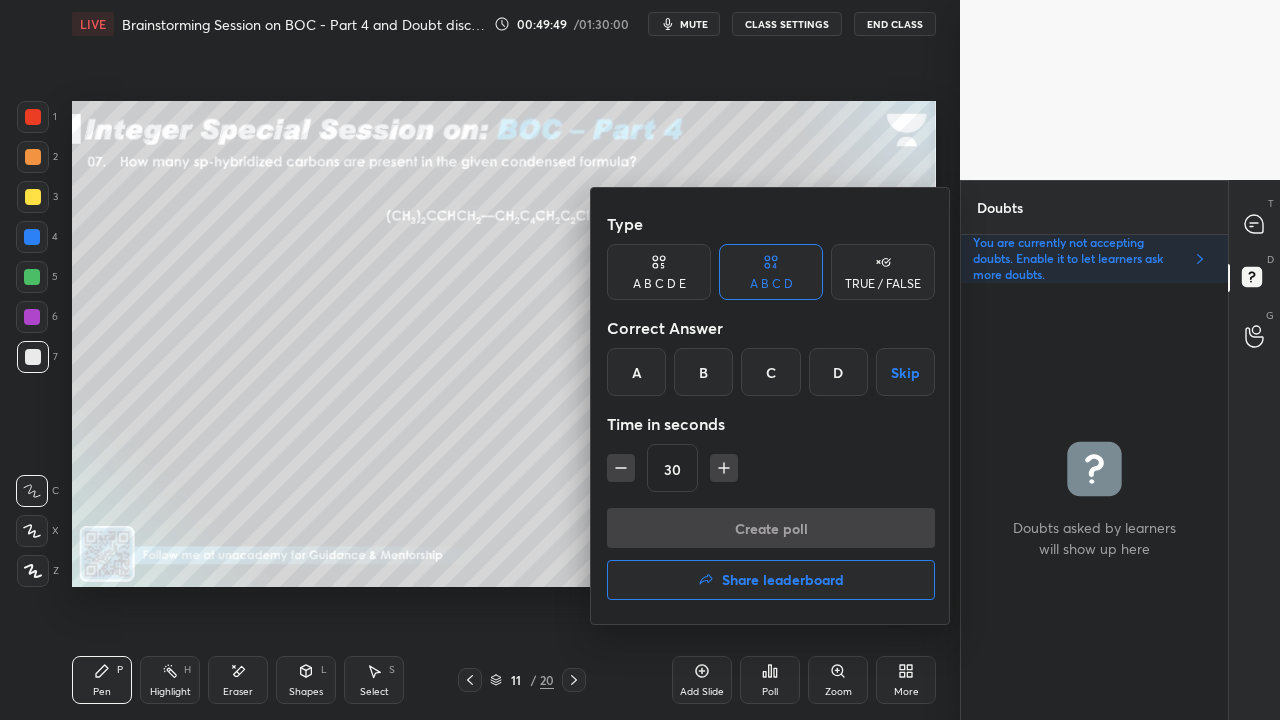 click on "B" at bounding box center [703, 372] 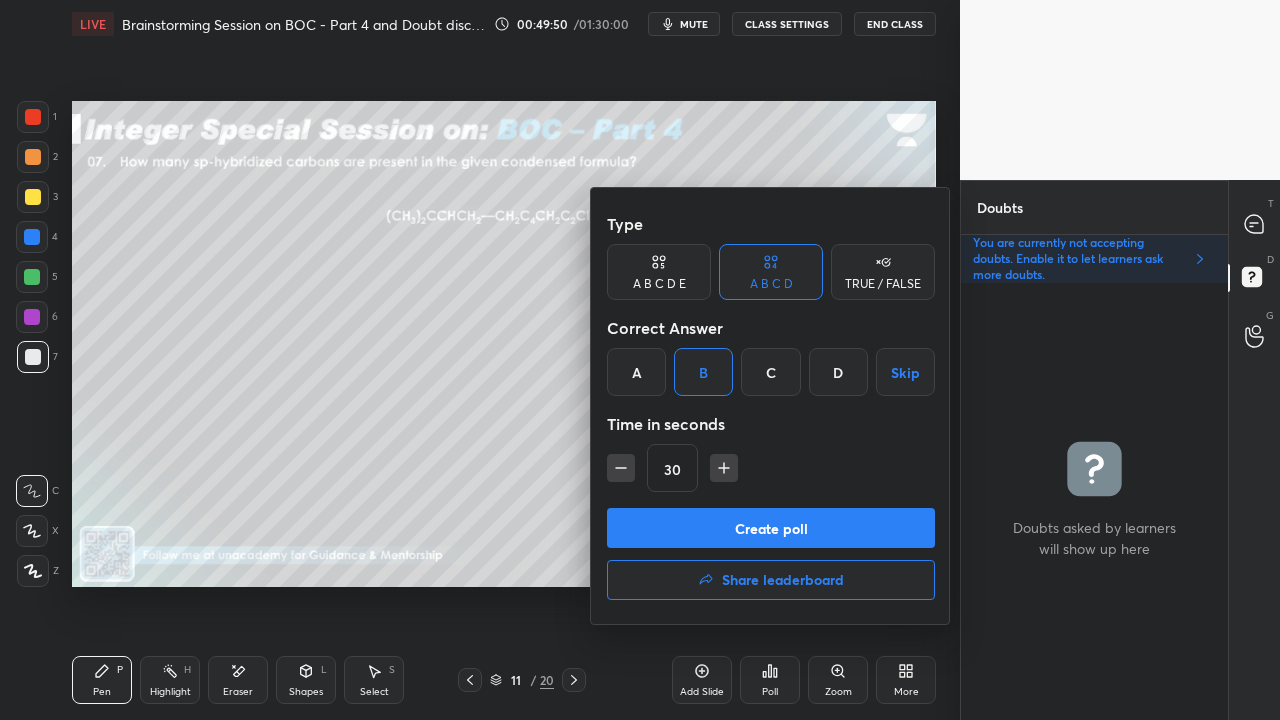 click on "Create poll" at bounding box center [771, 528] 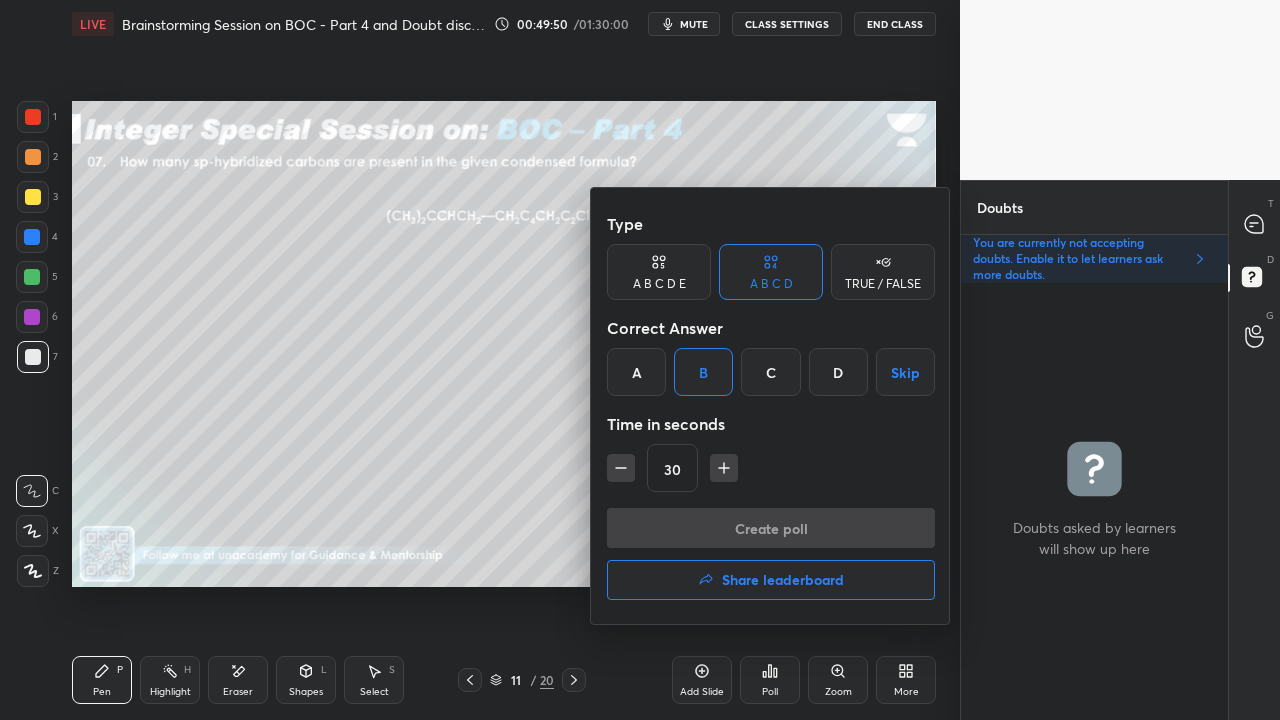 scroll, scrollTop: 398, scrollLeft: 261, axis: both 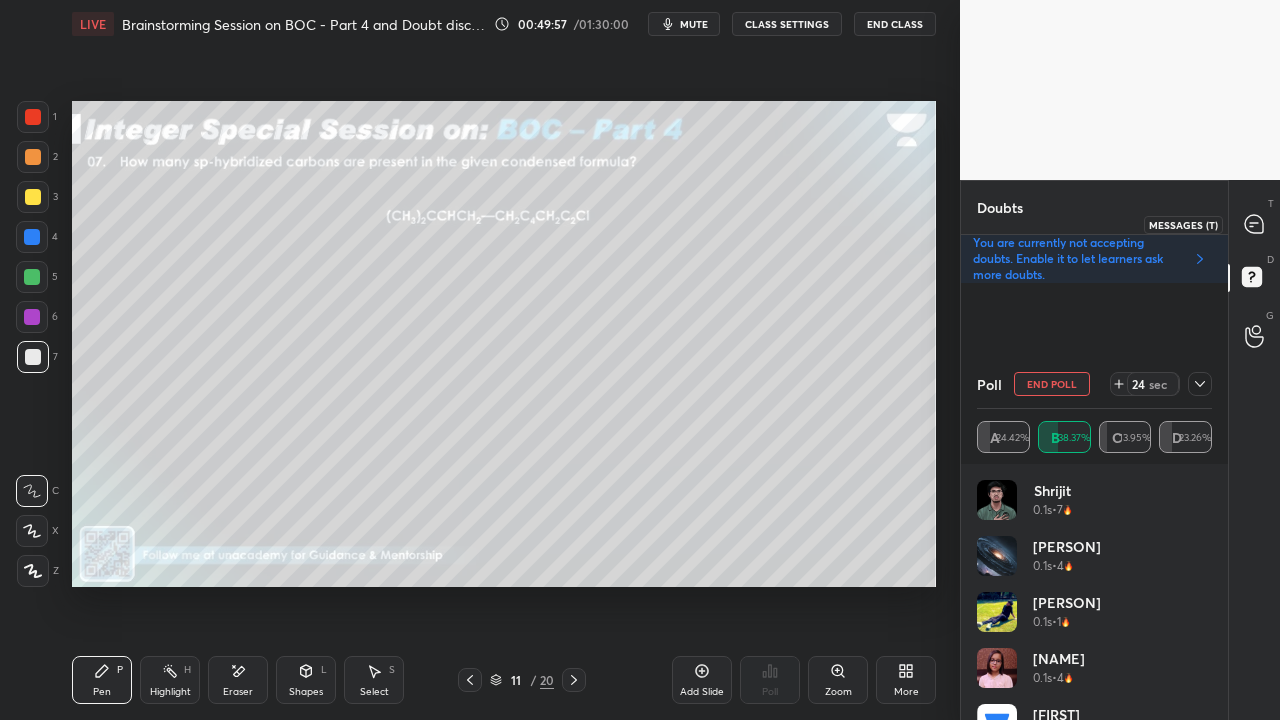 drag, startPoint x: 1263, startPoint y: 219, endPoint x: 1250, endPoint y: 214, distance: 13.928389 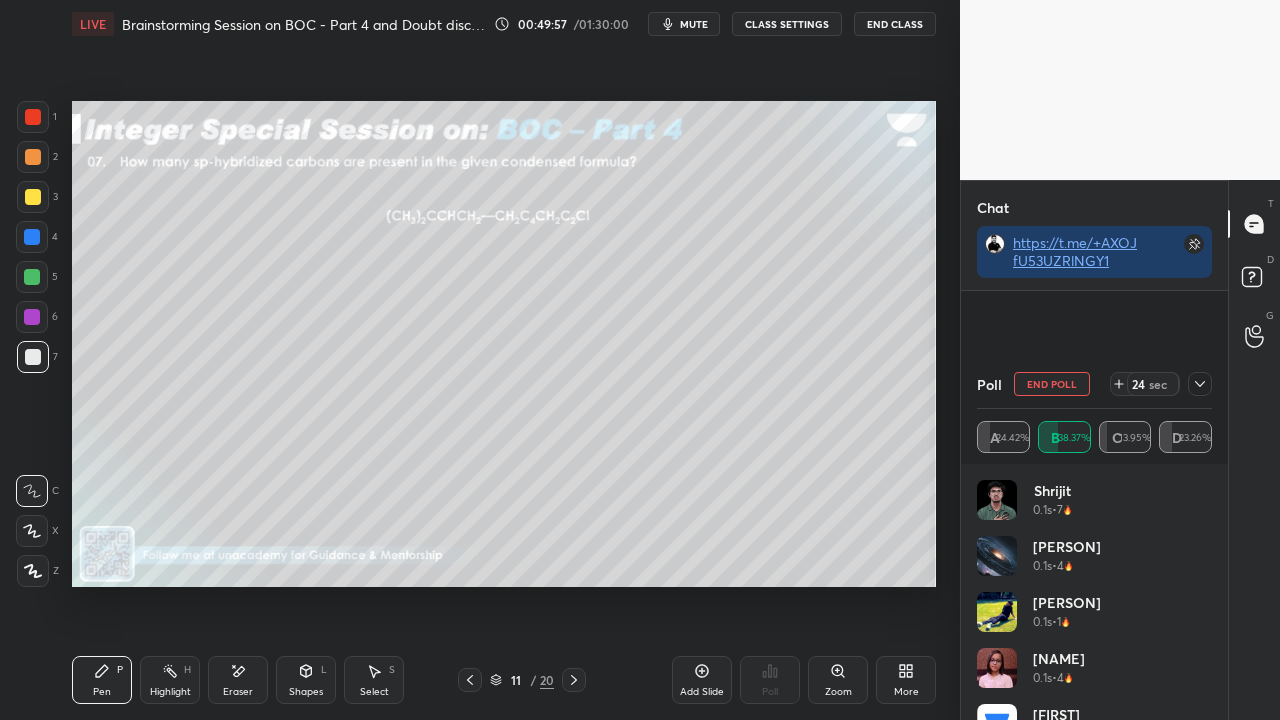 scroll, scrollTop: 95322, scrollLeft: 0, axis: vertical 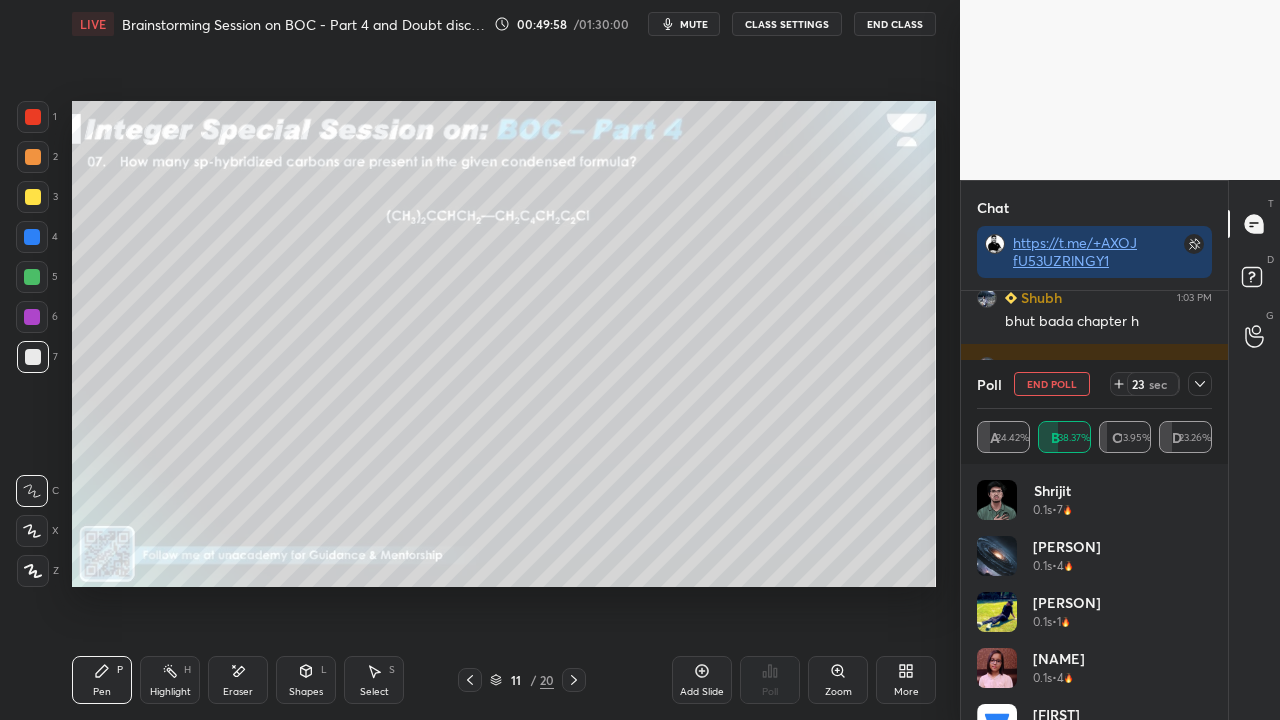 click 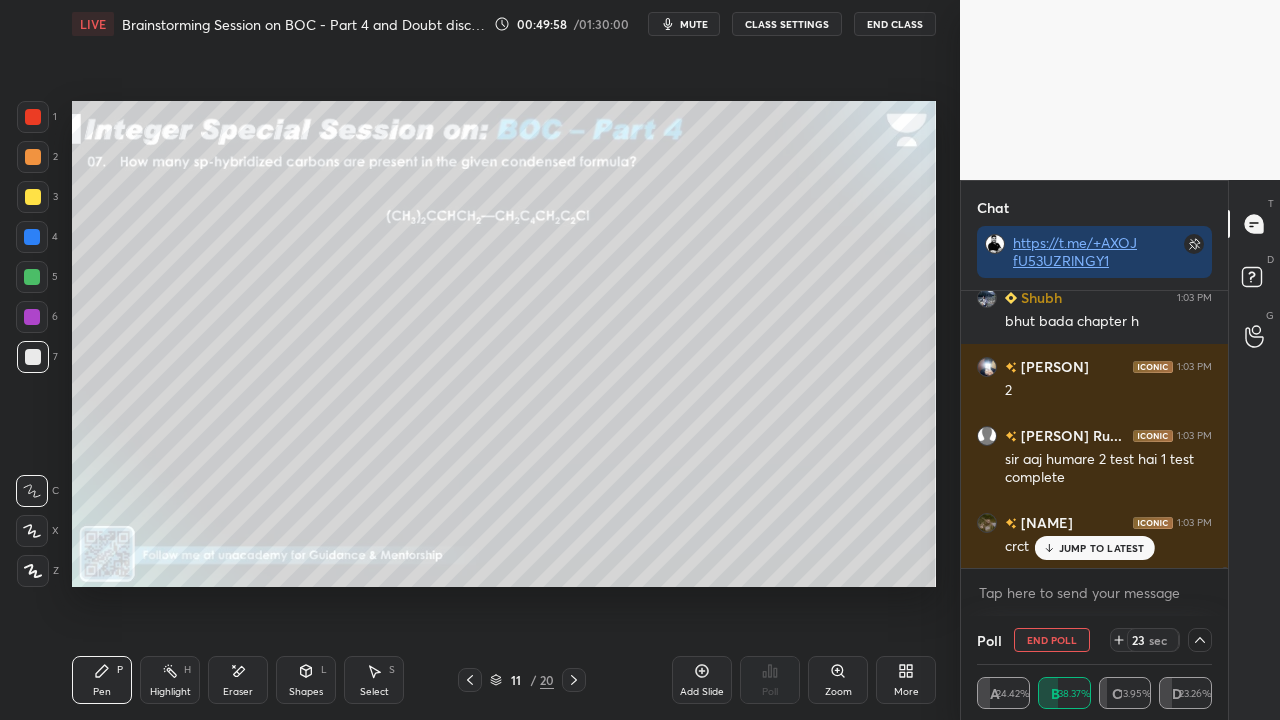 scroll, scrollTop: 6, scrollLeft: 6, axis: both 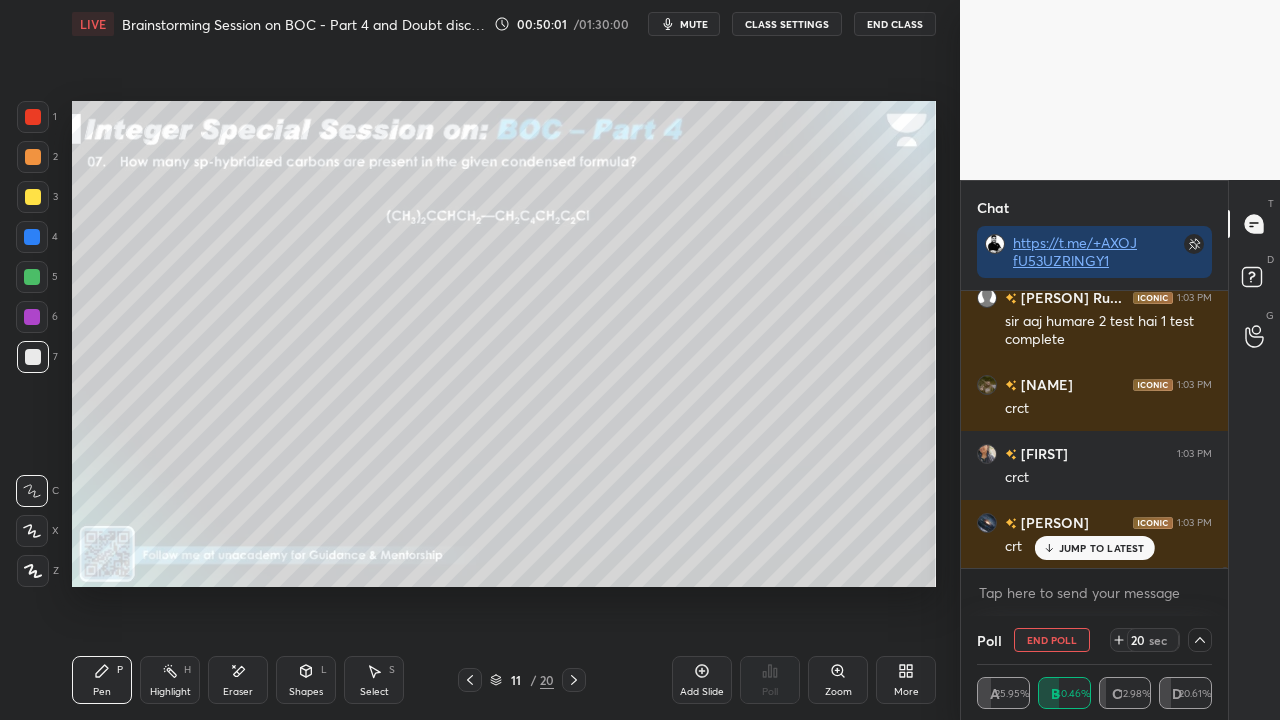 click on "JUMP TO LATEST" at bounding box center (1102, 548) 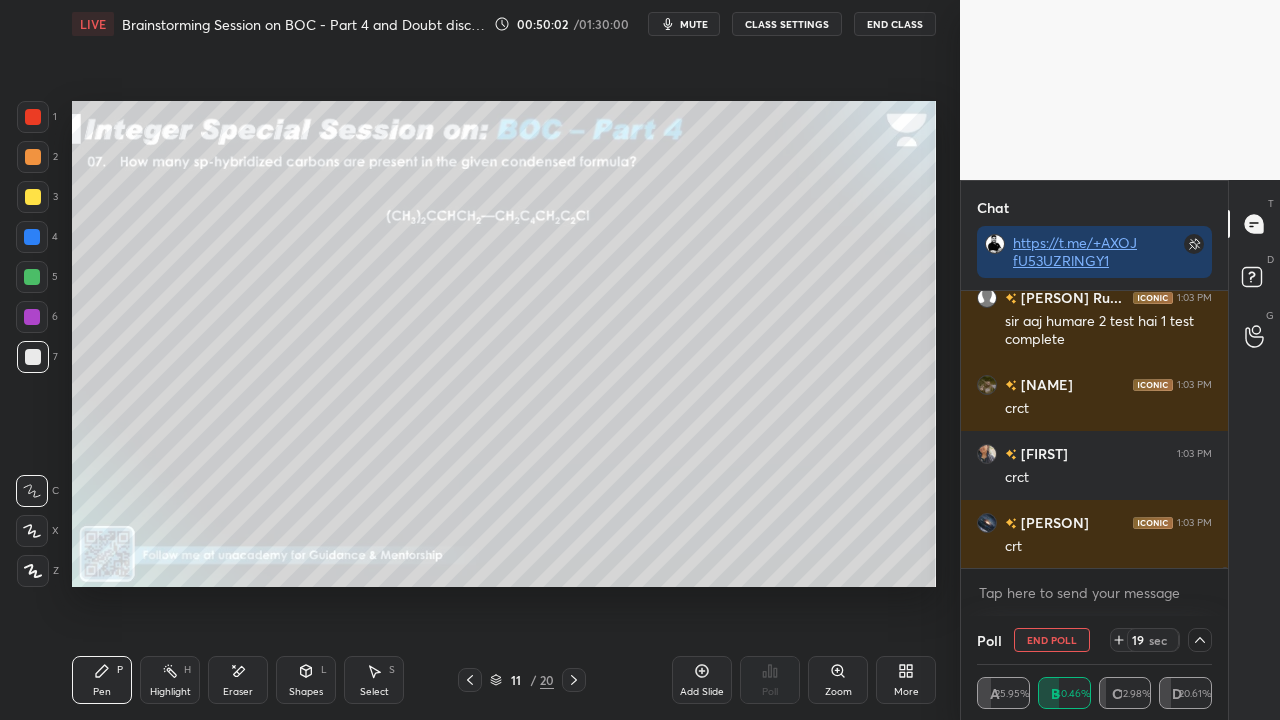 scroll, scrollTop: 95712, scrollLeft: 0, axis: vertical 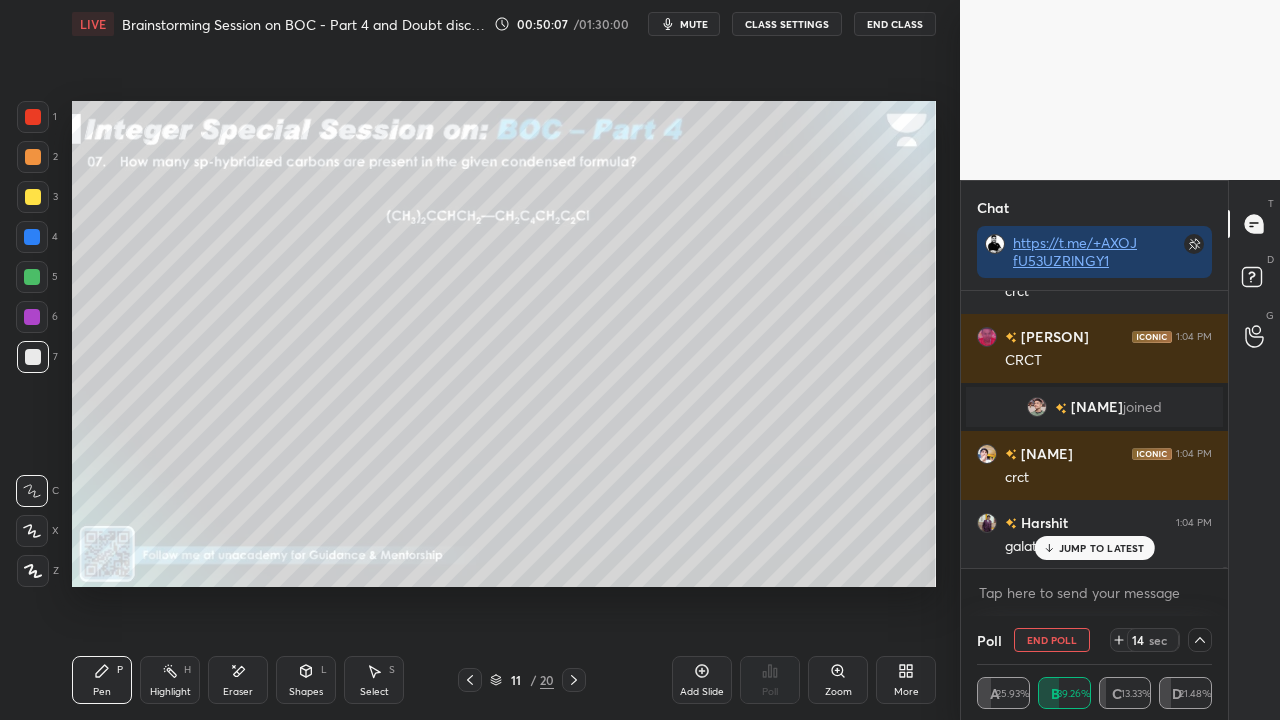 drag, startPoint x: 1090, startPoint y: 550, endPoint x: 1005, endPoint y: 572, distance: 87.80091 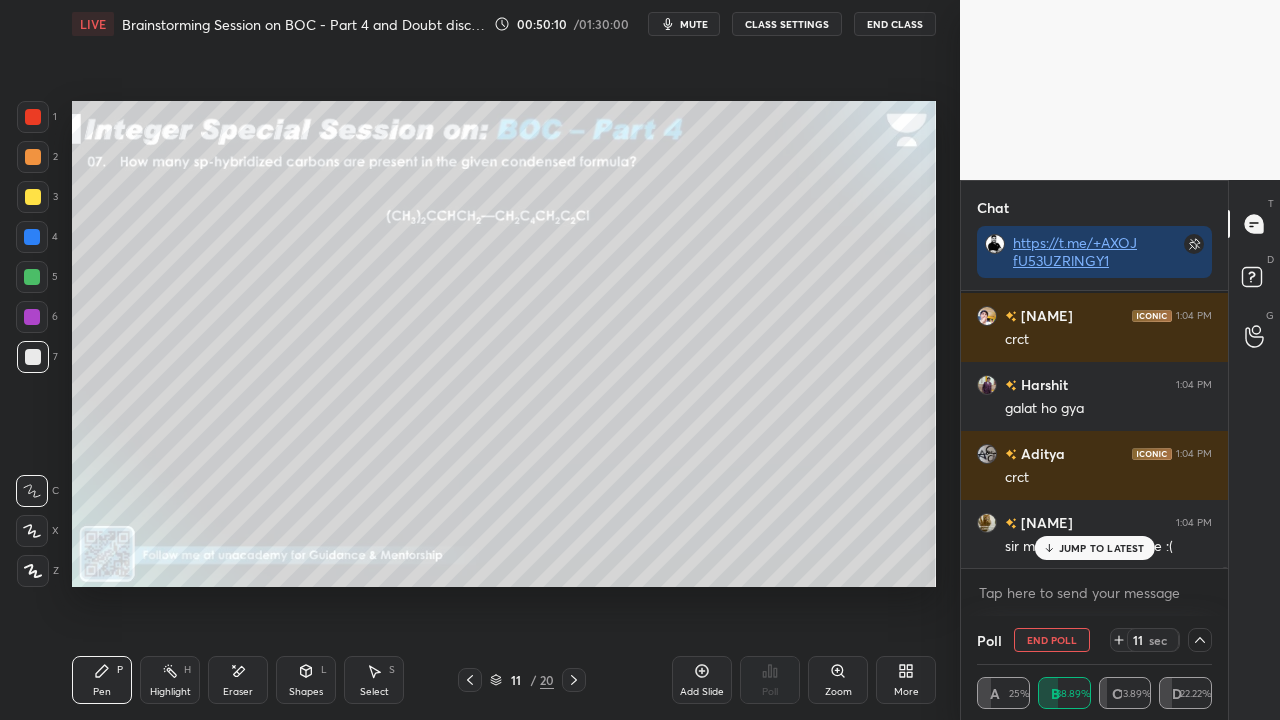 click on "JUMP TO LATEST" at bounding box center (1102, 548) 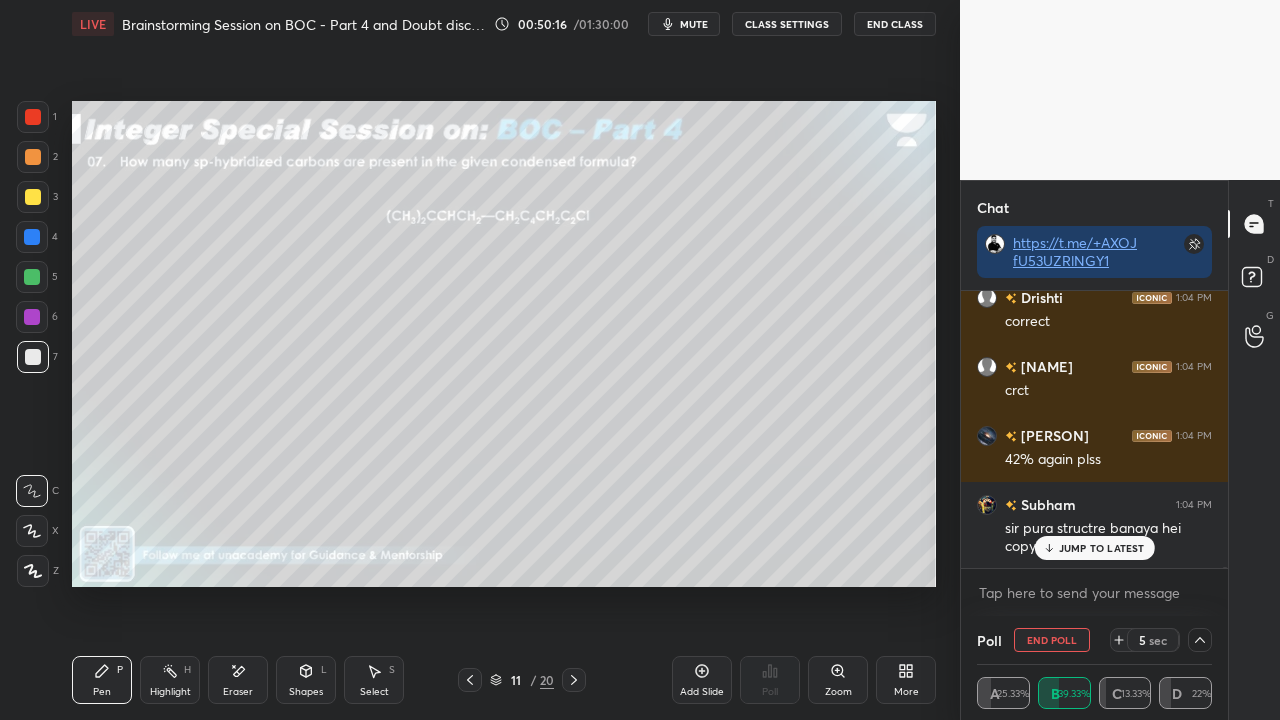 click on "Deetya 1:03 PM crct Arnesh 1:03 PM crt Ansh 1:04 PM Crct JAYANT 1:04 PM crct Adrish 1:04 PM CRCT Rigved  joined Enamur 1:04 PM crct Harshit 1:04 PM galat ho gya Aditya 1:04 PM crct Shivam 1:04 PM sir mere to 3 aa rahe the :( Drishti 1:04 PM correct Sameer 1:04 PM crct Arnesh 1:04 PM 42% again plss Subham 1:04 PM sir pura structre banaya hei copy mei JUMP TO LATEST" at bounding box center [1094, 429] 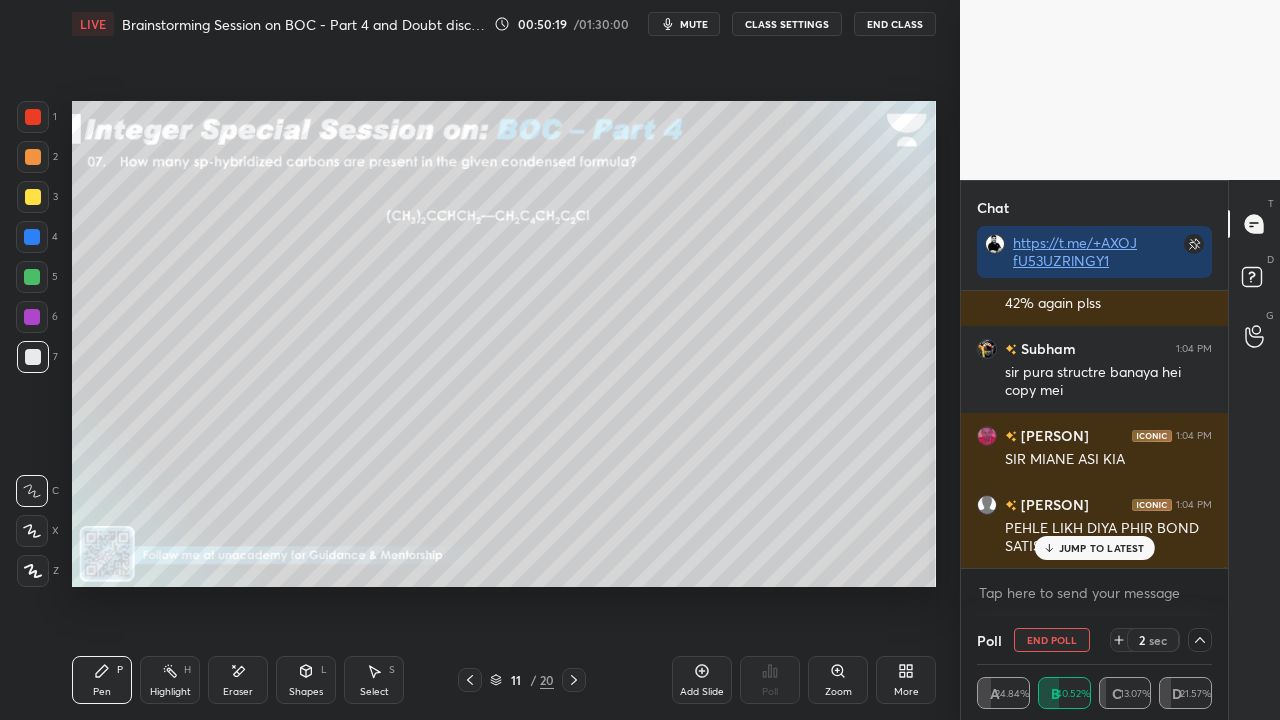 click on "JUMP TO LATEST" at bounding box center [1102, 548] 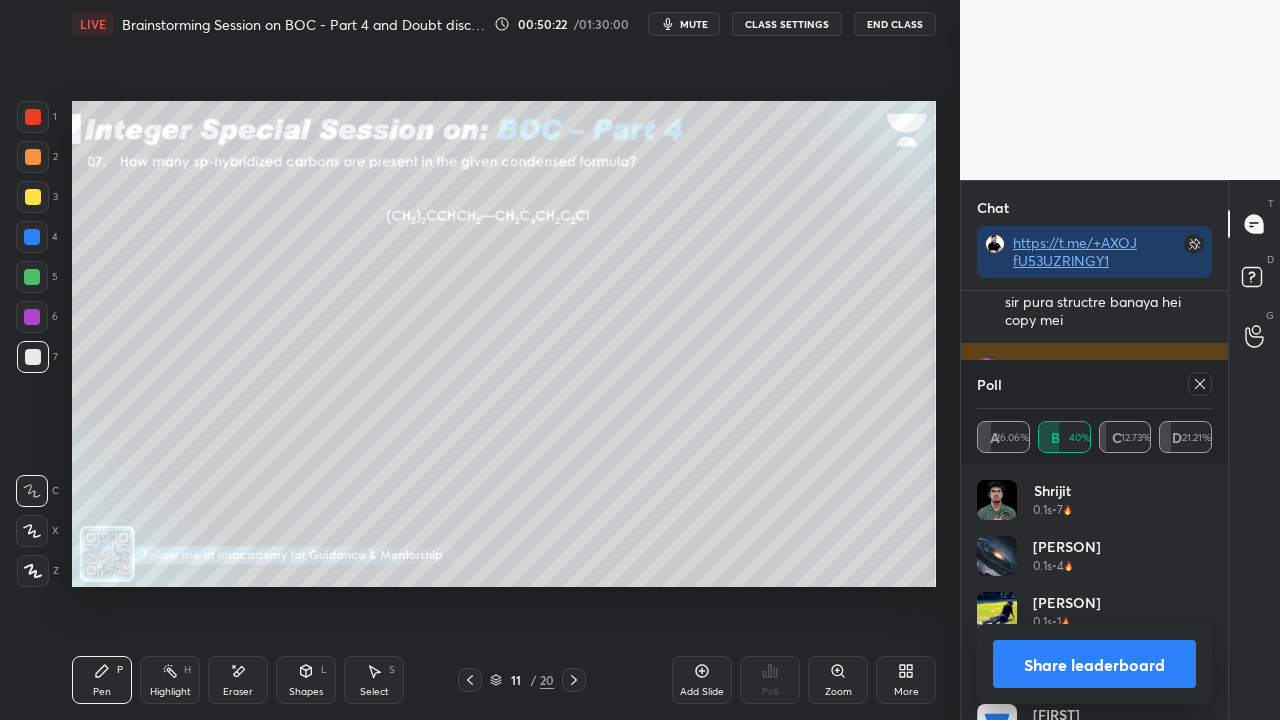 drag, startPoint x: 1202, startPoint y: 383, endPoint x: 1179, endPoint y: 383, distance: 23 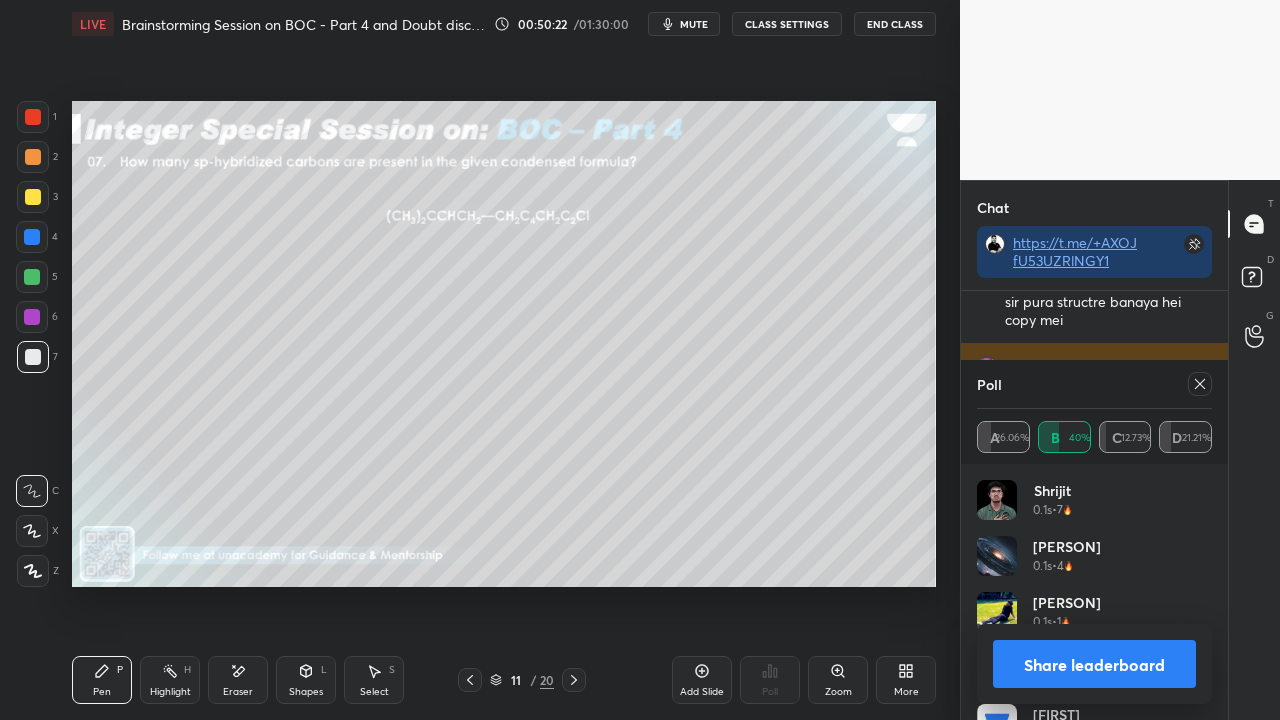 click 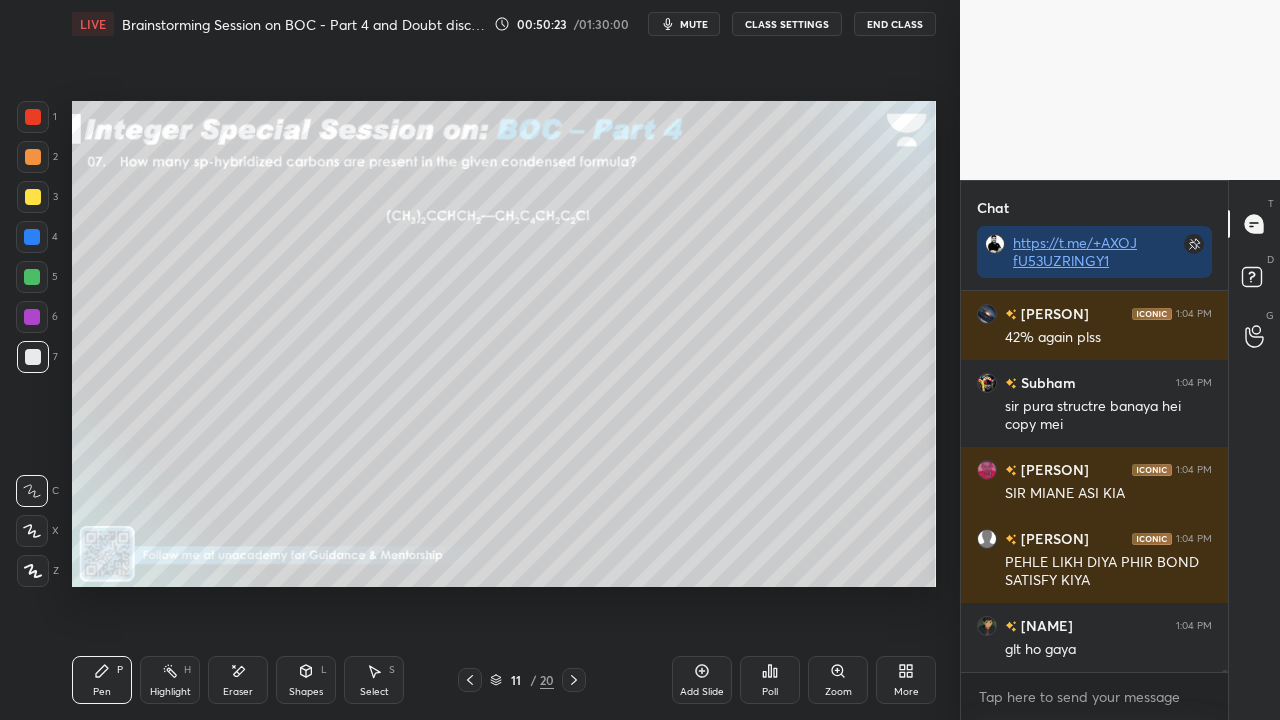 click 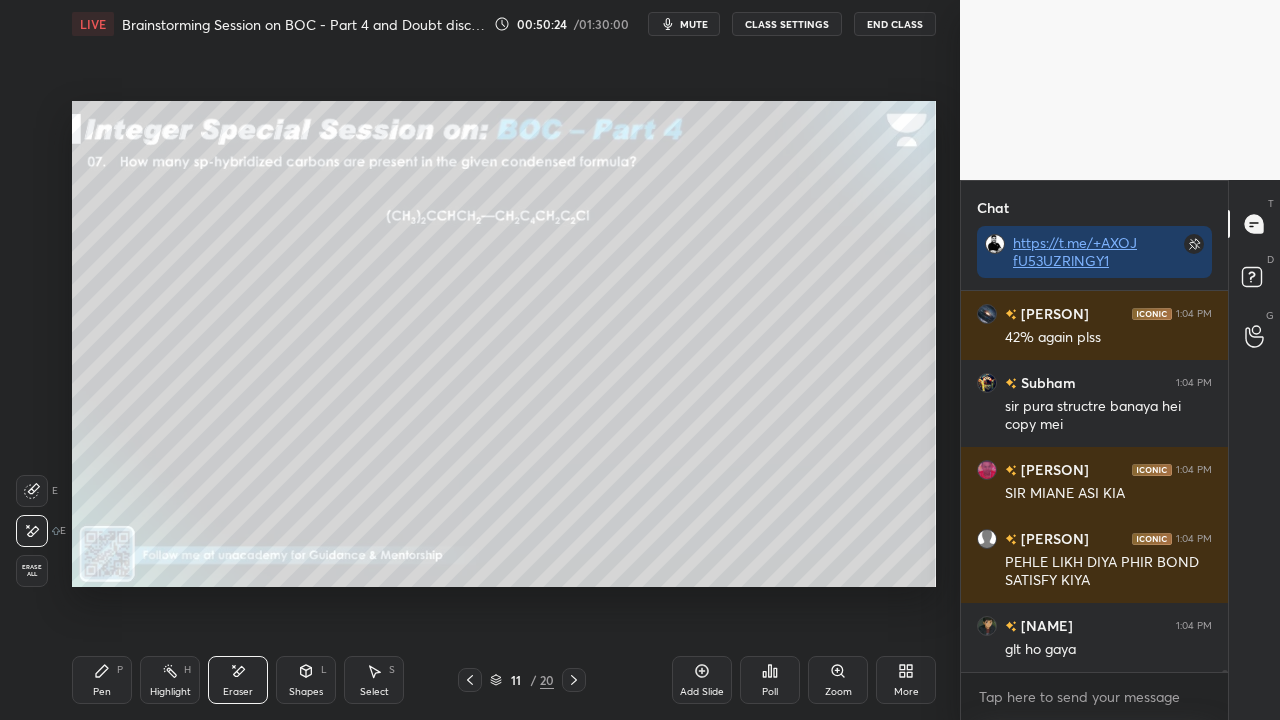 click on "Erase all" at bounding box center [32, 571] 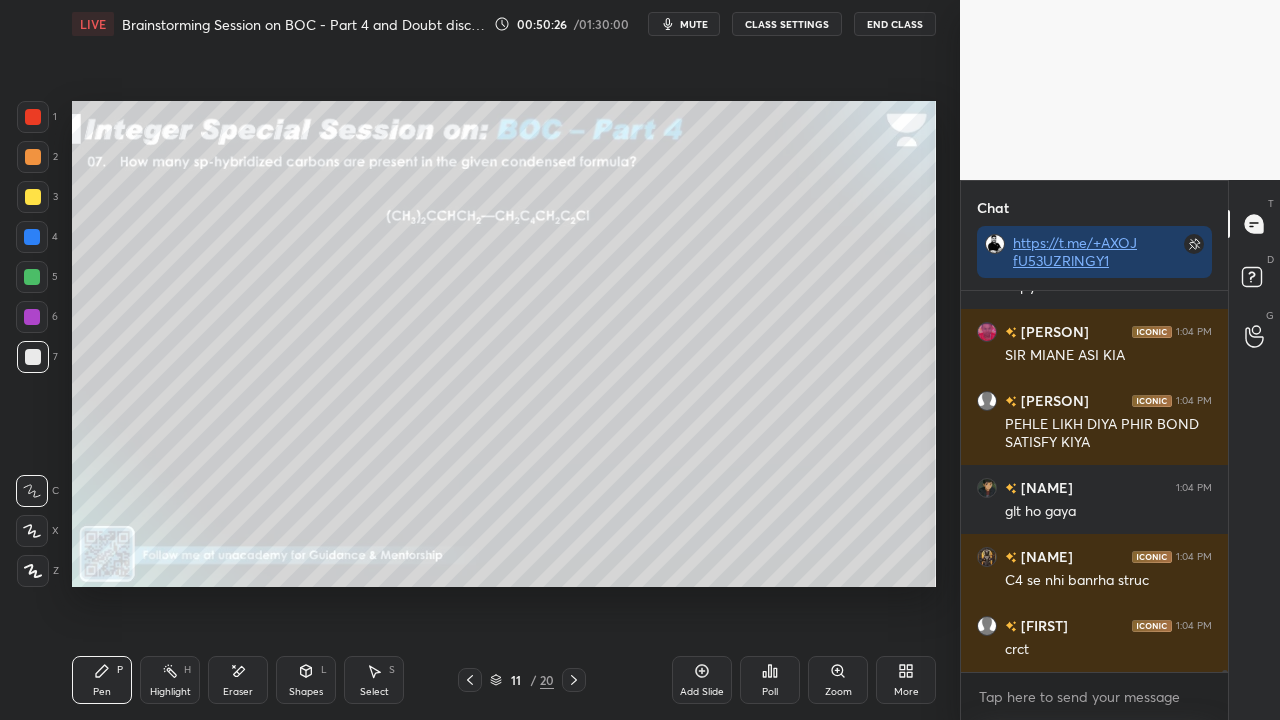 click on "Zoom" at bounding box center (838, 692) 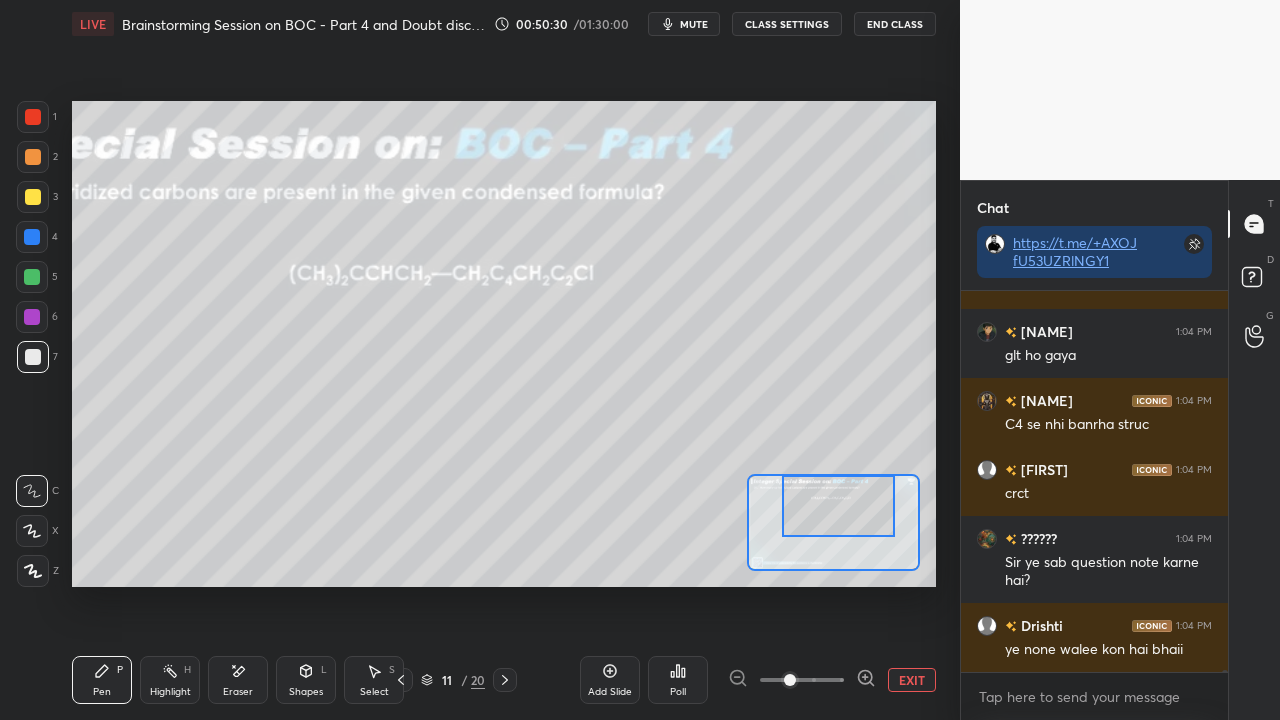 click at bounding box center [838, 506] 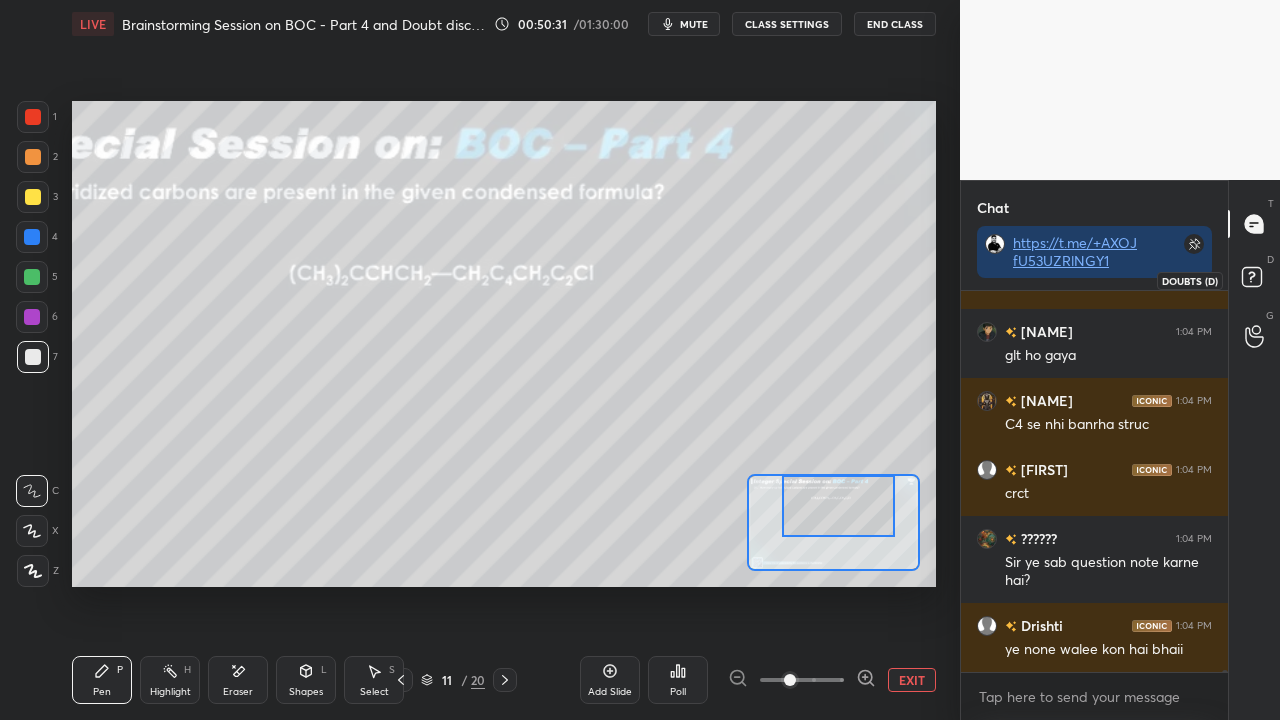 click 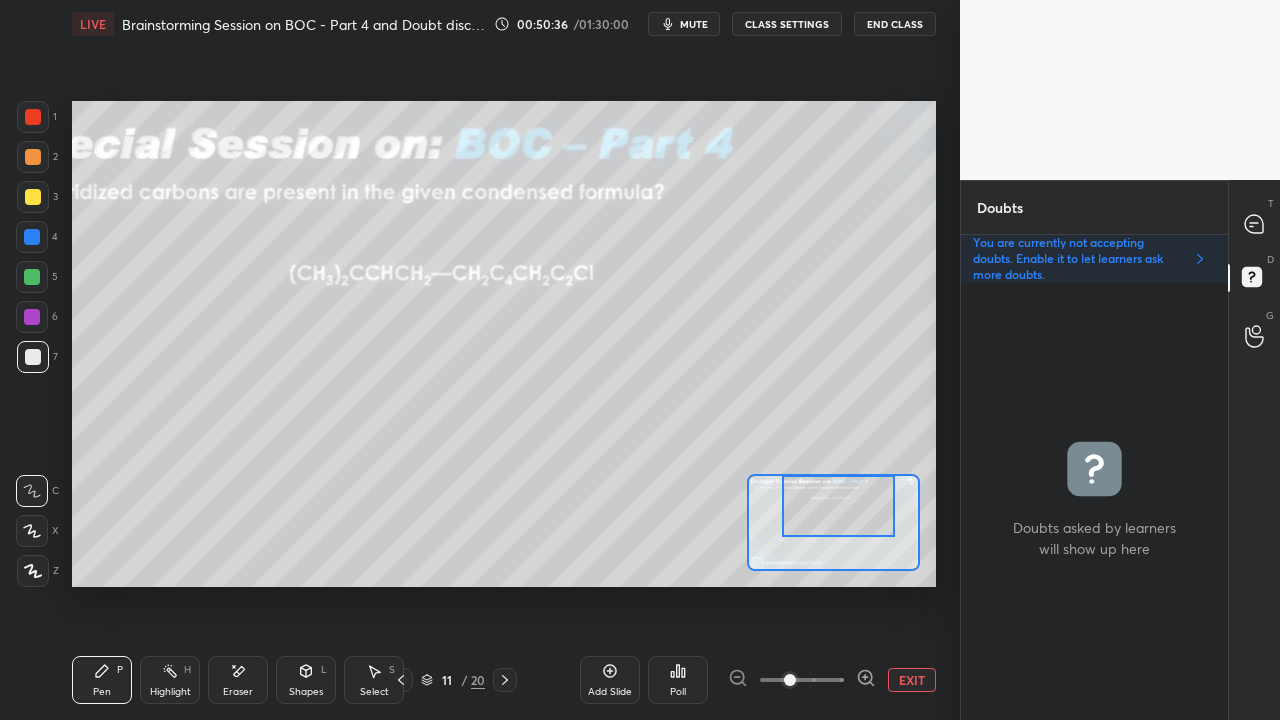 click at bounding box center (33, 197) 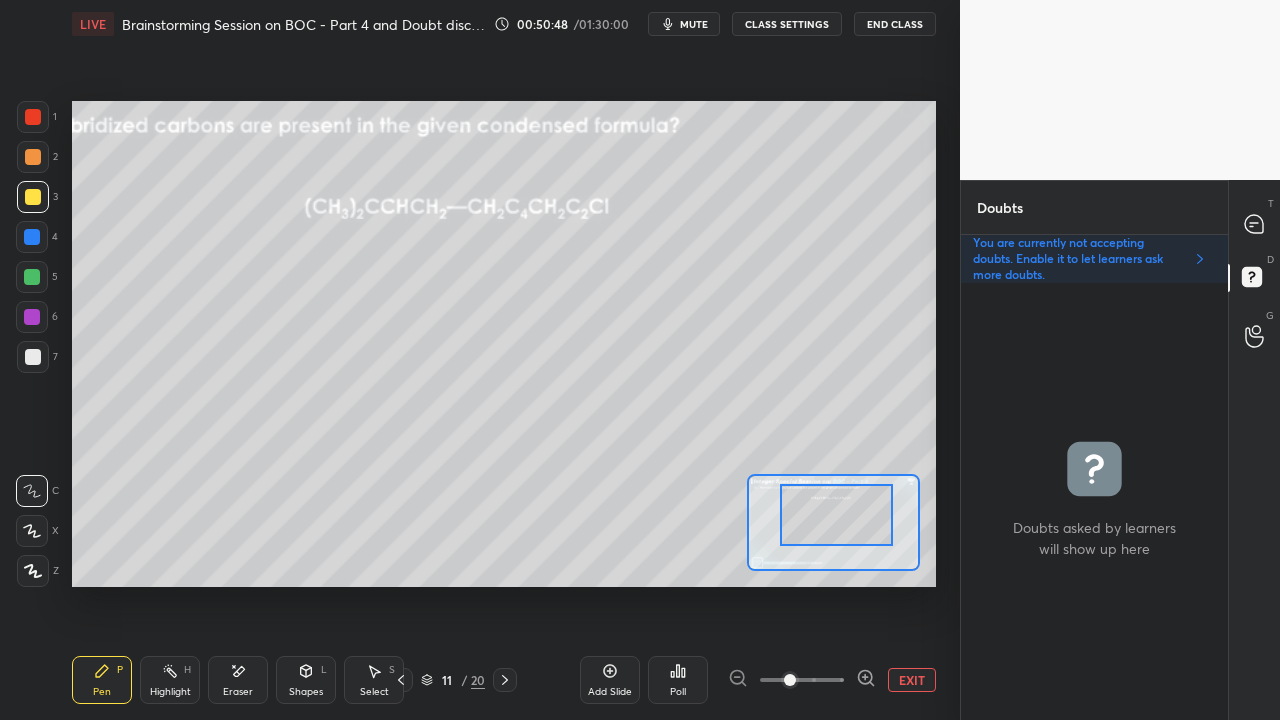click at bounding box center (836, 515) 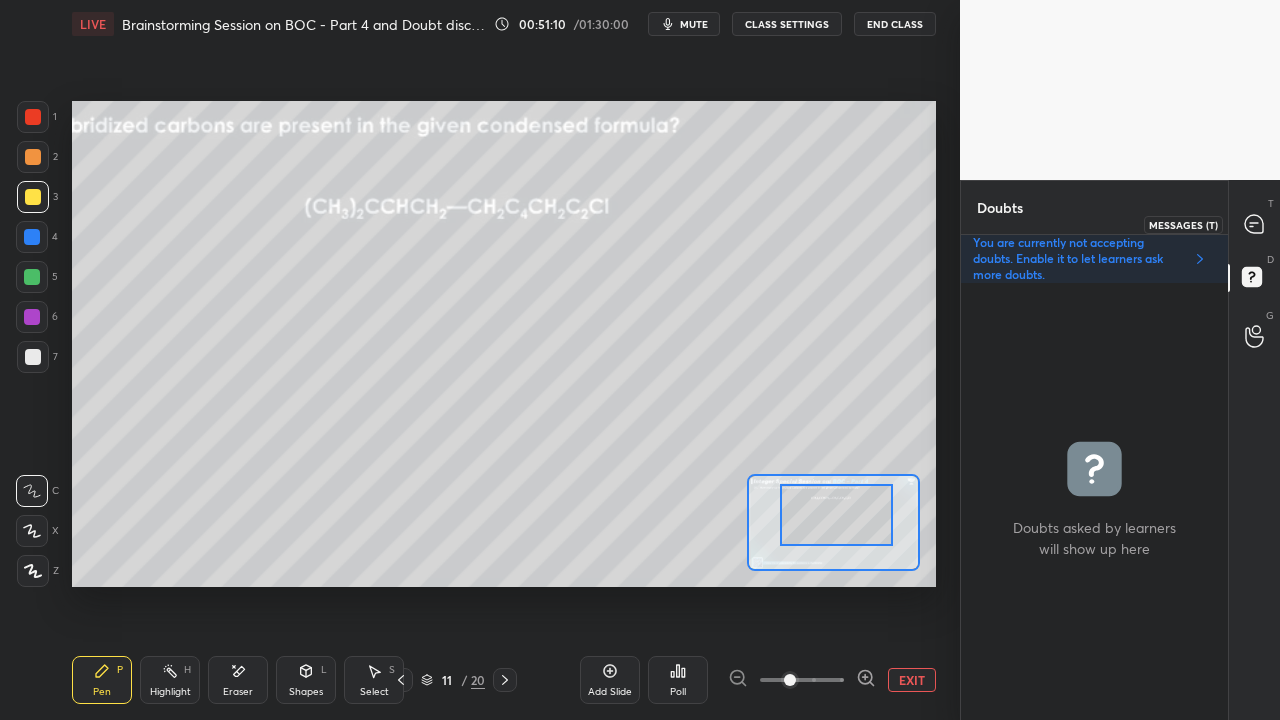 click 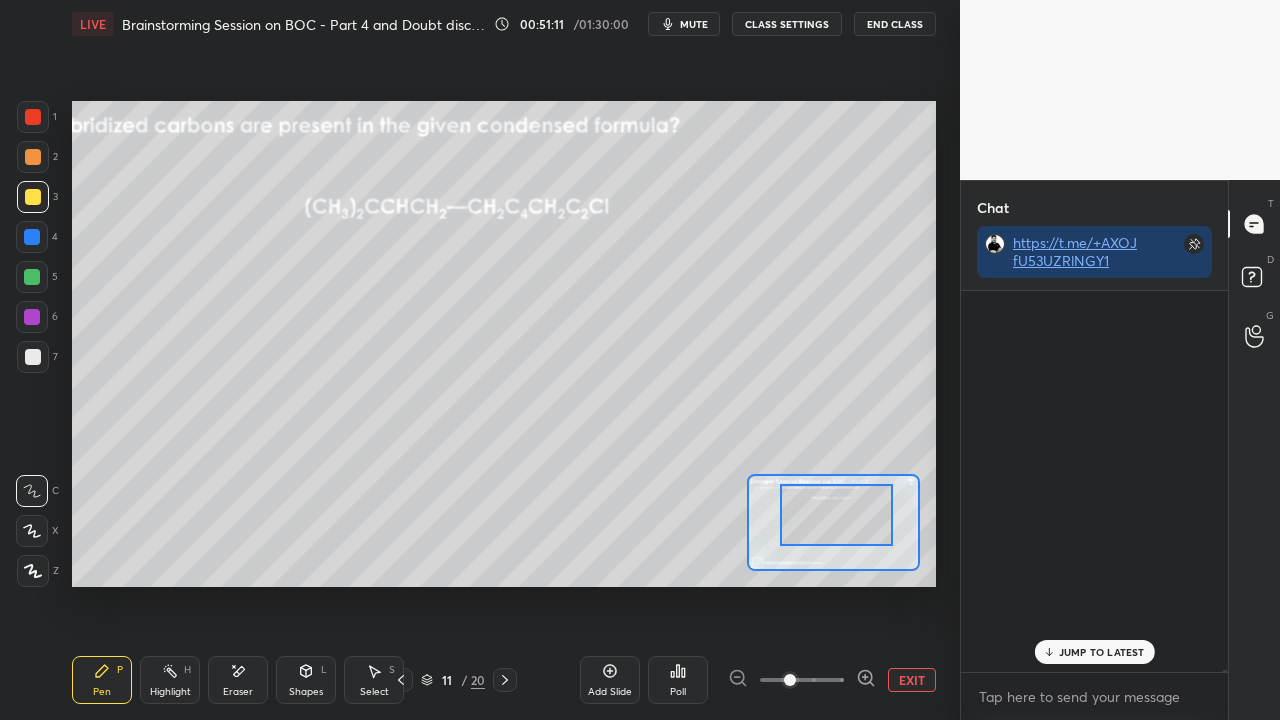 scroll, scrollTop: 94247, scrollLeft: 0, axis: vertical 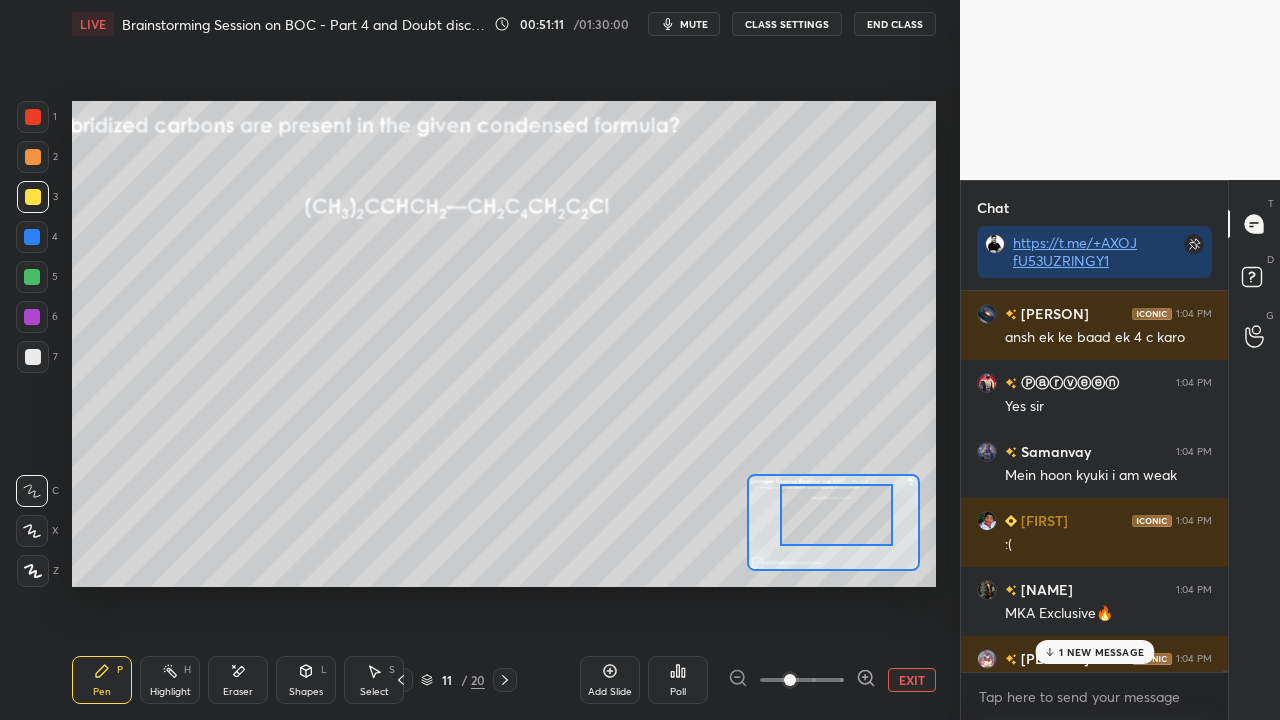 click on "1 NEW MESSAGE" at bounding box center [1101, 652] 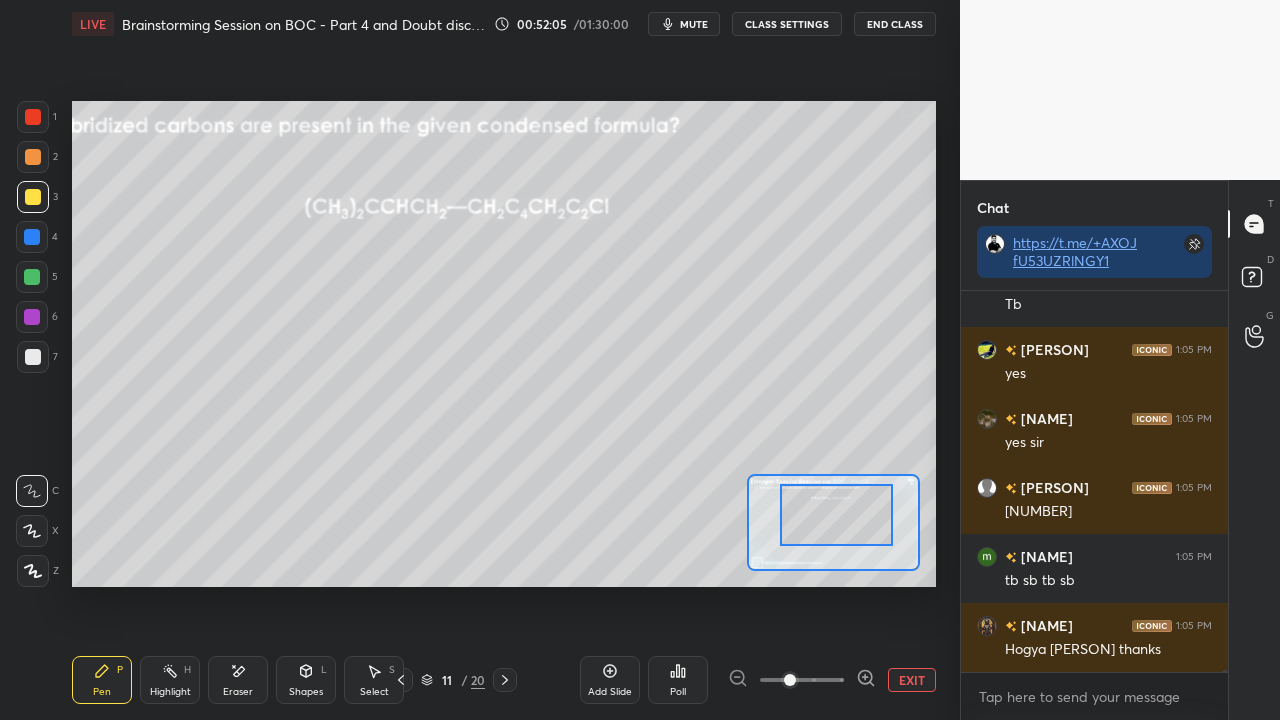 scroll, scrollTop: 95920, scrollLeft: 0, axis: vertical 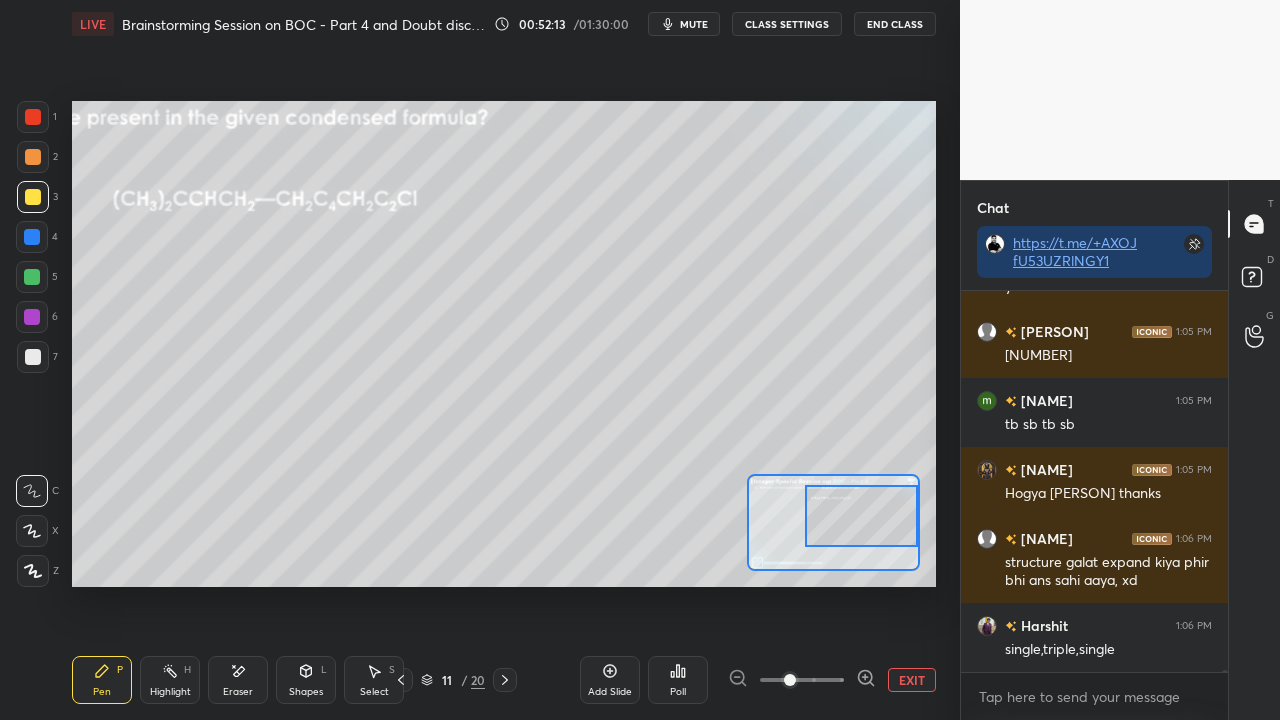 drag, startPoint x: 854, startPoint y: 514, endPoint x: 860, endPoint y: 502, distance: 13.416408 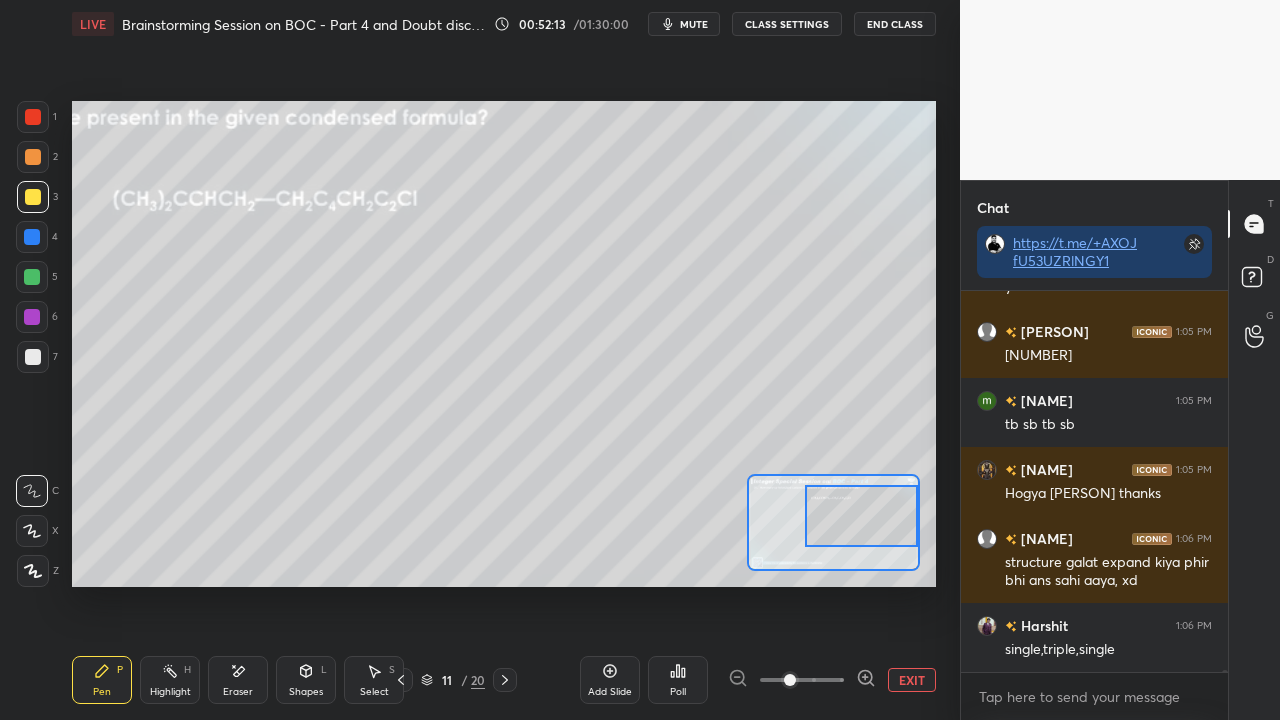 click at bounding box center (861, 516) 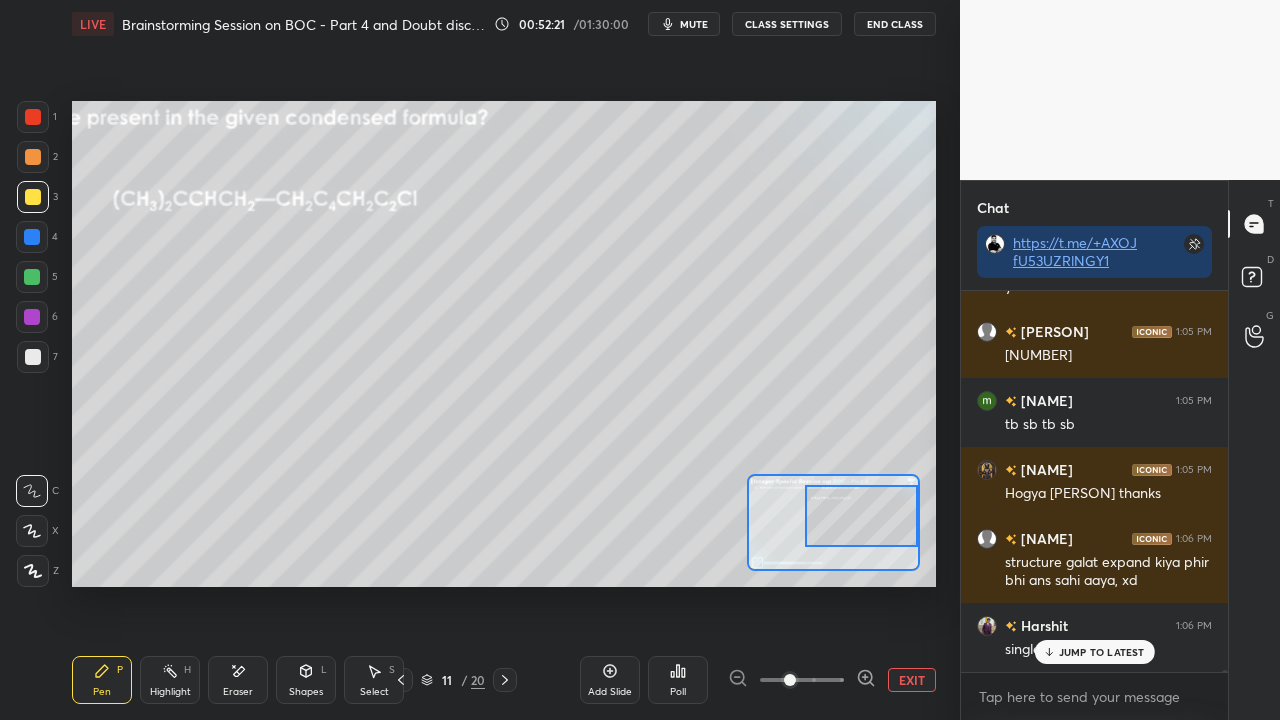 scroll, scrollTop: 96058, scrollLeft: 0, axis: vertical 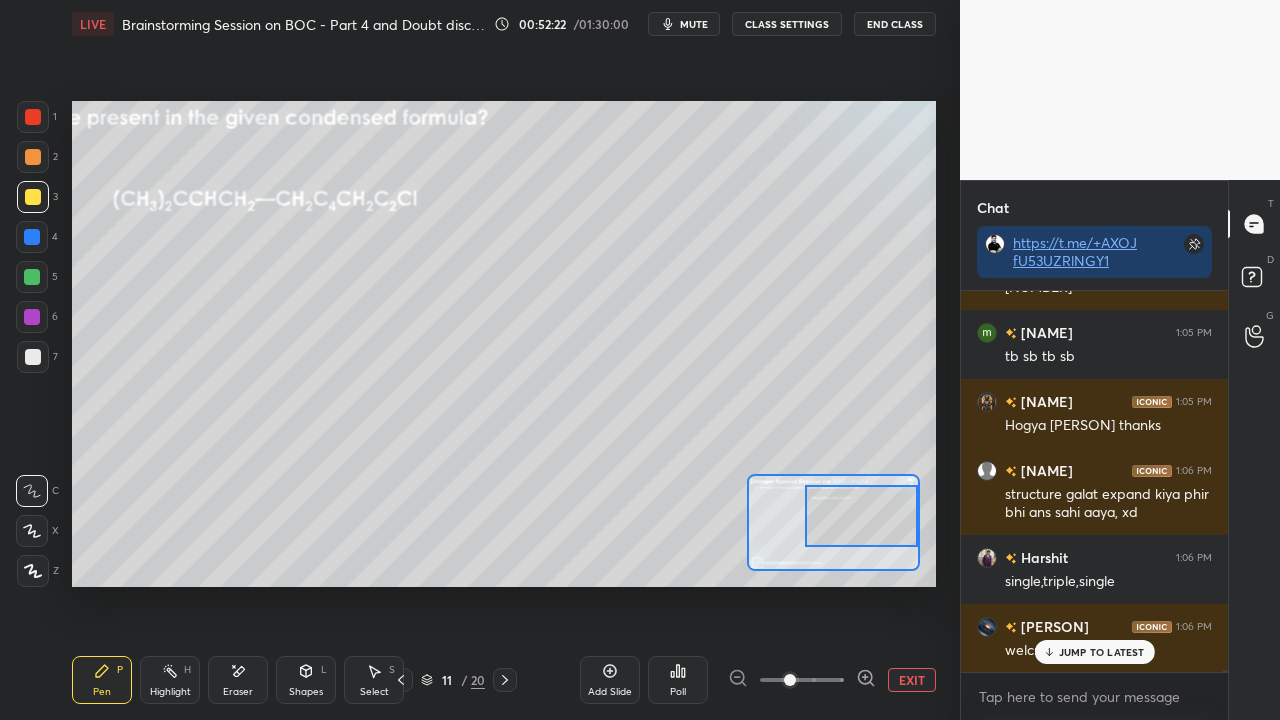 click on "EXIT" at bounding box center [912, 680] 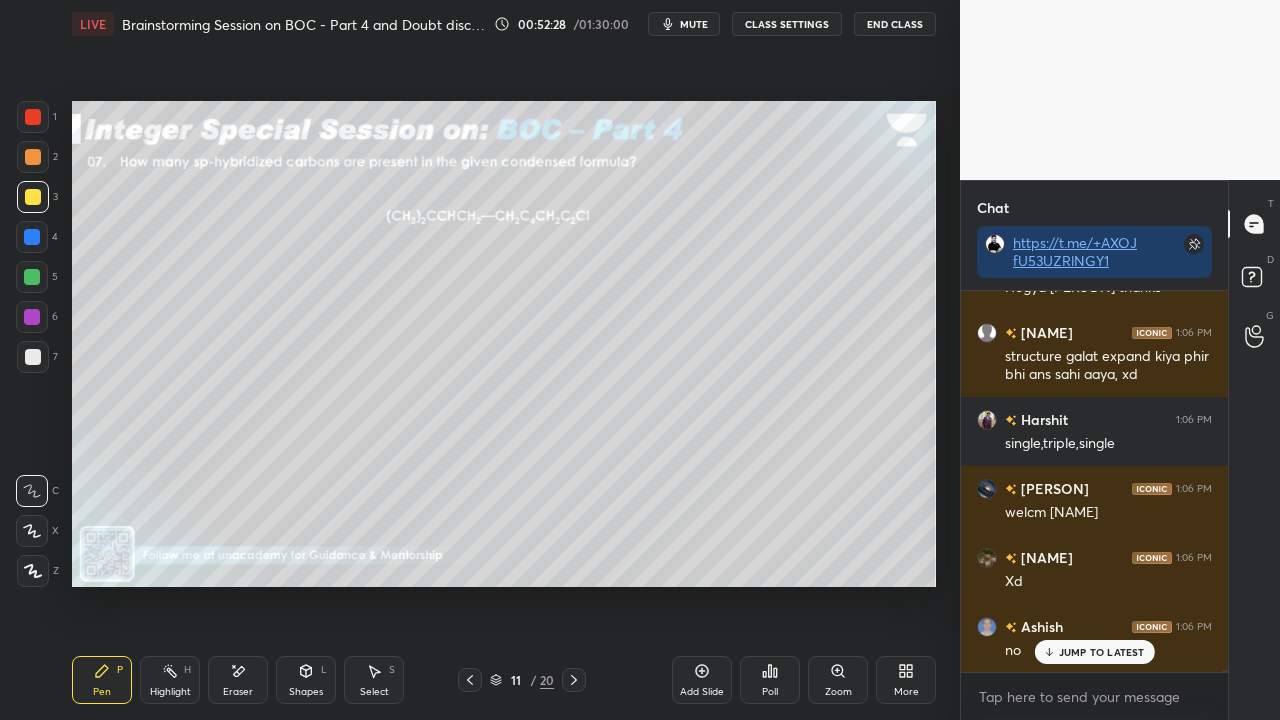 scroll, scrollTop: 96680, scrollLeft: 0, axis: vertical 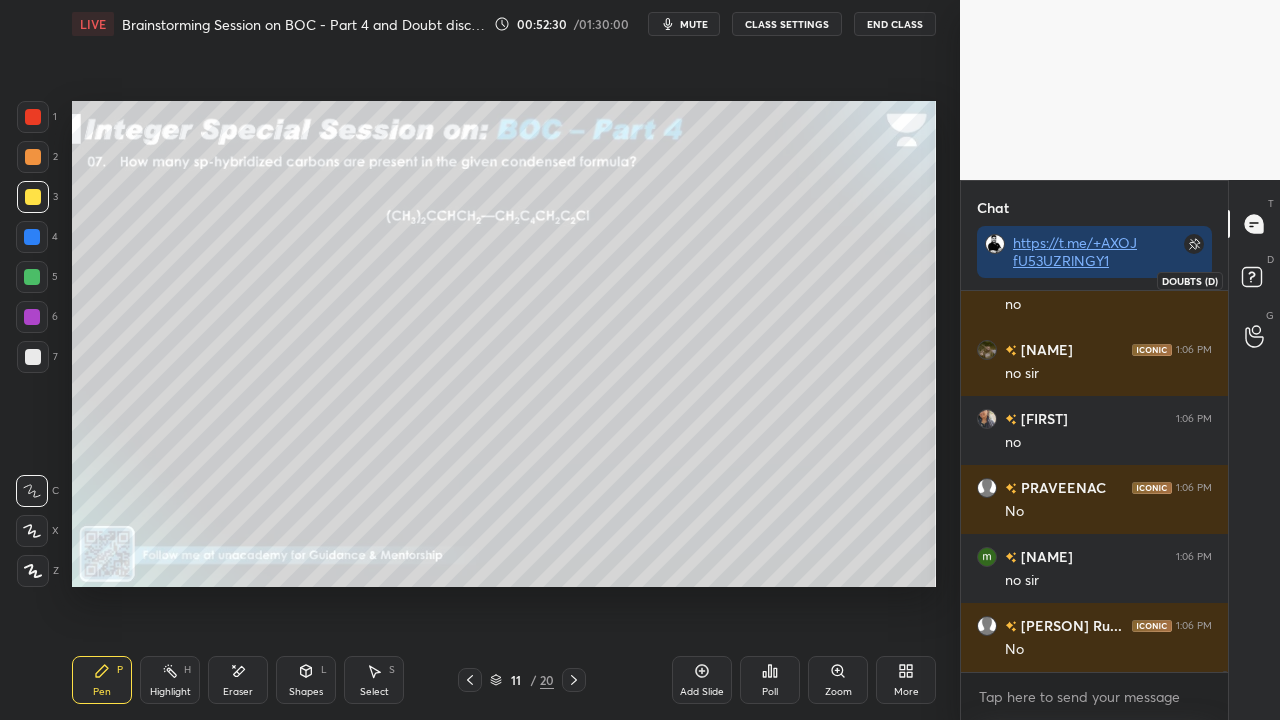 click 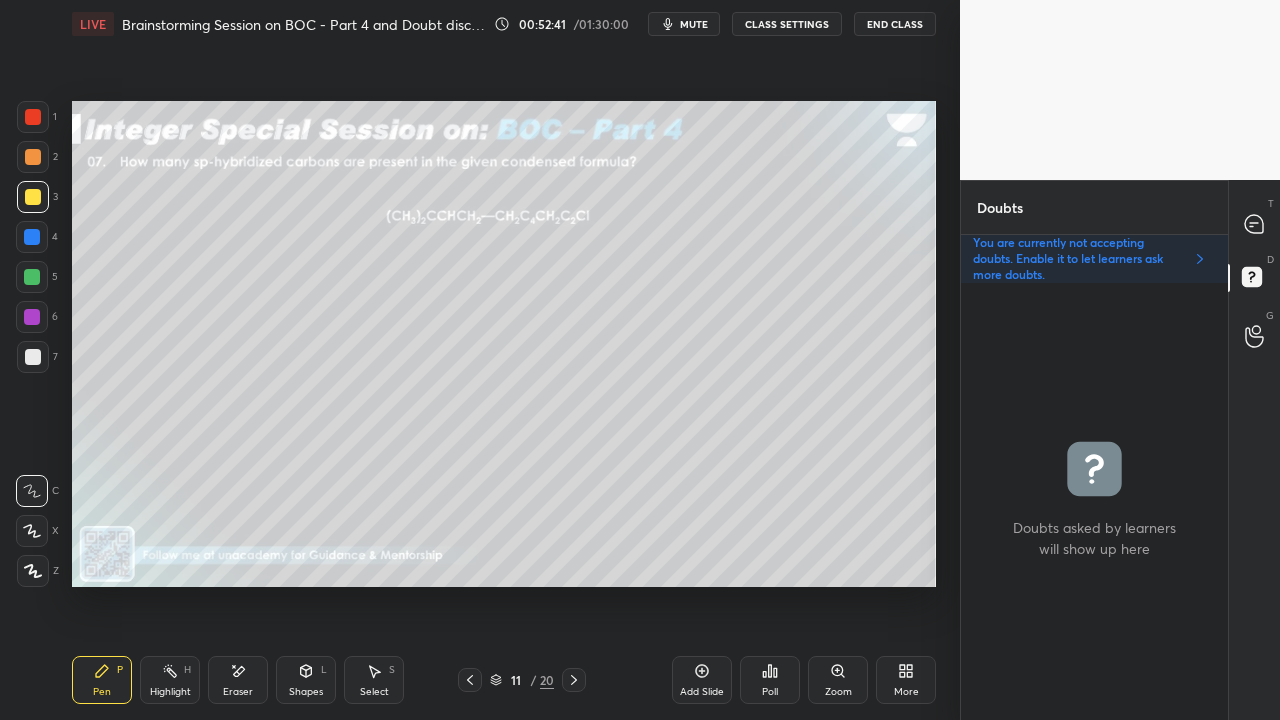 click at bounding box center (33, 117) 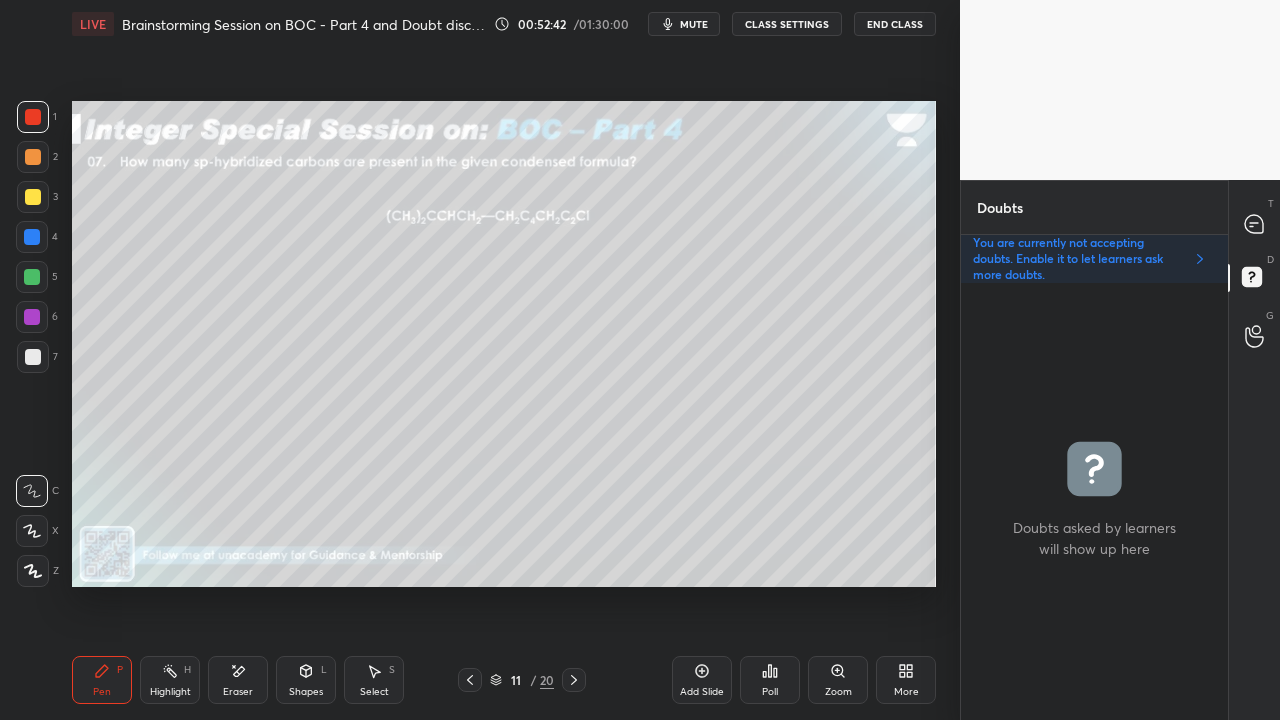 click at bounding box center (33, 117) 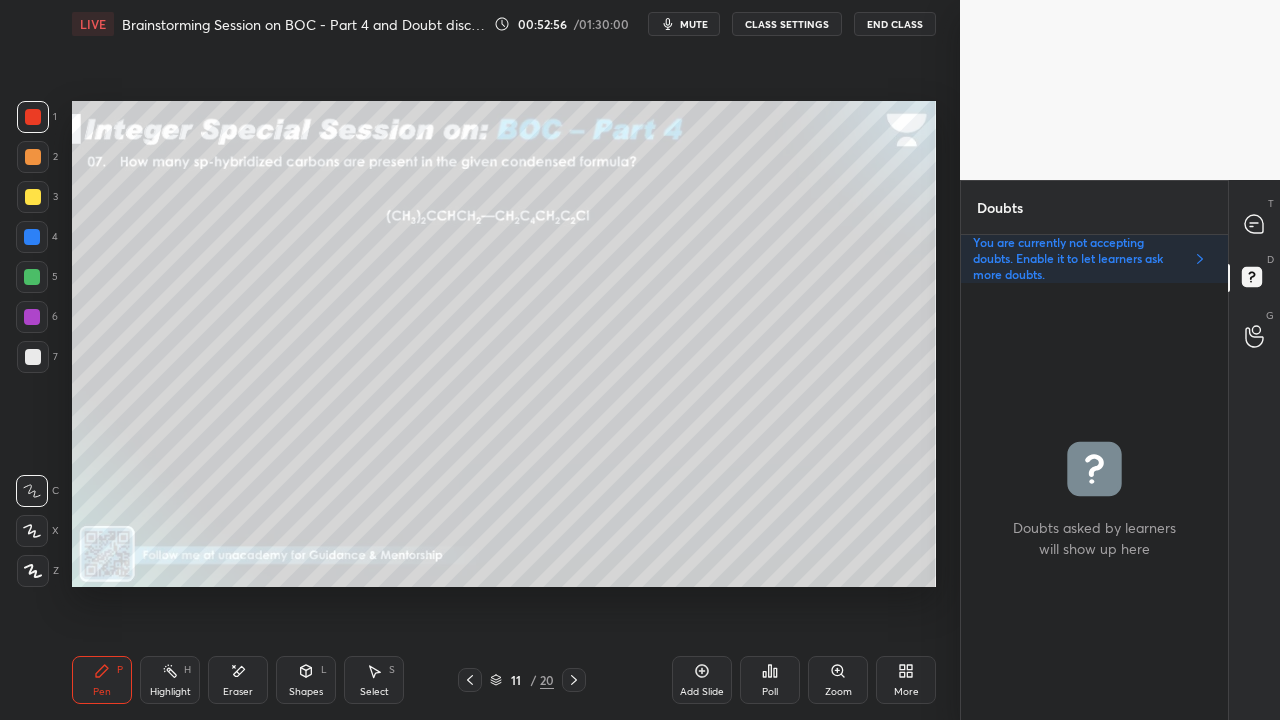 click at bounding box center (32, 277) 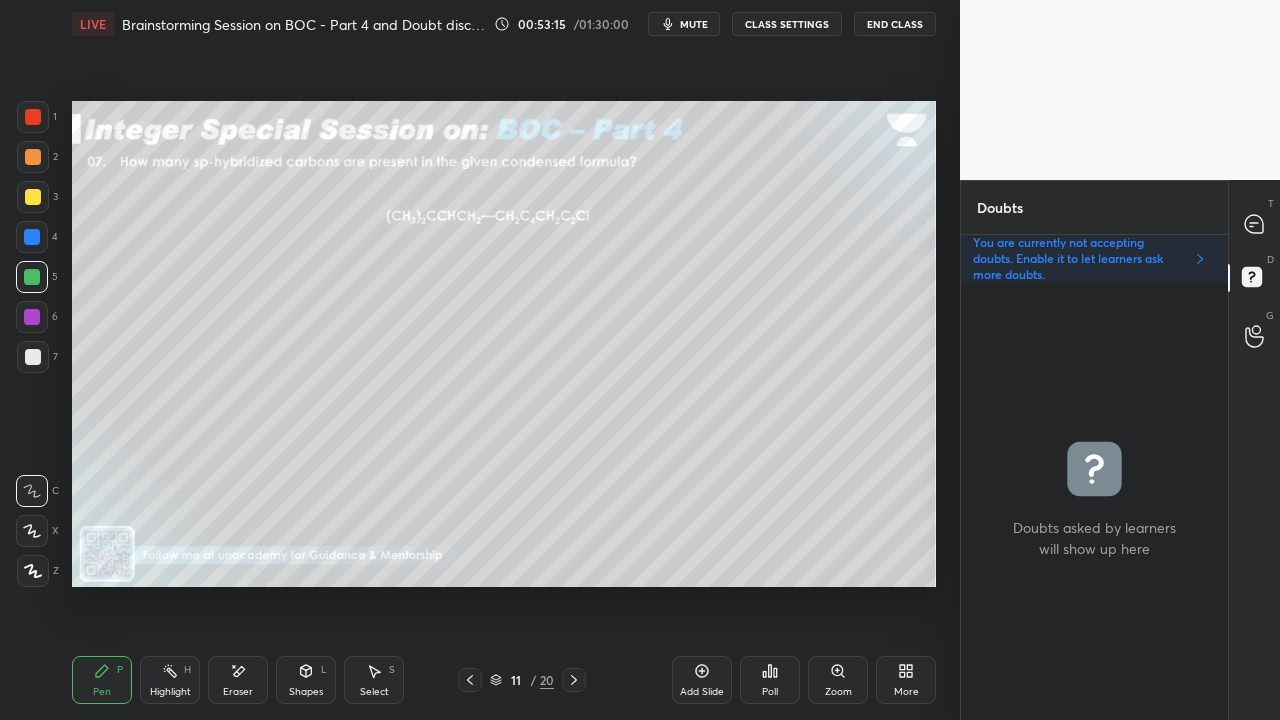 click 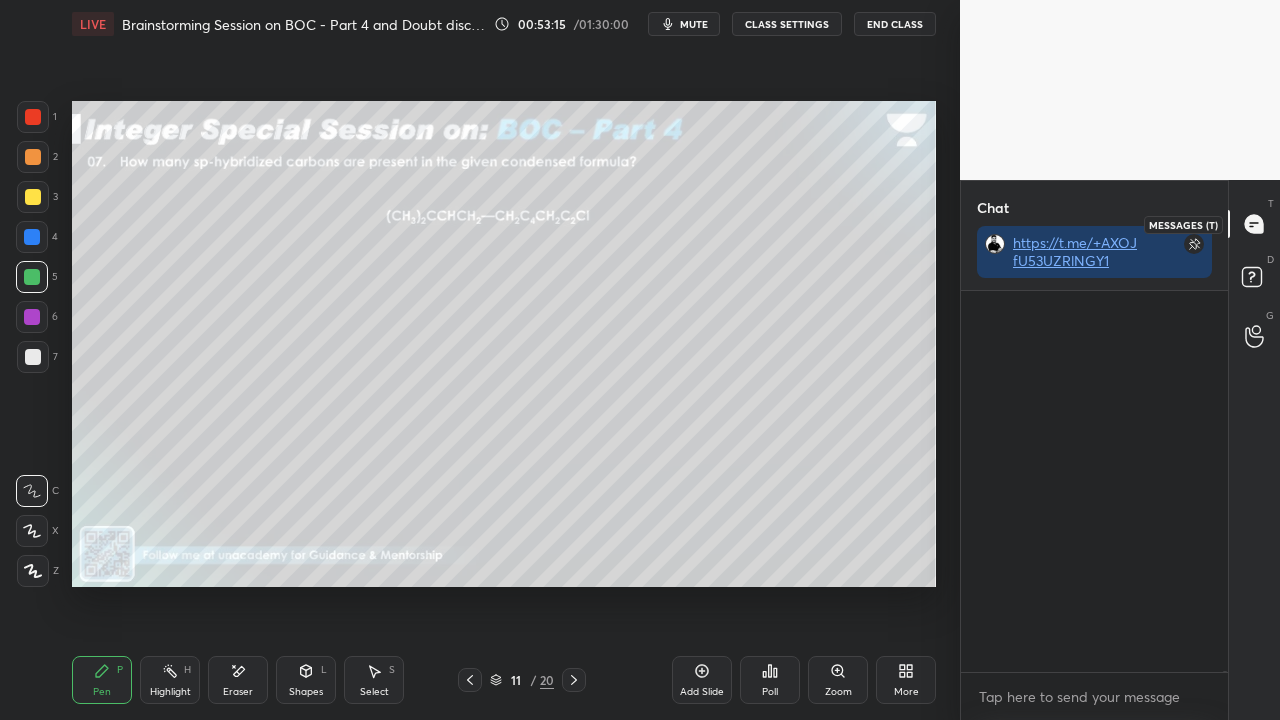 scroll, scrollTop: 423, scrollLeft: 261, axis: both 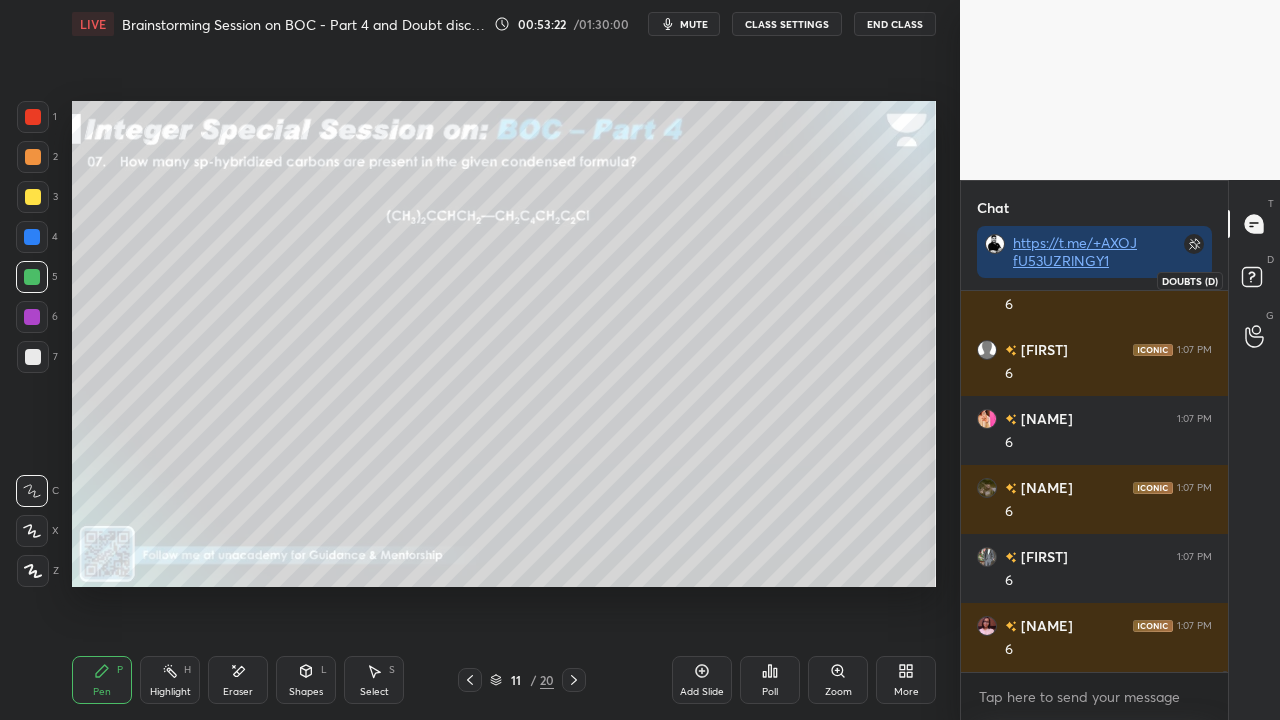 click 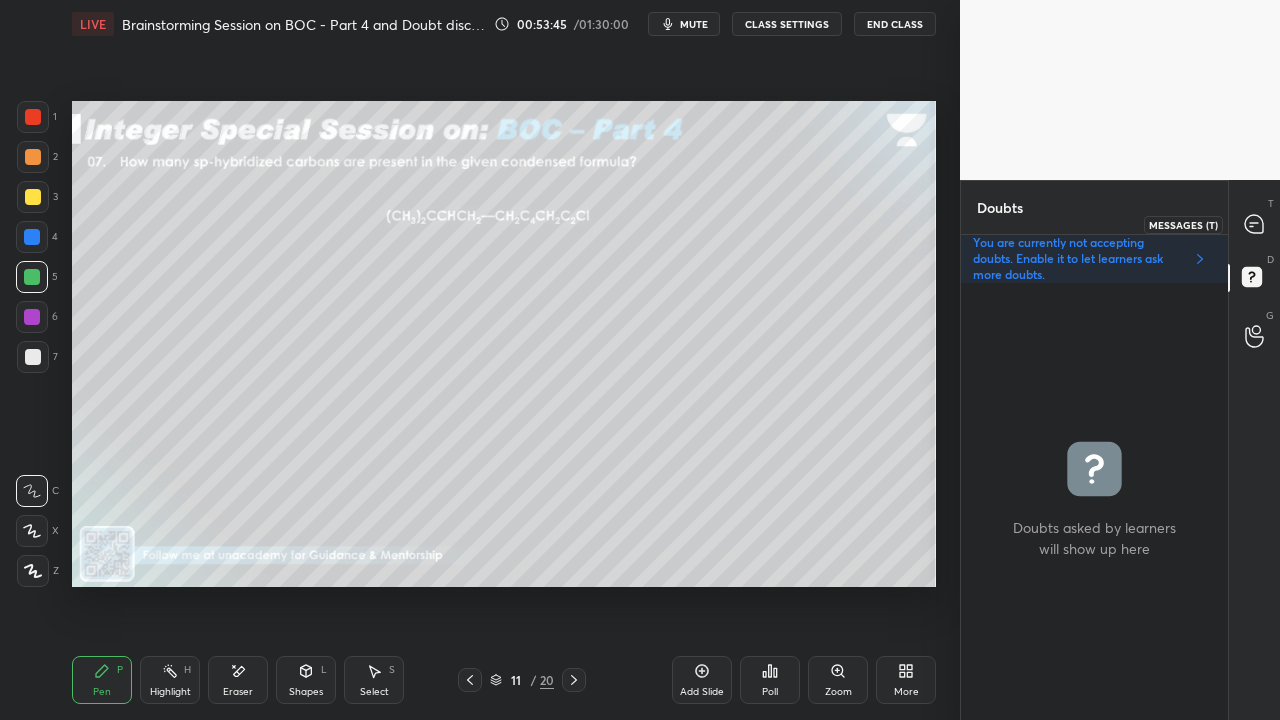 click 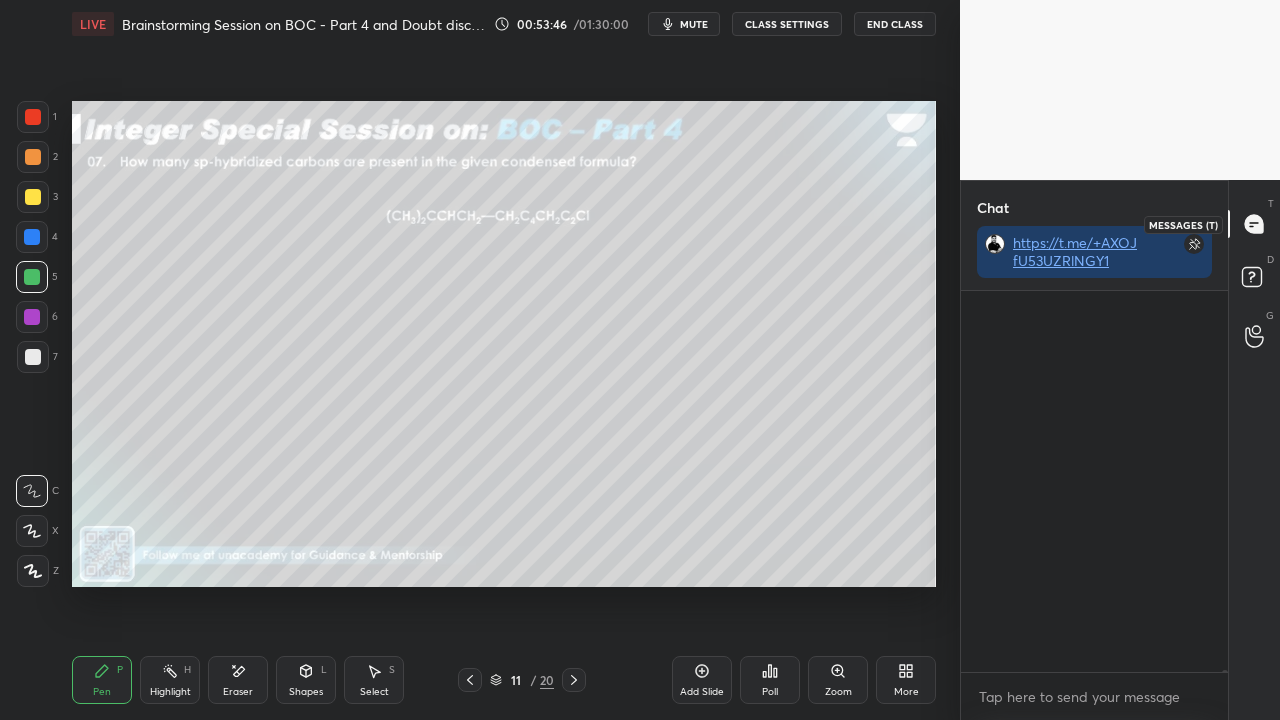 scroll, scrollTop: 423, scrollLeft: 261, axis: both 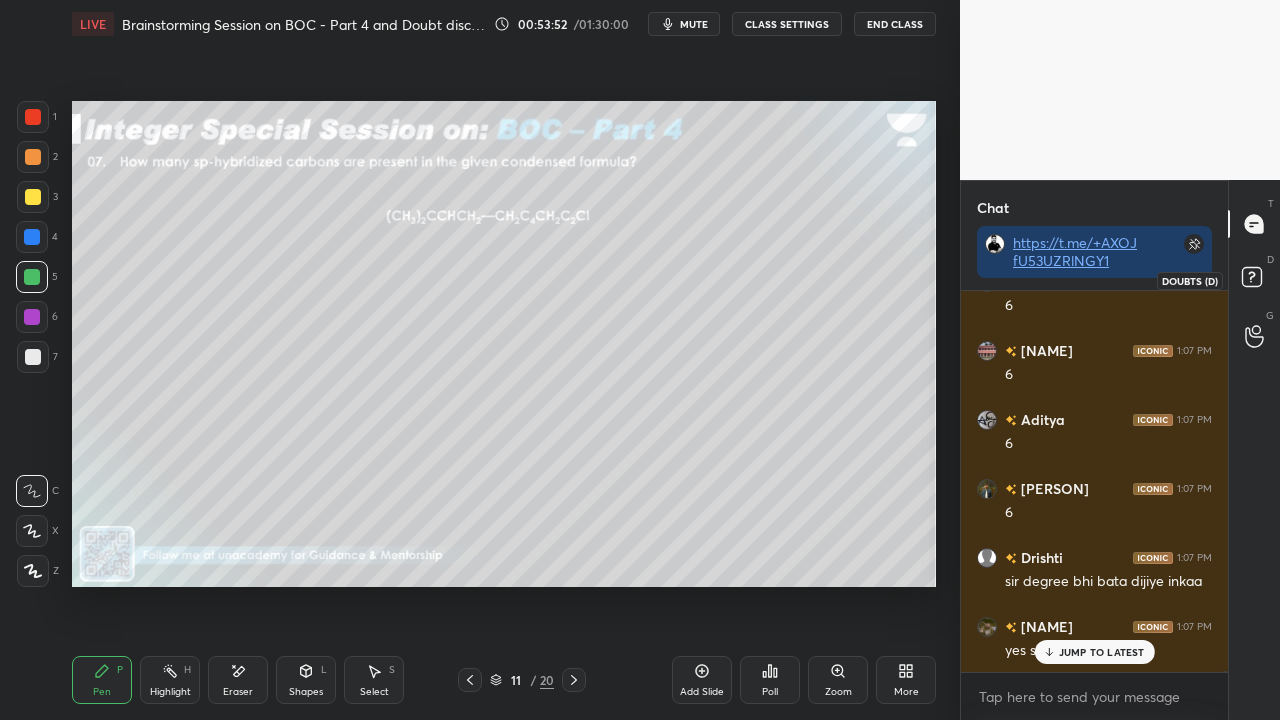 drag, startPoint x: 1258, startPoint y: 280, endPoint x: 1228, endPoint y: 266, distance: 33.105892 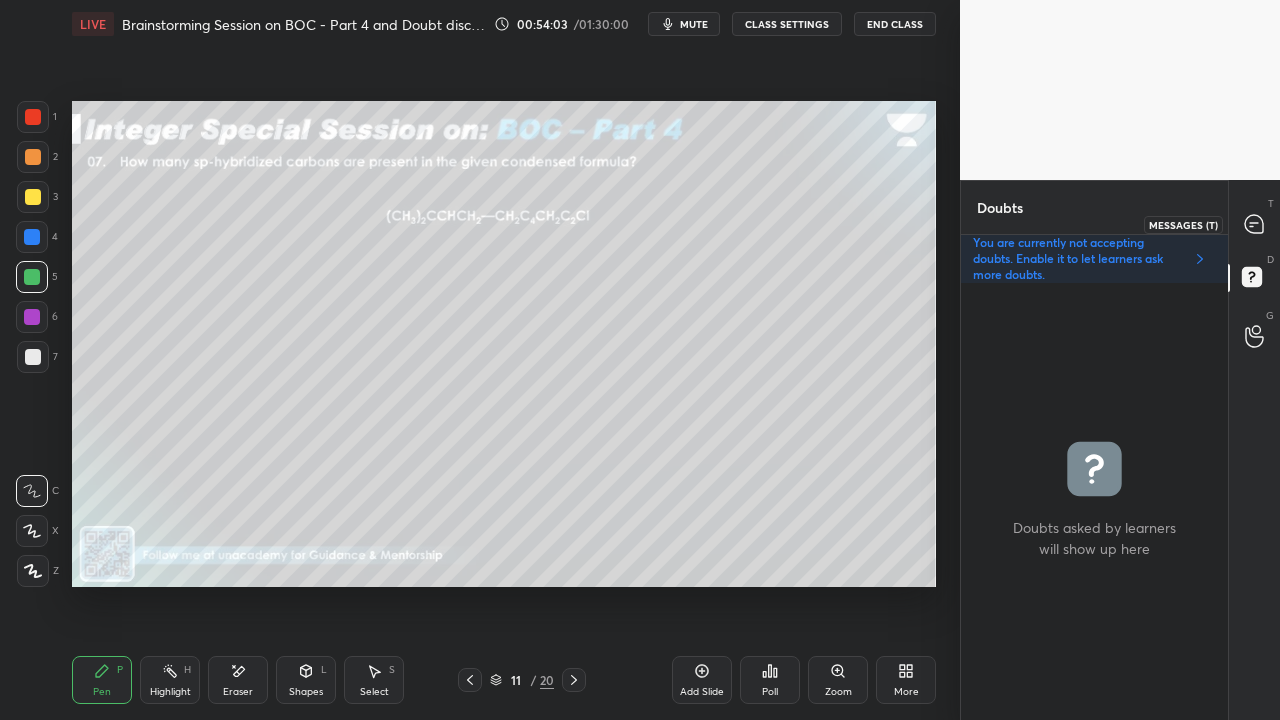 drag, startPoint x: 1263, startPoint y: 214, endPoint x: 1249, endPoint y: 208, distance: 15.231546 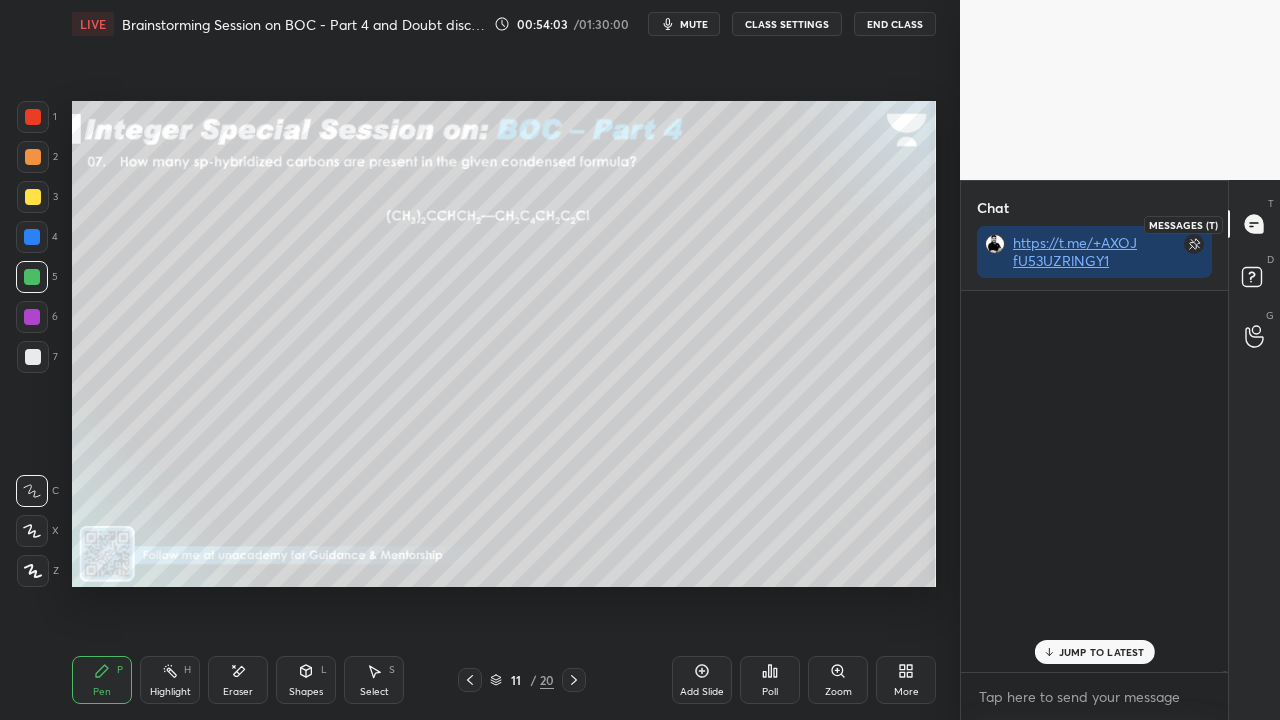 scroll, scrollTop: 423, scrollLeft: 261, axis: both 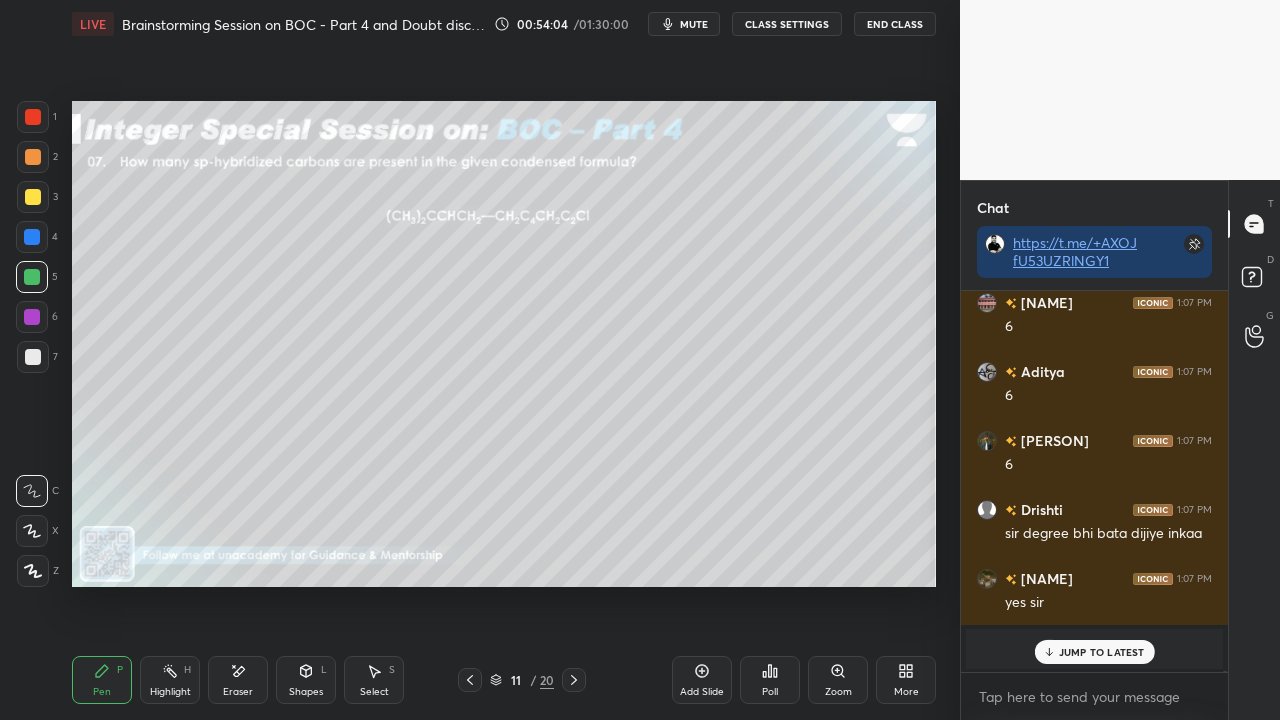 drag, startPoint x: 1090, startPoint y: 642, endPoint x: 1010, endPoint y: 646, distance: 80.09994 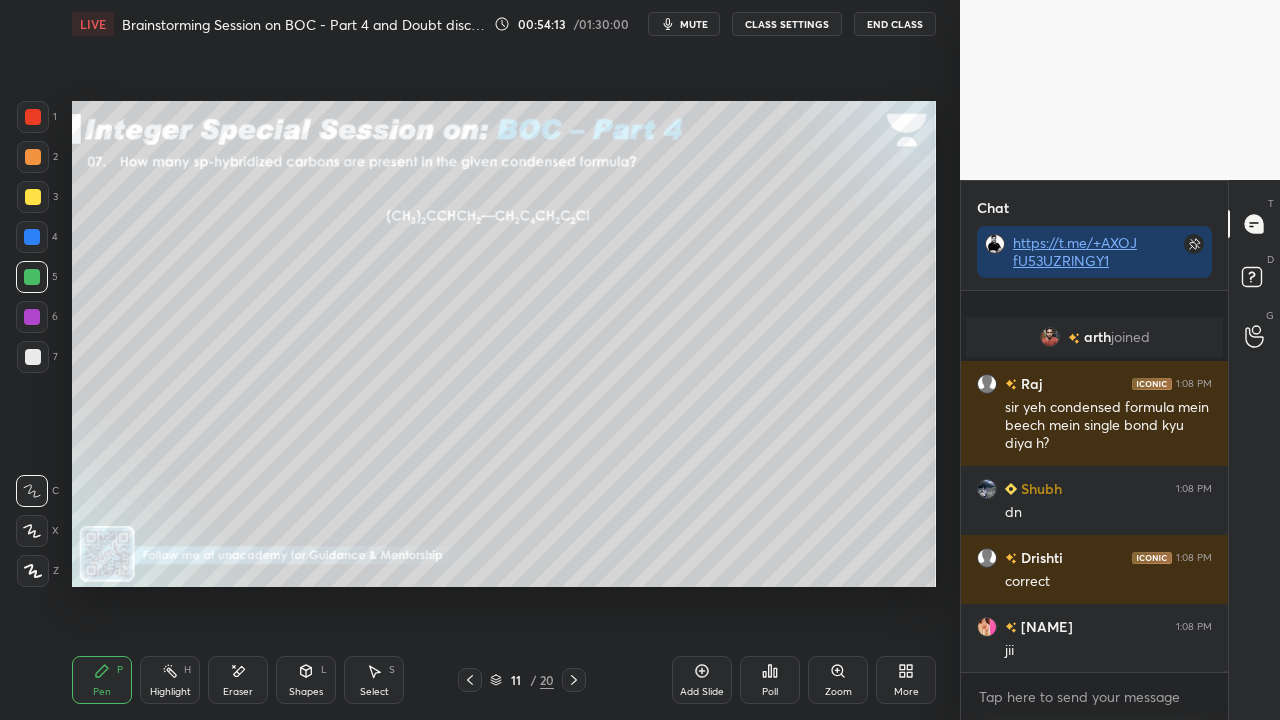 scroll, scrollTop: 99256, scrollLeft: 0, axis: vertical 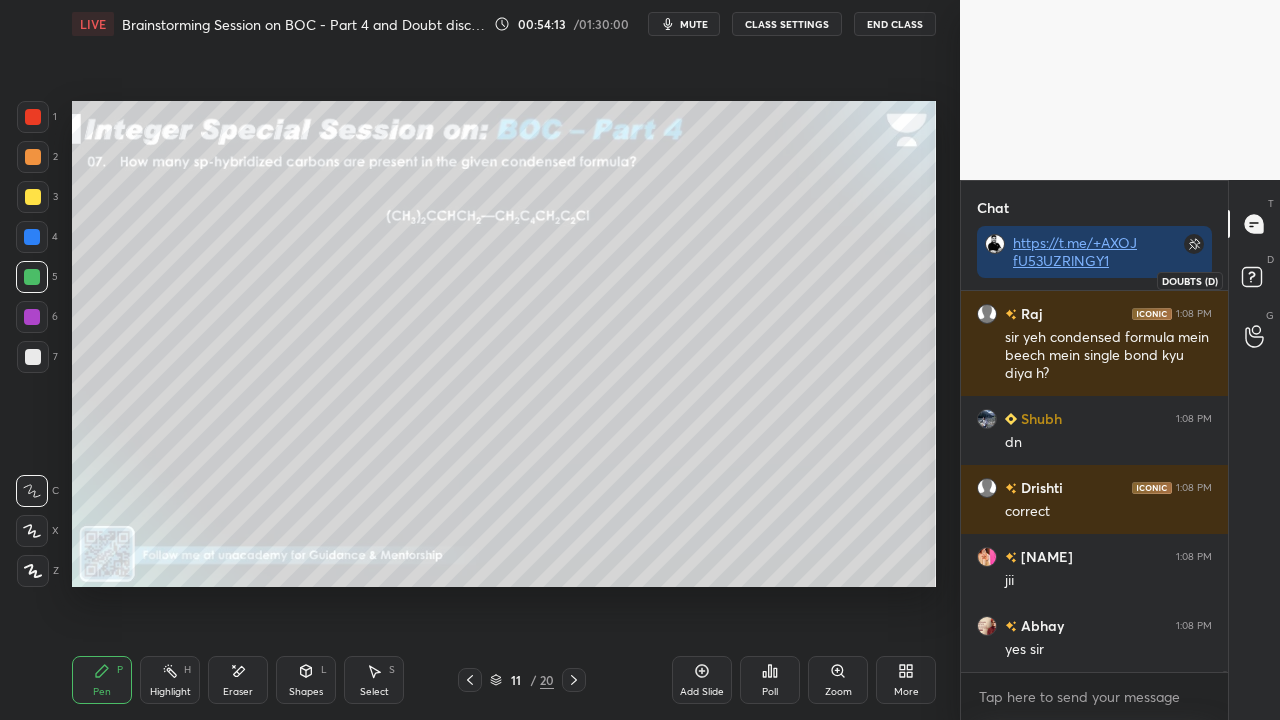 click 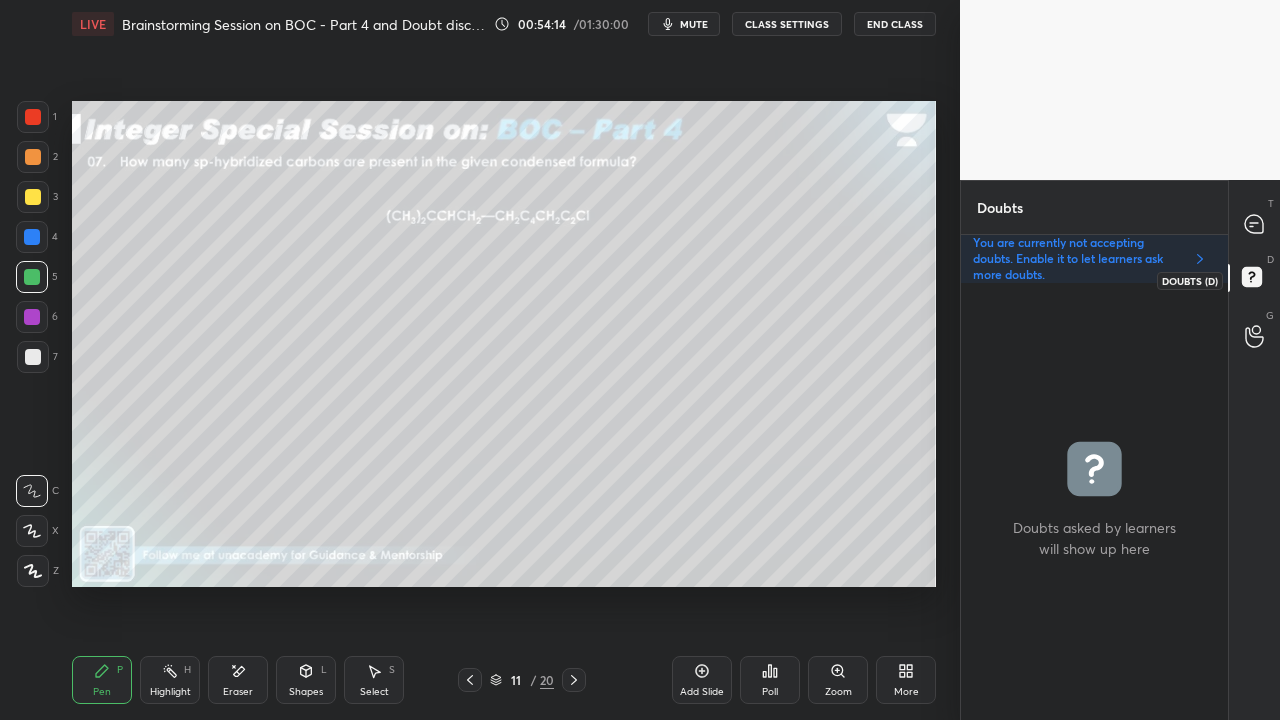 scroll, scrollTop: 6, scrollLeft: 6, axis: both 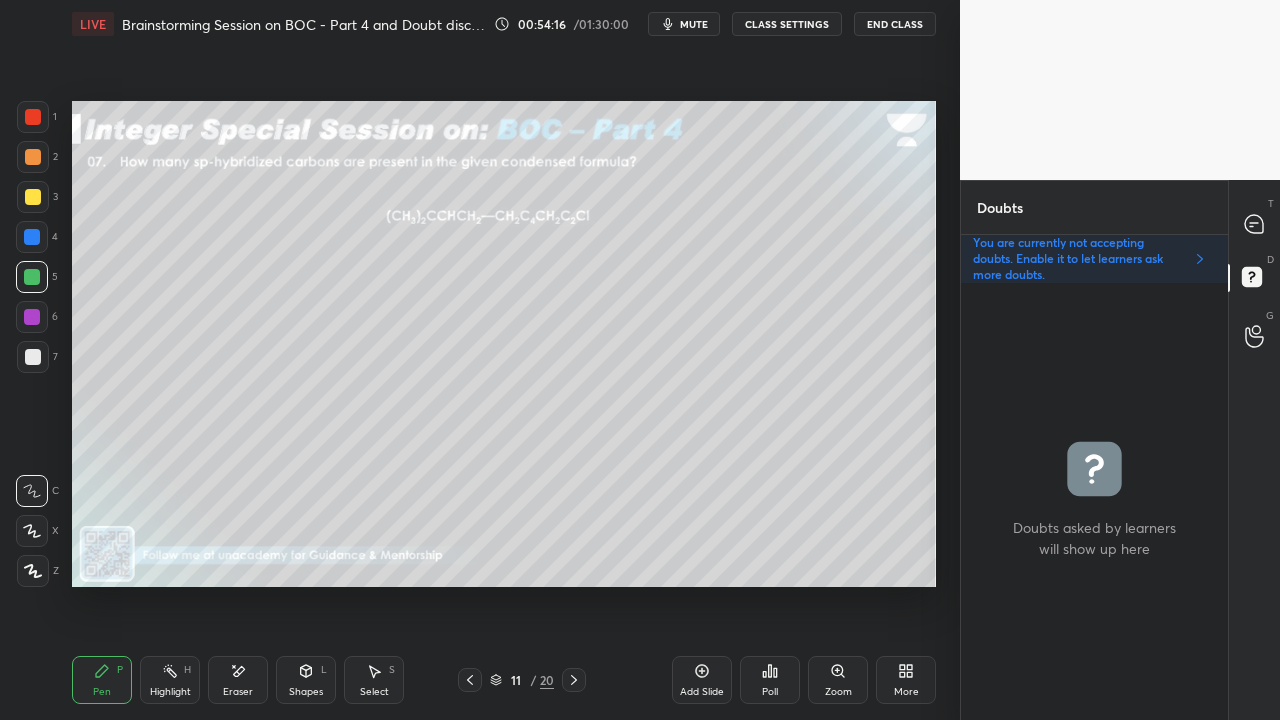 click 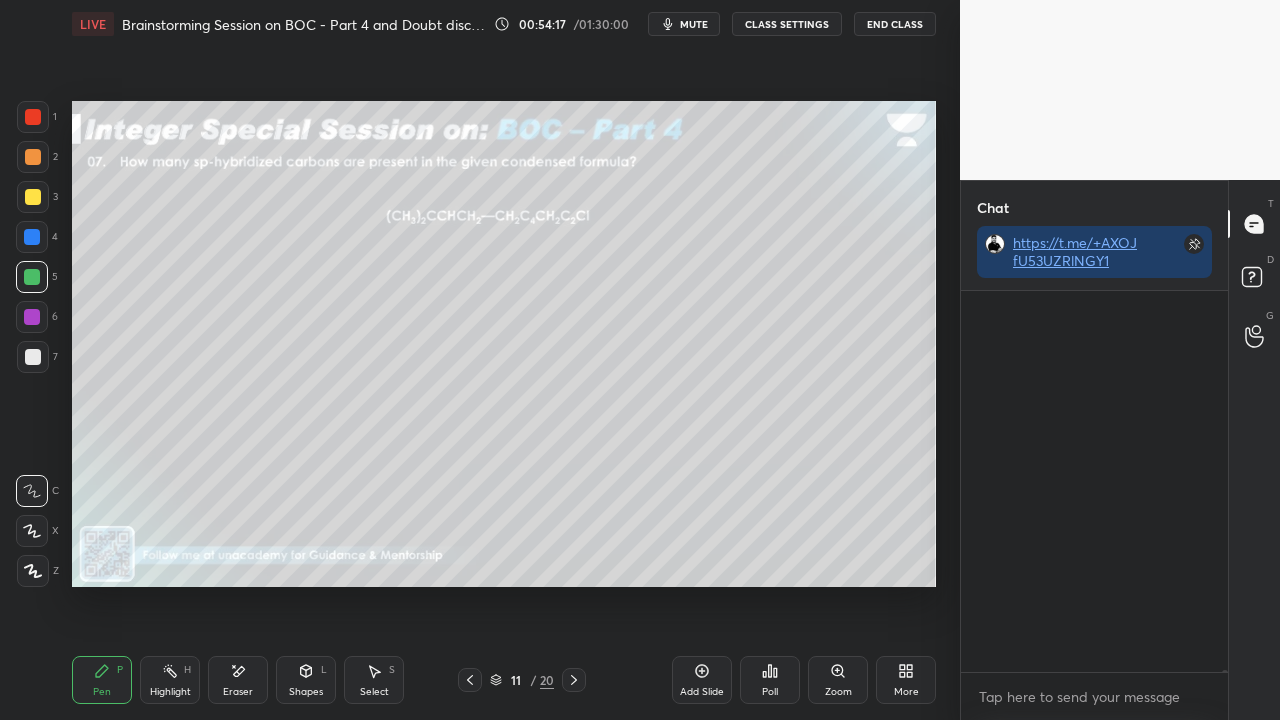 scroll, scrollTop: 423, scrollLeft: 261, axis: both 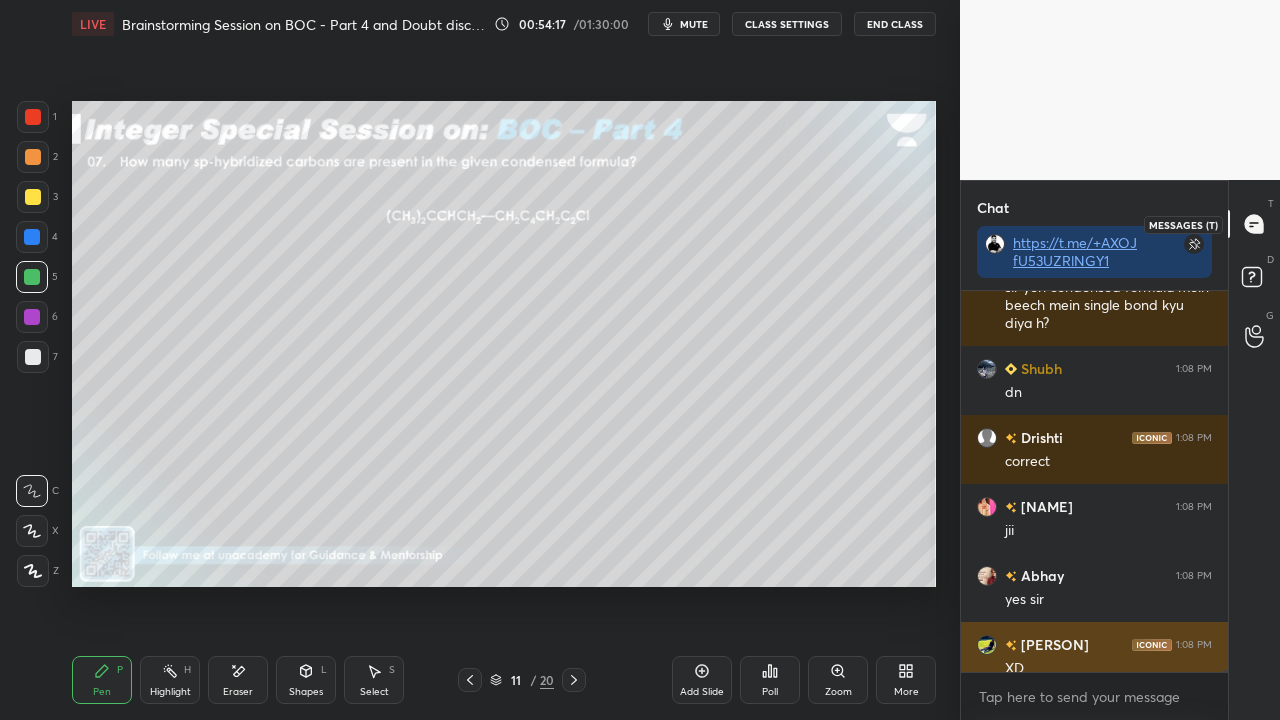 click on "arth joined [FIRST] 1:08 PM sir yeh condensed formula mein beech mein single bond kyu diya h? [FIRST] 1:08 PM dn [FIRST] 1:08 PM correct [FIRST] 1:08 PM jii [FIRST] 1:08 PM yes sir [FIRST] 1:08 PM XD" at bounding box center [1094, -49162] 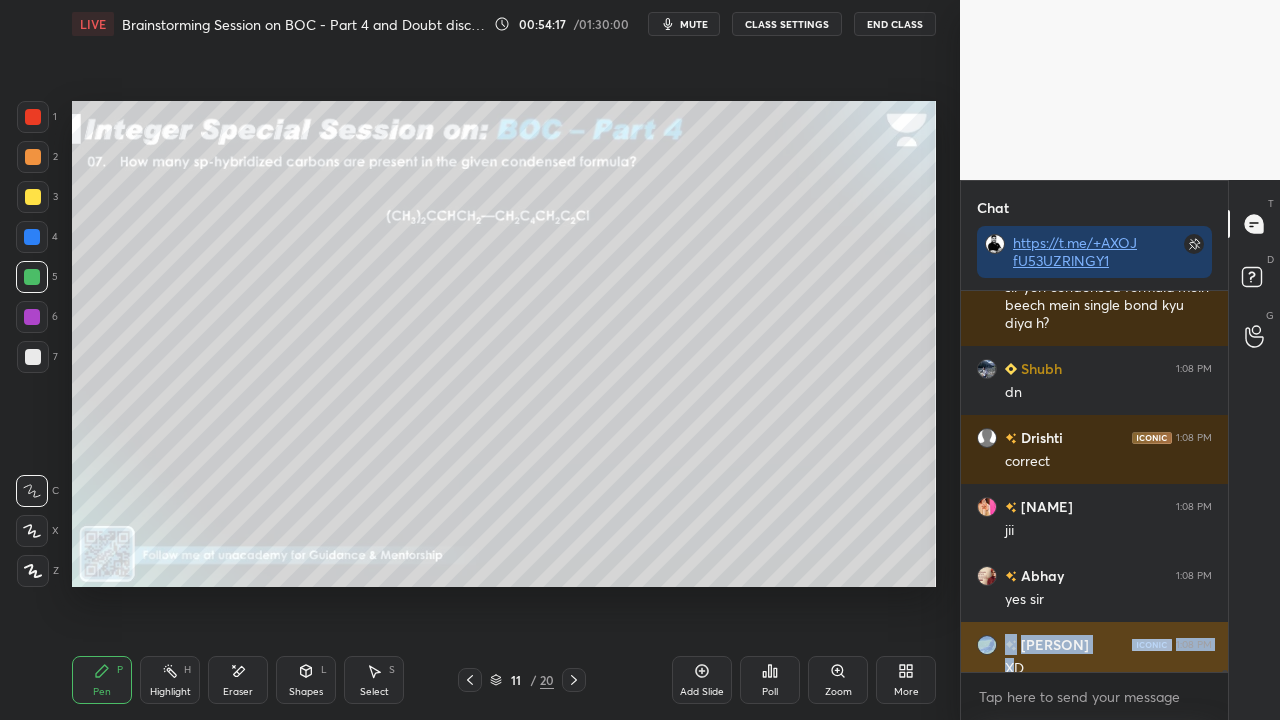 scroll, scrollTop: 99394, scrollLeft: 0, axis: vertical 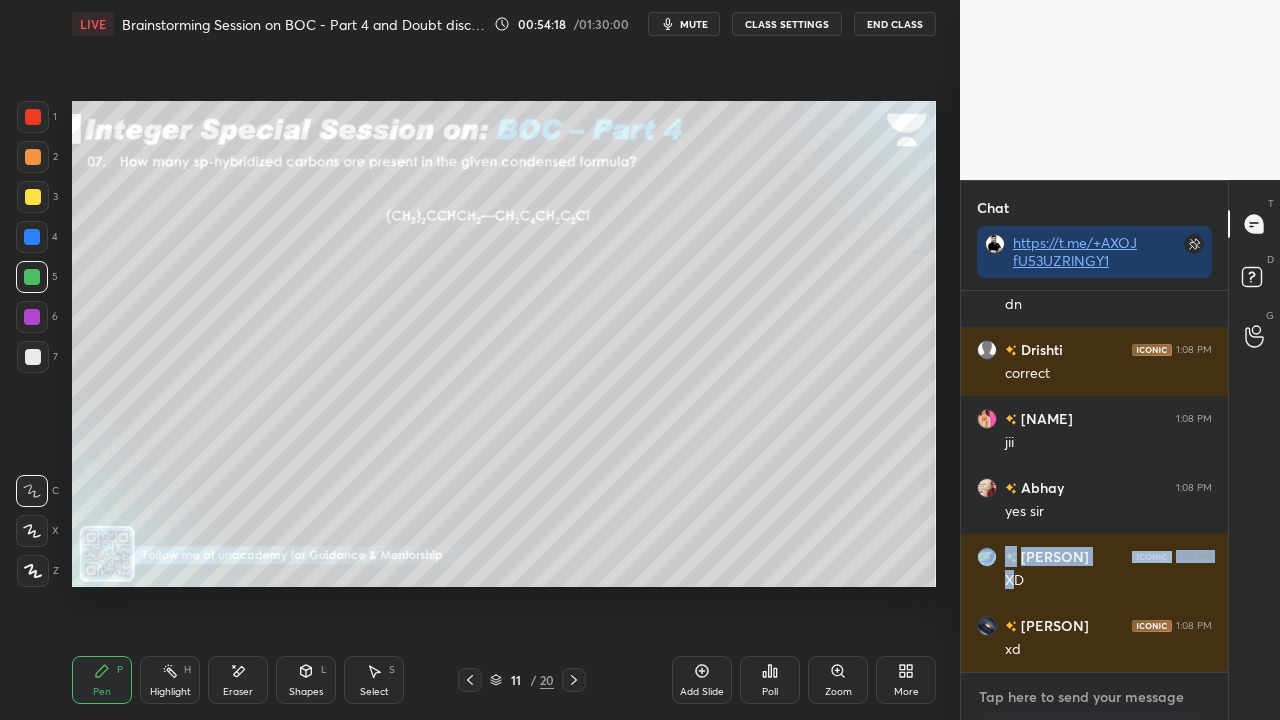 click at bounding box center [1094, 697] 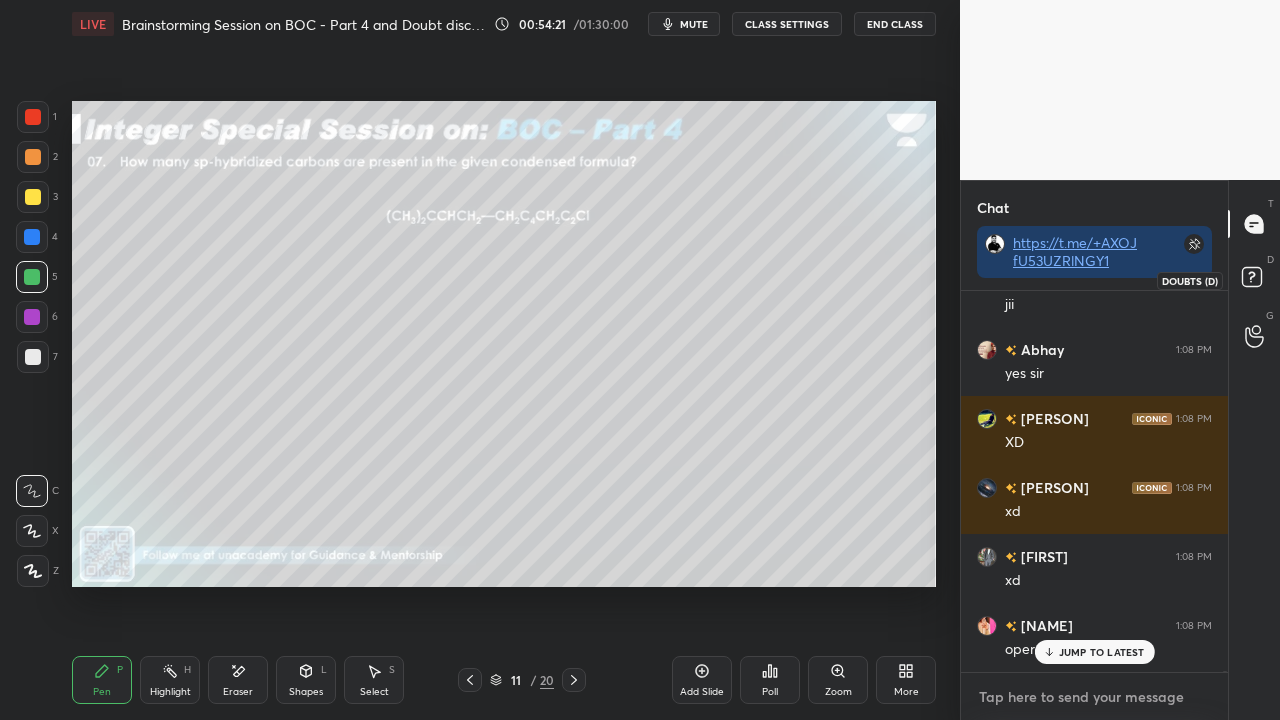 scroll, scrollTop: 99600, scrollLeft: 0, axis: vertical 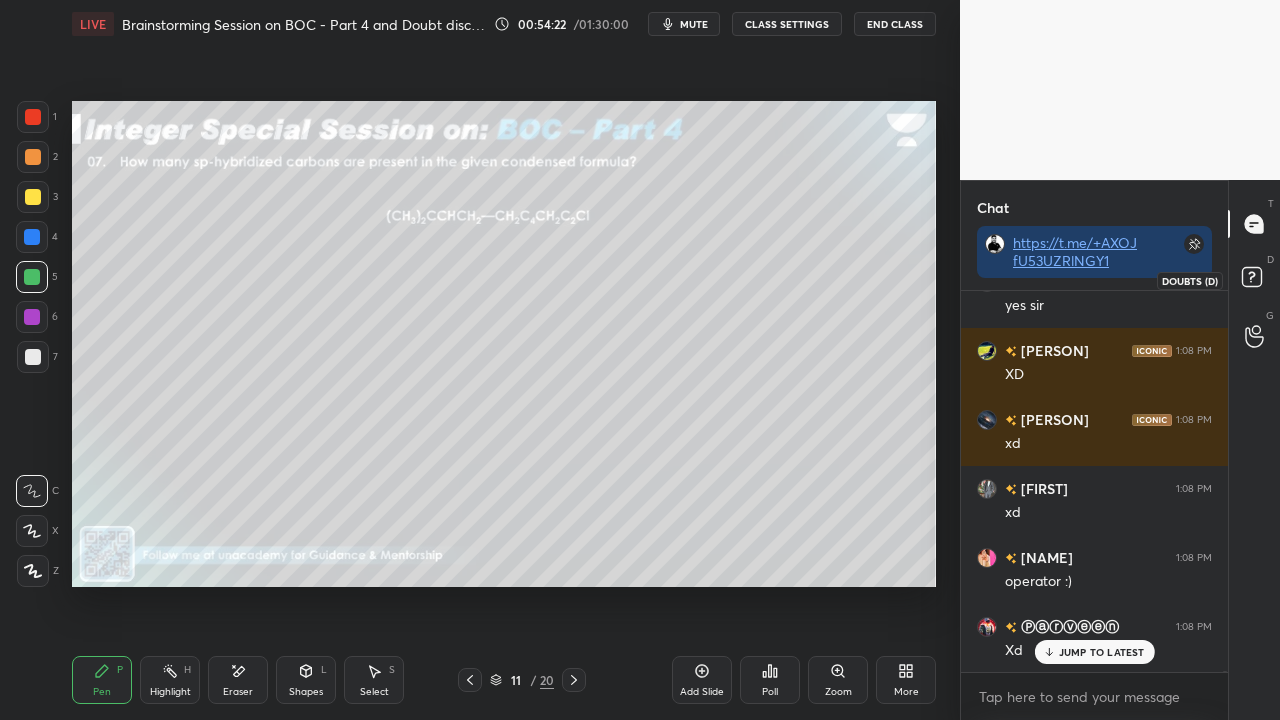 click 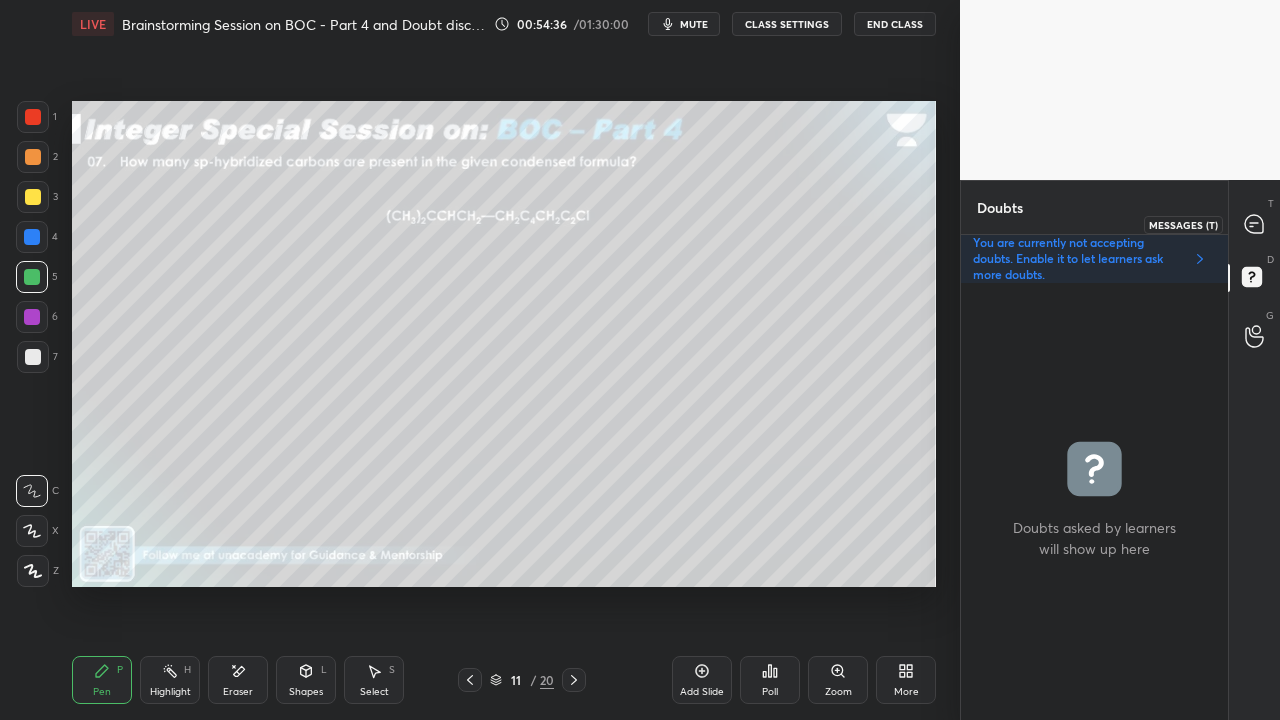 click 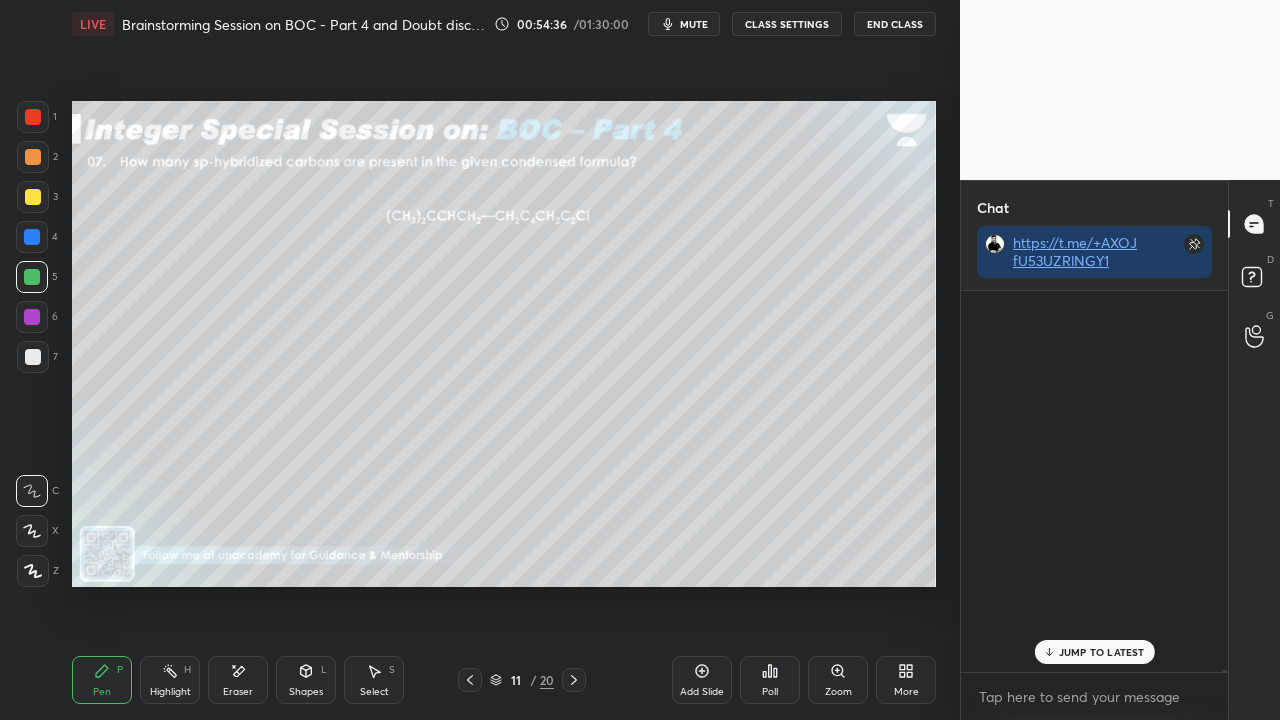 scroll, scrollTop: 423, scrollLeft: 261, axis: both 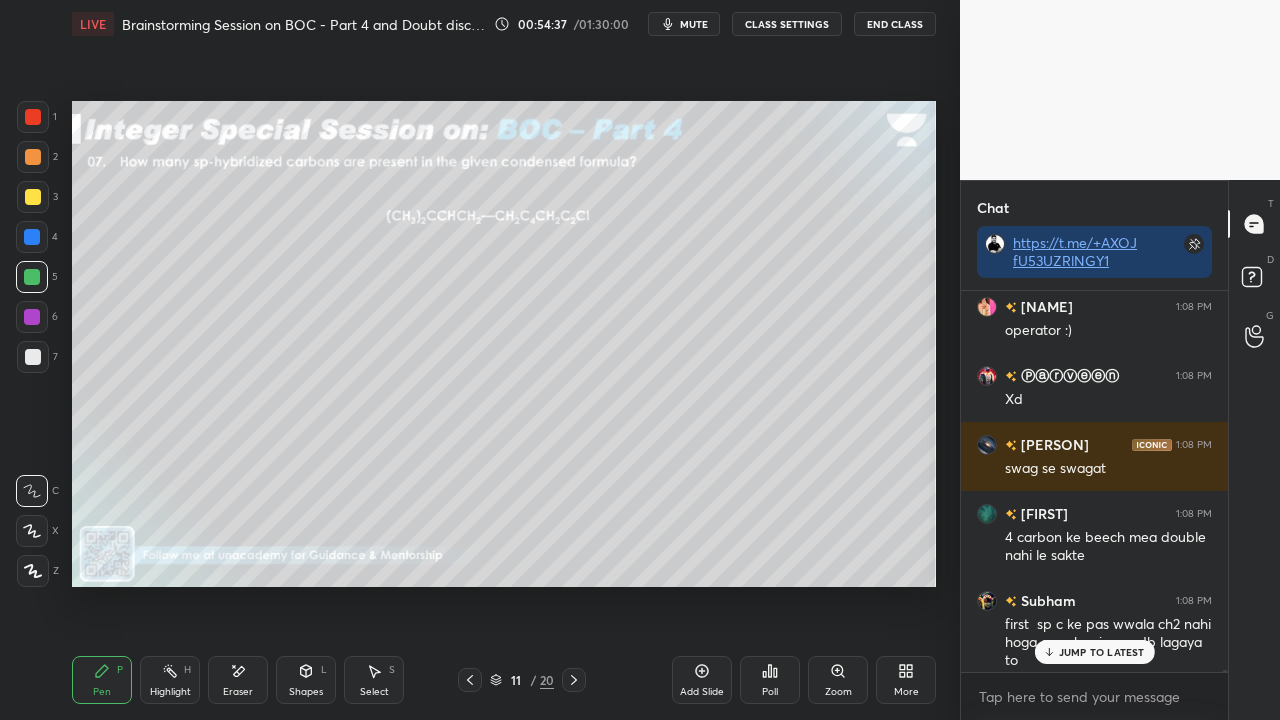 click on "JUMP TO LATEST" at bounding box center (1102, 652) 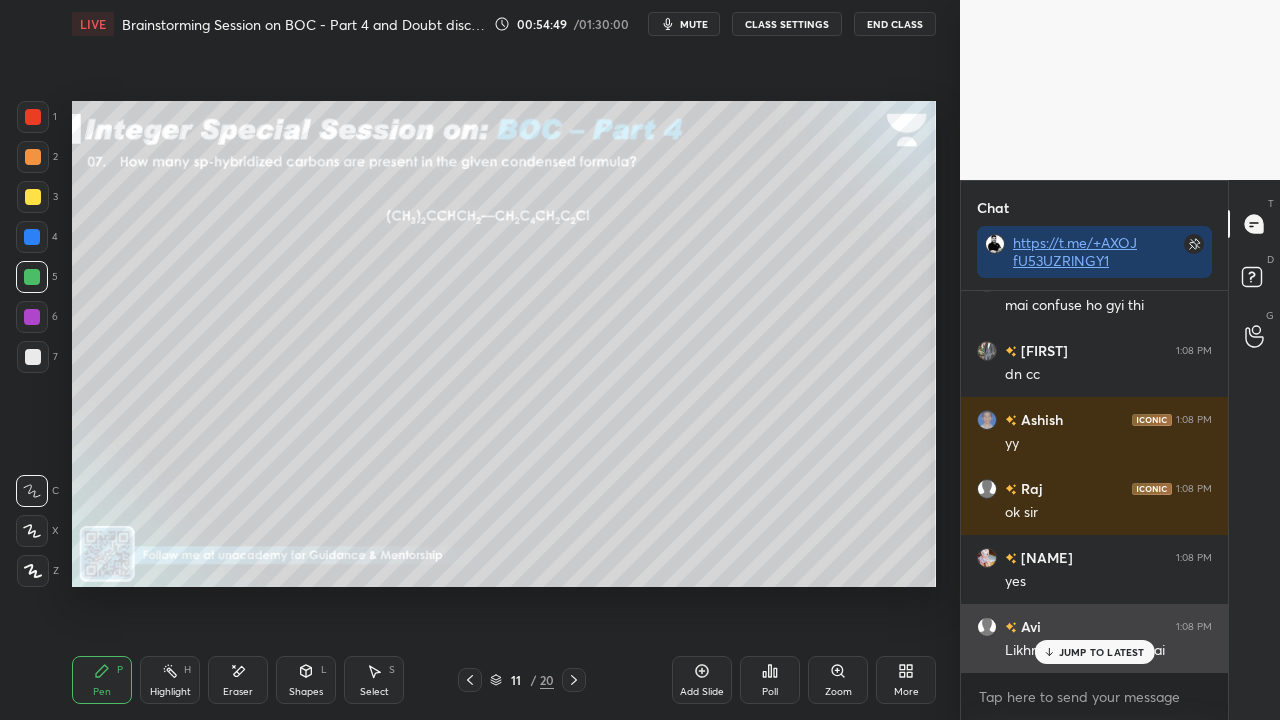 click on "JUMP TO LATEST" at bounding box center [1102, 652] 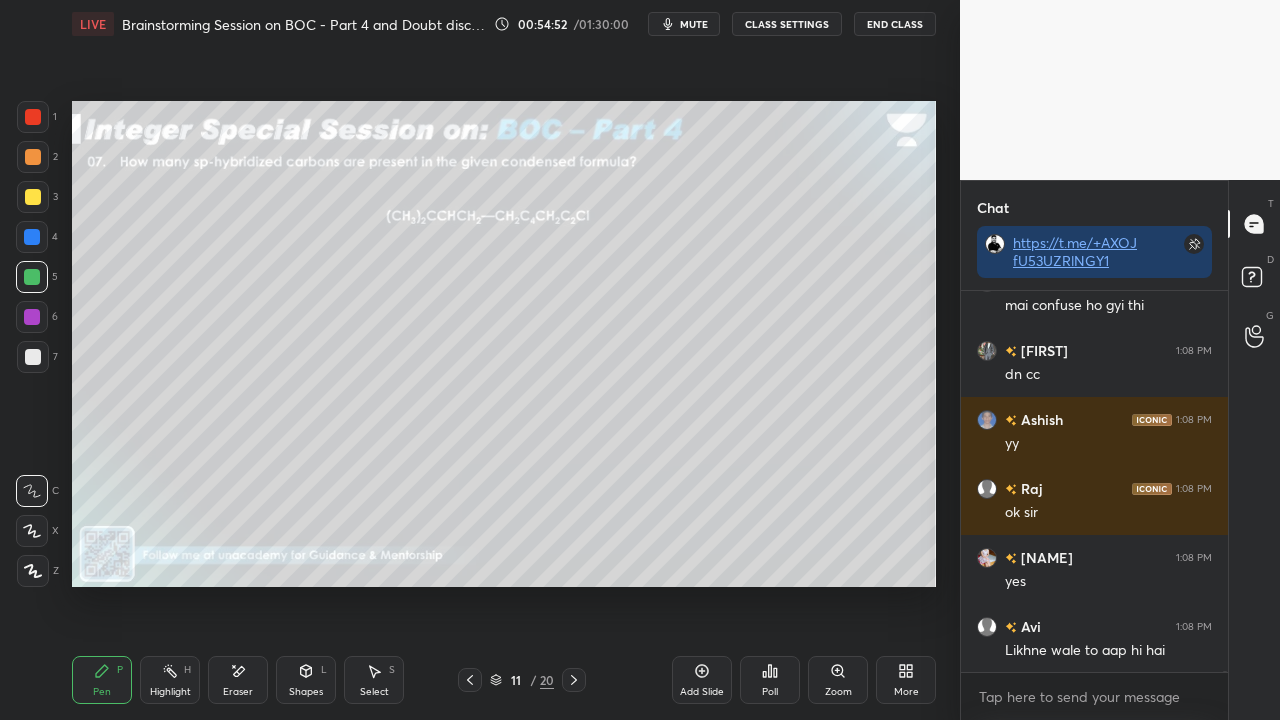 scroll, scrollTop: 100414, scrollLeft: 0, axis: vertical 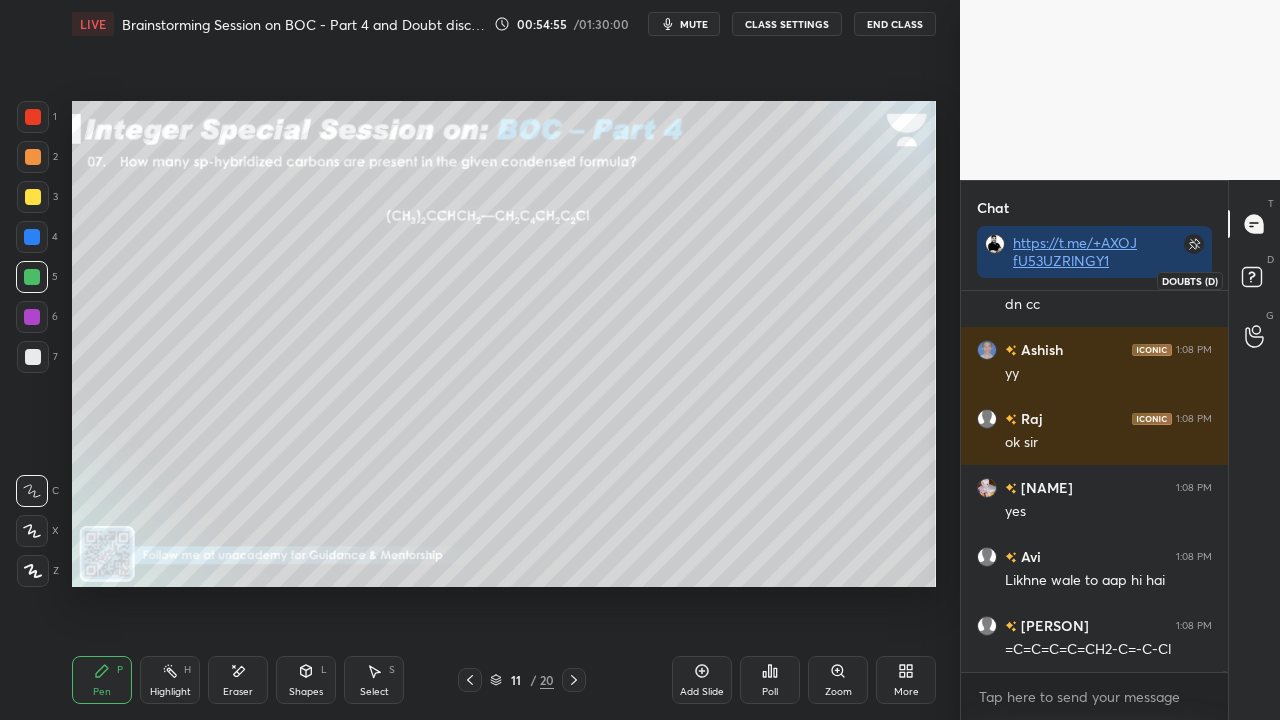 click 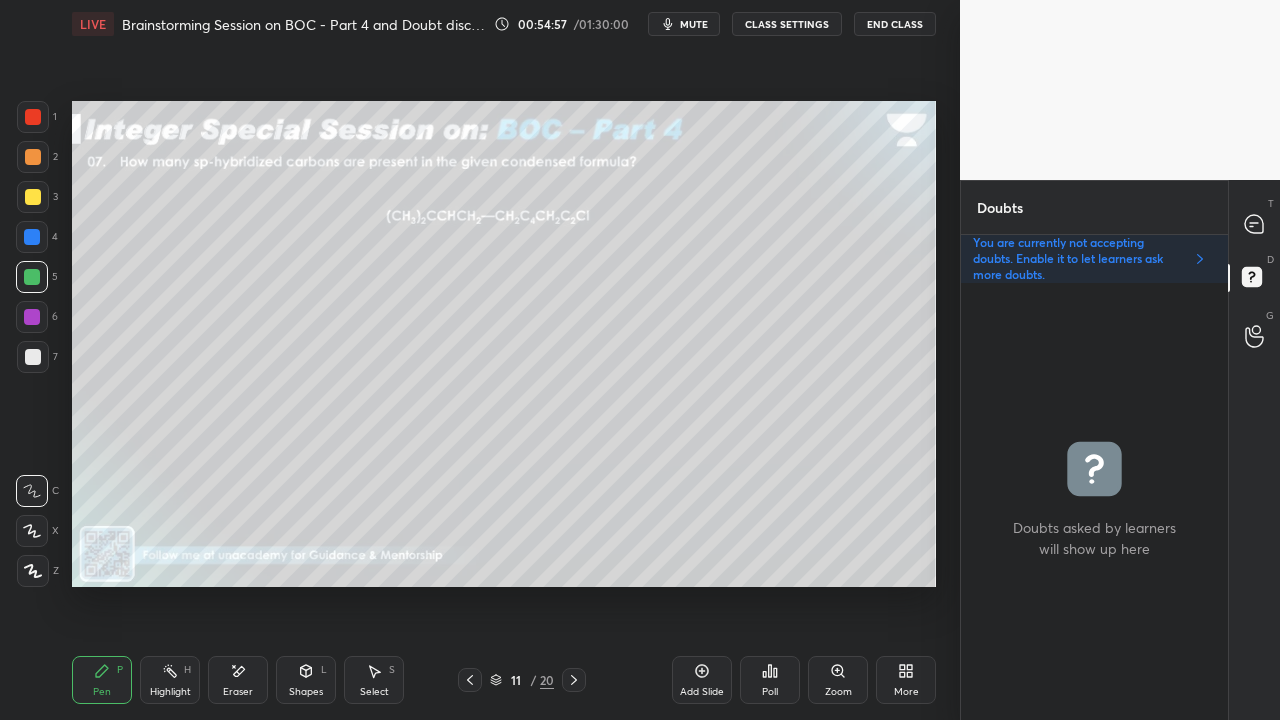 click at bounding box center [574, 680] 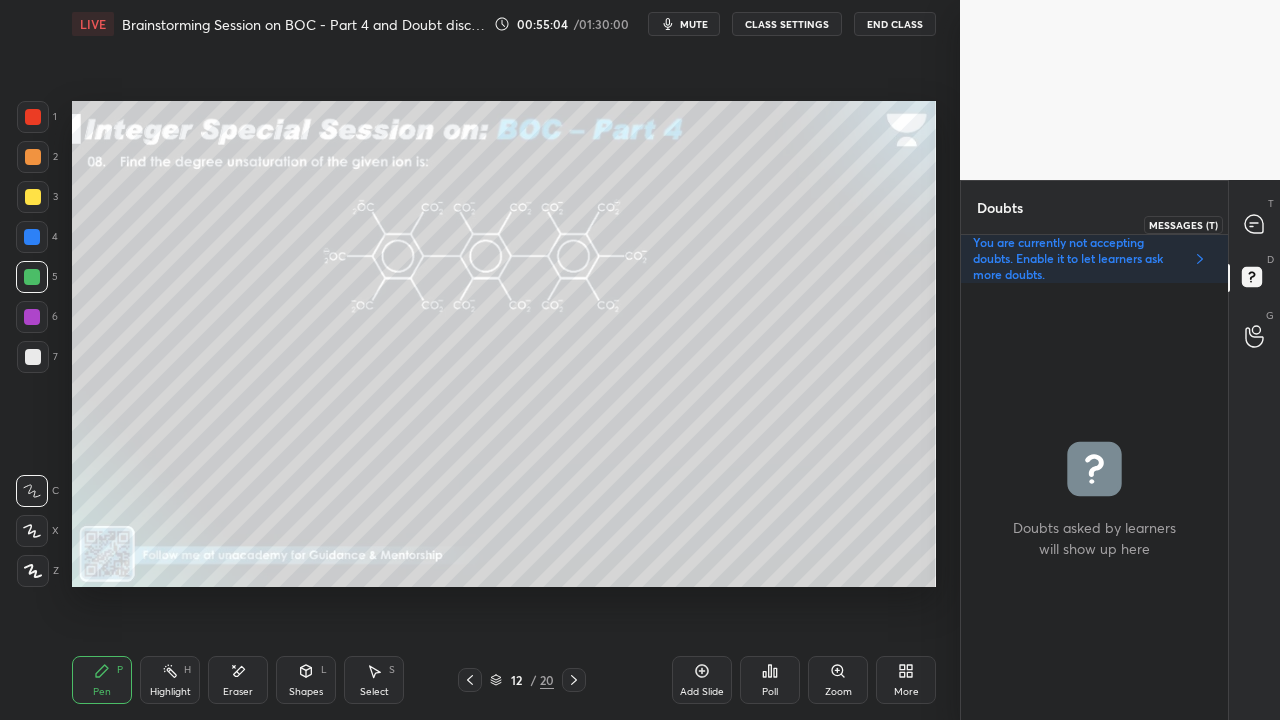 click at bounding box center (1255, 224) 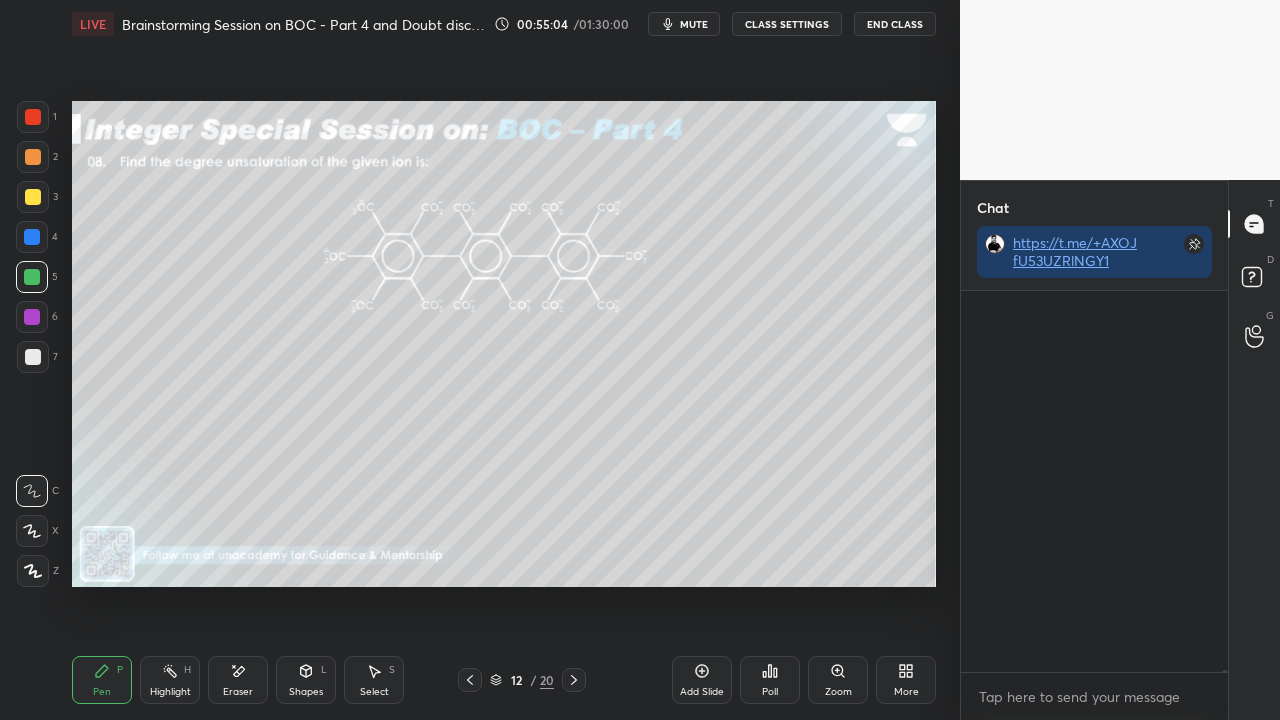 scroll, scrollTop: 423, scrollLeft: 261, axis: both 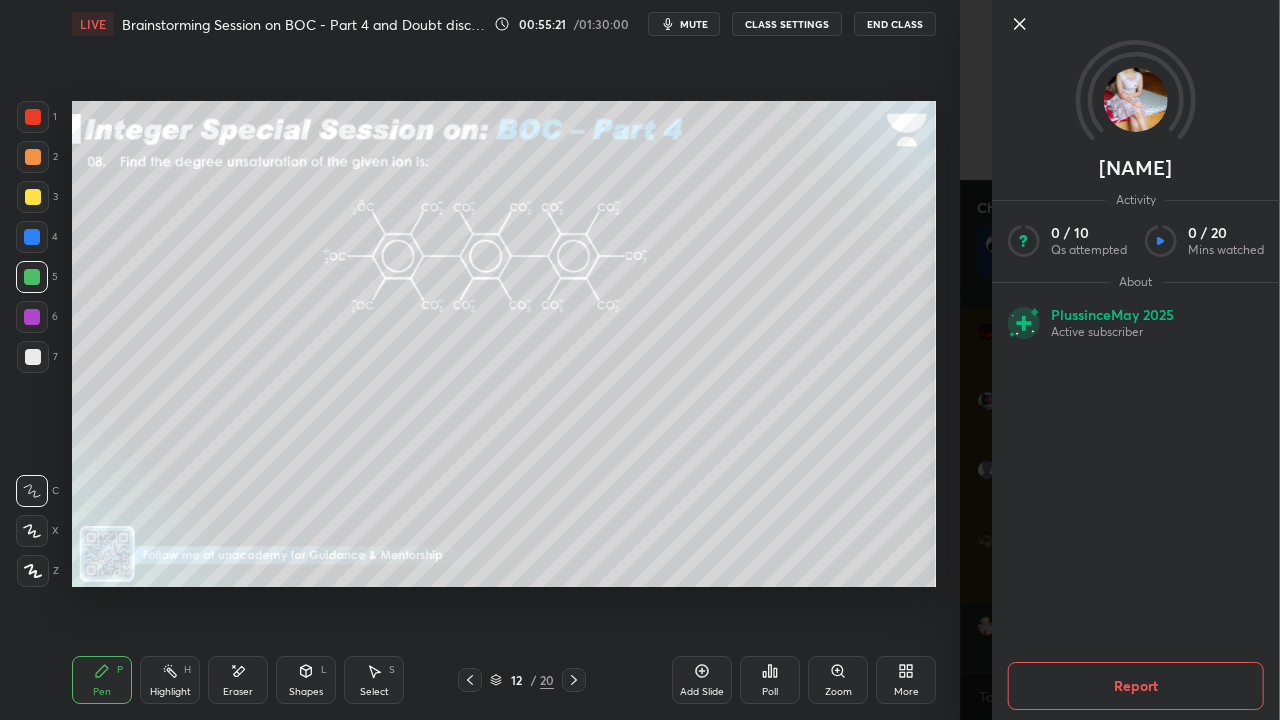 click on "[PERSON] Activity 0 / 10 Qs attempted 0 / 20 Mins watched About Plus  since  May   2025 Active subscriber Report" at bounding box center [1120, 360] 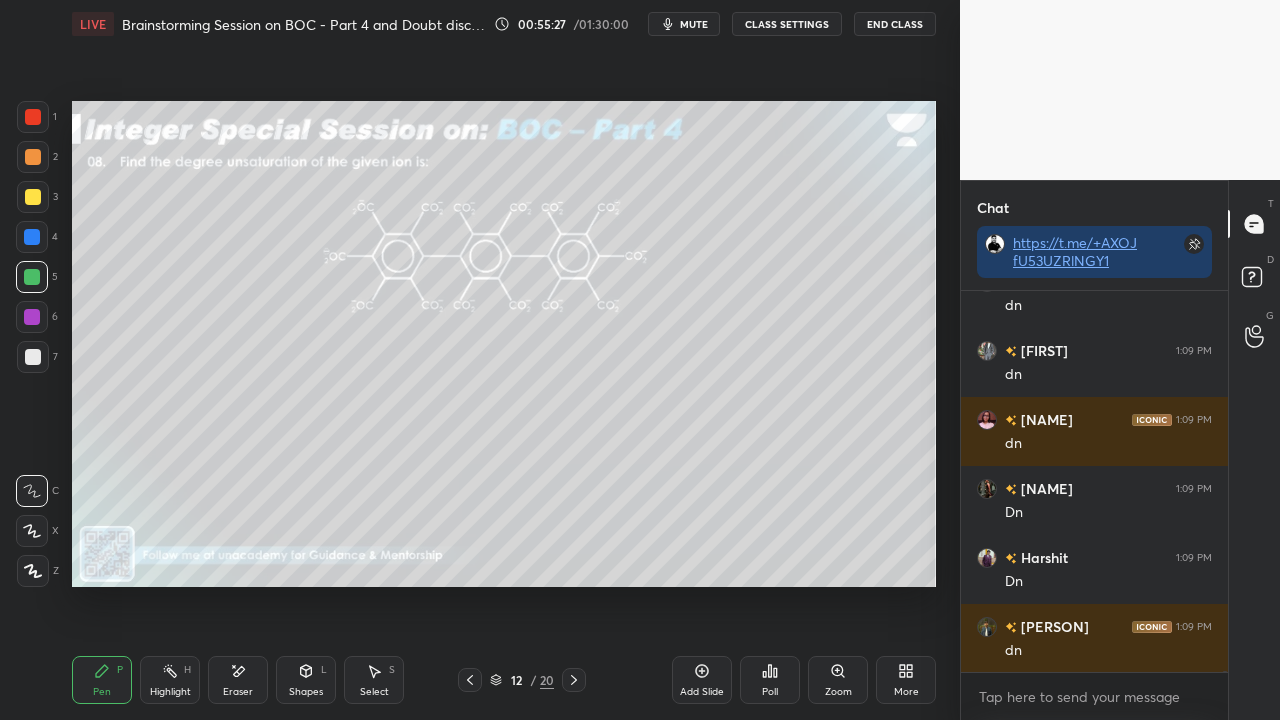 scroll, scrollTop: 101692, scrollLeft: 0, axis: vertical 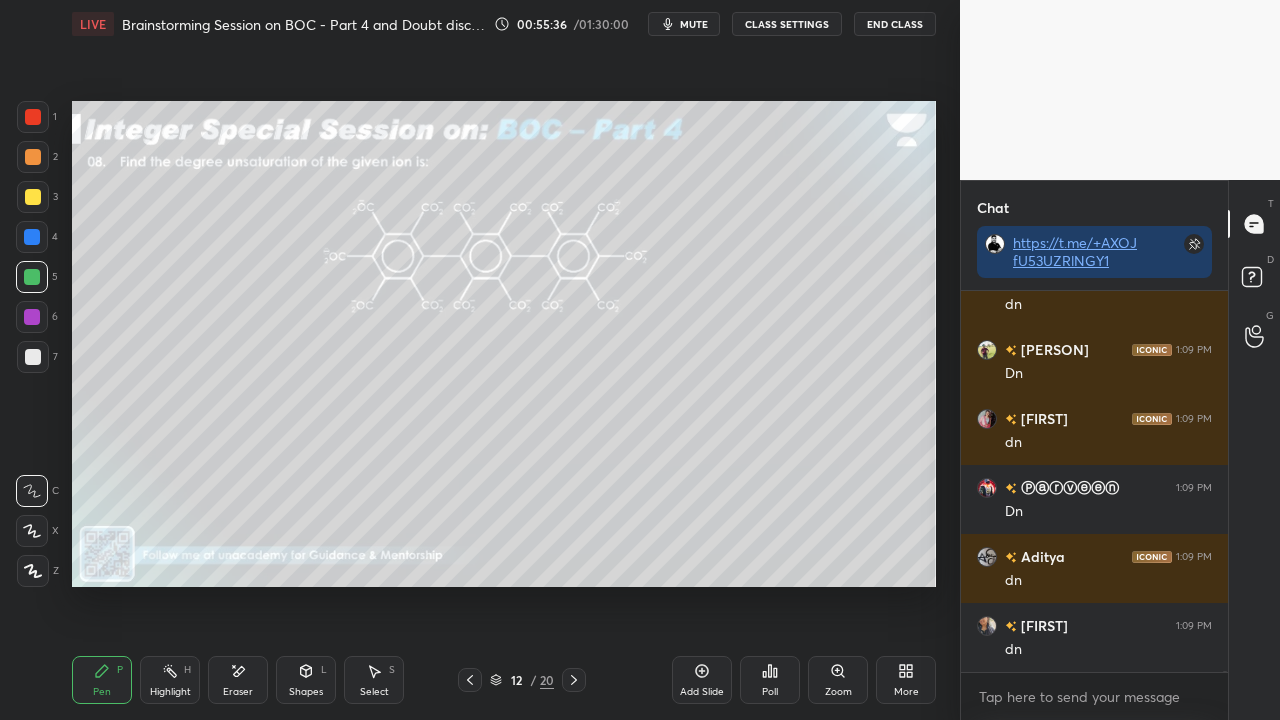 drag, startPoint x: 36, startPoint y: 350, endPoint x: 46, endPoint y: 342, distance: 12.806249 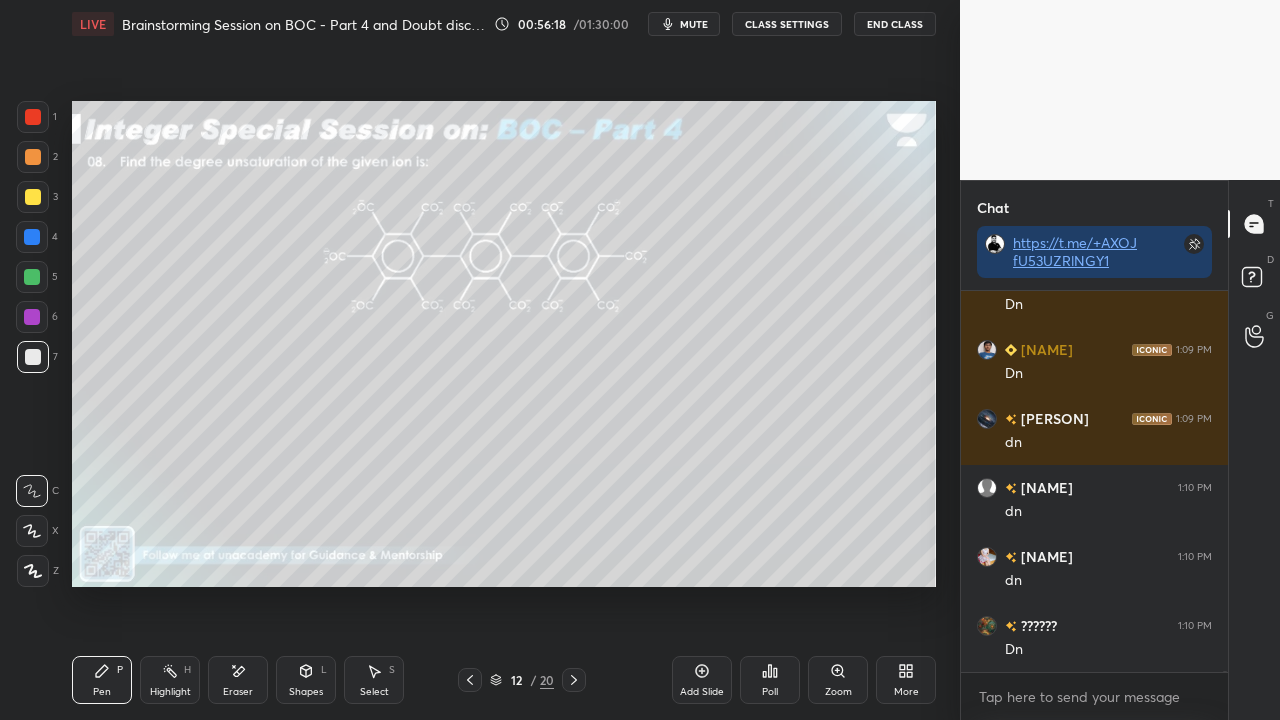 scroll, scrollTop: 102450, scrollLeft: 0, axis: vertical 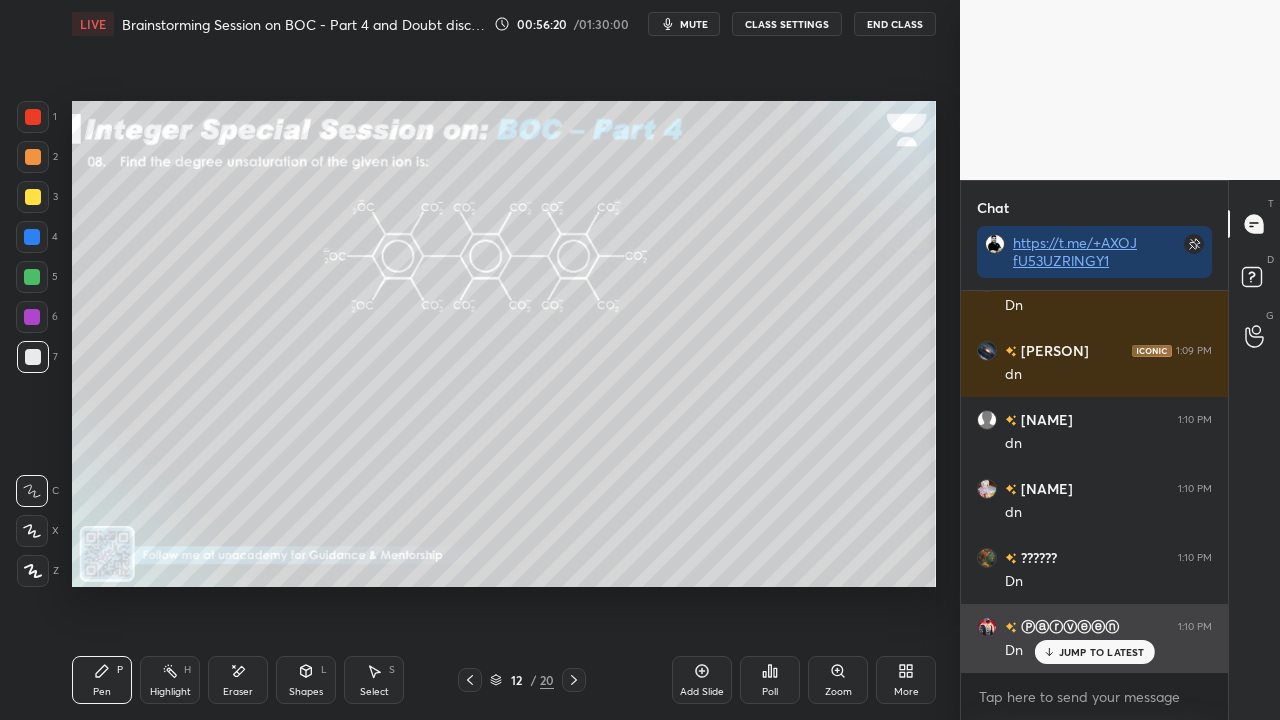 click on "JUMP TO LATEST" at bounding box center [1102, 652] 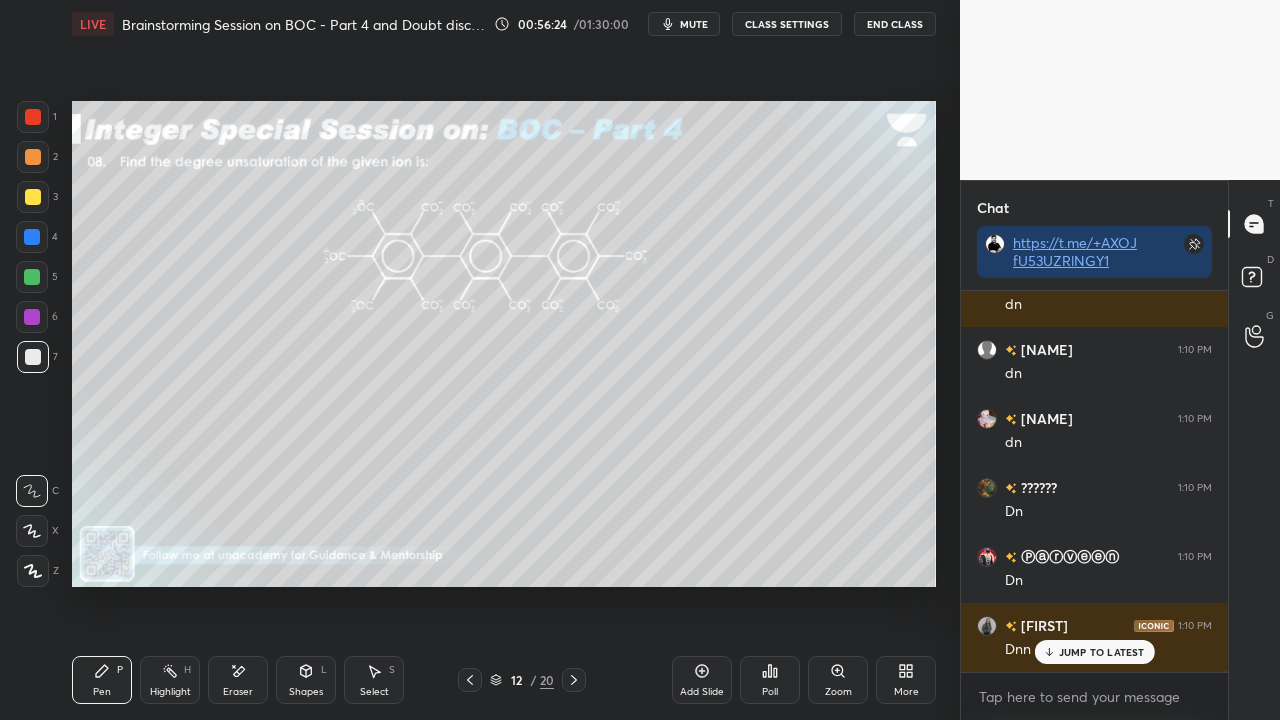 scroll, scrollTop: 102588, scrollLeft: 0, axis: vertical 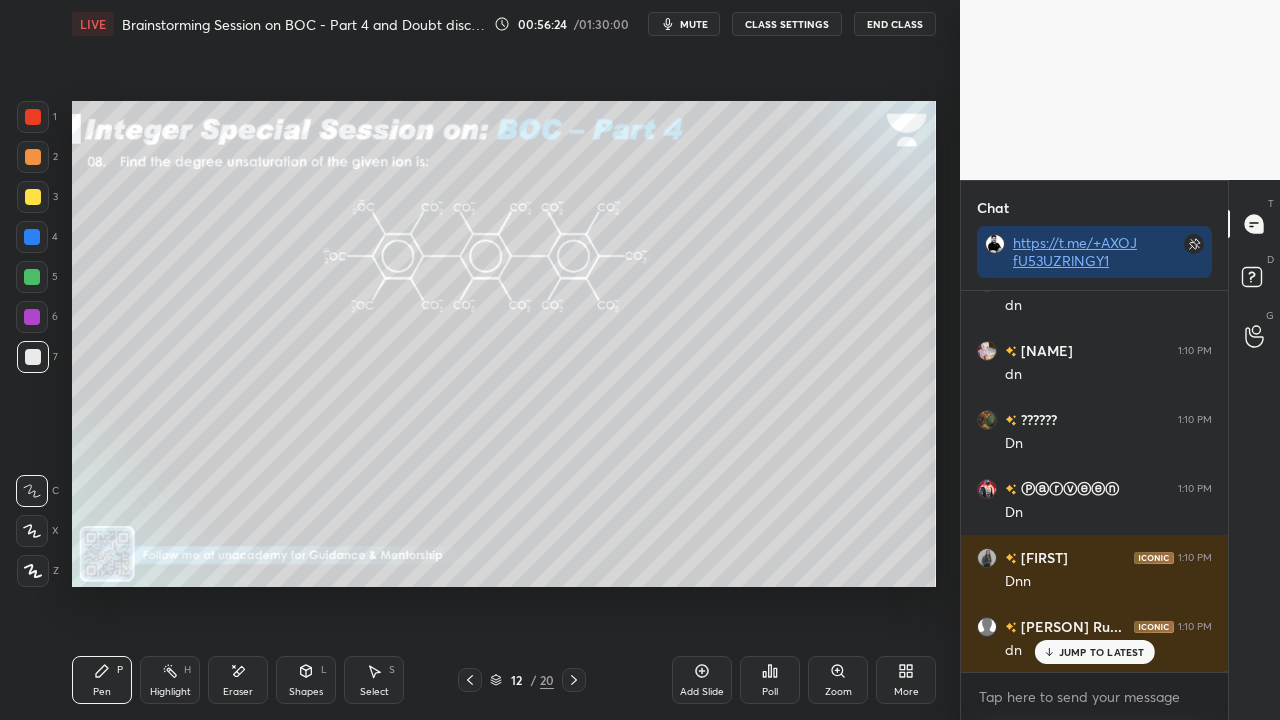 click on "Poll" at bounding box center [770, 680] 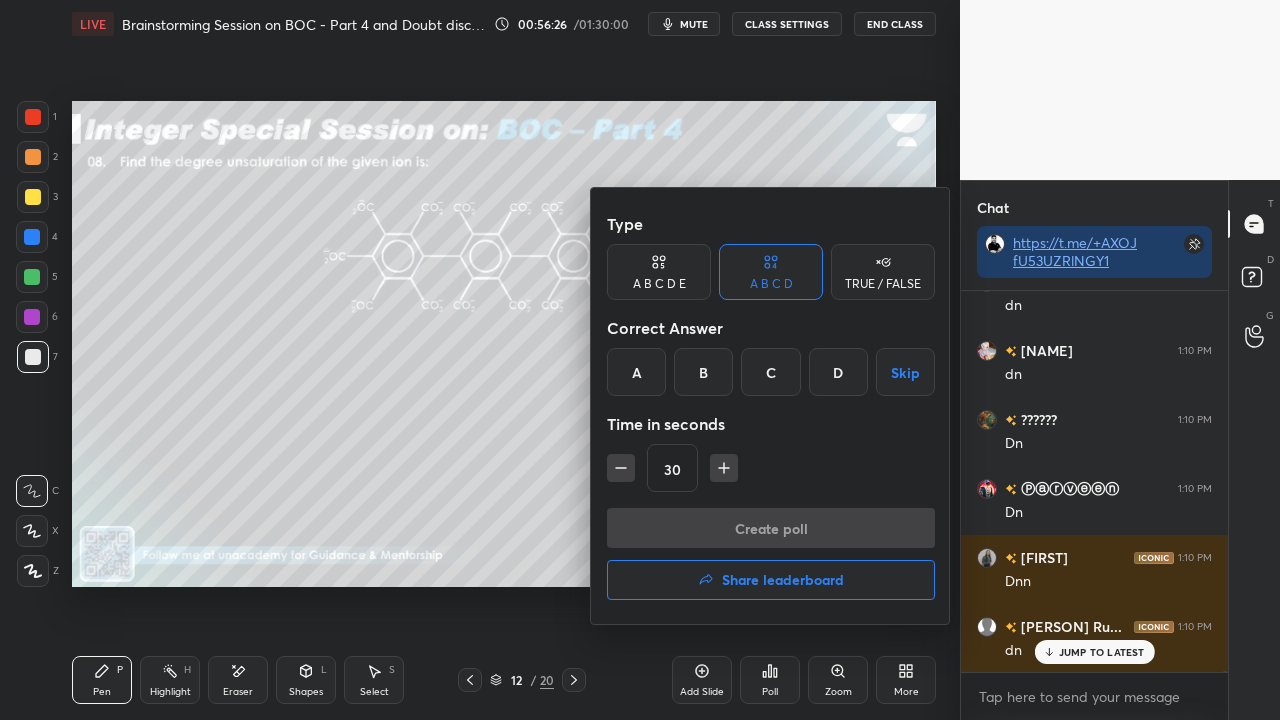 scroll, scrollTop: 102658, scrollLeft: 0, axis: vertical 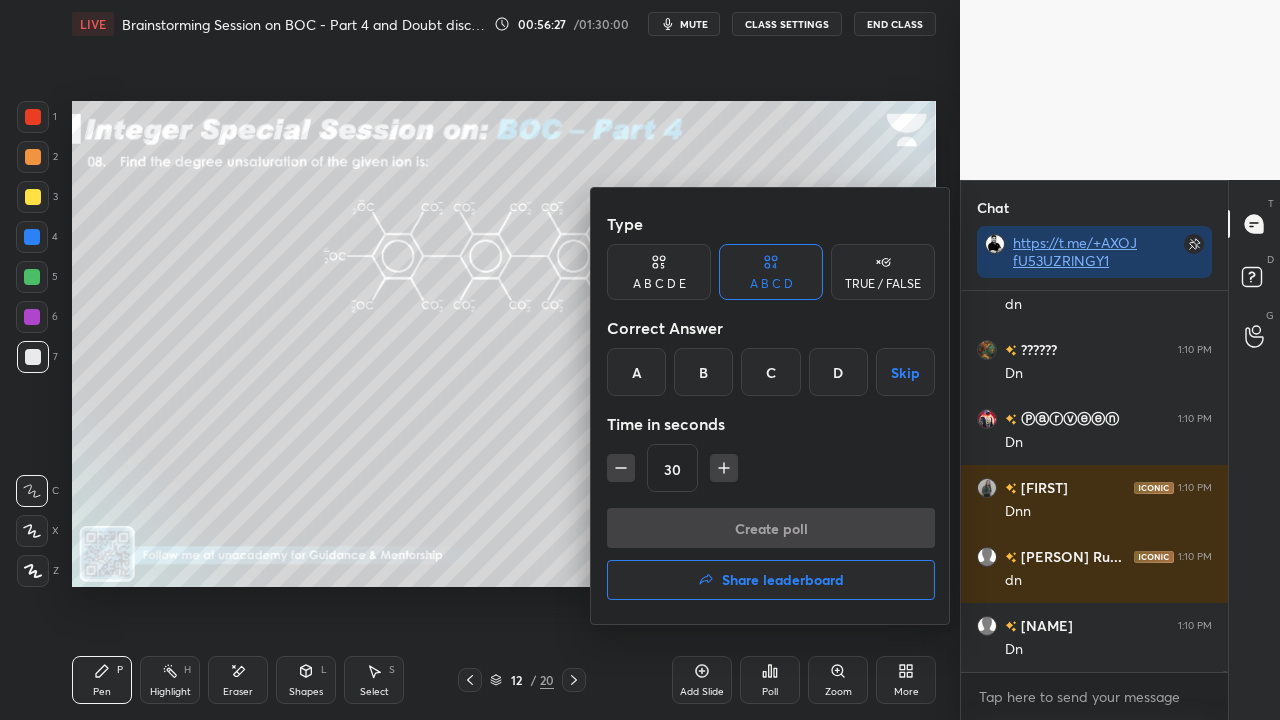 click at bounding box center (640, 360) 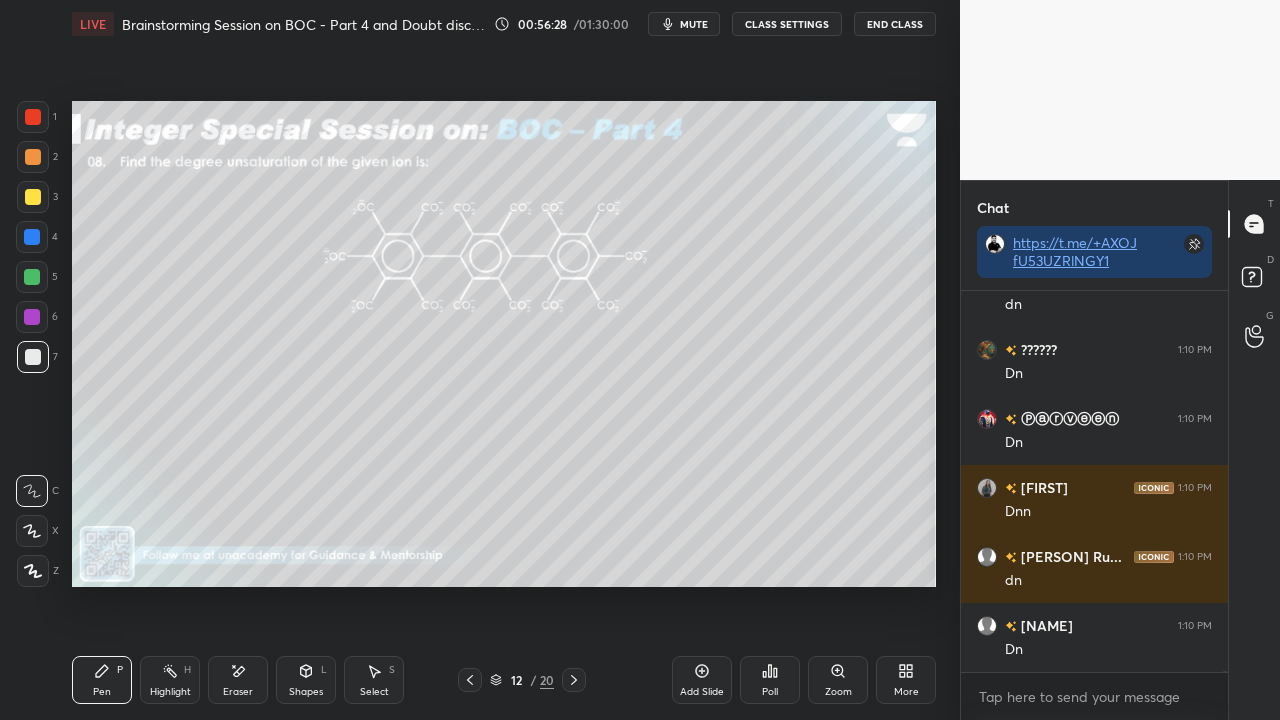 scroll, scrollTop: 102726, scrollLeft: 0, axis: vertical 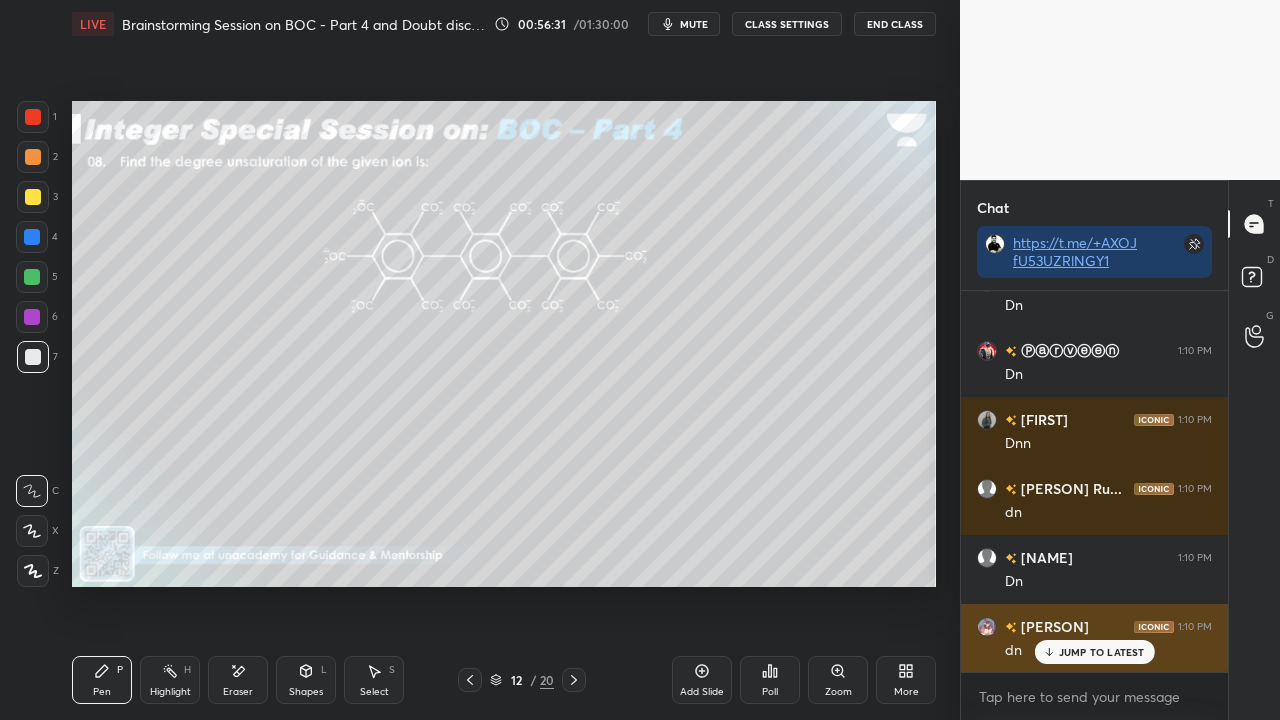 click on "[PERSON]" at bounding box center [1053, 626] 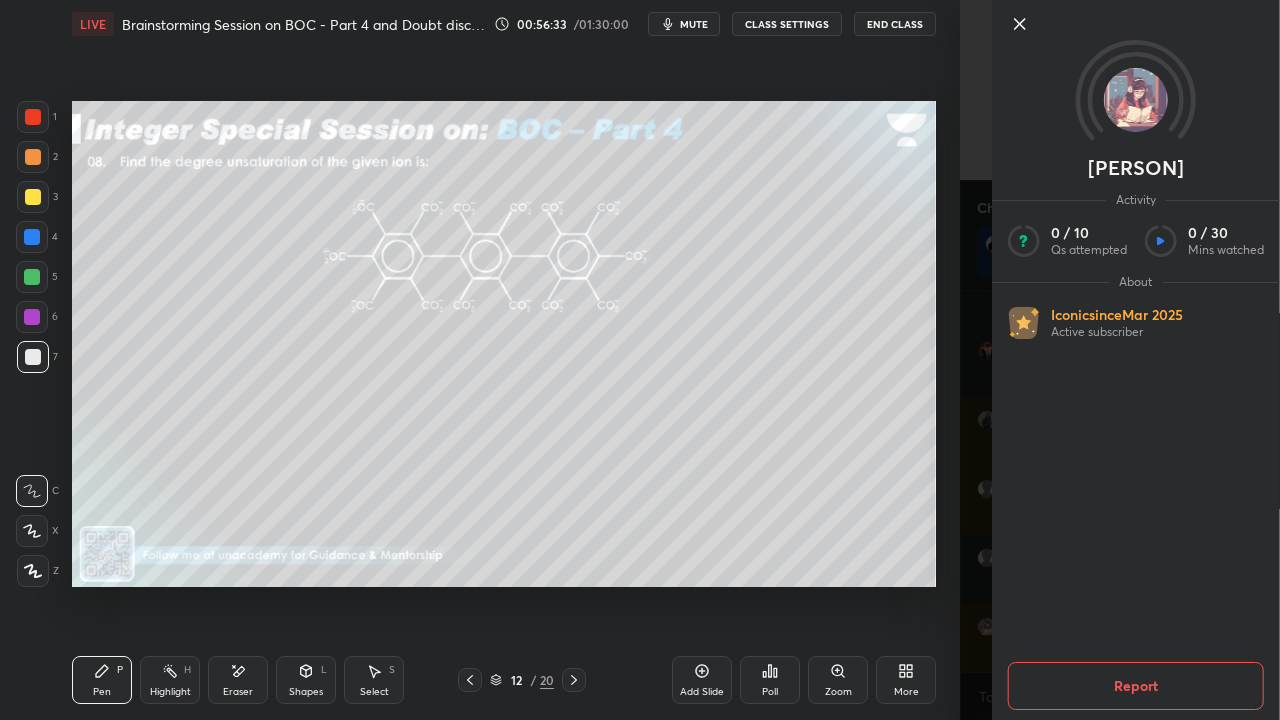 click on "[FIRST] Activity [NUMBER] / [NUMBER] Qs attempted [NUMBER] / [NUMBER] Mins watched About Iconic  since  Mar   [NUMBER] Active subscriber Report" at bounding box center [1120, 360] 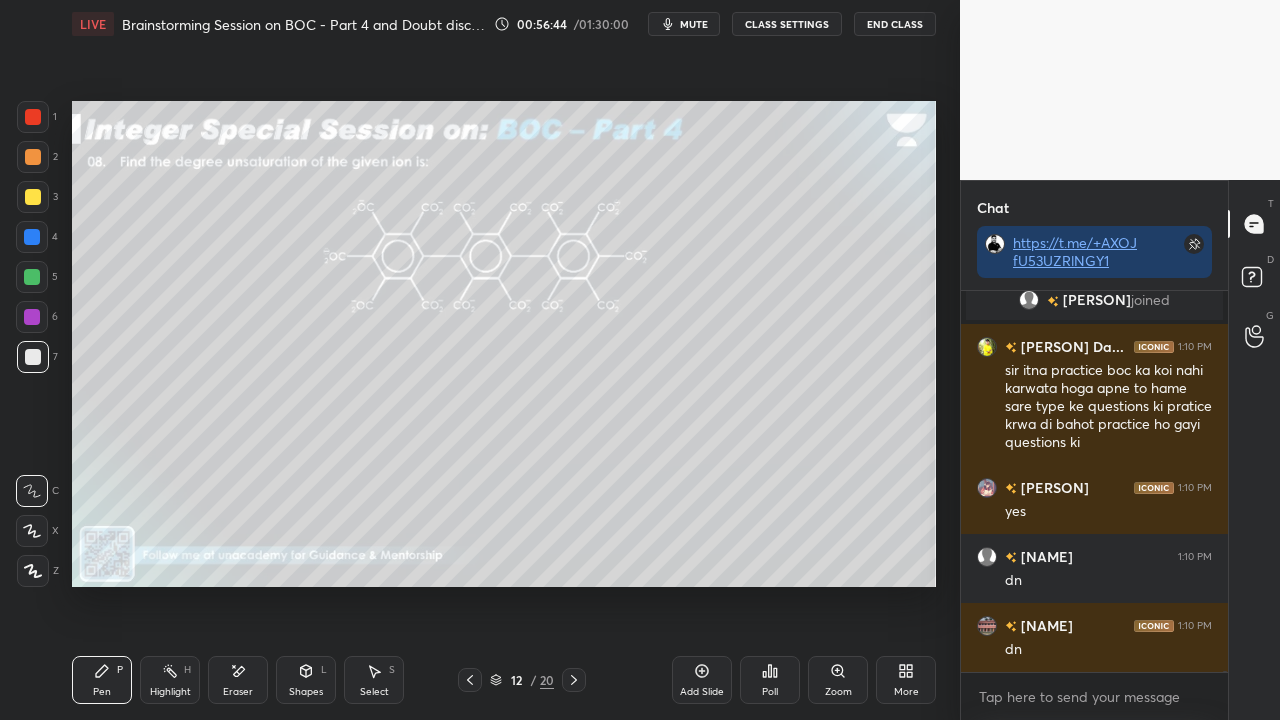 scroll, scrollTop: 99938, scrollLeft: 0, axis: vertical 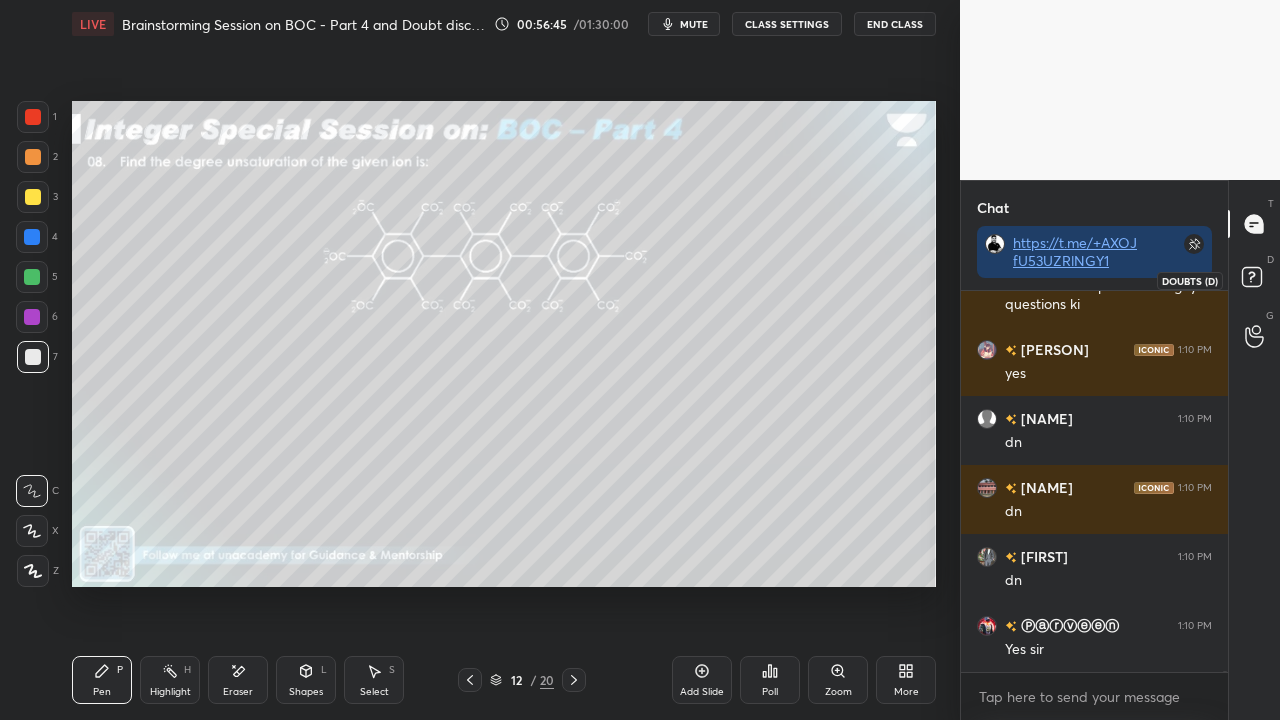 click 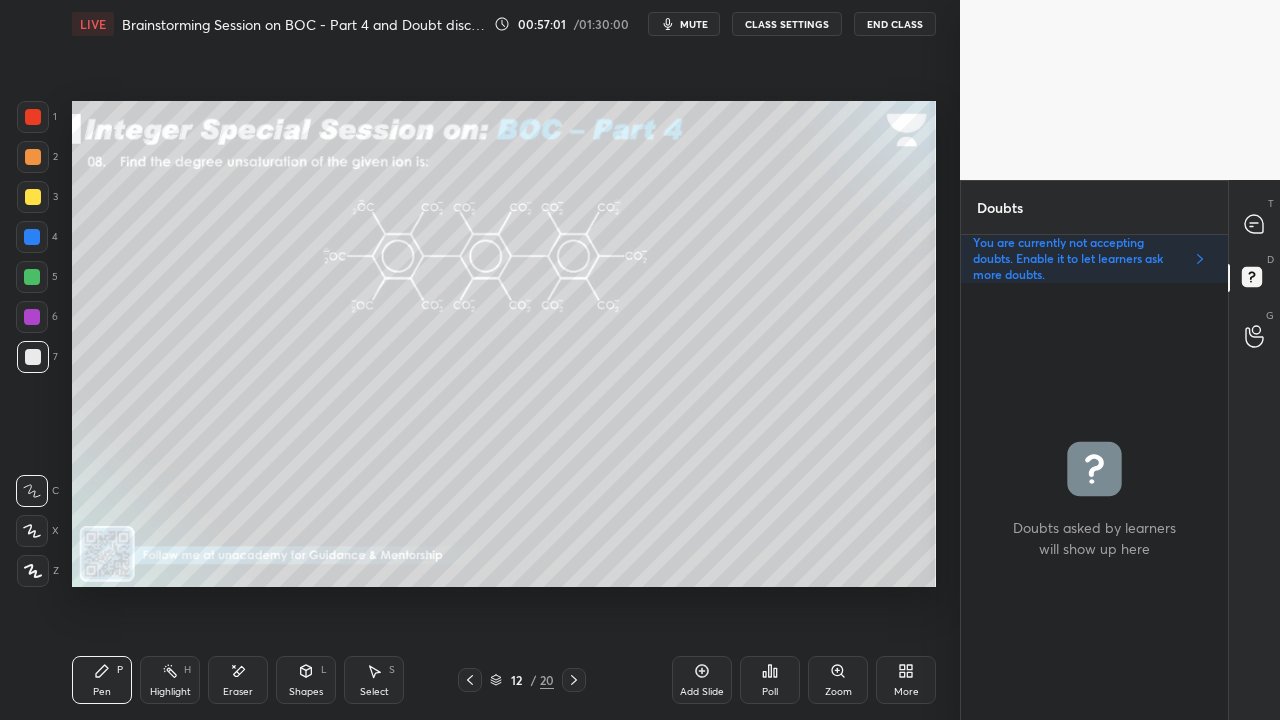 click on "Poll" at bounding box center (770, 680) 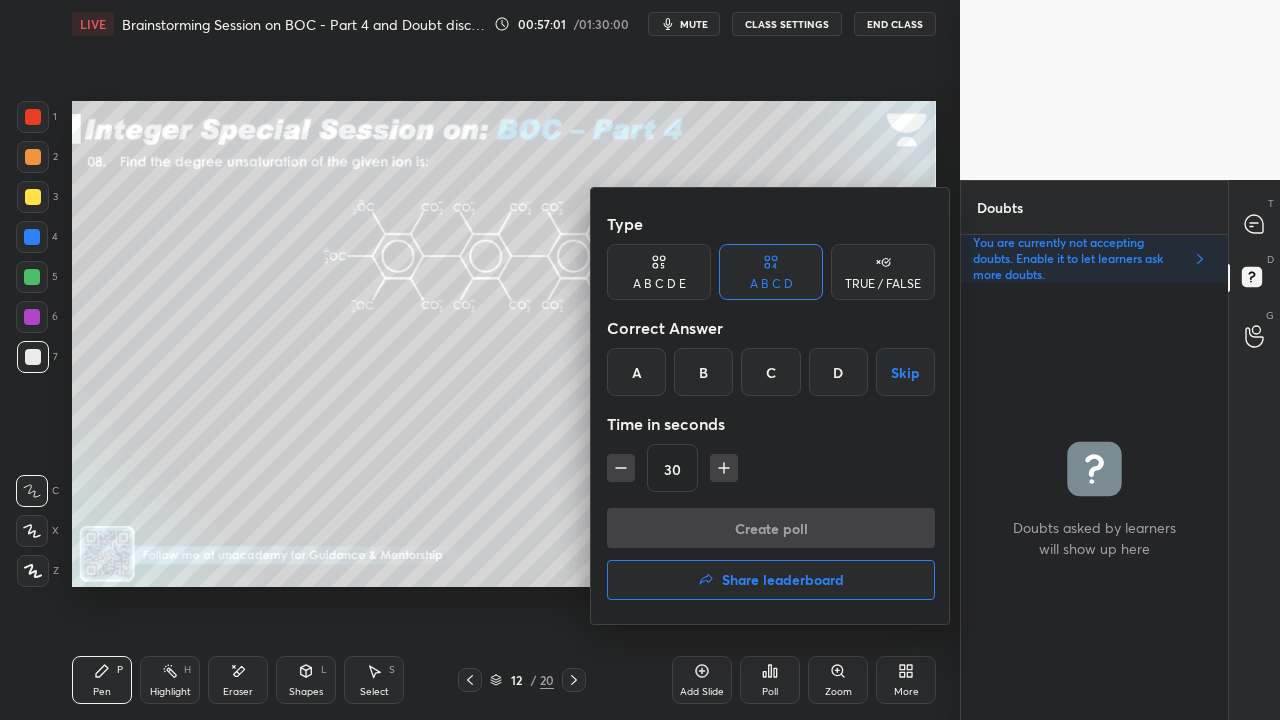click on "D" at bounding box center (838, 372) 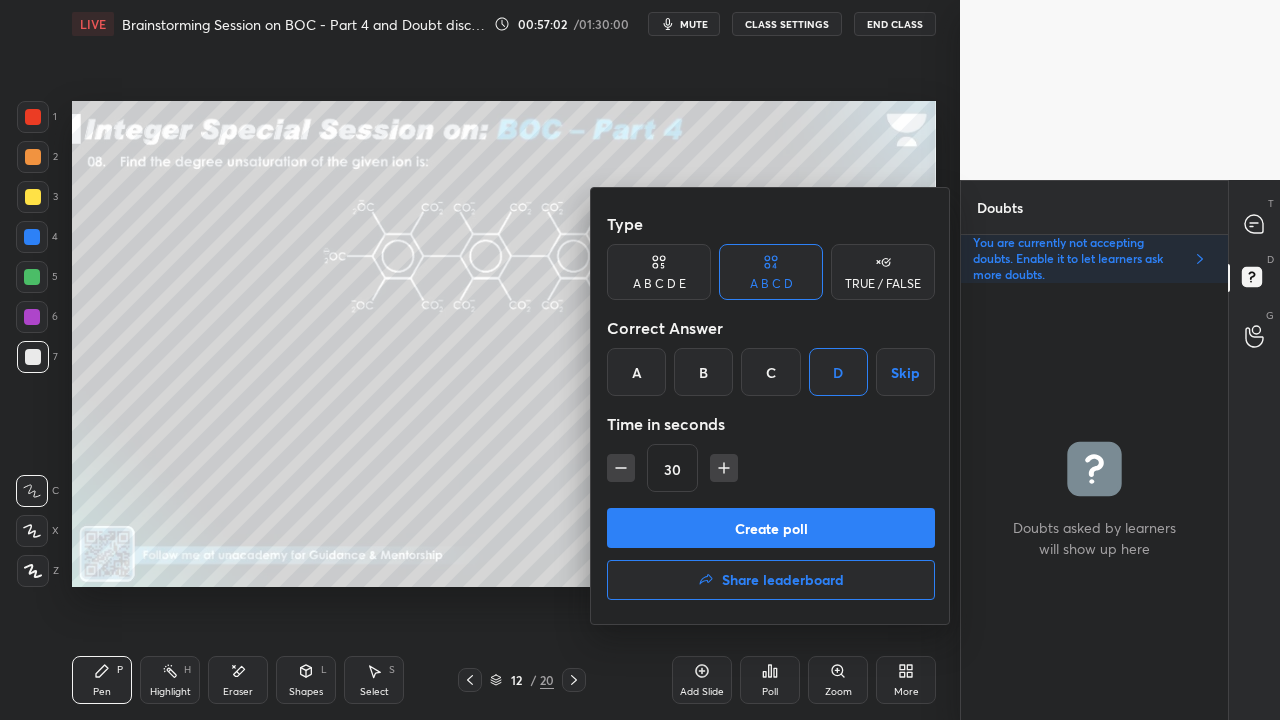 click on "Create poll" at bounding box center [771, 528] 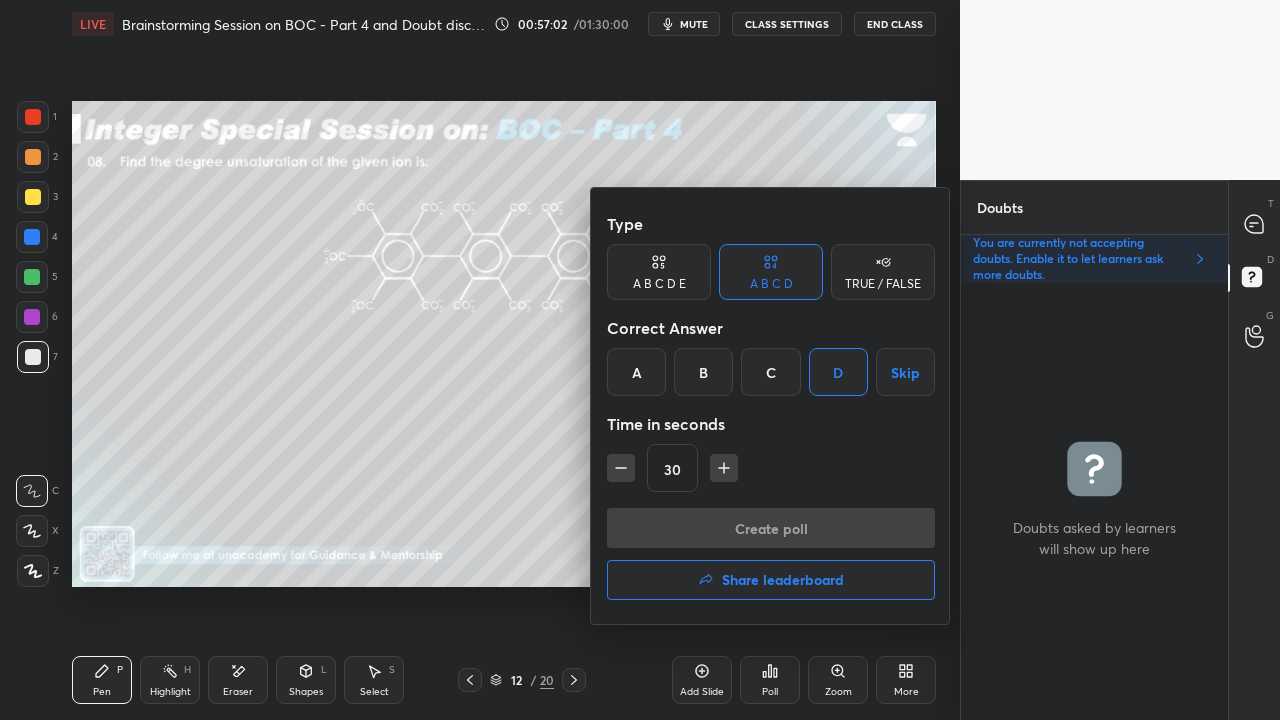 scroll, scrollTop: 388, scrollLeft: 261, axis: both 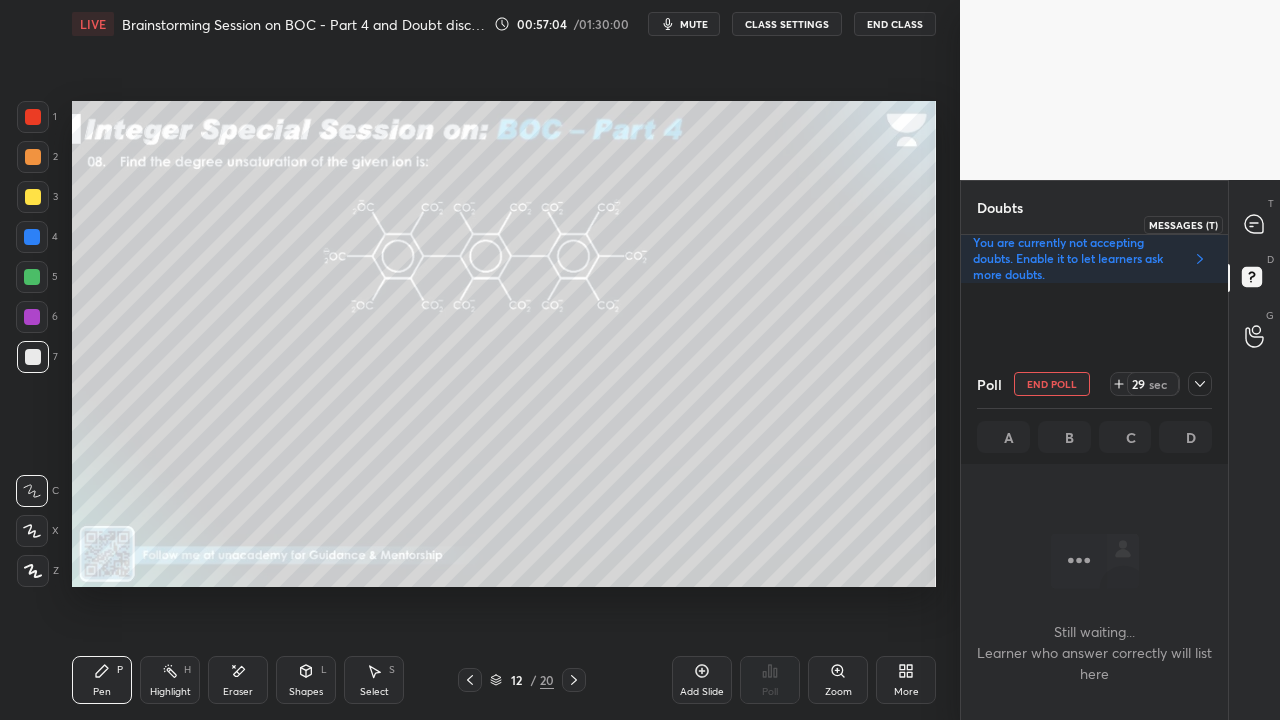 click 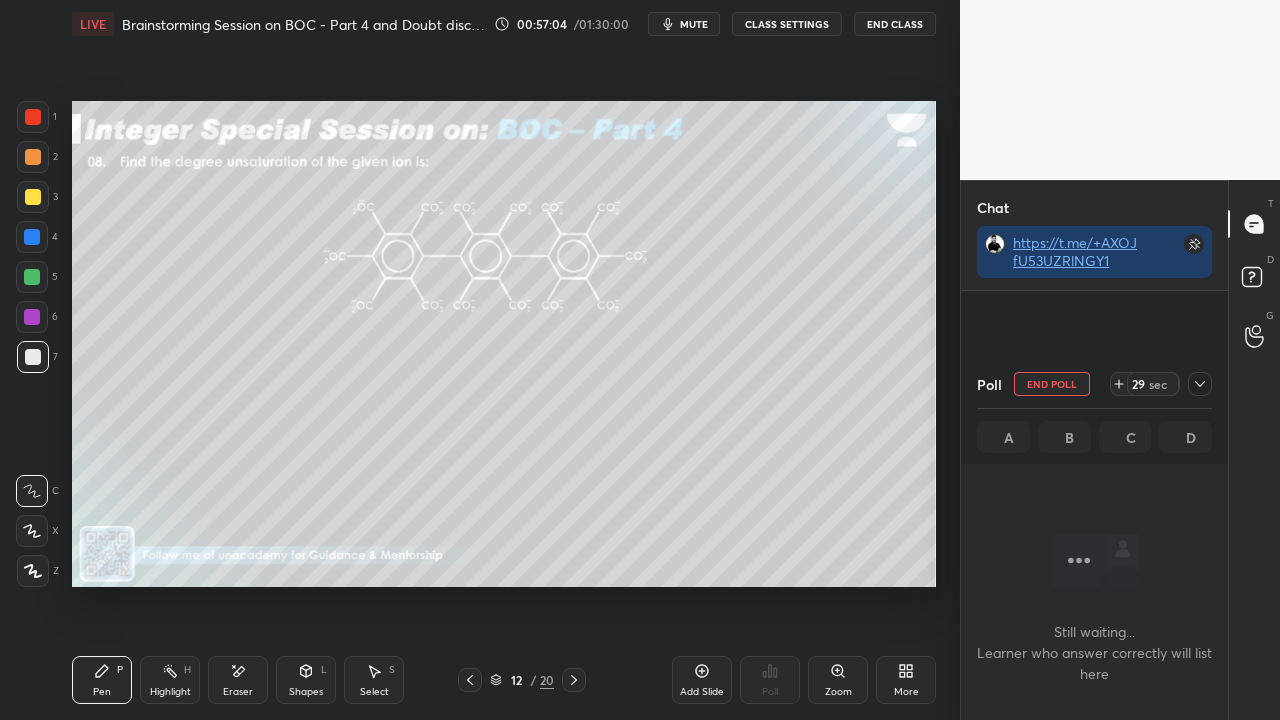 scroll, scrollTop: 100906, scrollLeft: 0, axis: vertical 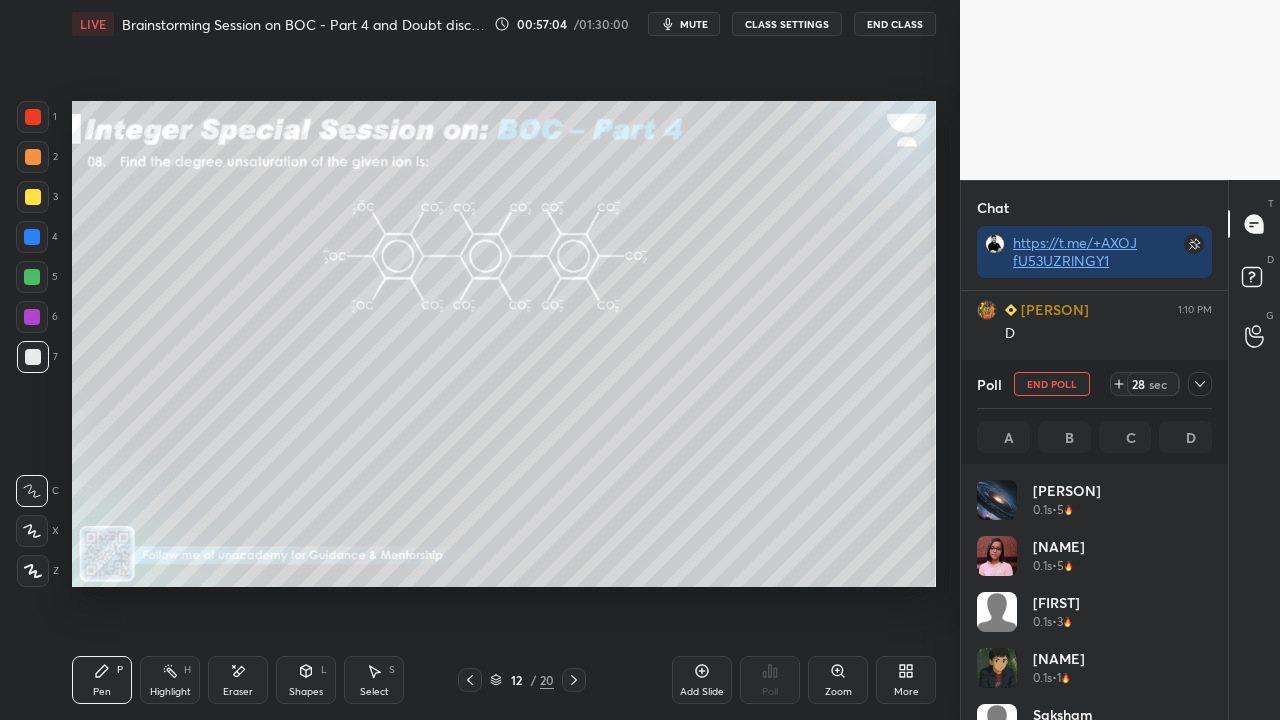 click 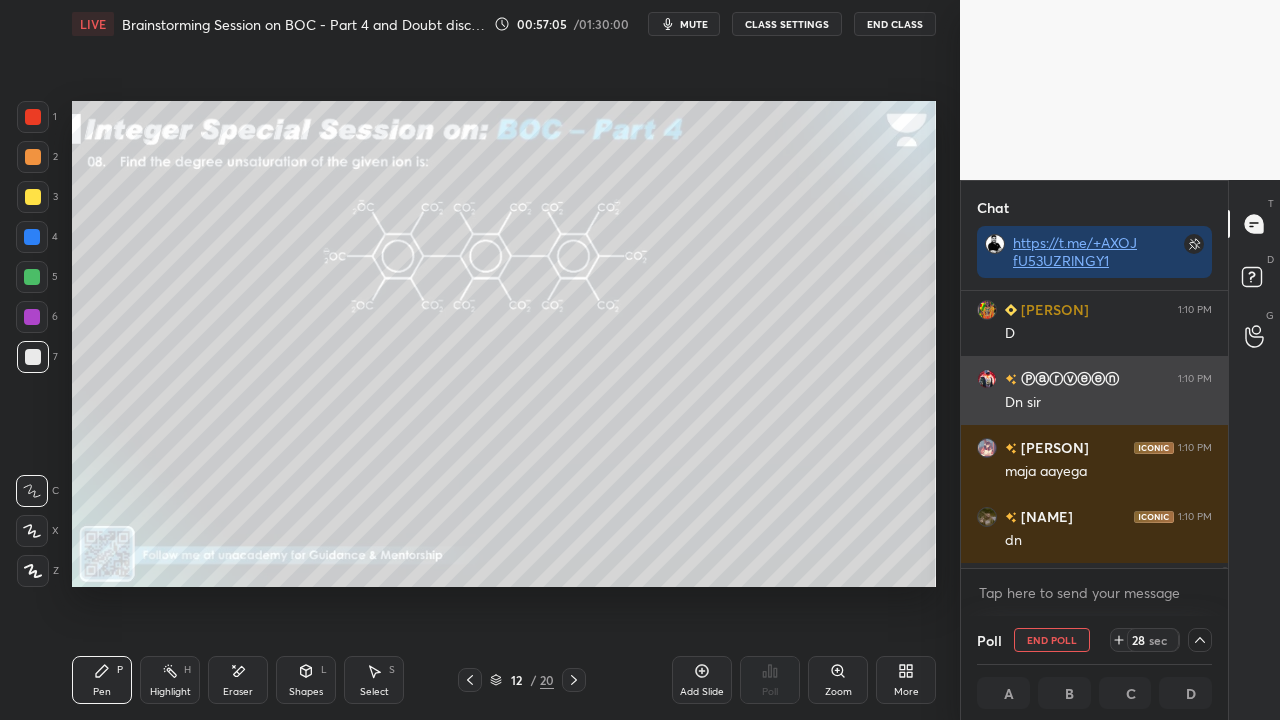 scroll, scrollTop: 4, scrollLeft: 229, axis: both 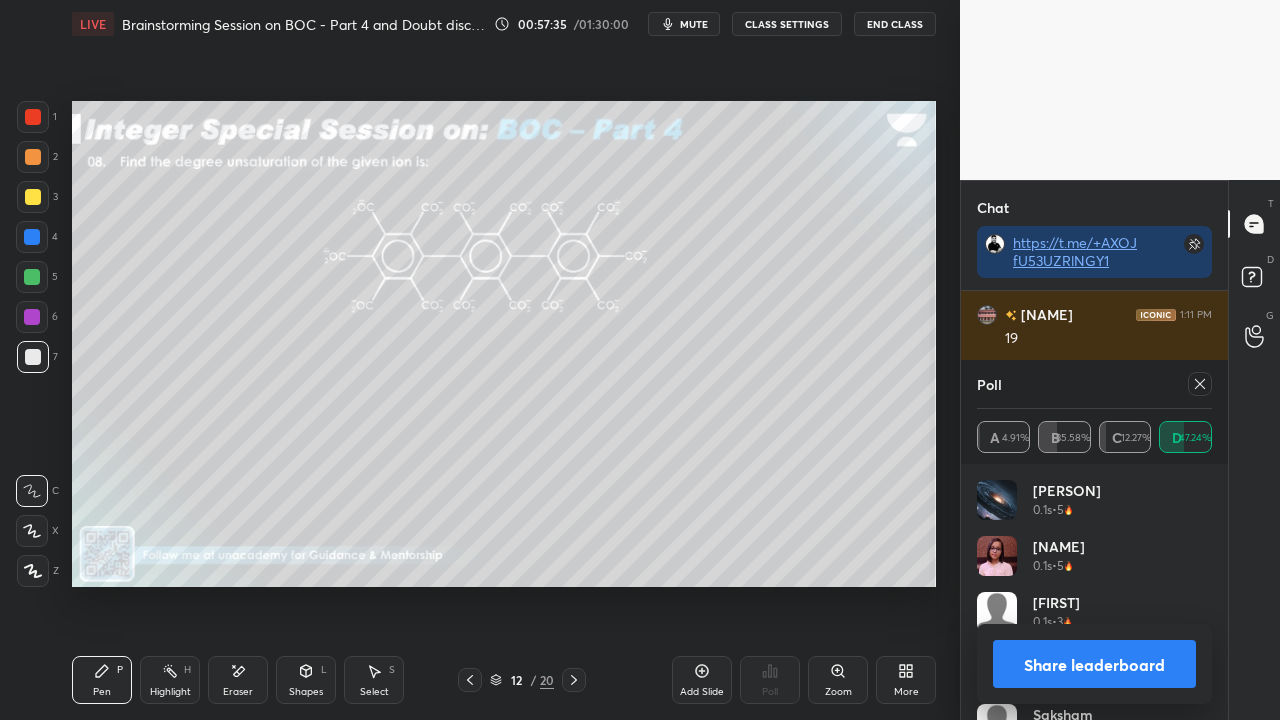 click 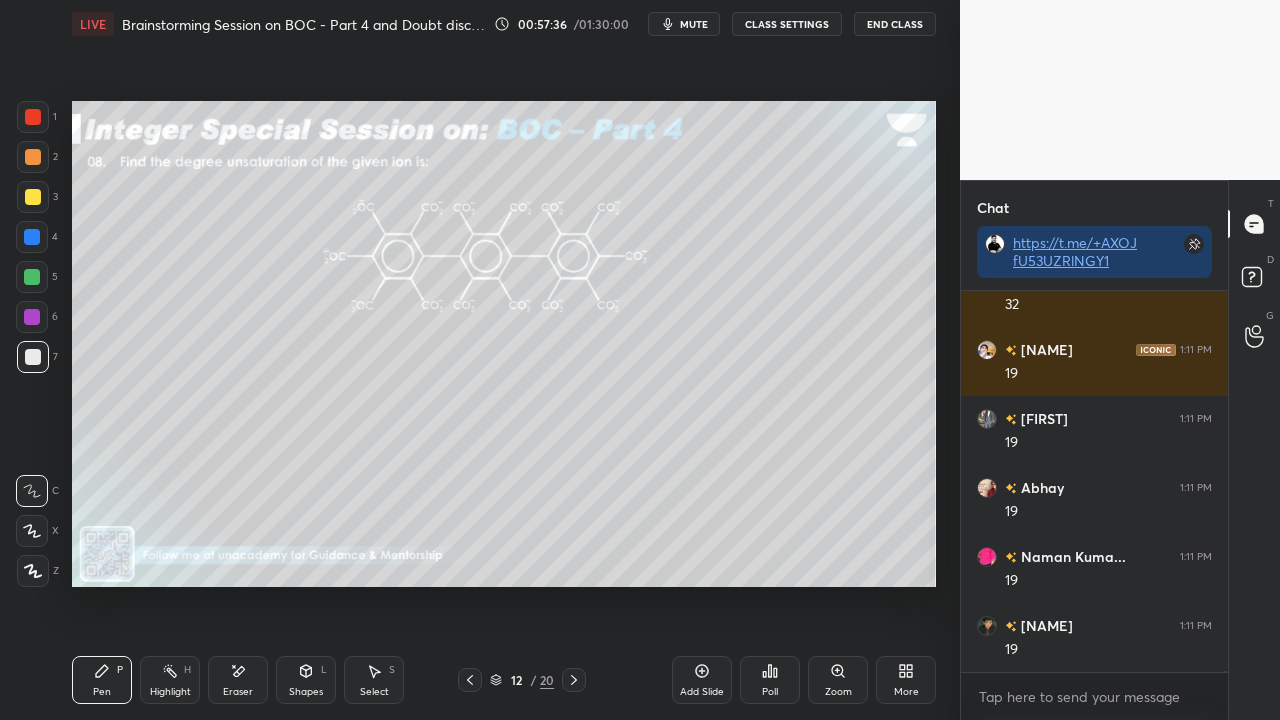 click on "Eraser" at bounding box center (238, 692) 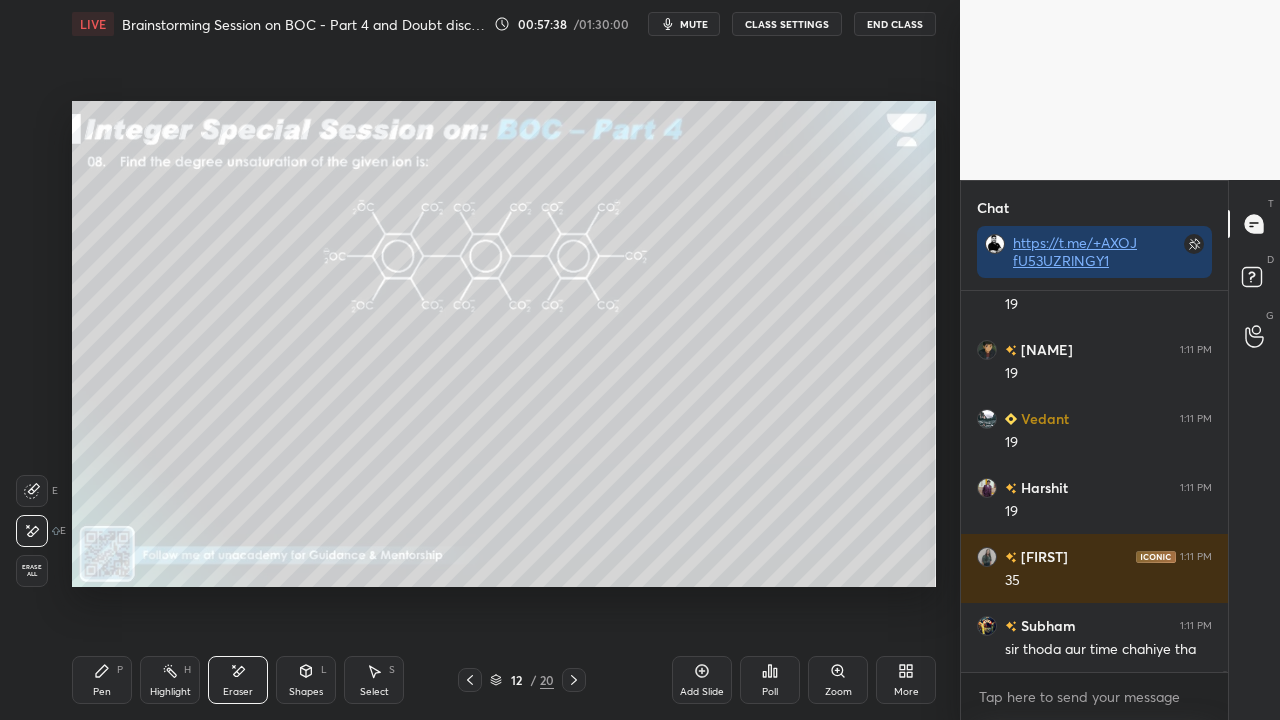 click on "Erase all" at bounding box center (32, 571) 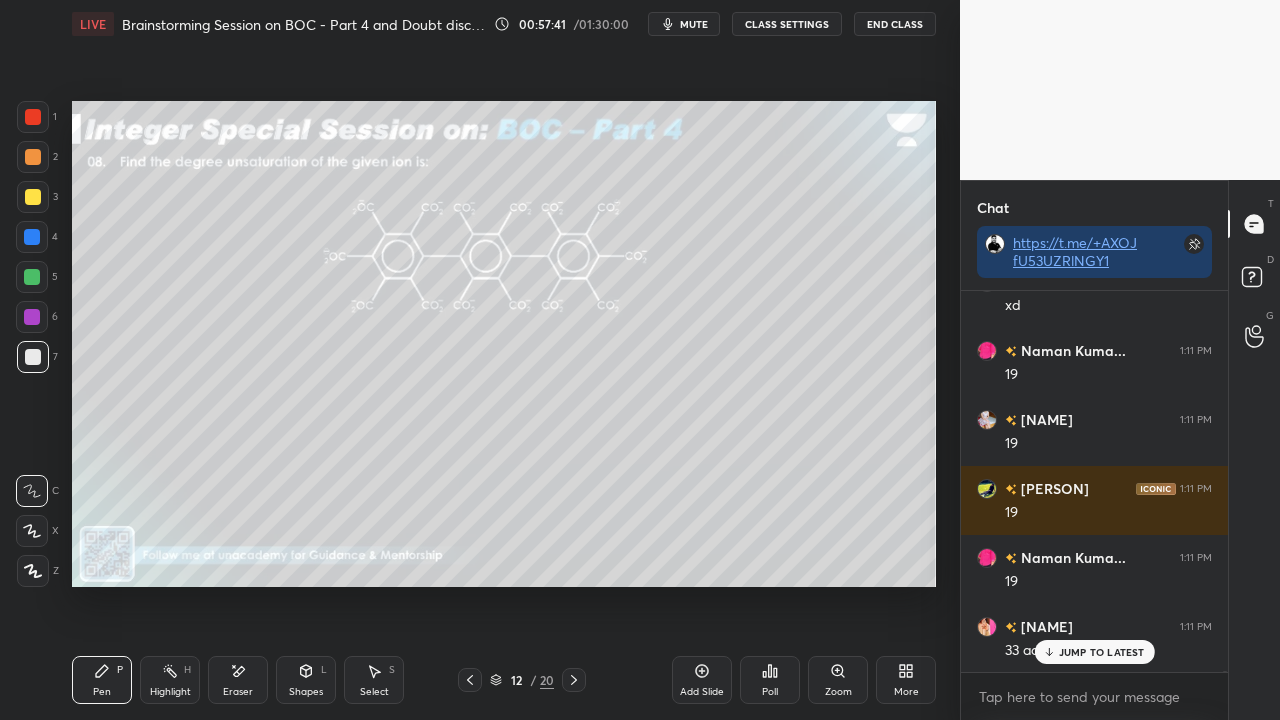 click at bounding box center [33, 197] 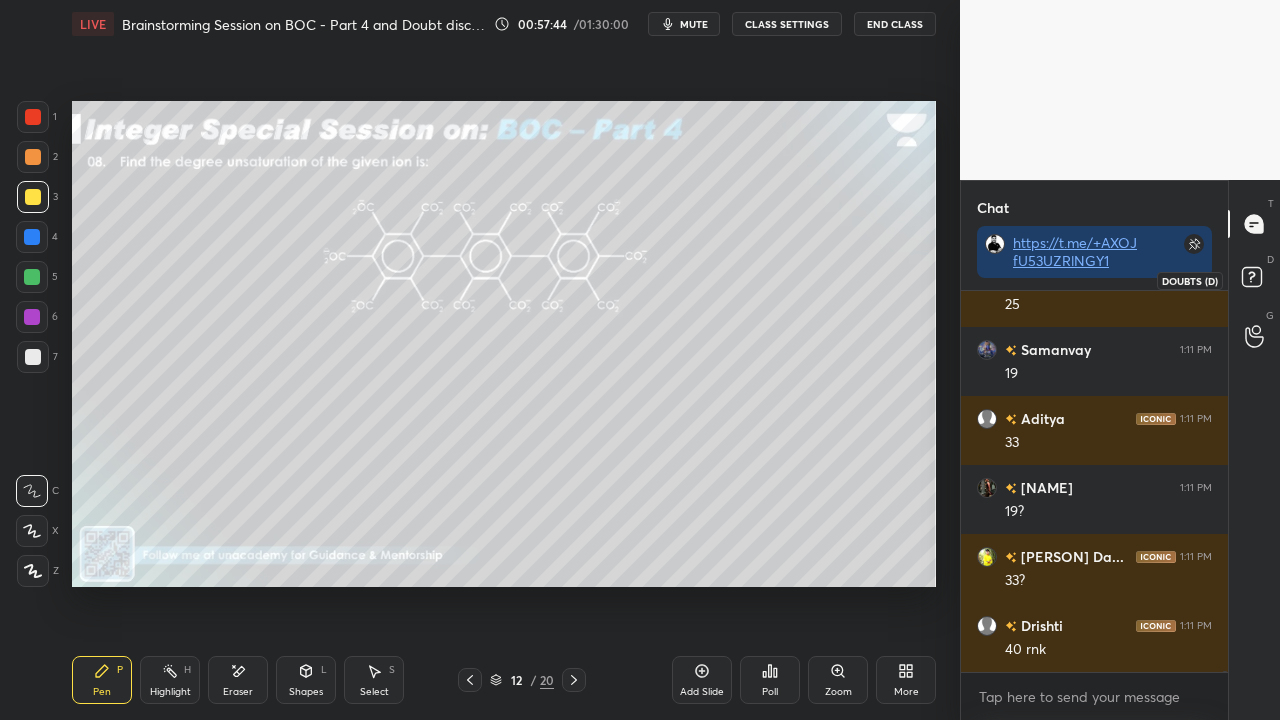 click 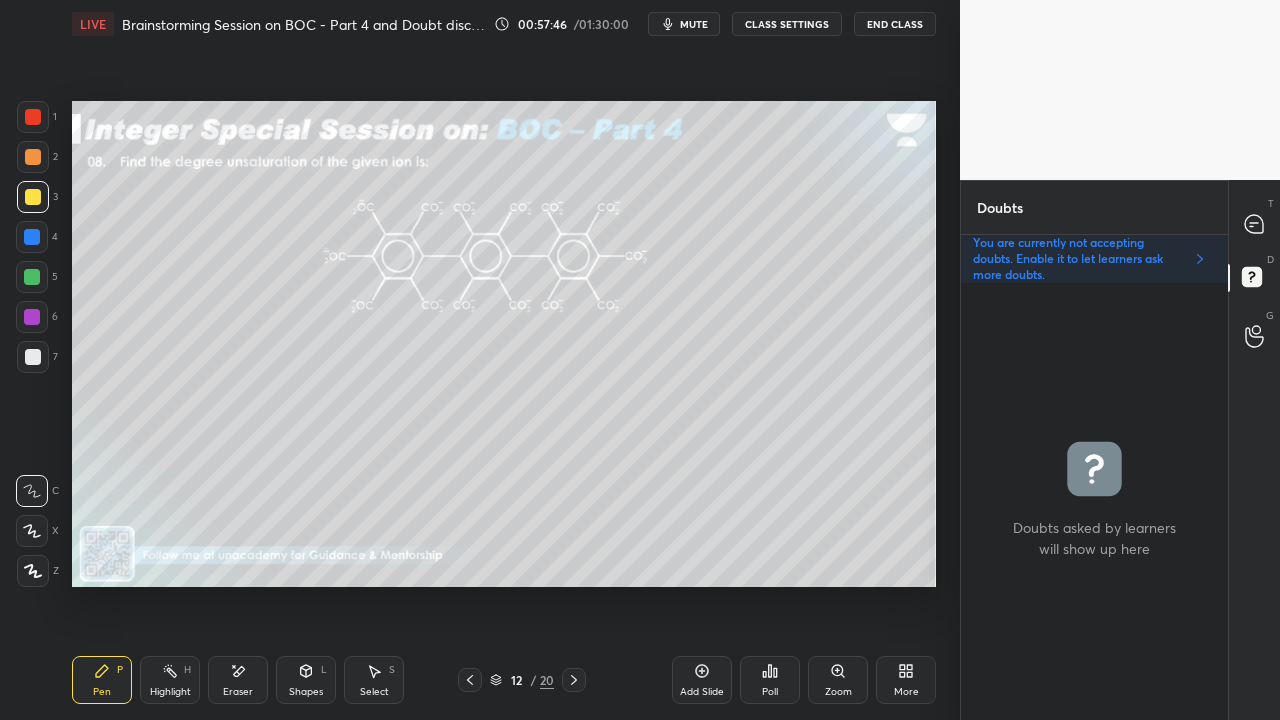 click on "Zoom" at bounding box center [838, 680] 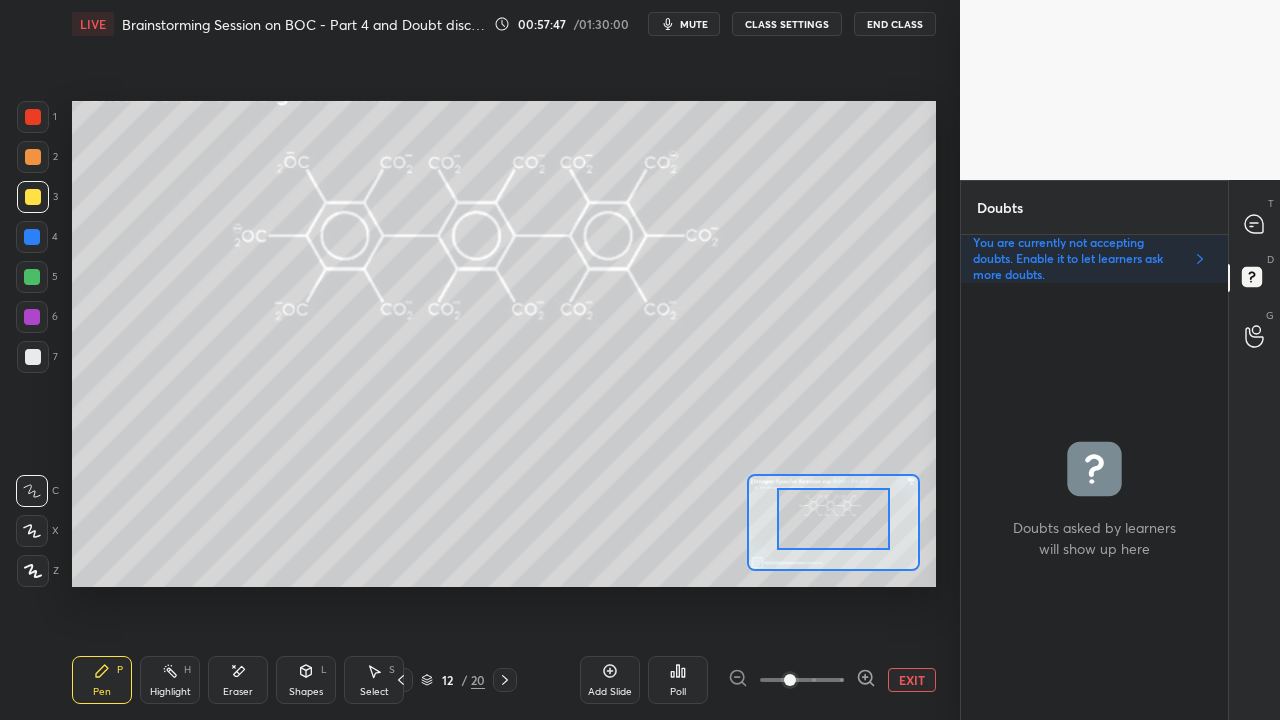 drag, startPoint x: 844, startPoint y: 535, endPoint x: 846, endPoint y: 504, distance: 31.06445 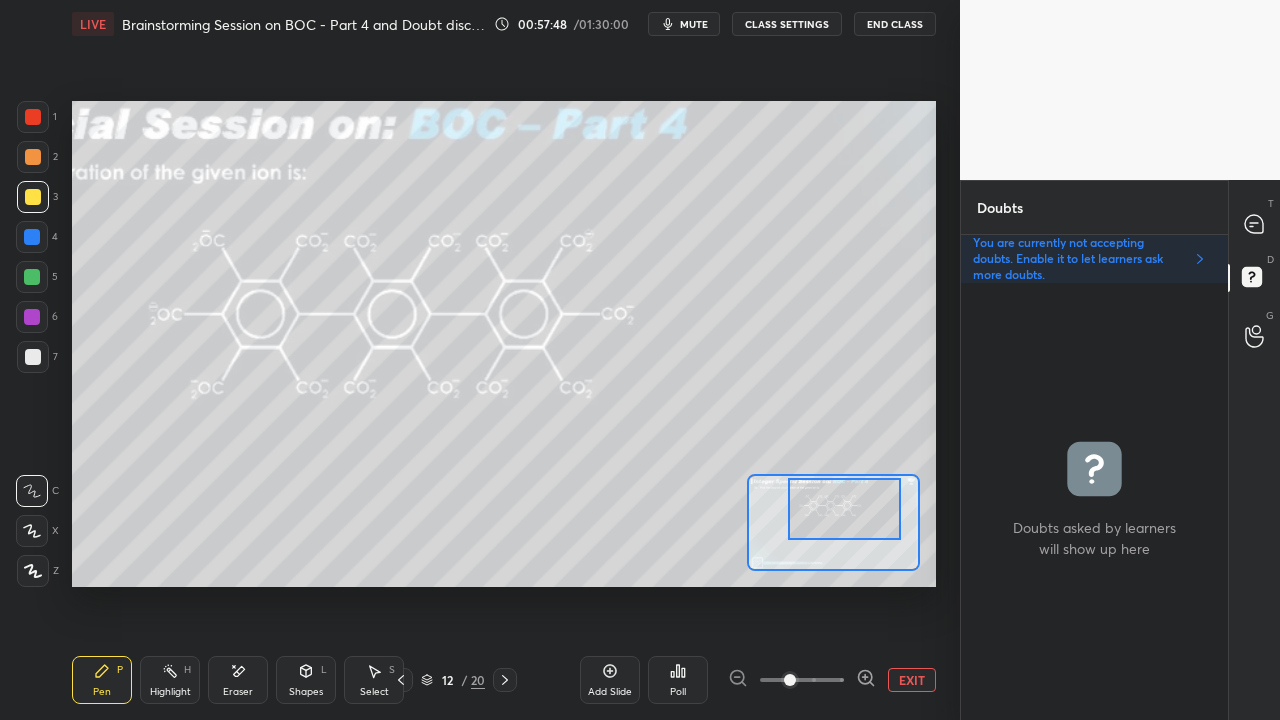 drag, startPoint x: 834, startPoint y: 527, endPoint x: 852, endPoint y: 513, distance: 22.803509 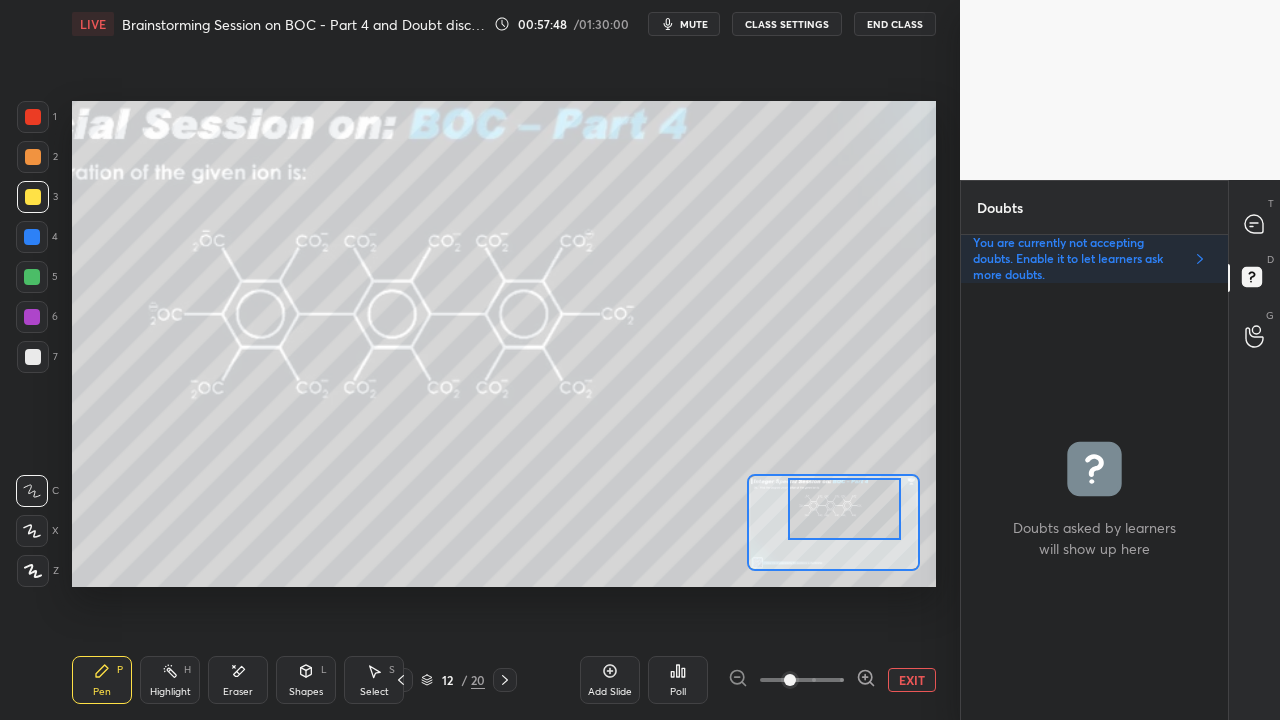 click at bounding box center [844, 509] 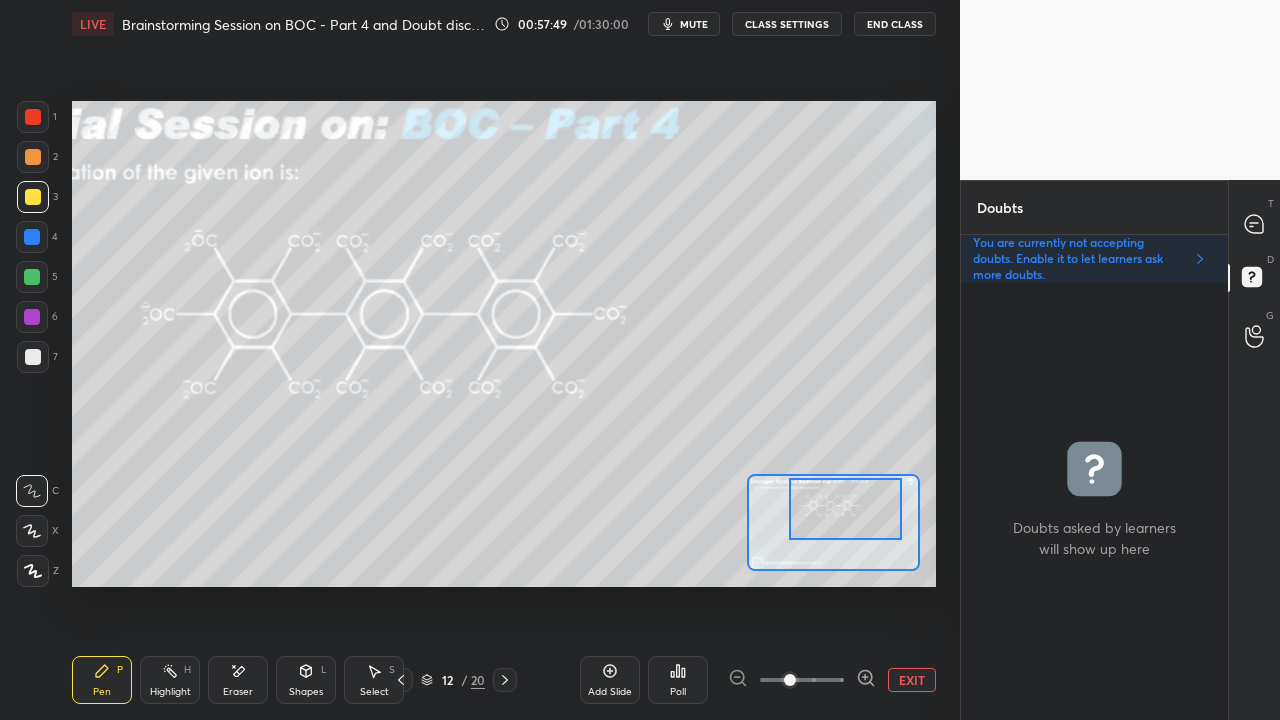 click 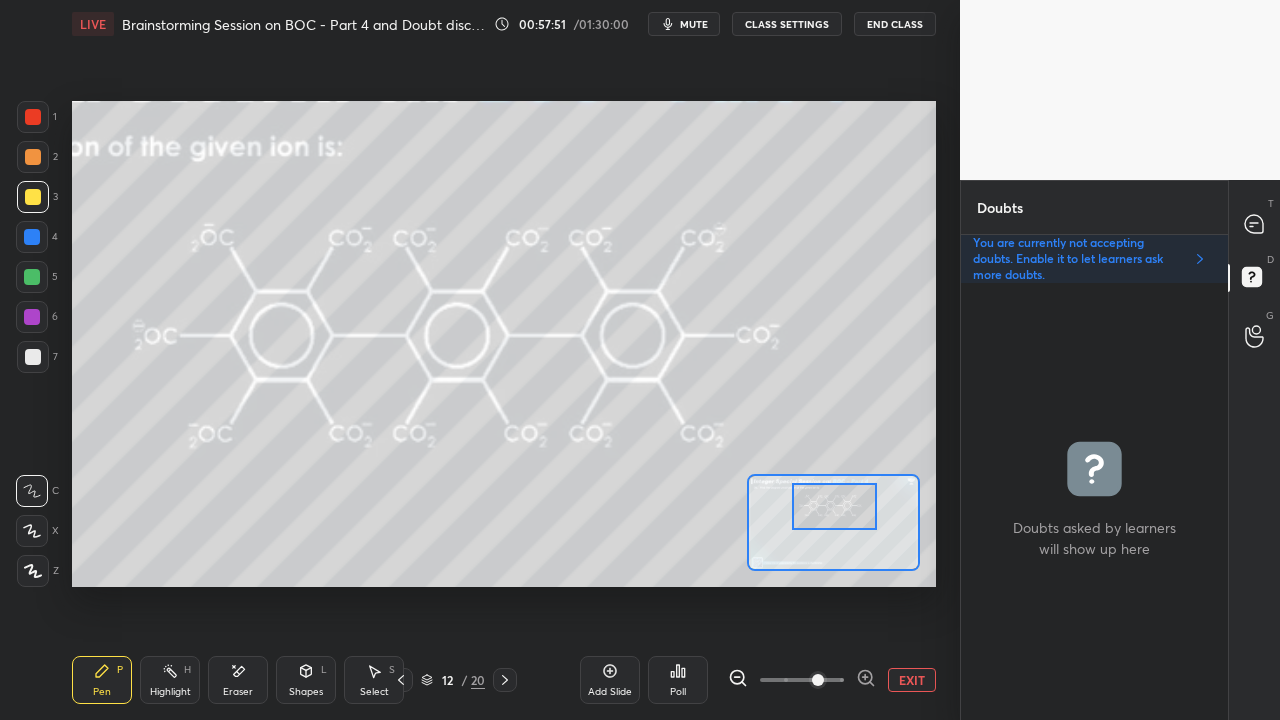 click at bounding box center (834, 506) 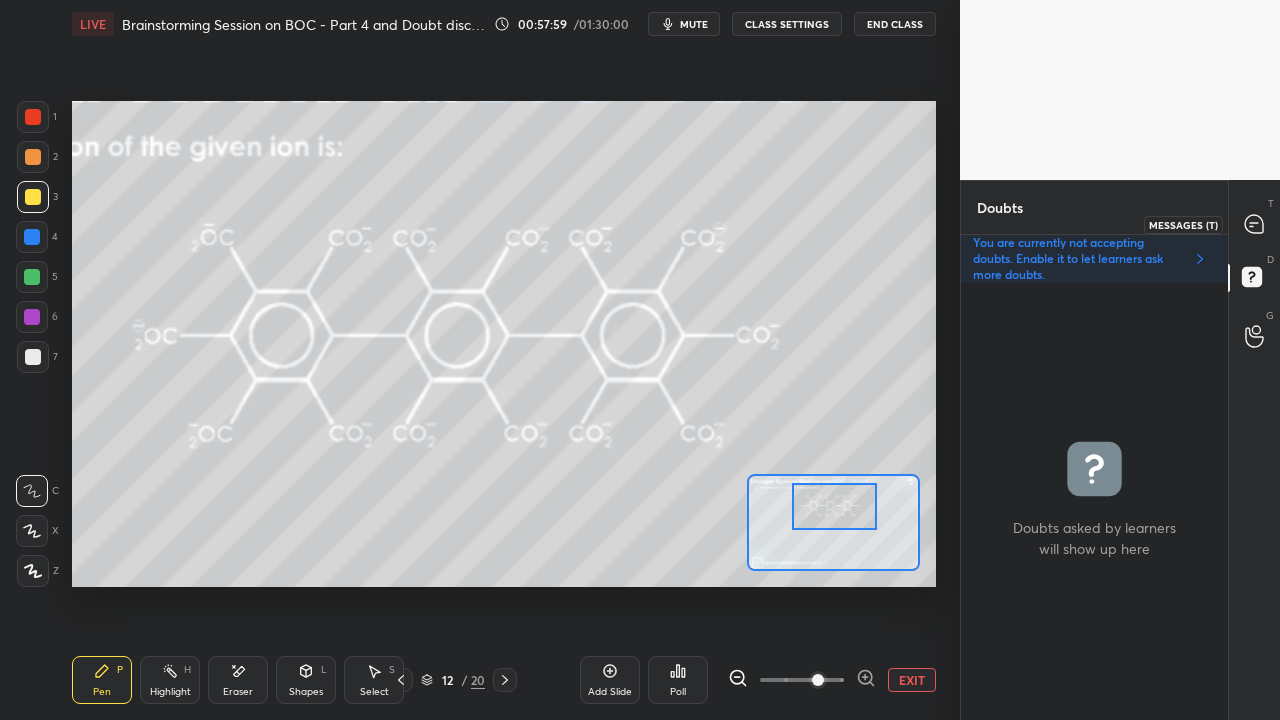 click at bounding box center (1255, 224) 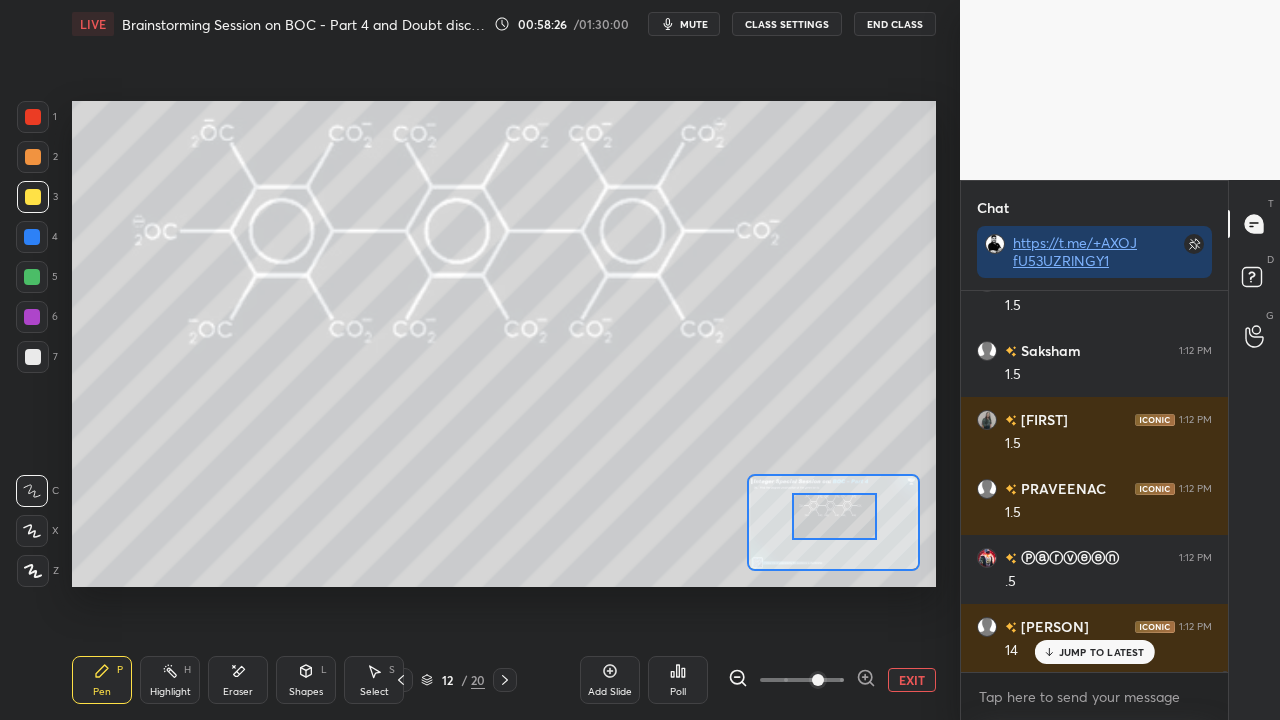 drag, startPoint x: 842, startPoint y: 508, endPoint x: 840, endPoint y: 518, distance: 10.198039 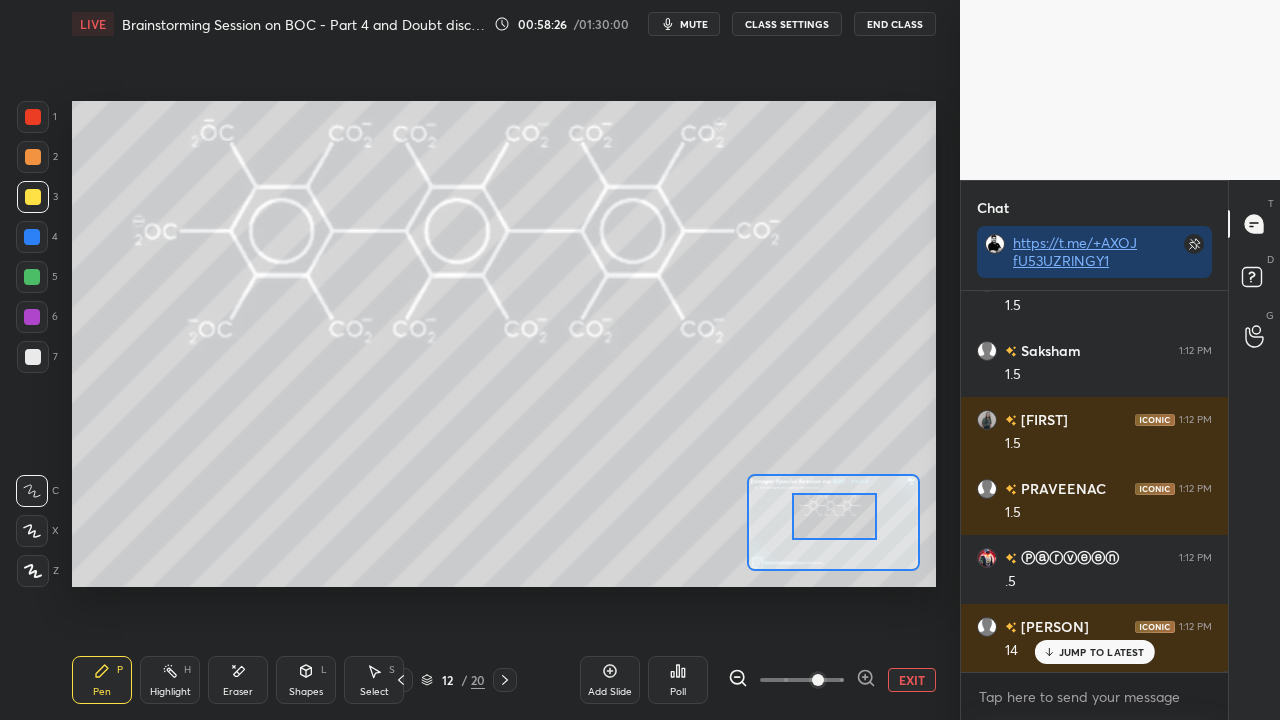 click at bounding box center (834, 516) 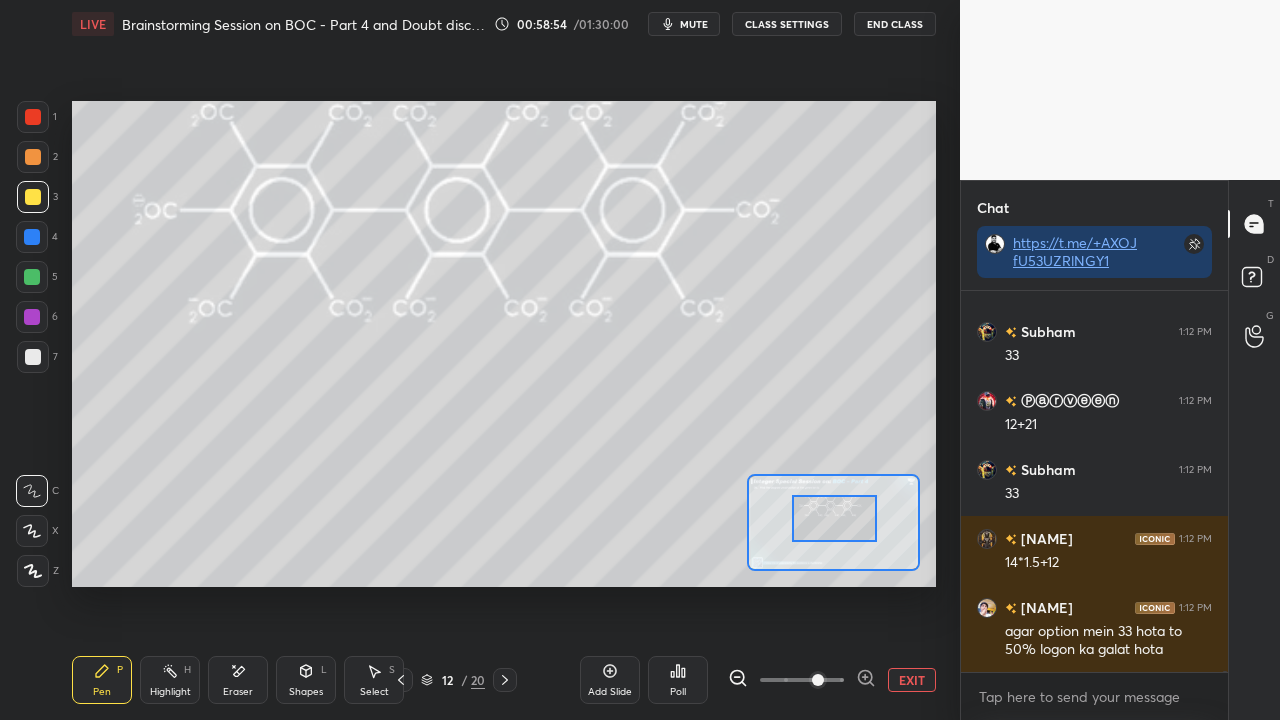 scroll, scrollTop: 110358, scrollLeft: 0, axis: vertical 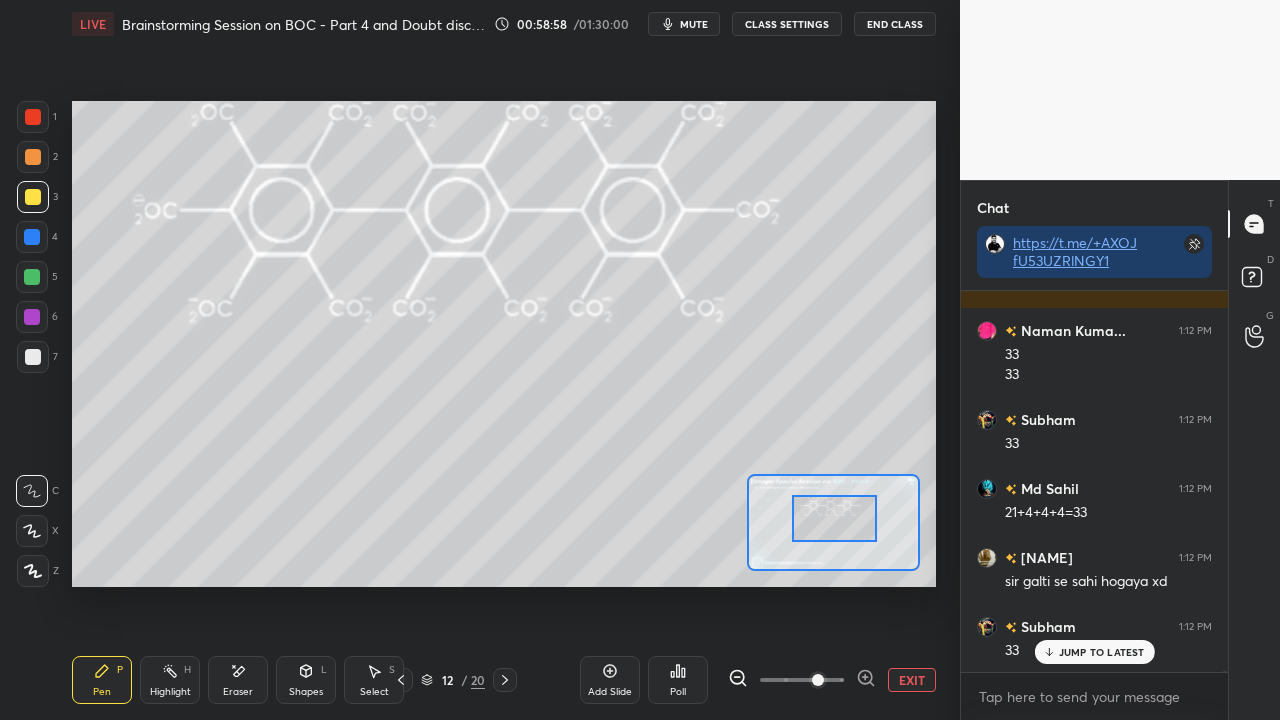 click on "EXIT" at bounding box center (912, 680) 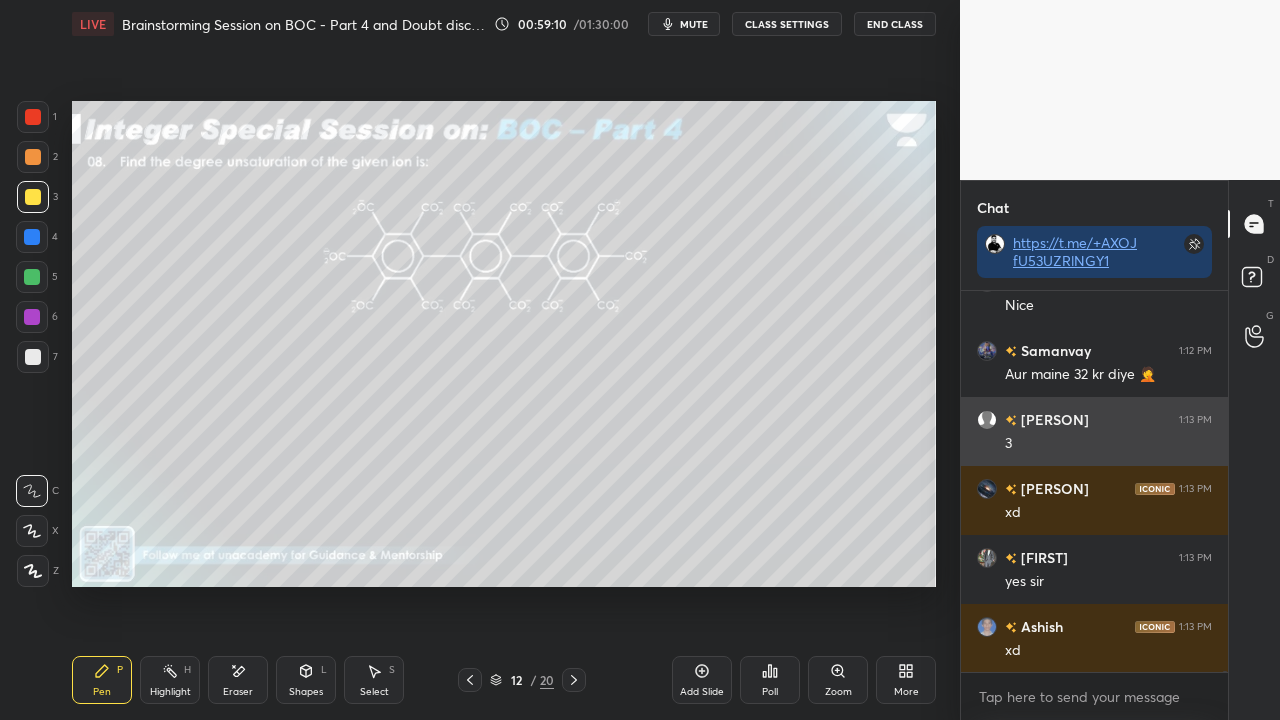 scroll, scrollTop: 111454, scrollLeft: 0, axis: vertical 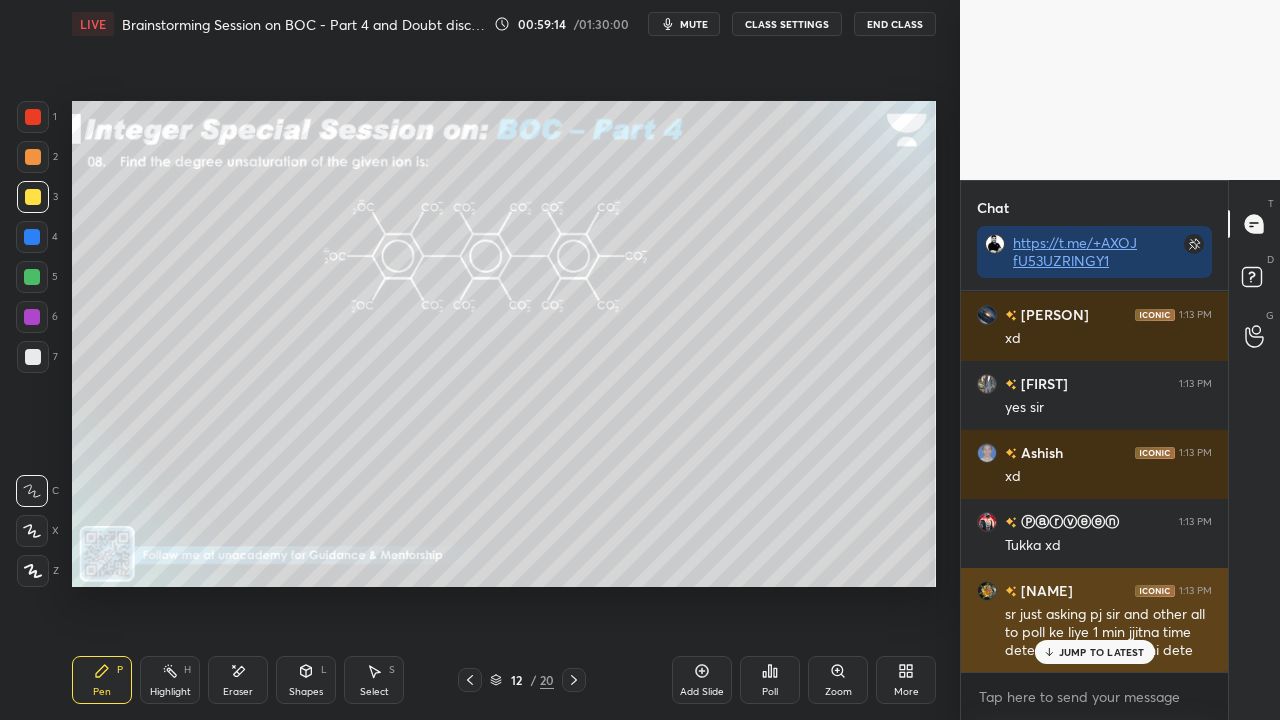 click on "JUMP TO LATEST" at bounding box center [1102, 652] 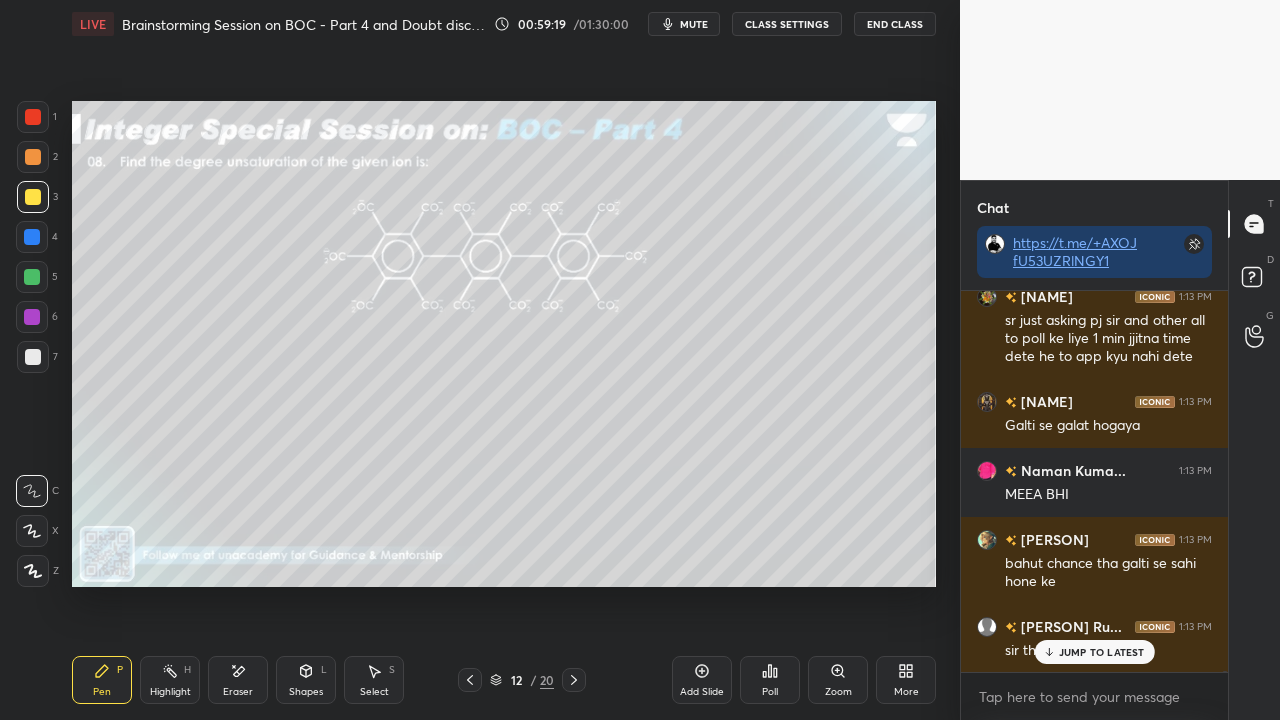 scroll, scrollTop: 111652, scrollLeft: 0, axis: vertical 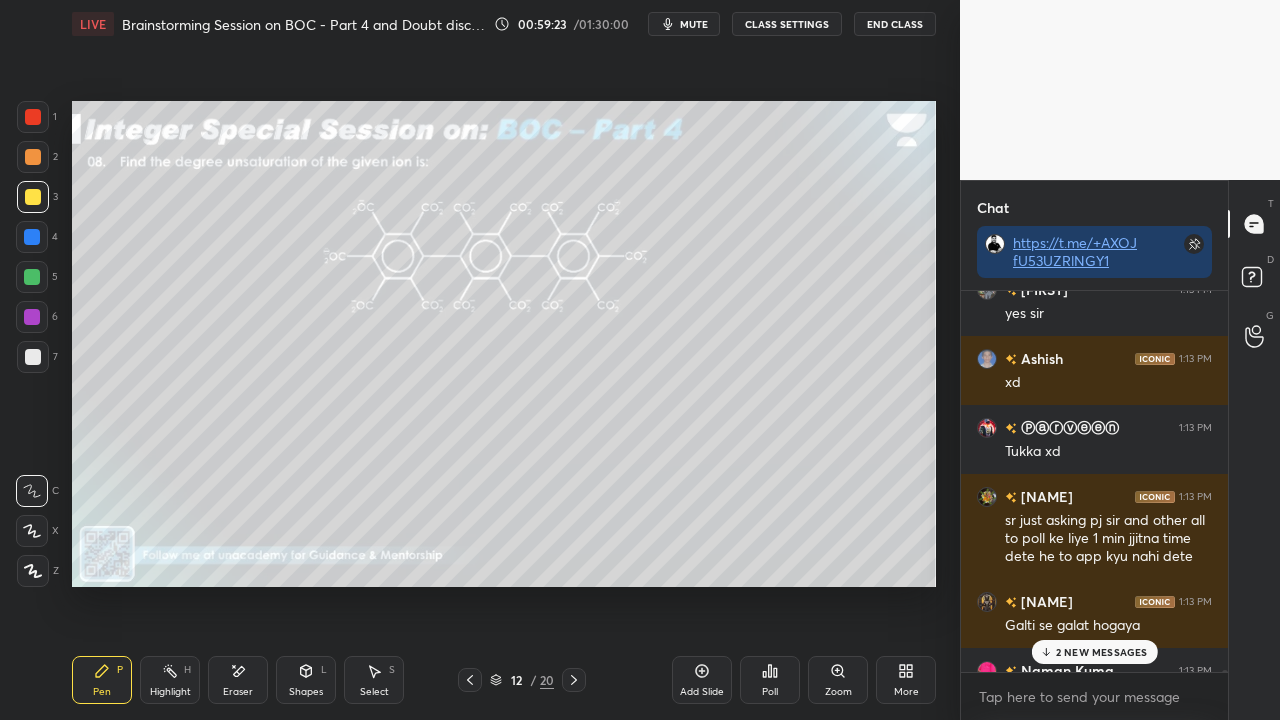 click on "2 NEW MESSAGES" at bounding box center (1102, 652) 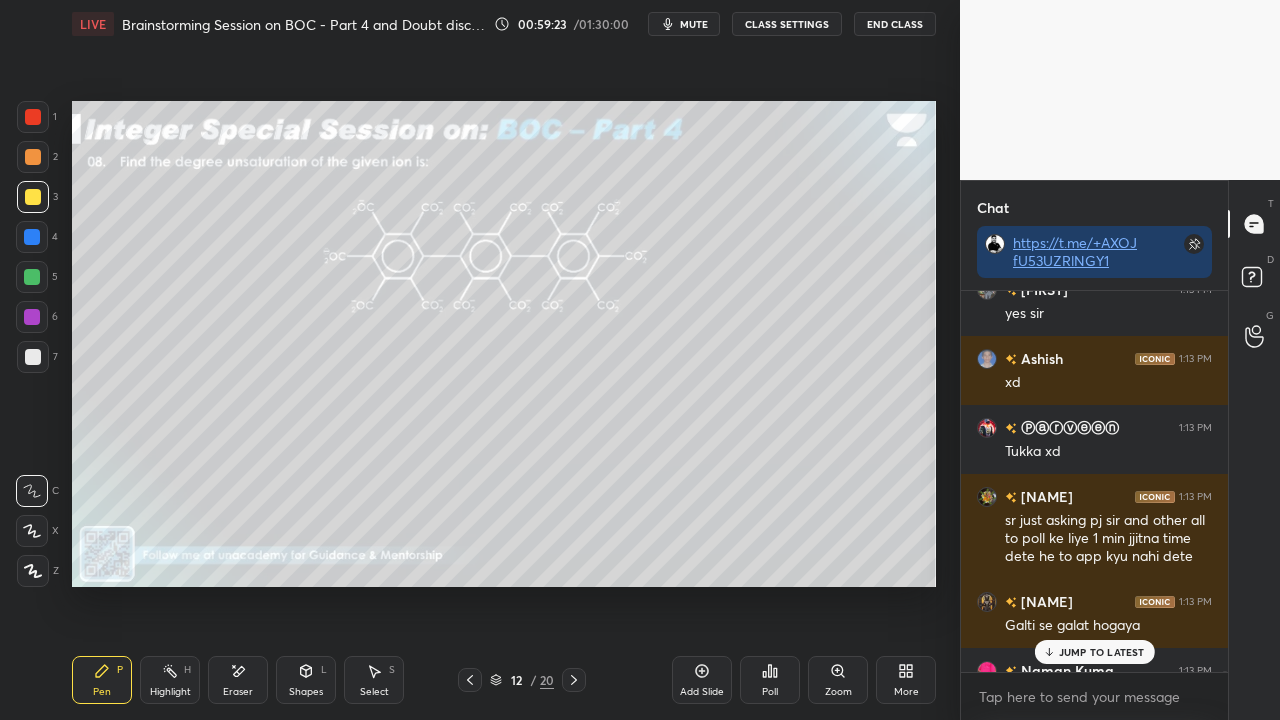 scroll, scrollTop: 112008, scrollLeft: 0, axis: vertical 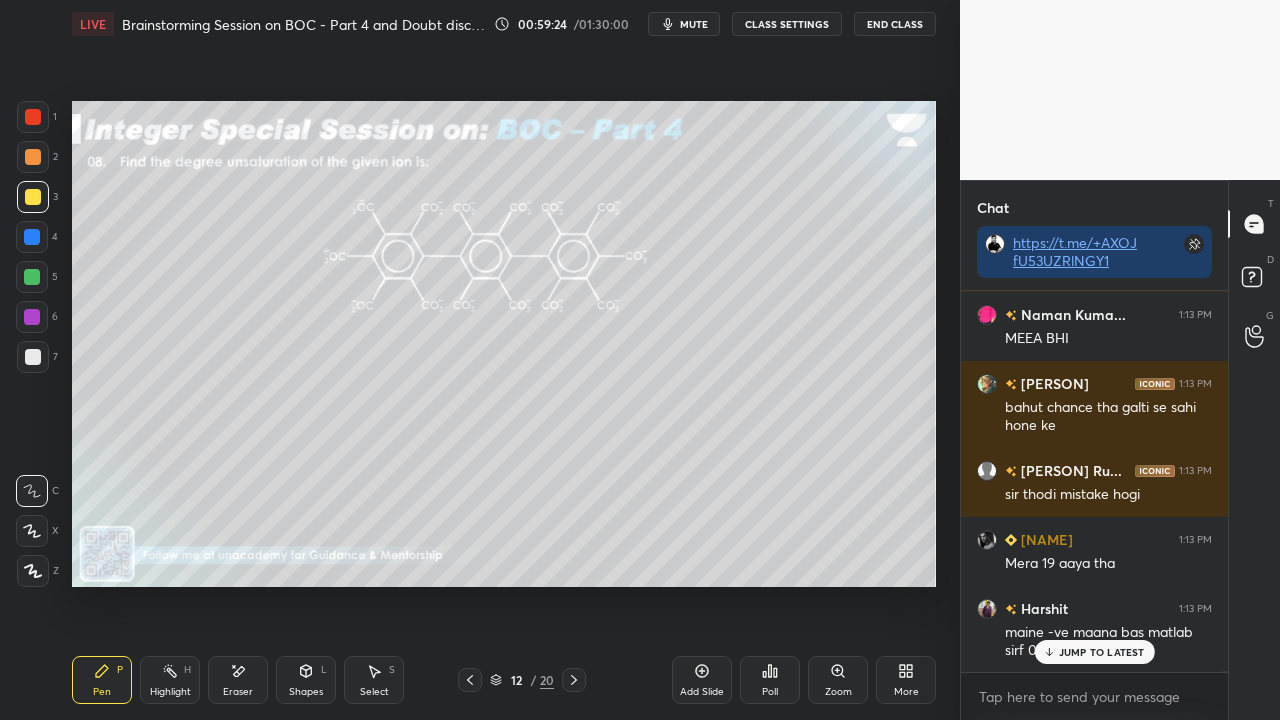 click on "D Doubts (D)" at bounding box center (1254, 280) 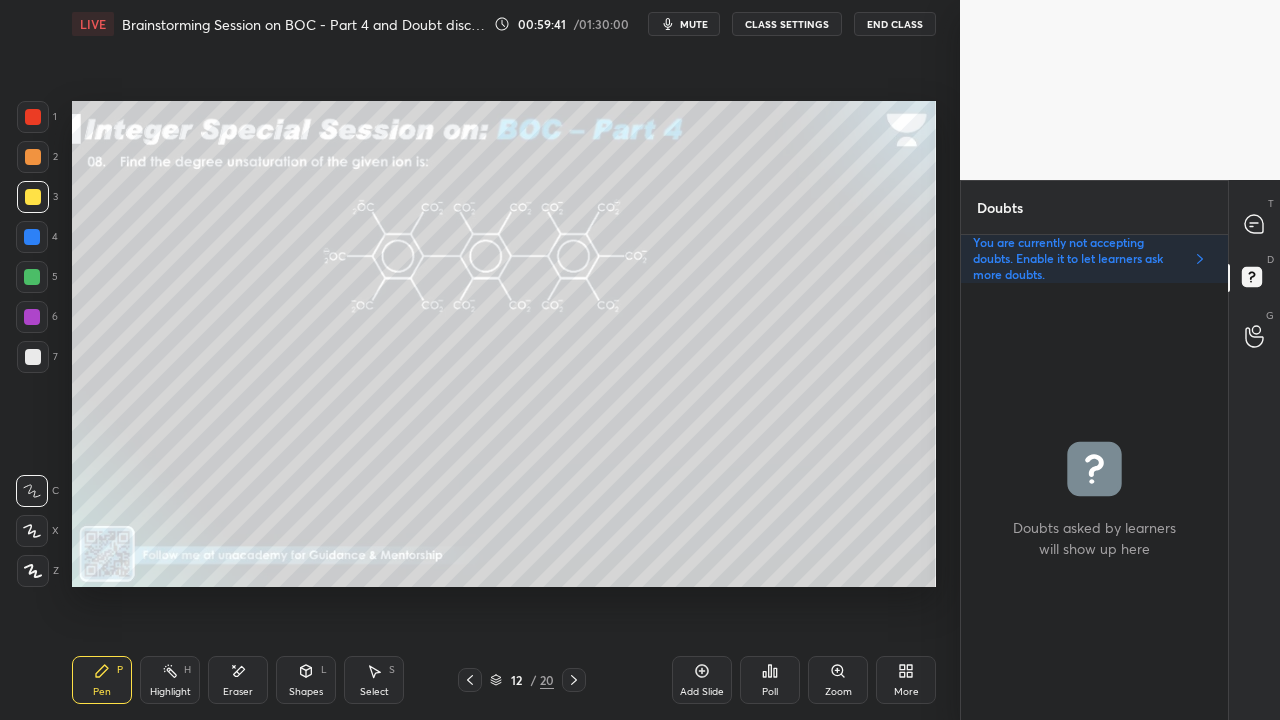 click at bounding box center (1255, 224) 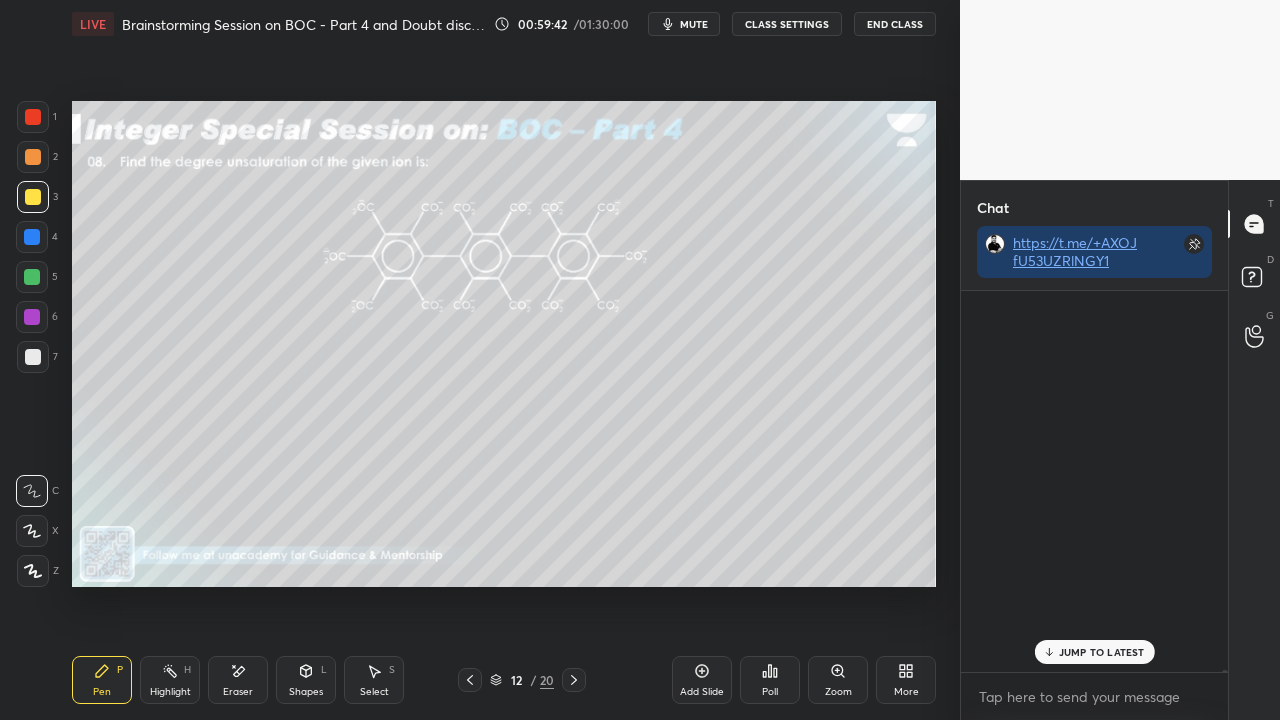 scroll, scrollTop: 112209, scrollLeft: 0, axis: vertical 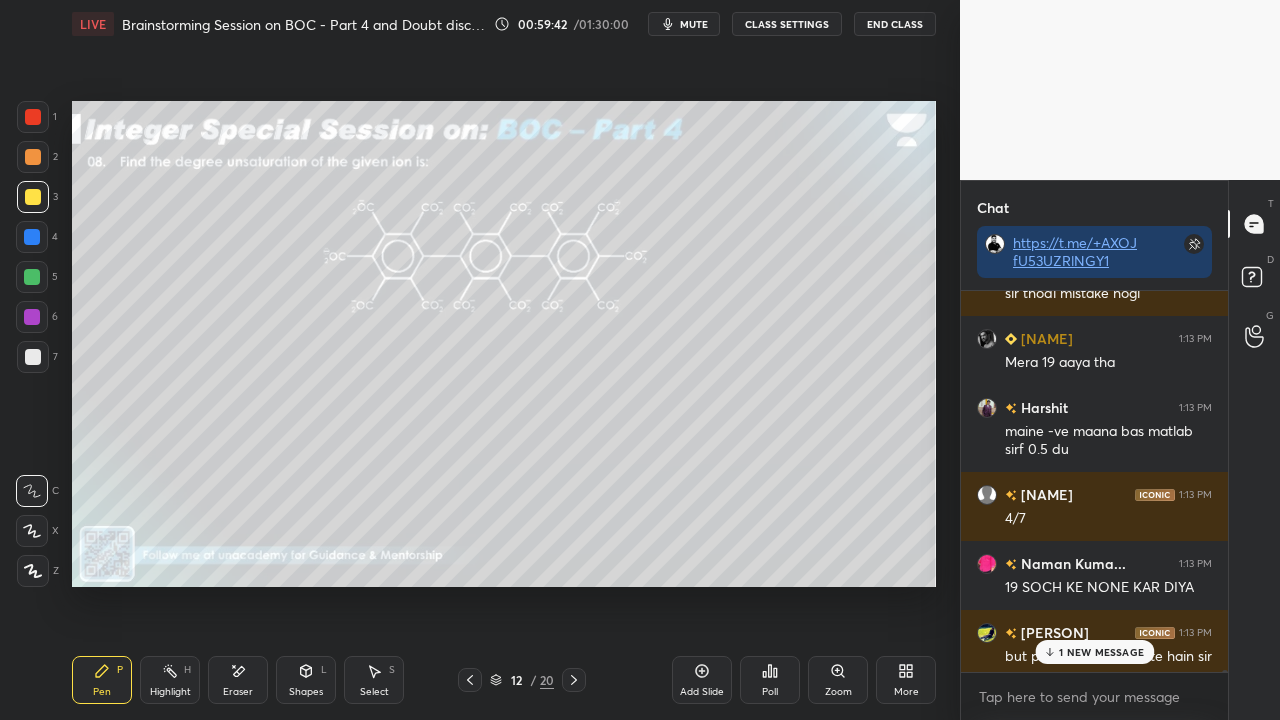 click on "1 NEW MESSAGE" at bounding box center (1101, 652) 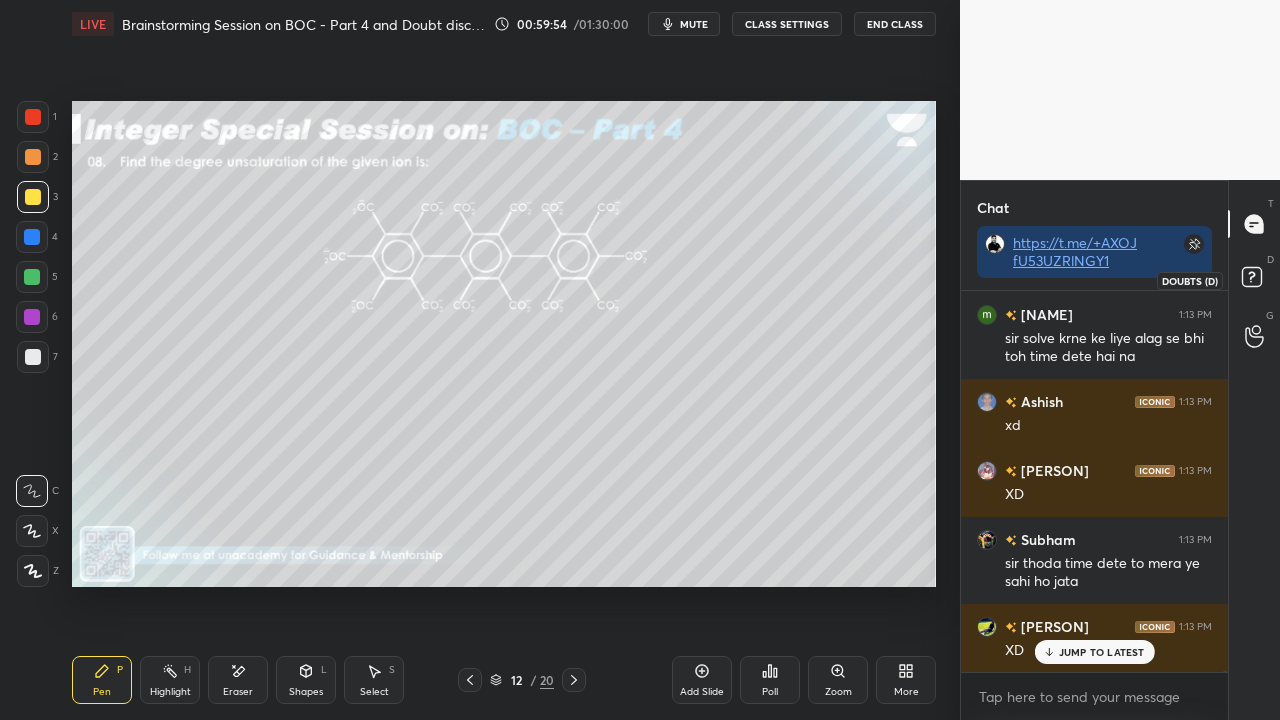 scroll, scrollTop: 112942, scrollLeft: 0, axis: vertical 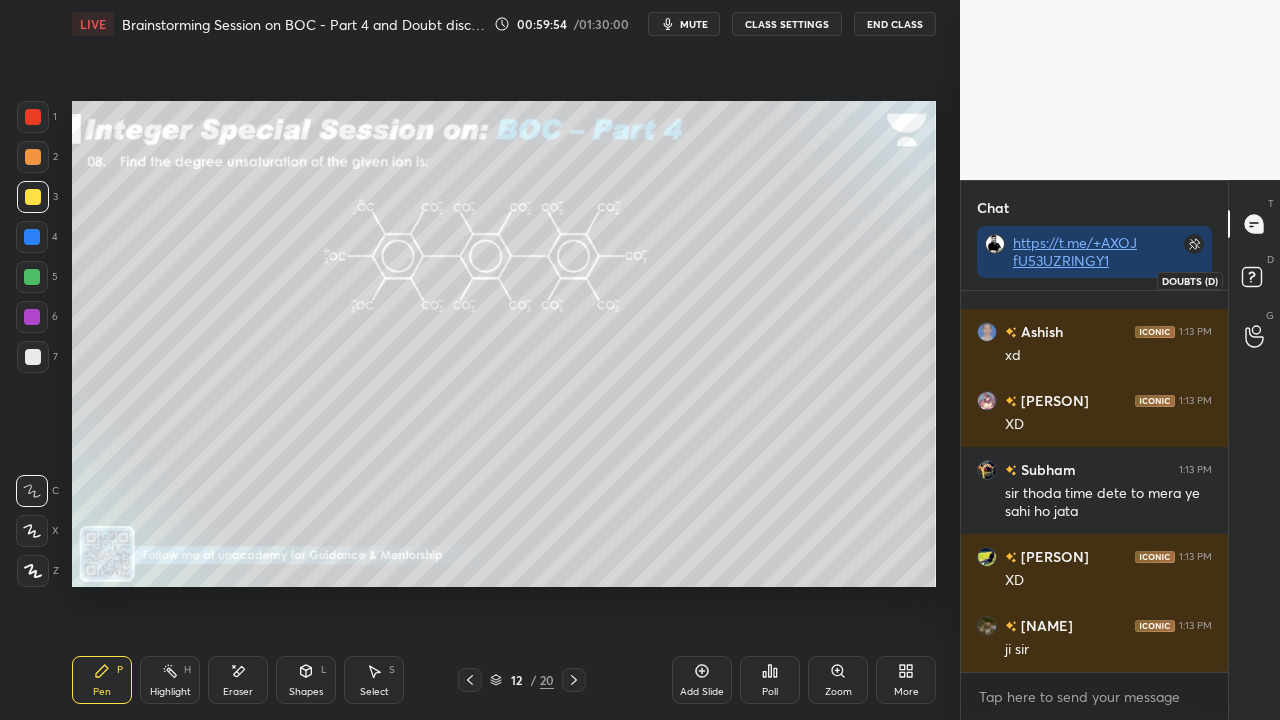 click 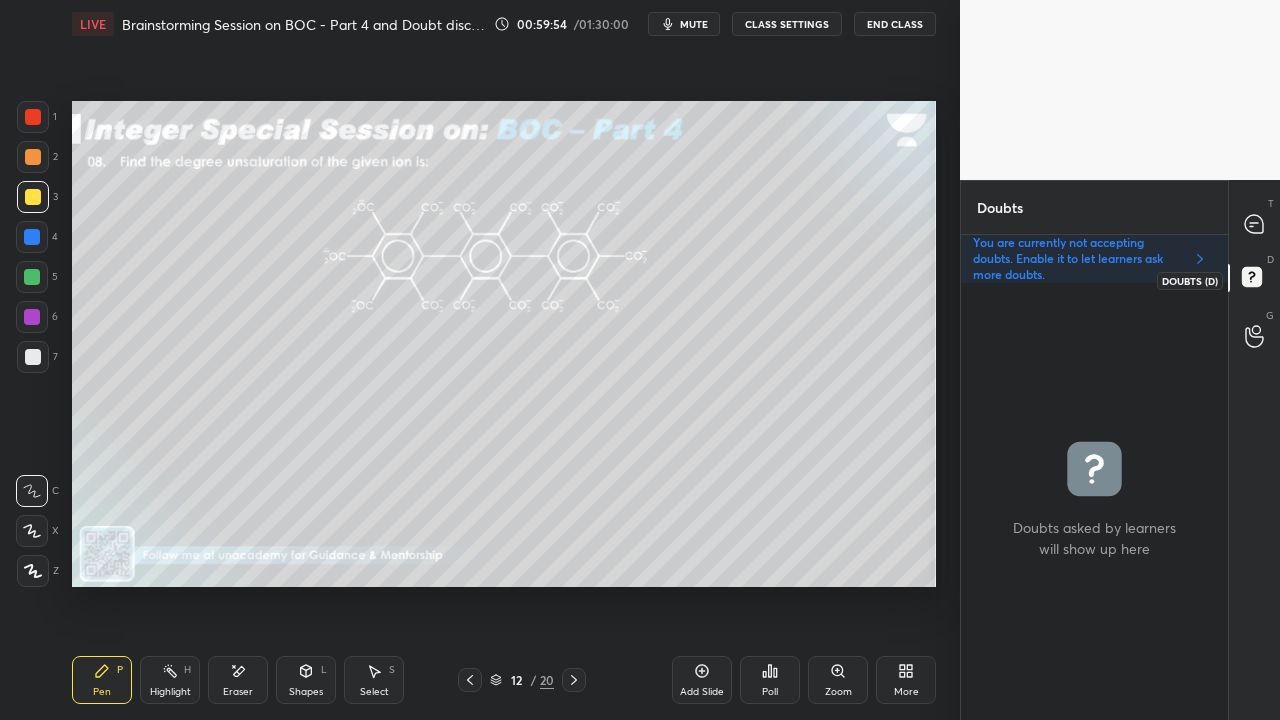 scroll, scrollTop: 6, scrollLeft: 6, axis: both 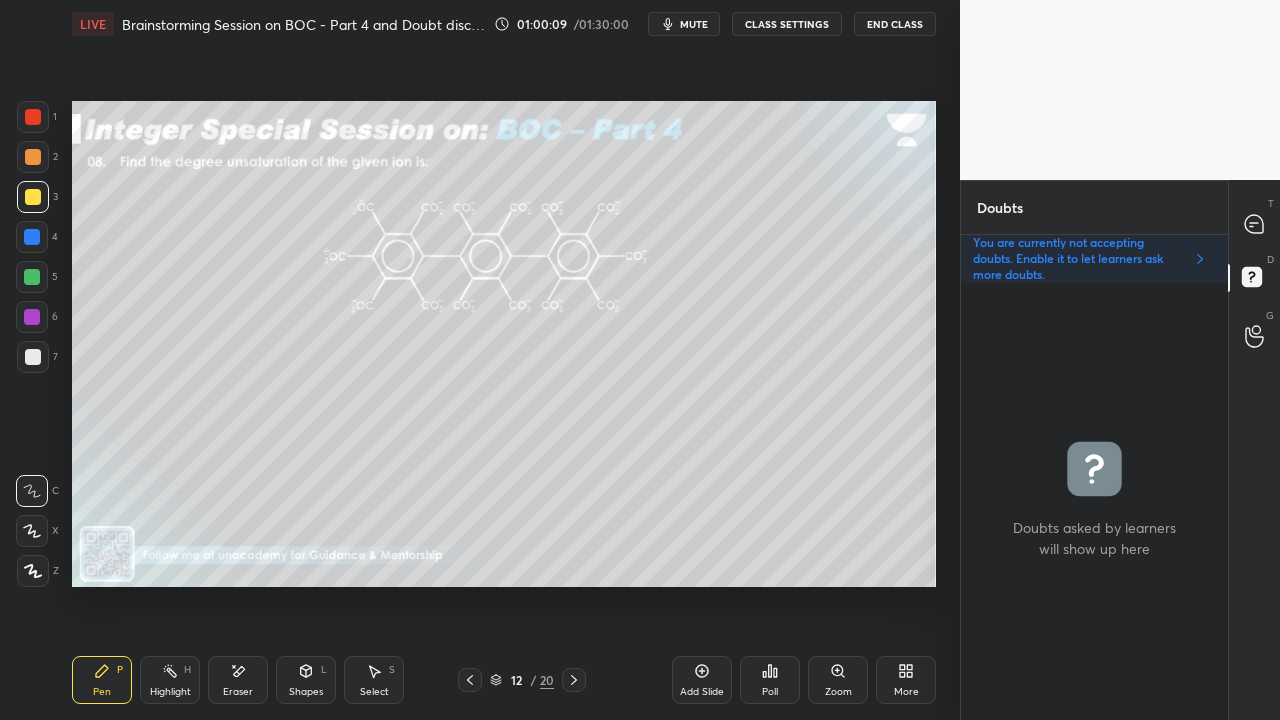 click on "Eraser" at bounding box center (238, 692) 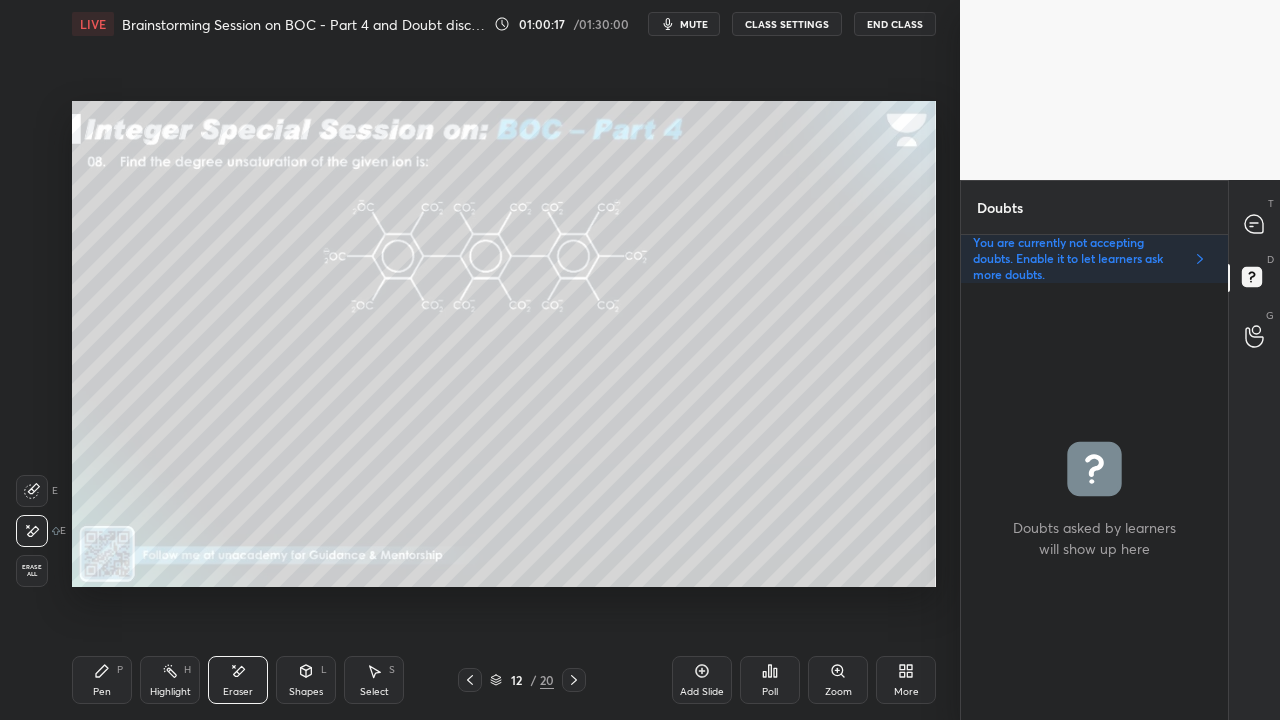 click on "Pen P" at bounding box center [102, 680] 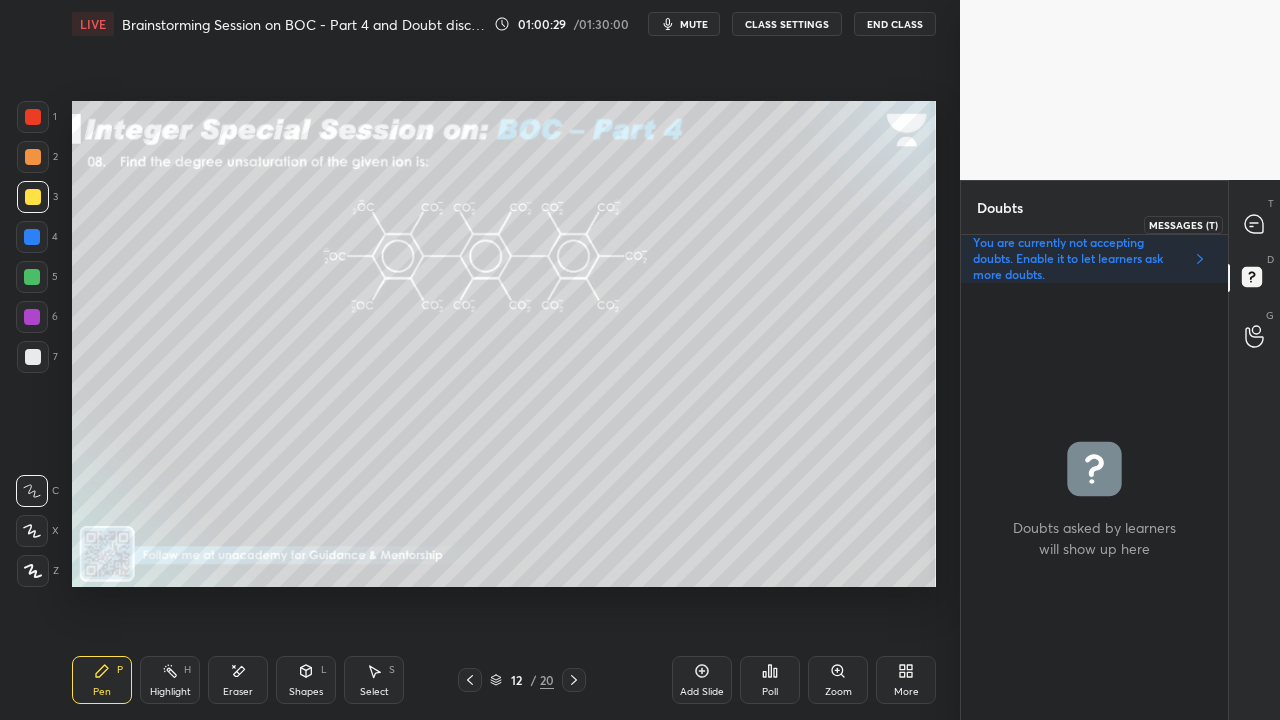 click 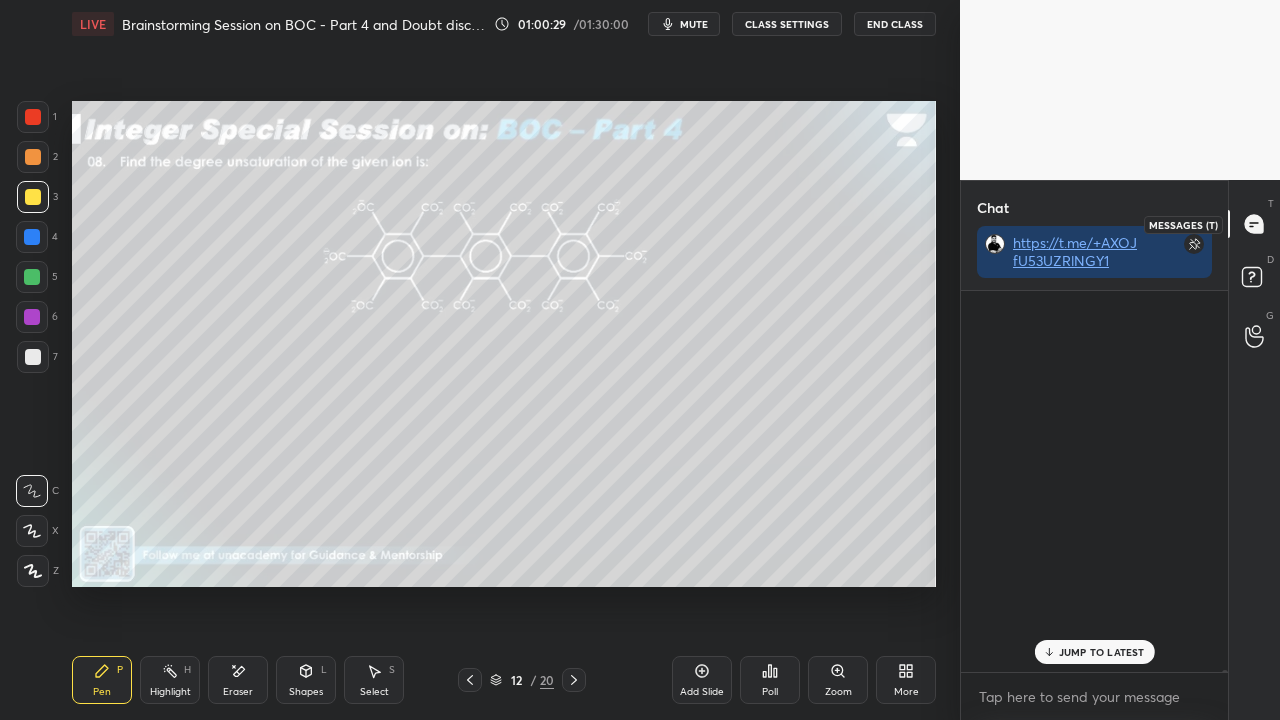 scroll, scrollTop: 113623, scrollLeft: 0, axis: vertical 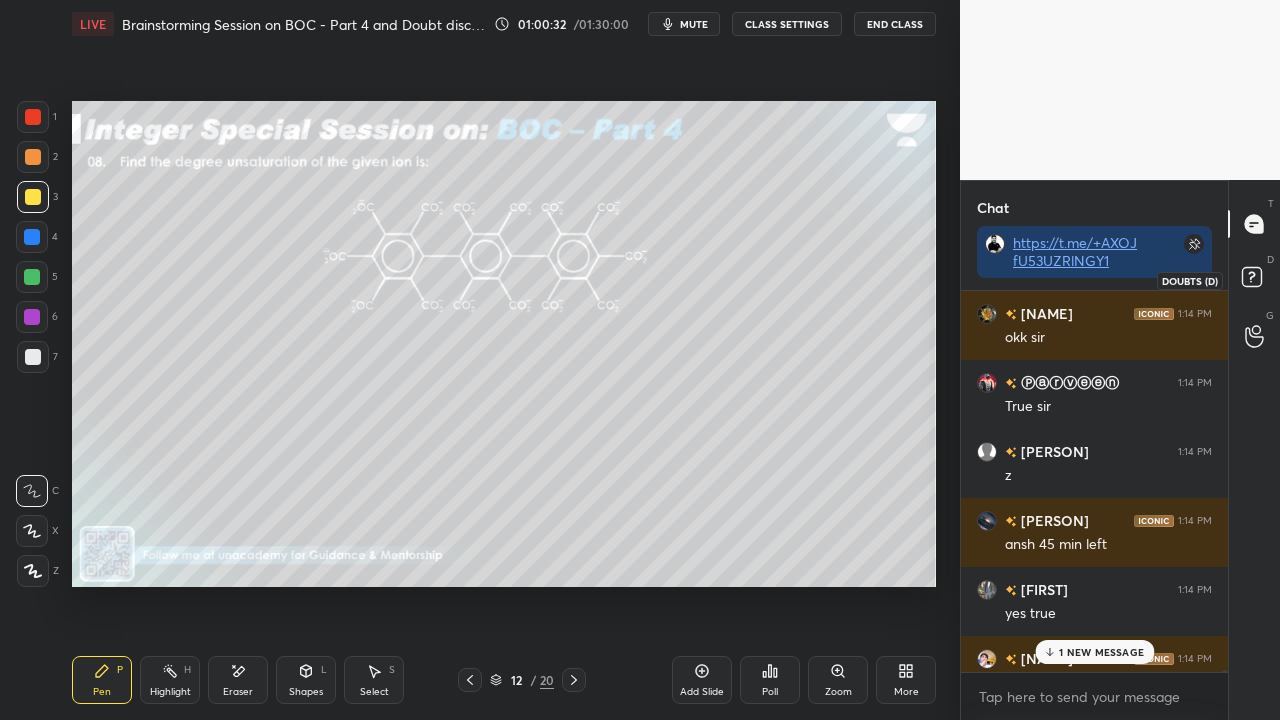 click 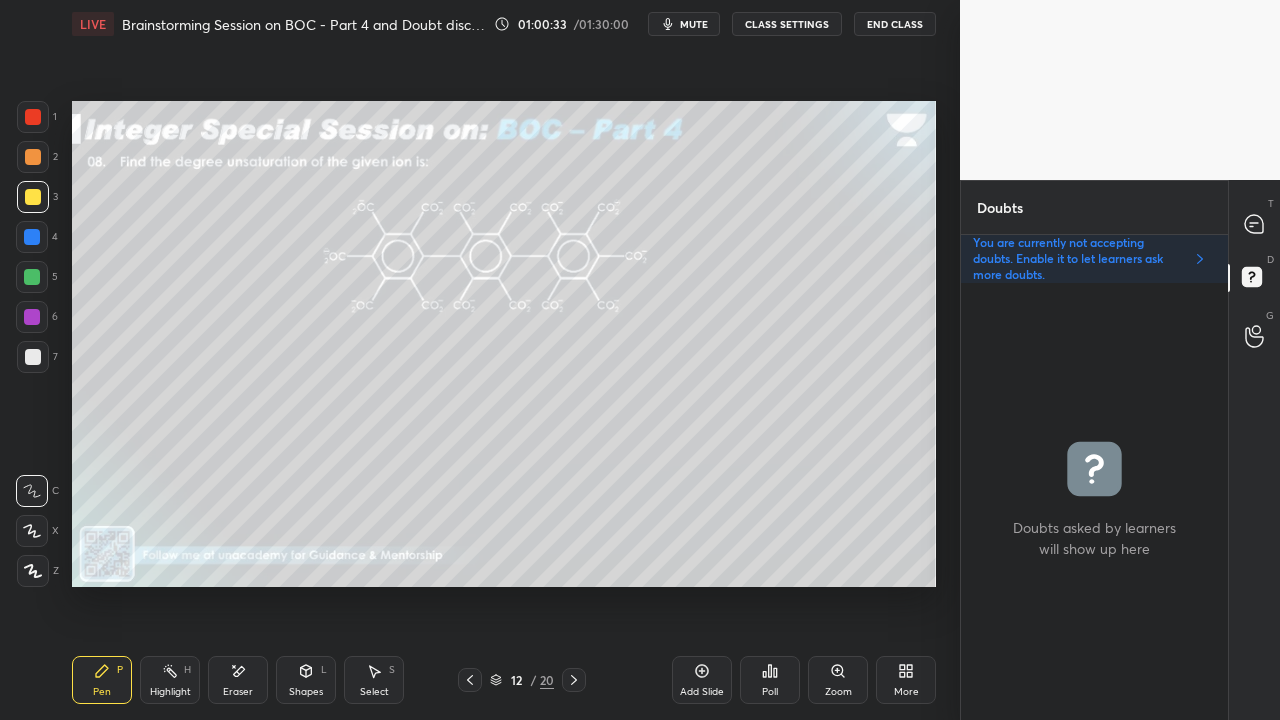 scroll, scrollTop: 6, scrollLeft: 6, axis: both 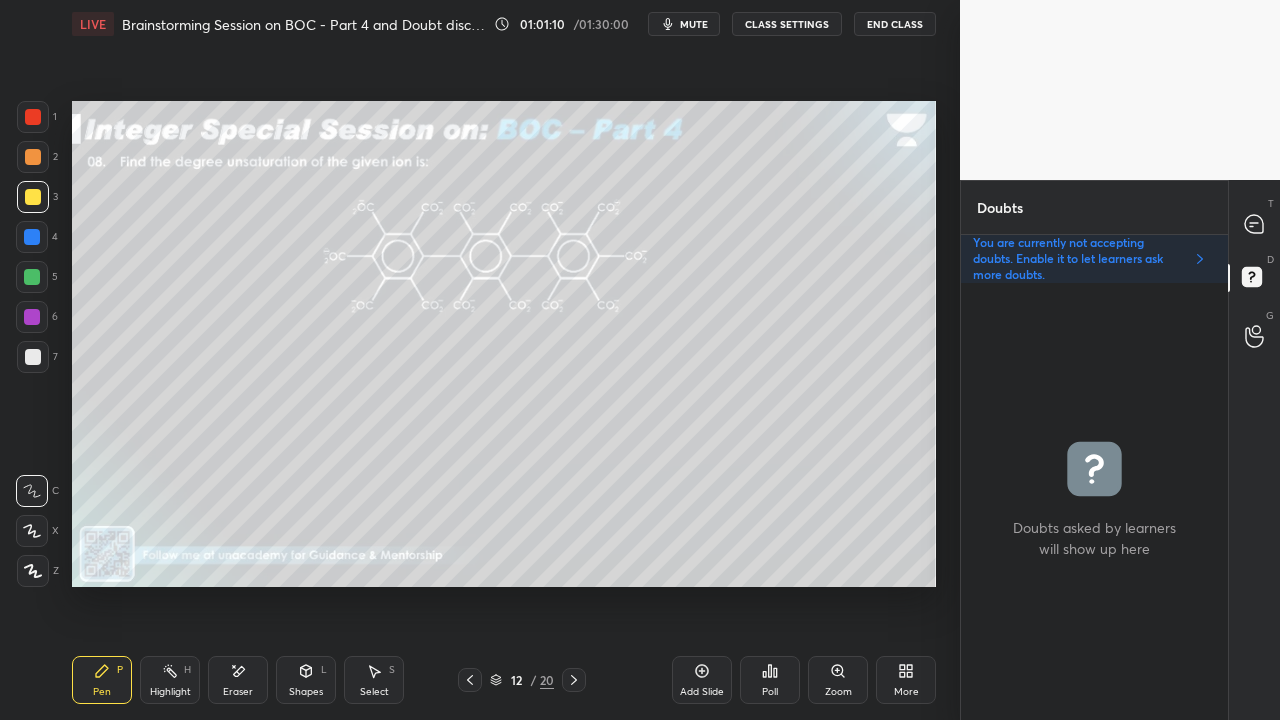 click 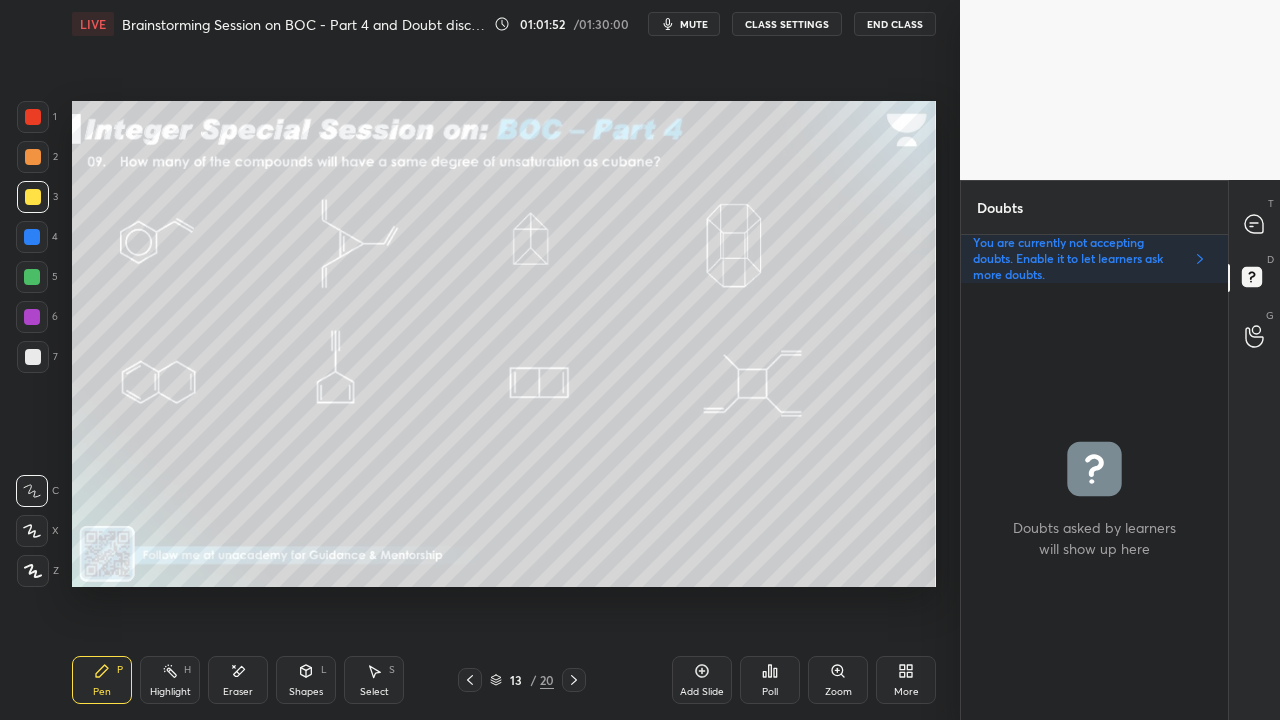click 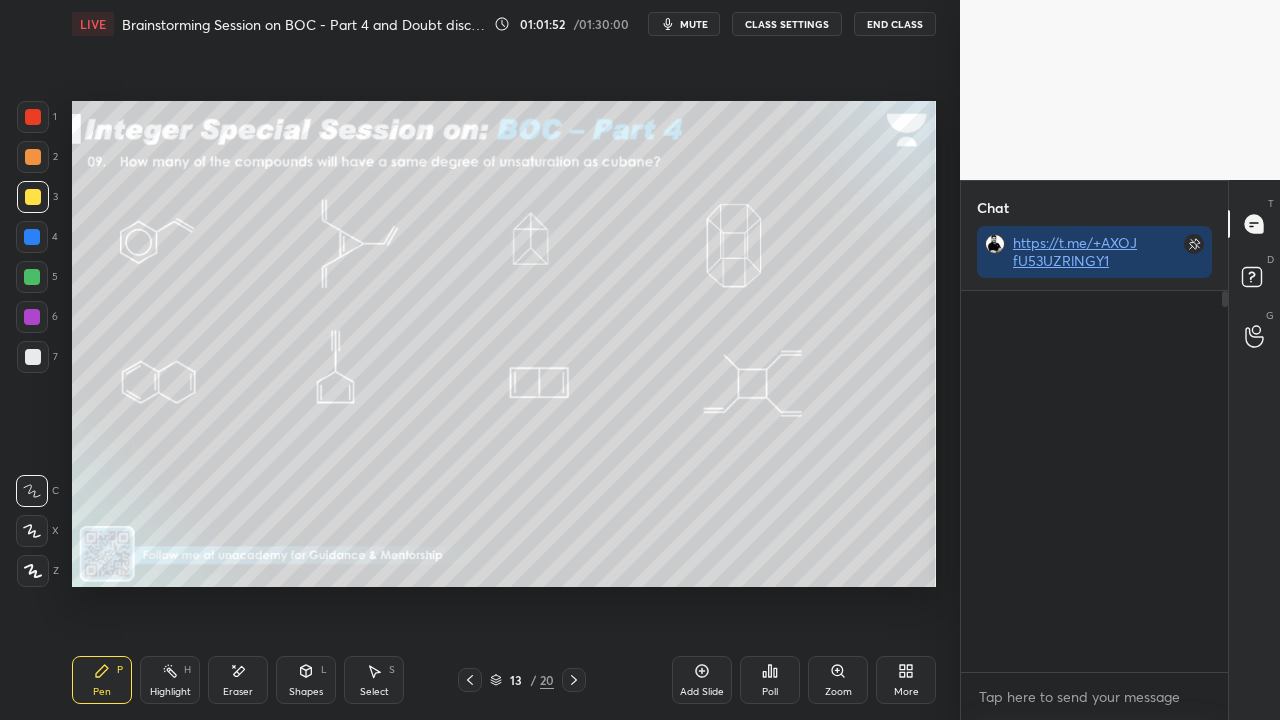 scroll, scrollTop: 423, scrollLeft: 261, axis: both 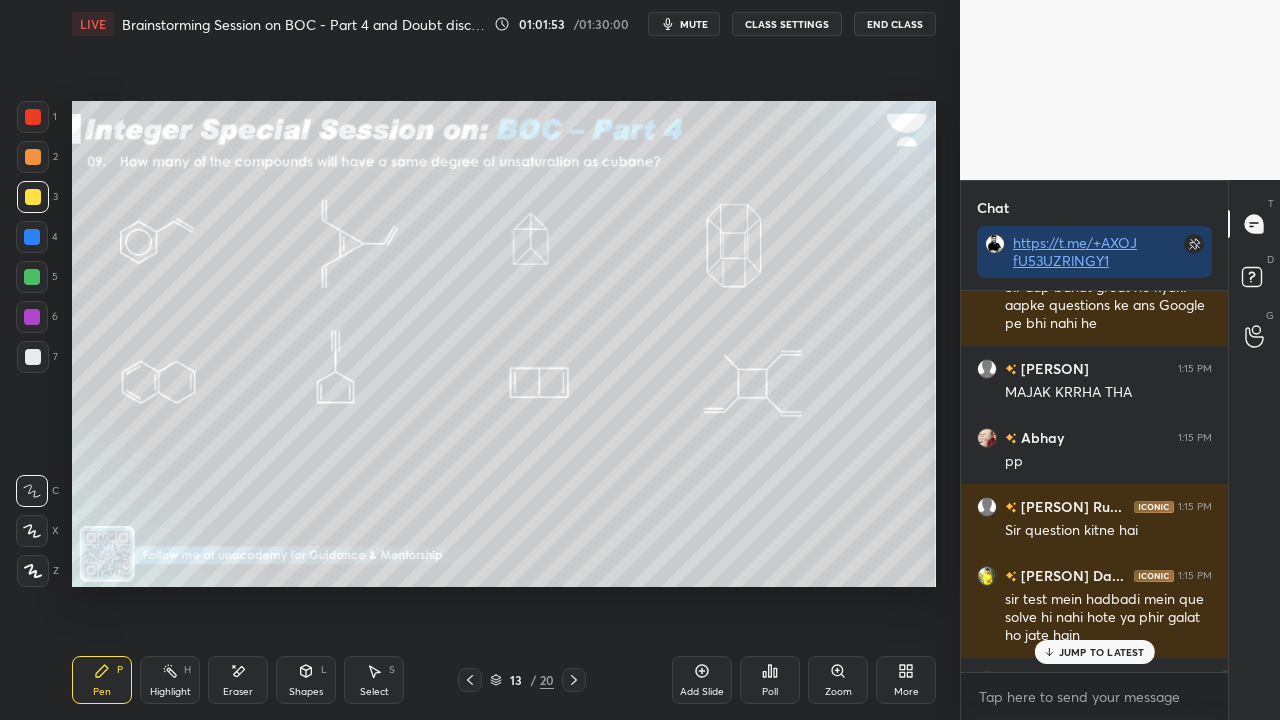 click on "JUMP TO LATEST" at bounding box center (1102, 652) 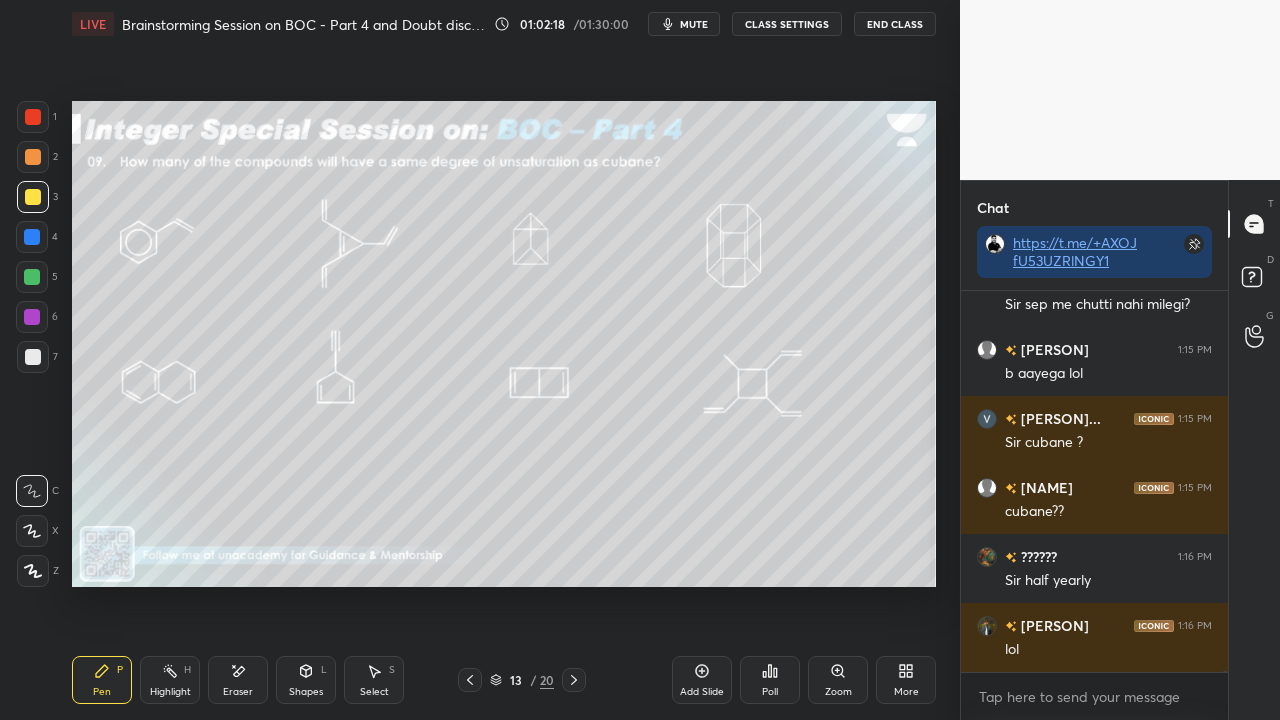 scroll, scrollTop: 116074, scrollLeft: 0, axis: vertical 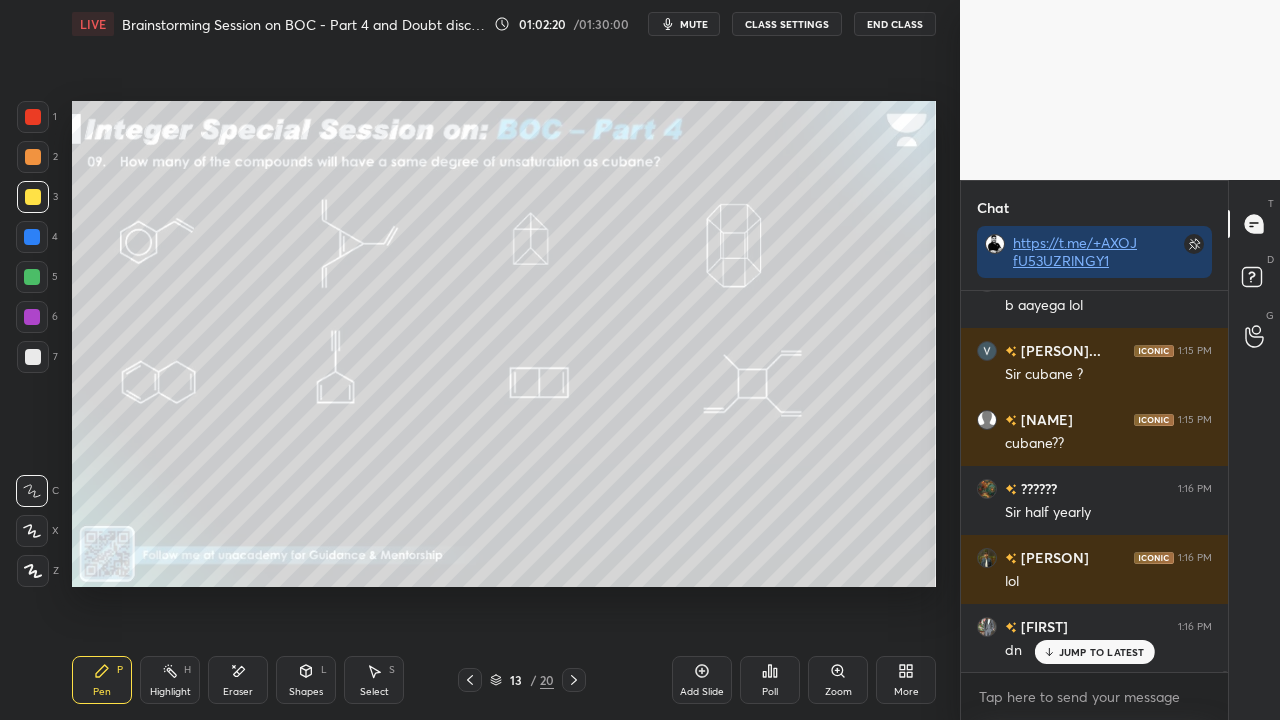 click on "D Doubts (D)" at bounding box center [1254, 280] 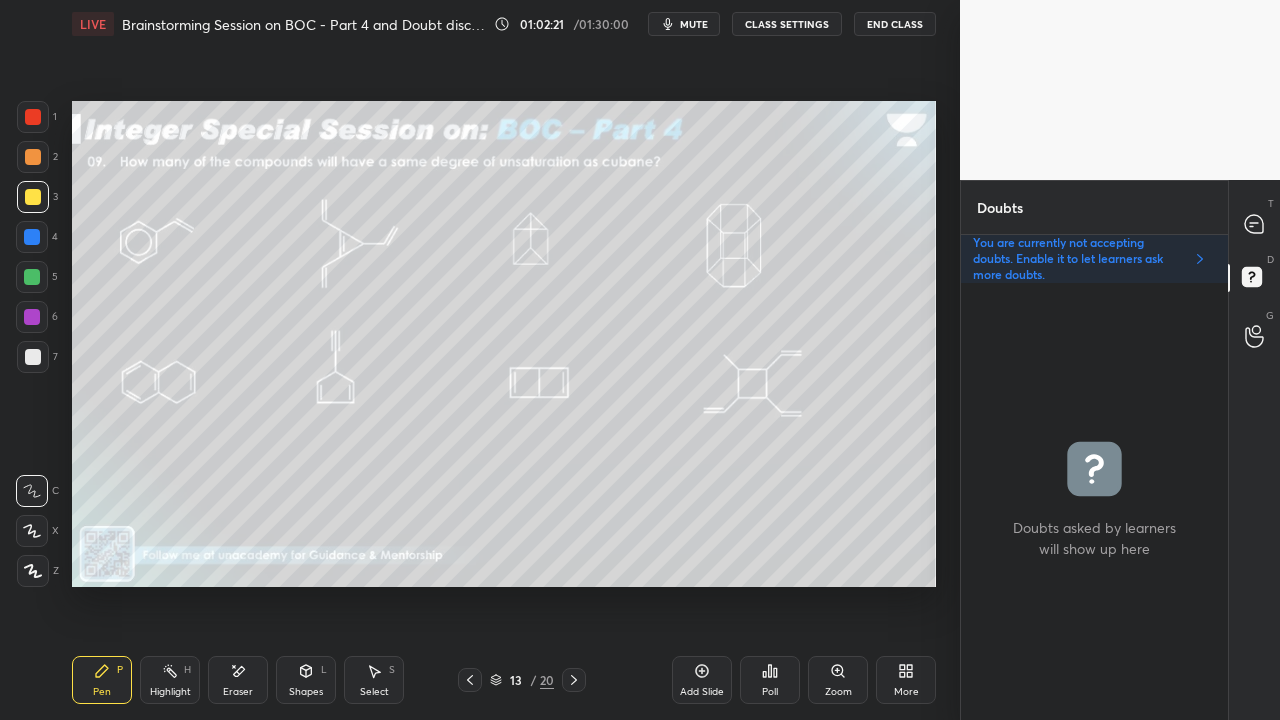 scroll, scrollTop: 6, scrollLeft: 6, axis: both 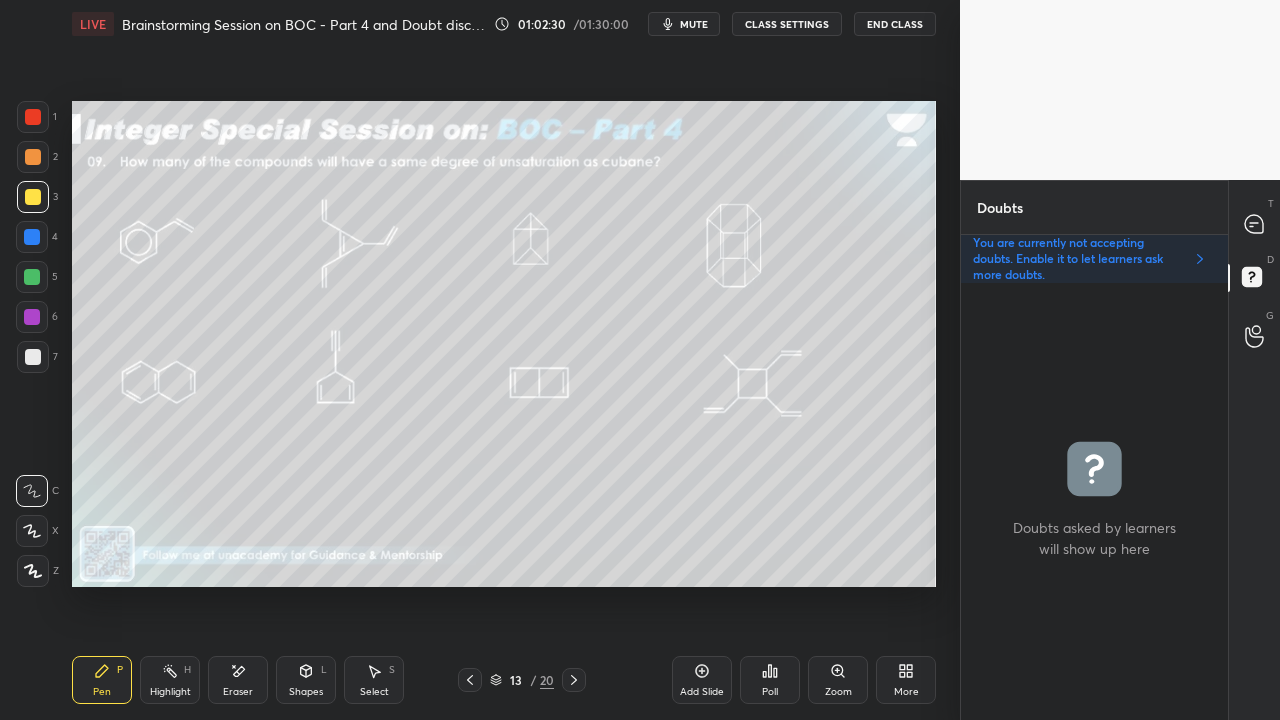 click on "T Messages (T)" at bounding box center (1254, 224) 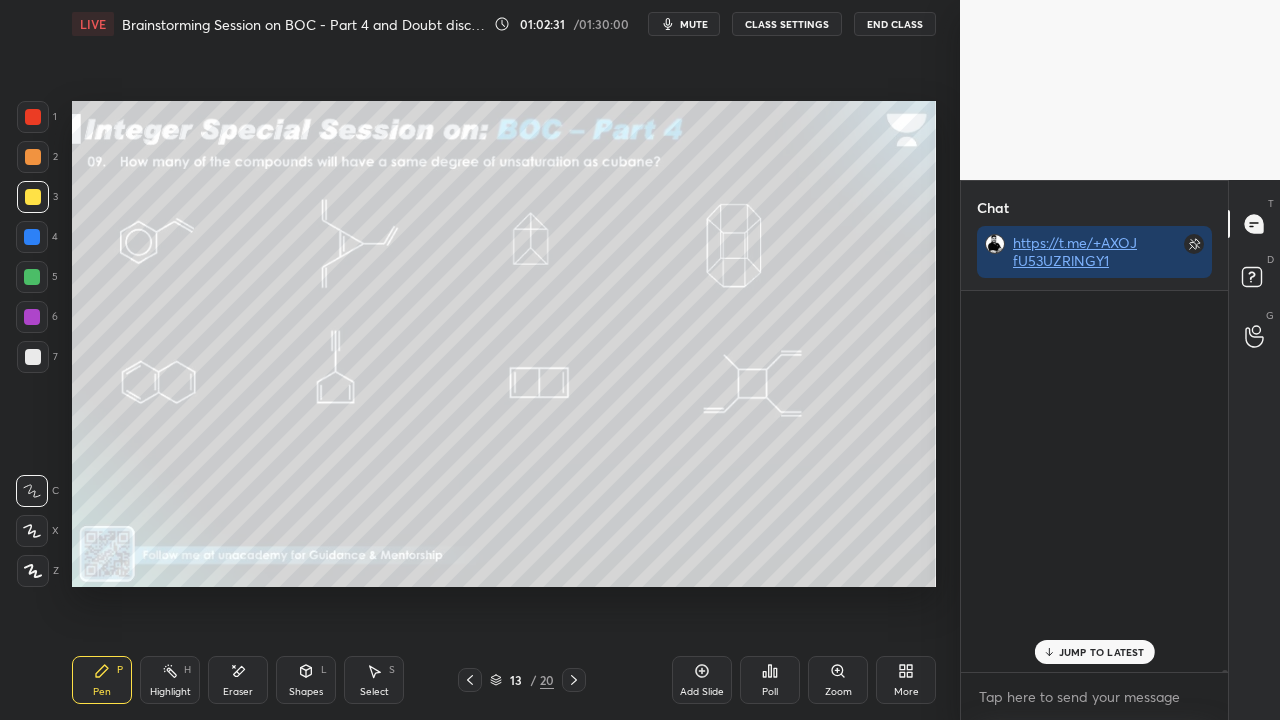 scroll, scrollTop: 116375, scrollLeft: 0, axis: vertical 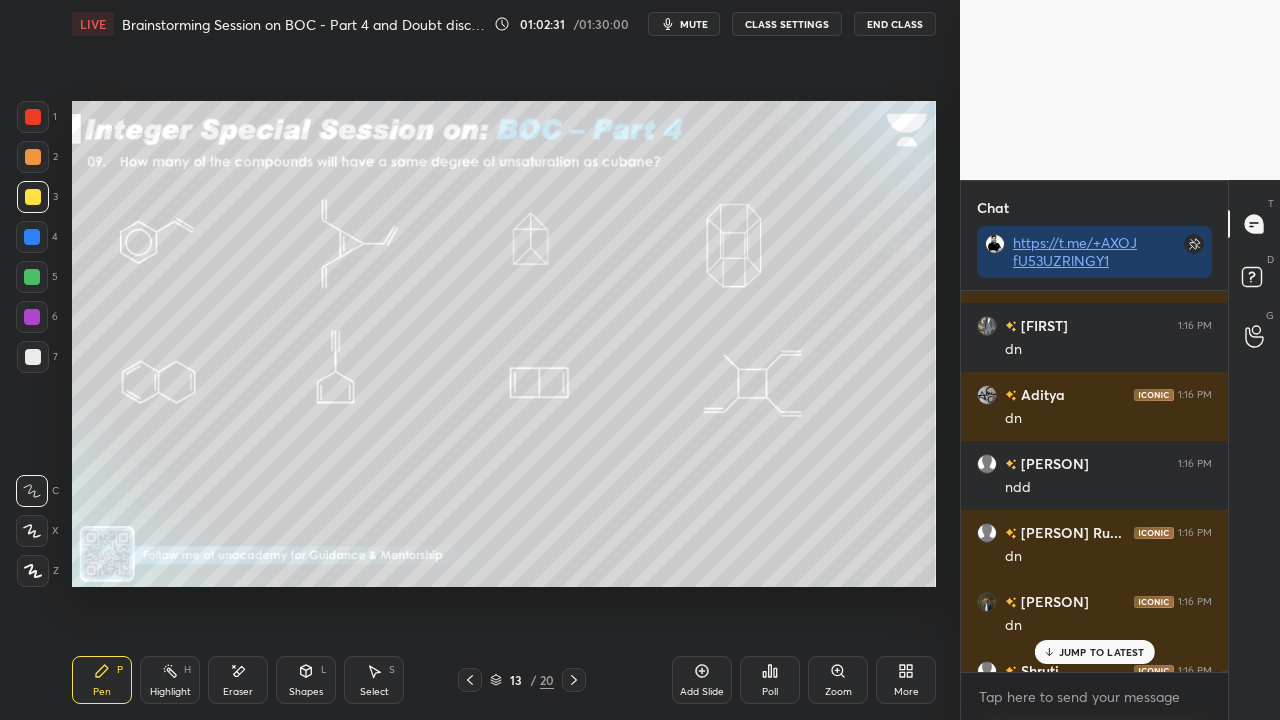 click on "JUMP TO LATEST" at bounding box center [1102, 652] 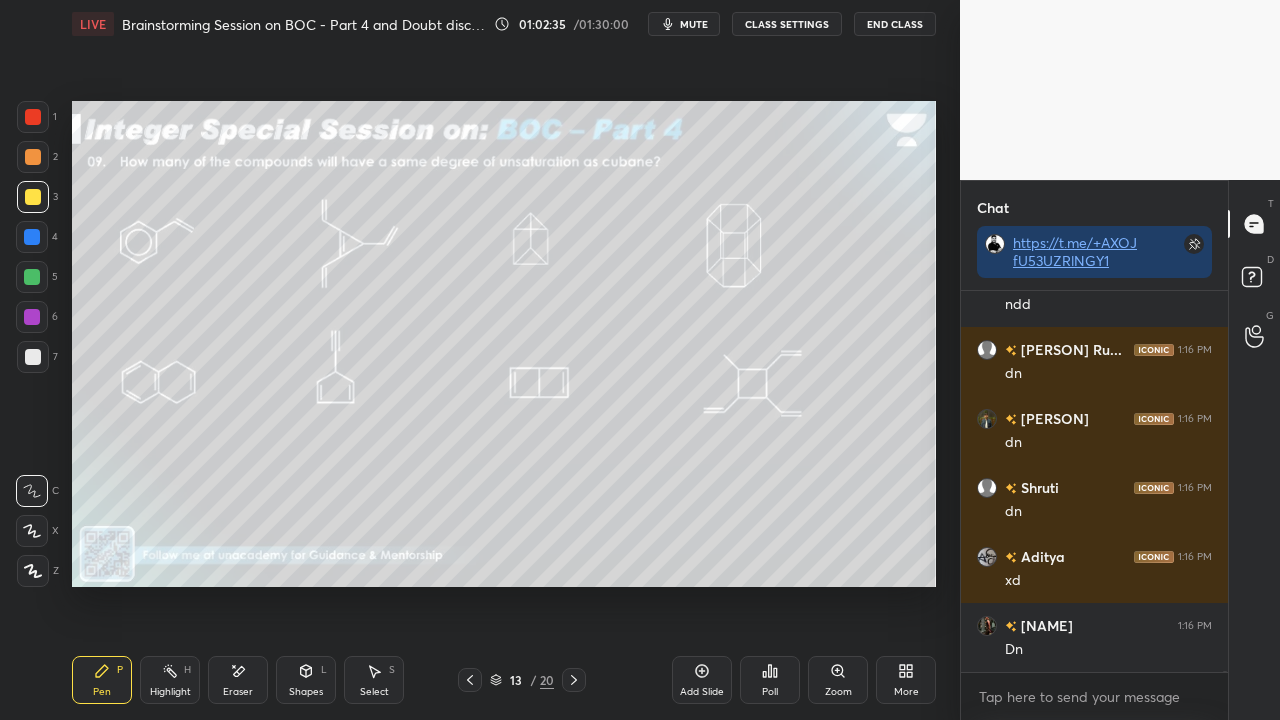 scroll, scrollTop: 116626, scrollLeft: 0, axis: vertical 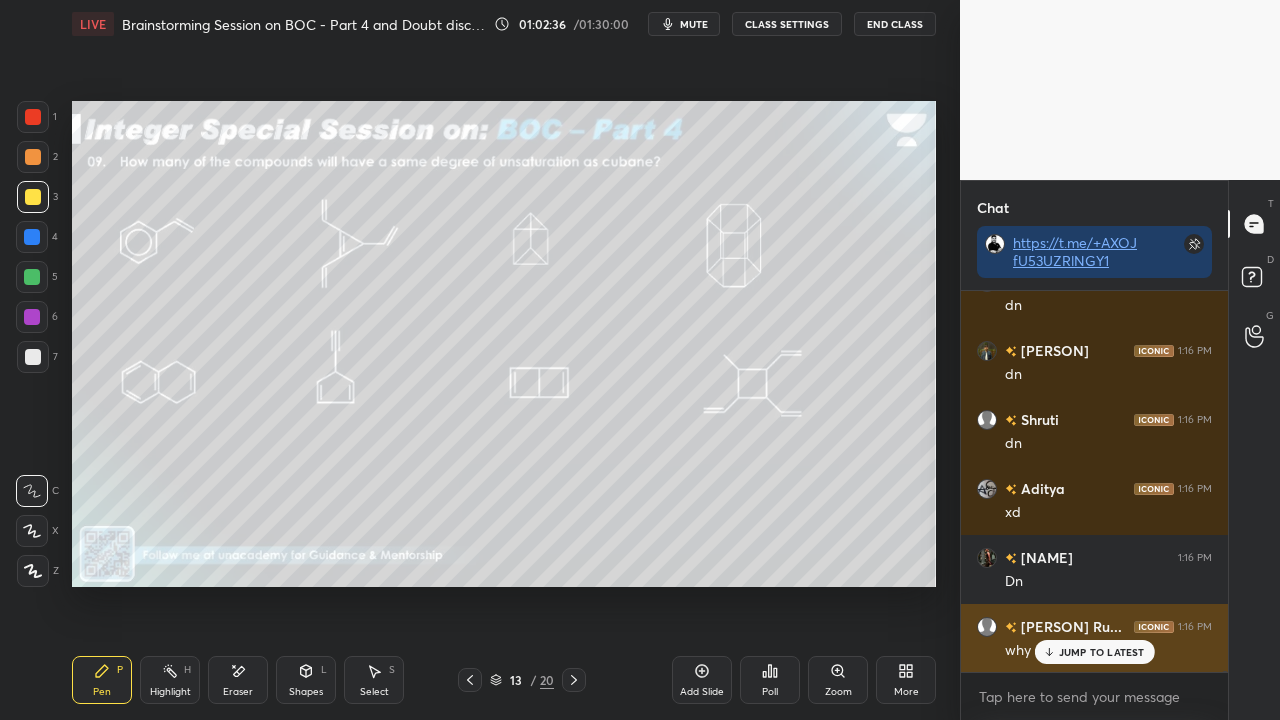click on "JUMP TO LATEST" at bounding box center (1102, 652) 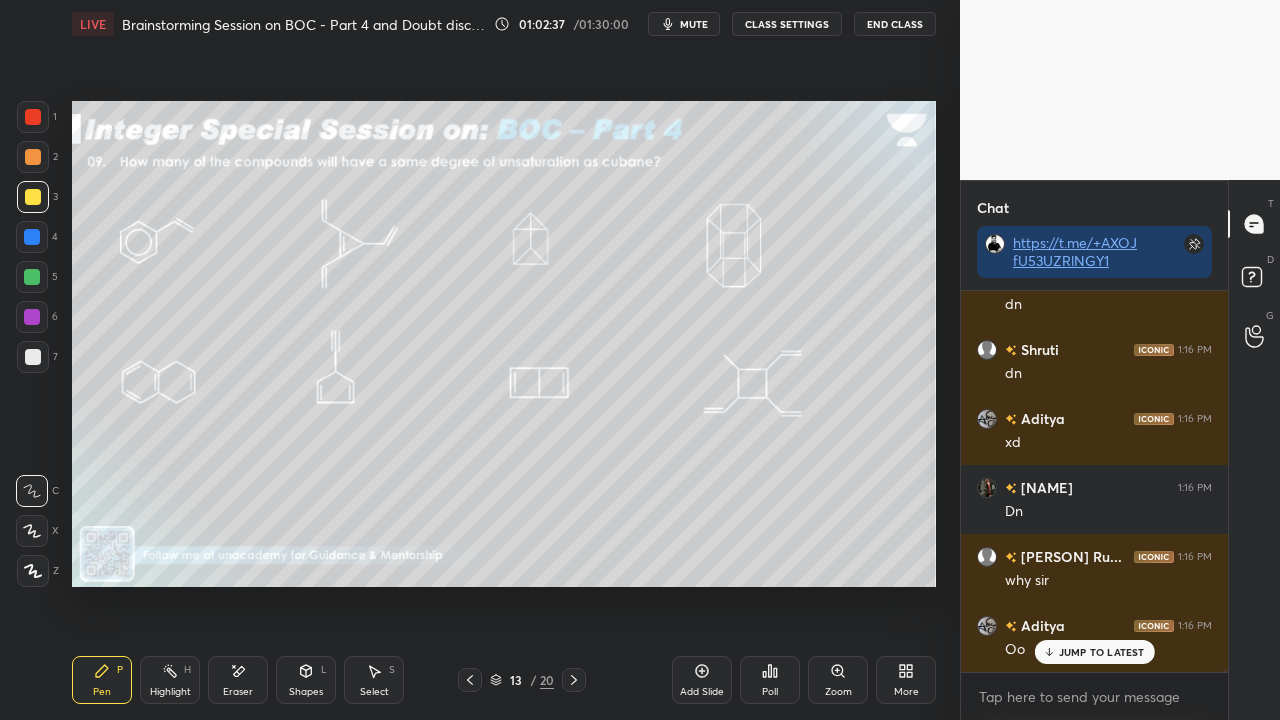 scroll, scrollTop: 116764, scrollLeft: 0, axis: vertical 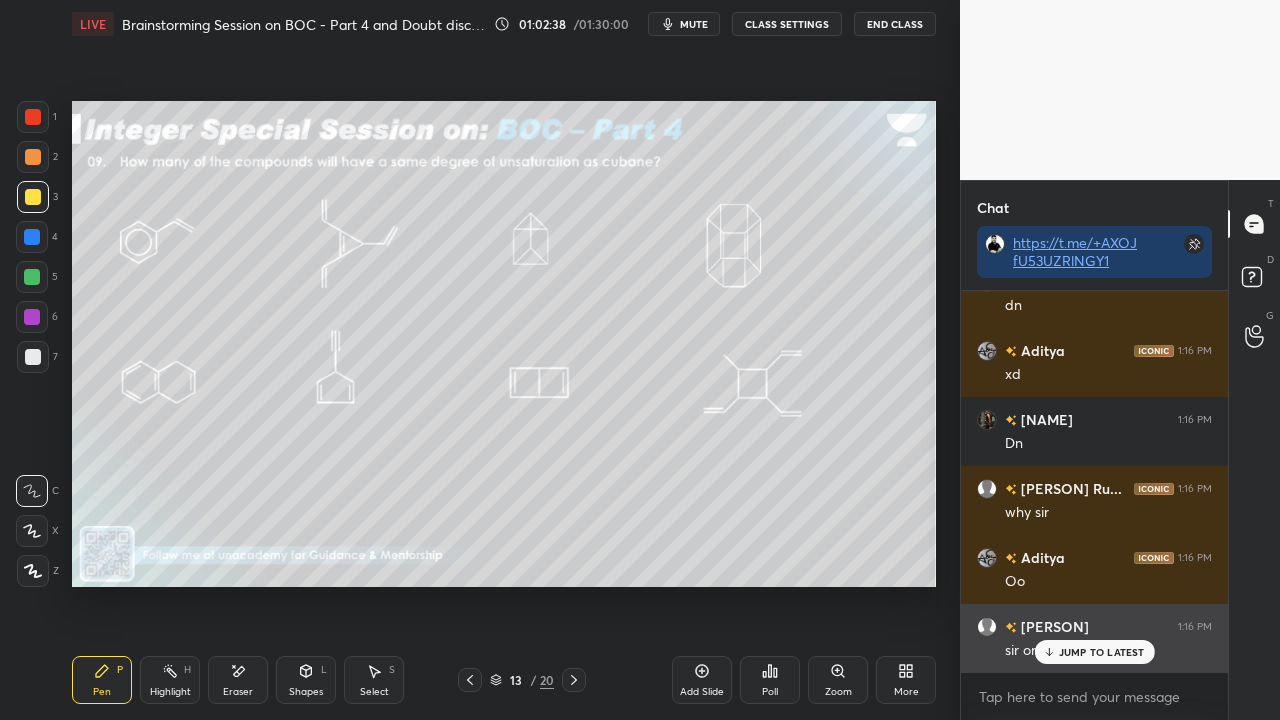 click on "JUMP TO LATEST" at bounding box center [1102, 652] 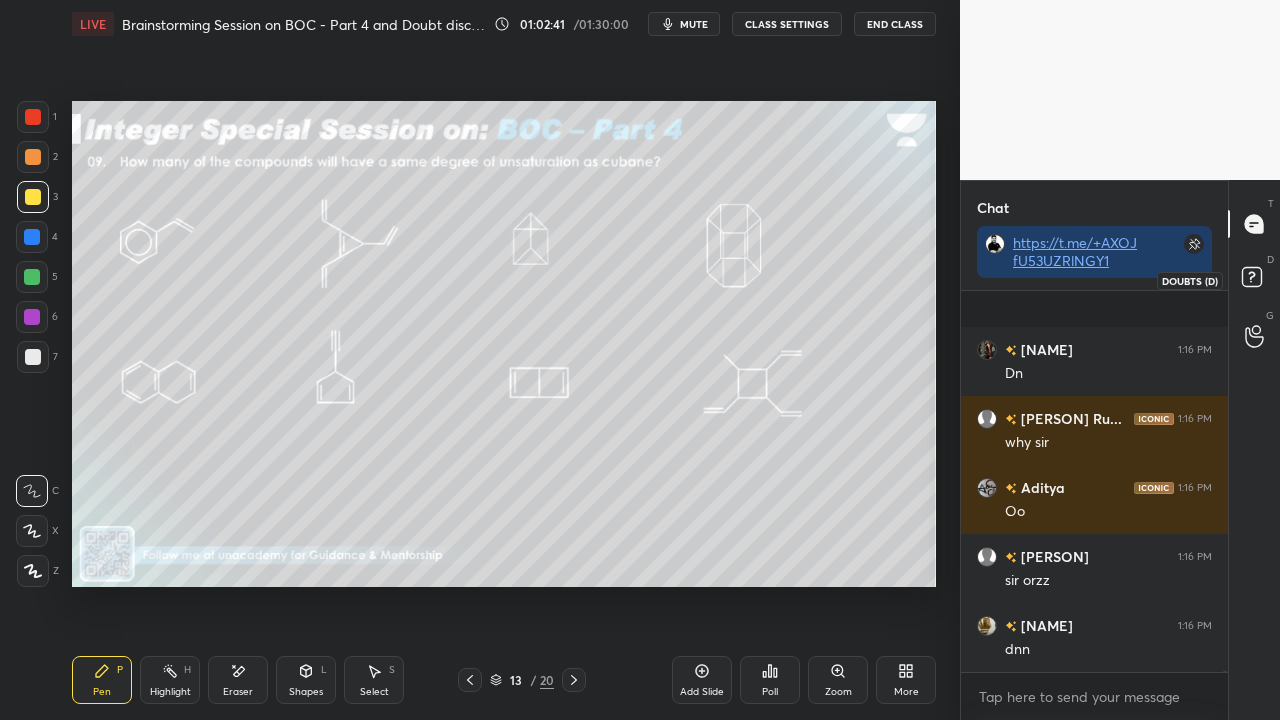 scroll, scrollTop: 116972, scrollLeft: 0, axis: vertical 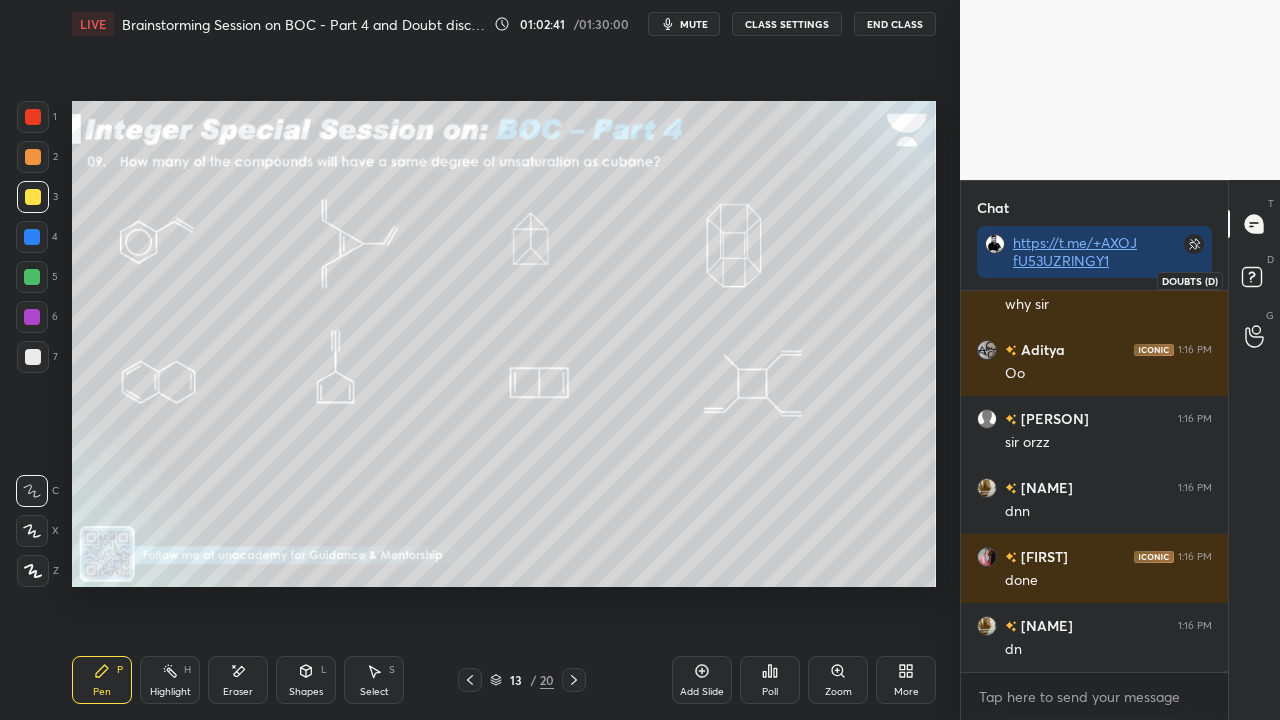click 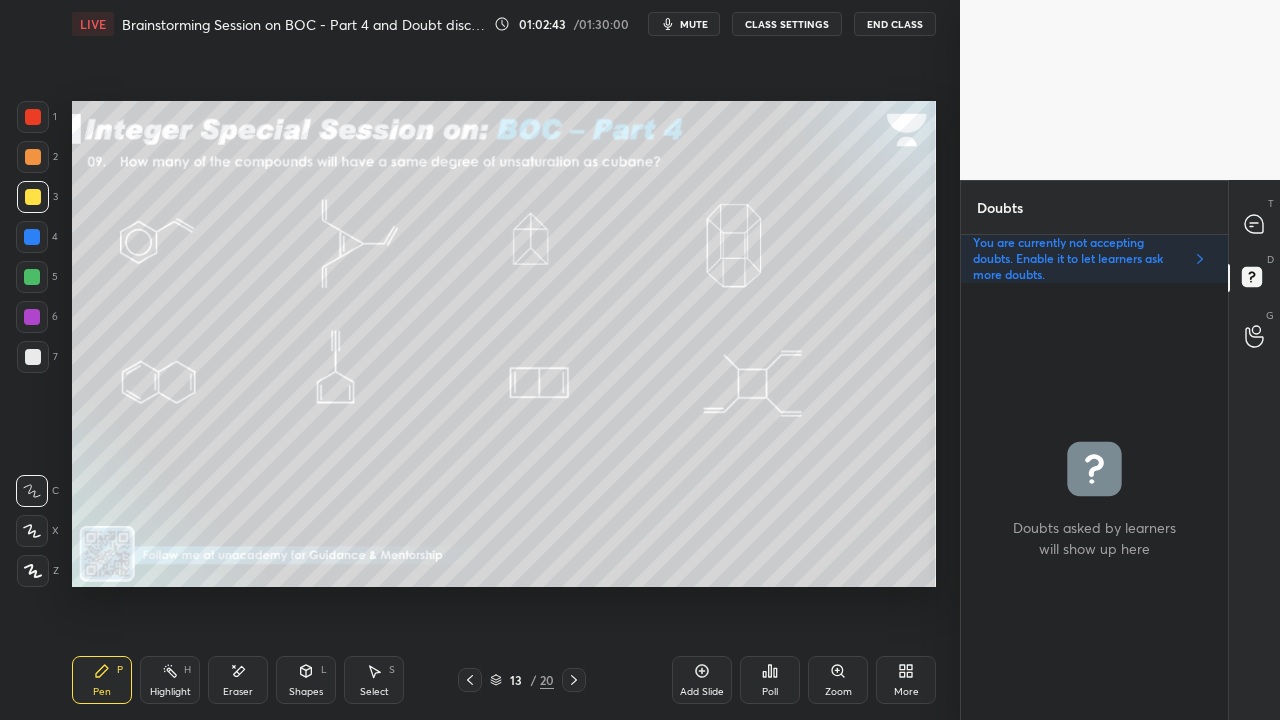 click on "mute" at bounding box center (694, 24) 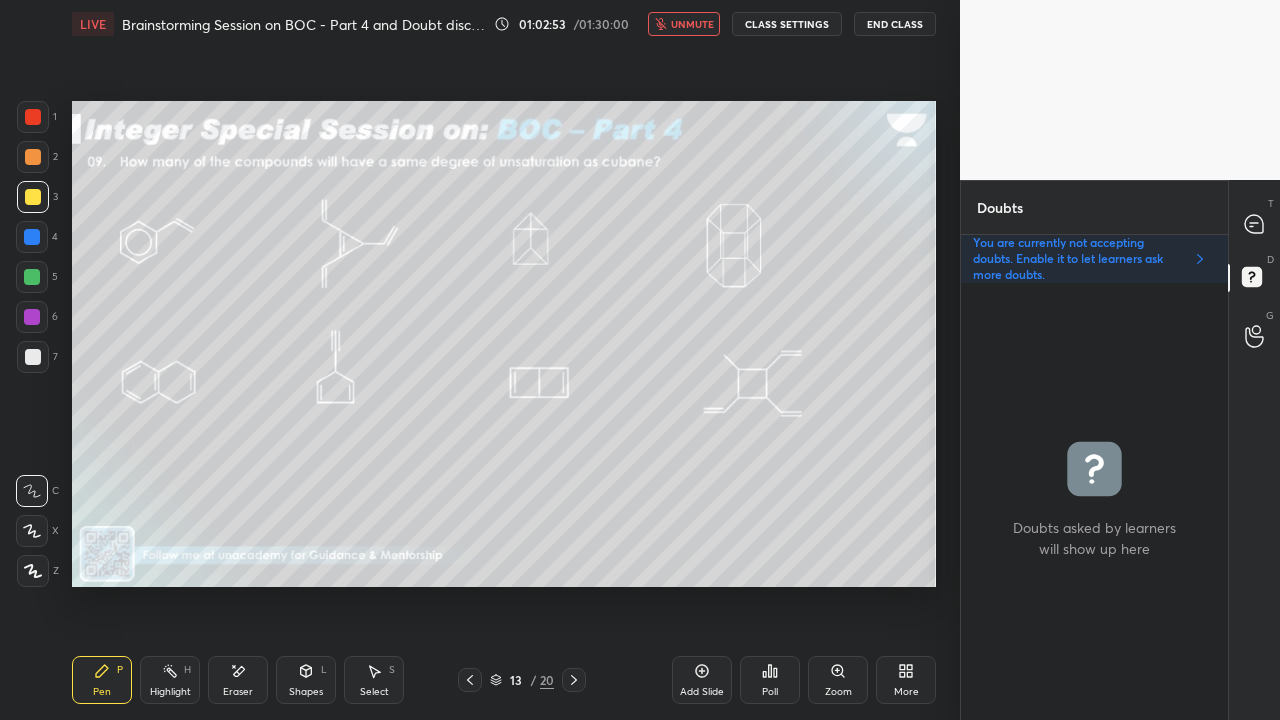click on "unmute" at bounding box center (692, 24) 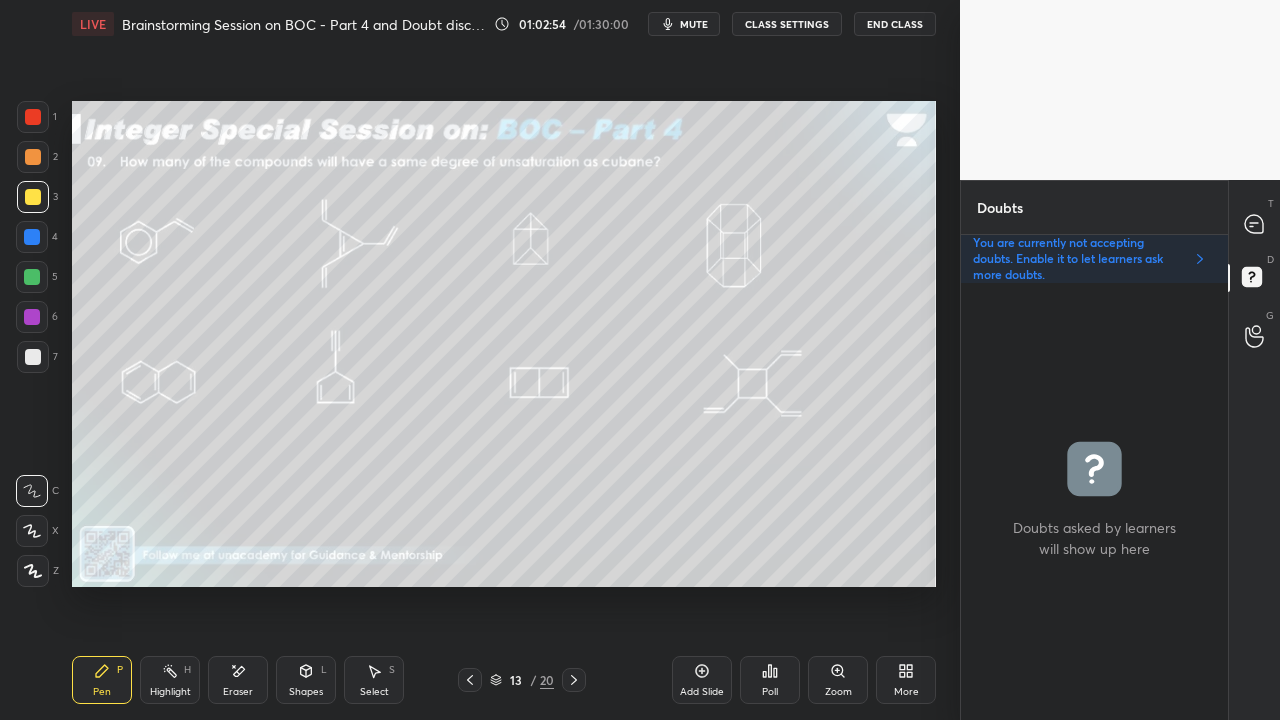 click 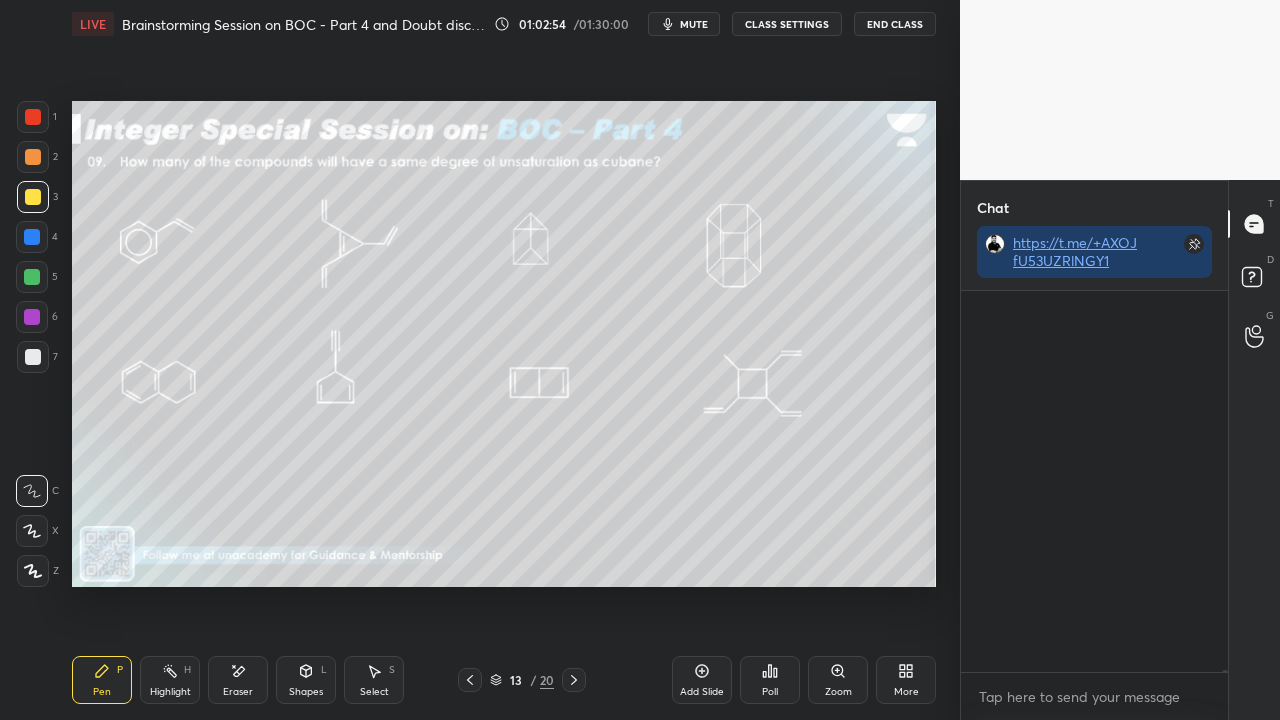 scroll, scrollTop: 423, scrollLeft: 261, axis: both 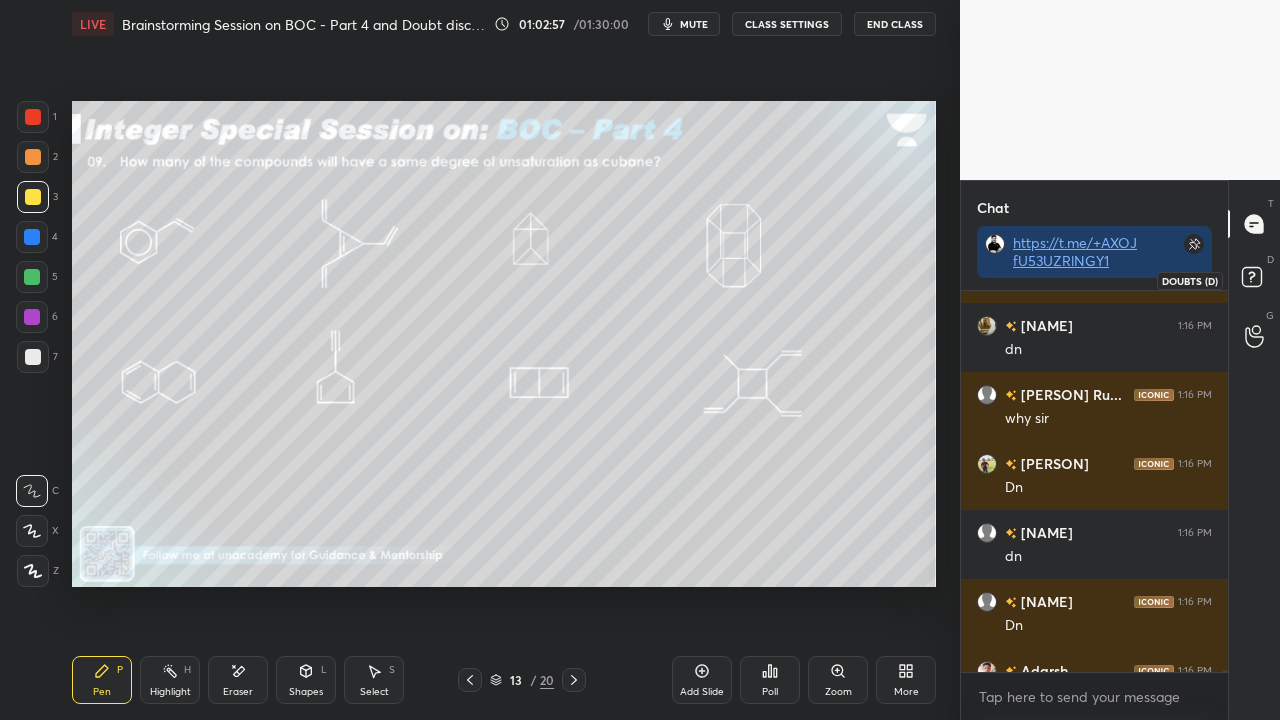 click 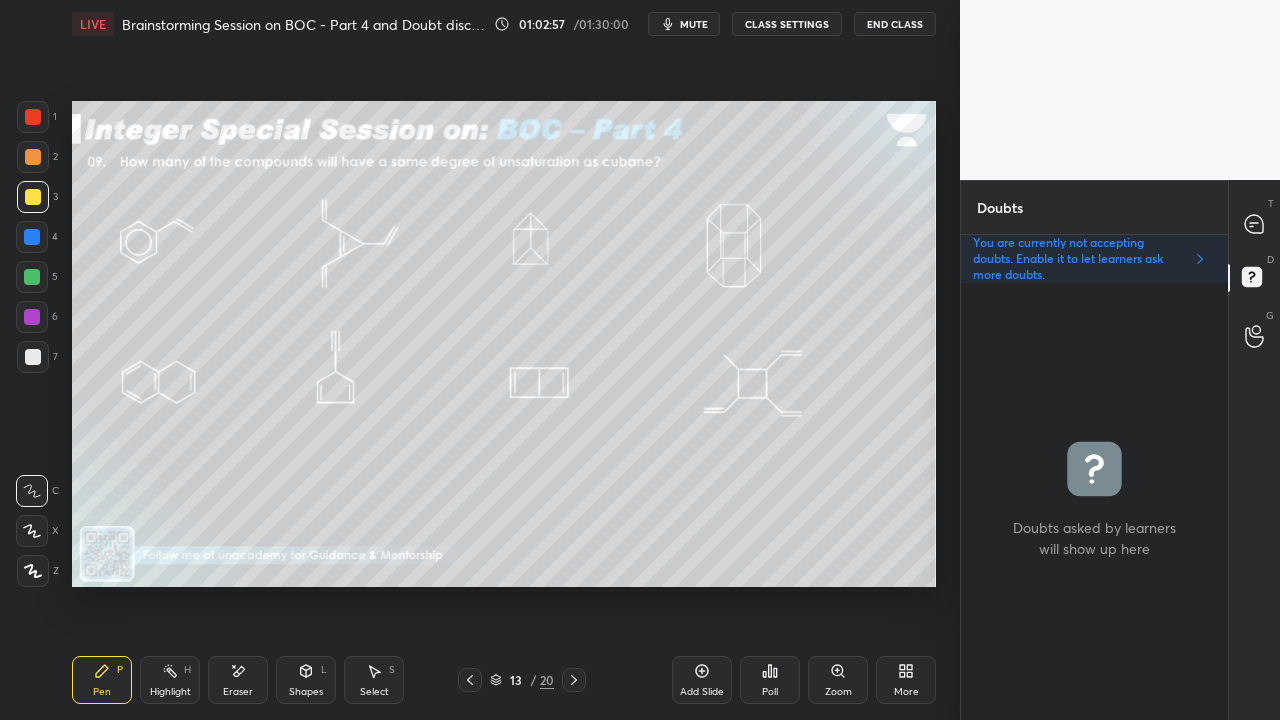 scroll, scrollTop: 6, scrollLeft: 6, axis: both 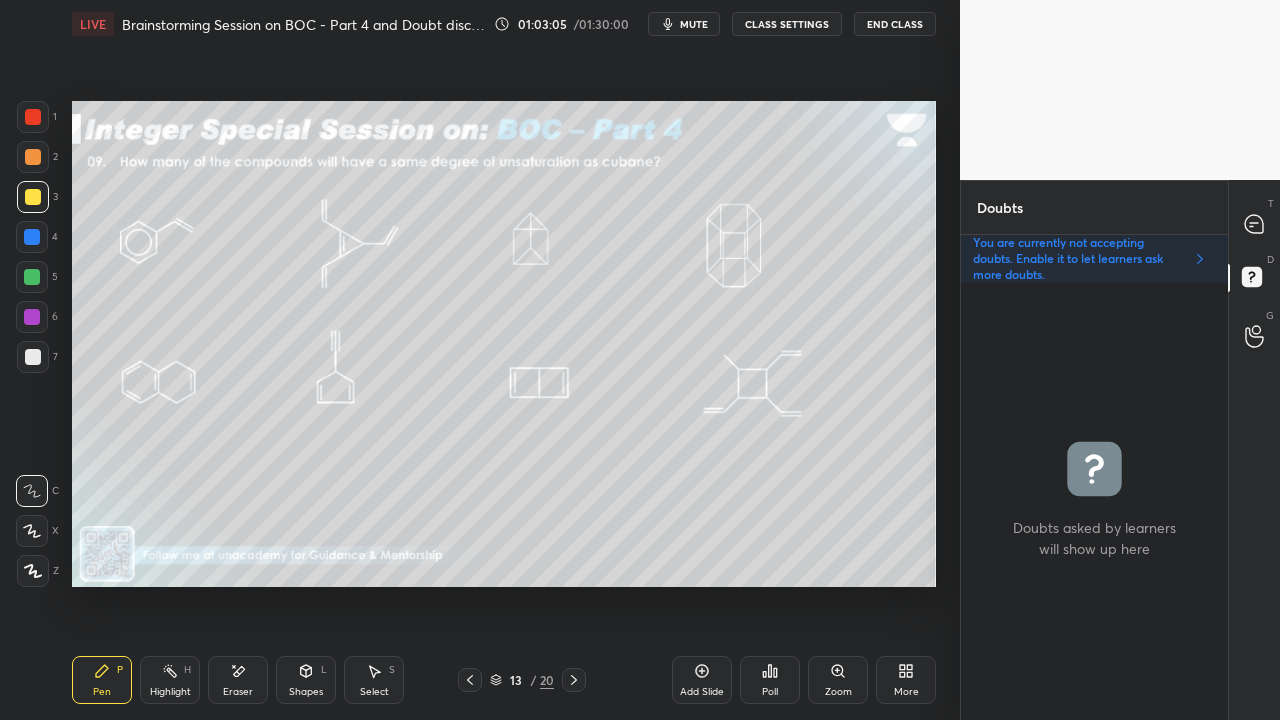 click on "Poll" at bounding box center [770, 680] 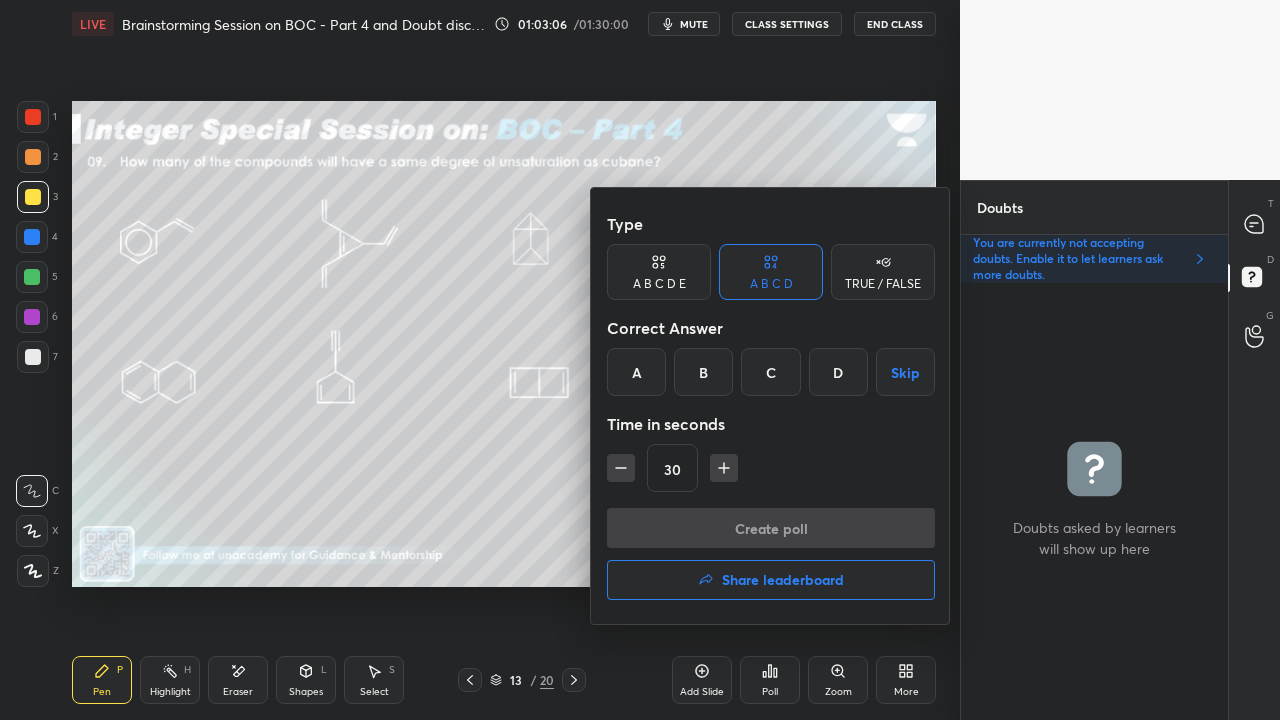 click at bounding box center [640, 360] 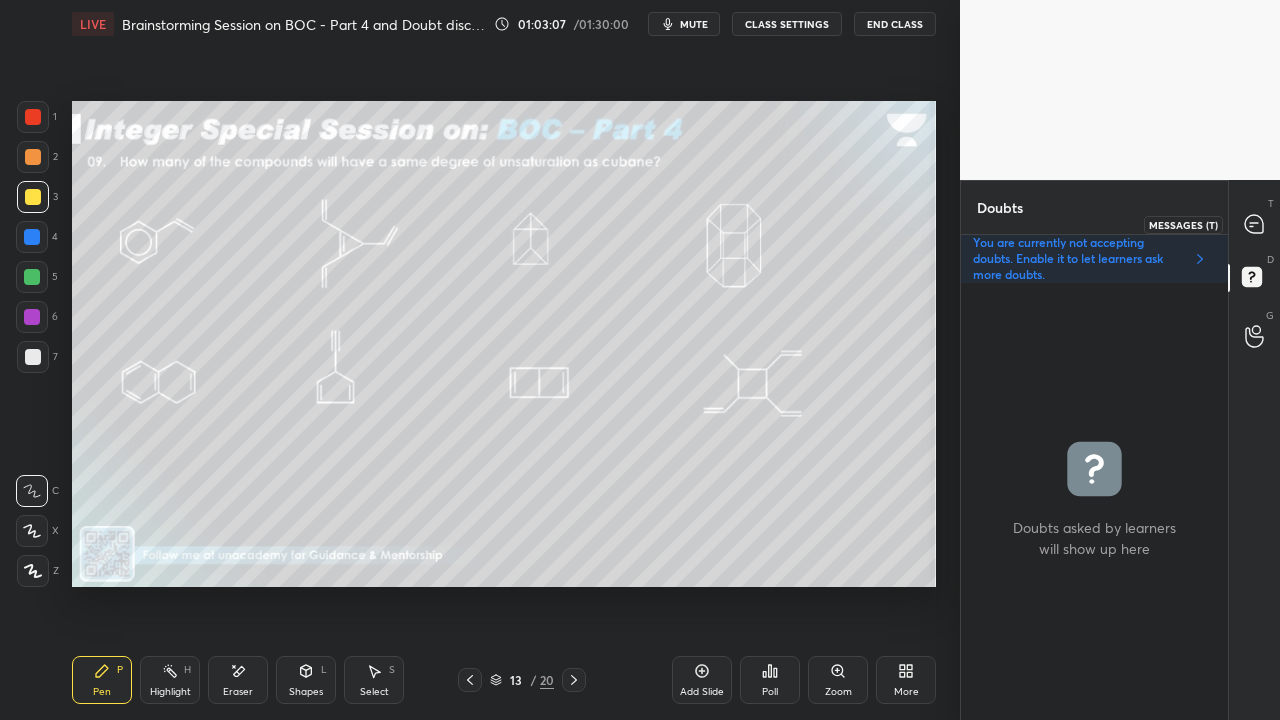 click 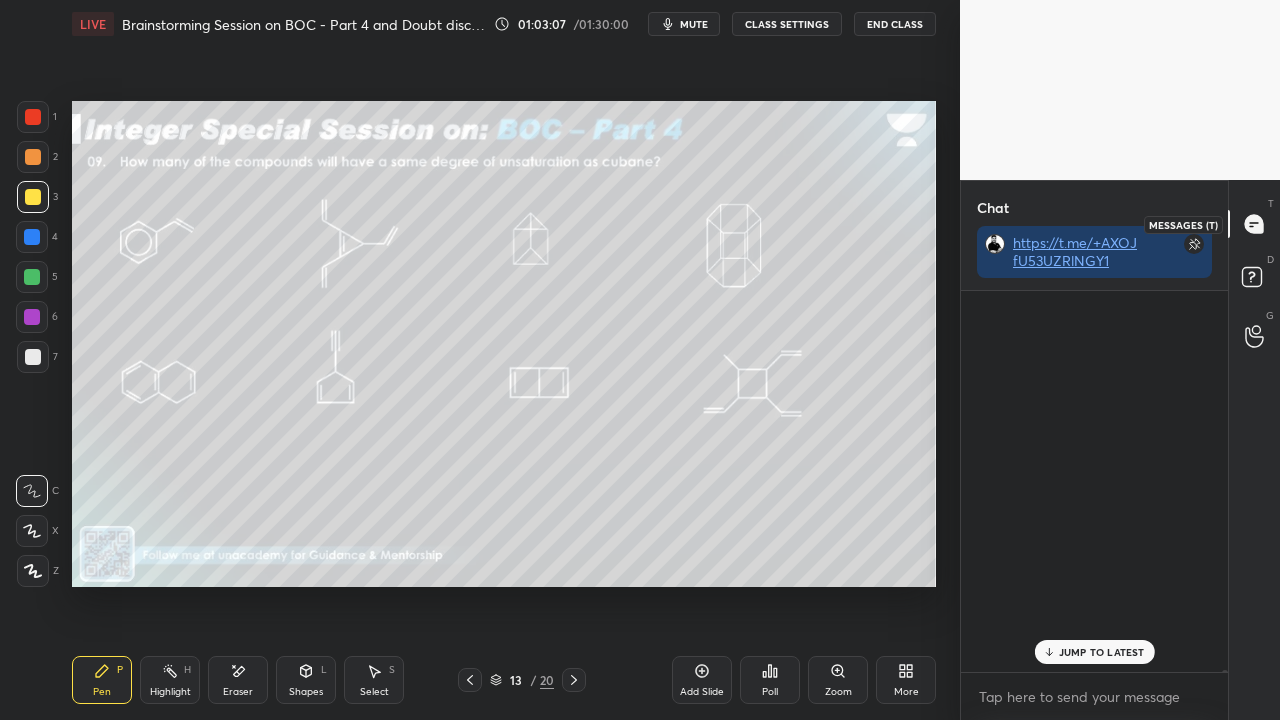 scroll, scrollTop: 117705, scrollLeft: 0, axis: vertical 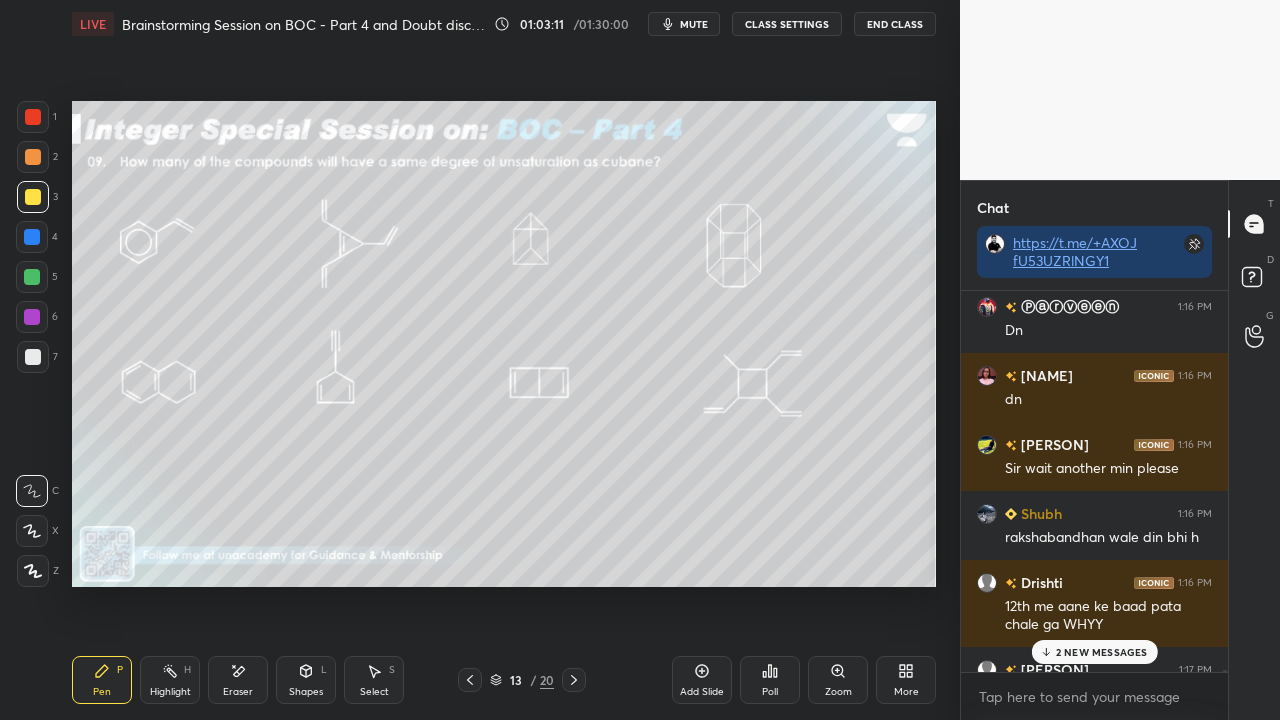 click on "2 NEW MESSAGES" at bounding box center (1102, 652) 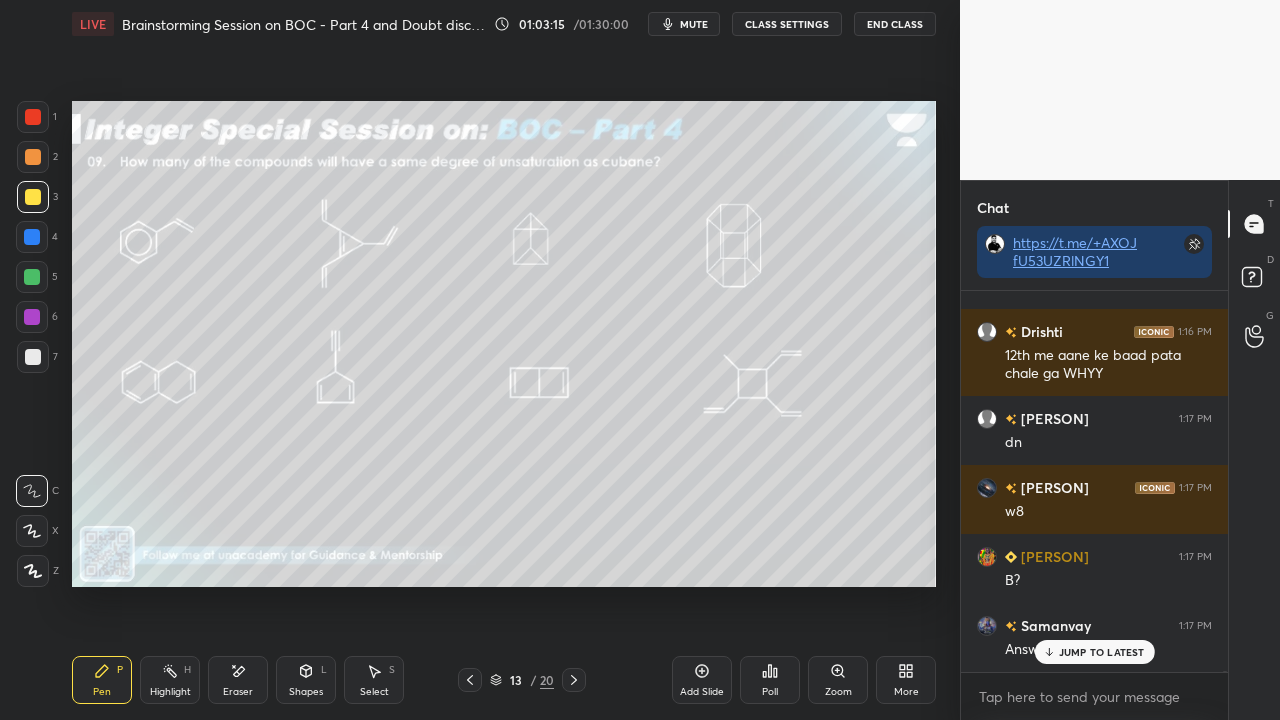 scroll, scrollTop: 118024, scrollLeft: 0, axis: vertical 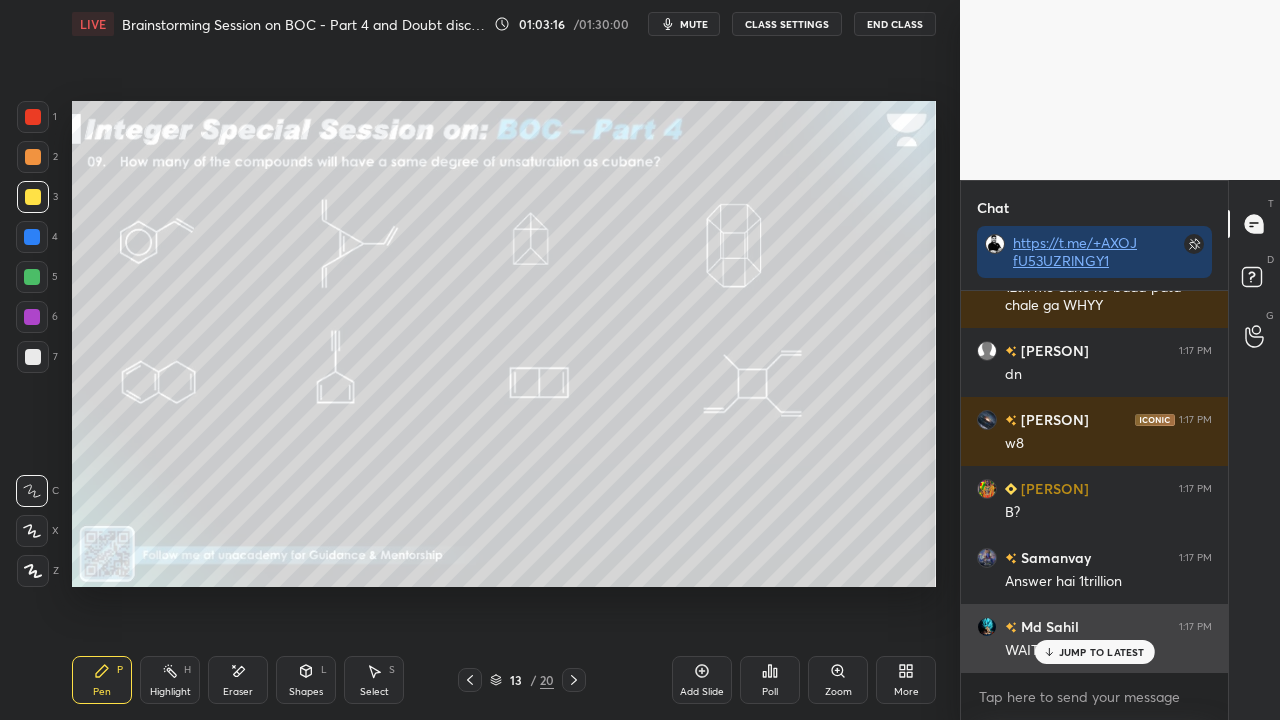 click on "JUMP TO LATEST" at bounding box center (1102, 652) 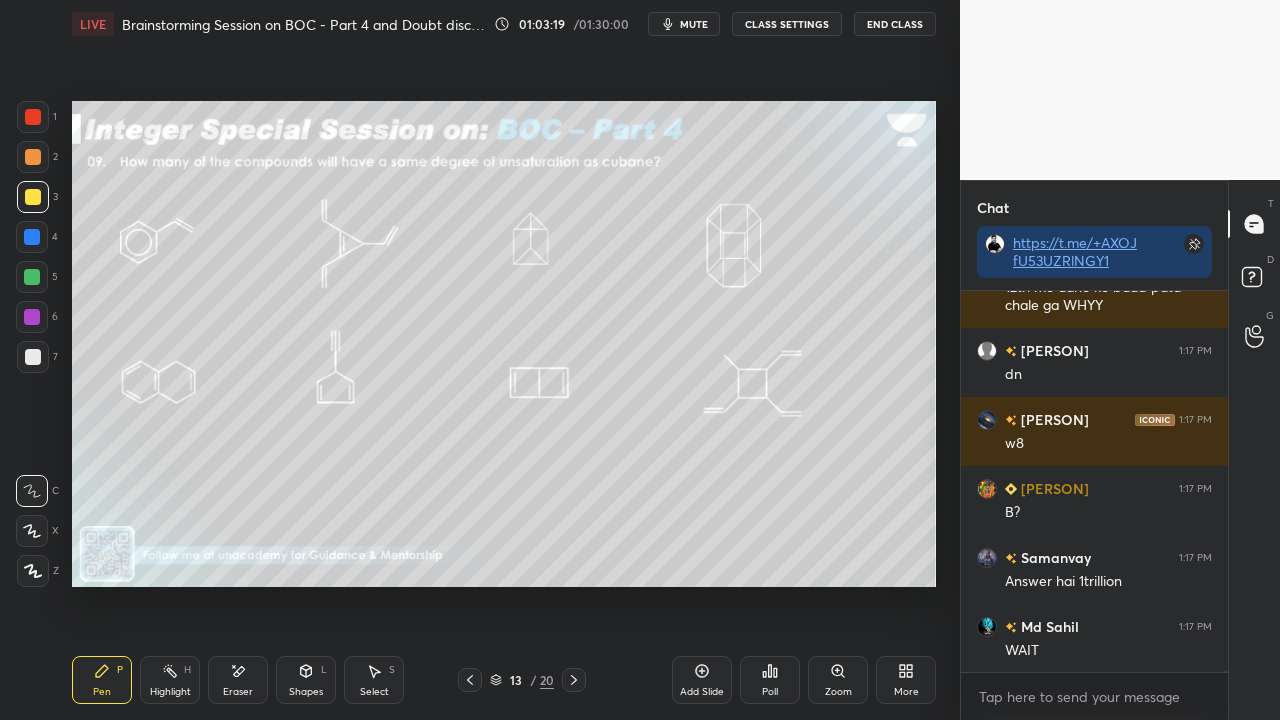 scroll, scrollTop: 118072, scrollLeft: 0, axis: vertical 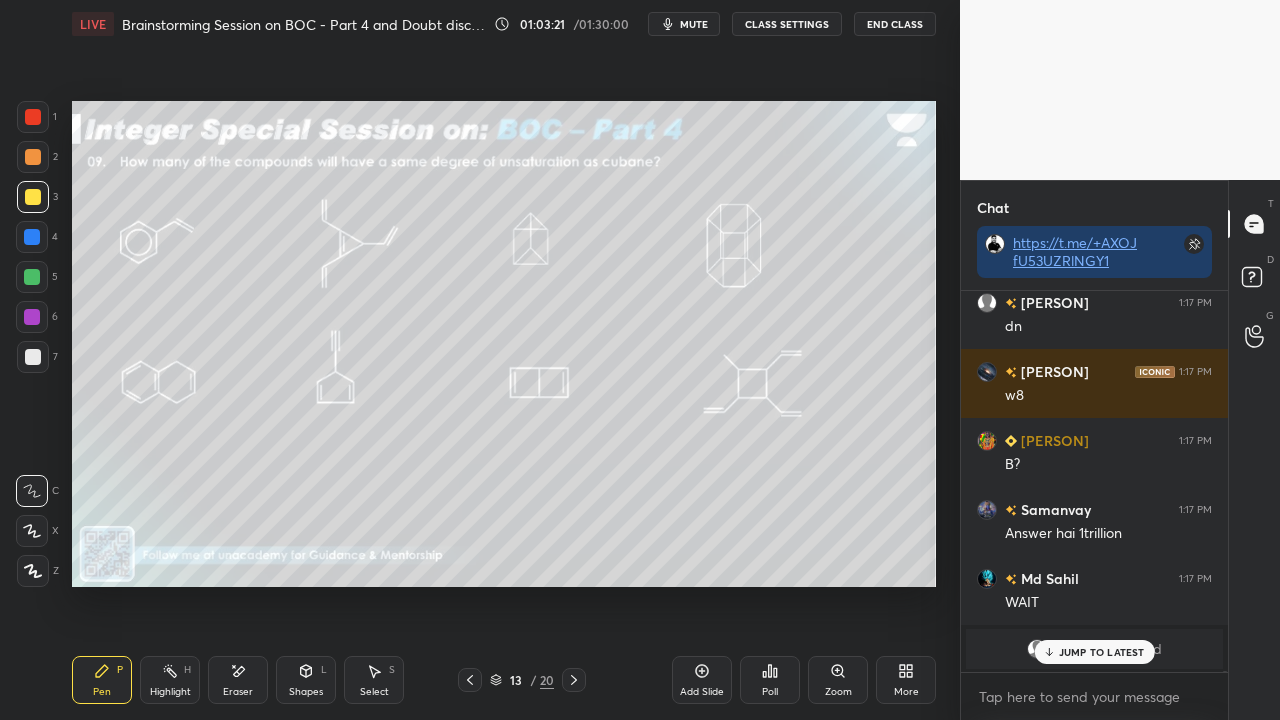 drag, startPoint x: 1098, startPoint y: 640, endPoint x: 1080, endPoint y: 652, distance: 21.633308 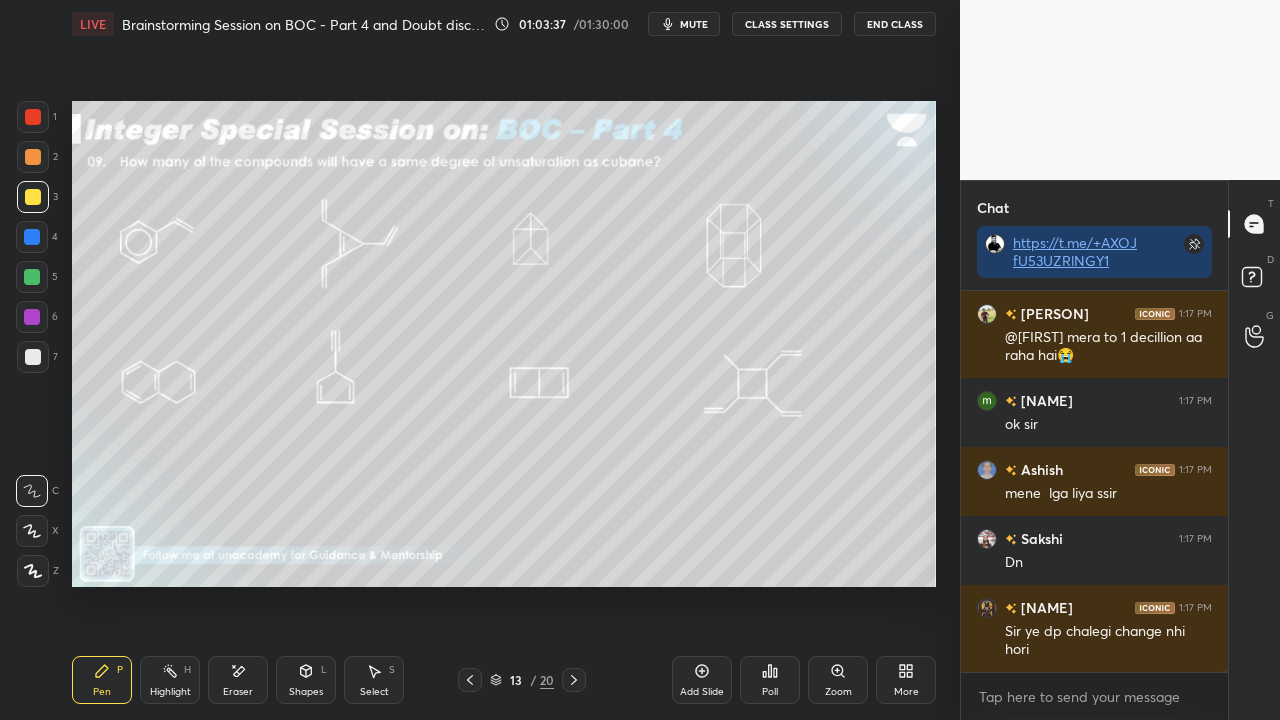 scroll, scrollTop: 113188, scrollLeft: 0, axis: vertical 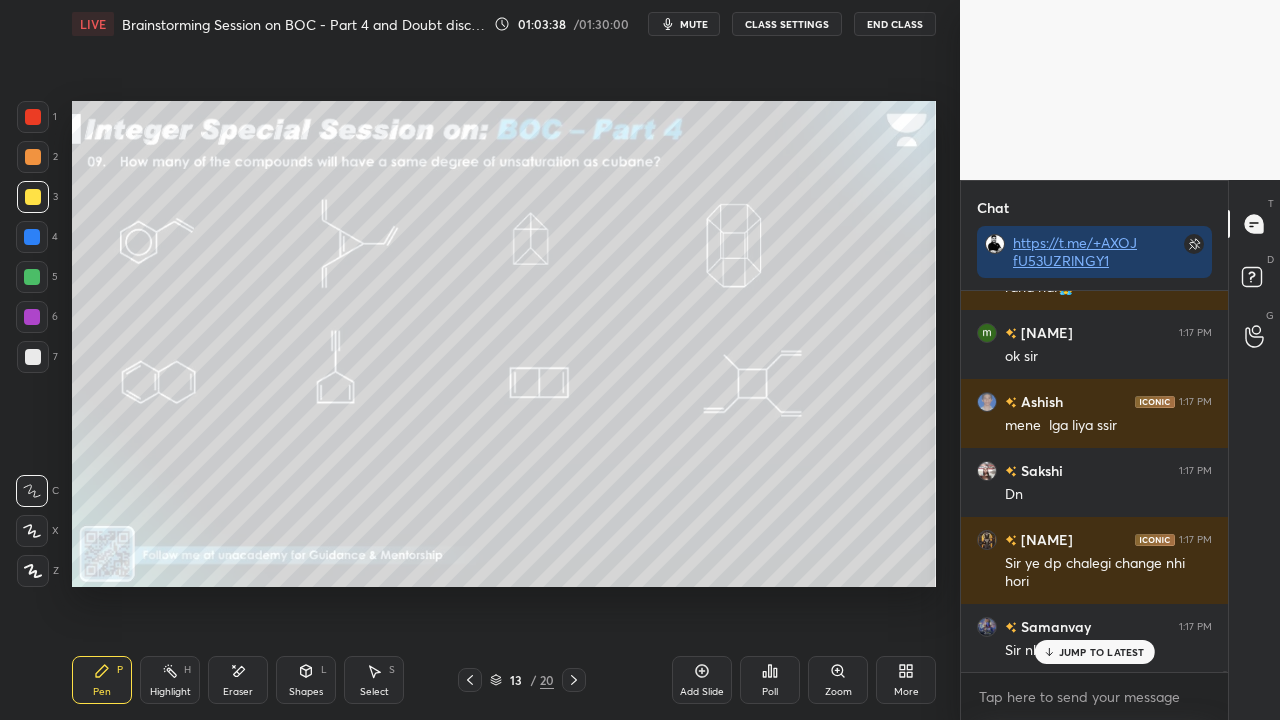 click on "[PERSON] 1:17 PM Sir nhi ho rha change" at bounding box center [1094, 638] 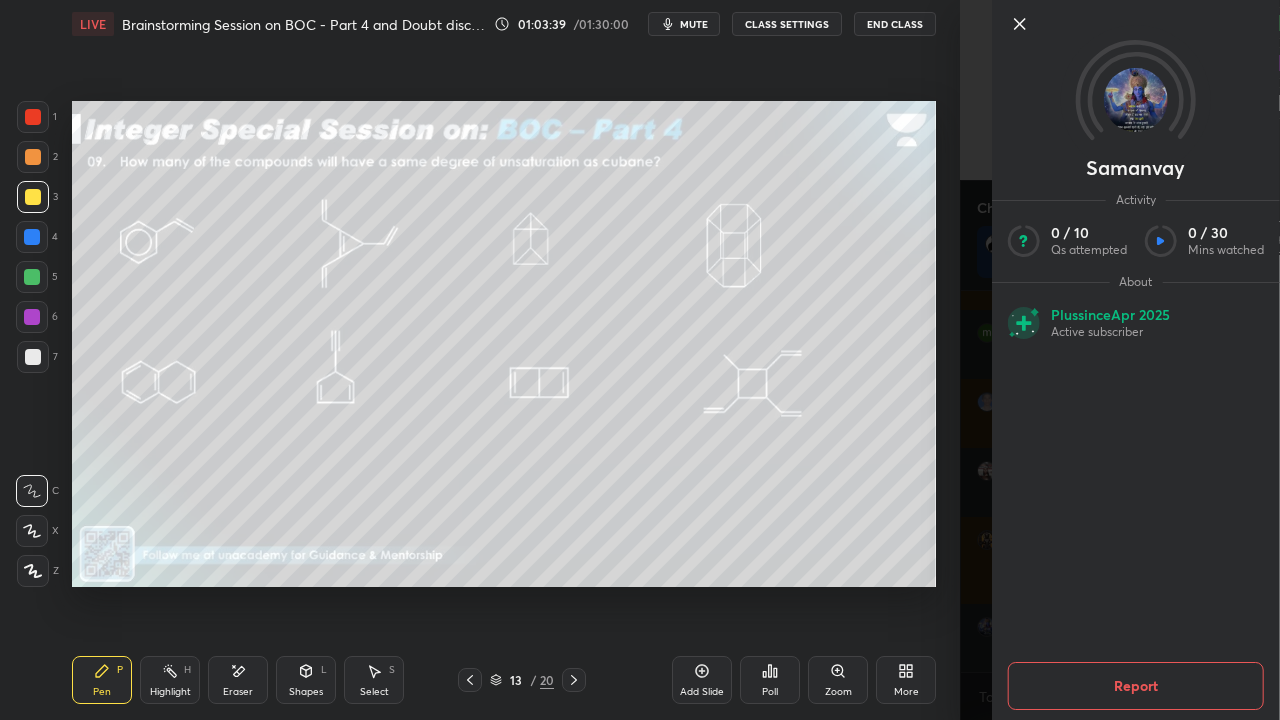 click on "[PERSON] Activity 0 / 10 Qs attempted 0 / 30 Mins watched About Plus  since  Apr   2025 Active subscriber Report" at bounding box center (1120, 360) 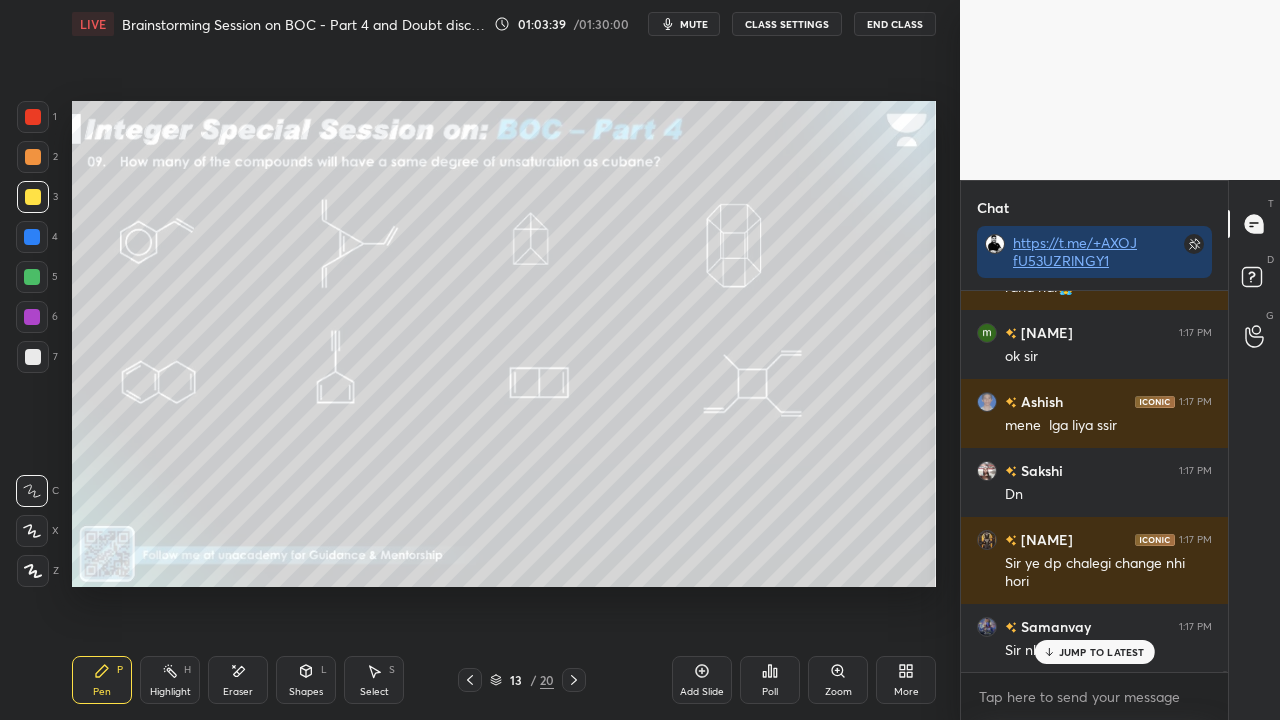 click on "[FIRST] [TIME] Sir wait another min please [FIRST] [TIME] rakshabandhan wale din bhi h [FIRST] [TIME] [NUMBER]th me aane ke baad pata chale ga WHYY [FIRST] [TIME] dn [FIRST] [TIME] w8 [FIRST] [TIME] B? [FIRST] [TIME] Answer hai [NUMBER]trillion [FIRST] [TIME] WAIT [FIRST]  joined [FIRST] [TIME] E is the ans [FIRST] [TIME] @[FIRST] mera to [NUMBER] decillion aa raha hai😭 [FIRST] [TIME] ok sir [FIRST] [TIME] mene  lga liya ssir [FIRST] [TIME] Dn [FIRST] [TIME] Sir ye dp chalegi change nhi hori [FIRST] [TIME] Sir nhi ho rha change" at bounding box center (1094, -56112) 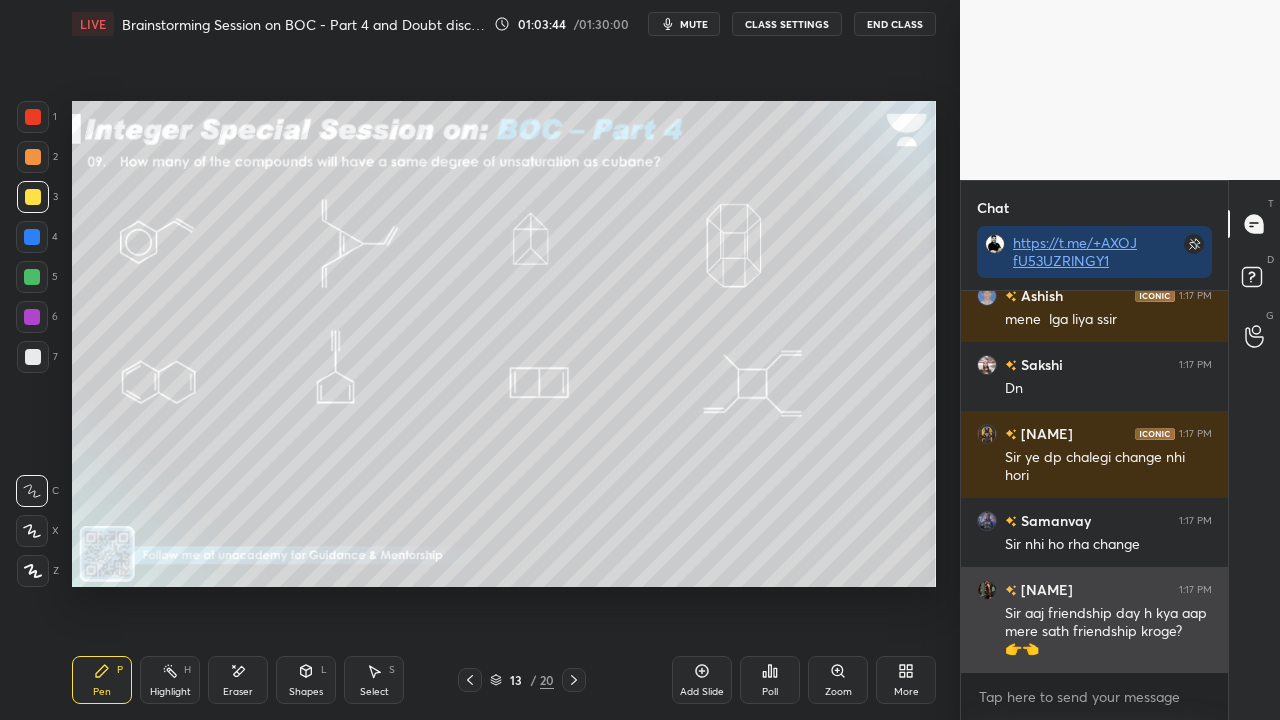 click at bounding box center (987, 590) 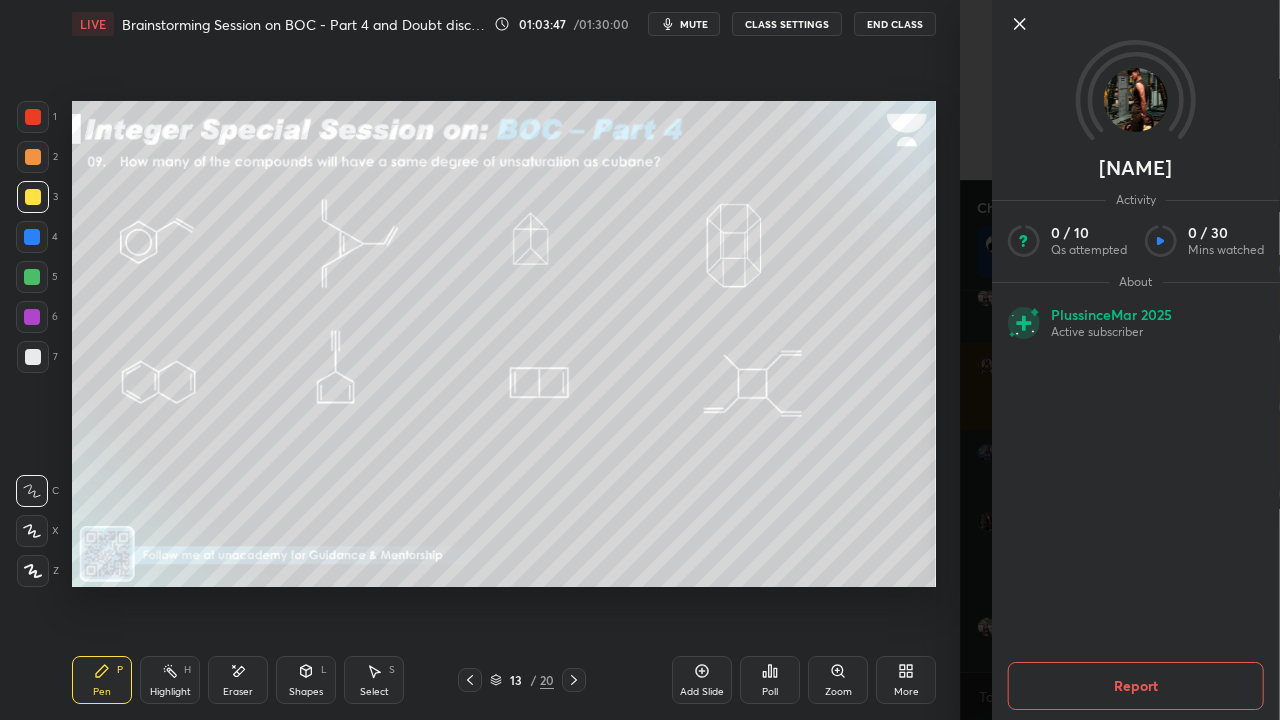 scroll, scrollTop: 113432, scrollLeft: 0, axis: vertical 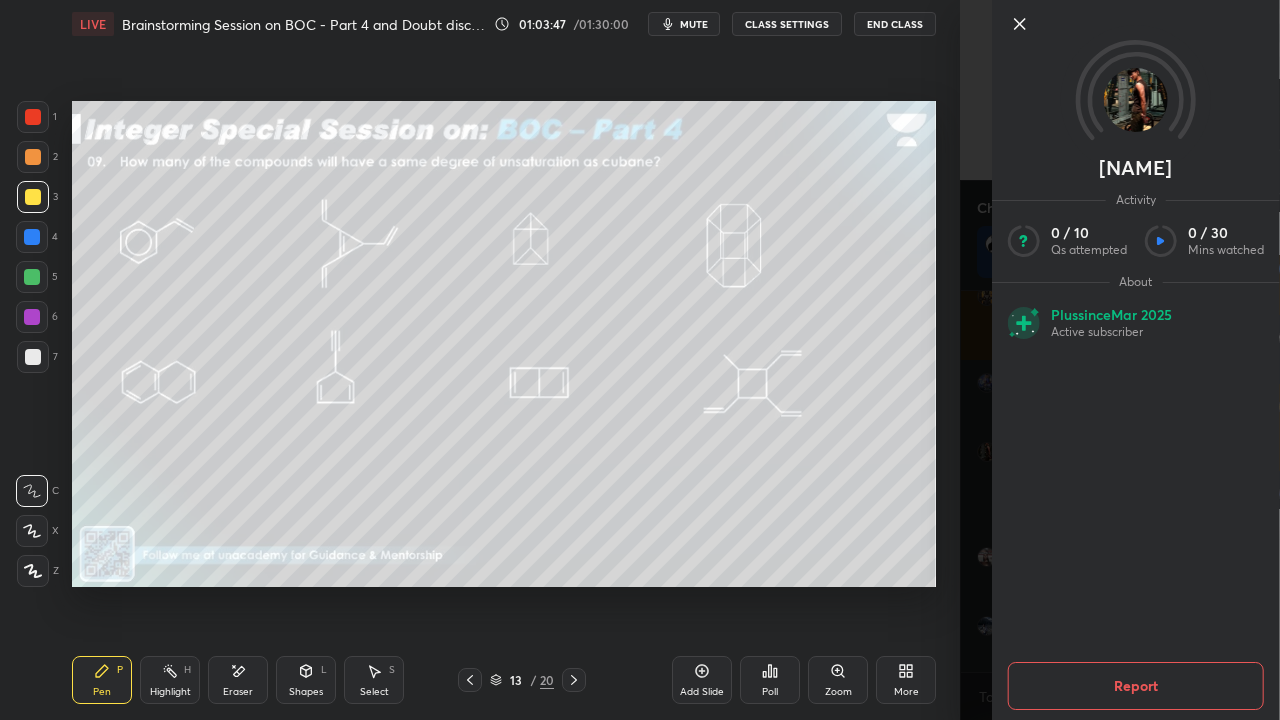 click on "[PERSON] Activity 0 / 10 Qs attempted 0 / 30 Mins watched About Plus  since  Mar   2025 Active subscriber Report" at bounding box center (1120, 360) 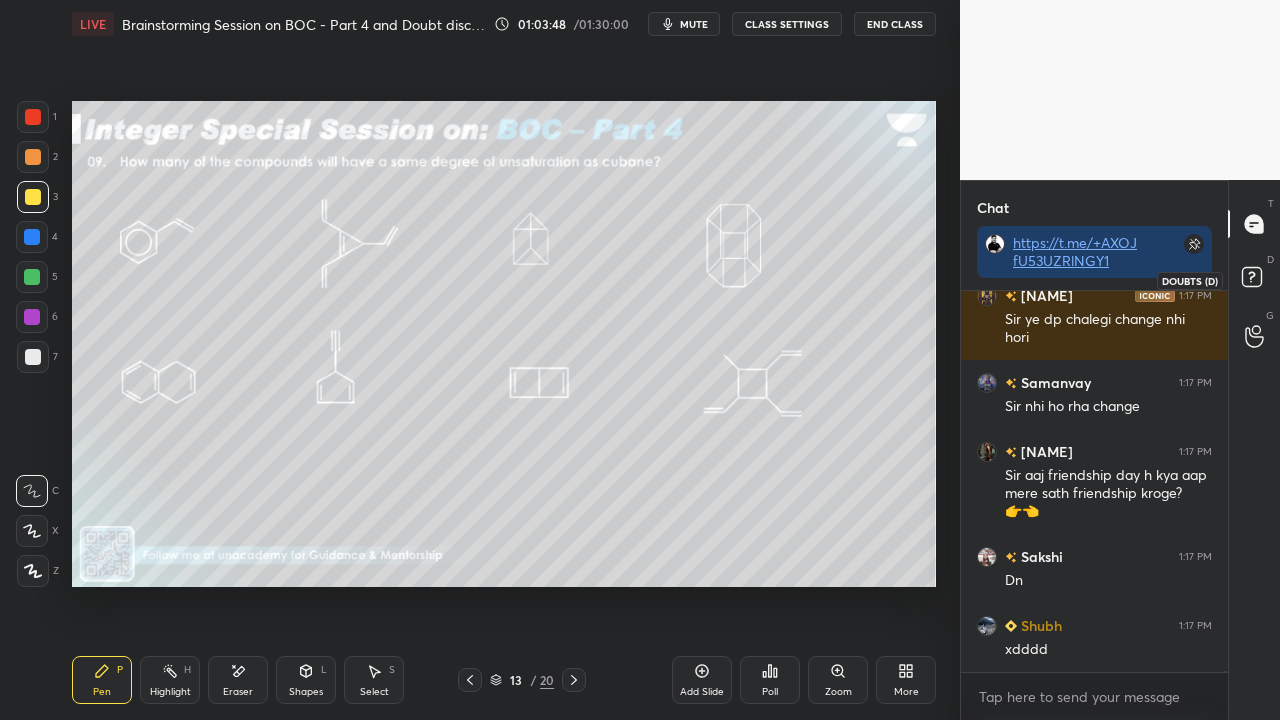 click 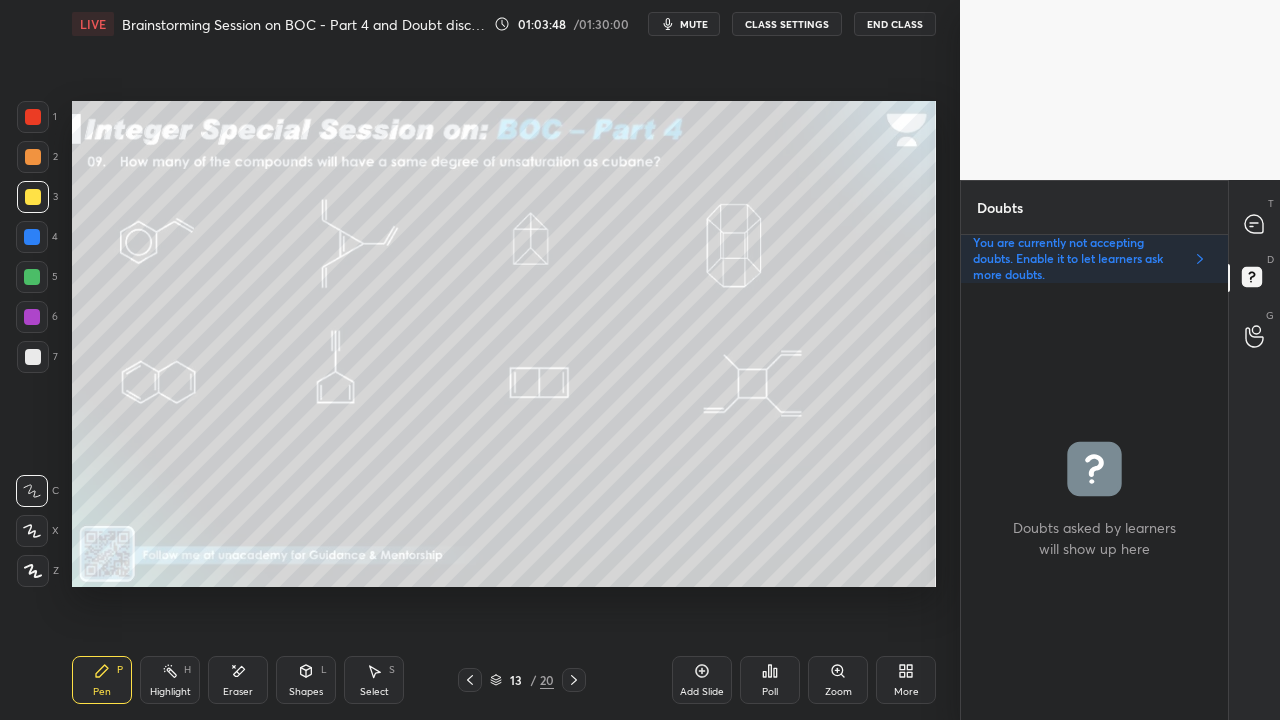 scroll, scrollTop: 6, scrollLeft: 6, axis: both 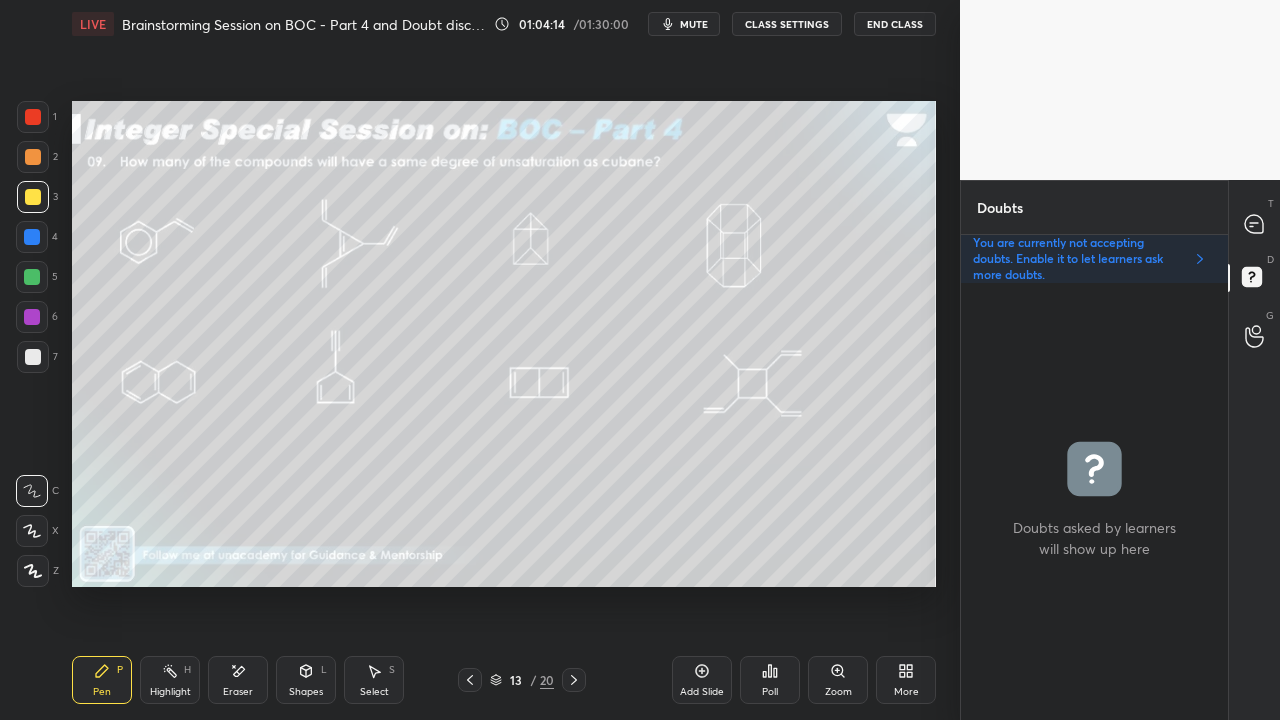 click on "Poll" at bounding box center [770, 680] 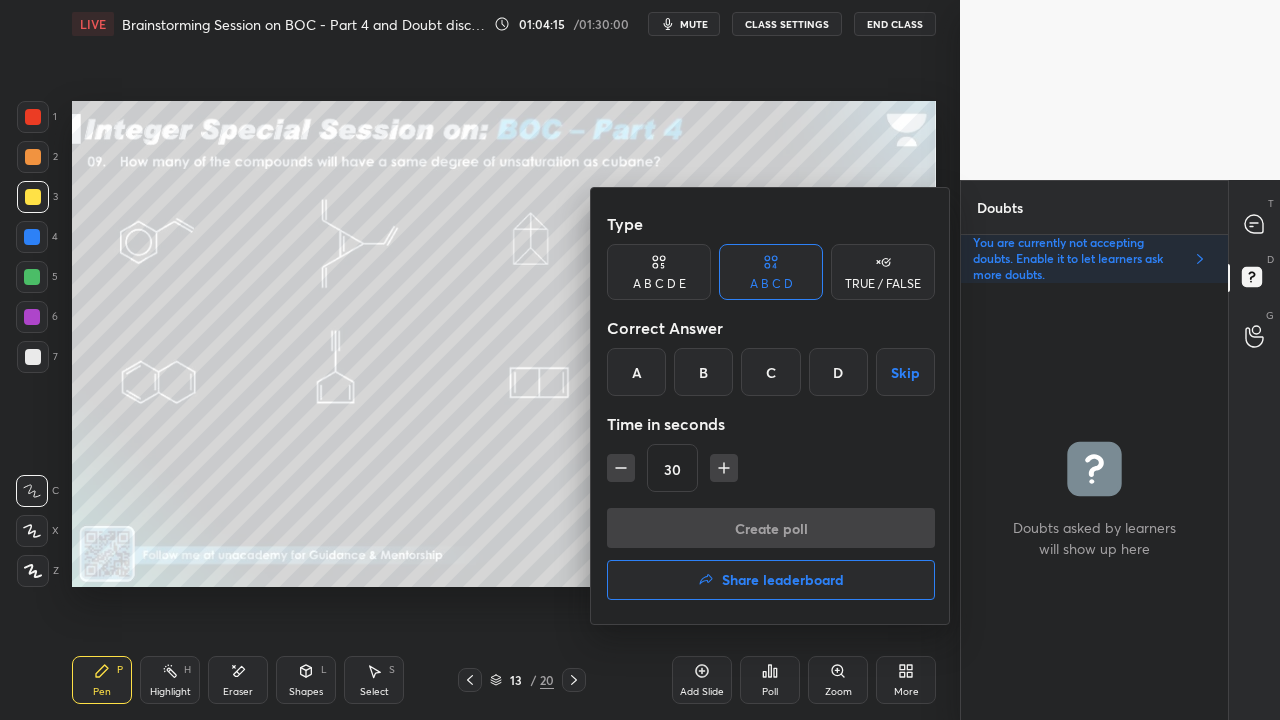 click at bounding box center (640, 360) 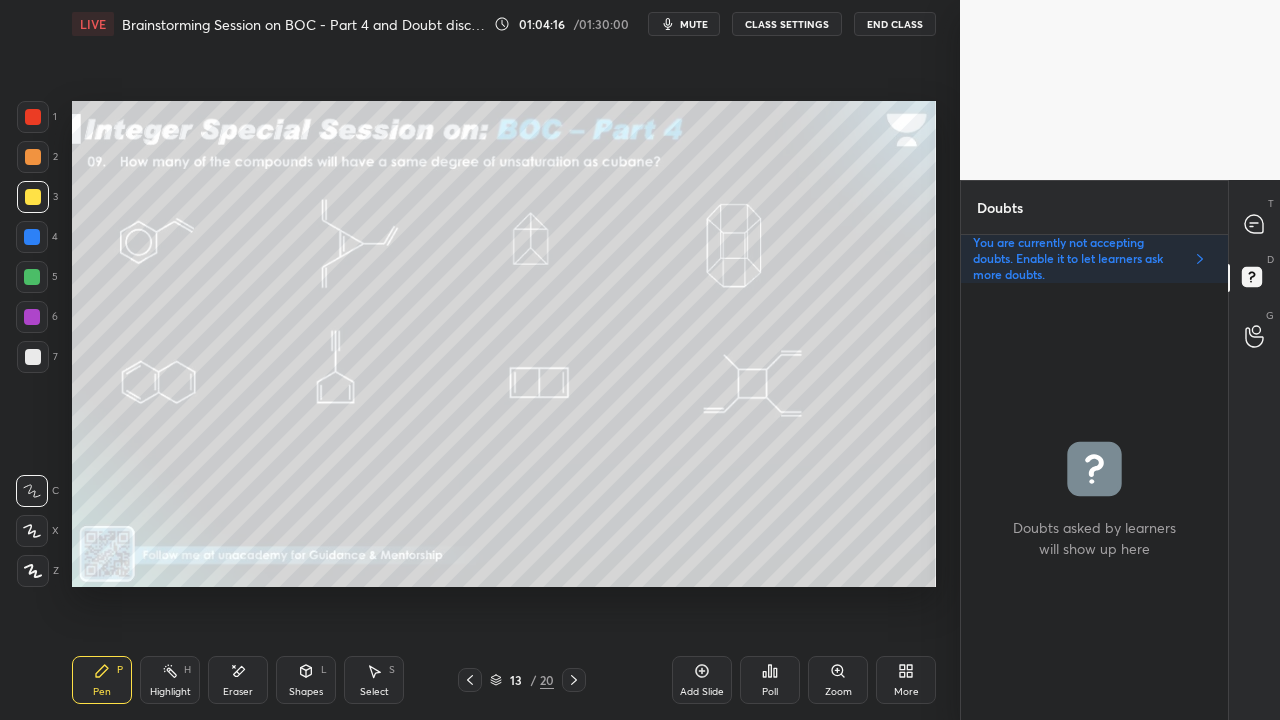 click on "Poll" at bounding box center [770, 680] 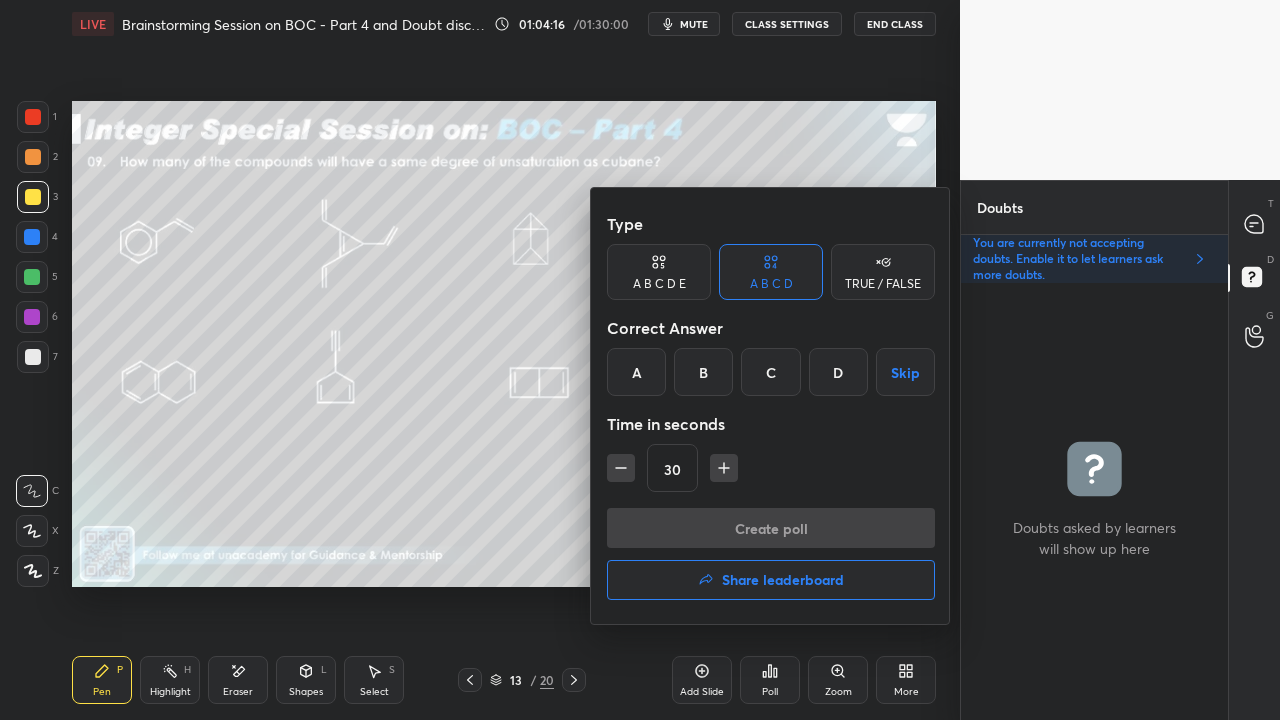 click on "B" at bounding box center [703, 372] 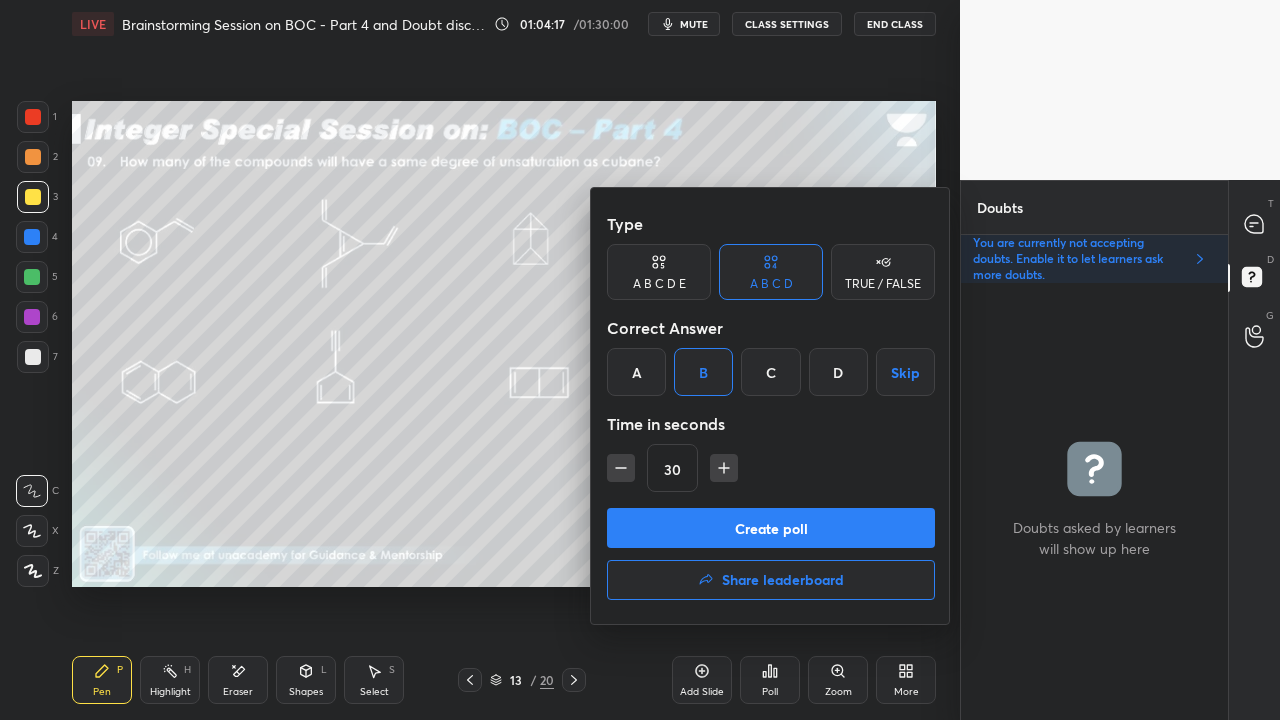 click on "Create poll" at bounding box center [771, 528] 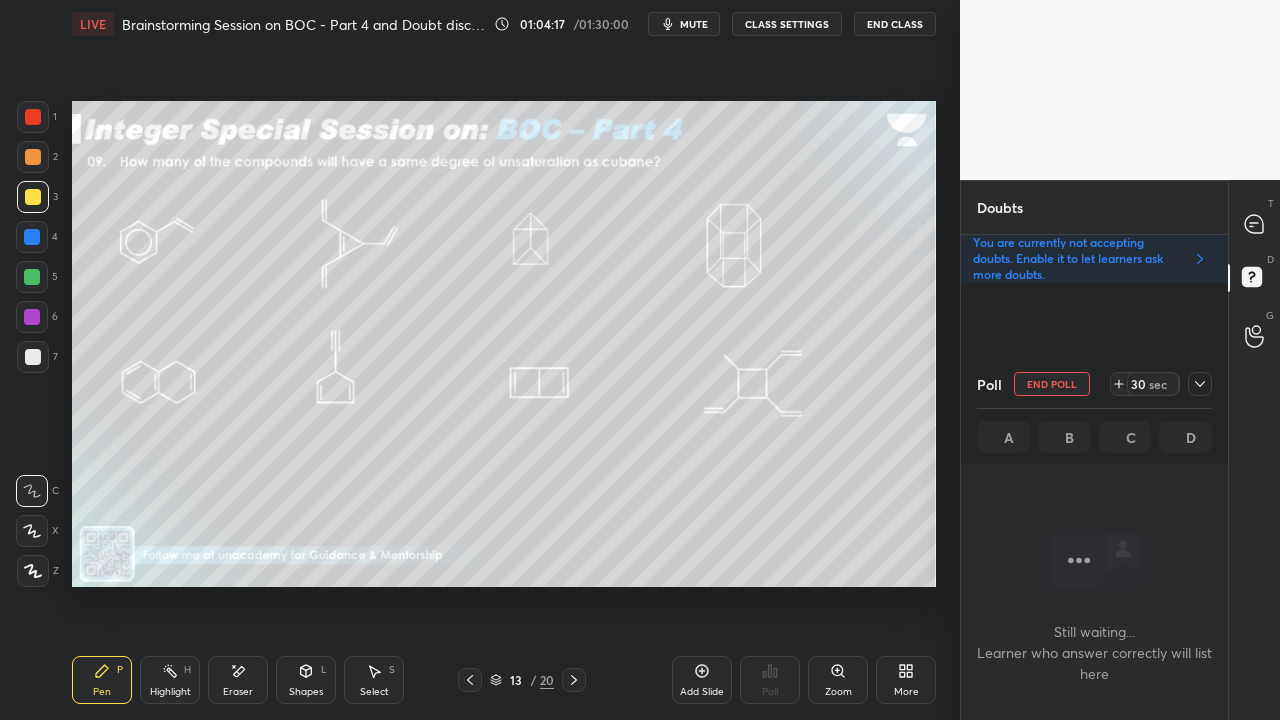 scroll, scrollTop: 398, scrollLeft: 261, axis: both 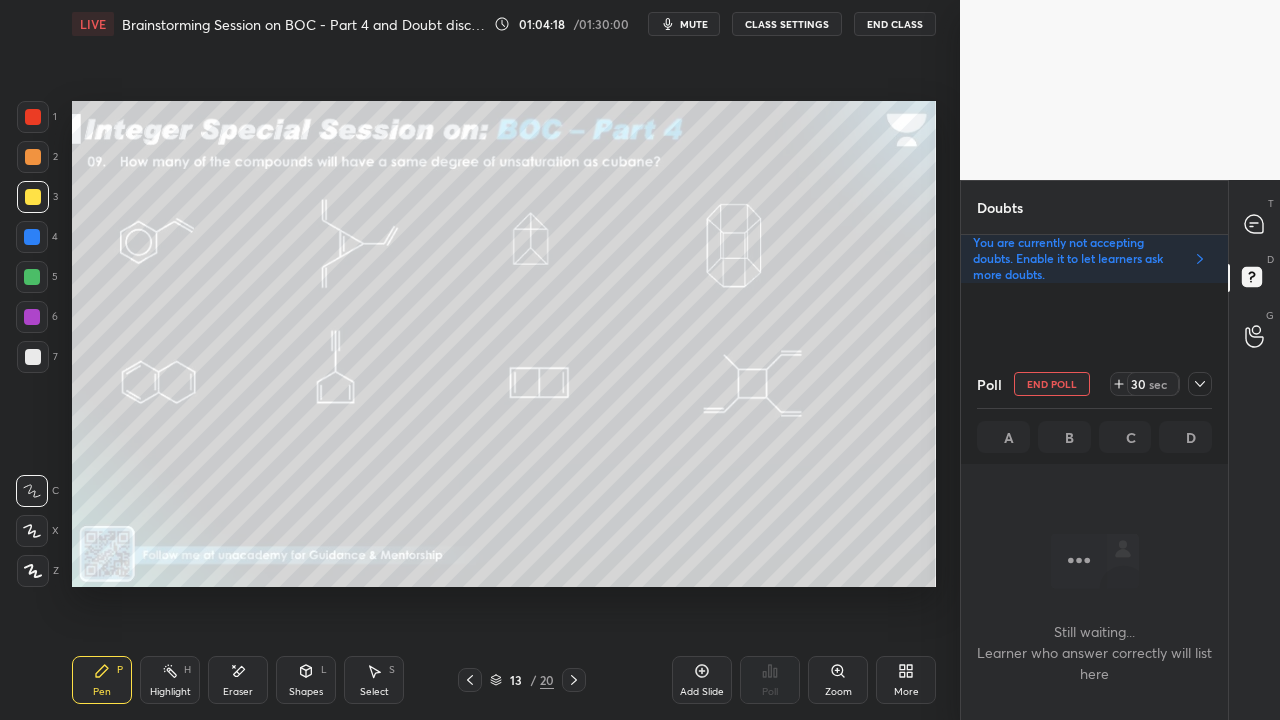 click 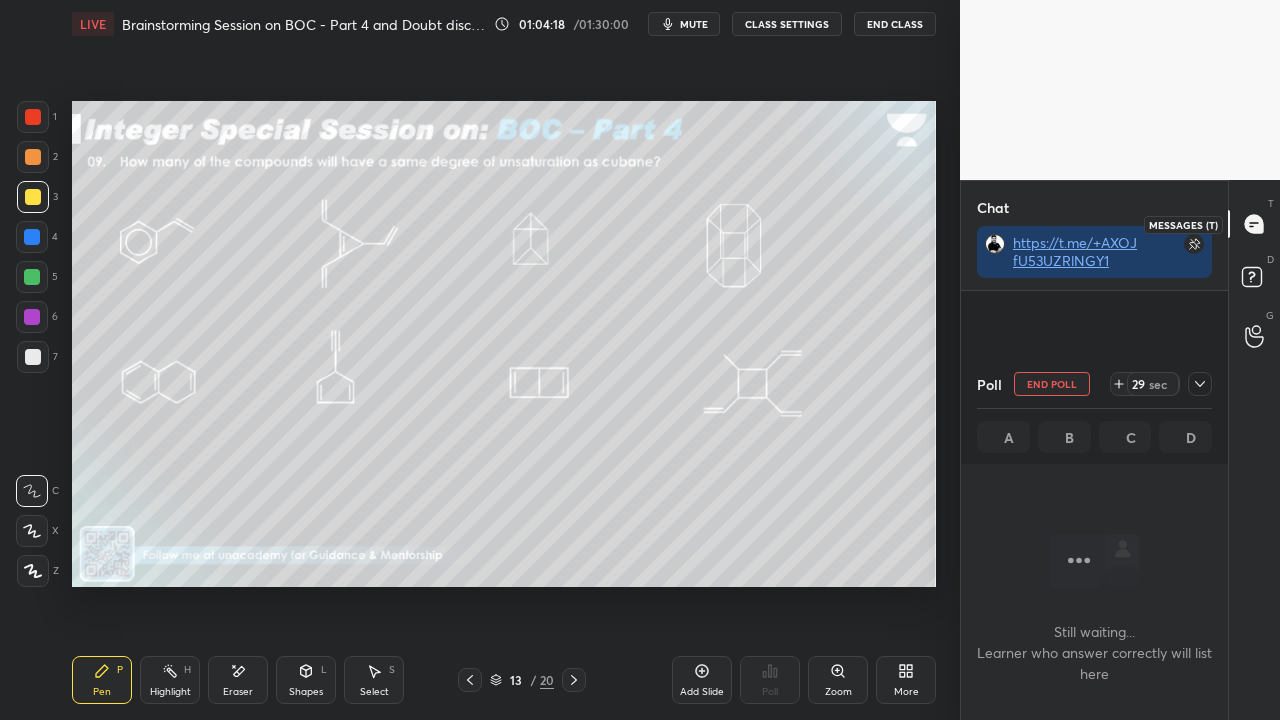 scroll, scrollTop: 319, scrollLeft: 261, axis: both 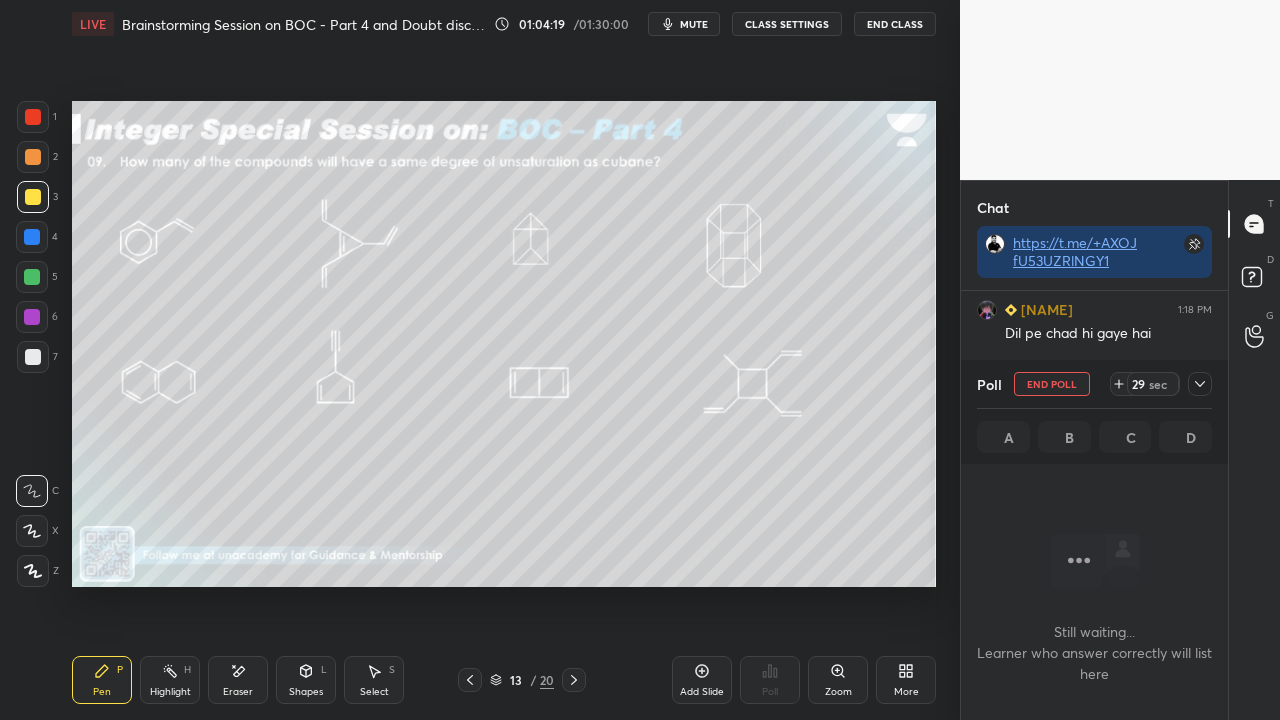 click at bounding box center [1200, 384] 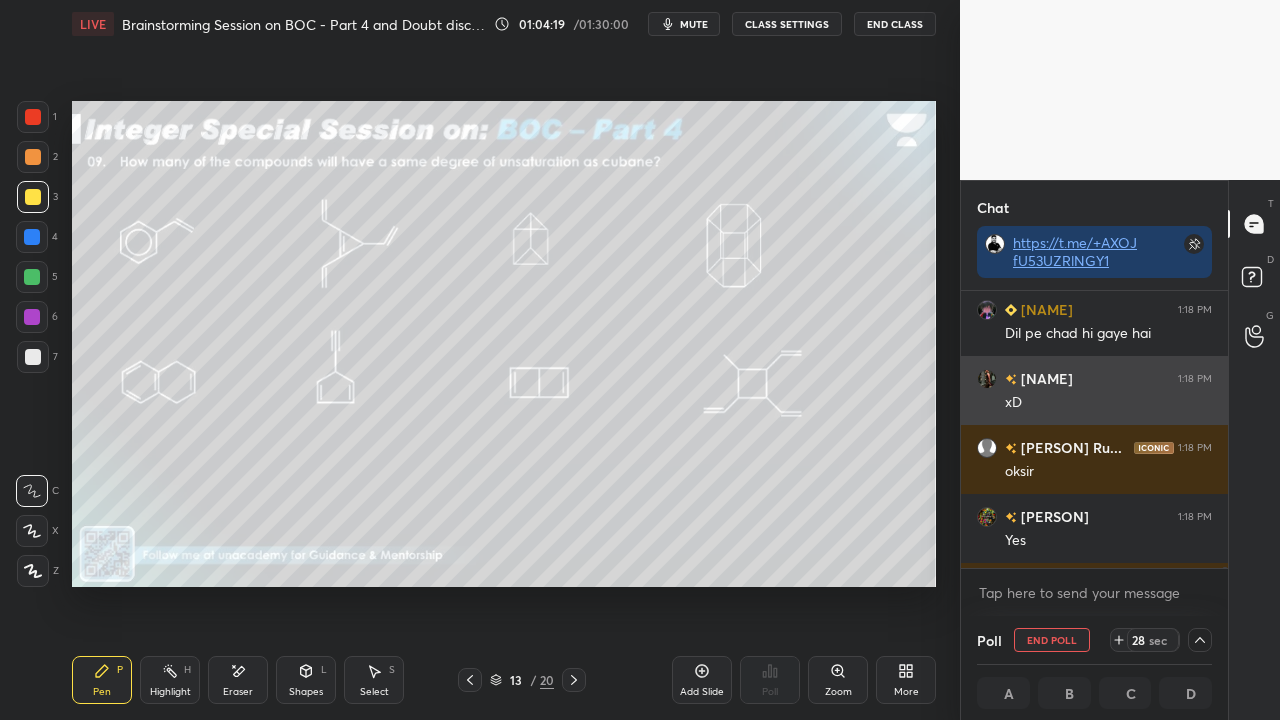 scroll, scrollTop: 1, scrollLeft: 6, axis: both 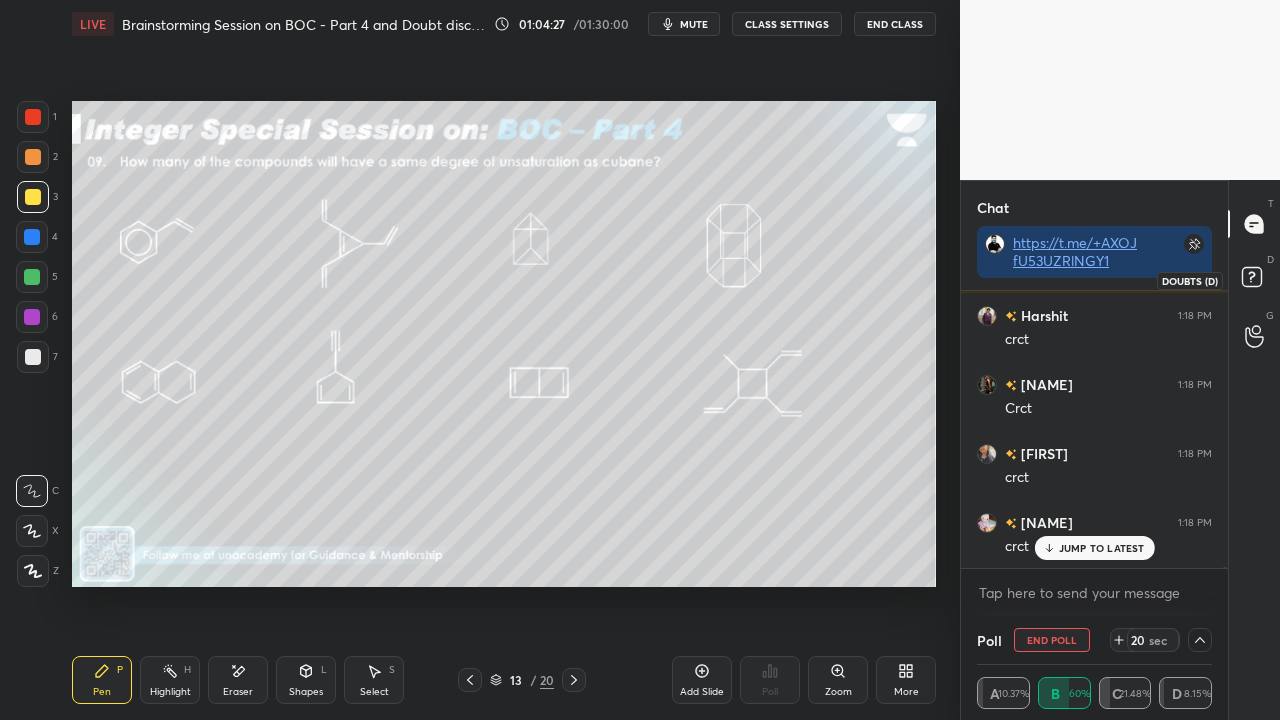 click 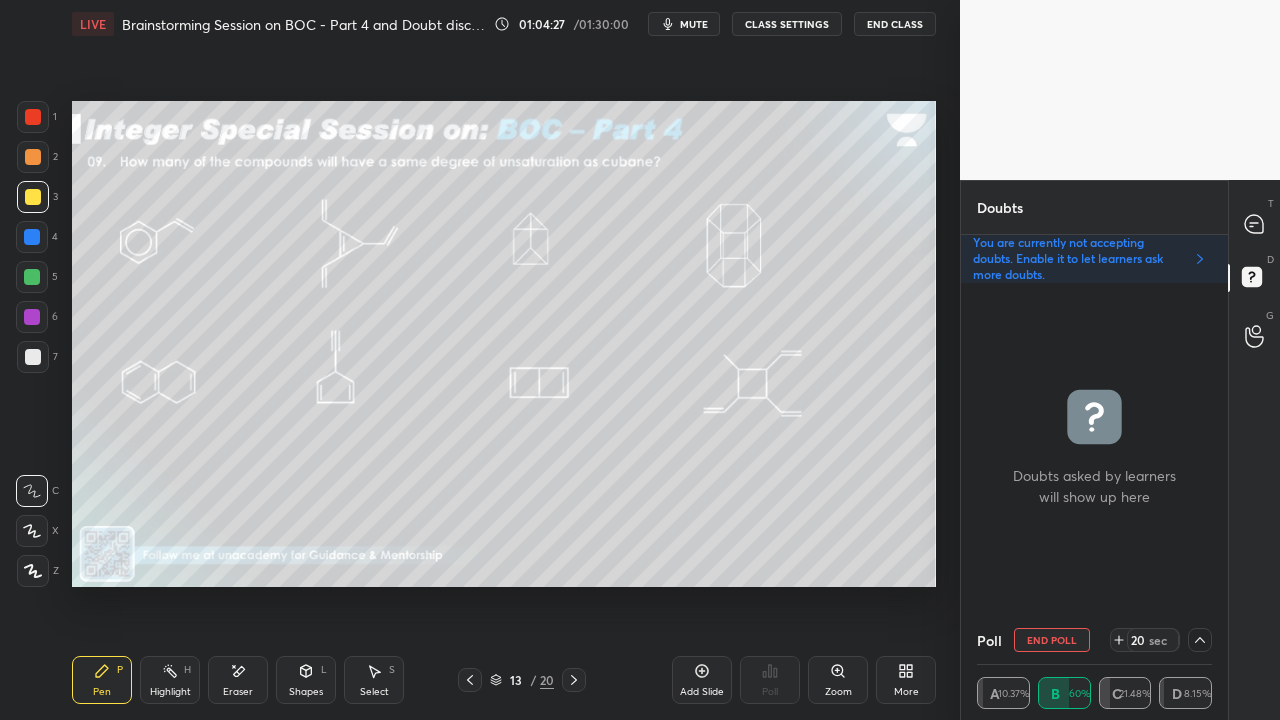 scroll, scrollTop: 6, scrollLeft: 6, axis: both 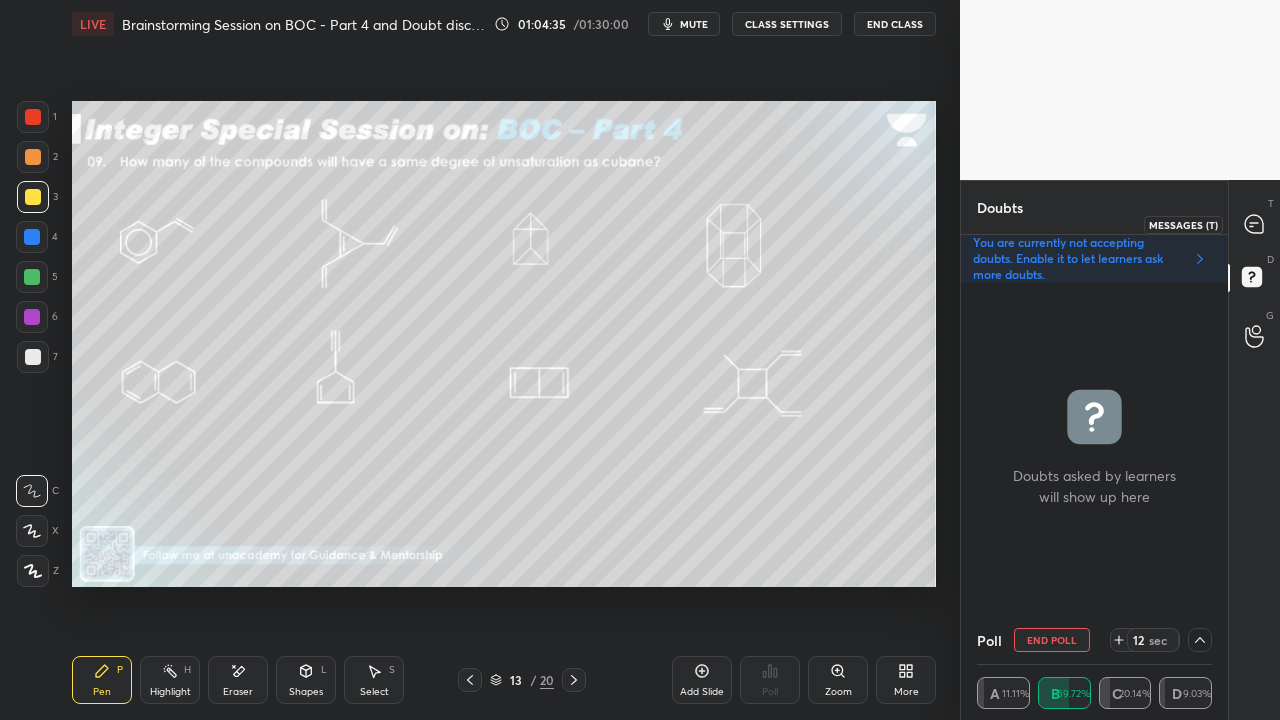 click 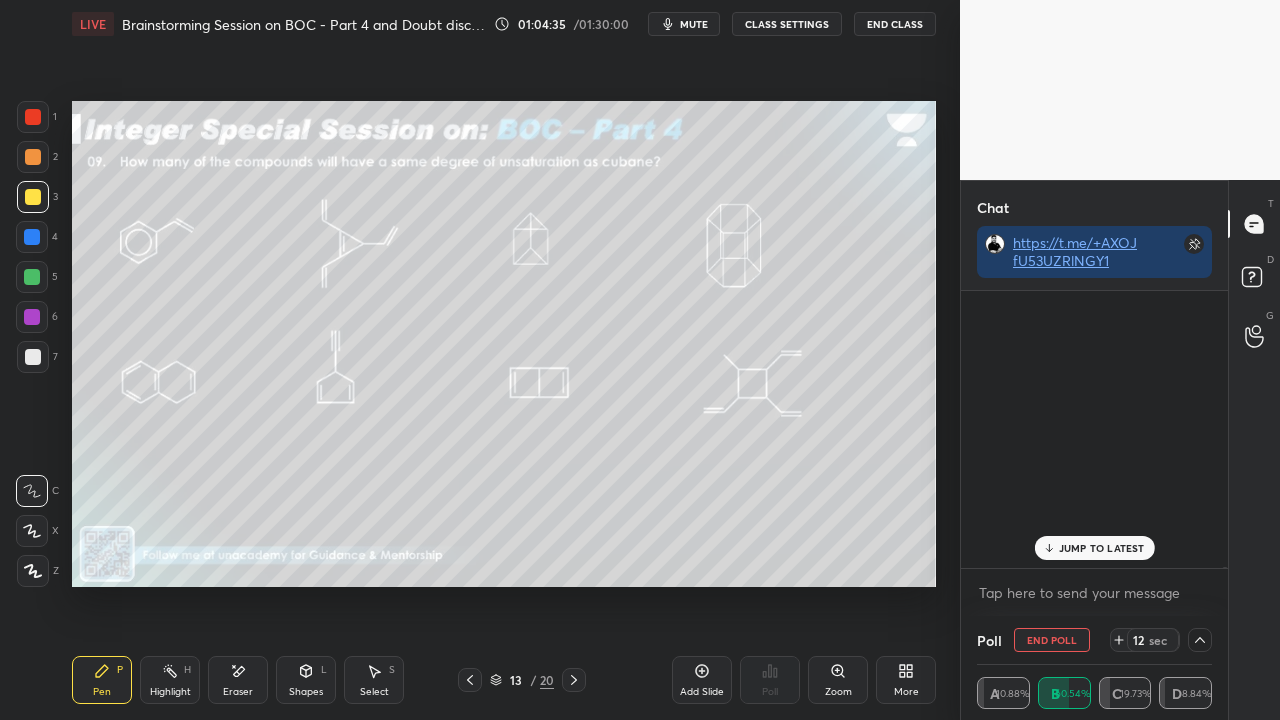 scroll, scrollTop: 319, scrollLeft: 261, axis: both 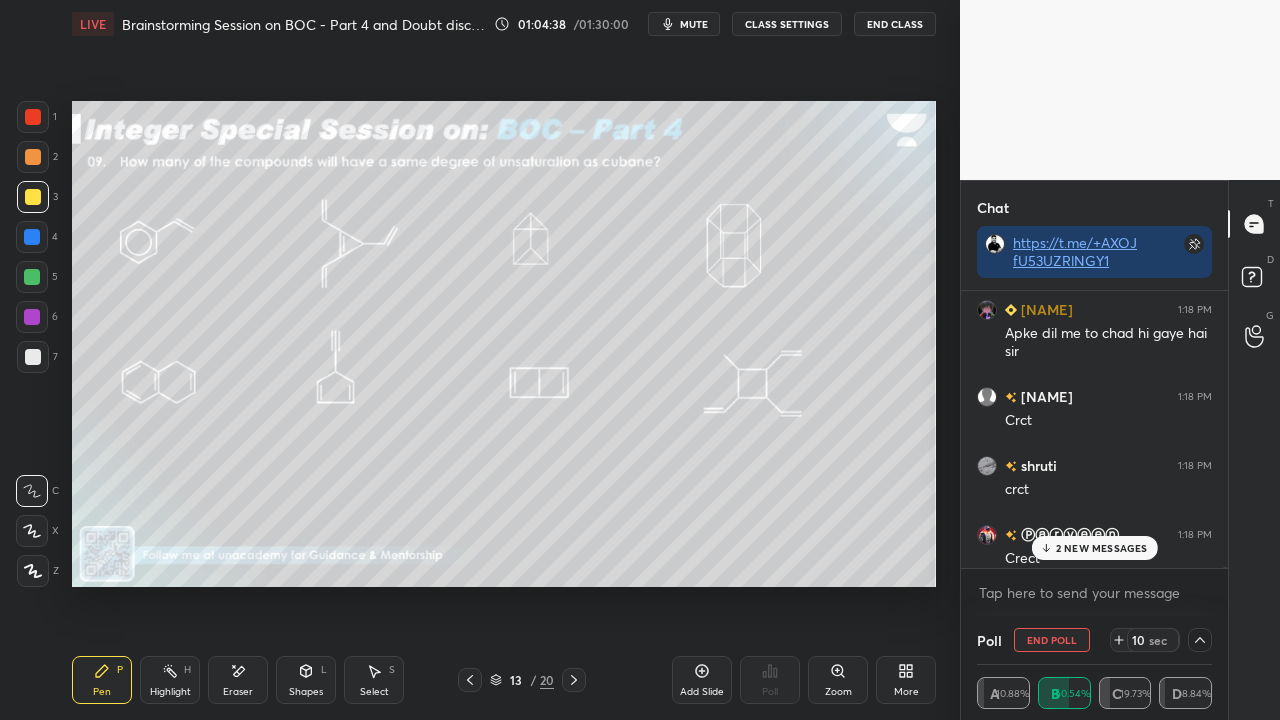 click on "2 NEW MESSAGES" at bounding box center [1102, 548] 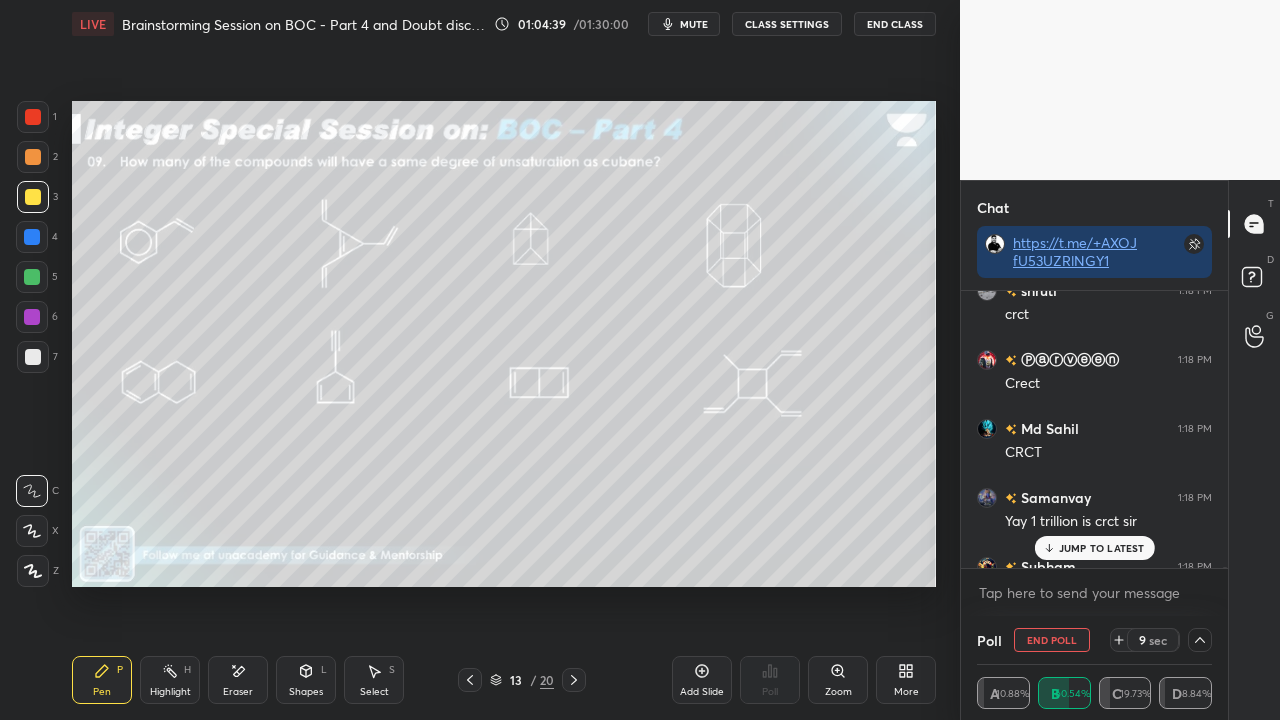 scroll, scrollTop: 116692, scrollLeft: 0, axis: vertical 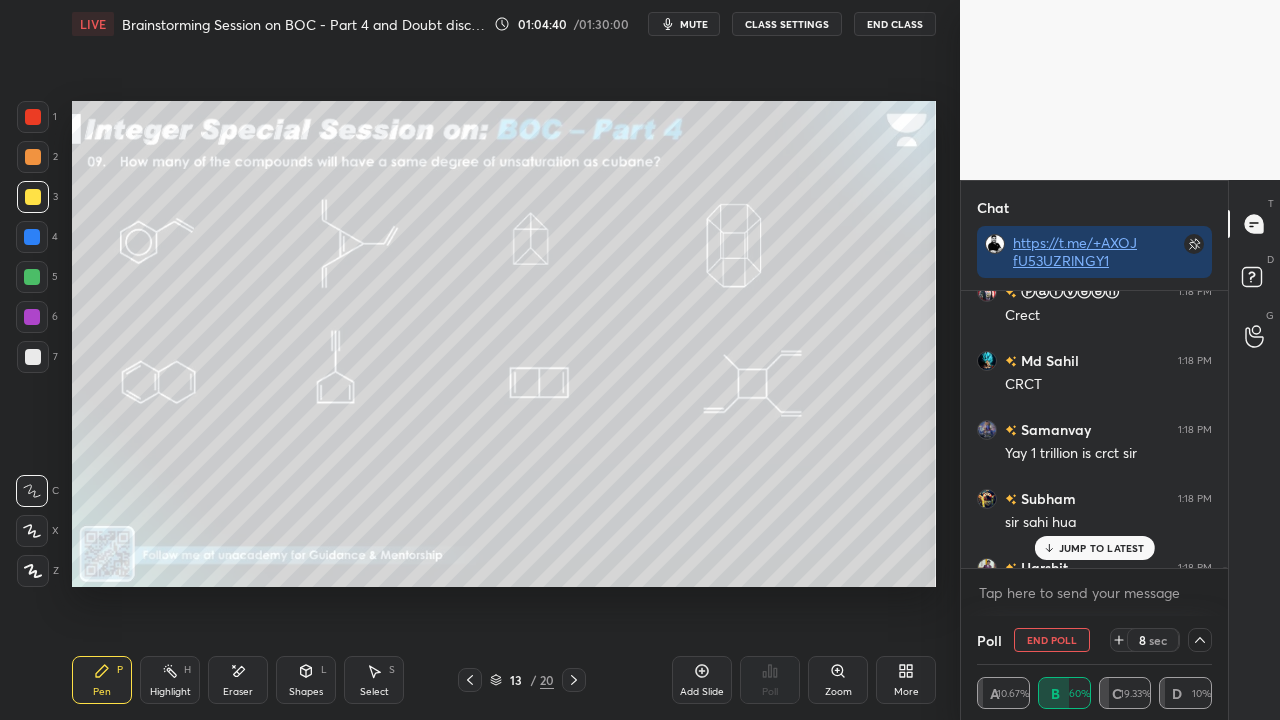 click on "JUMP TO LATEST" at bounding box center [1102, 548] 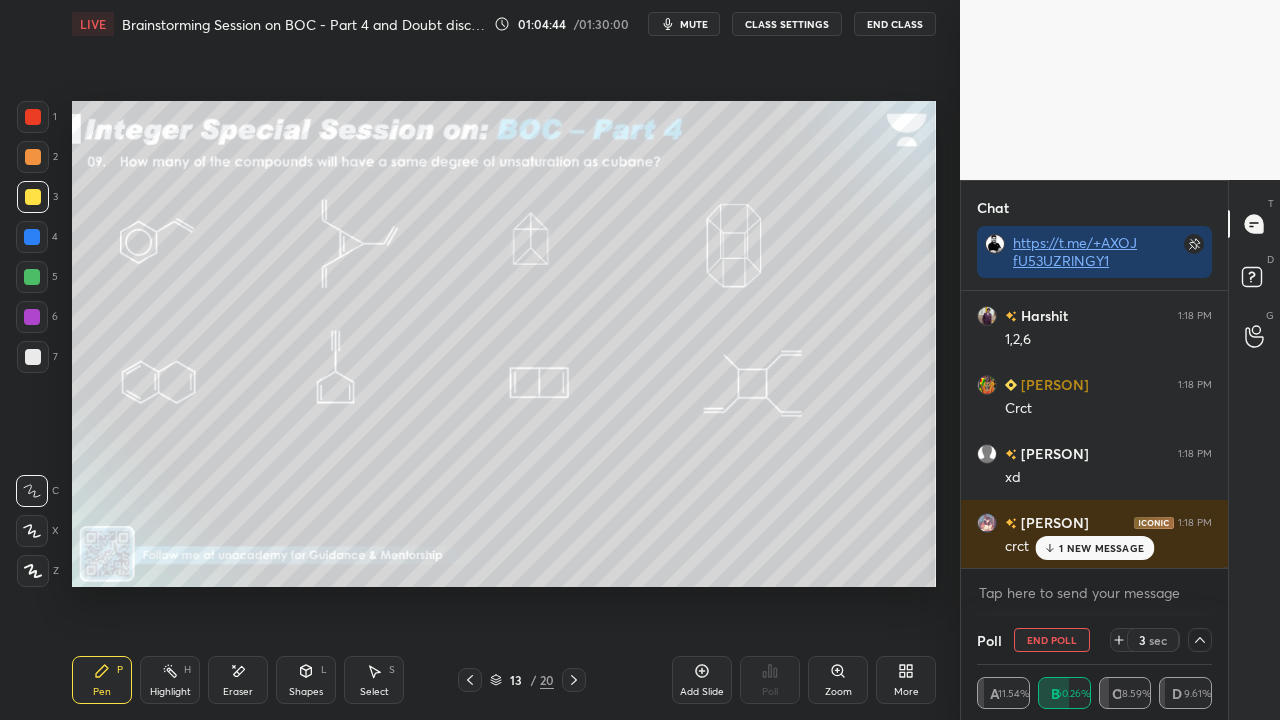 scroll, scrollTop: 117032, scrollLeft: 0, axis: vertical 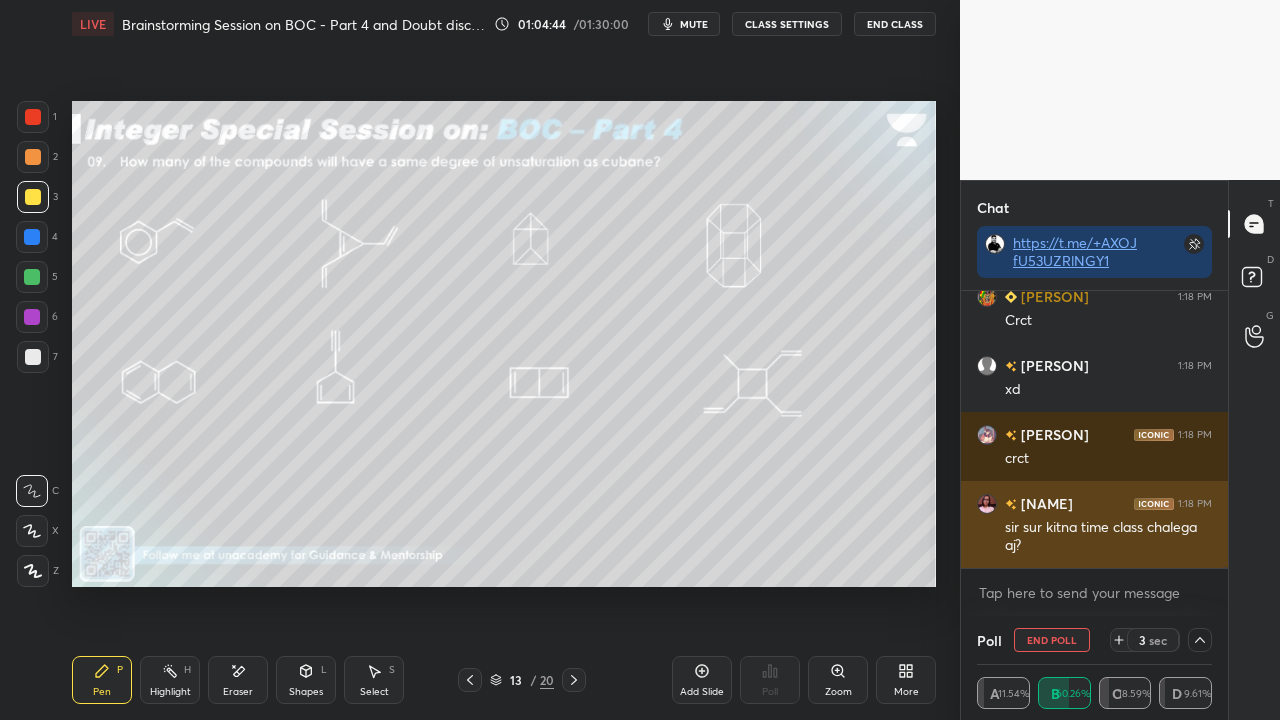 click on "sir sur kitna time class chalega aj?" at bounding box center (1108, 537) 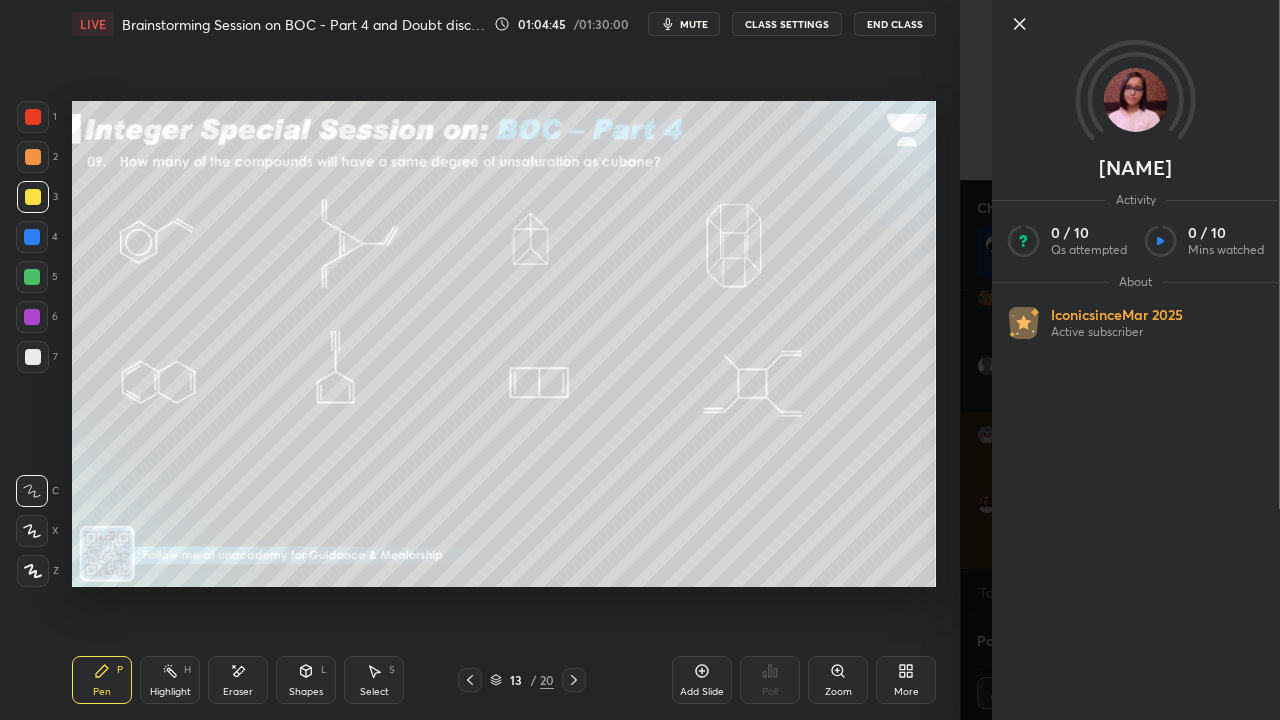 click on "[NAME] Activity 0 / 10 Qs attempted 0 / 10 Mins watched About Iconic  since  Mar   2025 Active subscriber" at bounding box center [1120, 360] 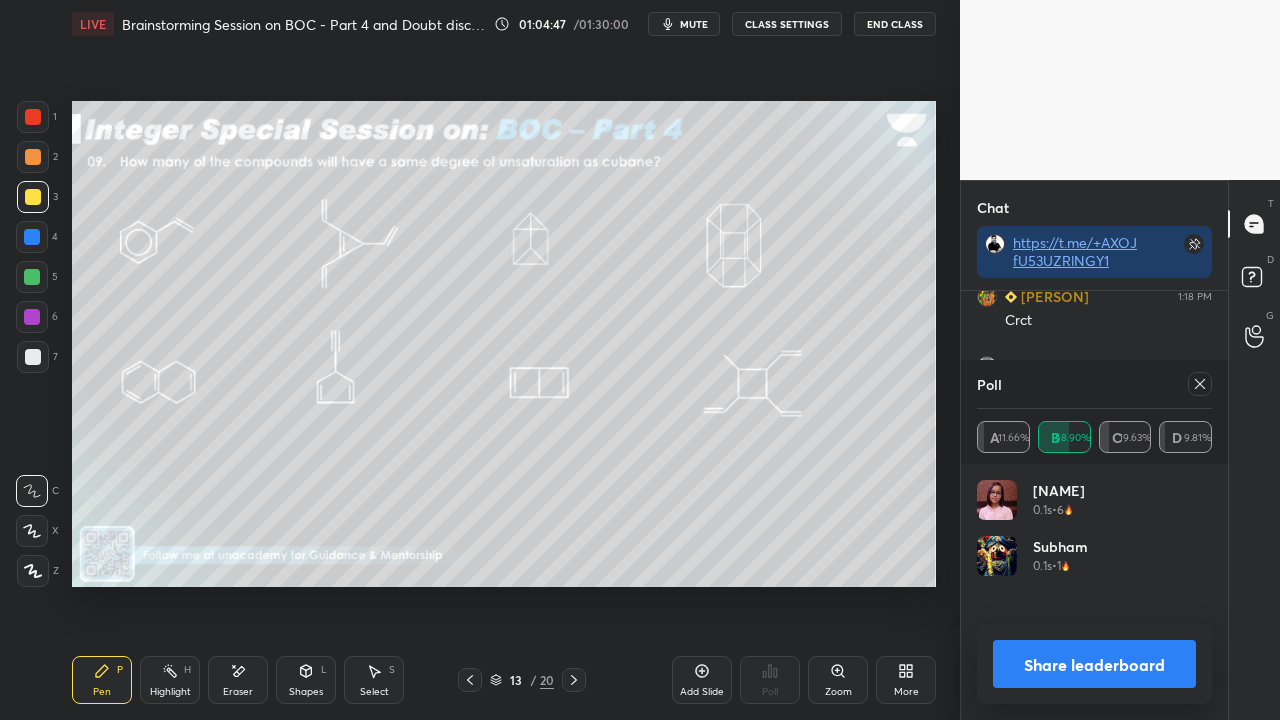 scroll, scrollTop: 6, scrollLeft: 6, axis: both 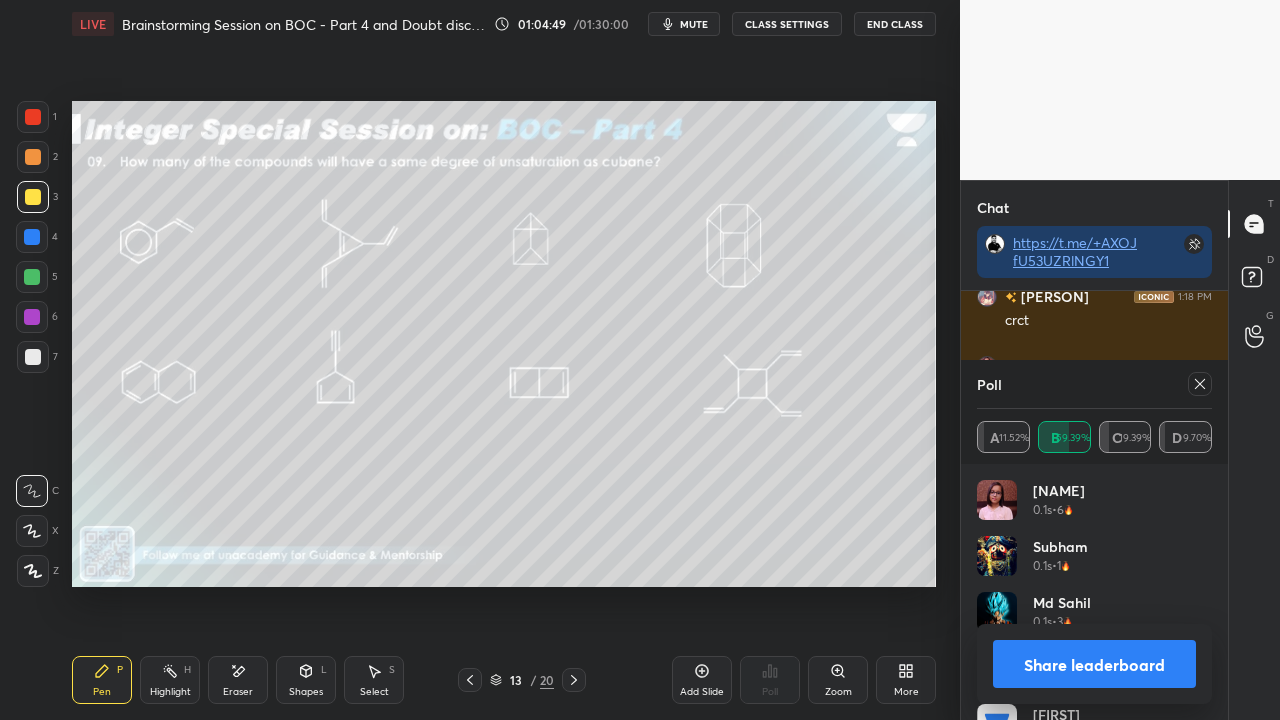 click on "Poll" at bounding box center [1094, 384] 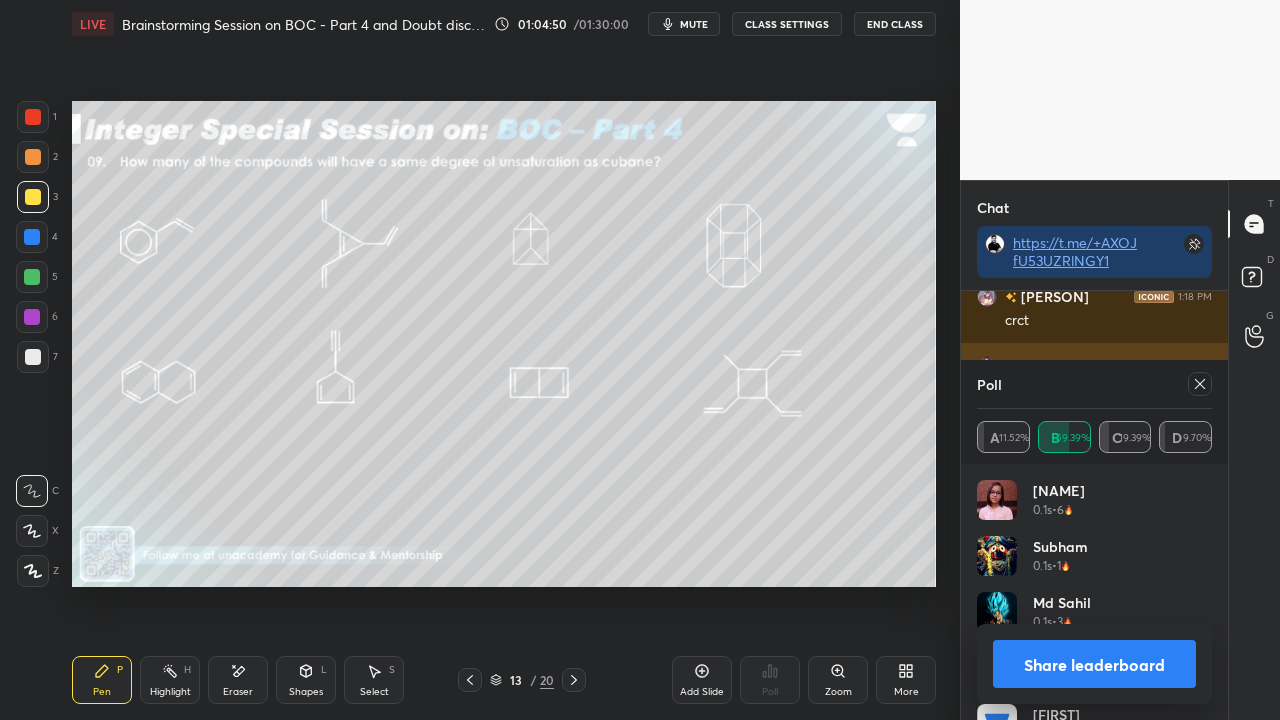 click 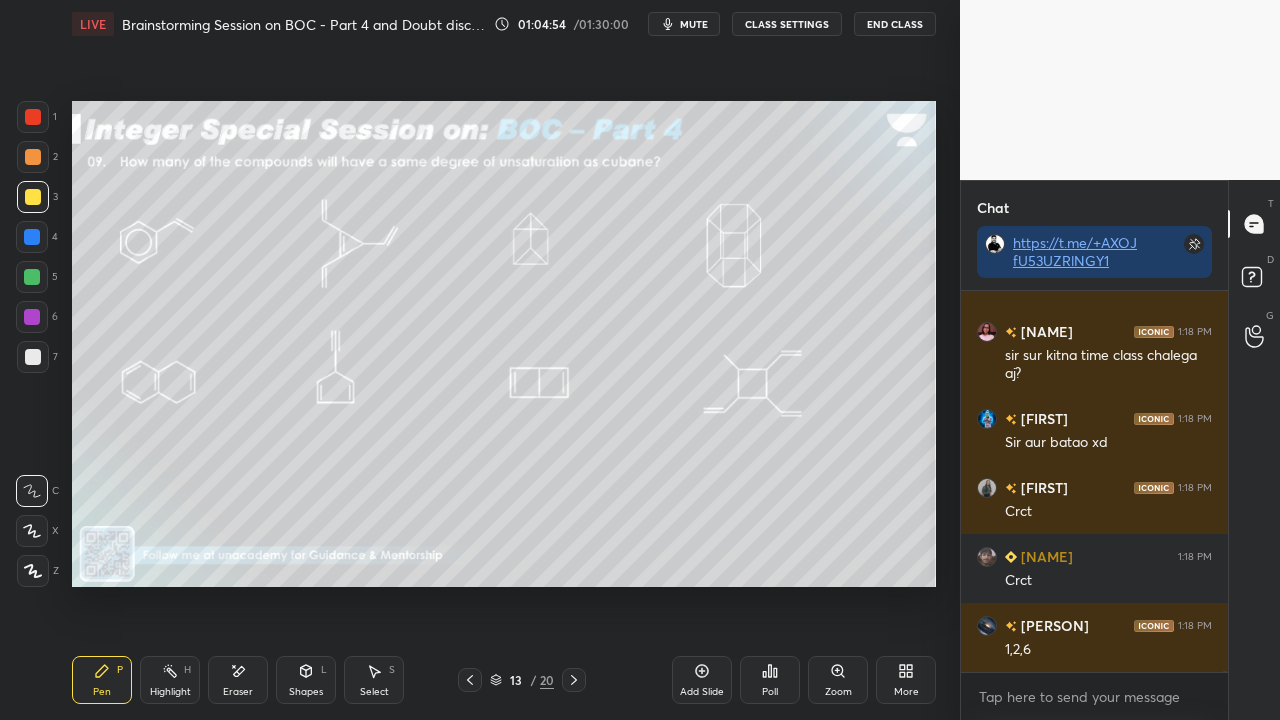click on "D" at bounding box center (1270, 259) 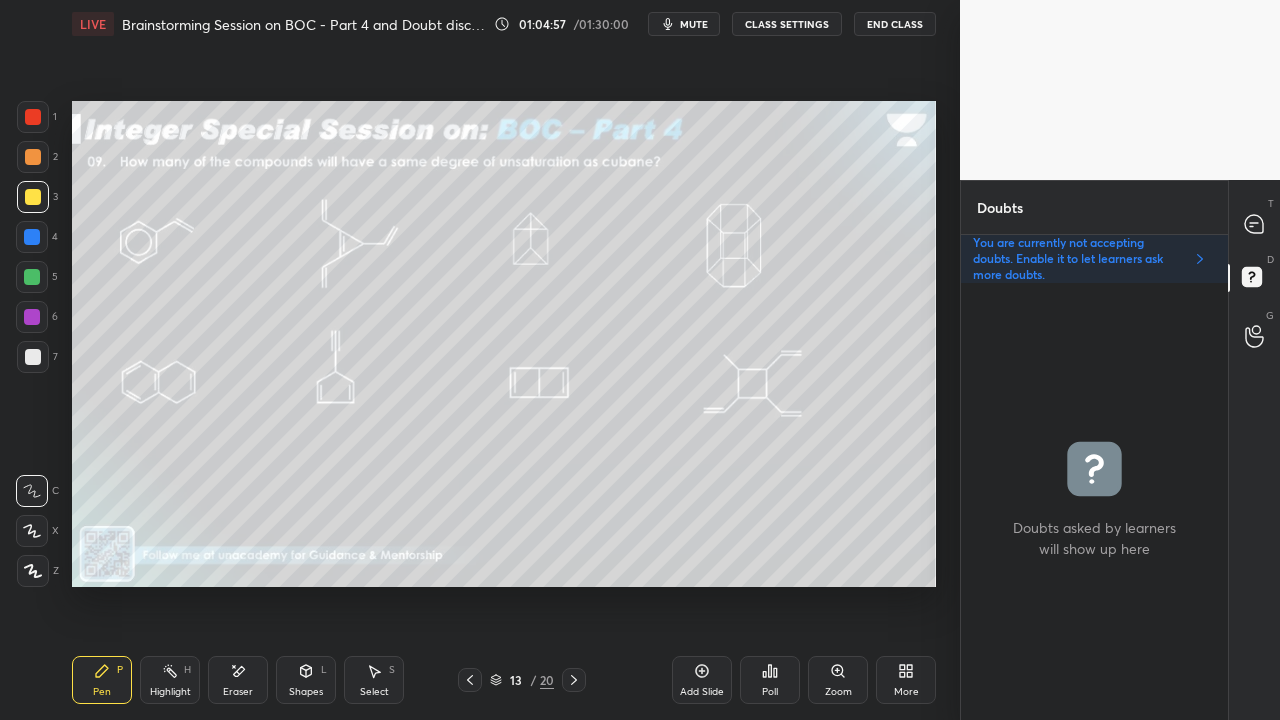 click on "Eraser" at bounding box center (238, 680) 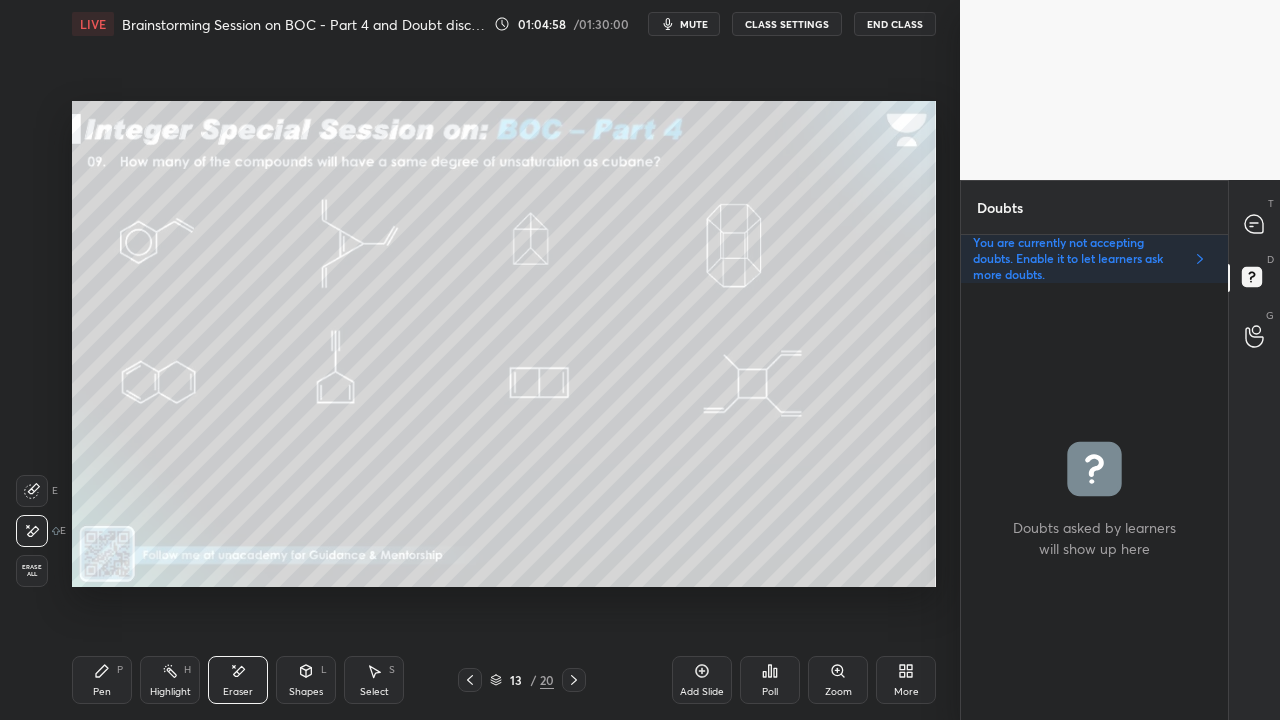 click on "Erase all" at bounding box center (32, 571) 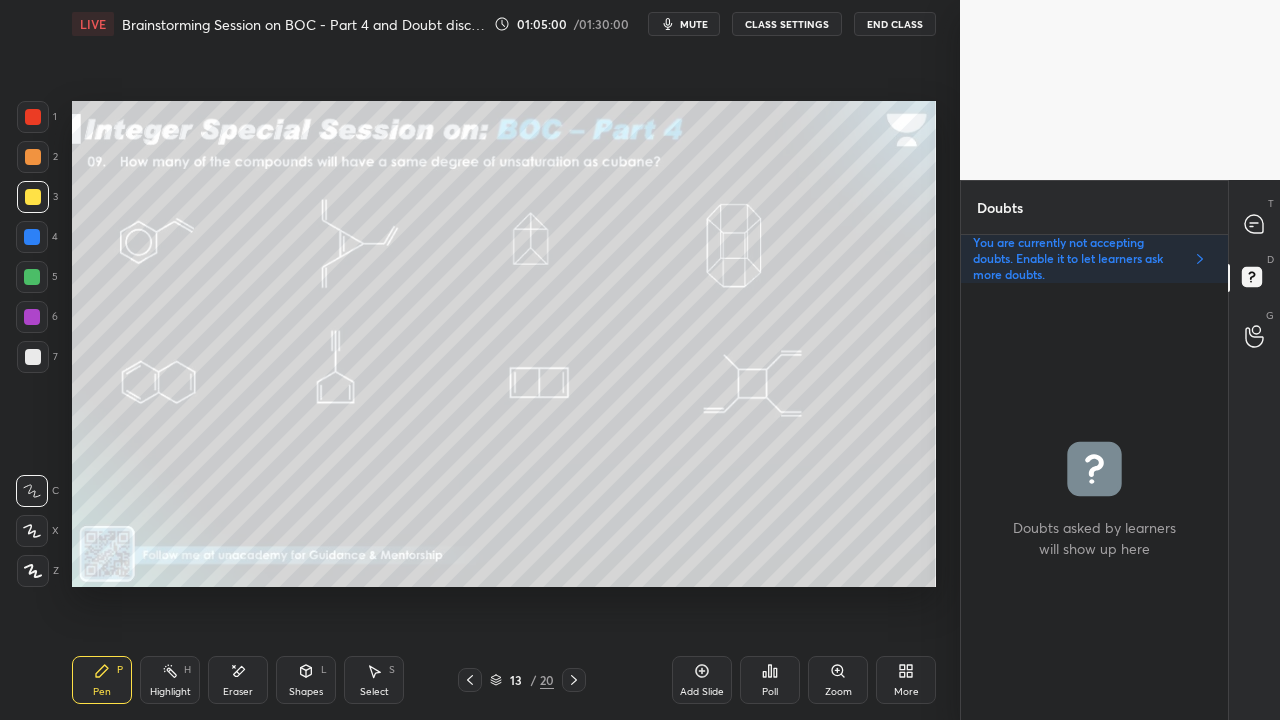 click on "Eraser" at bounding box center (238, 680) 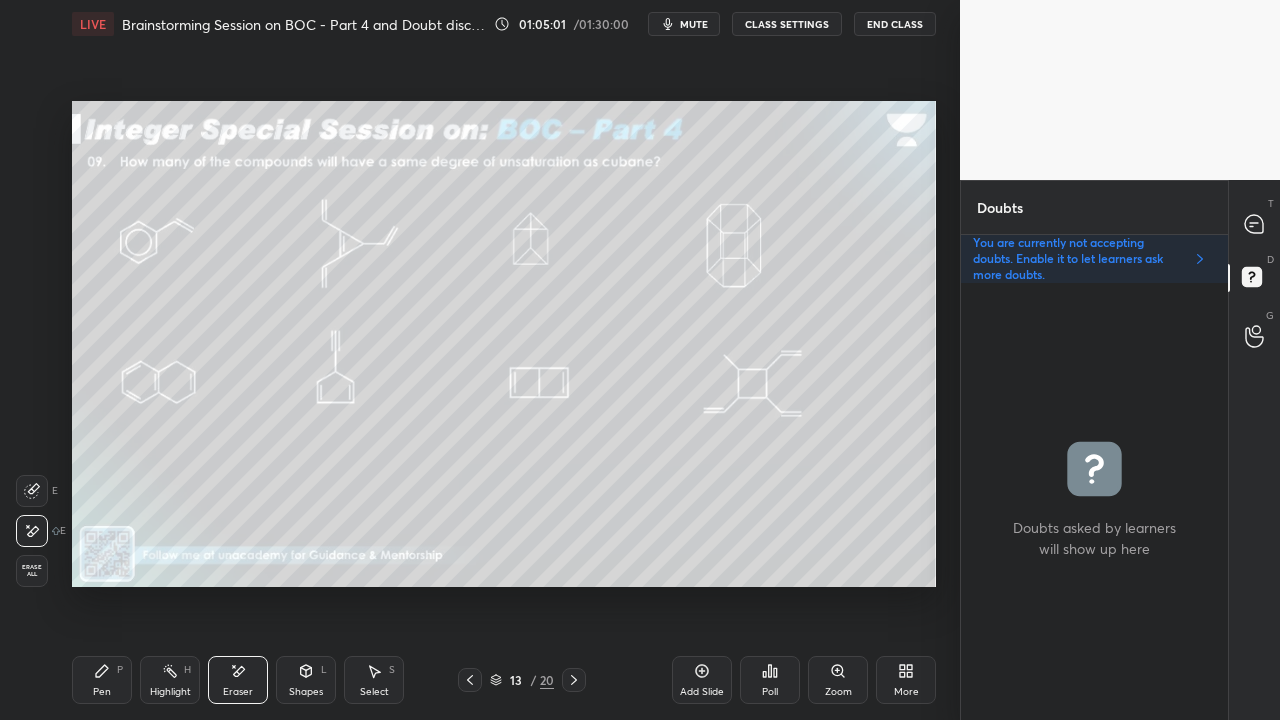 click on "Shapes" at bounding box center [306, 692] 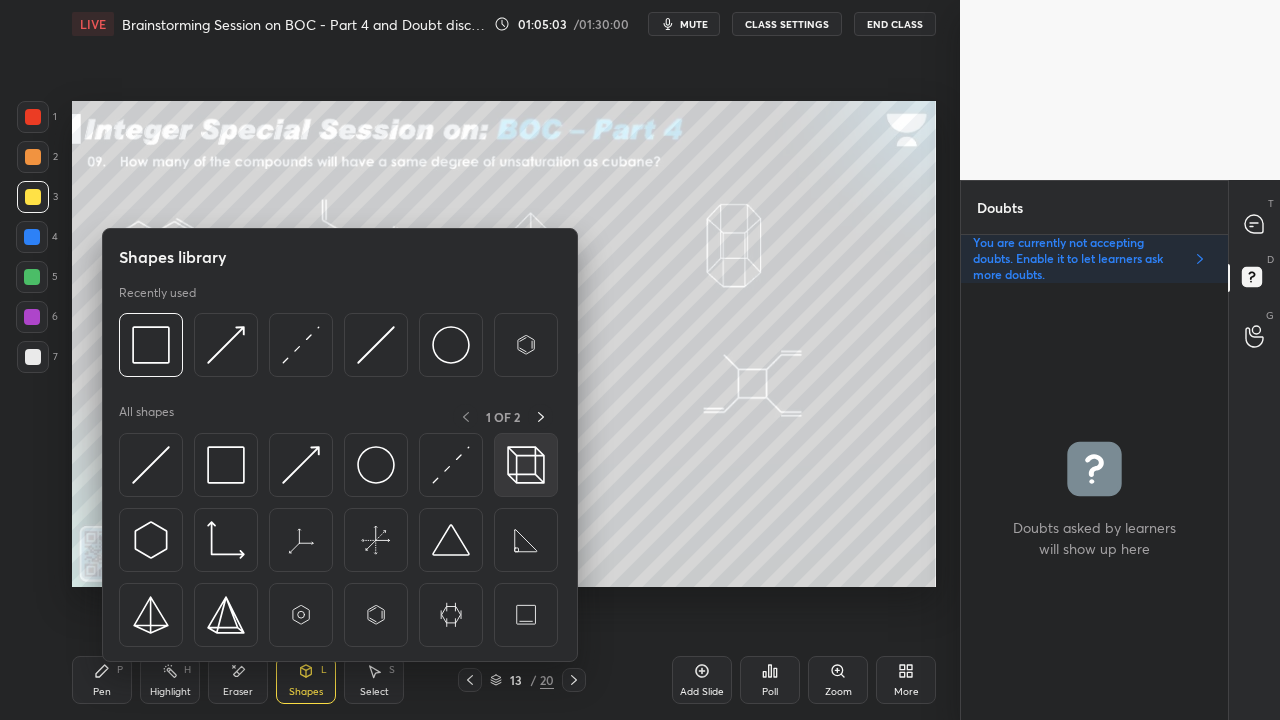 click at bounding box center [526, 465] 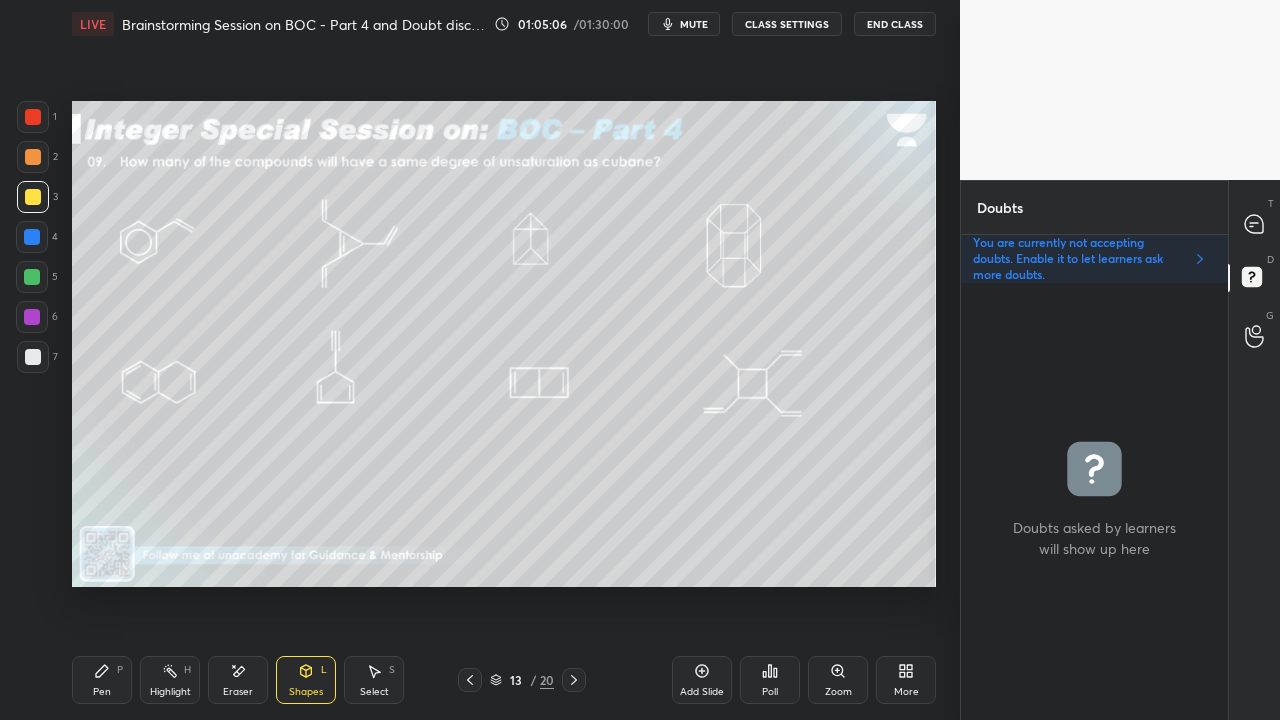 click on "Pen P" at bounding box center (102, 680) 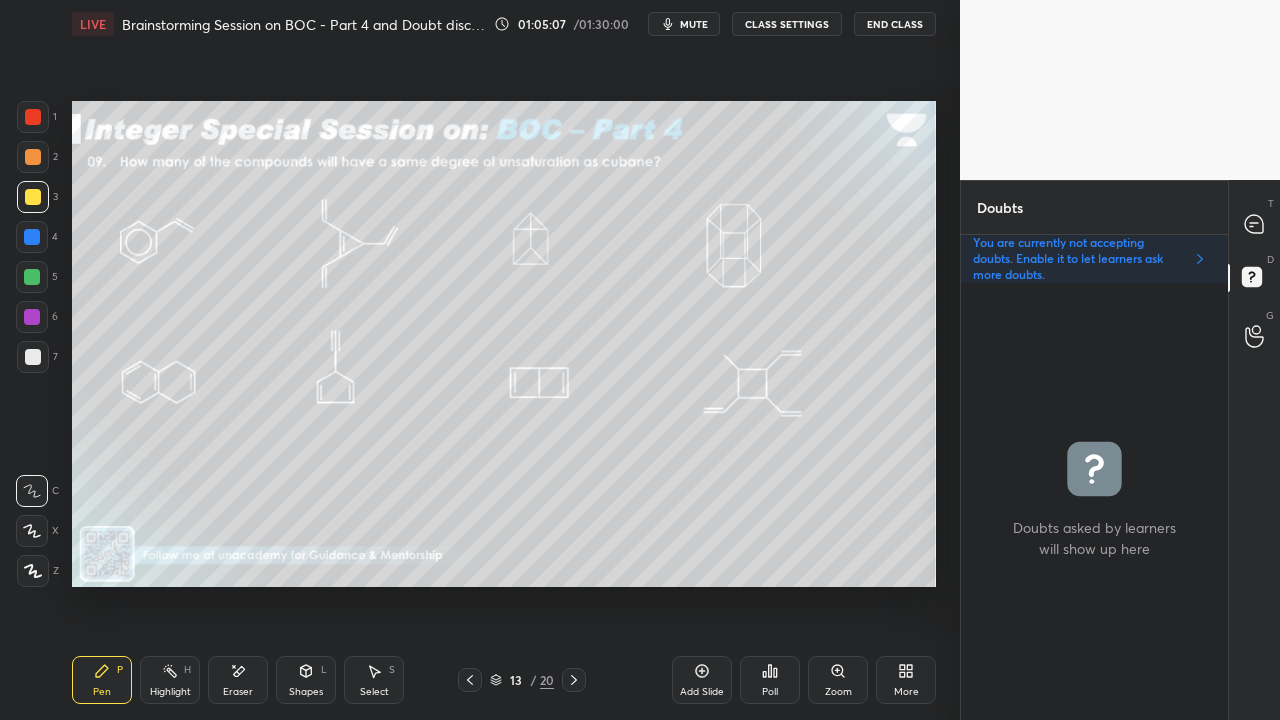 click at bounding box center (1255, 224) 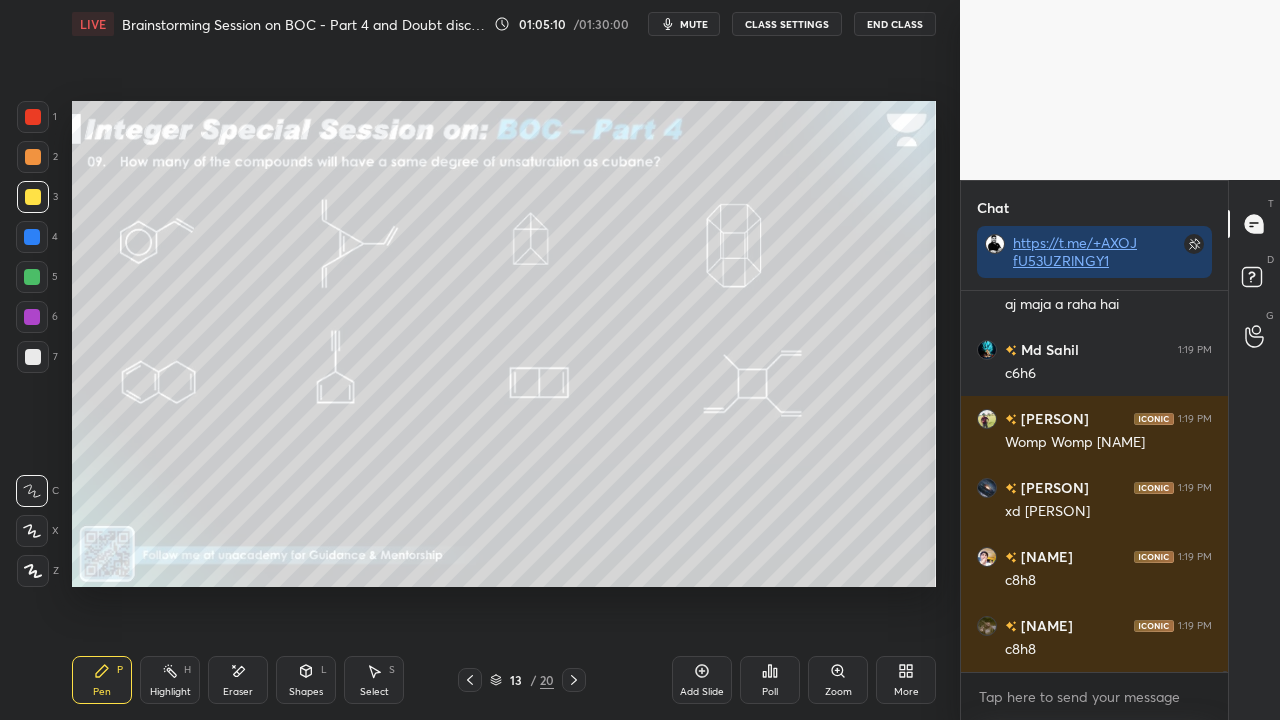 click at bounding box center [33, 357] 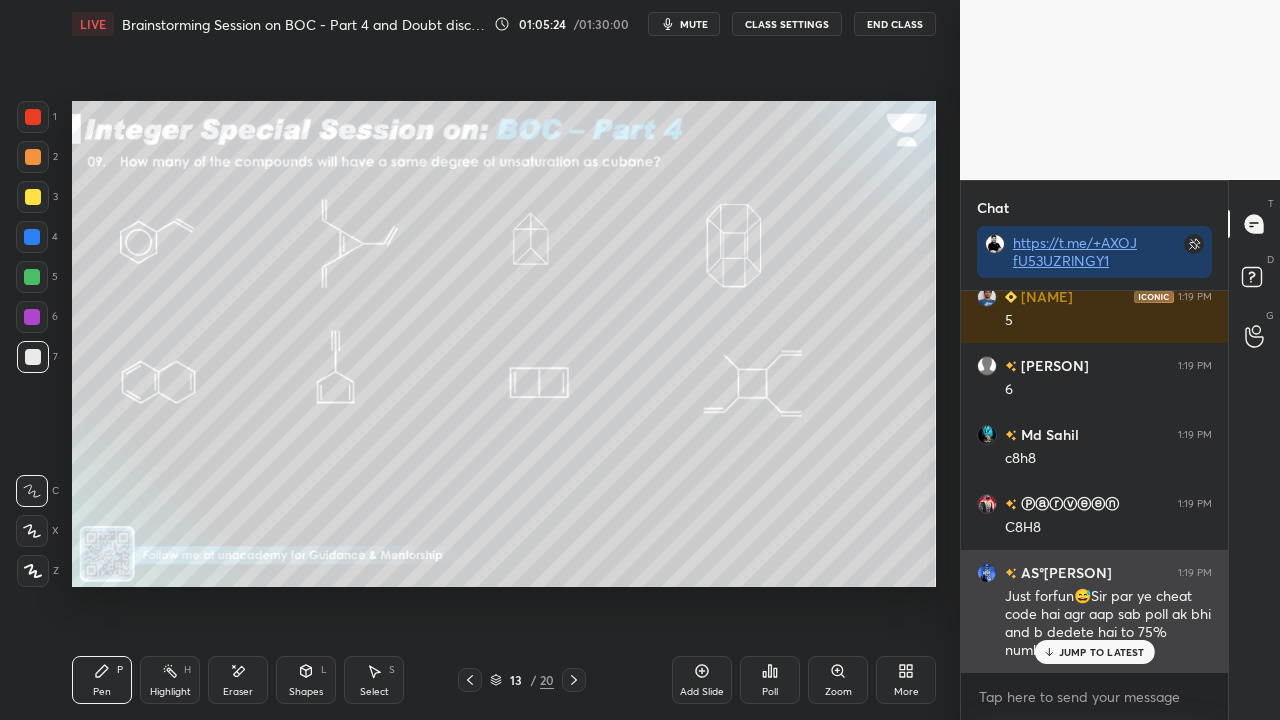 click on "JUMP TO LATEST" at bounding box center (1094, 652) 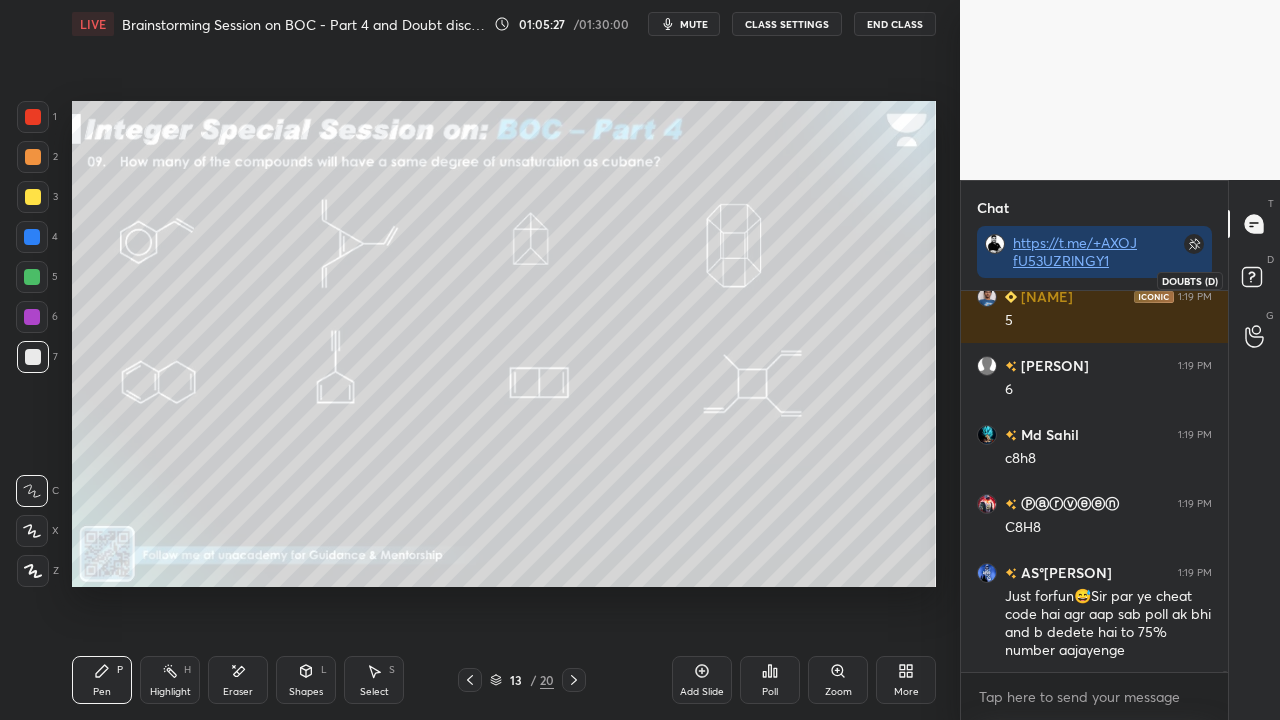click 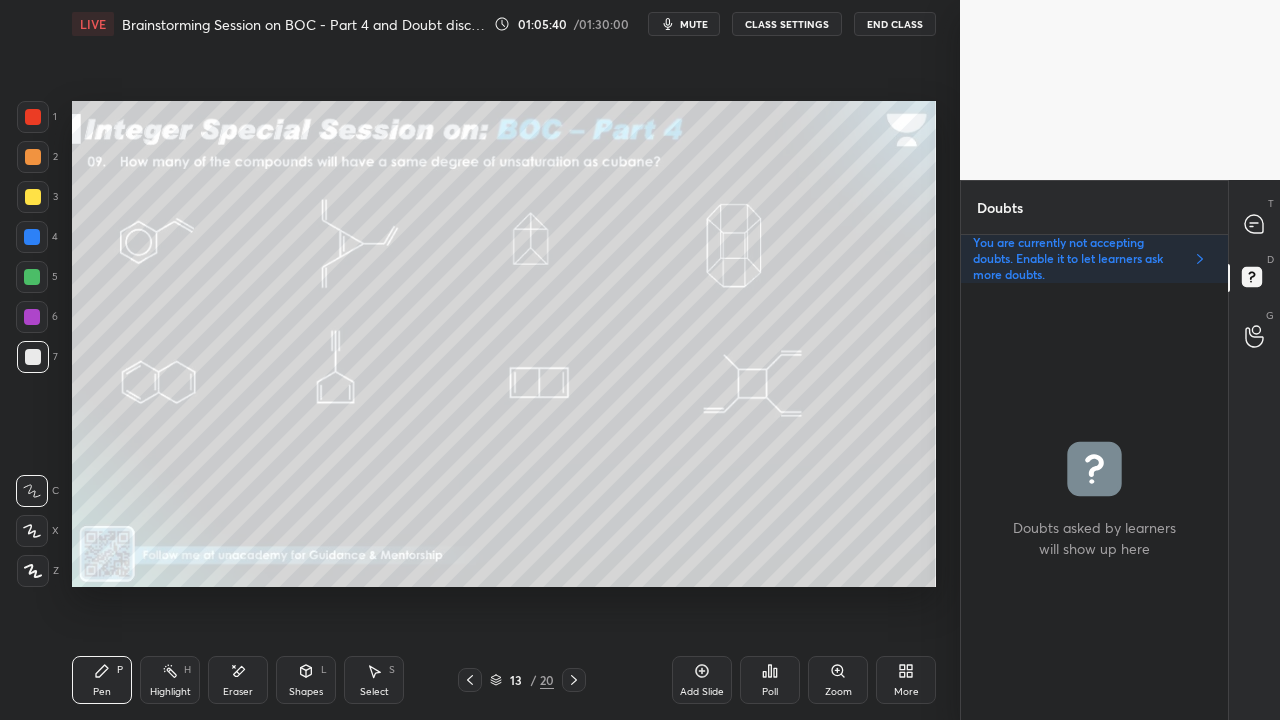 click at bounding box center (33, 197) 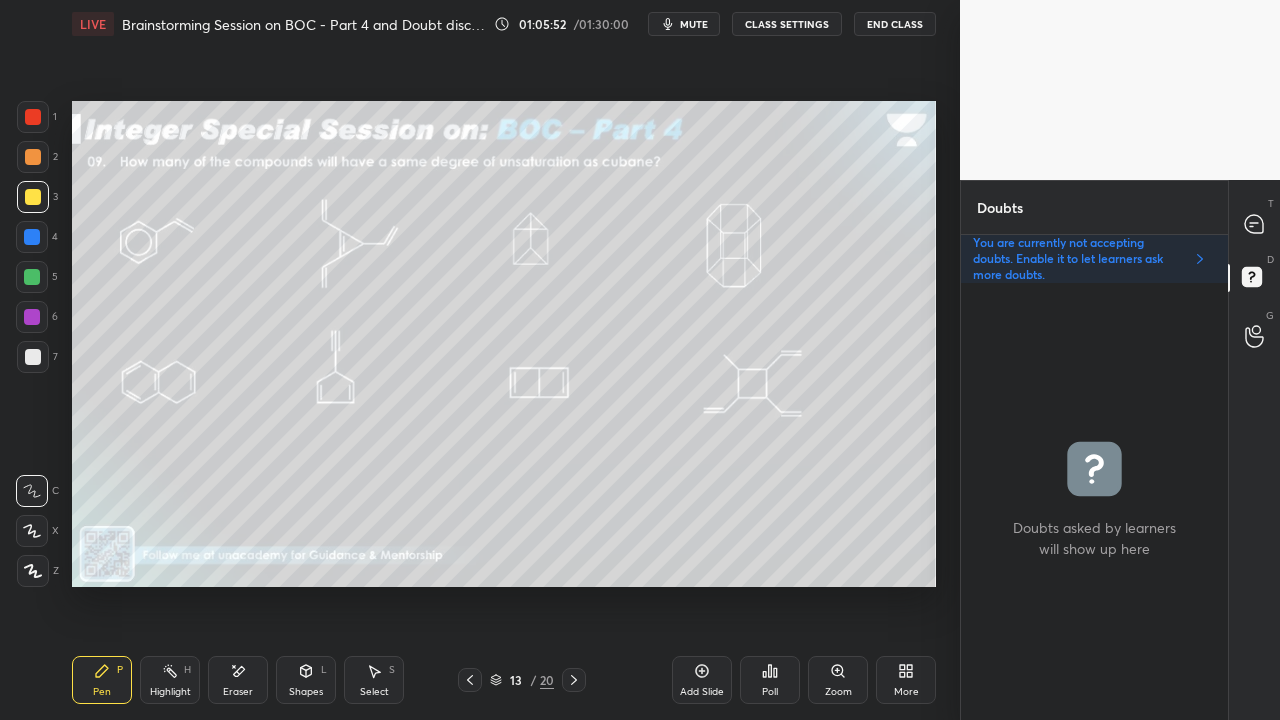 click on "T Messages (T)" at bounding box center (1254, 224) 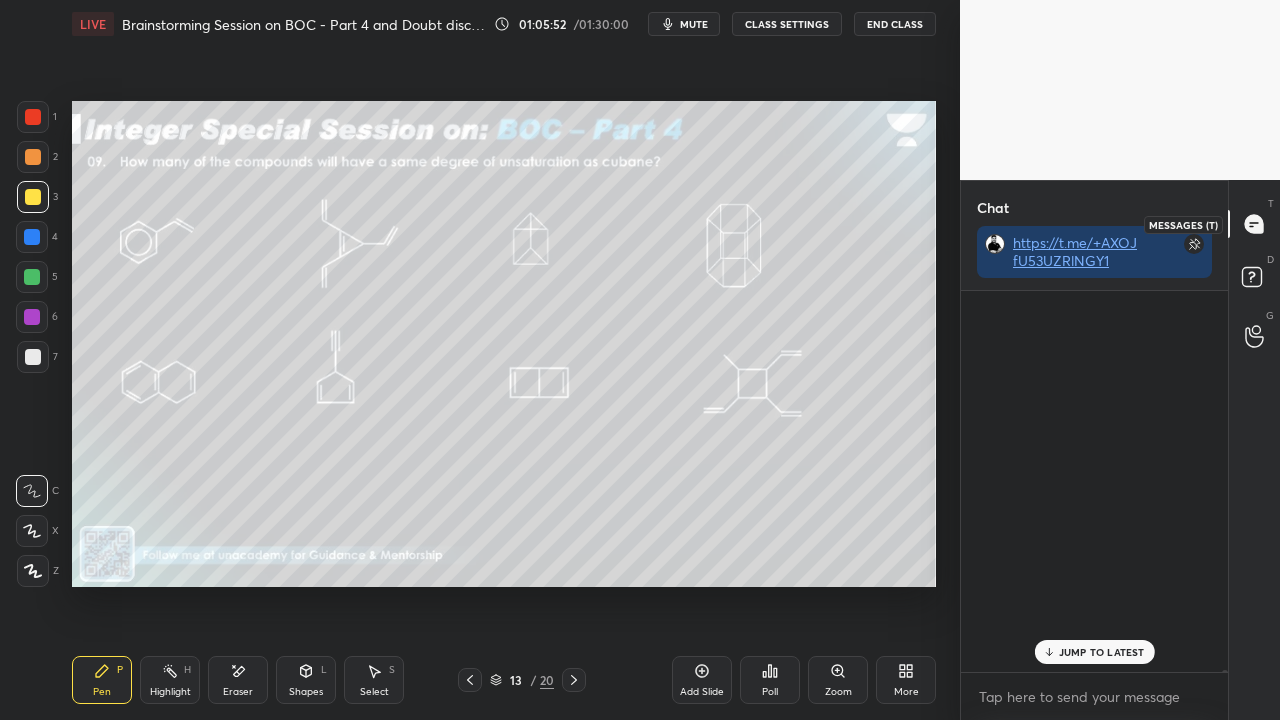 scroll, scrollTop: 423, scrollLeft: 261, axis: both 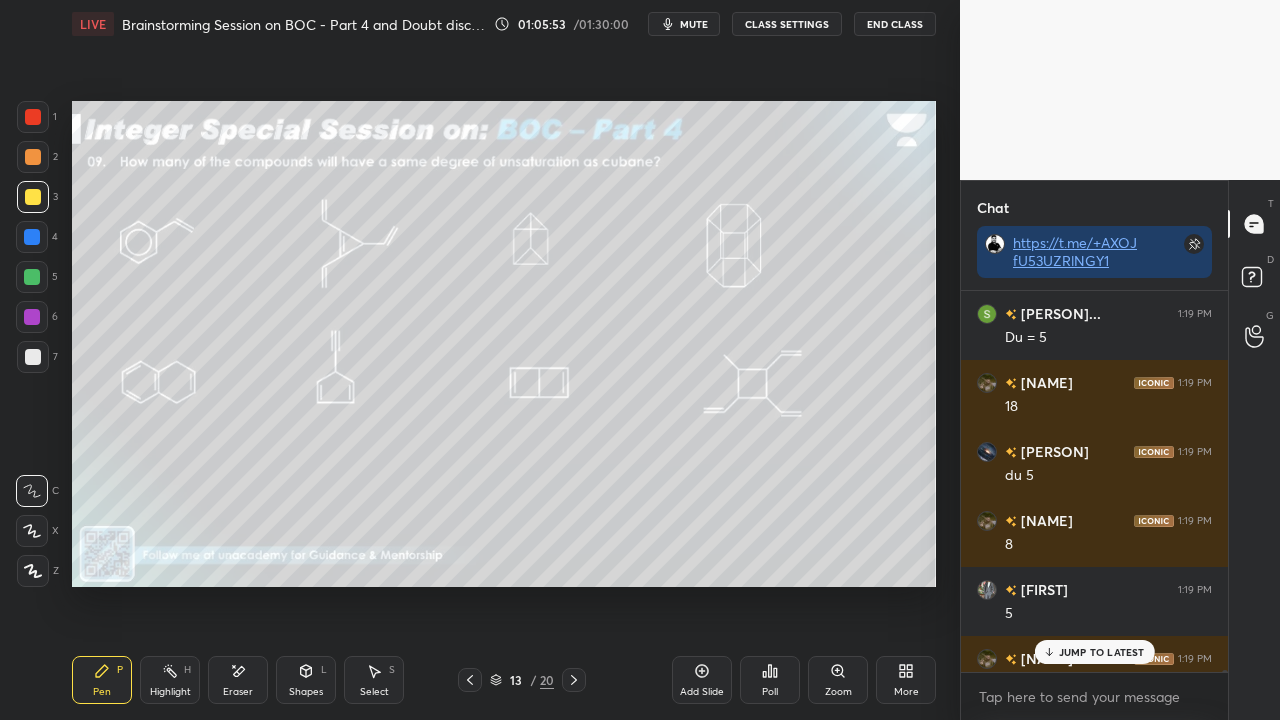 drag, startPoint x: 1078, startPoint y: 652, endPoint x: 1026, endPoint y: 596, distance: 76.41989 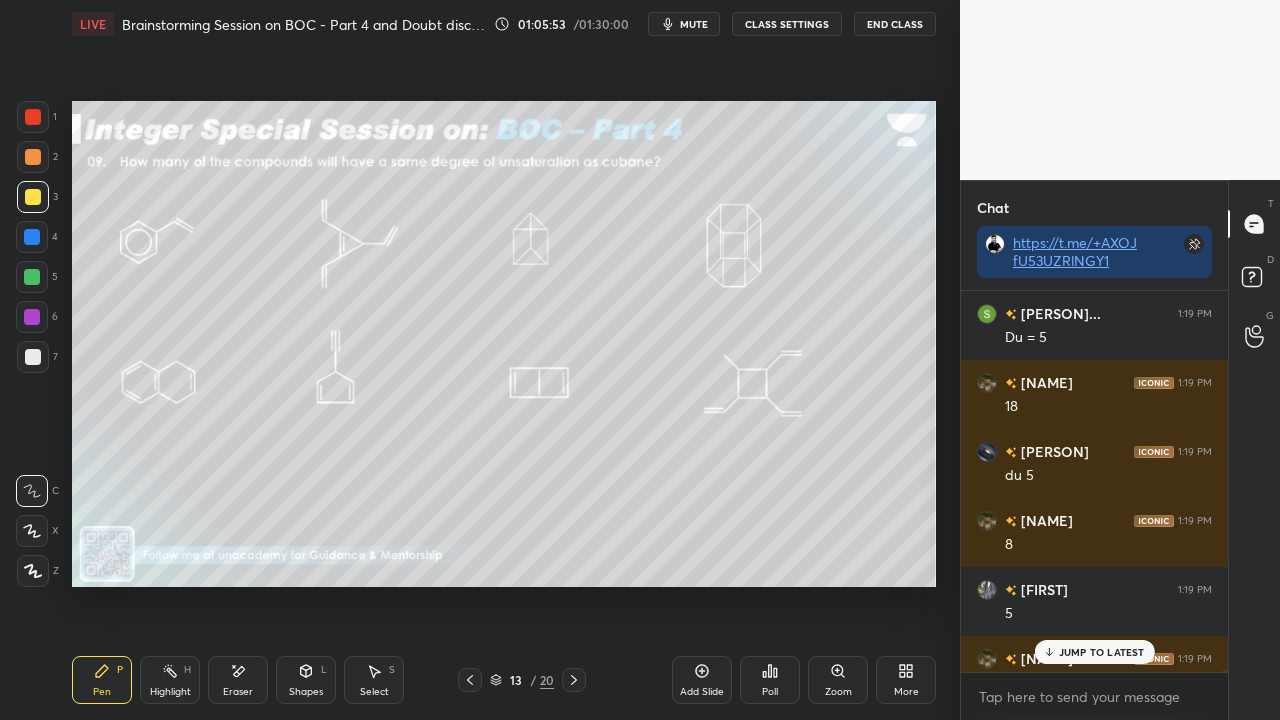 click on "JUMP TO LATEST" at bounding box center (1102, 652) 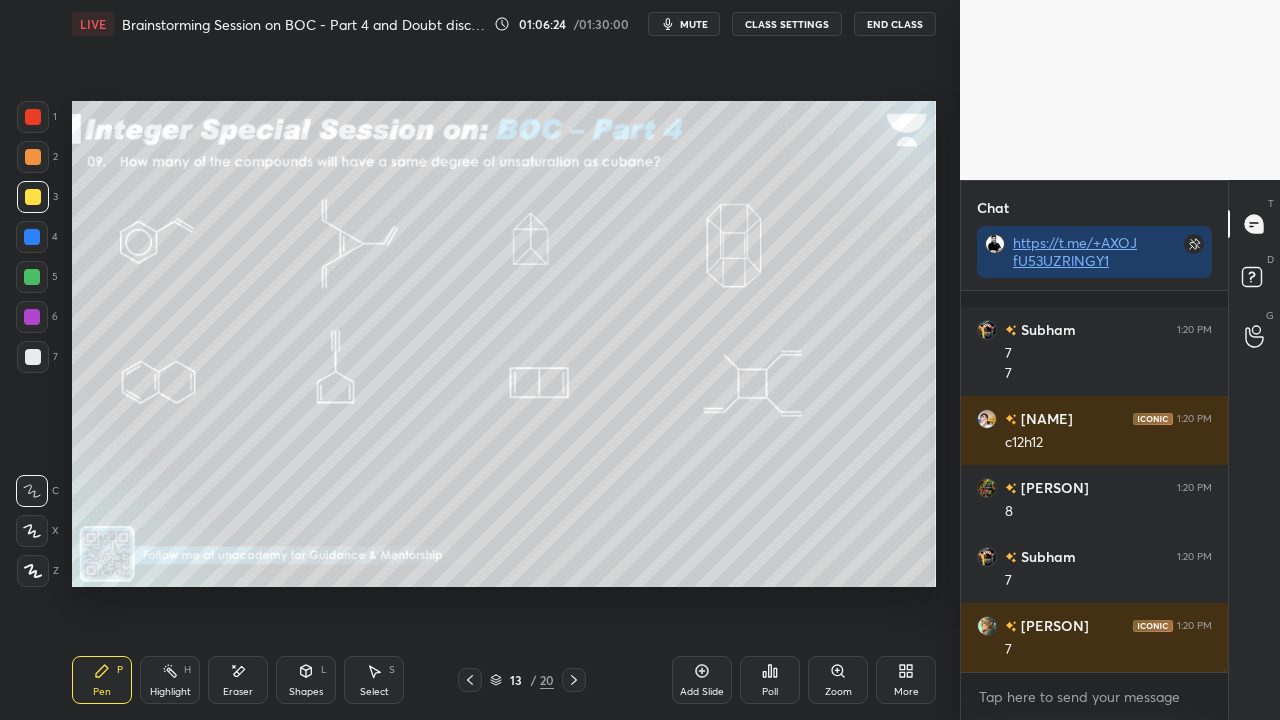 scroll, scrollTop: 120744, scrollLeft: 0, axis: vertical 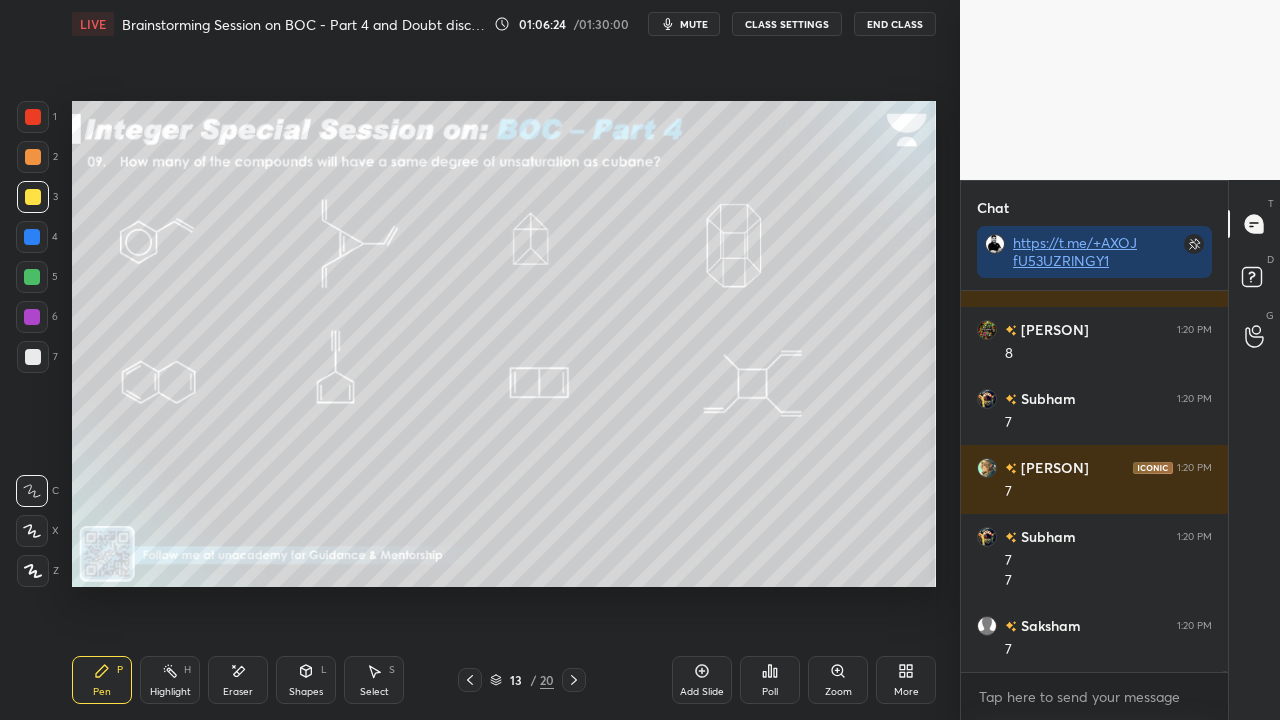 click at bounding box center [1255, 280] 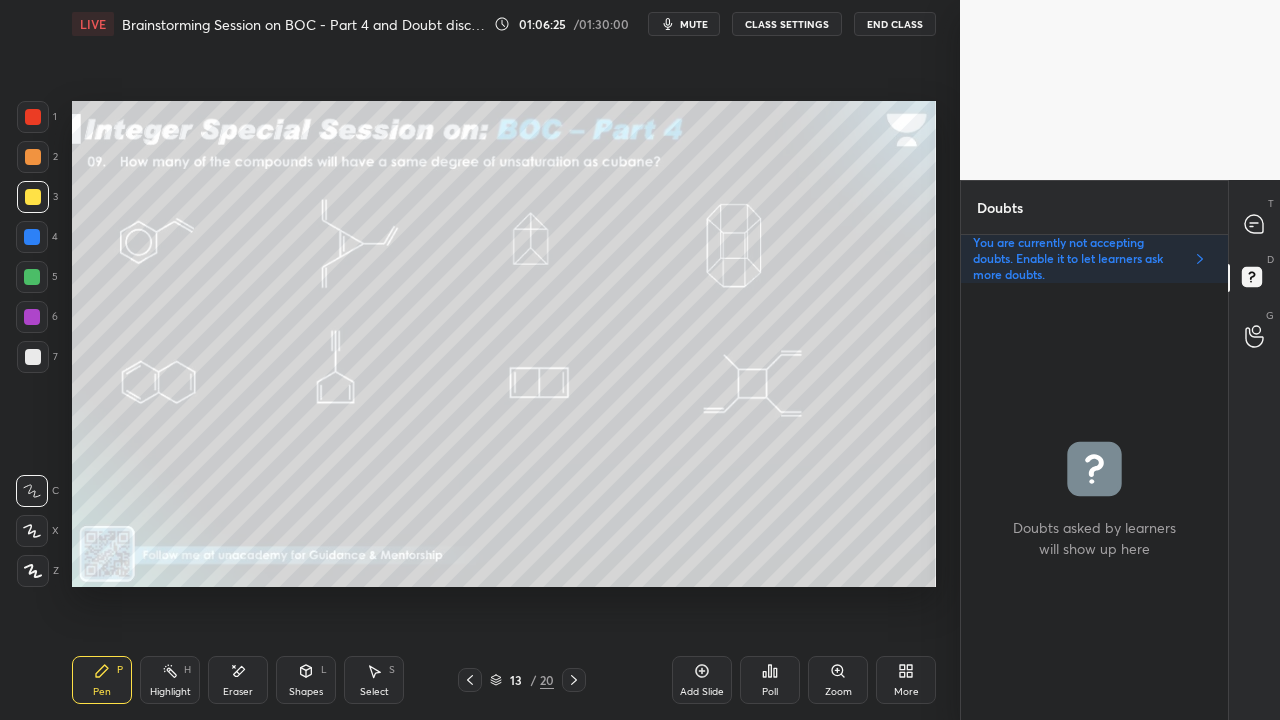 scroll, scrollTop: 6, scrollLeft: 6, axis: both 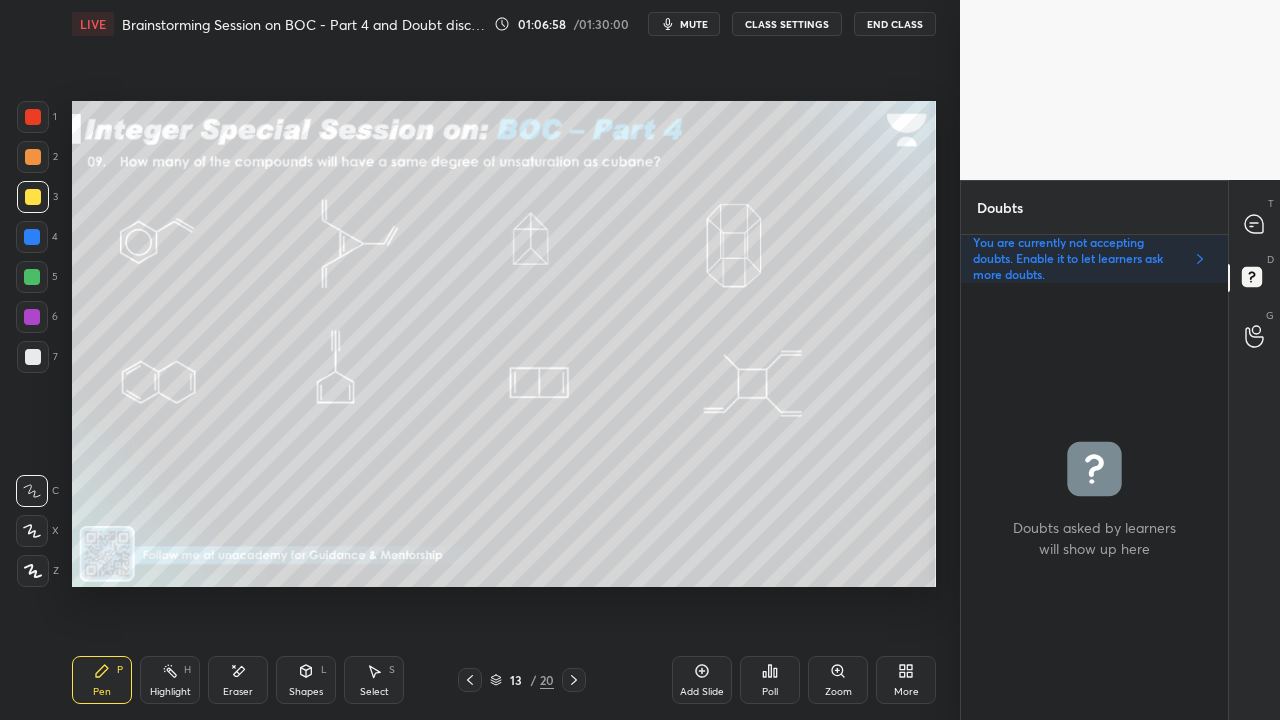 click on "T Messages (T)" at bounding box center (1254, 224) 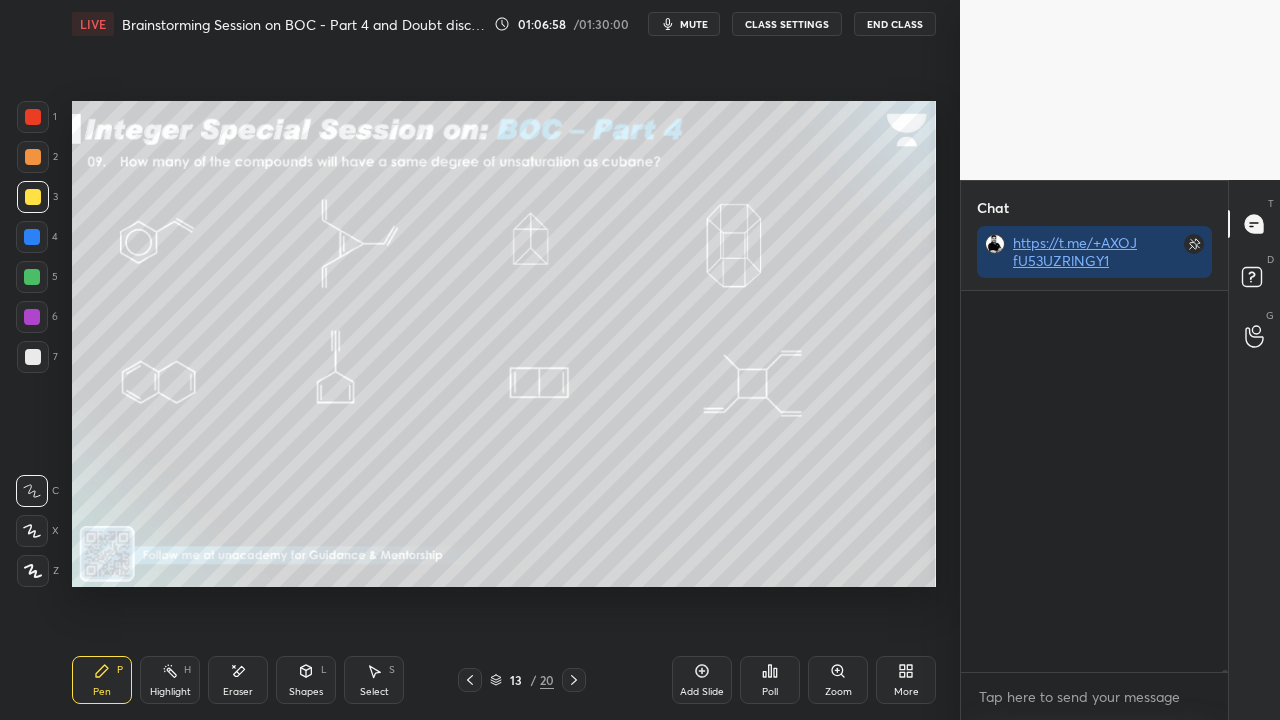 scroll, scrollTop: 123244, scrollLeft: 0, axis: vertical 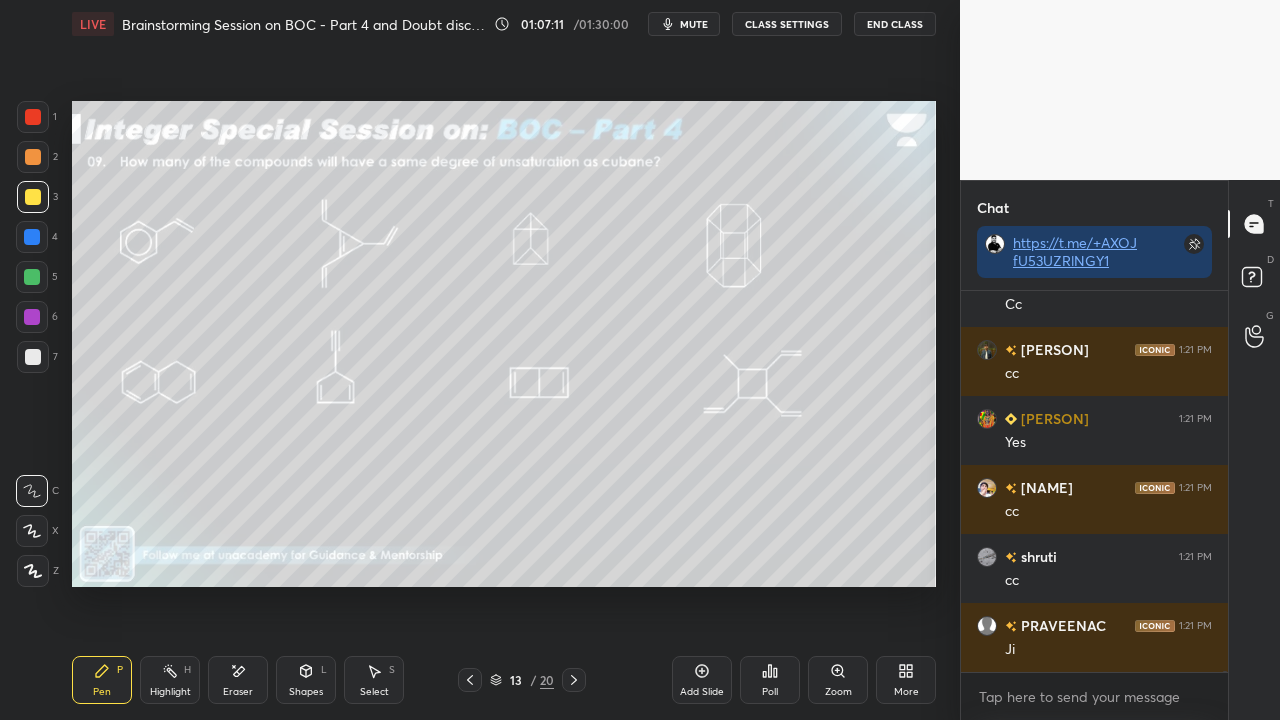click 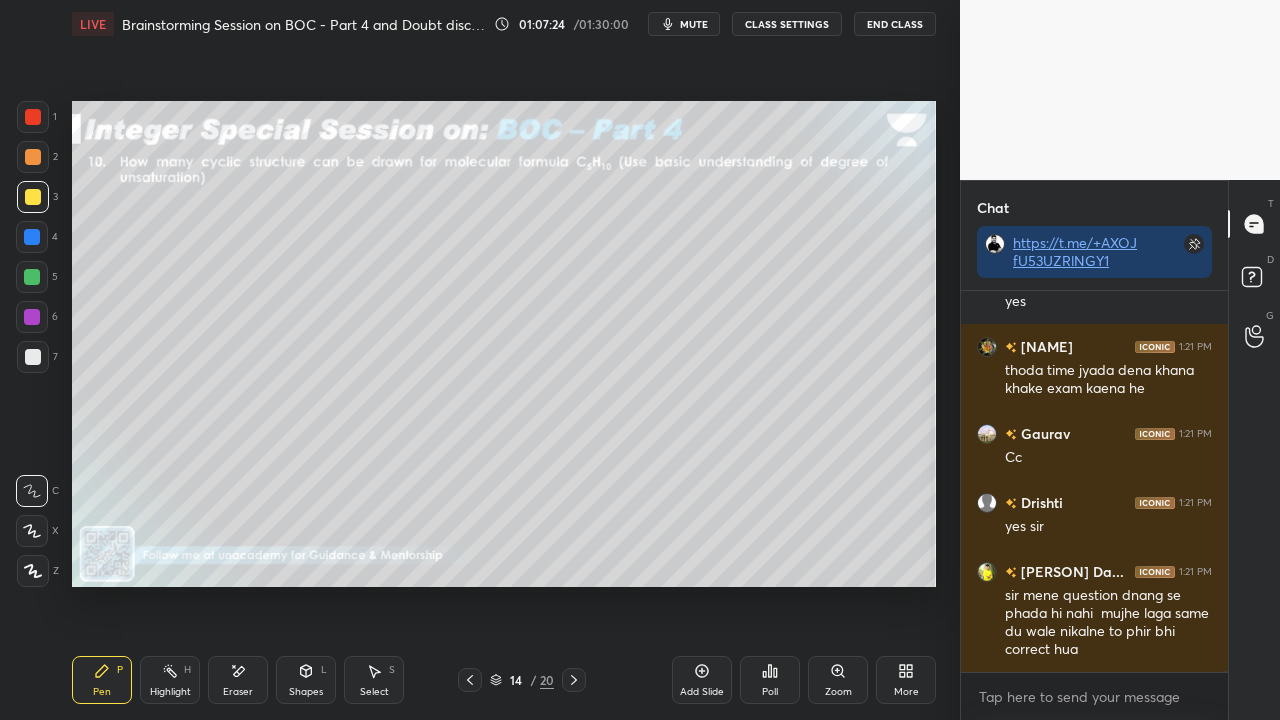 scroll, scrollTop: 125224, scrollLeft: 0, axis: vertical 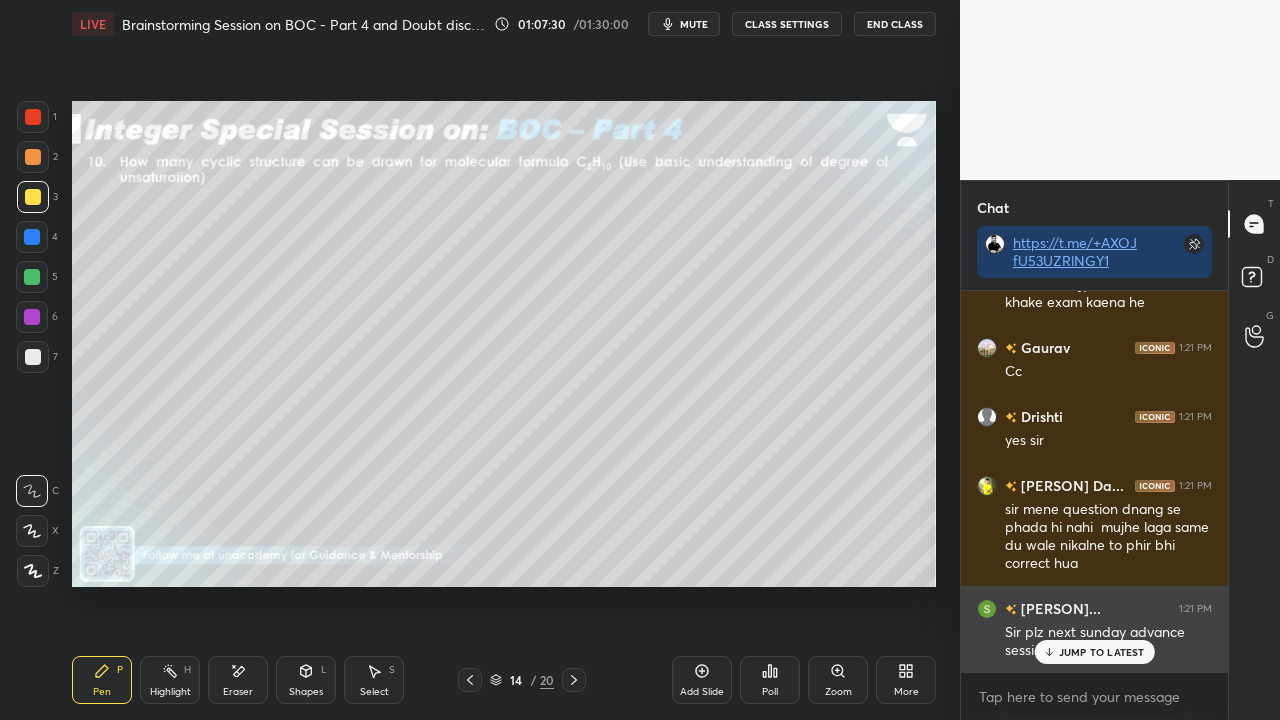 click on "JUMP TO LATEST" at bounding box center [1102, 652] 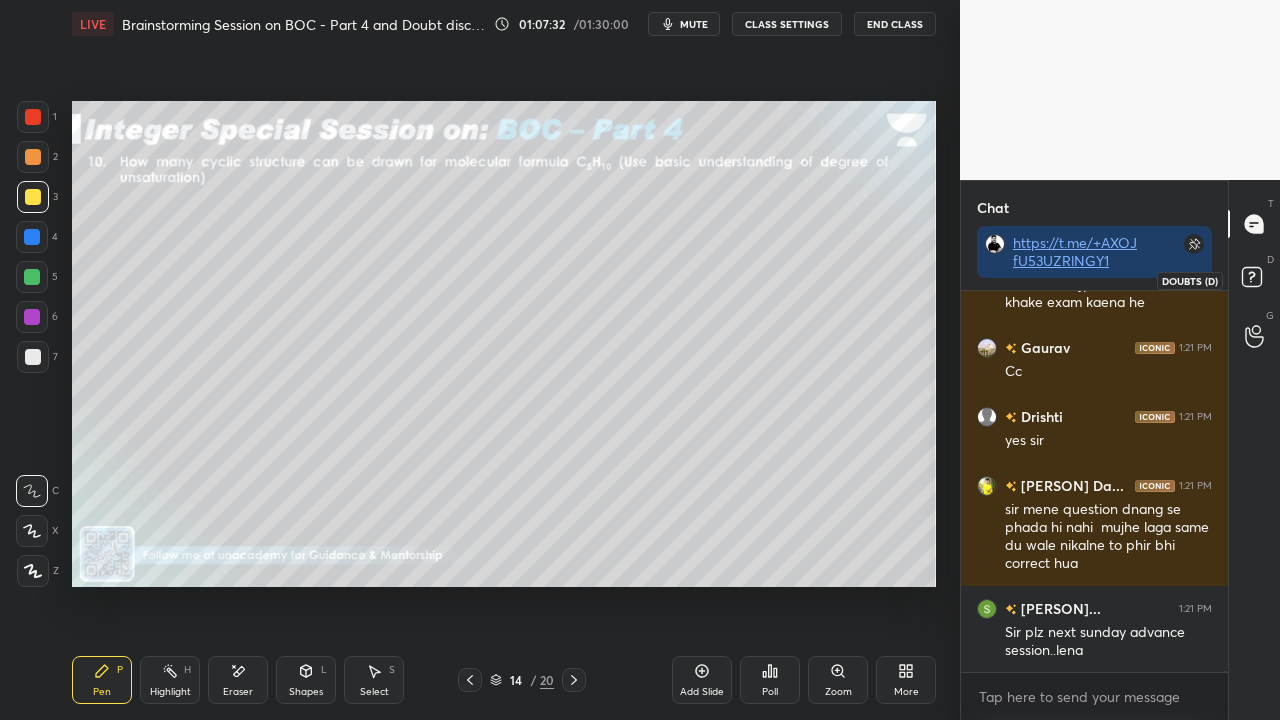 click 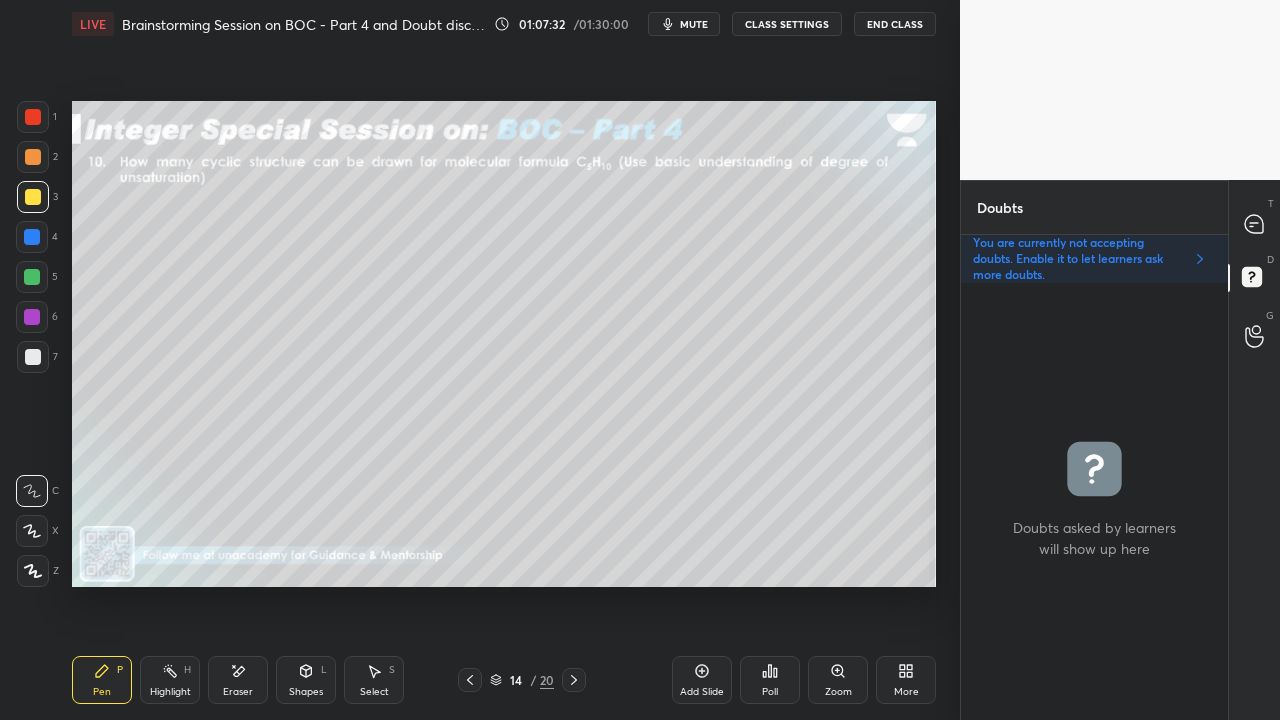 scroll, scrollTop: 6, scrollLeft: 6, axis: both 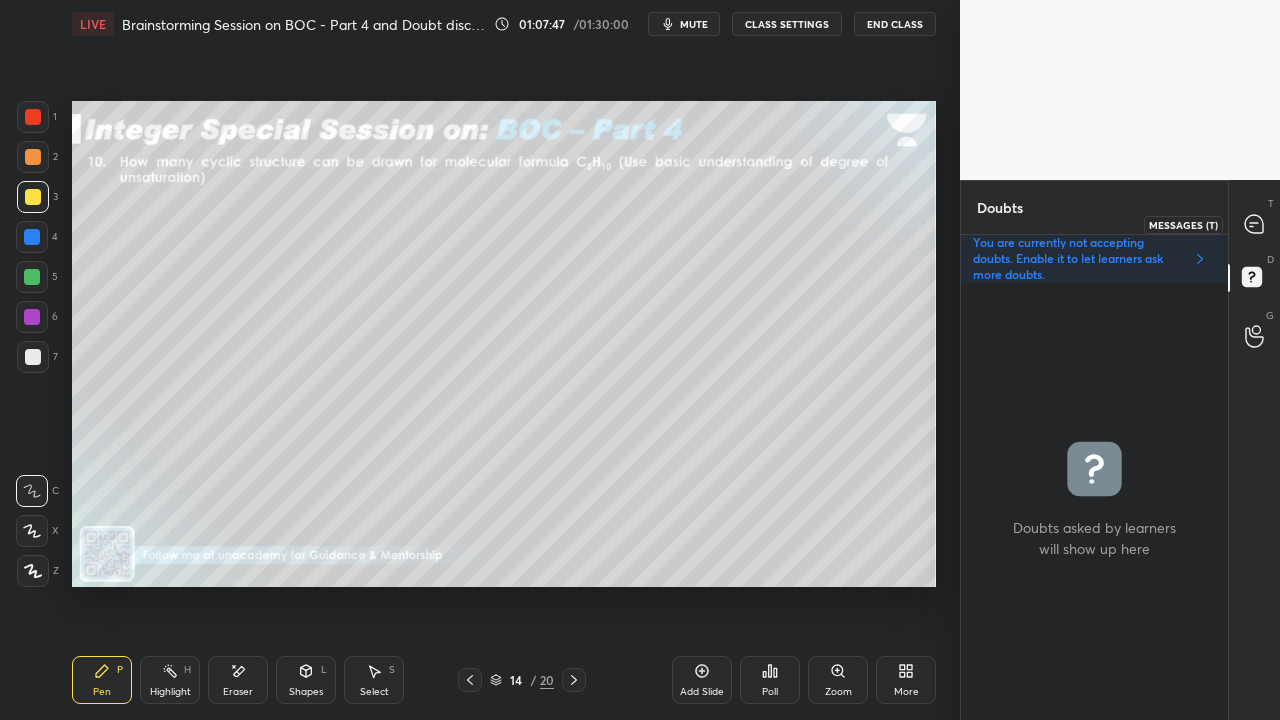 click 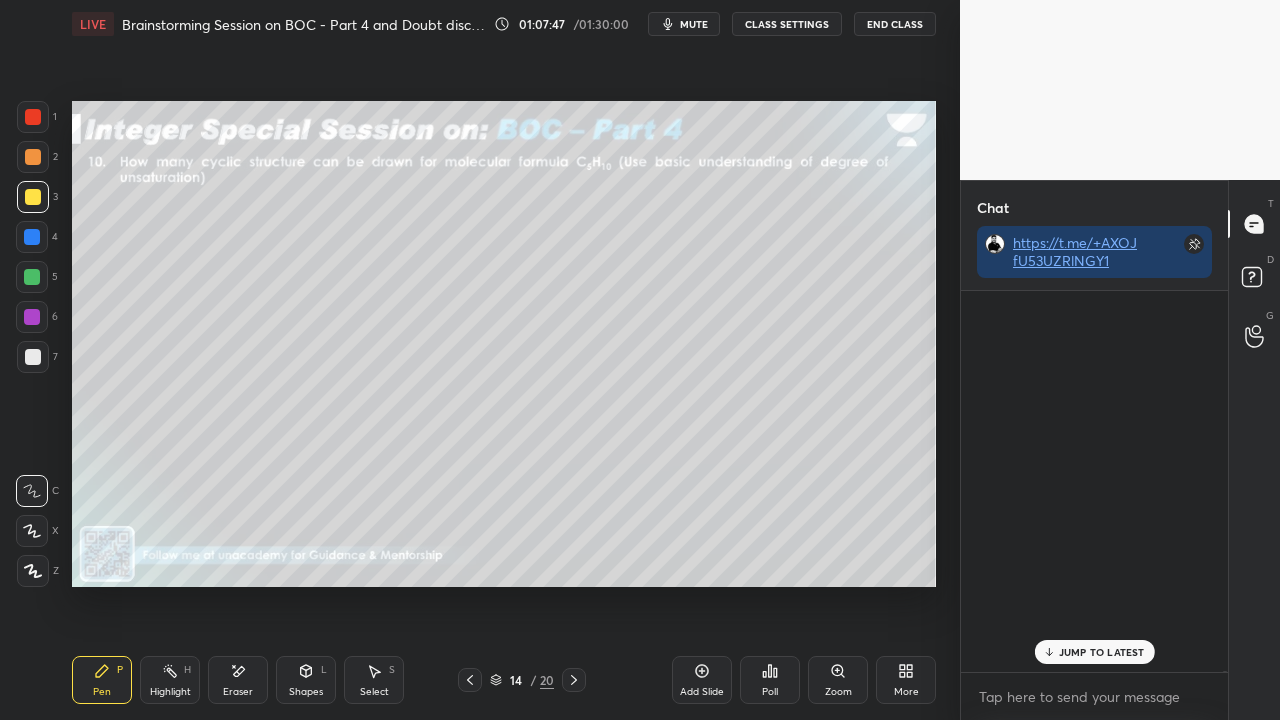 scroll, scrollTop: 423, scrollLeft: 261, axis: both 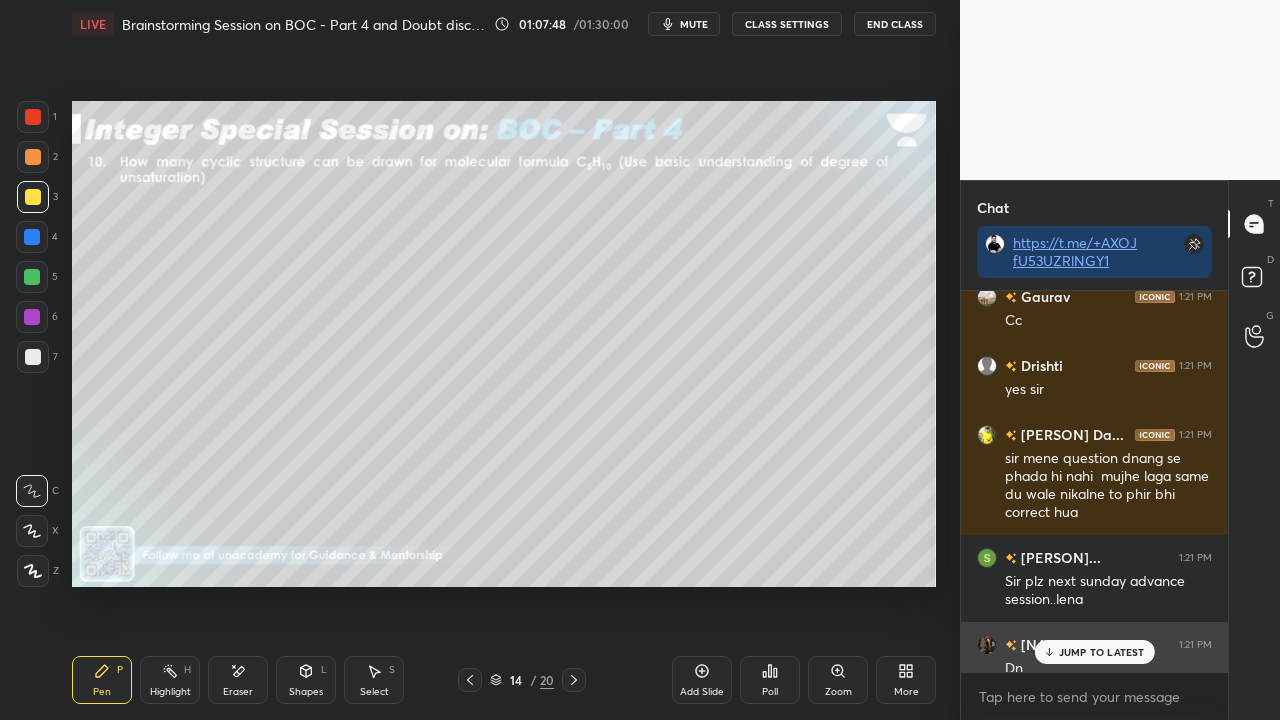 click on "[PERSON] 1:21 PM" at bounding box center (1094, 644) 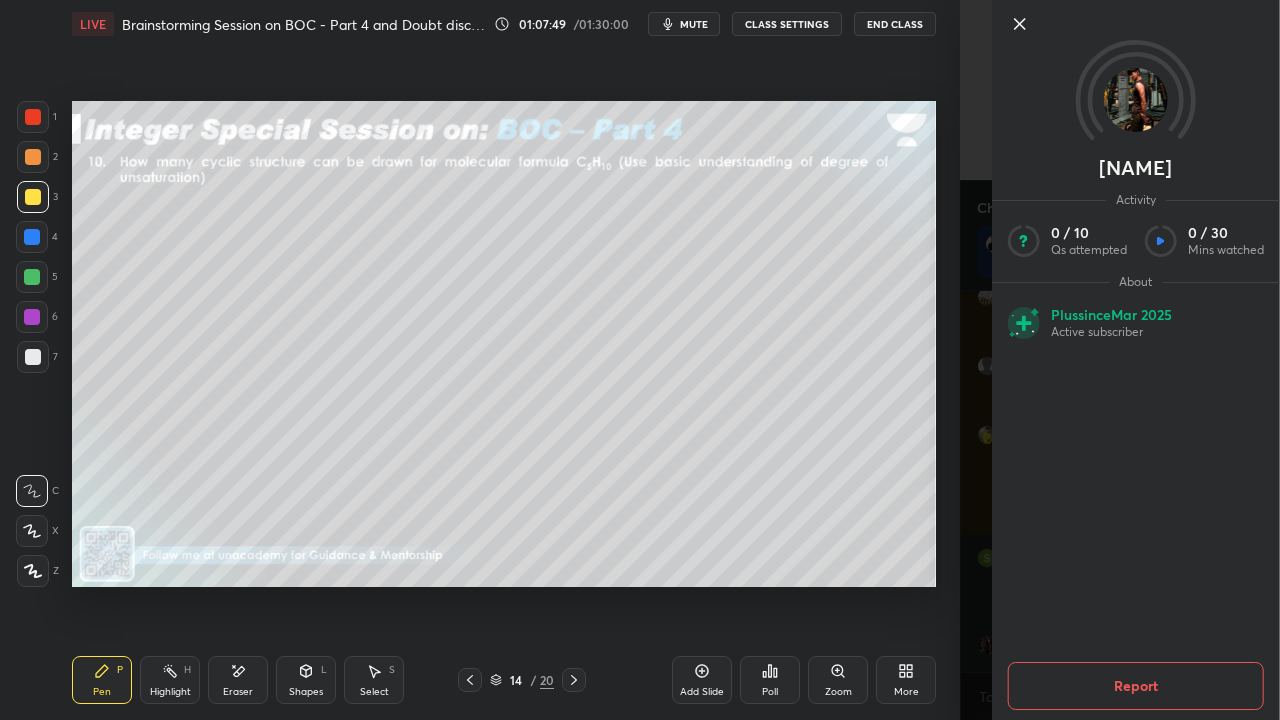 drag, startPoint x: 940, startPoint y: 668, endPoint x: 1012, endPoint y: 672, distance: 72.11102 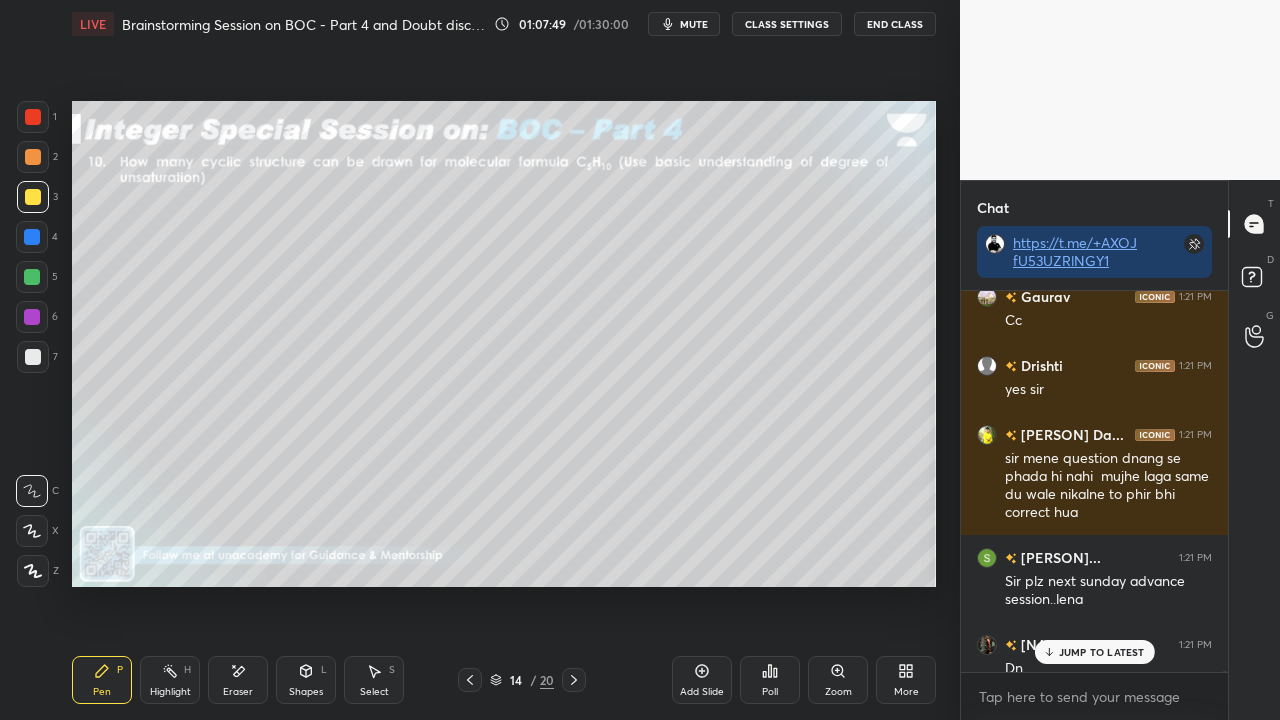 click on "JUMP TO LATEST" at bounding box center [1094, 652] 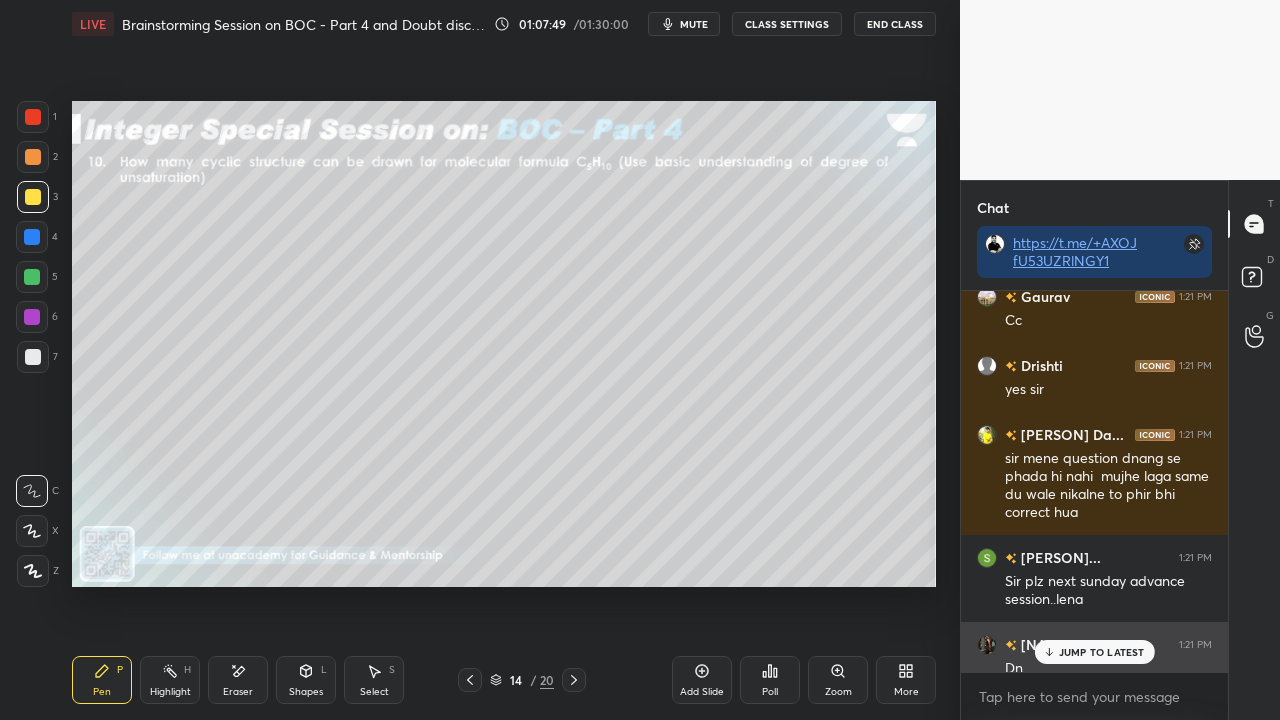 scroll, scrollTop: 125294, scrollLeft: 0, axis: vertical 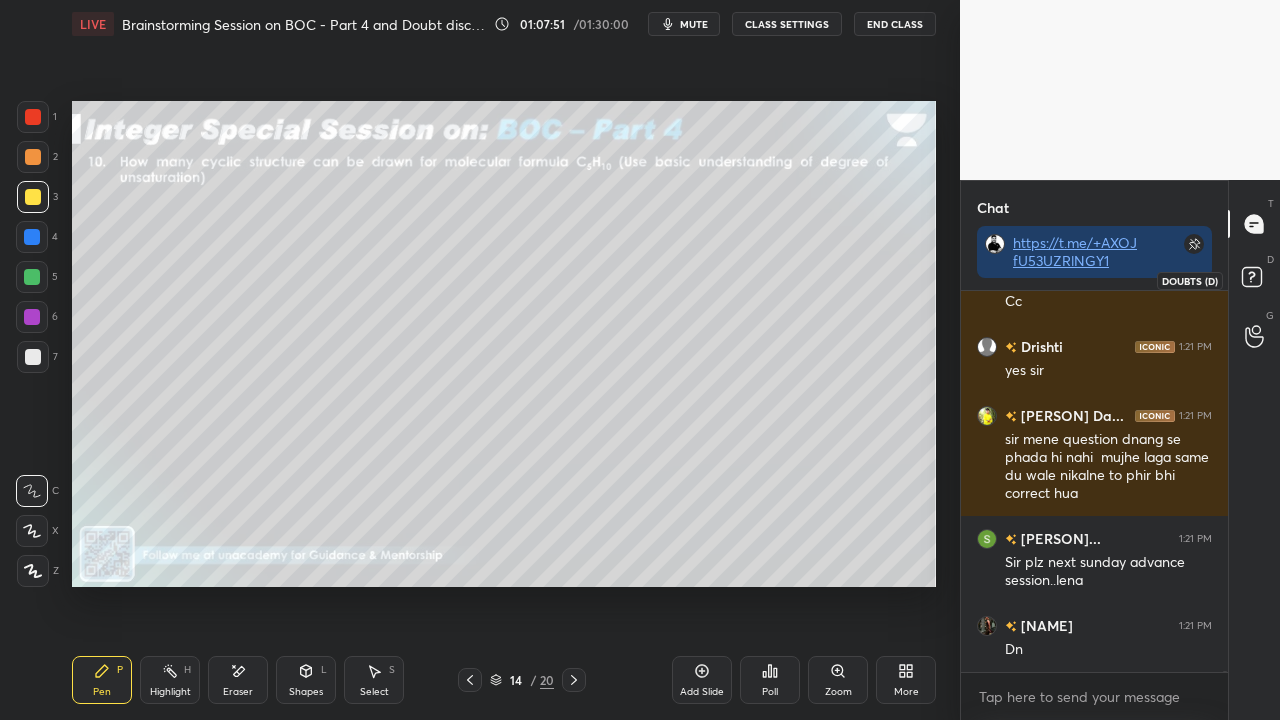 click 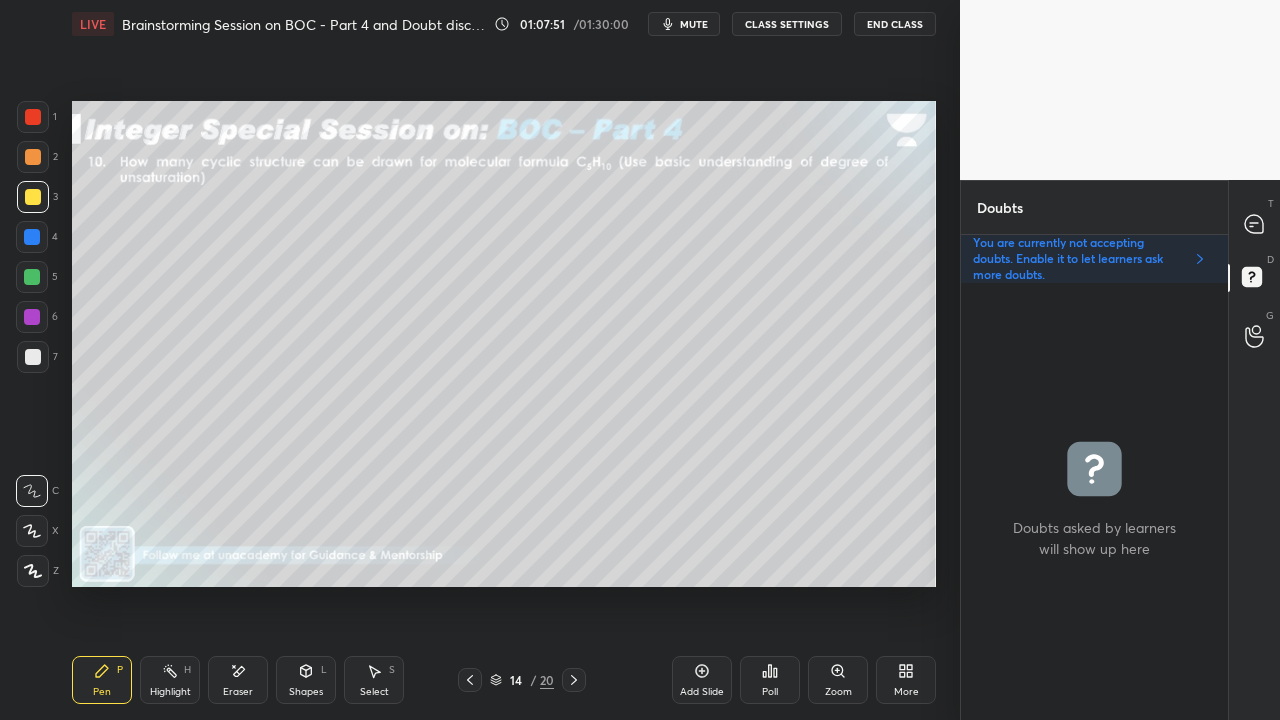 scroll, scrollTop: 6, scrollLeft: 6, axis: both 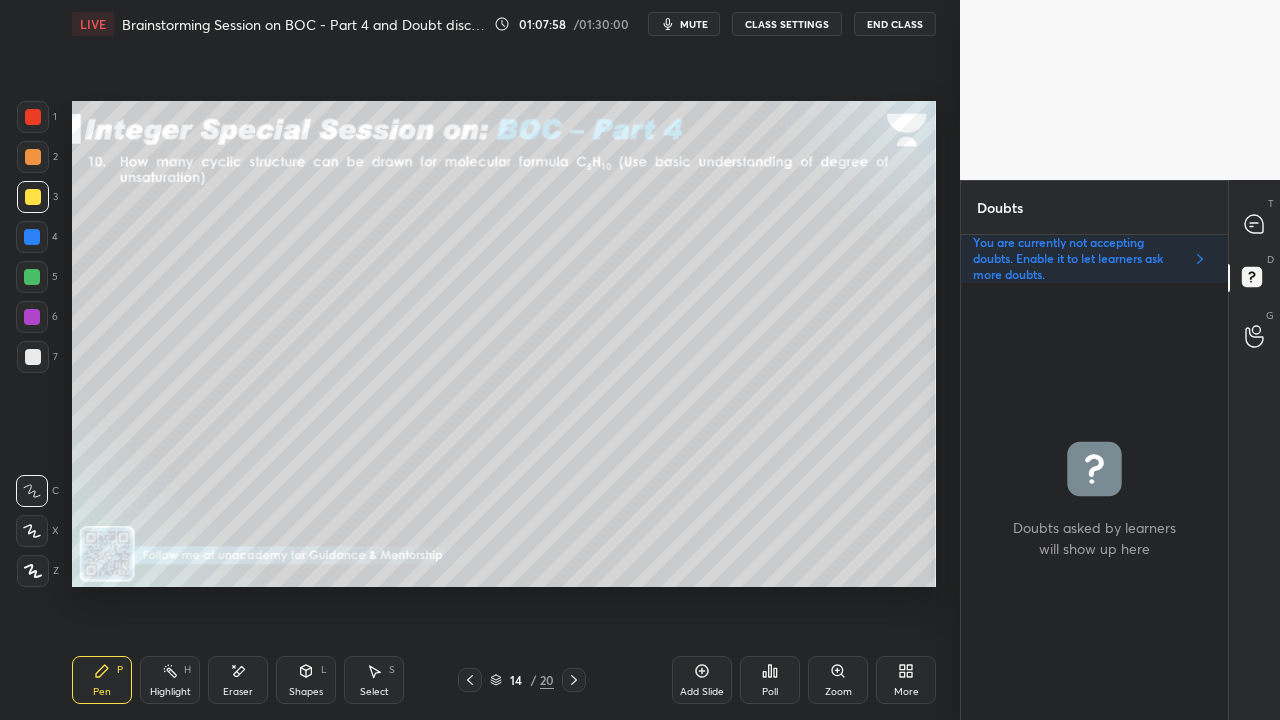 click on "mute" at bounding box center [694, 24] 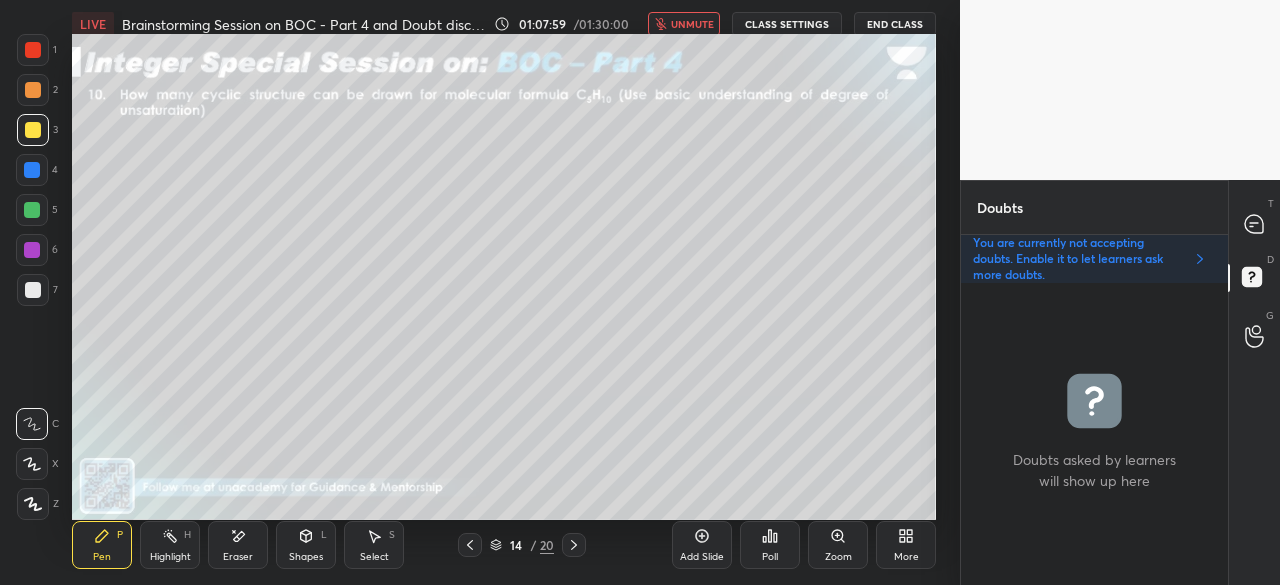 scroll, scrollTop: 457, scrollLeft: 880, axis: both 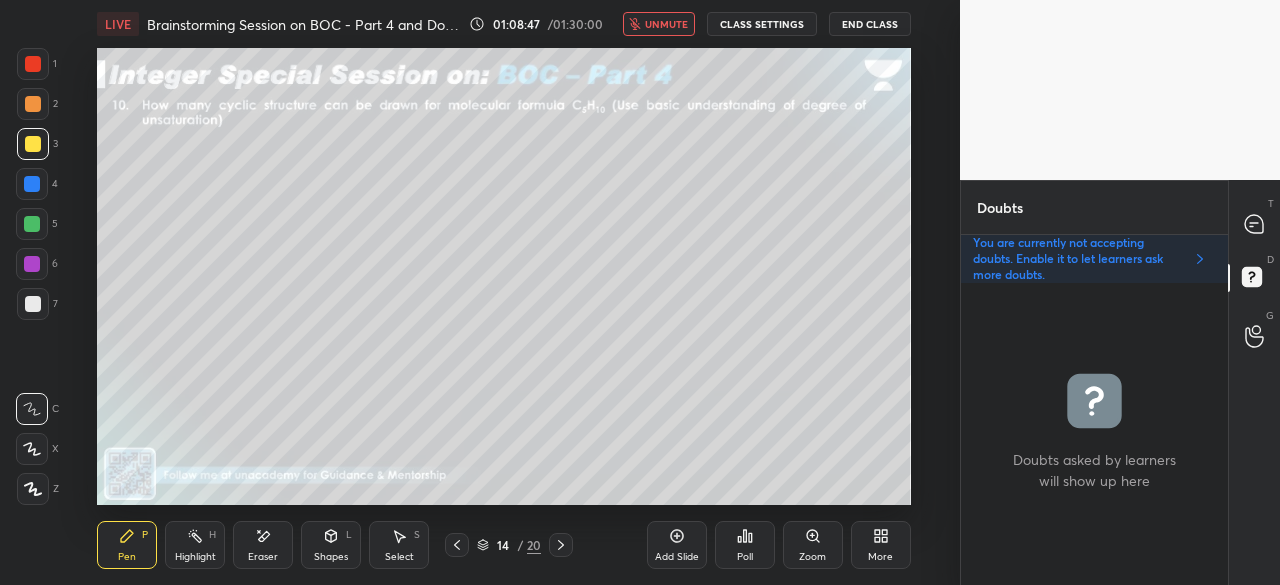 click on "More" at bounding box center (881, 545) 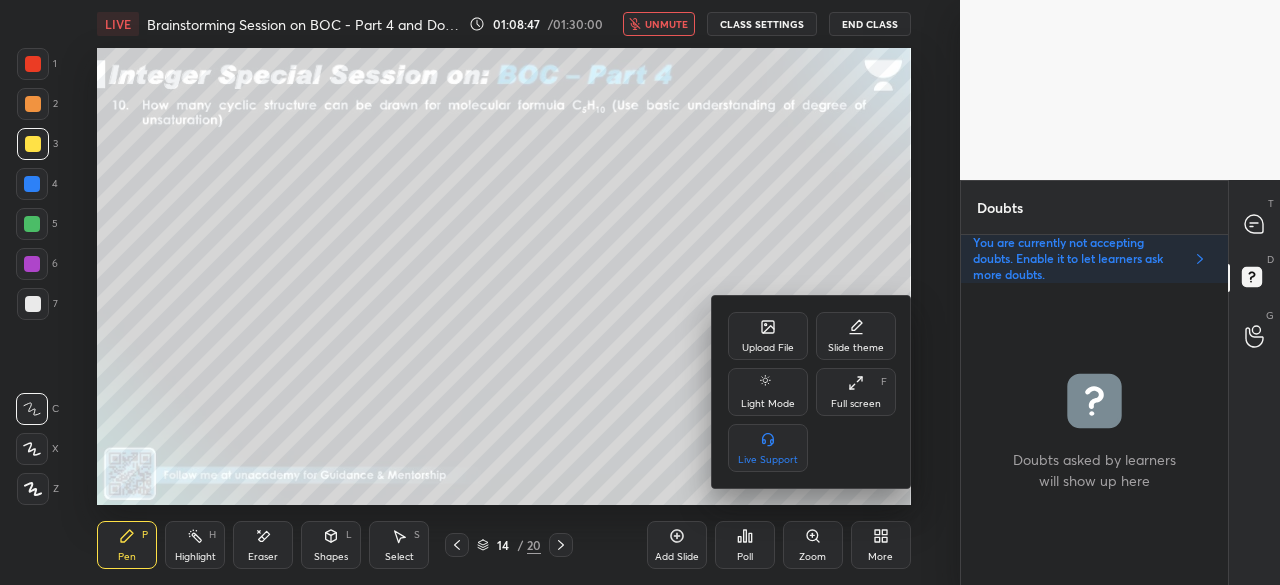 click on "Full screen" at bounding box center (856, 404) 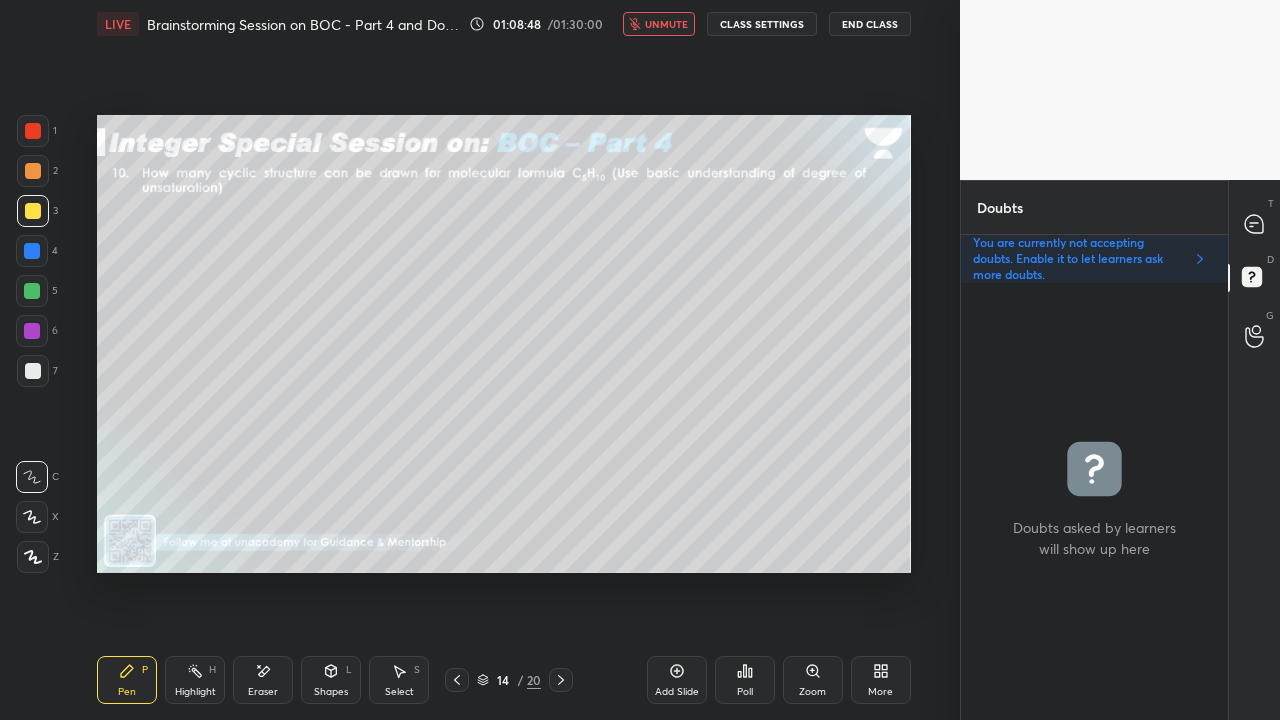 scroll, scrollTop: 99408, scrollLeft: 99120, axis: both 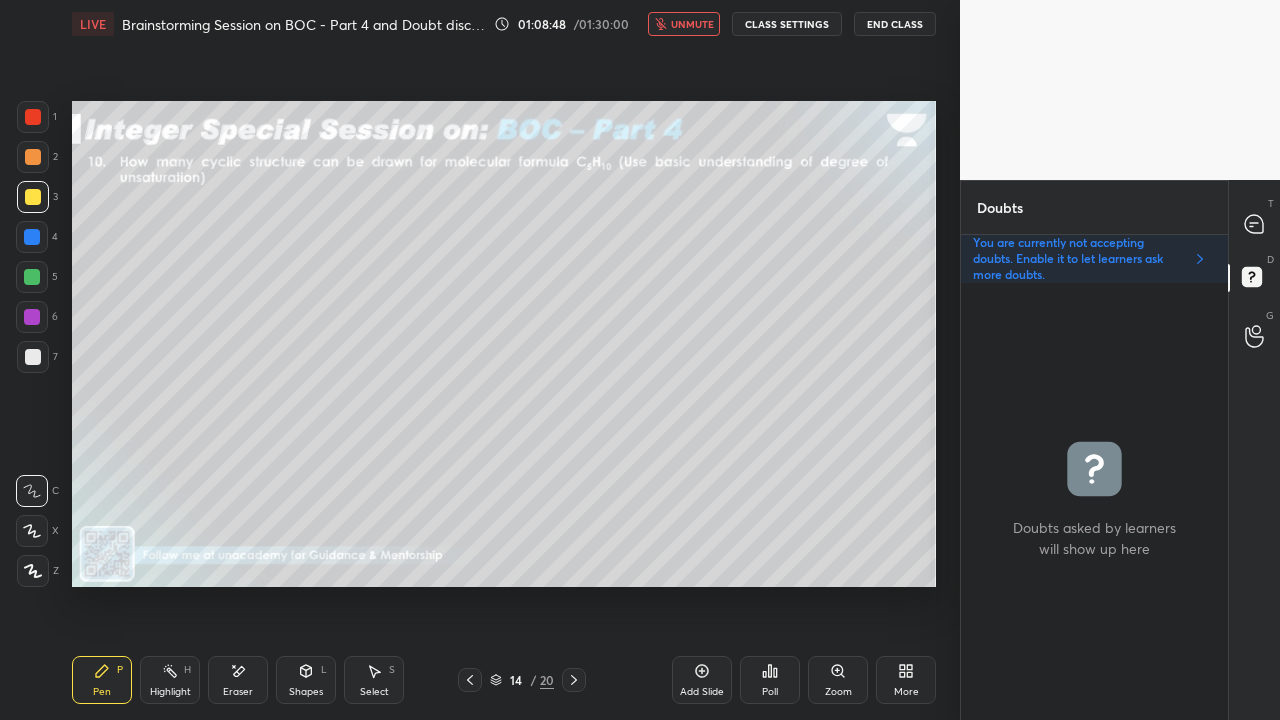 click on "unmute" at bounding box center (684, 24) 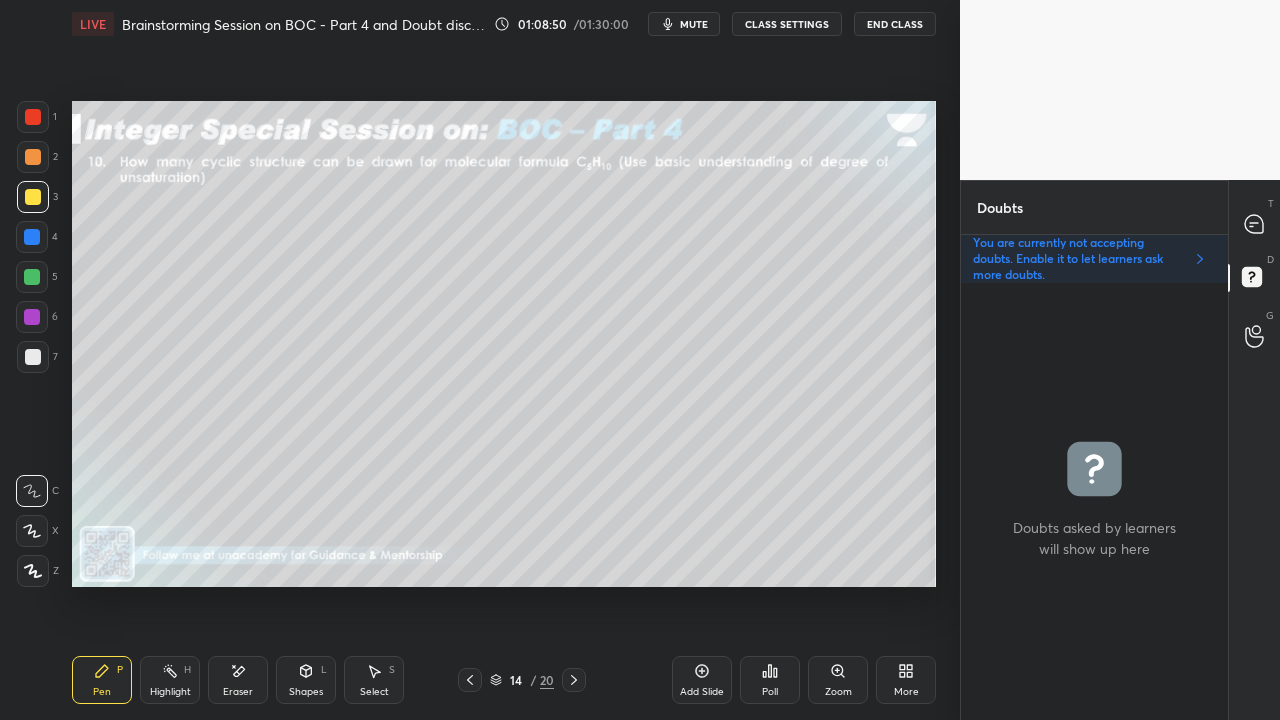 click 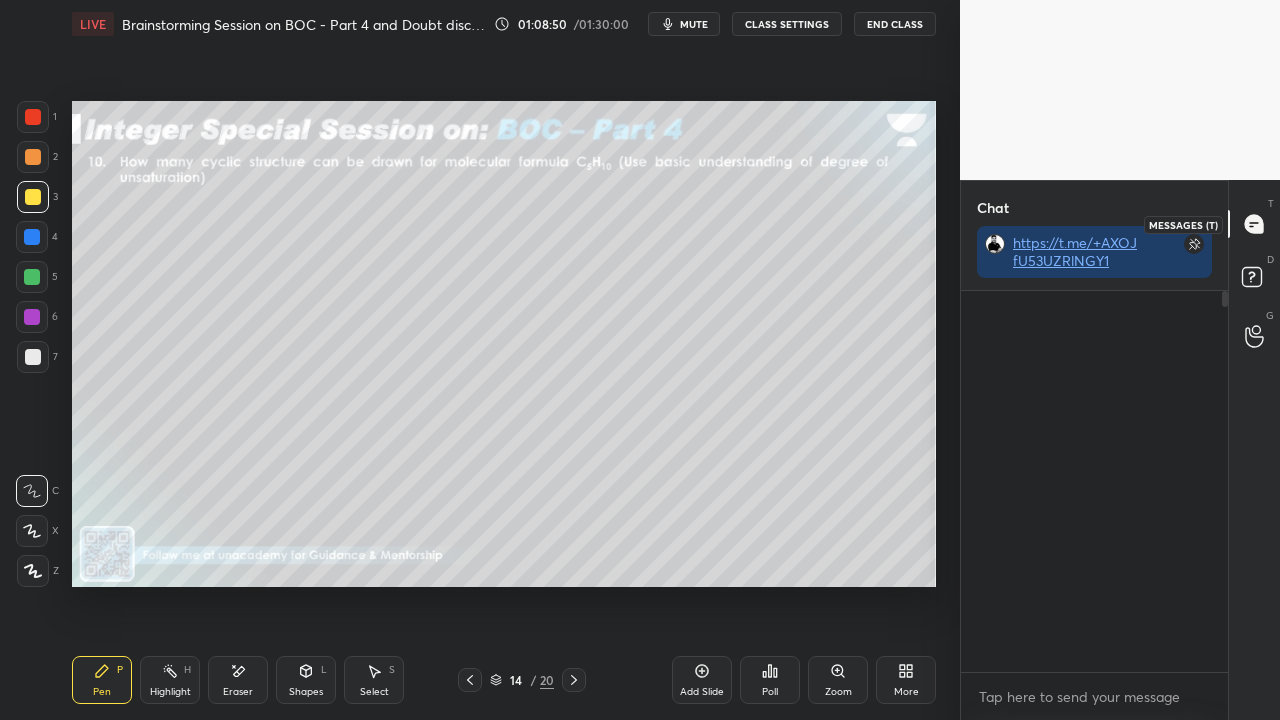 scroll, scrollTop: 423, scrollLeft: 261, axis: both 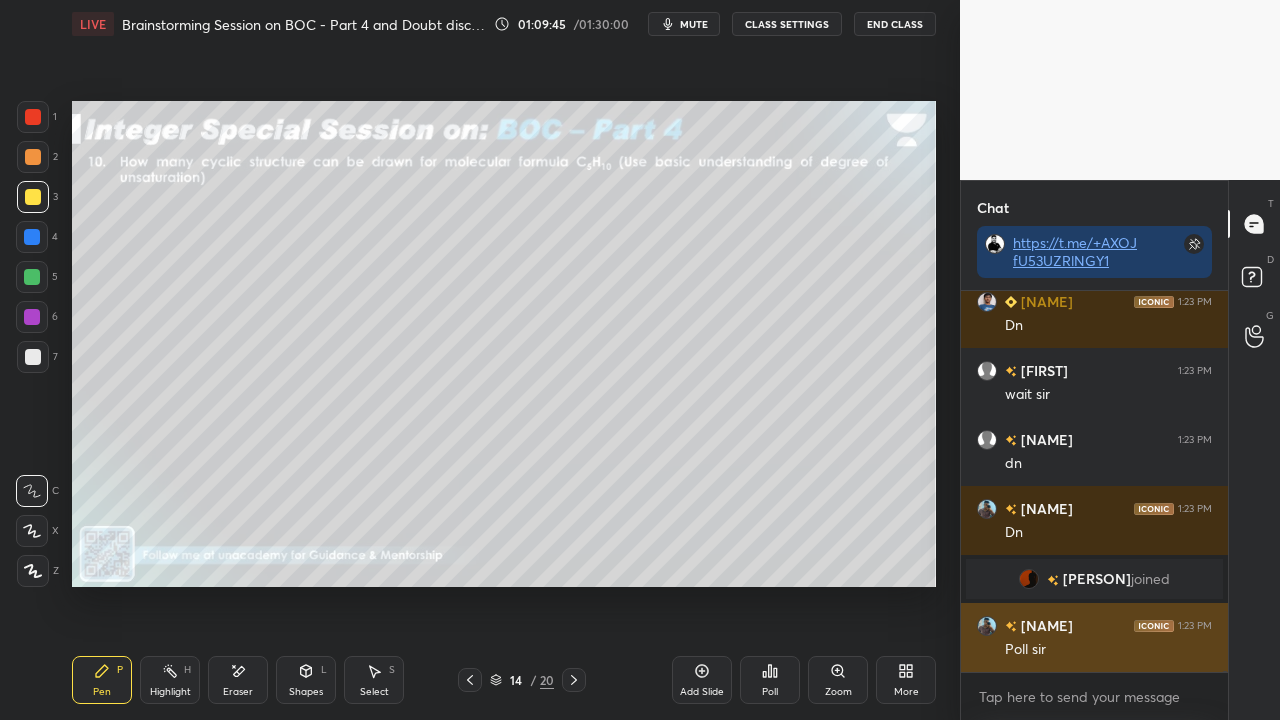 click on "Poll sir" at bounding box center [1108, 650] 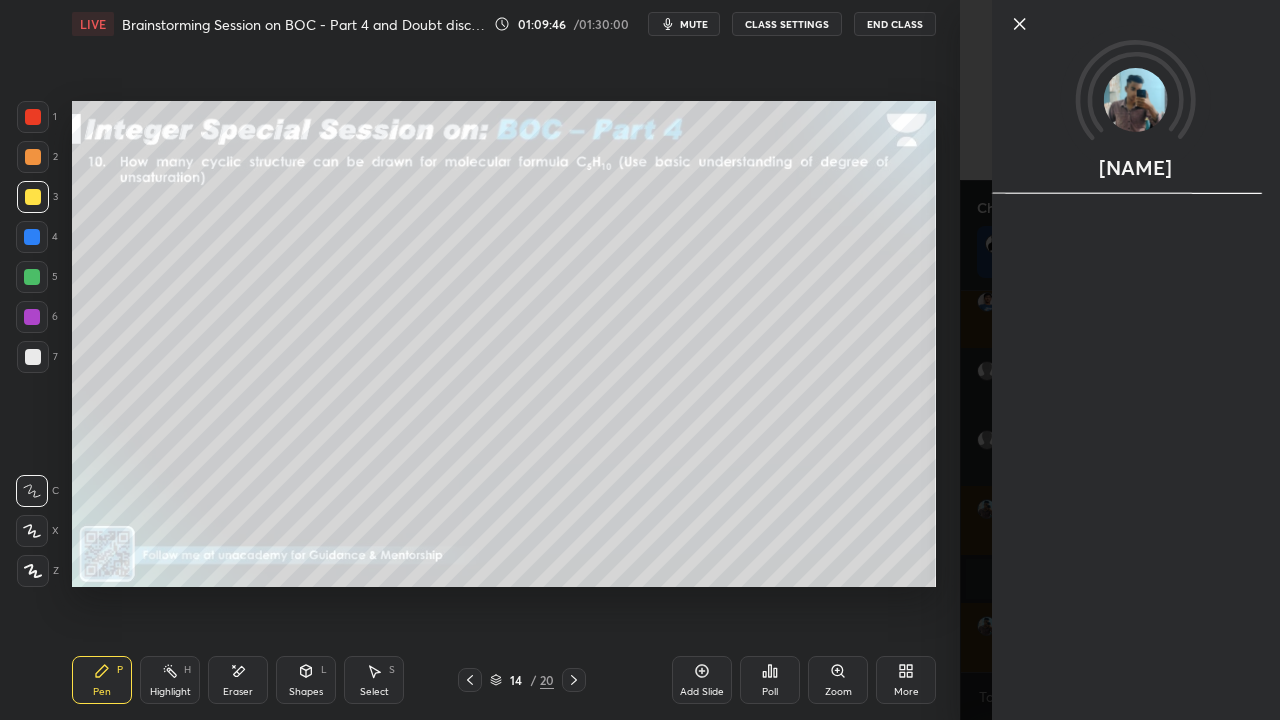 click on "[NAME]" at bounding box center (1120, 360) 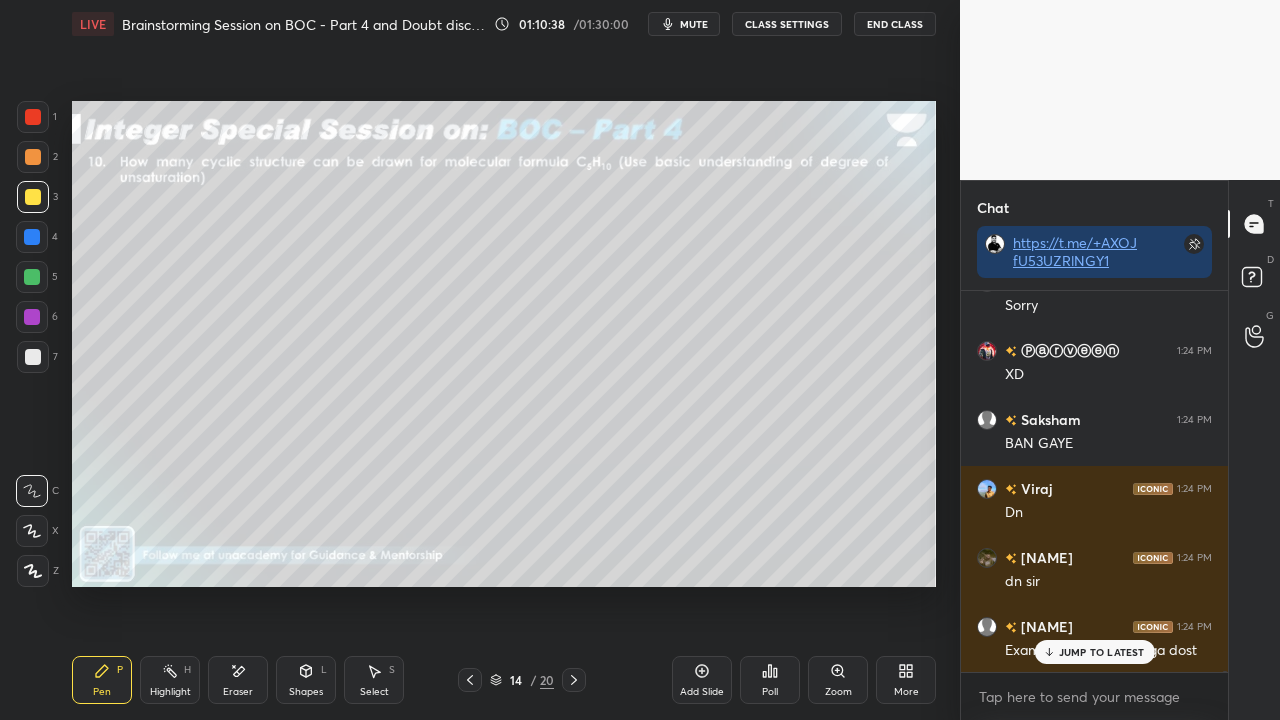 scroll, scrollTop: 129022, scrollLeft: 0, axis: vertical 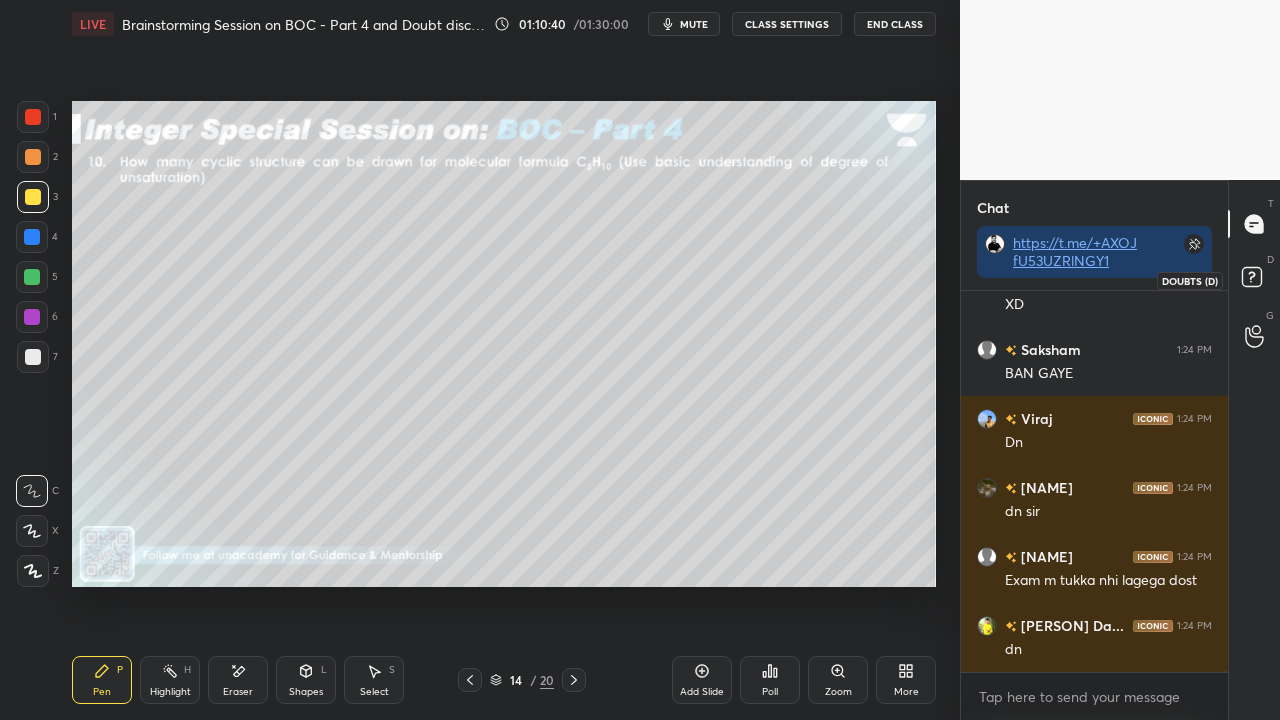 click 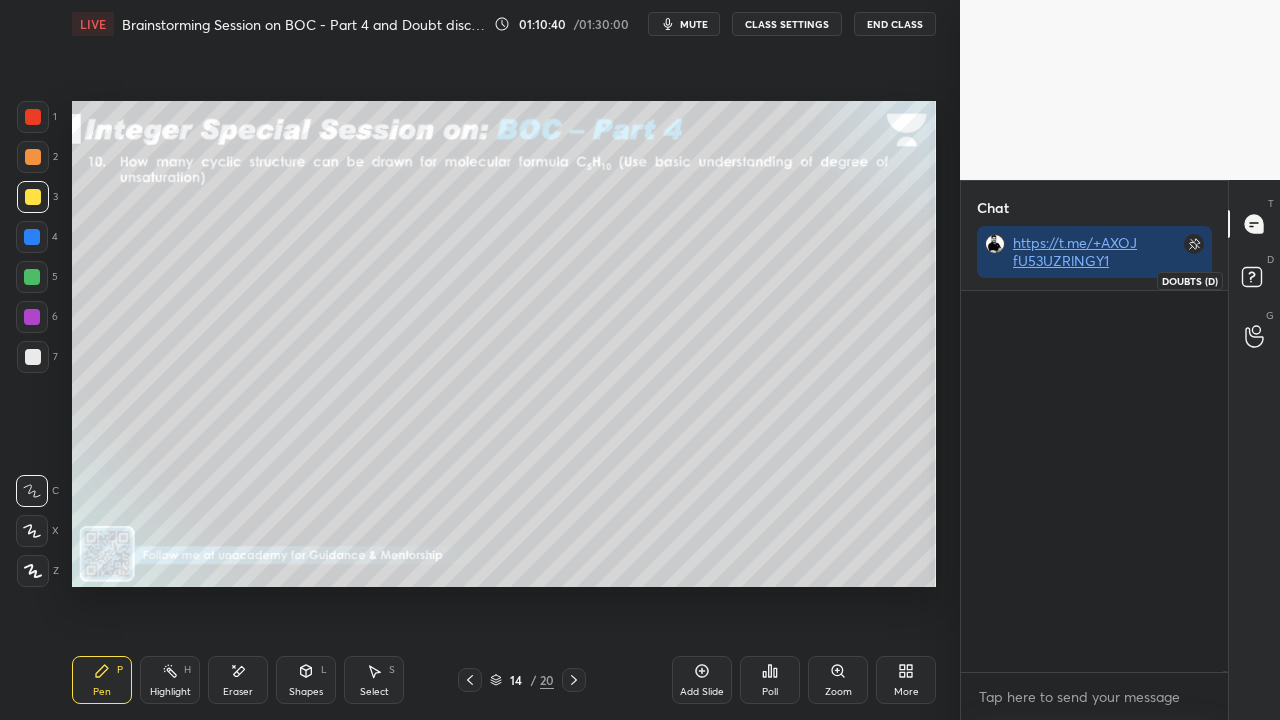 scroll, scrollTop: 6, scrollLeft: 6, axis: both 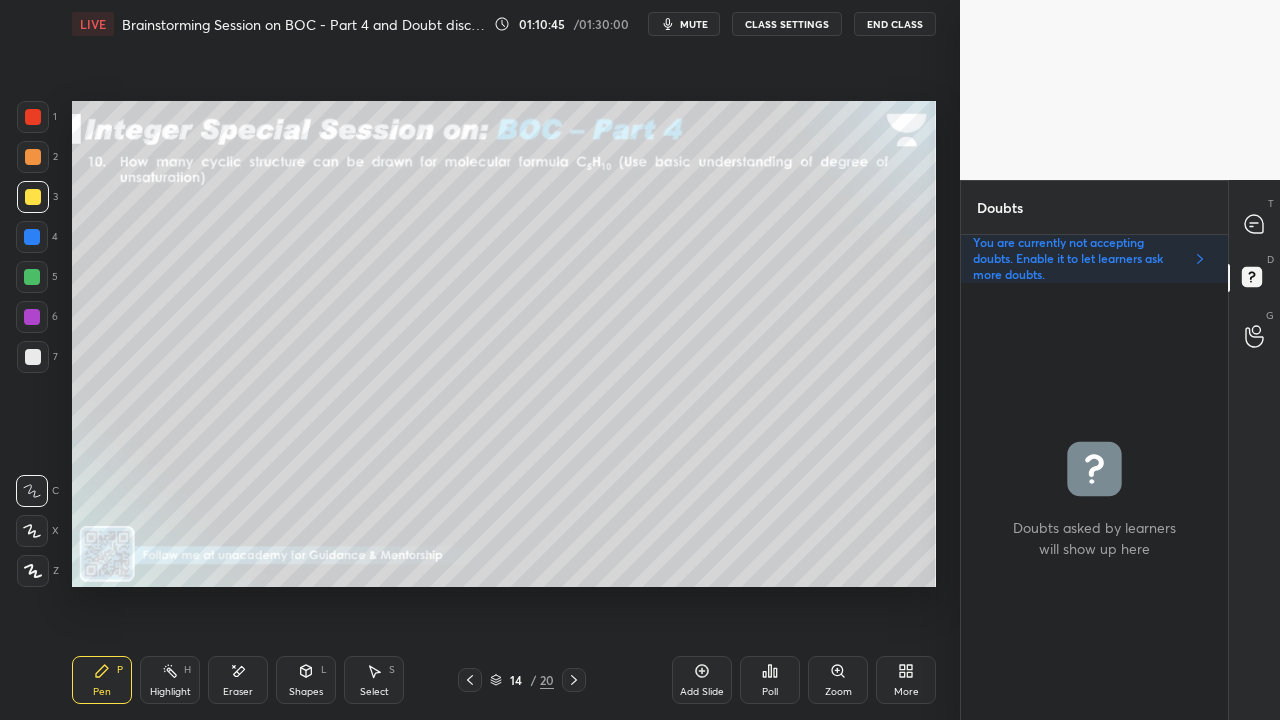 click on "Poll" at bounding box center (770, 680) 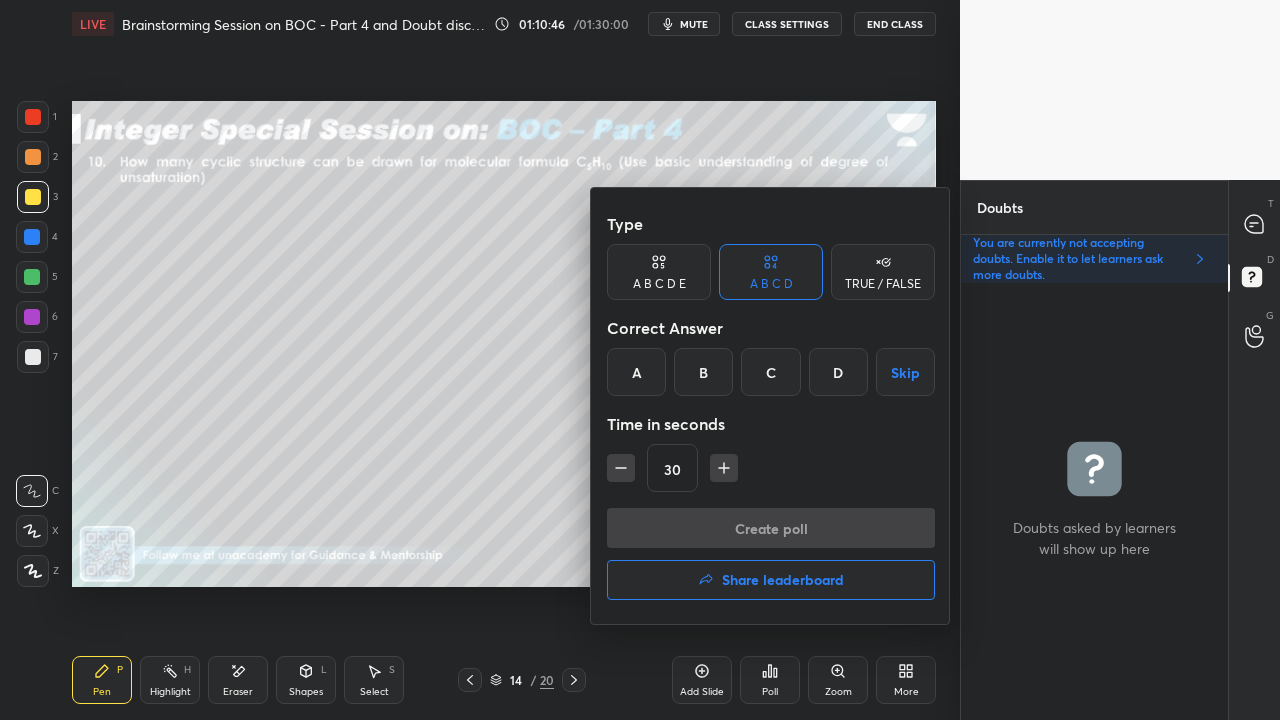 click on "B" at bounding box center [703, 372] 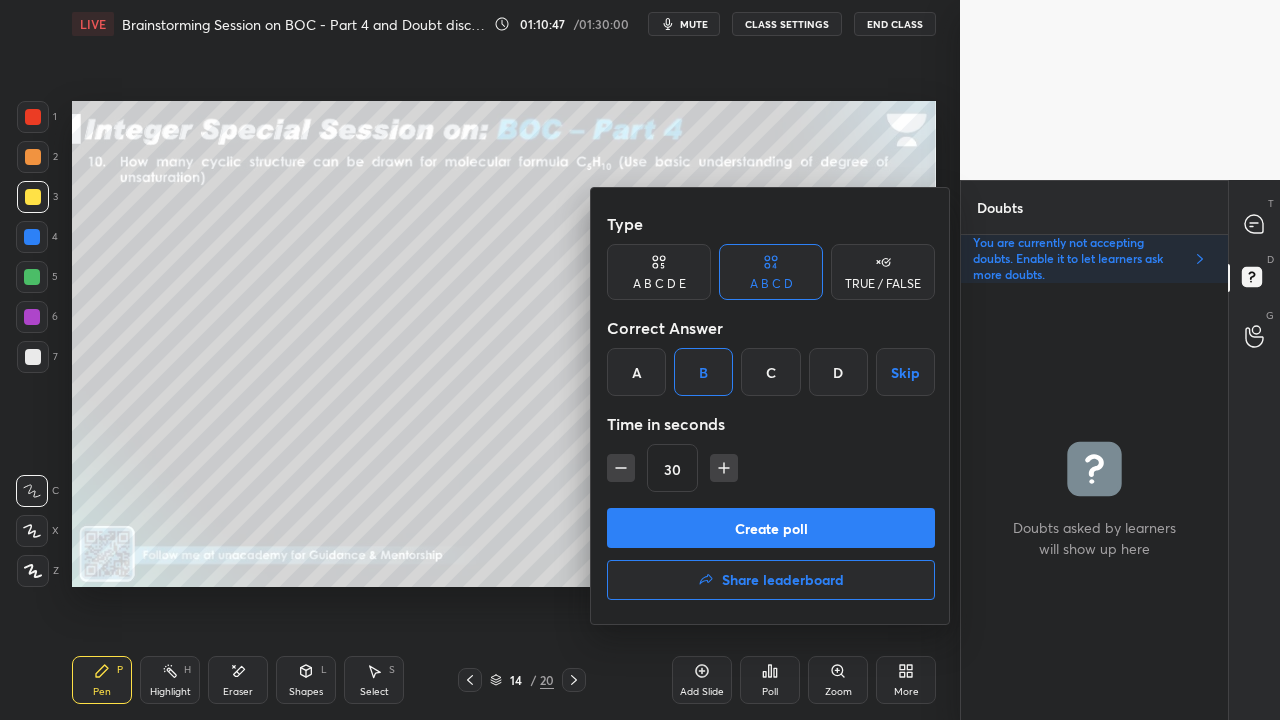click on "Create poll" at bounding box center [771, 528] 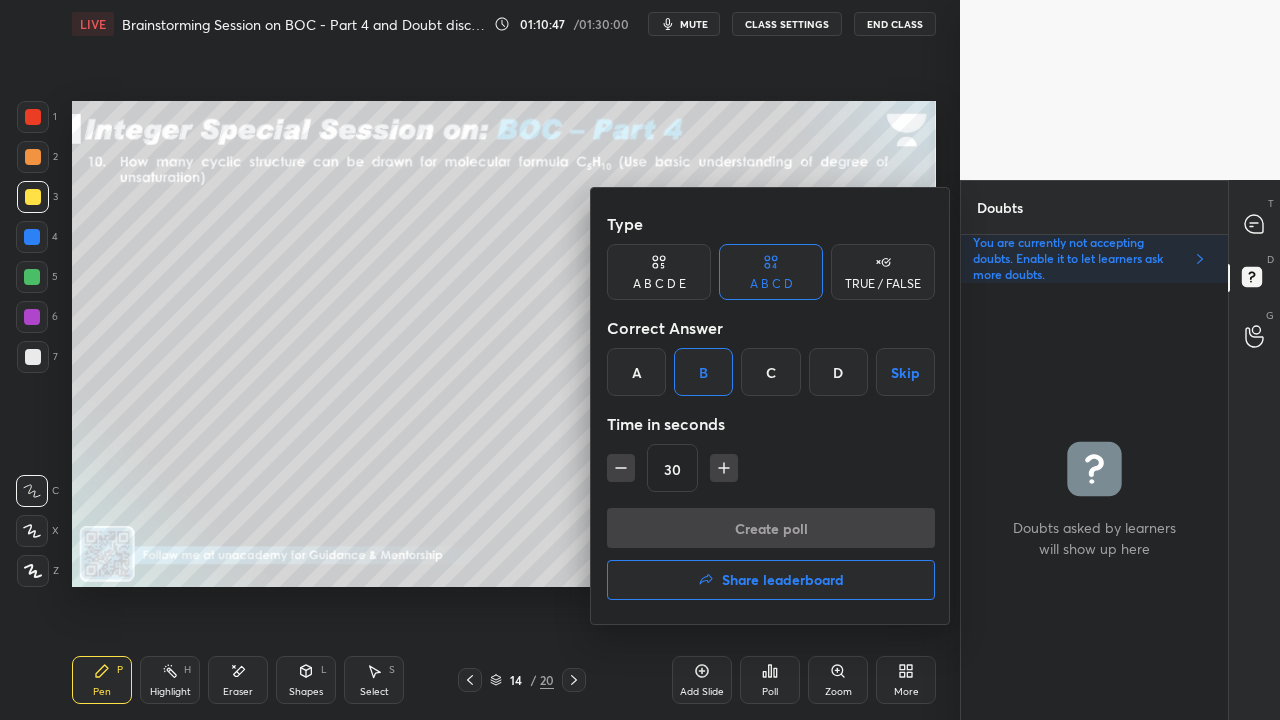 scroll, scrollTop: 388, scrollLeft: 261, axis: both 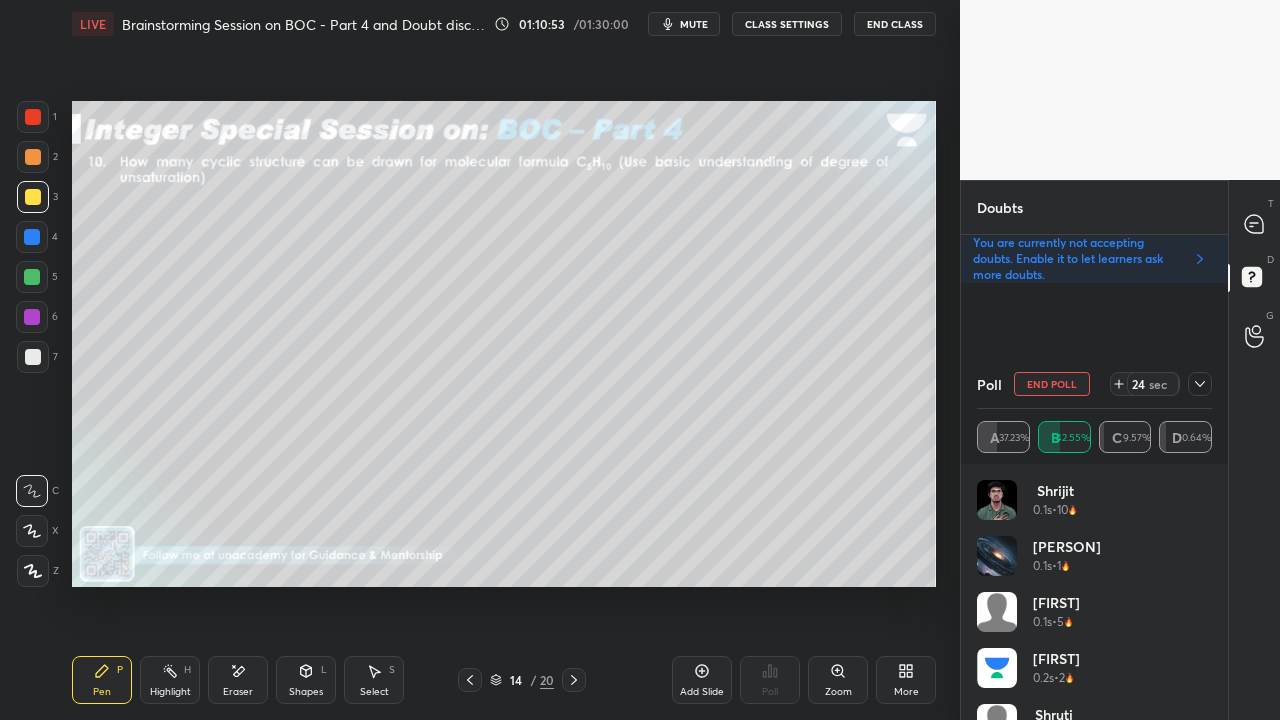 click at bounding box center [1200, 384] 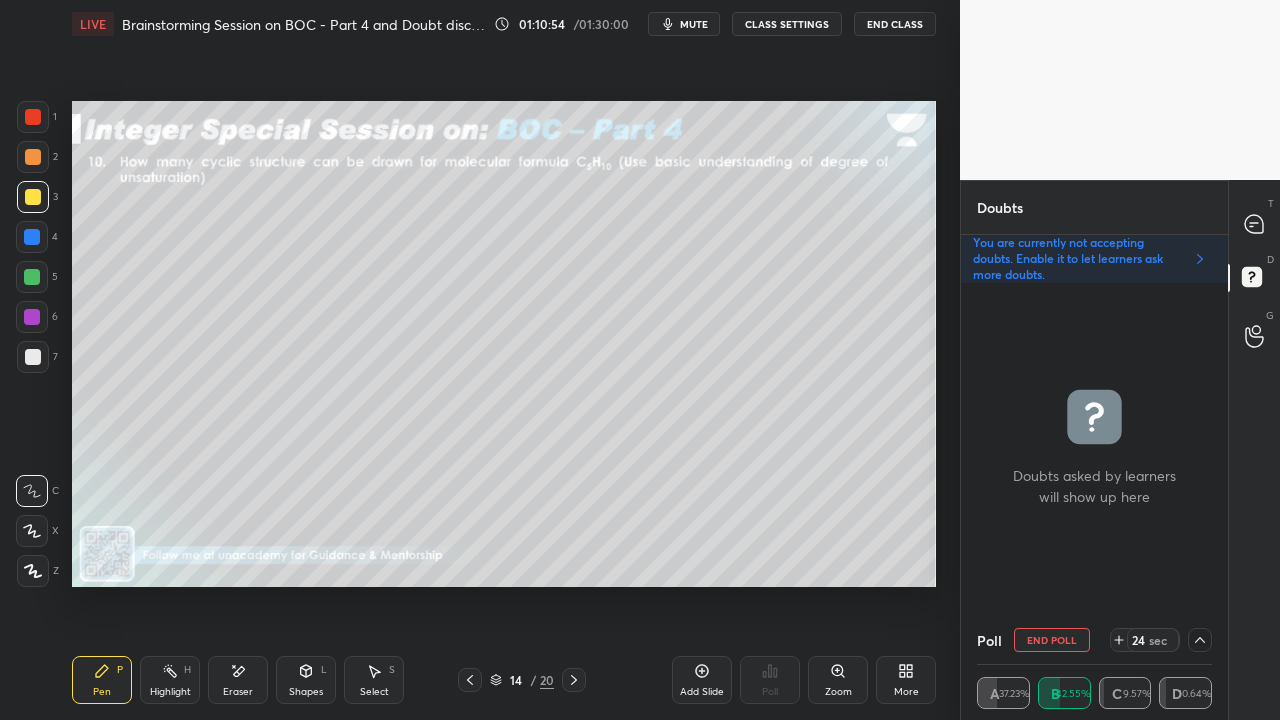 scroll, scrollTop: 4, scrollLeft: 229, axis: both 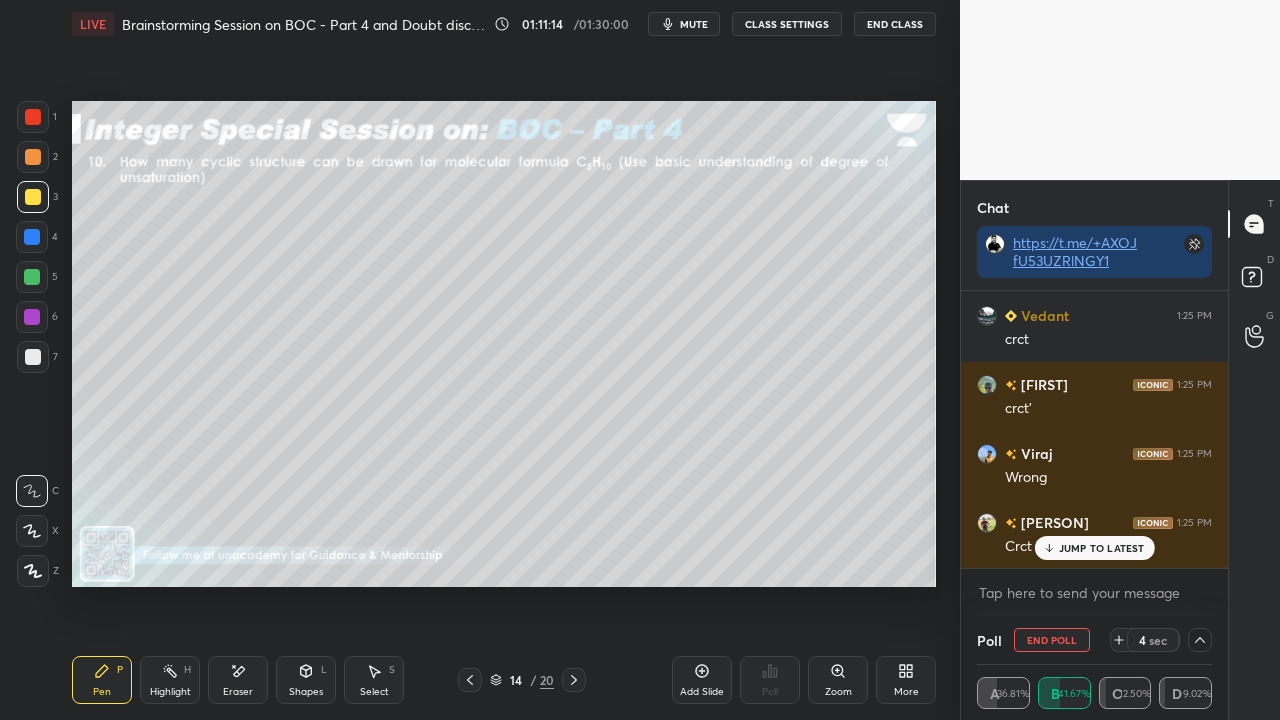click on "JUMP TO LATEST" at bounding box center [1102, 548] 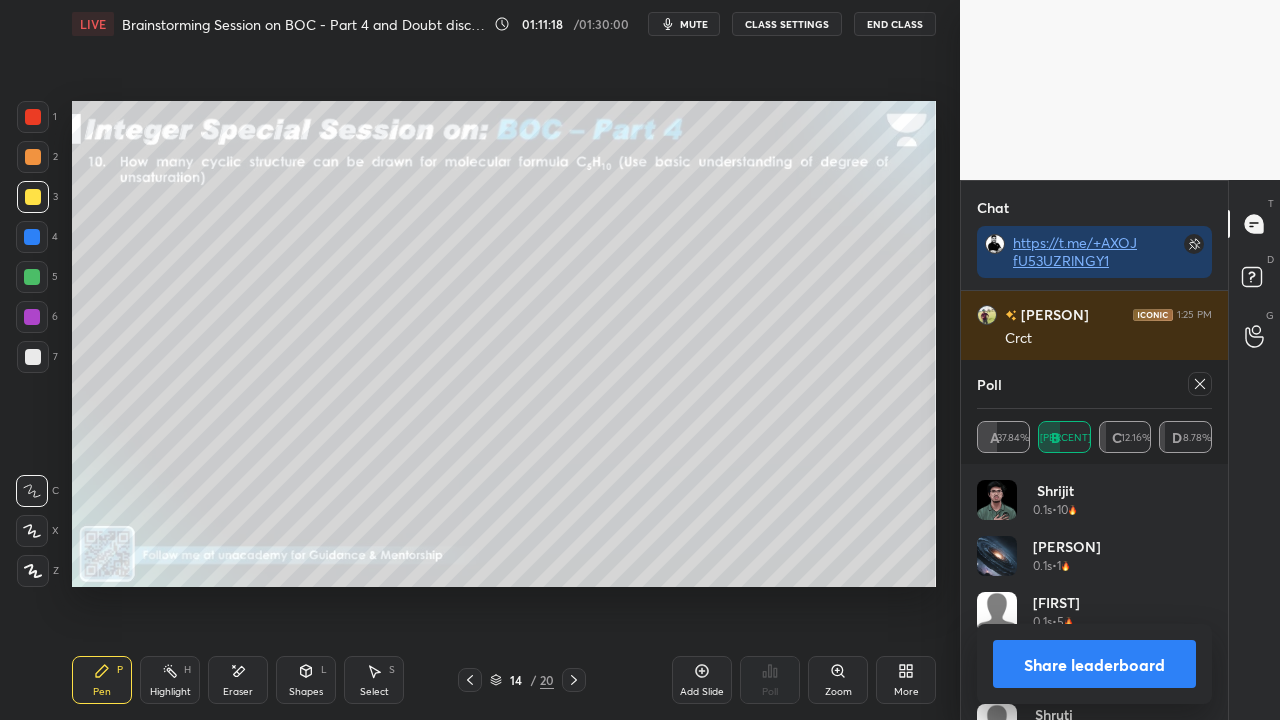 click 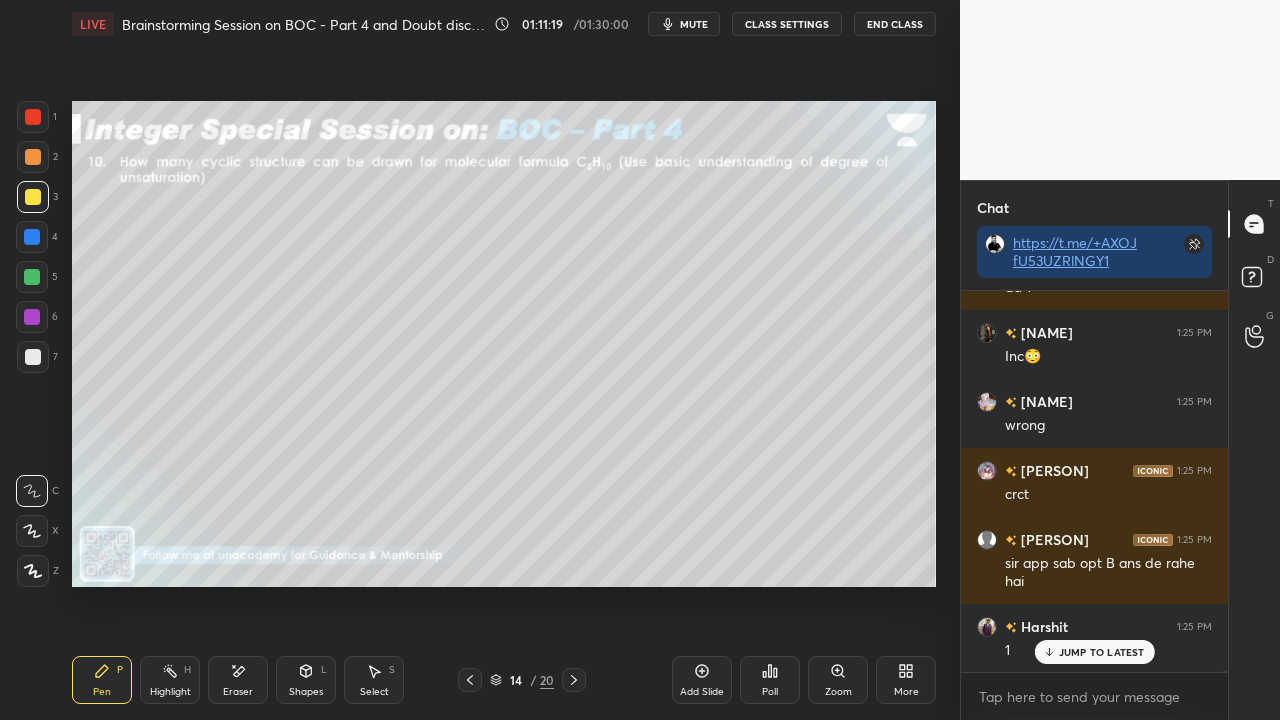click on "Eraser" at bounding box center [238, 680] 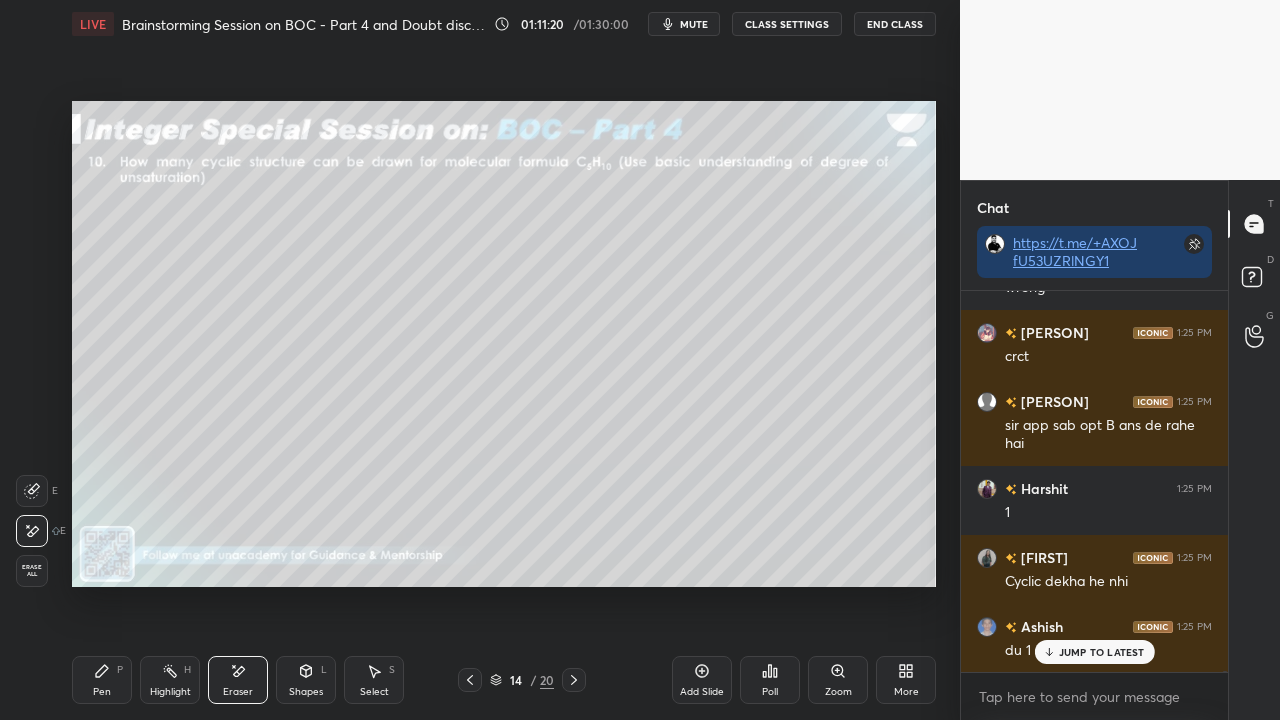 click on "Erase all" at bounding box center [32, 571] 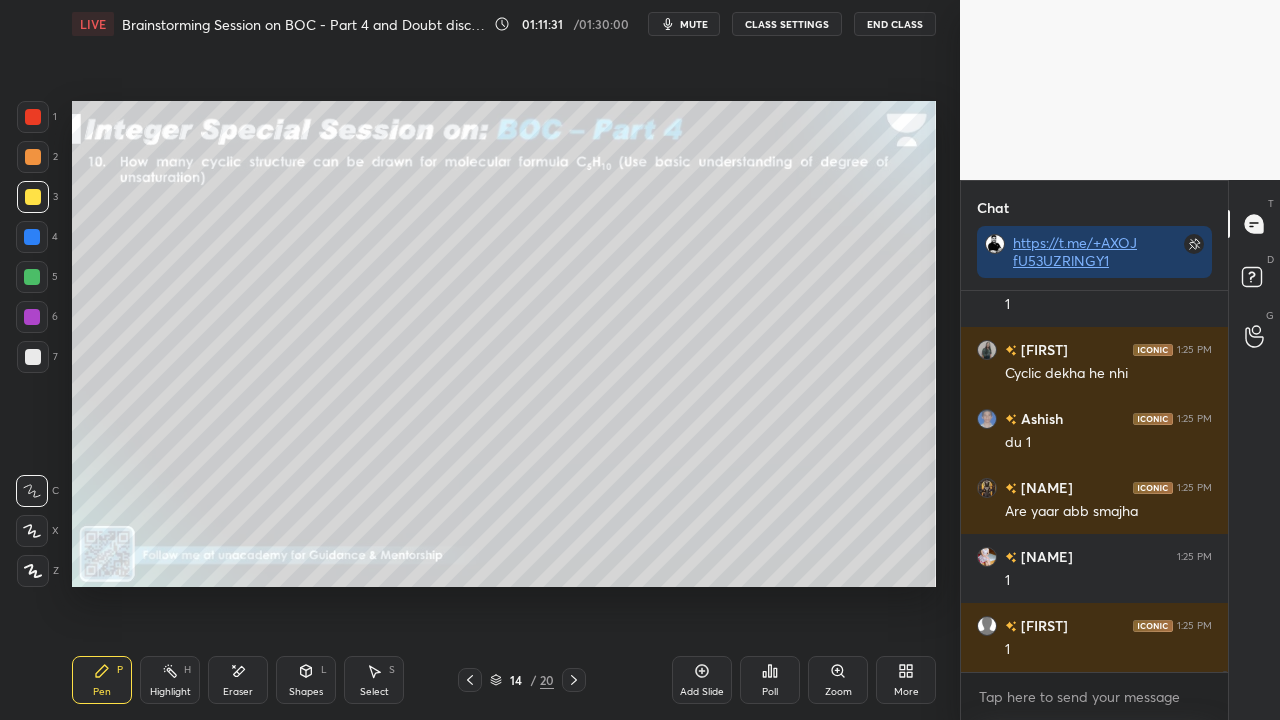 click 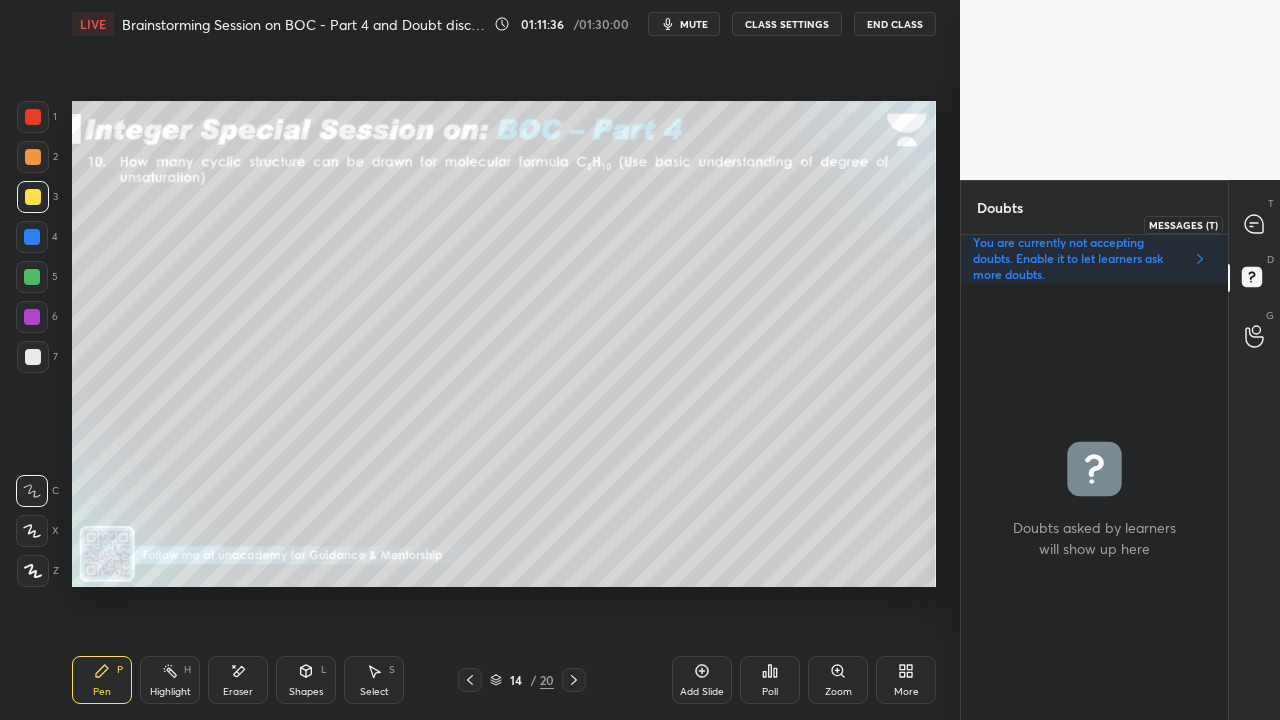 click at bounding box center [1255, 224] 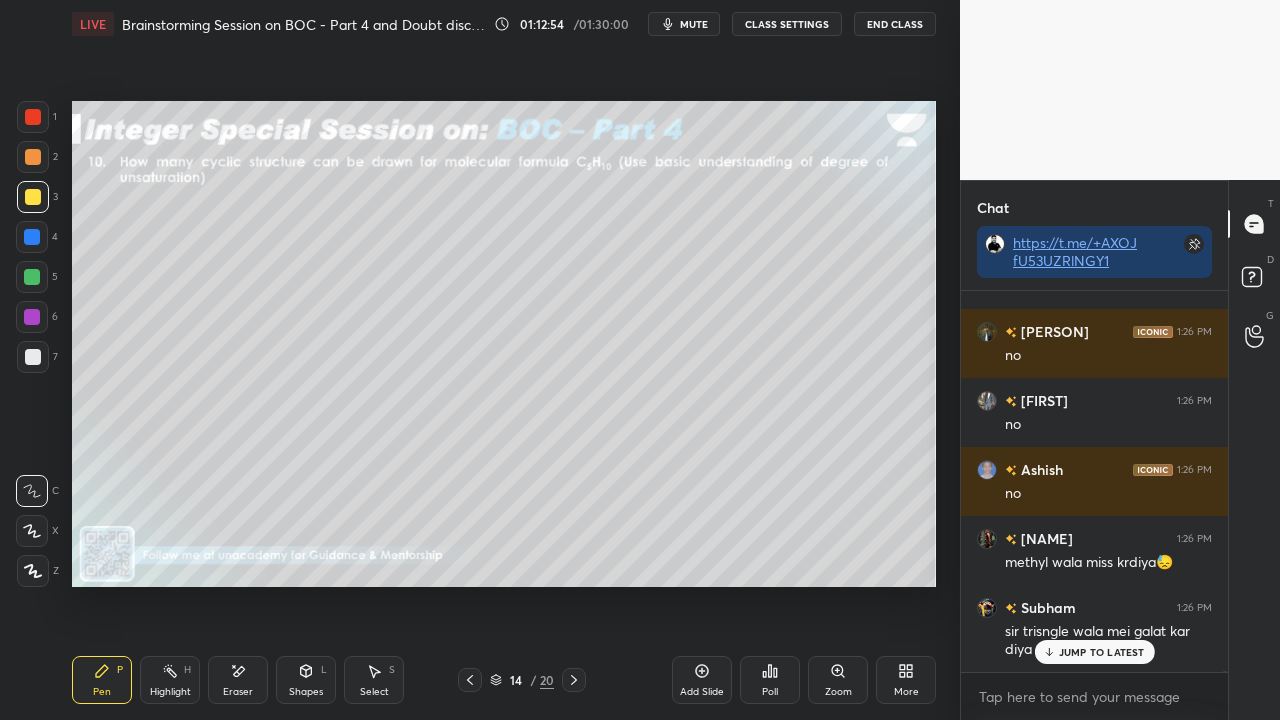 scroll, scrollTop: 127660, scrollLeft: 0, axis: vertical 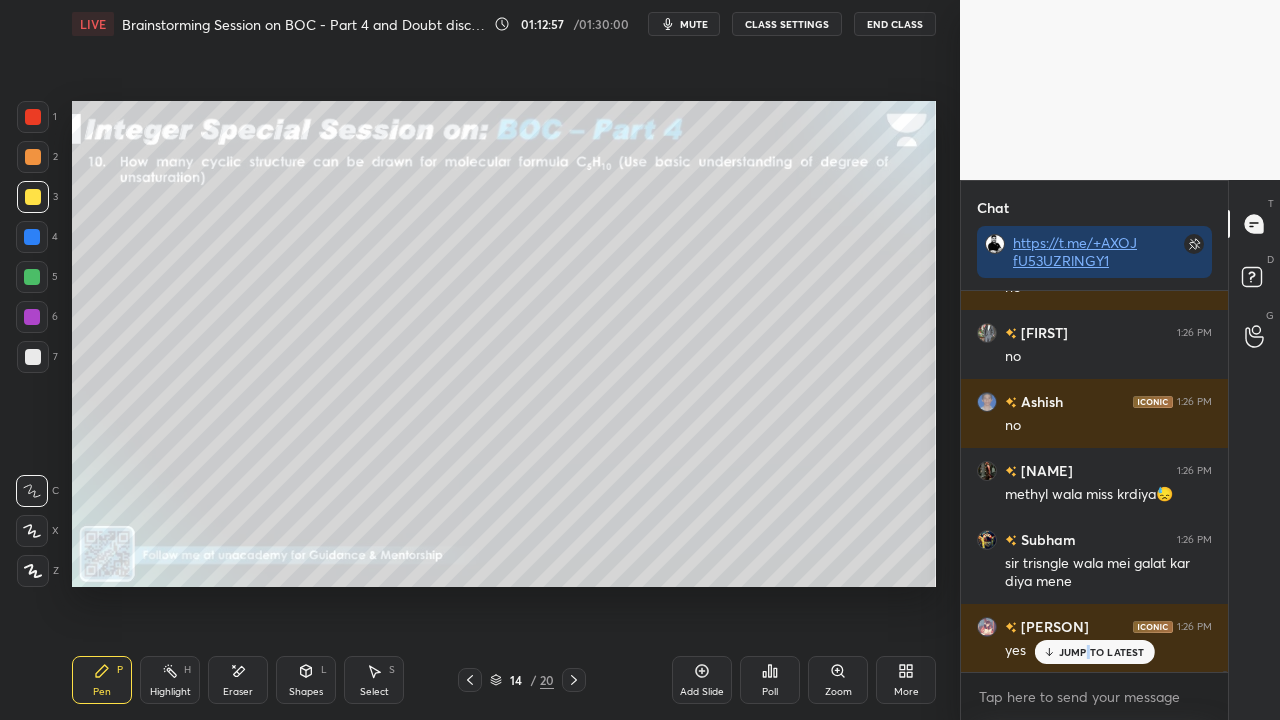 click on "JUMP TO LATEST" at bounding box center (1102, 652) 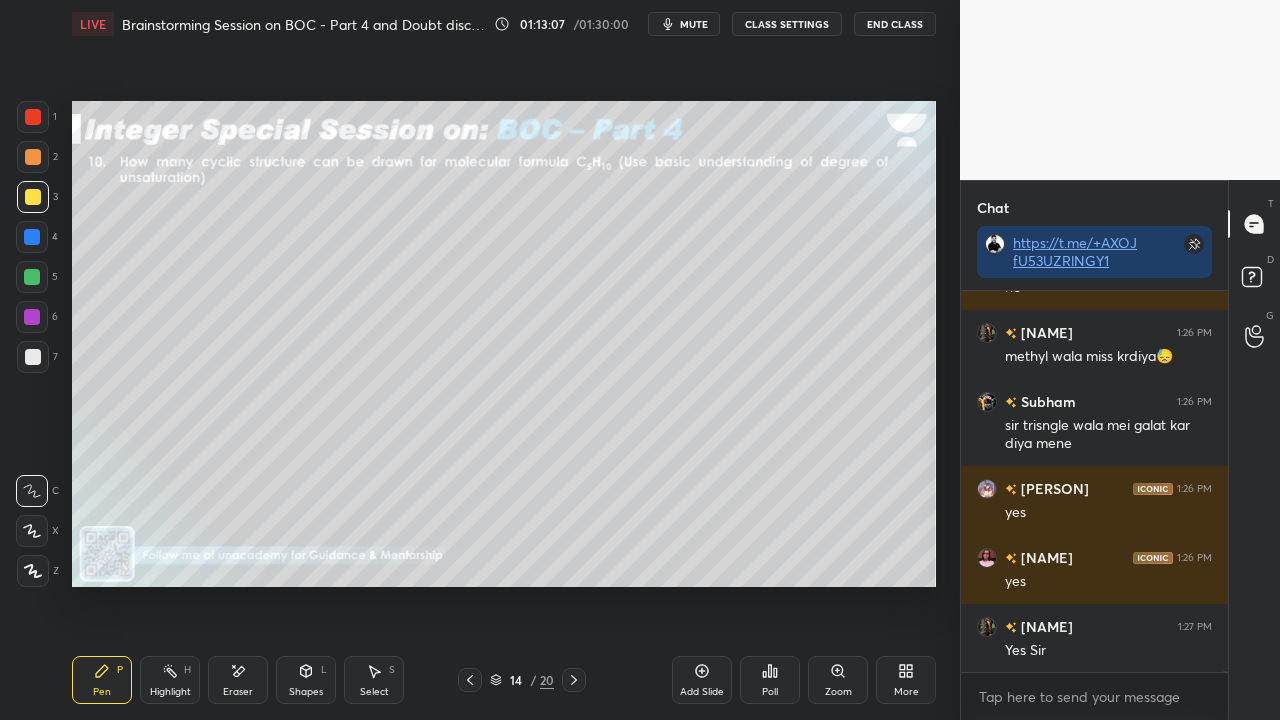 scroll, scrollTop: 127868, scrollLeft: 0, axis: vertical 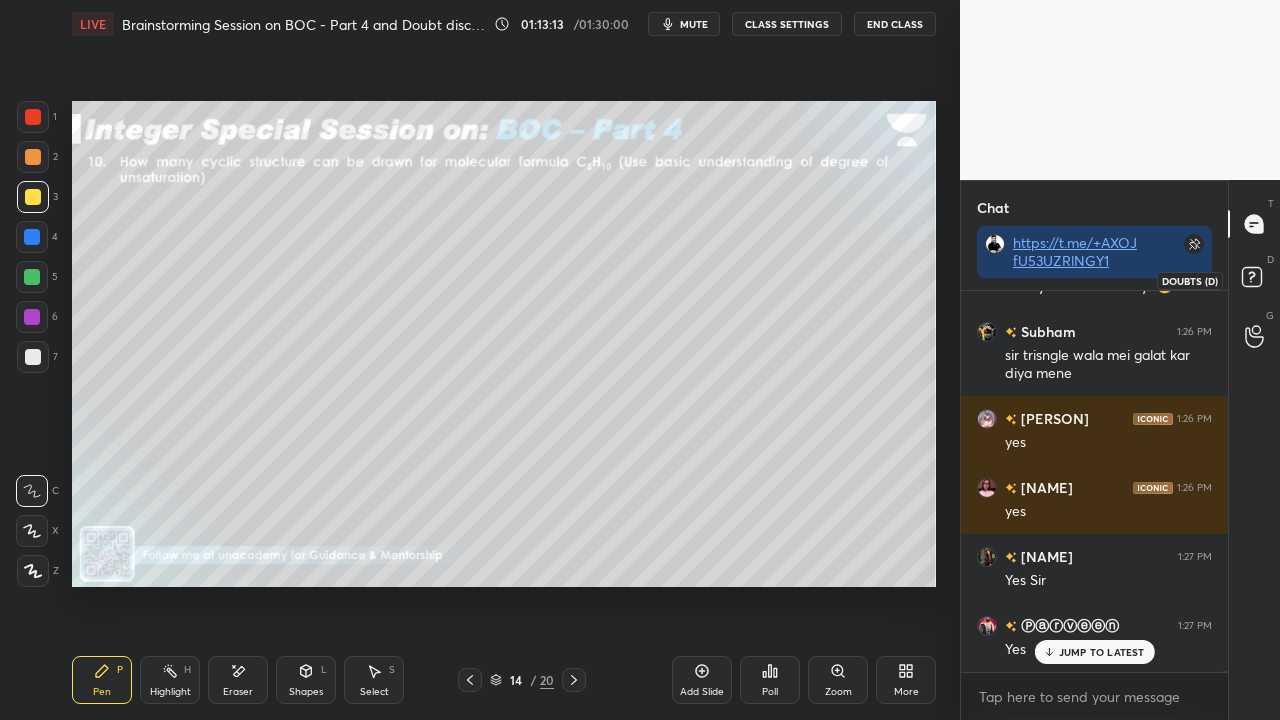 click 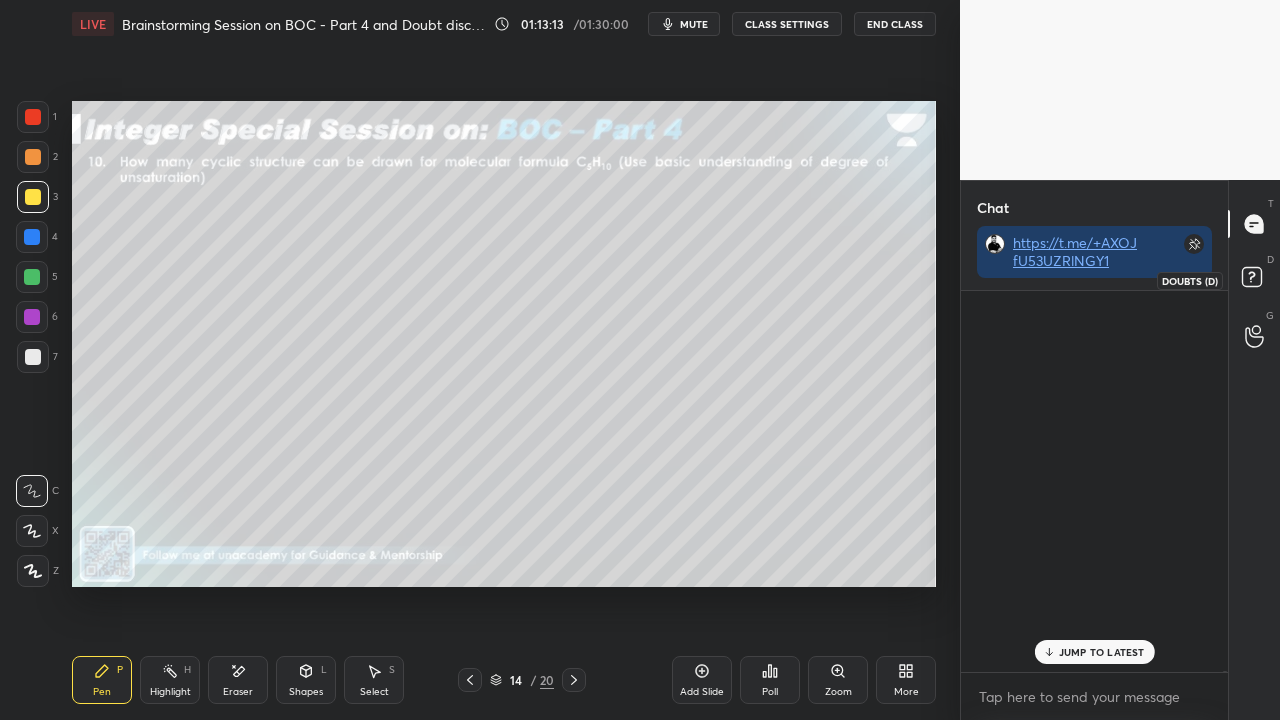scroll, scrollTop: 6, scrollLeft: 6, axis: both 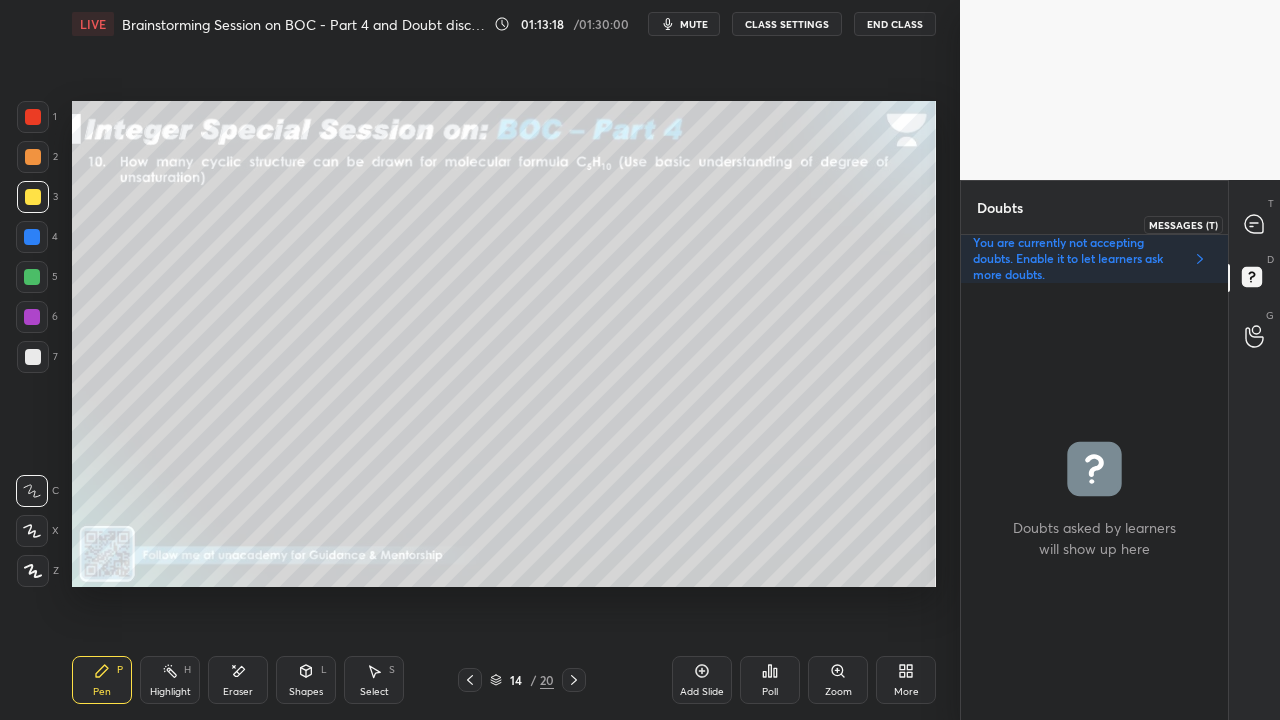 click at bounding box center [1255, 224] 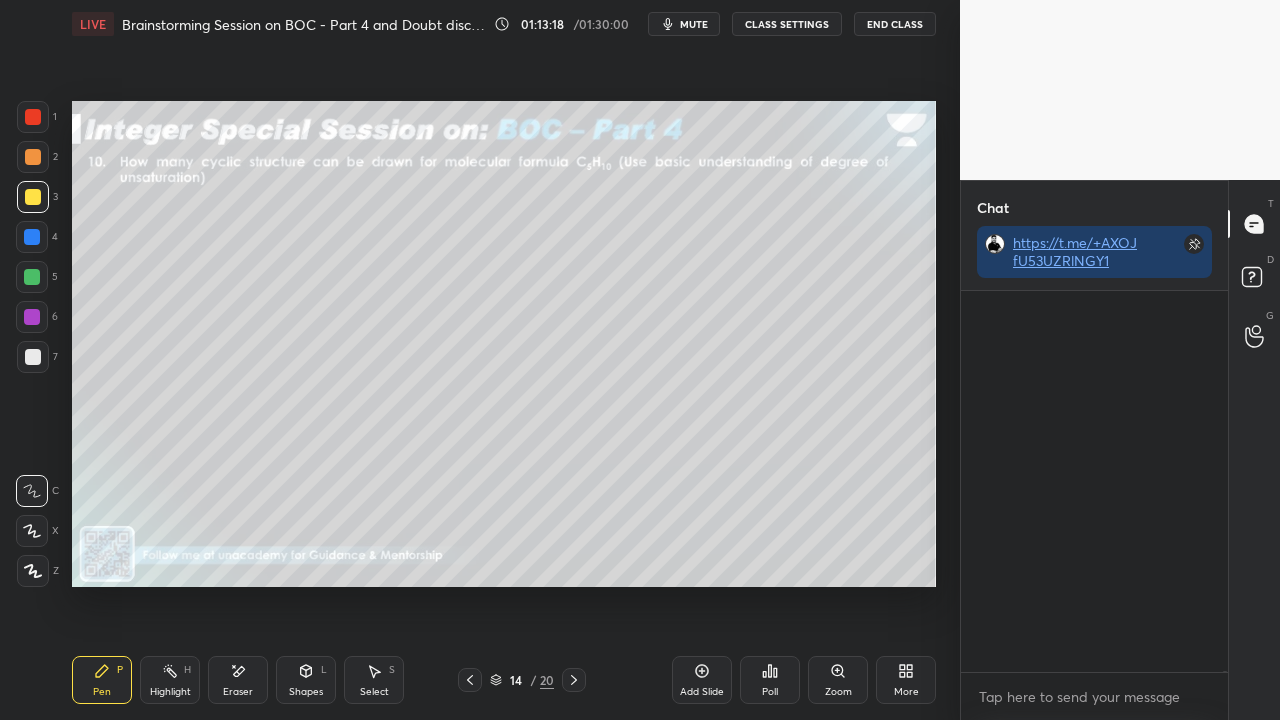 scroll, scrollTop: 128268, scrollLeft: 0, axis: vertical 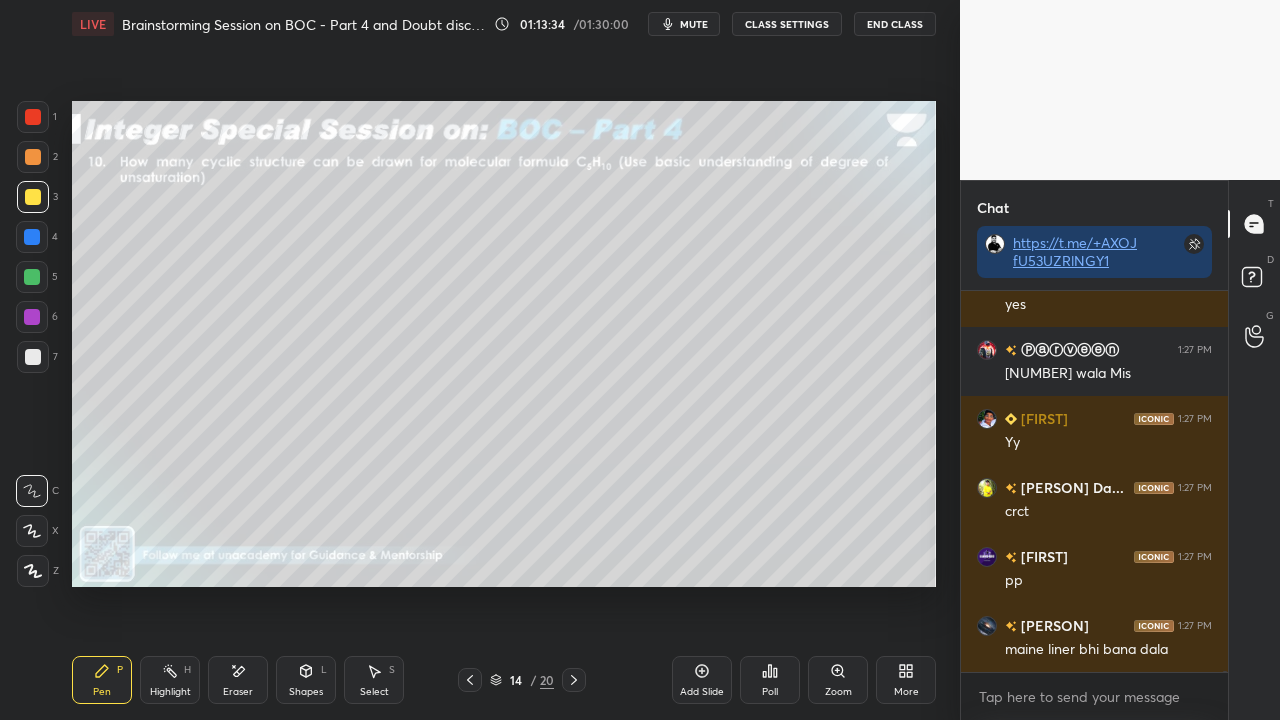 click 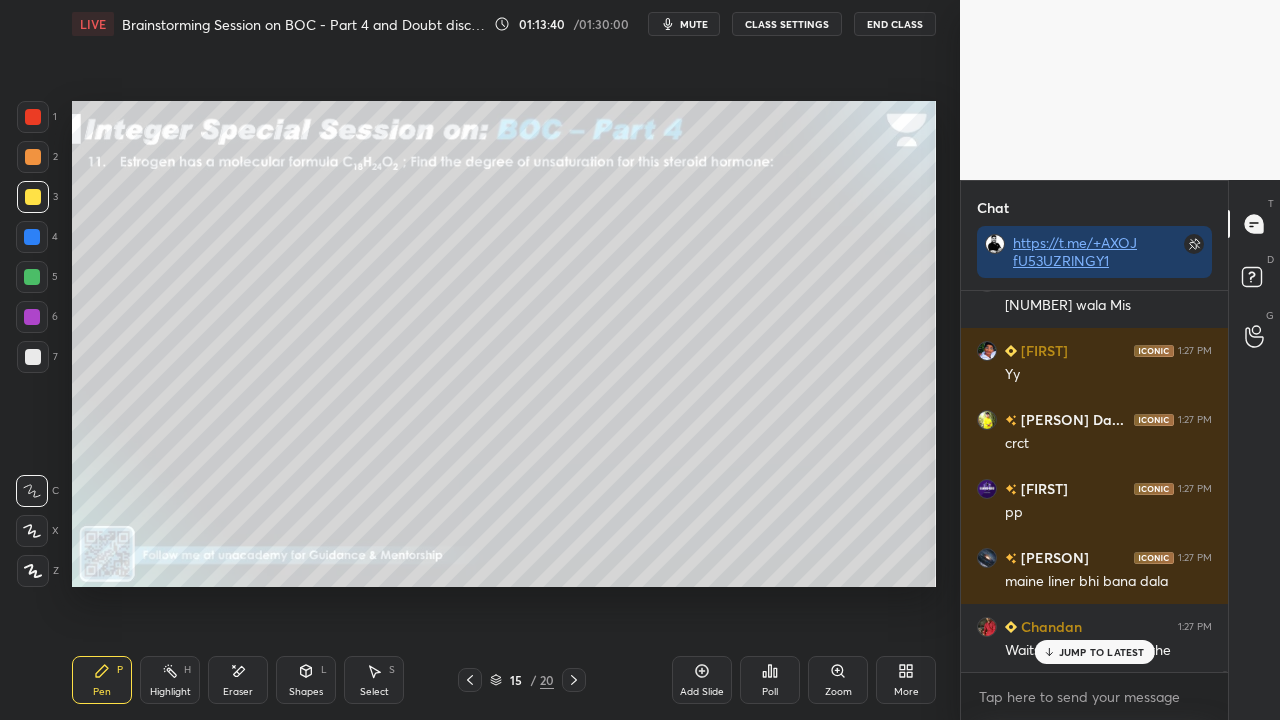 scroll, scrollTop: 129096, scrollLeft: 0, axis: vertical 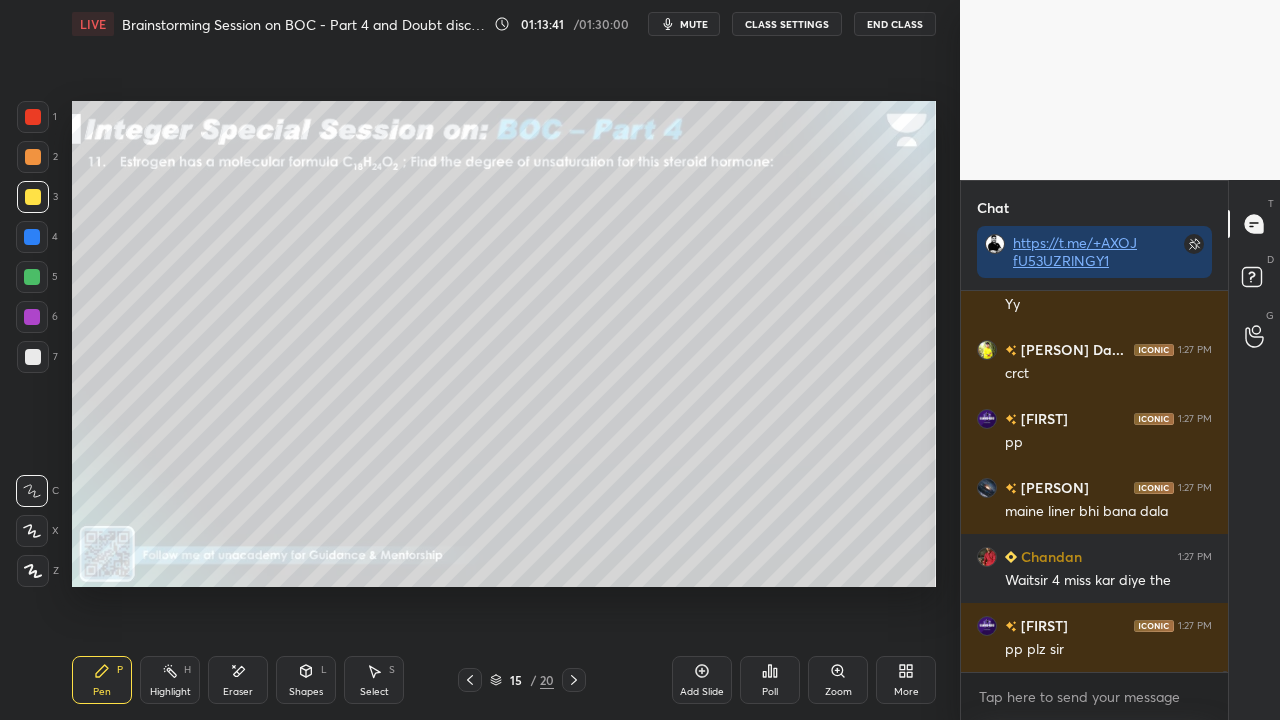 click 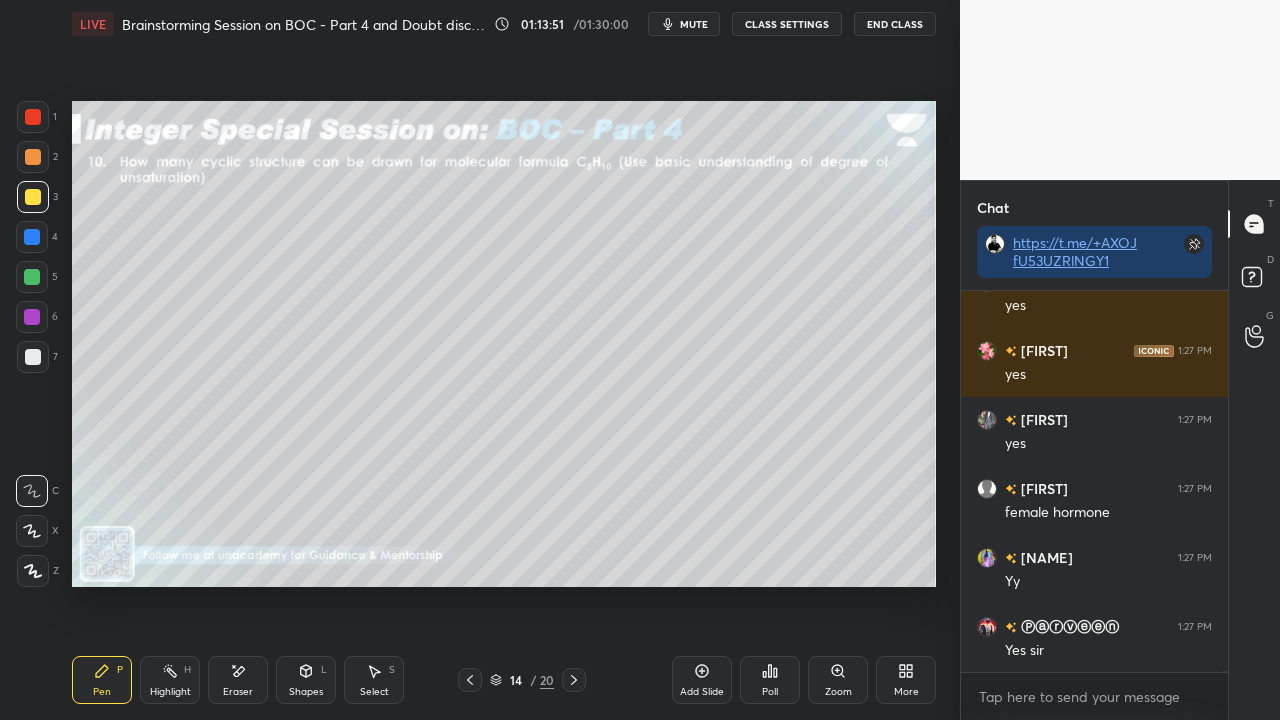 scroll, scrollTop: 129648, scrollLeft: 0, axis: vertical 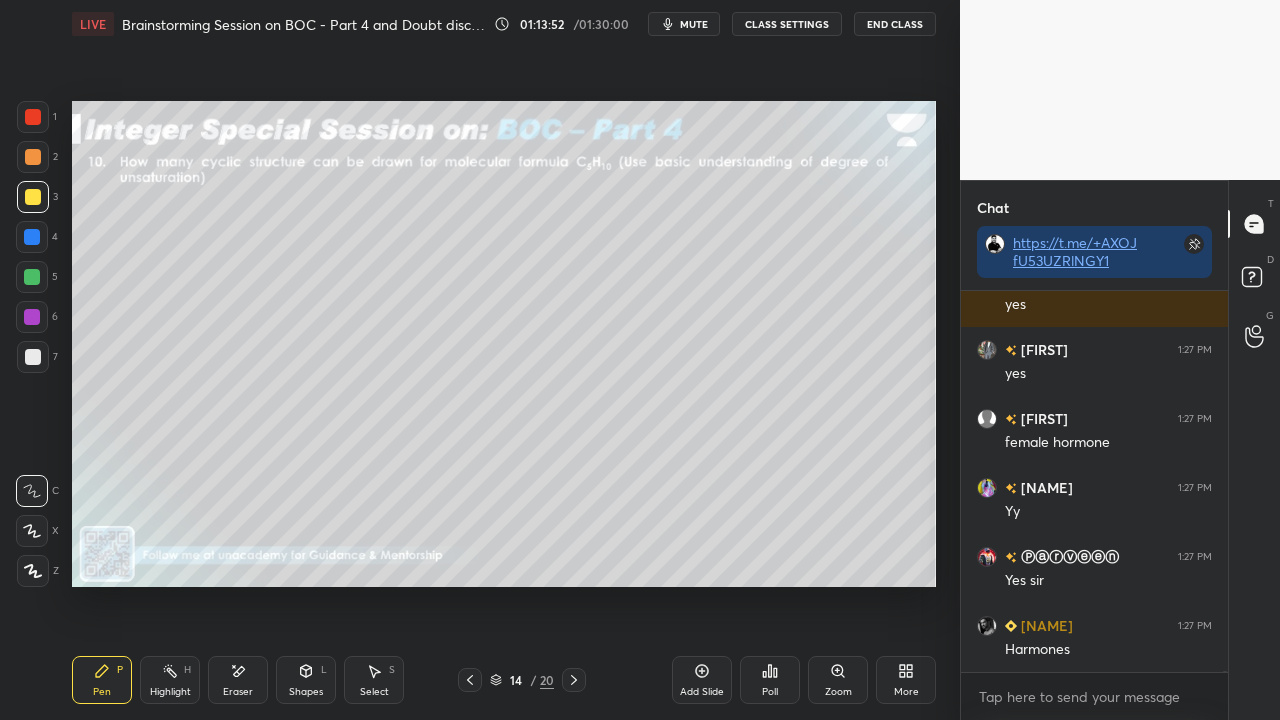 click 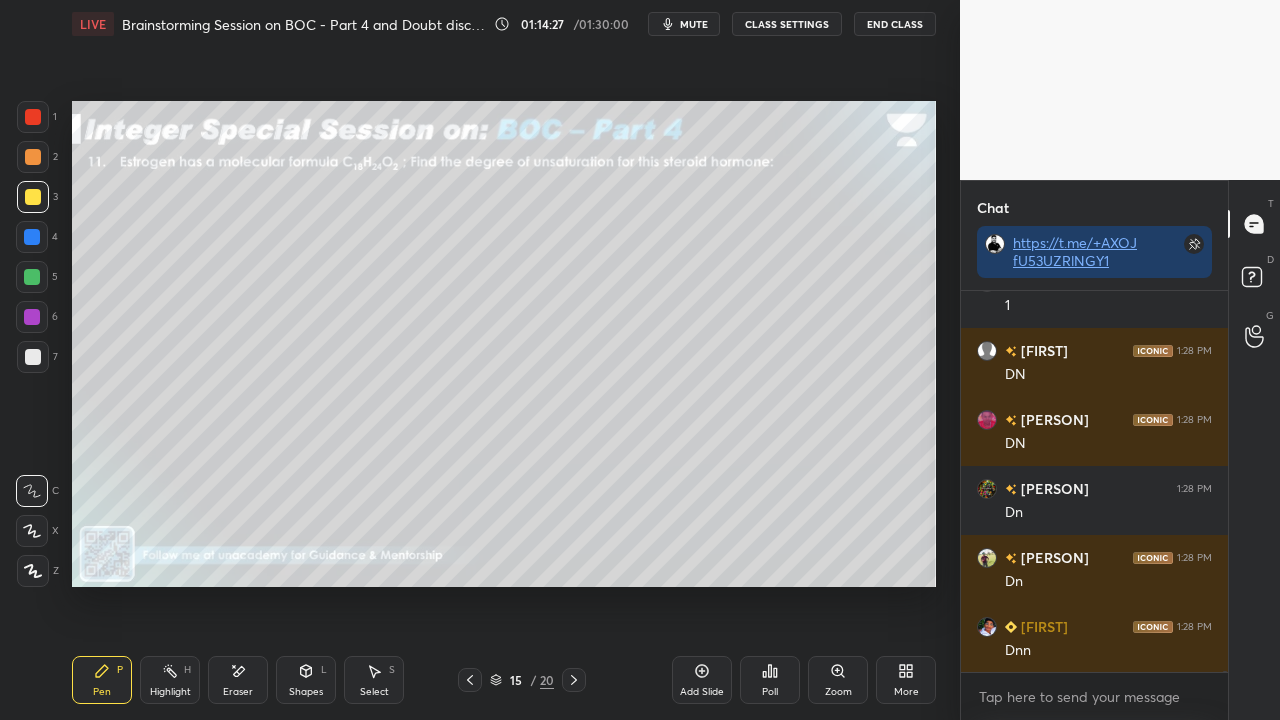 scroll, scrollTop: 131500, scrollLeft: 0, axis: vertical 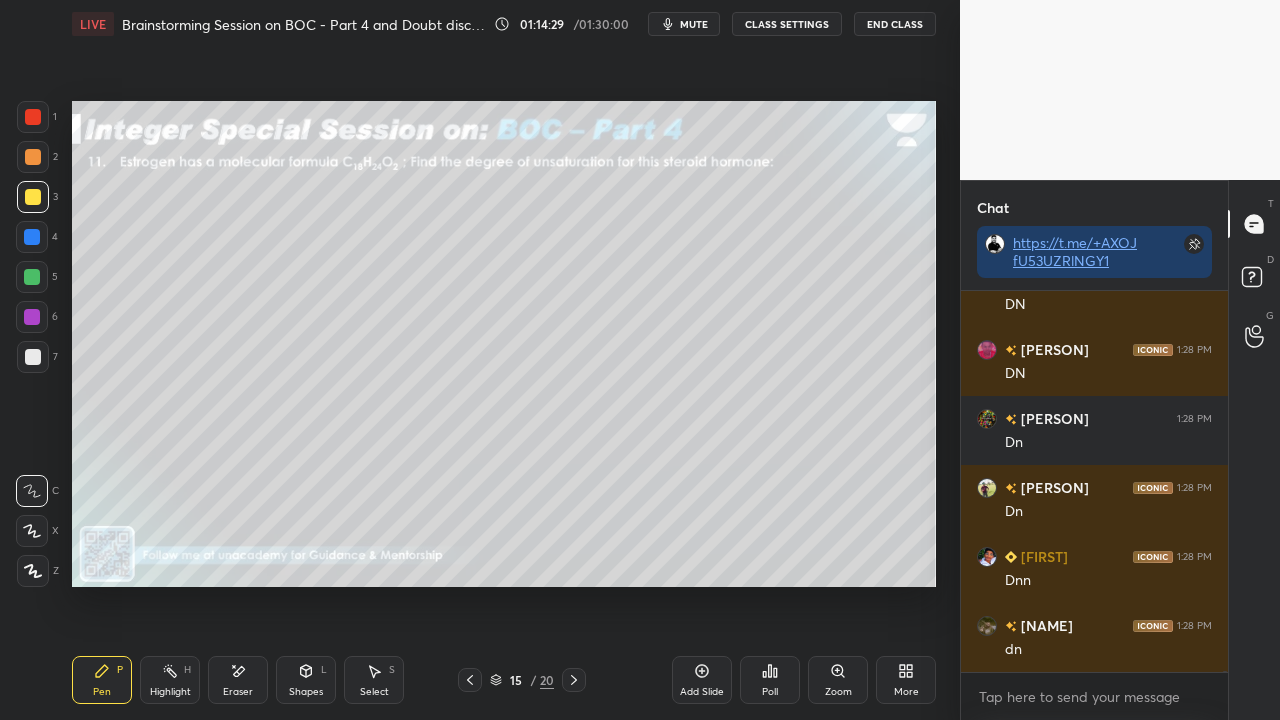 click on "mute" at bounding box center (694, 24) 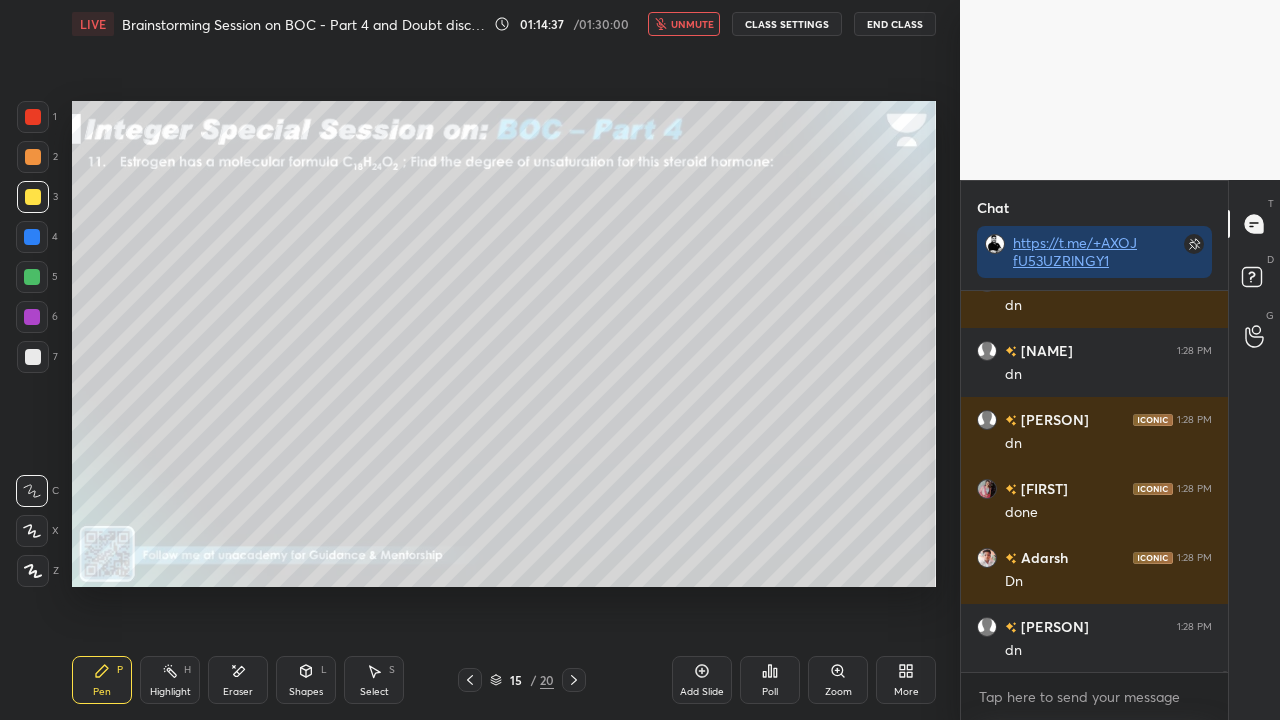 scroll, scrollTop: 131914, scrollLeft: 0, axis: vertical 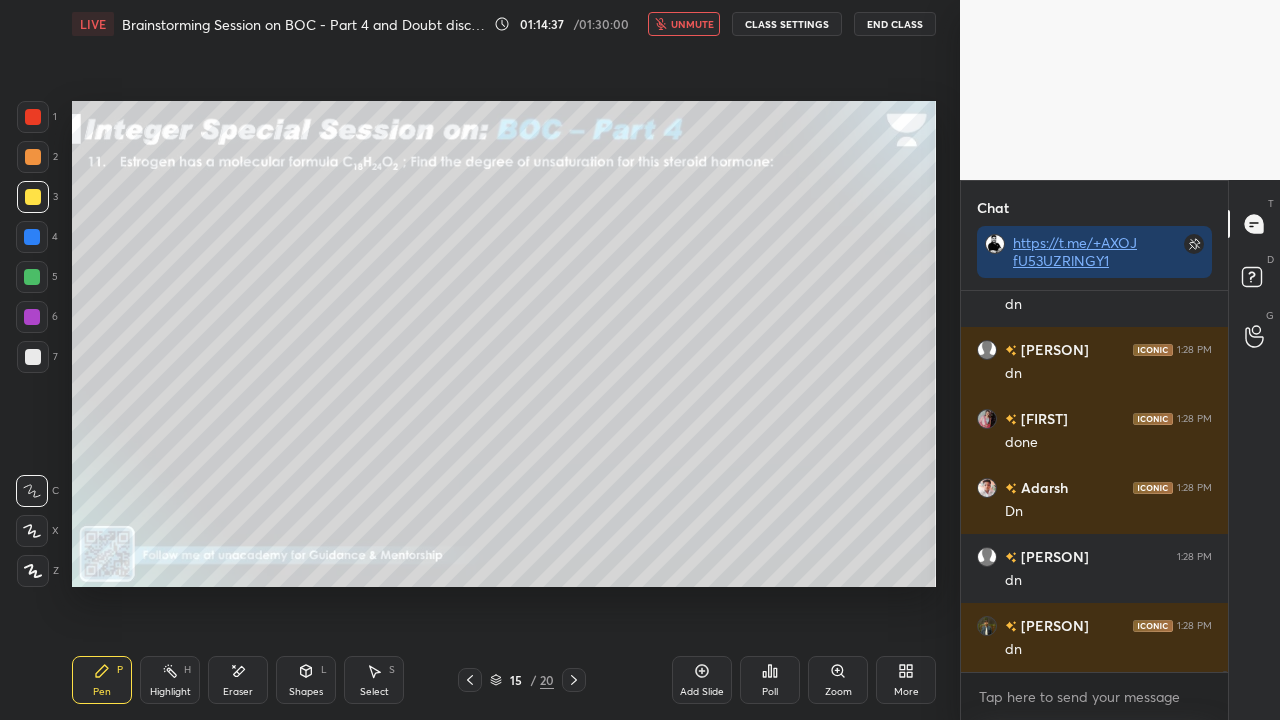 click on "unmute" at bounding box center (684, 24) 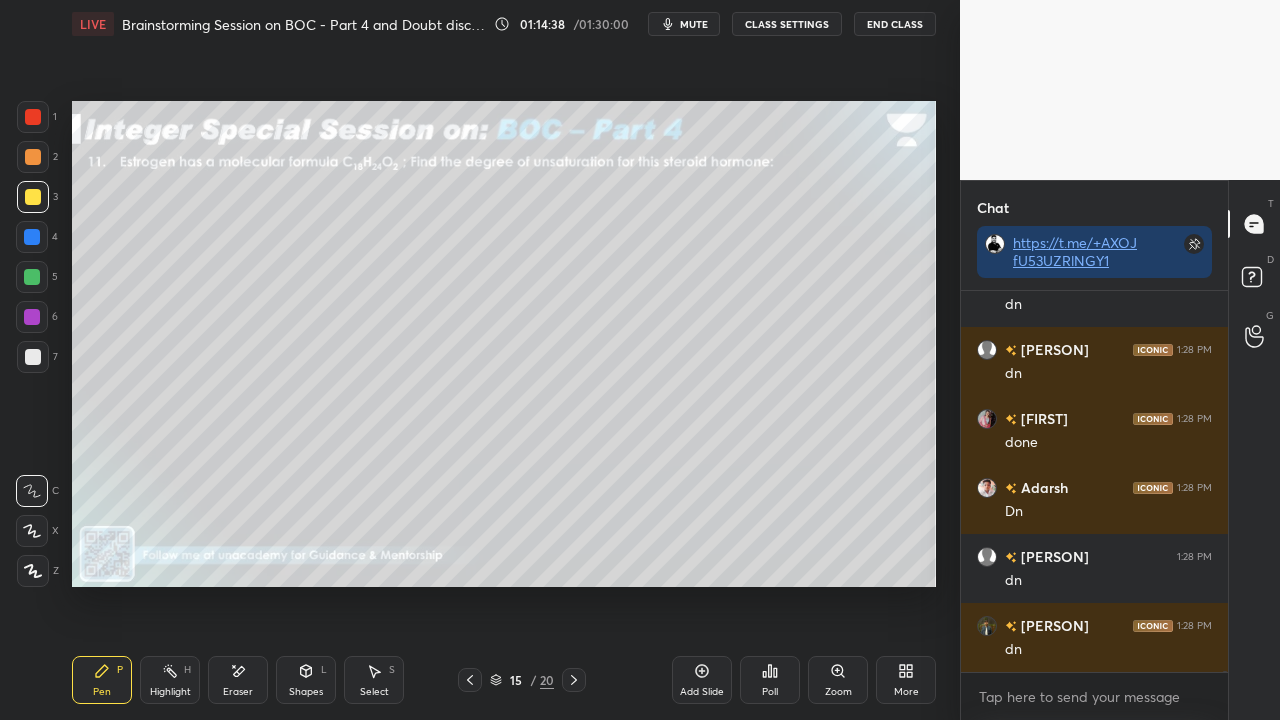 click on "Poll" at bounding box center [770, 680] 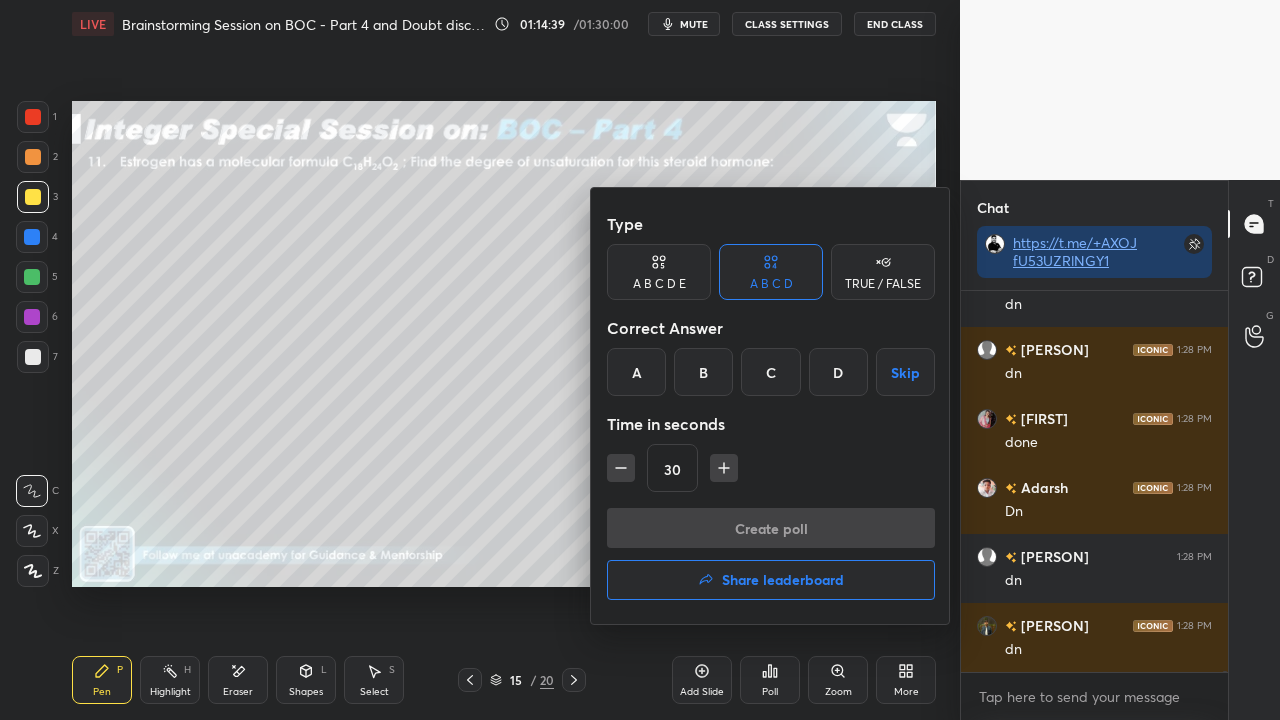 scroll, scrollTop: 131982, scrollLeft: 0, axis: vertical 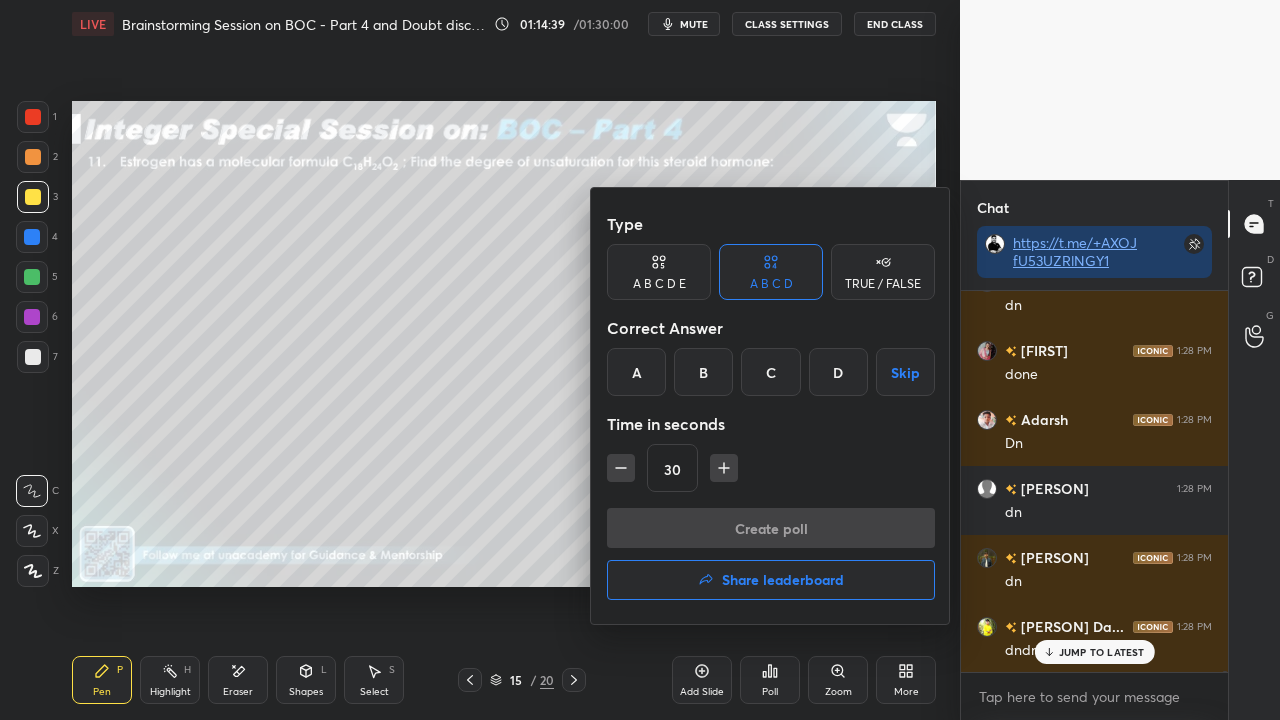 click on "C" at bounding box center [770, 372] 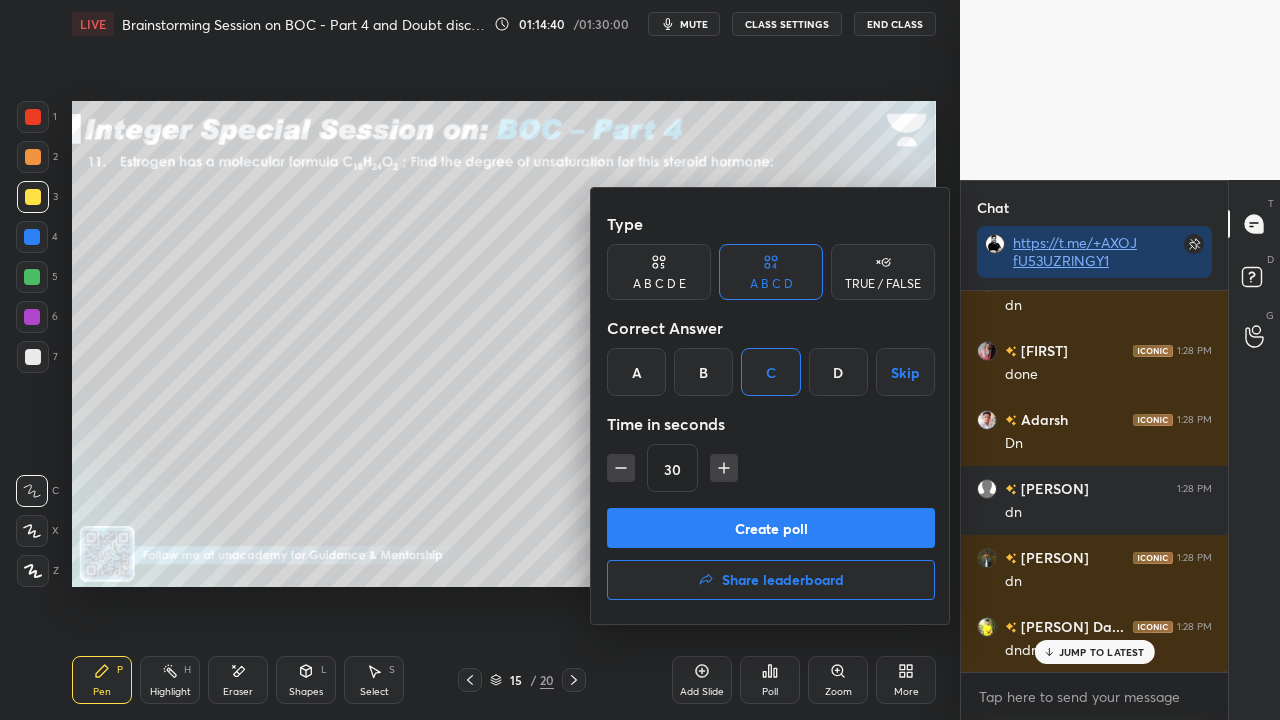 click on "Create poll" at bounding box center [771, 528] 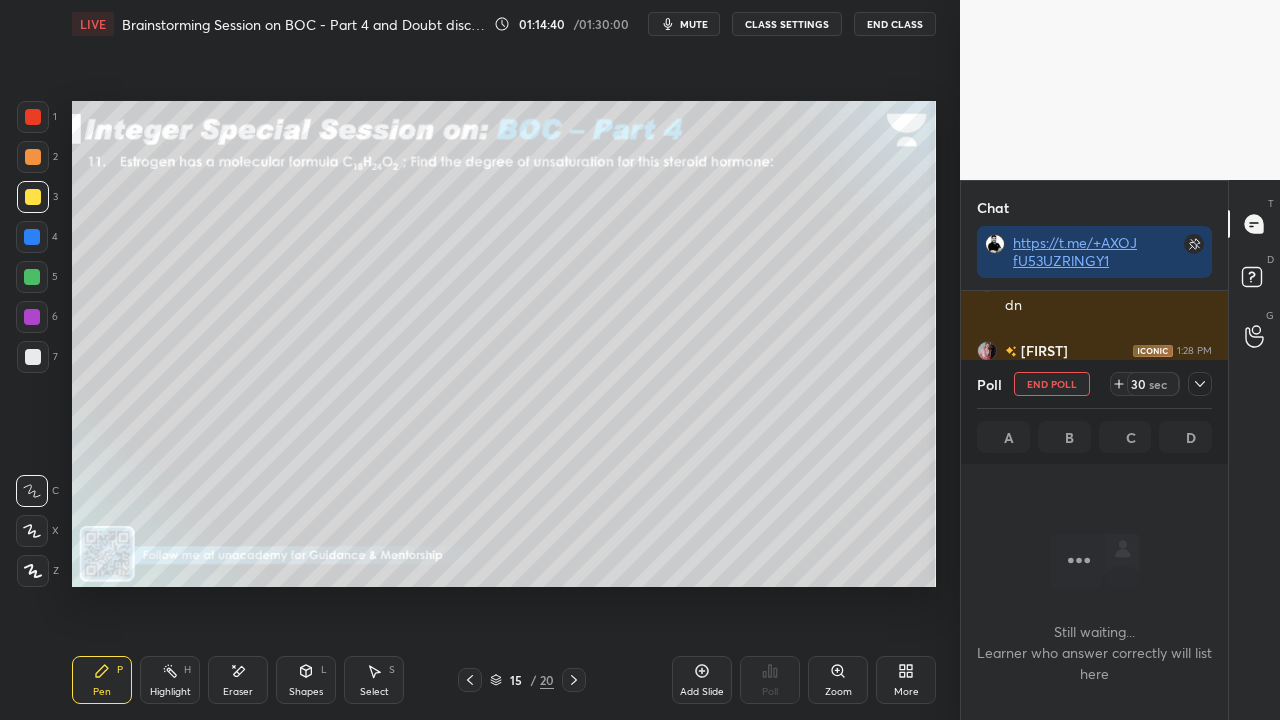 scroll, scrollTop: 342, scrollLeft: 261, axis: both 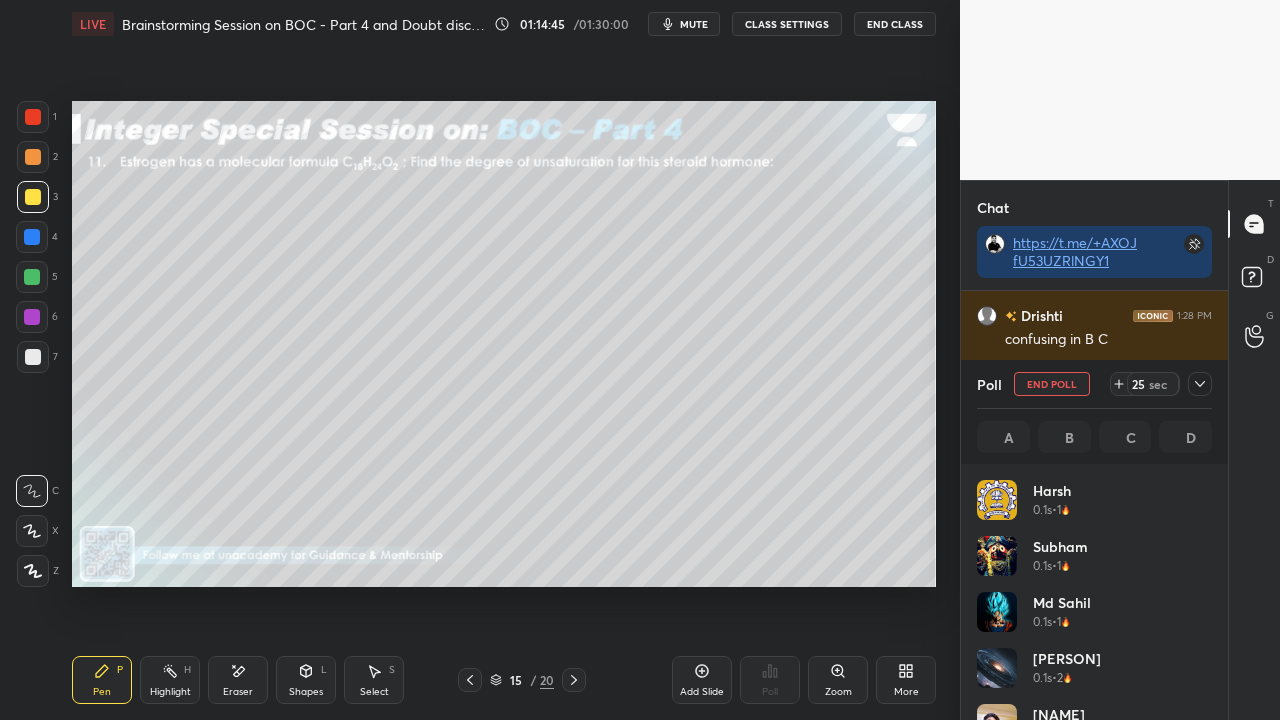 click 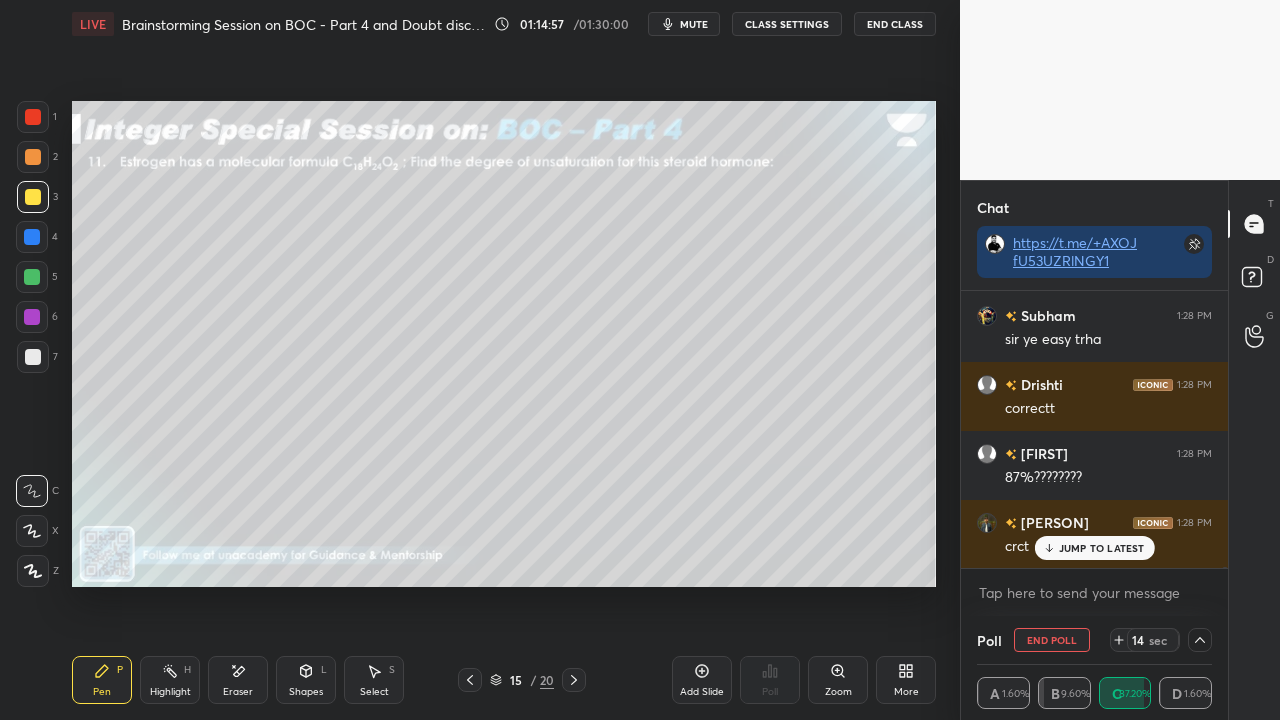click on "Eraser" at bounding box center [238, 680] 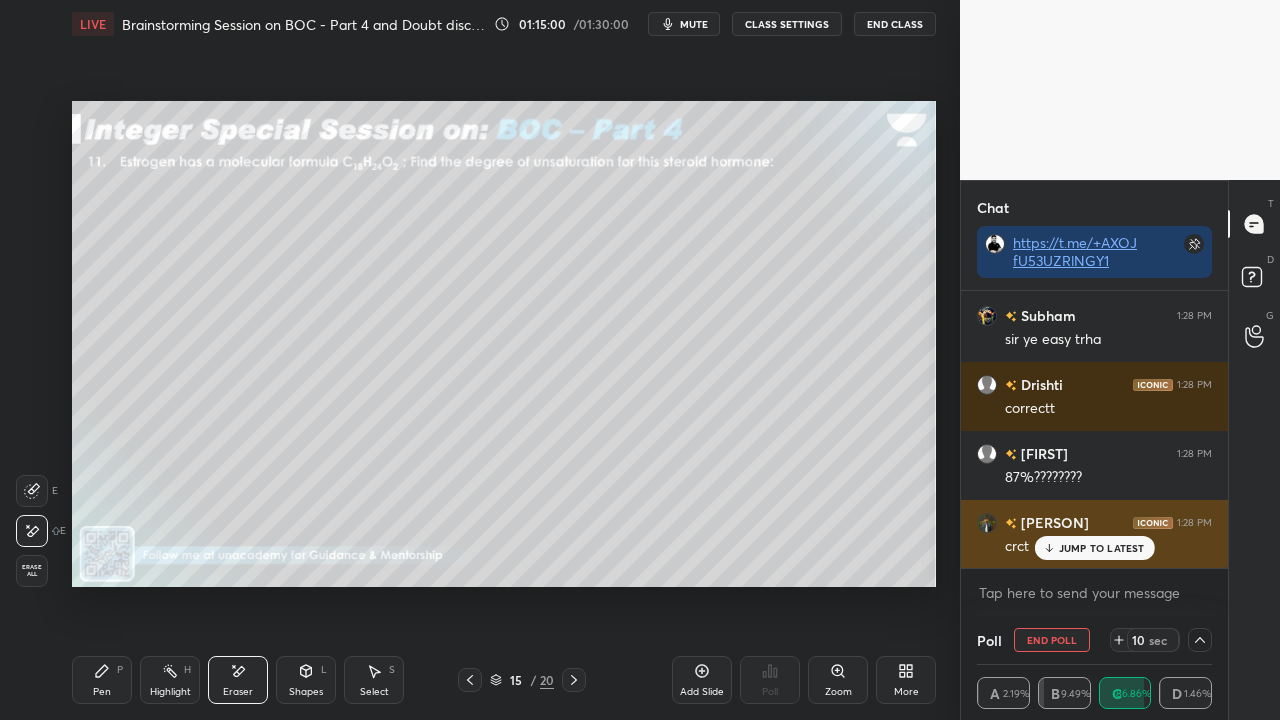 click on "JUMP TO LATEST" at bounding box center (1102, 548) 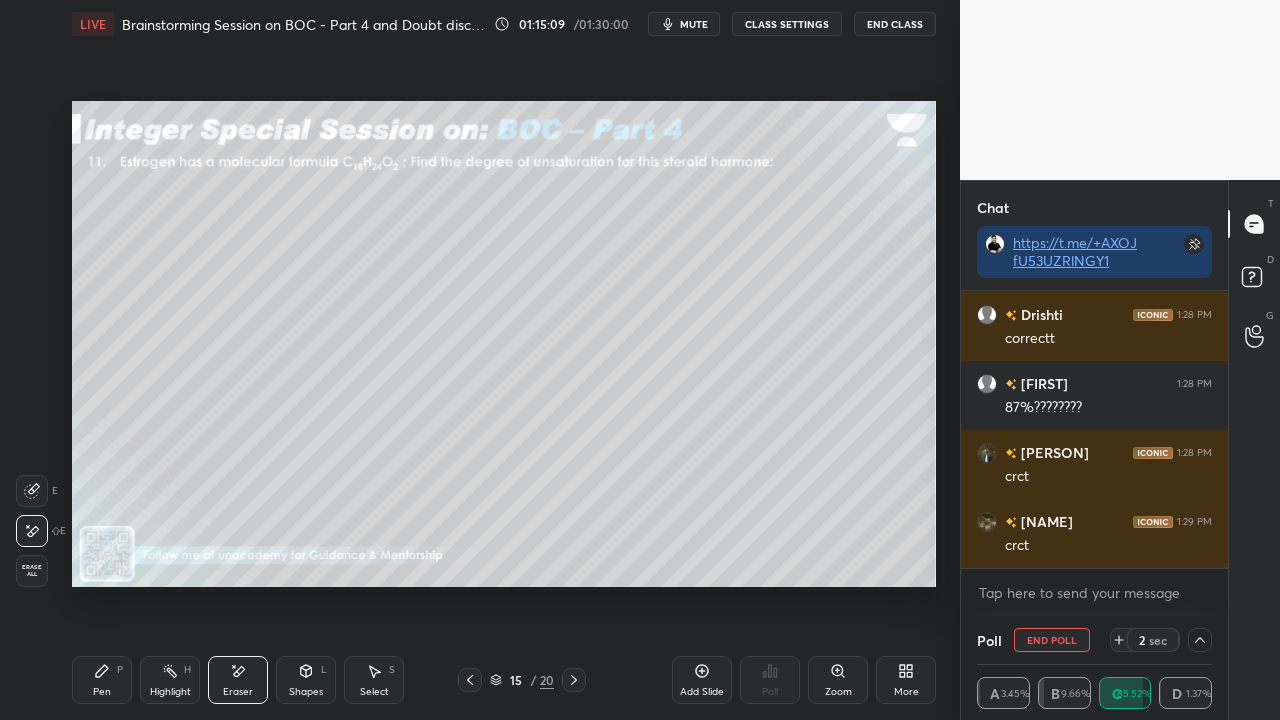 click on "Eraser" at bounding box center [238, 692] 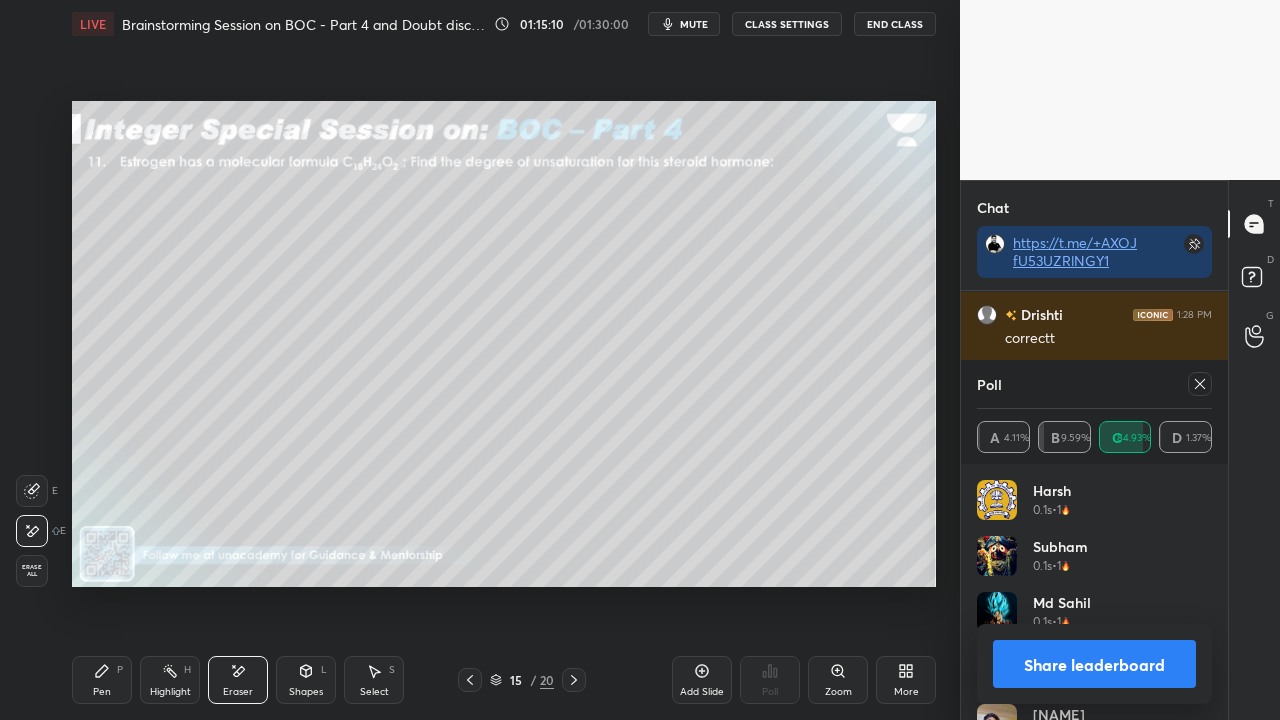 click on "Erase all" at bounding box center (32, 571) 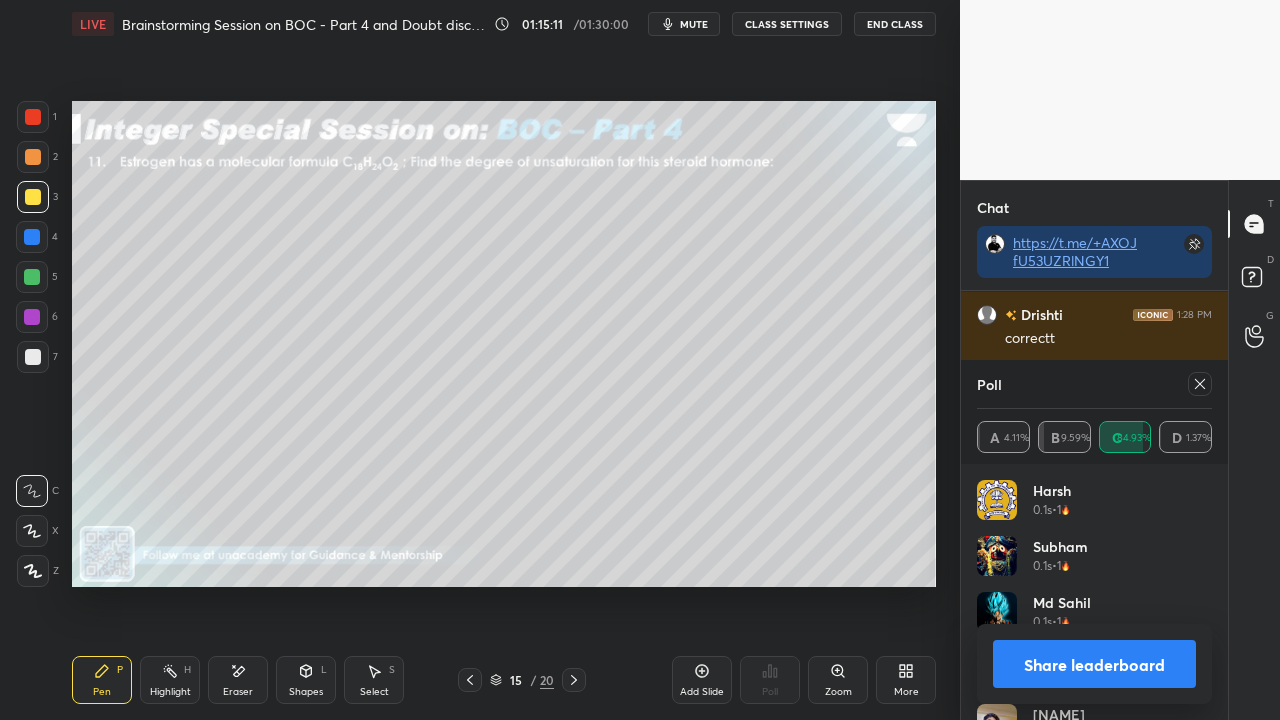 click 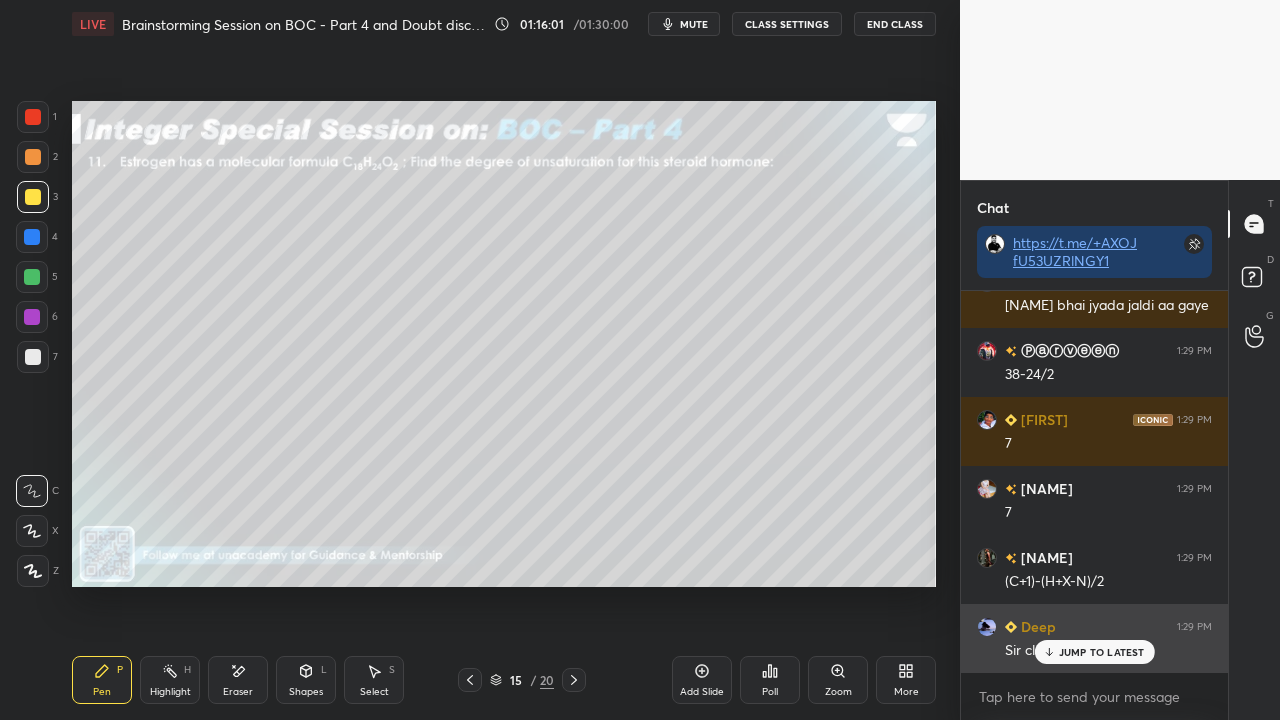 drag, startPoint x: 1091, startPoint y: 658, endPoint x: 1052, endPoint y: 666, distance: 39.812057 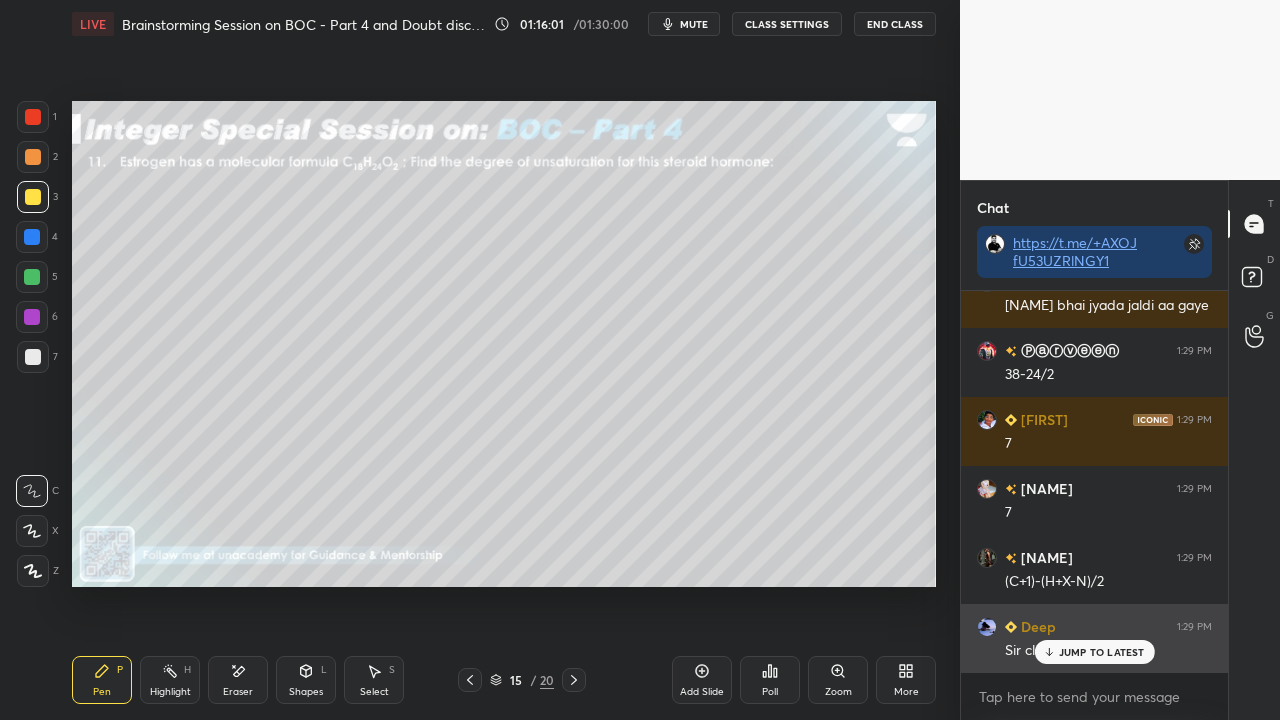 click on "JUMP TO LATEST" at bounding box center [1094, 652] 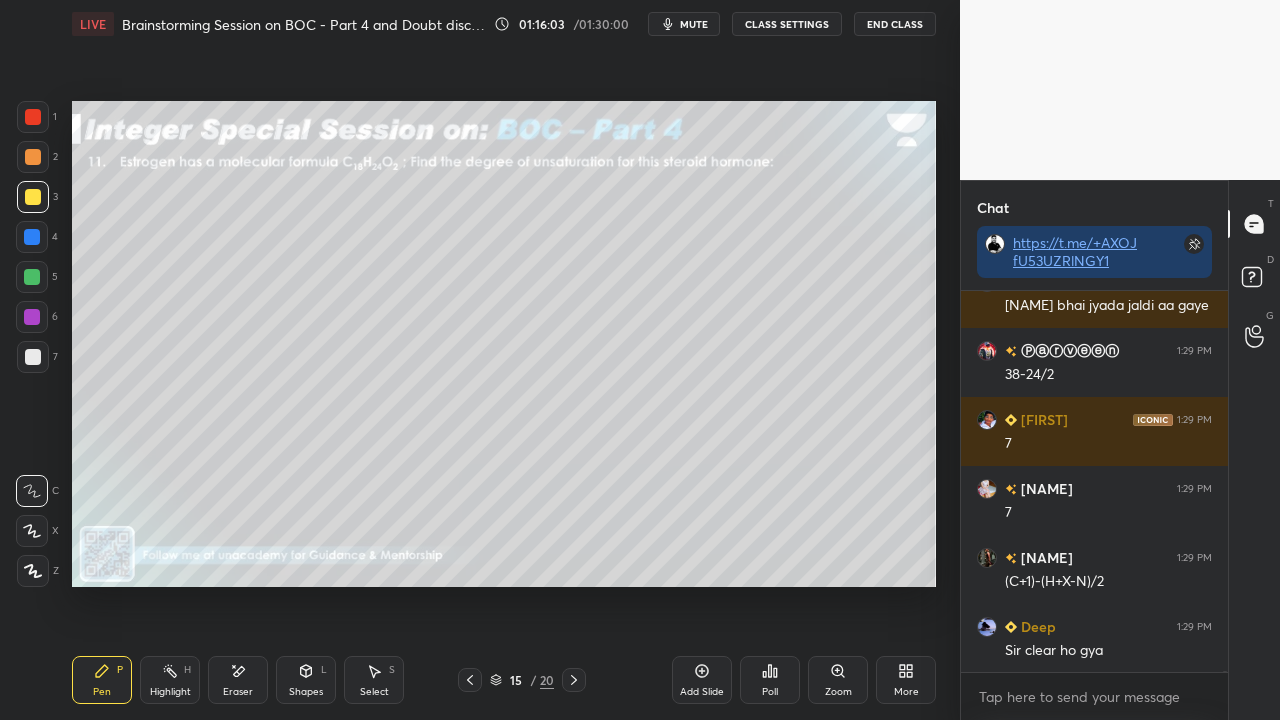click 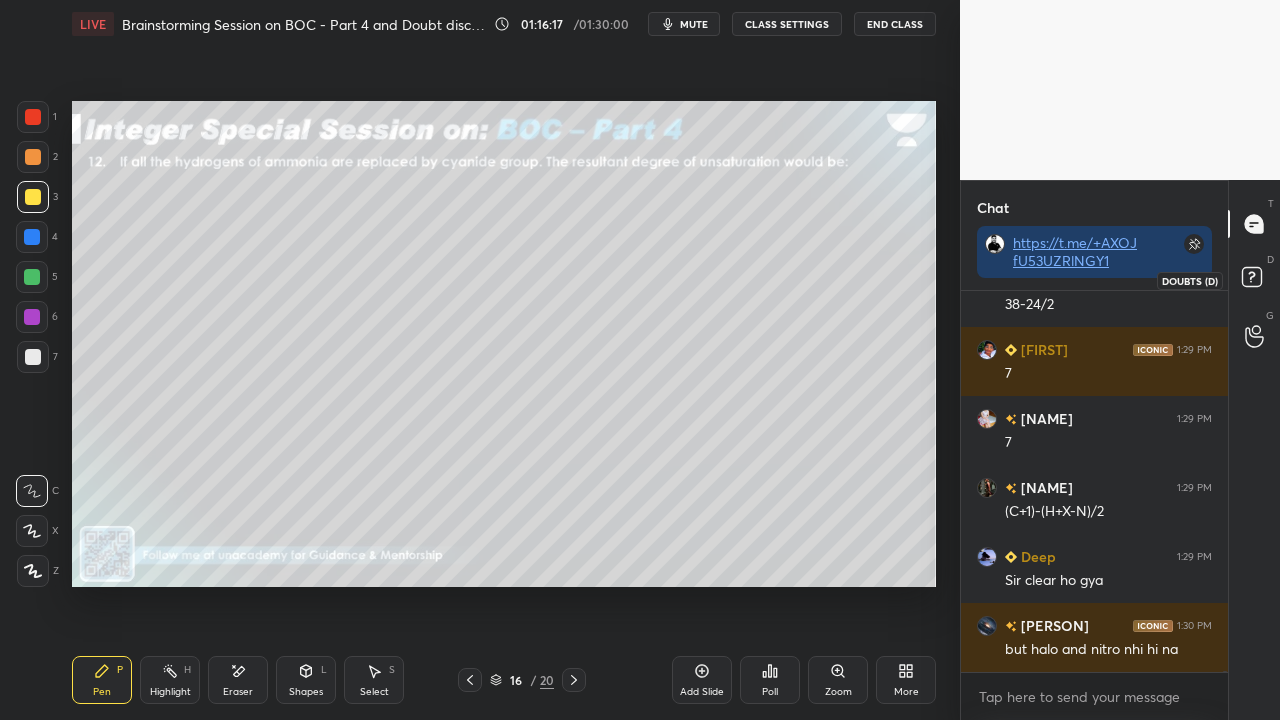 click 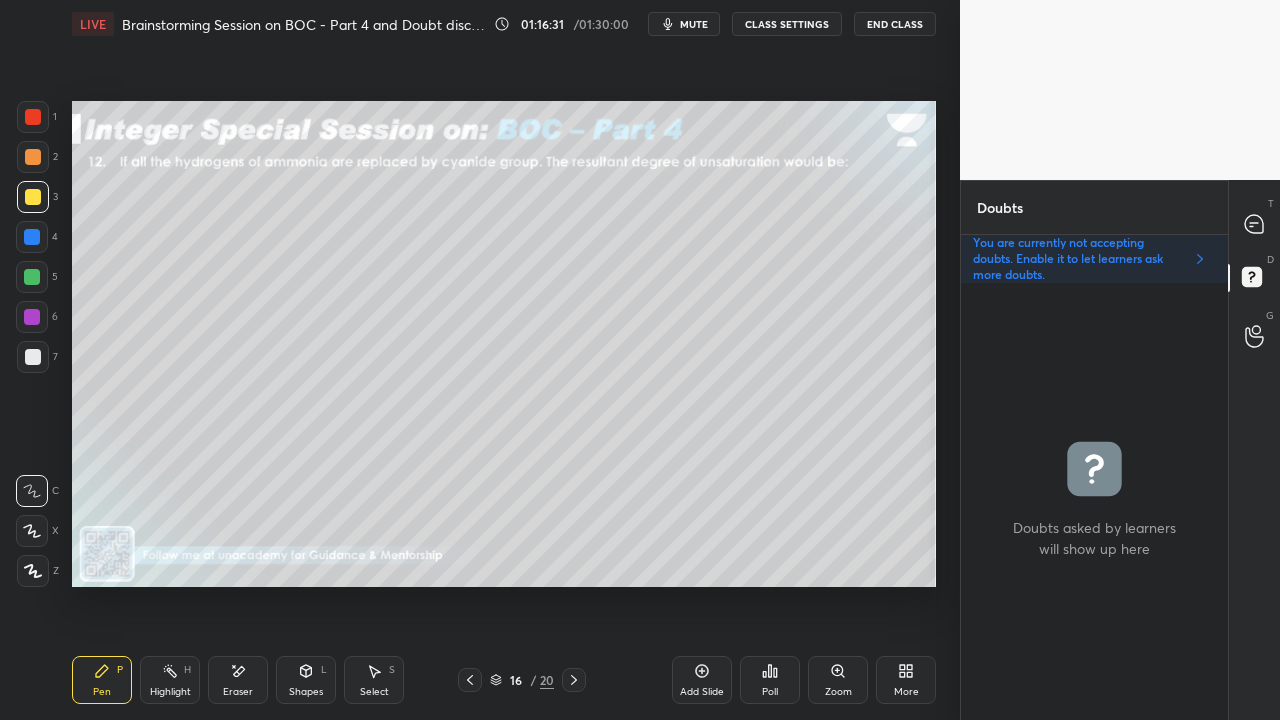 click 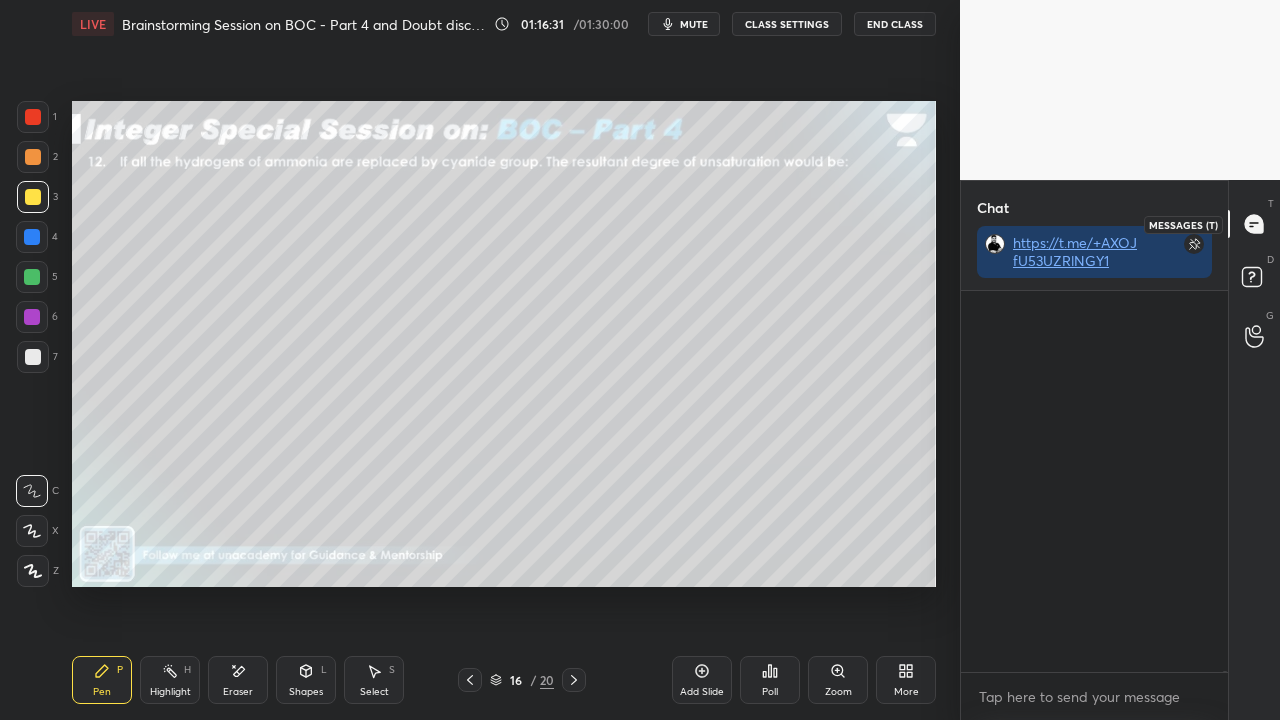 scroll, scrollTop: 423, scrollLeft: 261, axis: both 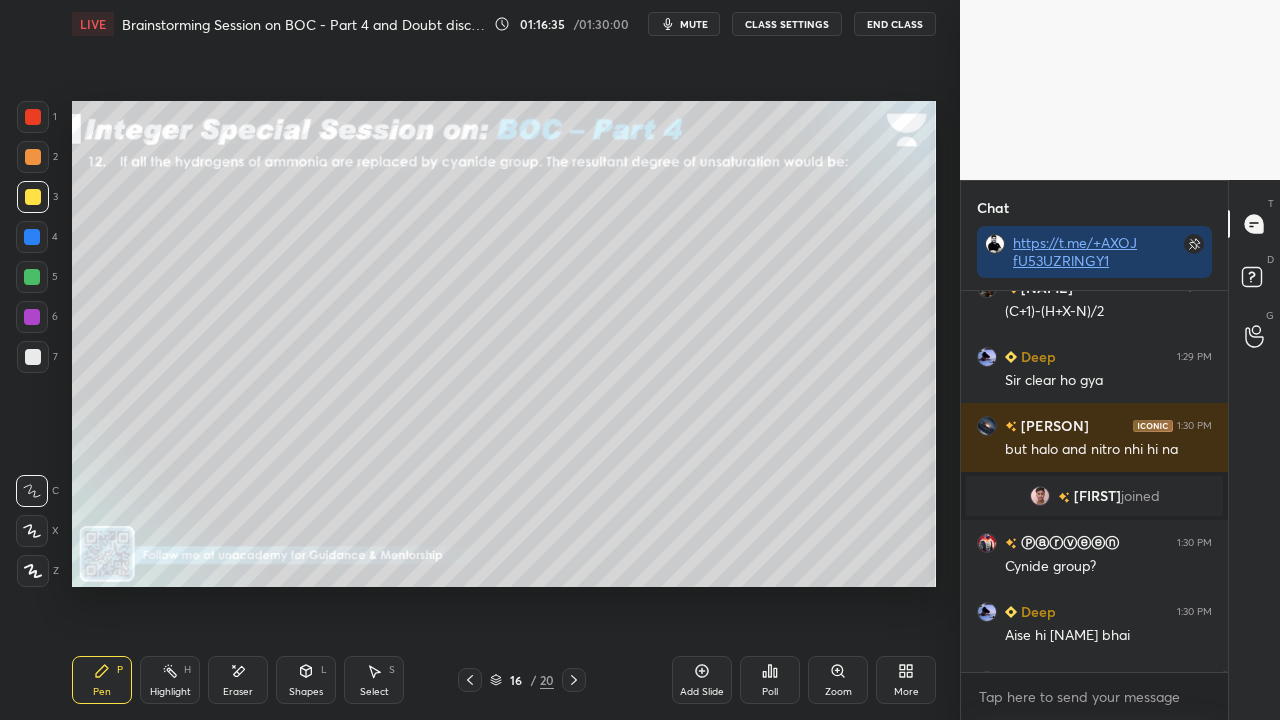 click on "[FIRST]" at bounding box center [1097, 496] 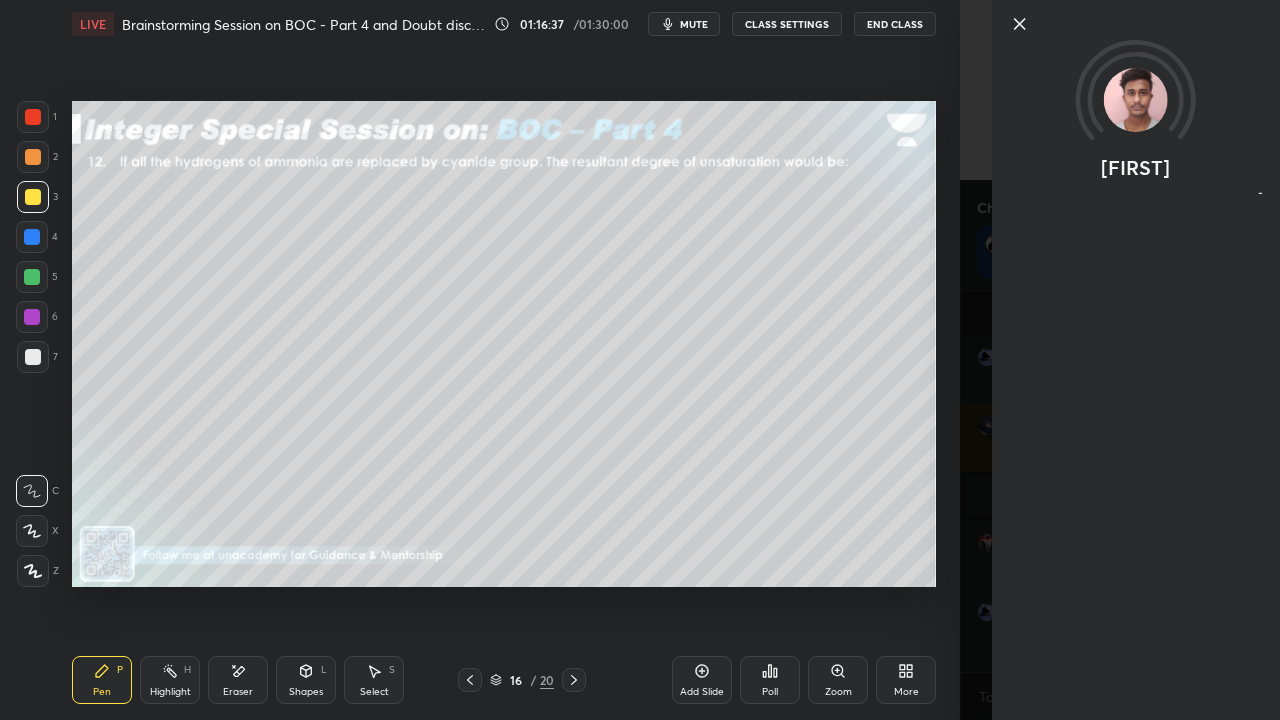 scroll, scrollTop: 135322, scrollLeft: 0, axis: vertical 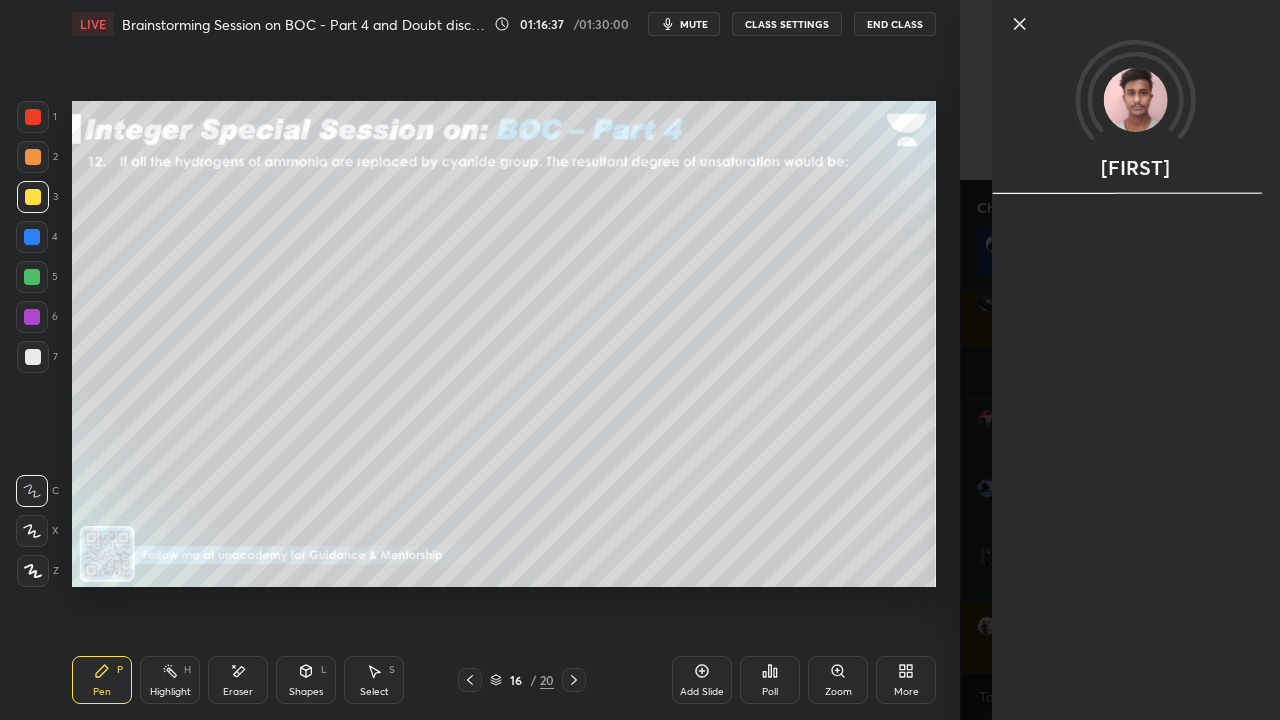 click on "[FIRST]" at bounding box center (1120, 360) 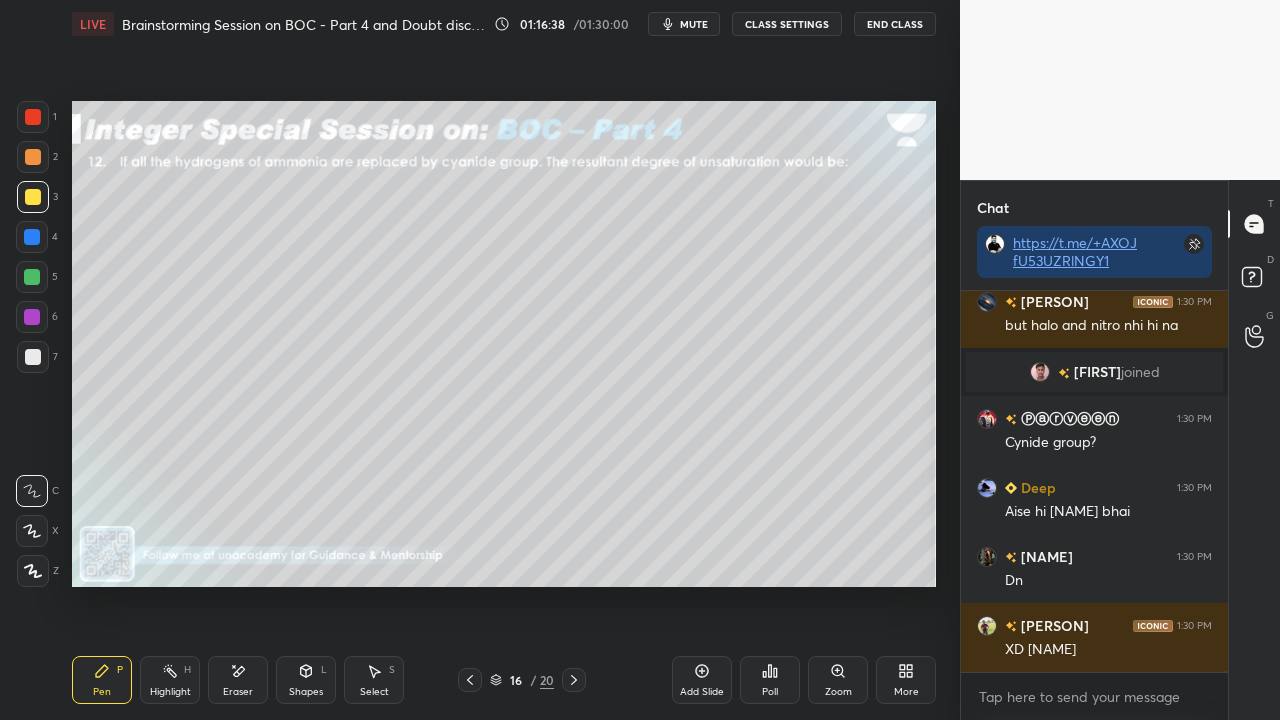 click 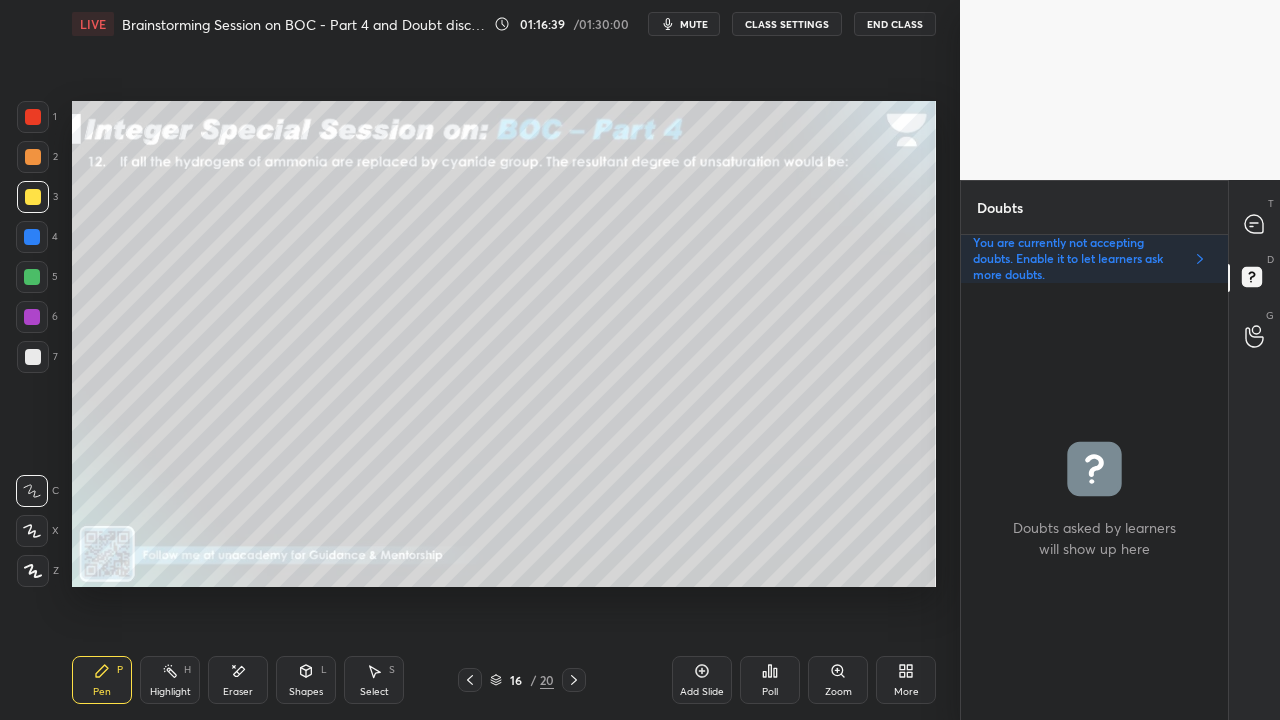 scroll, scrollTop: 6, scrollLeft: 6, axis: both 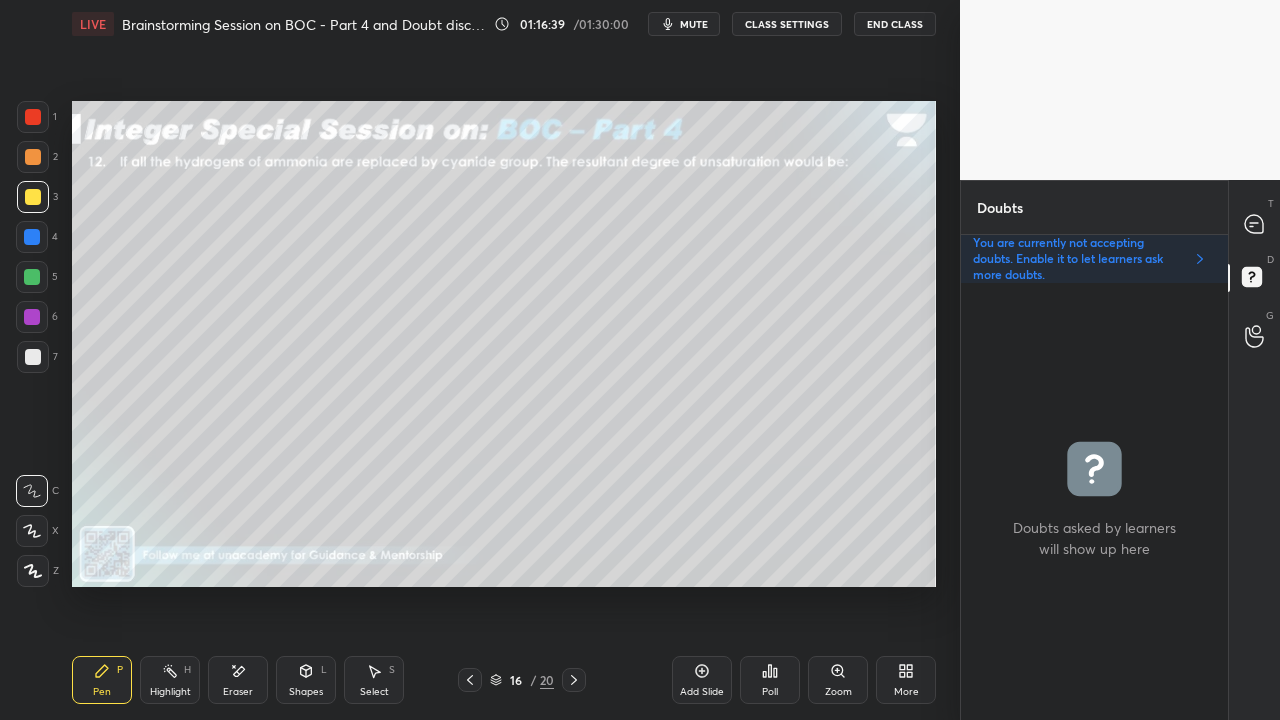 click on "mute" at bounding box center (694, 24) 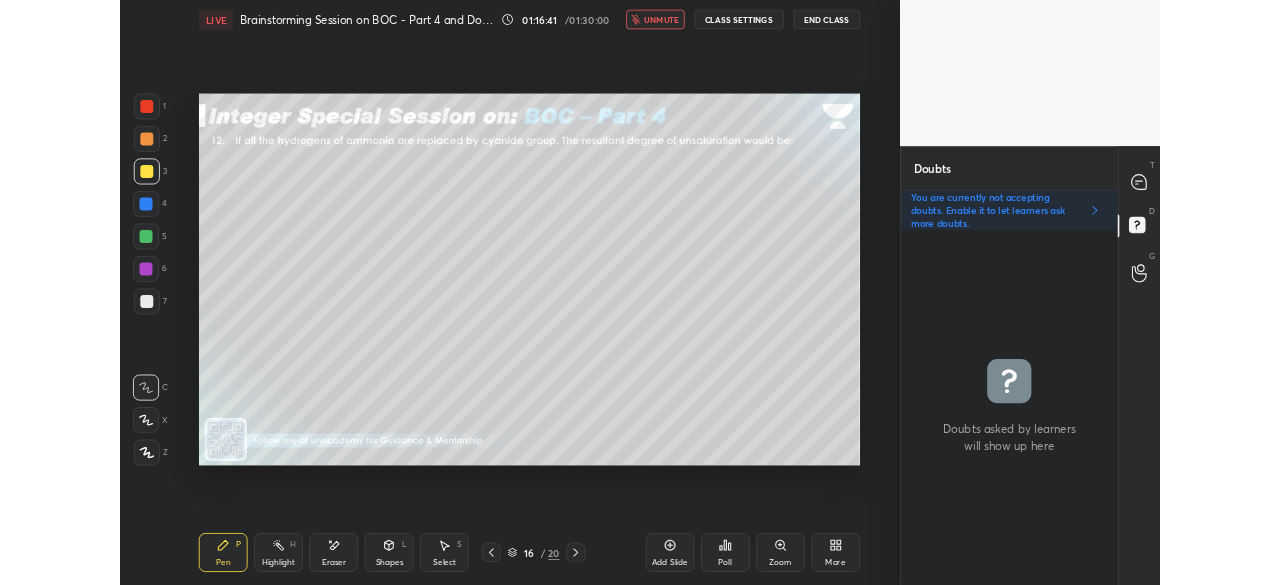 scroll, scrollTop: 457, scrollLeft: 880, axis: both 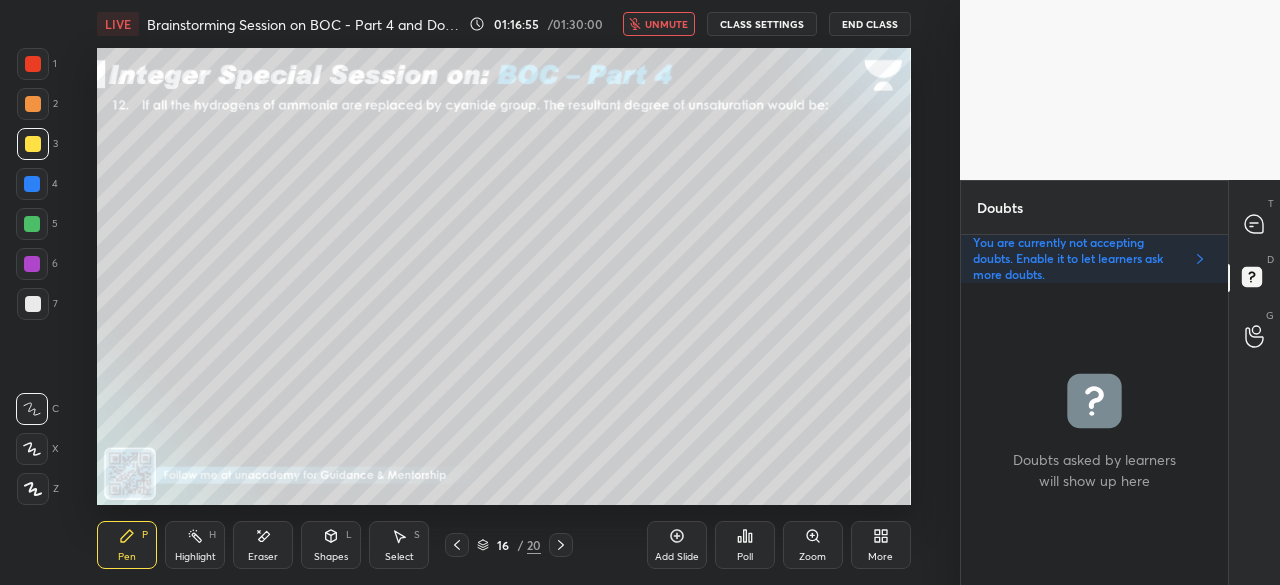 click 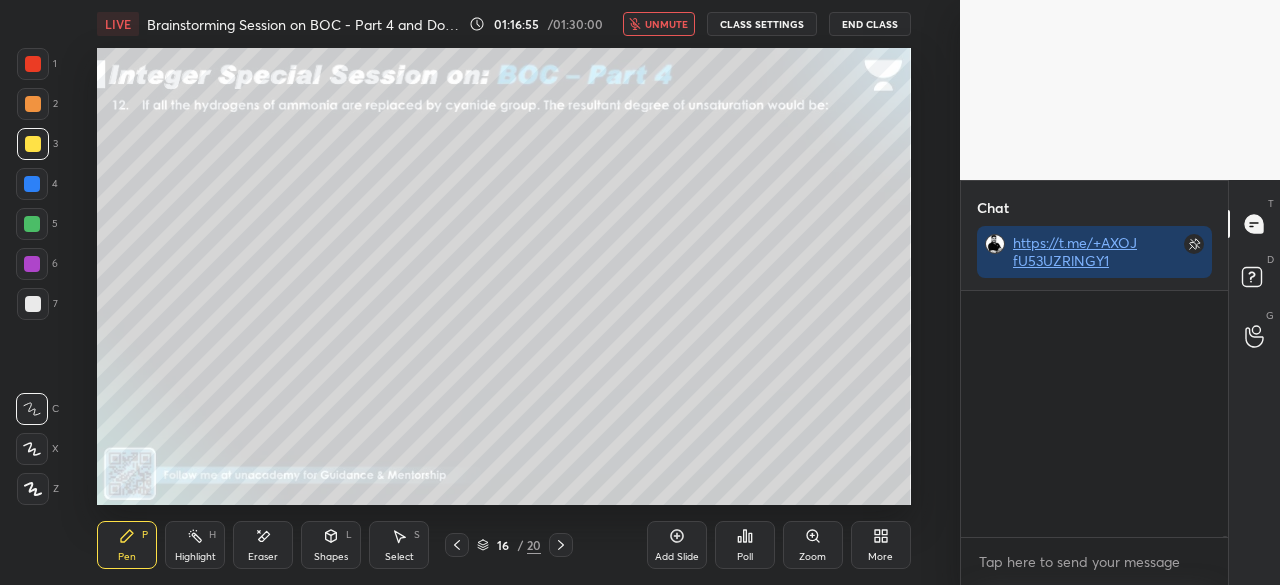 scroll, scrollTop: 288, scrollLeft: 261, axis: both 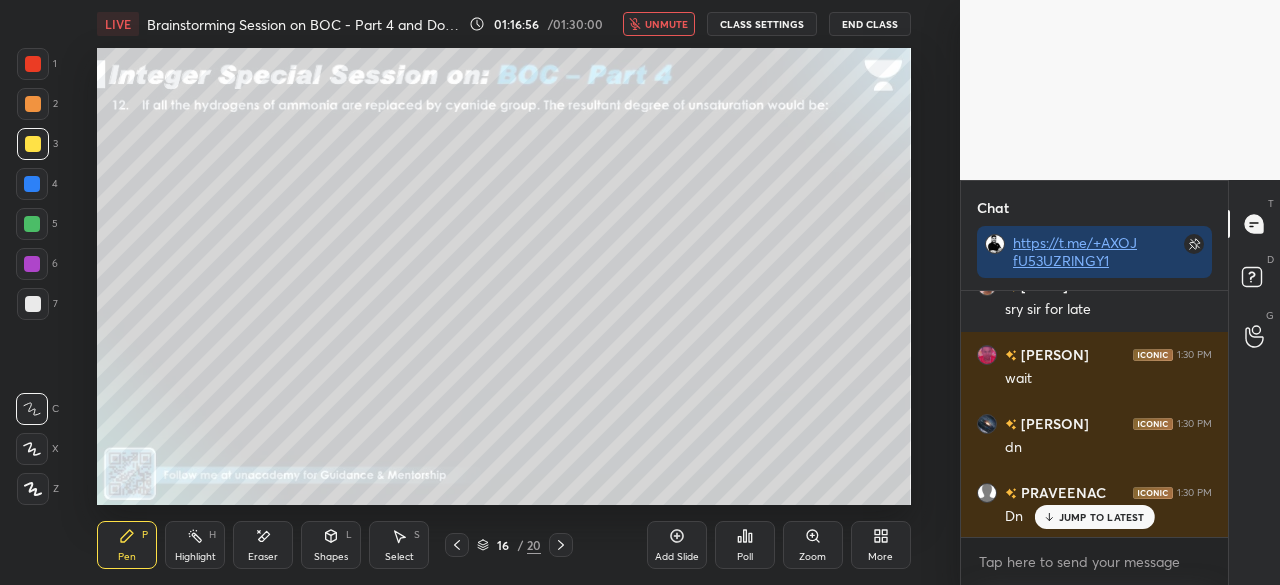 click on "More" at bounding box center [881, 545] 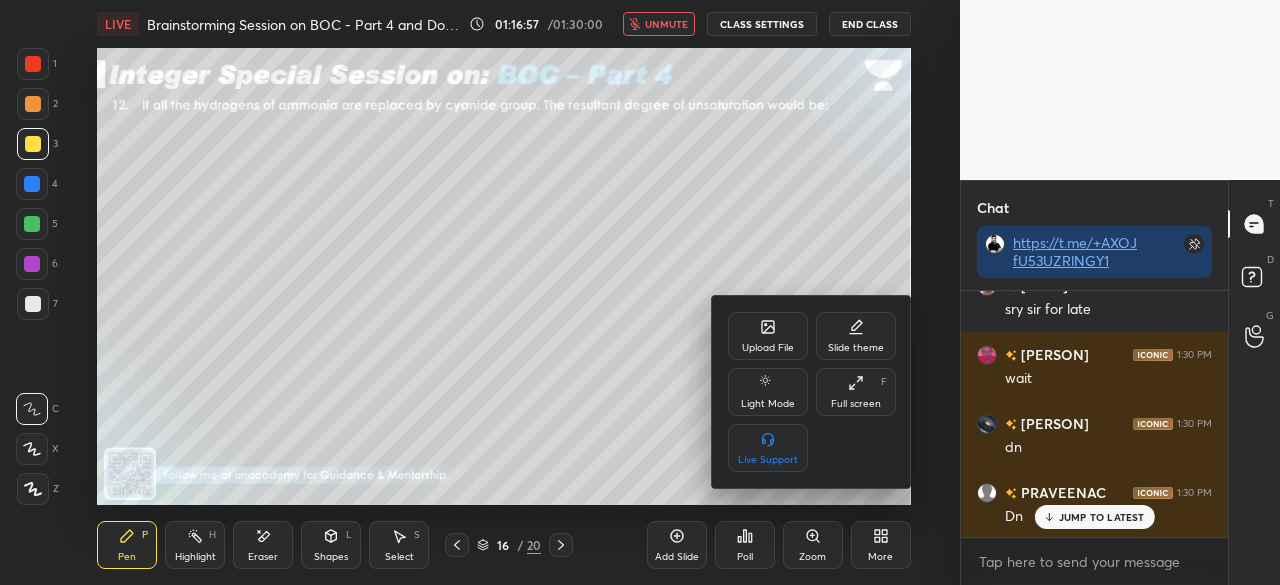 click on "Full screen F" at bounding box center (856, 392) 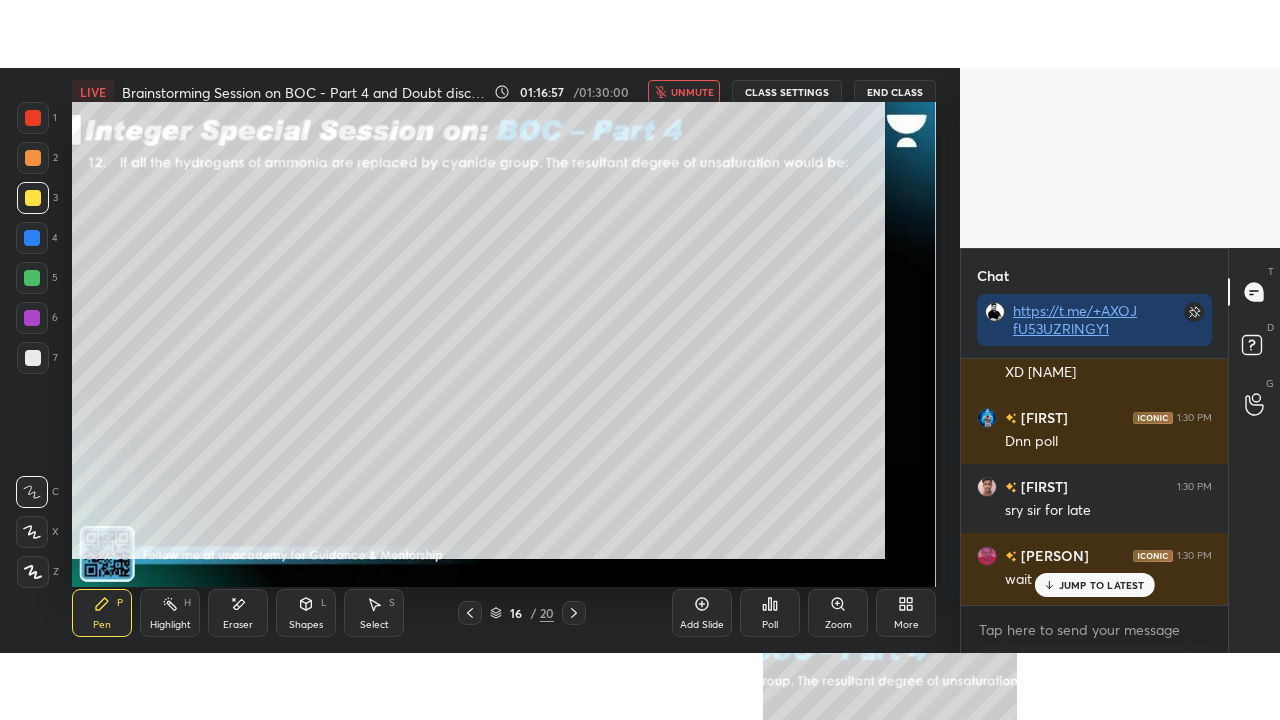 scroll, scrollTop: 99408, scrollLeft: 99120, axis: both 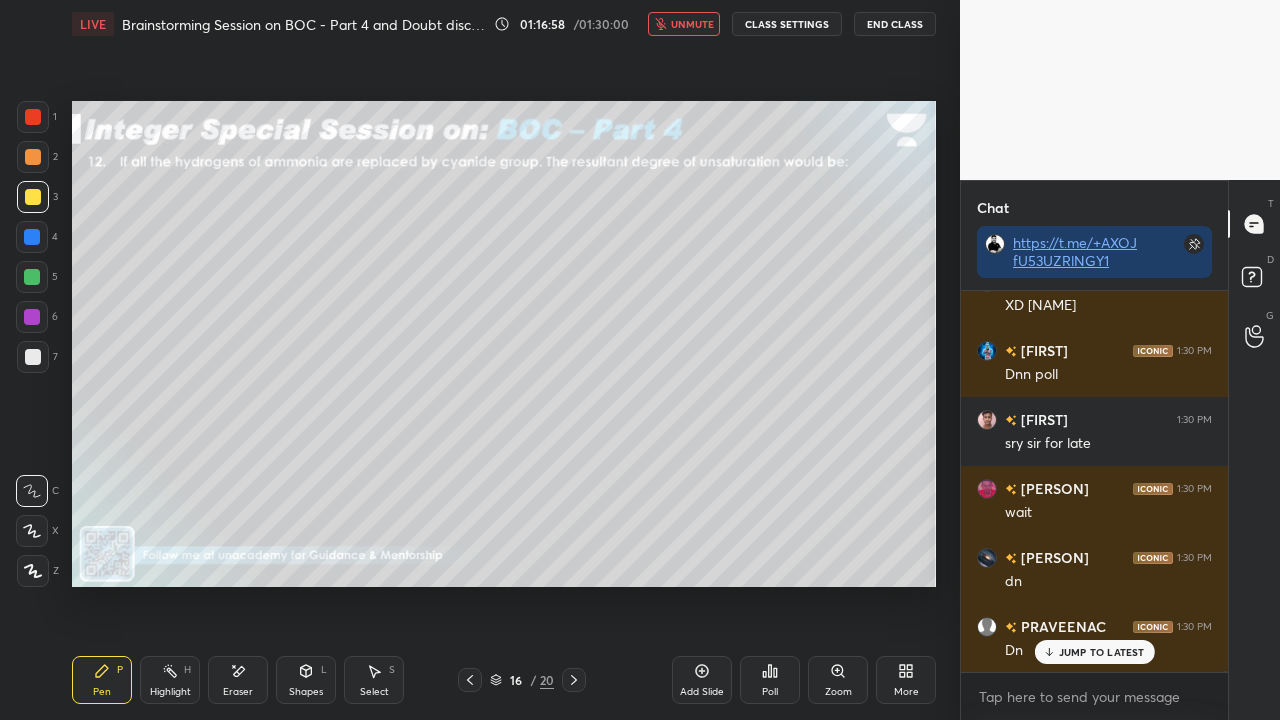 click on "JUMP TO LATEST" at bounding box center (1102, 652) 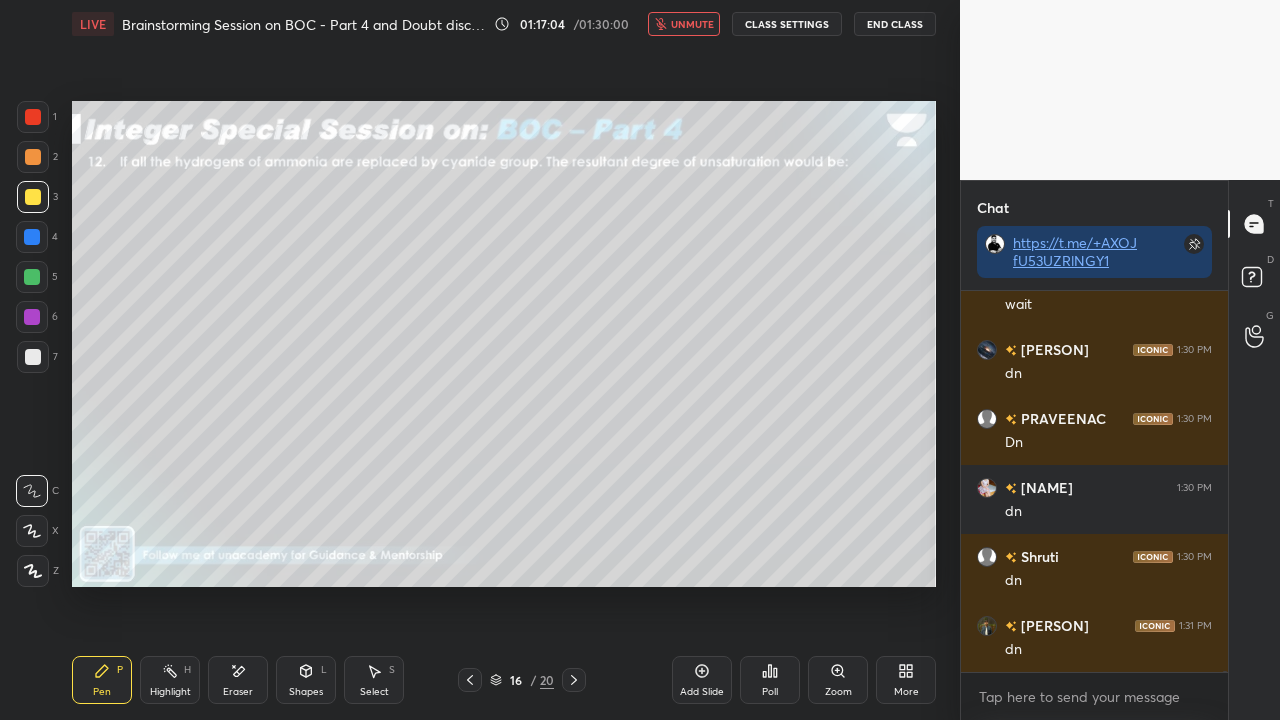 scroll, scrollTop: 135942, scrollLeft: 0, axis: vertical 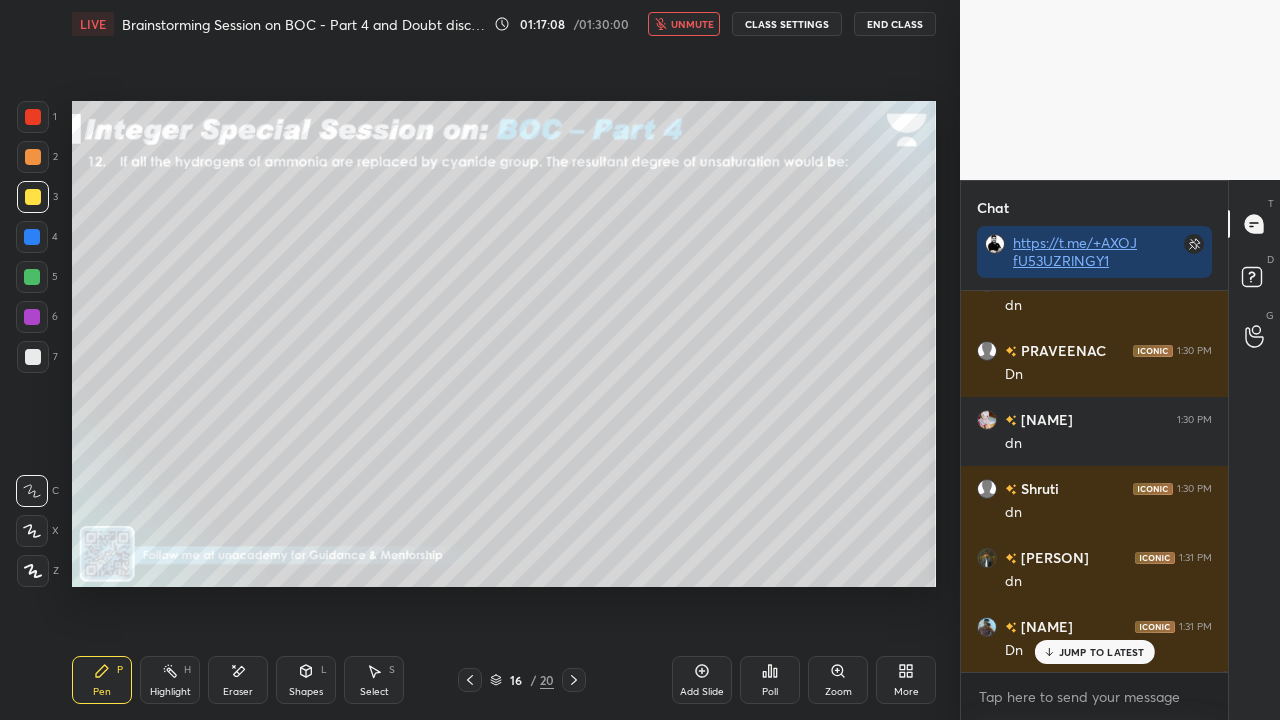 click on "unmute" at bounding box center [692, 24] 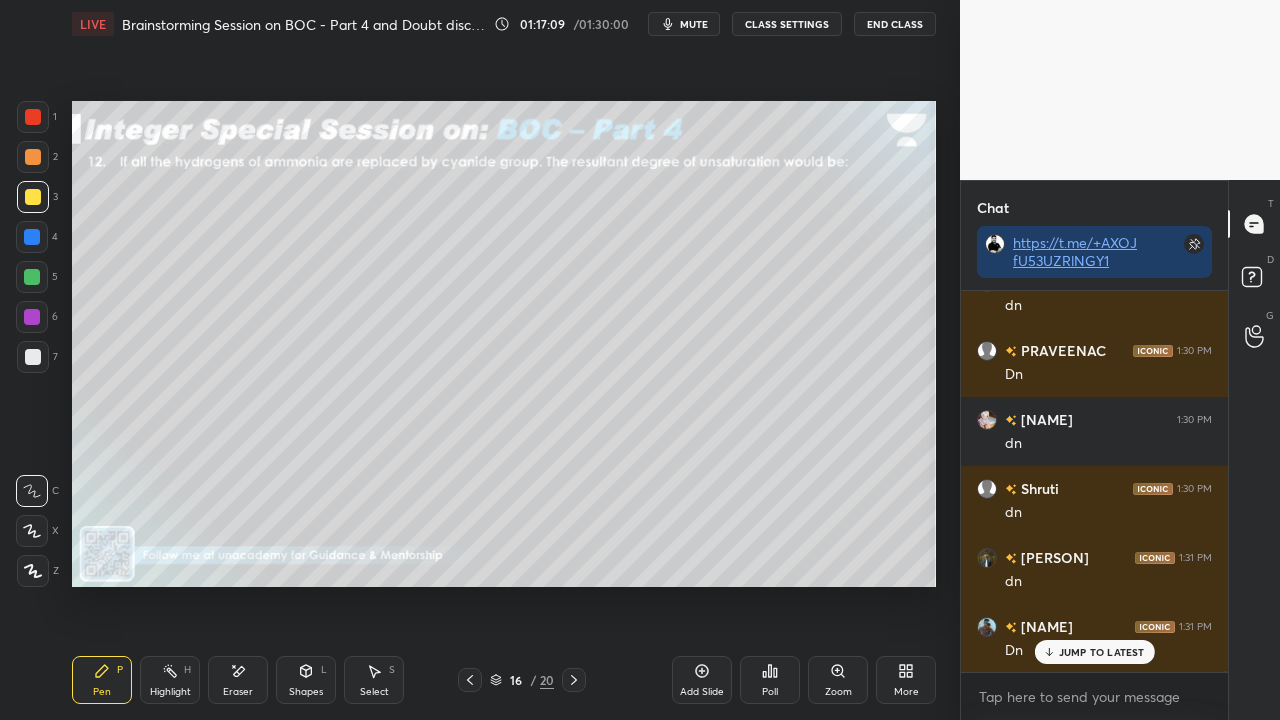 click on "mute" at bounding box center (694, 24) 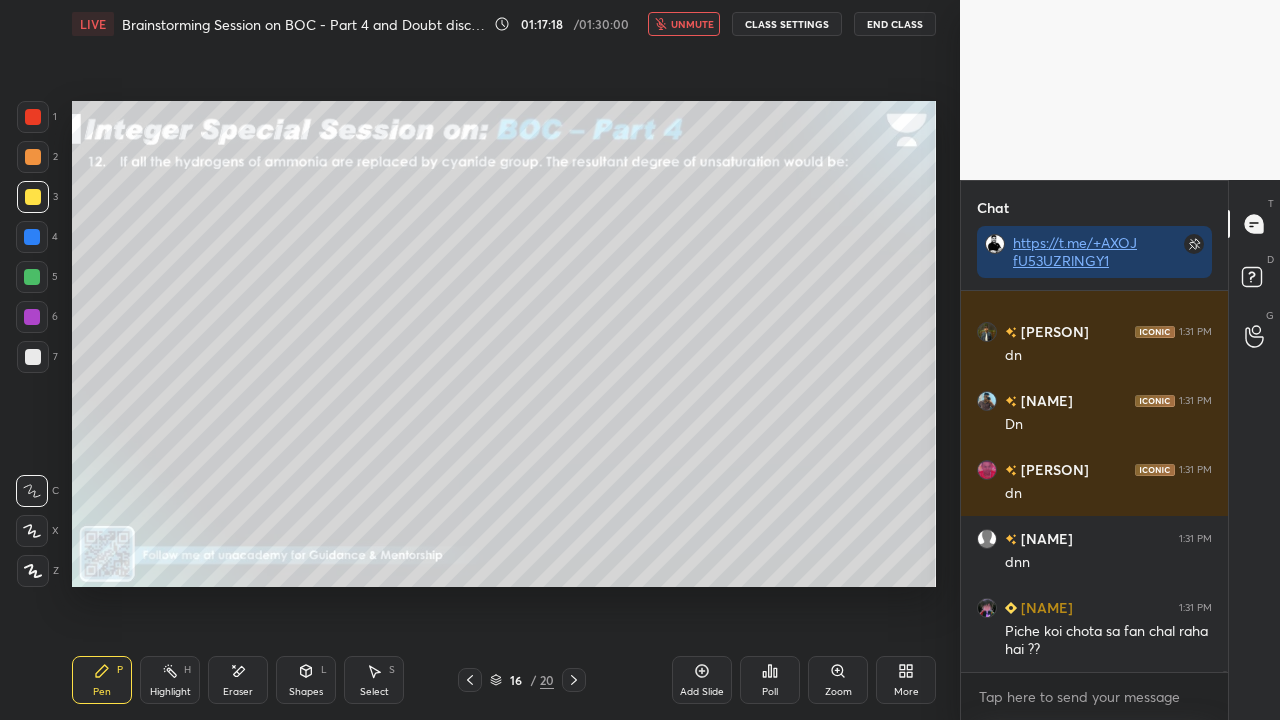 click on "unmute" at bounding box center [692, 24] 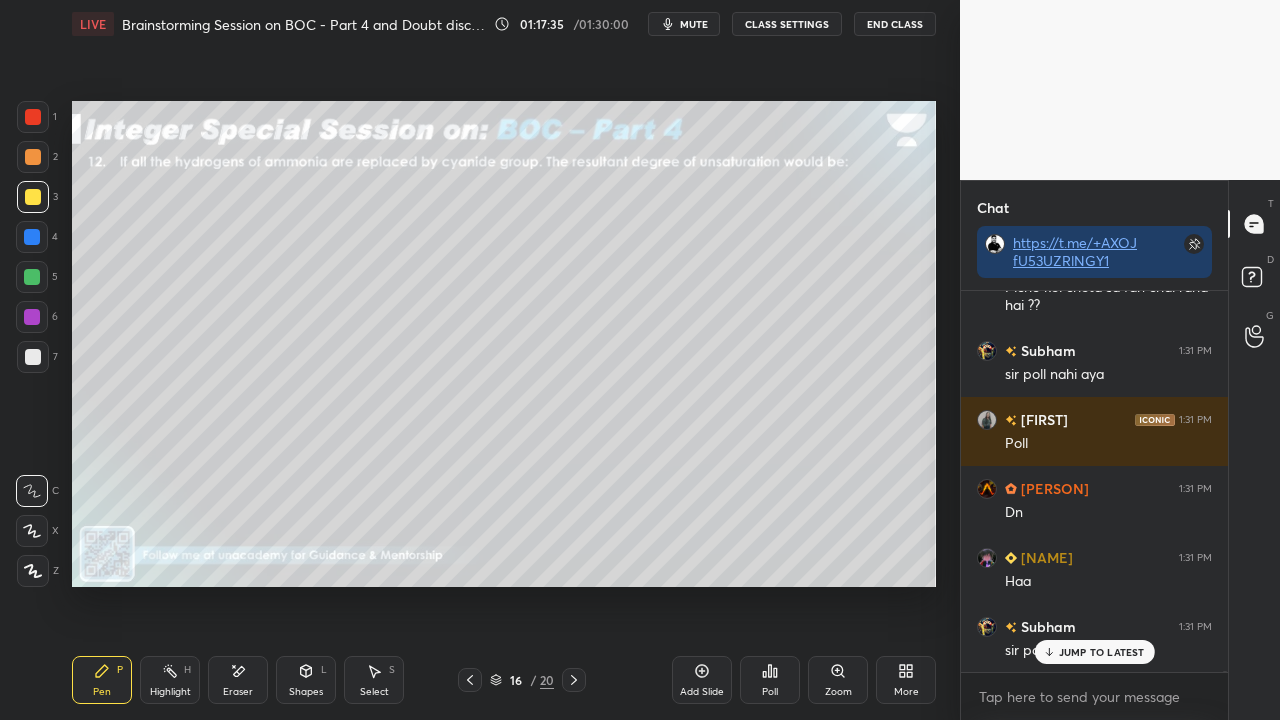 drag, startPoint x: 1060, startPoint y: 646, endPoint x: 913, endPoint y: 688, distance: 152.88231 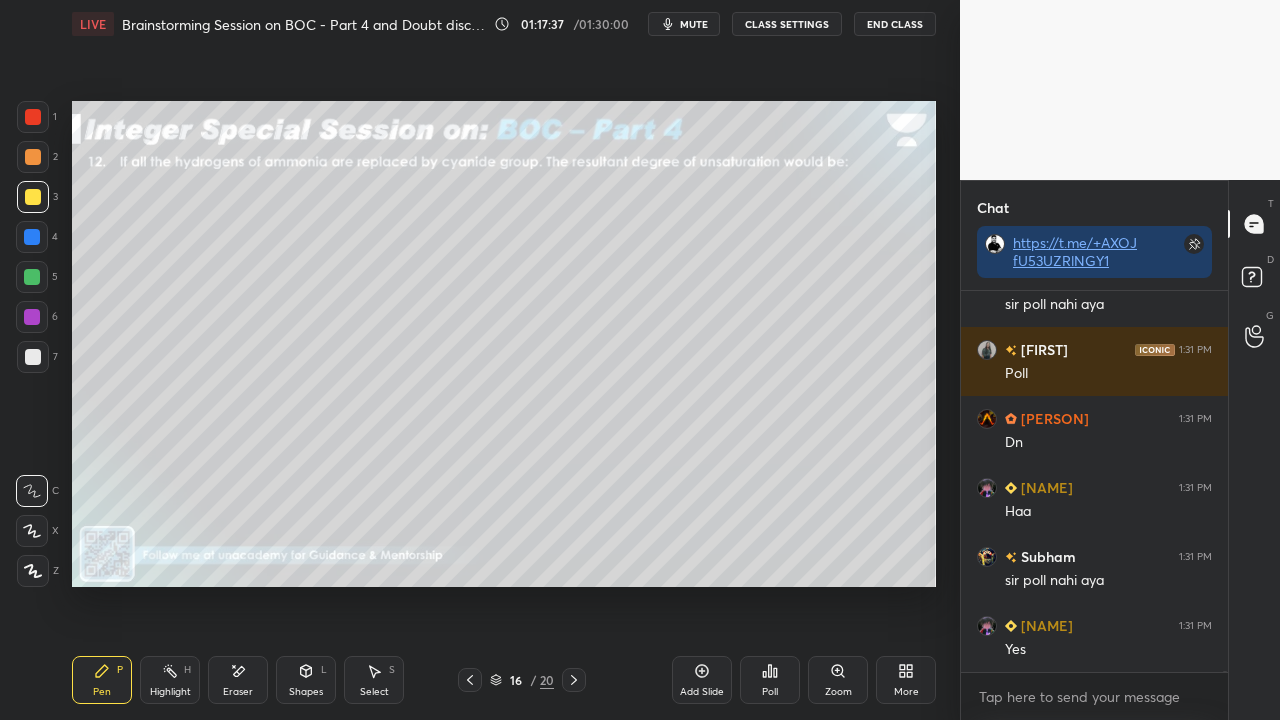 click on "Poll" at bounding box center [770, 680] 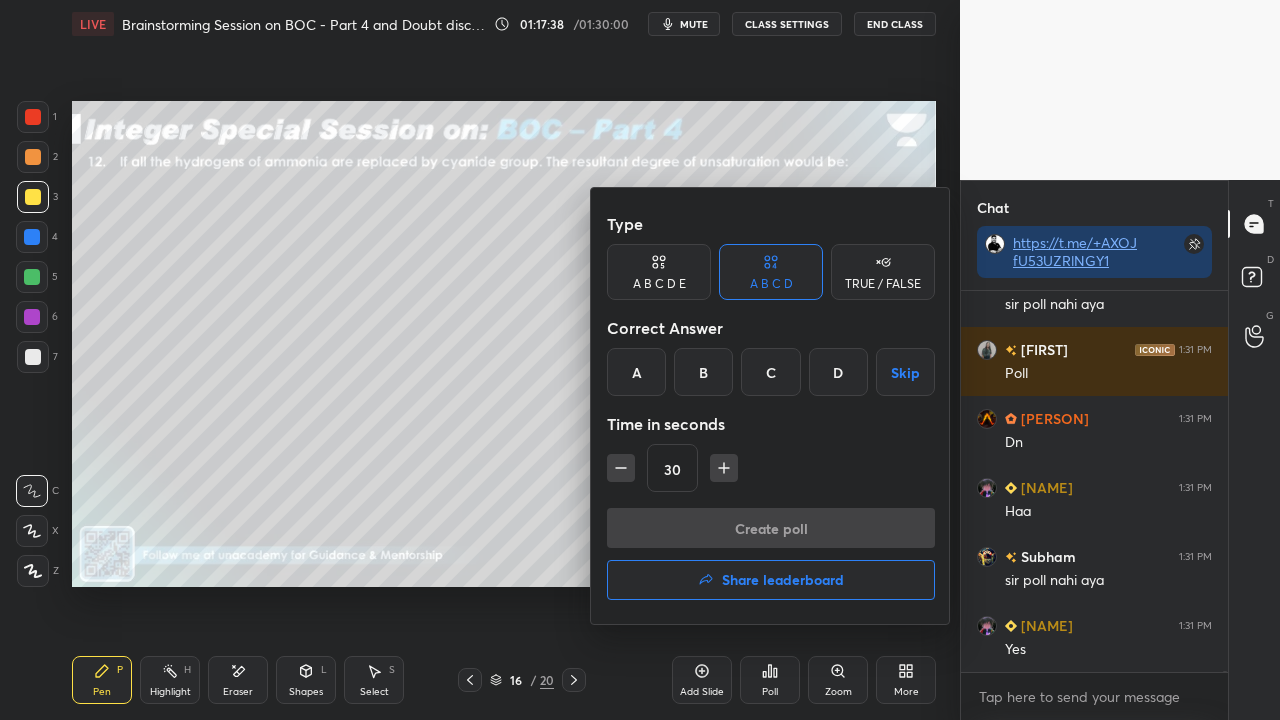 click on "D" at bounding box center [838, 372] 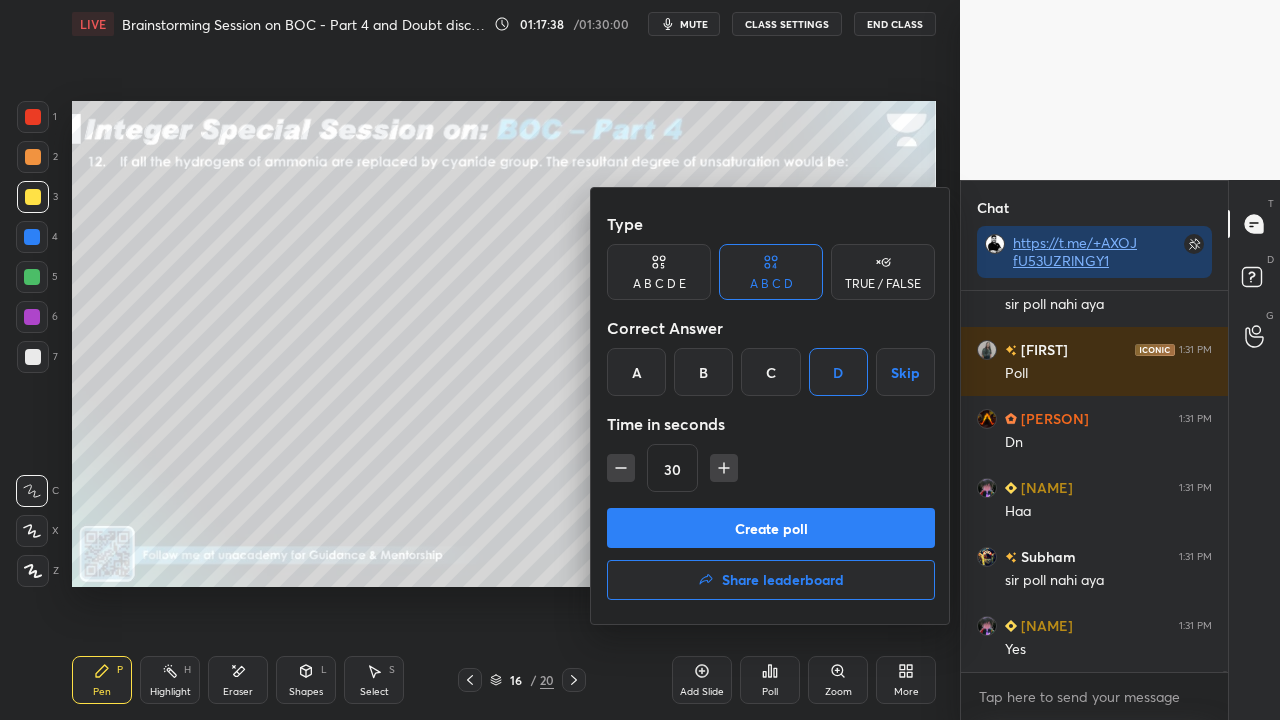 click on "Create poll" at bounding box center (771, 528) 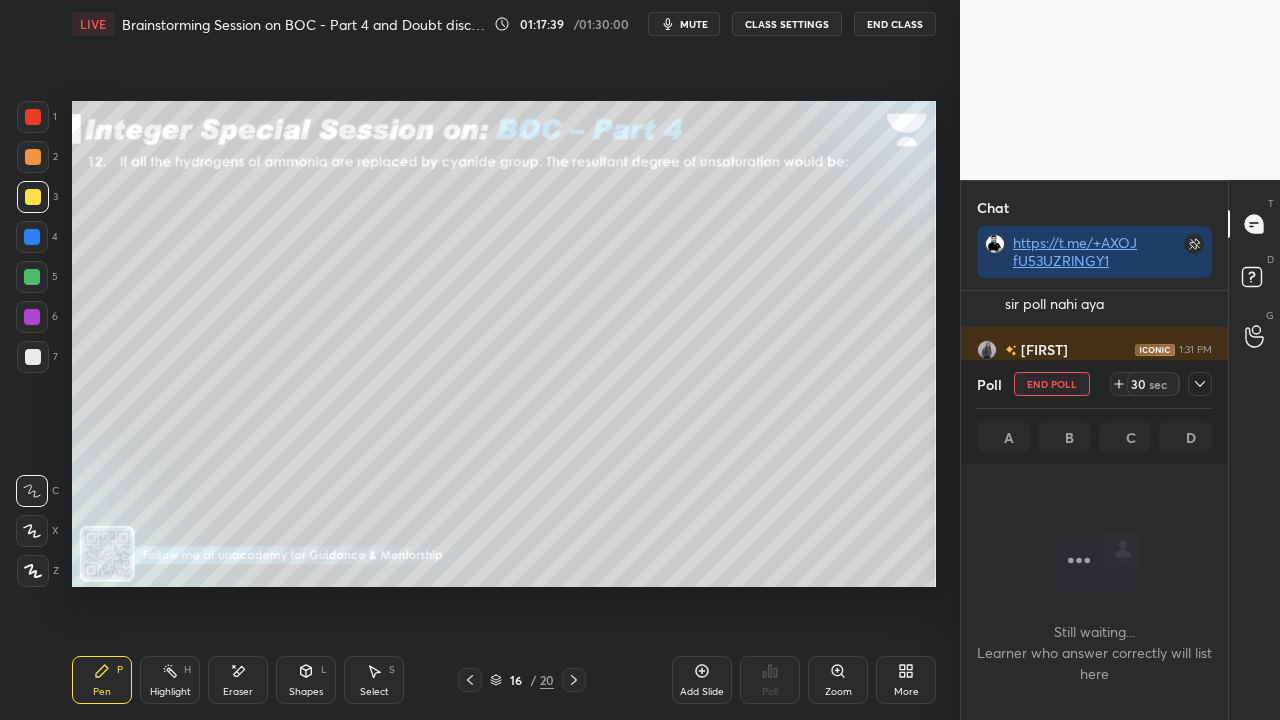 scroll, scrollTop: 351, scrollLeft: 261, axis: both 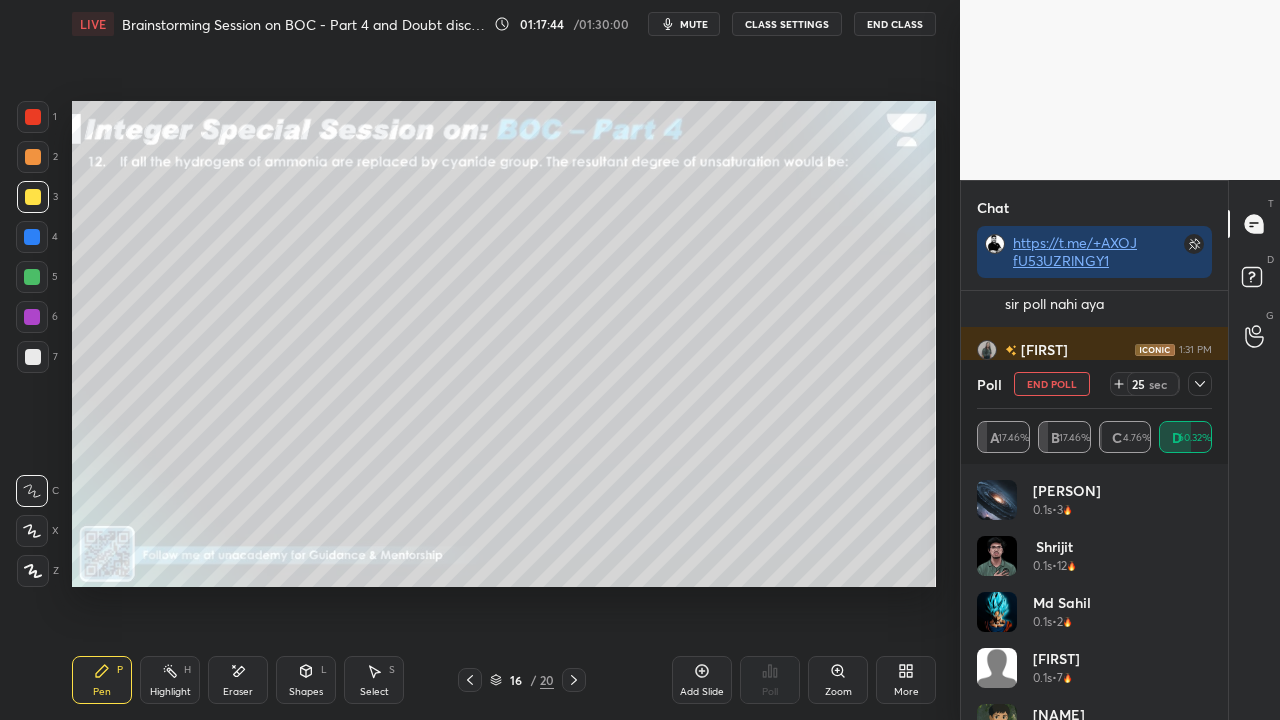 drag, startPoint x: 1203, startPoint y: 380, endPoint x: 1206, endPoint y: 367, distance: 13.341664 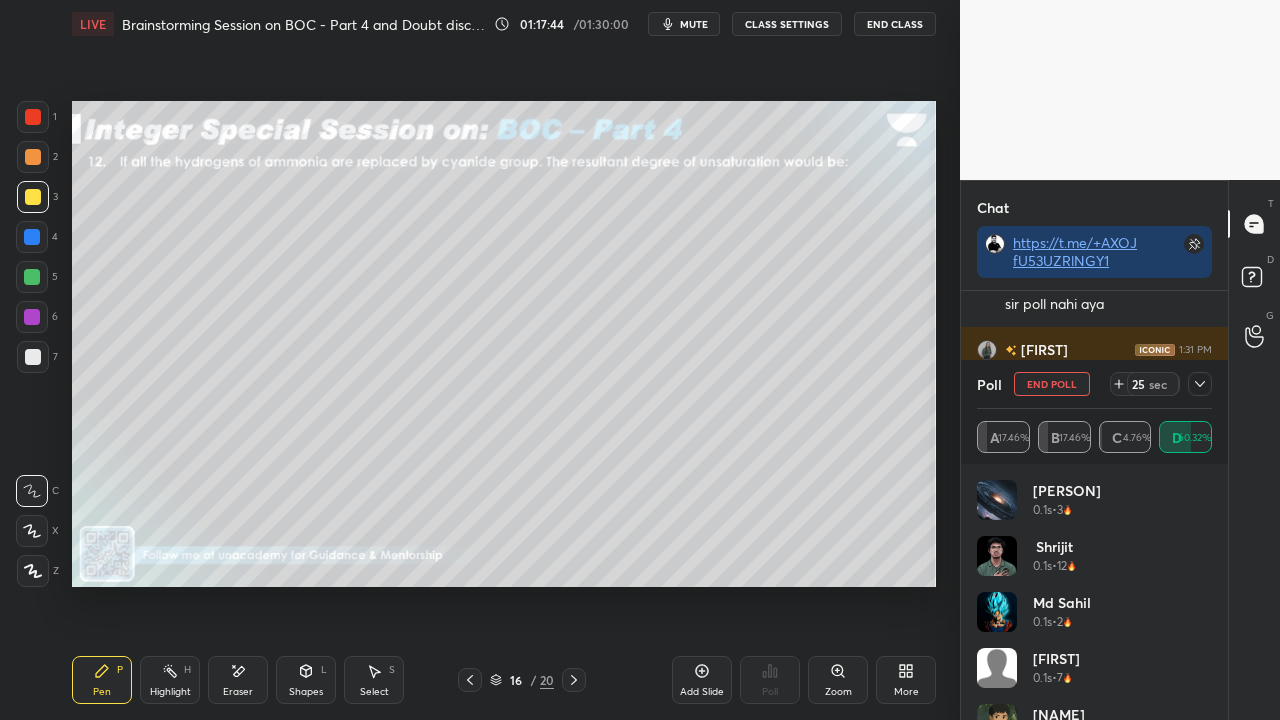 click 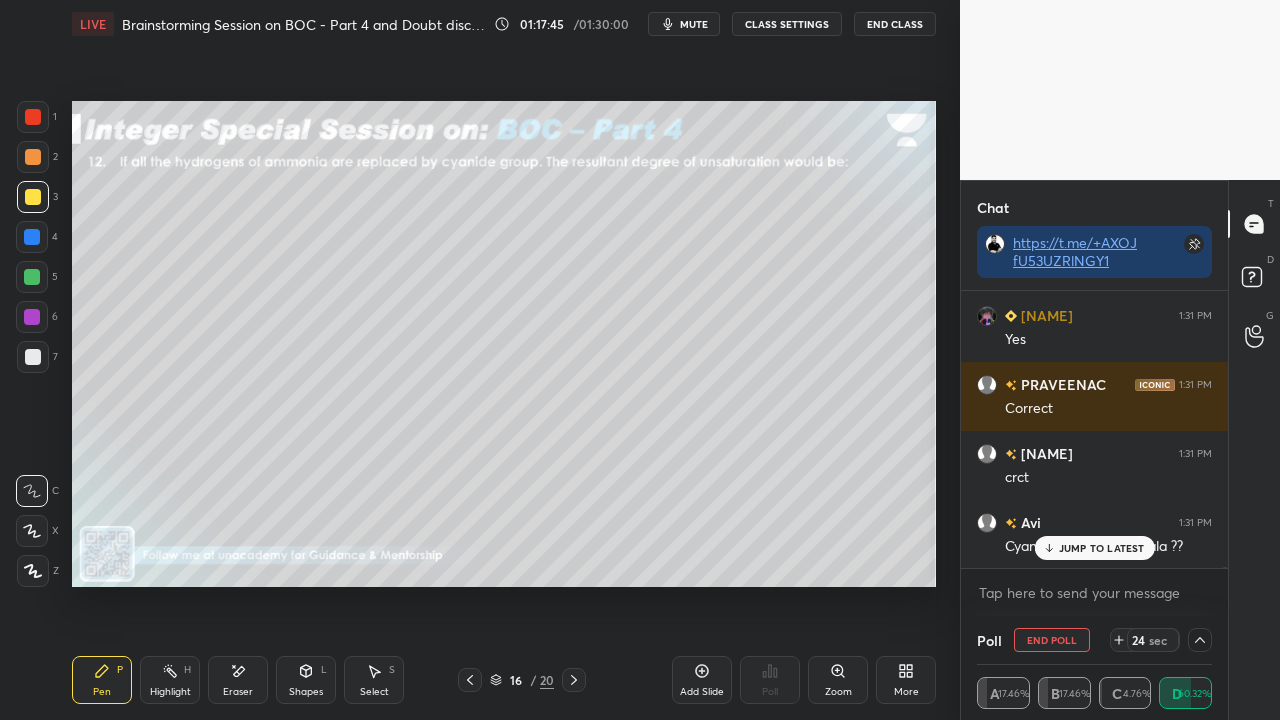 drag, startPoint x: 1074, startPoint y: 548, endPoint x: 906, endPoint y: 603, distance: 176.77386 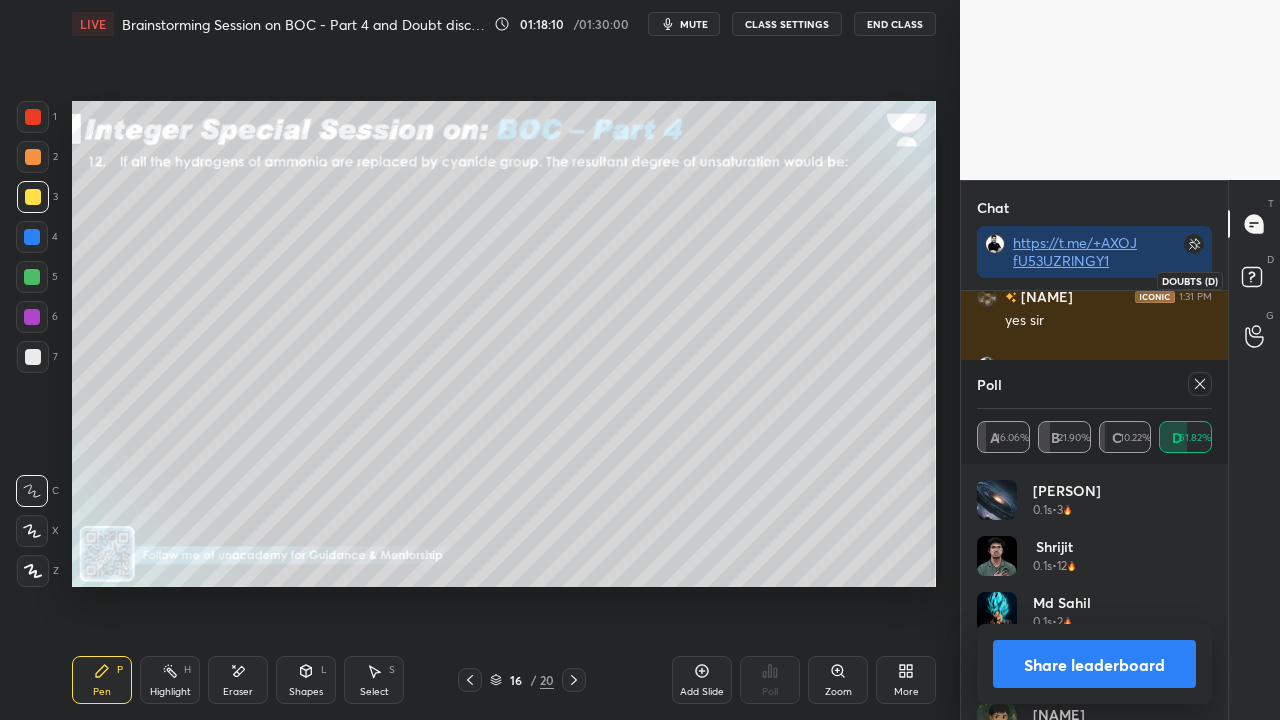 click 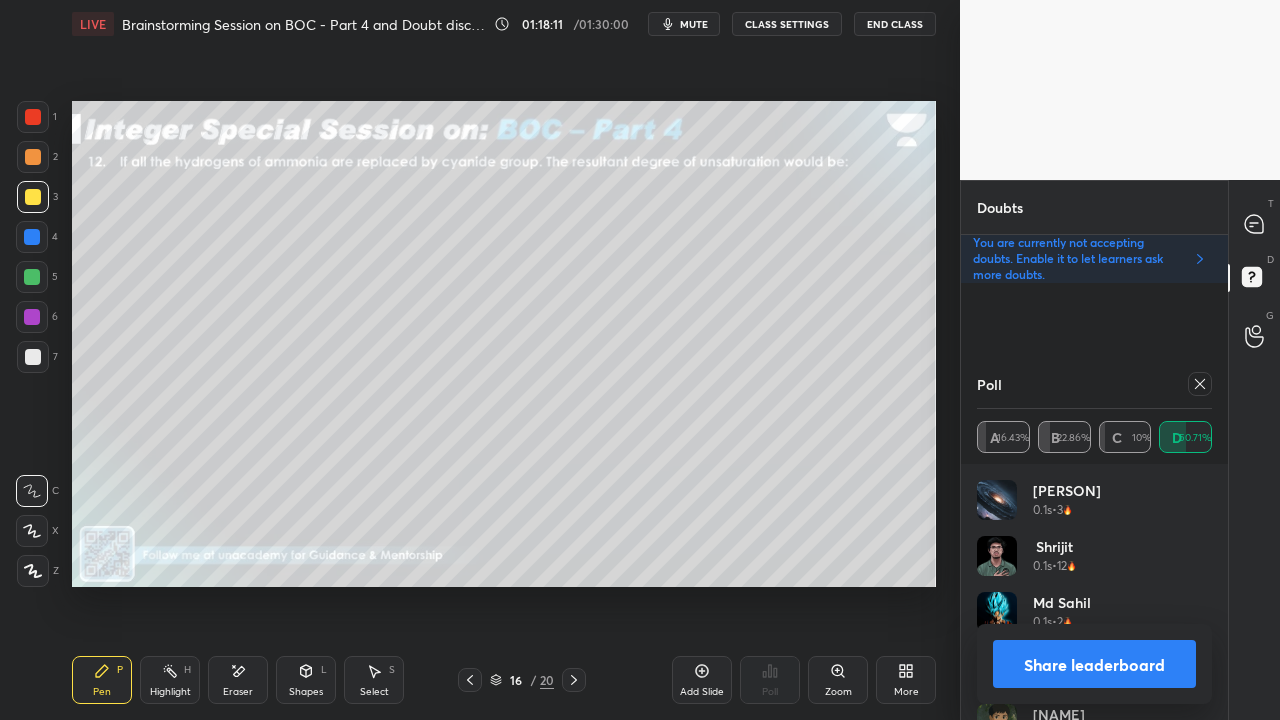 click 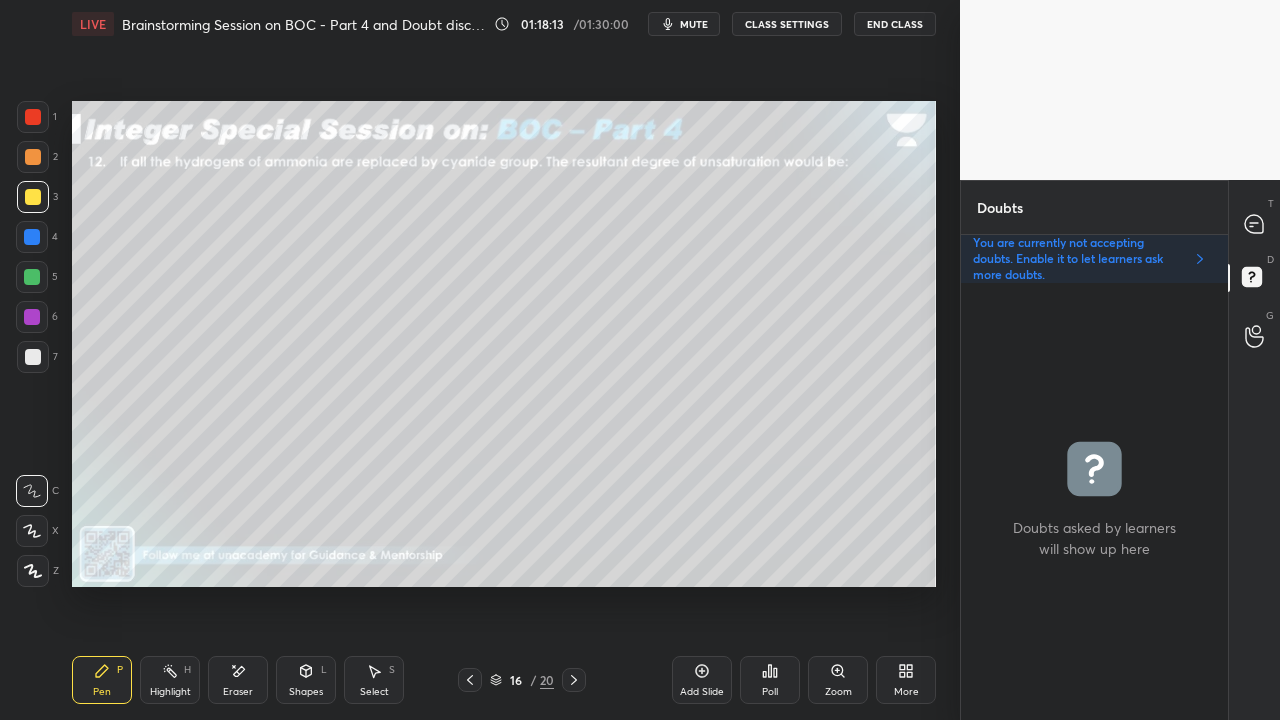 click on "Eraser" at bounding box center [238, 680] 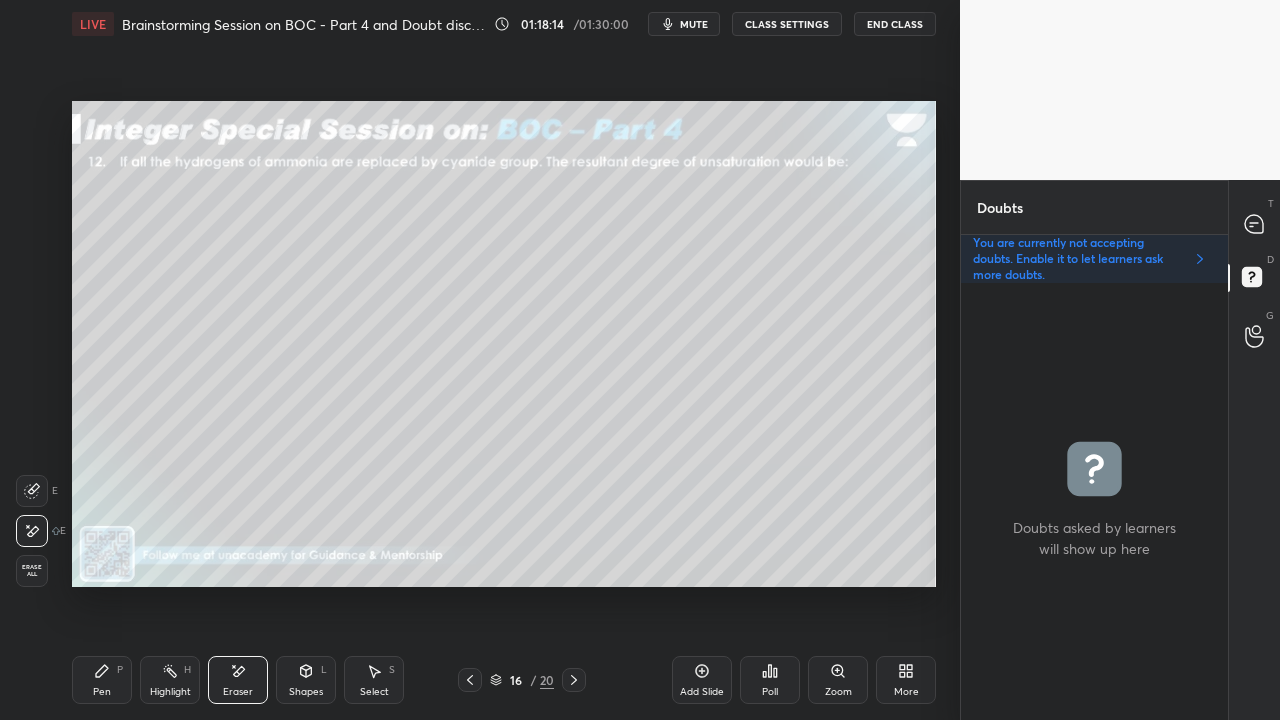 click on "Erase all" at bounding box center [32, 571] 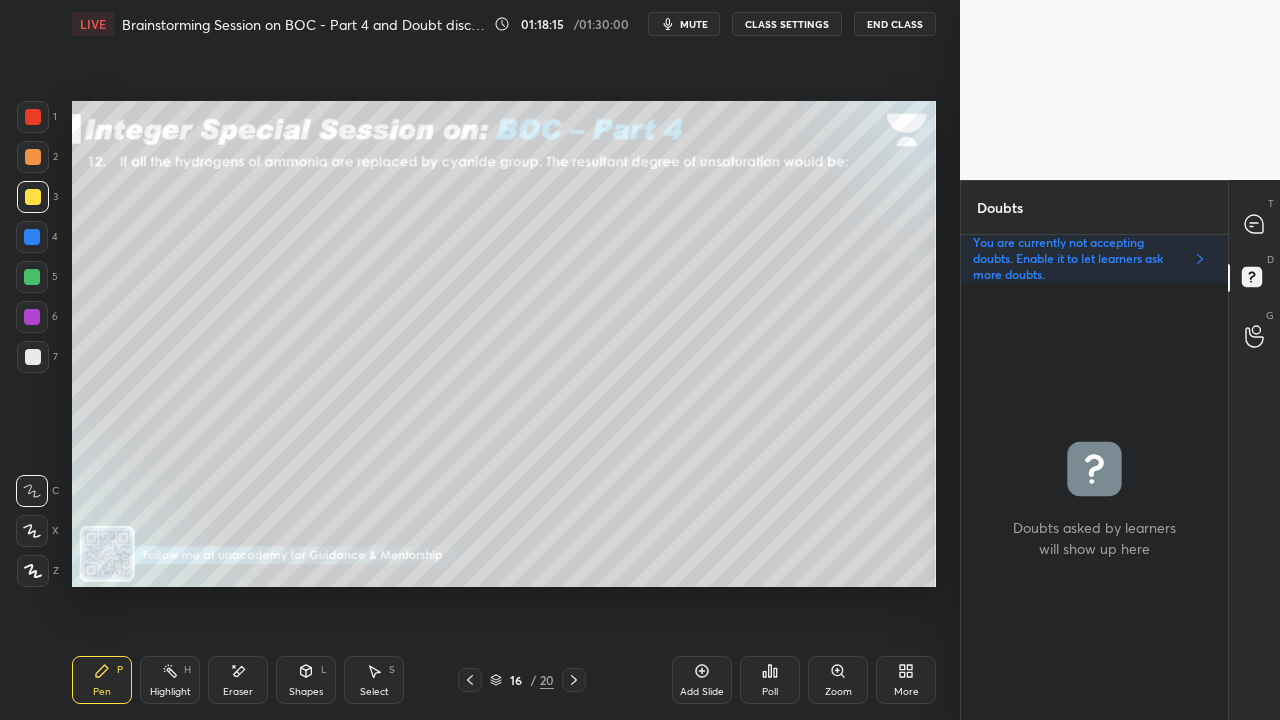 click 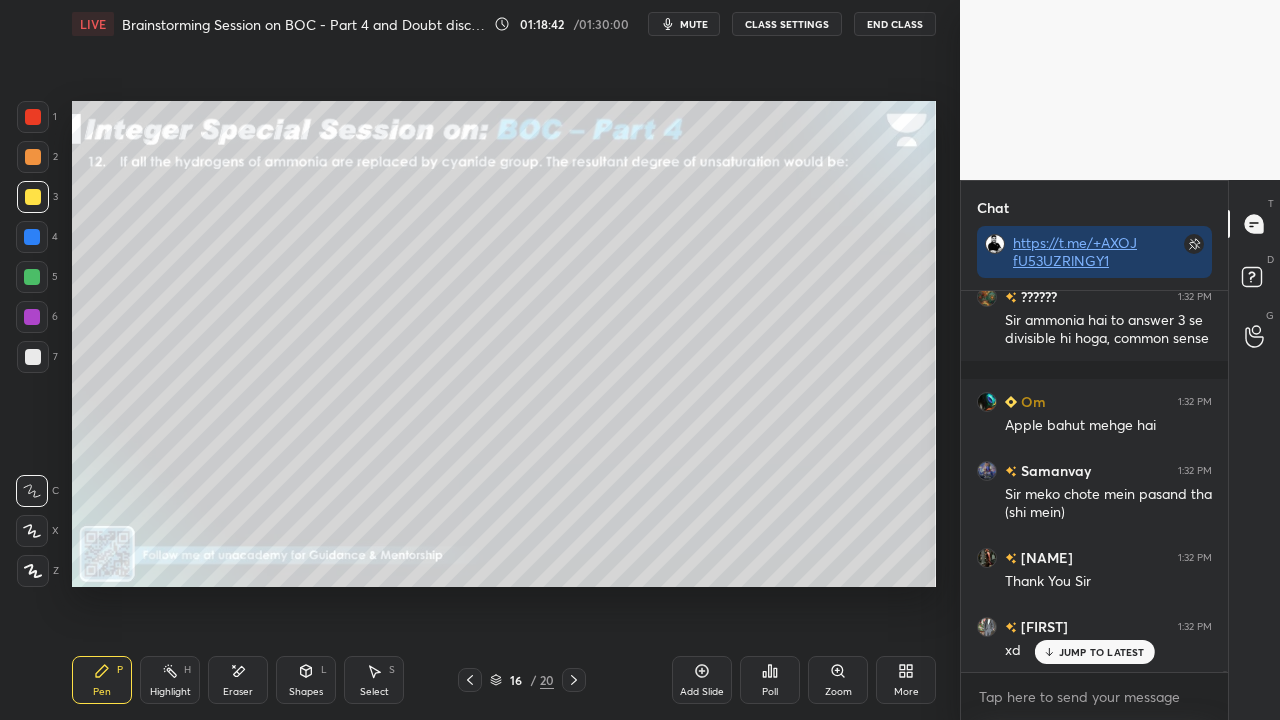 click on "Eraser" at bounding box center [238, 680] 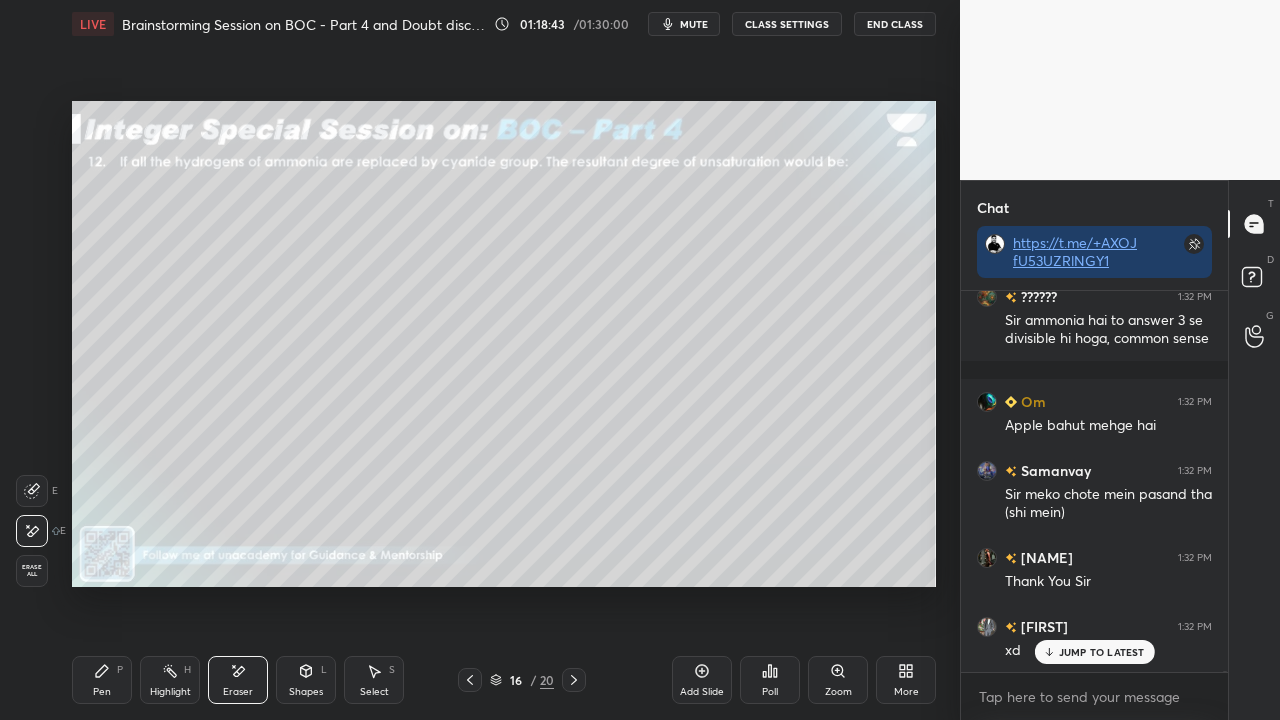click on "Pen" at bounding box center (102, 692) 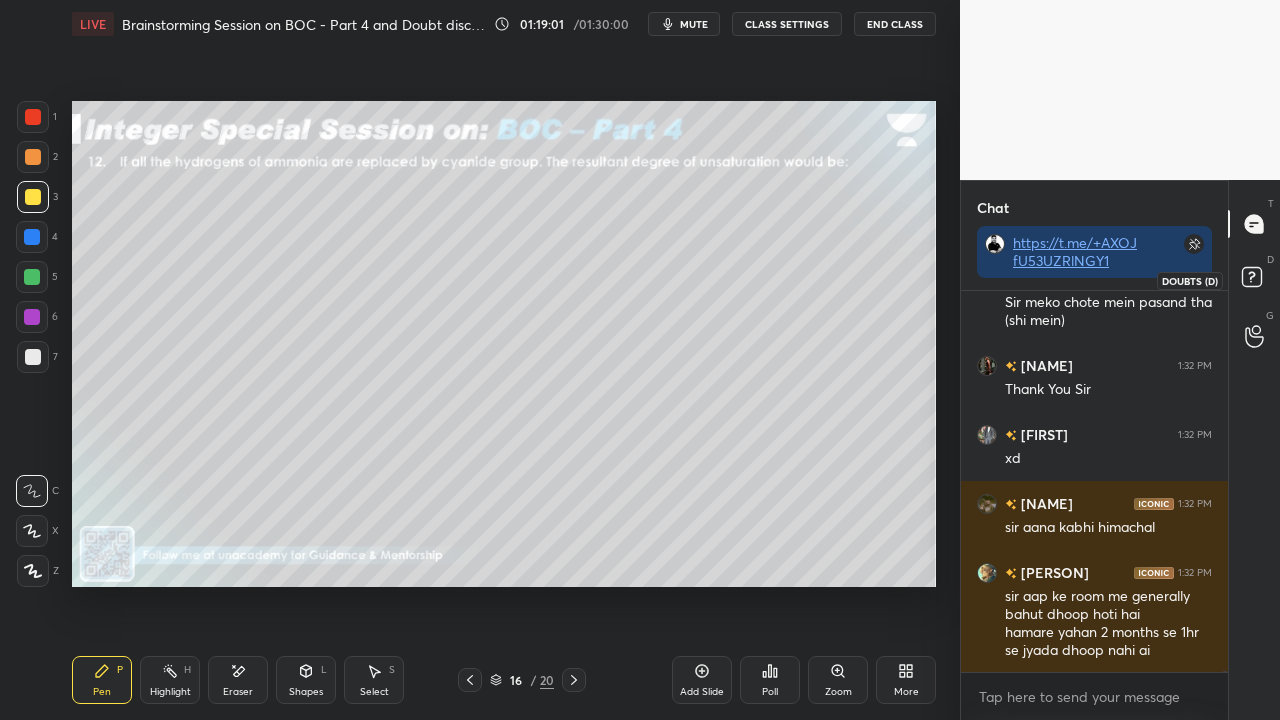click 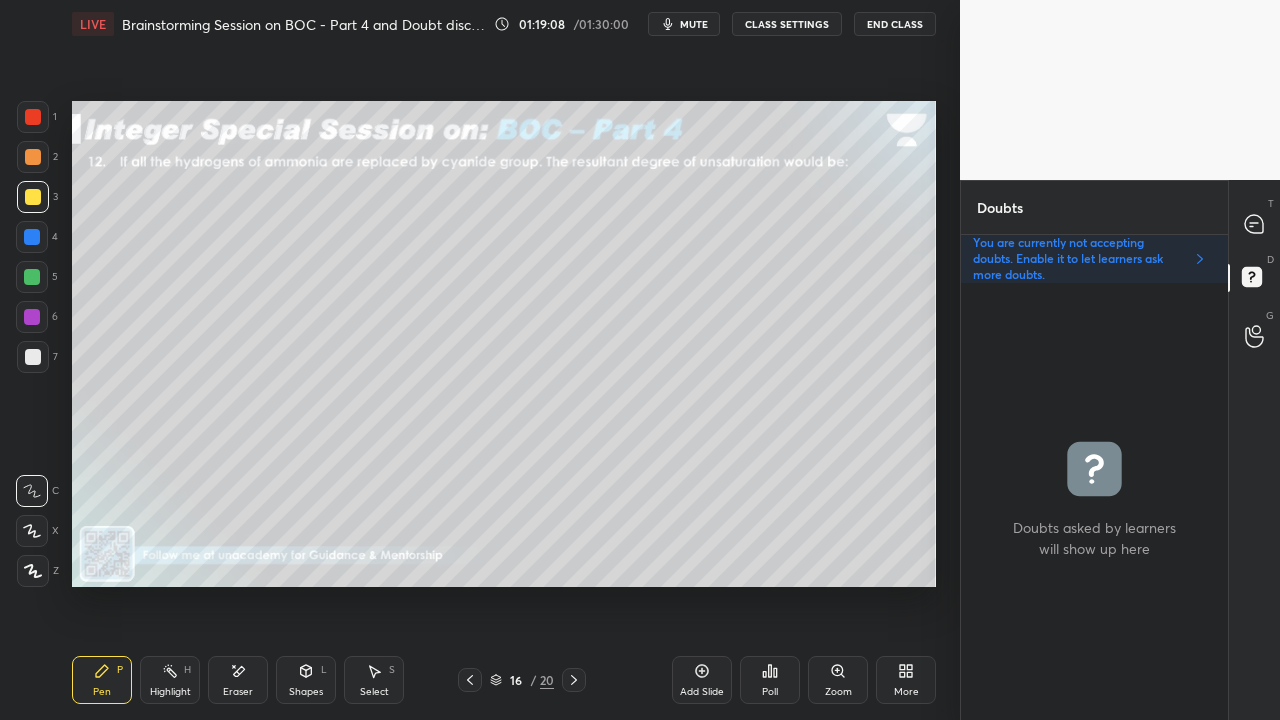 click on "Eraser" at bounding box center [238, 692] 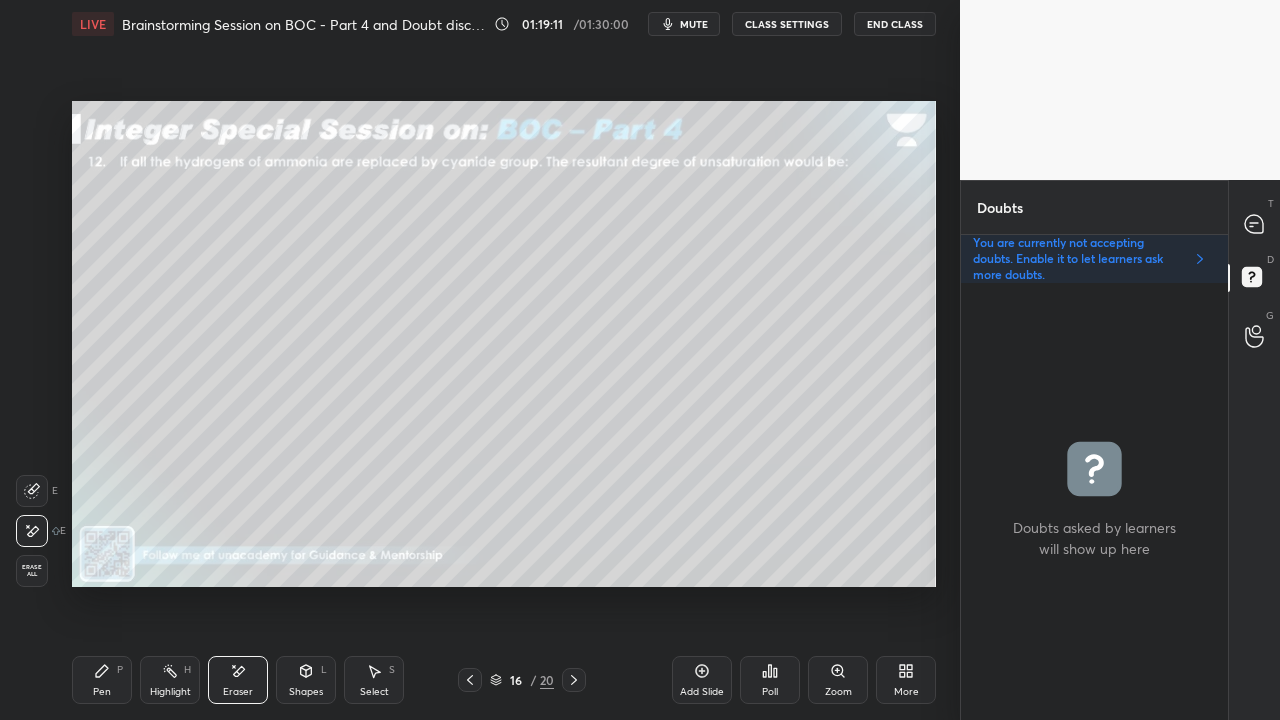 click on "Pen P" at bounding box center [102, 680] 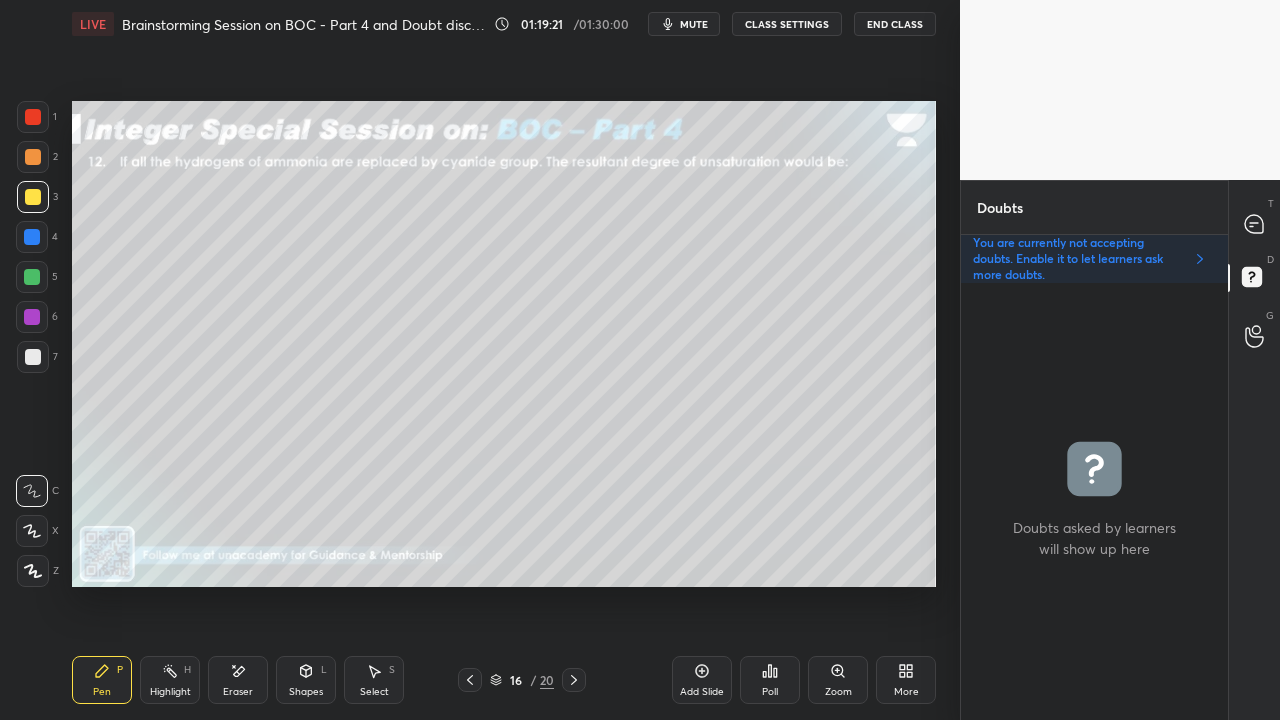 click 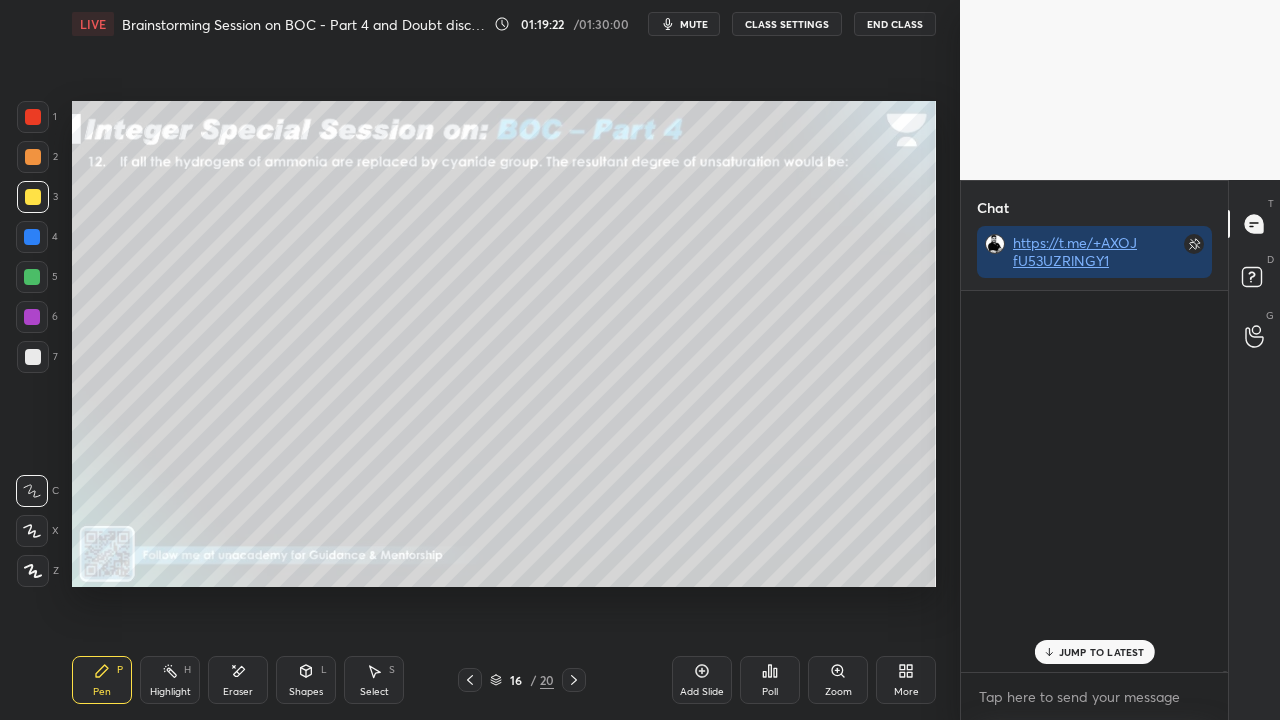 scroll, scrollTop: 423, scrollLeft: 261, axis: both 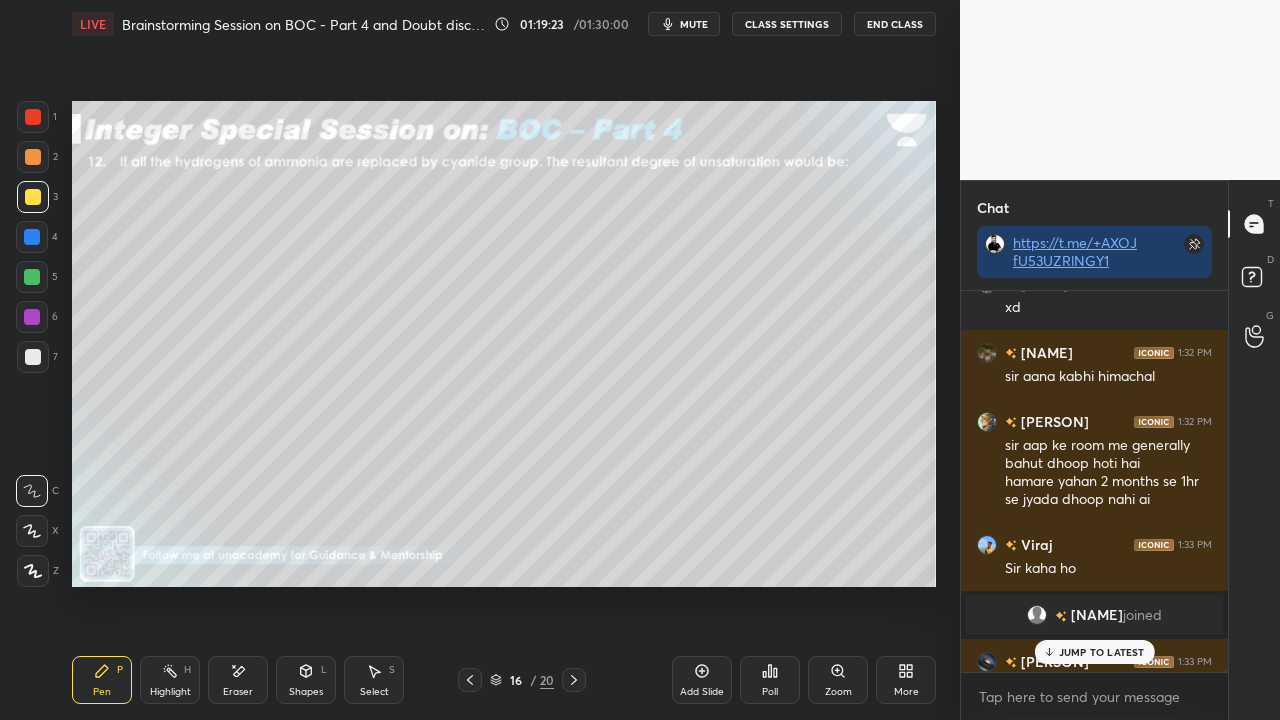 click on "JUMP TO LATEST" at bounding box center [1102, 652] 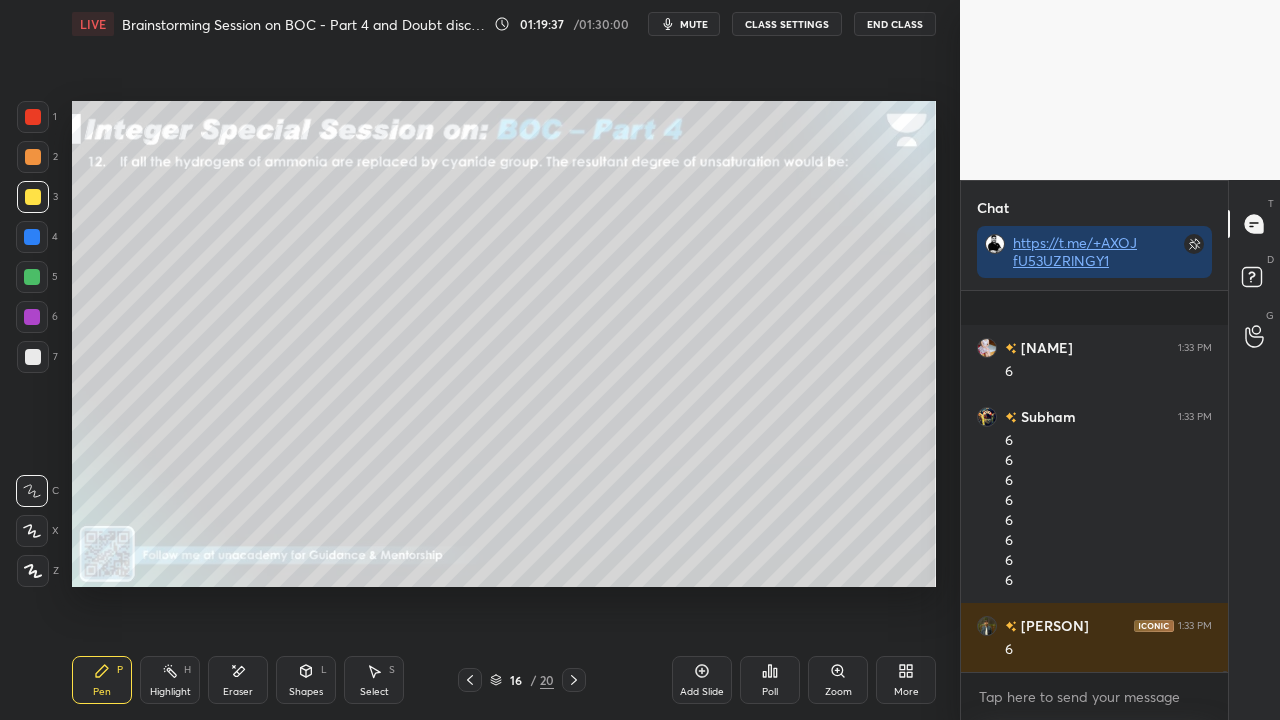 scroll, scrollTop: 139122, scrollLeft: 0, axis: vertical 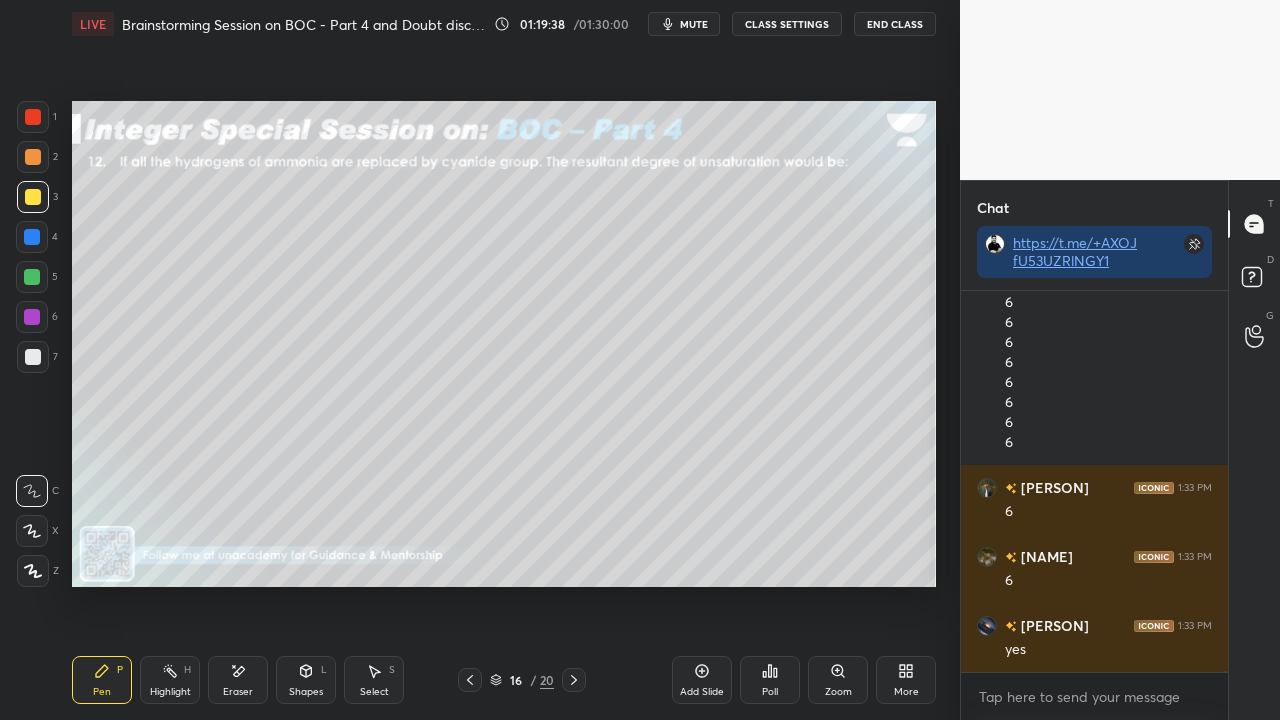 click 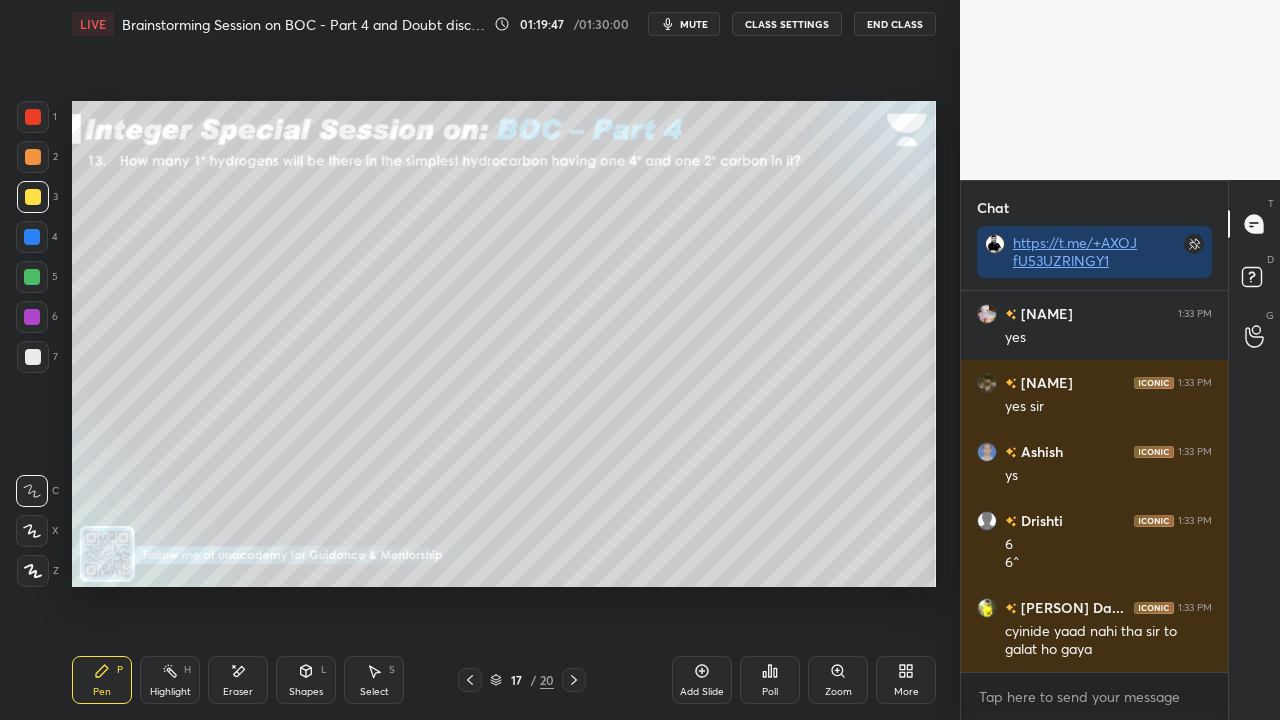 scroll, scrollTop: 139640, scrollLeft: 0, axis: vertical 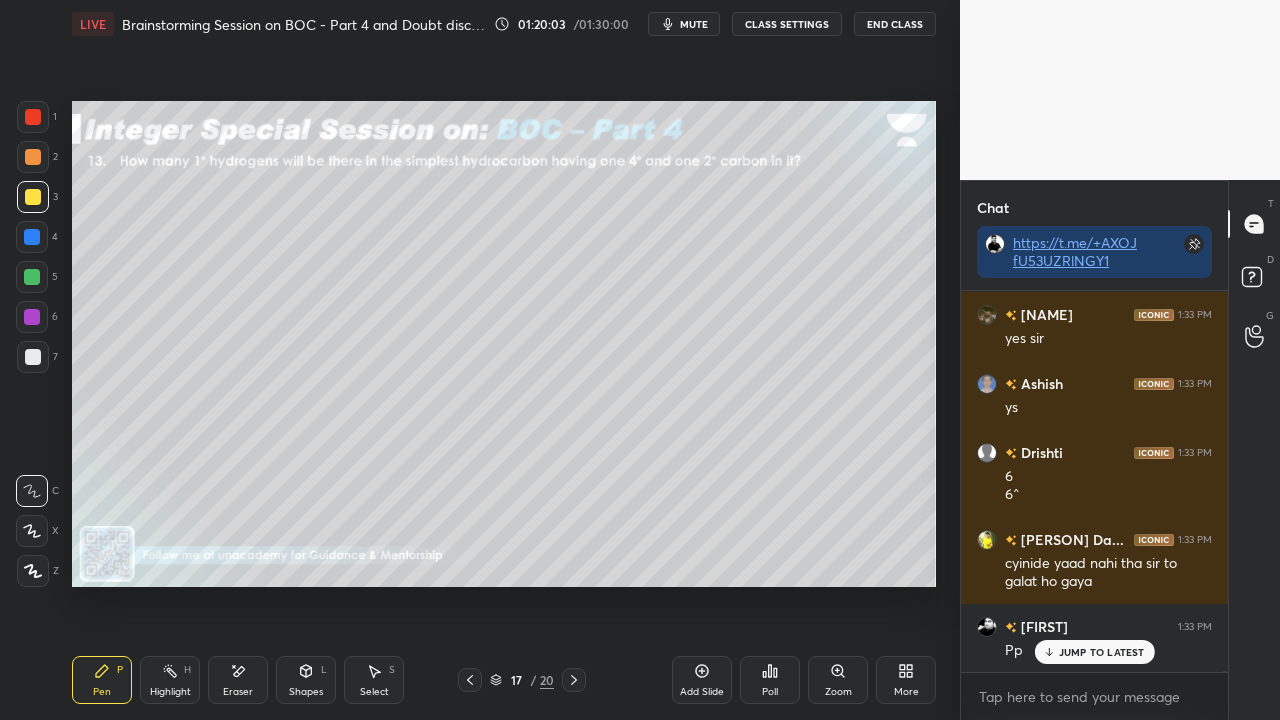 click on "mute" at bounding box center (694, 24) 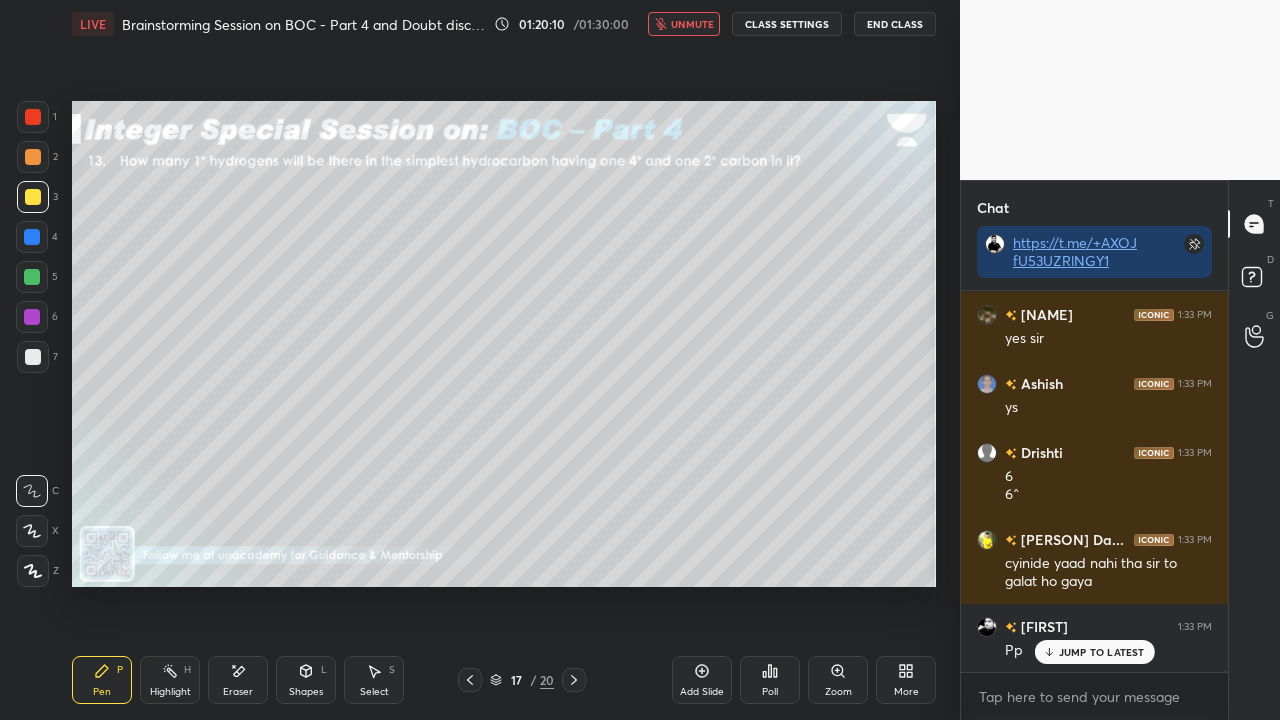 click on "unmute" at bounding box center [692, 24] 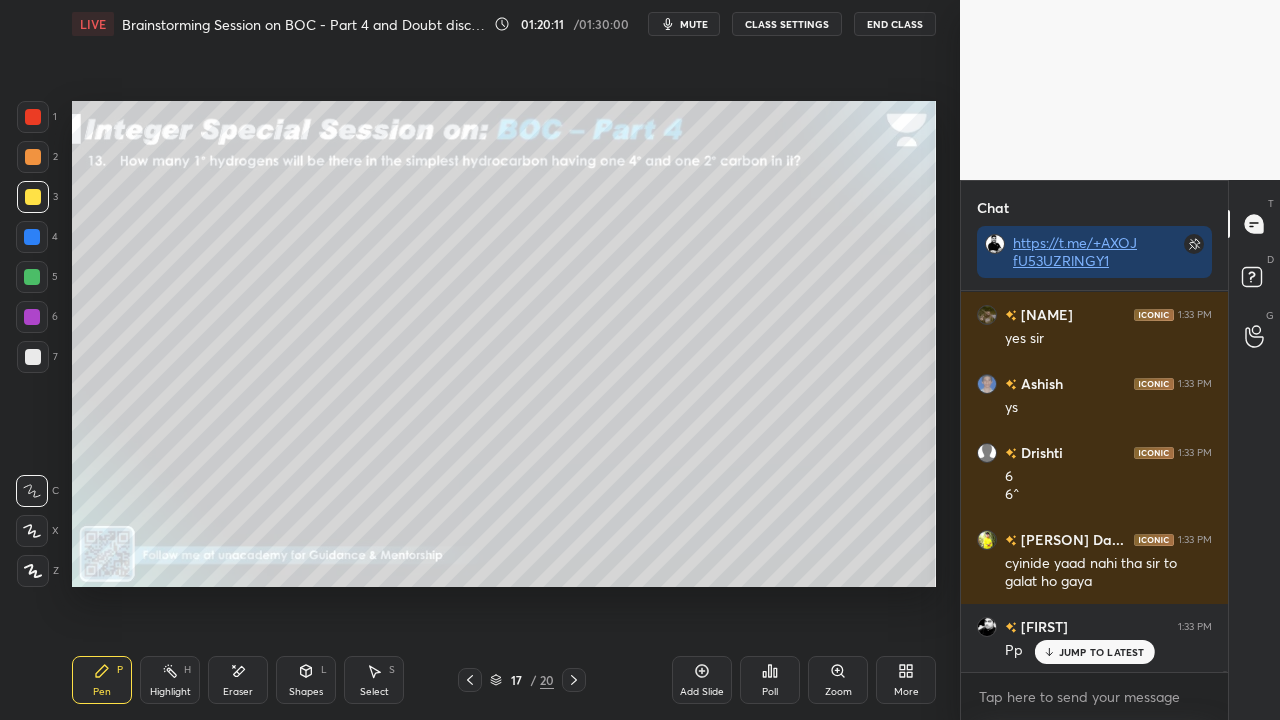 click on "mute" at bounding box center [684, 24] 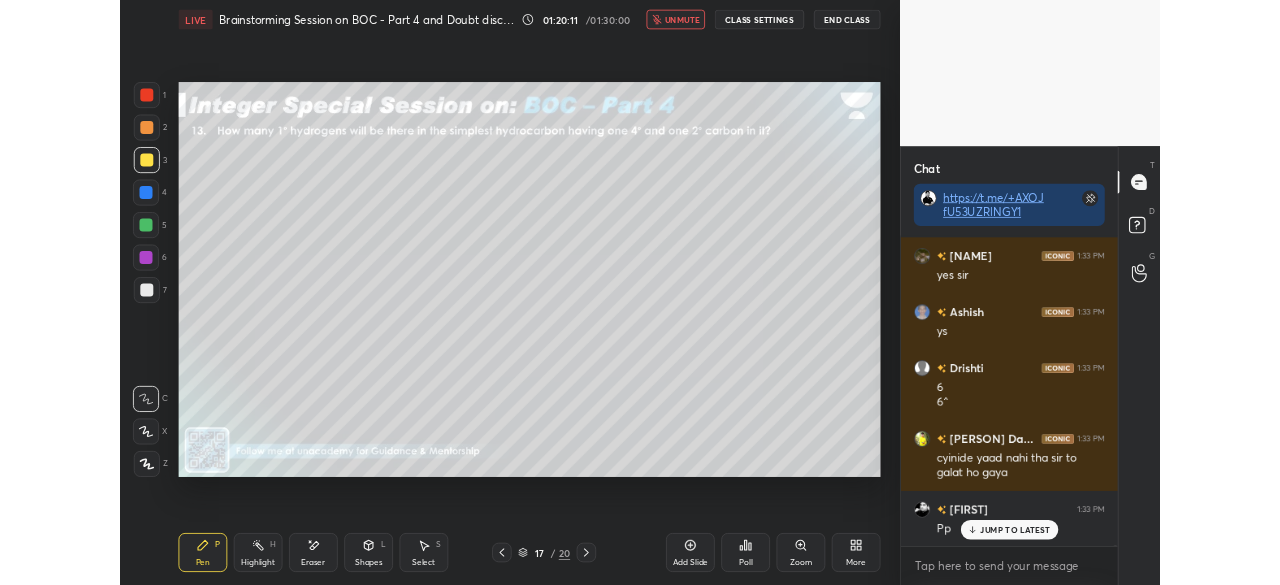 scroll, scrollTop: 139710, scrollLeft: 0, axis: vertical 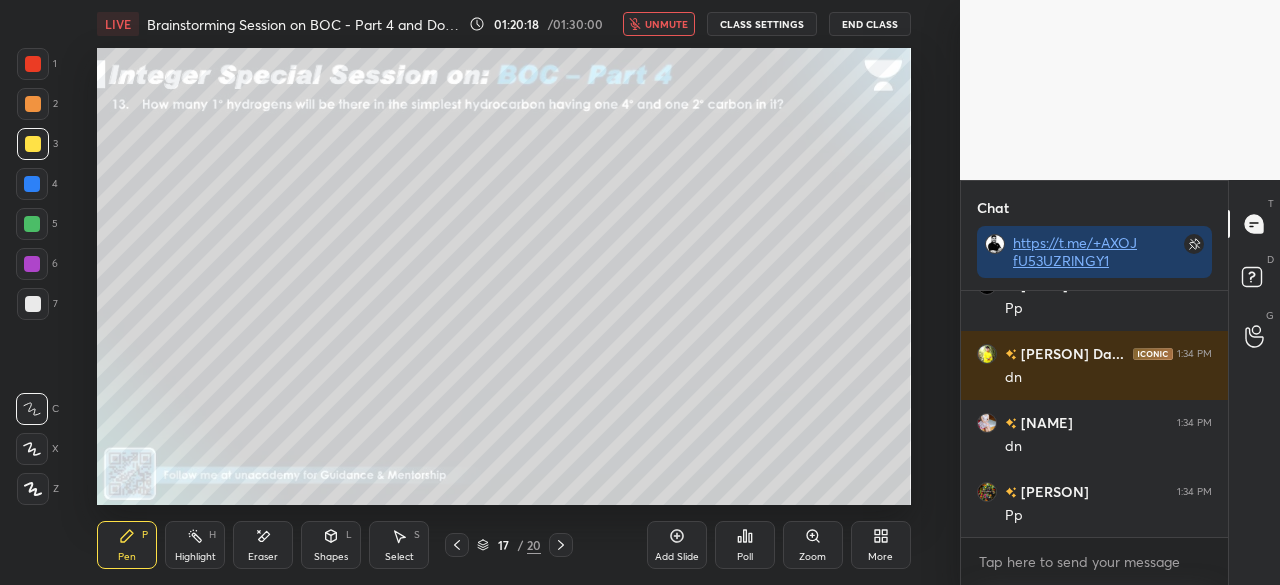 click on "More" at bounding box center [881, 545] 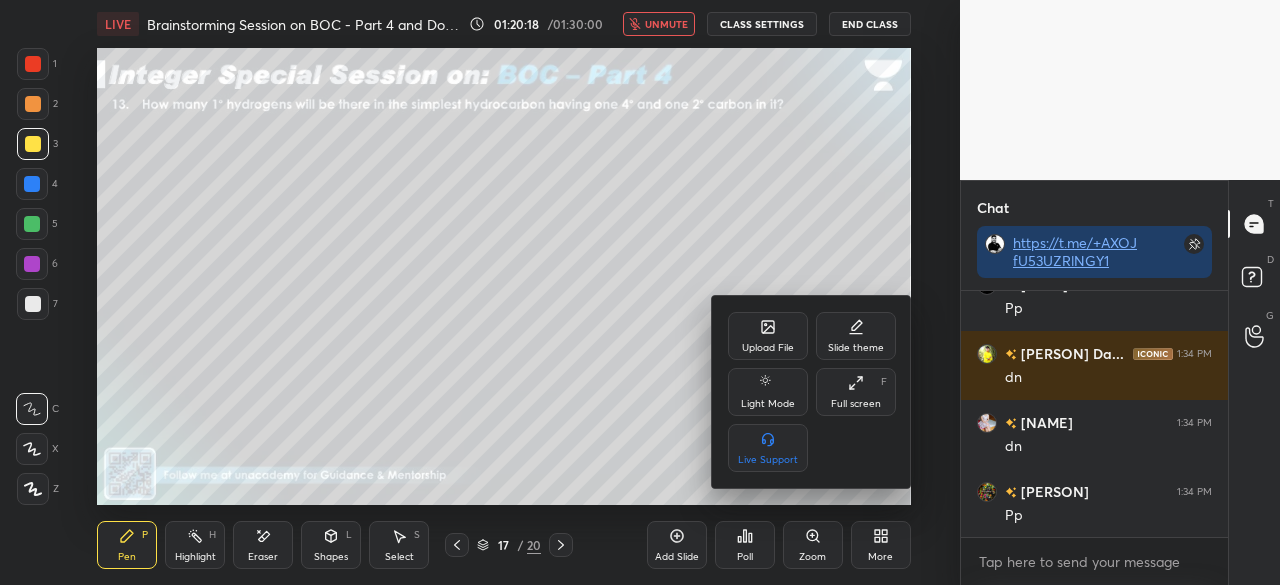 click on "Full screen" at bounding box center [856, 404] 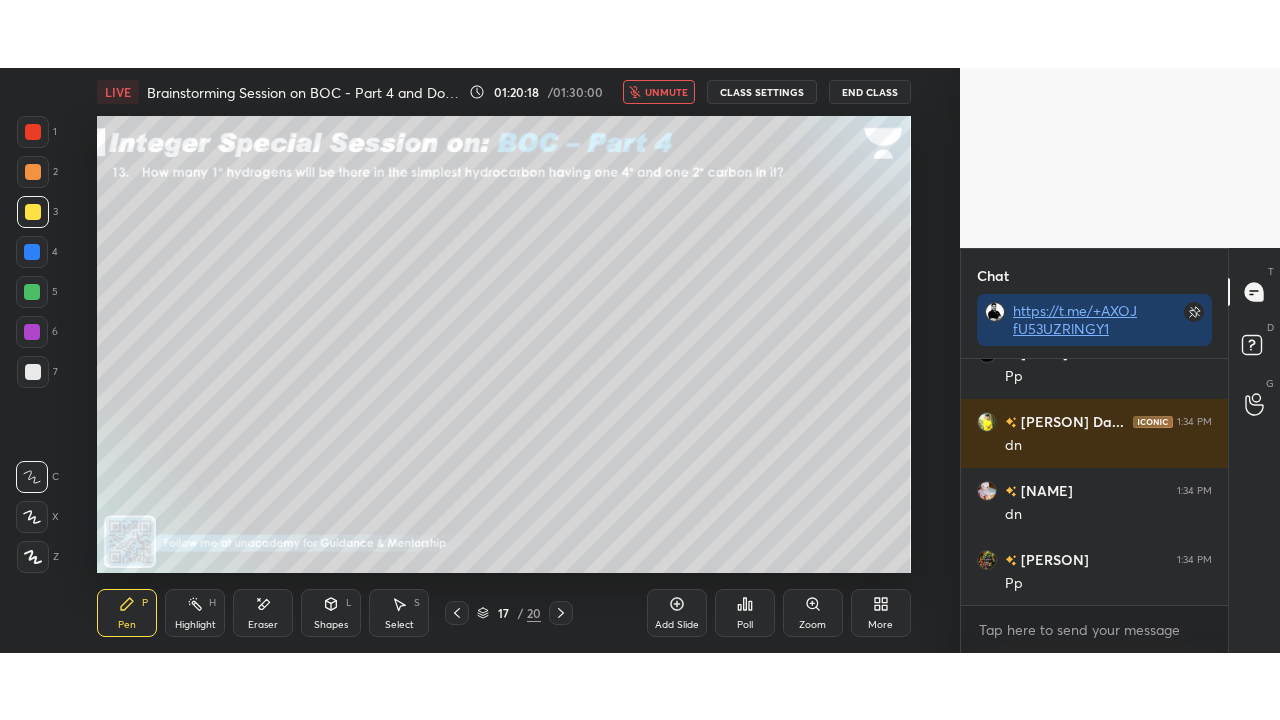 scroll, scrollTop: 99408, scrollLeft: 99120, axis: both 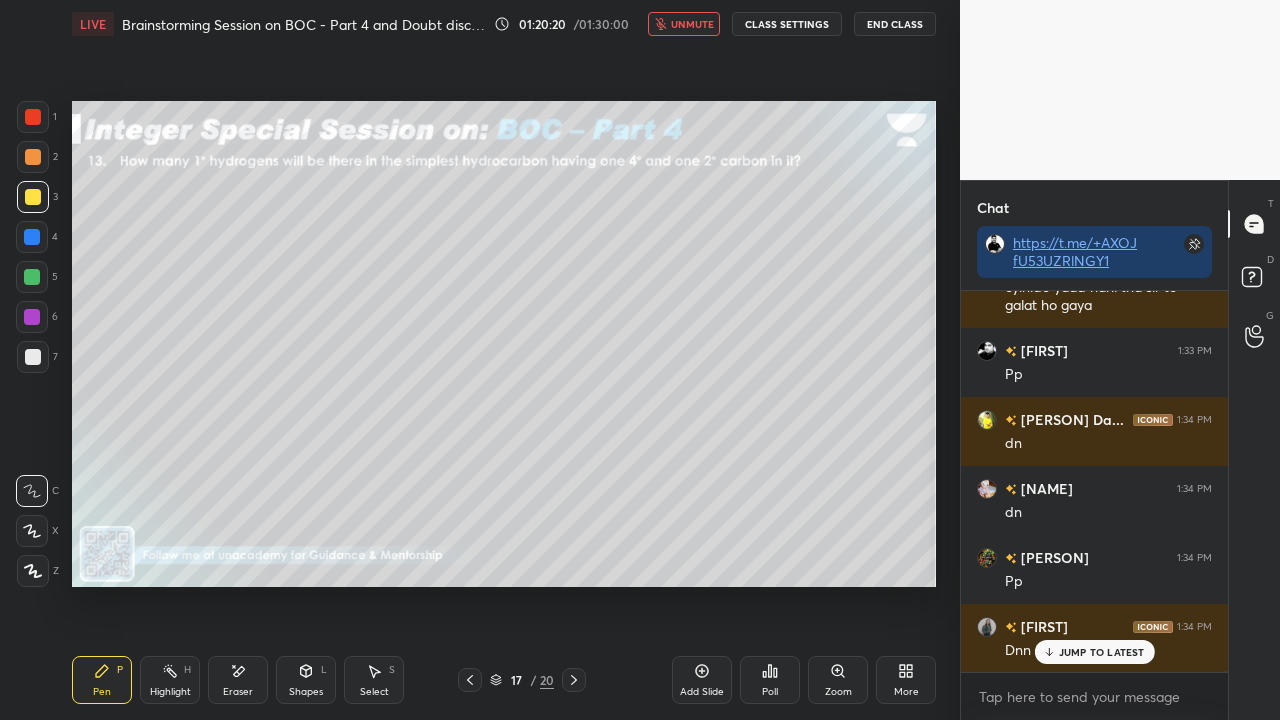 click on "unmute" at bounding box center [684, 24] 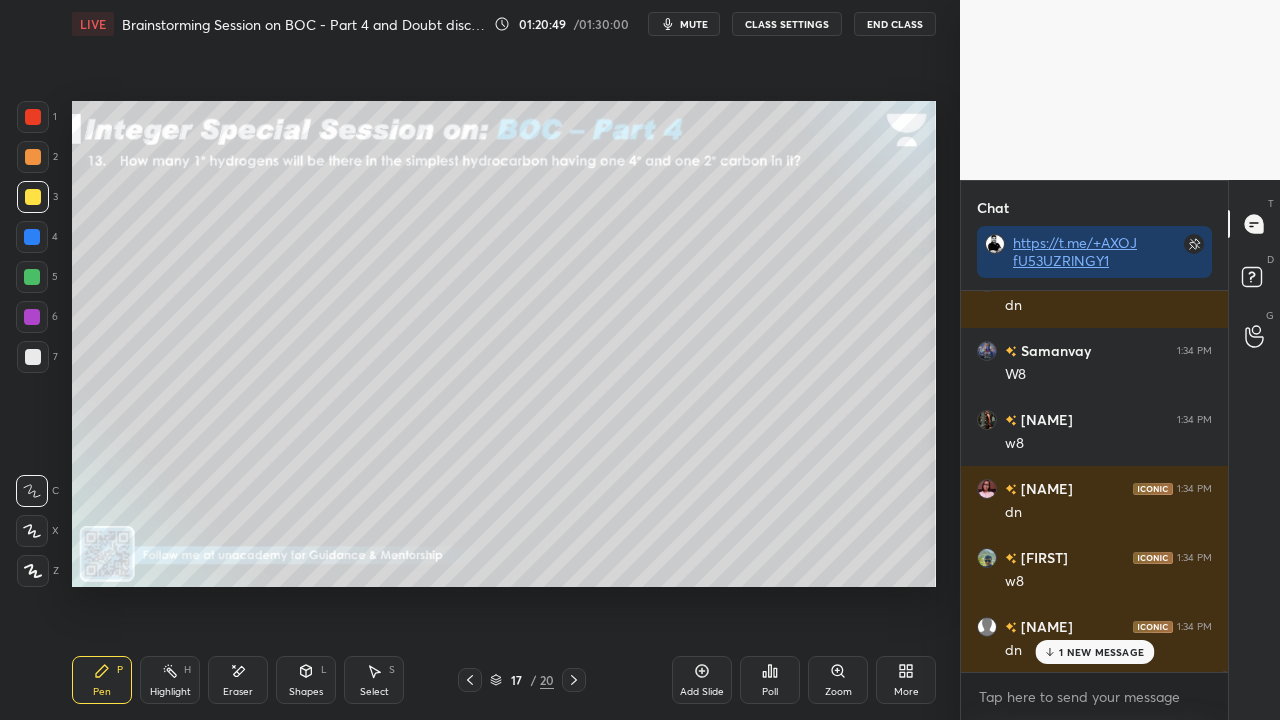 scroll, scrollTop: 140516, scrollLeft: 0, axis: vertical 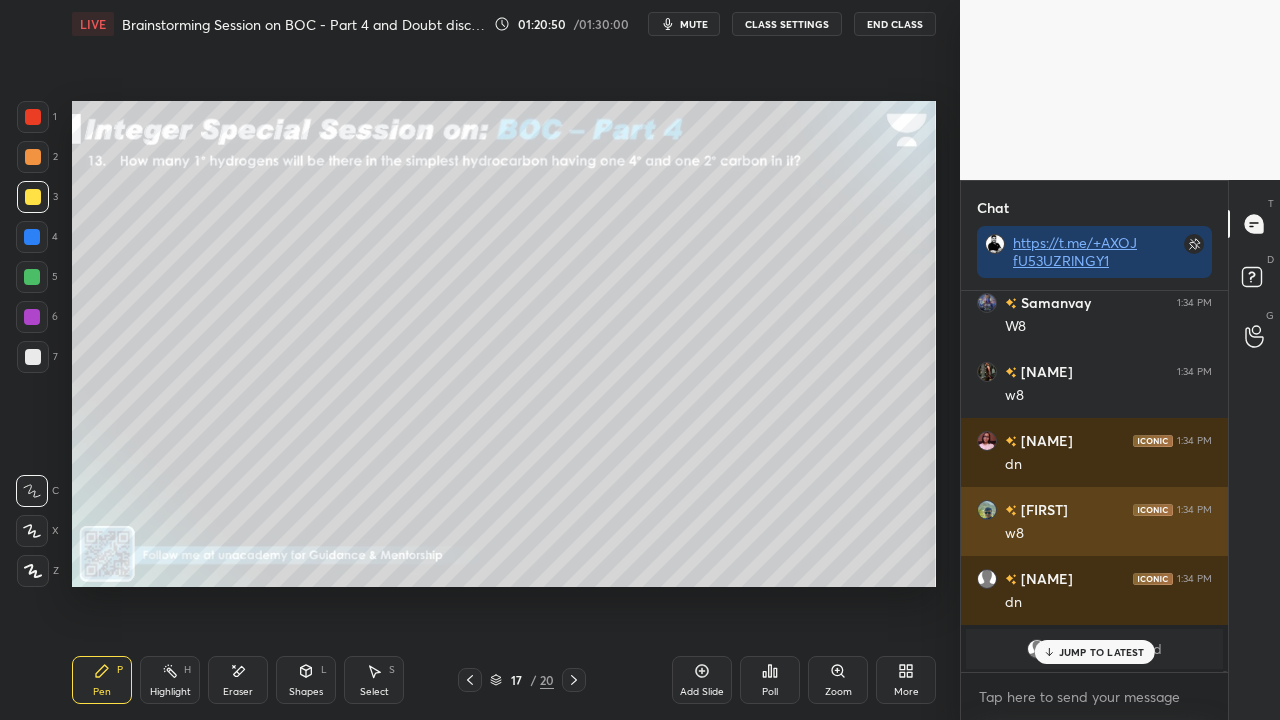 click on "[PERSON] 1:34 PM w8" at bounding box center [1094, 521] 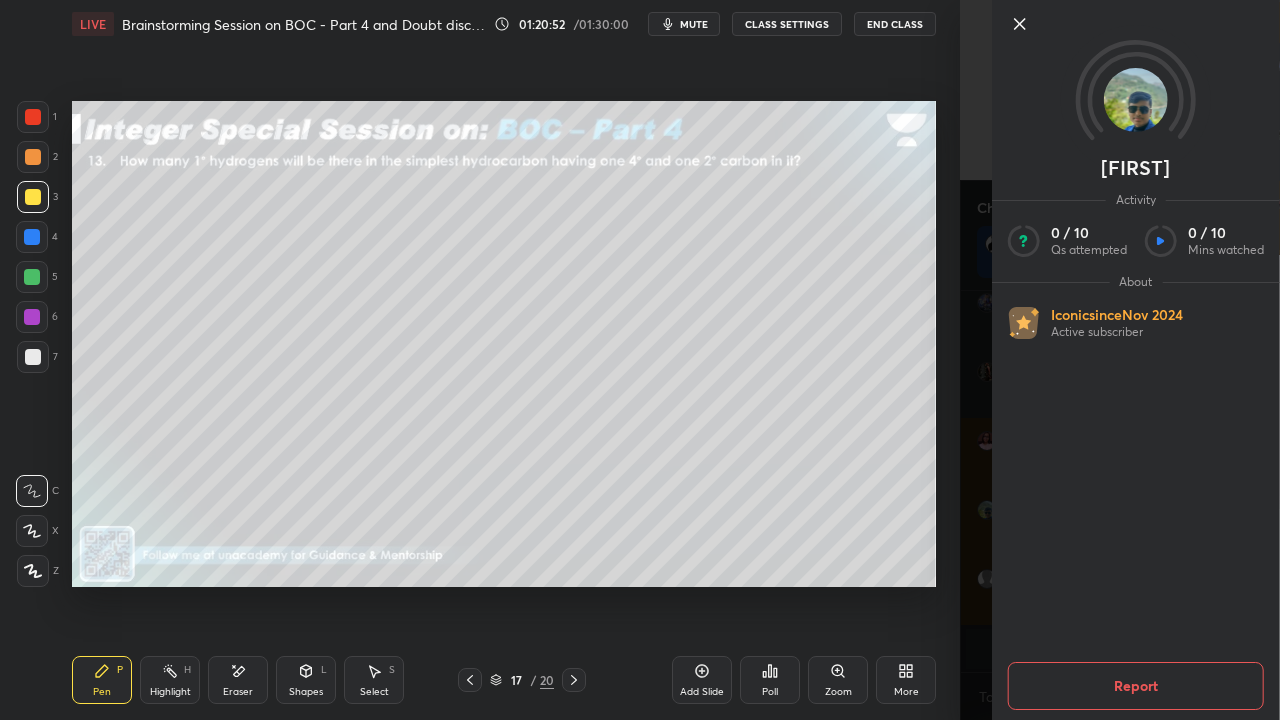 click on "[PERSON] Activity 0 / 10 Qs attempted 0 / 10 Mins watched About Iconic  since  Nov   2024 Active subscriber Report" at bounding box center (1120, 360) 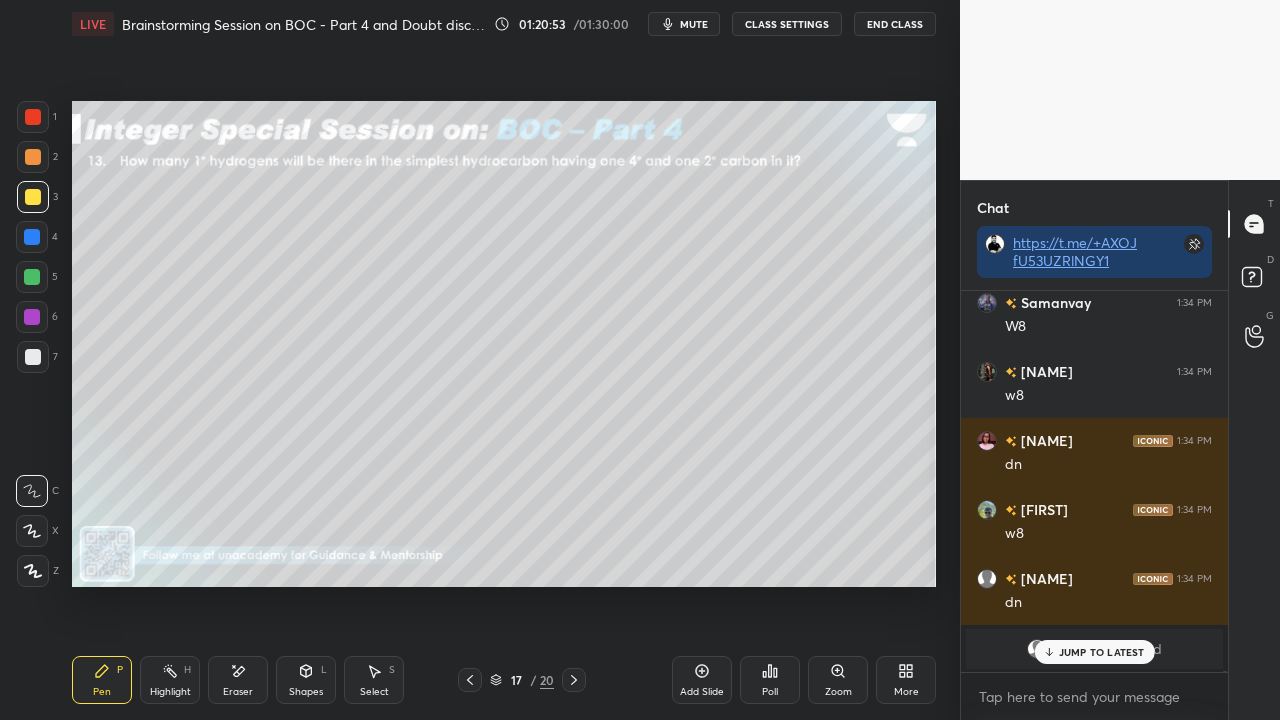 drag, startPoint x: 1121, startPoint y: 644, endPoint x: 905, endPoint y: 694, distance: 221.71152 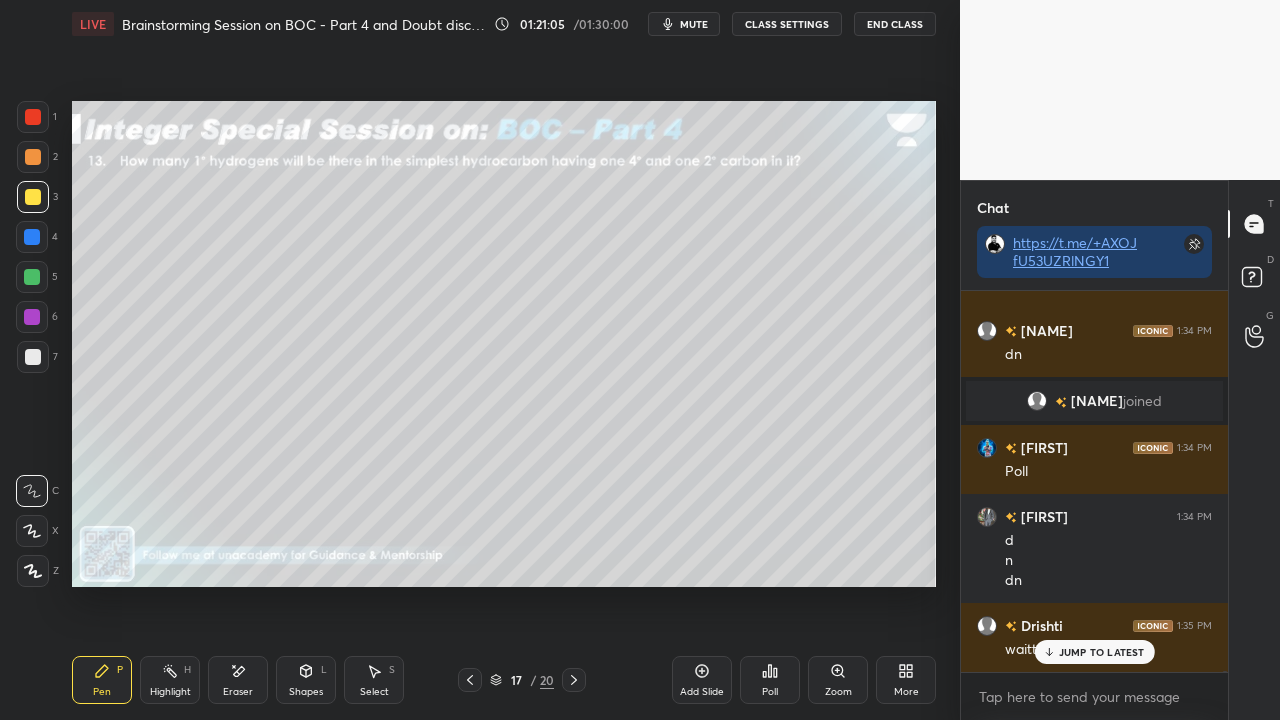 scroll, scrollTop: 140832, scrollLeft: 0, axis: vertical 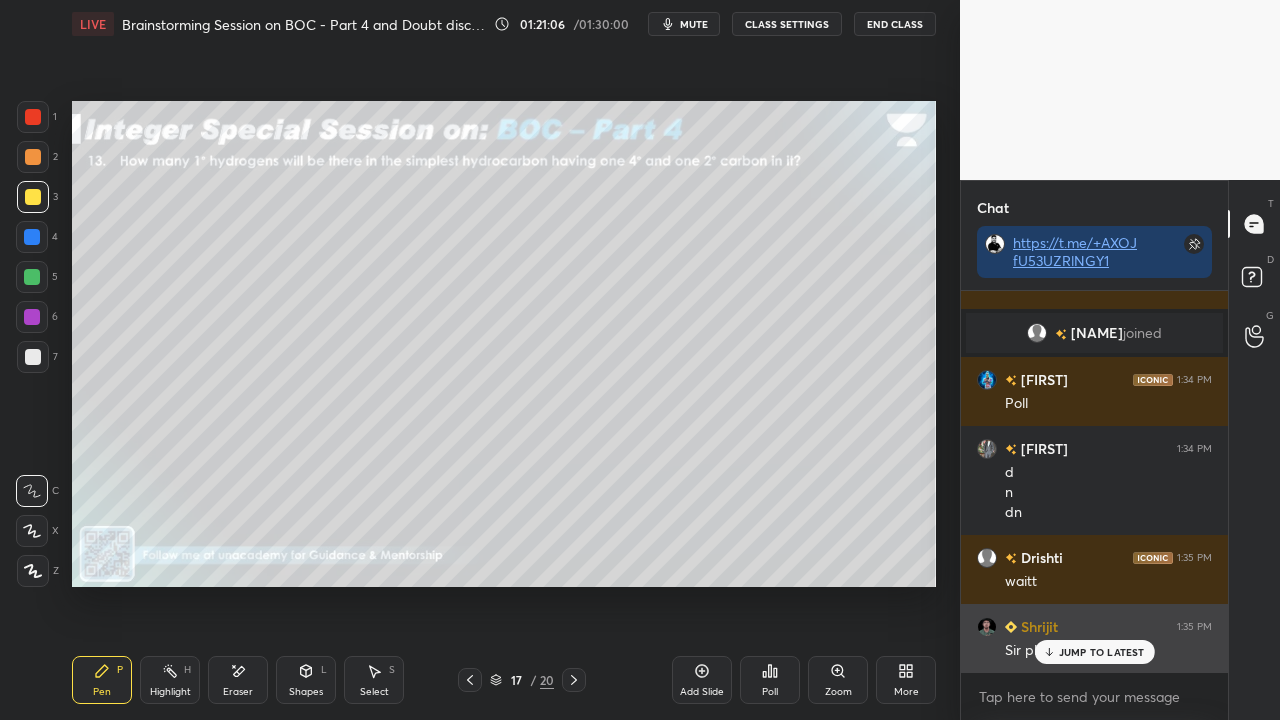 drag, startPoint x: 1084, startPoint y: 648, endPoint x: 1020, endPoint y: 668, distance: 67.052216 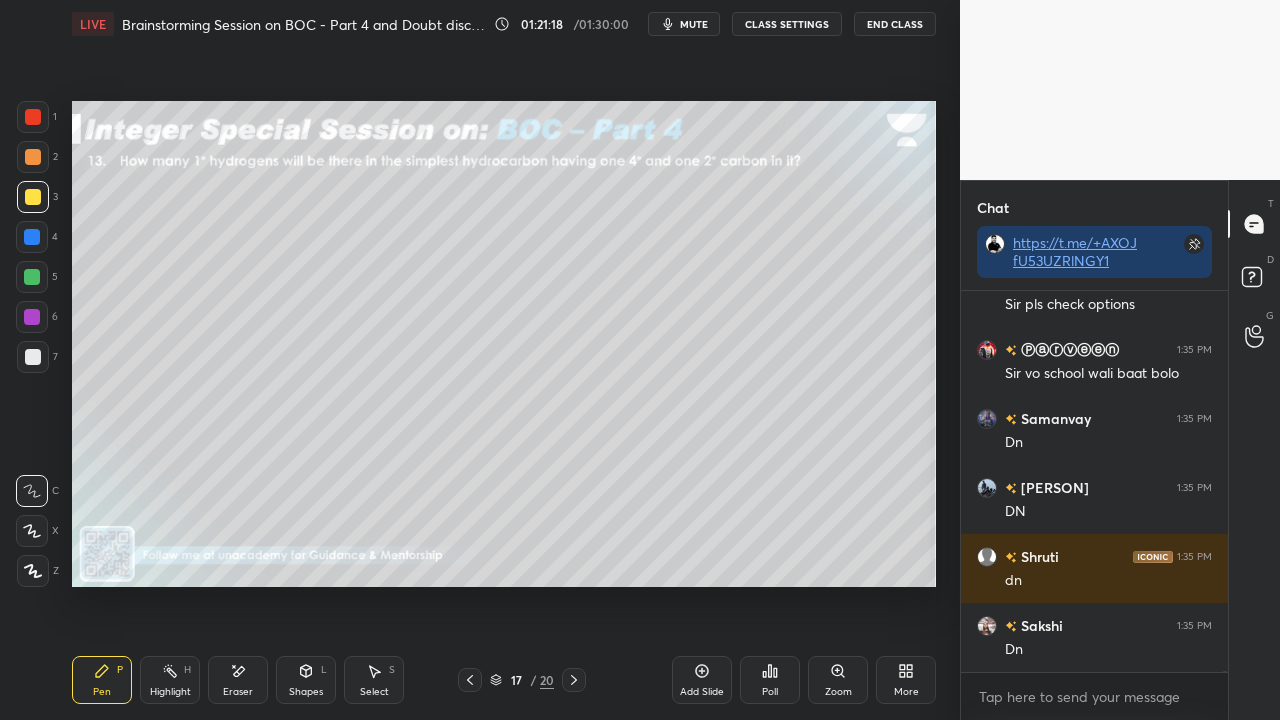scroll, scrollTop: 141246, scrollLeft: 0, axis: vertical 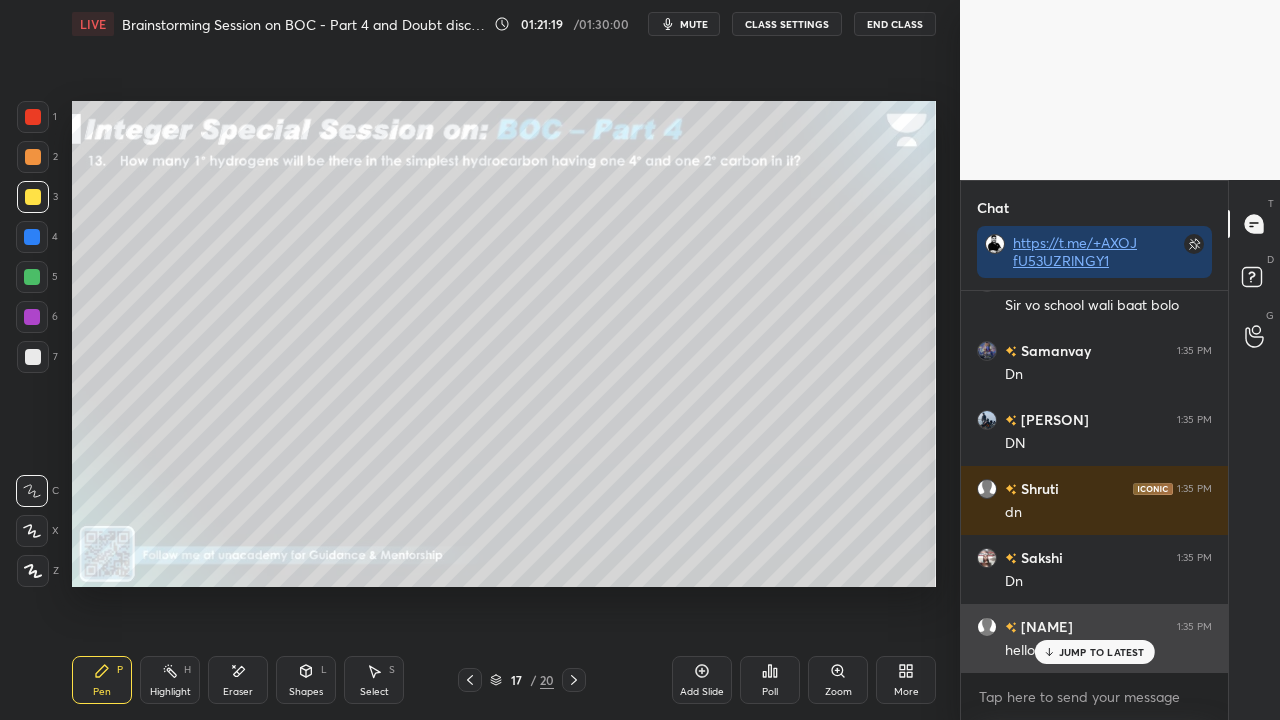 drag, startPoint x: 1084, startPoint y: 654, endPoint x: 1034, endPoint y: 662, distance: 50.635956 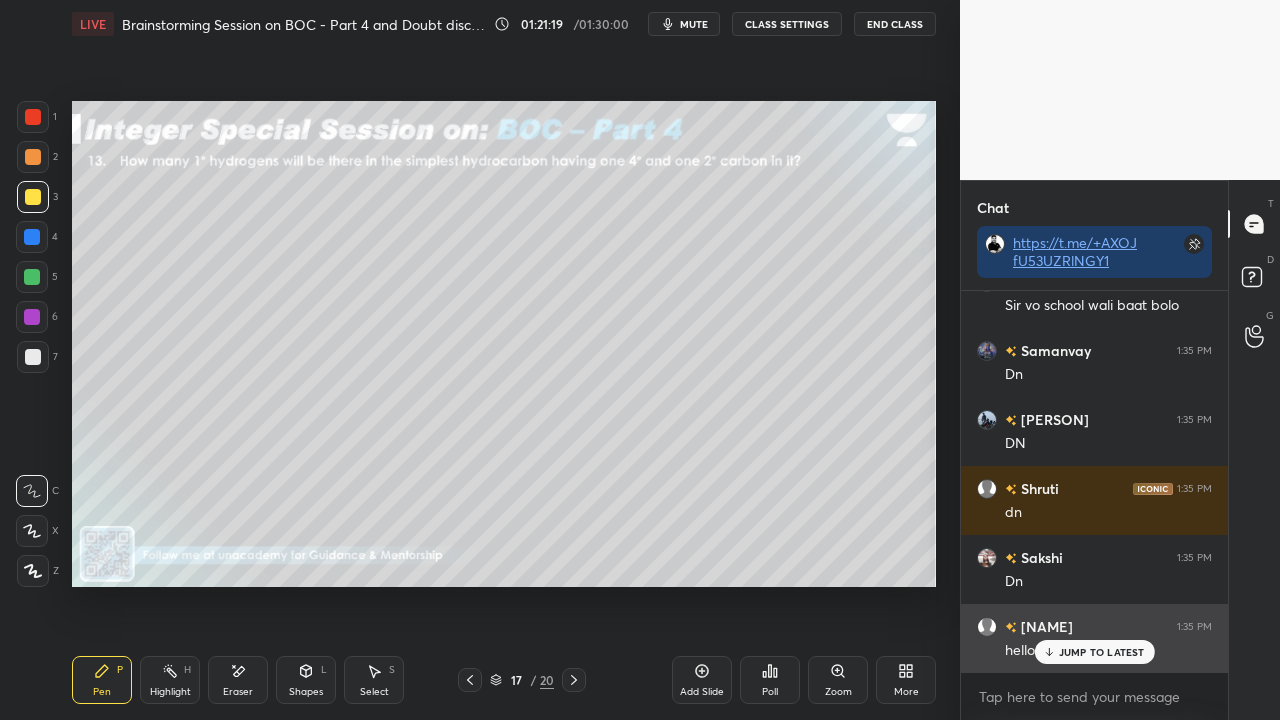 click on "JUMP TO LATEST" at bounding box center (1102, 652) 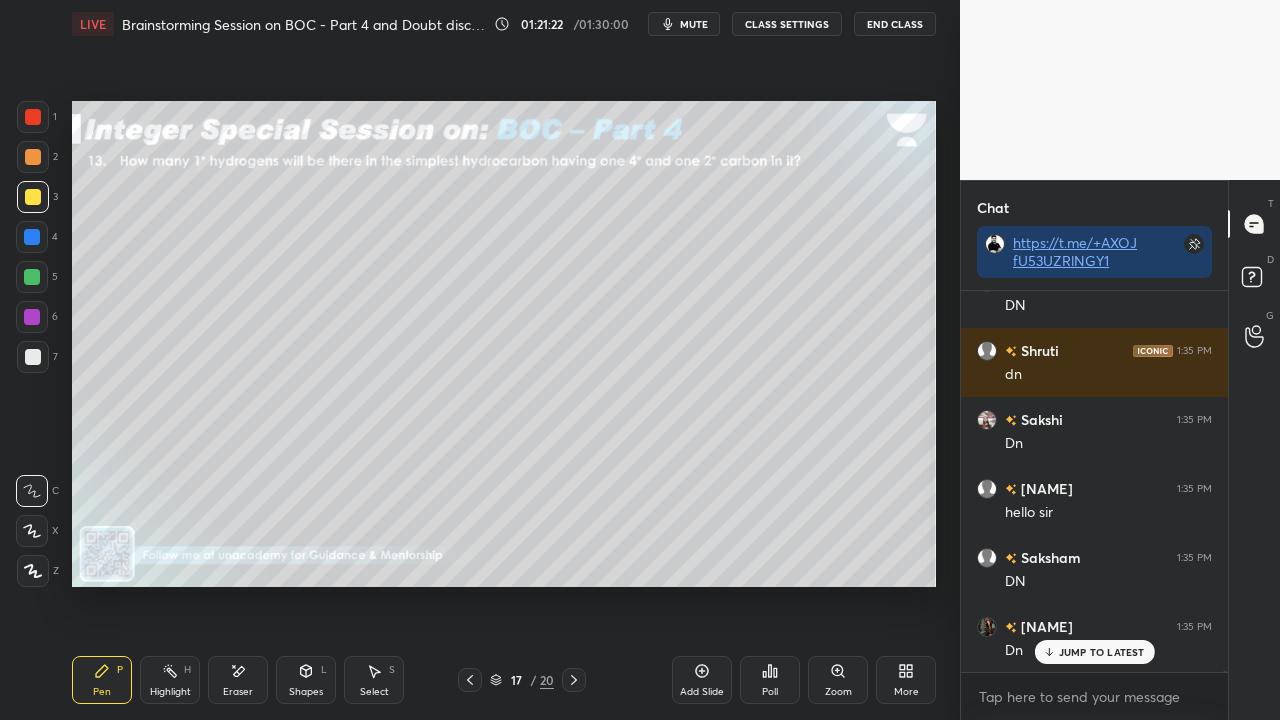 scroll, scrollTop: 141454, scrollLeft: 0, axis: vertical 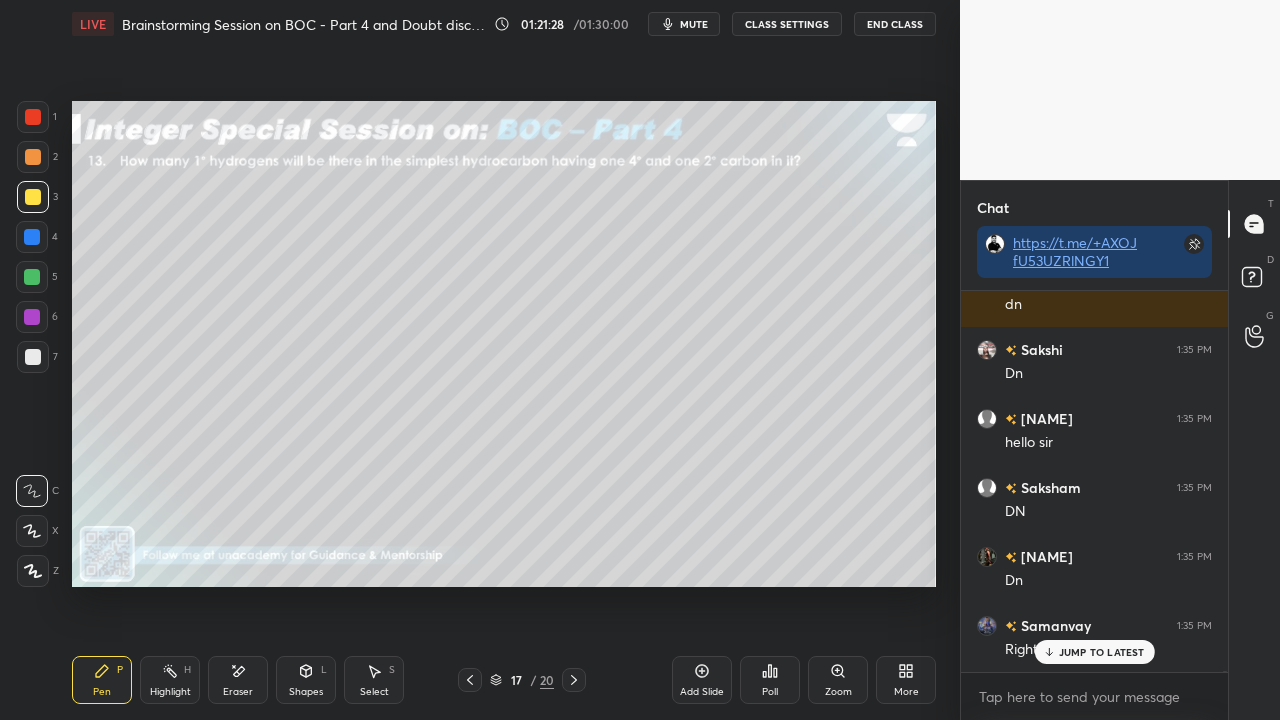 click 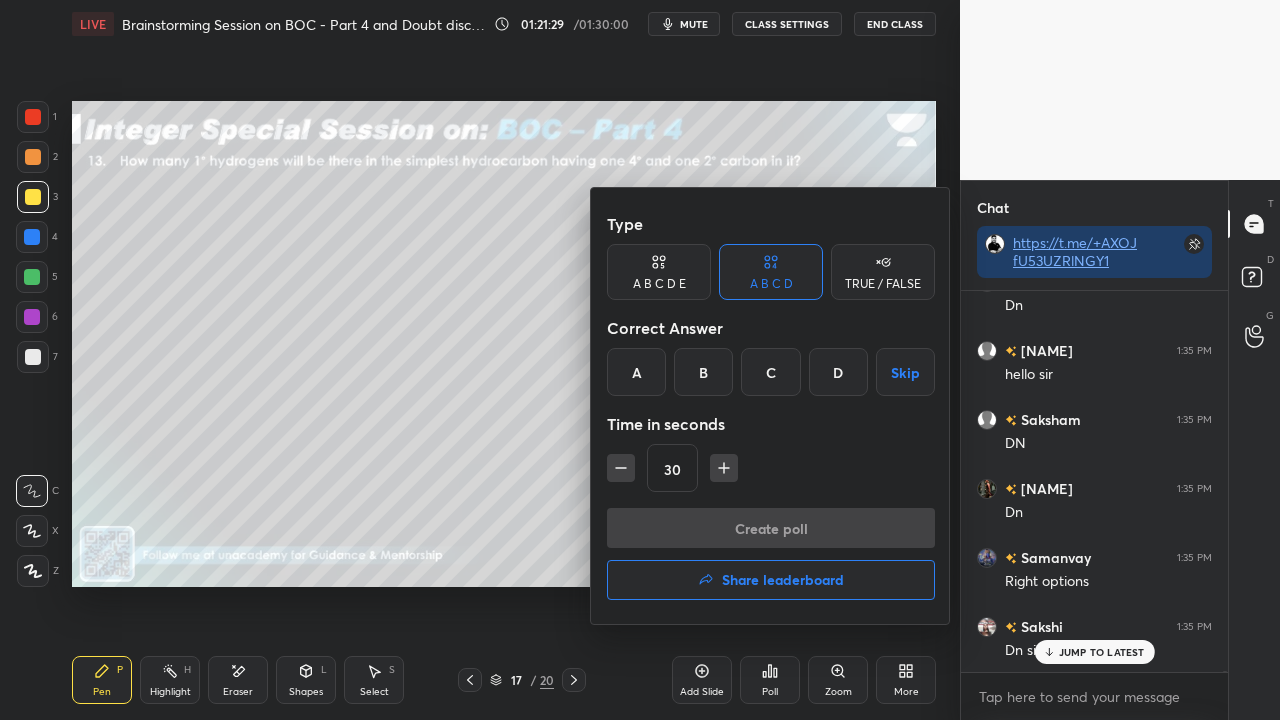 click on "C" at bounding box center [770, 372] 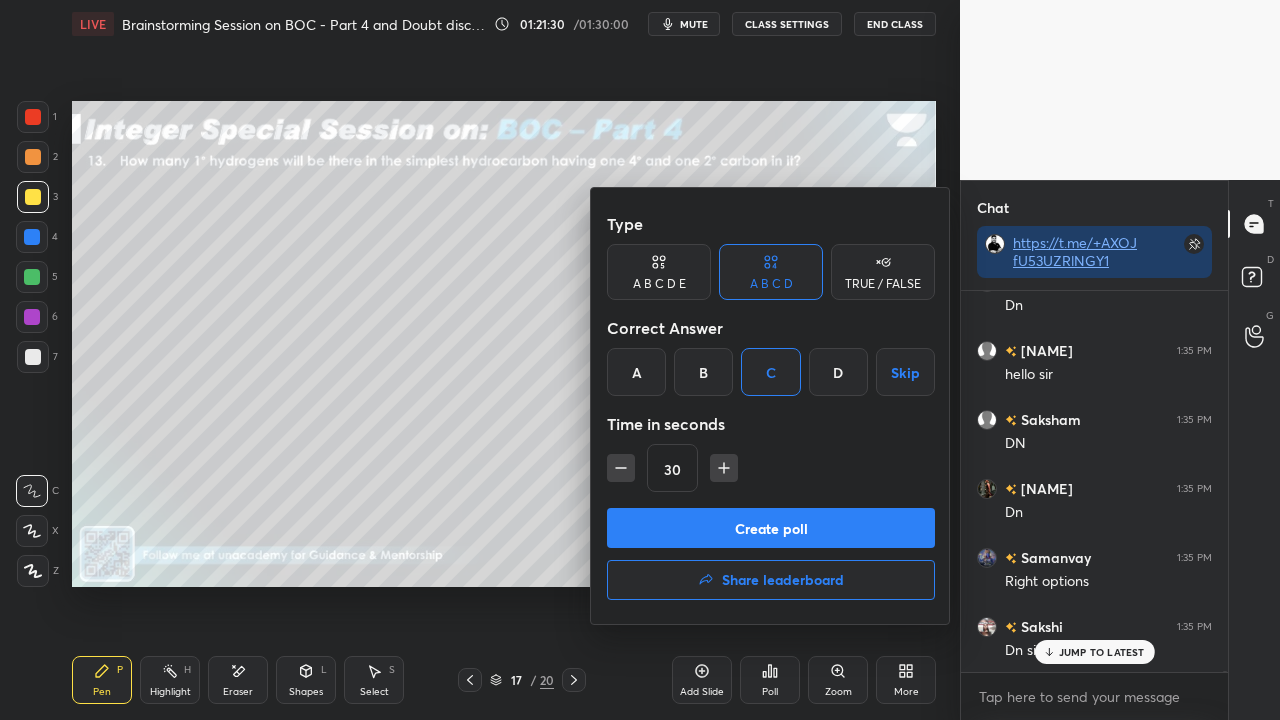 click on "Create poll" at bounding box center [771, 528] 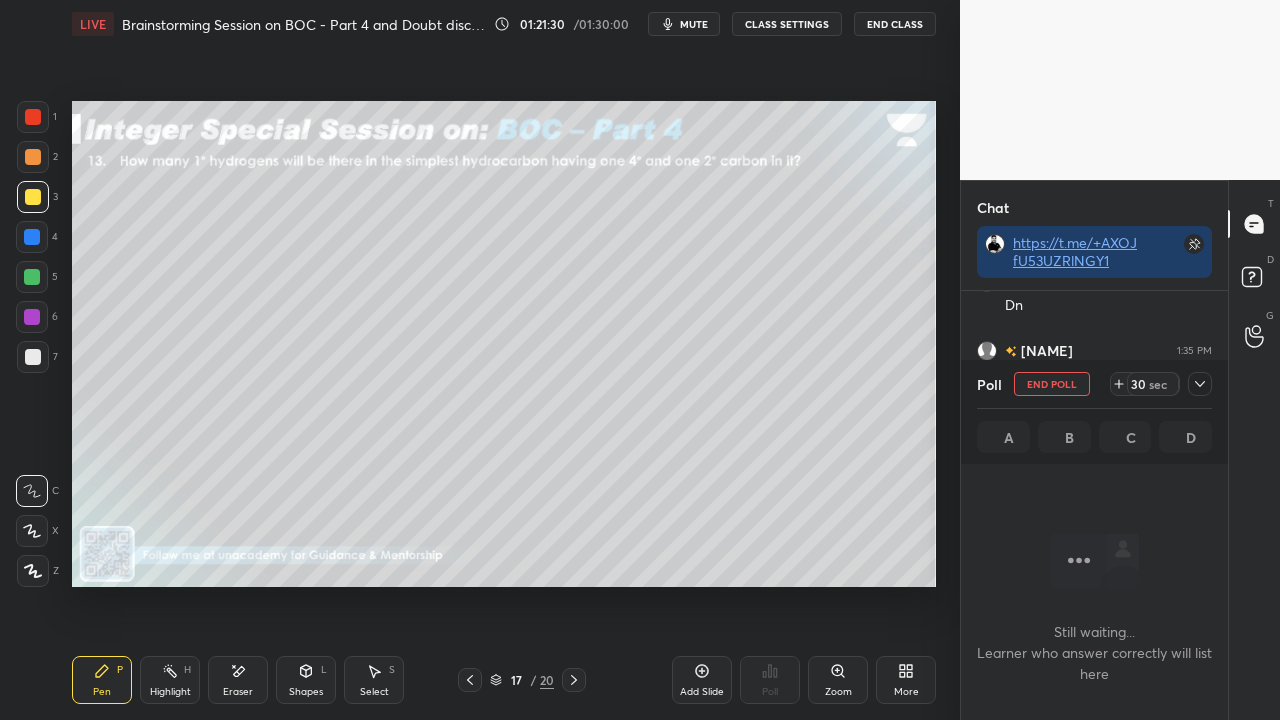 scroll, scrollTop: 342, scrollLeft: 261, axis: both 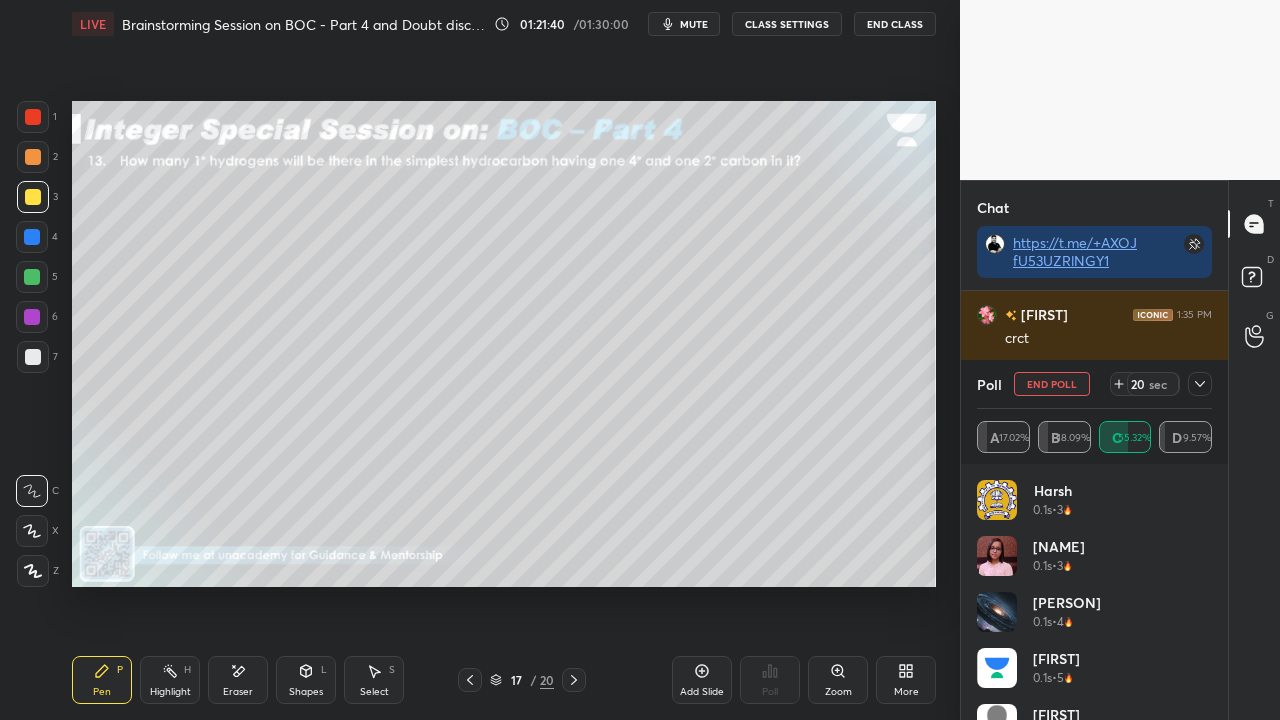 click 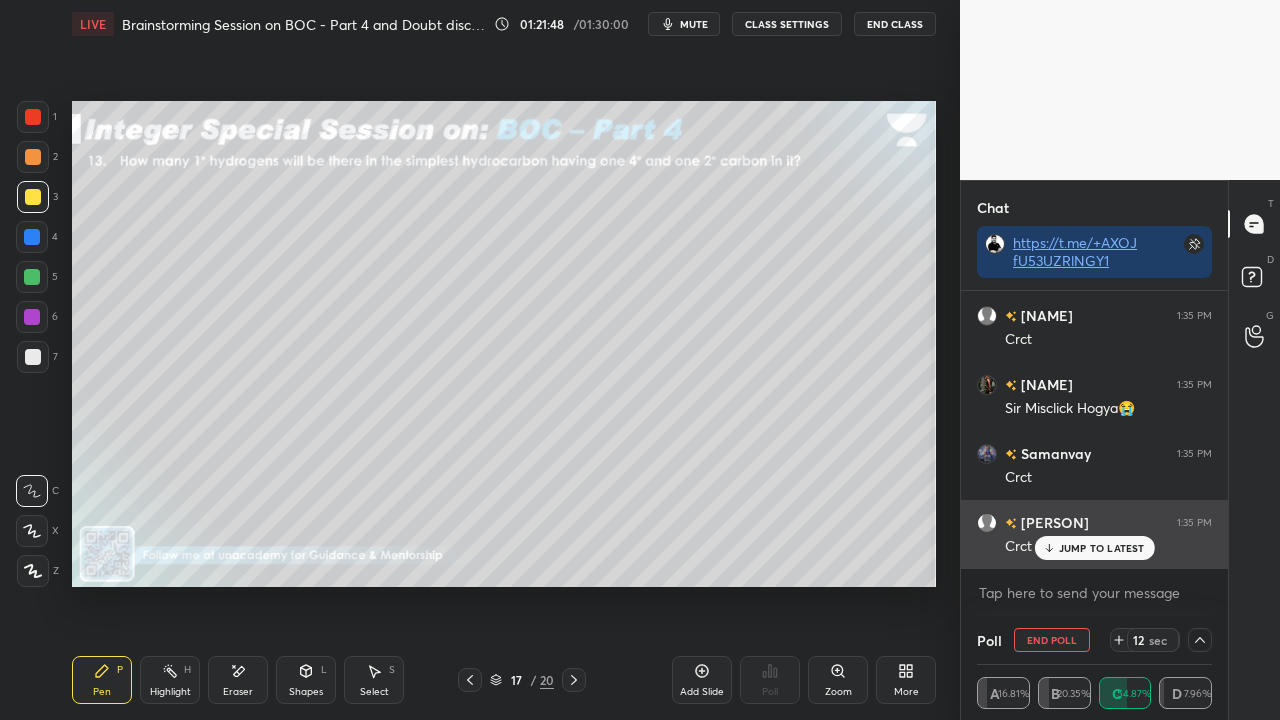 drag, startPoint x: 1082, startPoint y: 548, endPoint x: 1064, endPoint y: 551, distance: 18.248287 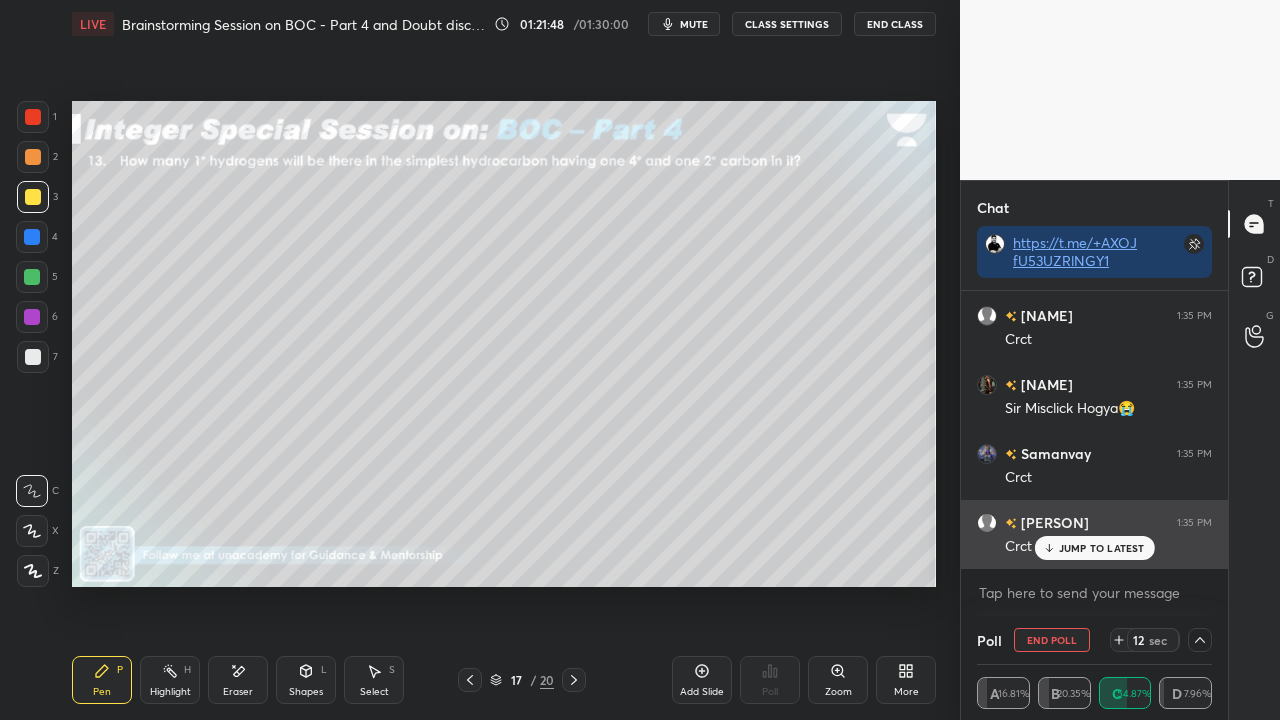 click on "JUMP TO LATEST" at bounding box center [1102, 548] 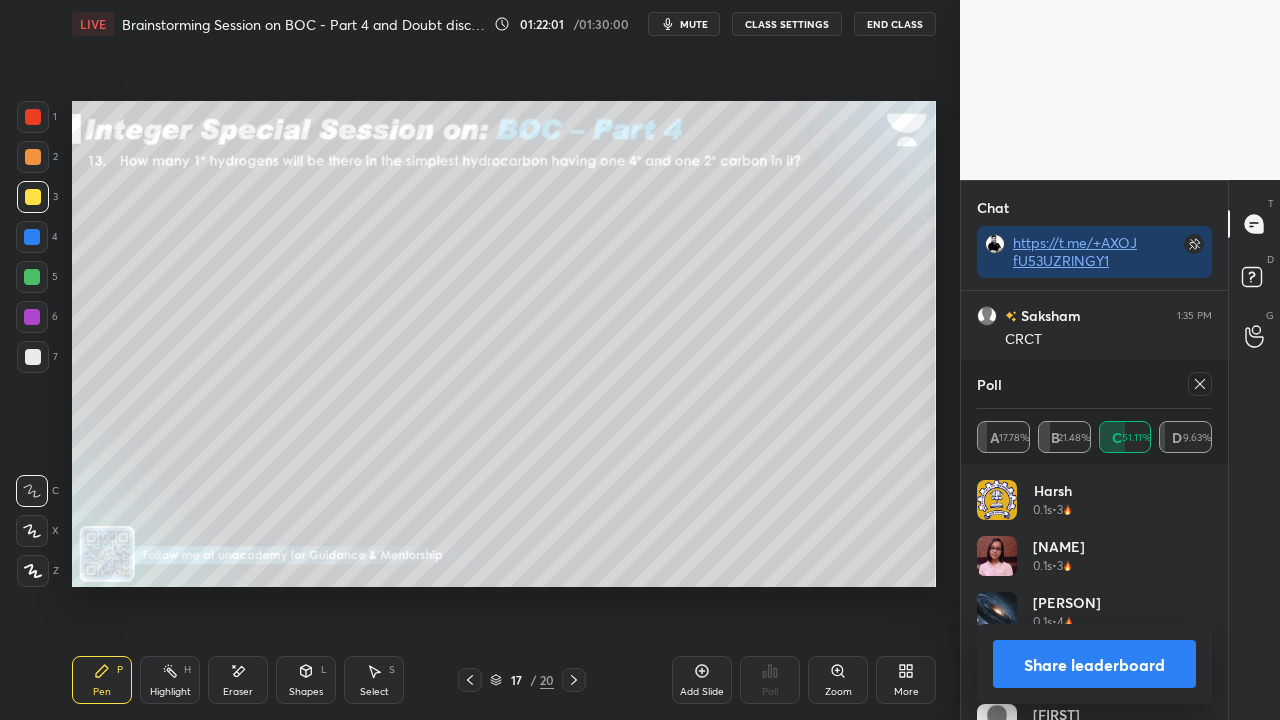 click 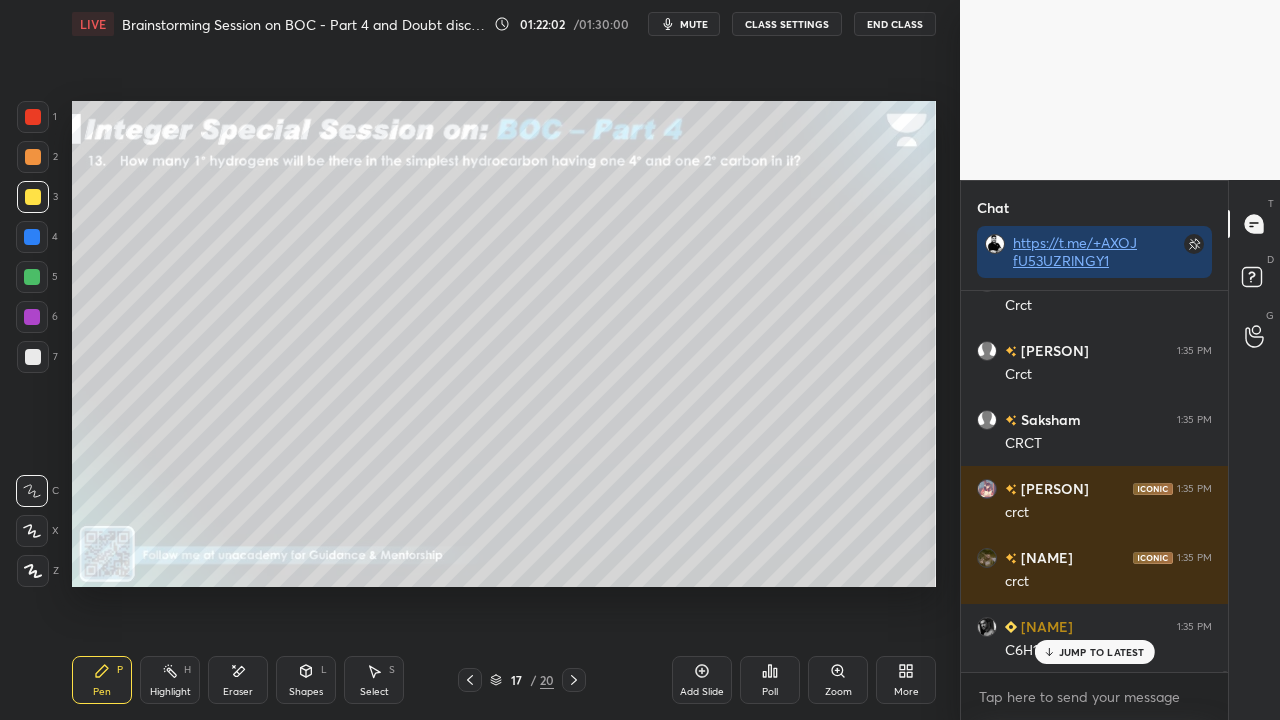 click on "Eraser" at bounding box center (238, 680) 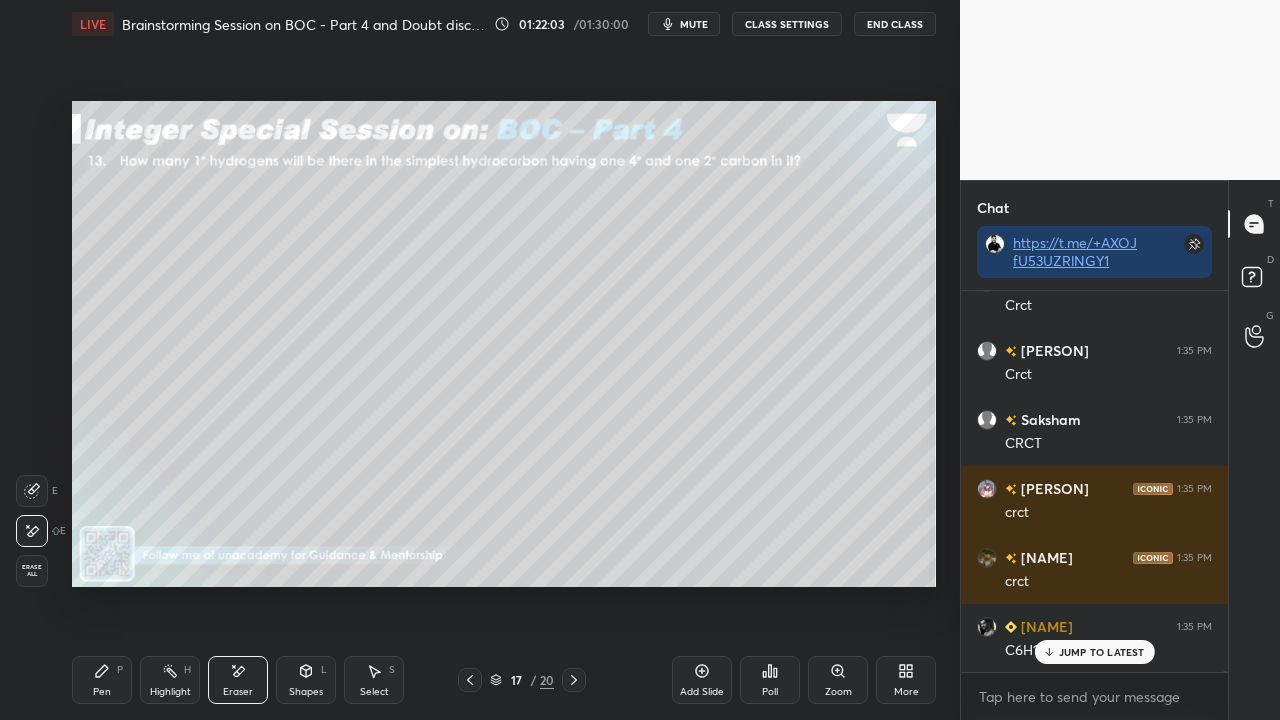 click on "Erase all" at bounding box center [32, 571] 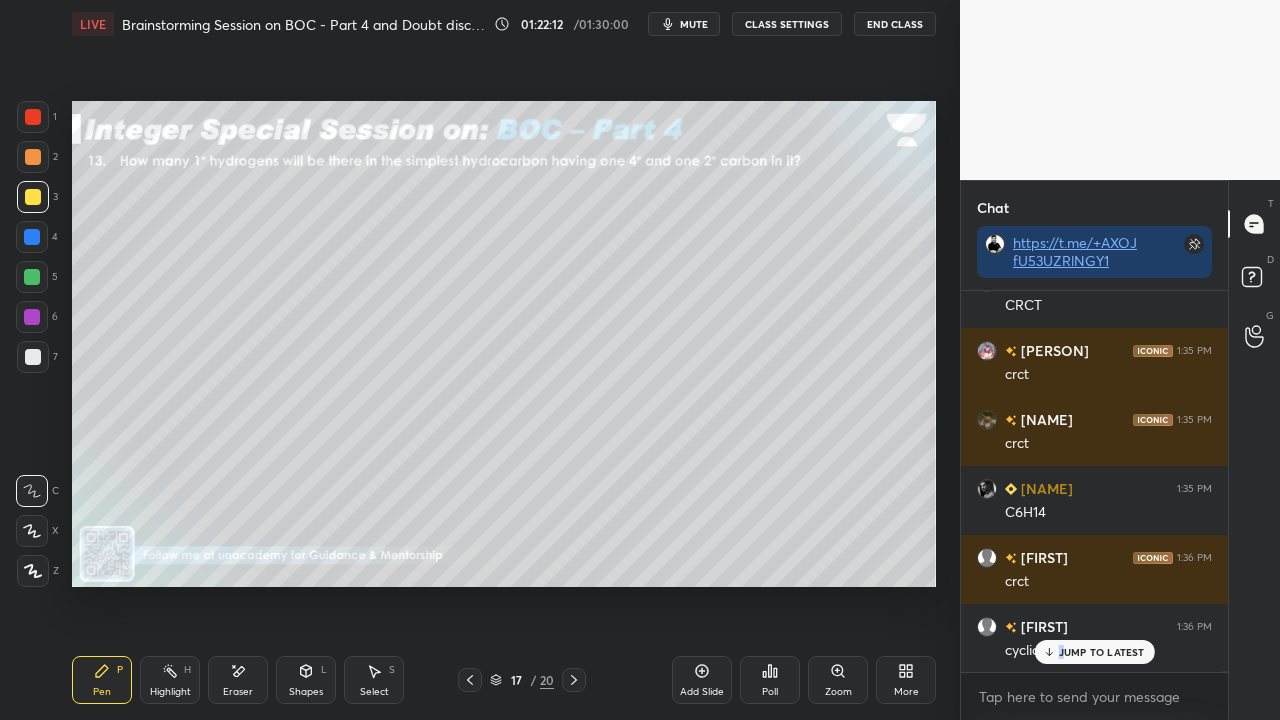 drag, startPoint x: 1062, startPoint y: 654, endPoint x: 830, endPoint y: 719, distance: 240.9336 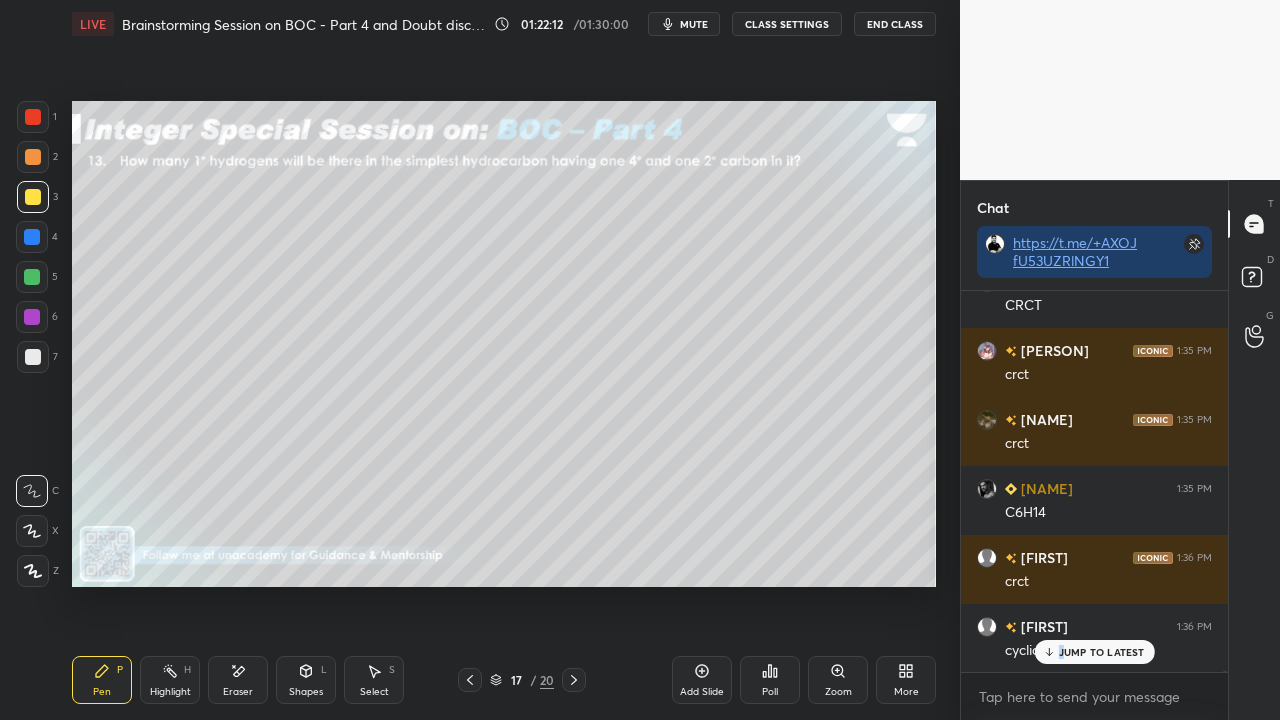 click on "JUMP TO LATEST" at bounding box center [1102, 652] 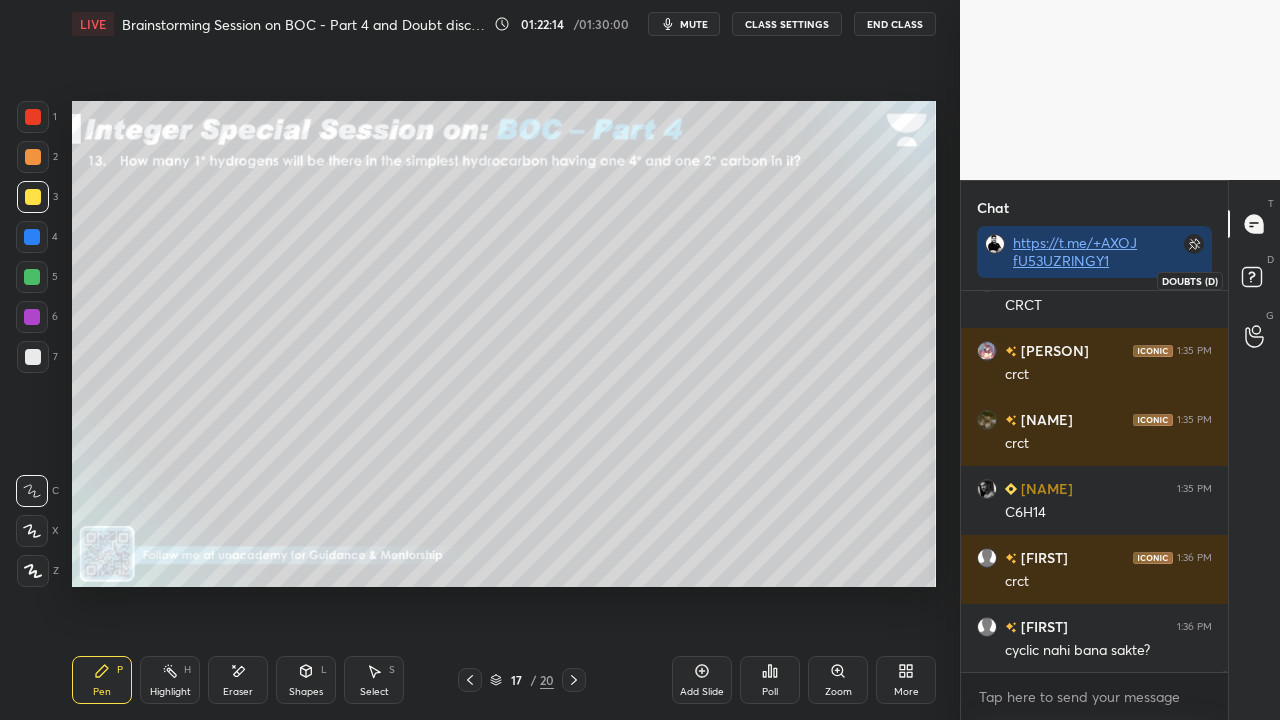 click 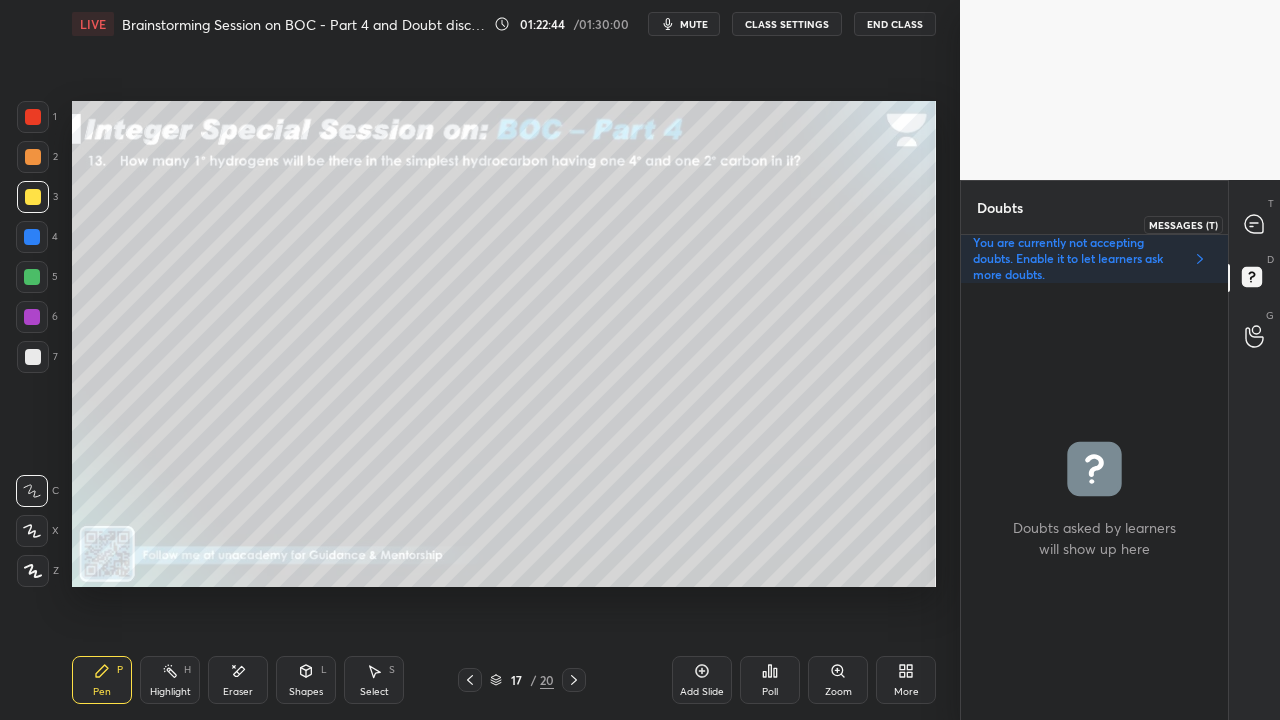 click at bounding box center (1255, 224) 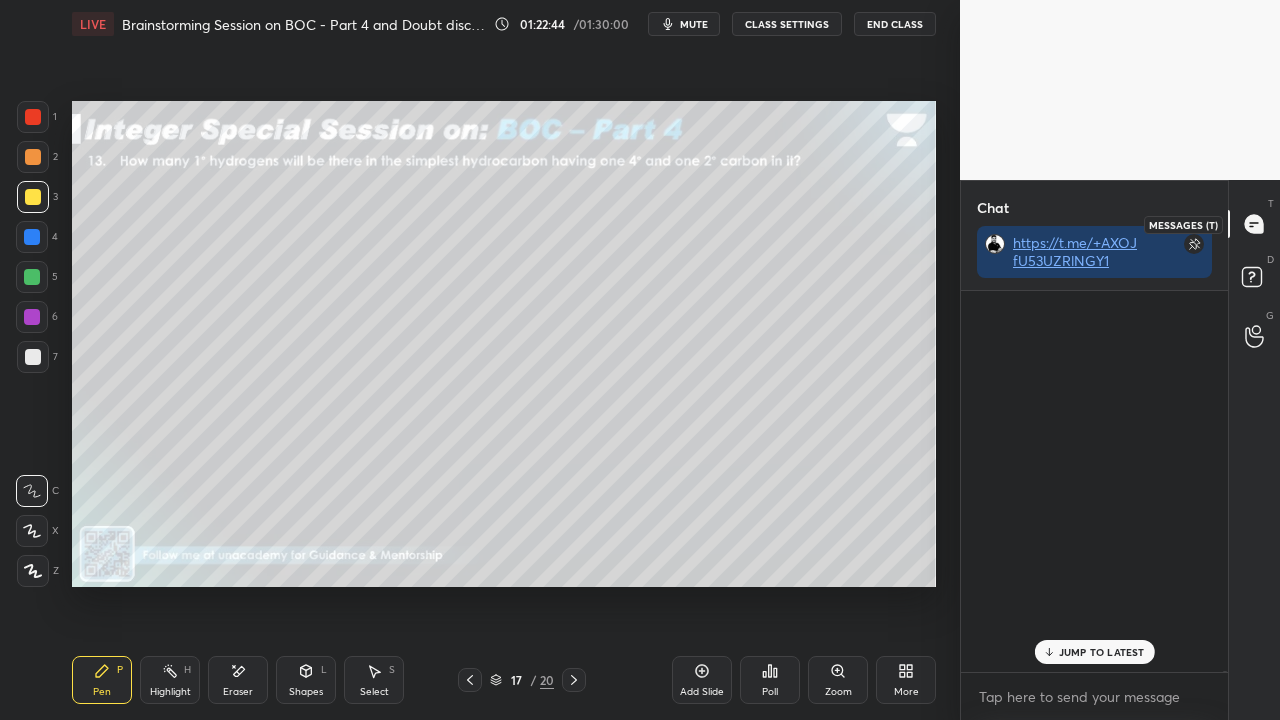 scroll, scrollTop: 423, scrollLeft: 261, axis: both 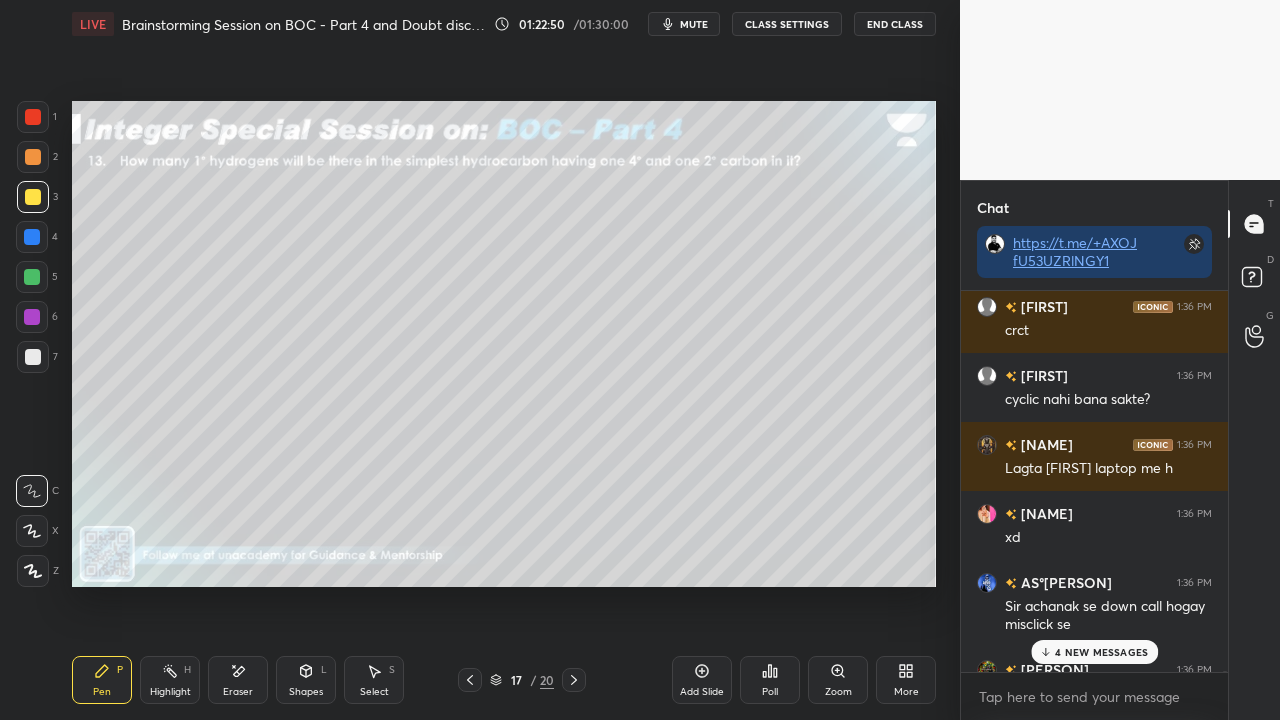 click on "4 NEW MESSAGES" at bounding box center (1101, 652) 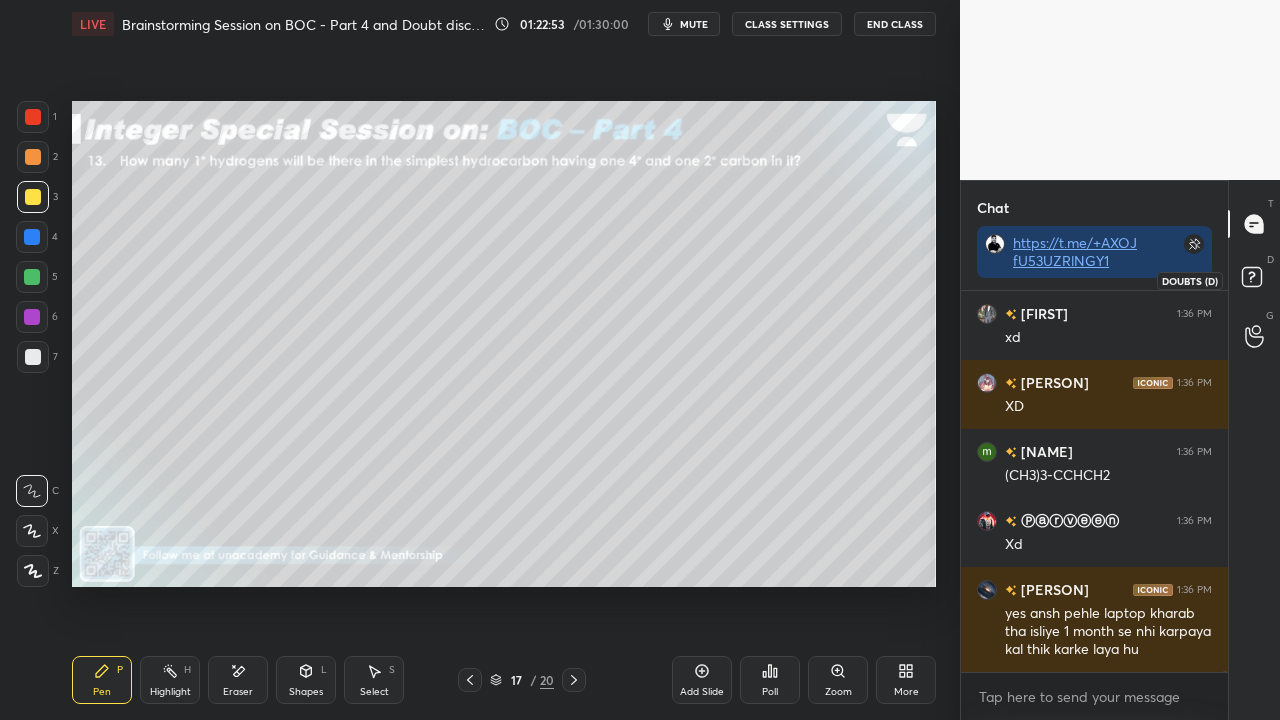 click 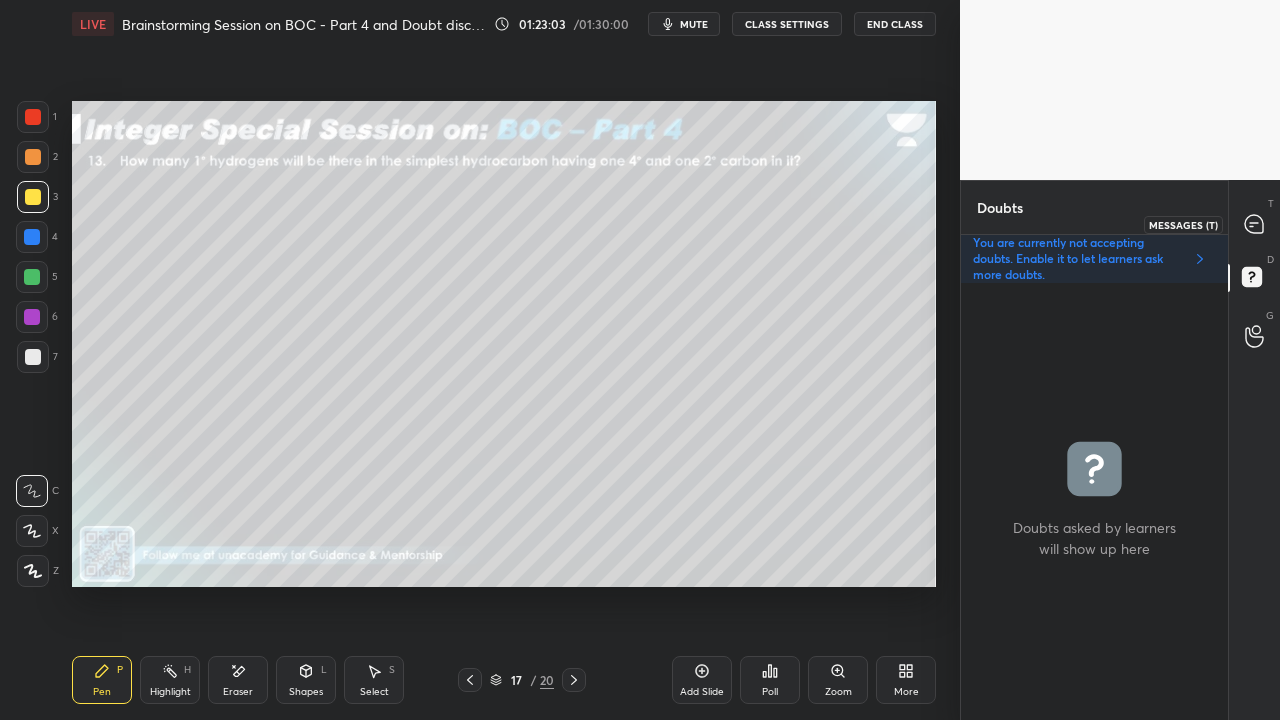 click 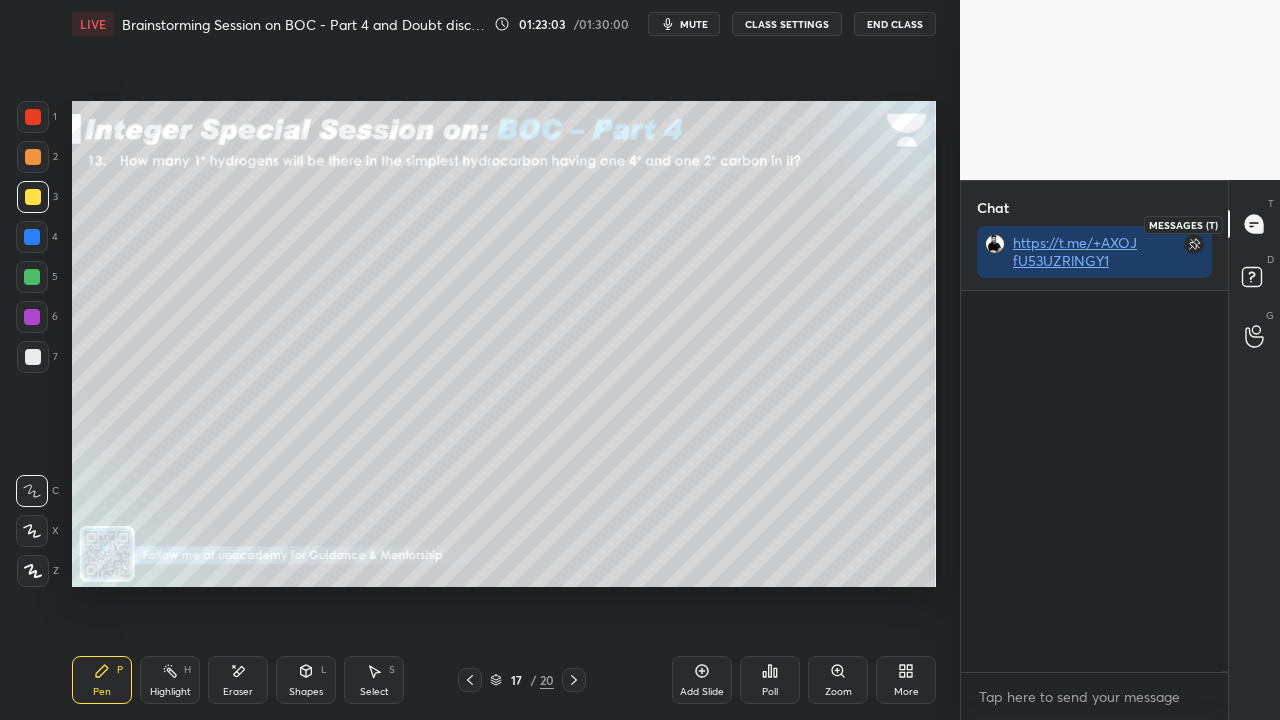 scroll, scrollTop: 143590, scrollLeft: 0, axis: vertical 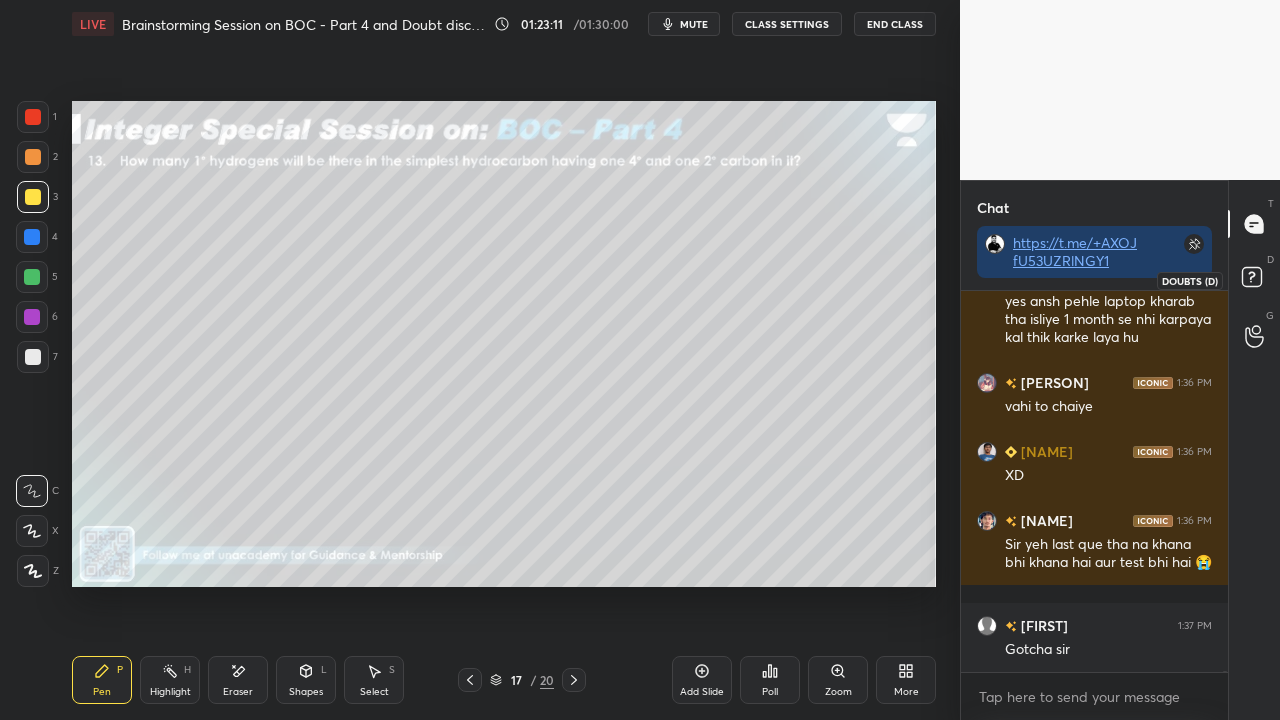 click 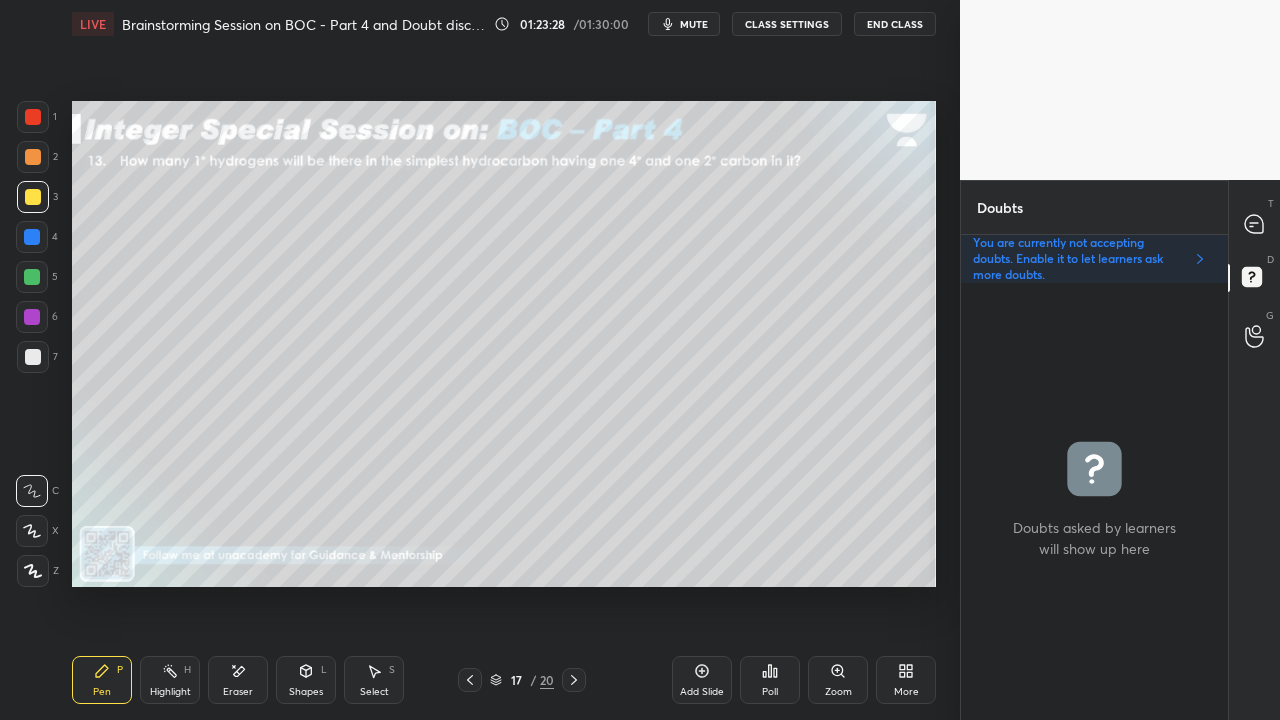click at bounding box center (33, 357) 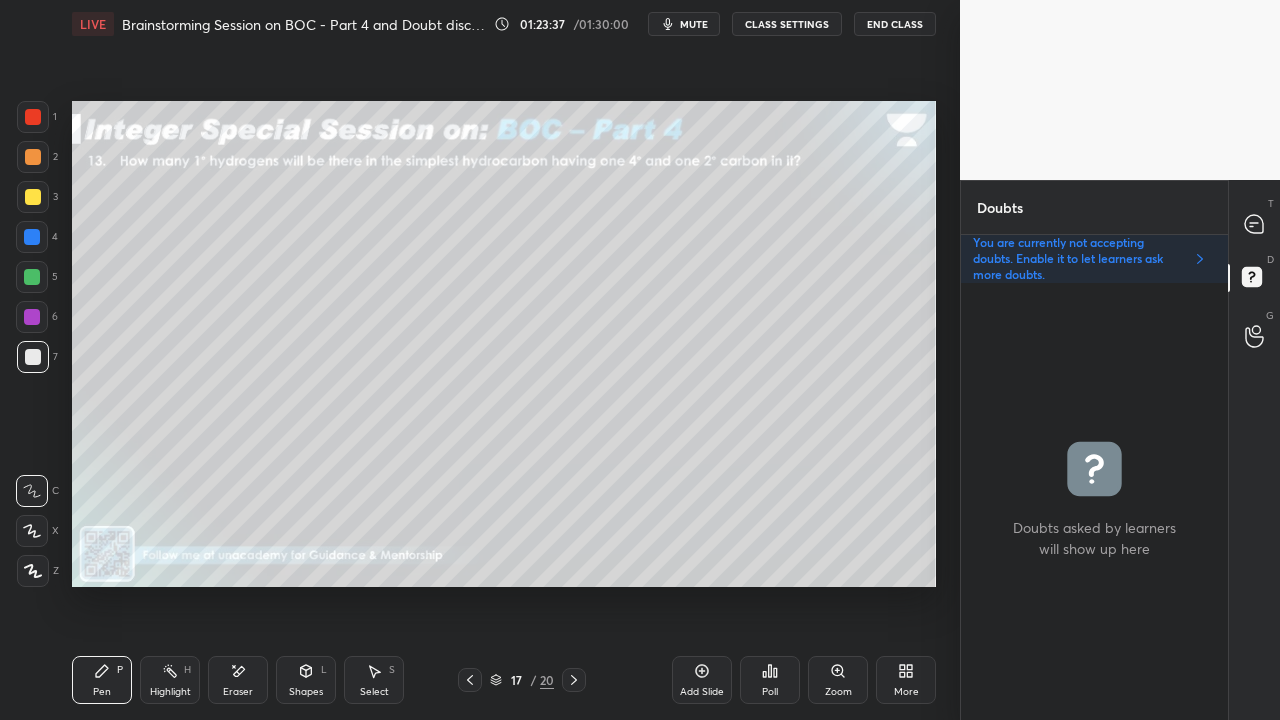 click at bounding box center [1255, 224] 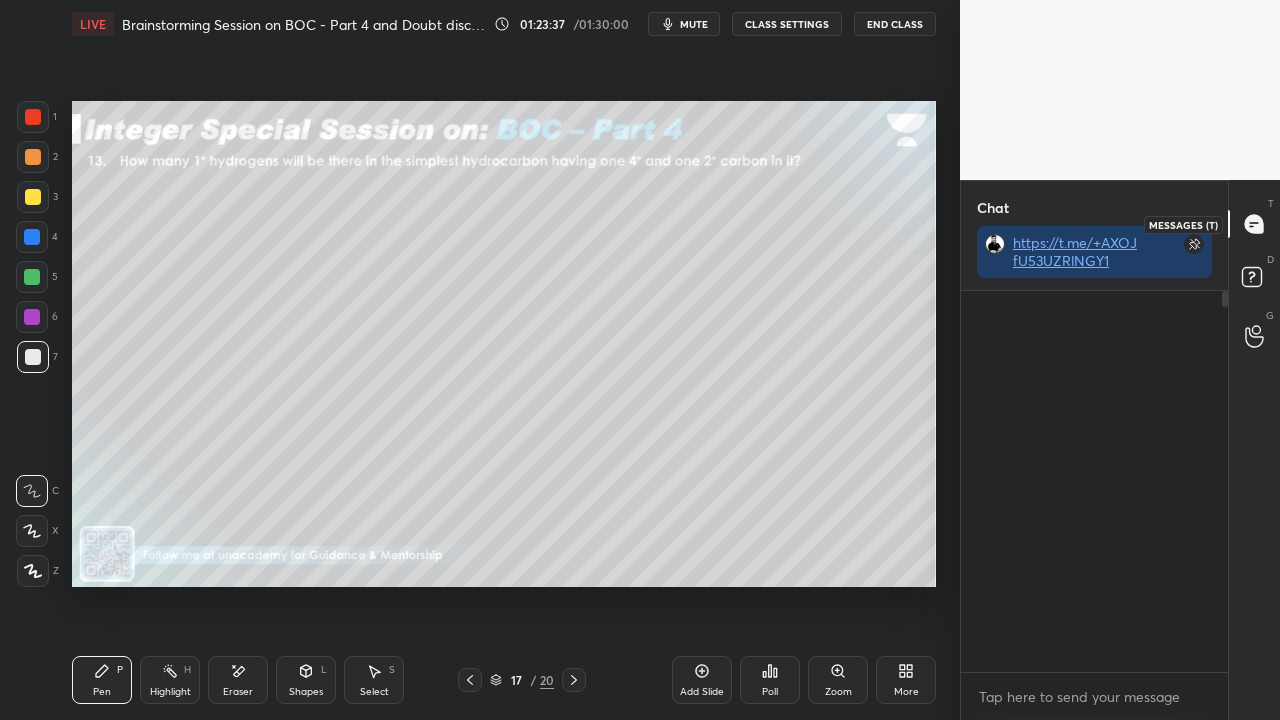 scroll, scrollTop: 423, scrollLeft: 261, axis: both 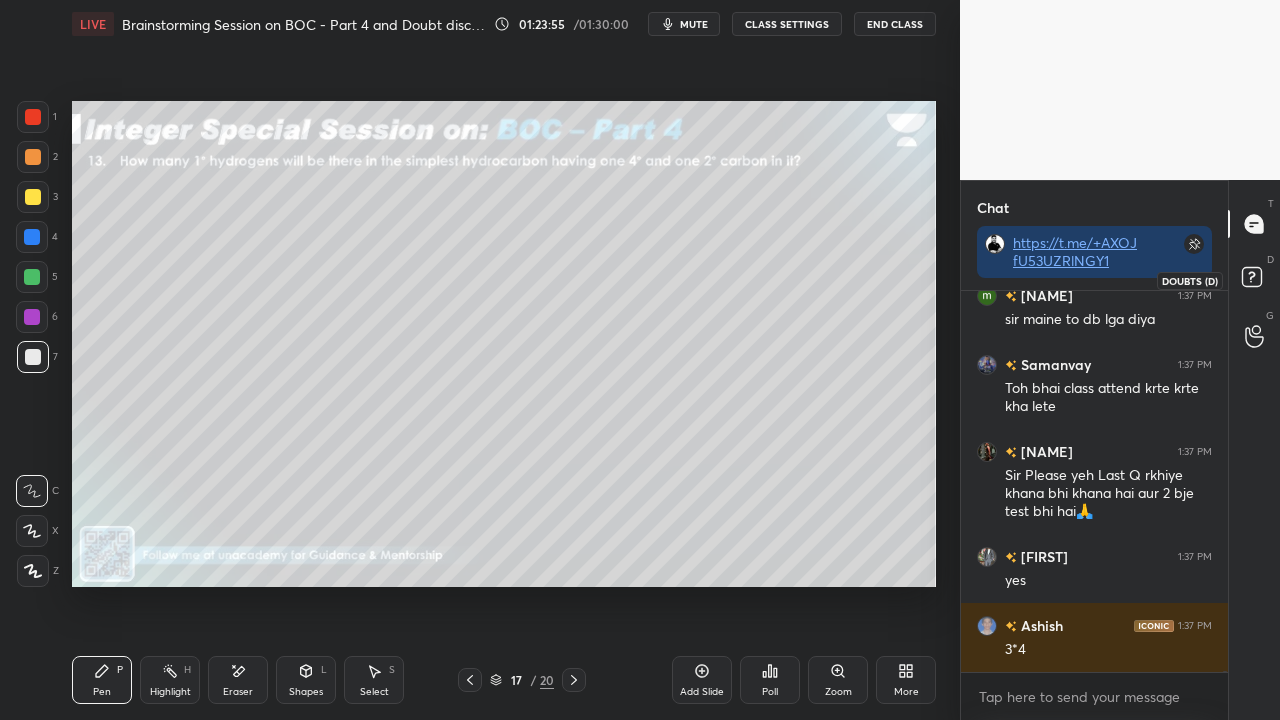 click 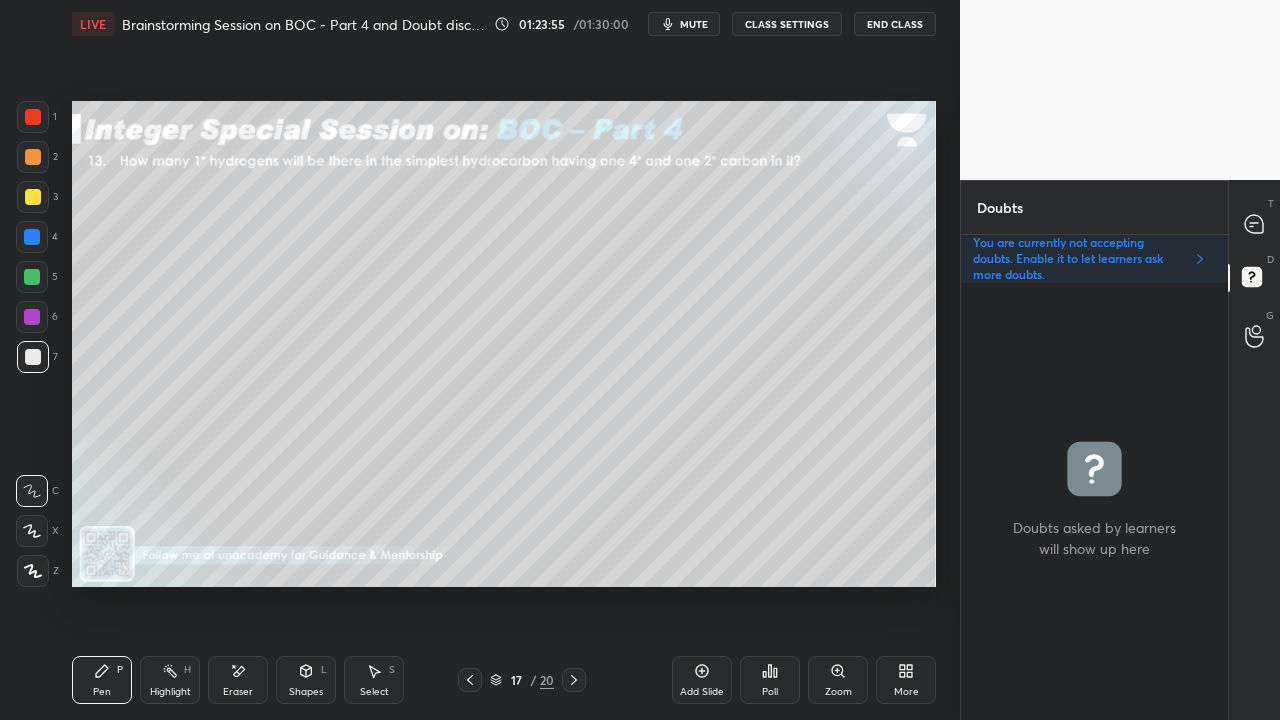 scroll, scrollTop: 6, scrollLeft: 6, axis: both 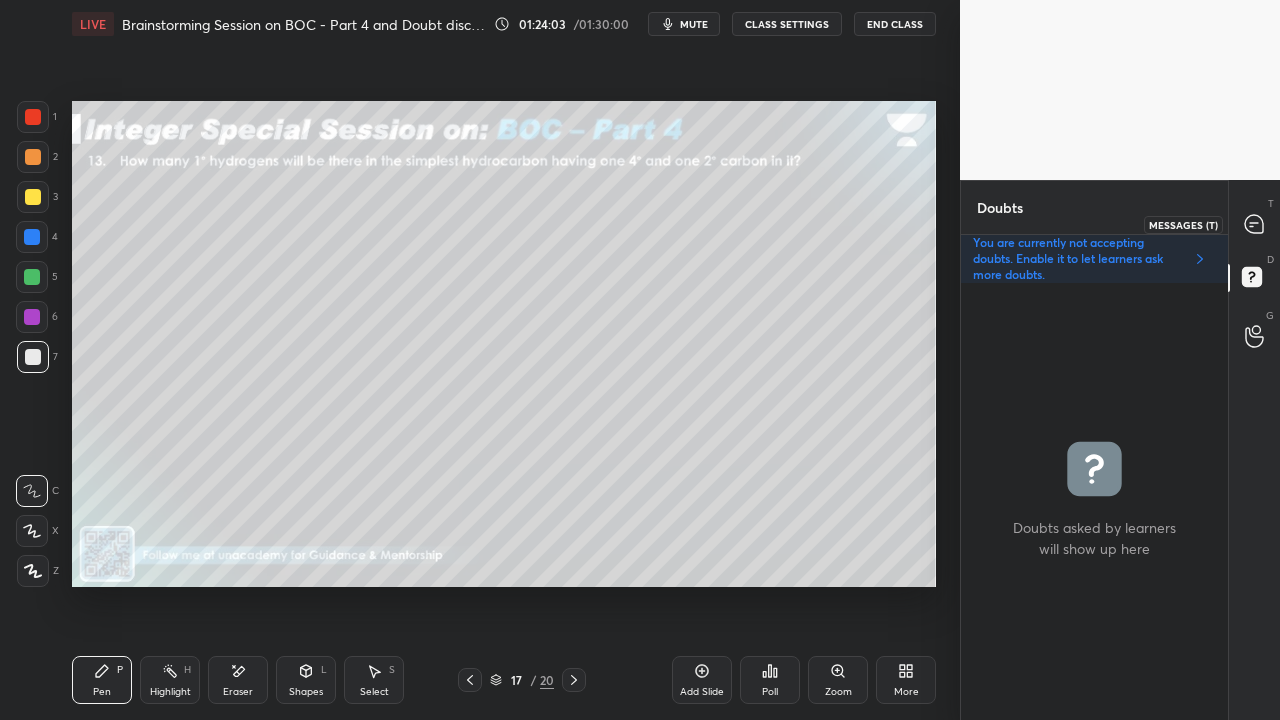 click at bounding box center [1255, 224] 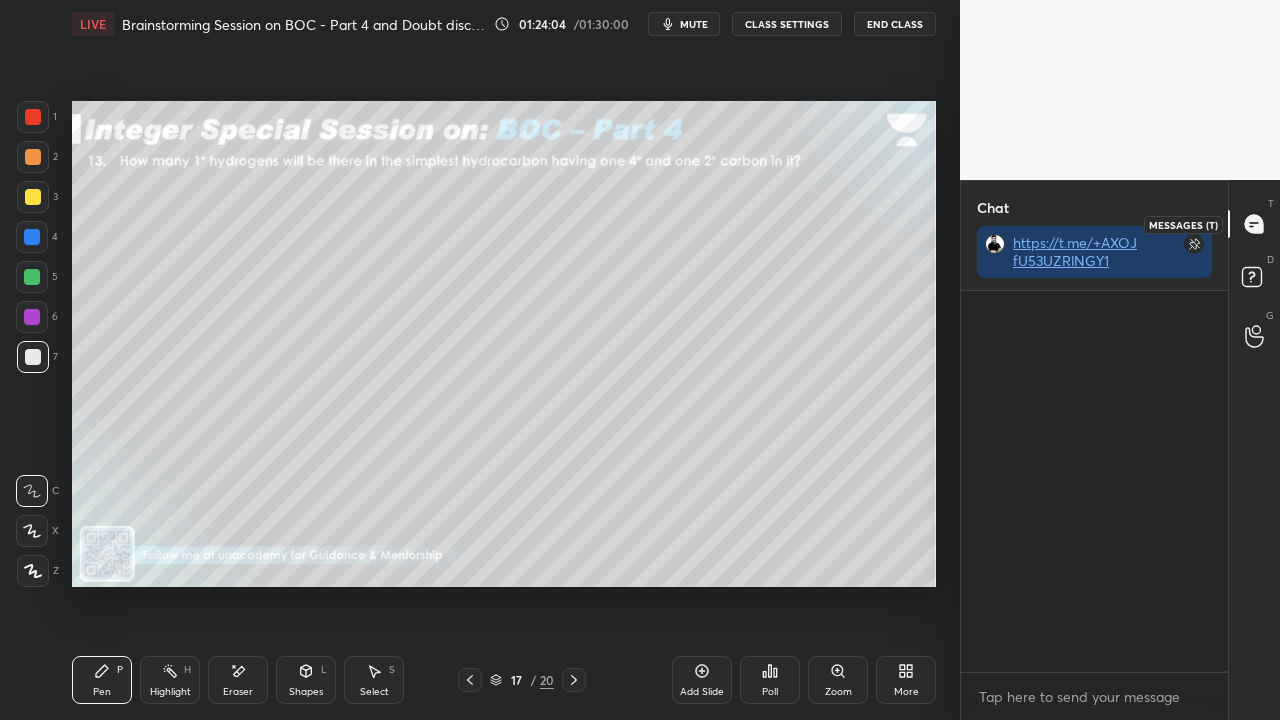 scroll, scrollTop: 144442, scrollLeft: 0, axis: vertical 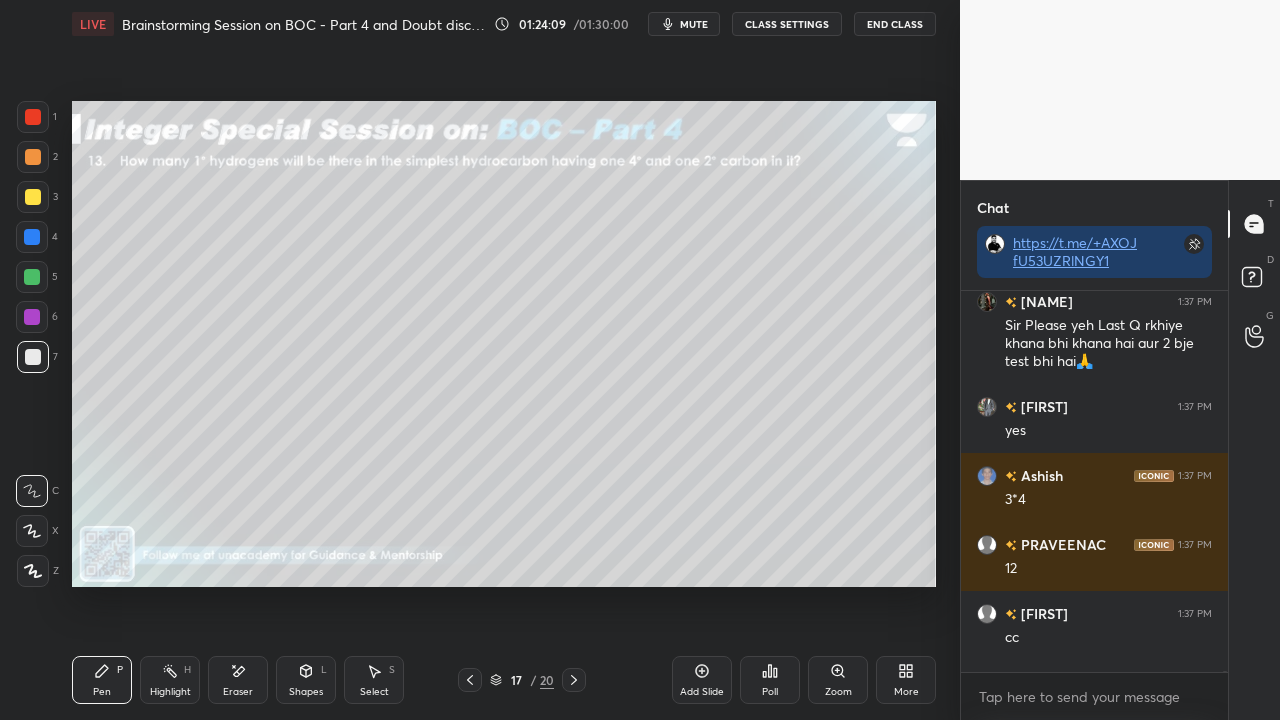 click 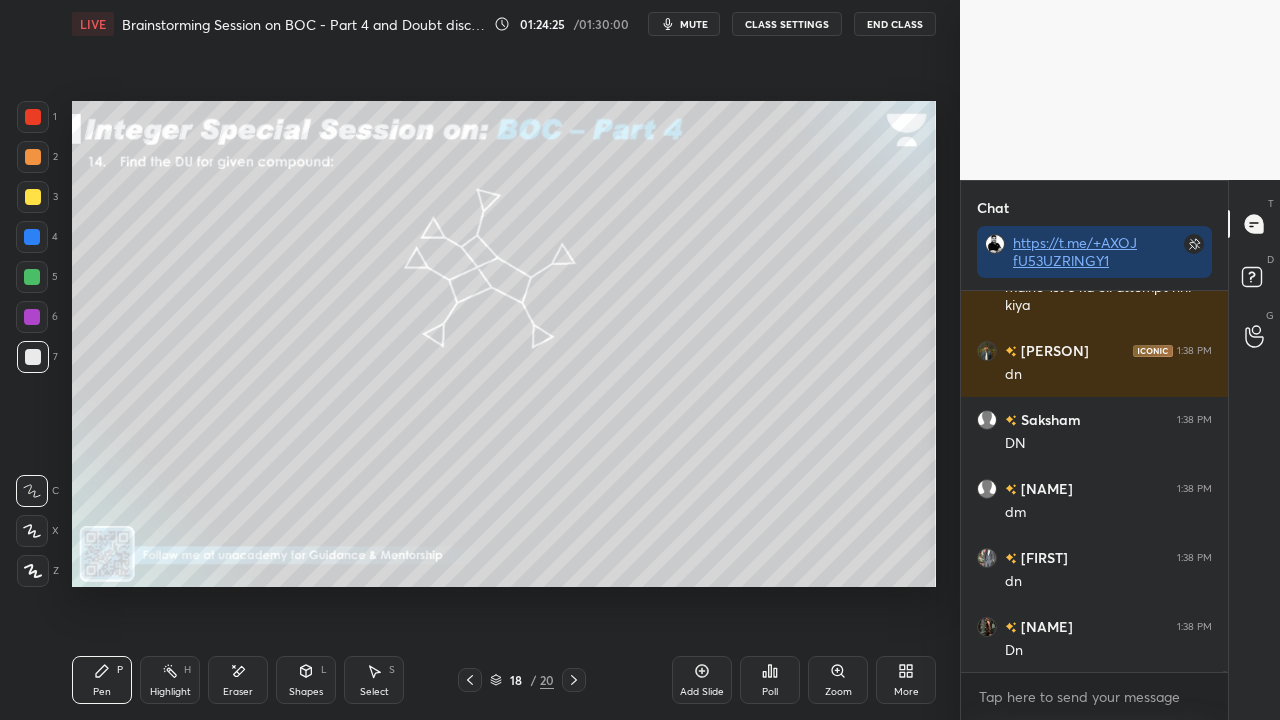 scroll, scrollTop: 145330, scrollLeft: 0, axis: vertical 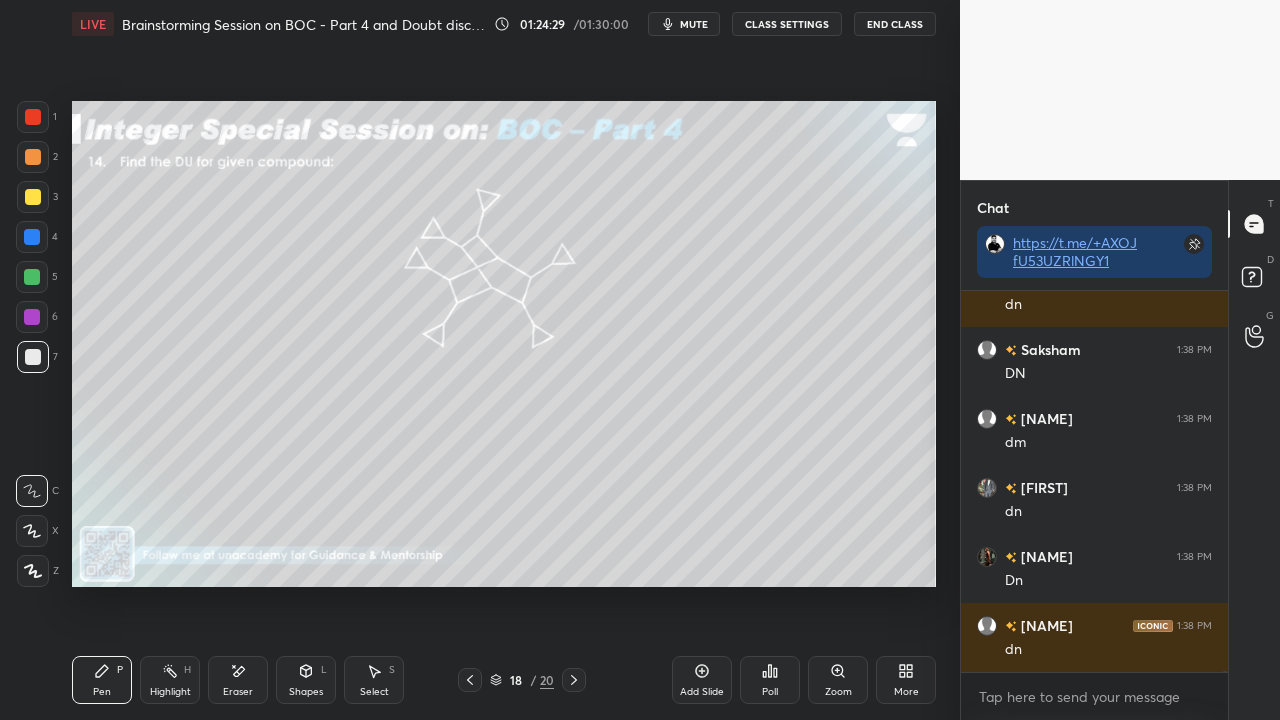 click at bounding box center [33, 197] 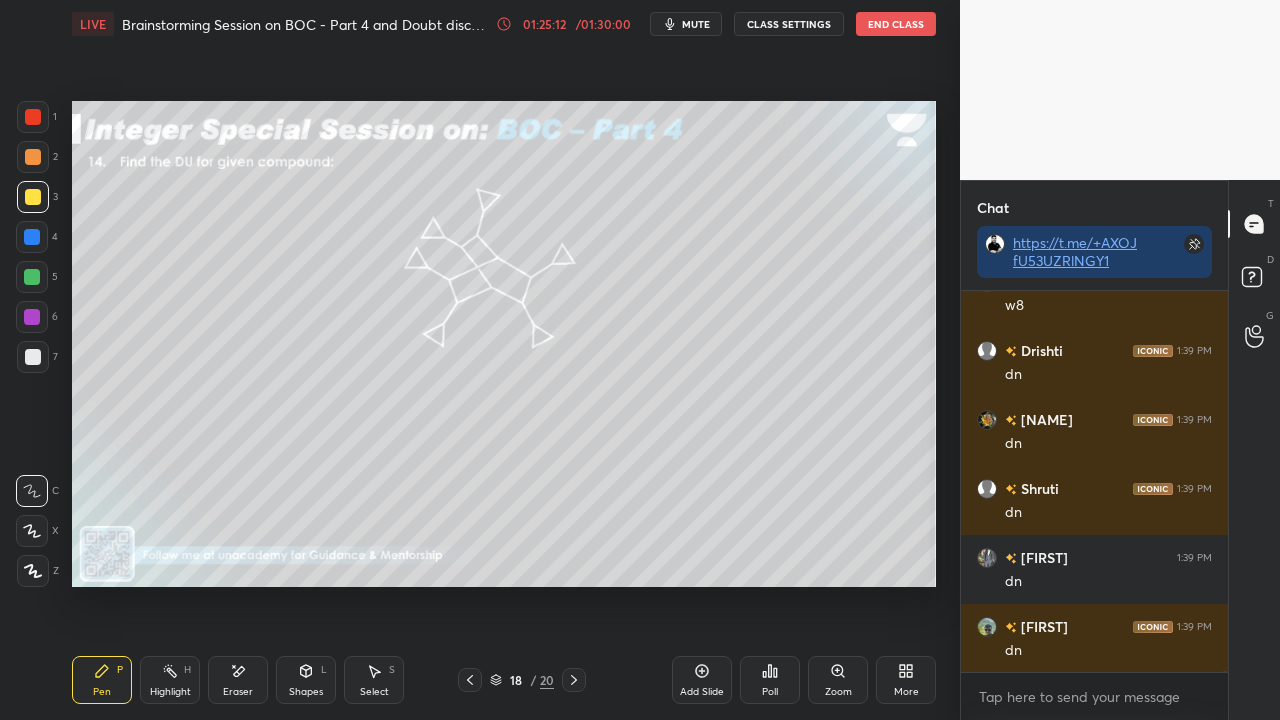 scroll, scrollTop: 147400, scrollLeft: 0, axis: vertical 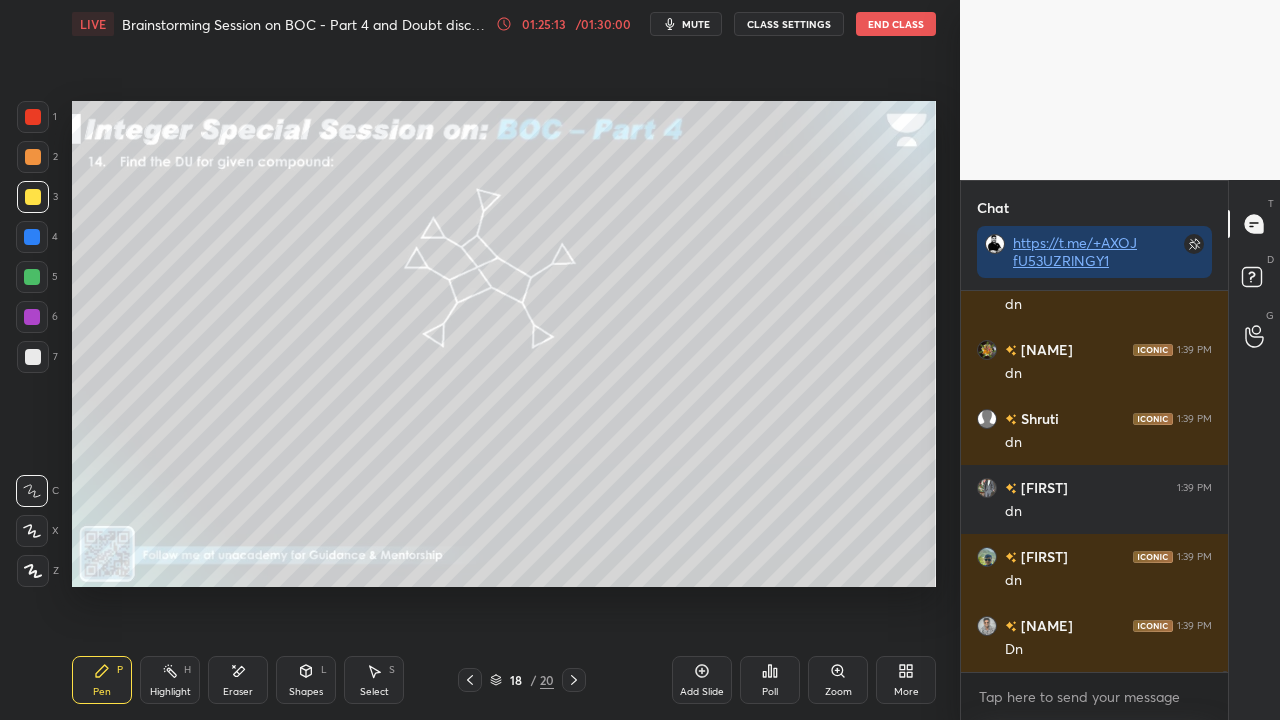click on "Poll" at bounding box center (770, 680) 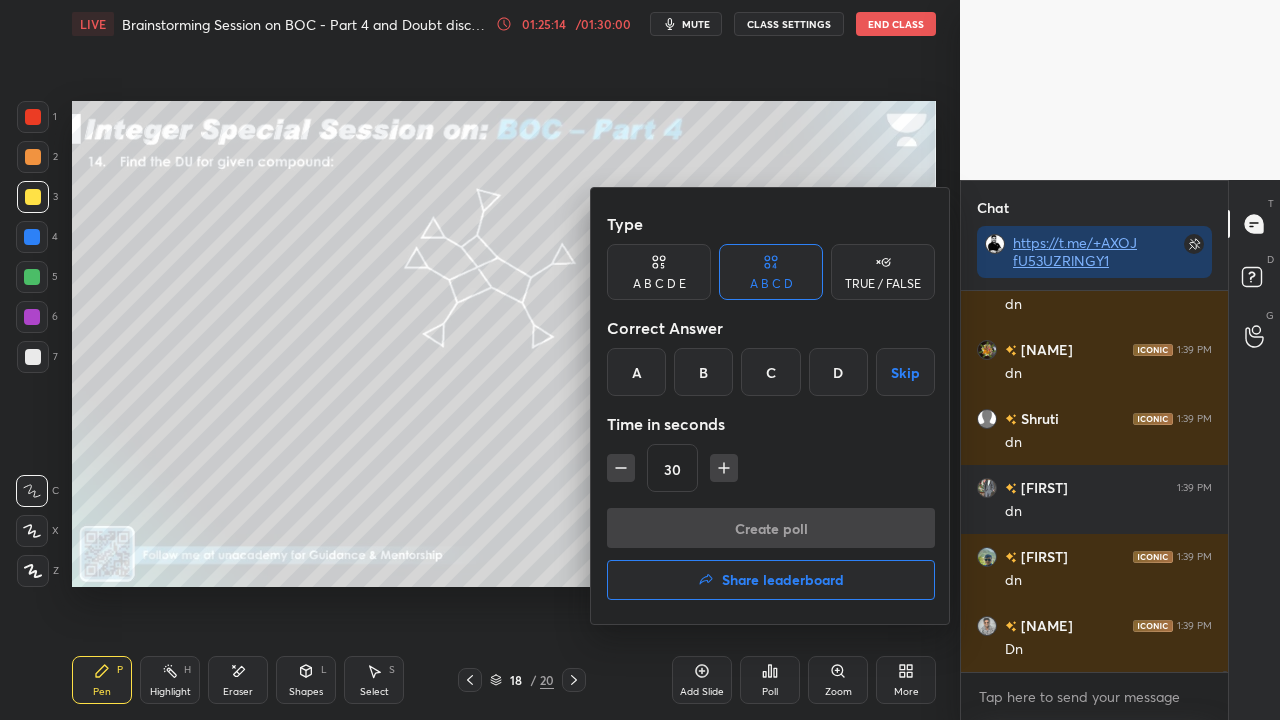 click on "B" at bounding box center [703, 372] 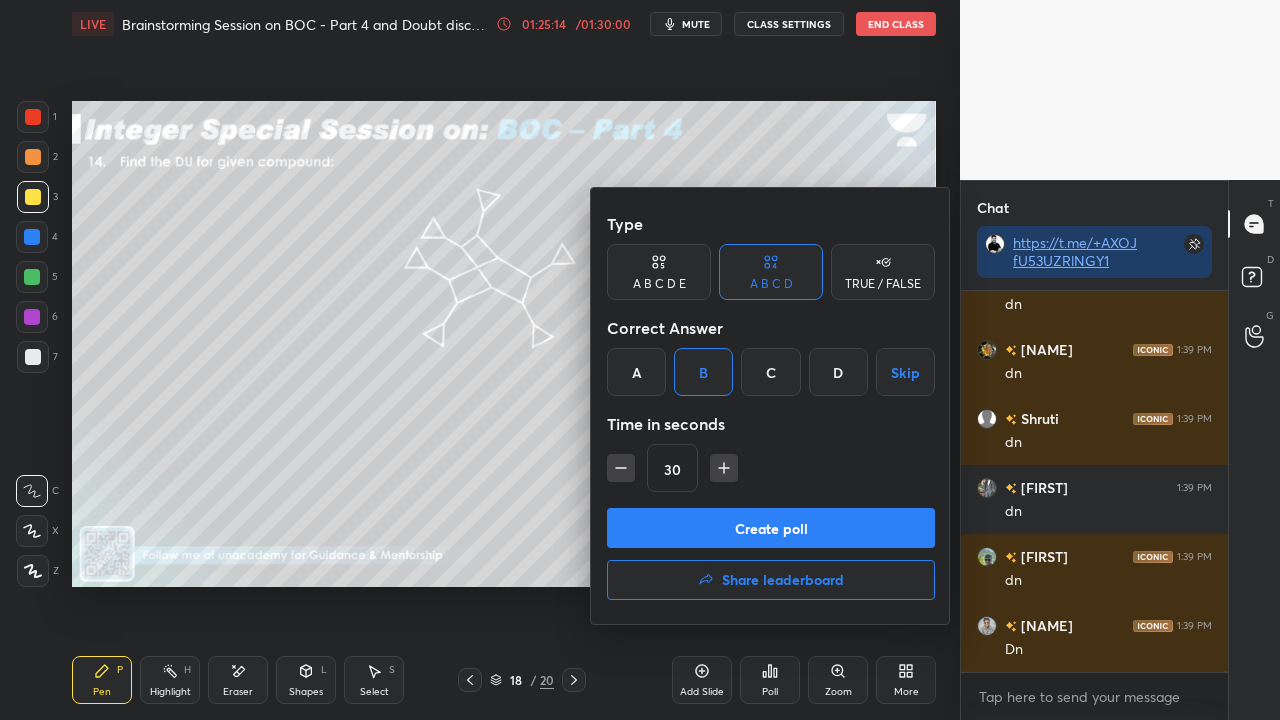 click on "Create poll" at bounding box center (771, 528) 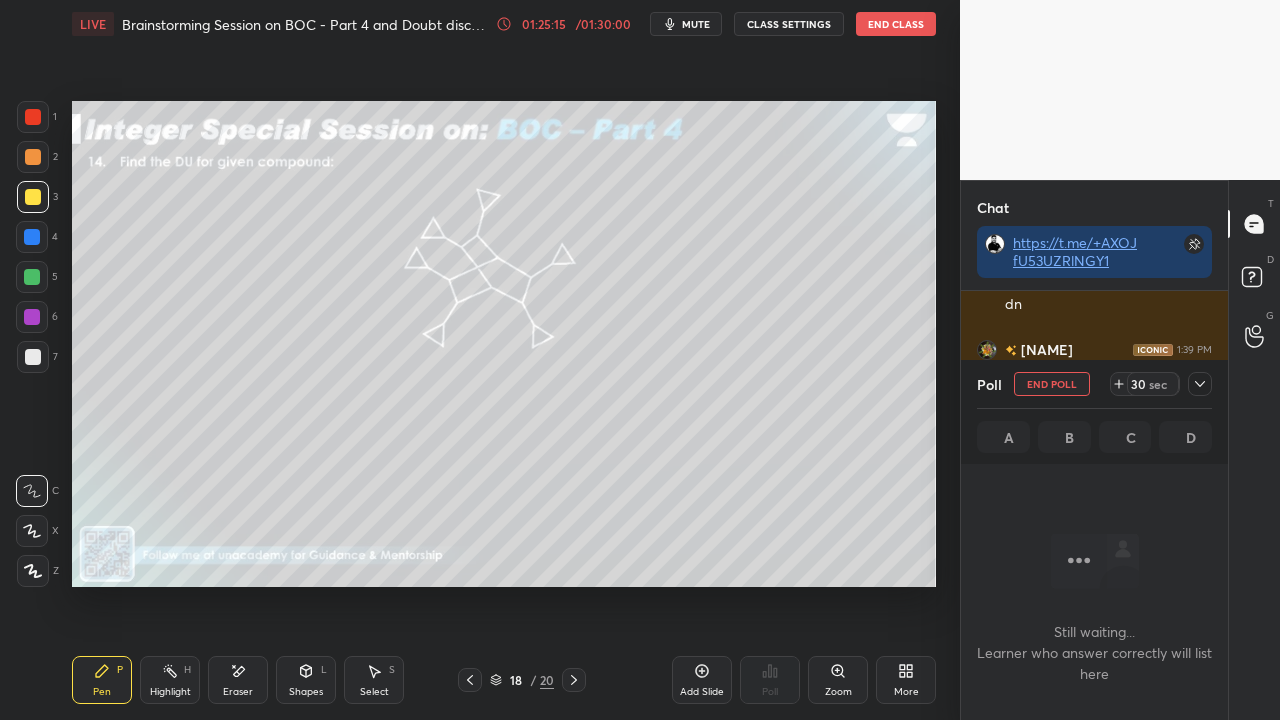 scroll, scrollTop: 342, scrollLeft: 261, axis: both 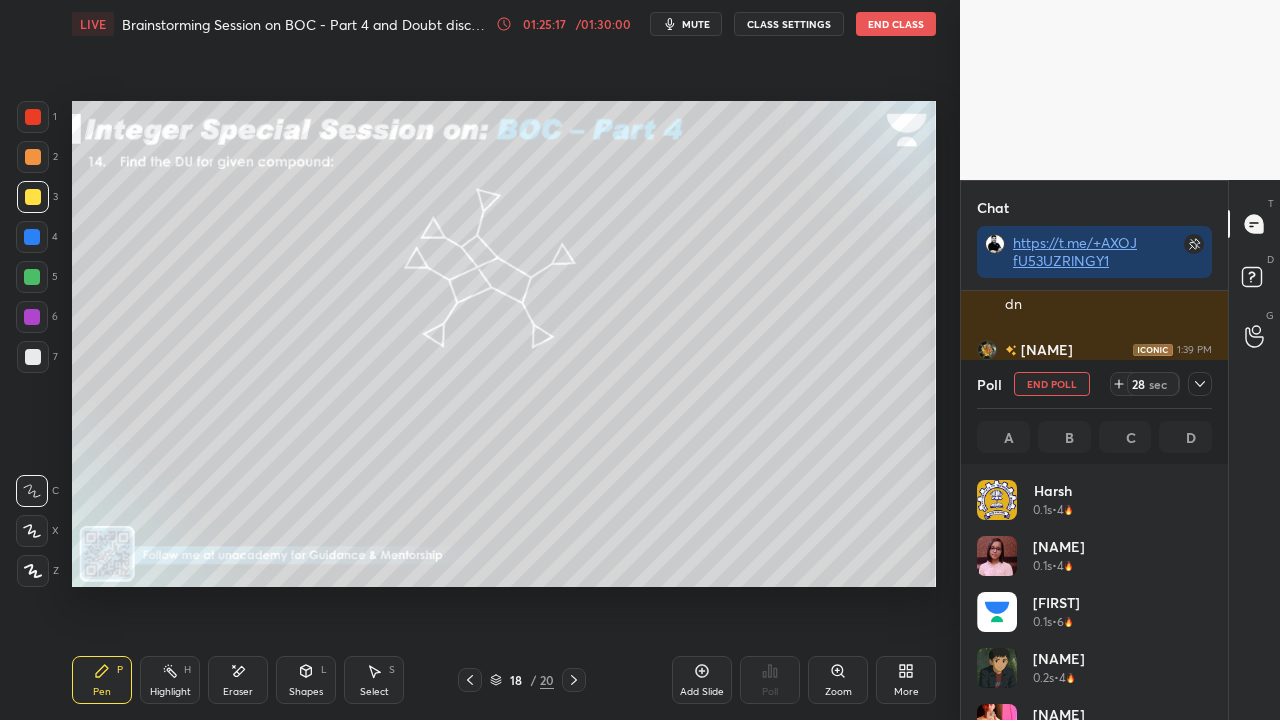 click 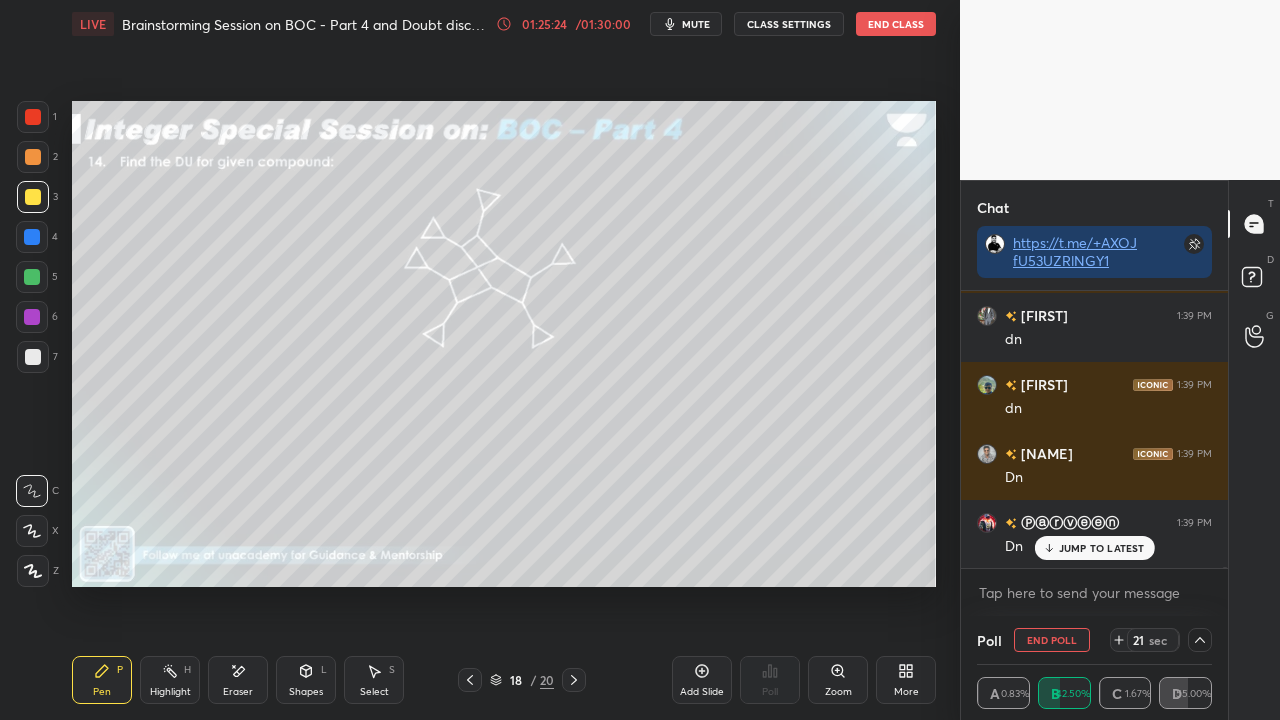 click at bounding box center [33, 117] 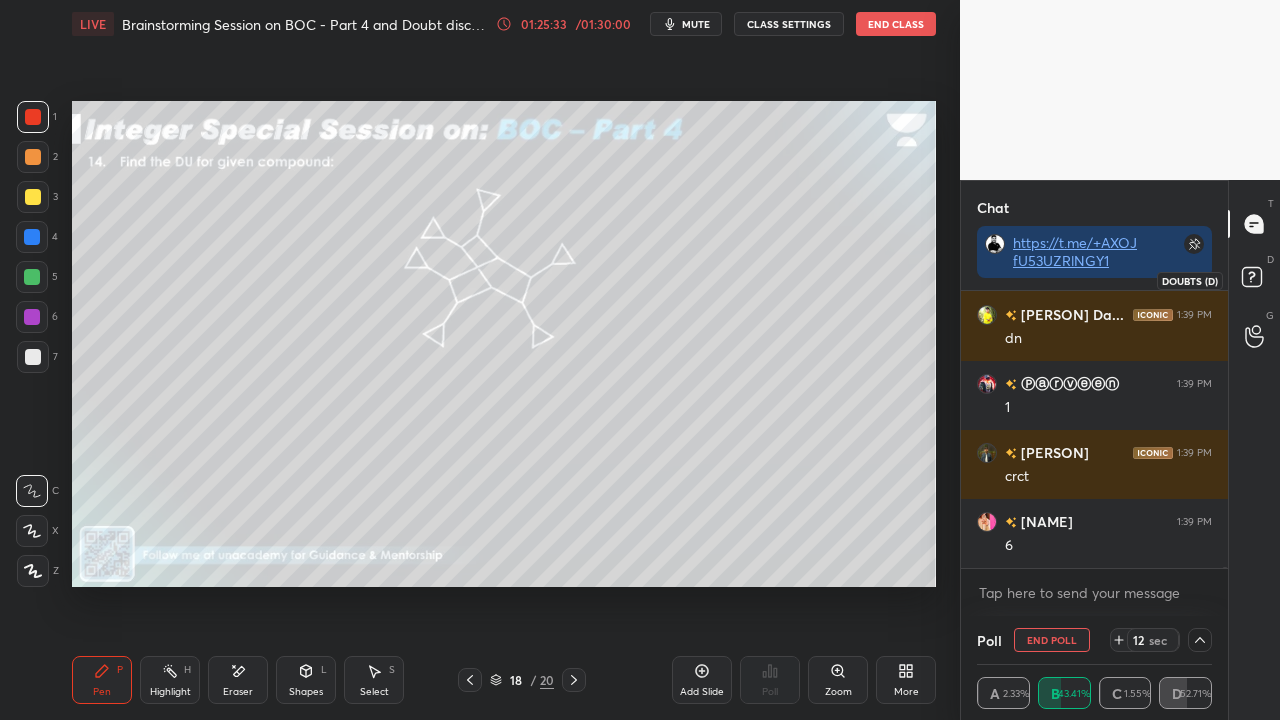 click 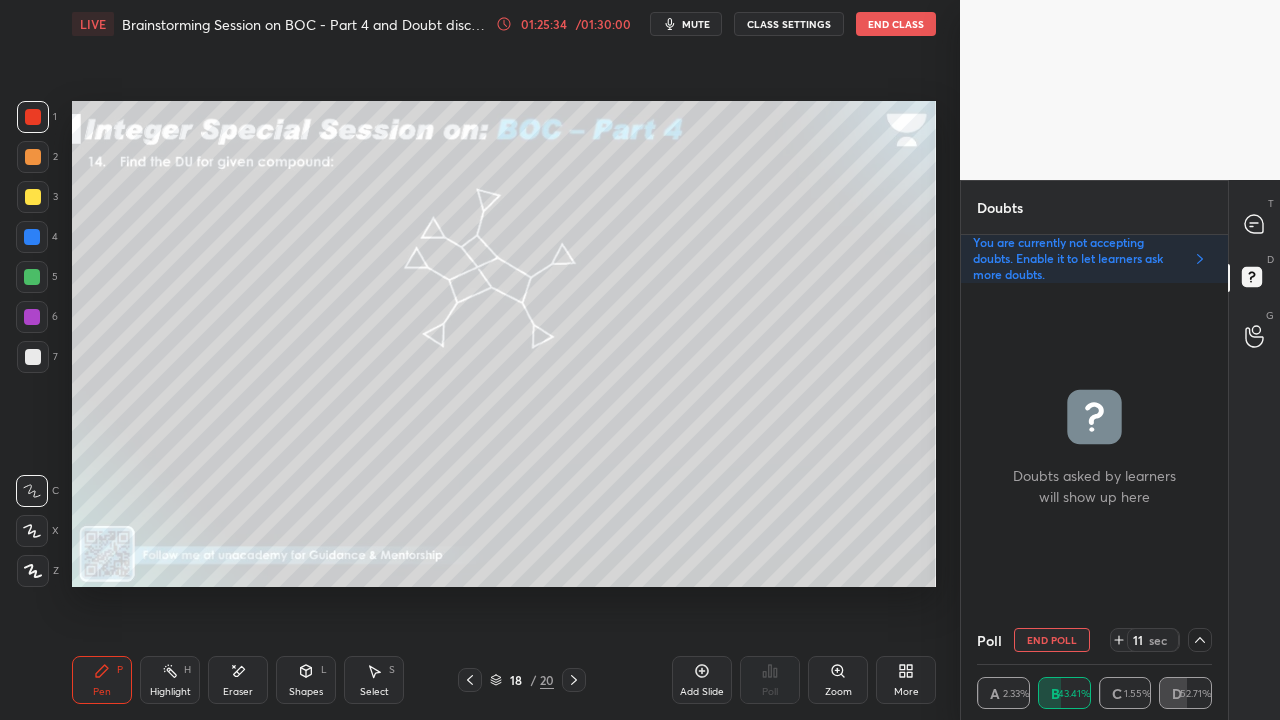 click at bounding box center [33, 357] 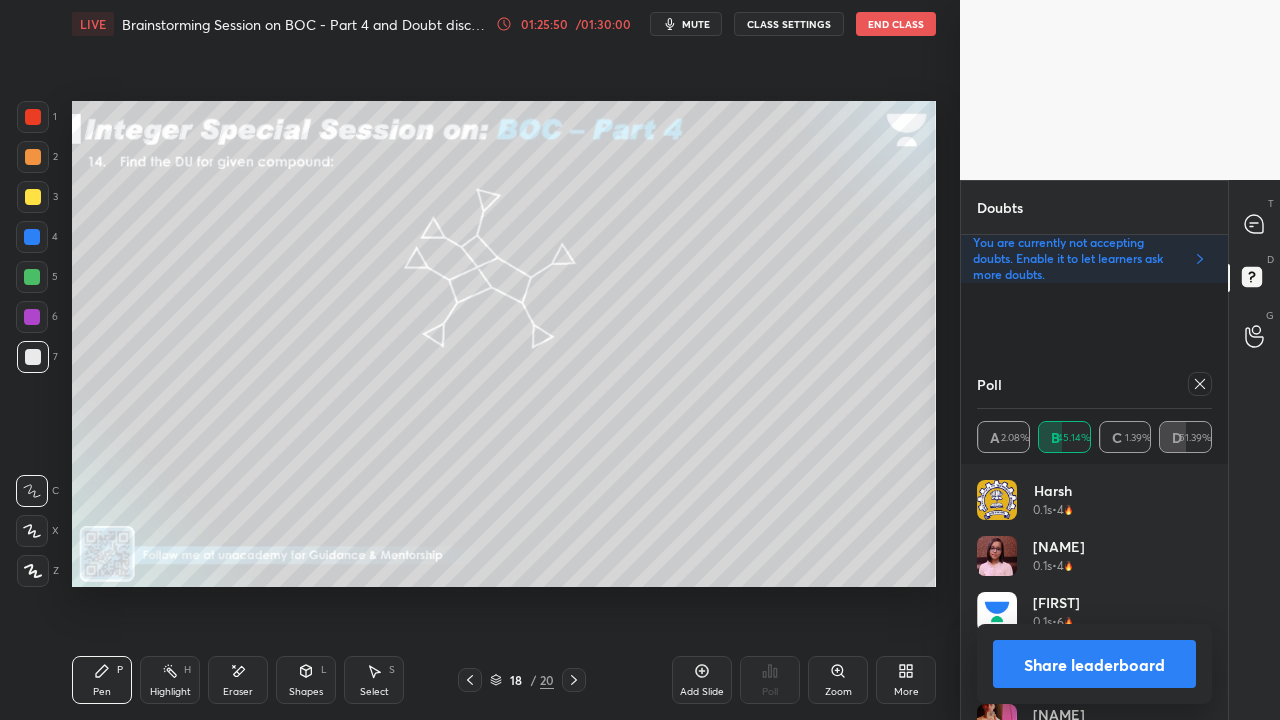 click 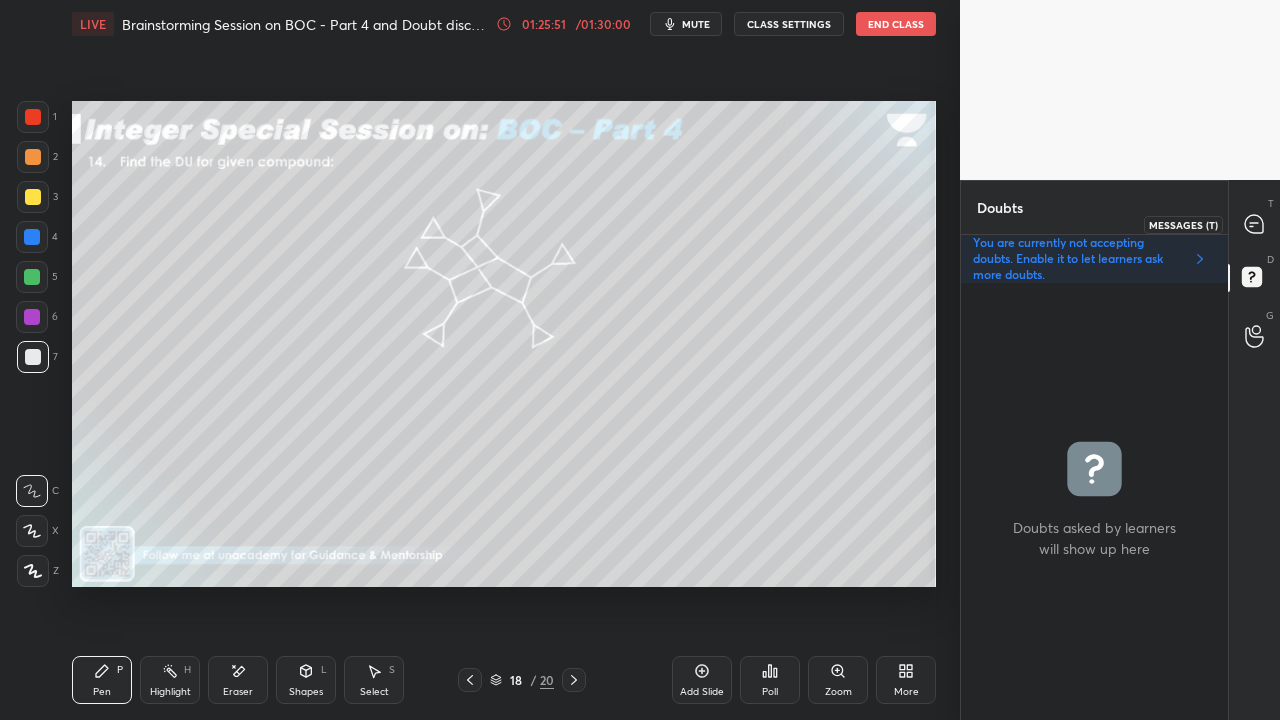 click at bounding box center [1255, 224] 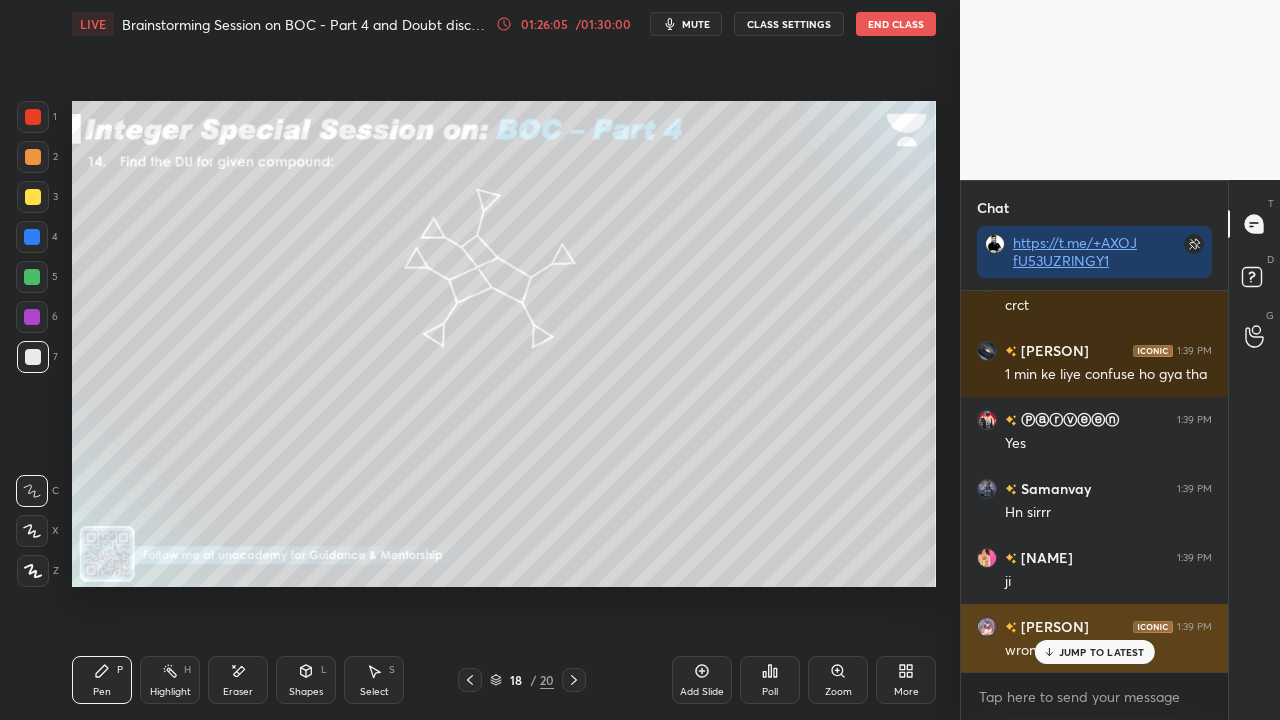 drag, startPoint x: 1071, startPoint y: 650, endPoint x: 995, endPoint y: 660, distance: 76.655075 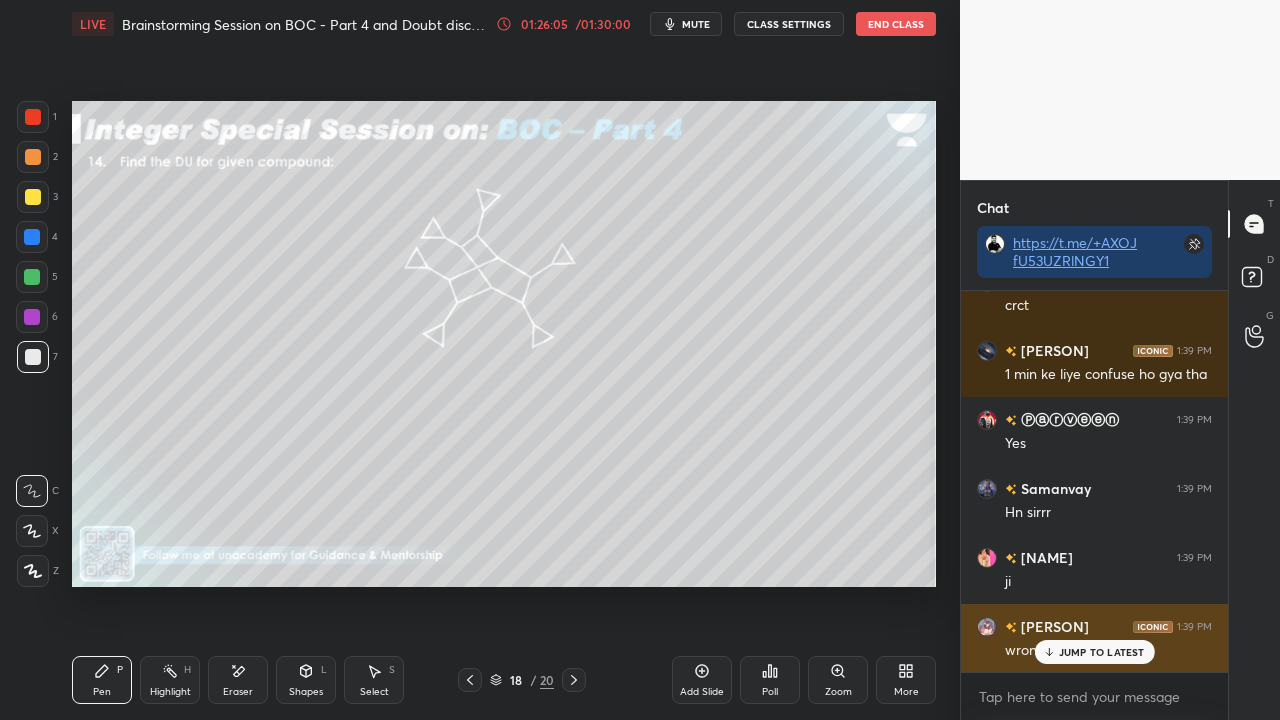 click on "JUMP TO LATEST" at bounding box center (1102, 652) 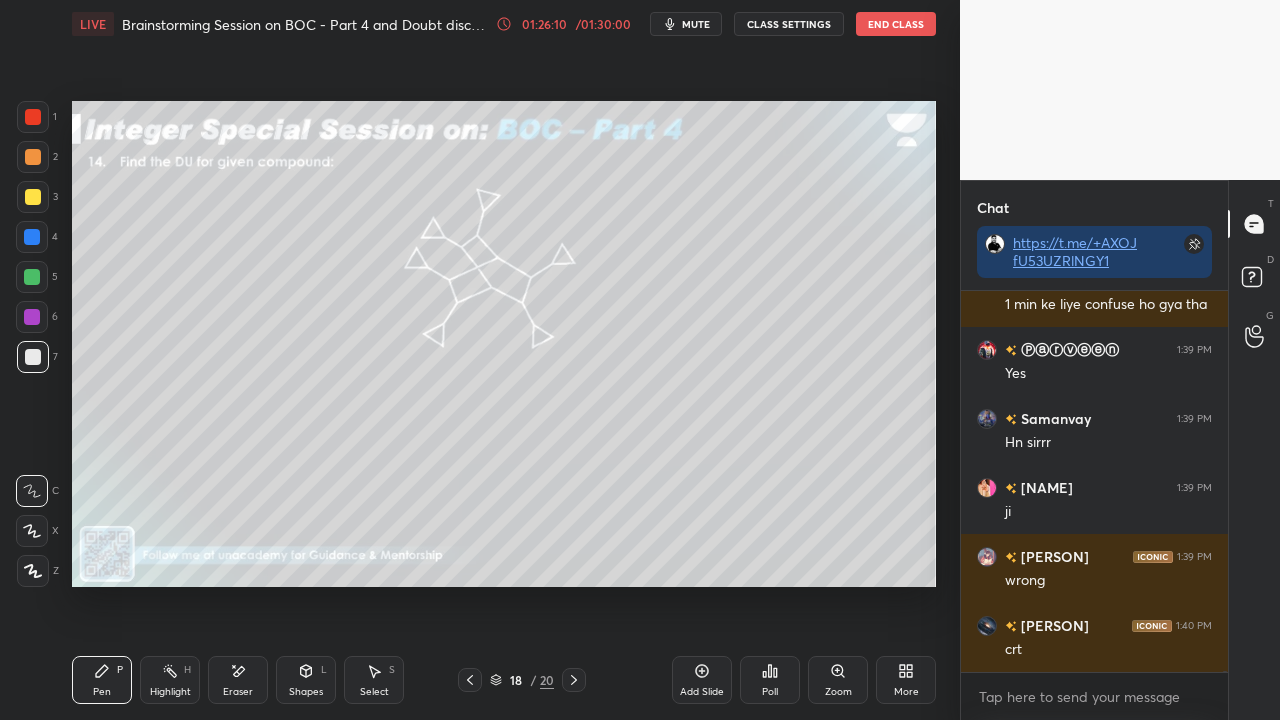 click 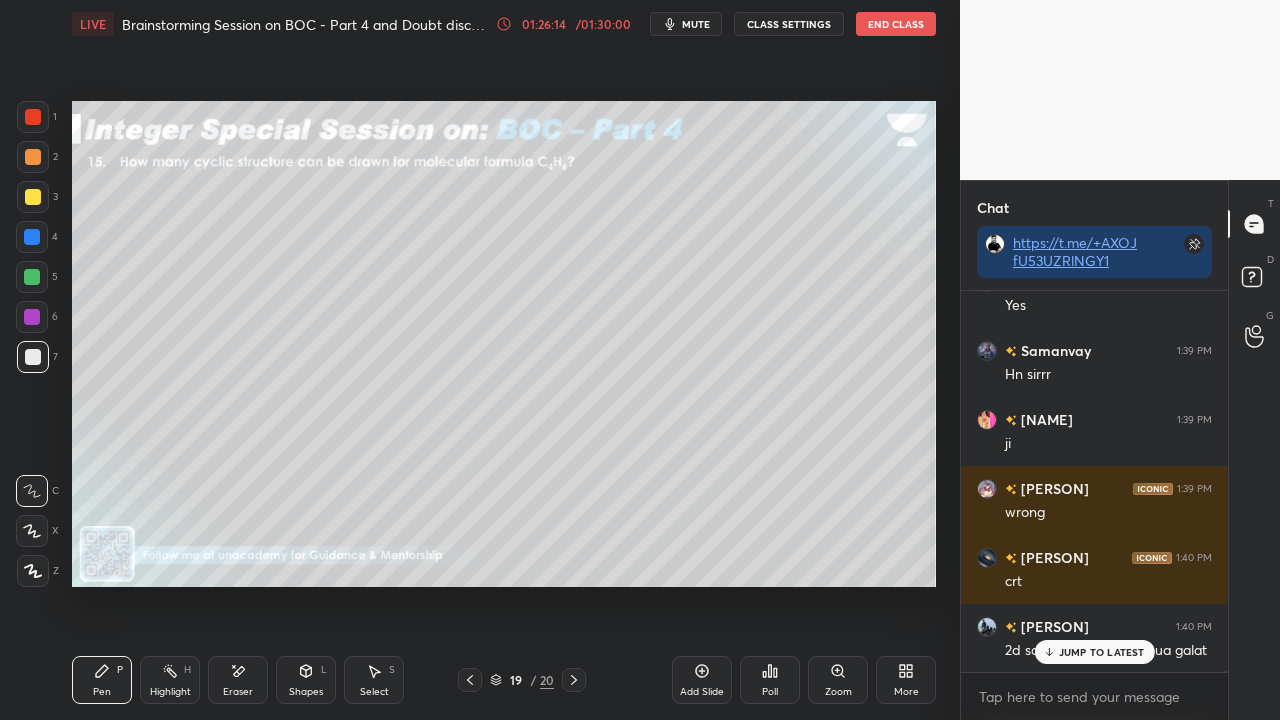click on "JUMP TO LATEST" at bounding box center [1102, 652] 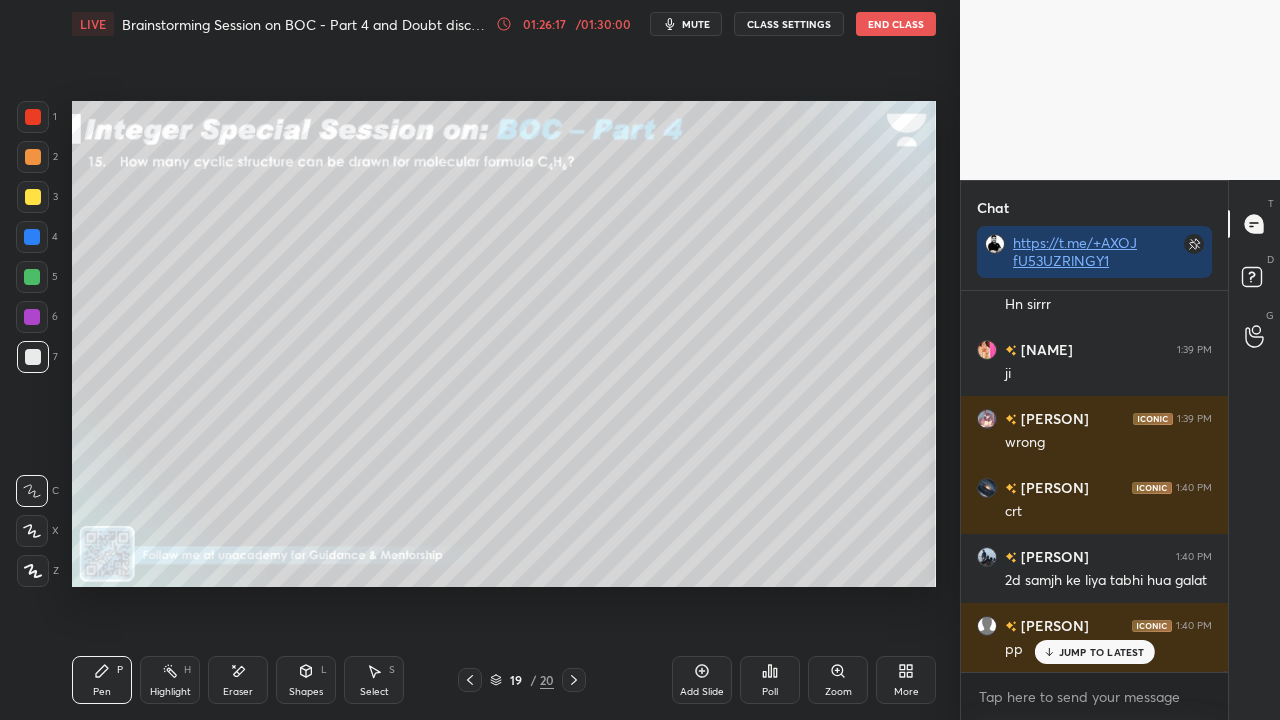 scroll, scrollTop: 148710, scrollLeft: 0, axis: vertical 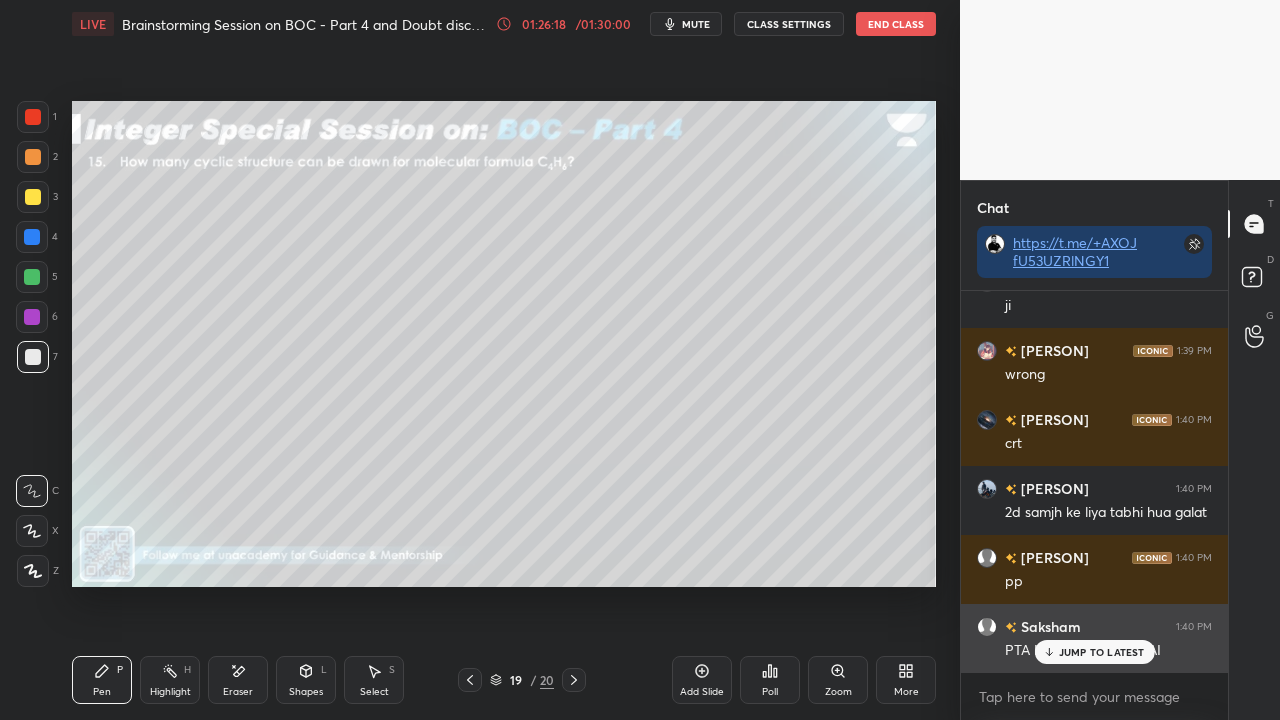 click on "JUMP TO LATEST" at bounding box center (1102, 652) 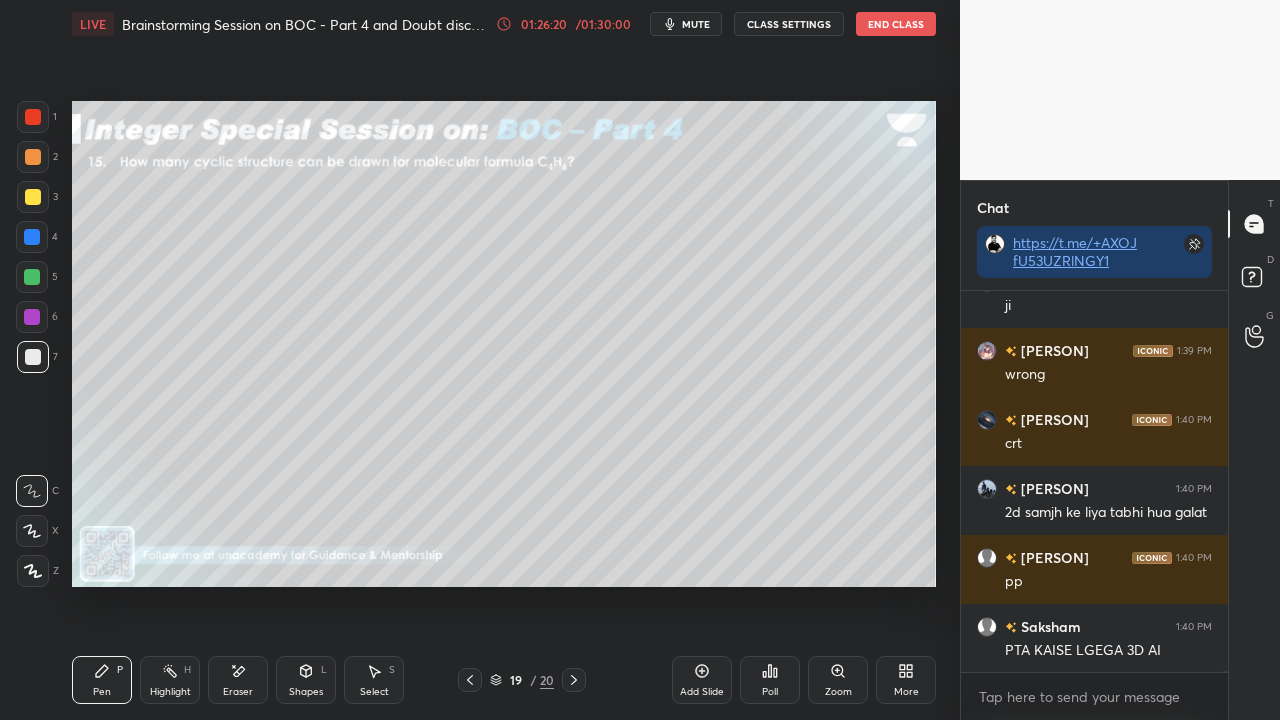 scroll, scrollTop: 148780, scrollLeft: 0, axis: vertical 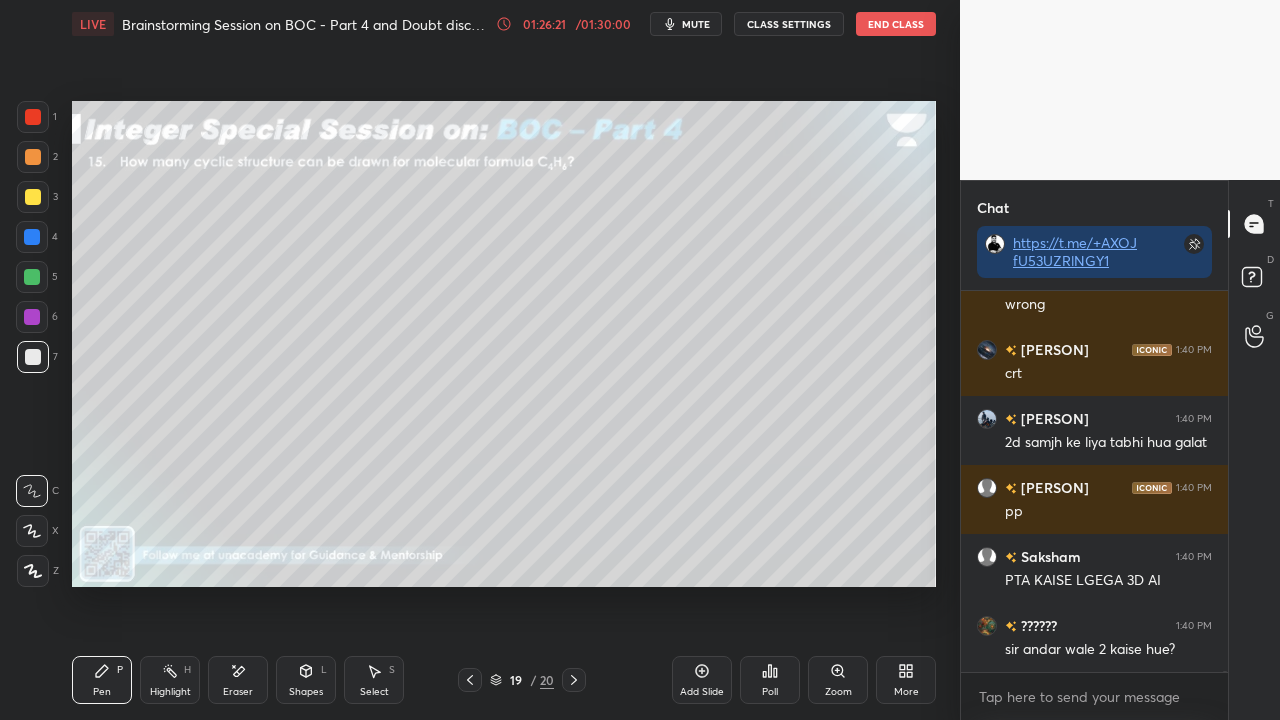 click 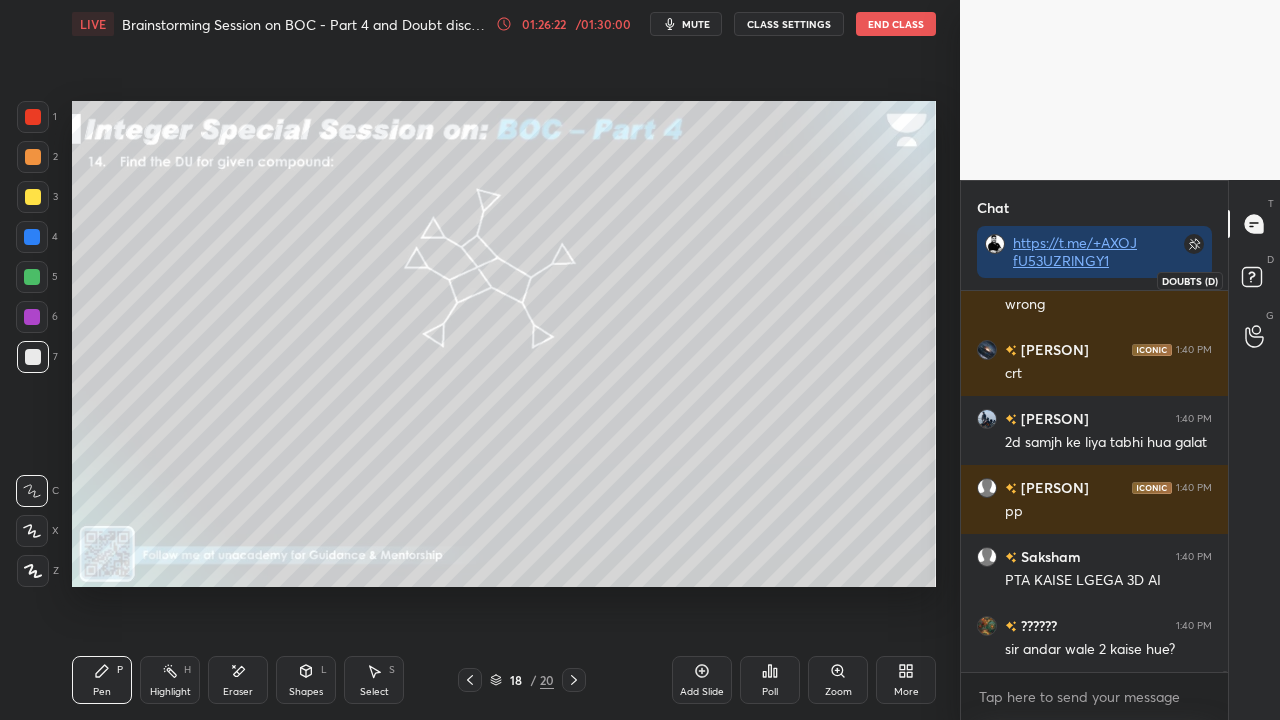 click 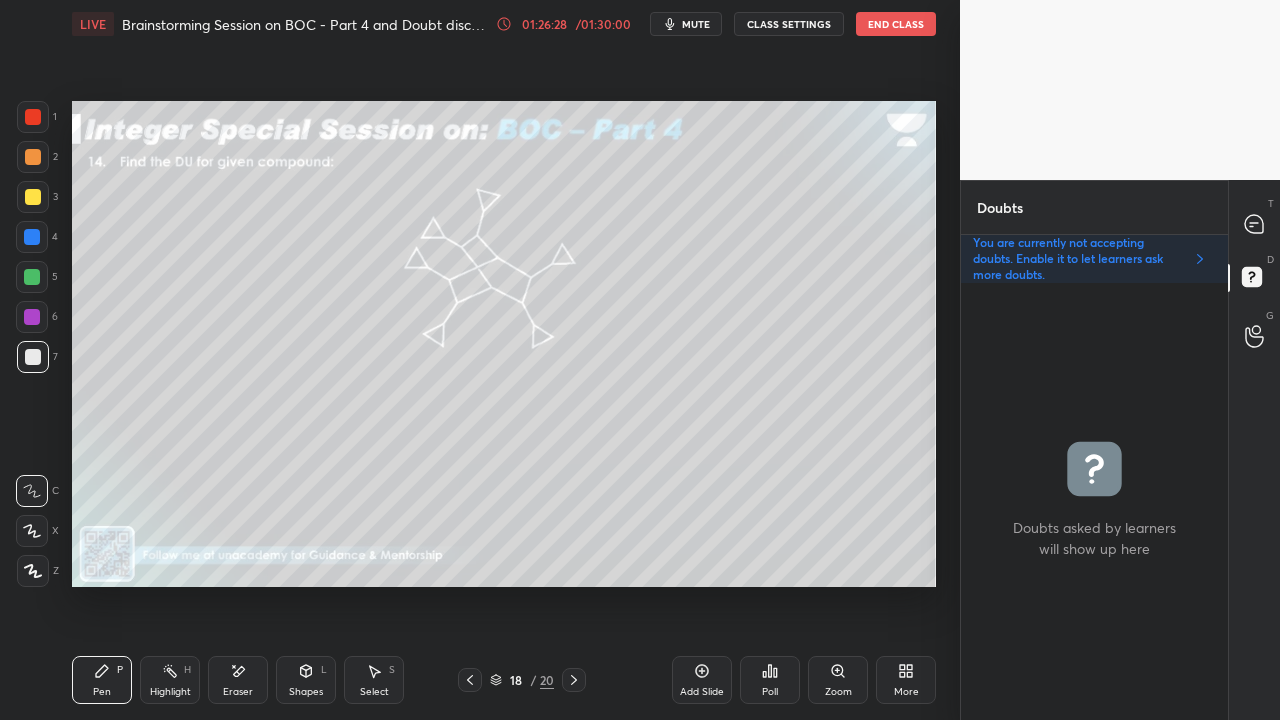 click 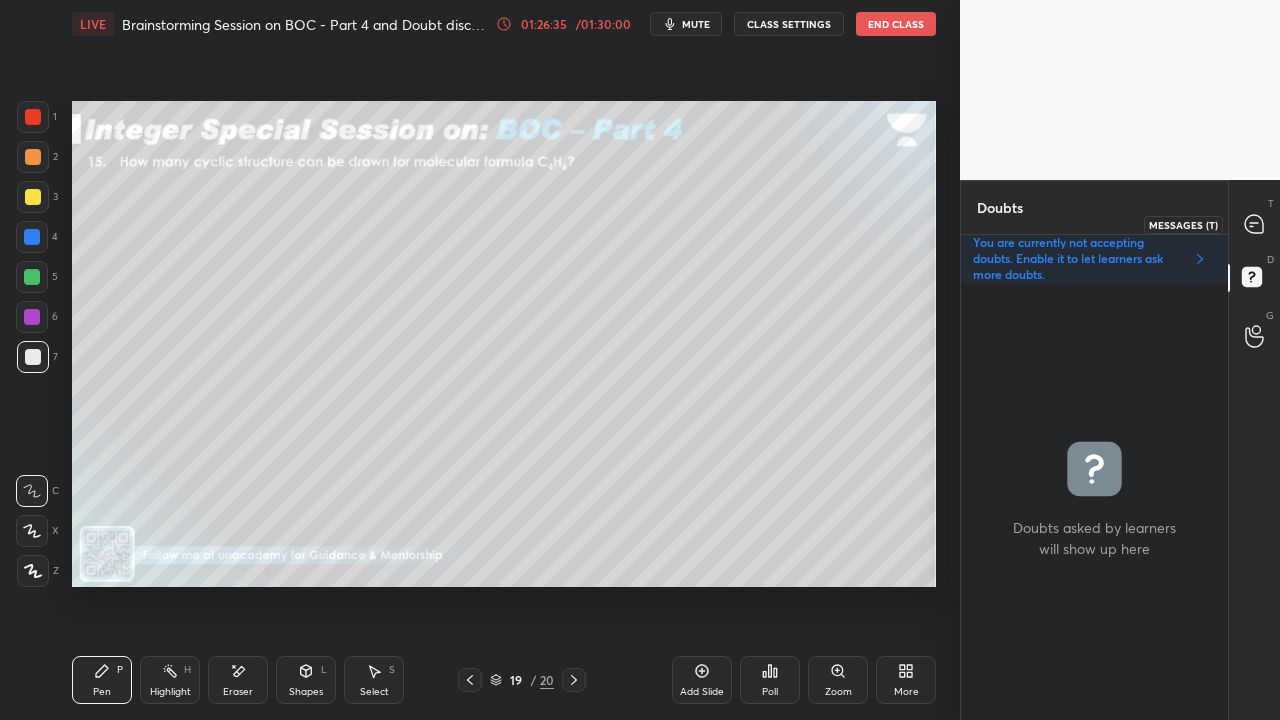 click 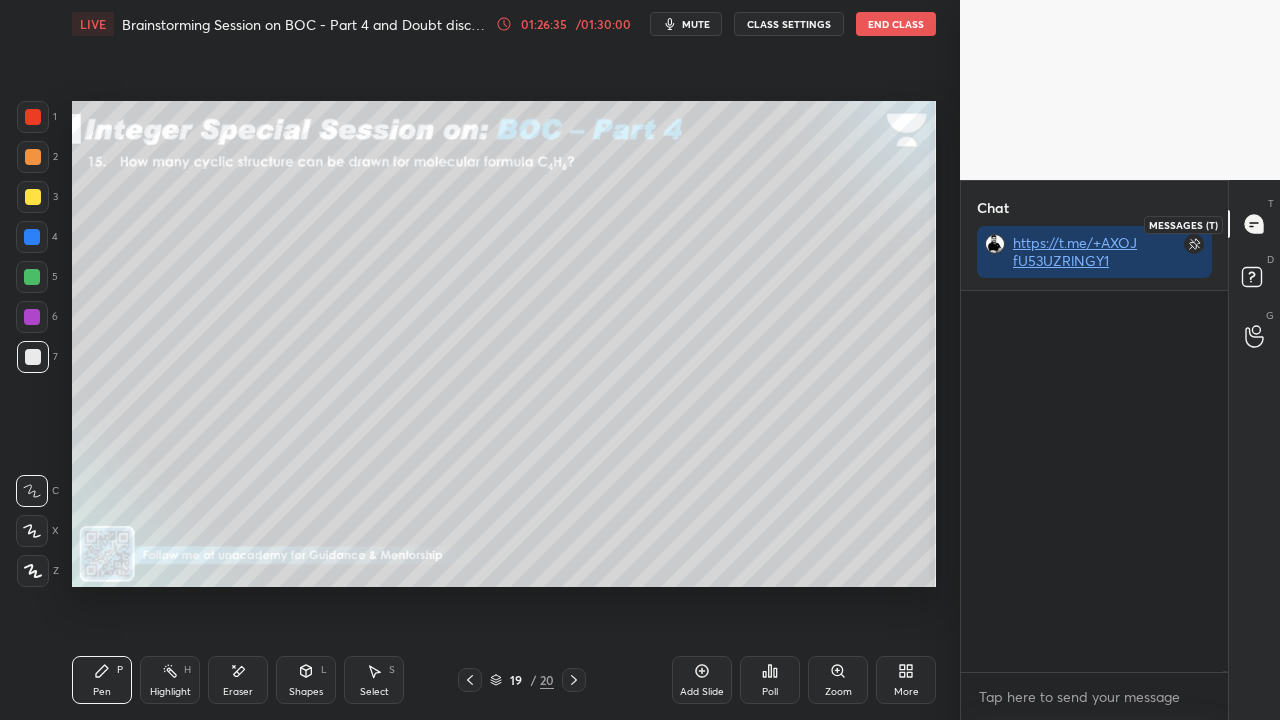 scroll, scrollTop: 423, scrollLeft: 261, axis: both 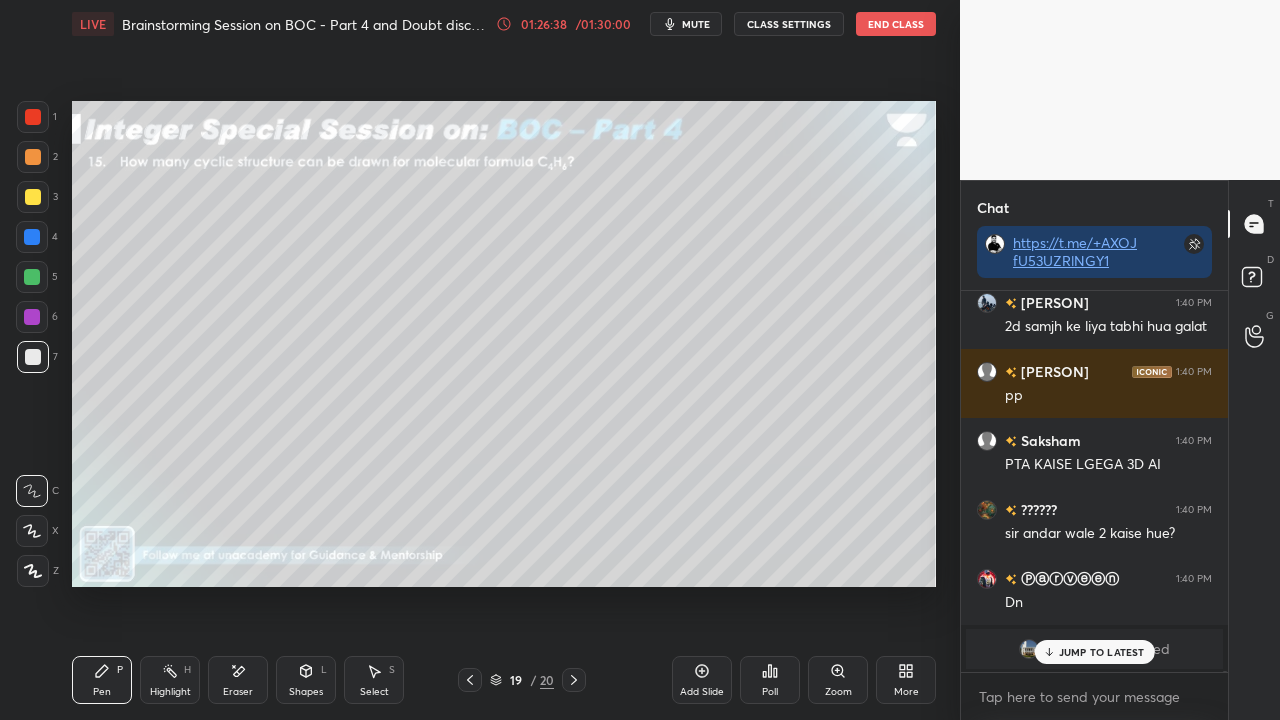 click 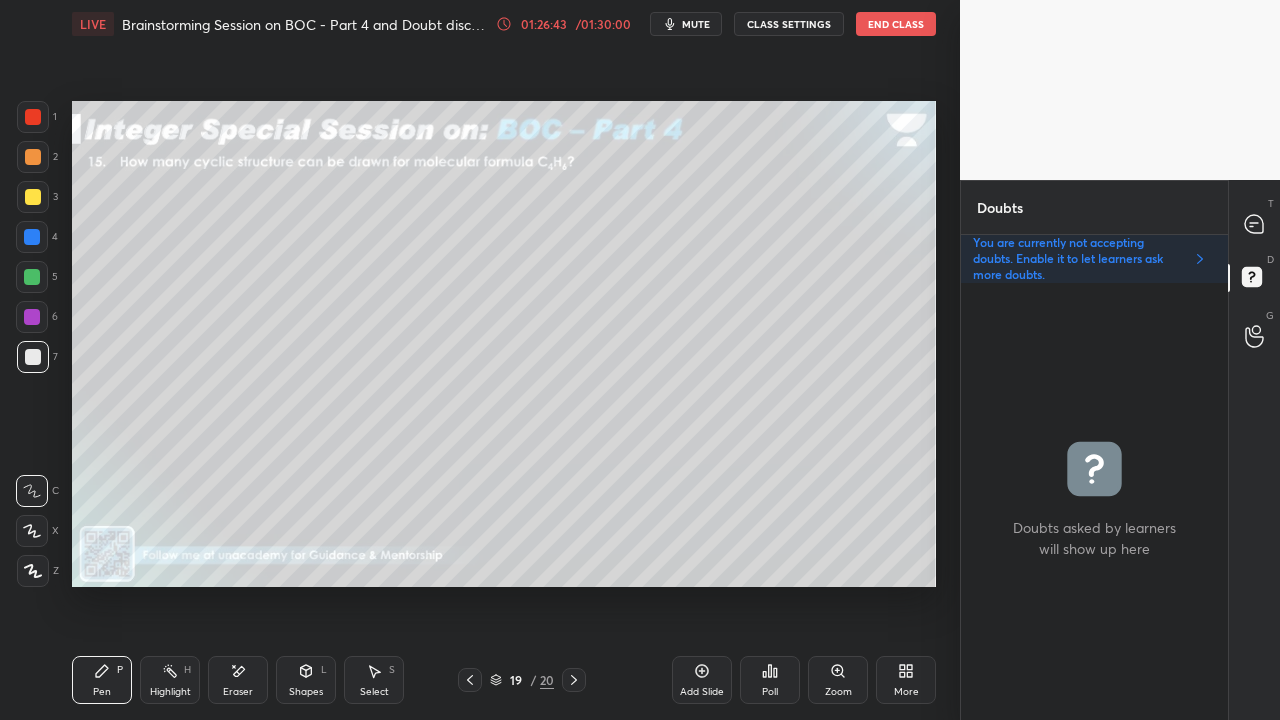 click on "Eraser" at bounding box center [238, 680] 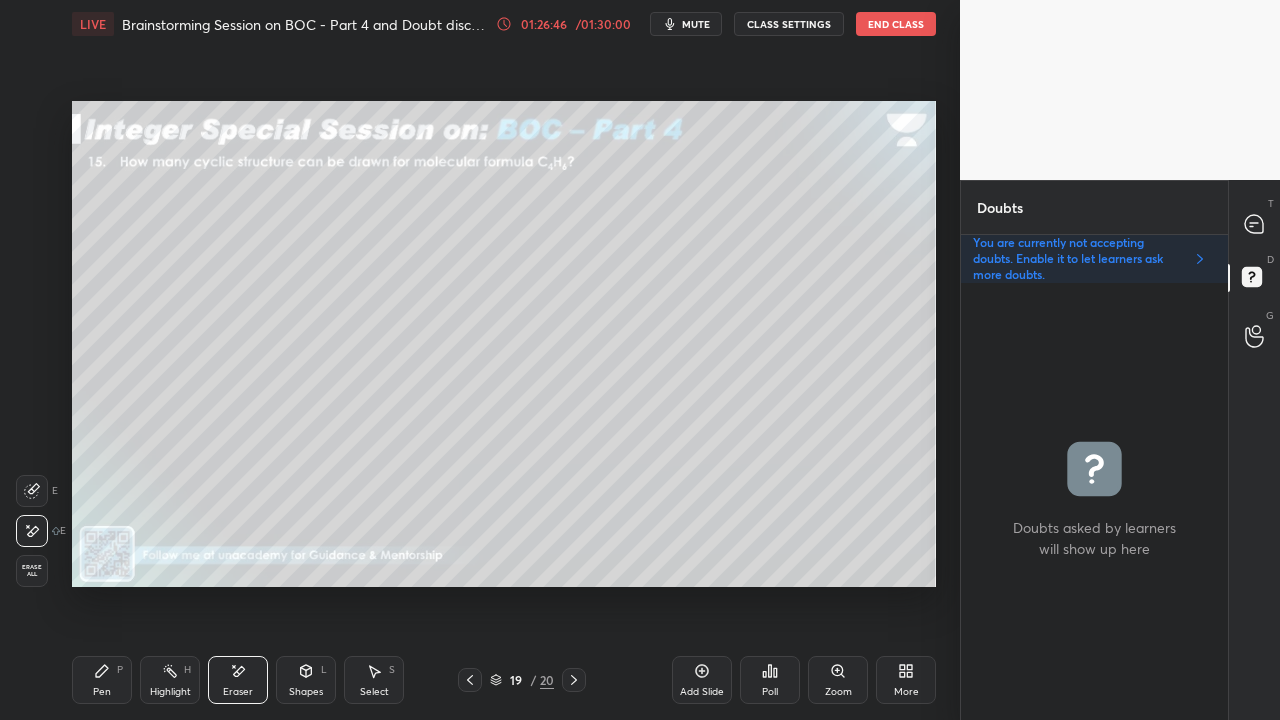 click on "Pen" at bounding box center [102, 692] 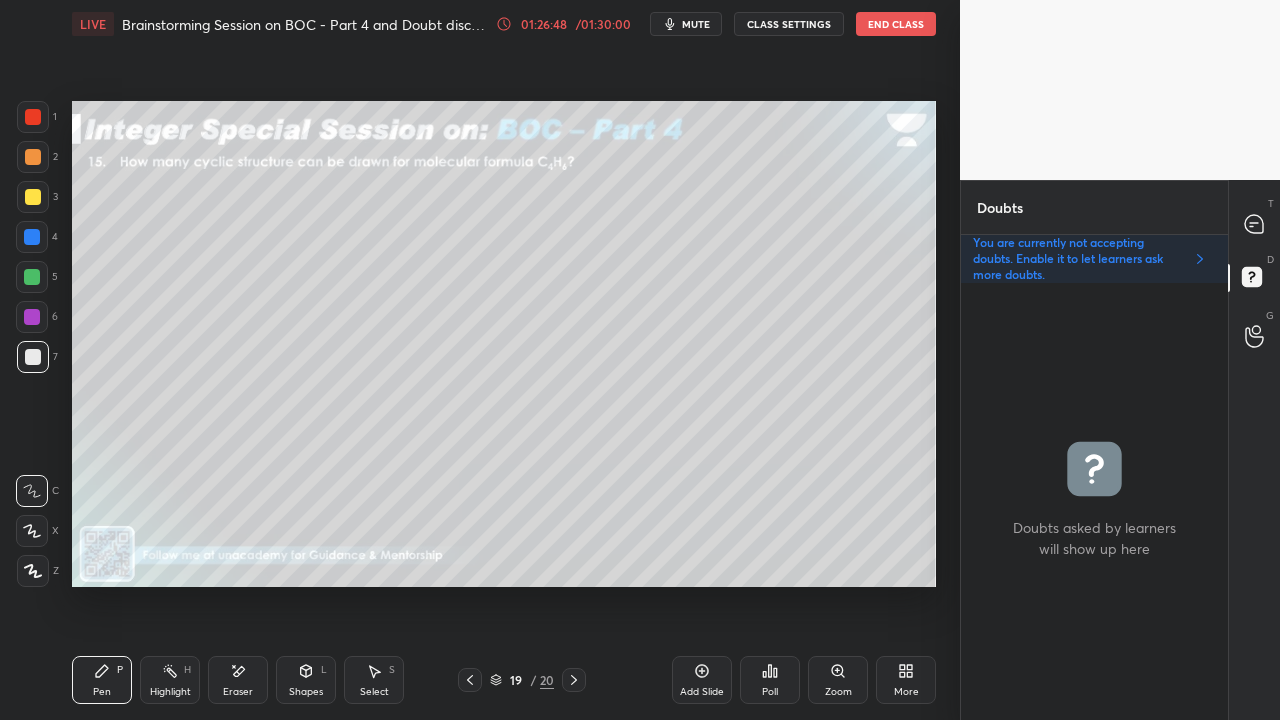 click on "Eraser" at bounding box center (238, 680) 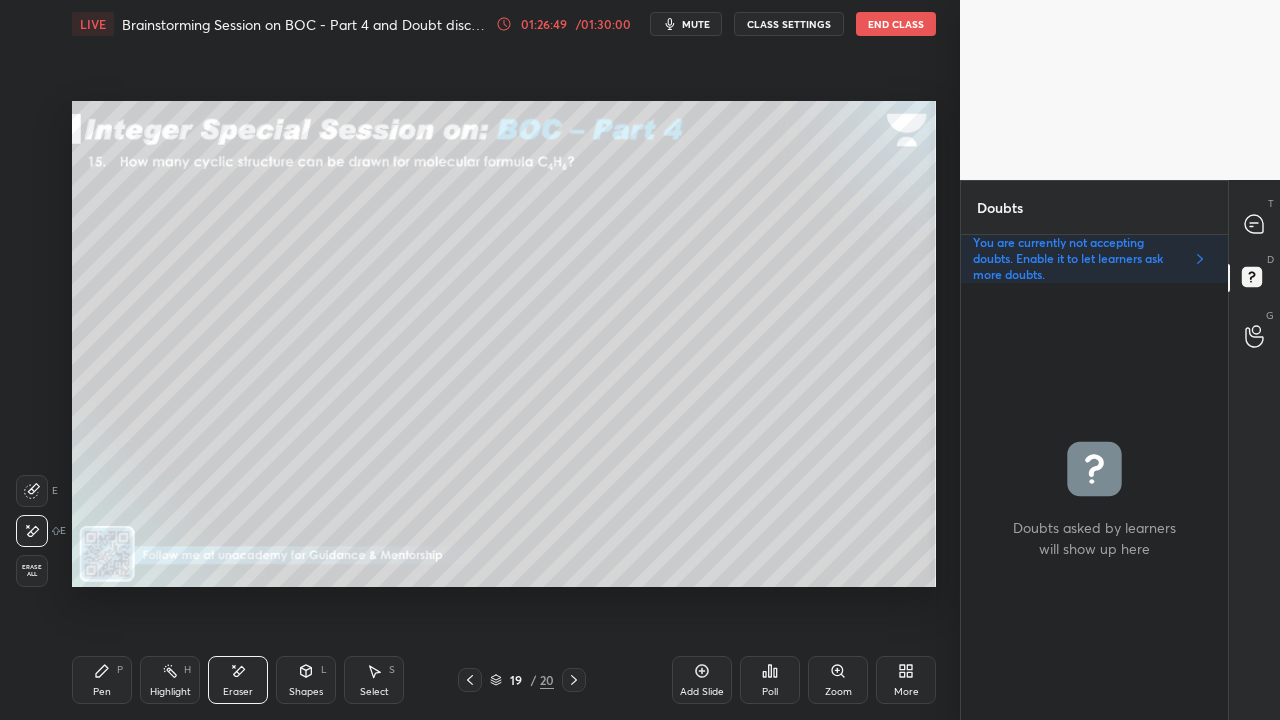click on "Erase all" at bounding box center (32, 571) 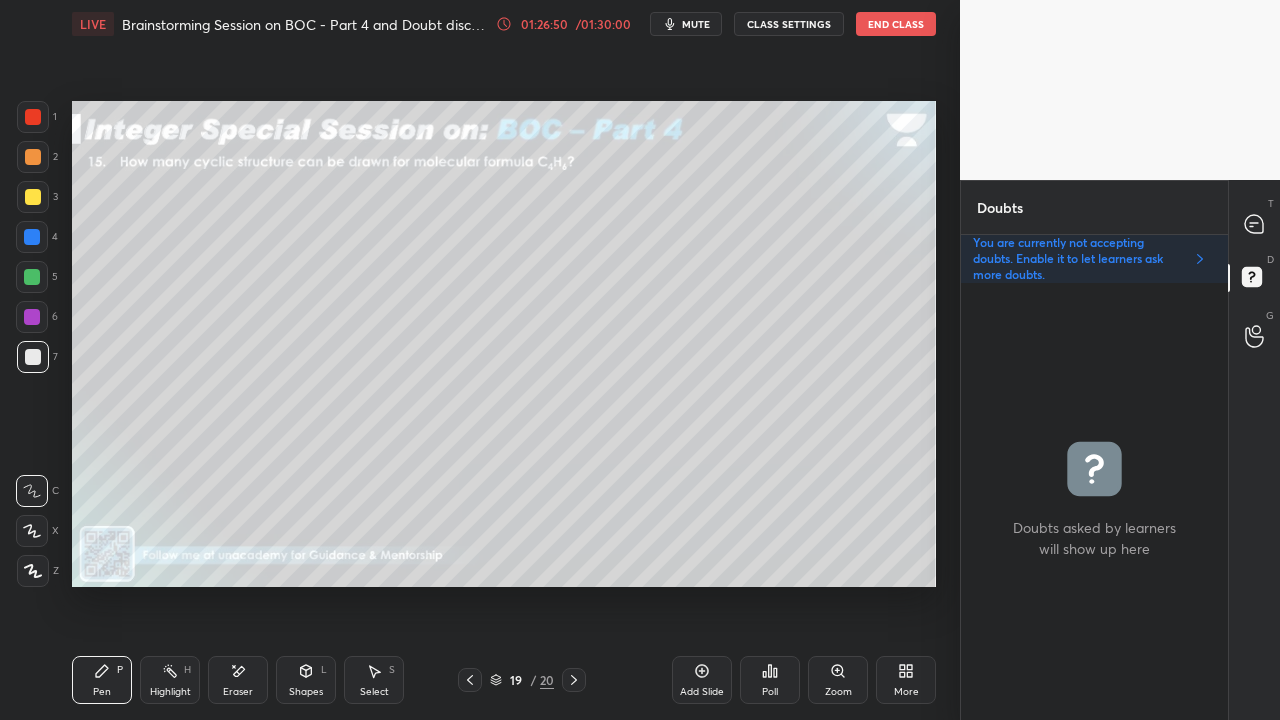 click at bounding box center [33, 197] 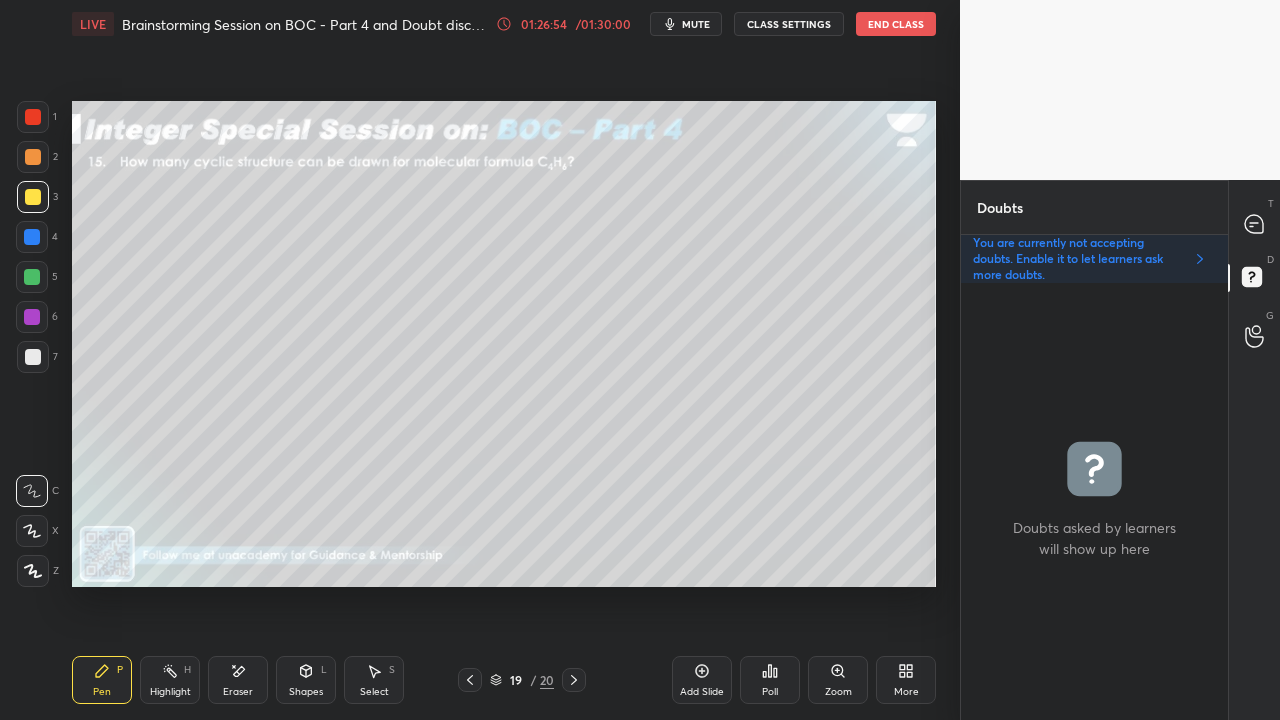 click on "T Messages (T)" at bounding box center (1254, 224) 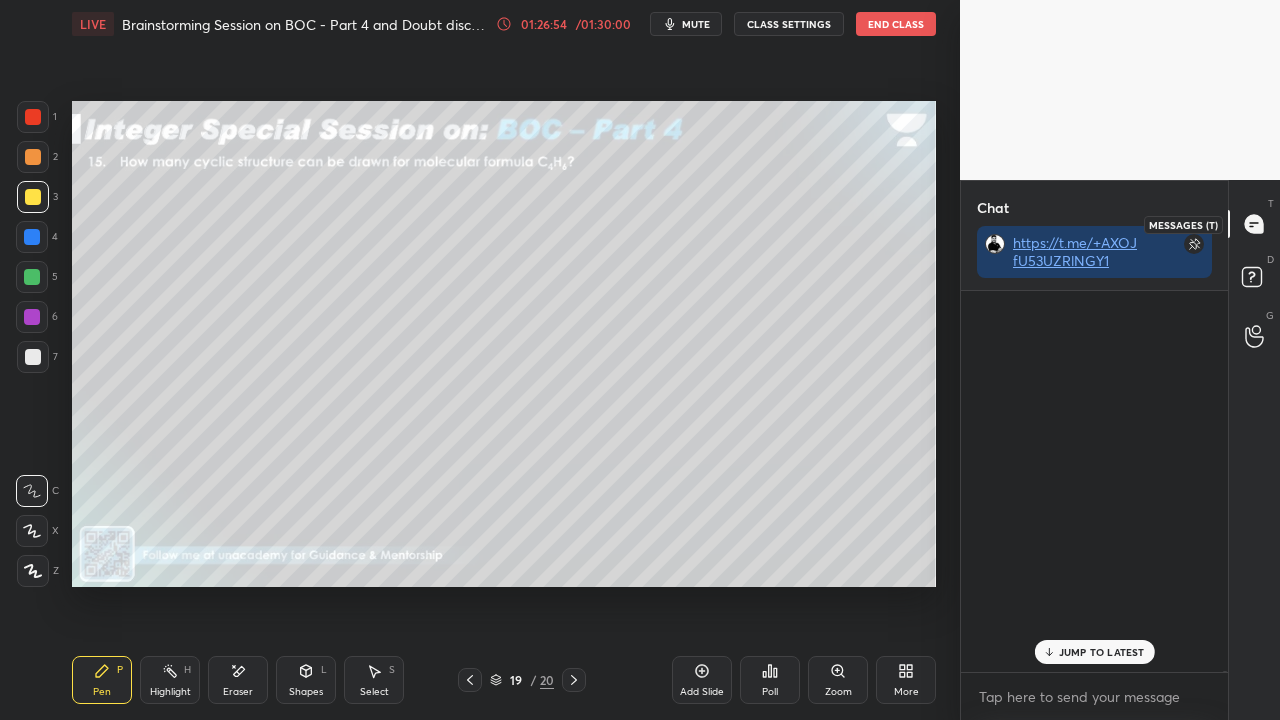 scroll, scrollTop: 423, scrollLeft: 261, axis: both 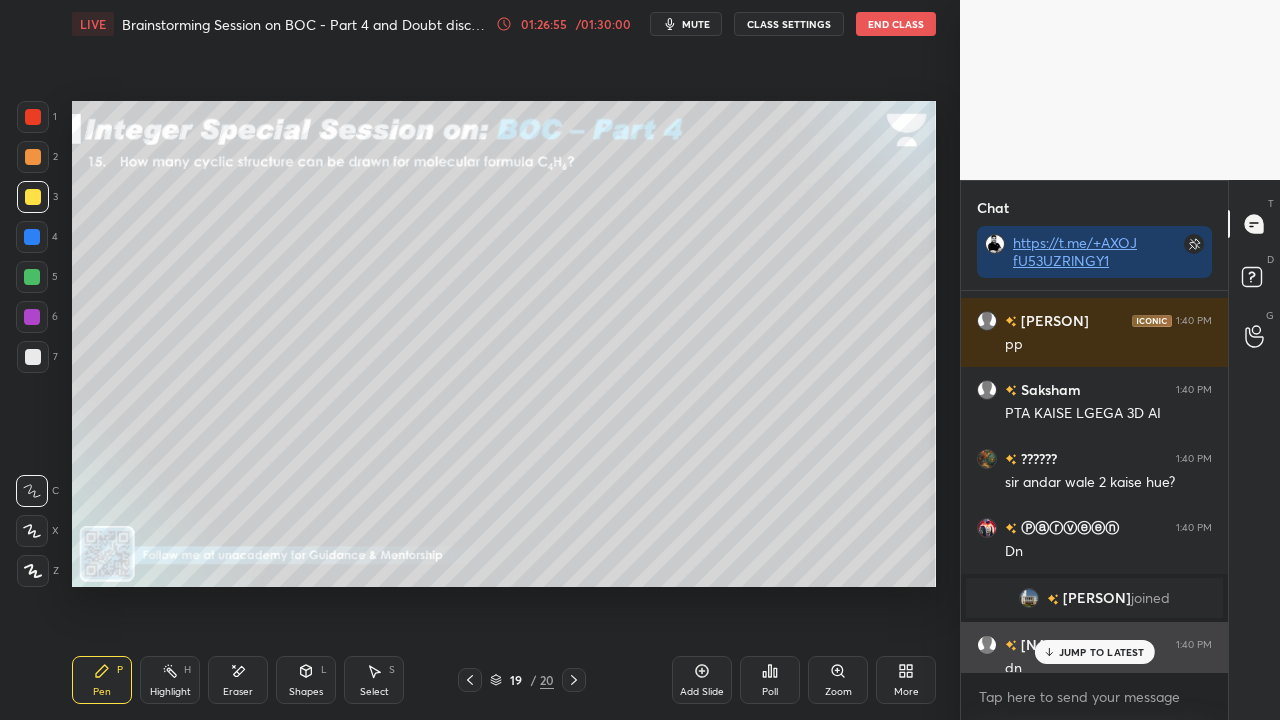 click on "JUMP TO LATEST" at bounding box center [1102, 652] 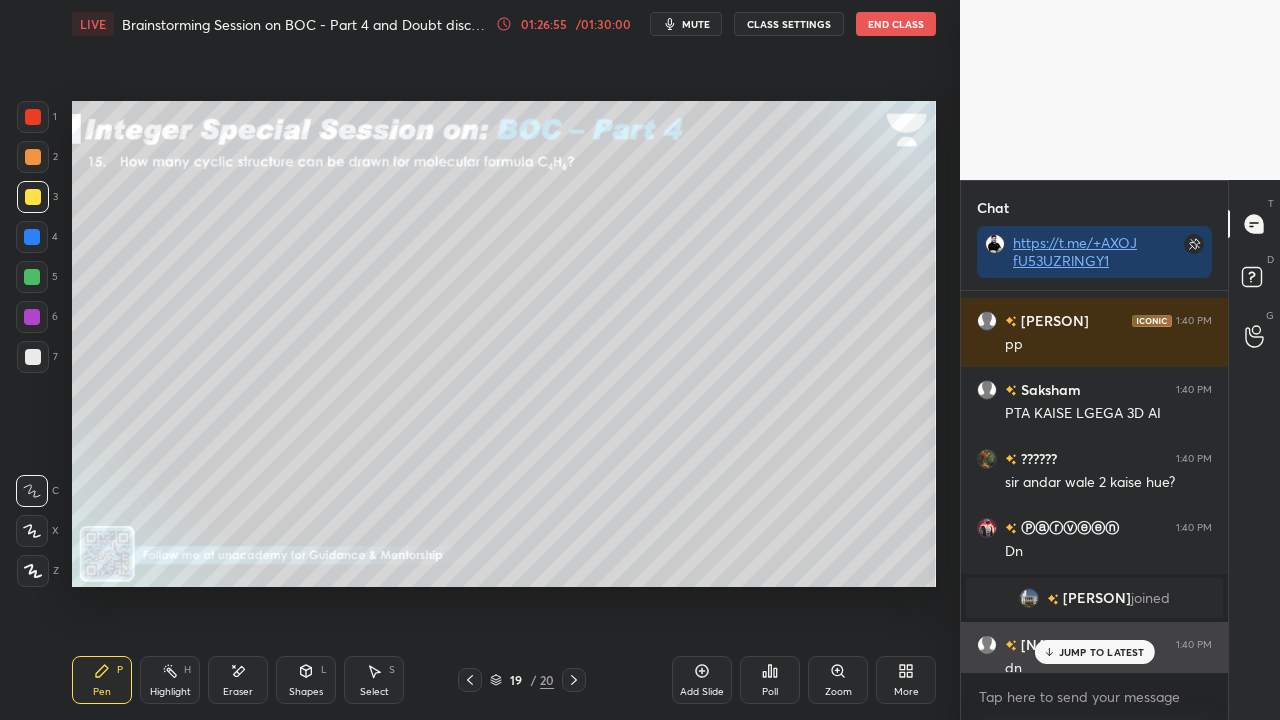 scroll, scrollTop: 148966, scrollLeft: 0, axis: vertical 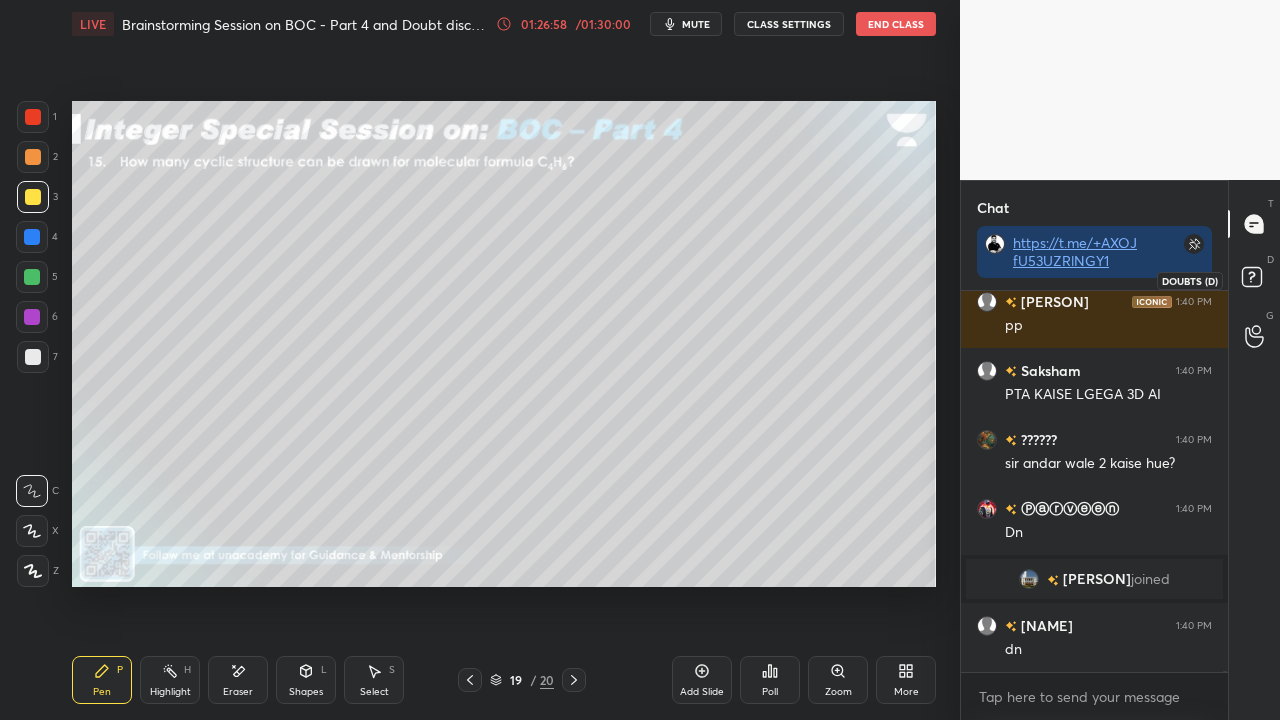 click 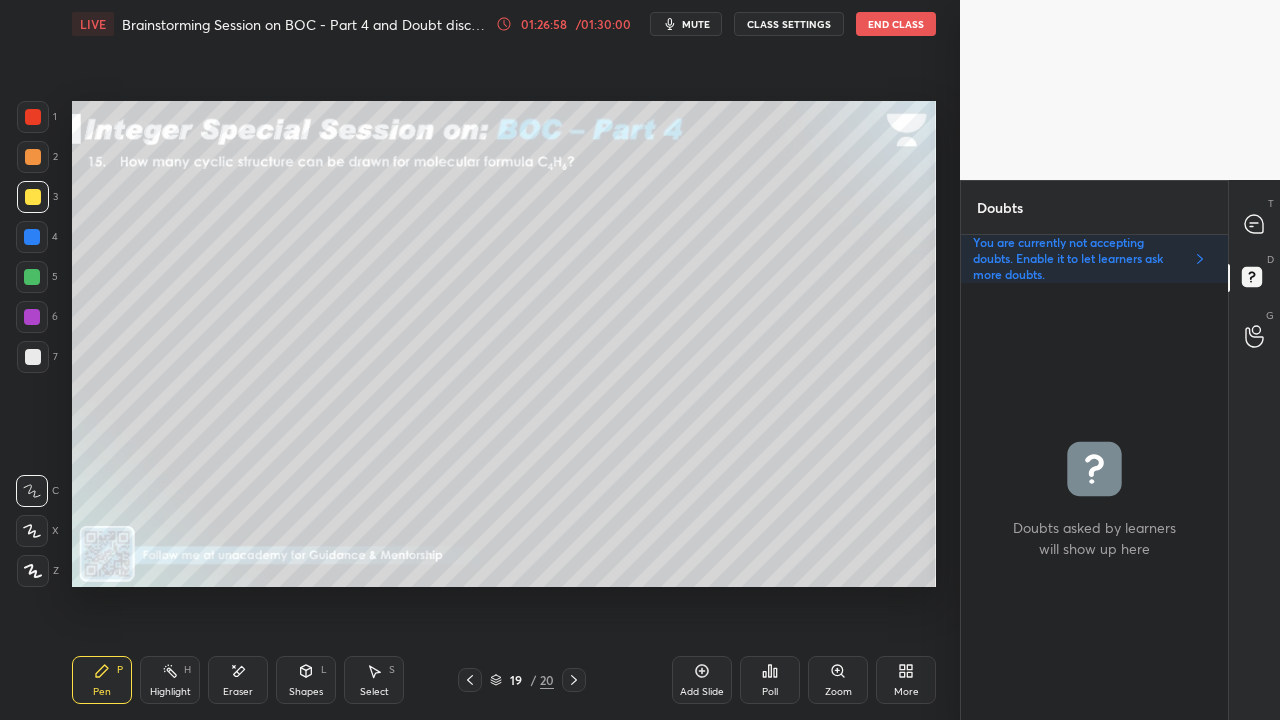 scroll, scrollTop: 6, scrollLeft: 6, axis: both 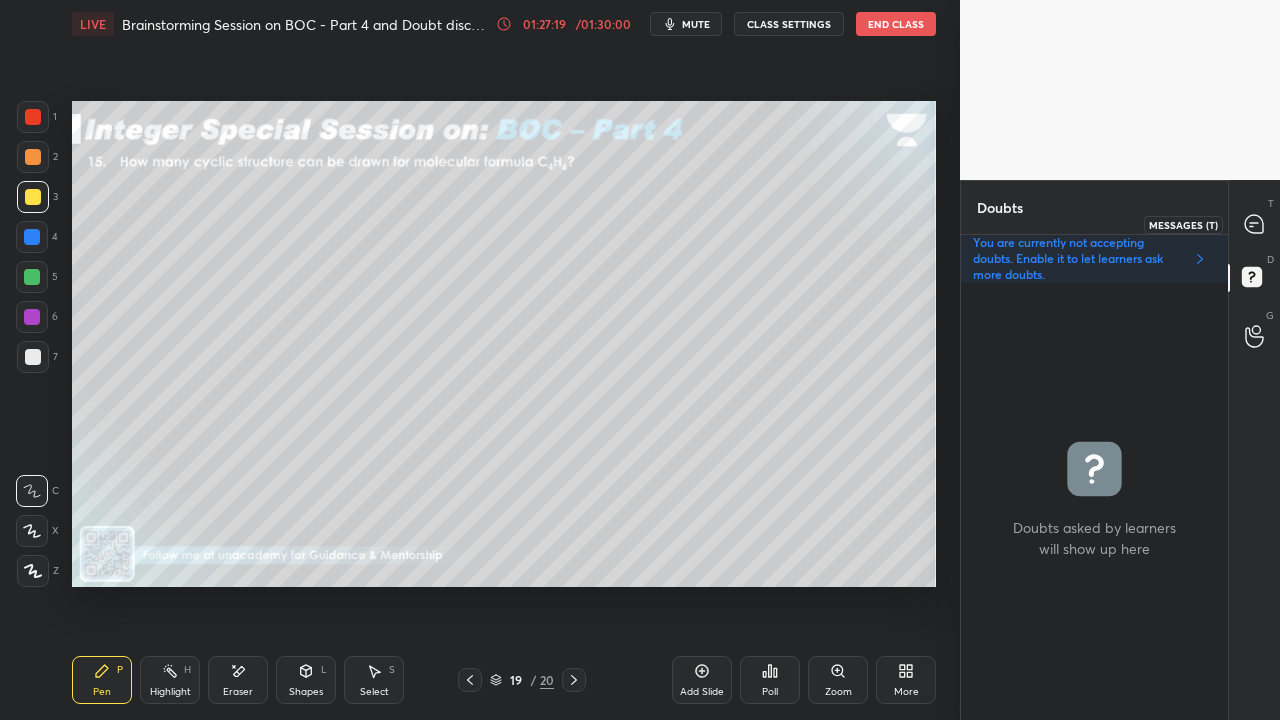 click at bounding box center (1255, 224) 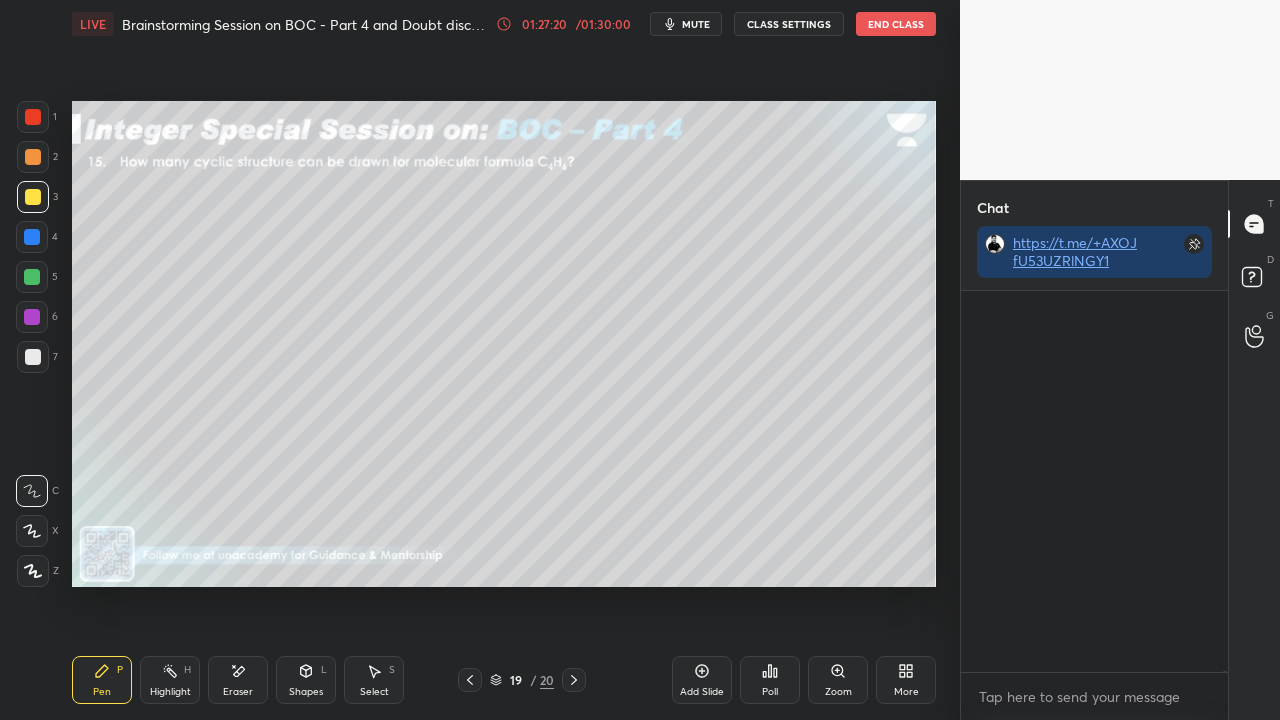 scroll, scrollTop: 149166, scrollLeft: 0, axis: vertical 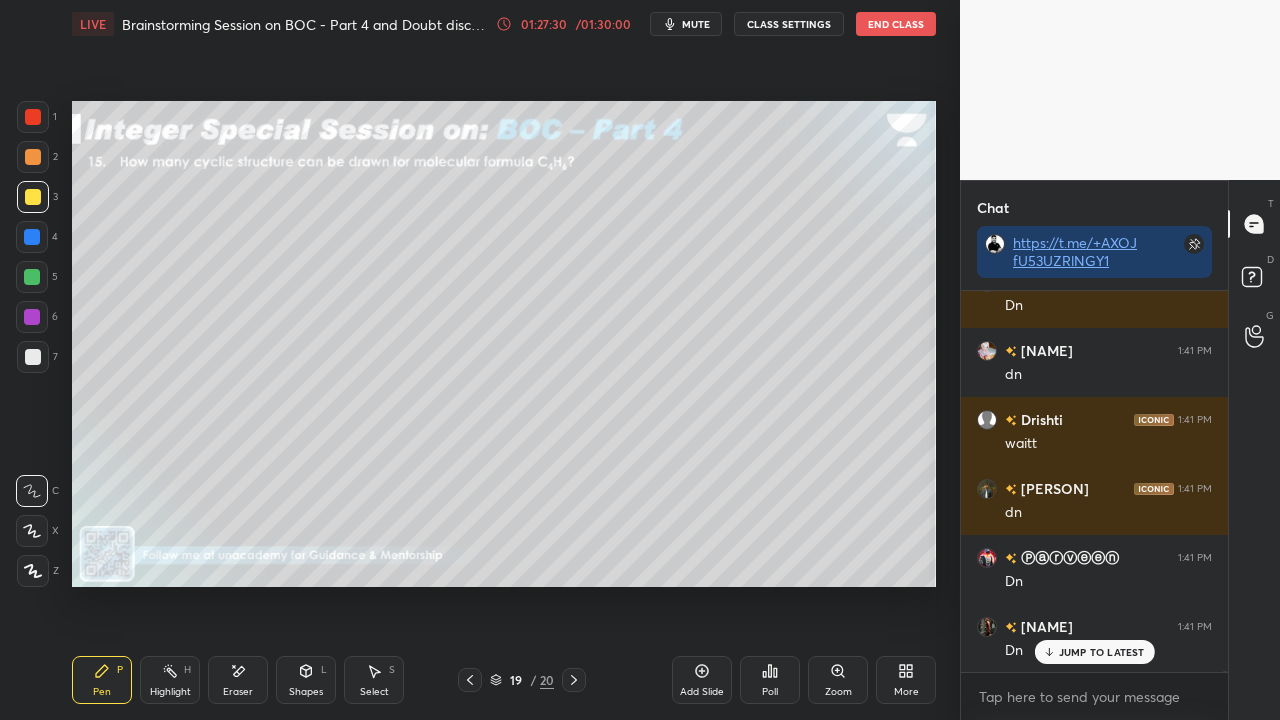 click on "JUMP TO LATEST" at bounding box center (1102, 652) 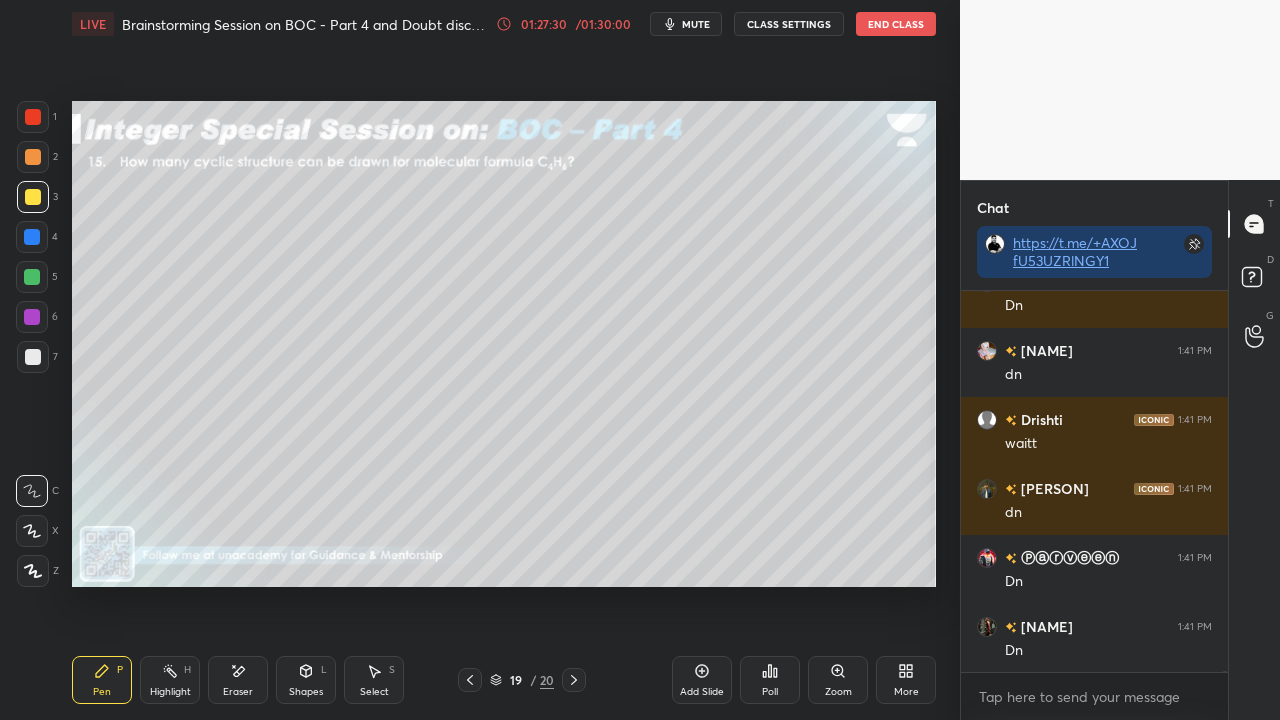 scroll, scrollTop: 149566, scrollLeft: 0, axis: vertical 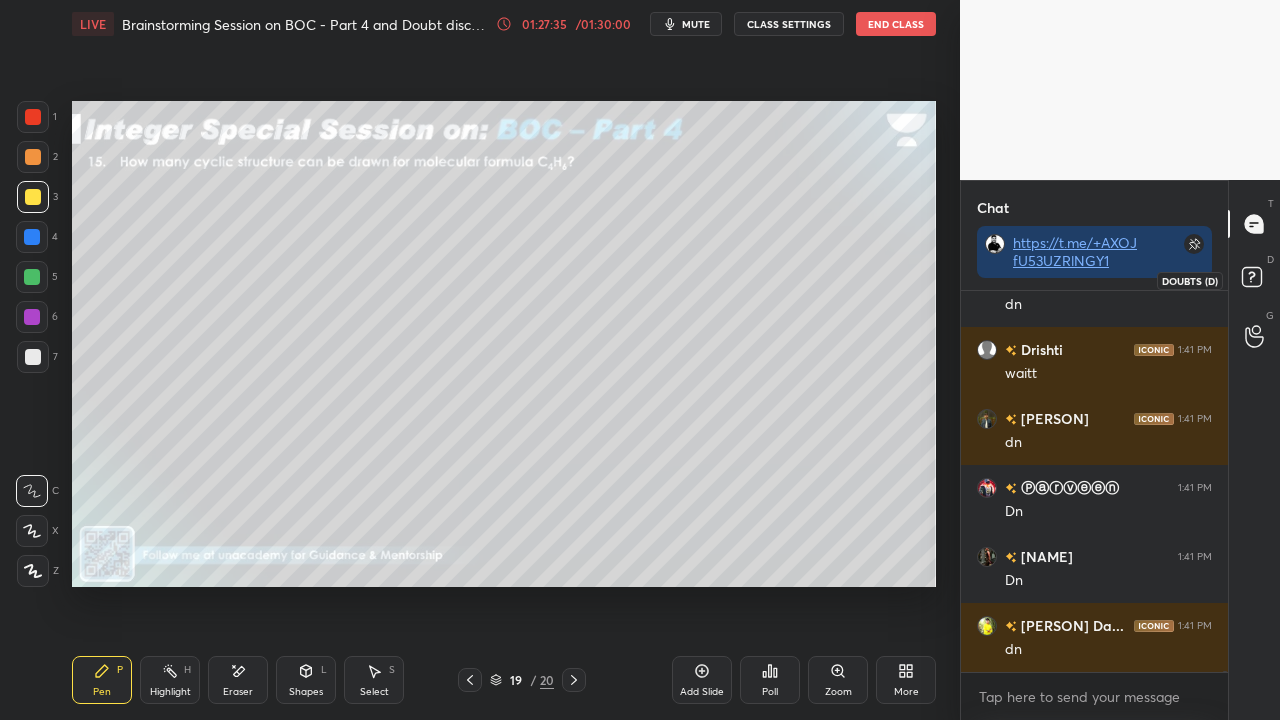 click 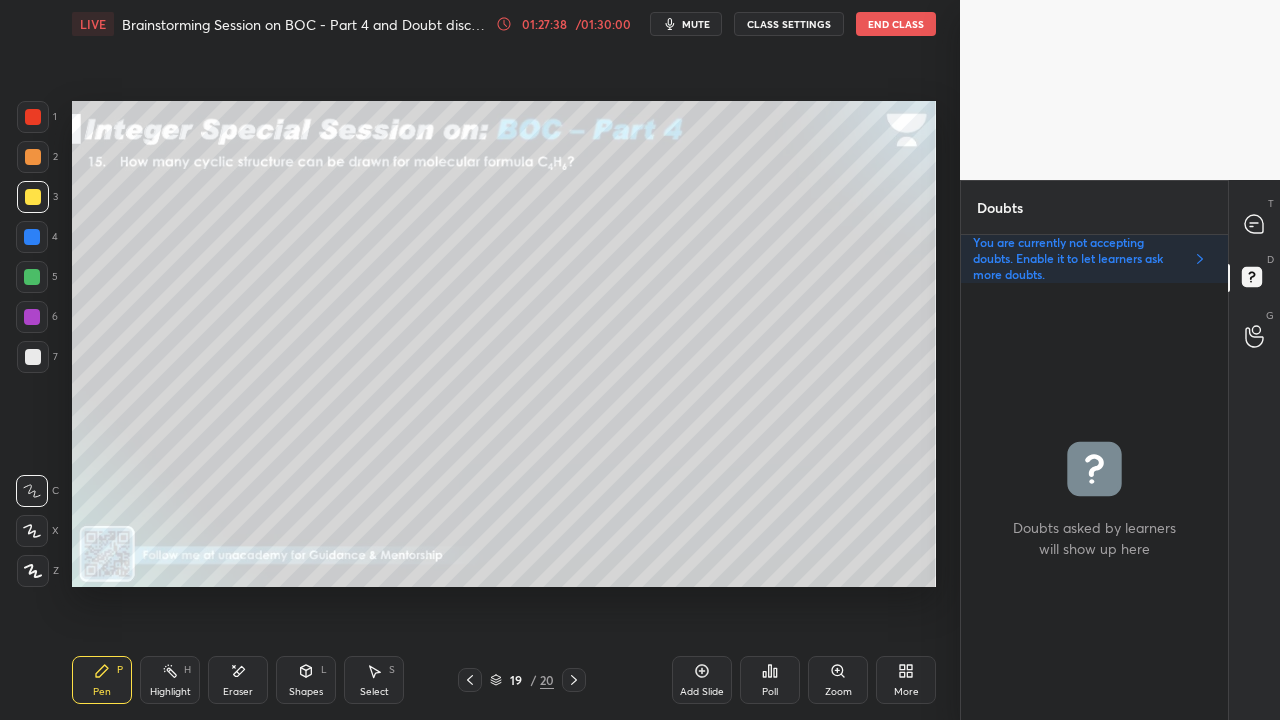 click on "Poll" at bounding box center [770, 680] 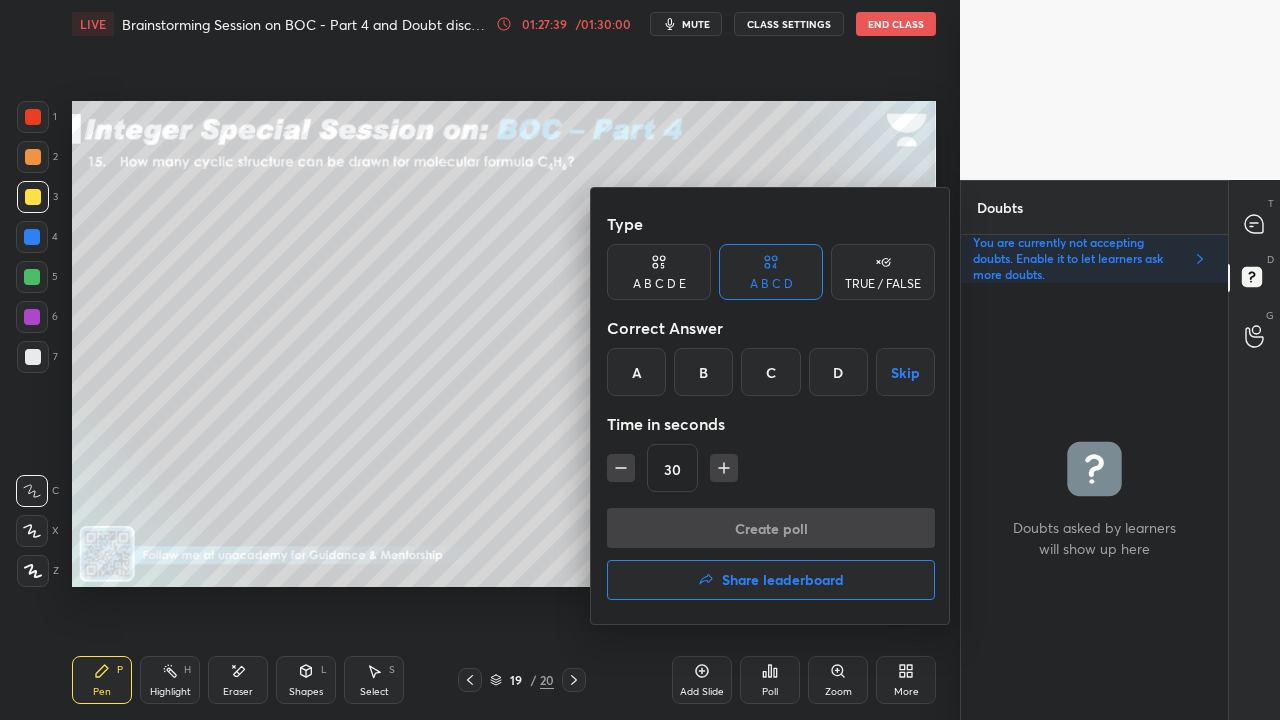click at bounding box center (640, 360) 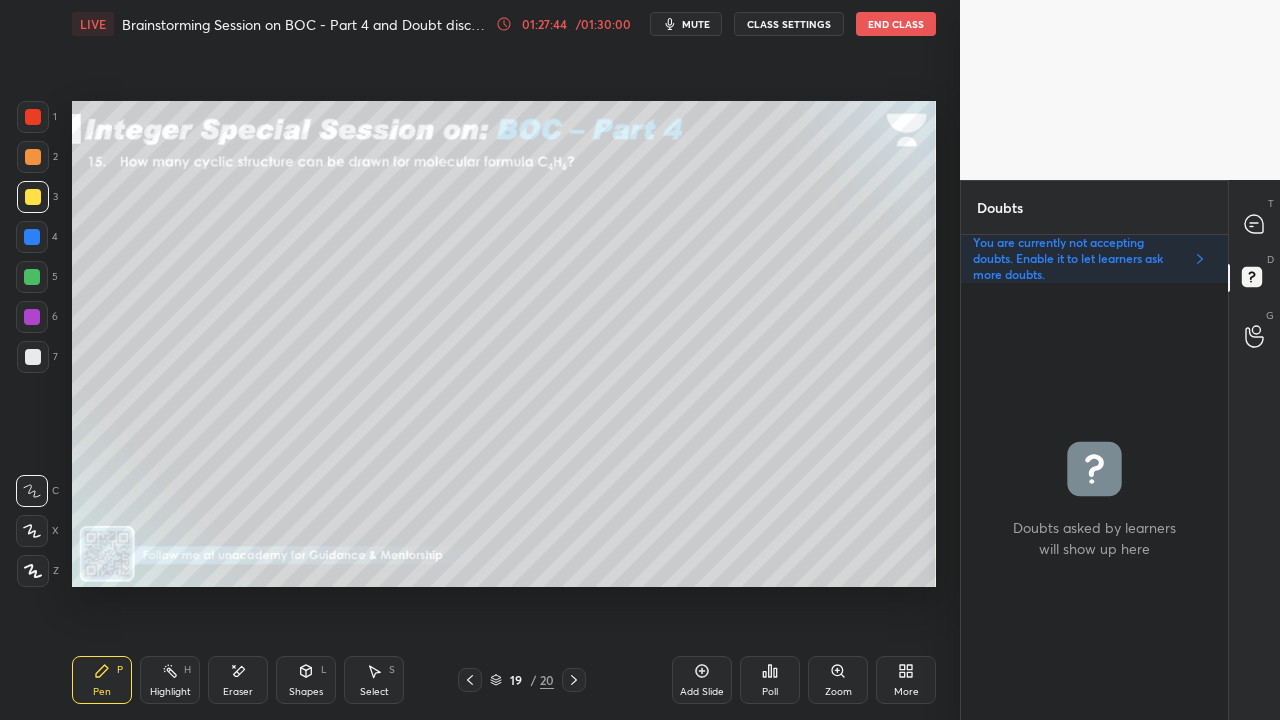 drag, startPoint x: 679, startPoint y: 30, endPoint x: 660, endPoint y: 43, distance: 23.021729 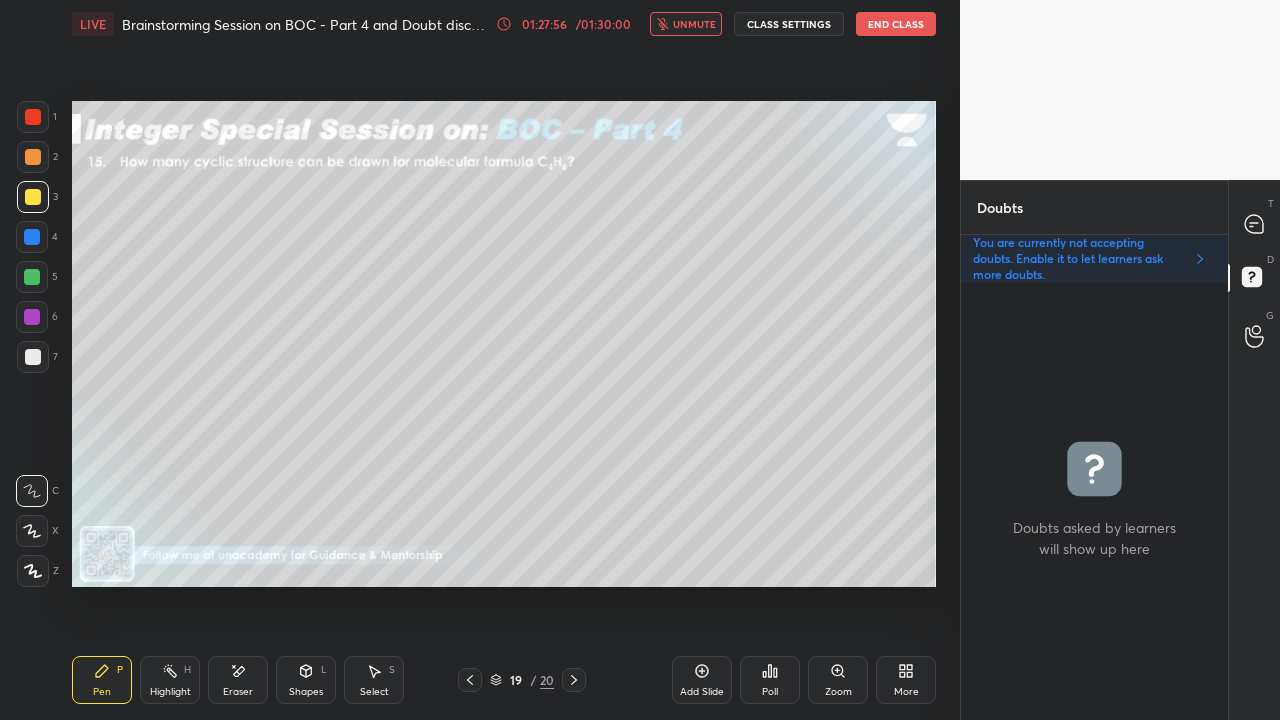 click on "LIVE Brainstorming Session on BOC - Part 4 and Doubt discussion class 01:27:56 /  01:30:00 unmute CLASS SETTINGS End Class" at bounding box center [504, 24] 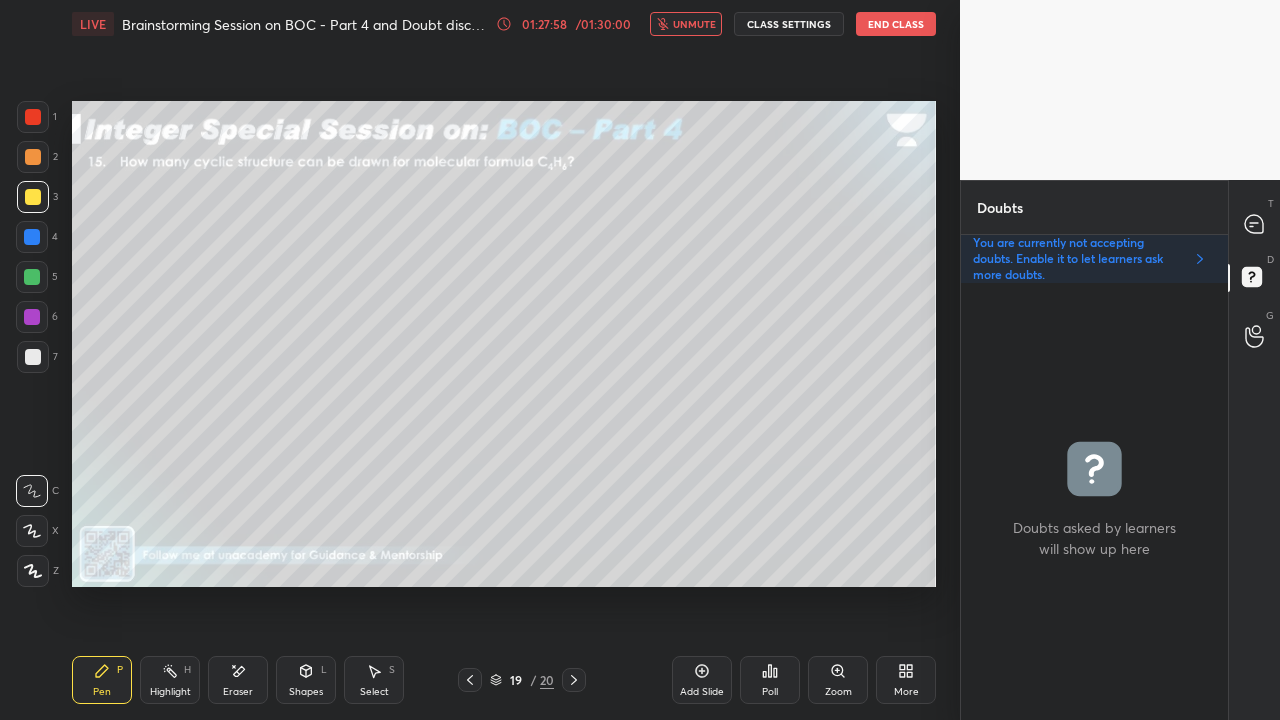click on "unmute" at bounding box center [694, 24] 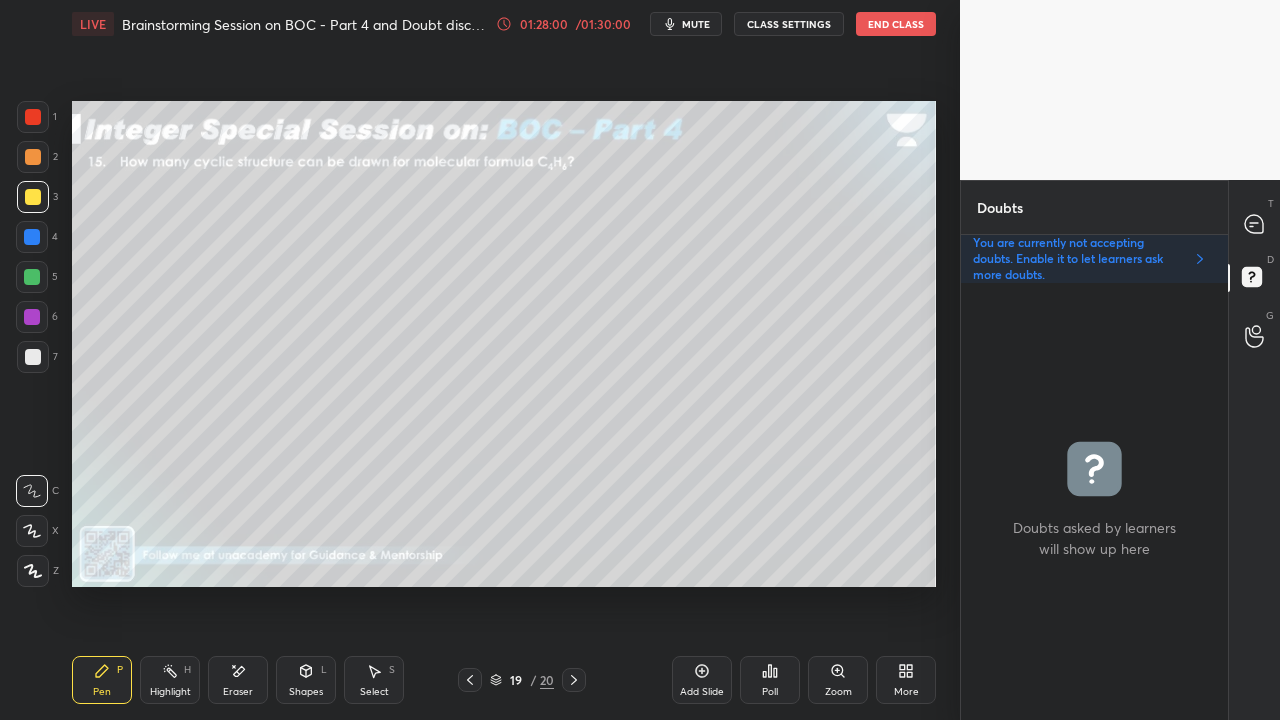 click on "Poll" at bounding box center (770, 680) 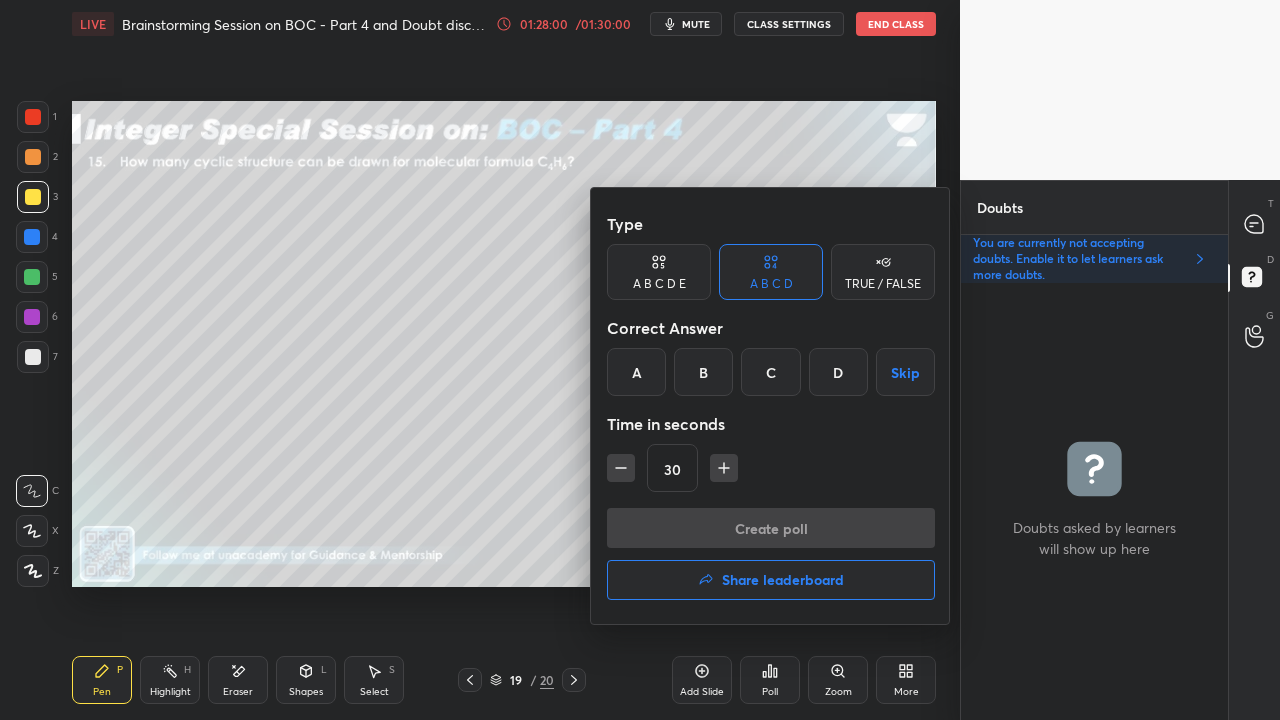 click on "C" at bounding box center (770, 372) 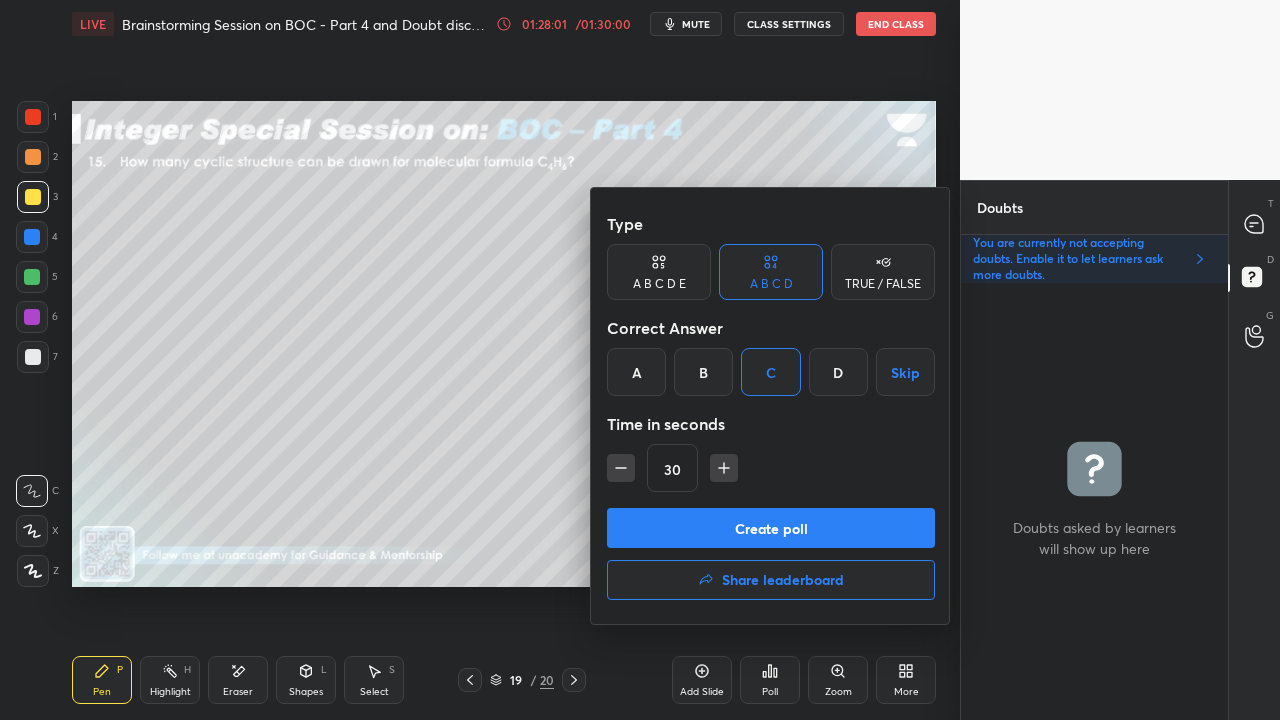 drag, startPoint x: 726, startPoint y: 508, endPoint x: 708, endPoint y: 516, distance: 19.697716 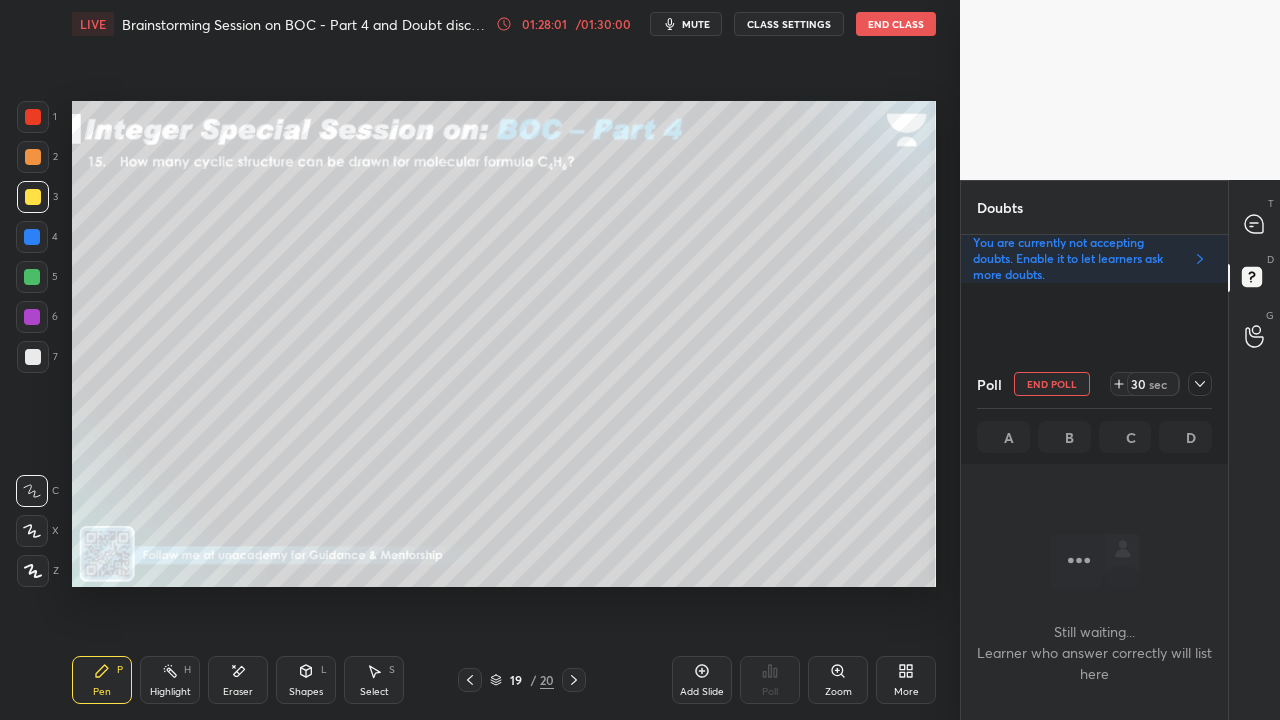 scroll, scrollTop: 407, scrollLeft: 261, axis: both 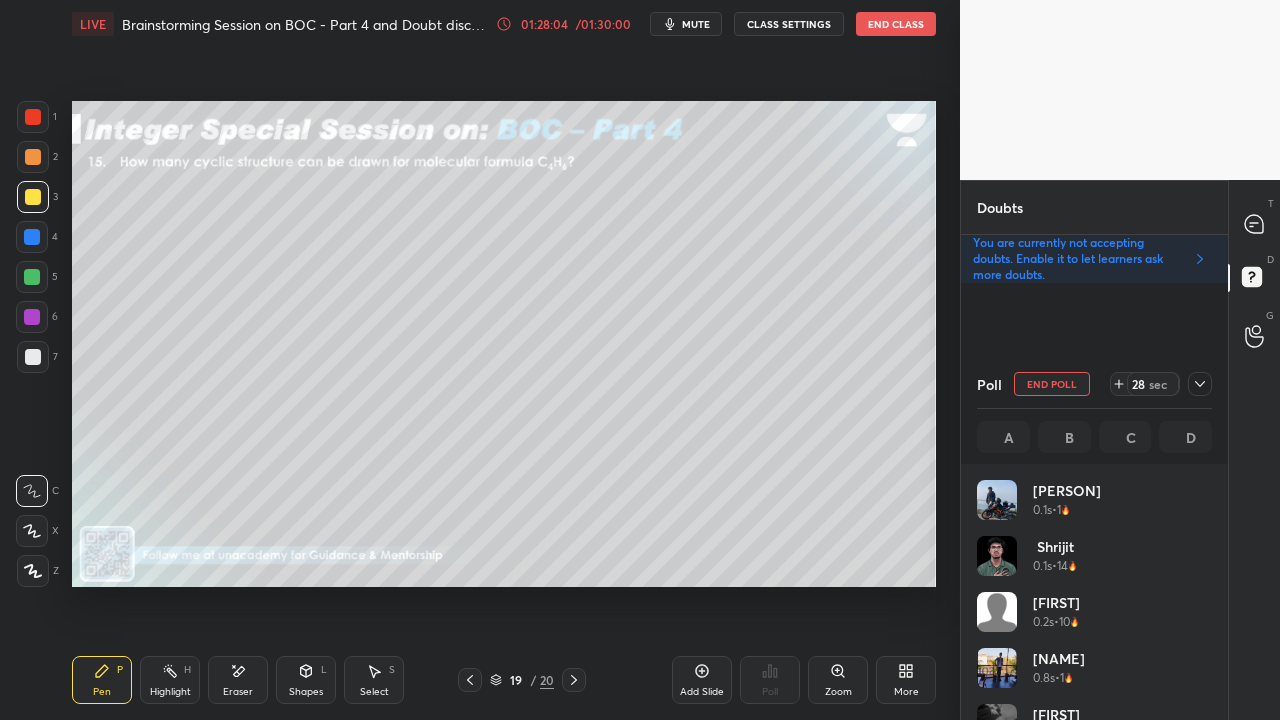click on "Eraser" at bounding box center (238, 680) 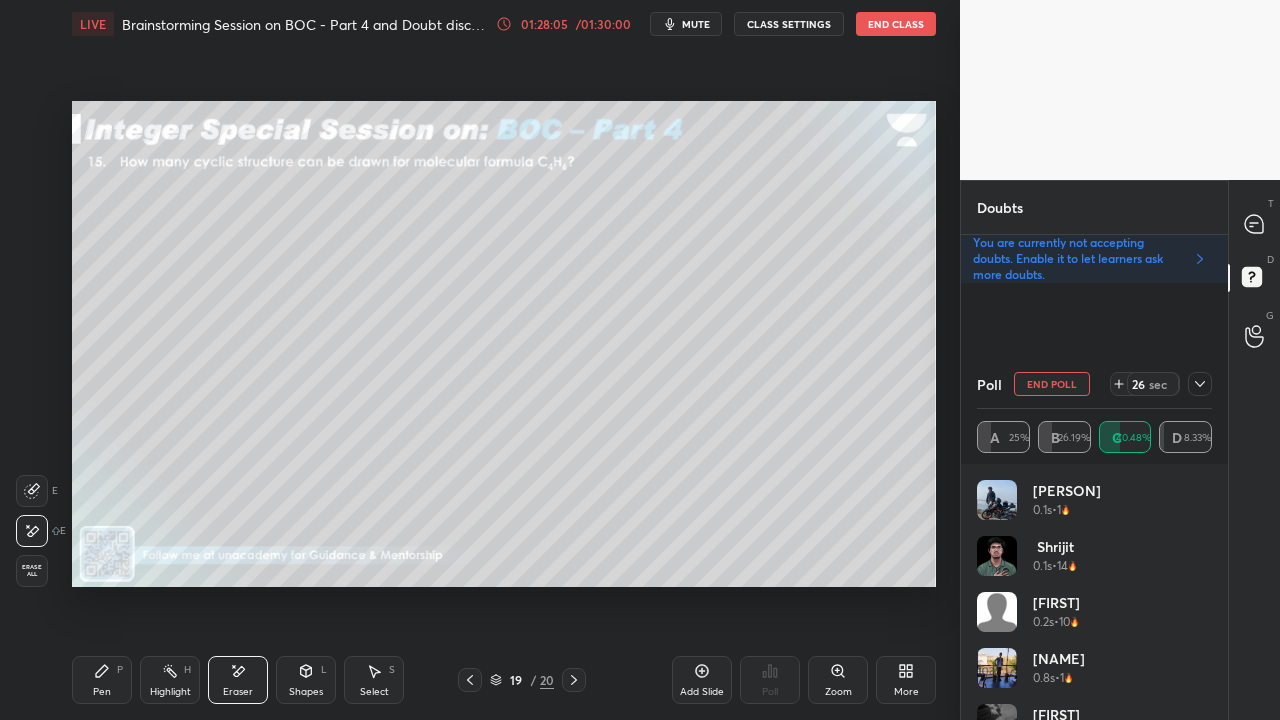click 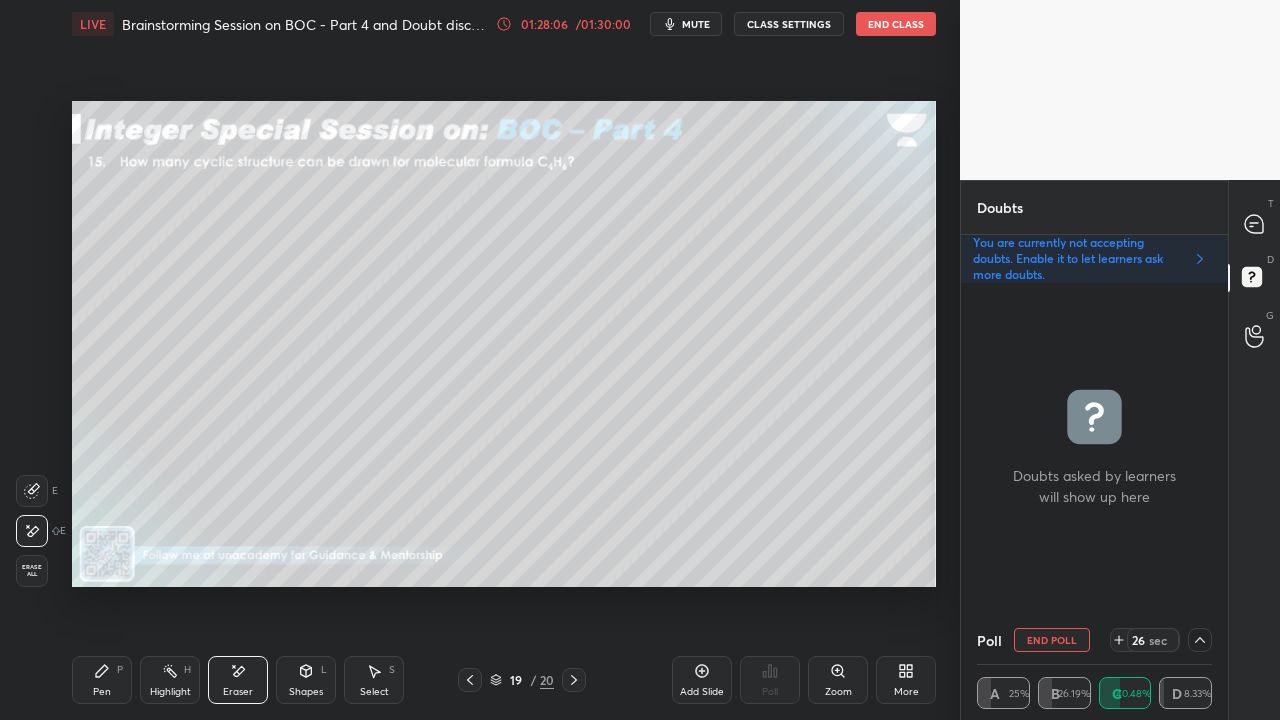 scroll, scrollTop: 154, scrollLeft: 229, axis: both 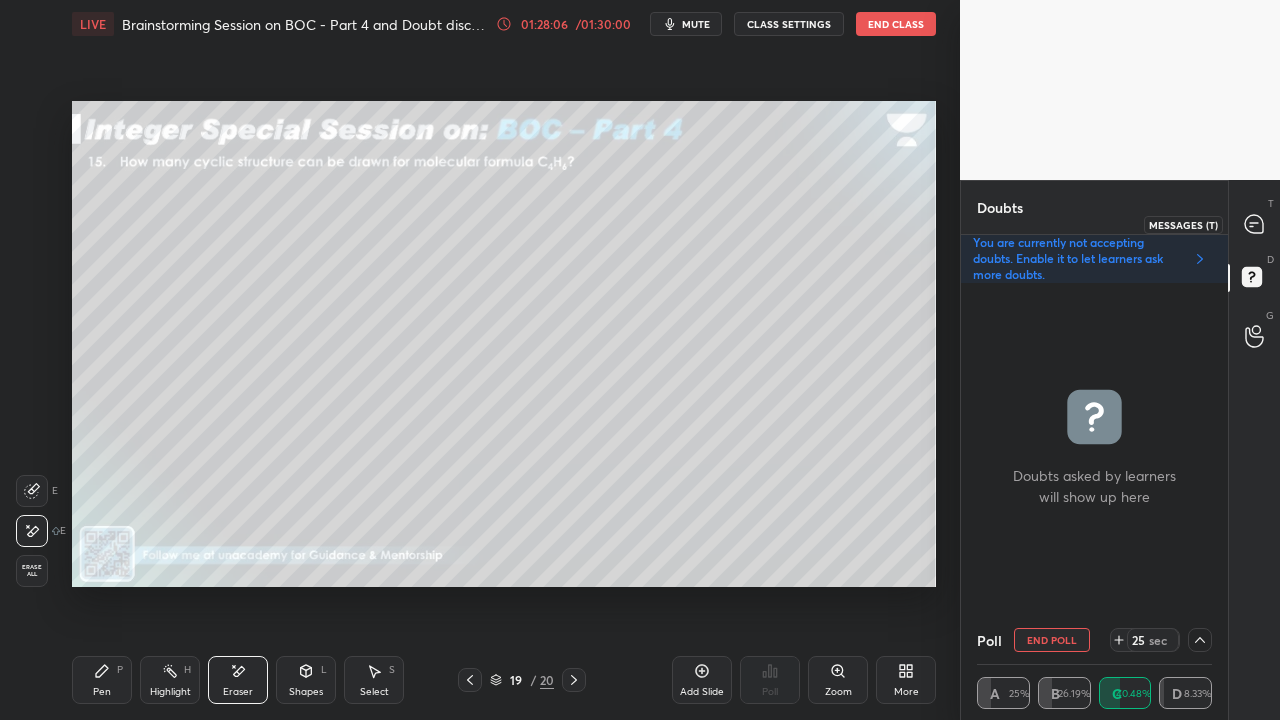 click 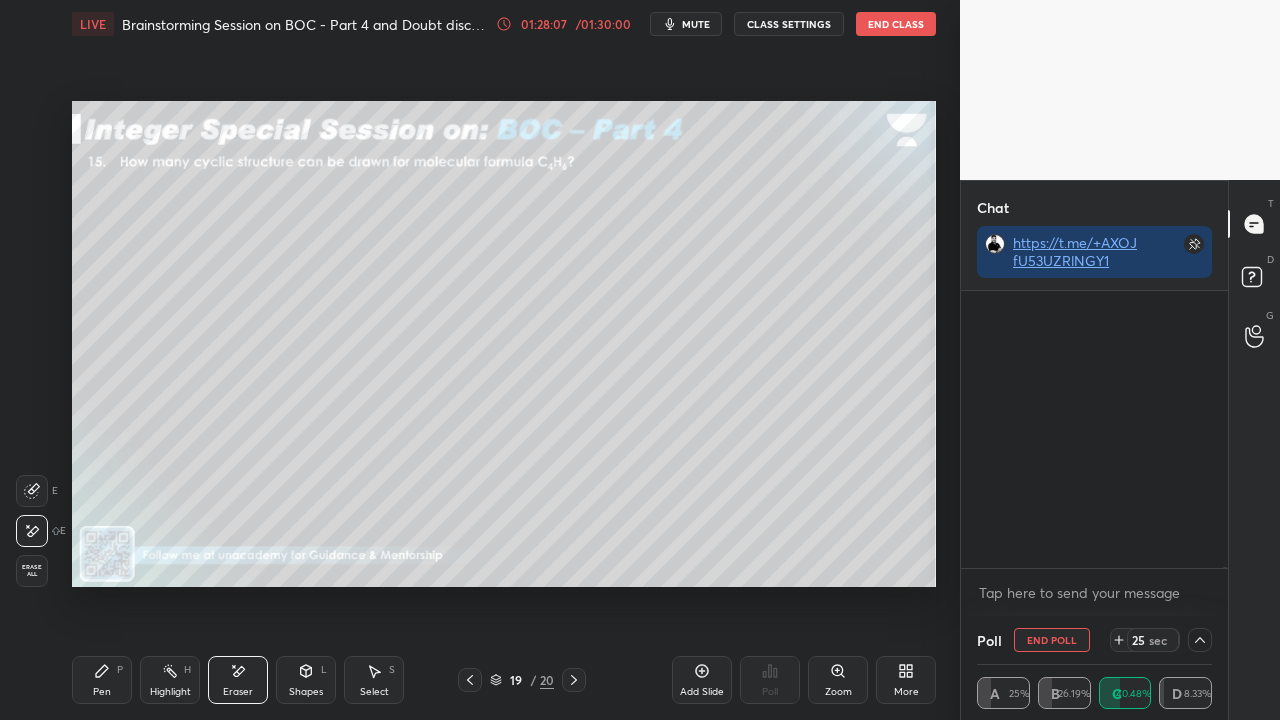 scroll, scrollTop: 149970, scrollLeft: 0, axis: vertical 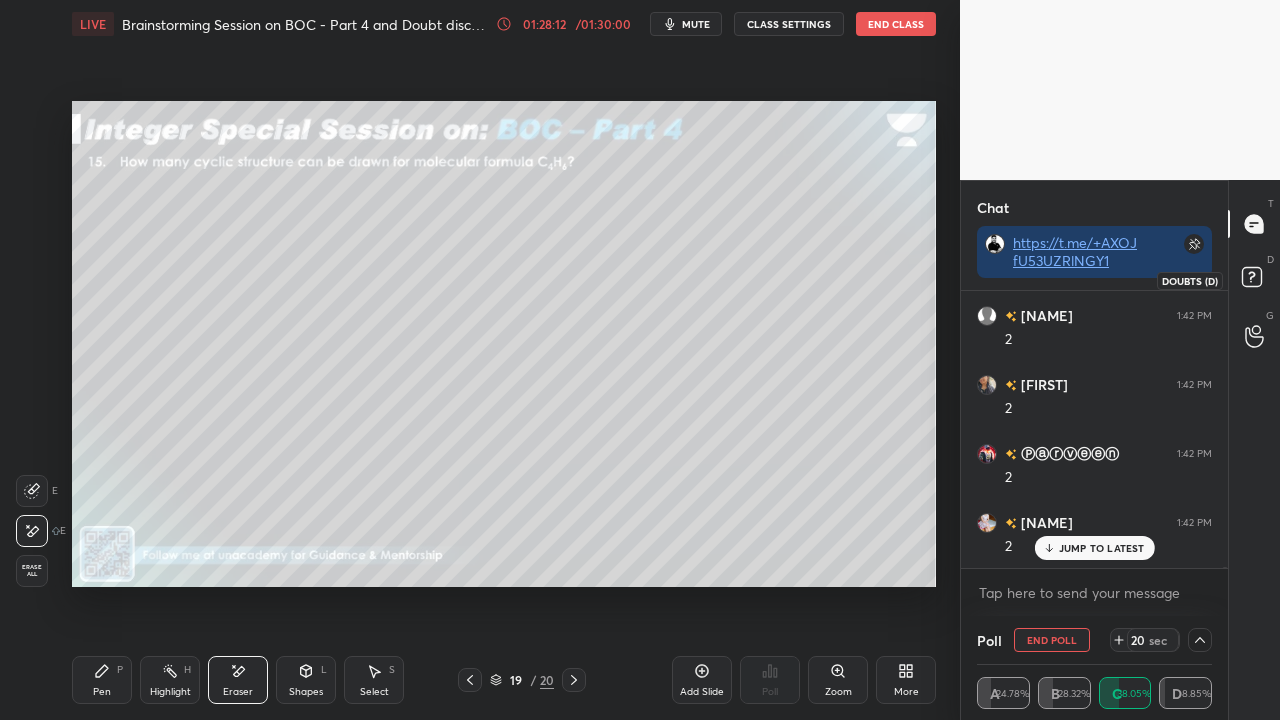 click 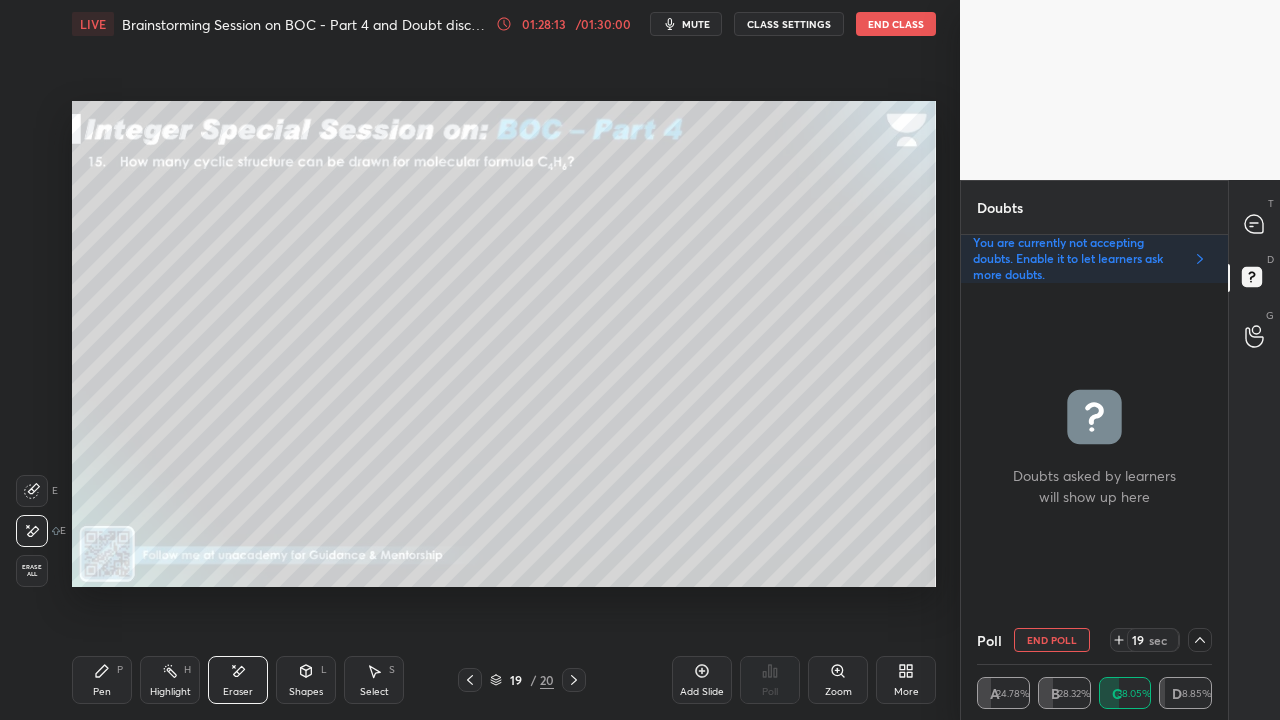 drag, startPoint x: 224, startPoint y: 687, endPoint x: 235, endPoint y: 685, distance: 11.18034 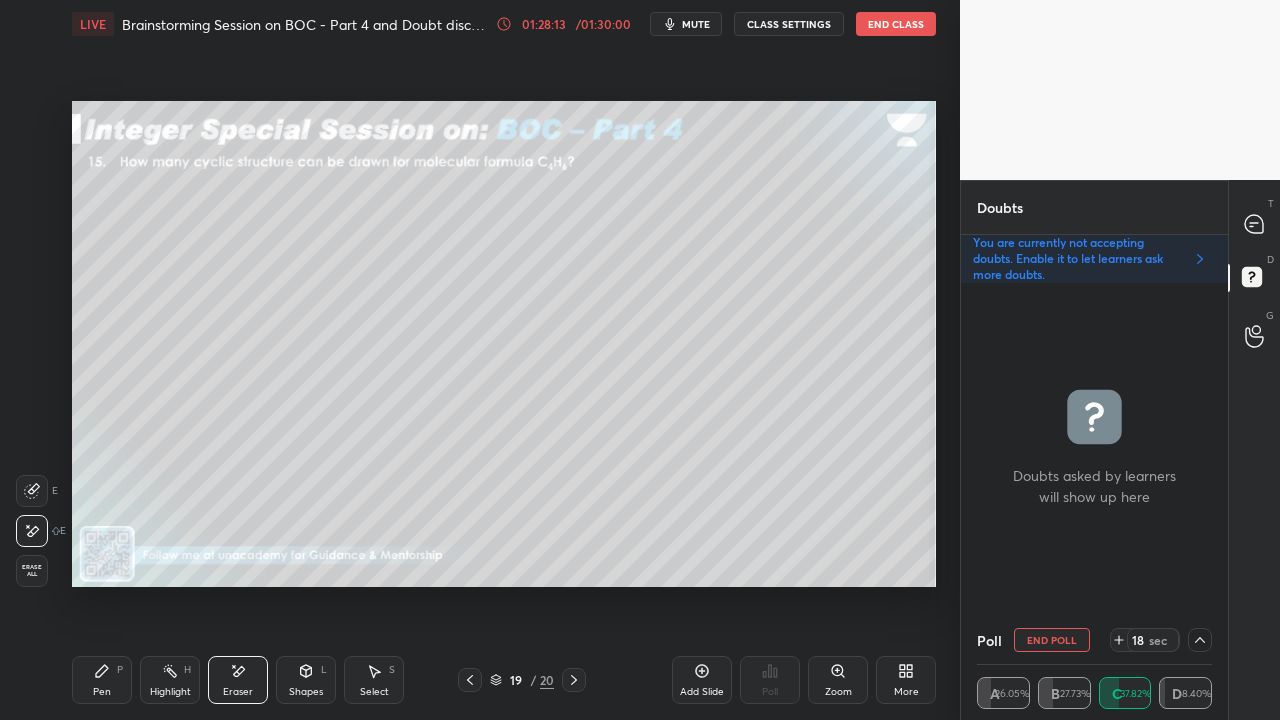 click on "Erase all" at bounding box center (32, 571) 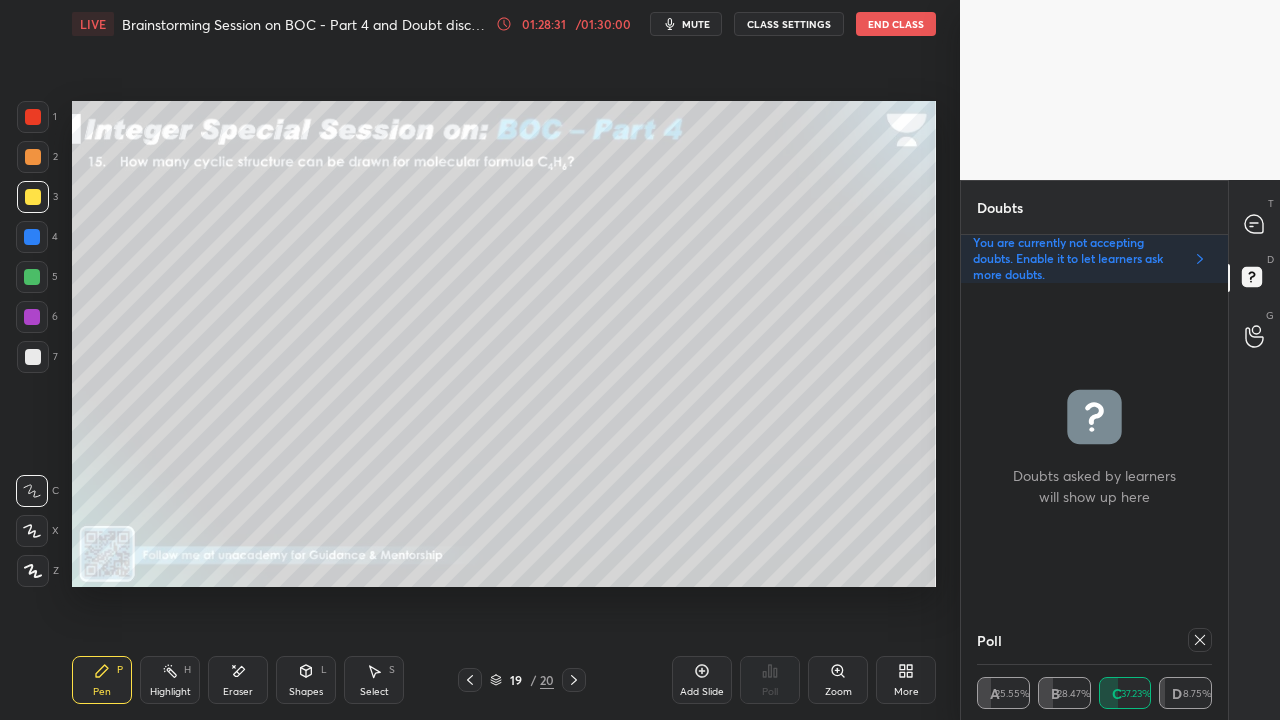 scroll, scrollTop: 7, scrollLeft: 6, axis: both 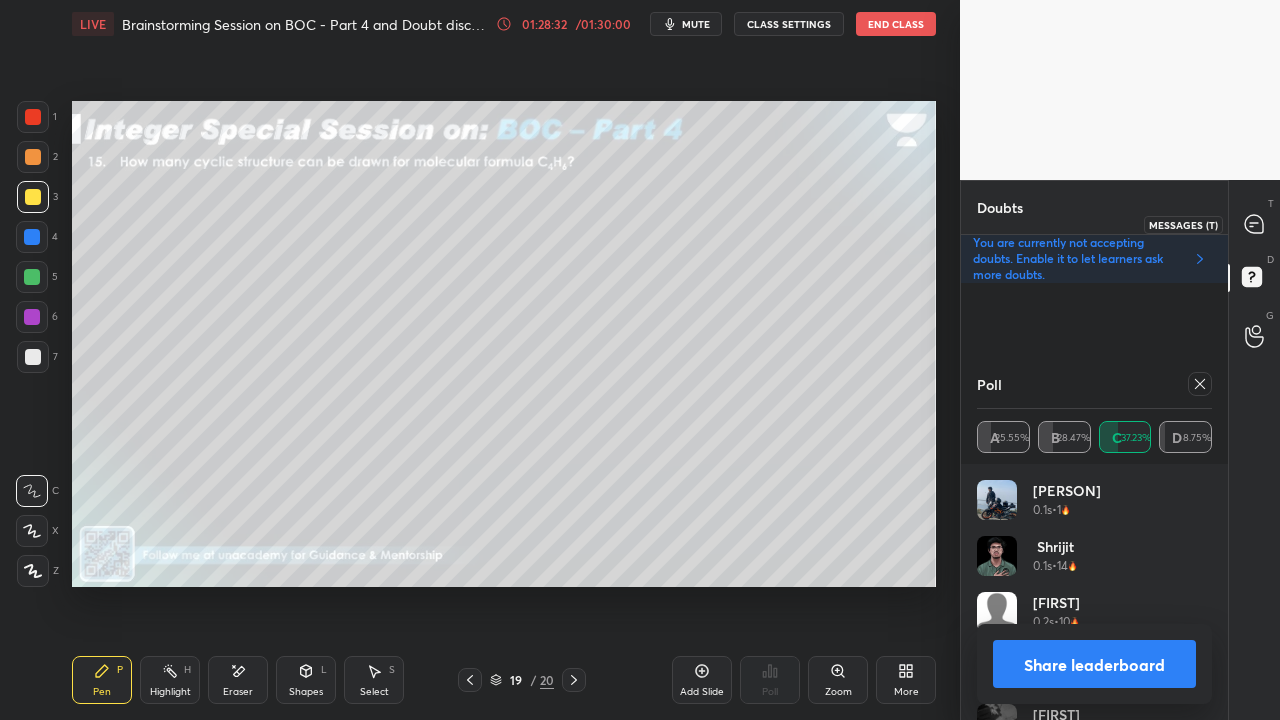 click 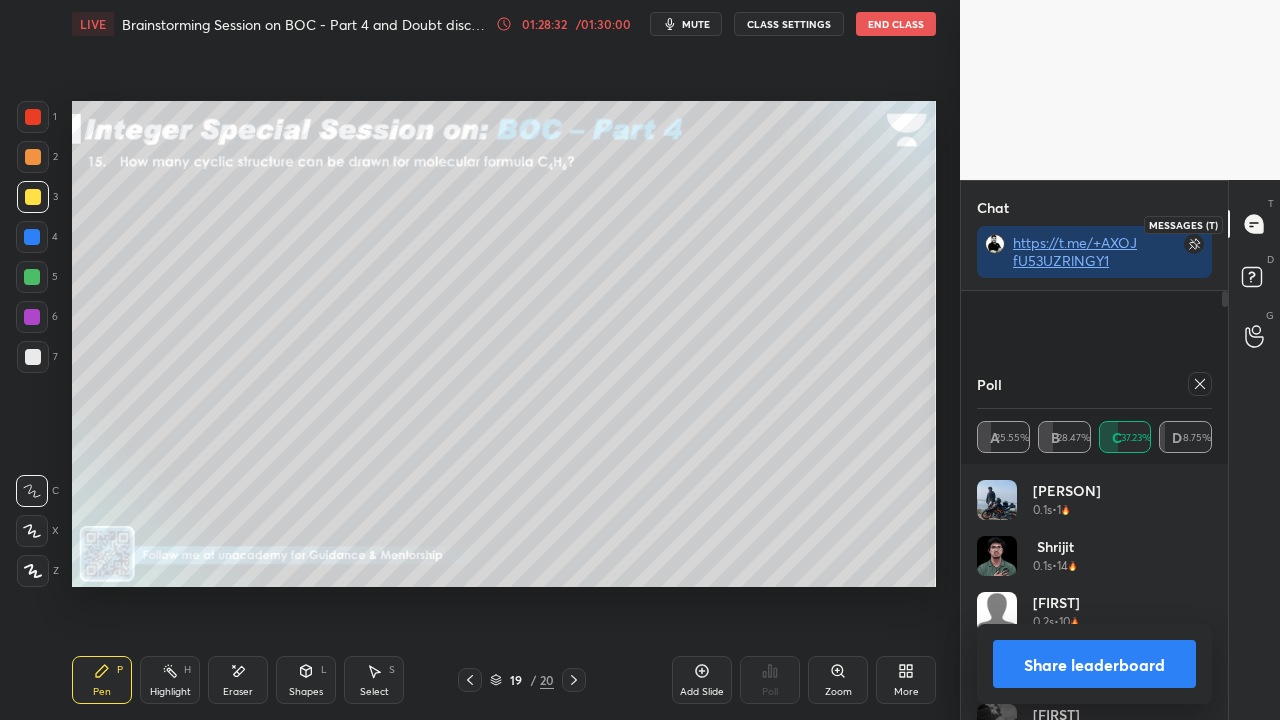 scroll, scrollTop: 319, scrollLeft: 261, axis: both 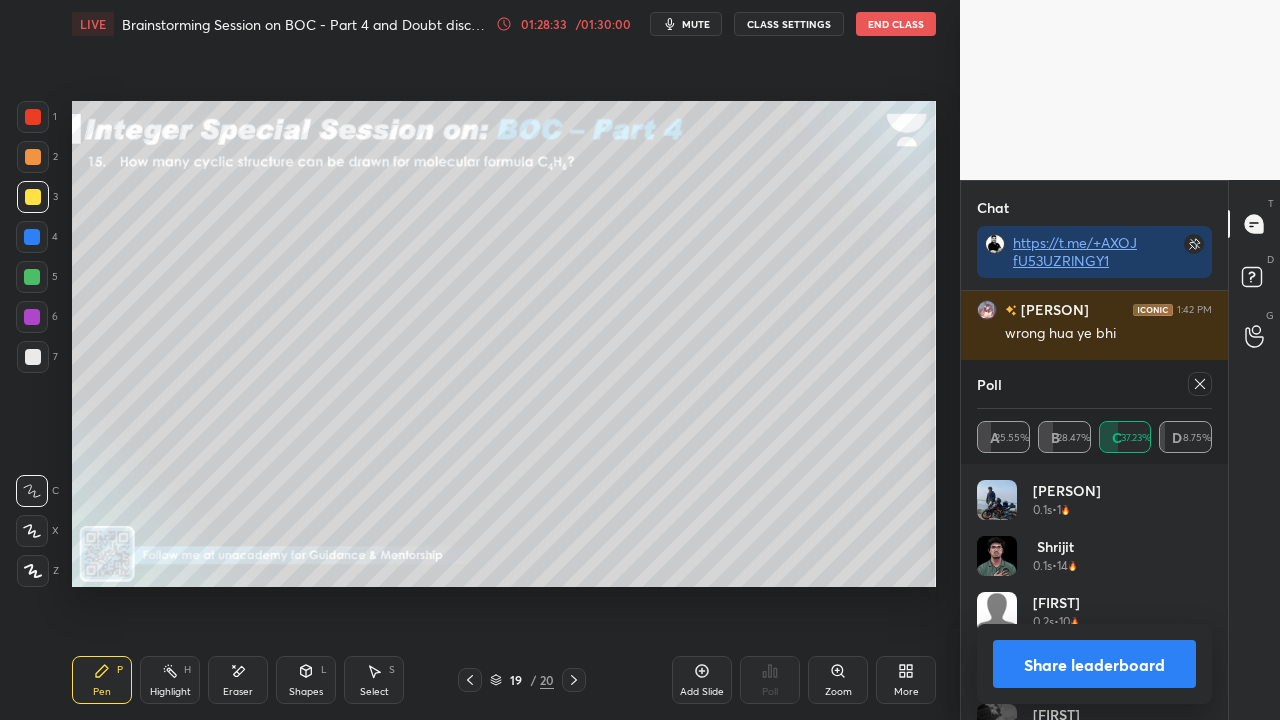 click 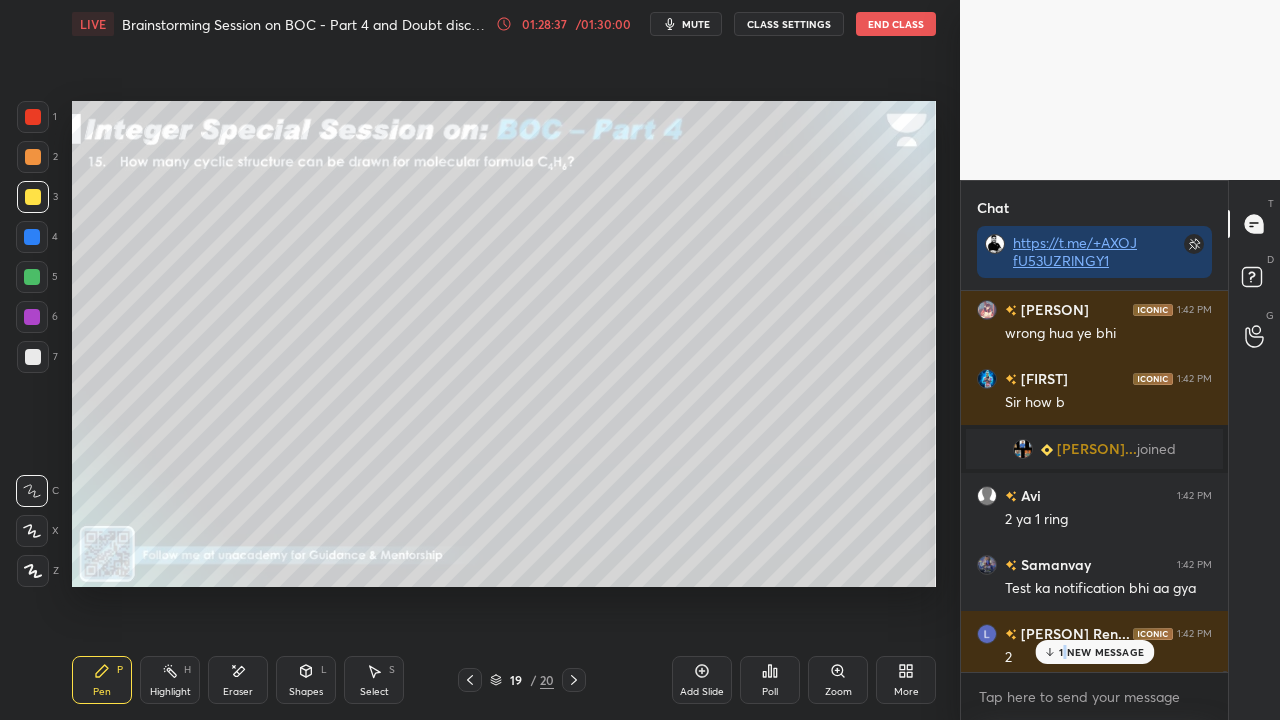 drag, startPoint x: 1065, startPoint y: 653, endPoint x: 1015, endPoint y: 662, distance: 50.803543 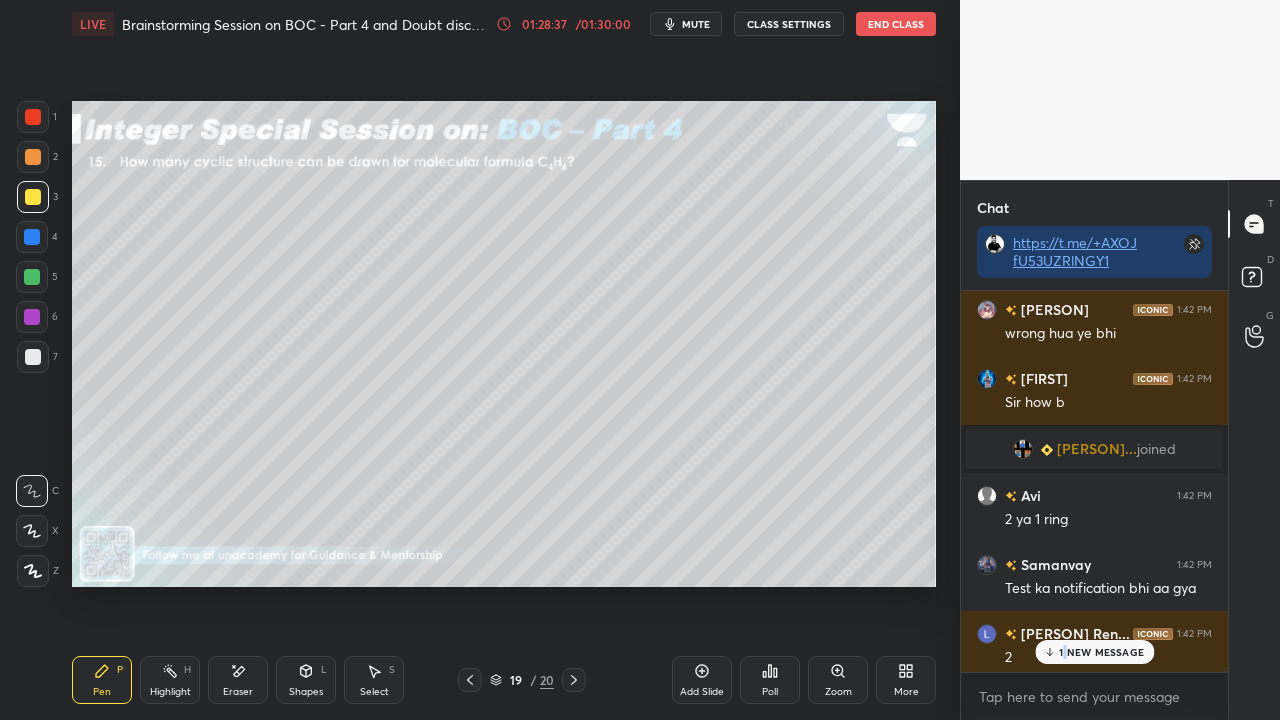 click on "1 NEW MESSAGE" at bounding box center (1101, 652) 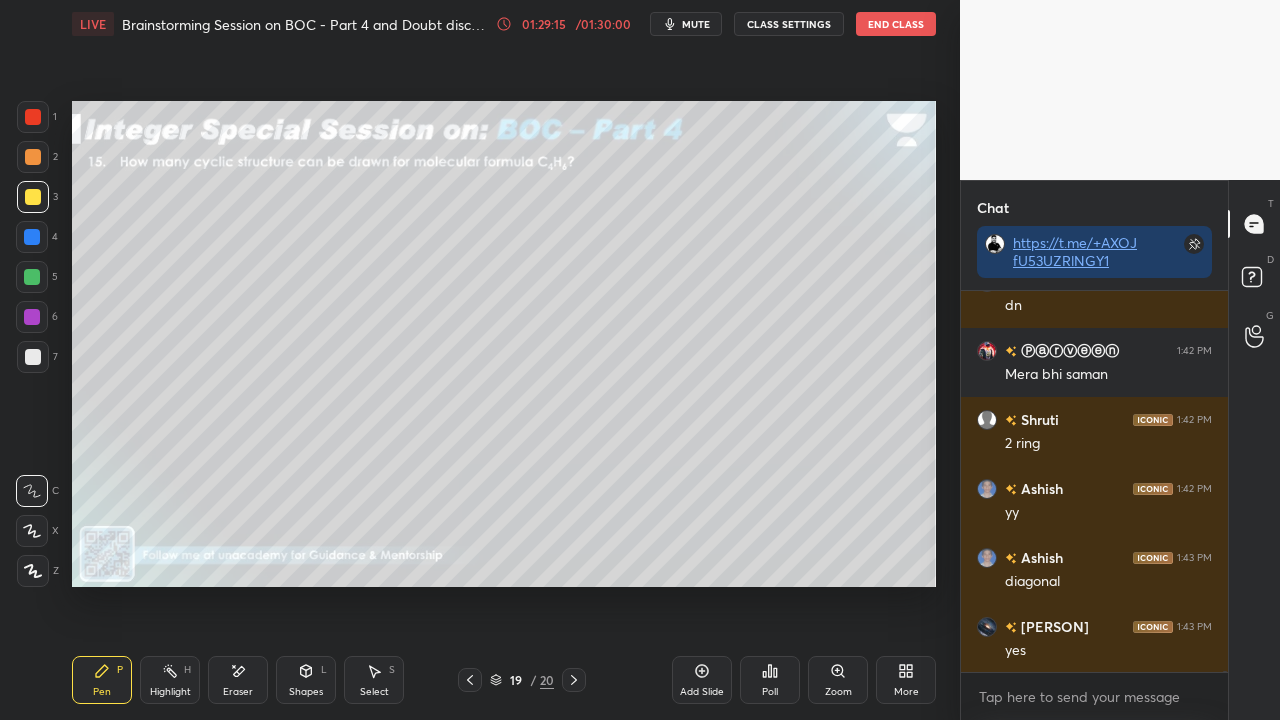 scroll, scrollTop: 152512, scrollLeft: 0, axis: vertical 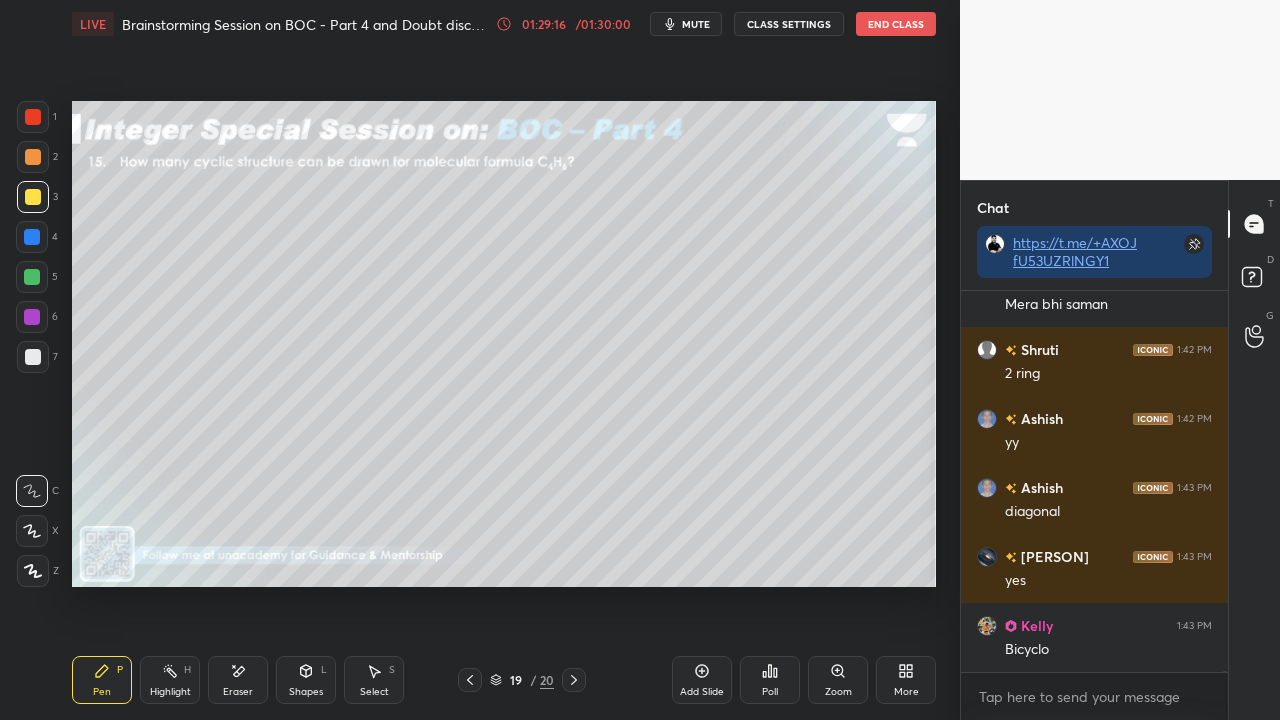 click at bounding box center [33, 357] 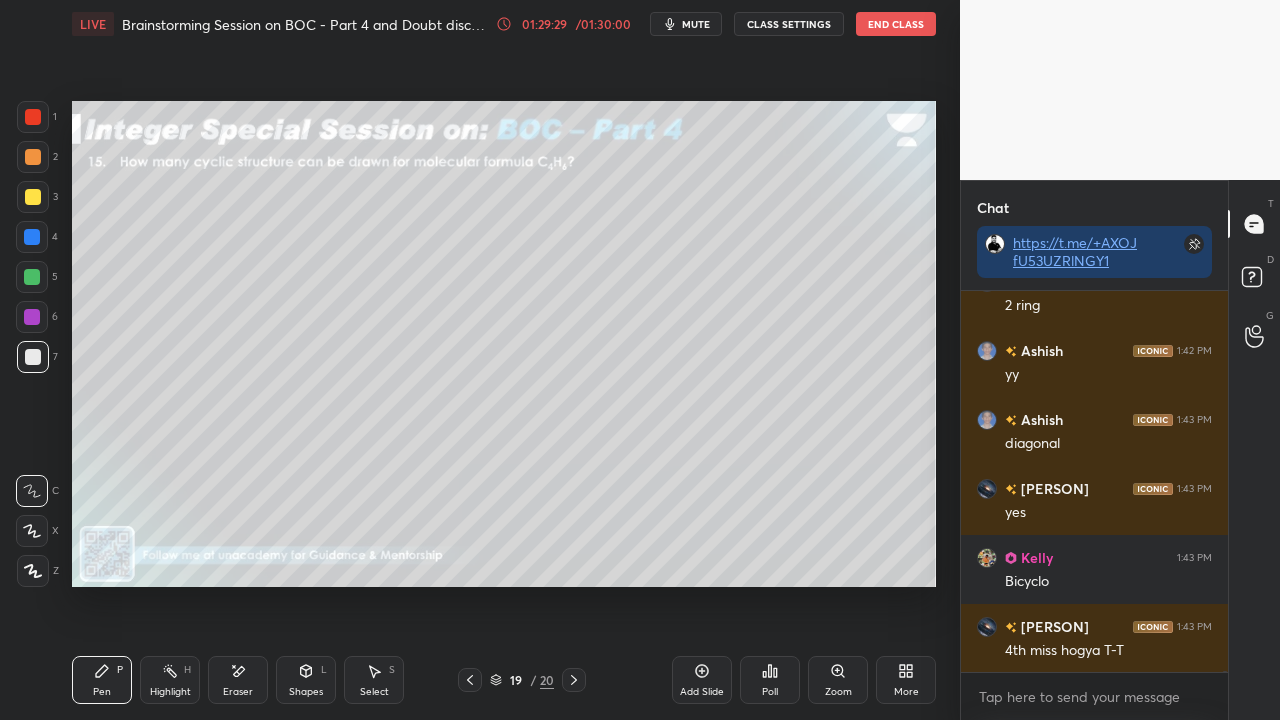 scroll, scrollTop: 152650, scrollLeft: 0, axis: vertical 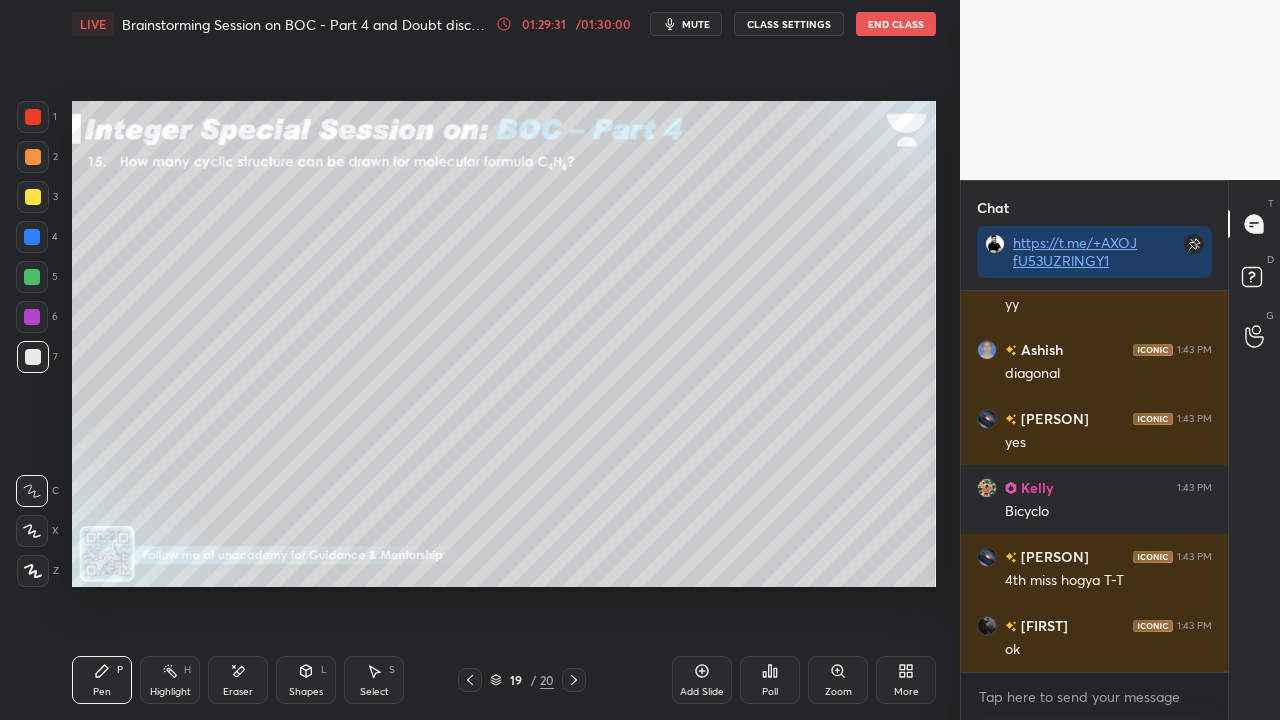 click 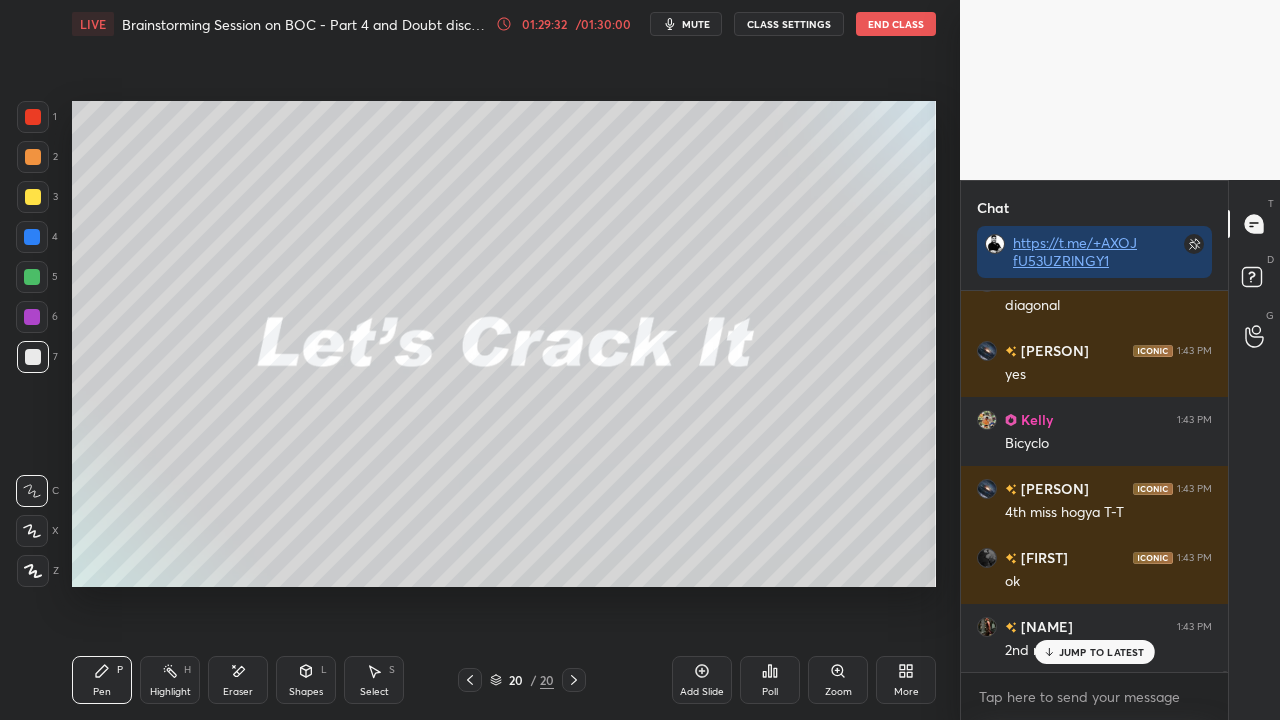 click on "More" at bounding box center (906, 680) 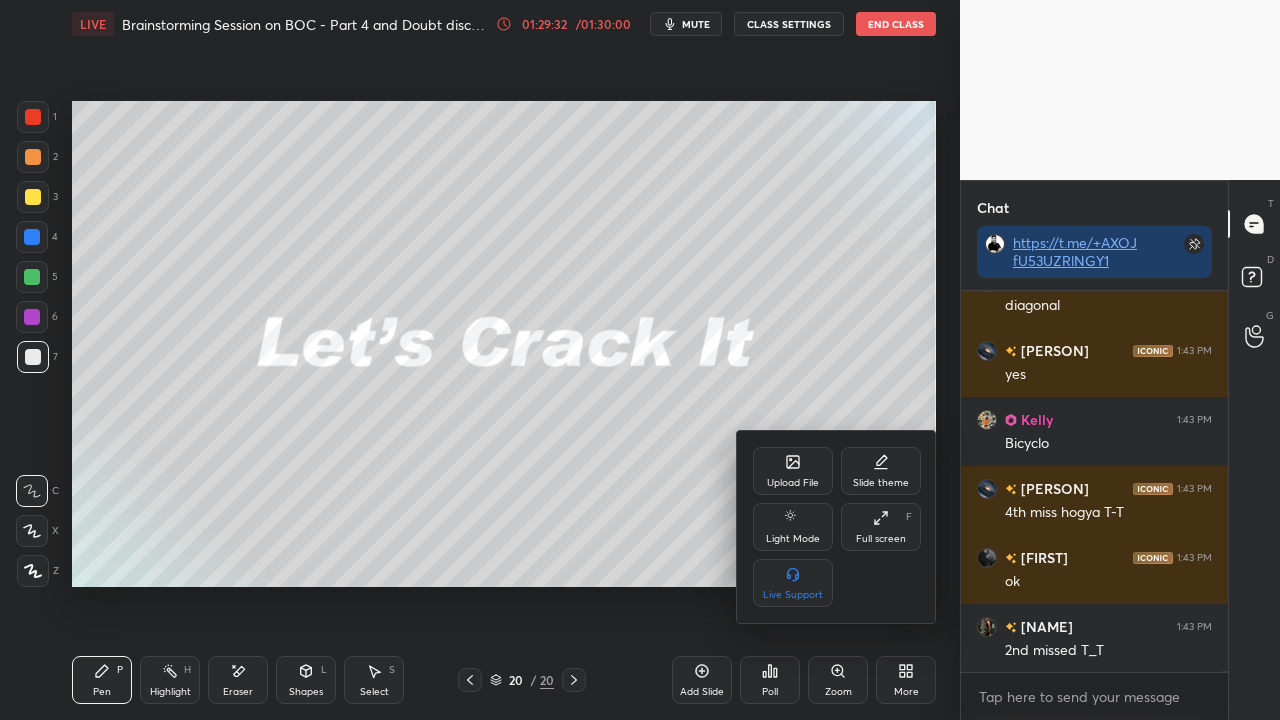 scroll, scrollTop: 152788, scrollLeft: 0, axis: vertical 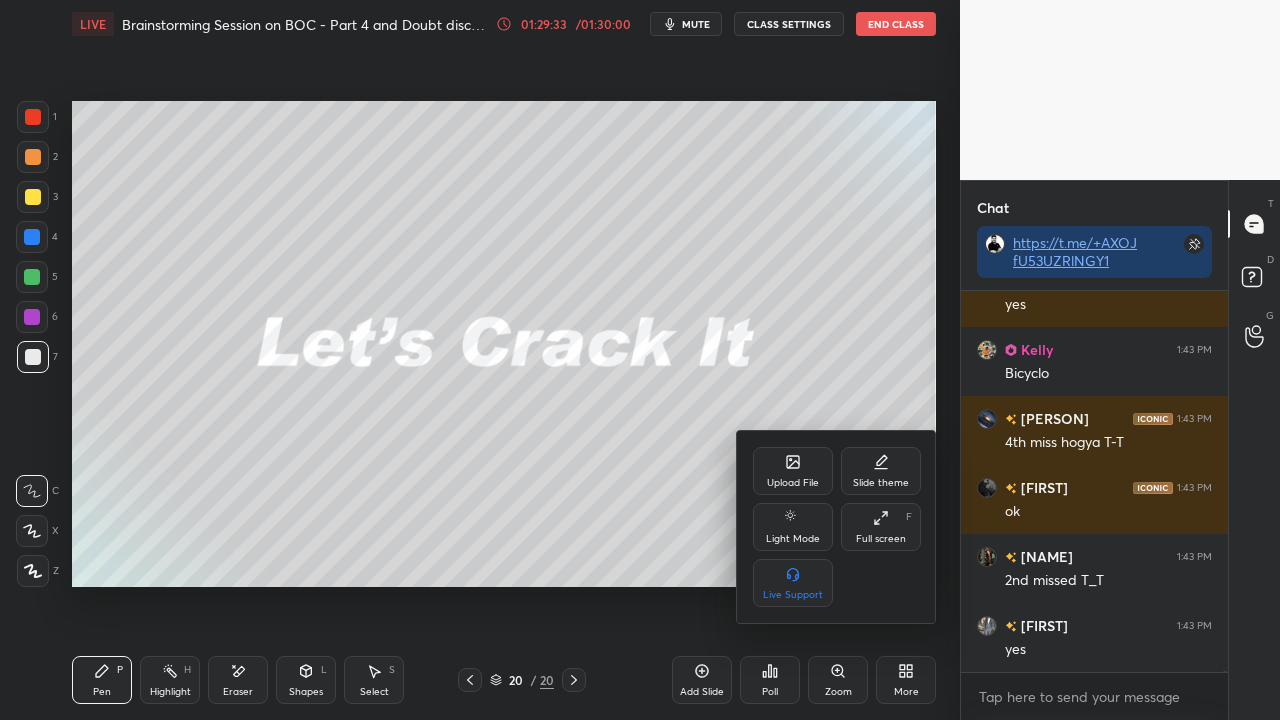 click at bounding box center [640, 360] 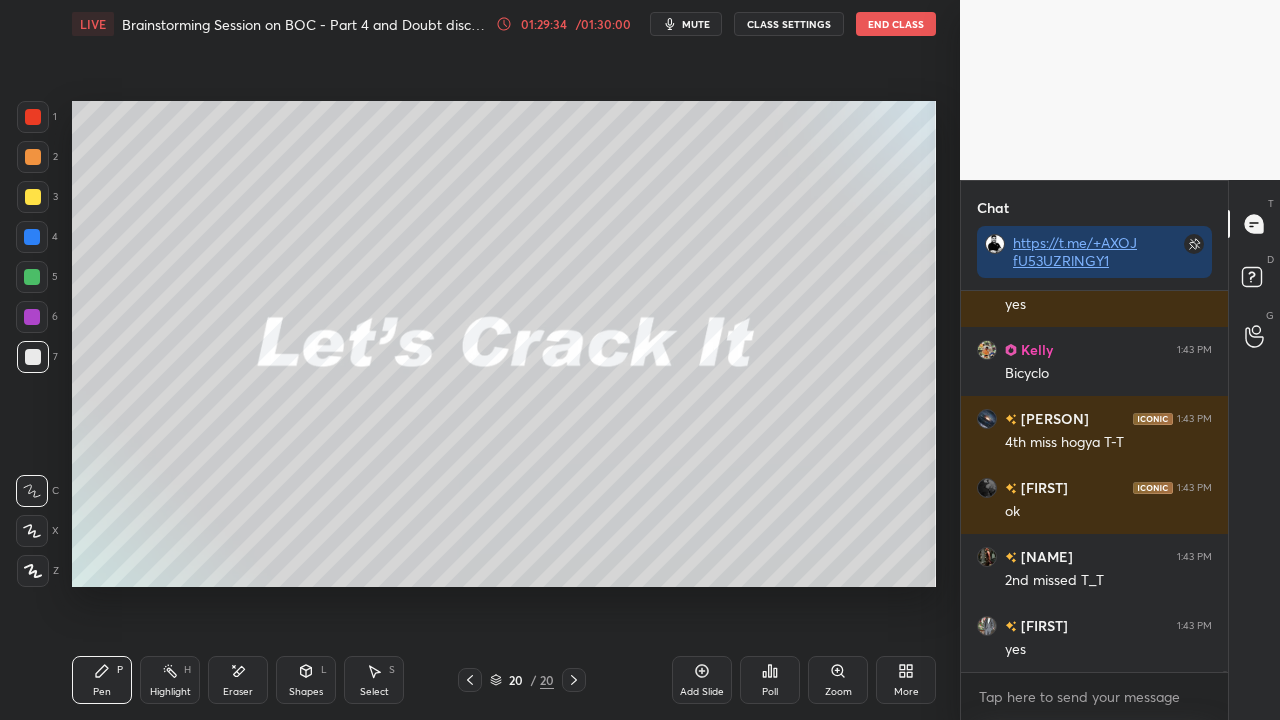click on "Poll" at bounding box center [770, 692] 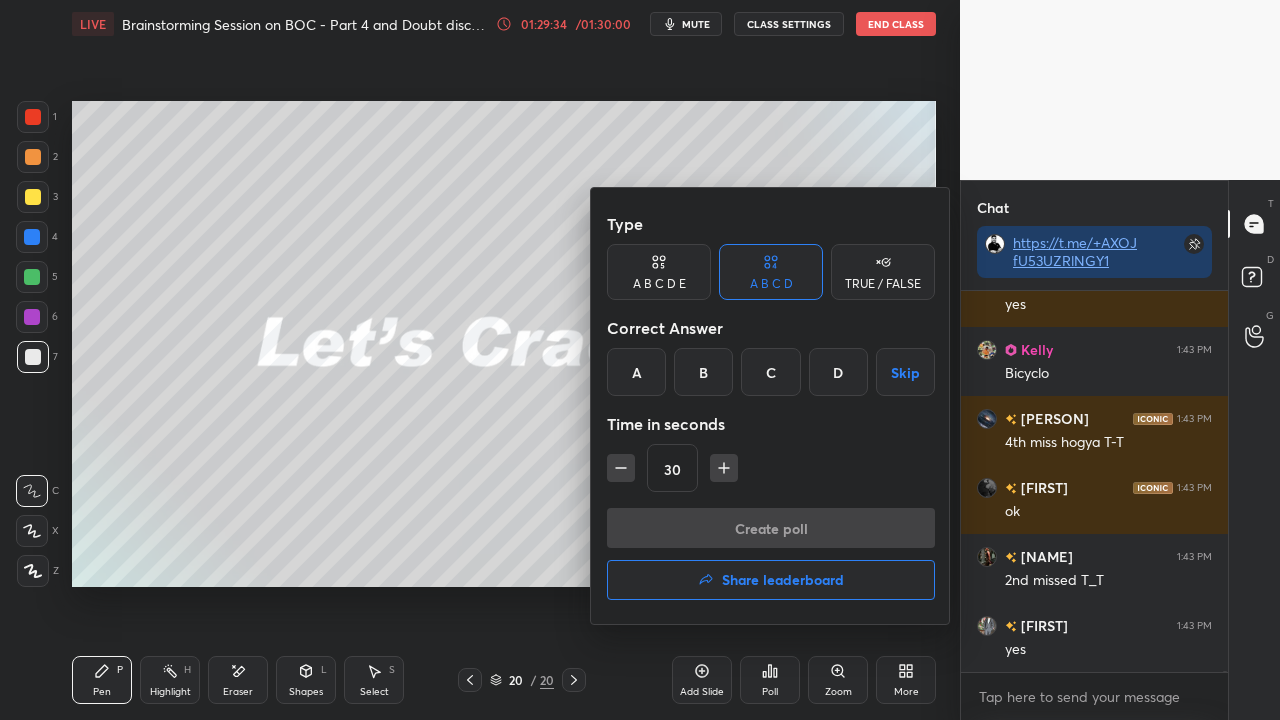 click on "Share leaderboard" at bounding box center [783, 580] 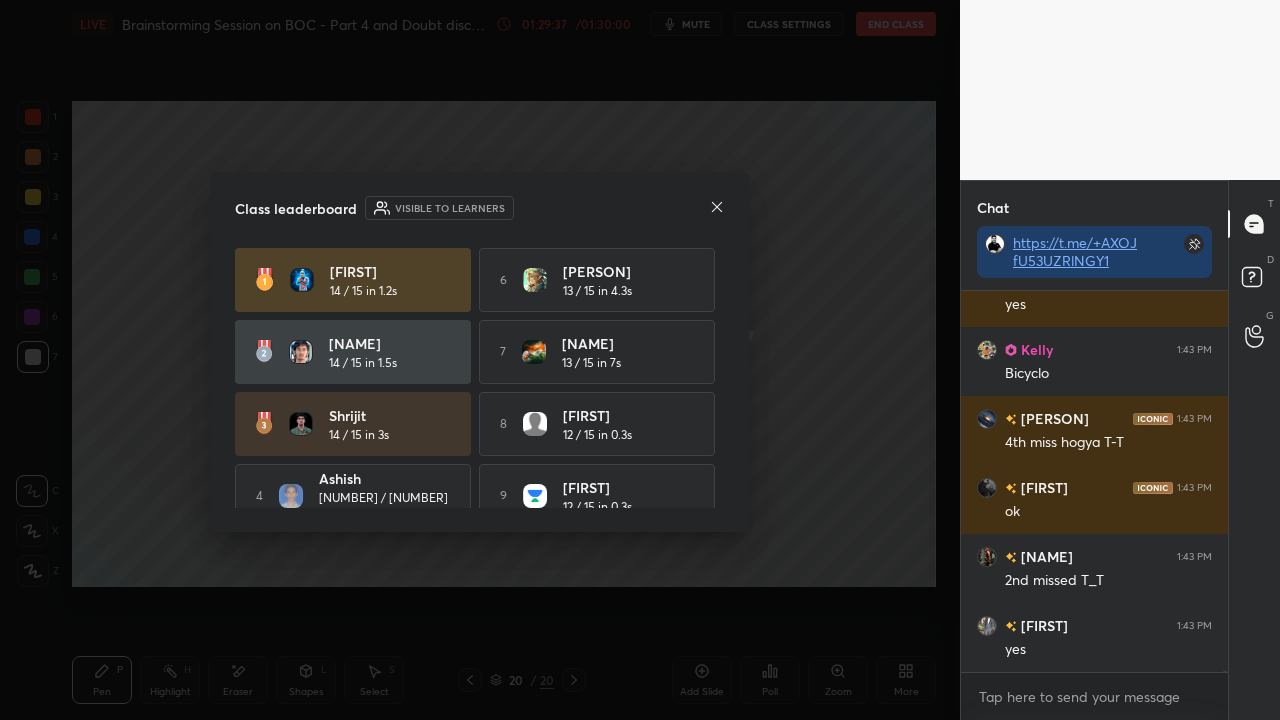 scroll, scrollTop: 152856, scrollLeft: 0, axis: vertical 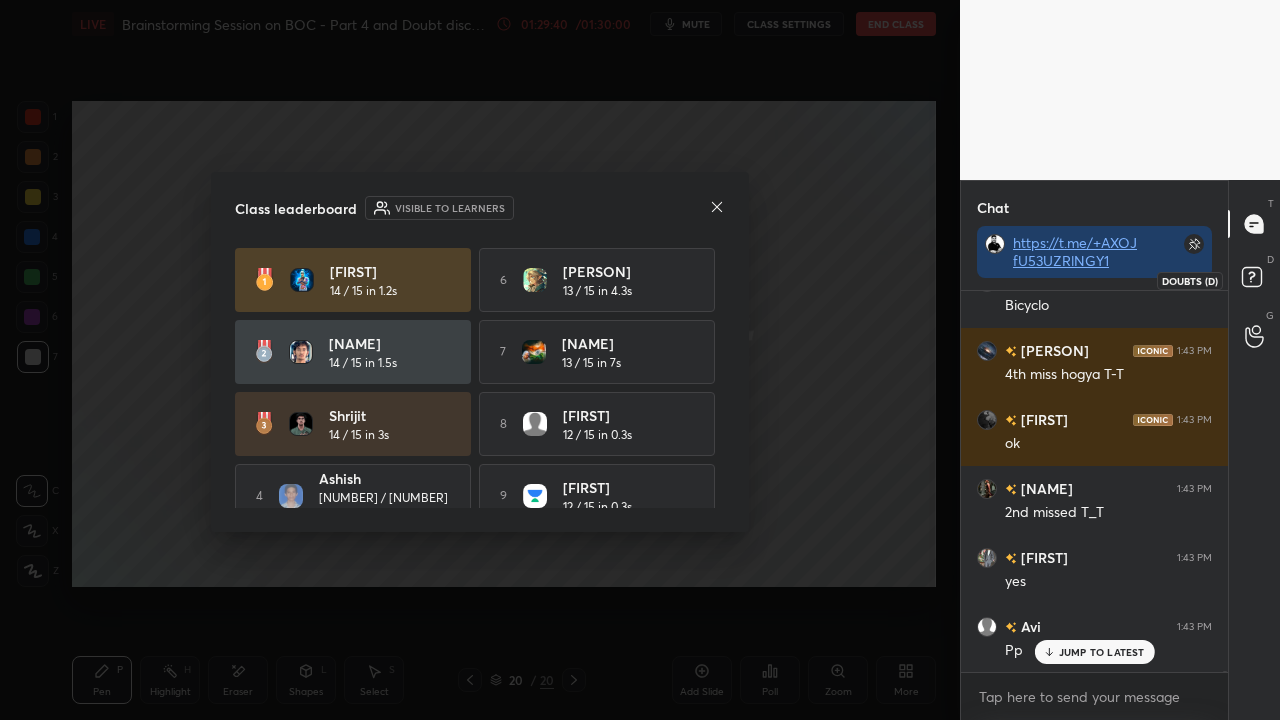 click 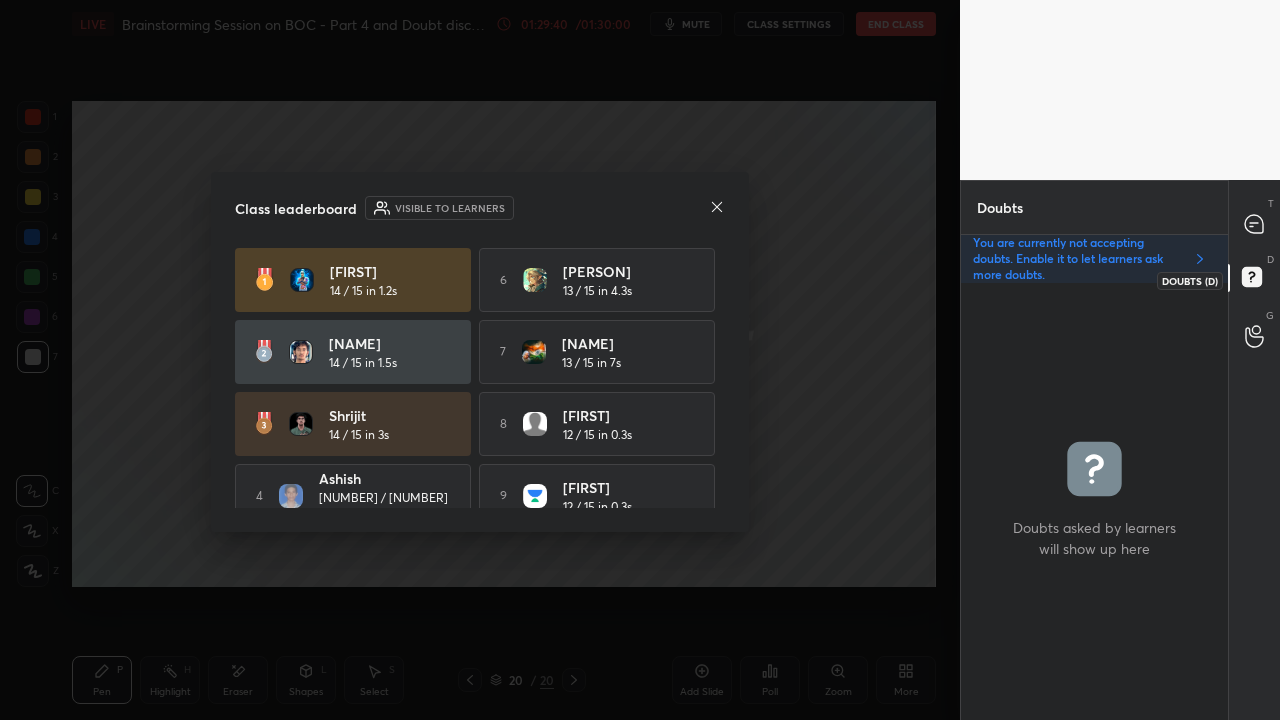 scroll, scrollTop: 6, scrollLeft: 6, axis: both 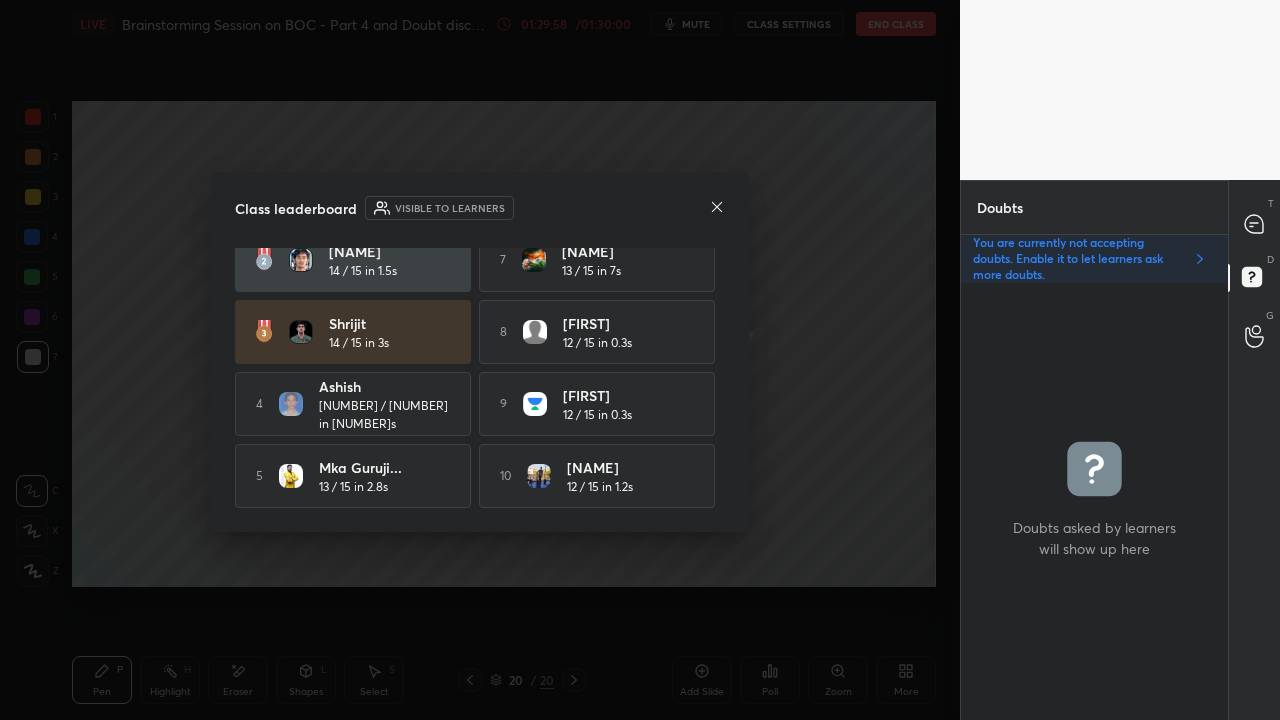 click 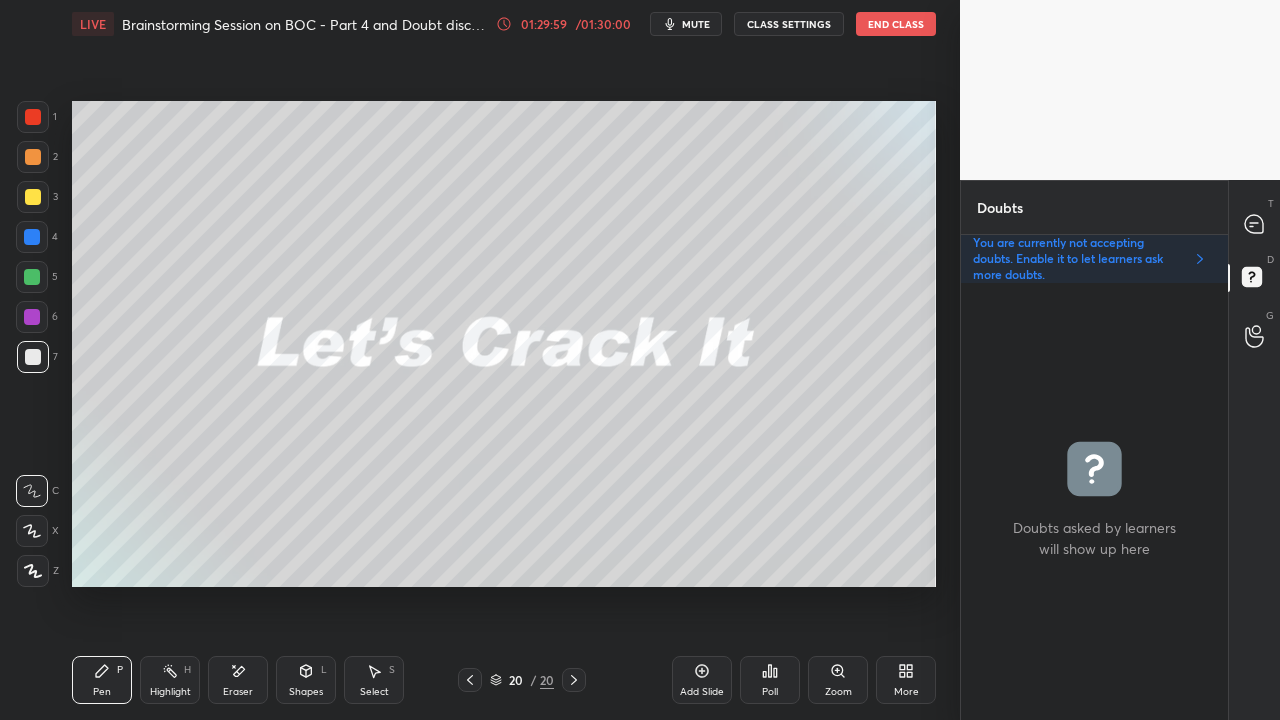 click 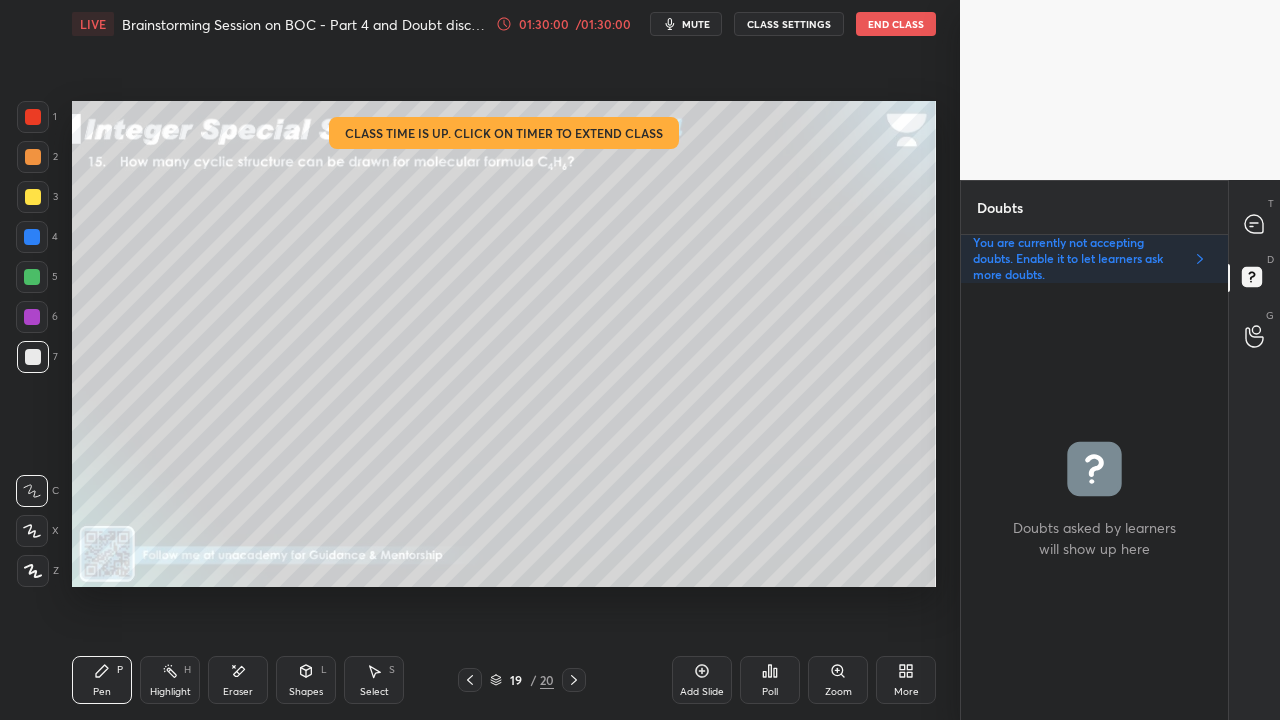 click 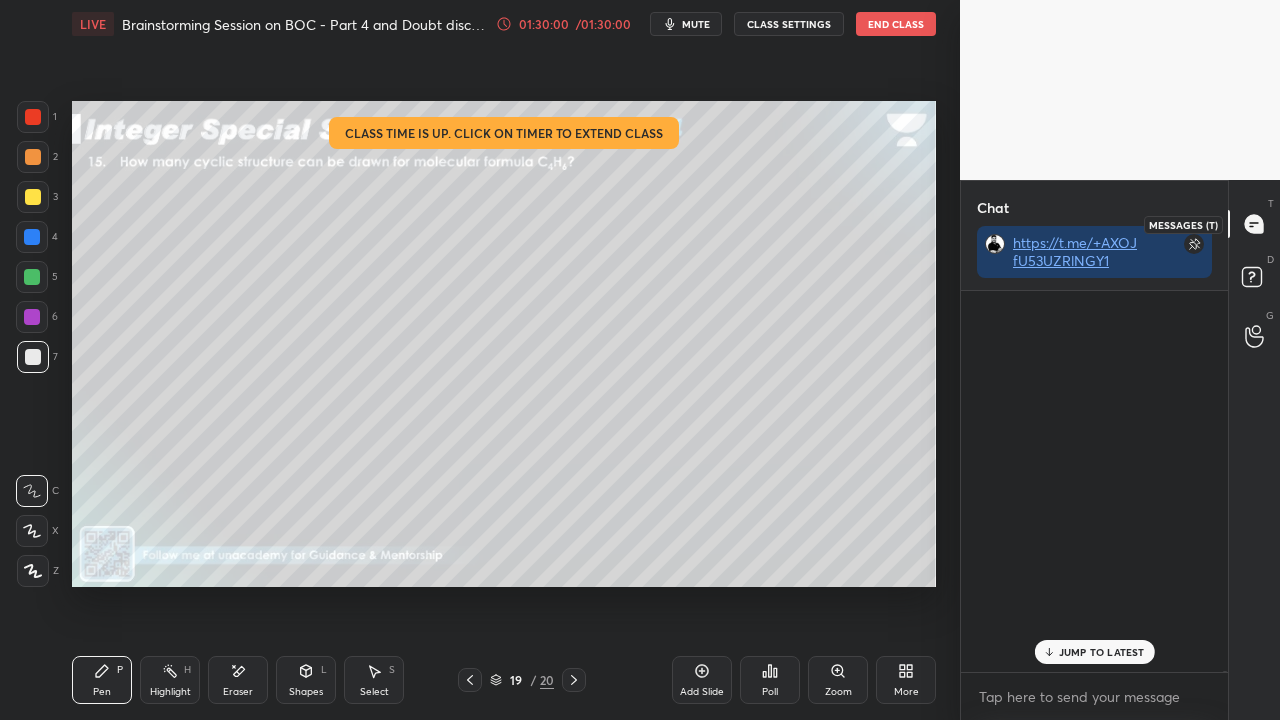 scroll, scrollTop: 153357, scrollLeft: 0, axis: vertical 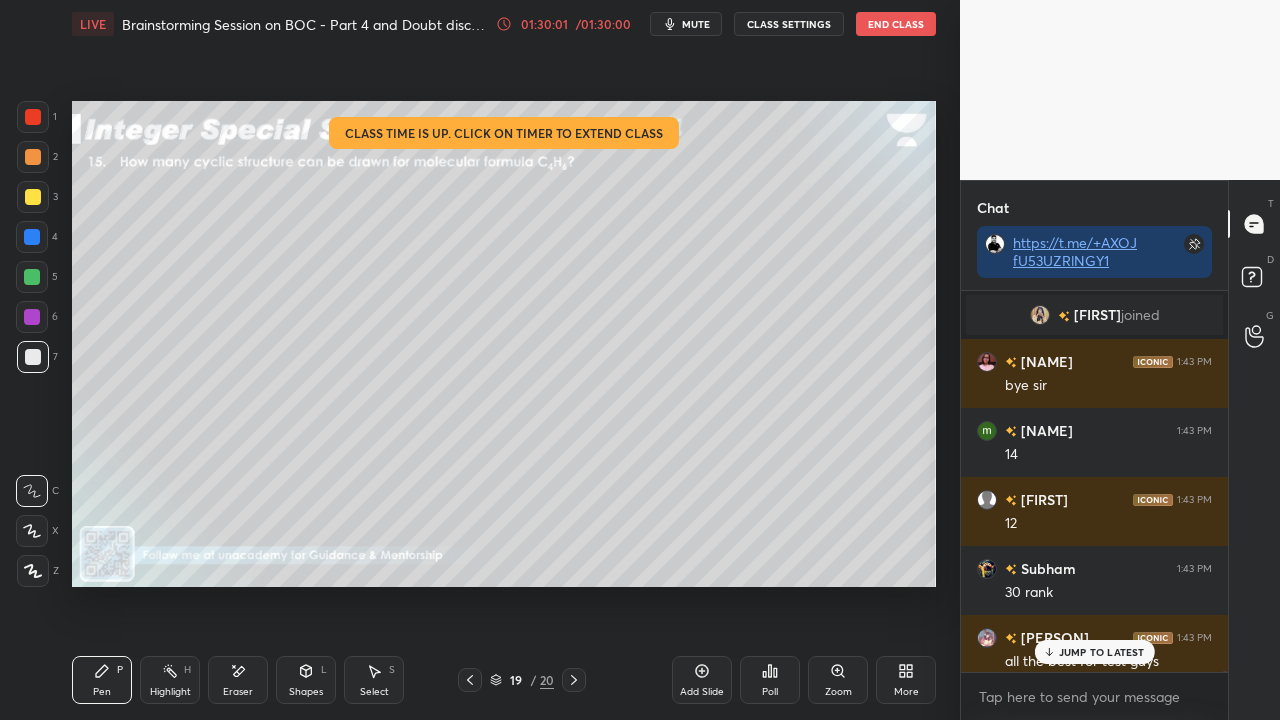 drag, startPoint x: 1102, startPoint y: 648, endPoint x: 997, endPoint y: 680, distance: 109.76794 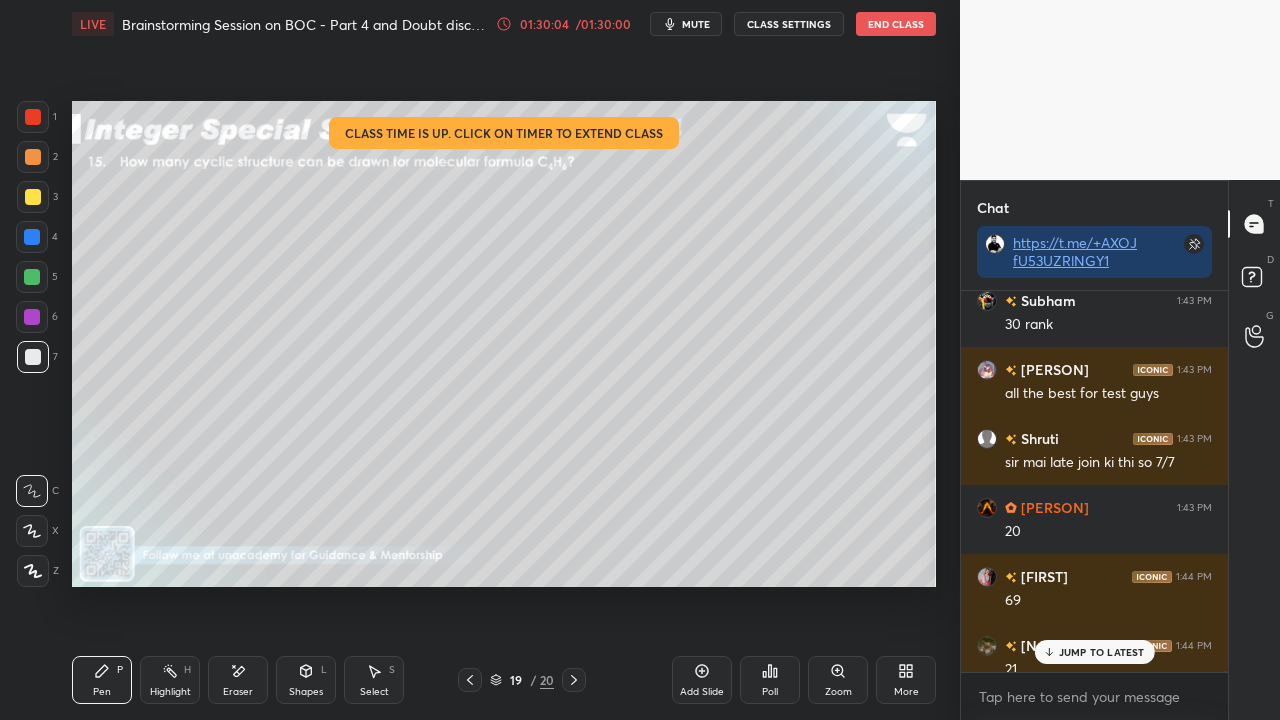 click on "[FIRST] 1:43 PM ok [FIRST] 1:43 PM 2nd missed T_T [FIRST] 1:43 PM yes [FIRST] 1:43 PM Pp [FIRST] 1:43 PM 10th number [FIRST] 1:43 PM #16 [FIRST] joined [FIRST] 1:43 PM bye sir [FIRST] 1:43 PM 14 [FIRST] 1:43 PM 12 [FIRST] 1:43 PM 30 rank [FIRST] 1:43 PM all the best for test guys [FIRST] 1:43 PM sir mai late join ki thi so 7/7 [FIRST] 1:43 PM 20 [FIRST] 1:44 PM 69 [FIRST] 1:44 PM 21" at bounding box center (1094, 481) 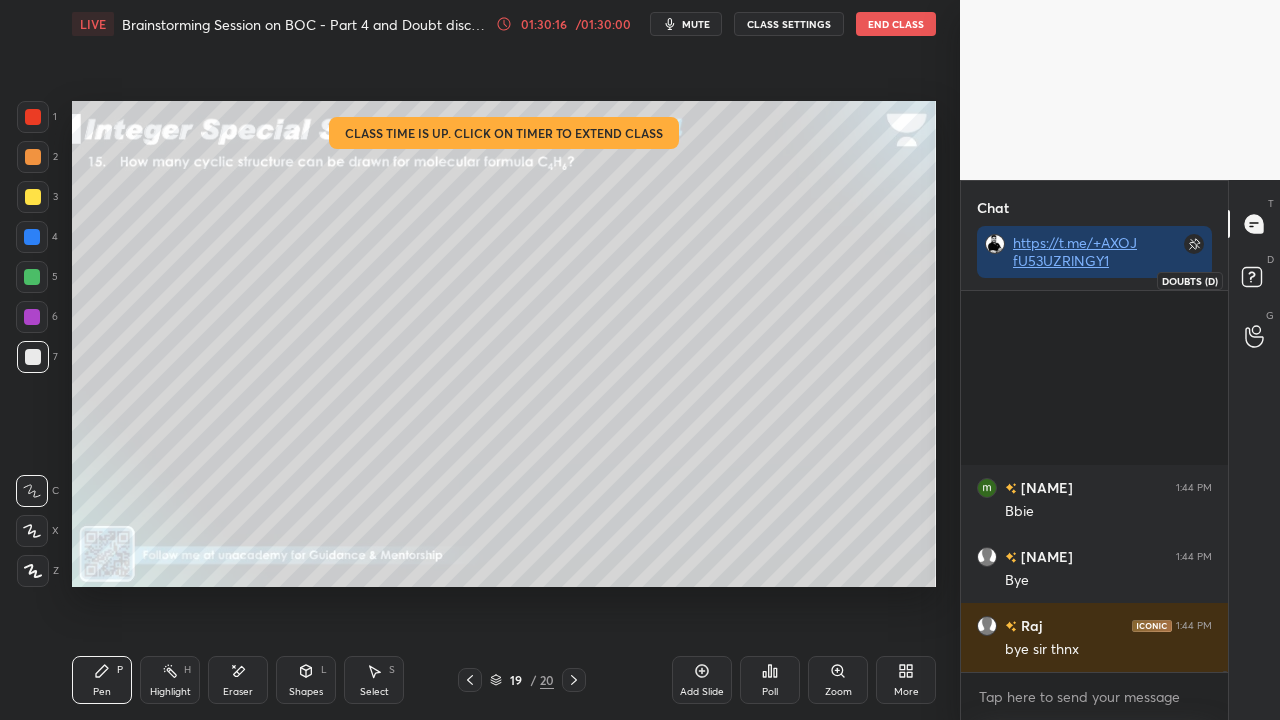 scroll, scrollTop: 156028, scrollLeft: 0, axis: vertical 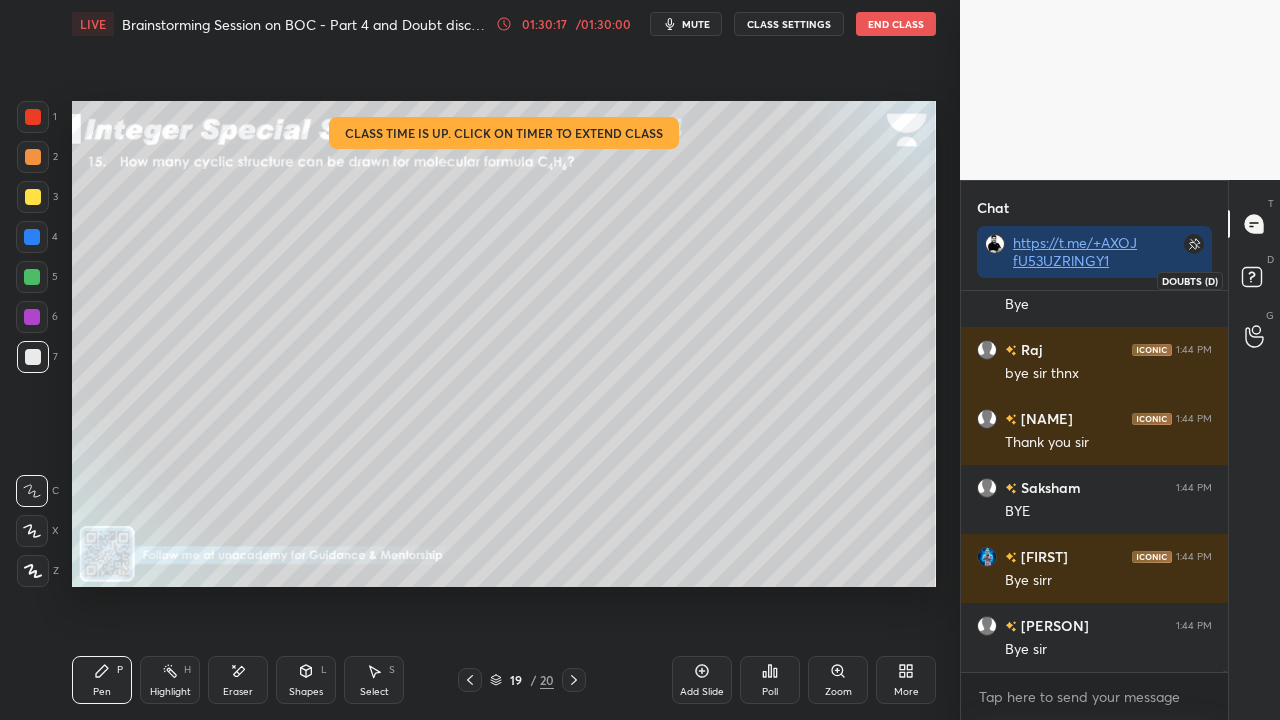 click 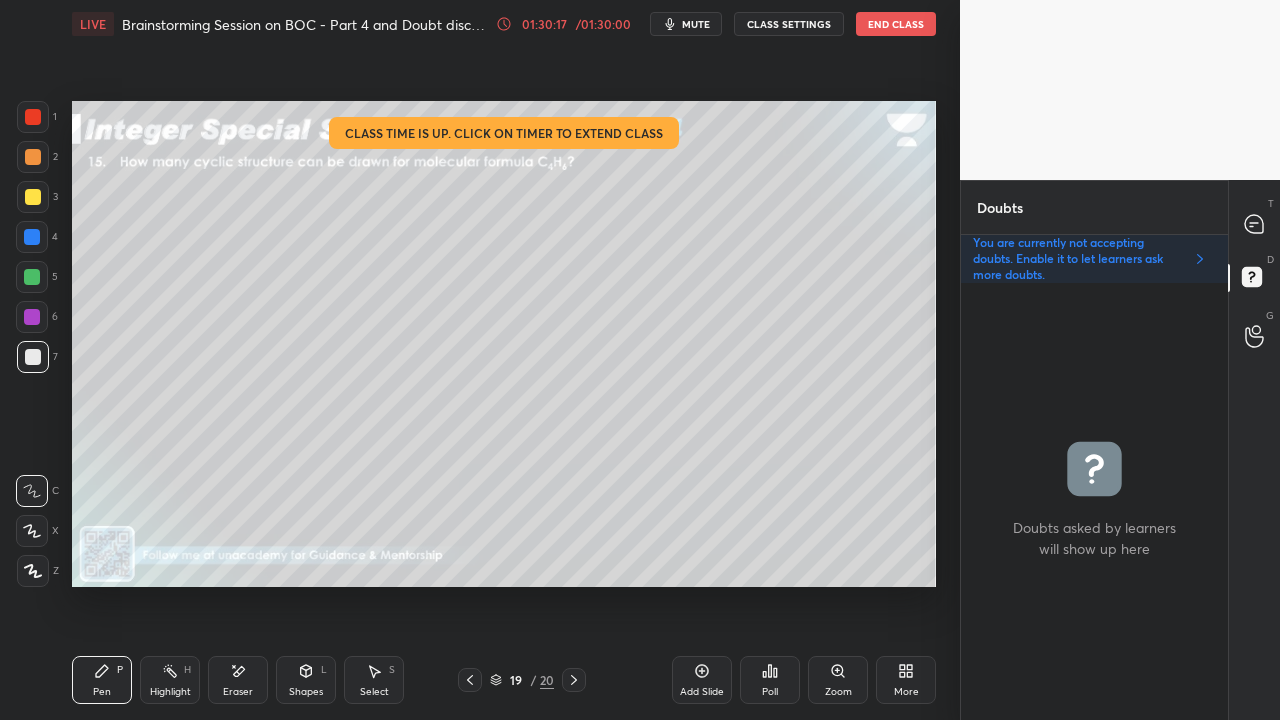 scroll, scrollTop: 6, scrollLeft: 6, axis: both 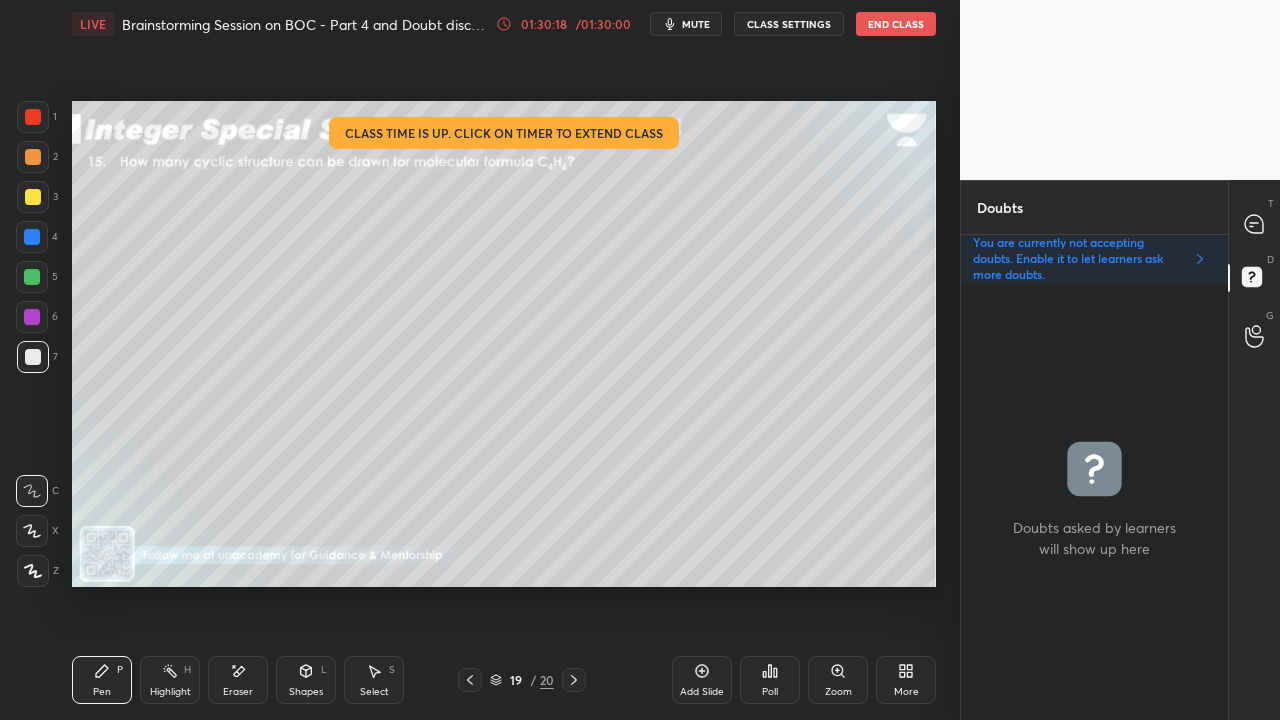 click on "End Class" at bounding box center [896, 24] 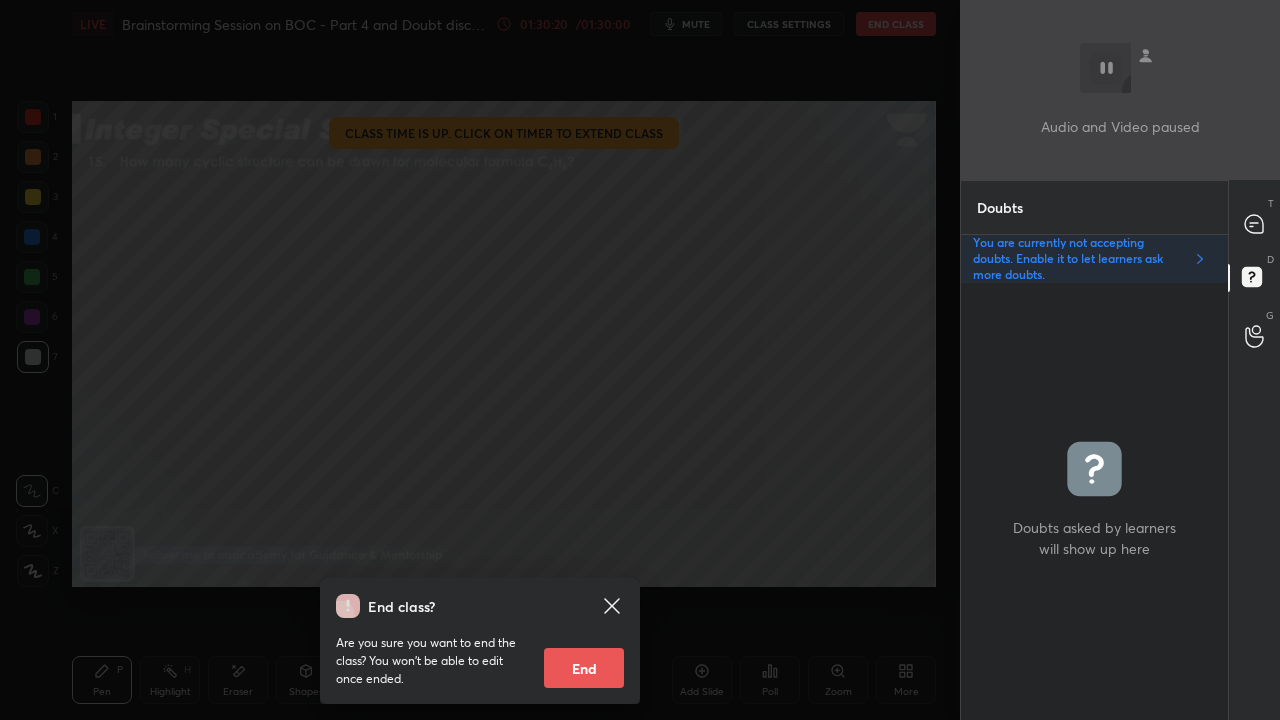 click on "End" at bounding box center (584, 668) 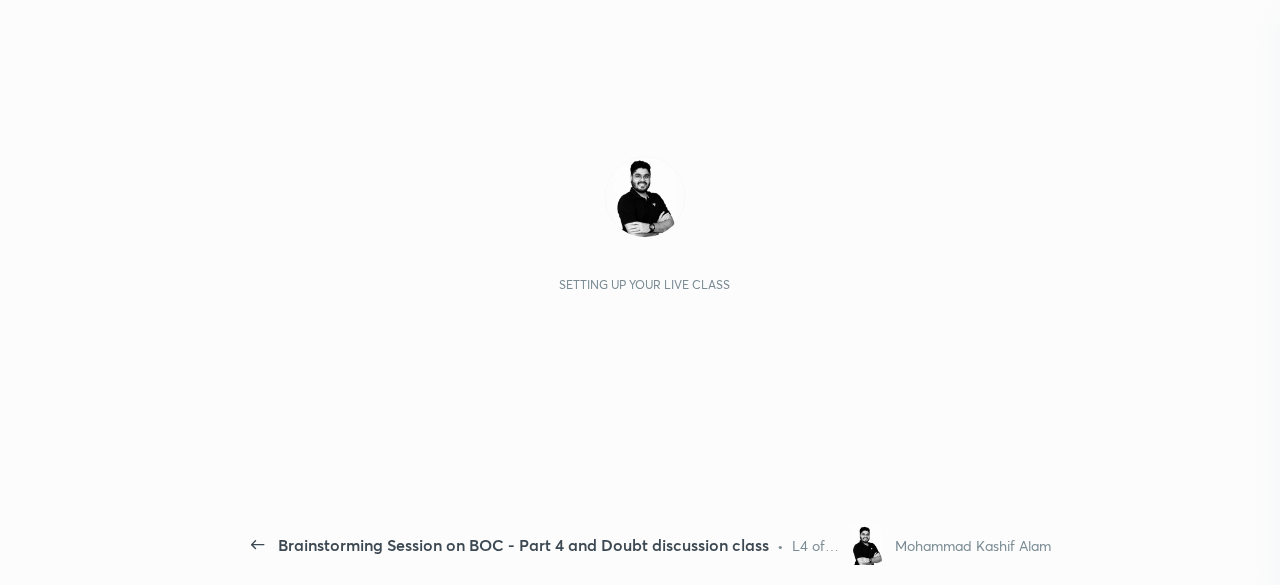 scroll, scrollTop: 0, scrollLeft: 0, axis: both 